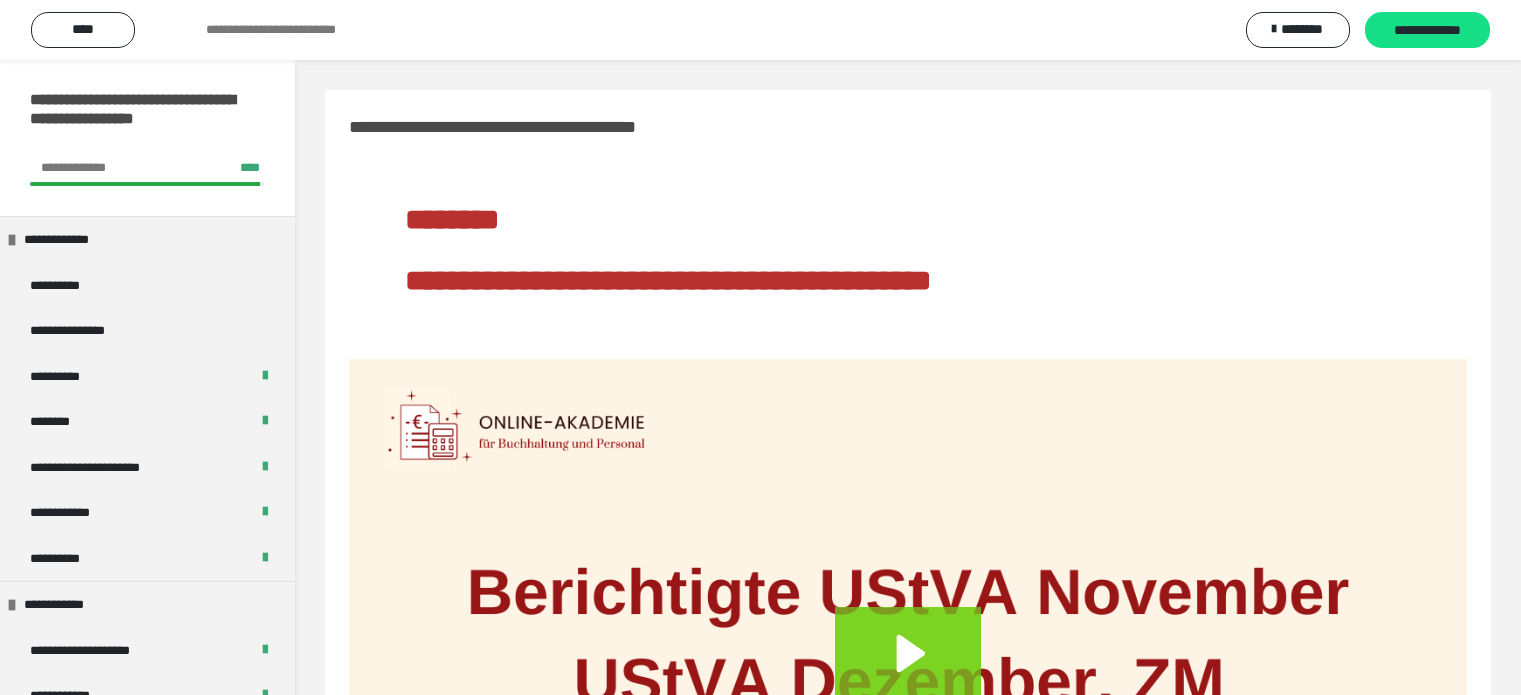 scroll, scrollTop: 0, scrollLeft: 0, axis: both 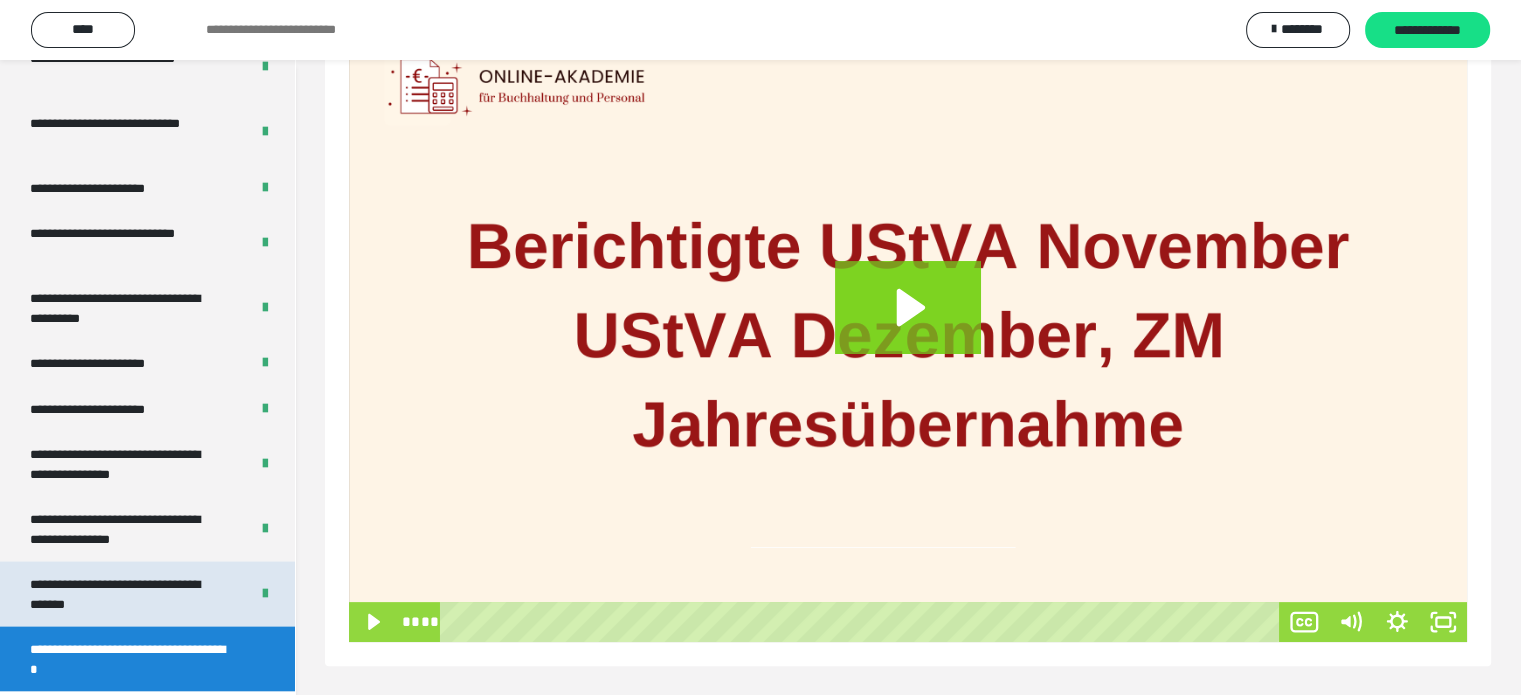 click on "**********" at bounding box center [124, 594] 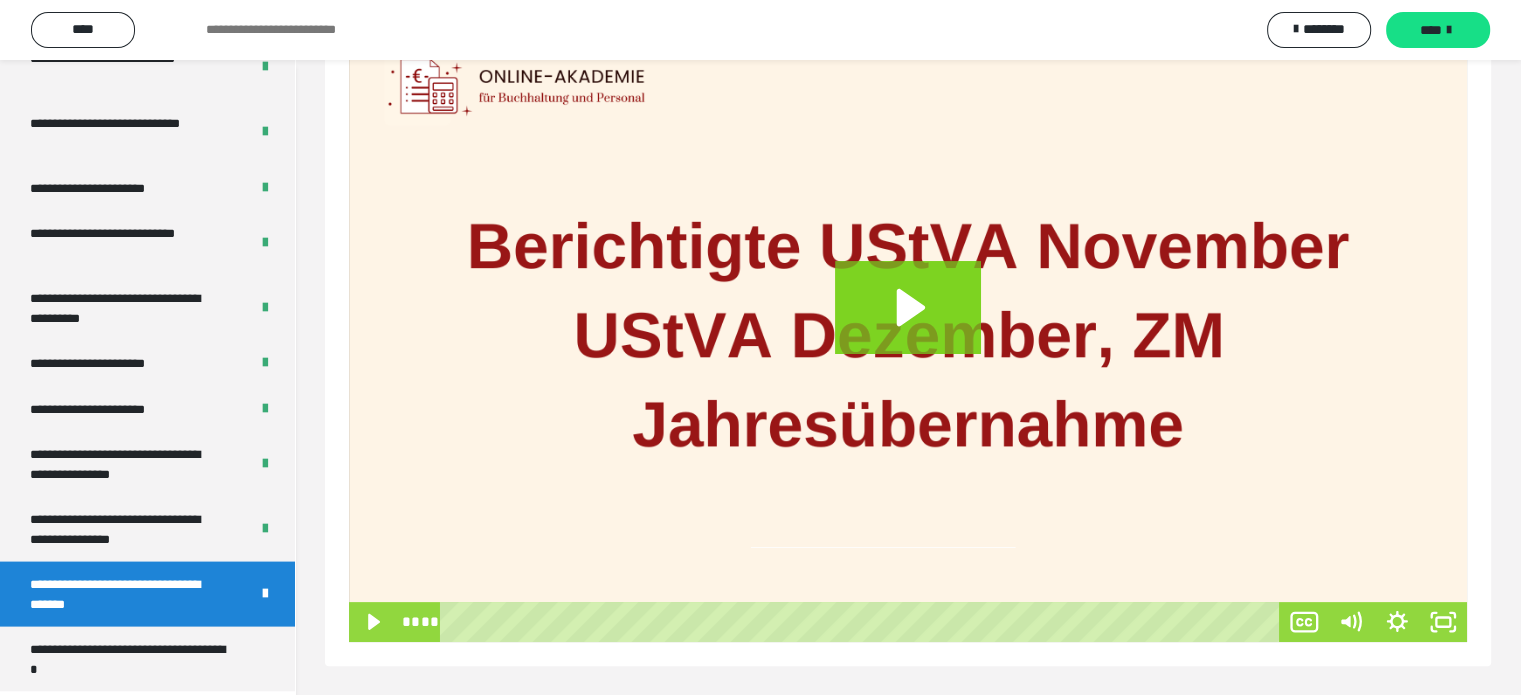 scroll, scrollTop: 60, scrollLeft: 0, axis: vertical 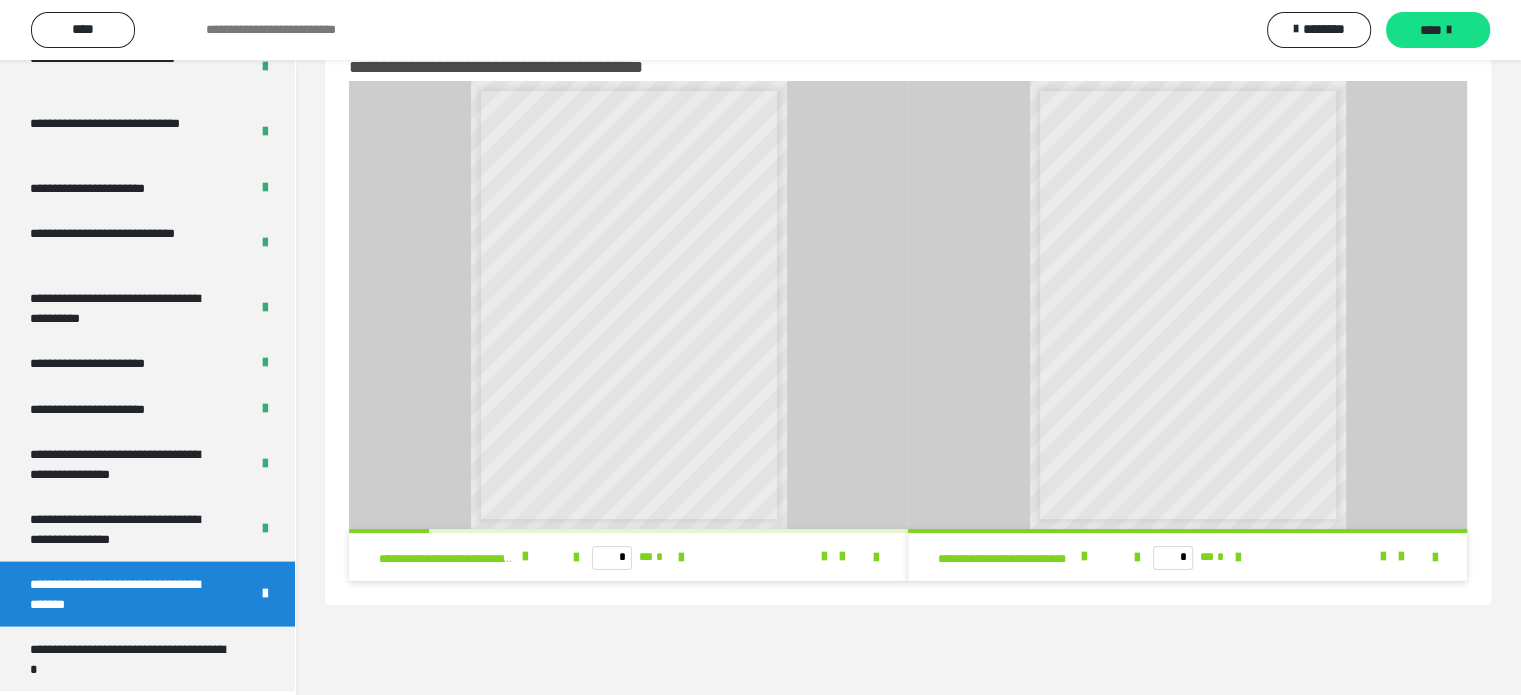 click on "**********" at bounding box center (124, 529) 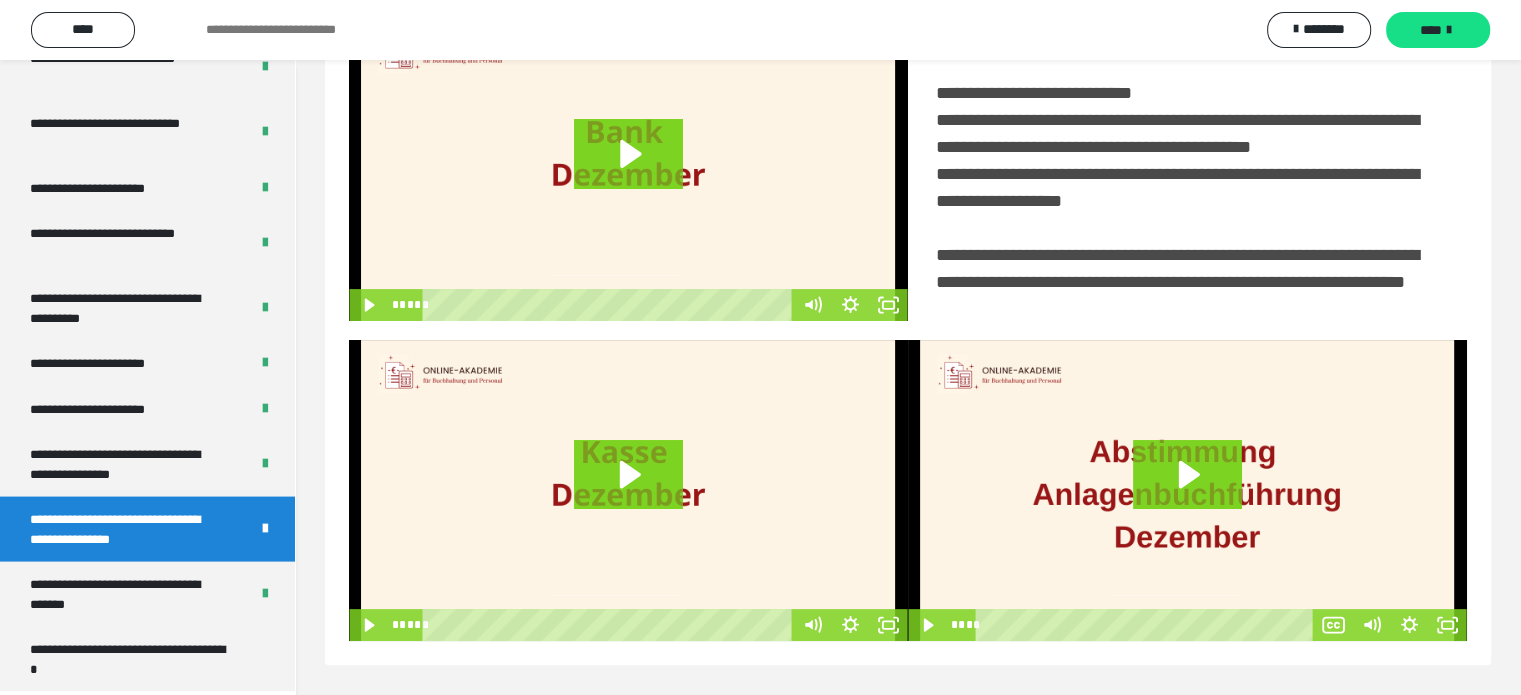 scroll, scrollTop: 494, scrollLeft: 0, axis: vertical 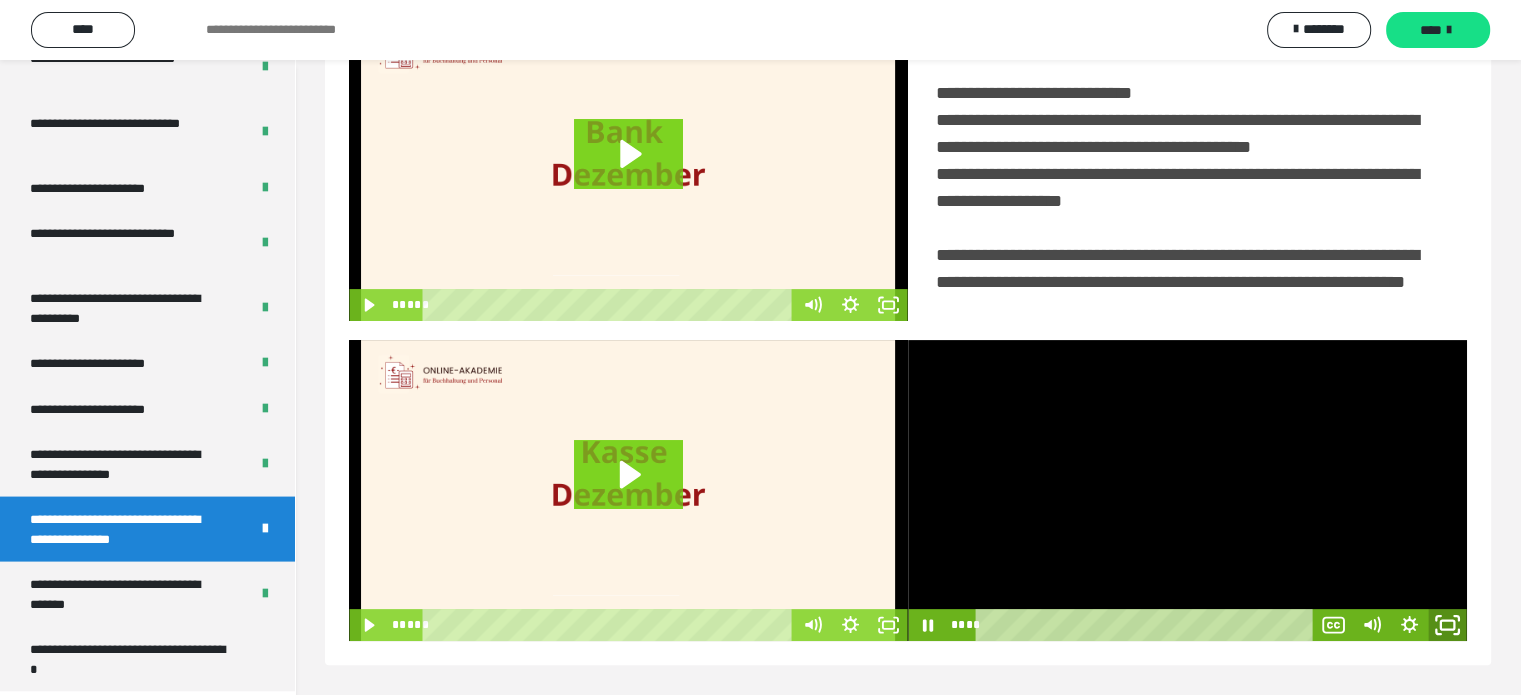 click 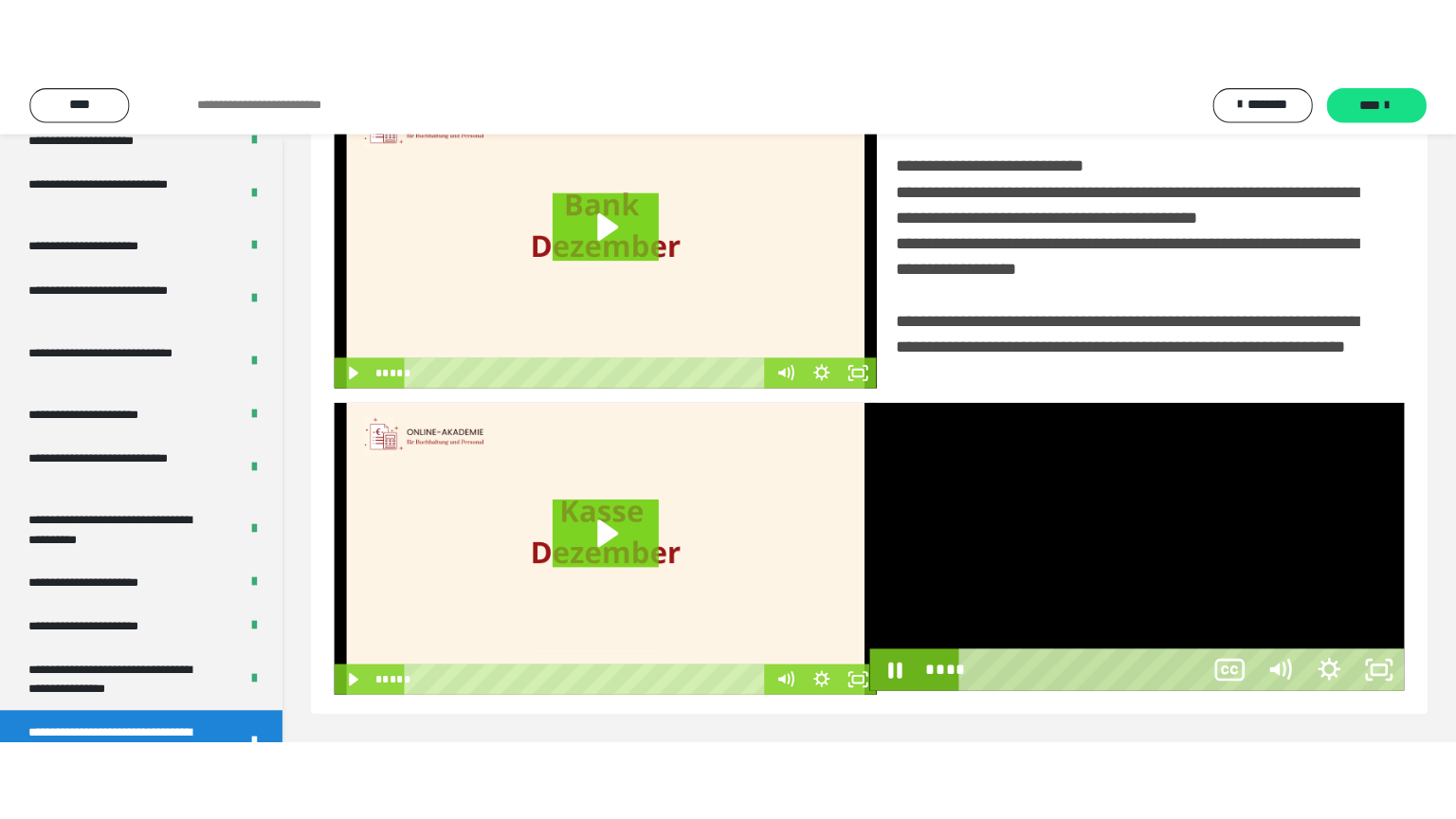 scroll, scrollTop: 317, scrollLeft: 0, axis: vertical 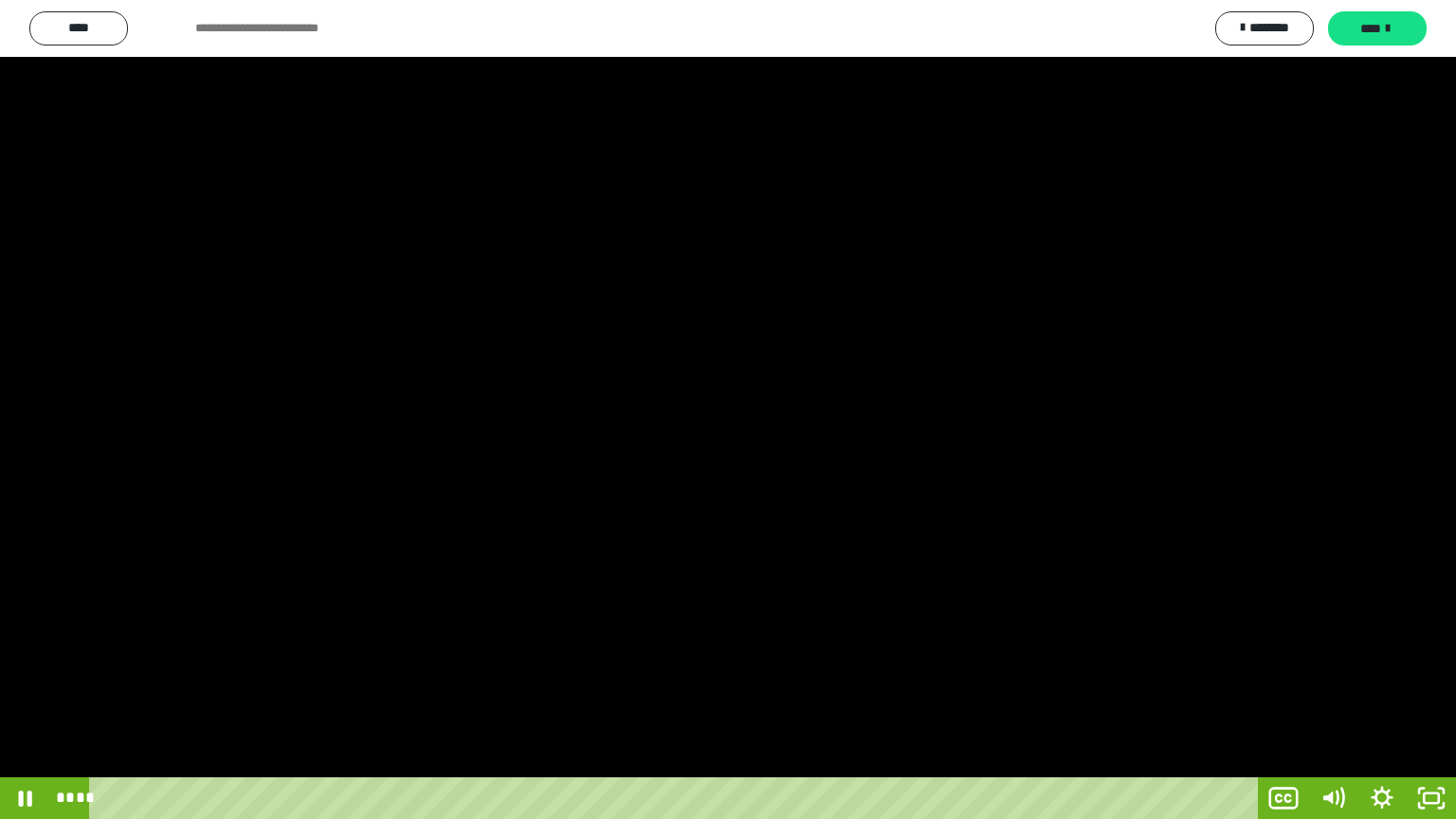 click at bounding box center (728, 410) 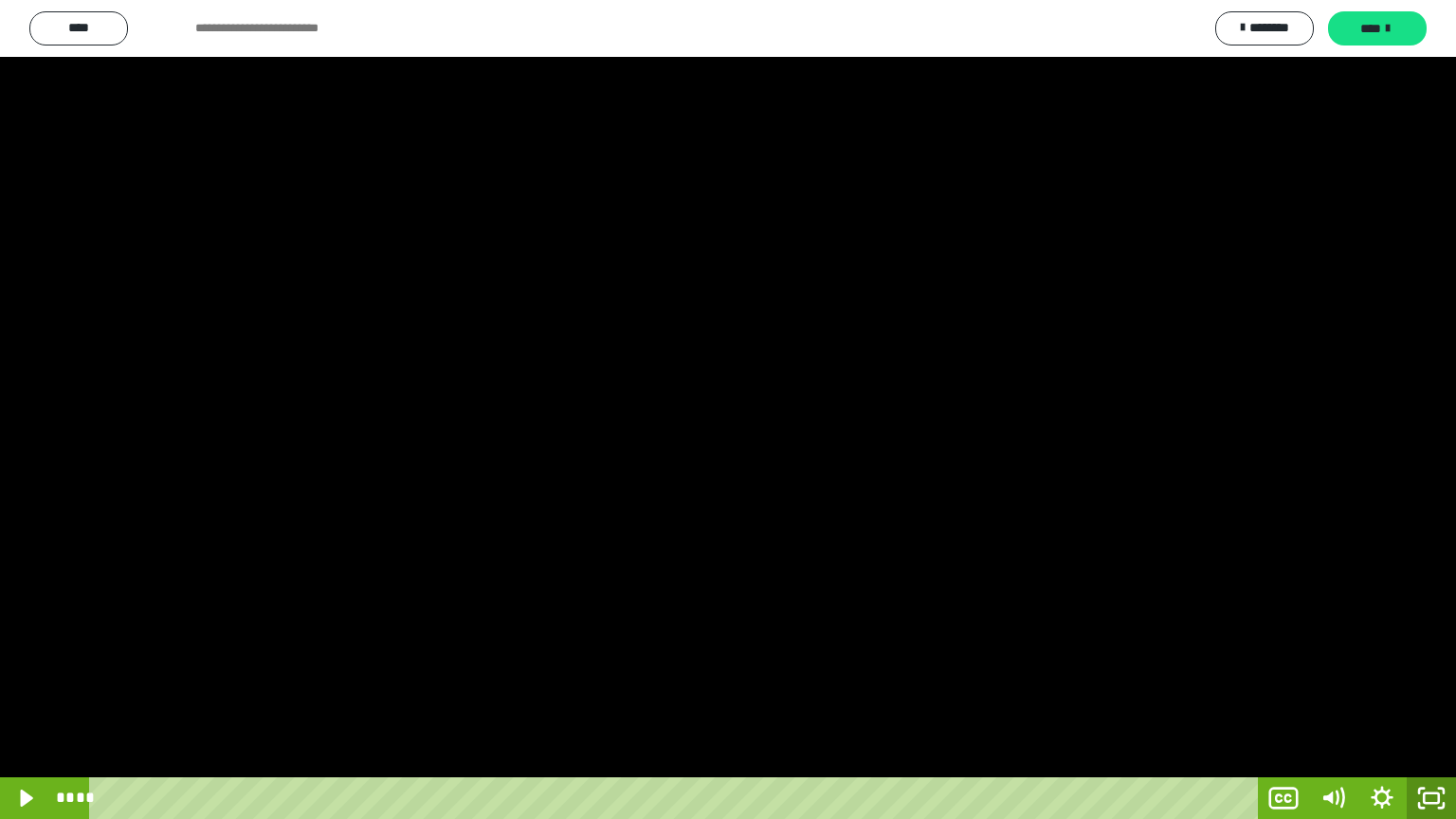click 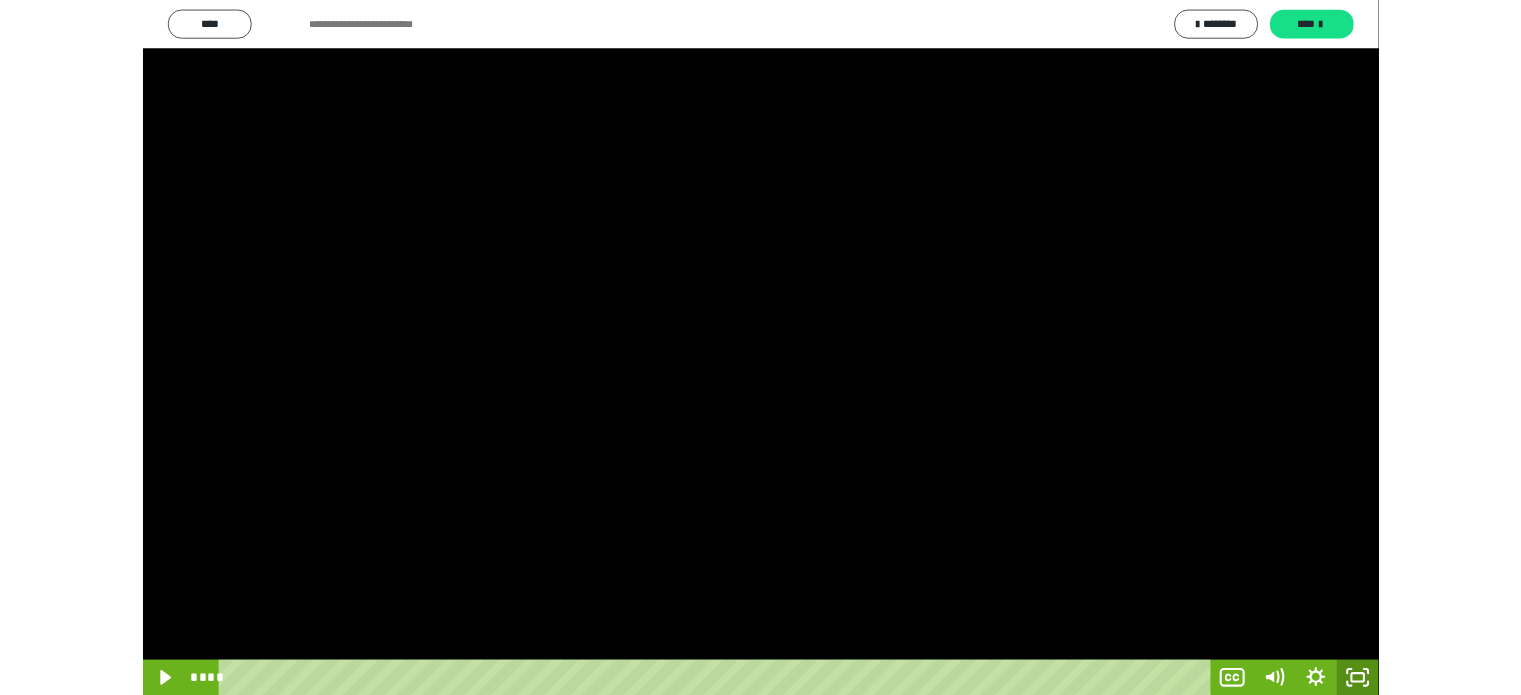 scroll, scrollTop: 3992, scrollLeft: 0, axis: vertical 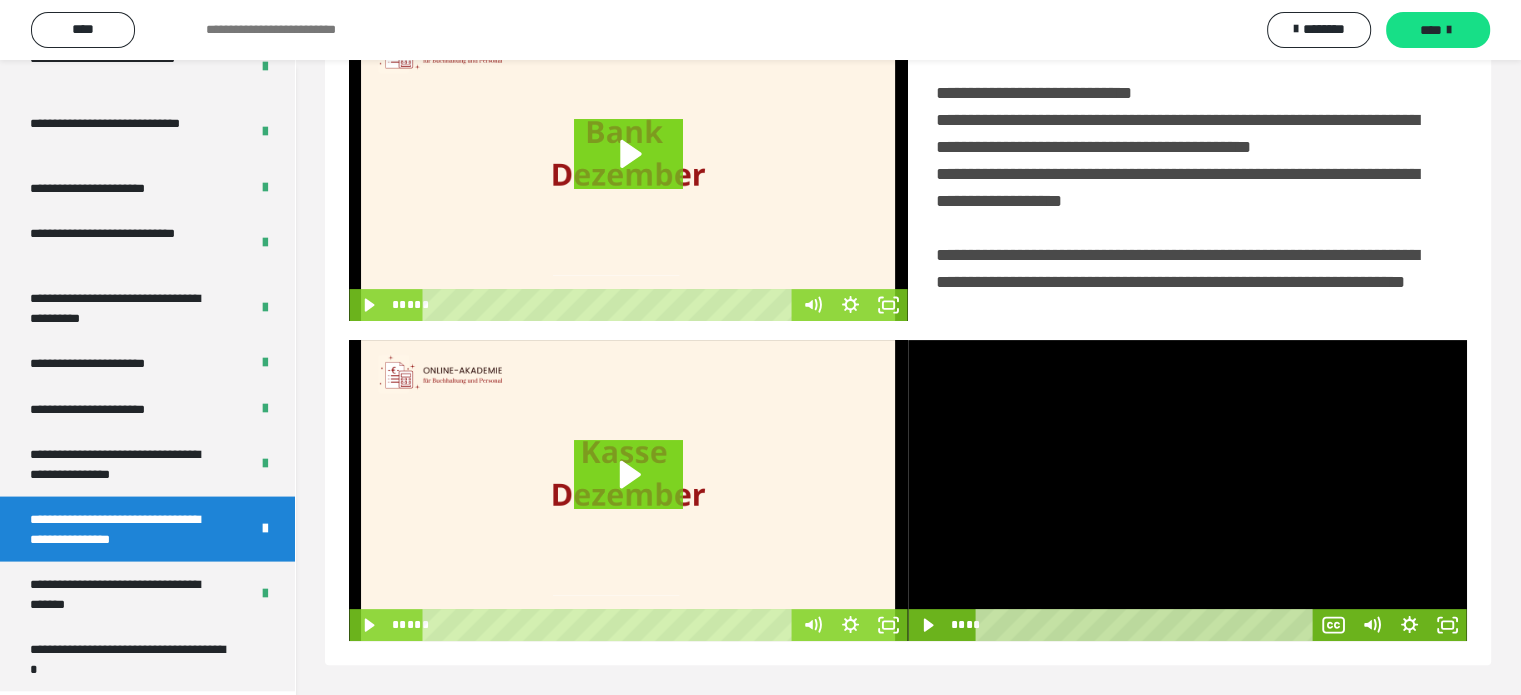 click at bounding box center (1187, 490) 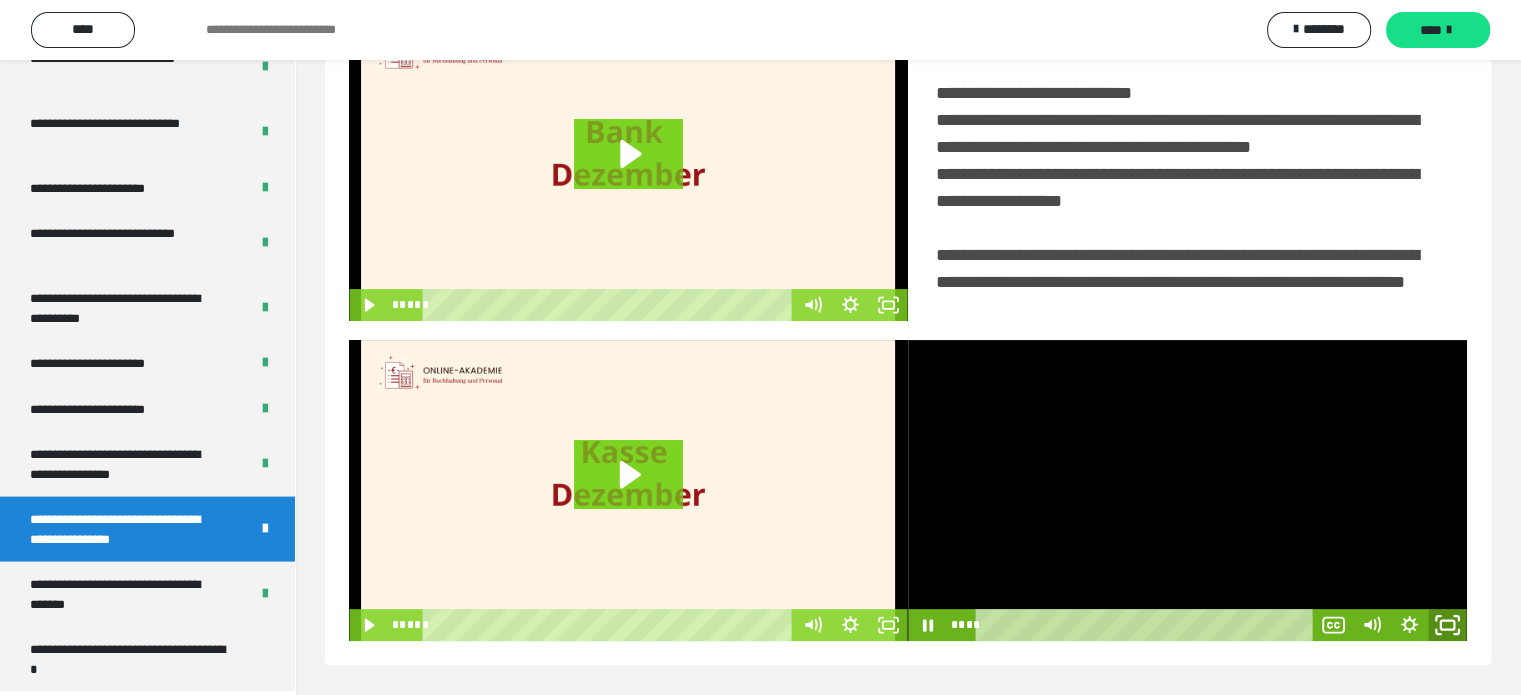 drag, startPoint x: 1448, startPoint y: 627, endPoint x: 1455, endPoint y: 752, distance: 125.19585 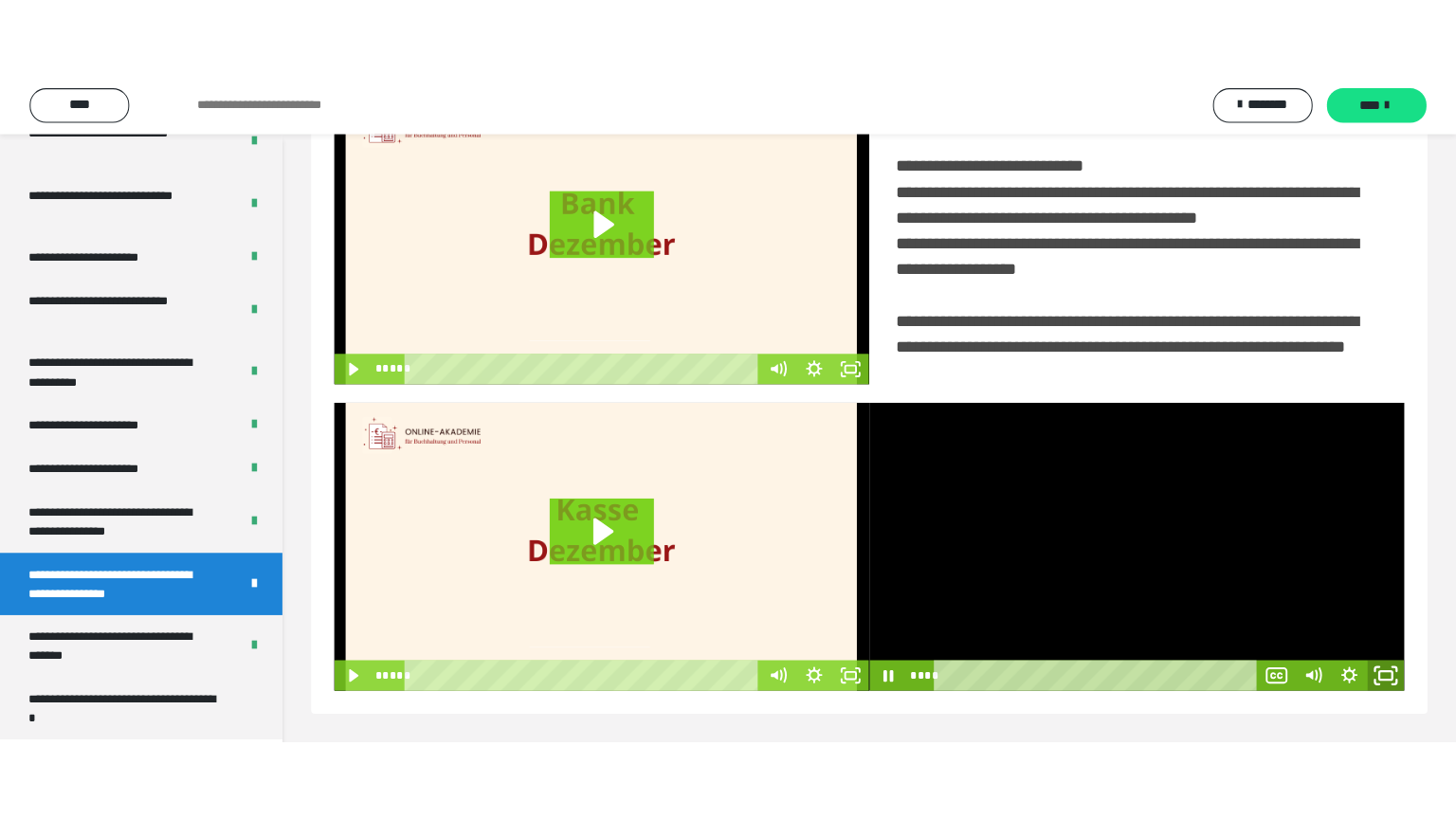 scroll, scrollTop: 317, scrollLeft: 0, axis: vertical 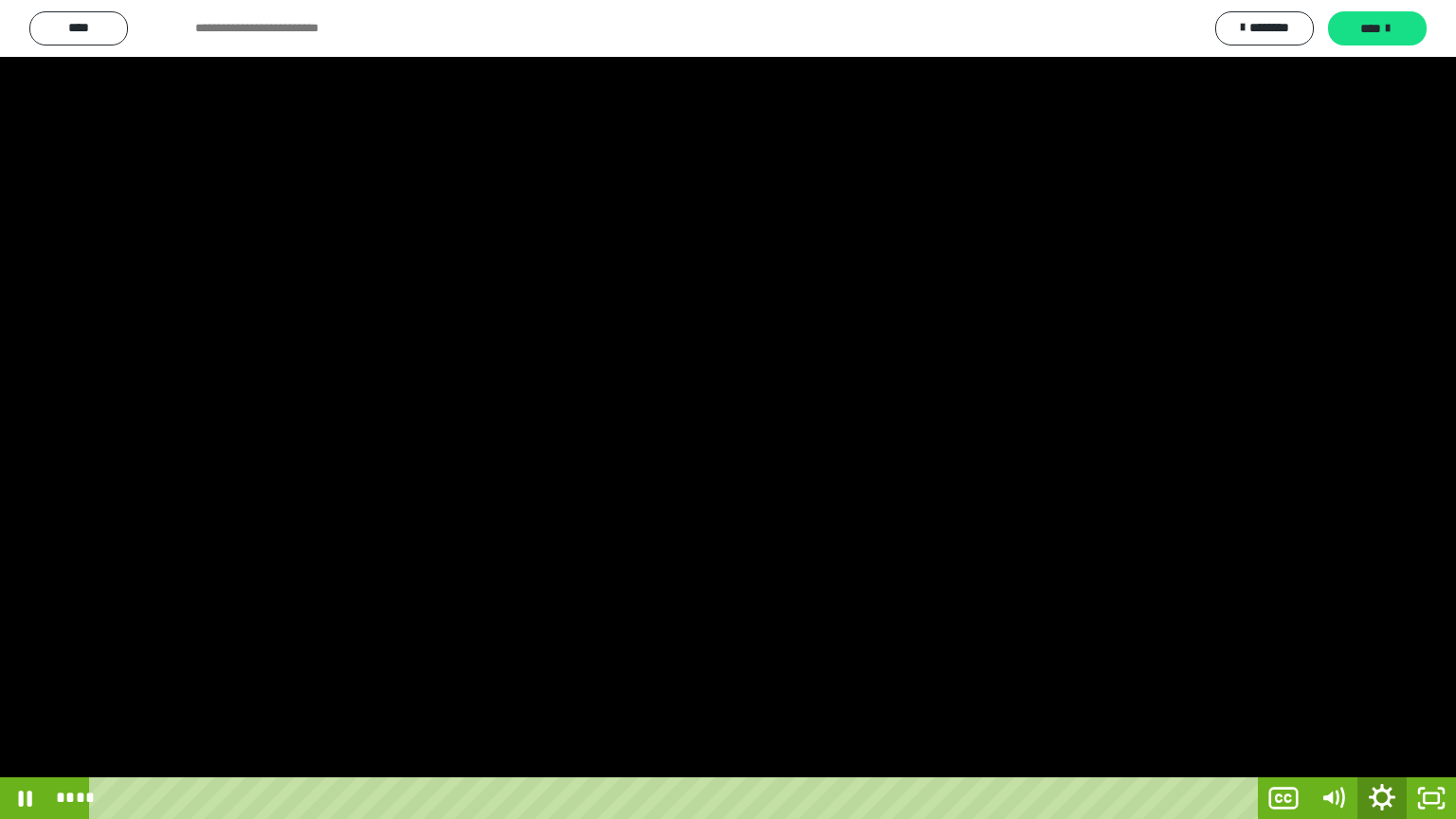 click 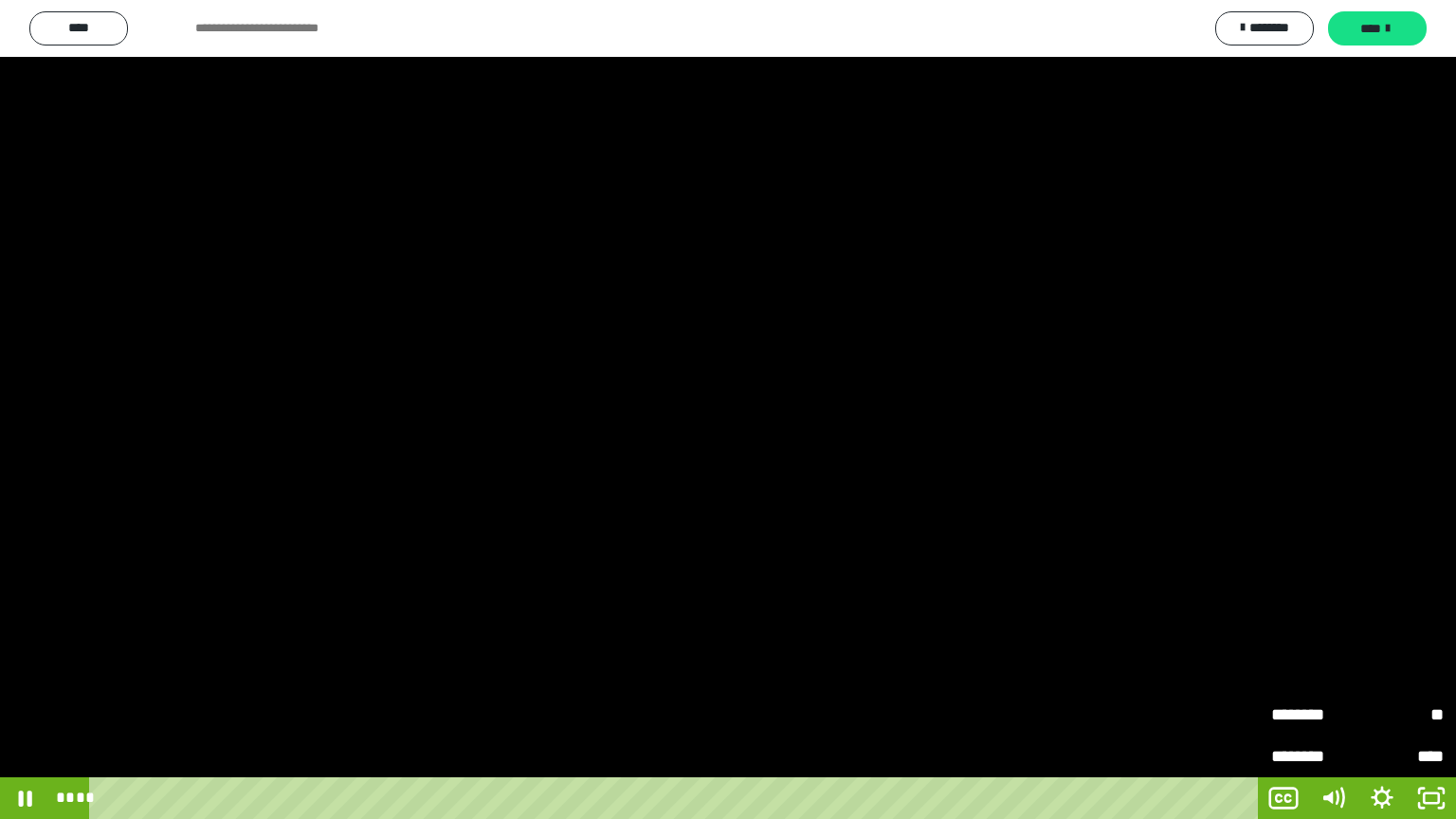 click on "********" at bounding box center (1314, 715) 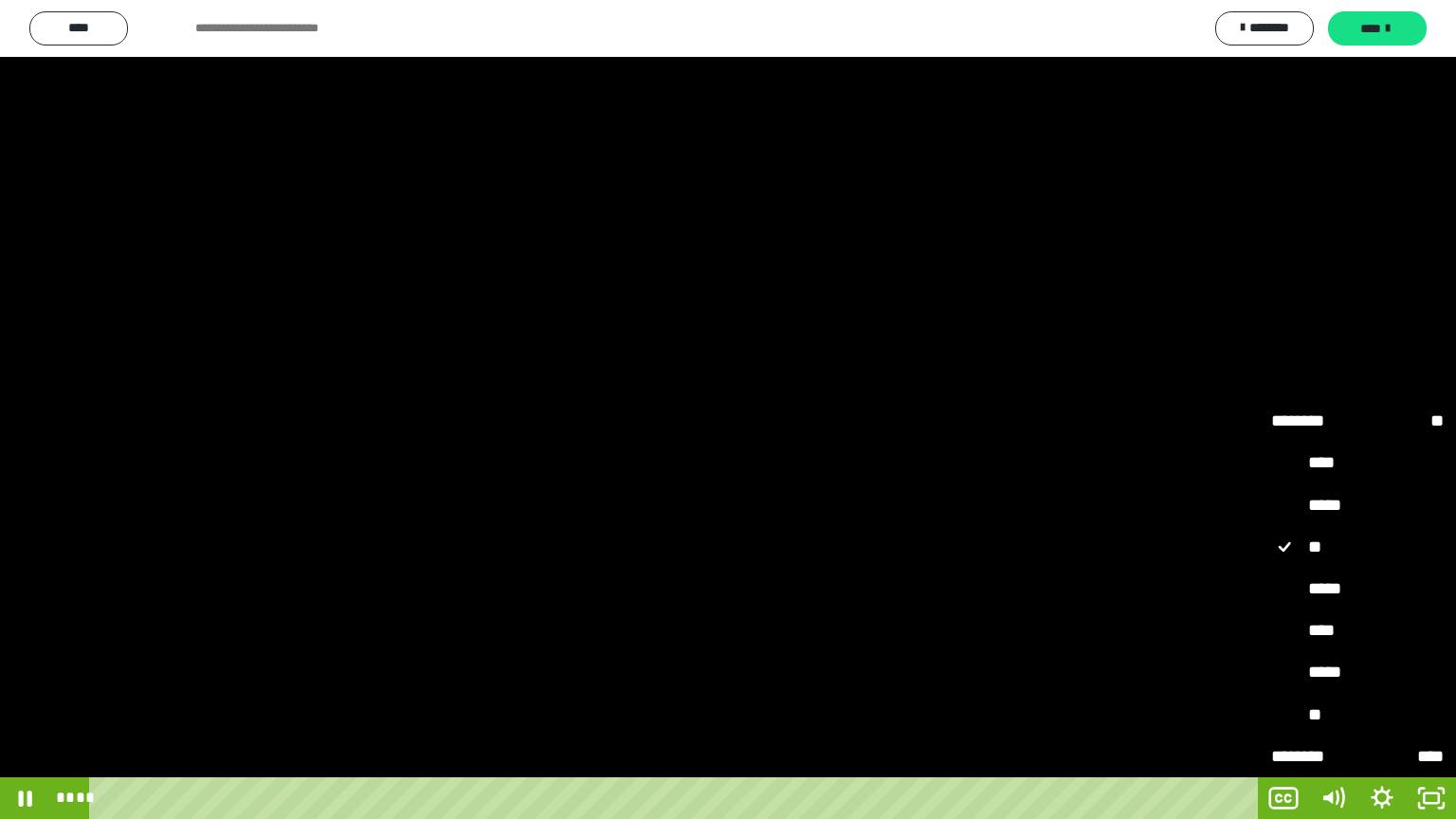 click on "****" at bounding box center (1357, 631) 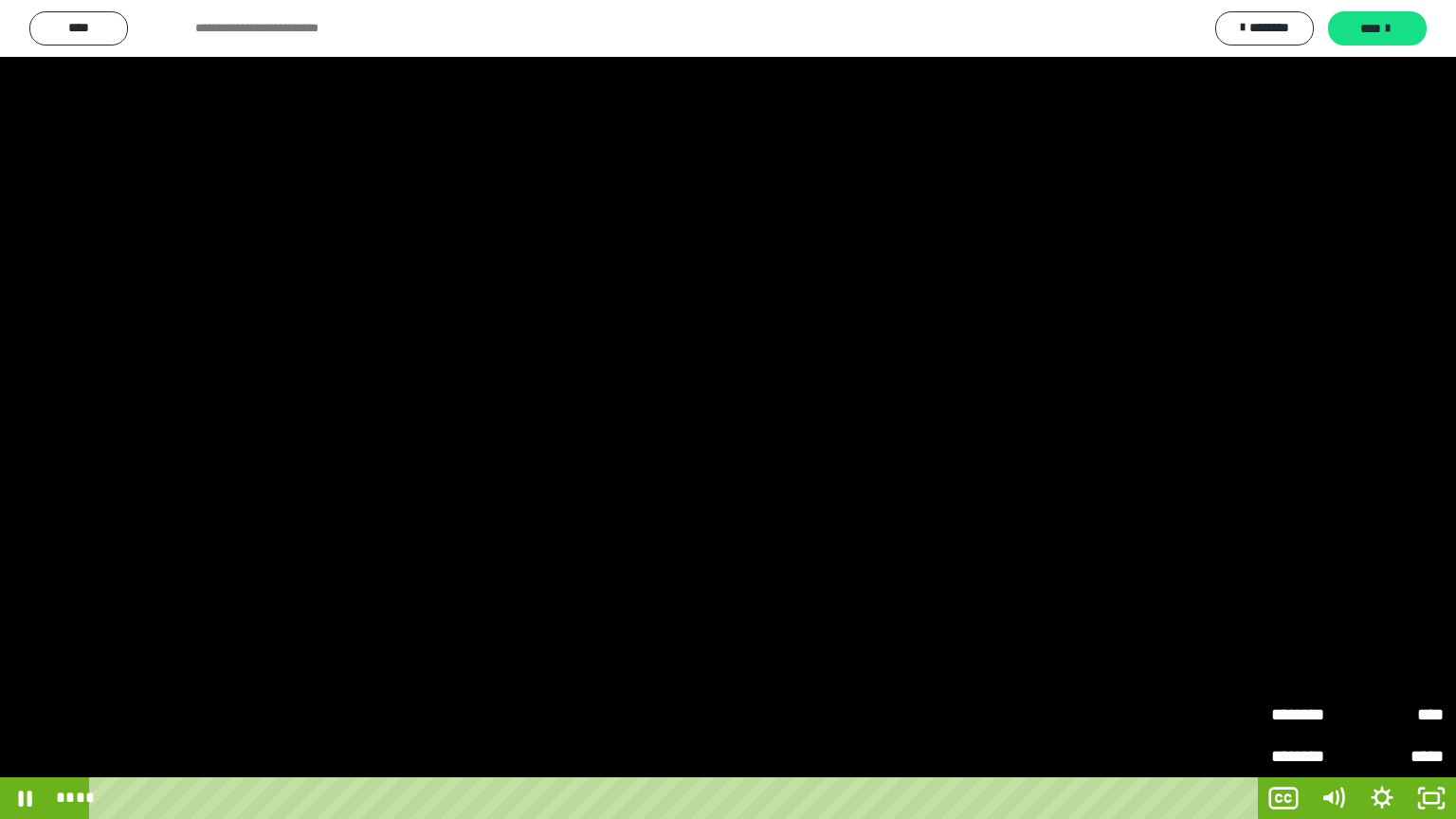 click on "********" at bounding box center (1314, 715) 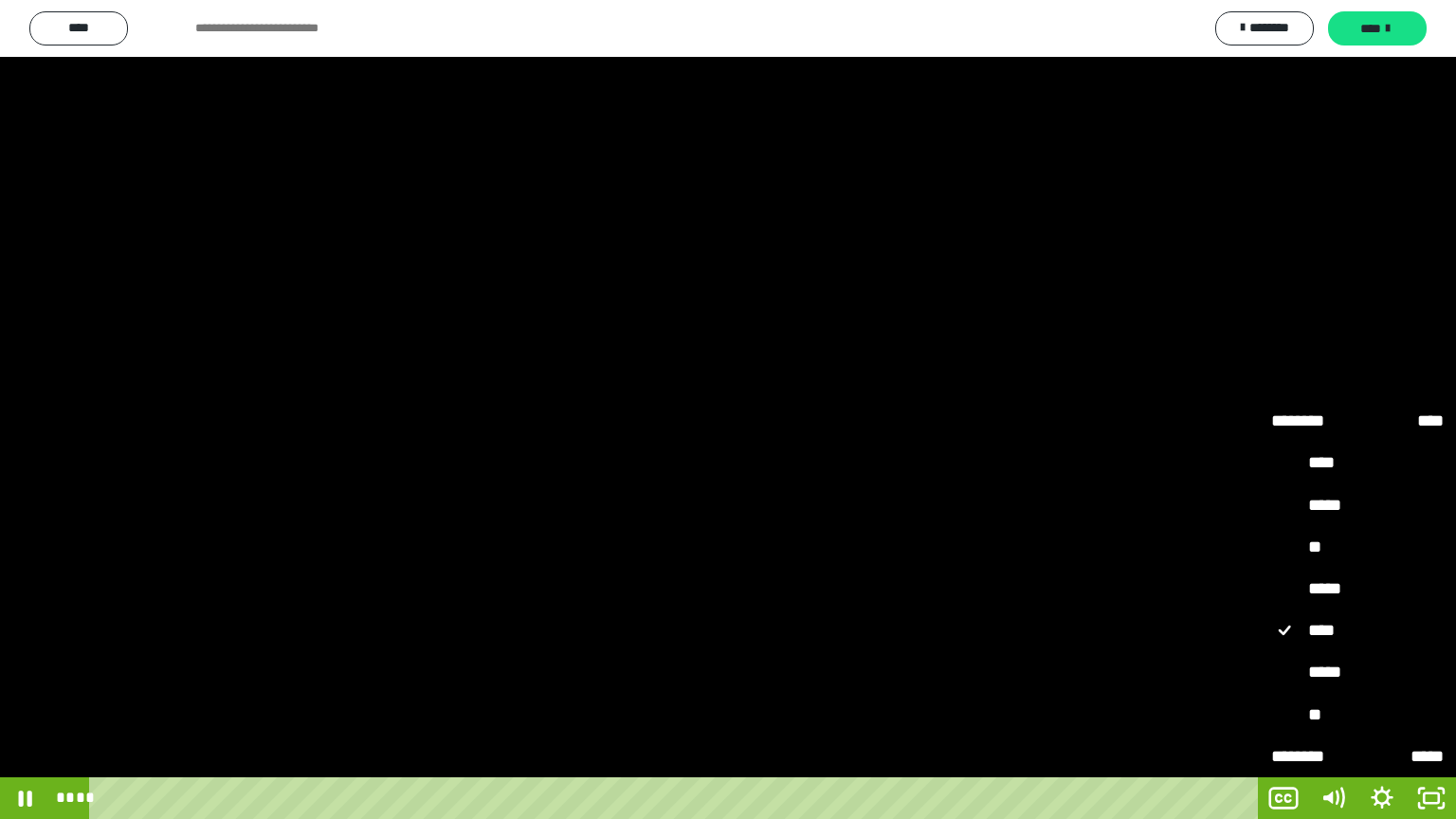 click on "*****" at bounding box center (1357, 590) 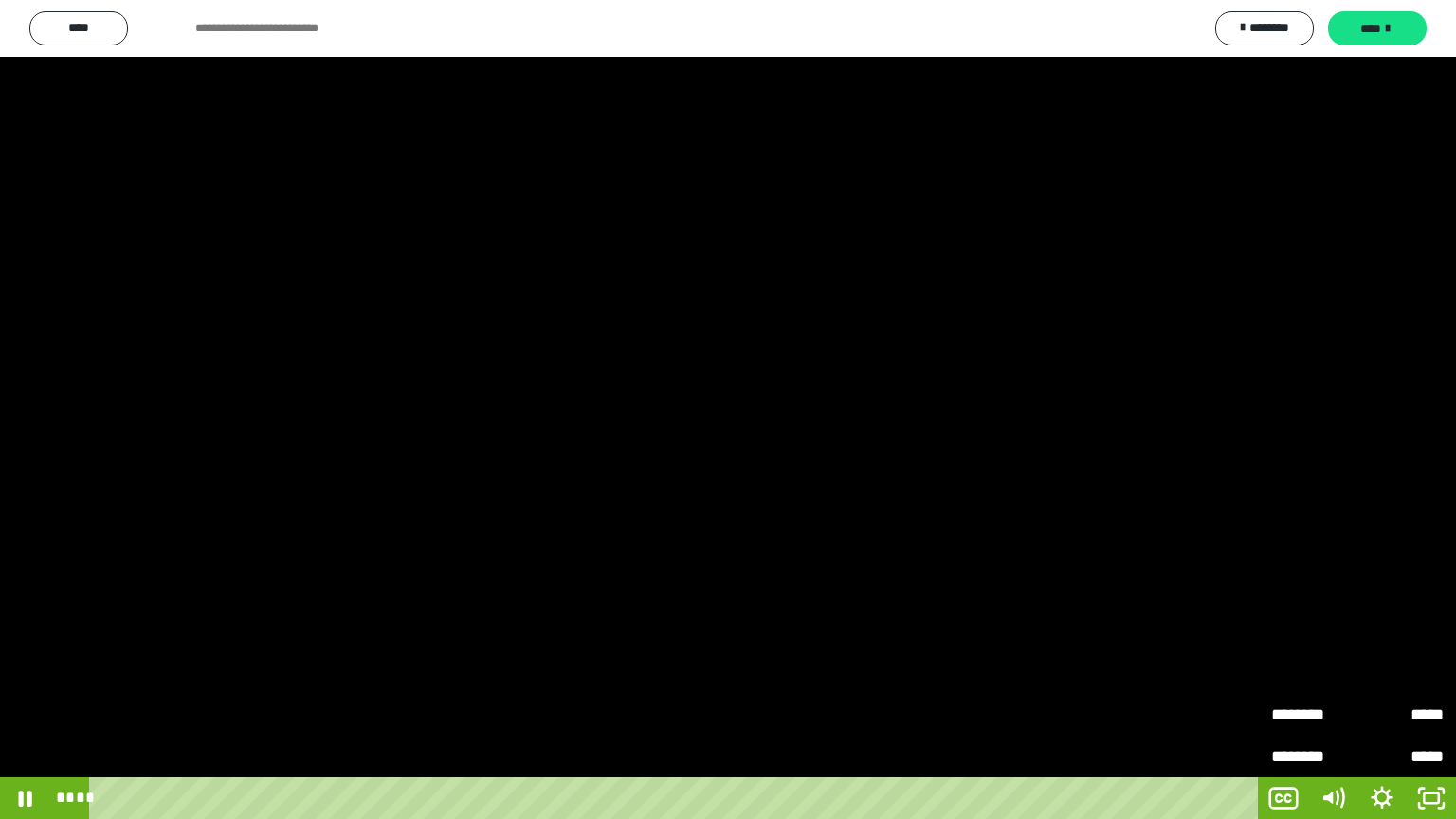 drag, startPoint x: 1073, startPoint y: 318, endPoint x: 1063, endPoint y: 303, distance: 18.027756 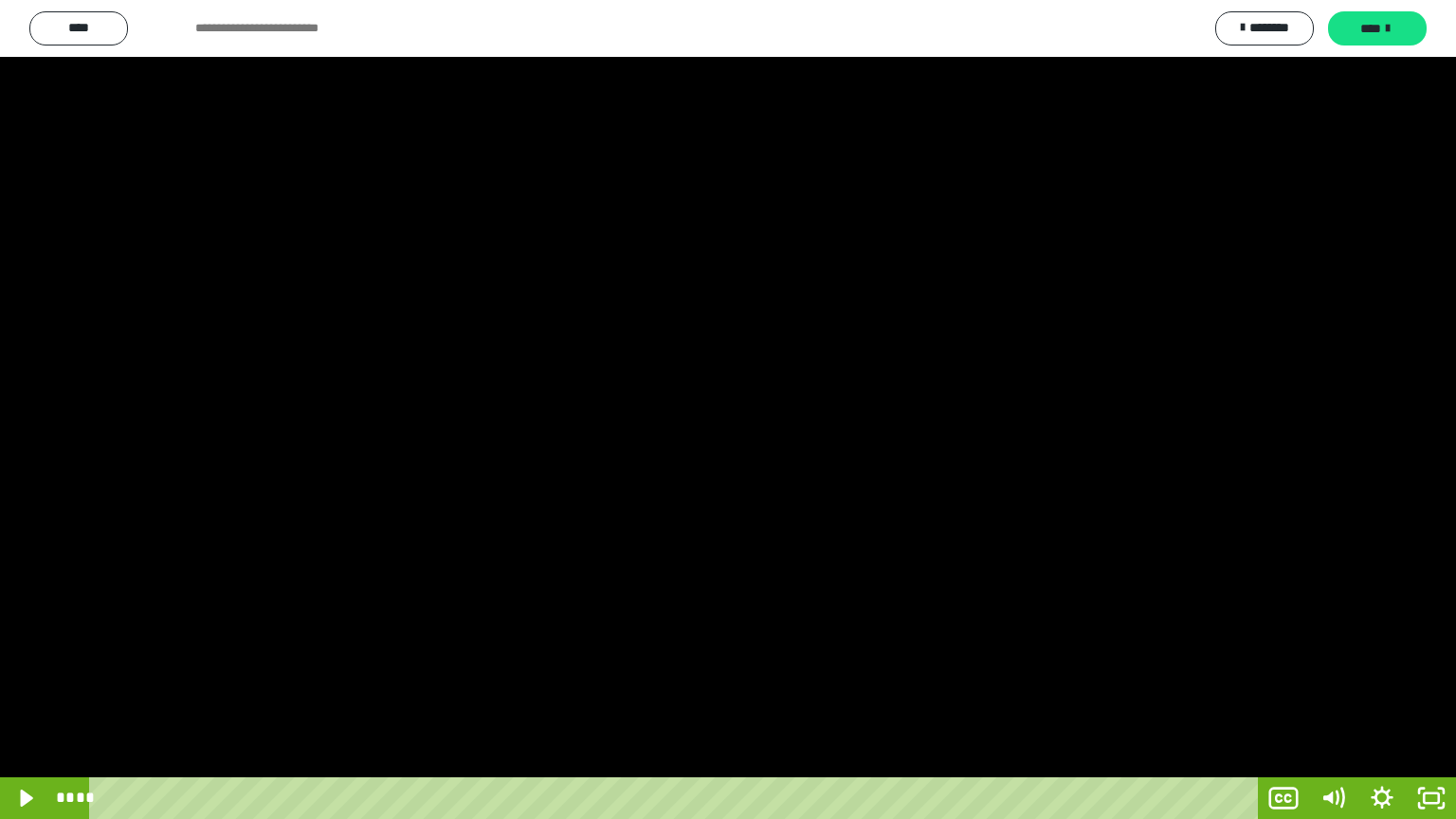 click at bounding box center [728, 410] 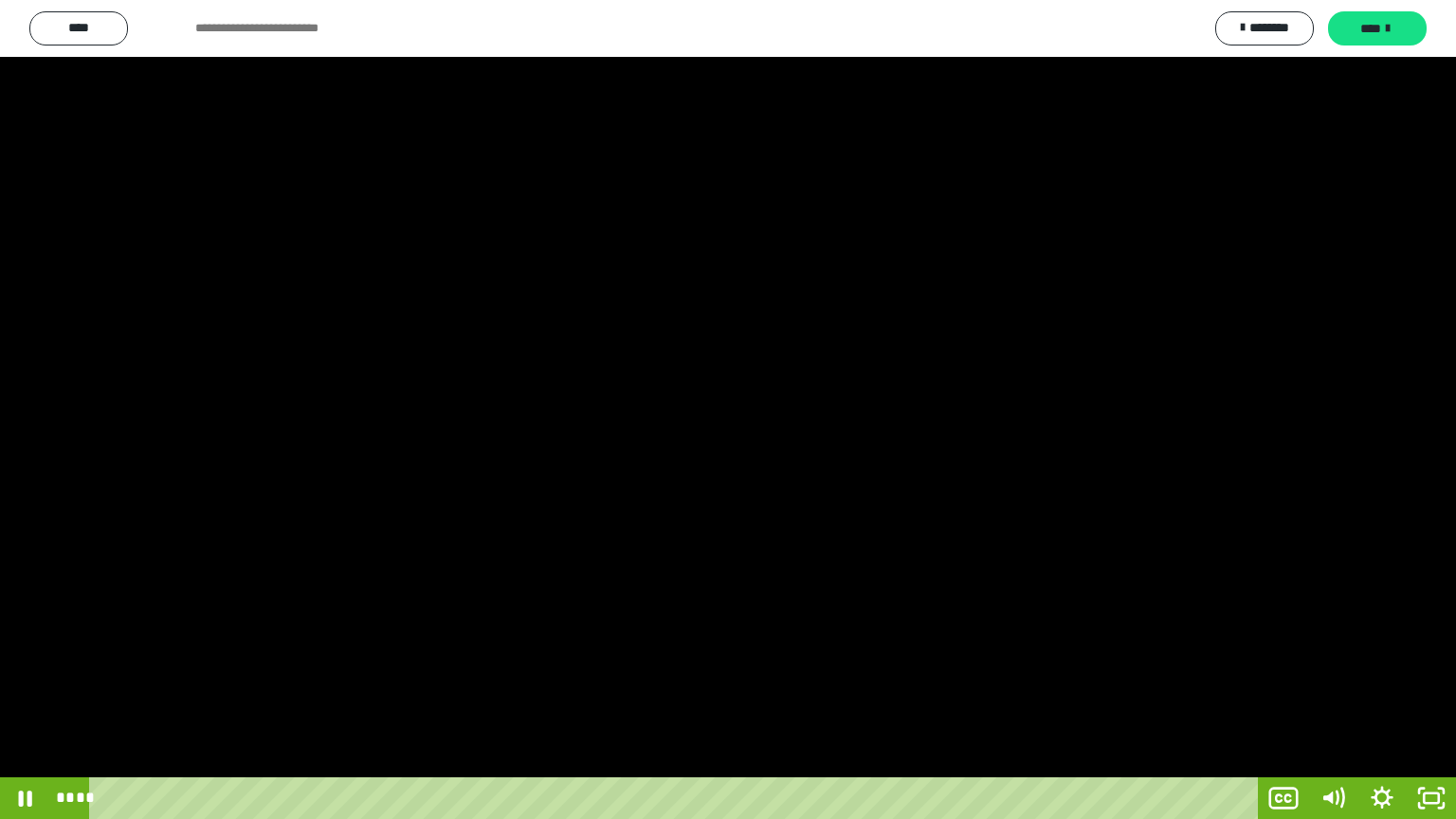 click at bounding box center [728, 410] 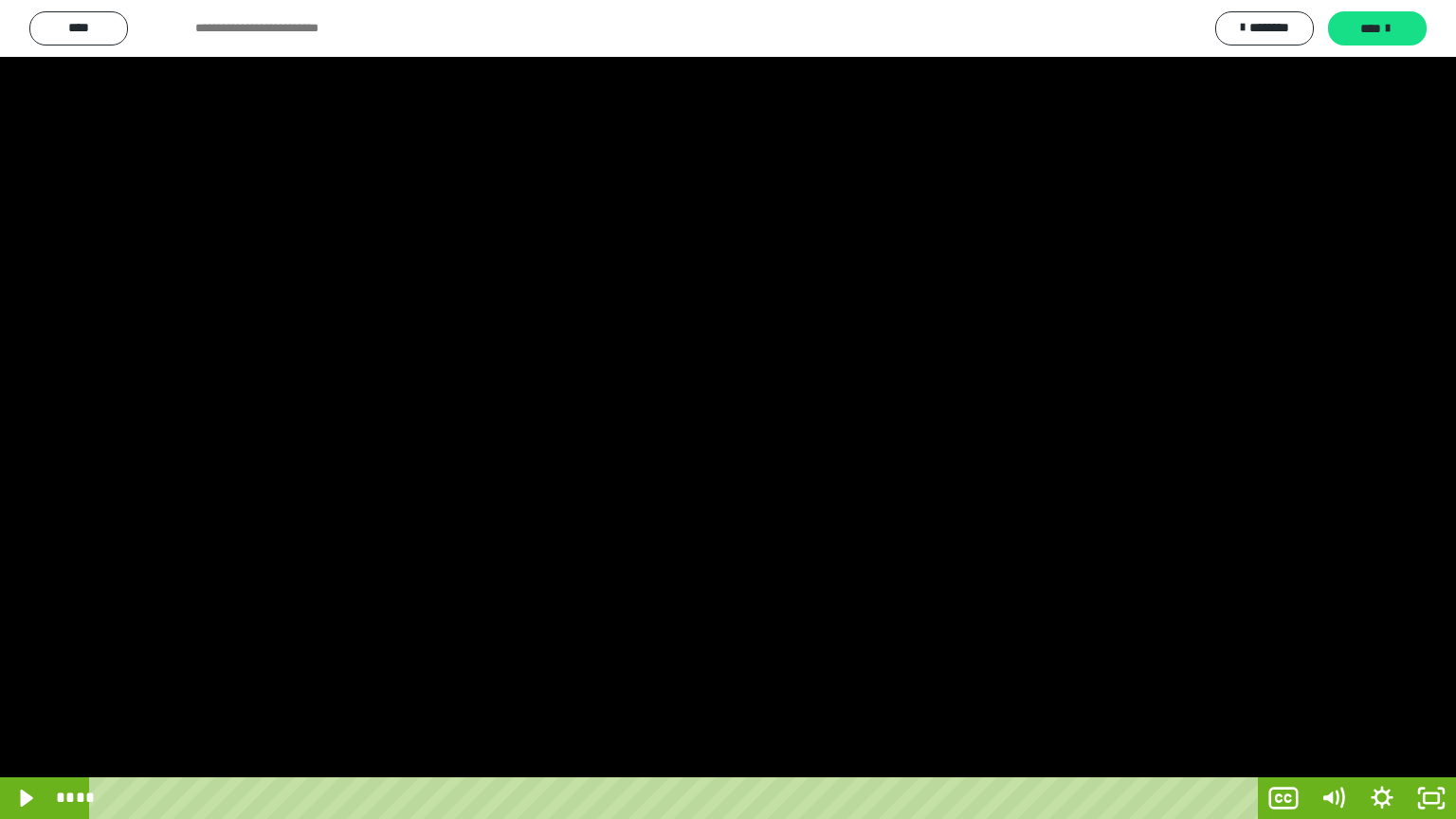 click at bounding box center (728, 410) 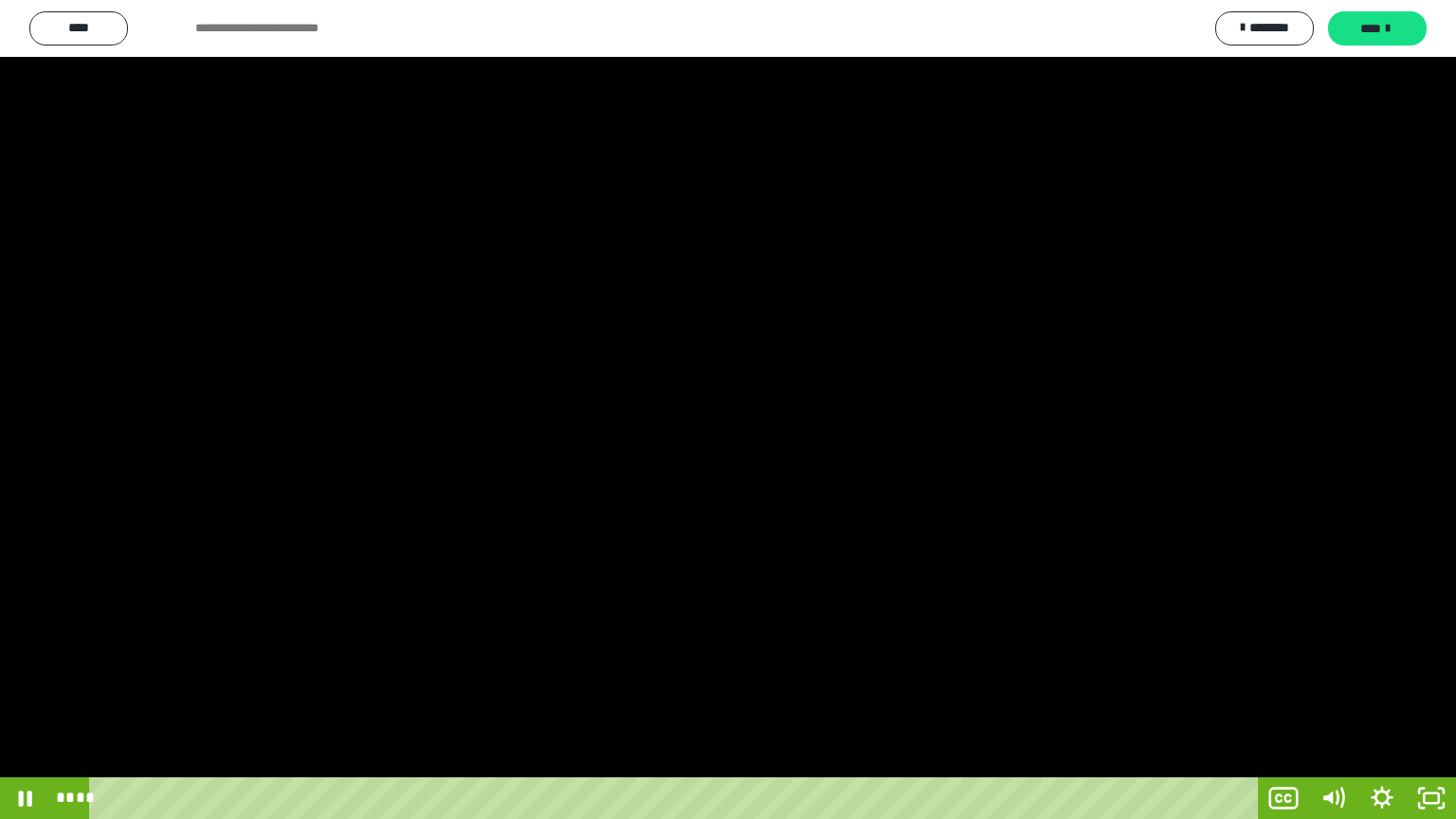 click at bounding box center [728, 410] 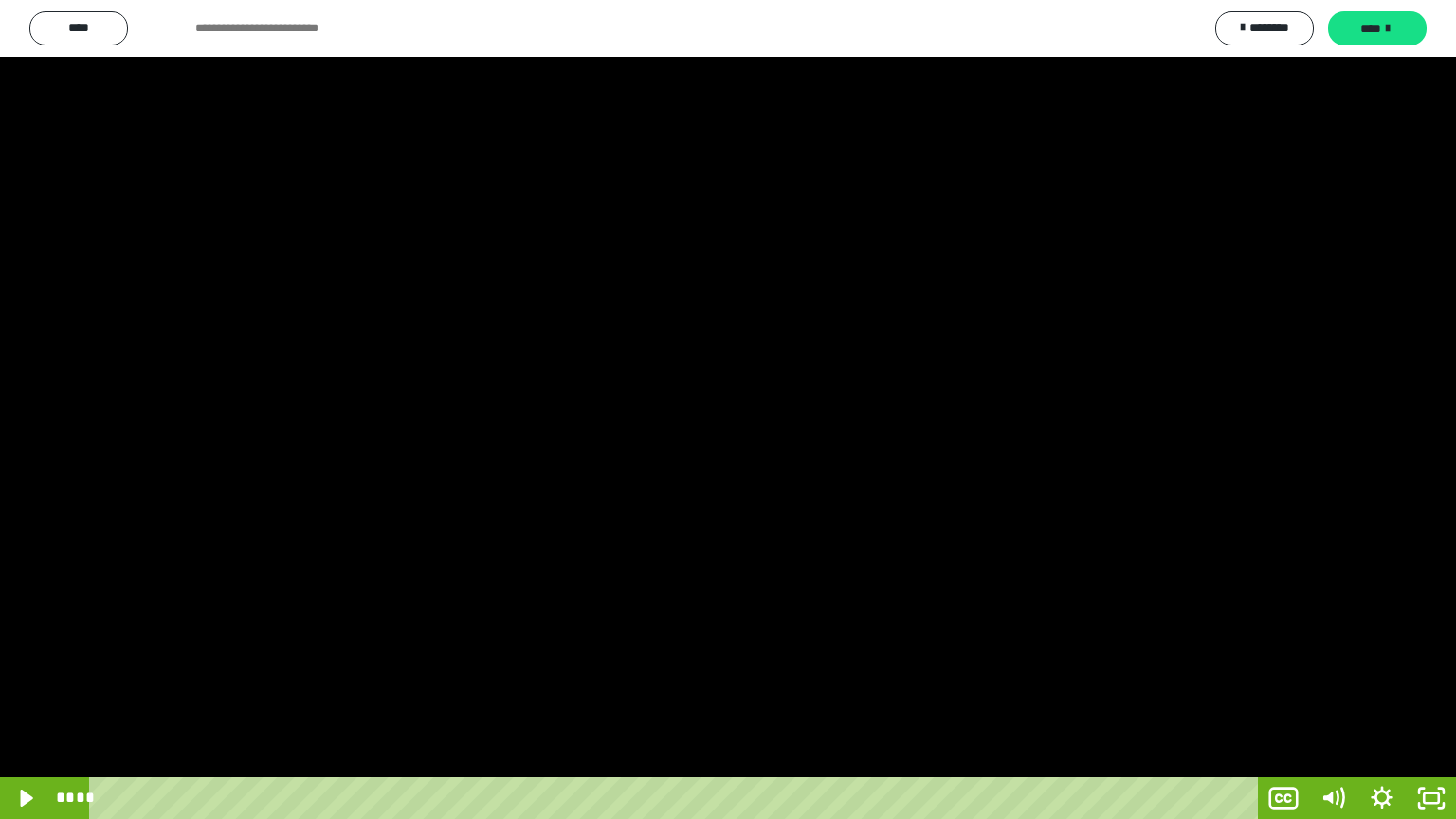click at bounding box center (728, 410) 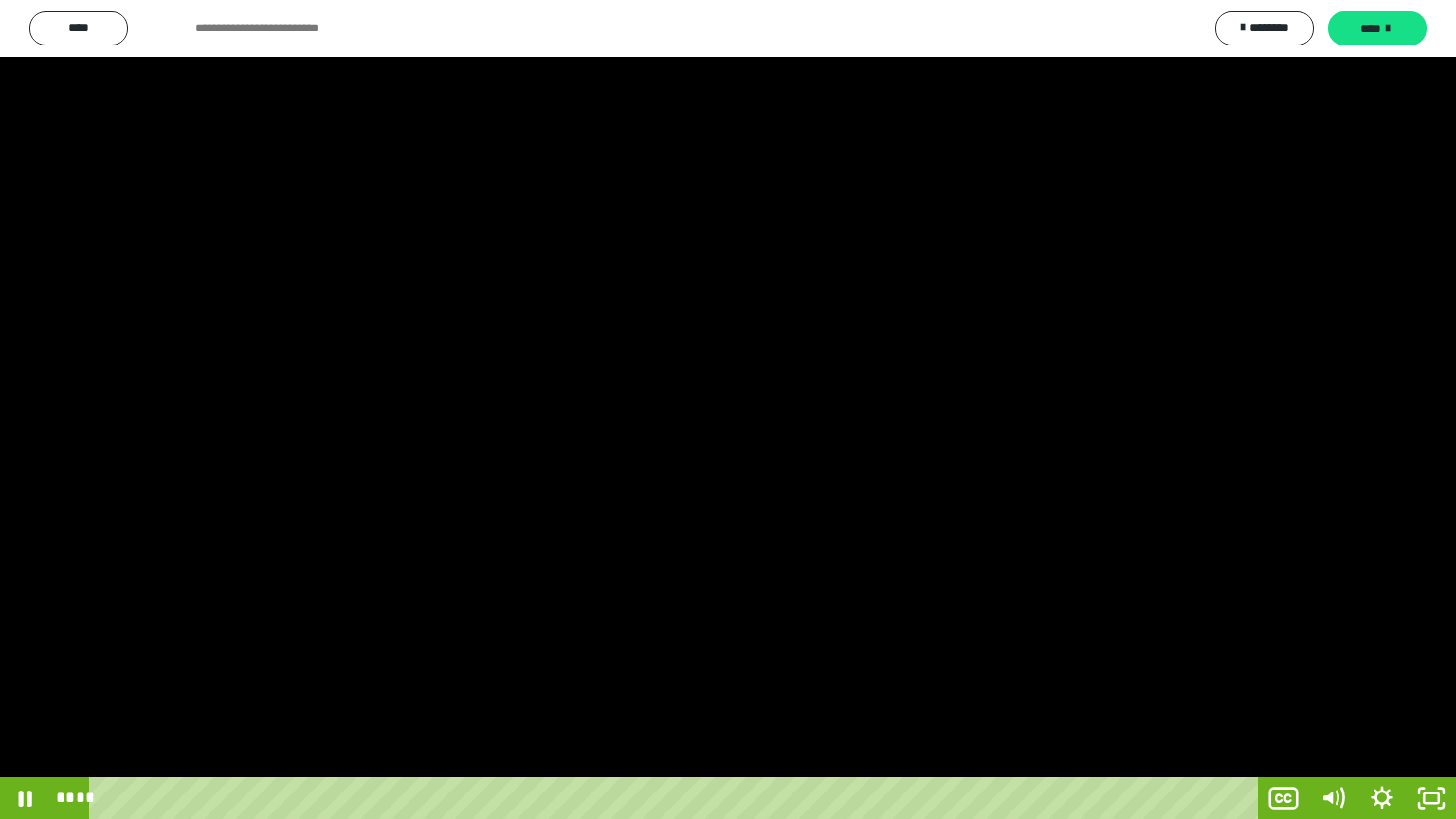 click at bounding box center (728, 410) 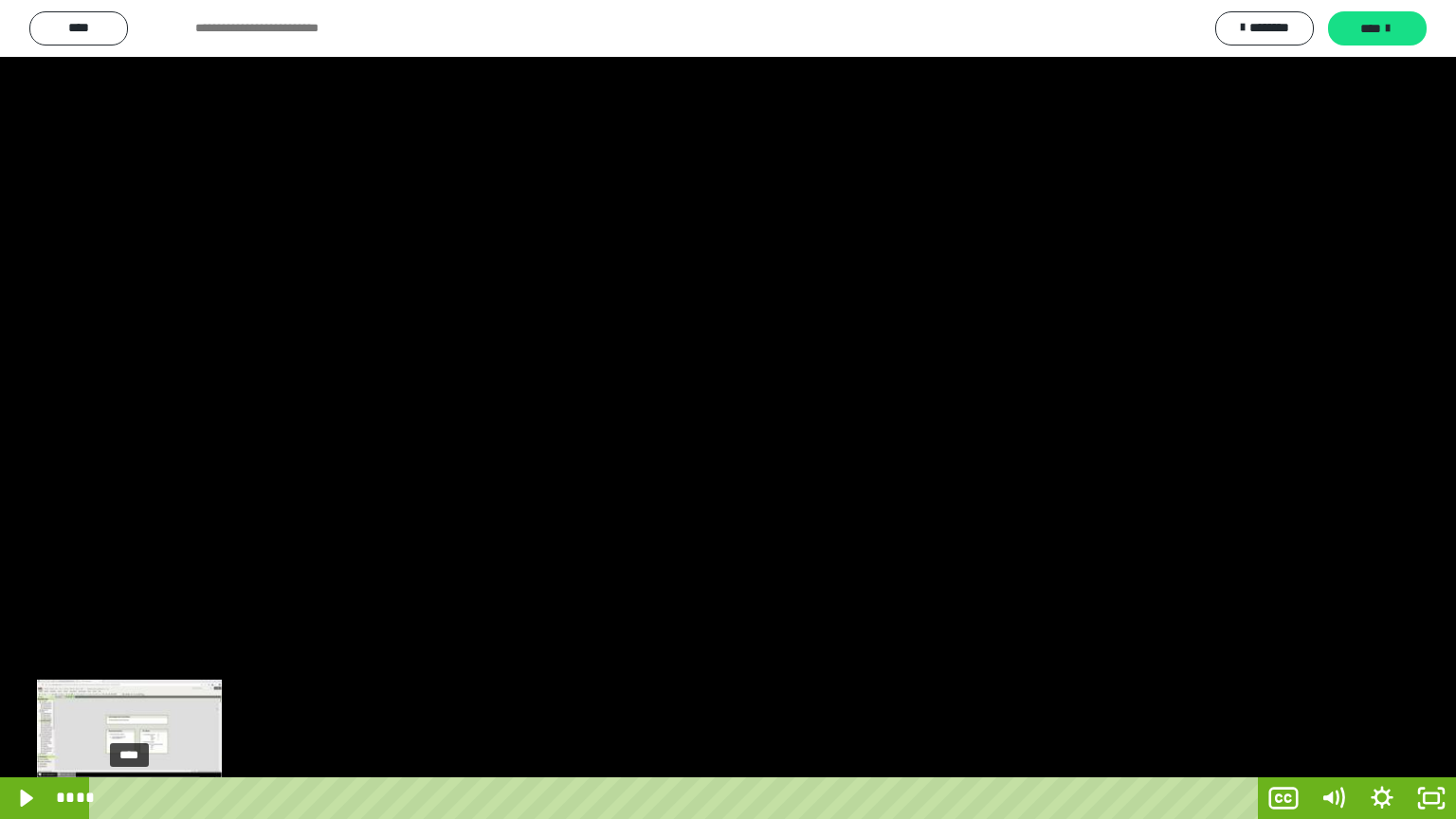 click on "****" at bounding box center (677, 798) 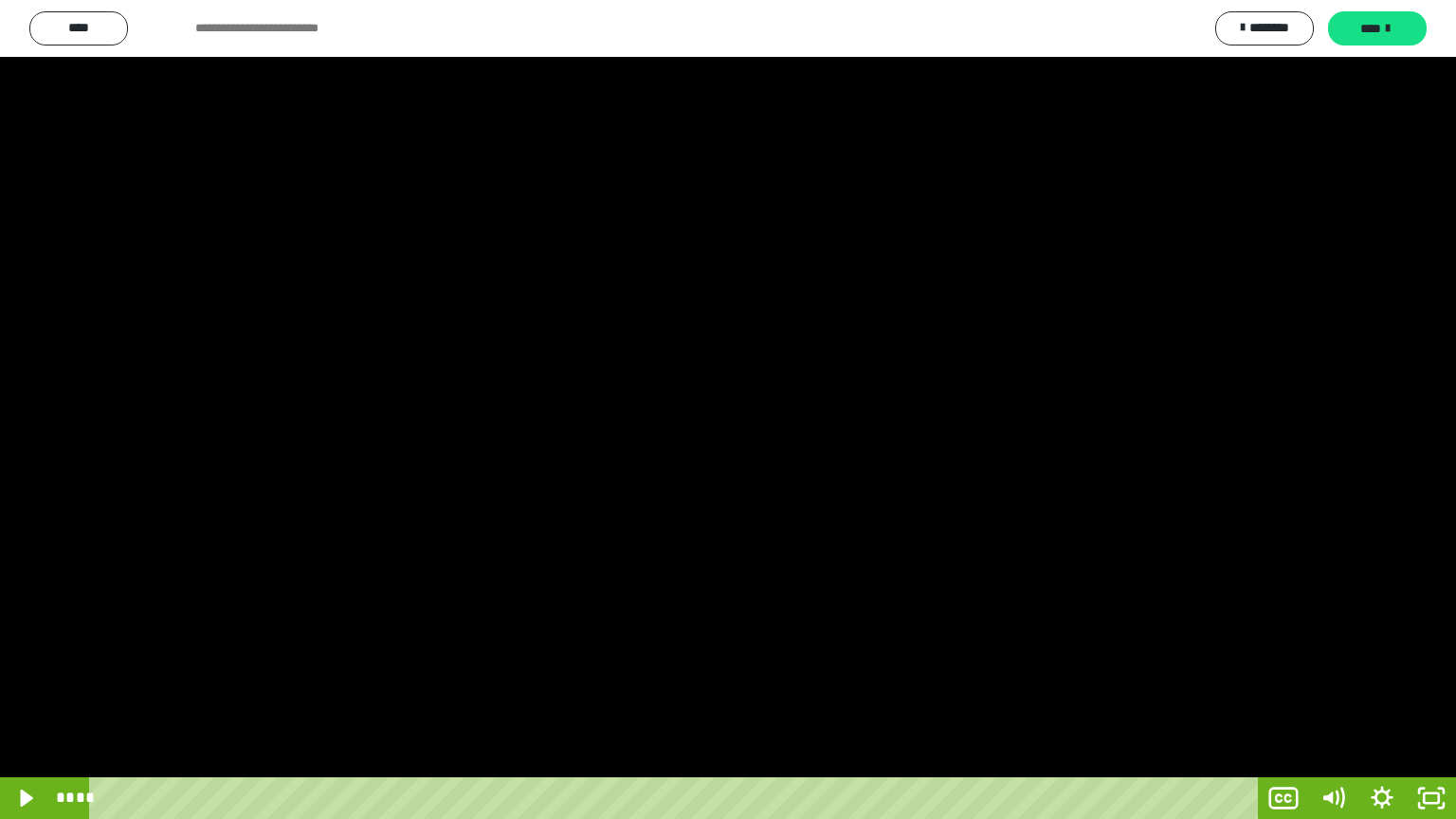 click at bounding box center [728, 410] 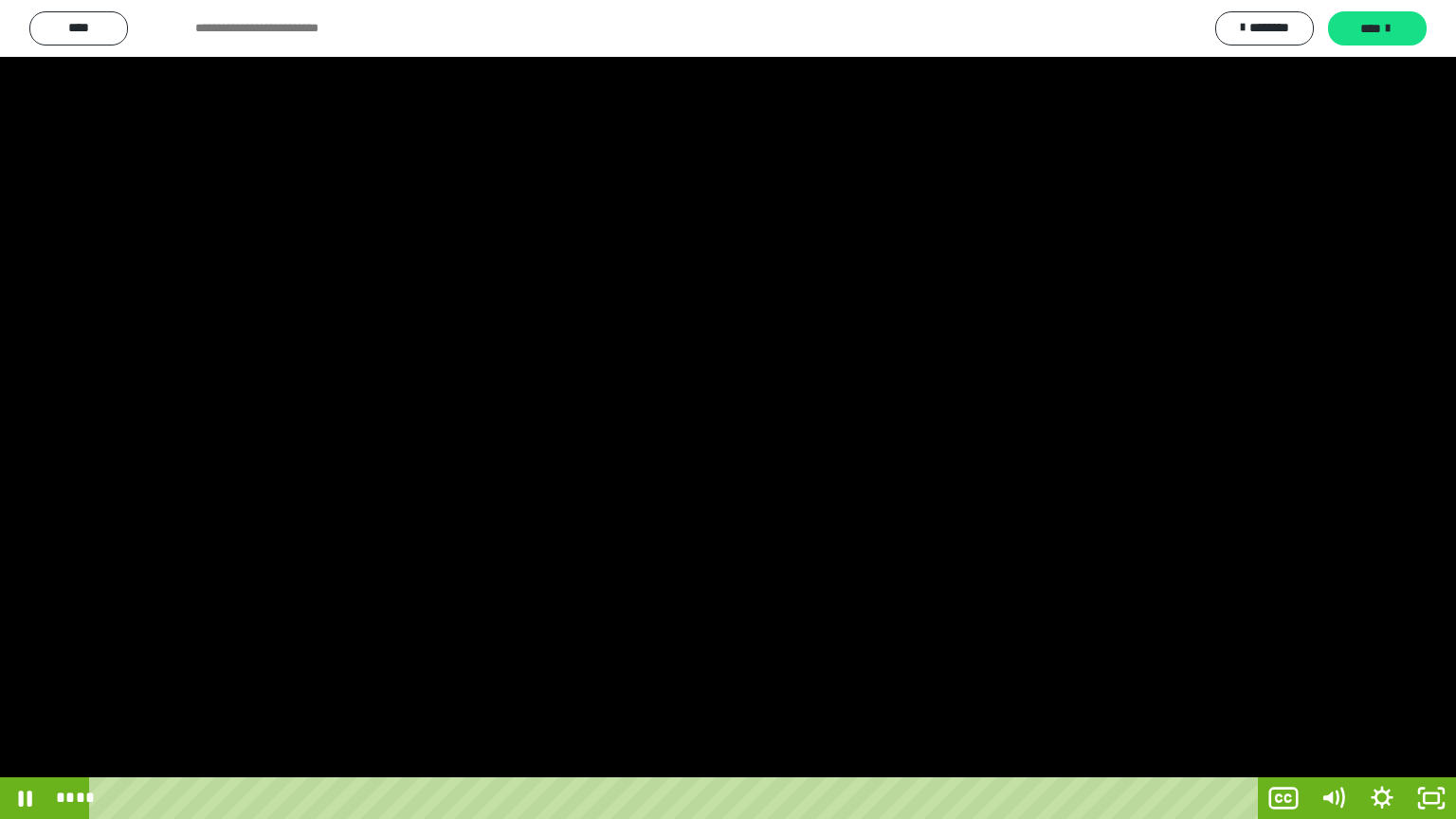 drag, startPoint x: 364, startPoint y: 396, endPoint x: 375, endPoint y: 404, distance: 13.601471 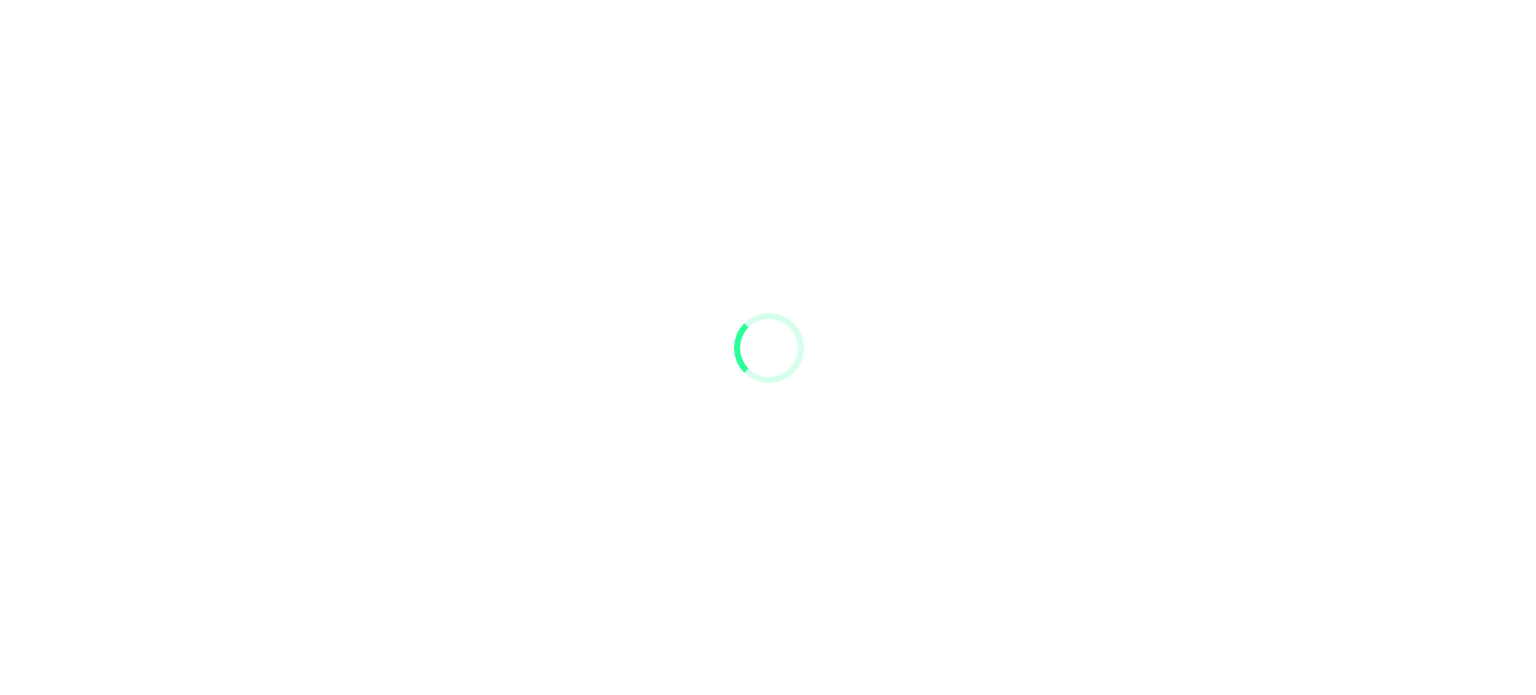 scroll, scrollTop: 0, scrollLeft: 0, axis: both 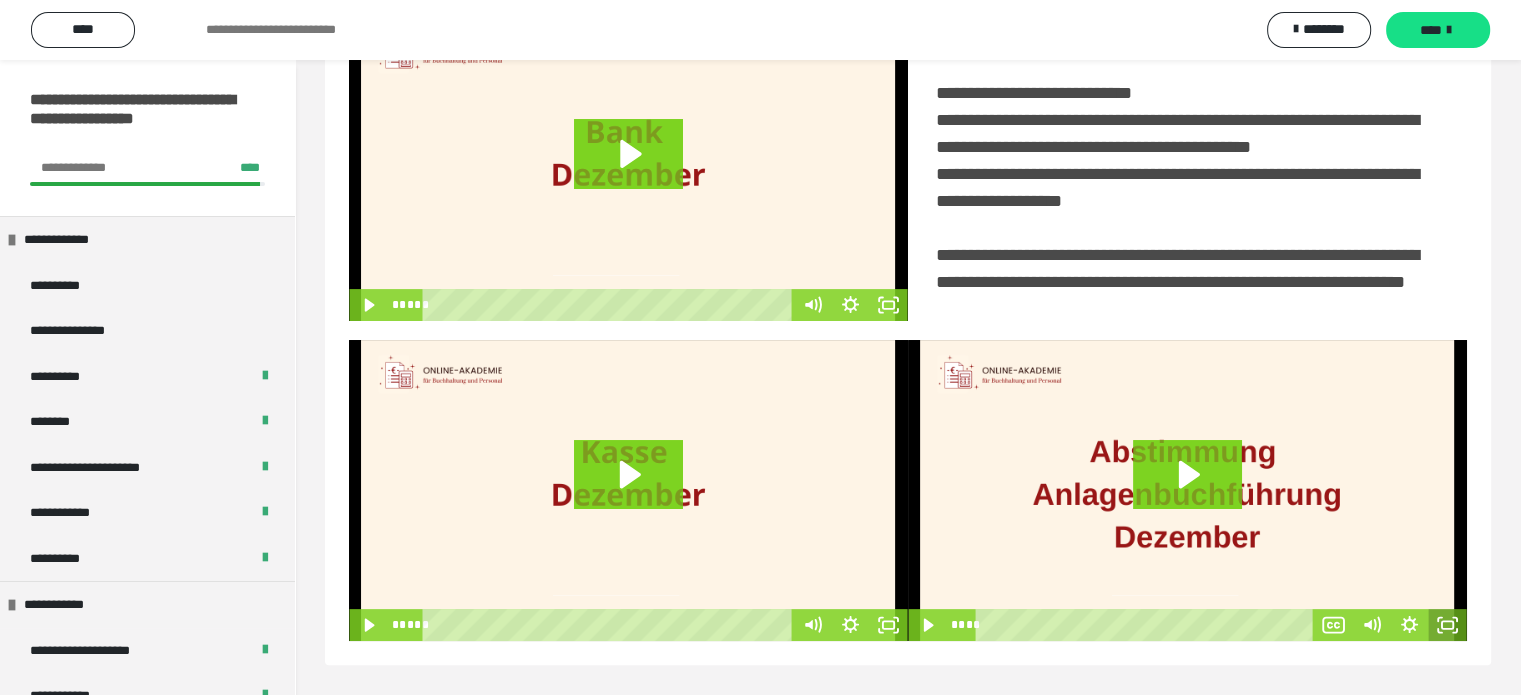 click 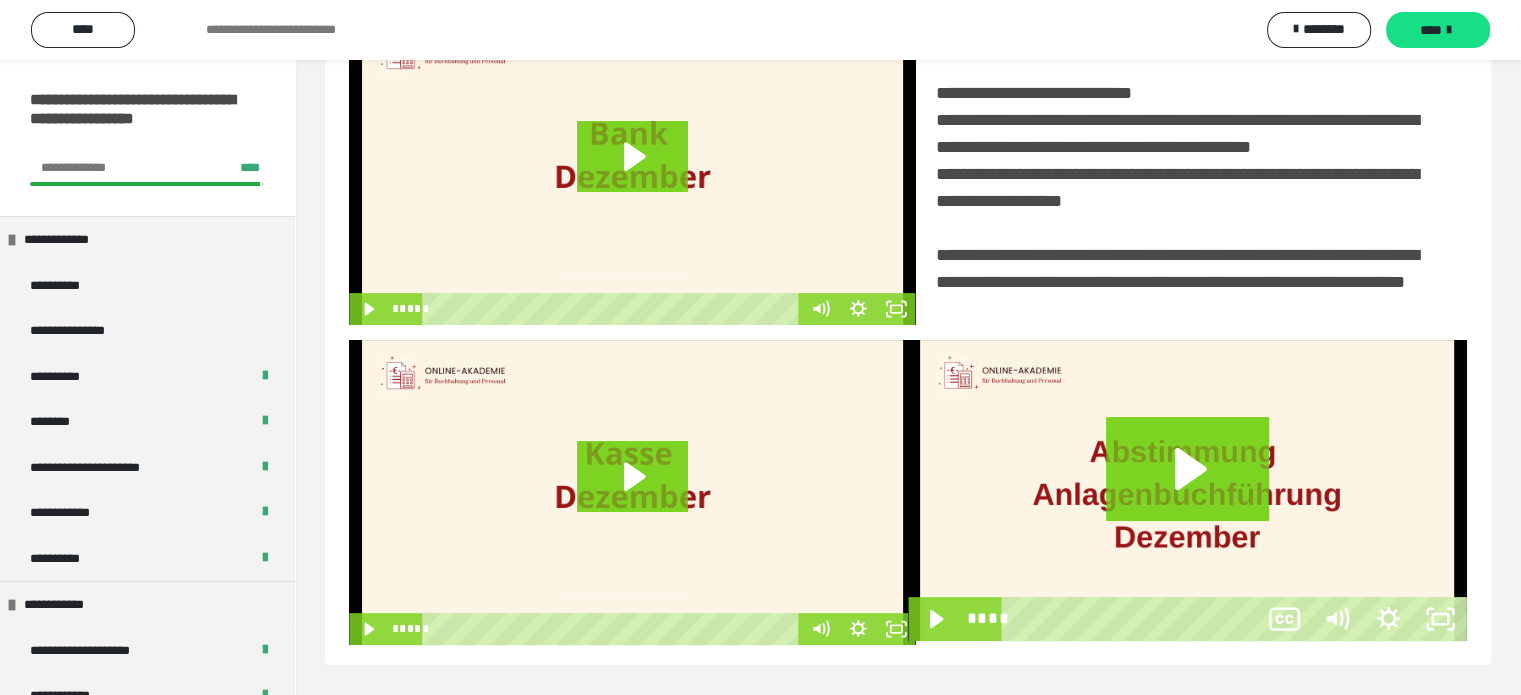 scroll, scrollTop: 334, scrollLeft: 0, axis: vertical 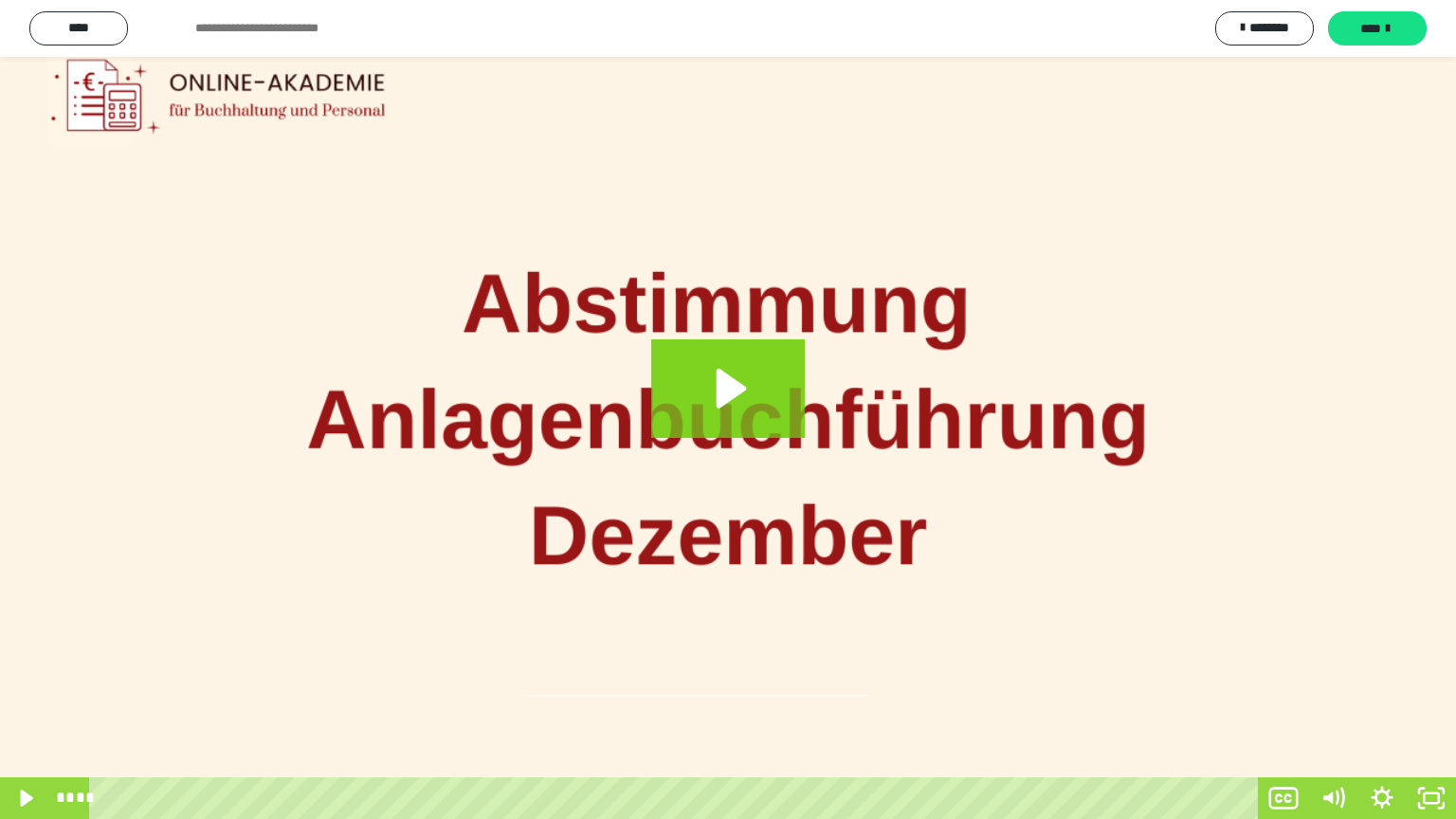 click at bounding box center (728, 410) 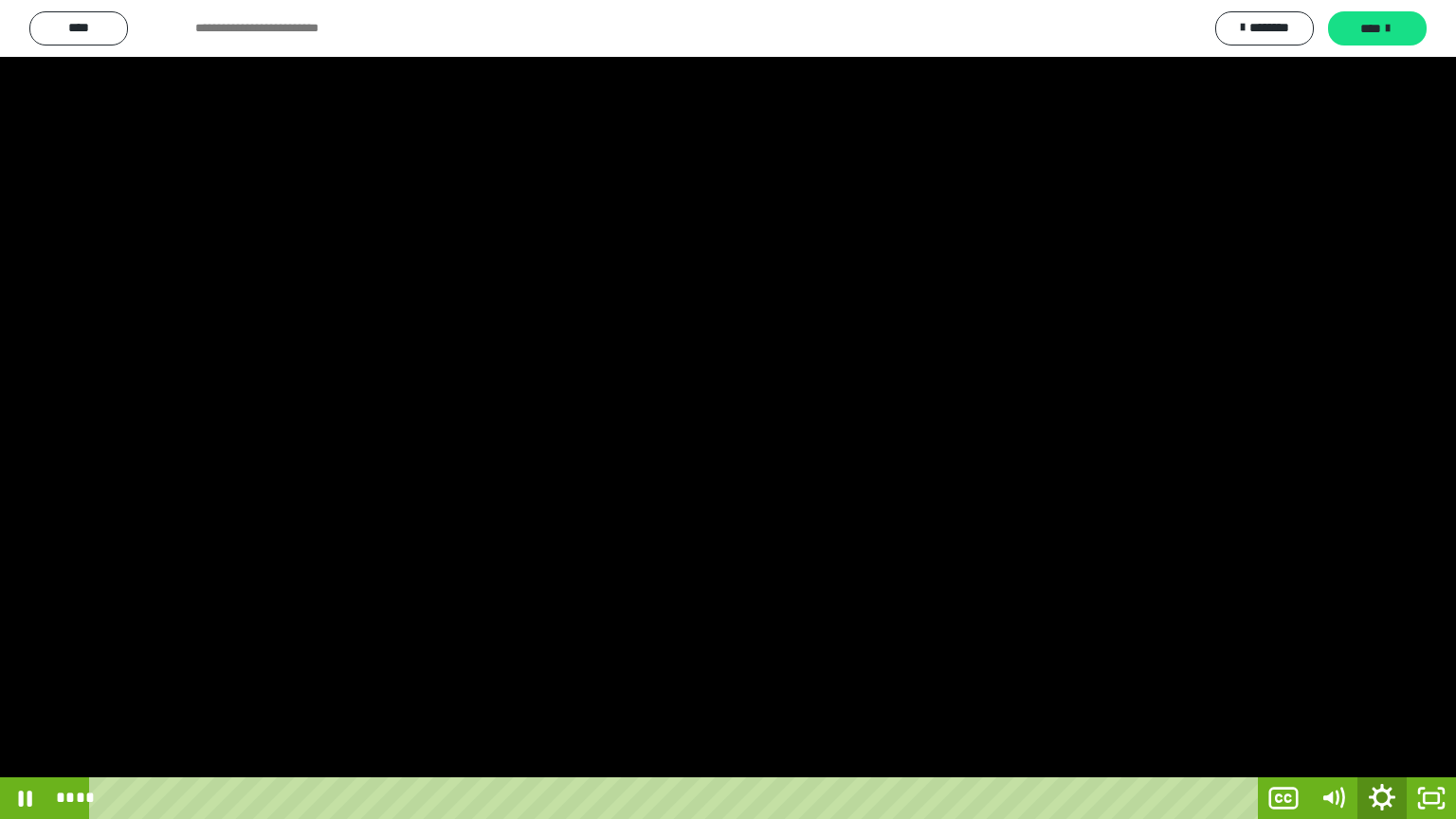click 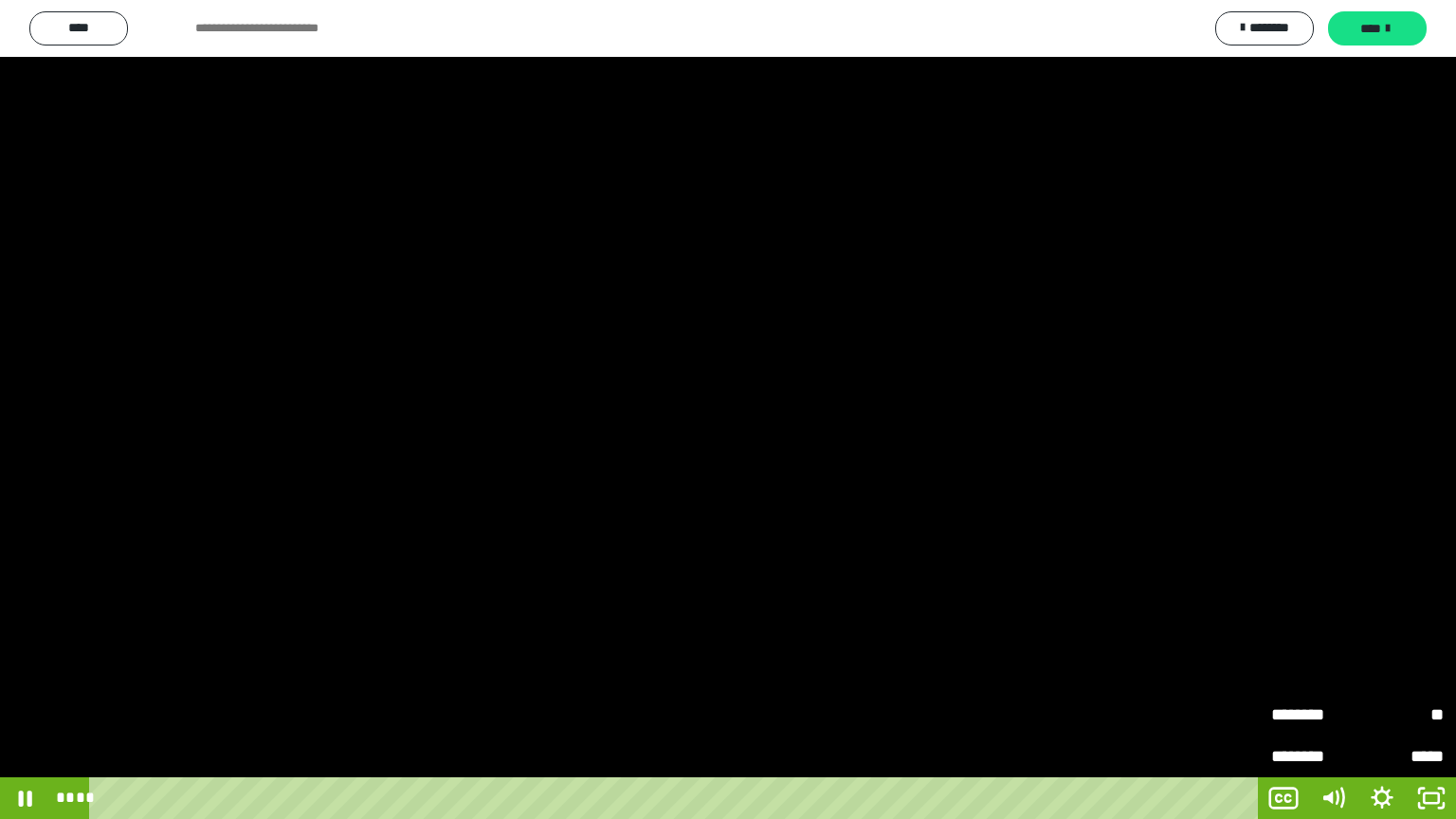click on "********" at bounding box center (1314, 715) 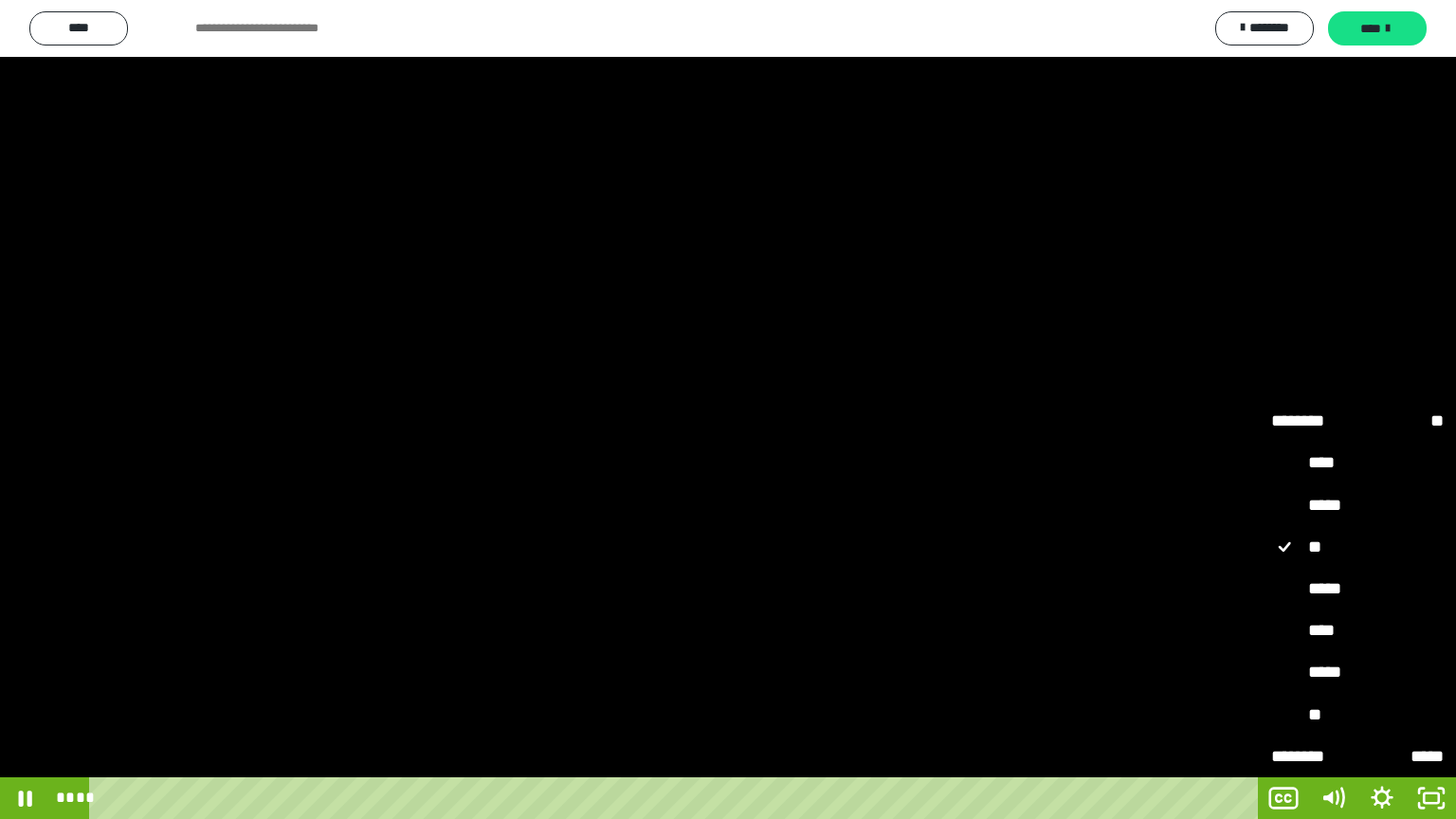 drag, startPoint x: 1307, startPoint y: 590, endPoint x: 1308, endPoint y: 603, distance: 13.038405 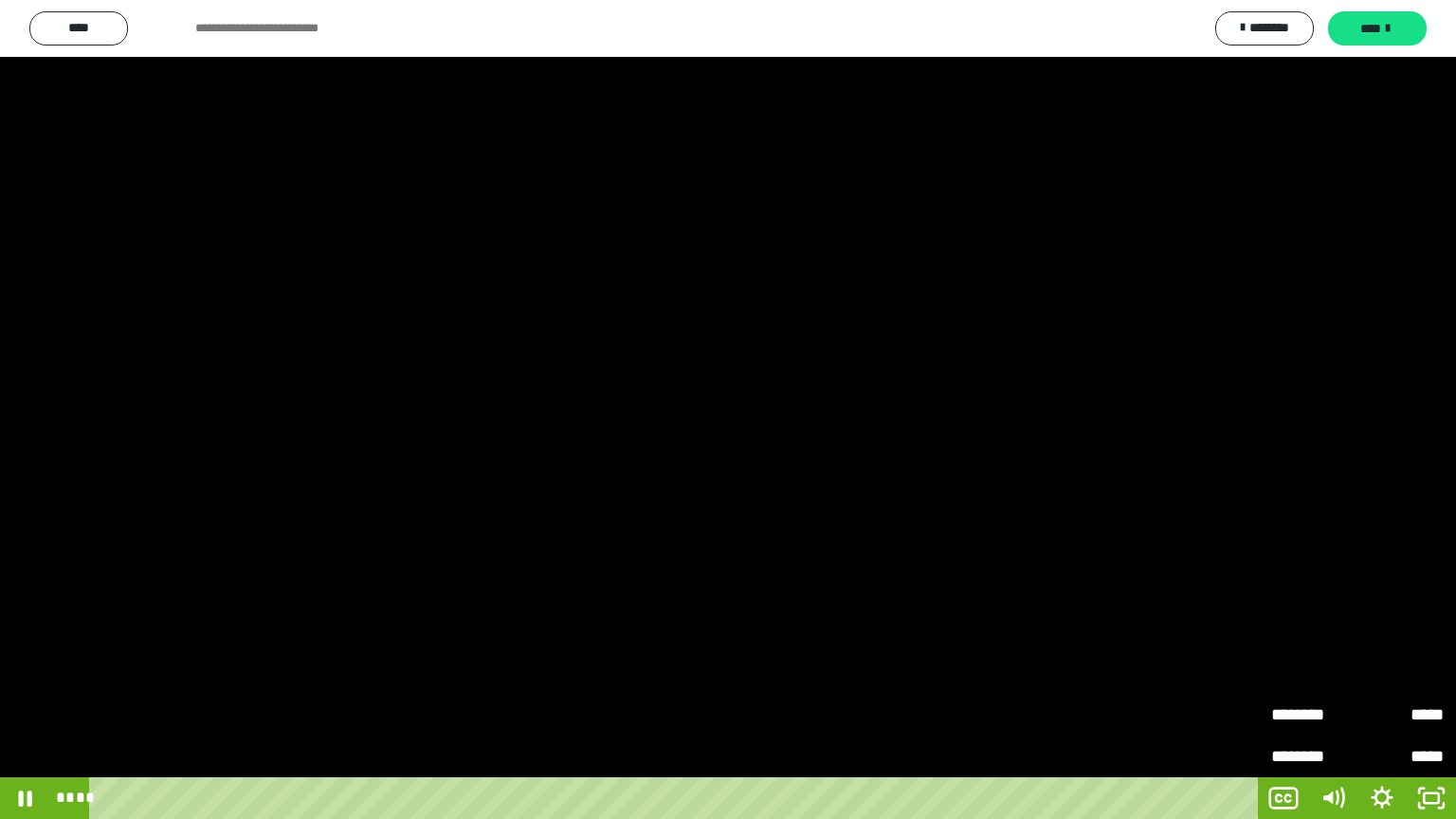 drag, startPoint x: 1094, startPoint y: 569, endPoint x: 1160, endPoint y: 630, distance: 89.872131 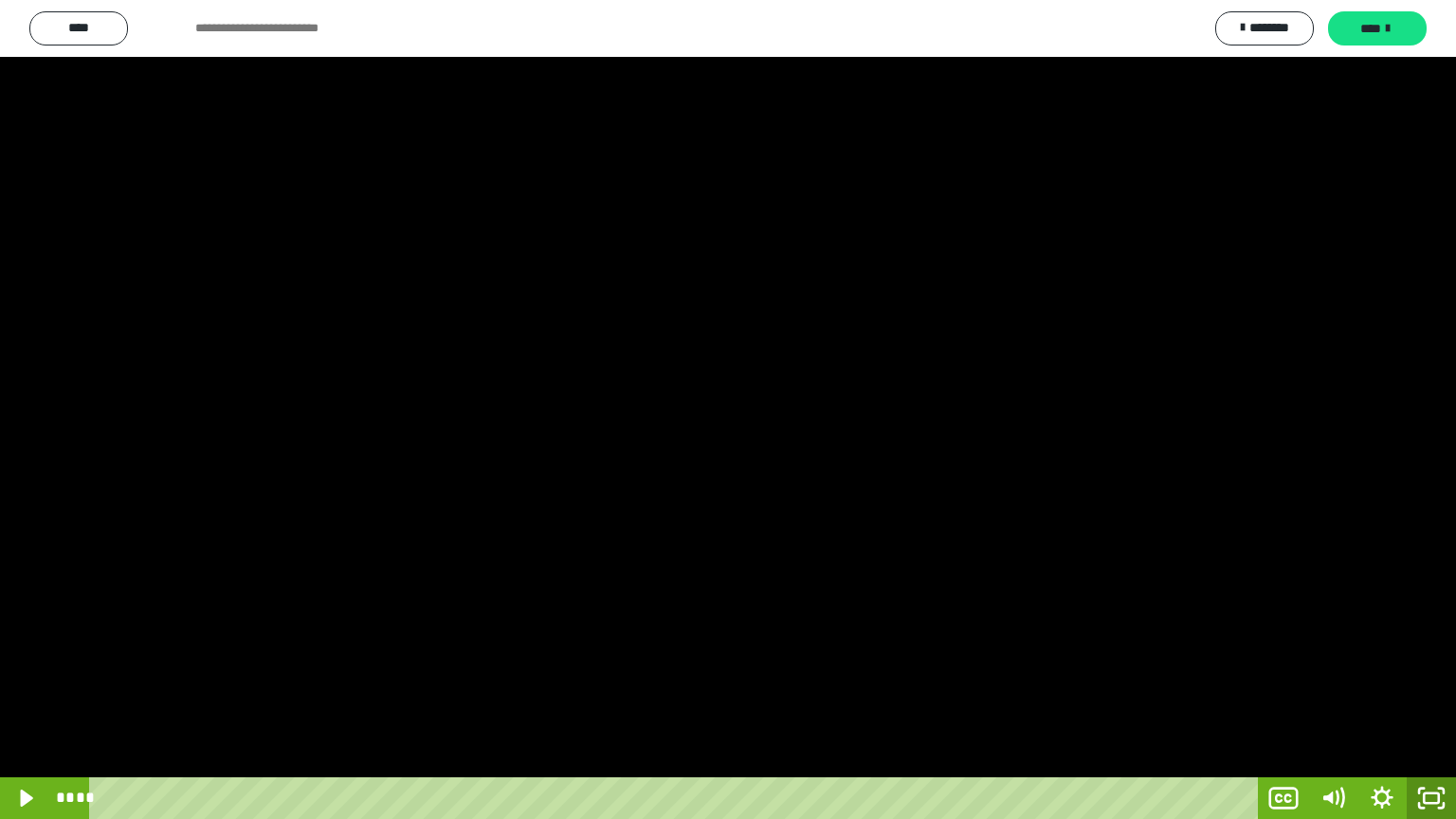 click 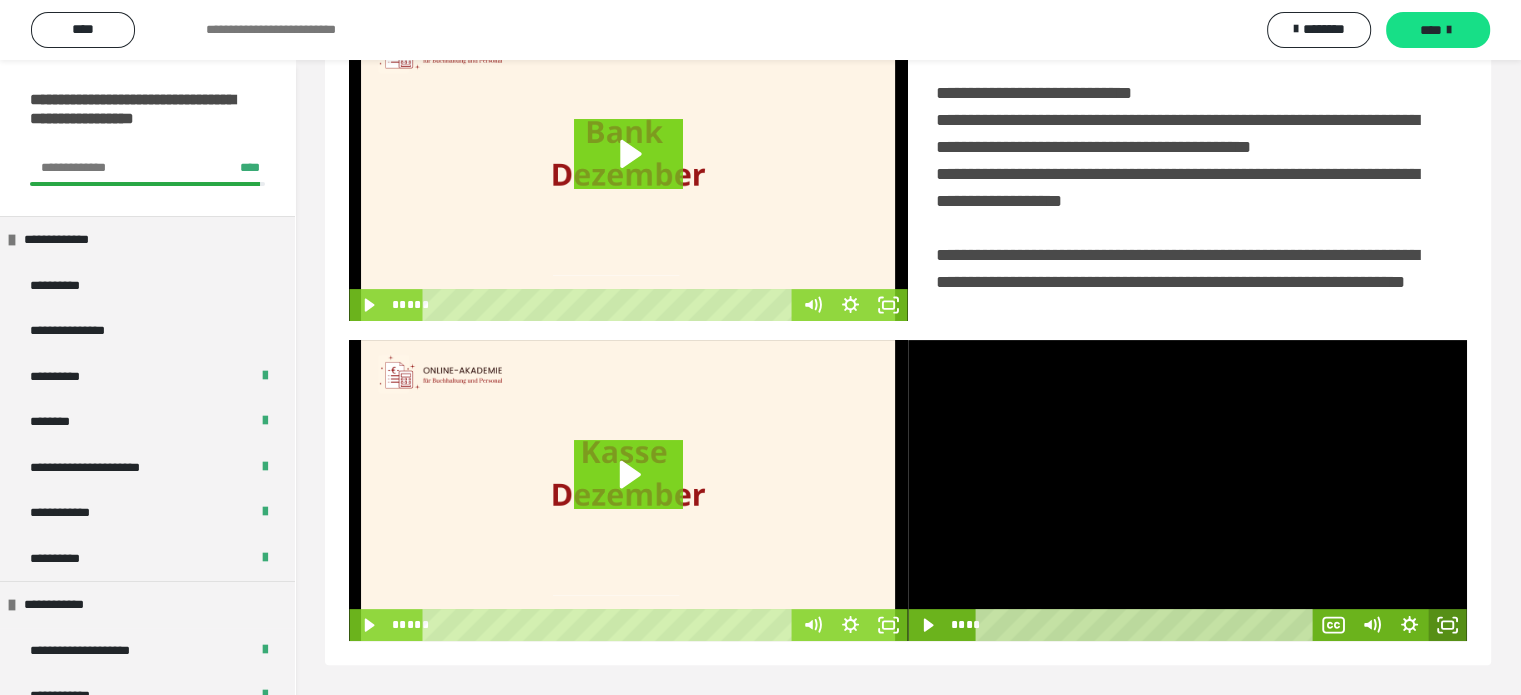 drag, startPoint x: 1449, startPoint y: 621, endPoint x: 1243, endPoint y: 668, distance: 211.29364 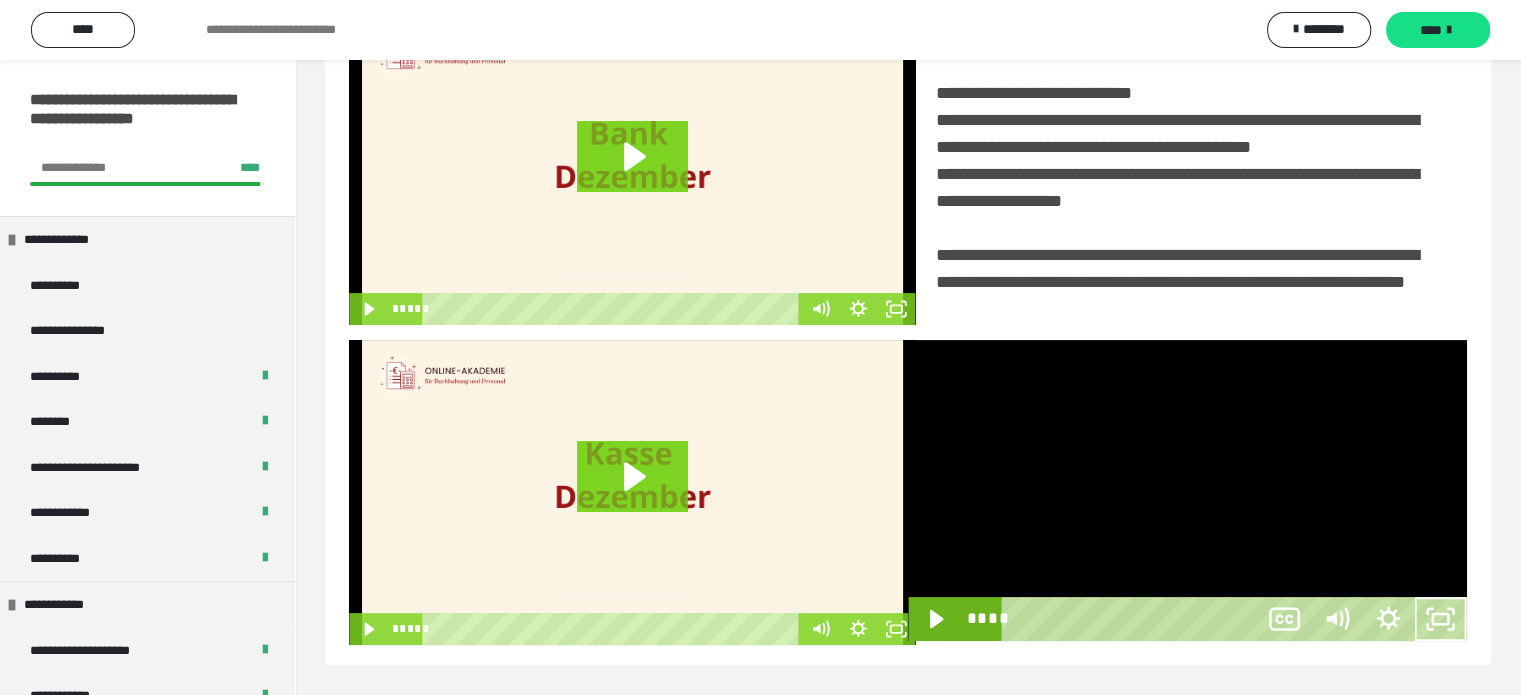 scroll, scrollTop: 334, scrollLeft: 0, axis: vertical 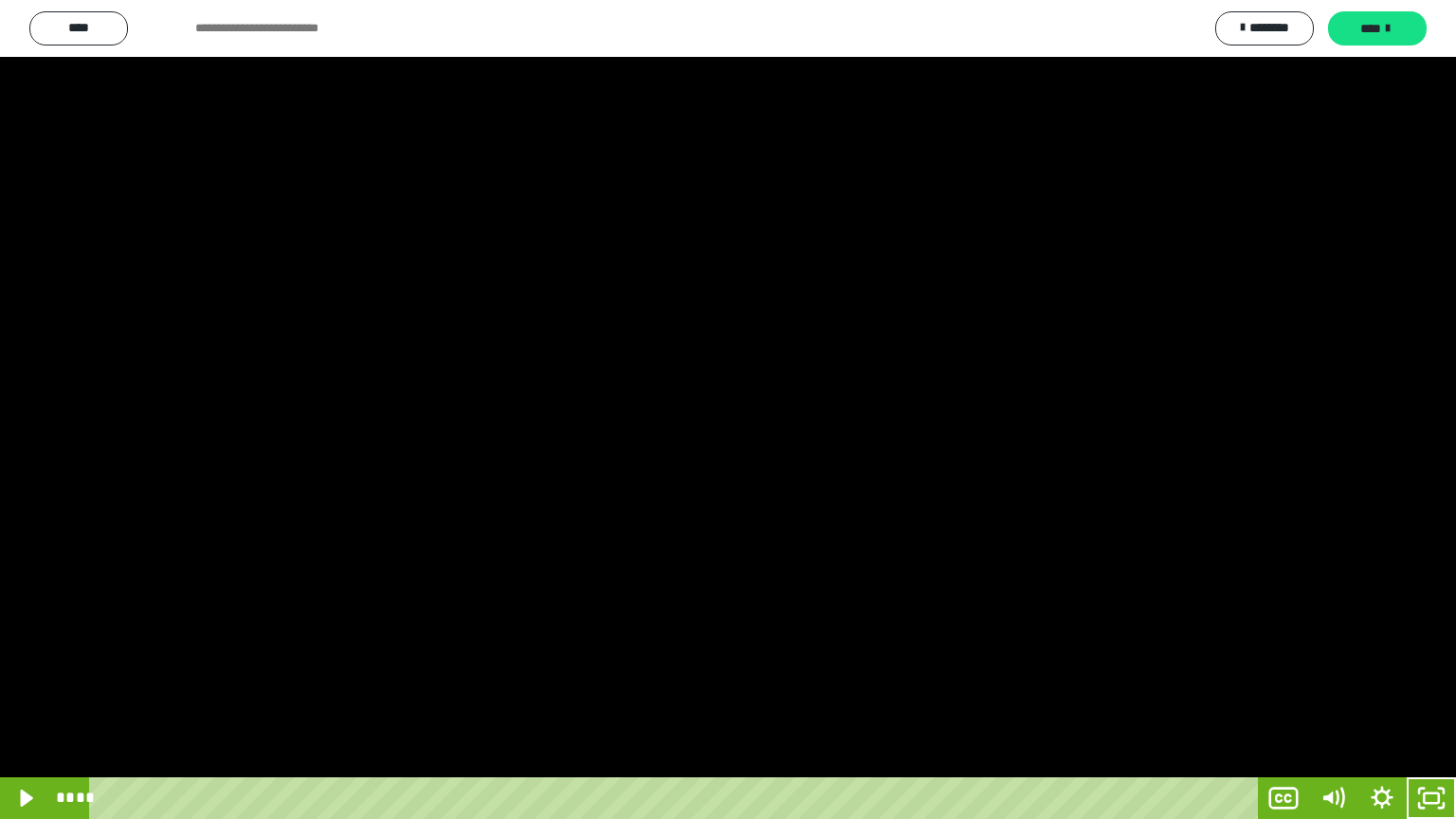 click at bounding box center (728, 410) 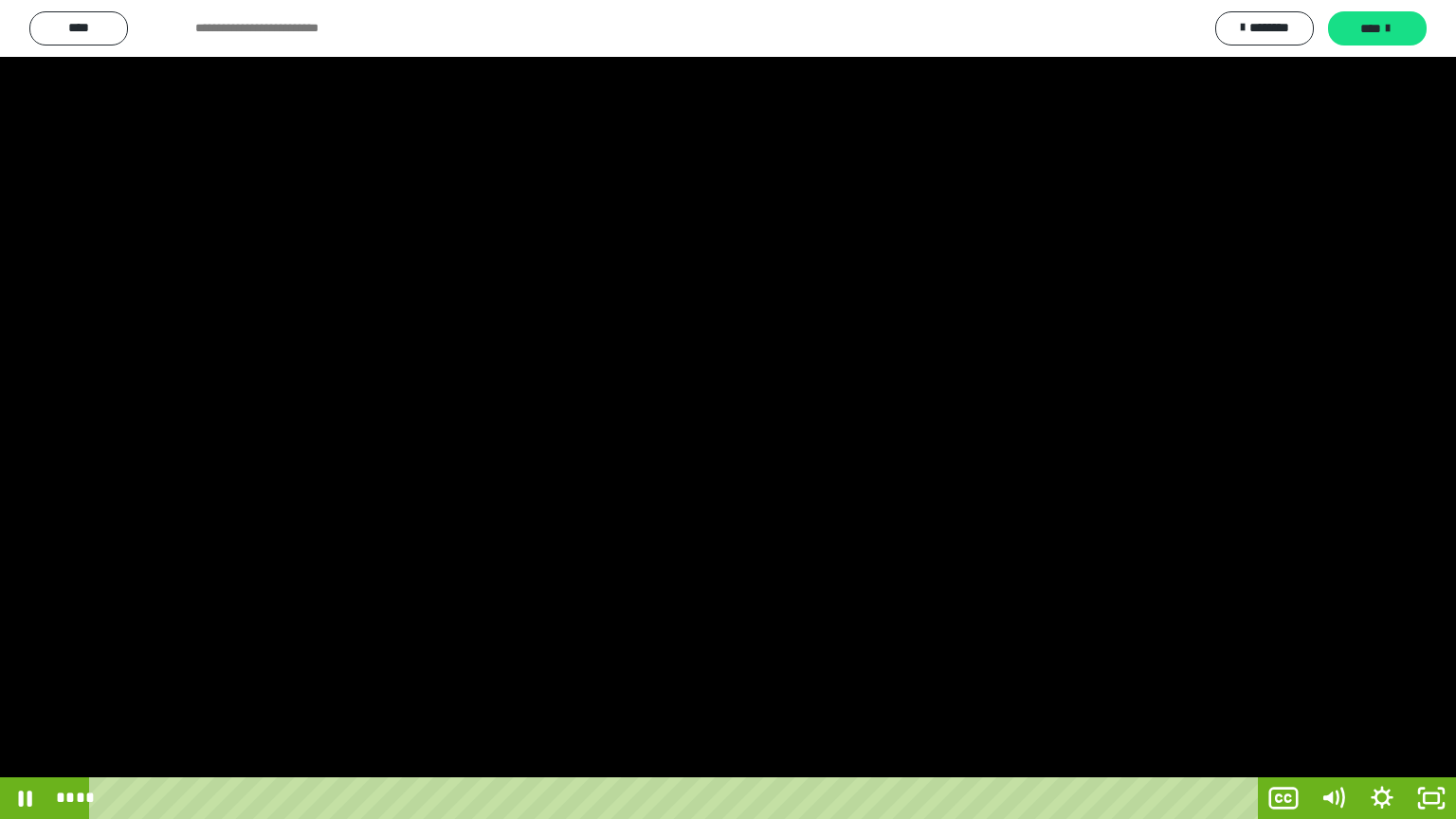 click at bounding box center (728, 410) 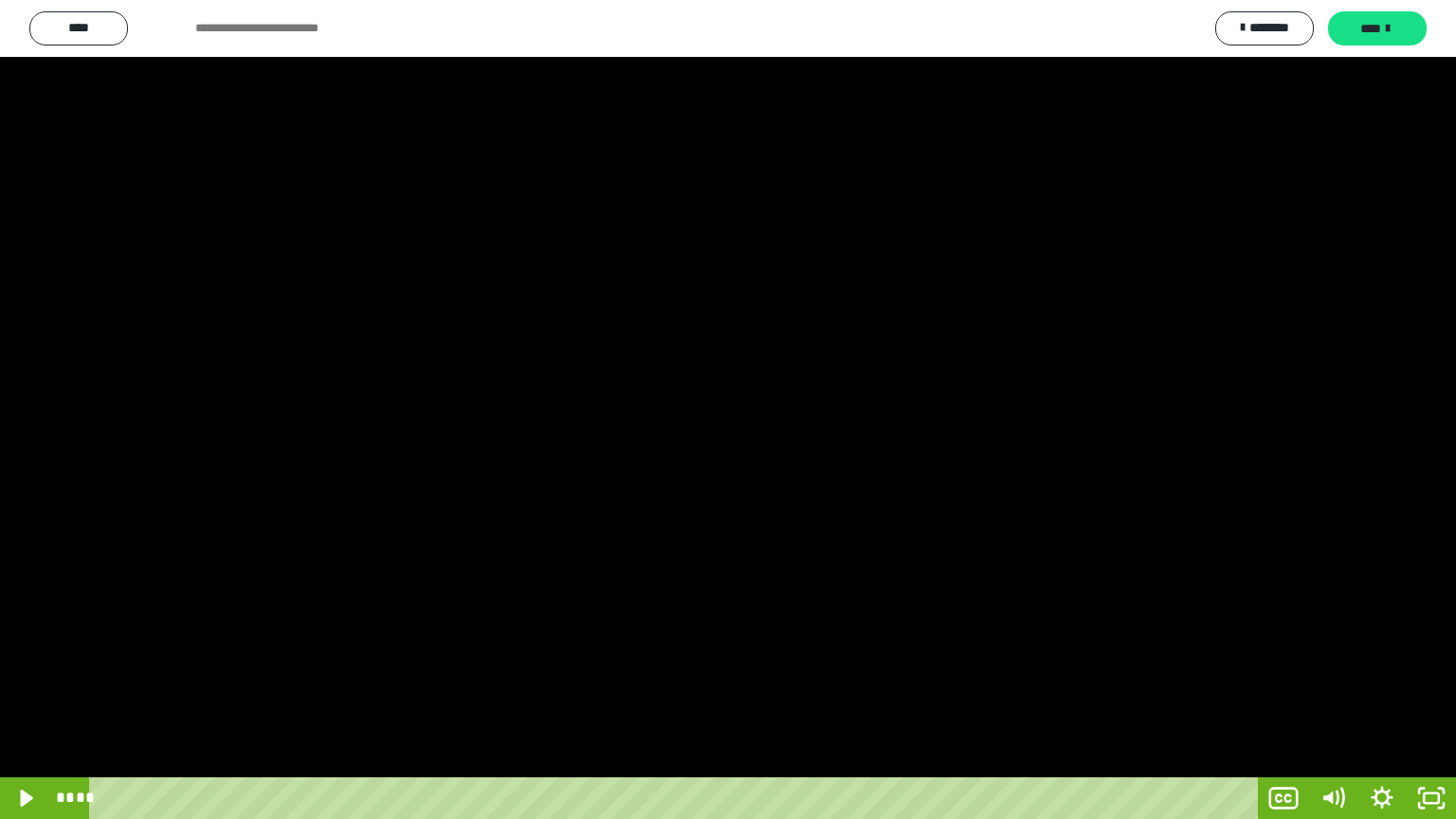 click at bounding box center (728, 410) 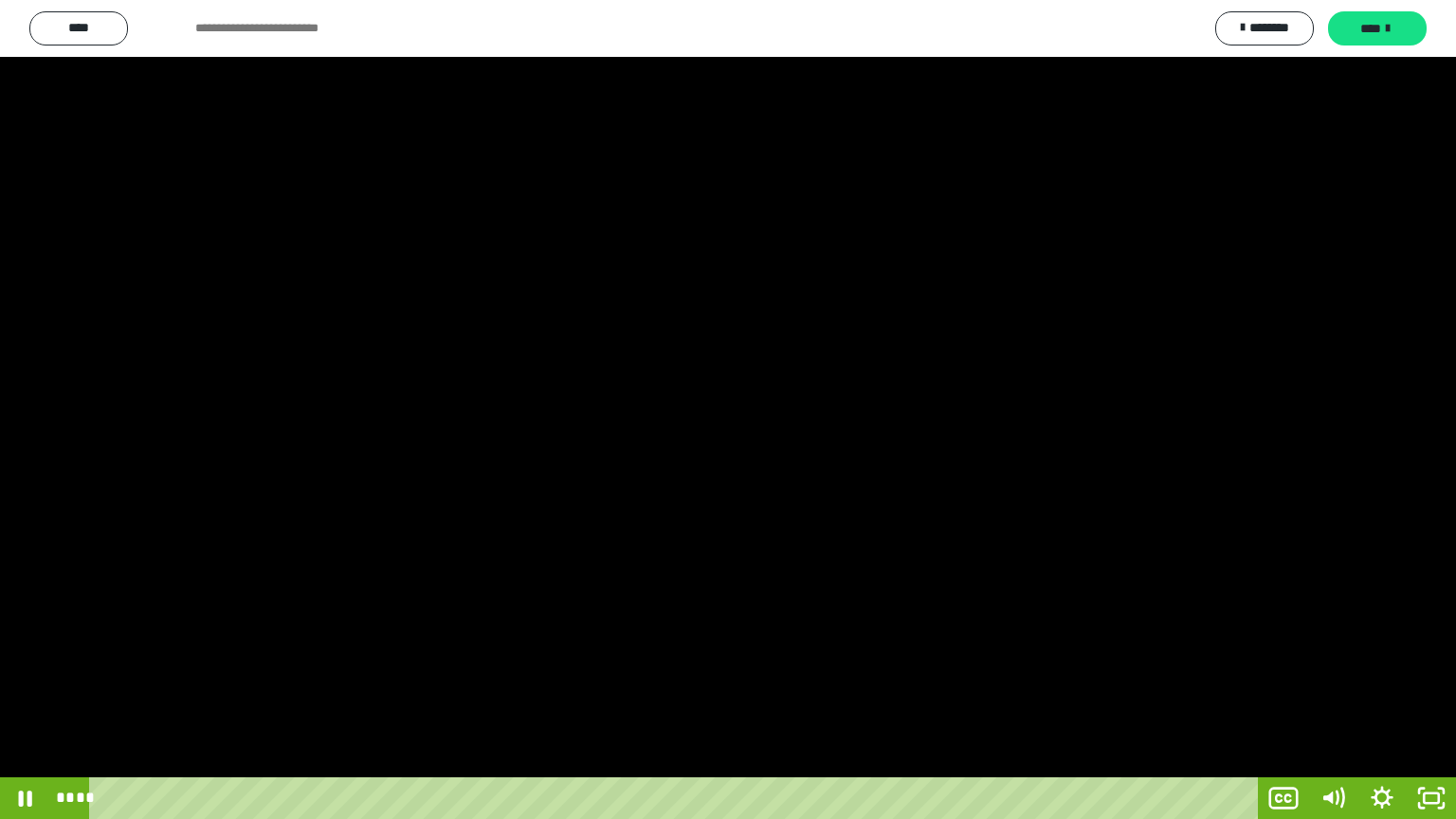 click at bounding box center (728, 410) 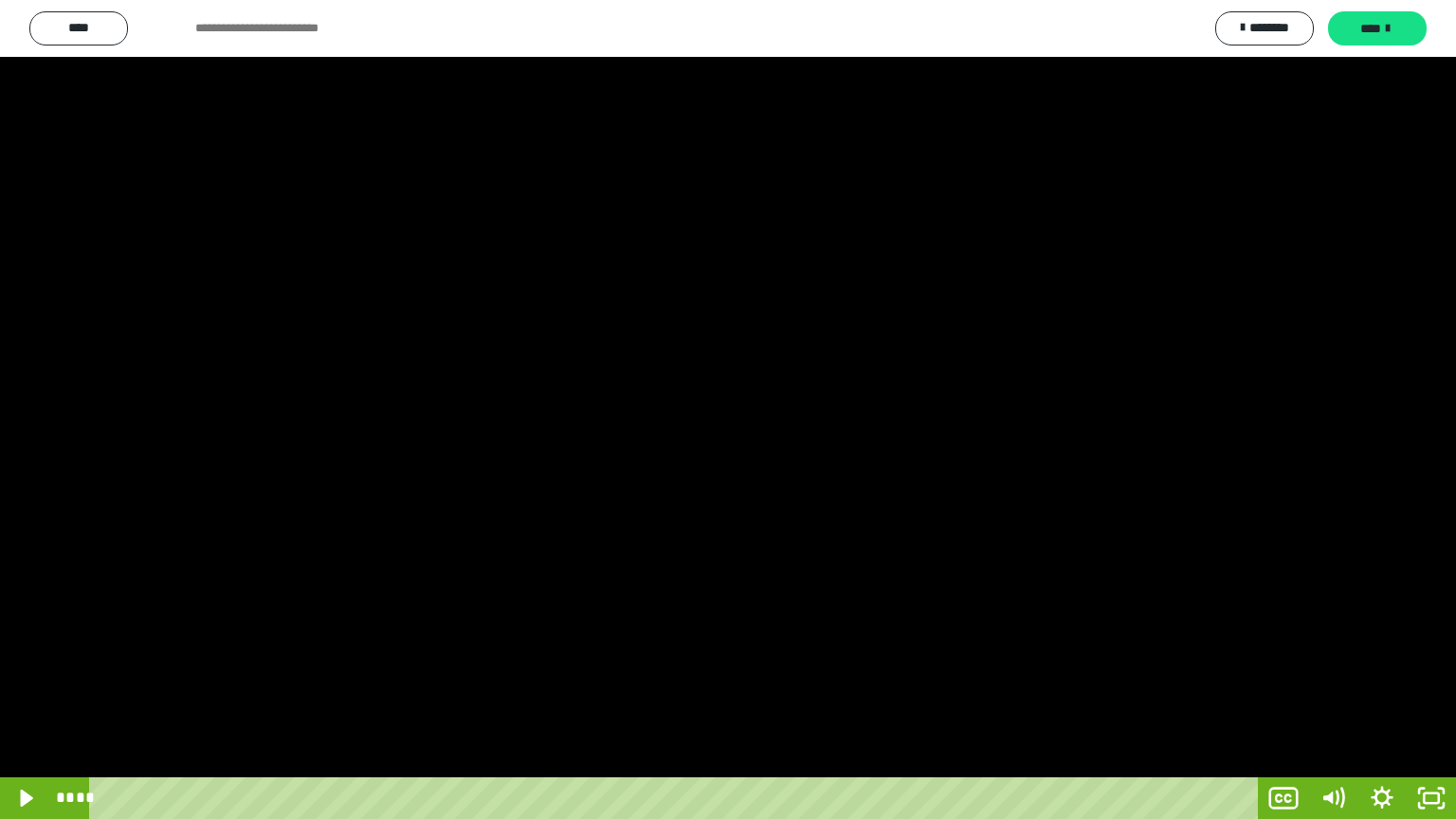 click at bounding box center [728, 410] 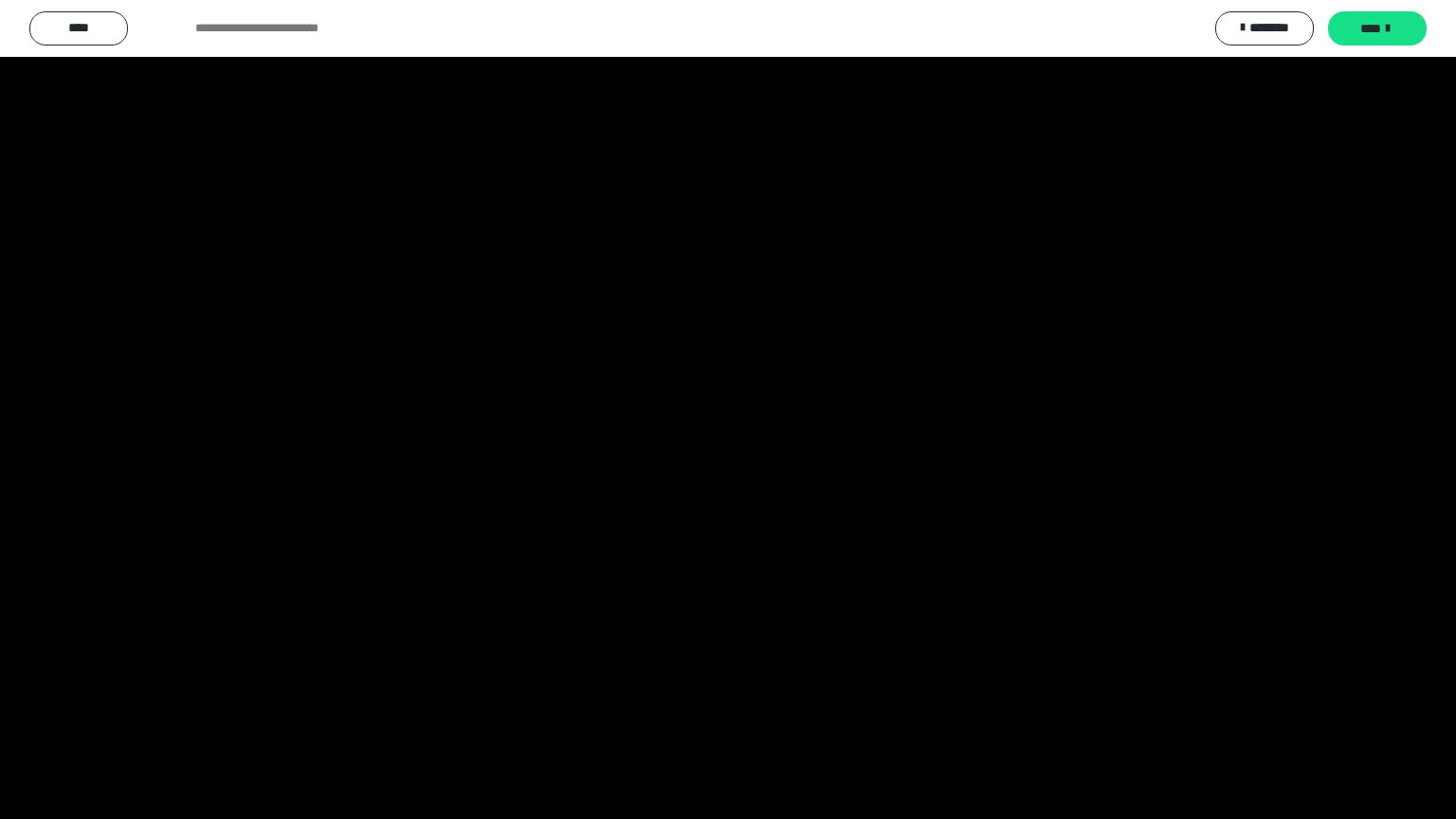 click at bounding box center (728, 410) 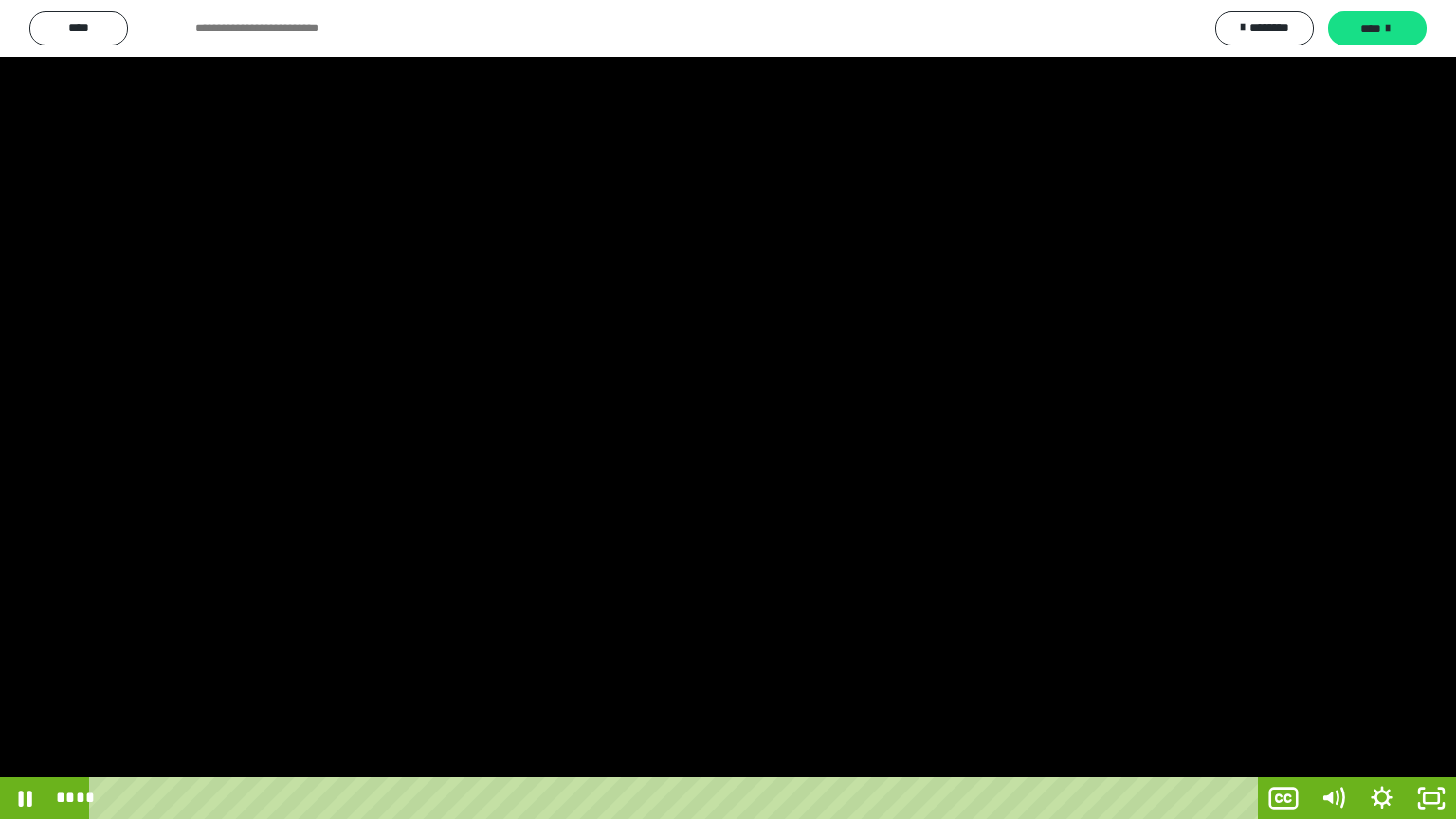 click at bounding box center [728, 410] 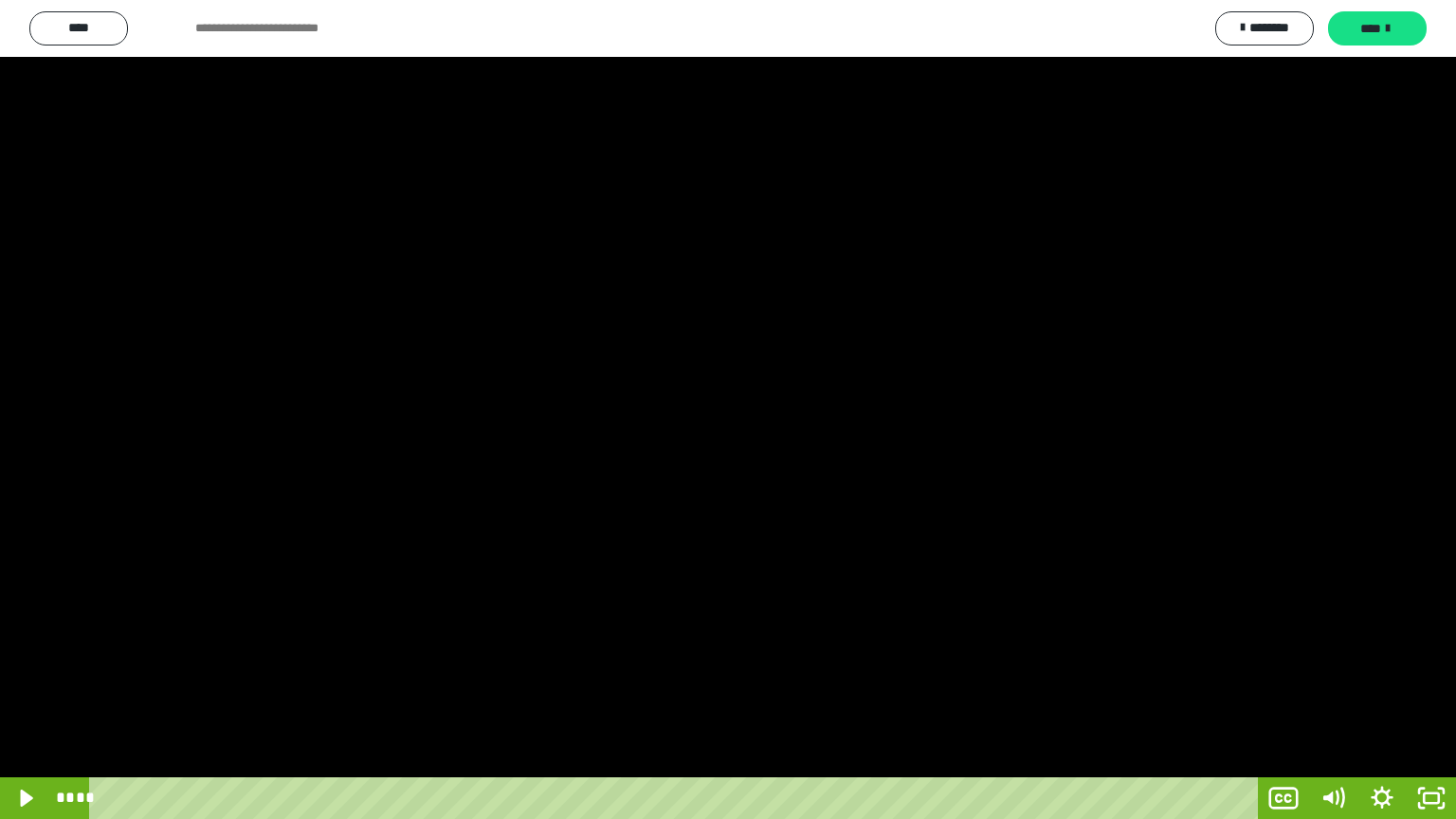 click at bounding box center [728, 410] 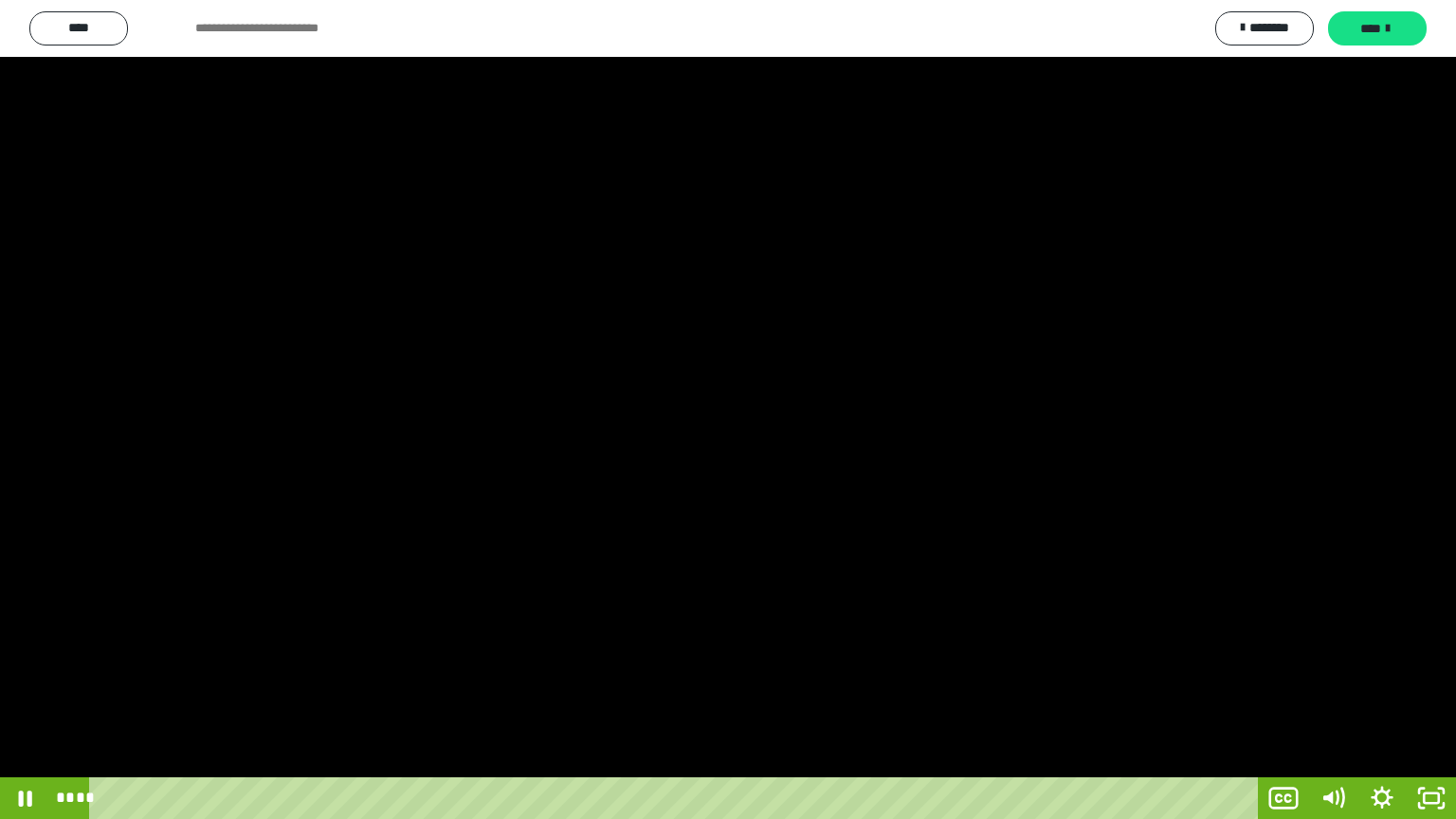 click at bounding box center (728, 410) 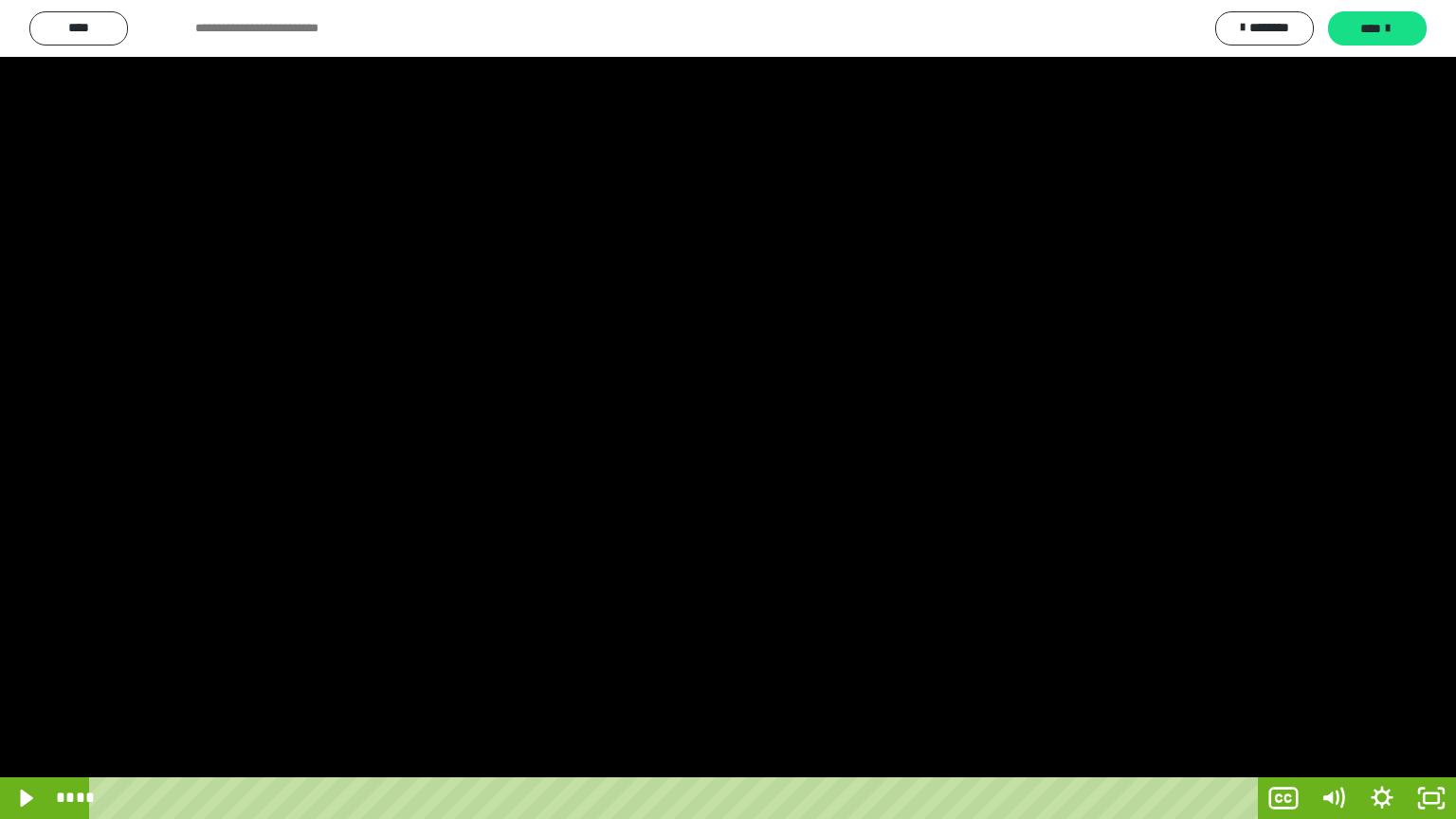 click at bounding box center (728, 410) 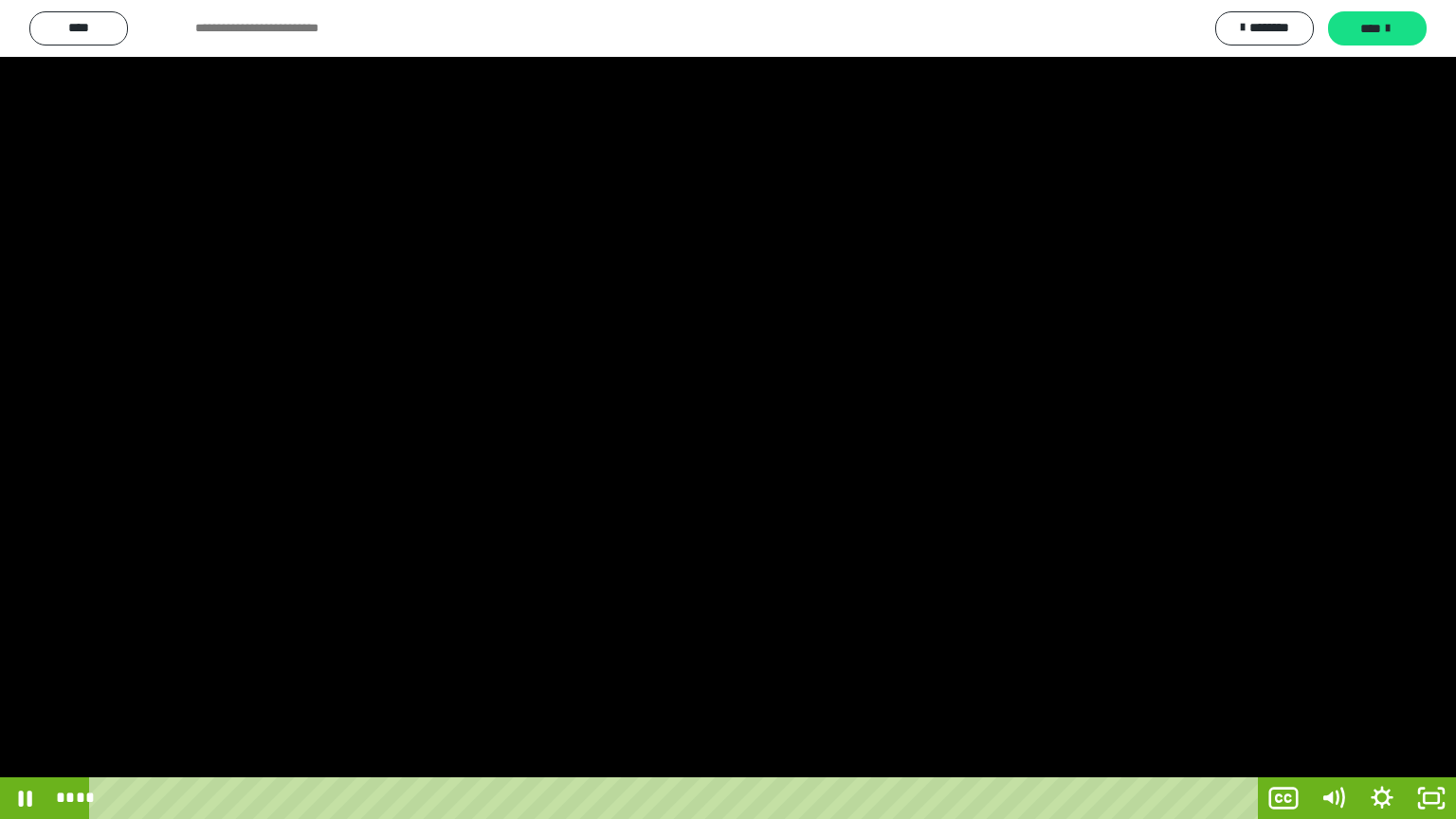 click at bounding box center (728, 410) 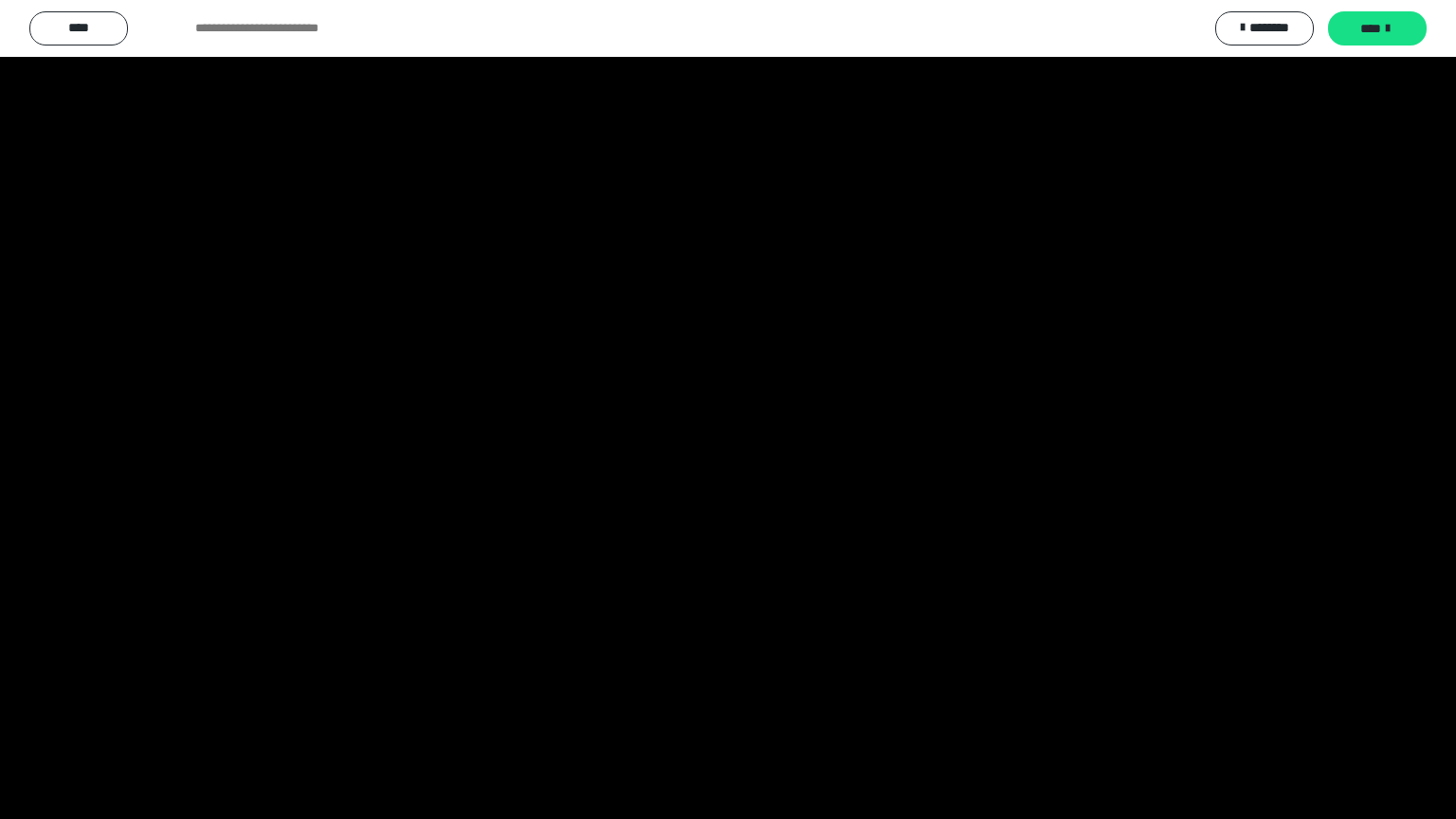 click at bounding box center (728, 410) 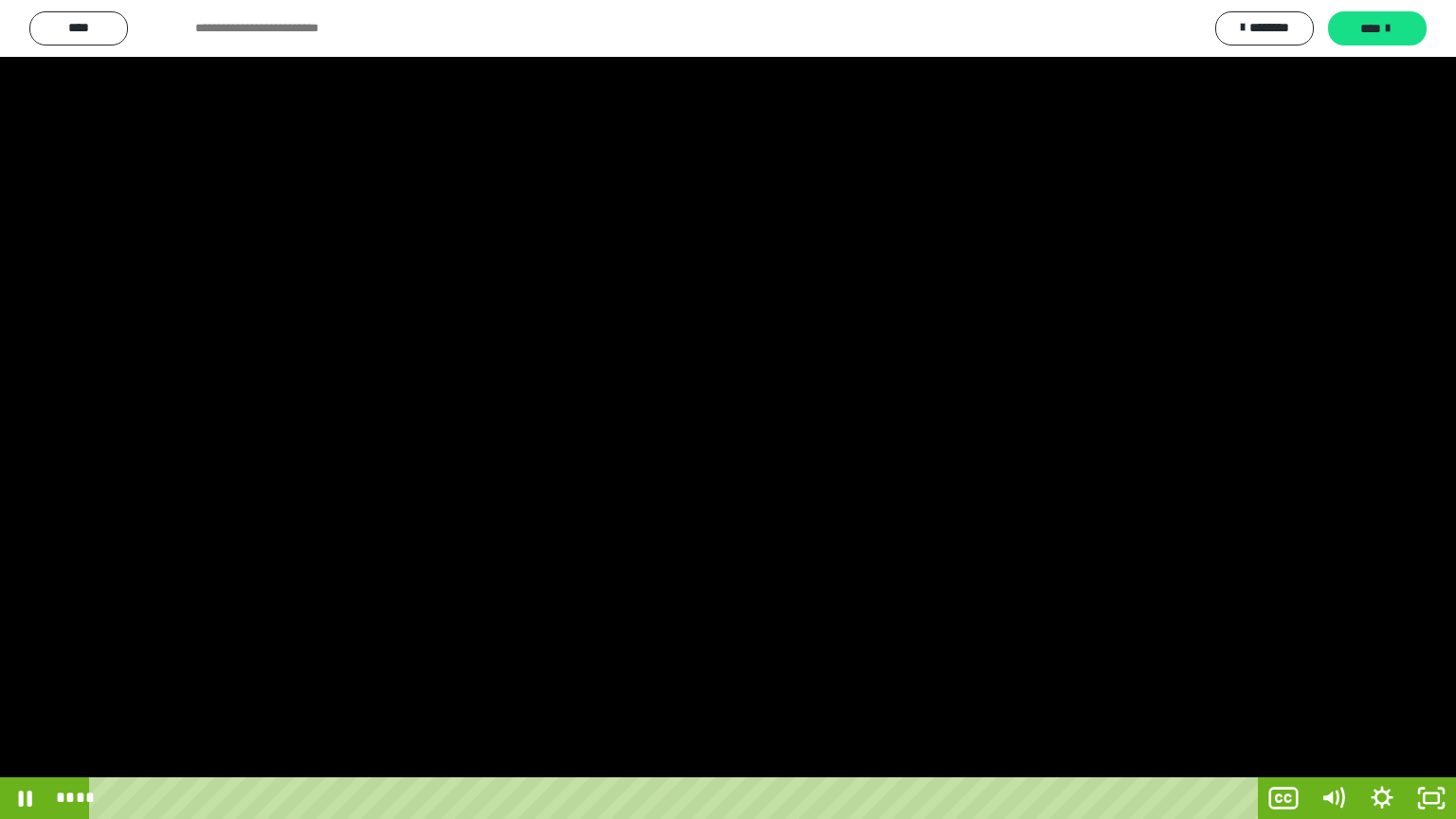 click at bounding box center [728, 410] 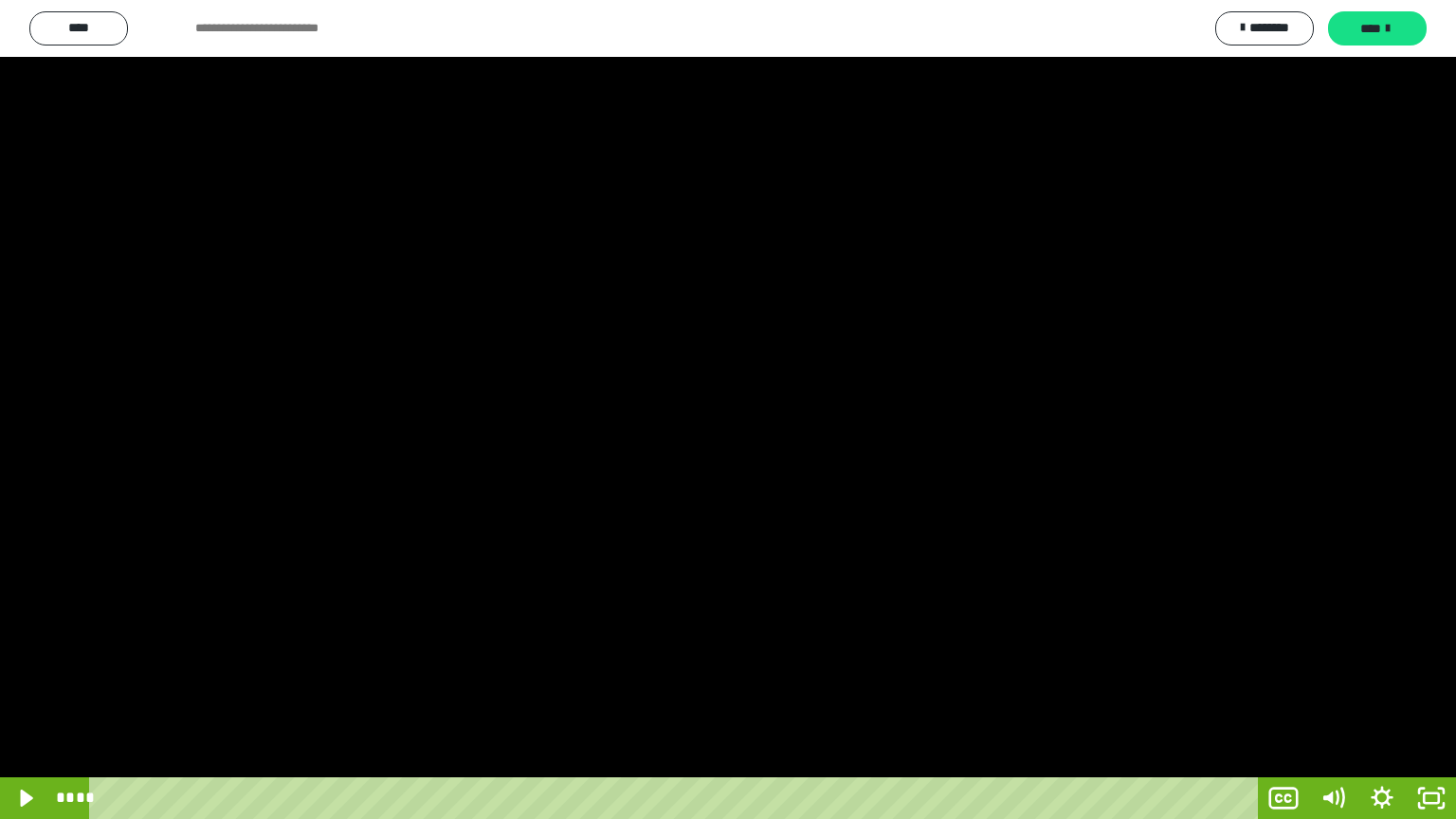 click at bounding box center (728, 410) 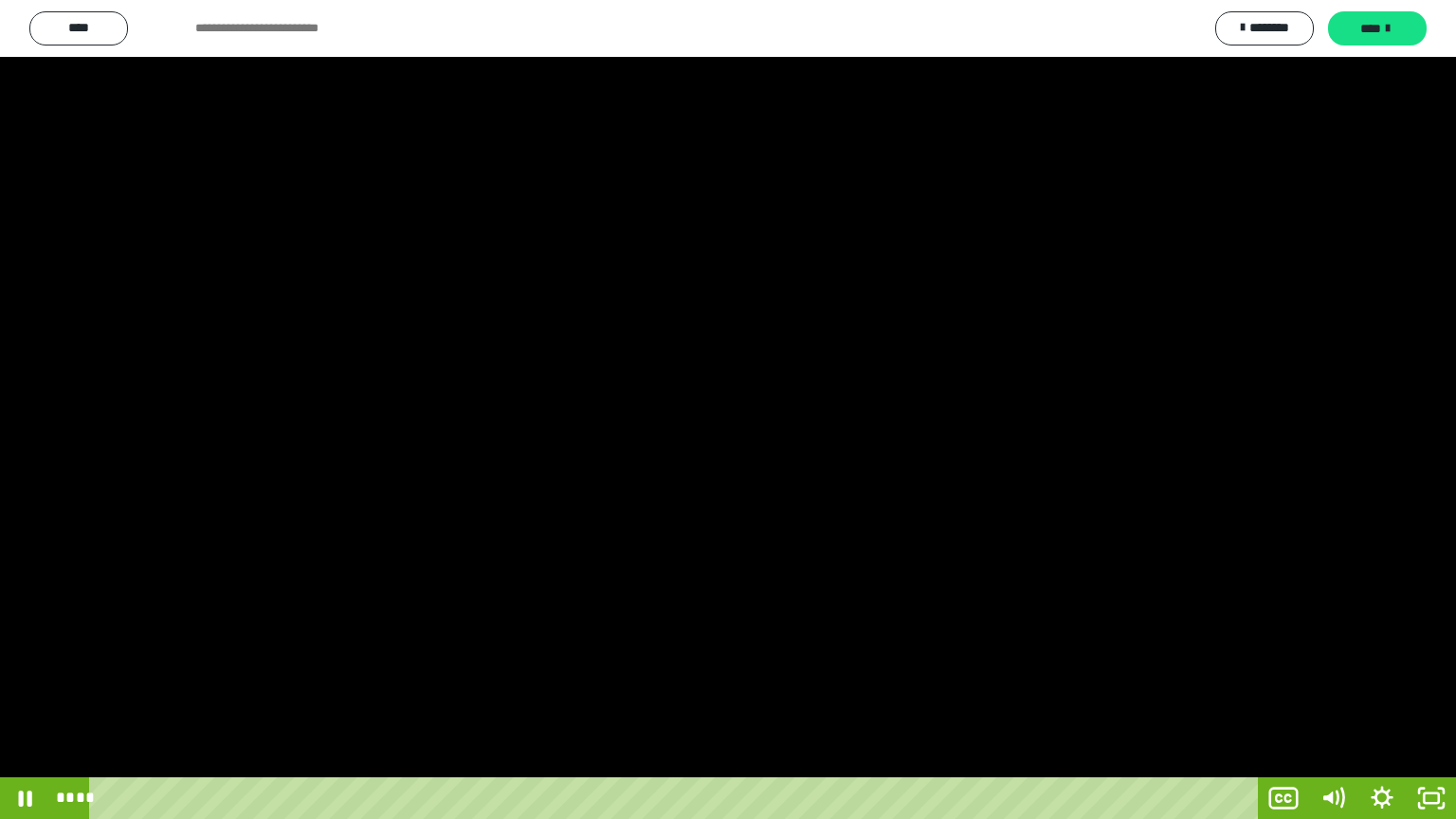 click at bounding box center (728, 410) 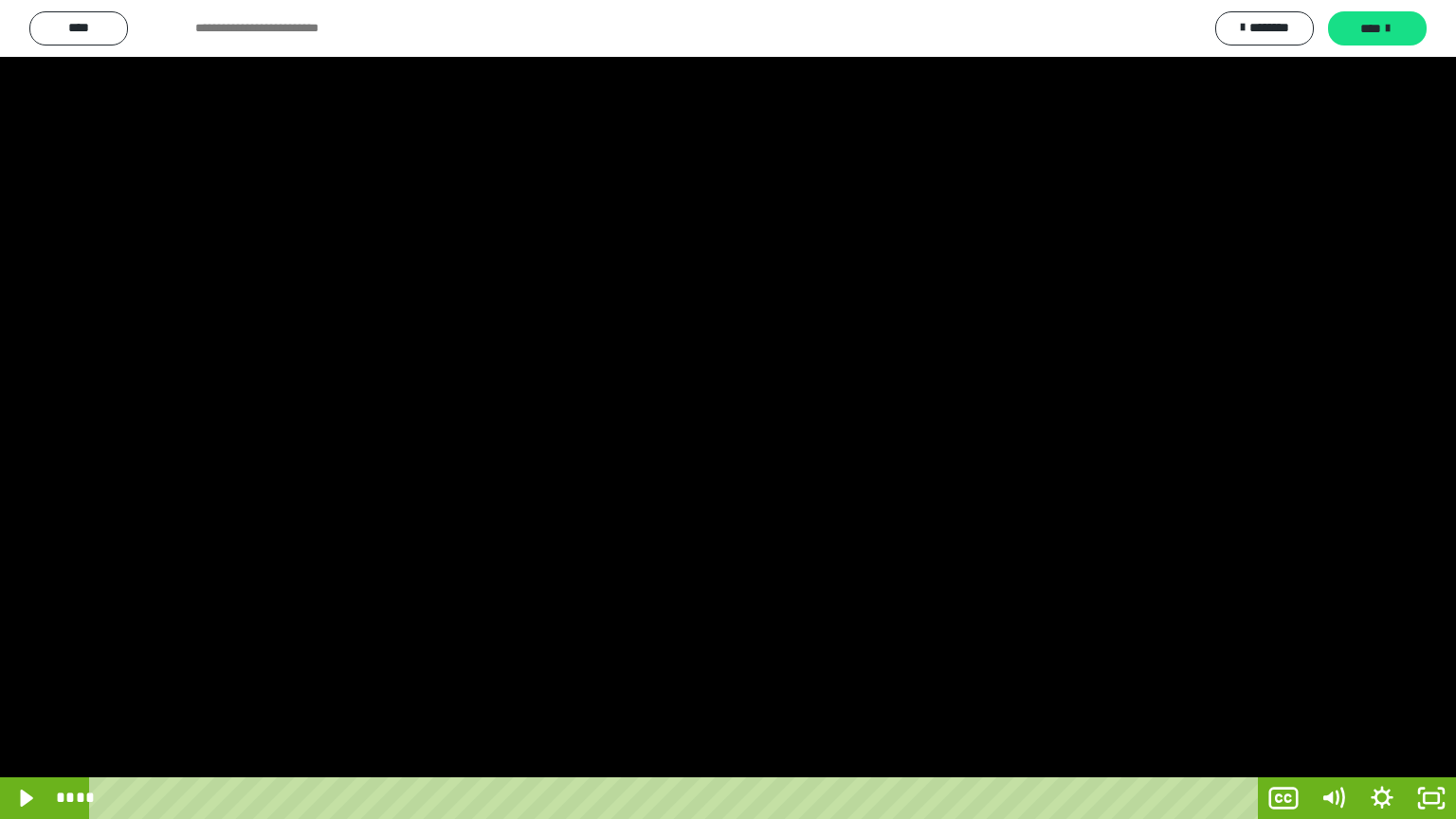 click at bounding box center (728, 410) 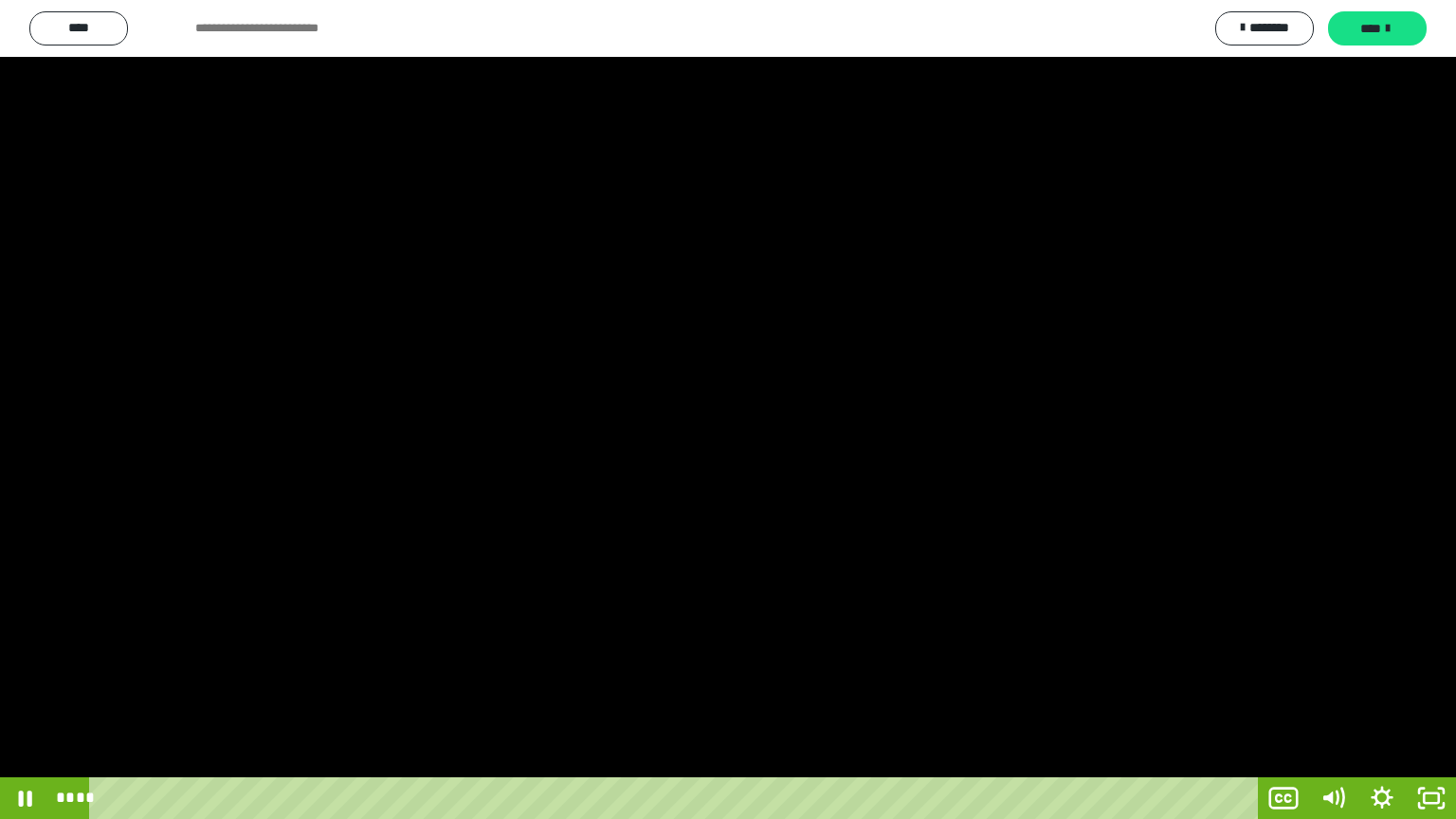 click at bounding box center (728, 410) 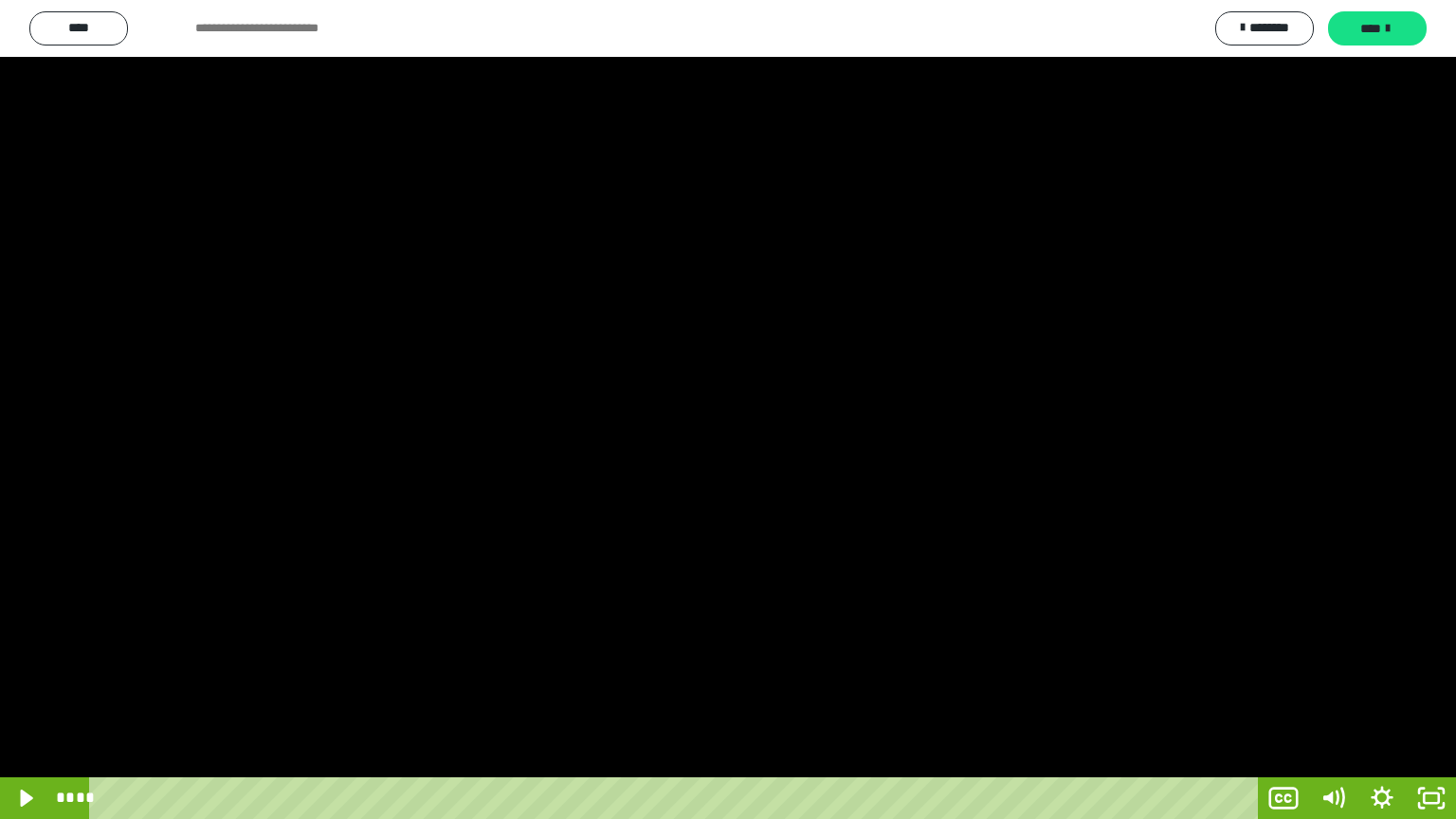 click at bounding box center [728, 410] 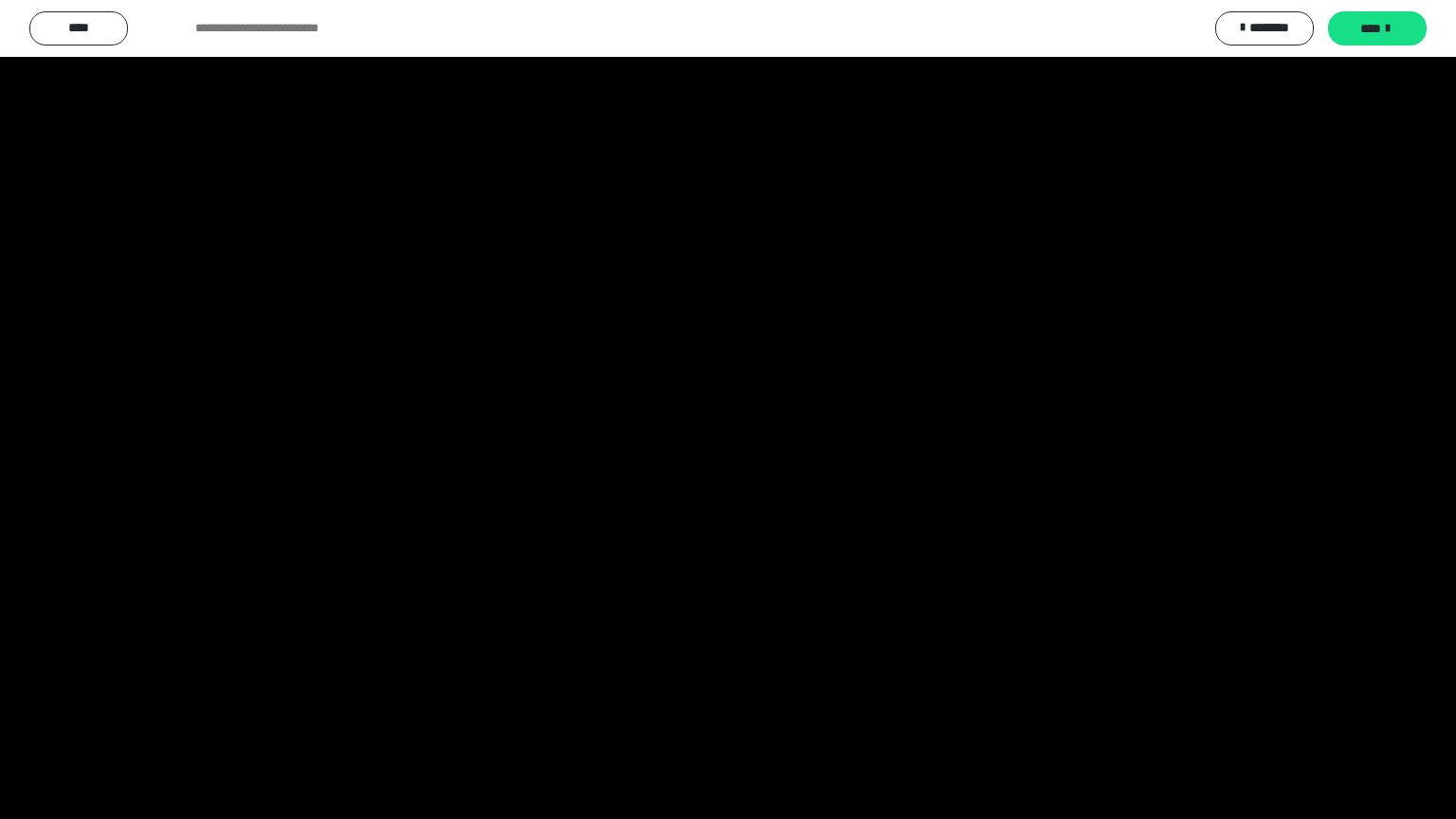 click at bounding box center [728, 410] 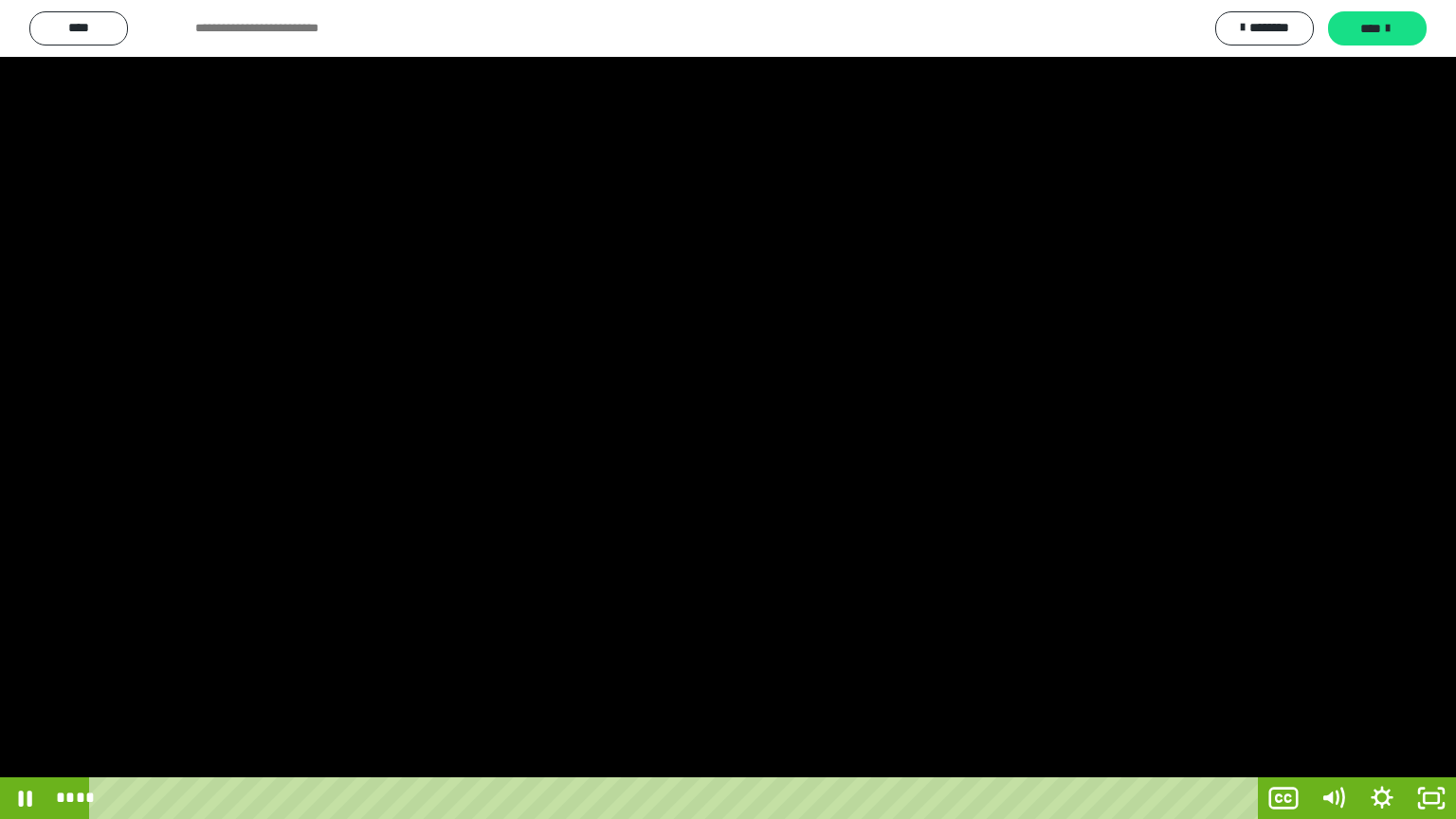 click at bounding box center [728, 410] 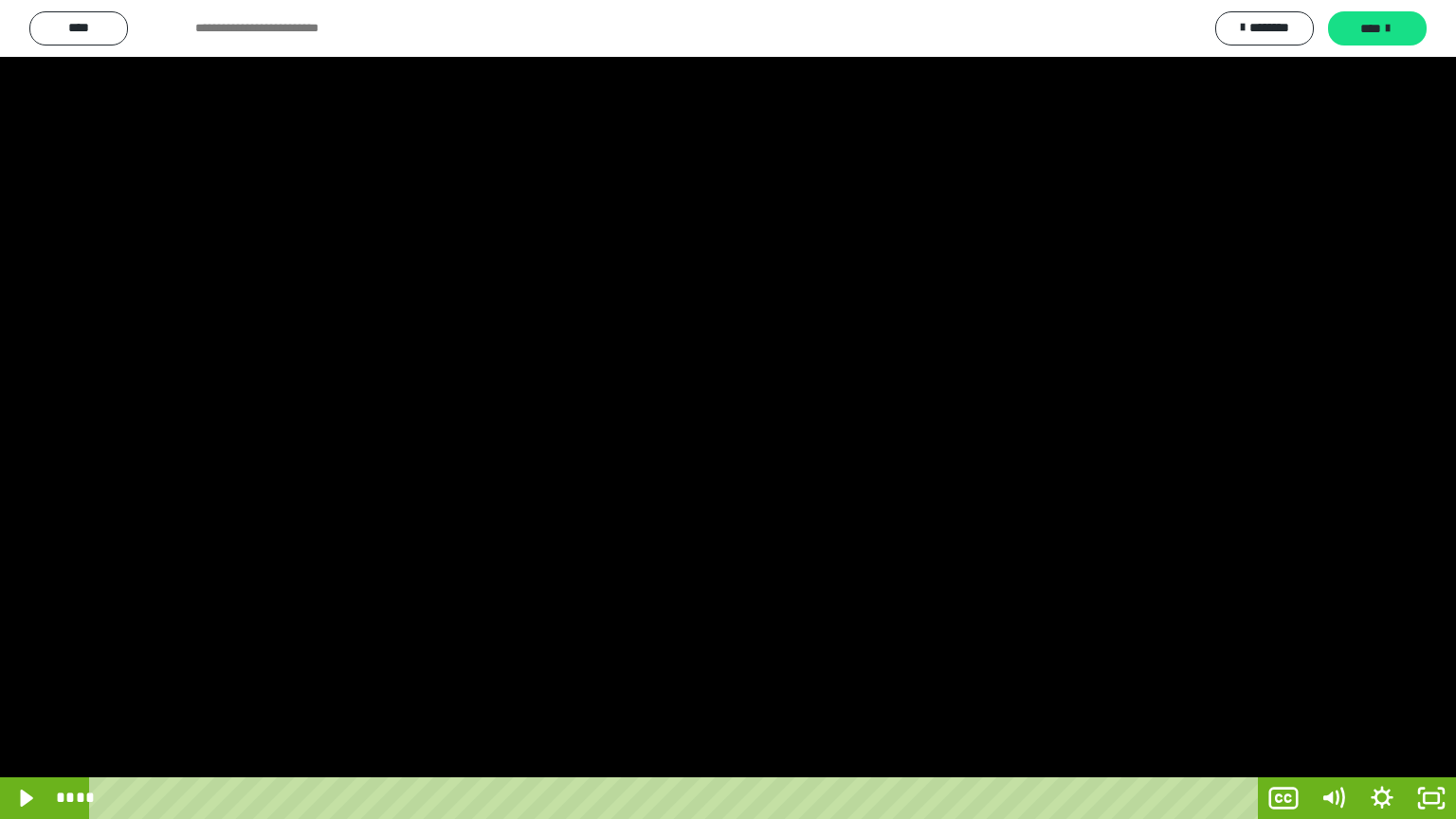 click at bounding box center [728, 410] 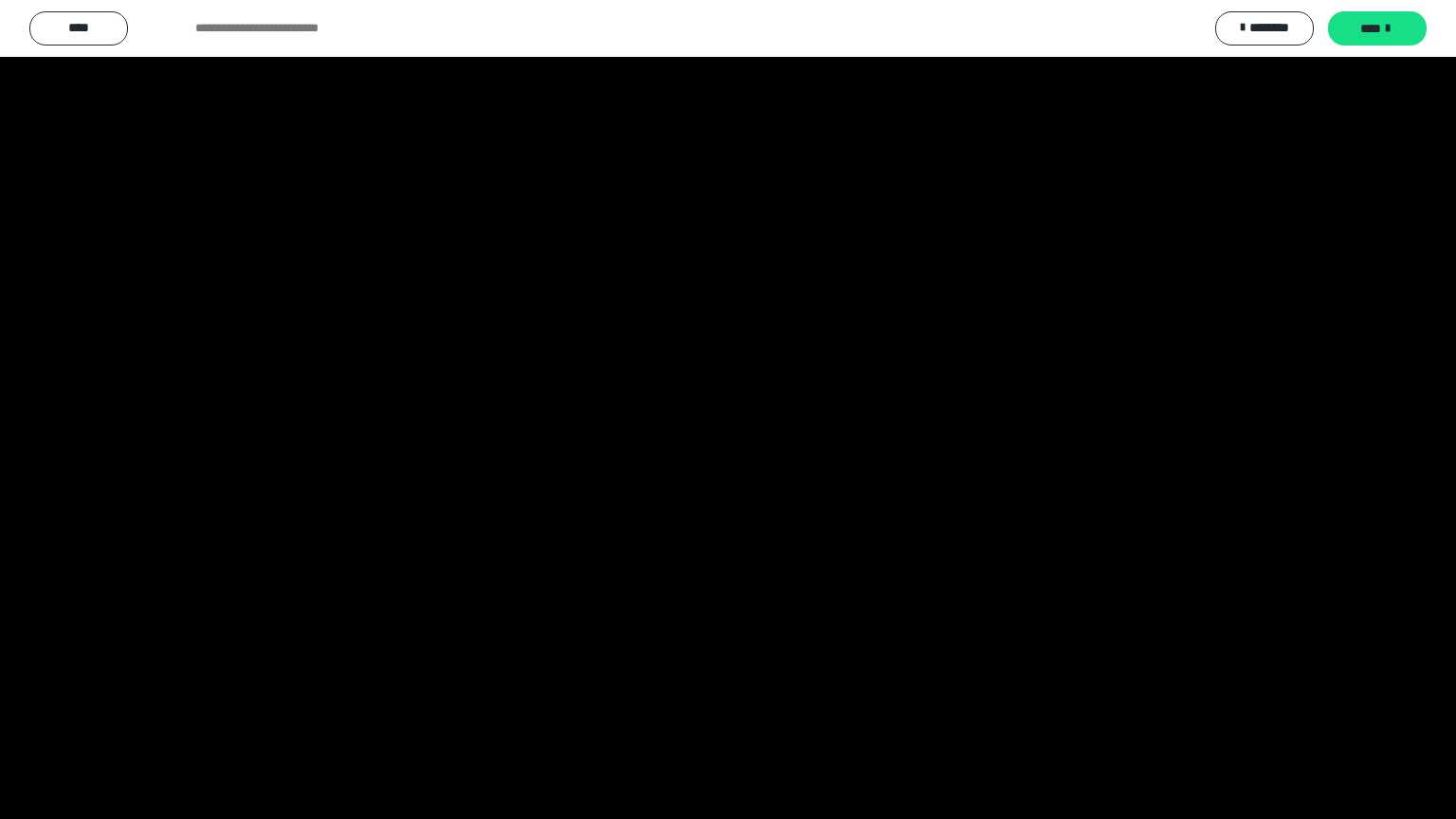 click at bounding box center (728, 410) 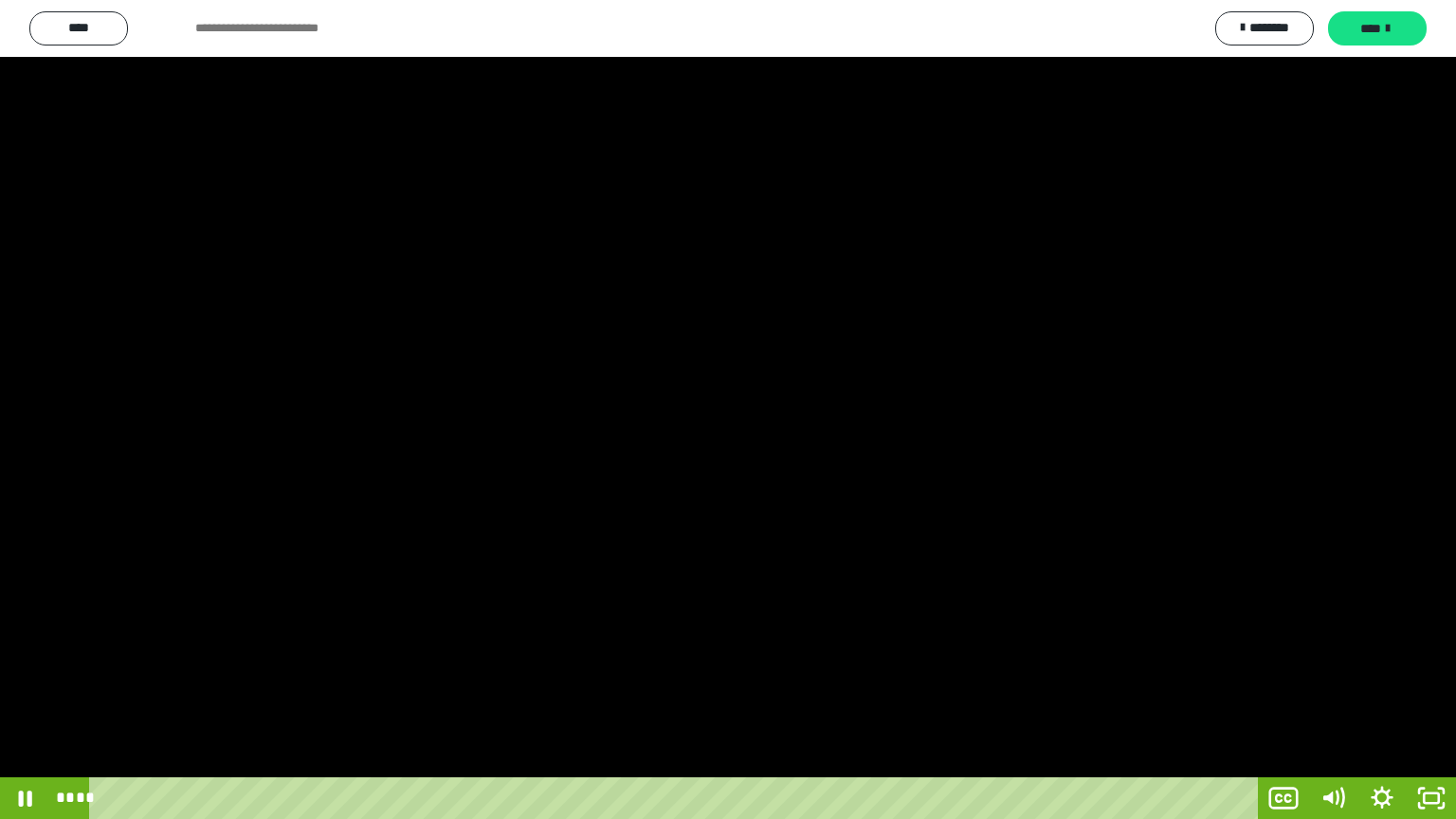 click at bounding box center [728, 410] 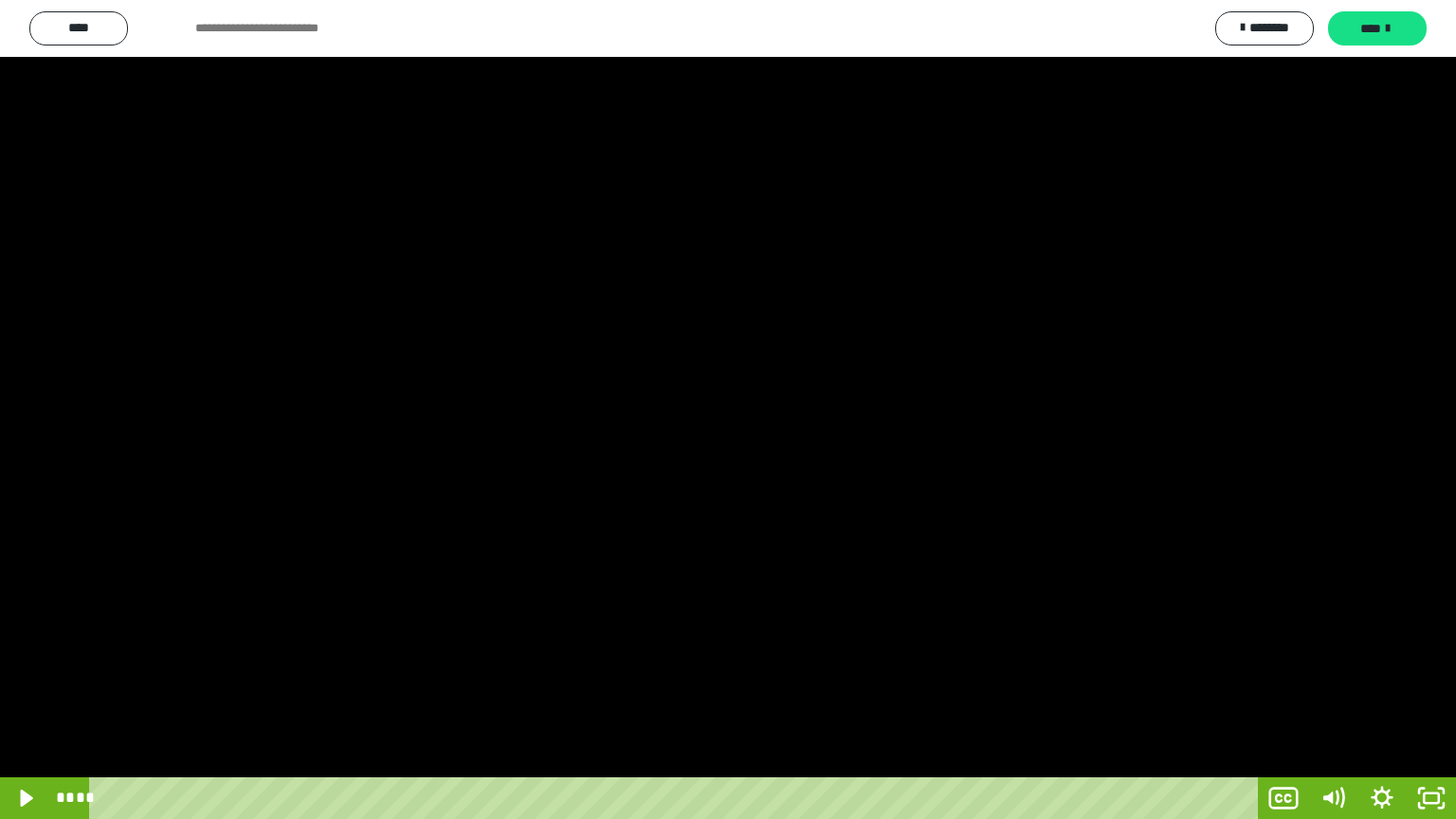 click at bounding box center (728, 410) 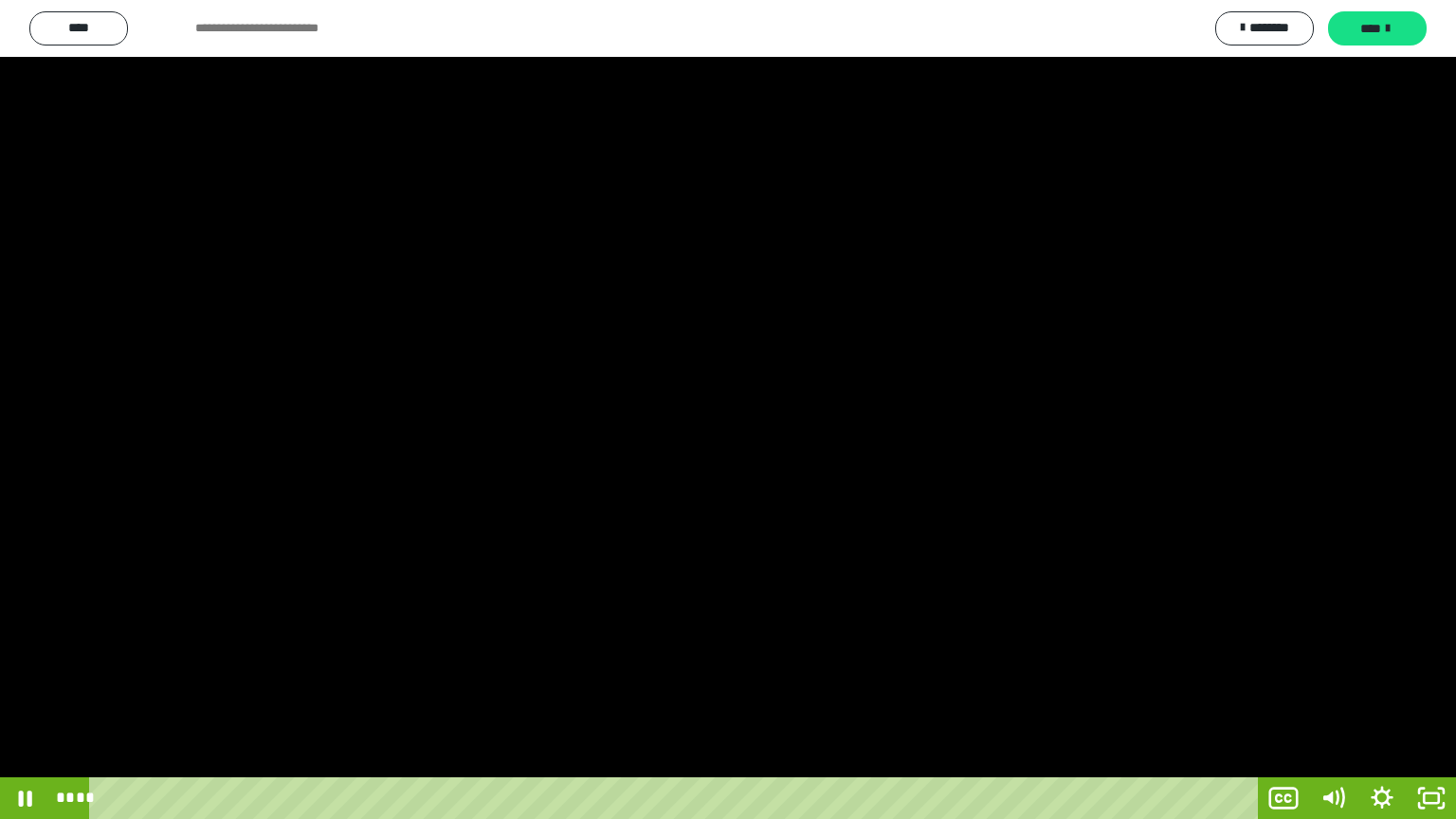click at bounding box center (728, 410) 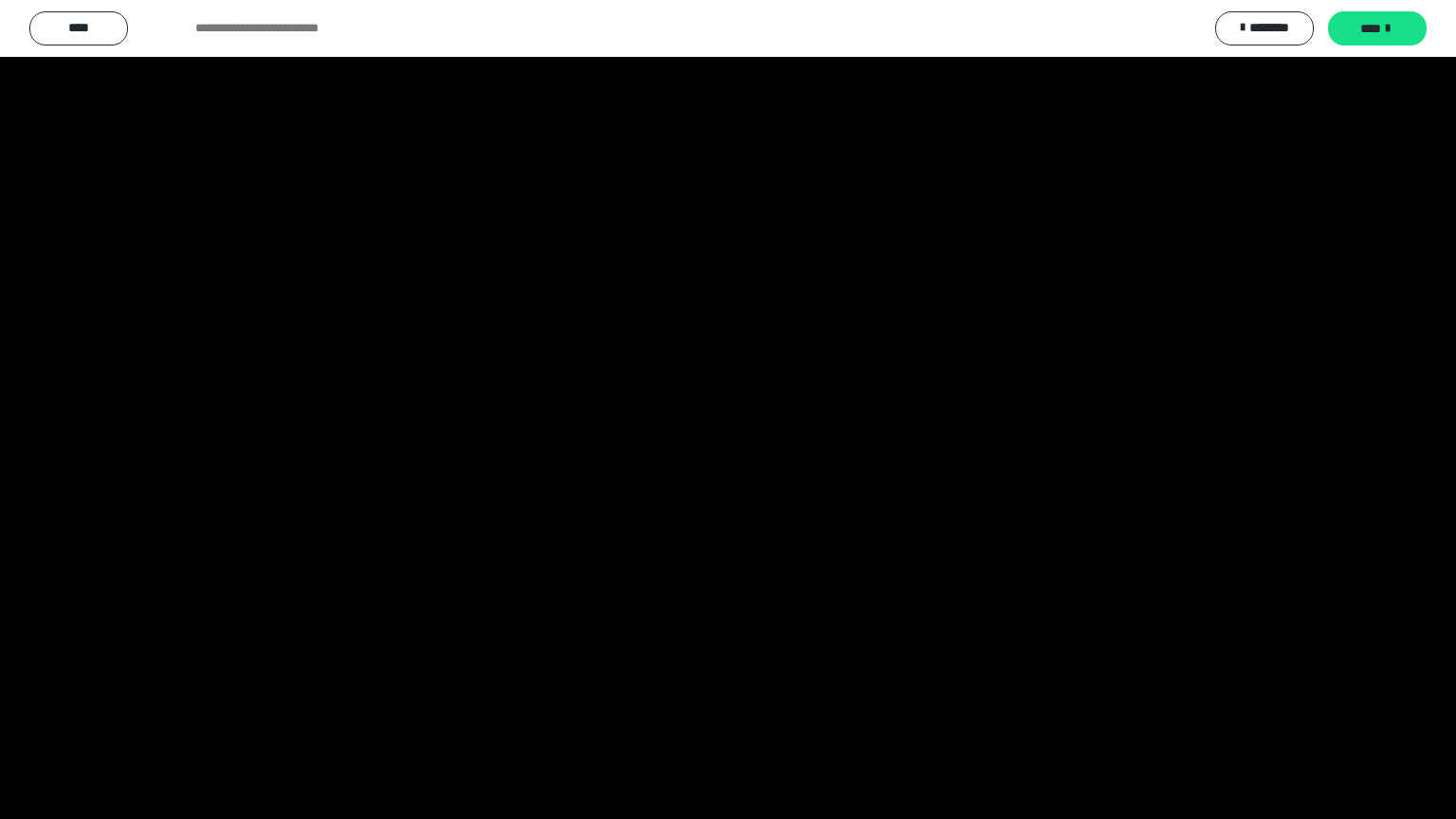 click at bounding box center (728, 410) 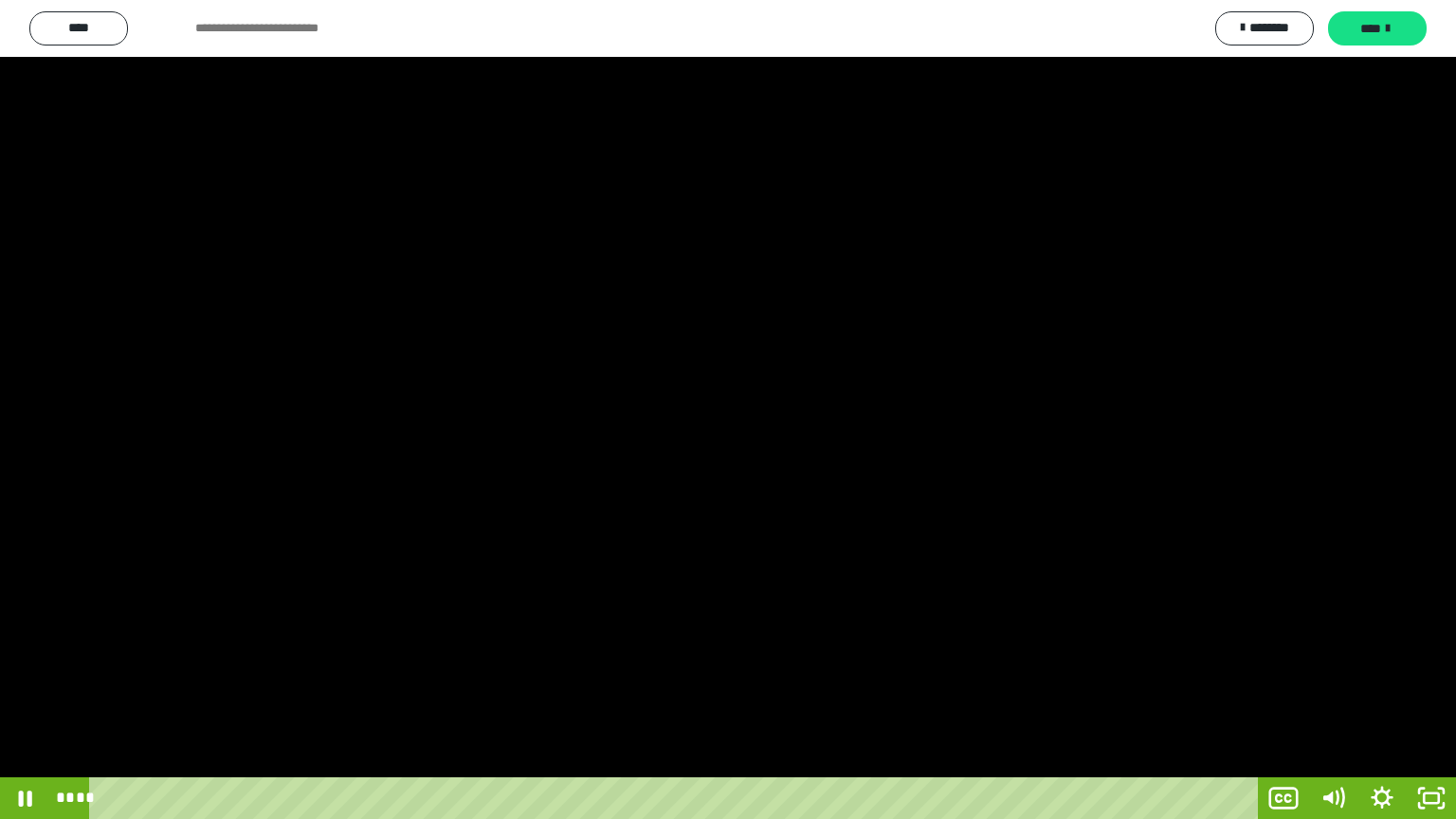 click at bounding box center (728, 410) 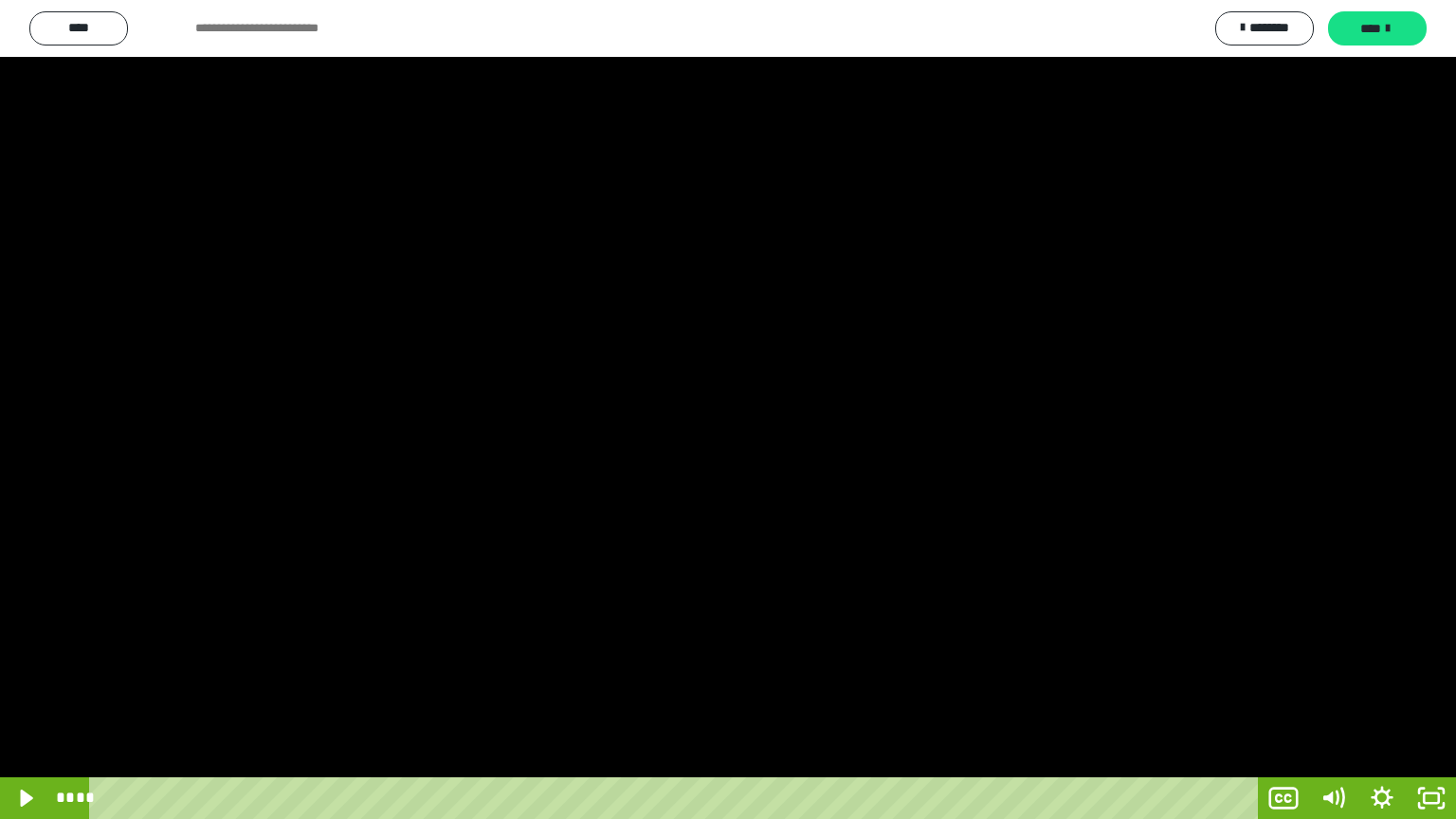 click at bounding box center [728, 410] 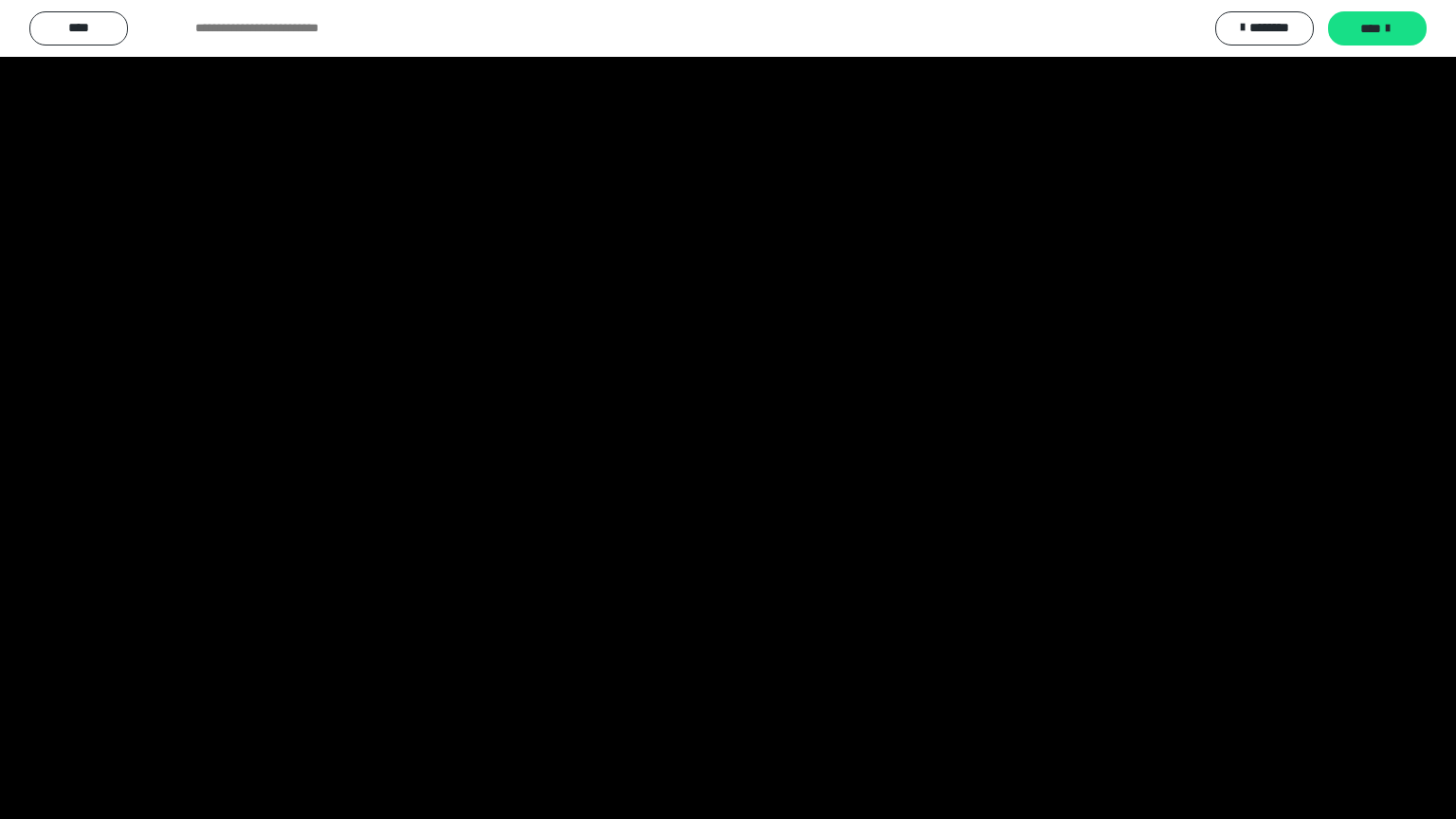 click at bounding box center (728, 410) 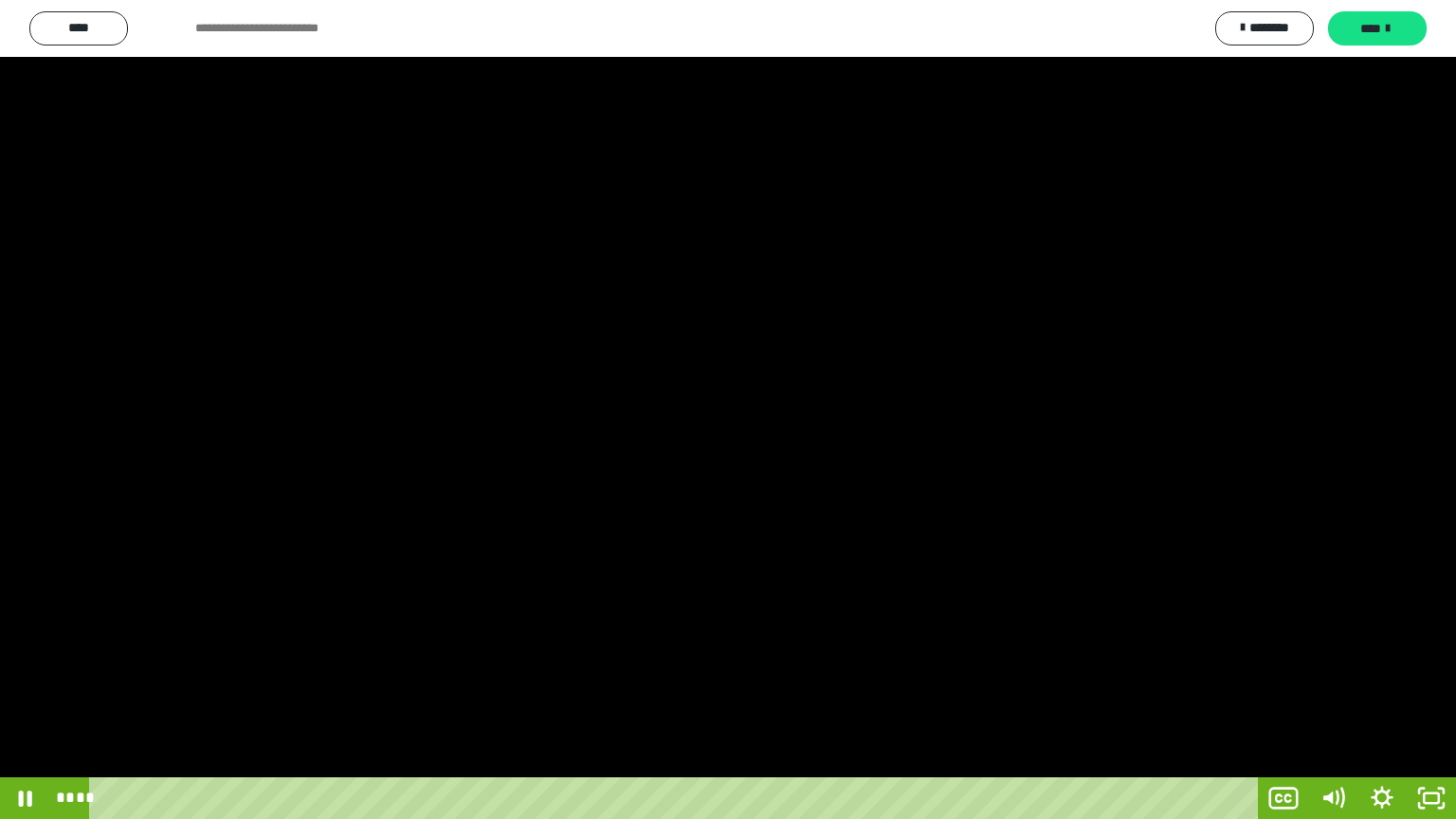 click at bounding box center (728, 410) 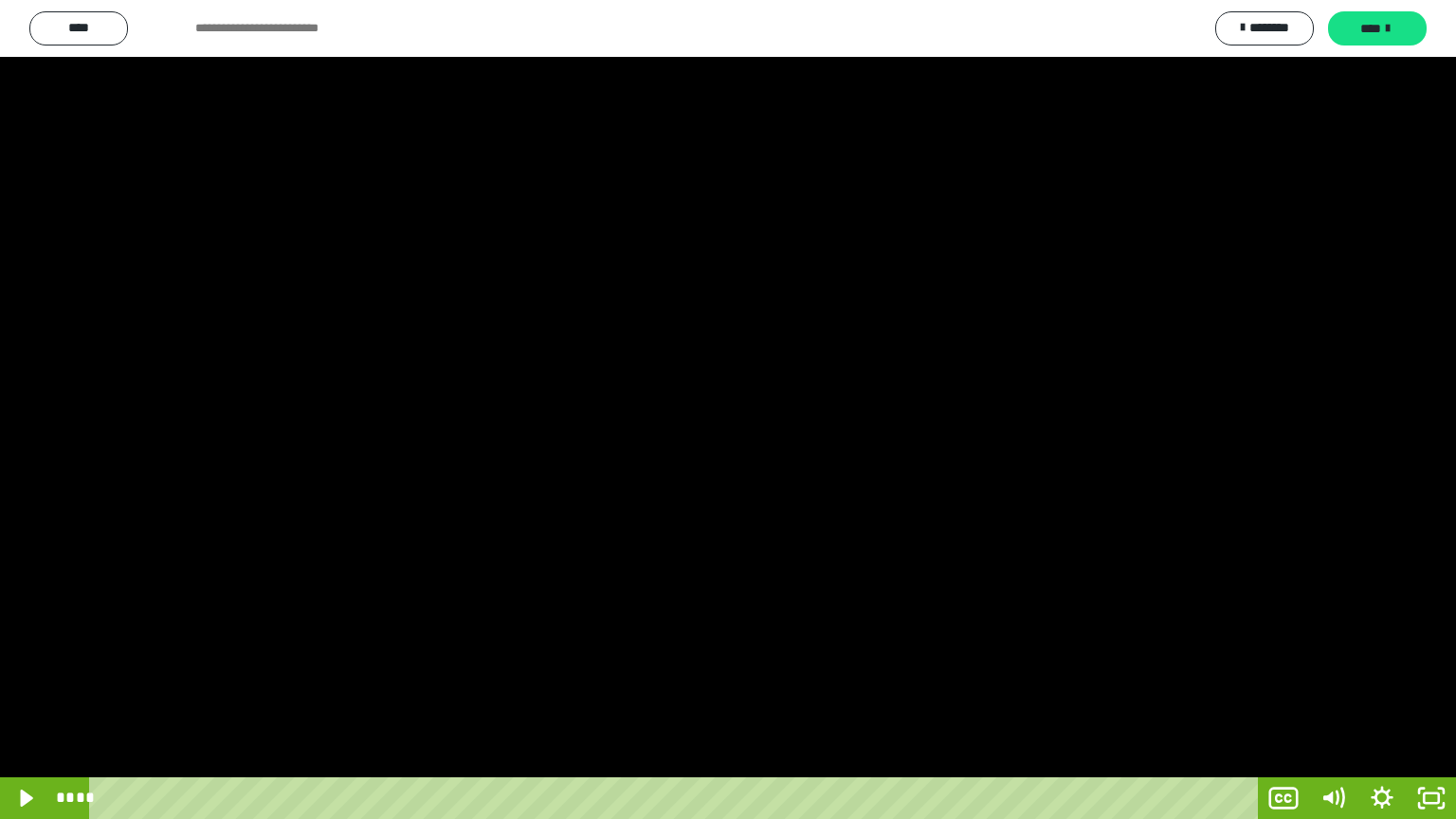 click at bounding box center [728, 410] 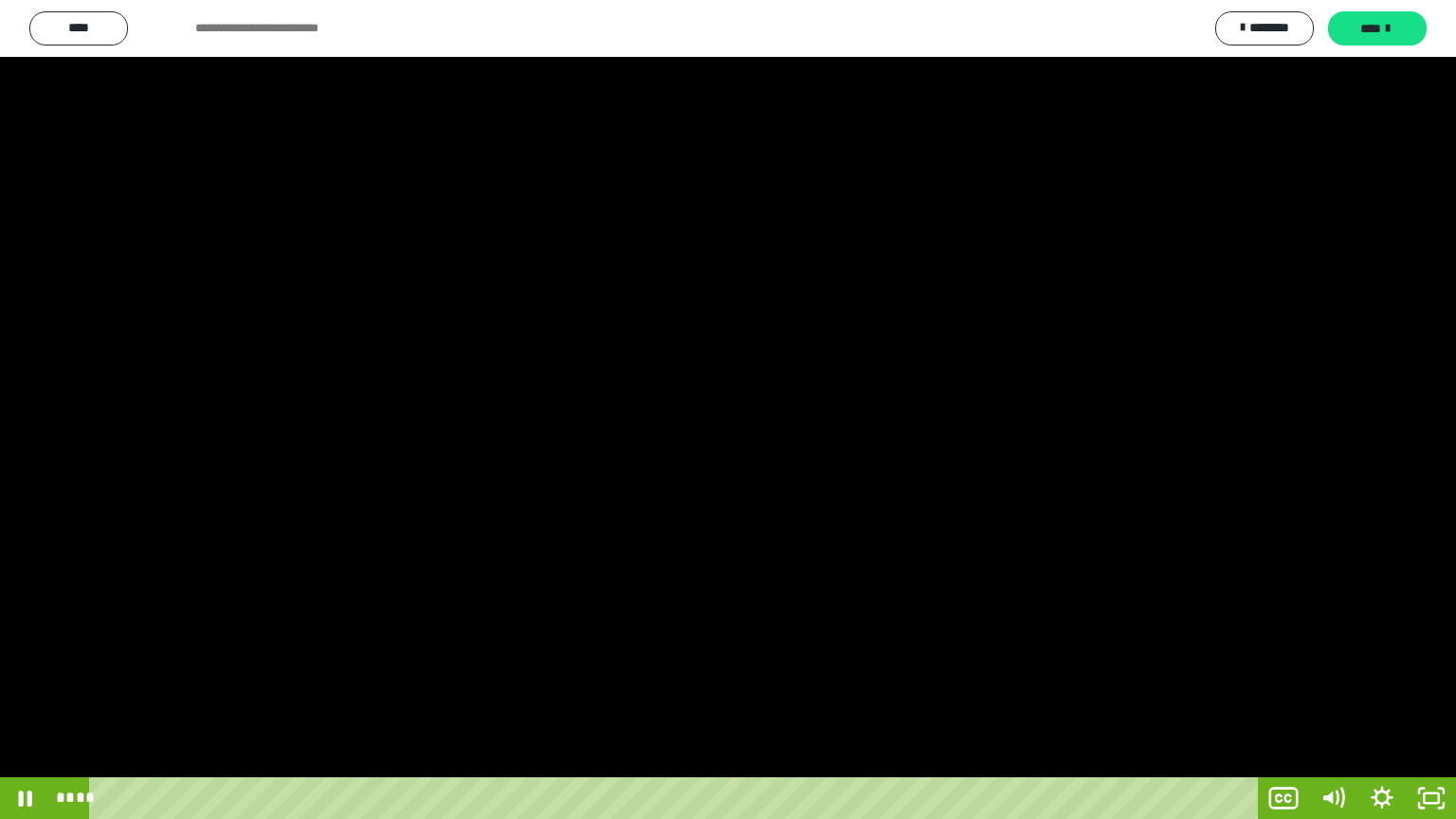 click at bounding box center (728, 410) 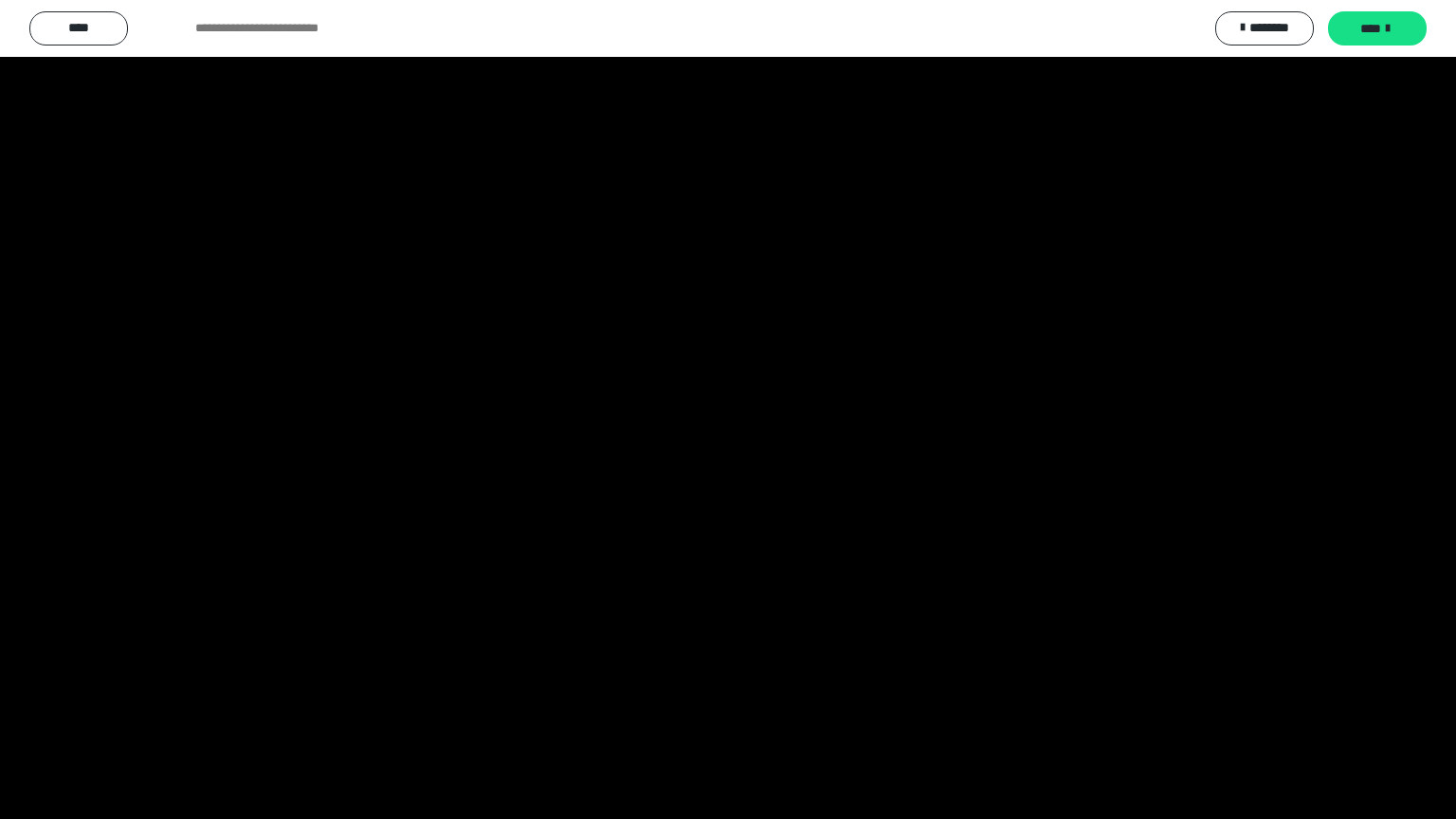 click at bounding box center (728, 410) 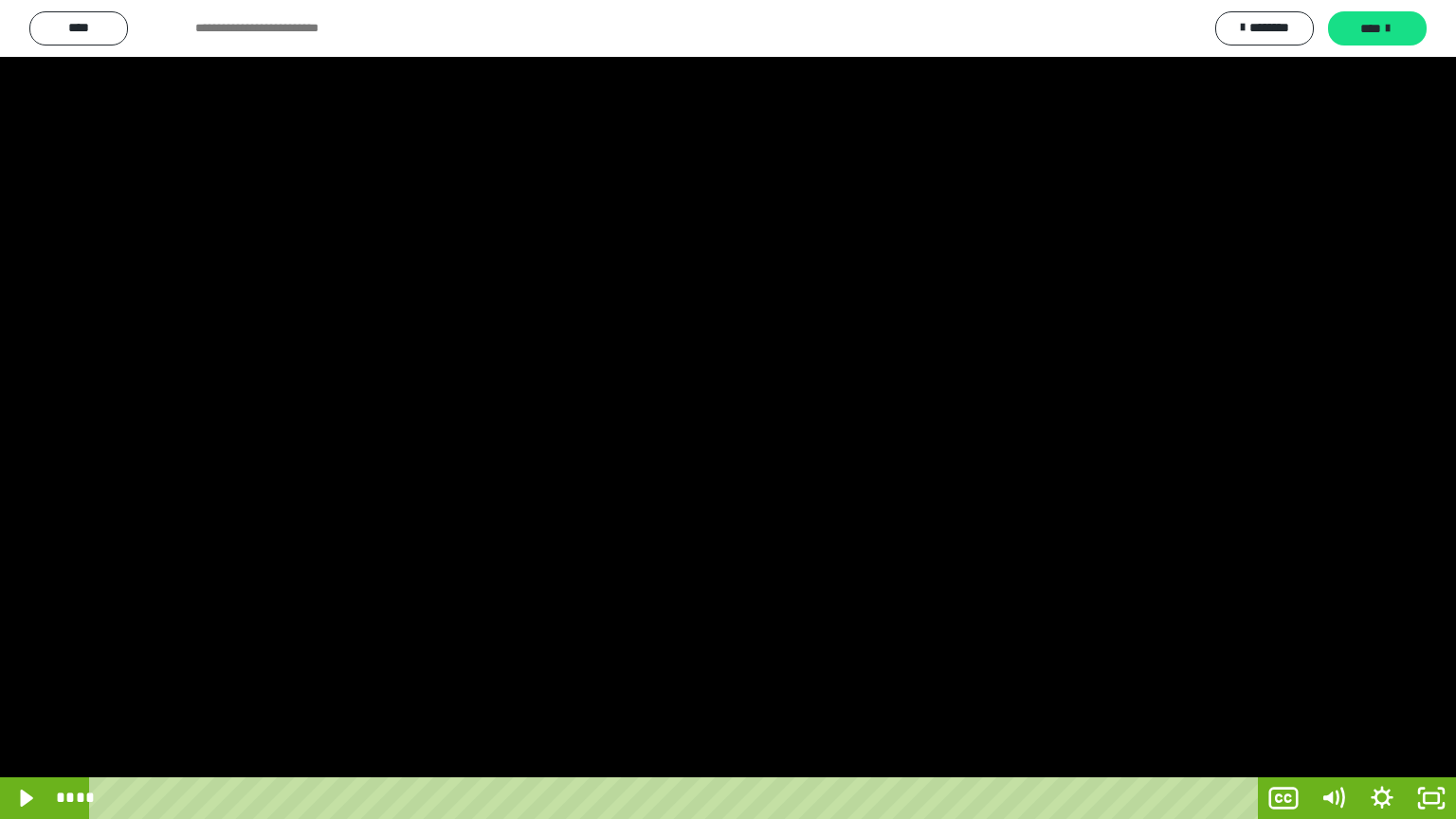 click at bounding box center (728, 410) 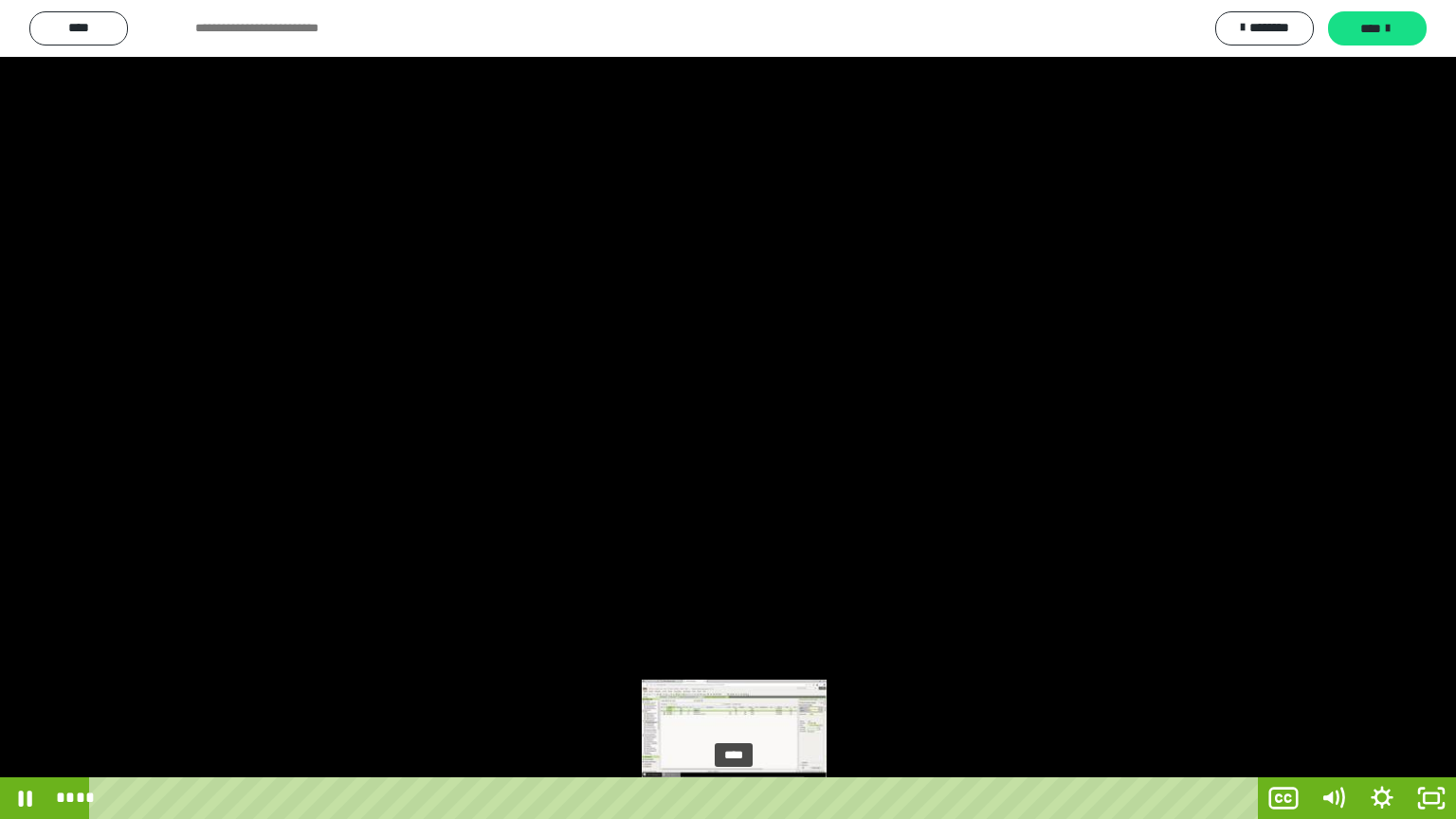 click on "****" at bounding box center (677, 798) 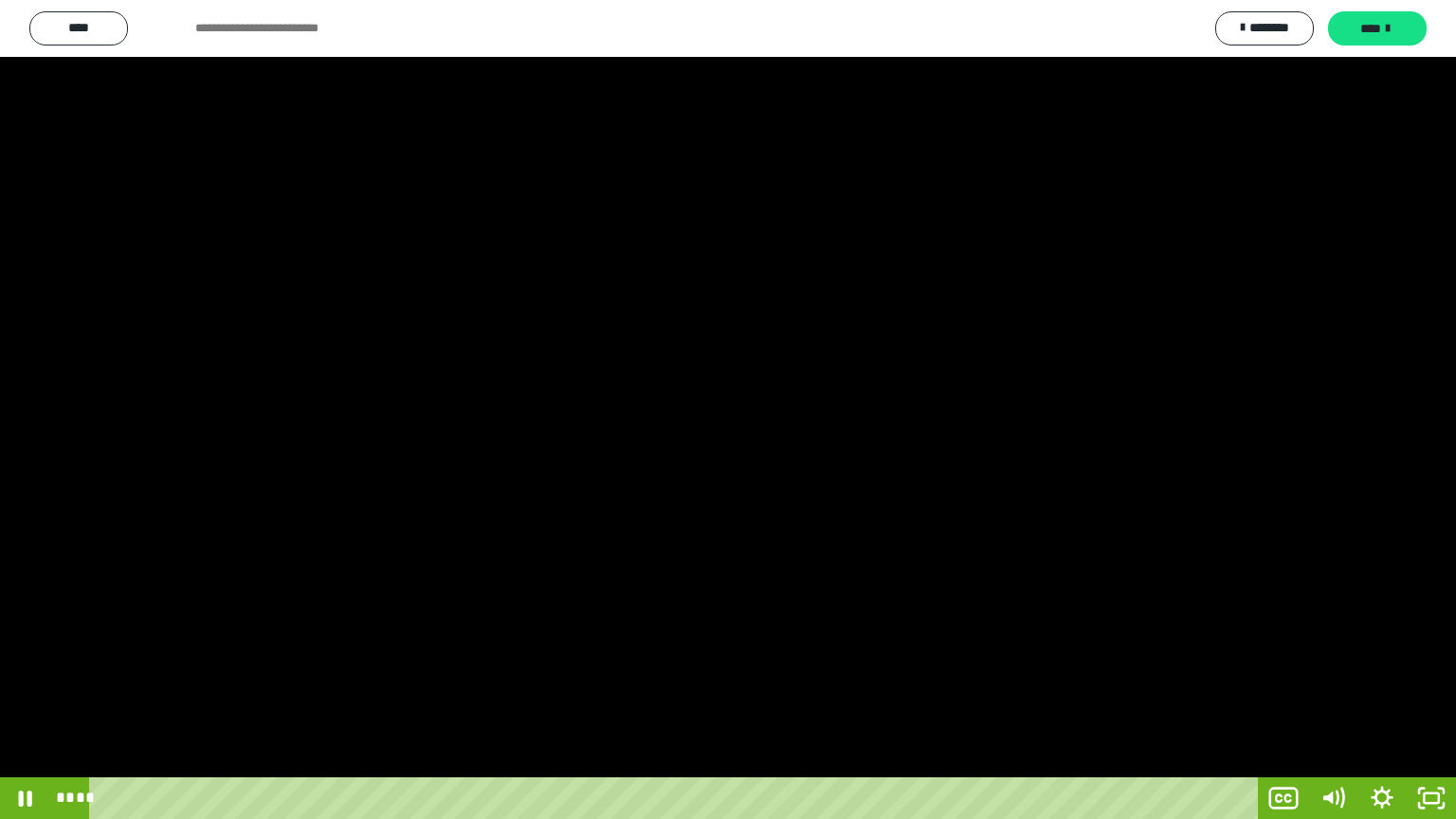 click at bounding box center [728, 410] 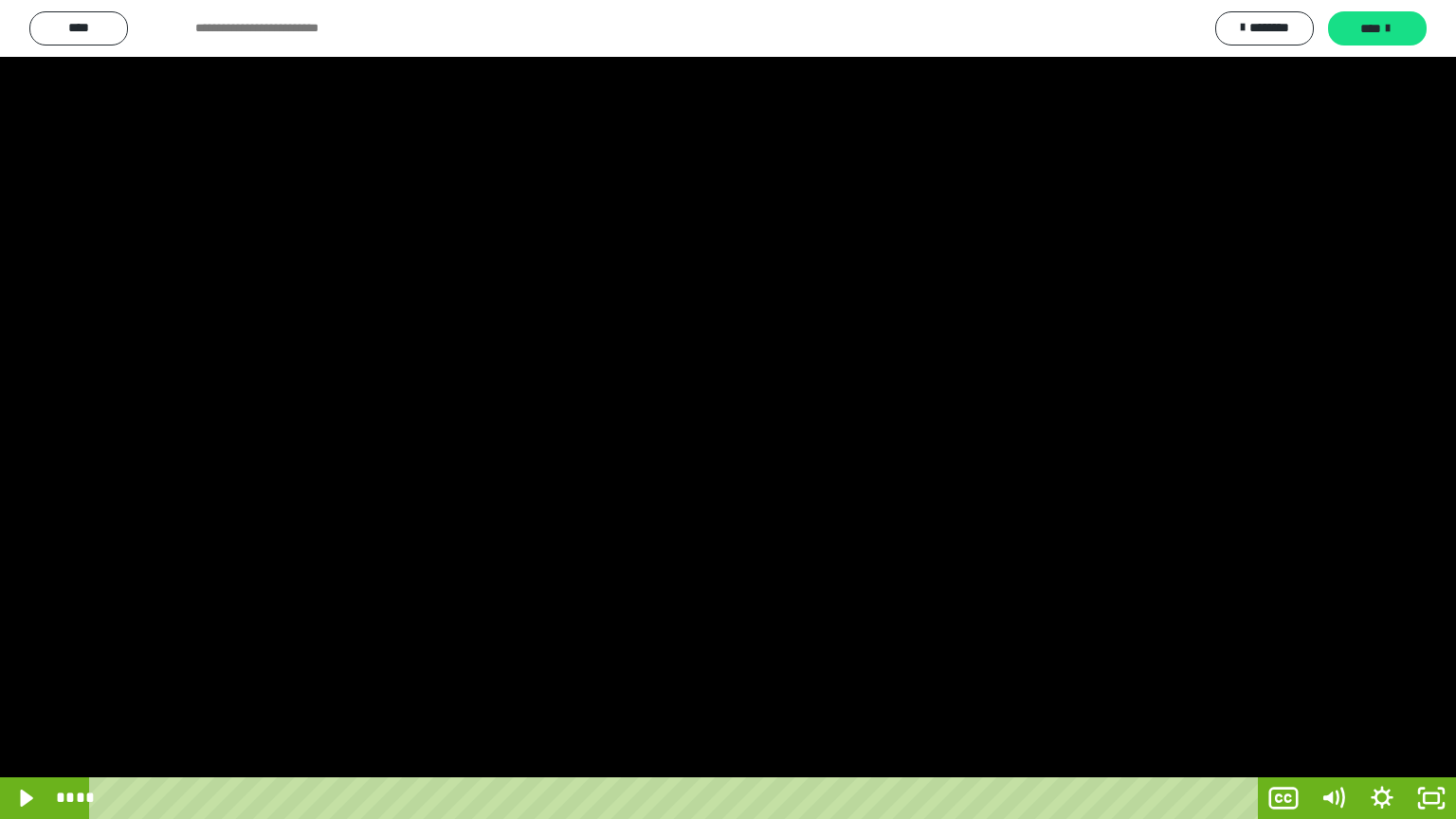 click at bounding box center (728, 410) 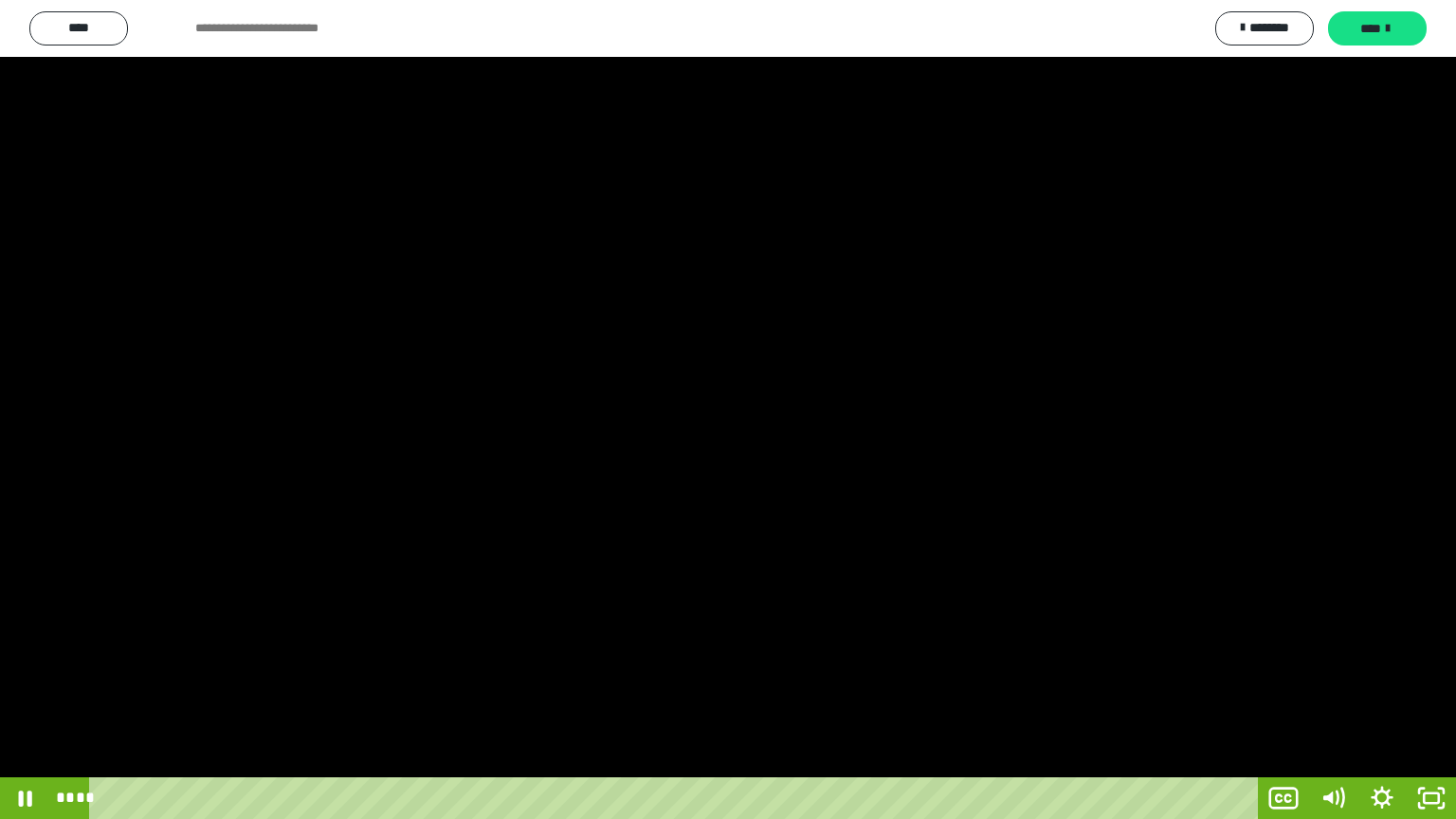 click at bounding box center (728, 410) 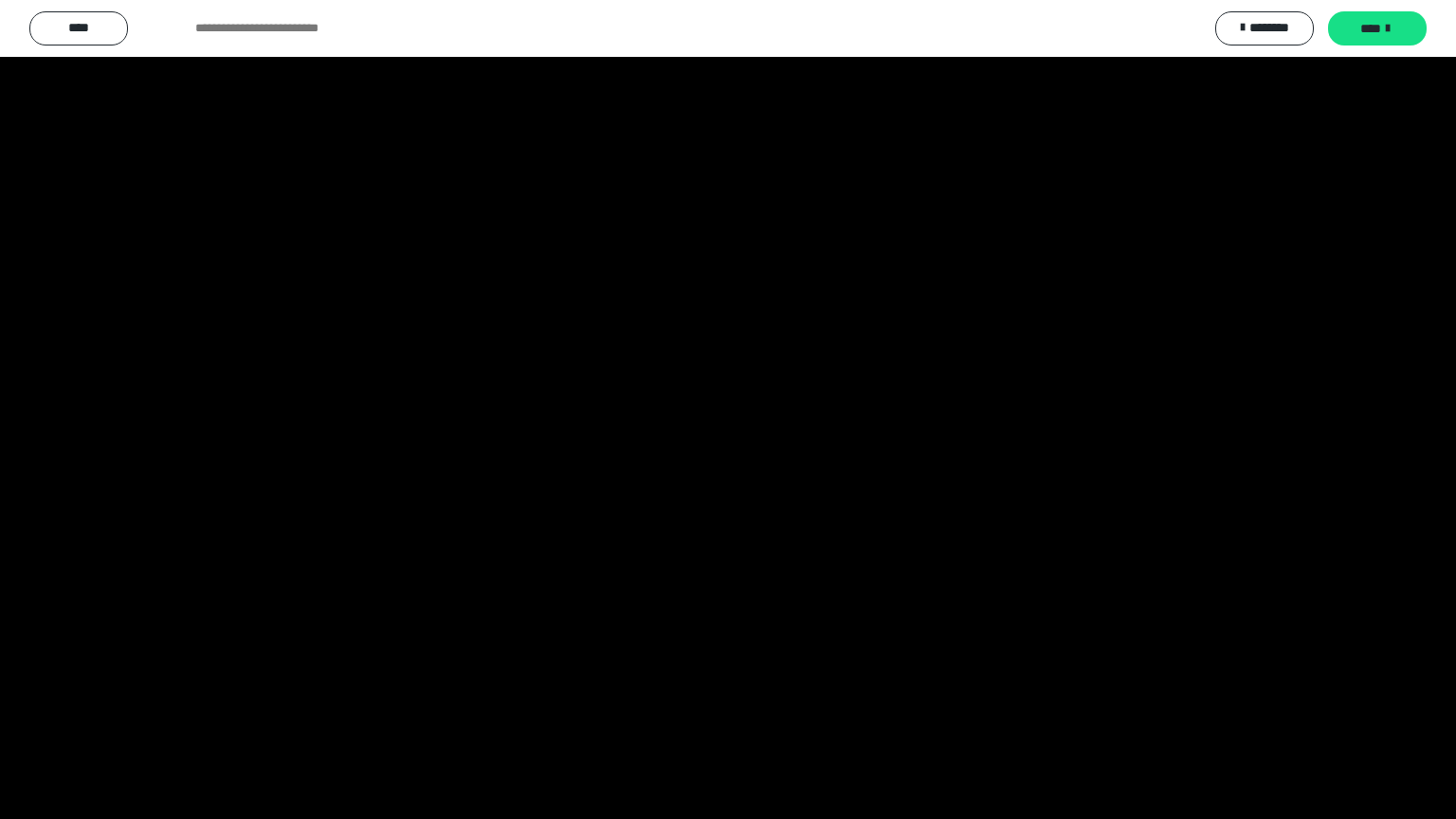 click at bounding box center [728, 410] 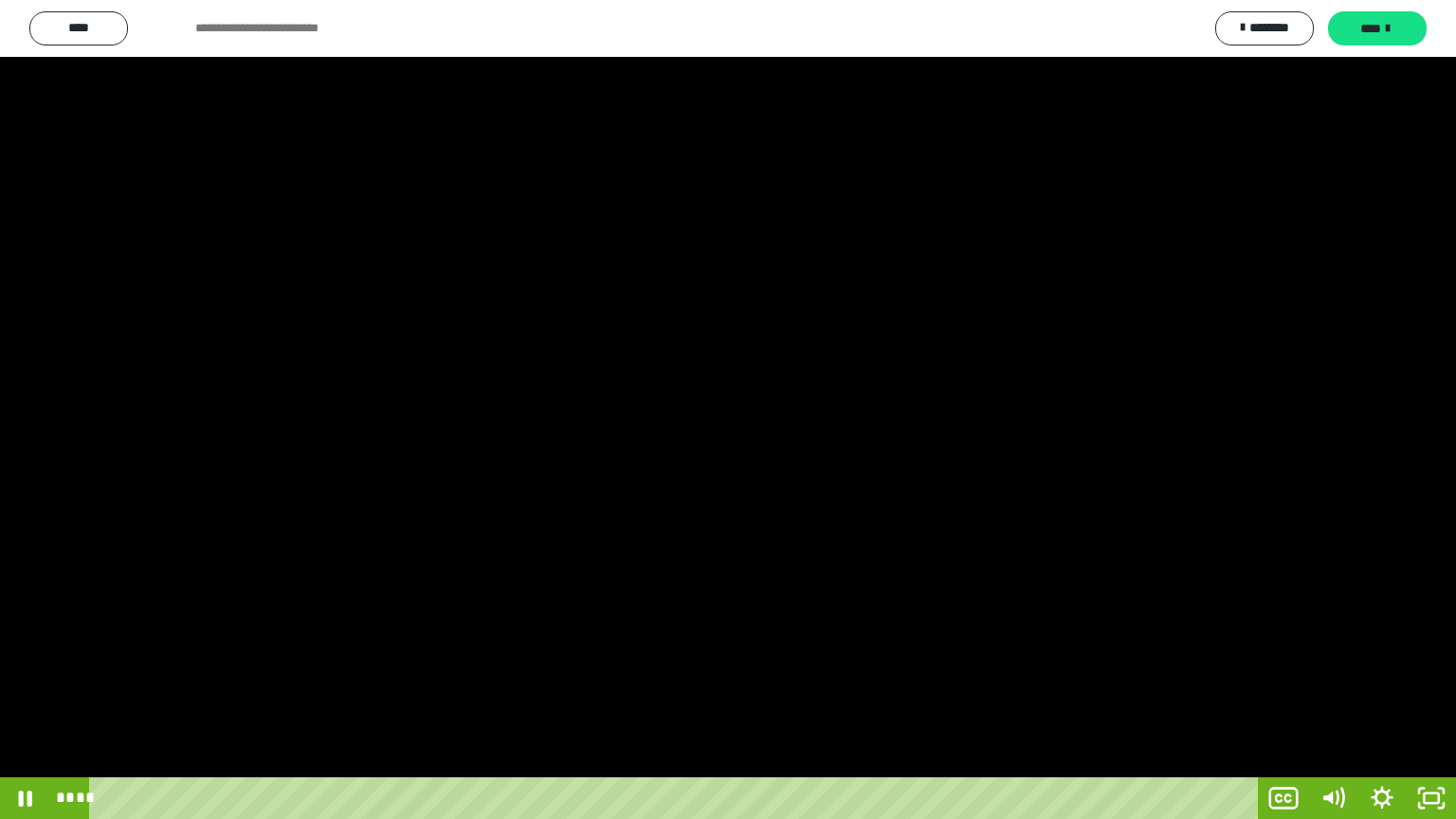 click at bounding box center [728, 410] 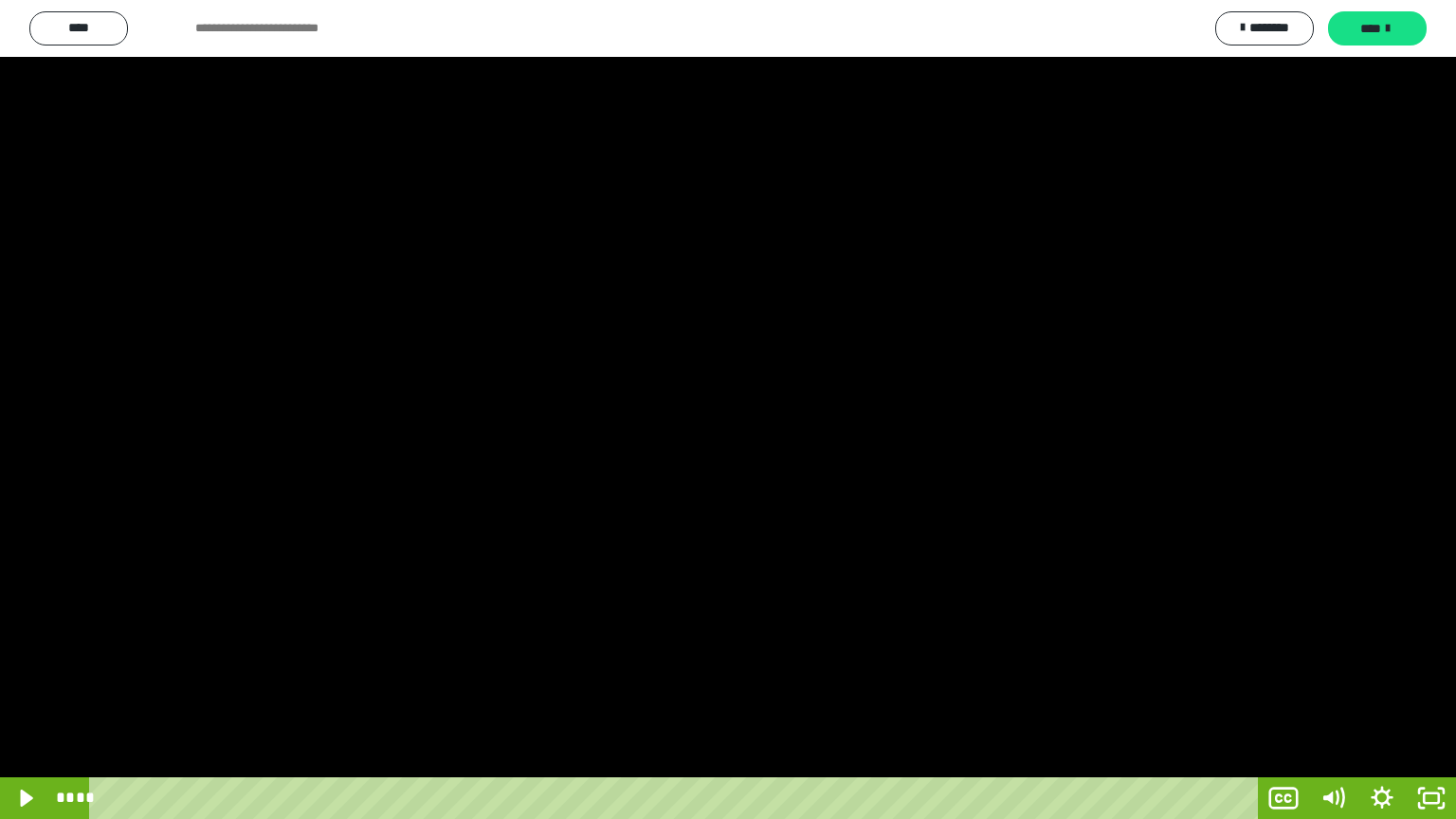 click at bounding box center (728, 410) 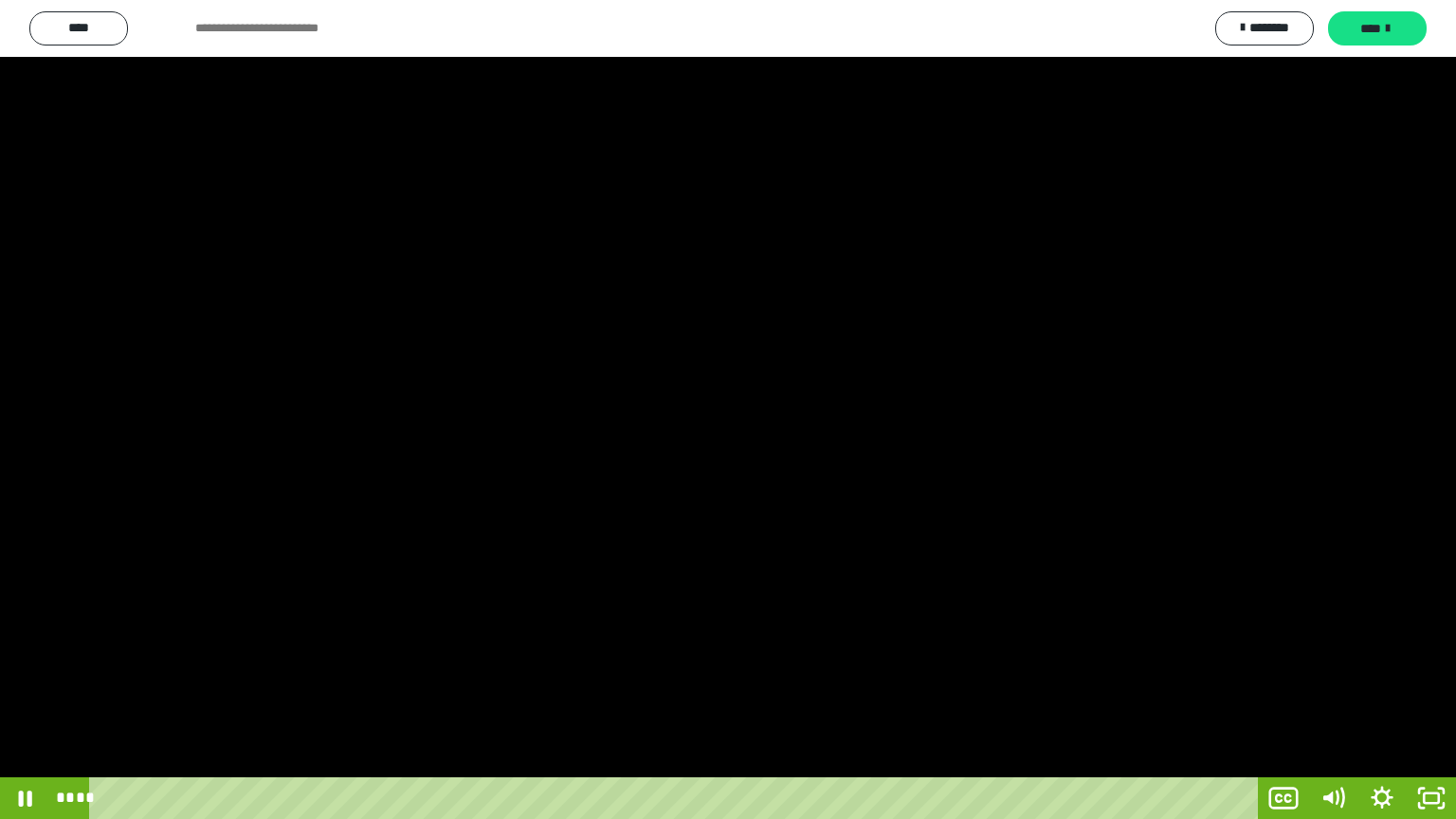 click at bounding box center [728, 410] 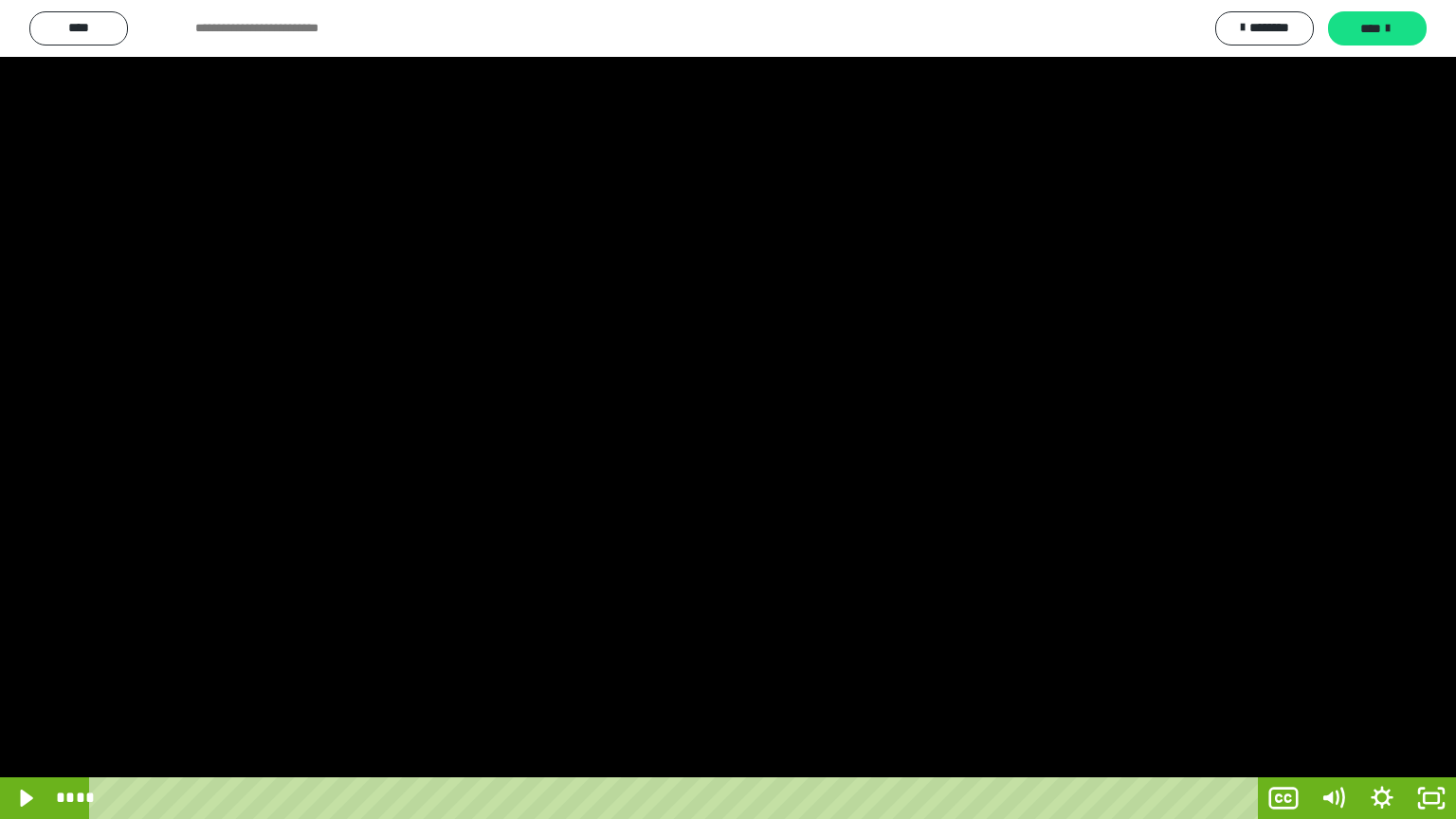 click at bounding box center (728, 410) 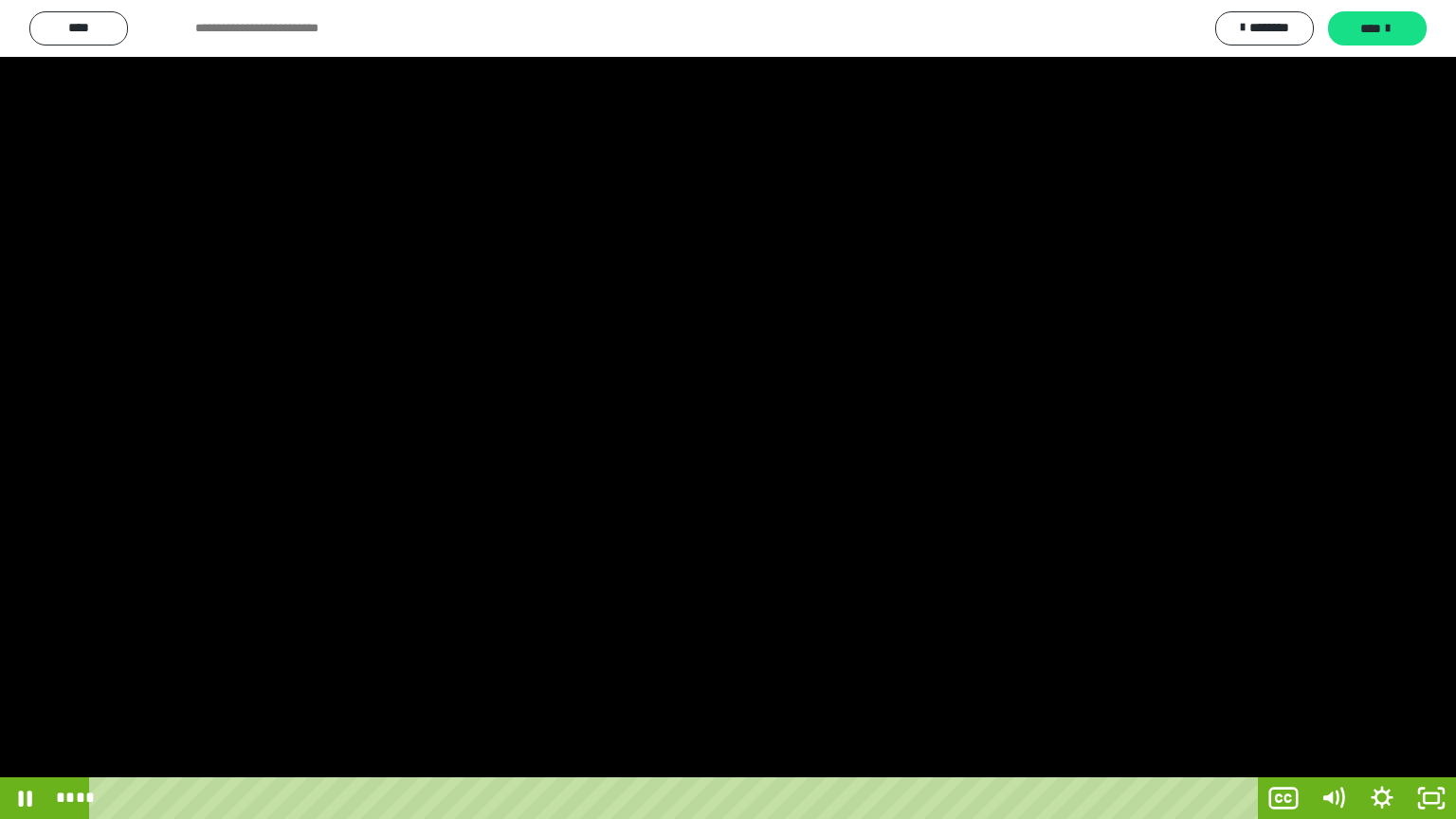 click at bounding box center [728, 410] 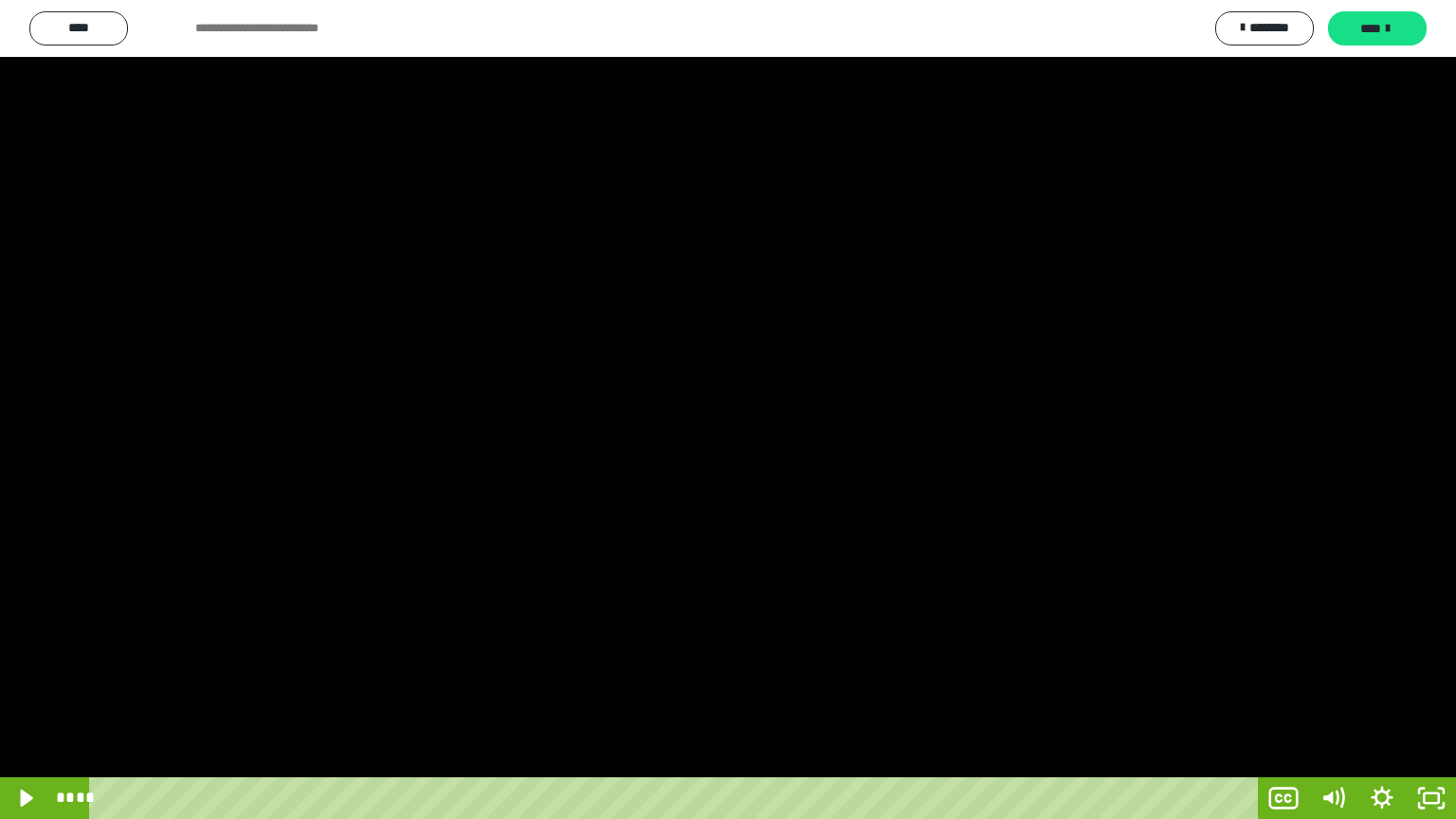 click at bounding box center (728, 410) 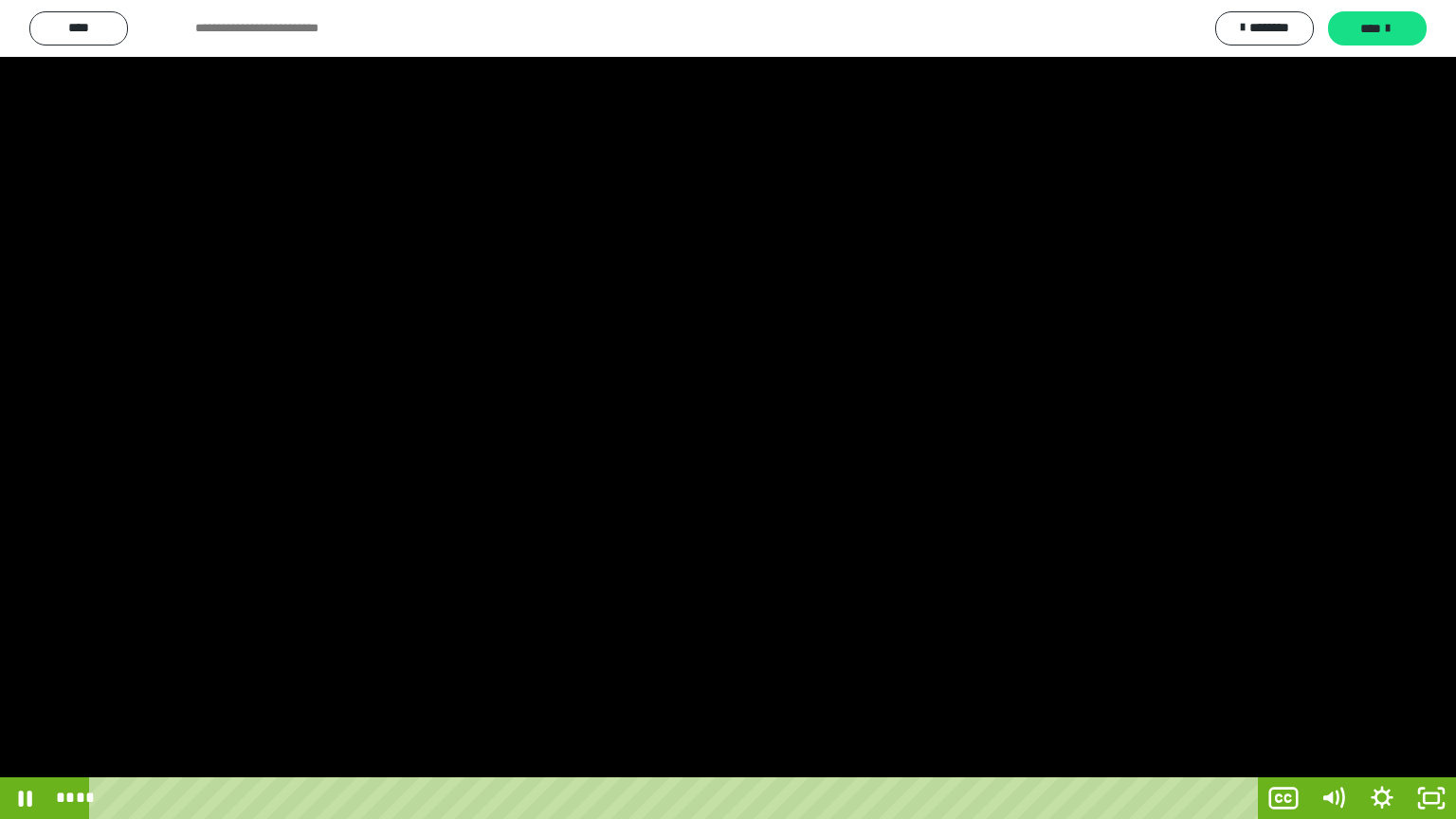 click at bounding box center [728, 410] 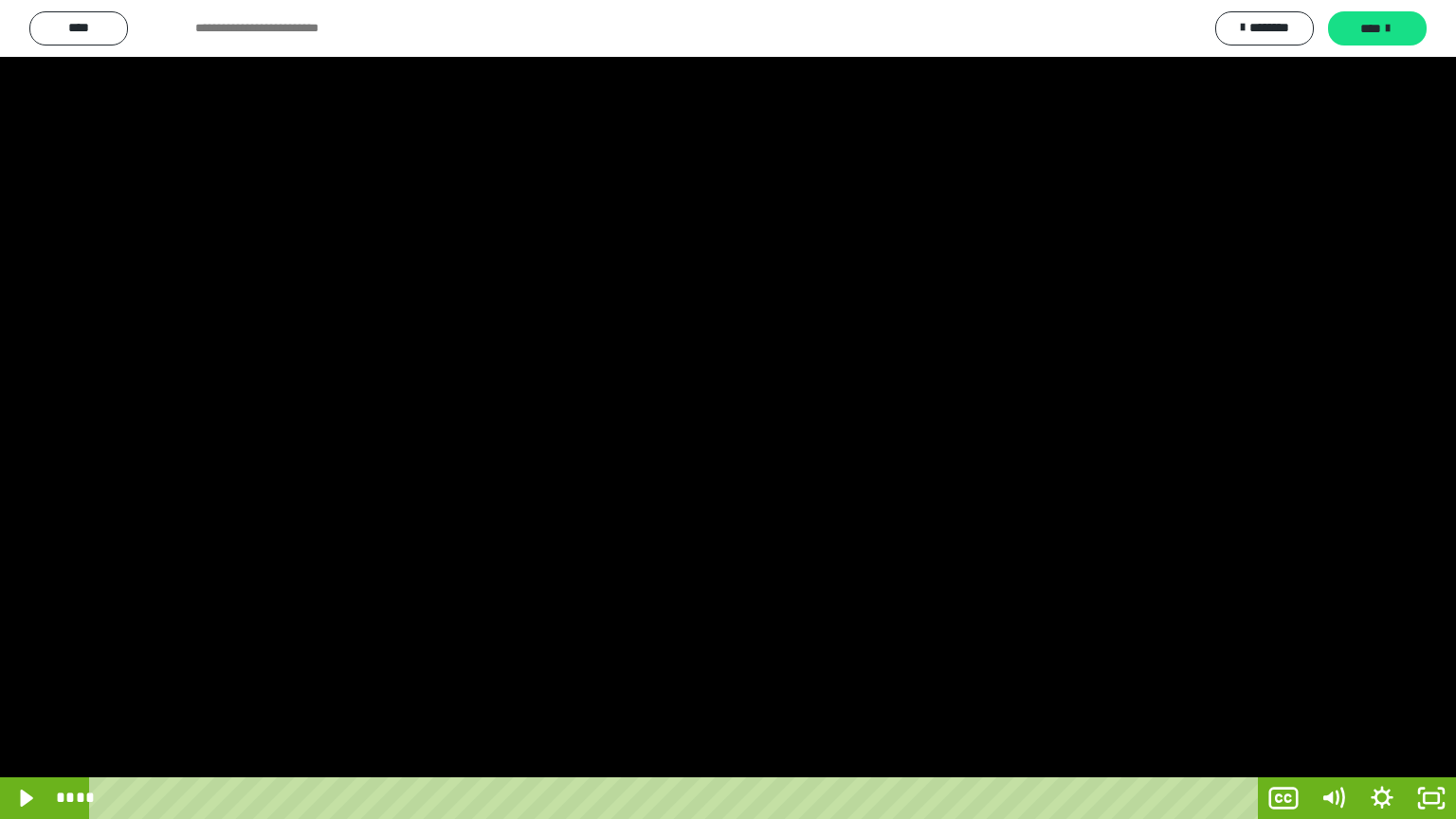 click at bounding box center [728, 410] 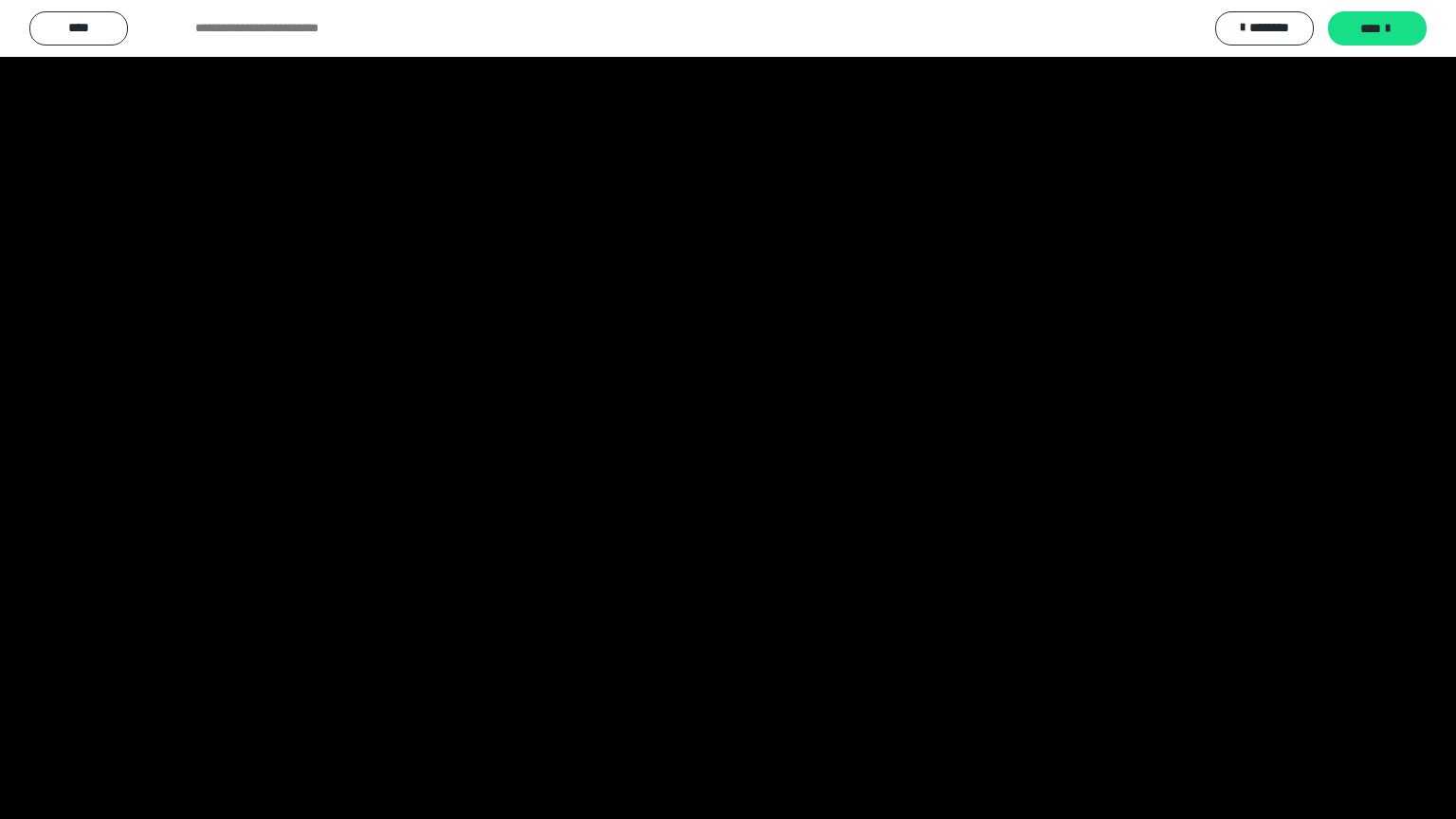 drag, startPoint x: 278, startPoint y: 413, endPoint x: 290, endPoint y: 441, distance: 30.463092 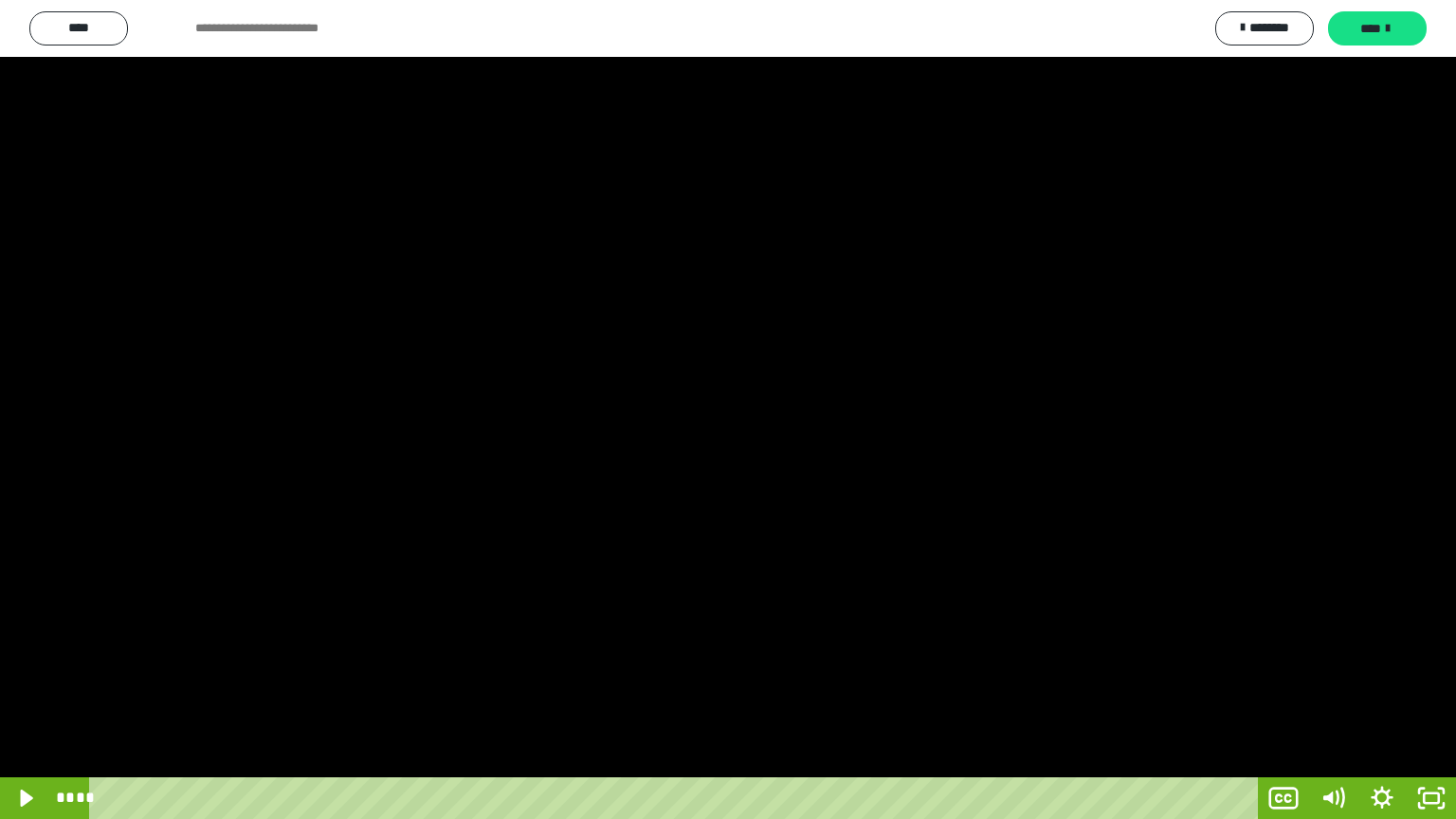 click at bounding box center [728, 410] 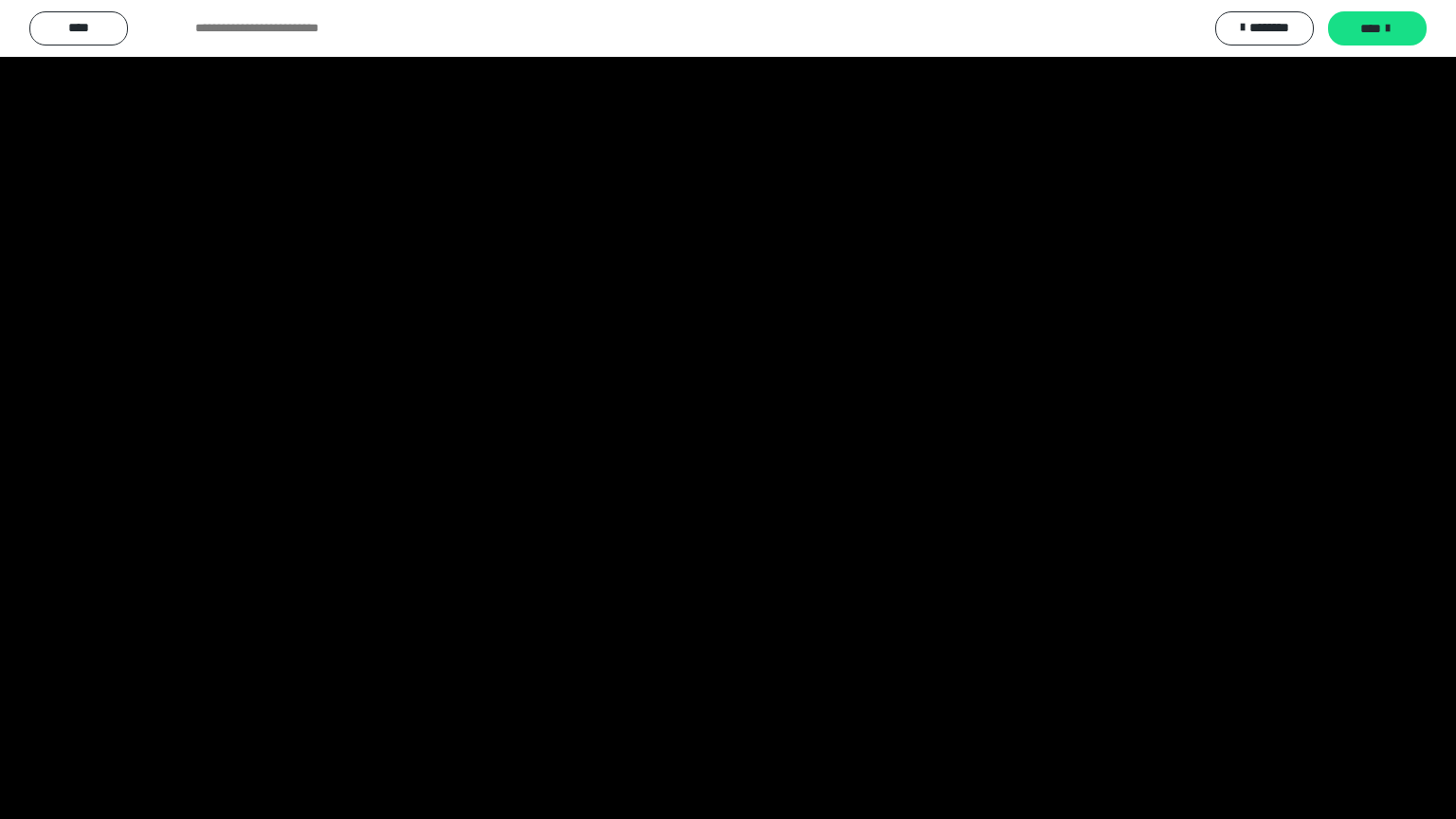 click at bounding box center [728, 410] 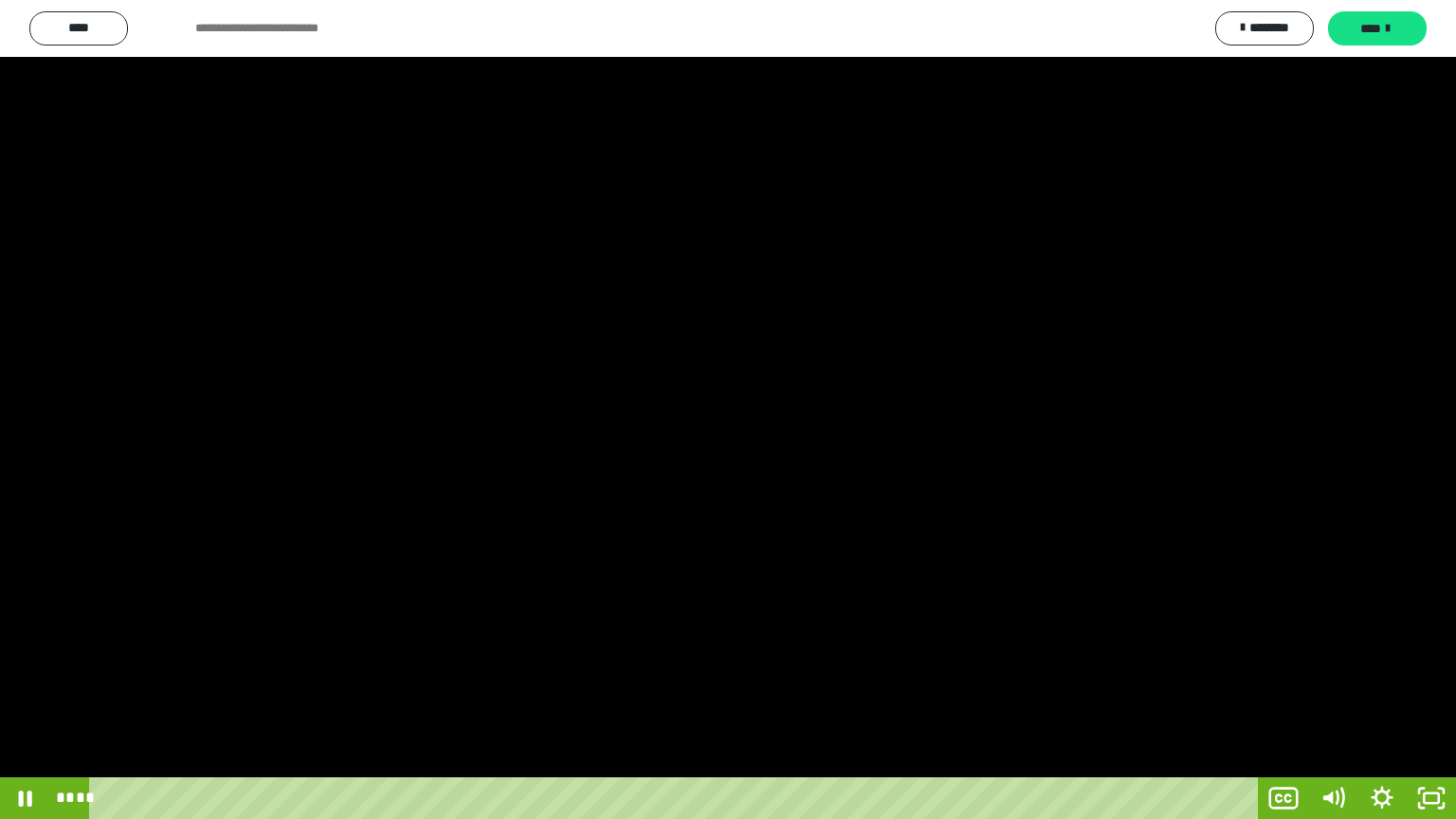 click at bounding box center [728, 410] 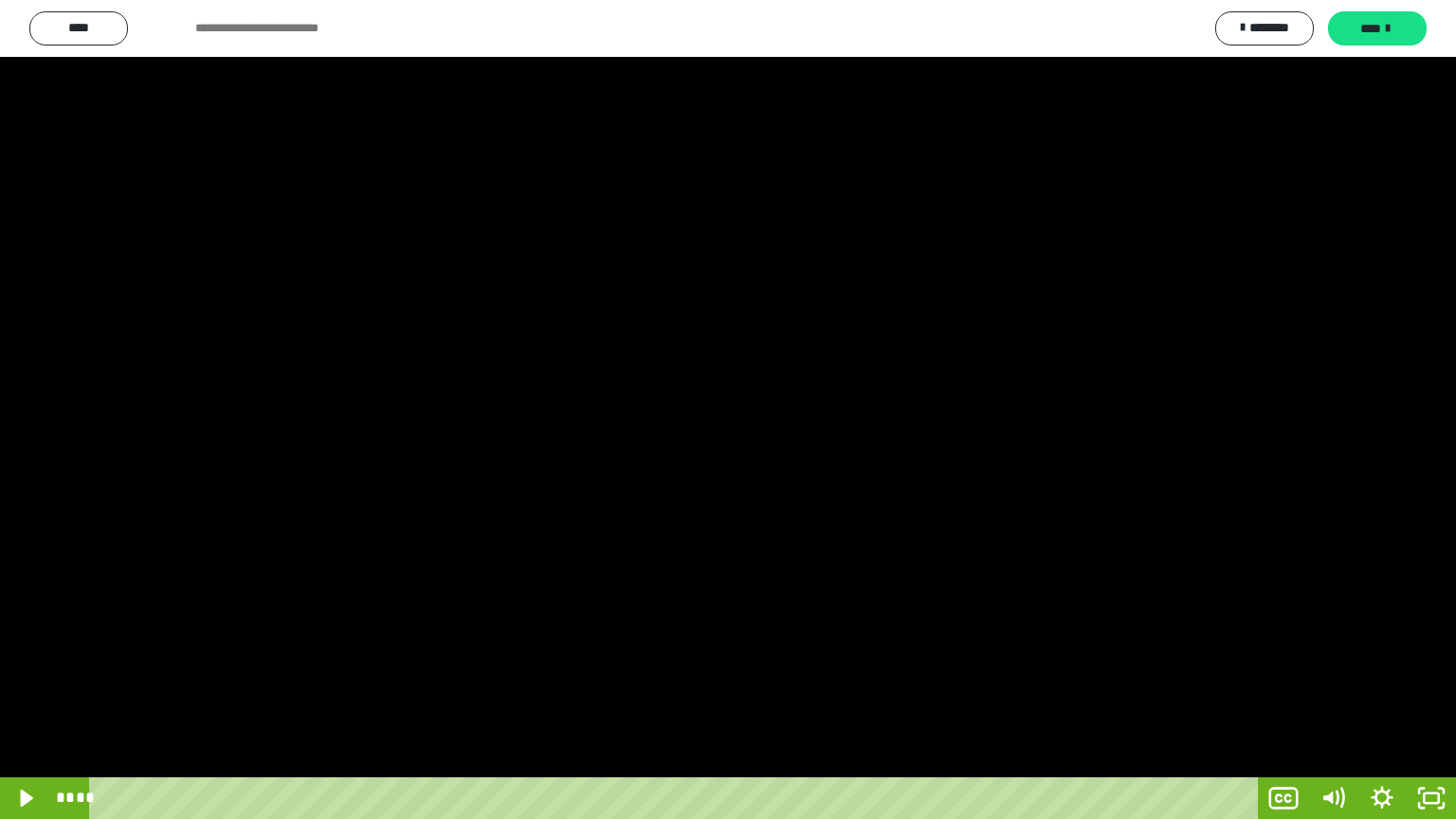 click at bounding box center [728, 410] 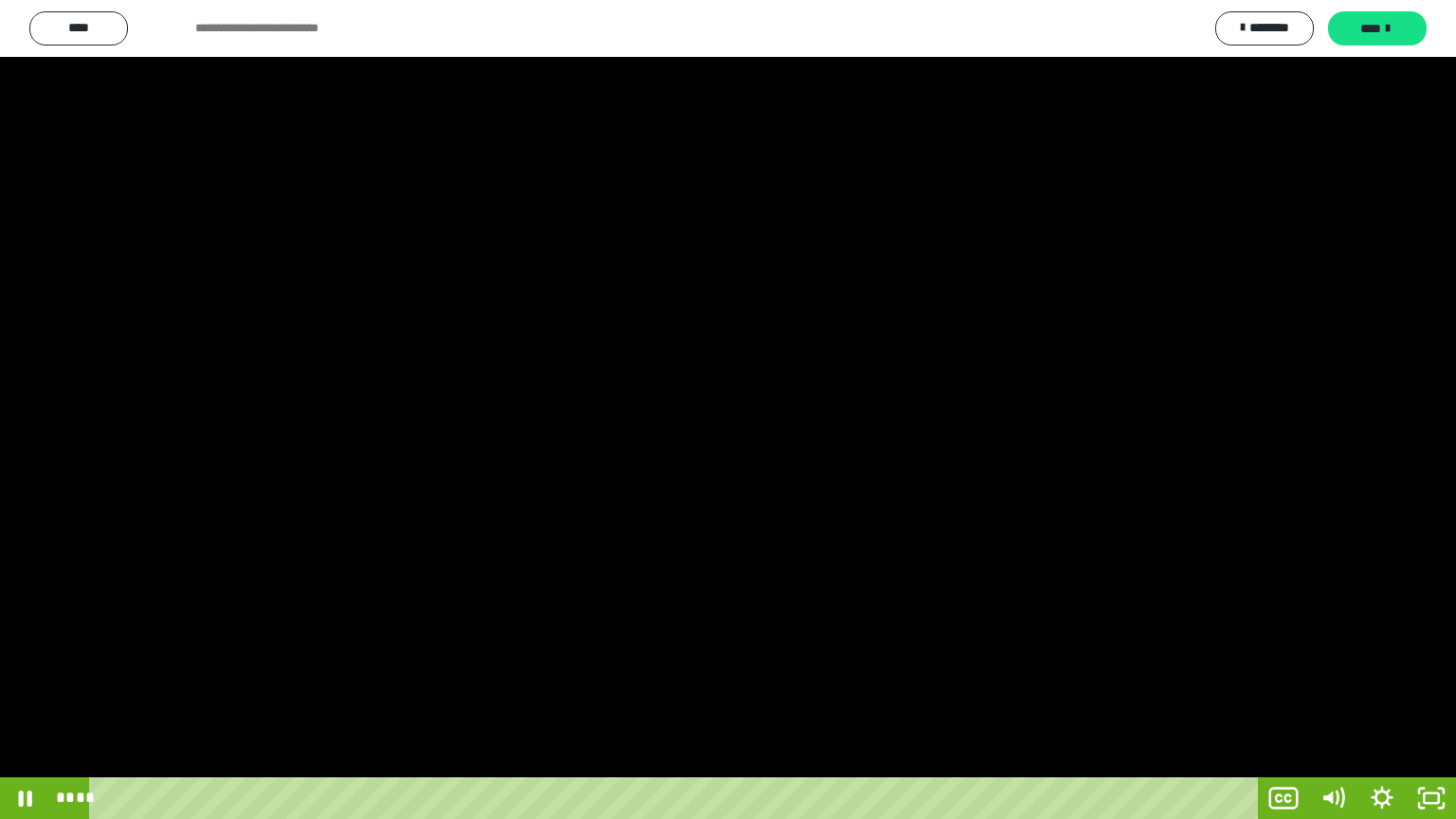 click at bounding box center [728, 410] 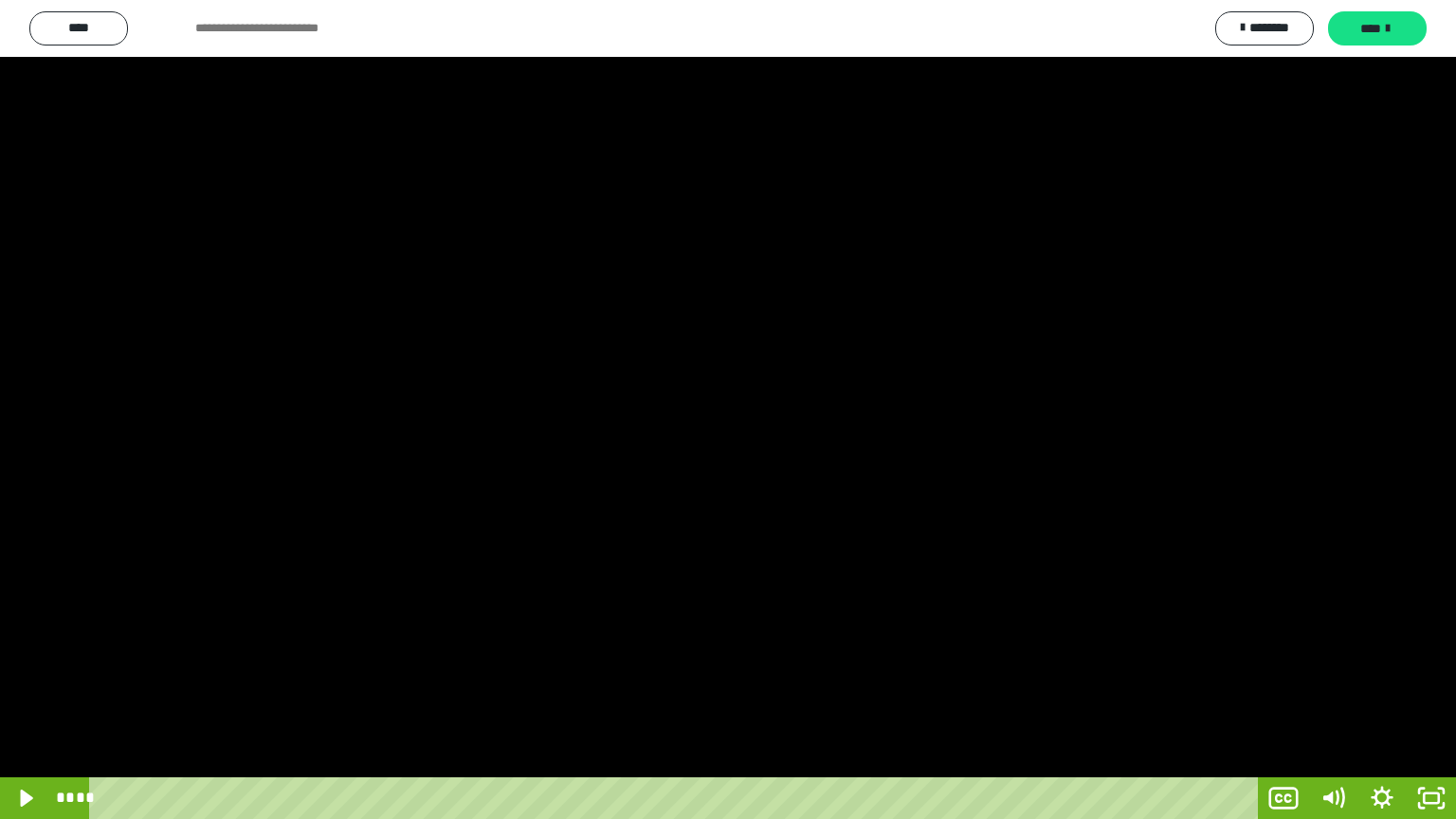 click at bounding box center (728, 410) 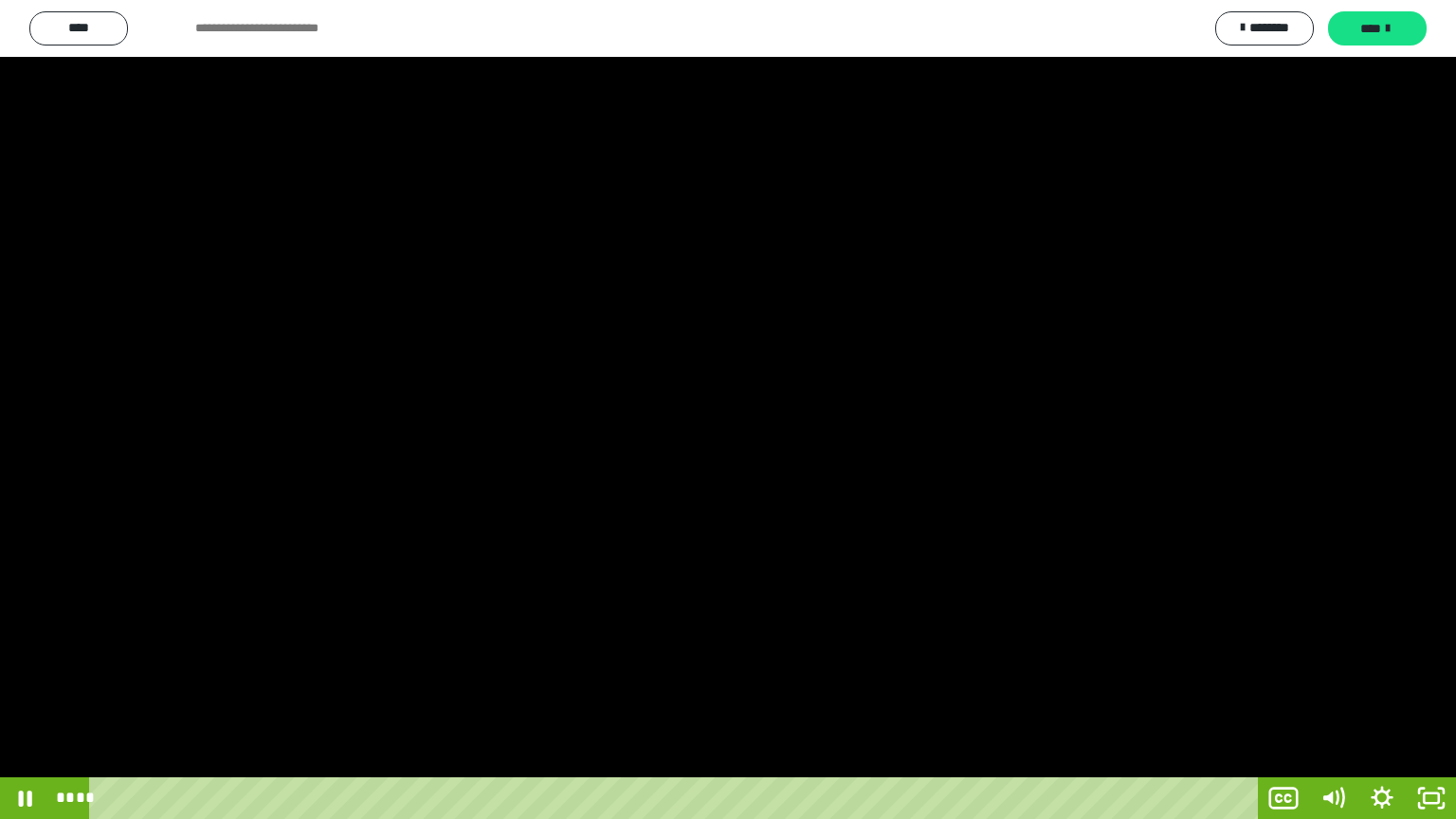 click at bounding box center (728, 410) 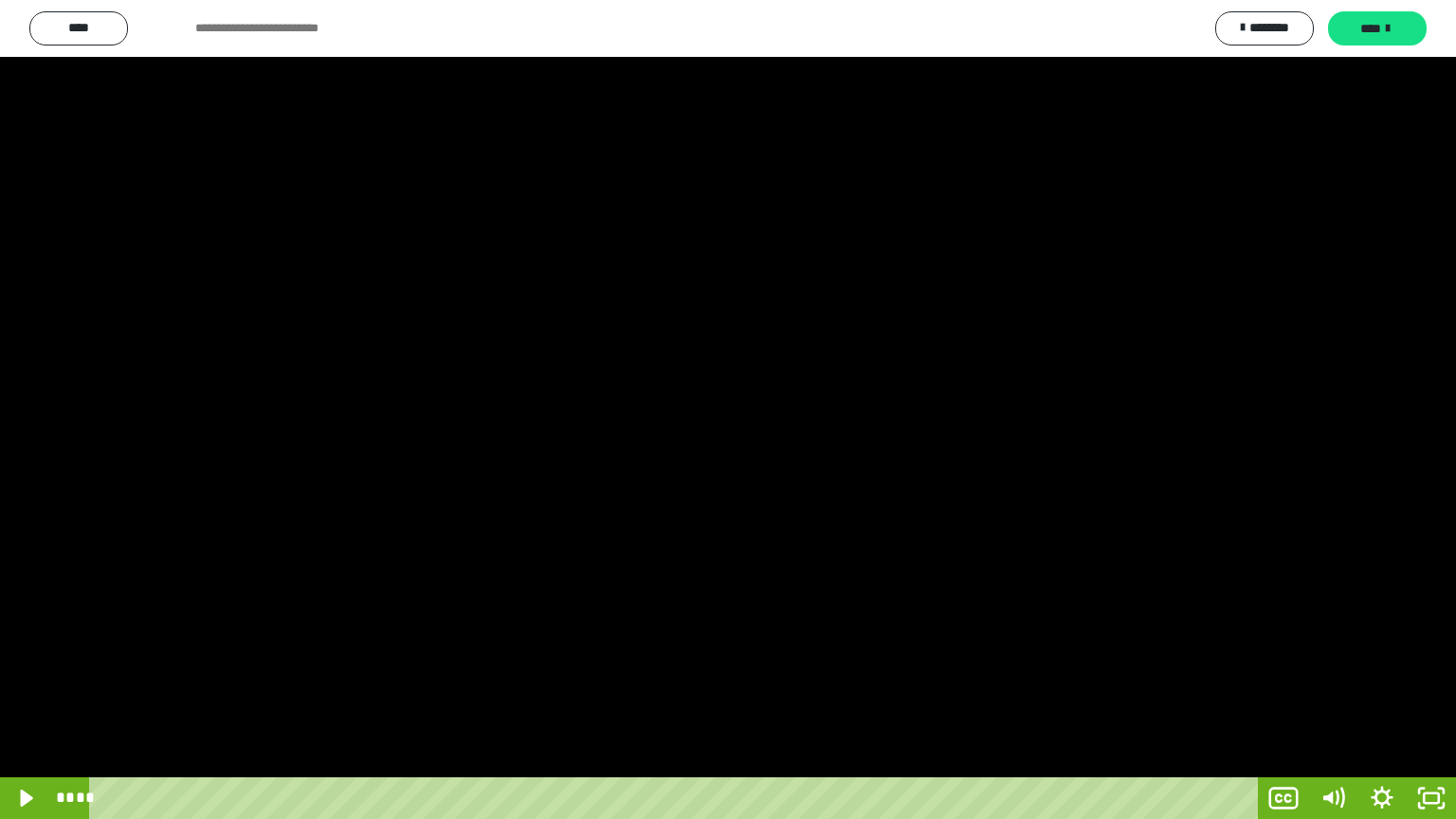 click at bounding box center (728, 410) 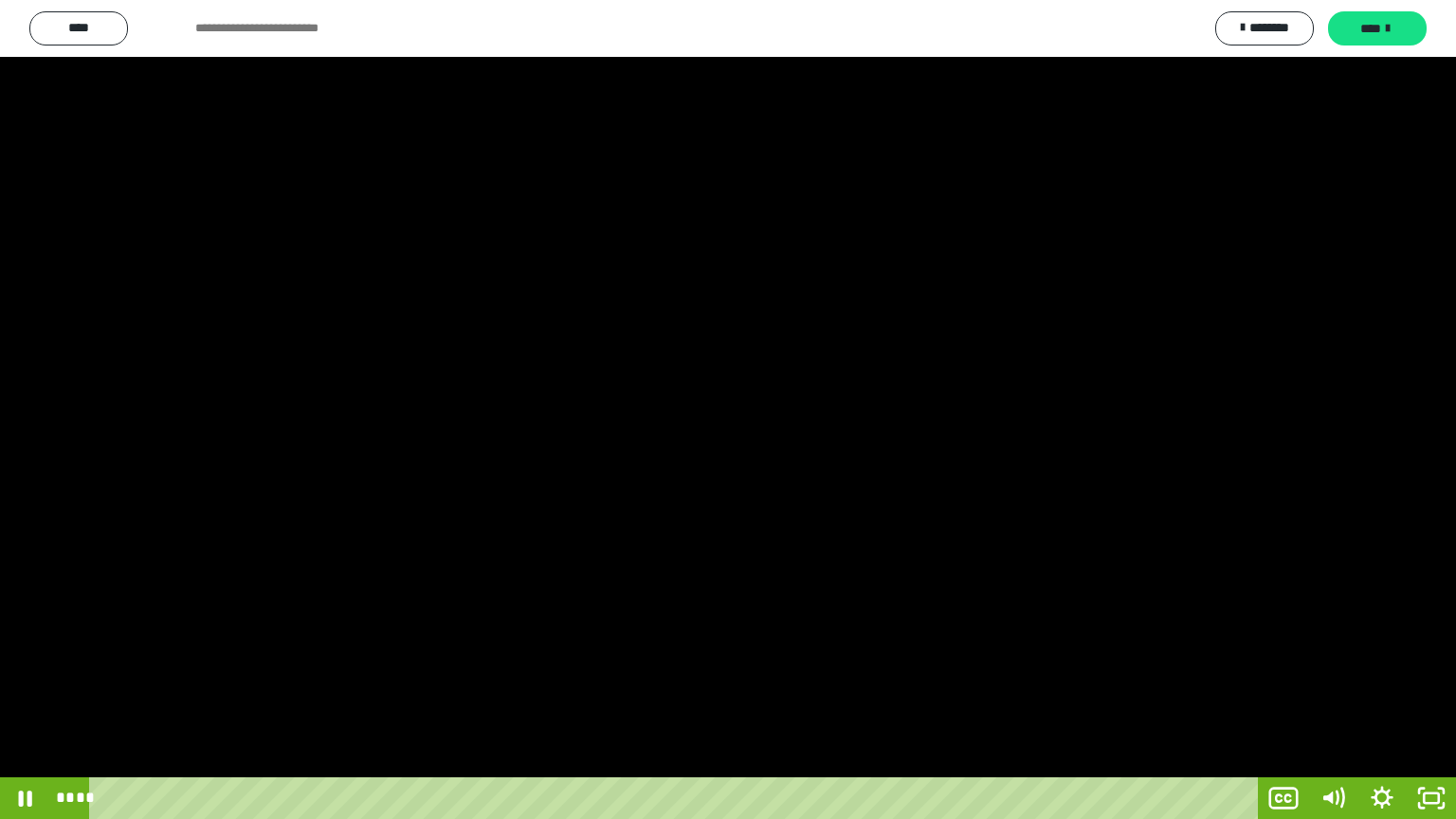 click at bounding box center [728, 410] 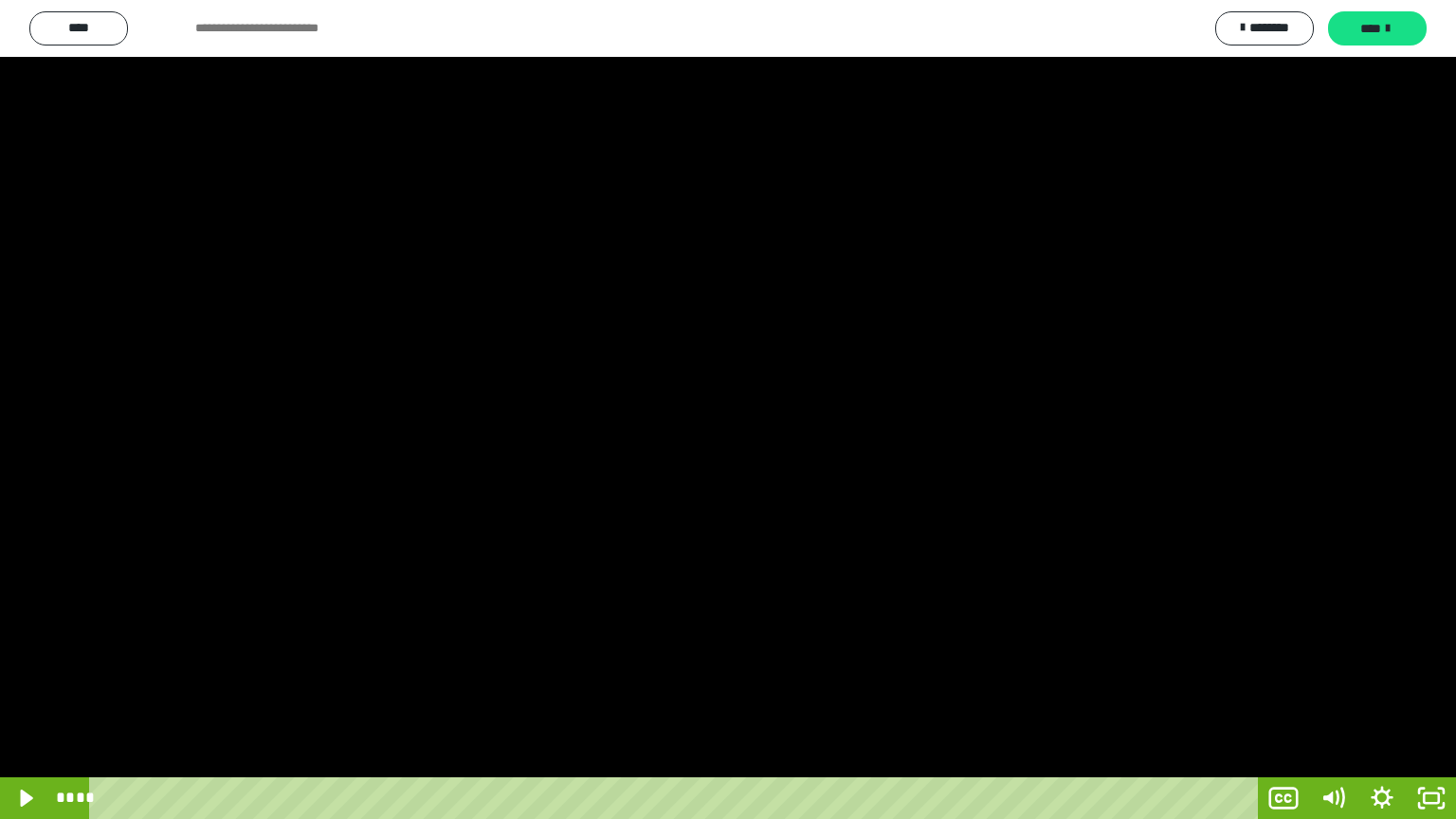 drag, startPoint x: 279, startPoint y: 392, endPoint x: 288, endPoint y: 435, distance: 43.93177 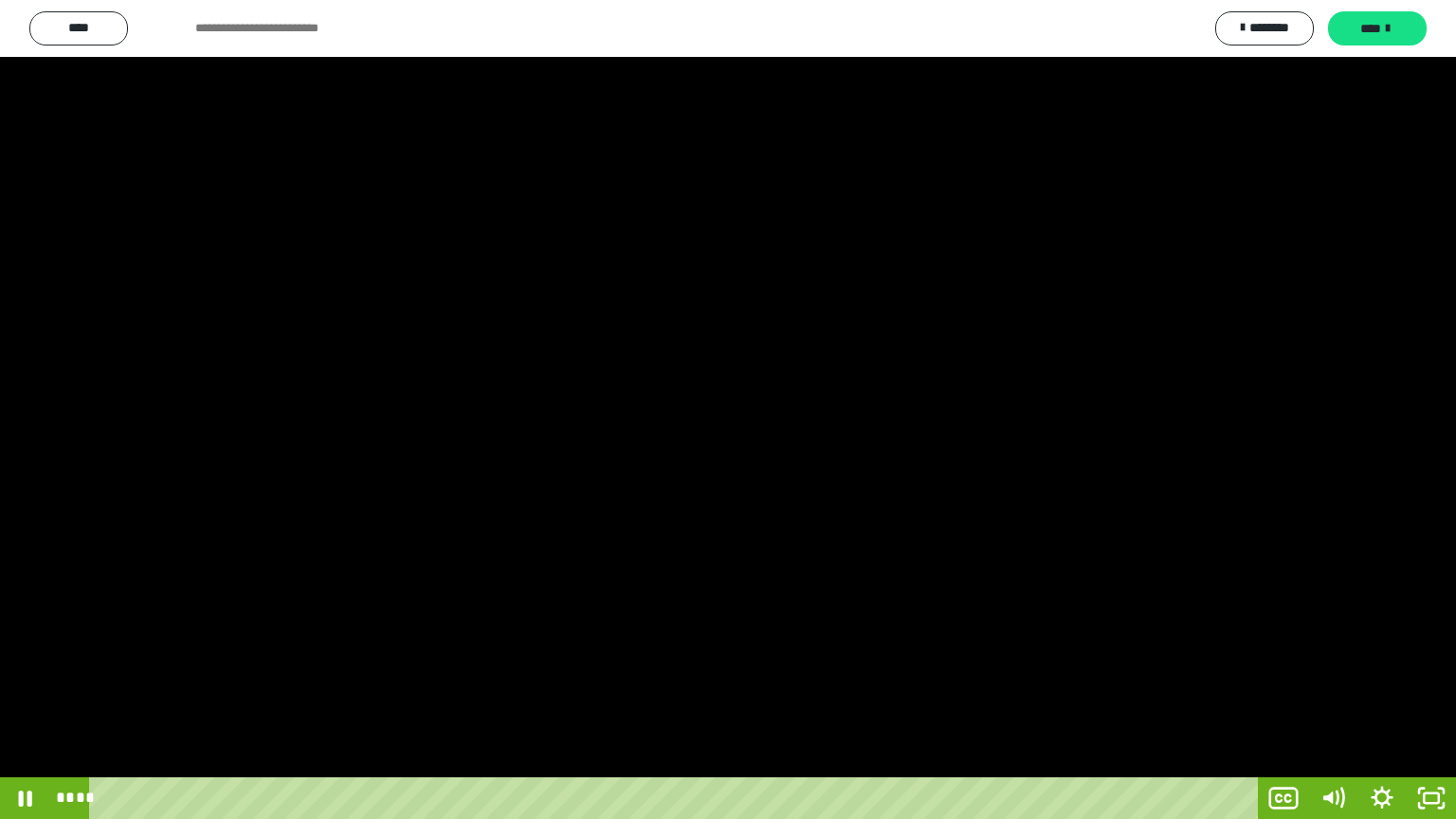 click at bounding box center [728, 410] 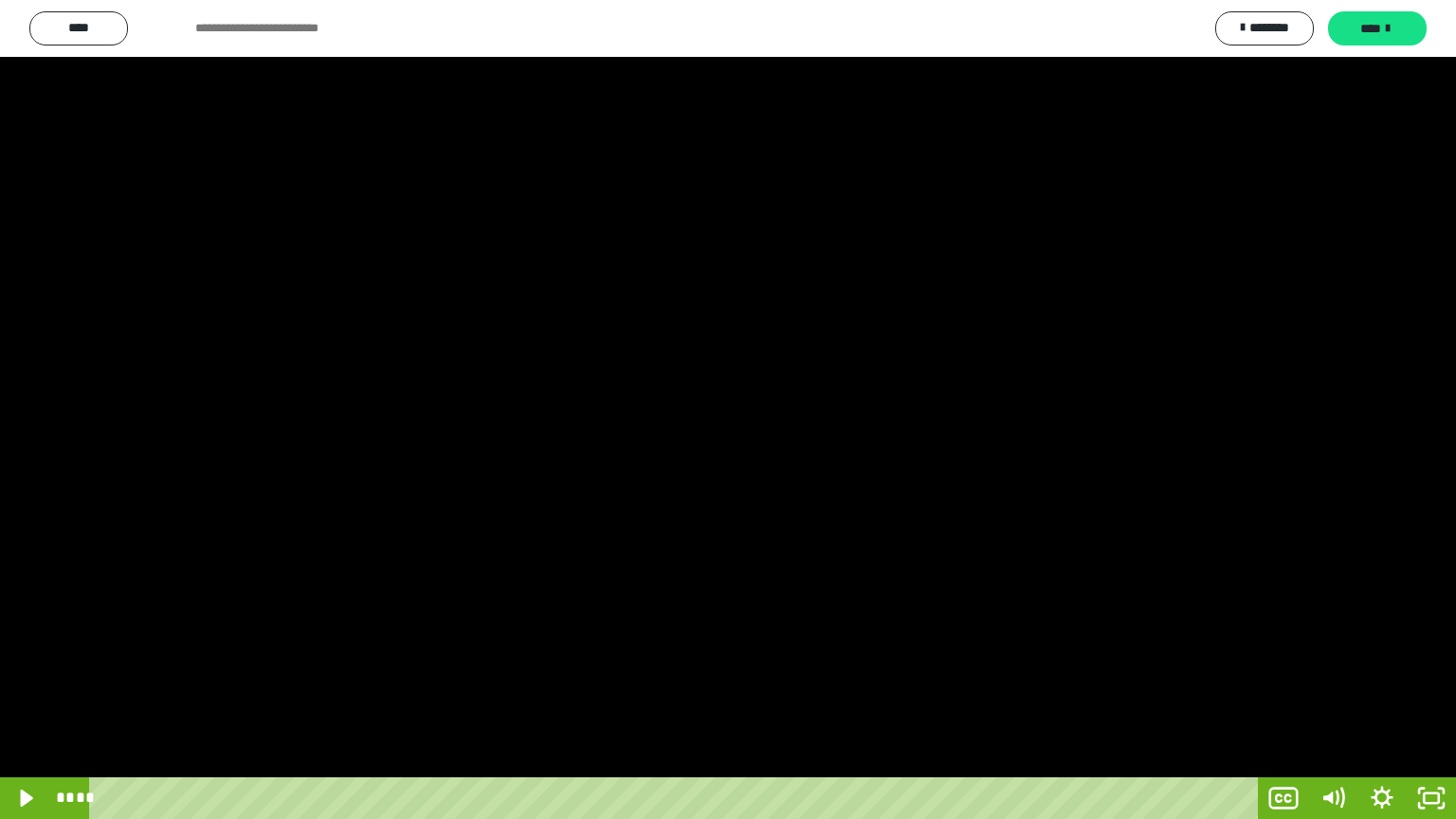 click at bounding box center (728, 410) 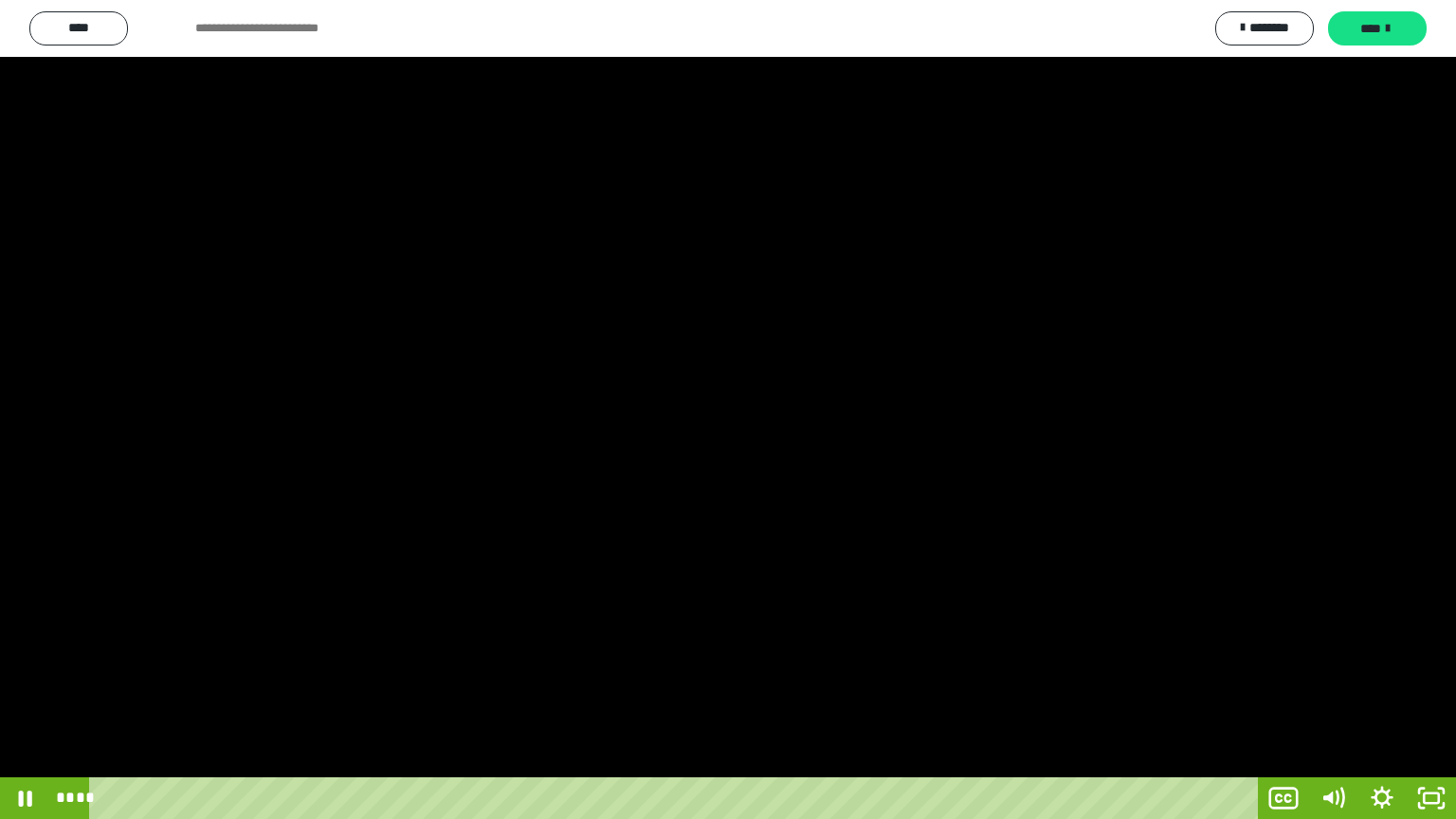 click at bounding box center (728, 410) 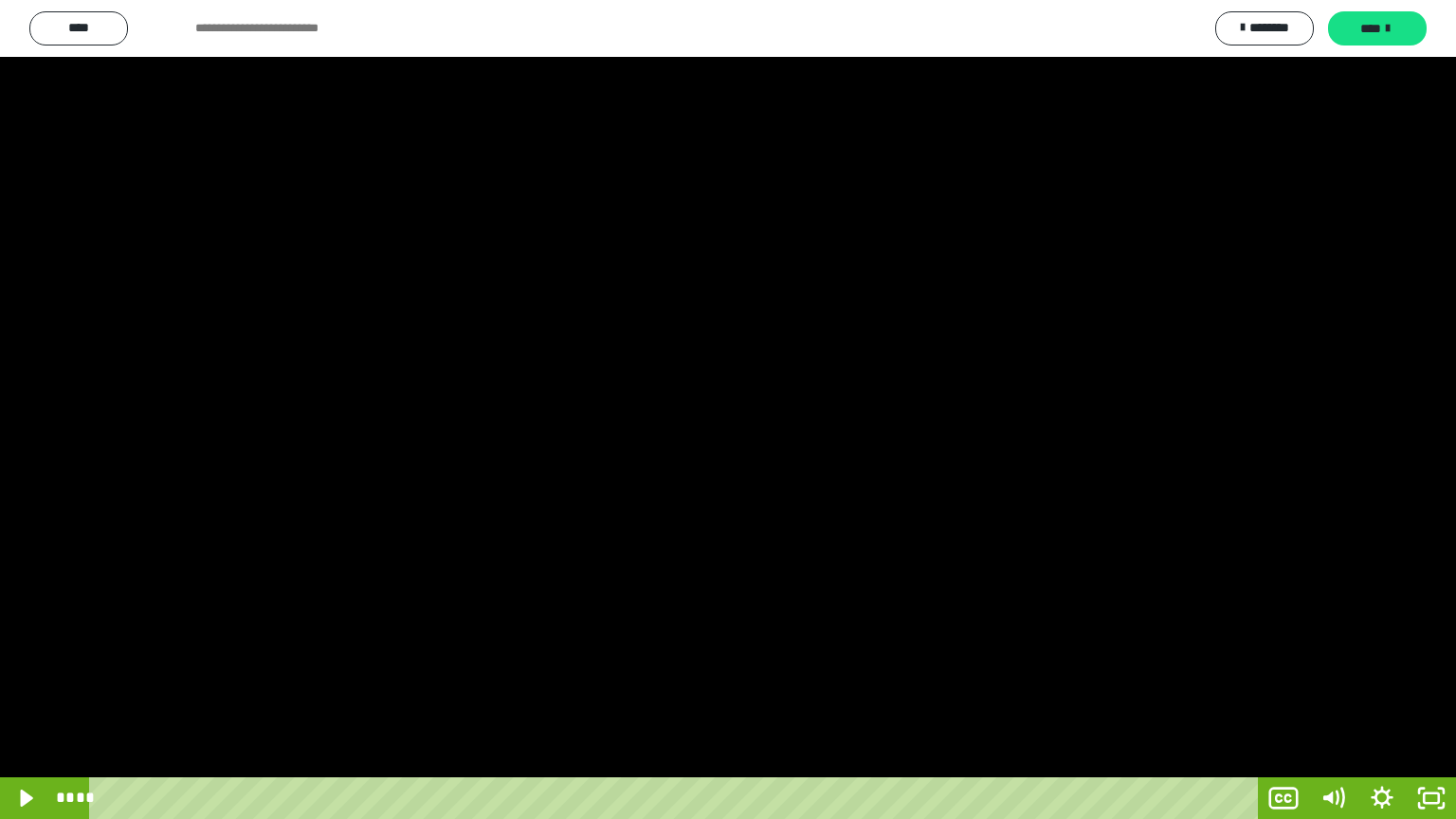 click at bounding box center [728, 410] 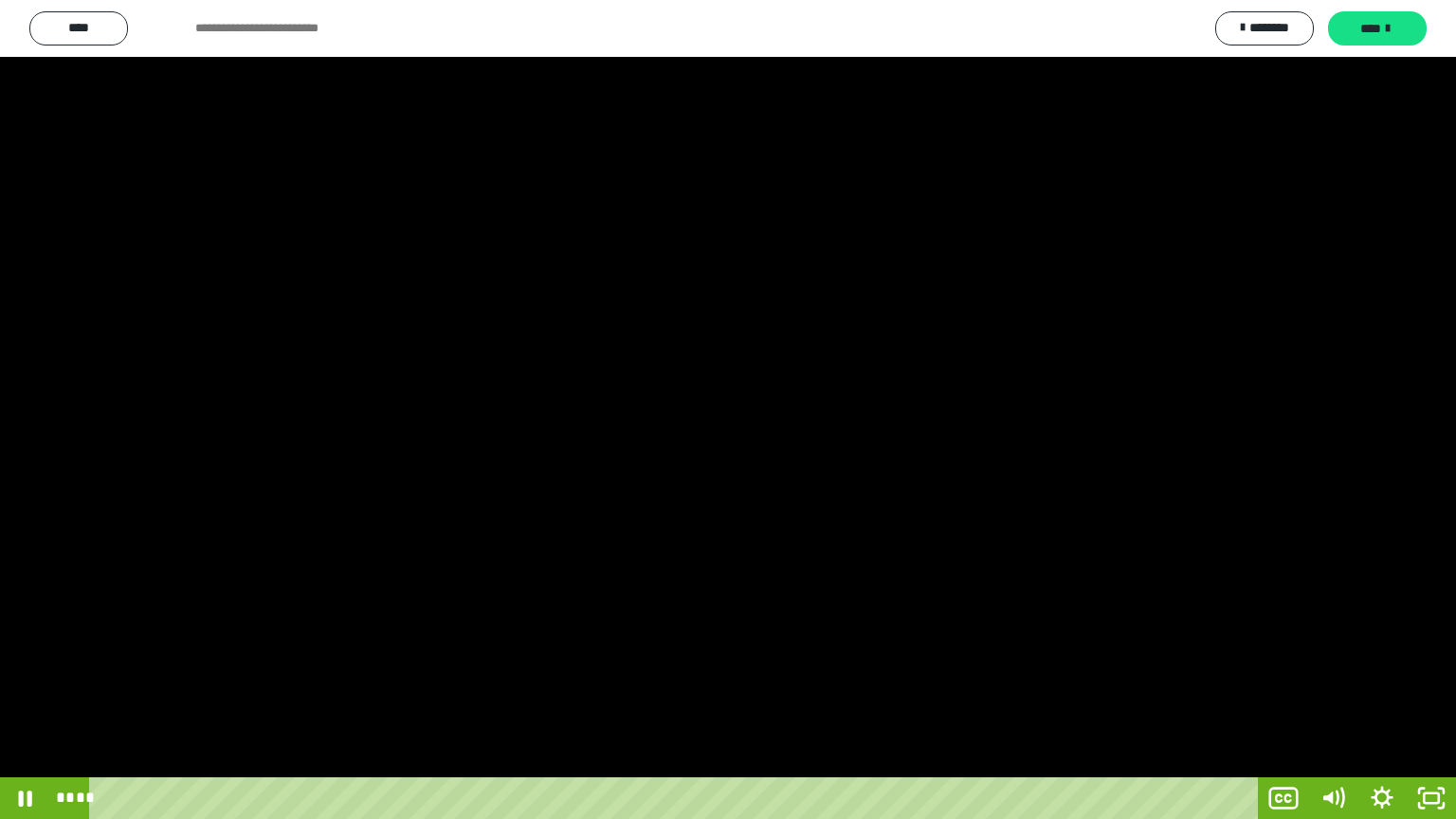 click at bounding box center [728, 410] 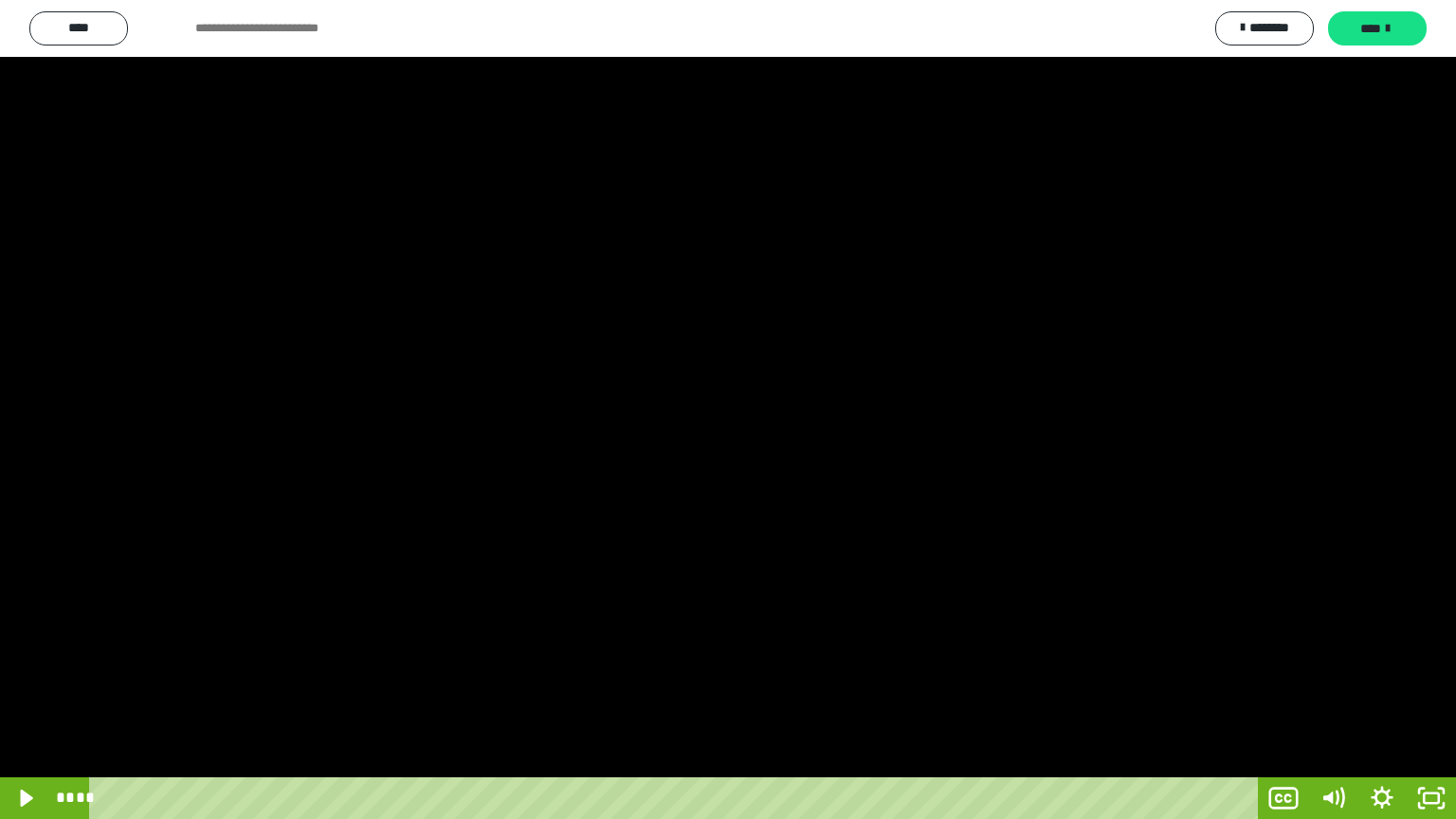 click at bounding box center (728, 410) 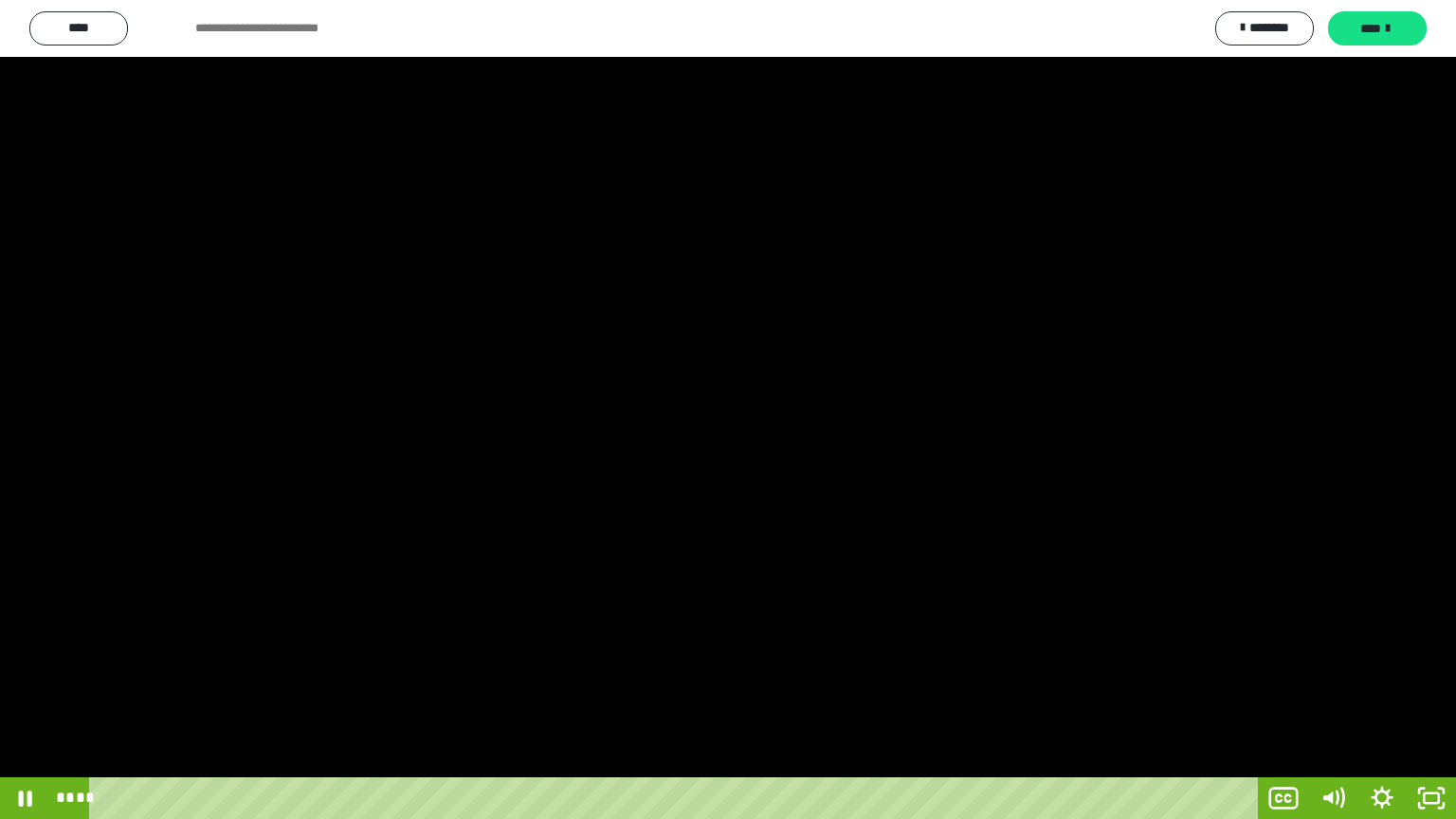 click at bounding box center (728, 410) 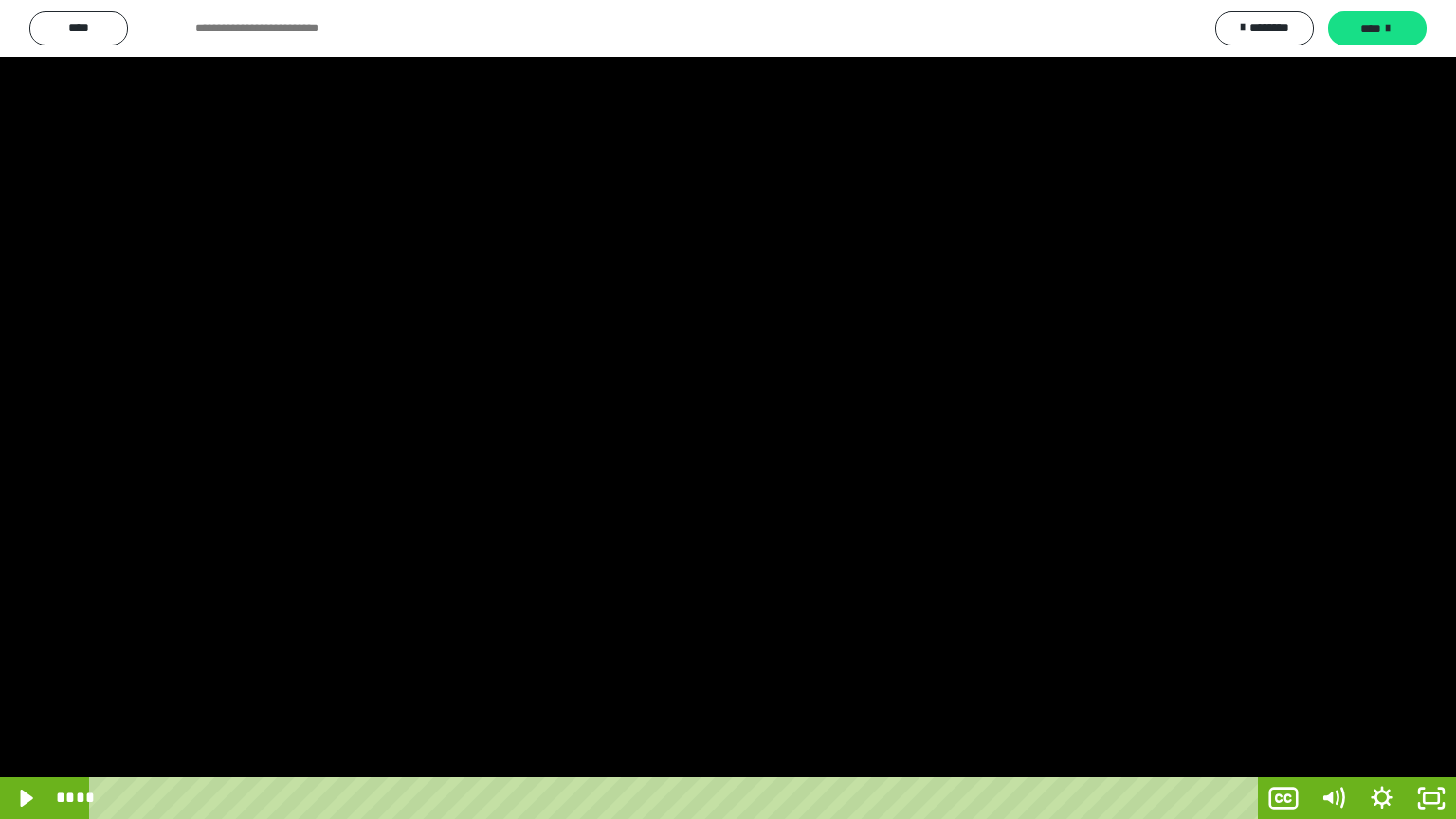 click at bounding box center [728, 410] 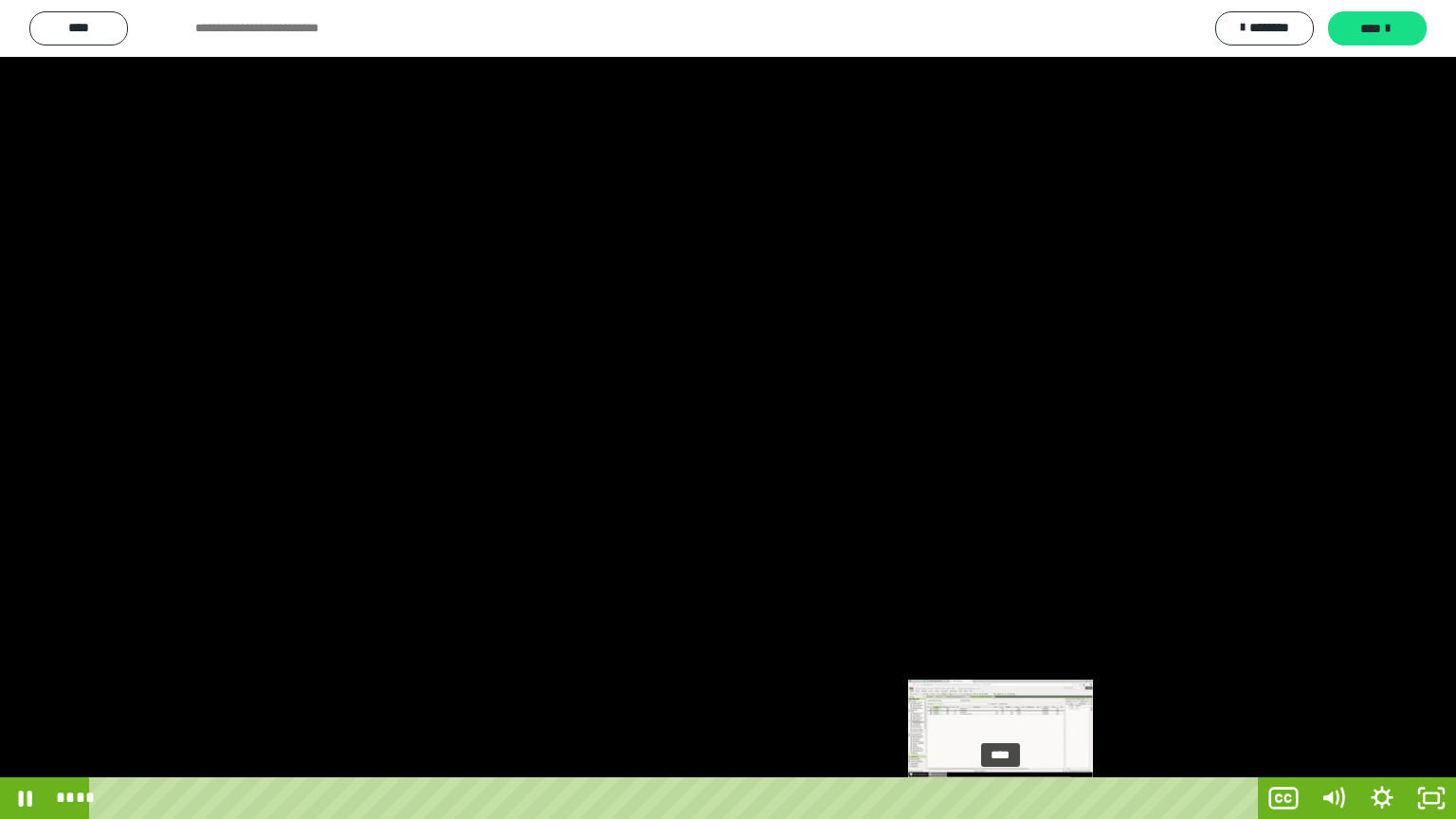 click on "****" at bounding box center [677, 798] 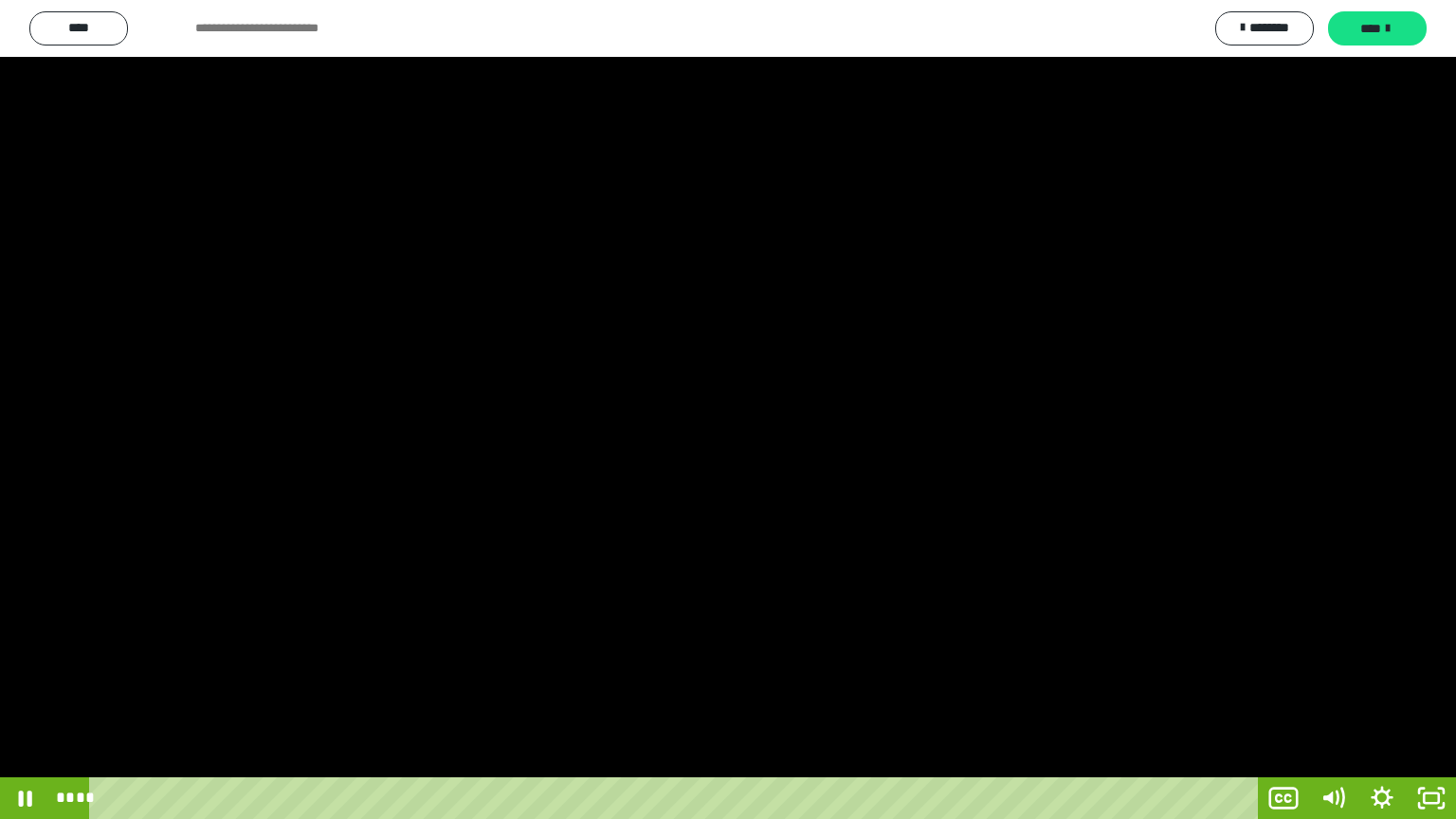 drag, startPoint x: 945, startPoint y: 491, endPoint x: 1053, endPoint y: 602, distance: 154.87091 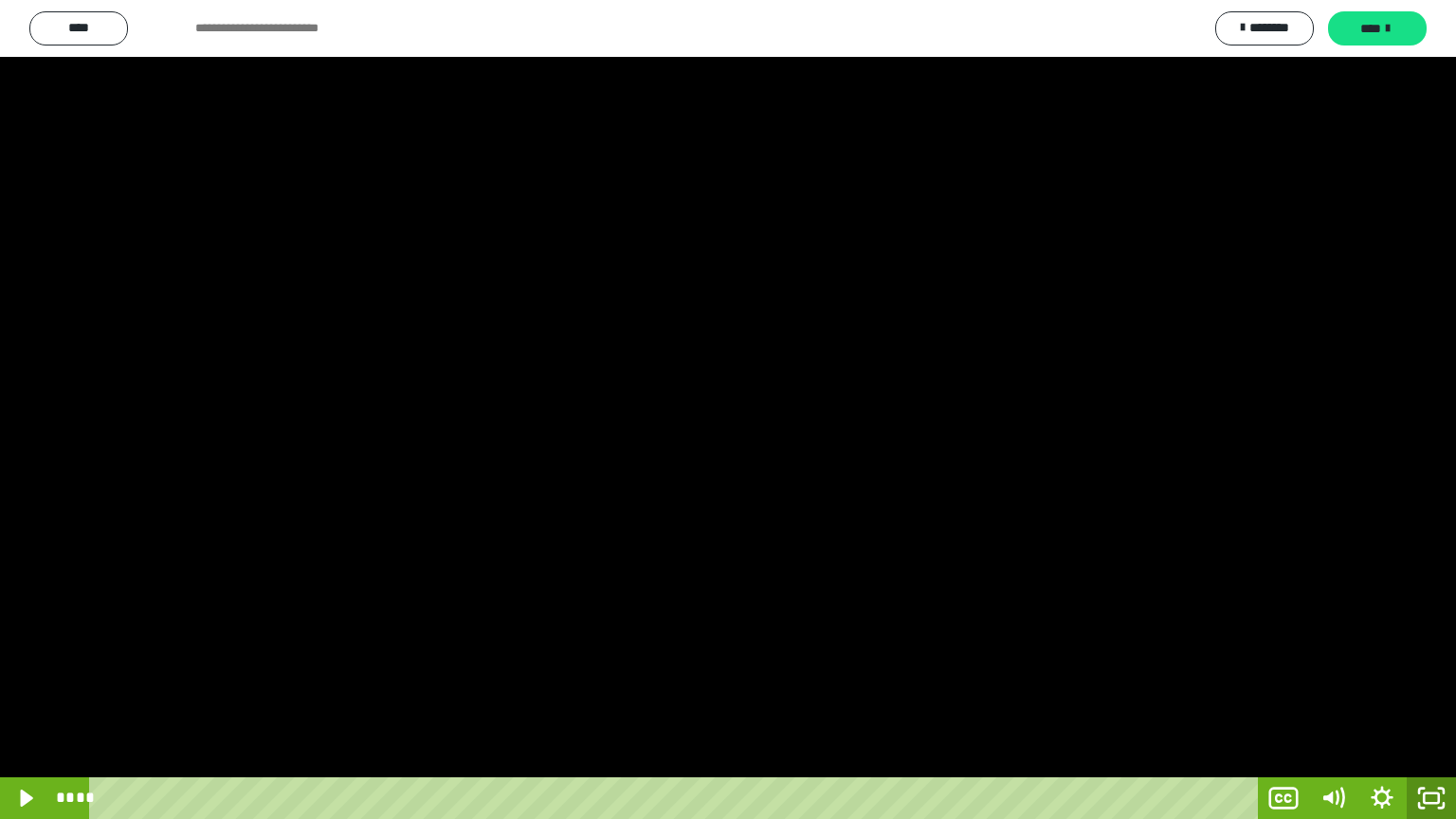 click 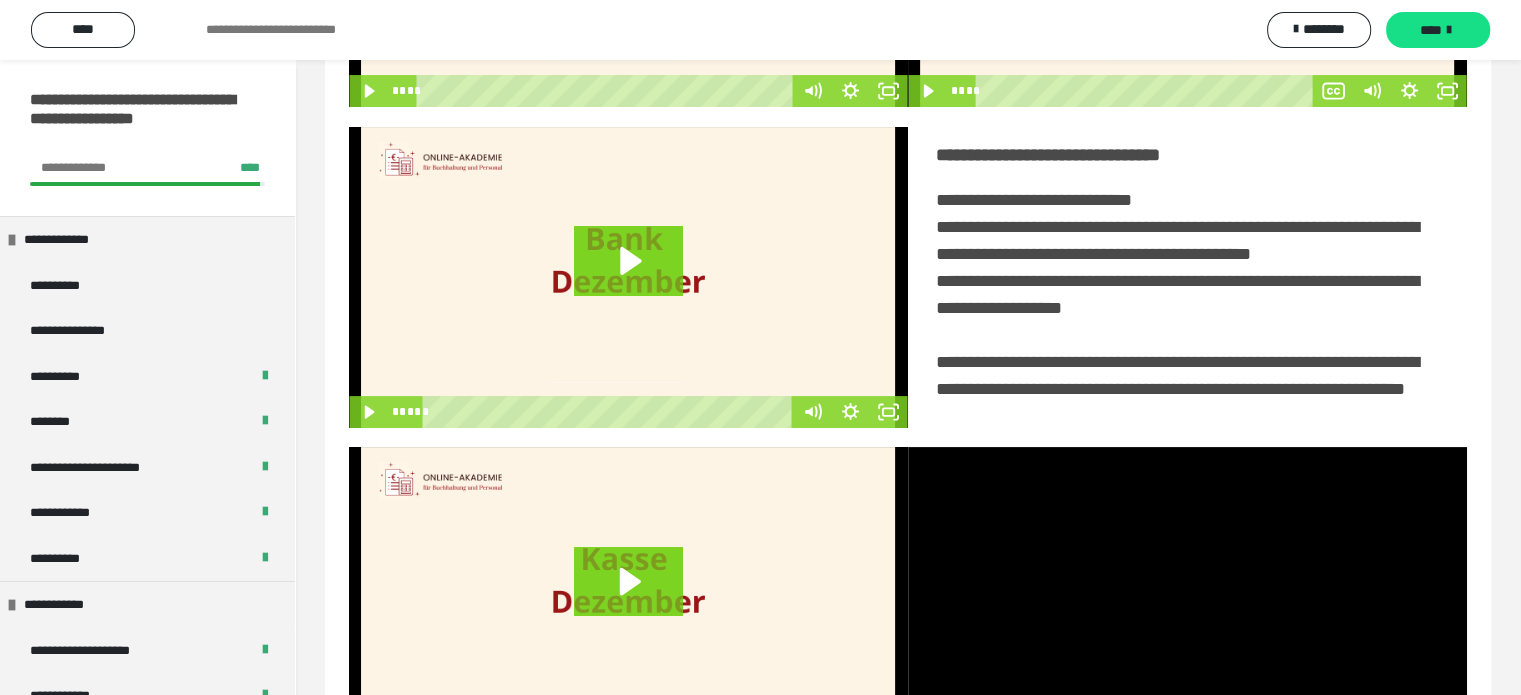 drag, startPoint x: 1008, startPoint y: 651, endPoint x: 1028, endPoint y: 643, distance: 21.540659 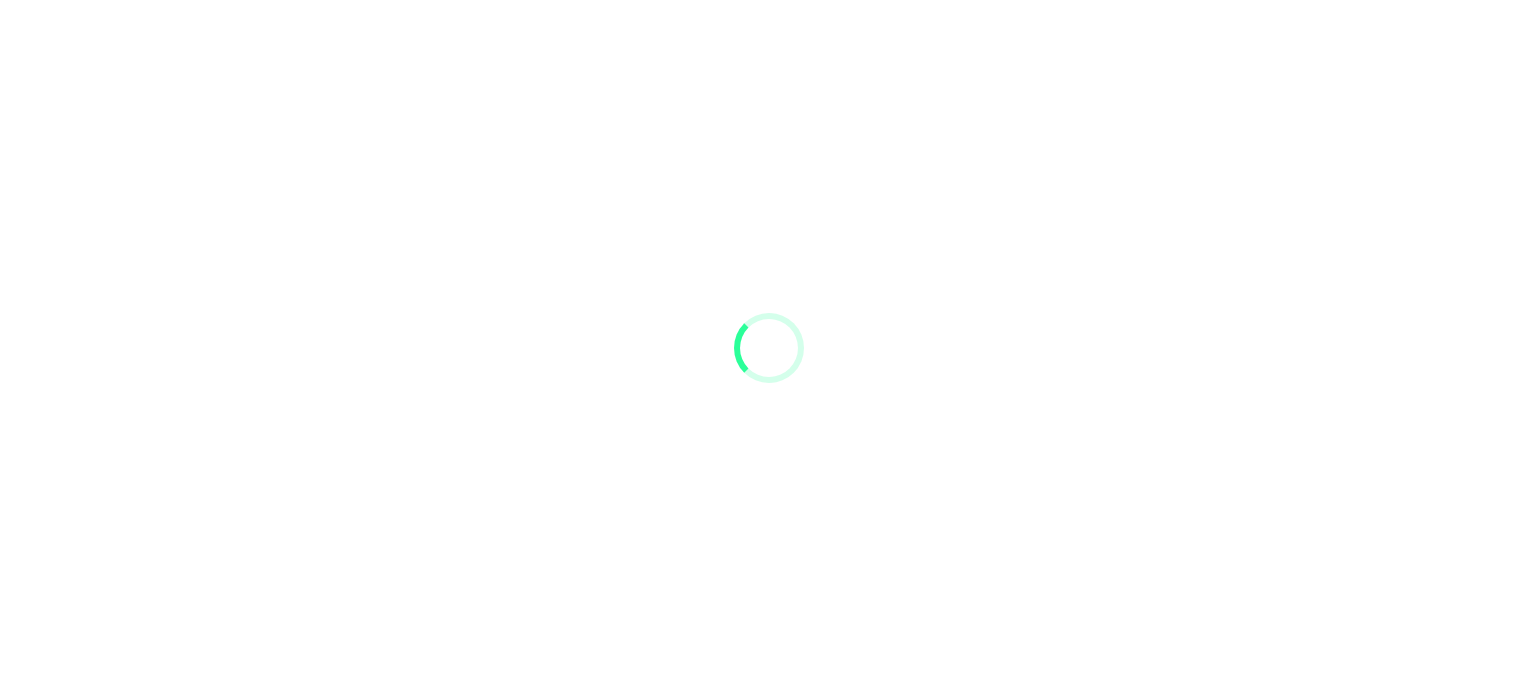 scroll, scrollTop: 0, scrollLeft: 0, axis: both 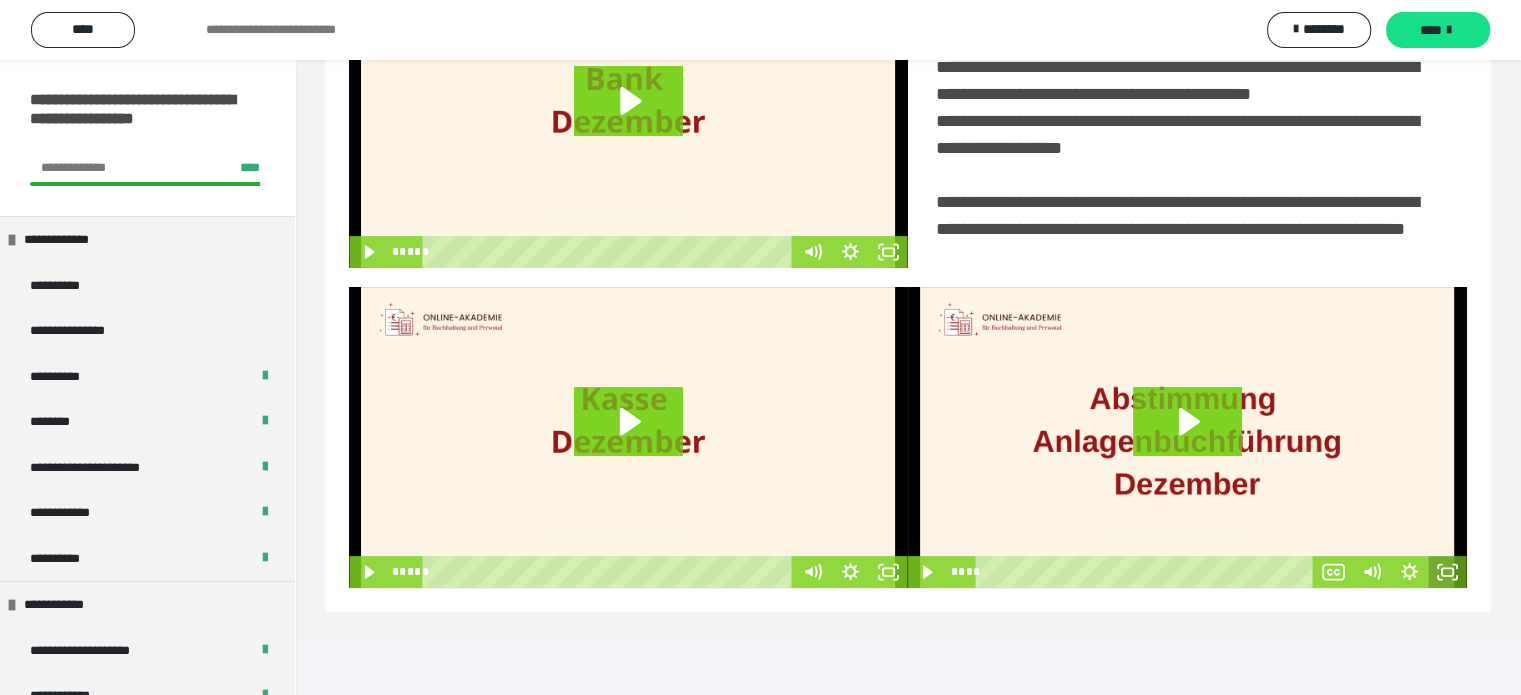 drag, startPoint x: 1447, startPoint y: 616, endPoint x: 1446, endPoint y: 736, distance: 120.004166 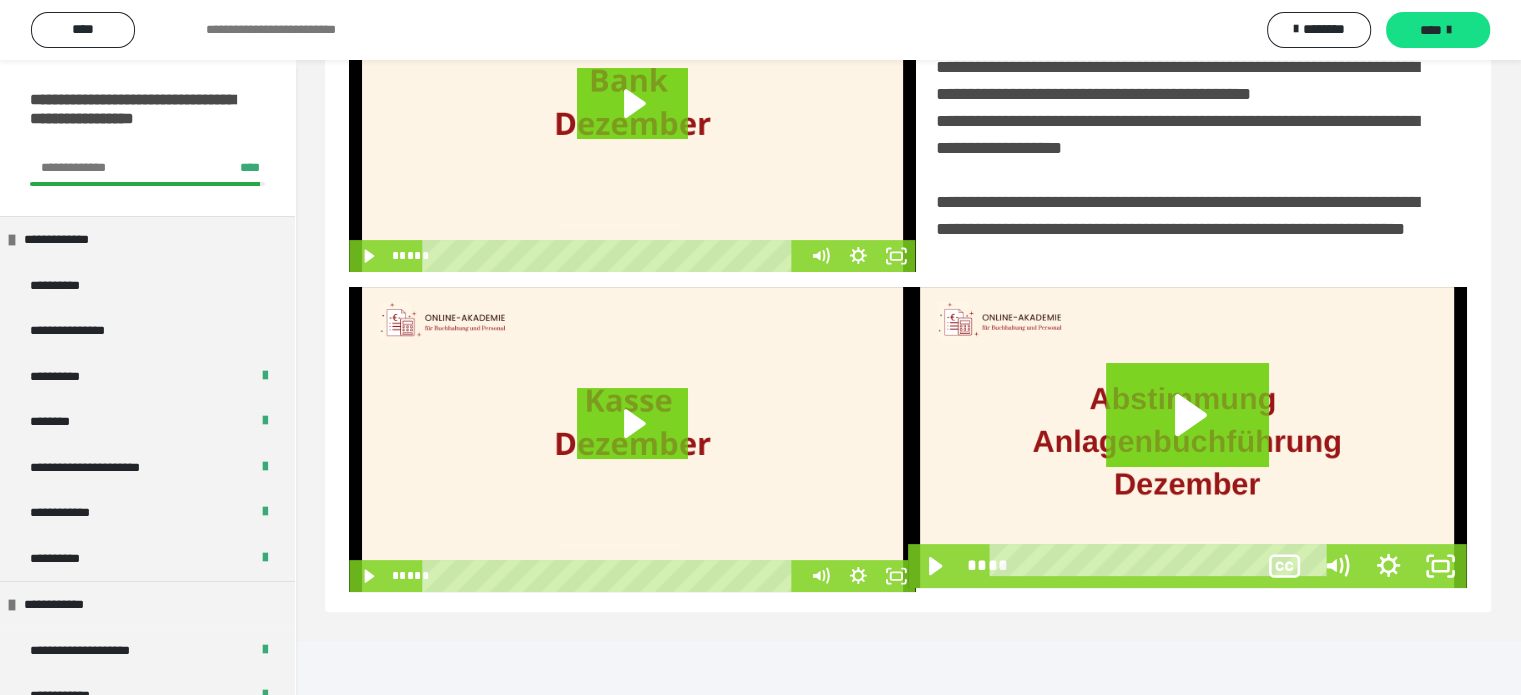 scroll, scrollTop: 334, scrollLeft: 0, axis: vertical 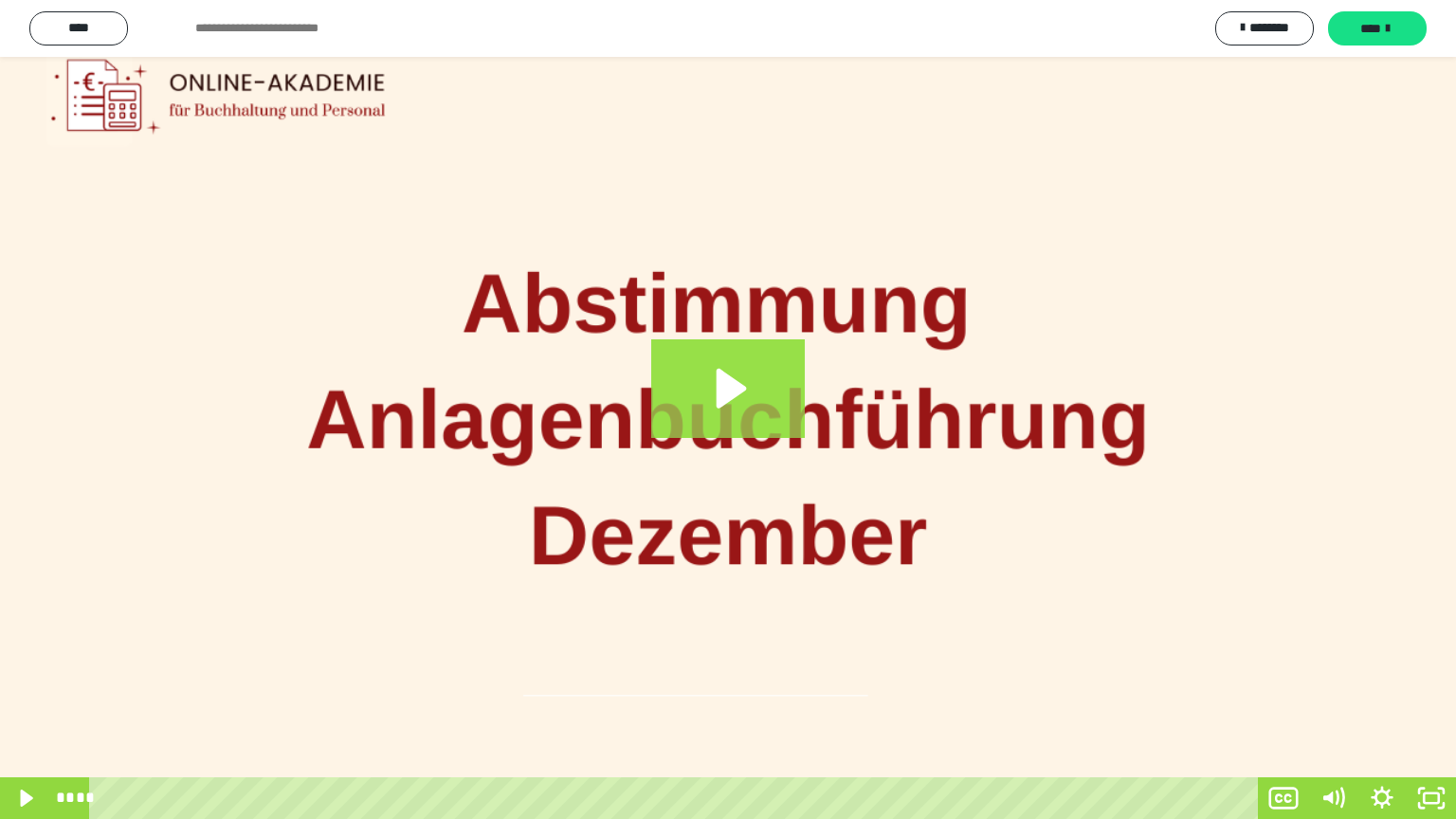 click 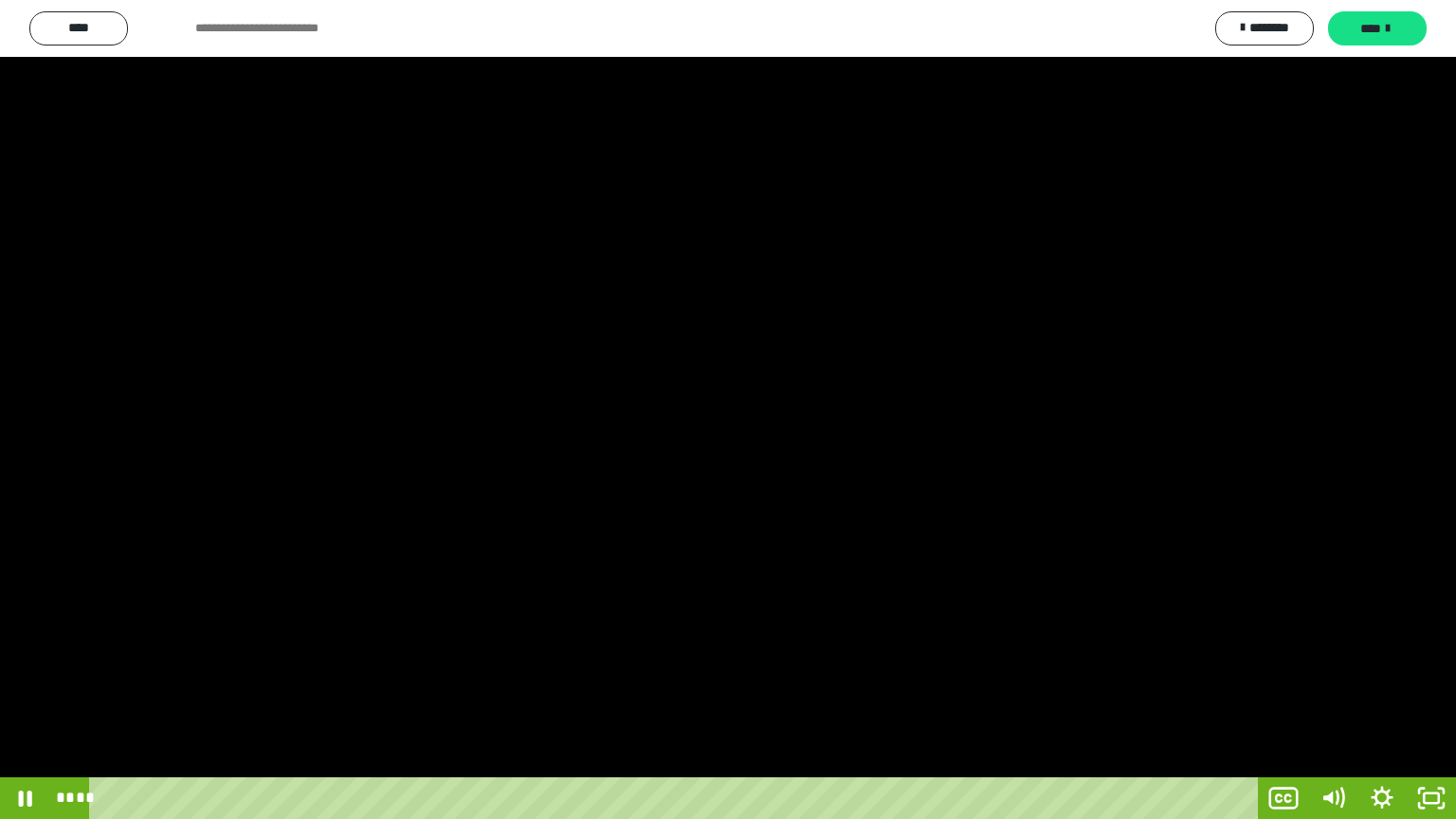 click at bounding box center (728, 410) 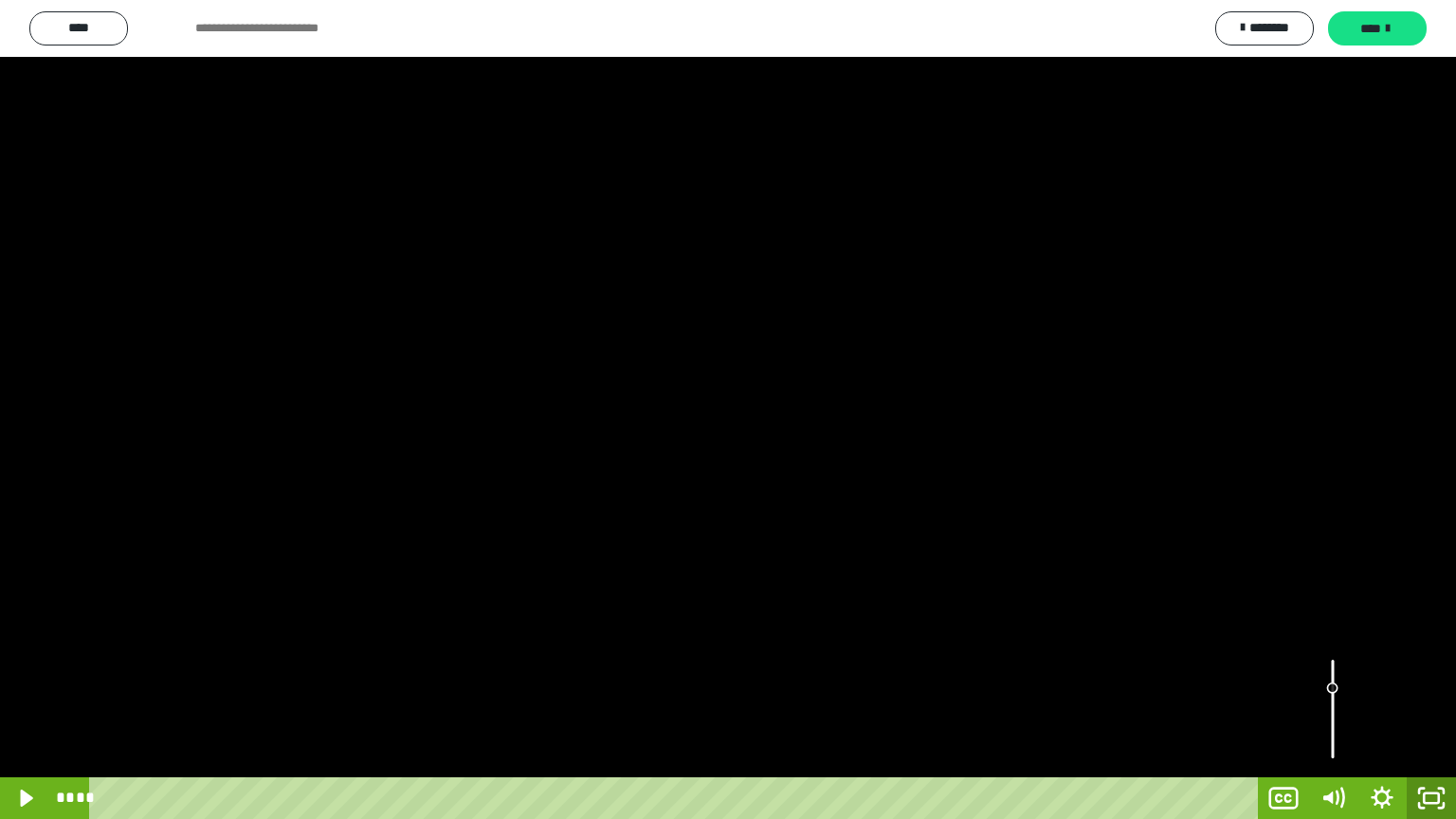 click 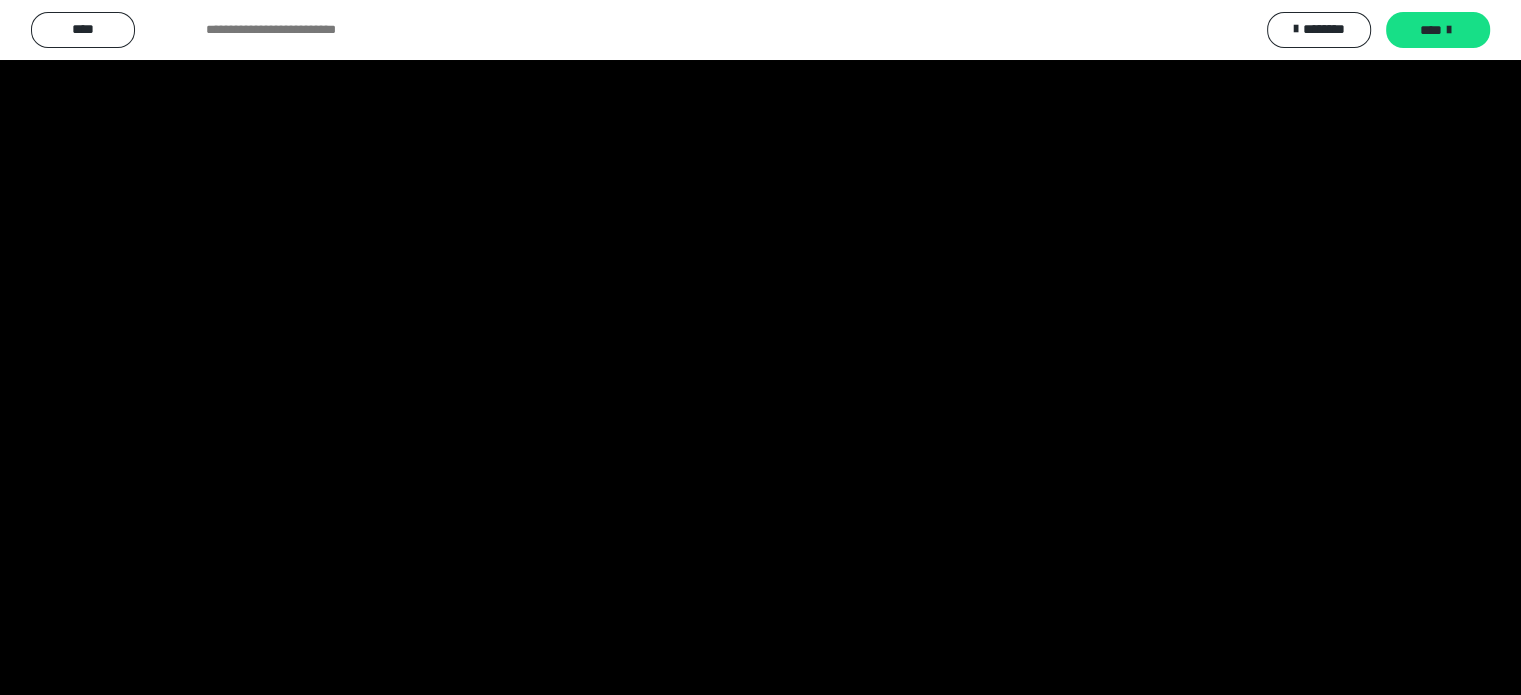scroll, scrollTop: 94, scrollLeft: 0, axis: vertical 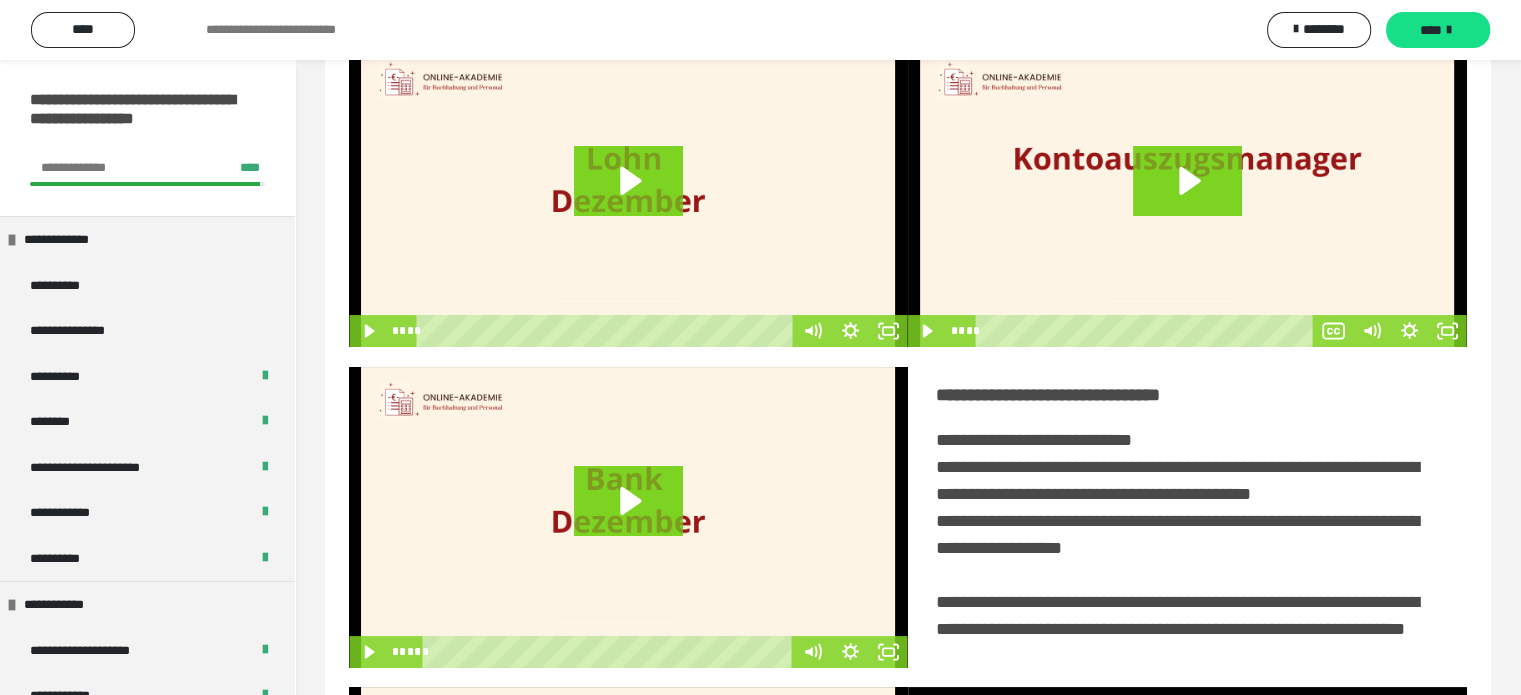 click on "**********" at bounding box center (1187, 509) 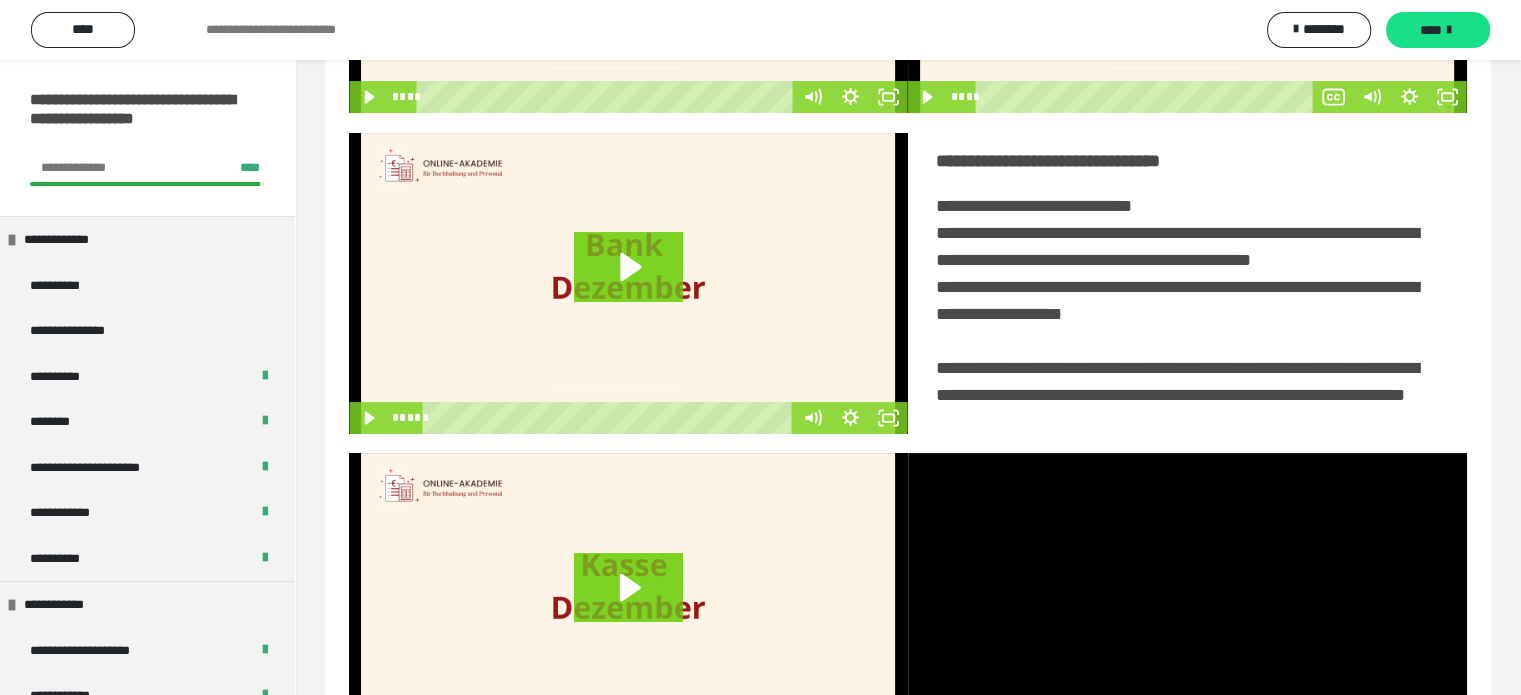 scroll, scrollTop: 494, scrollLeft: 0, axis: vertical 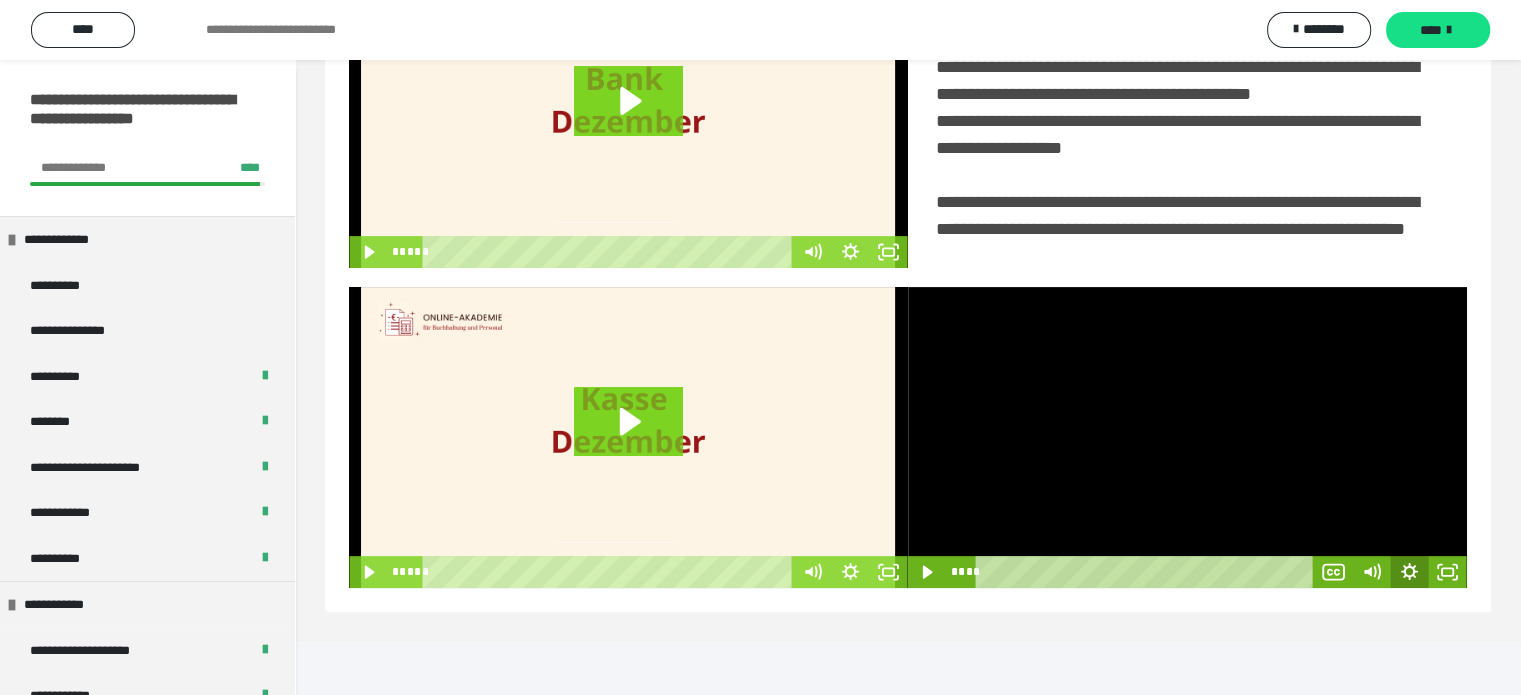 click 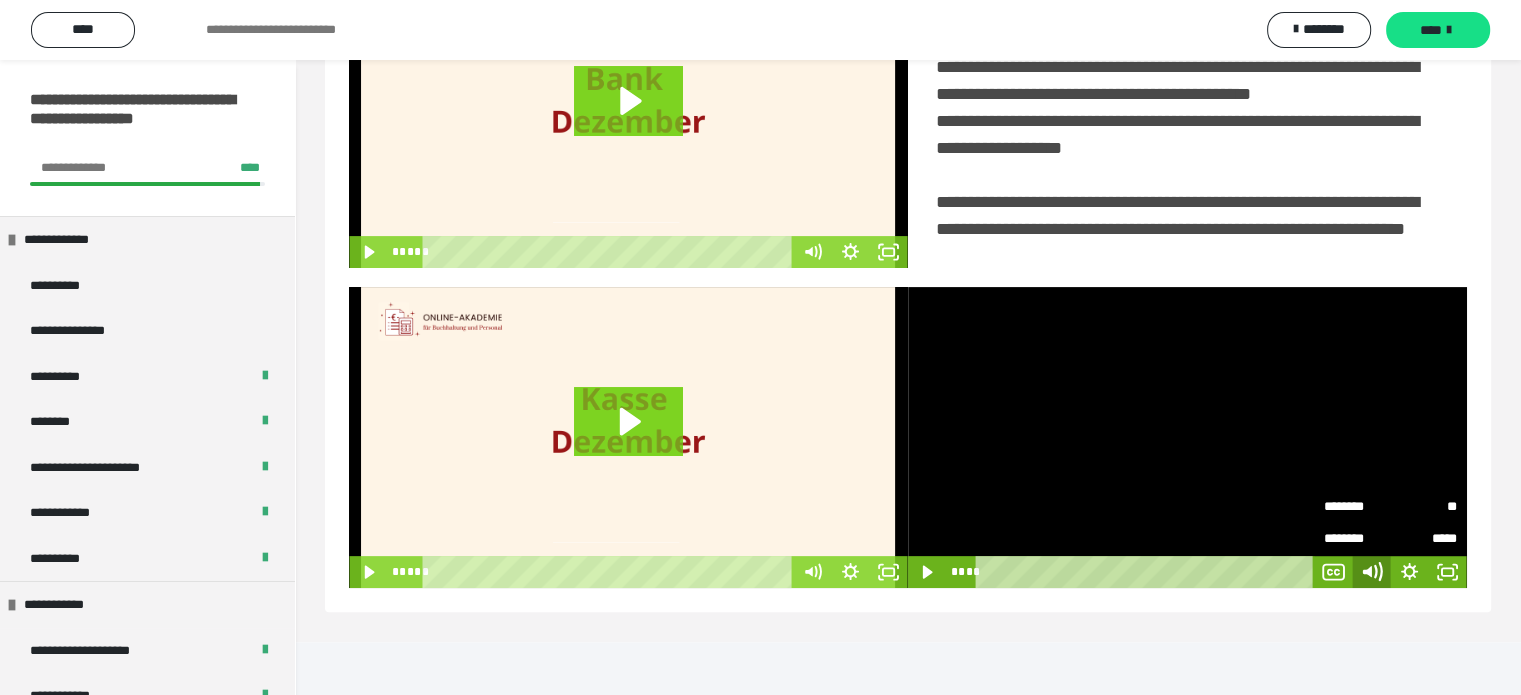 click 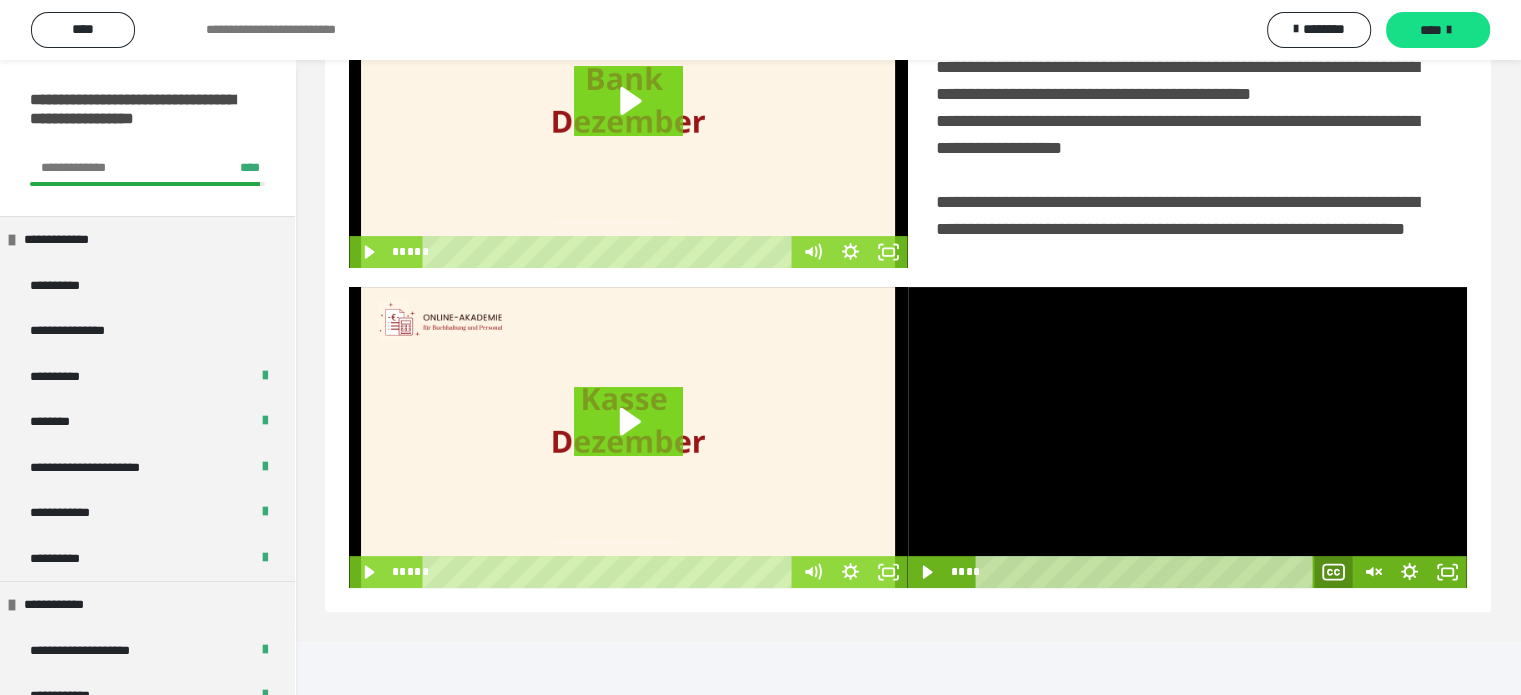 click 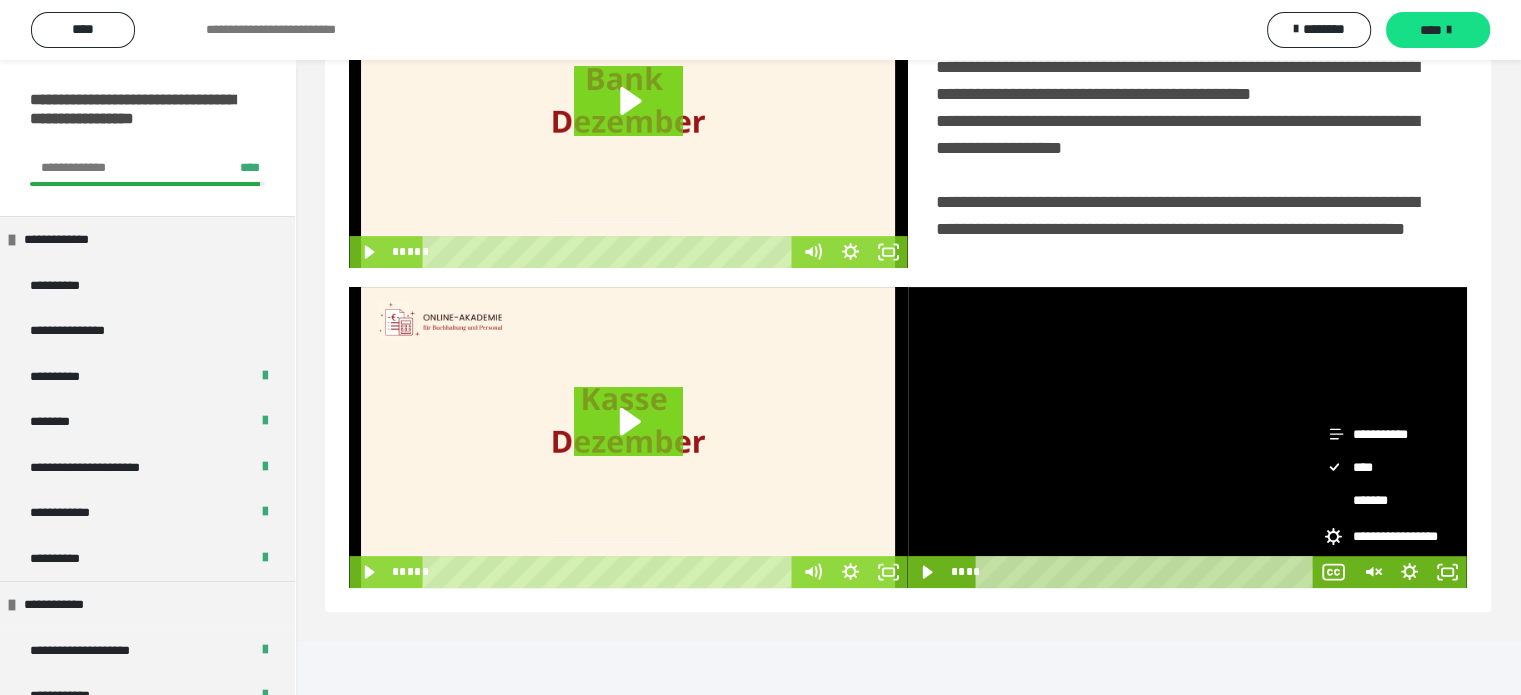 click at bounding box center [1187, 437] 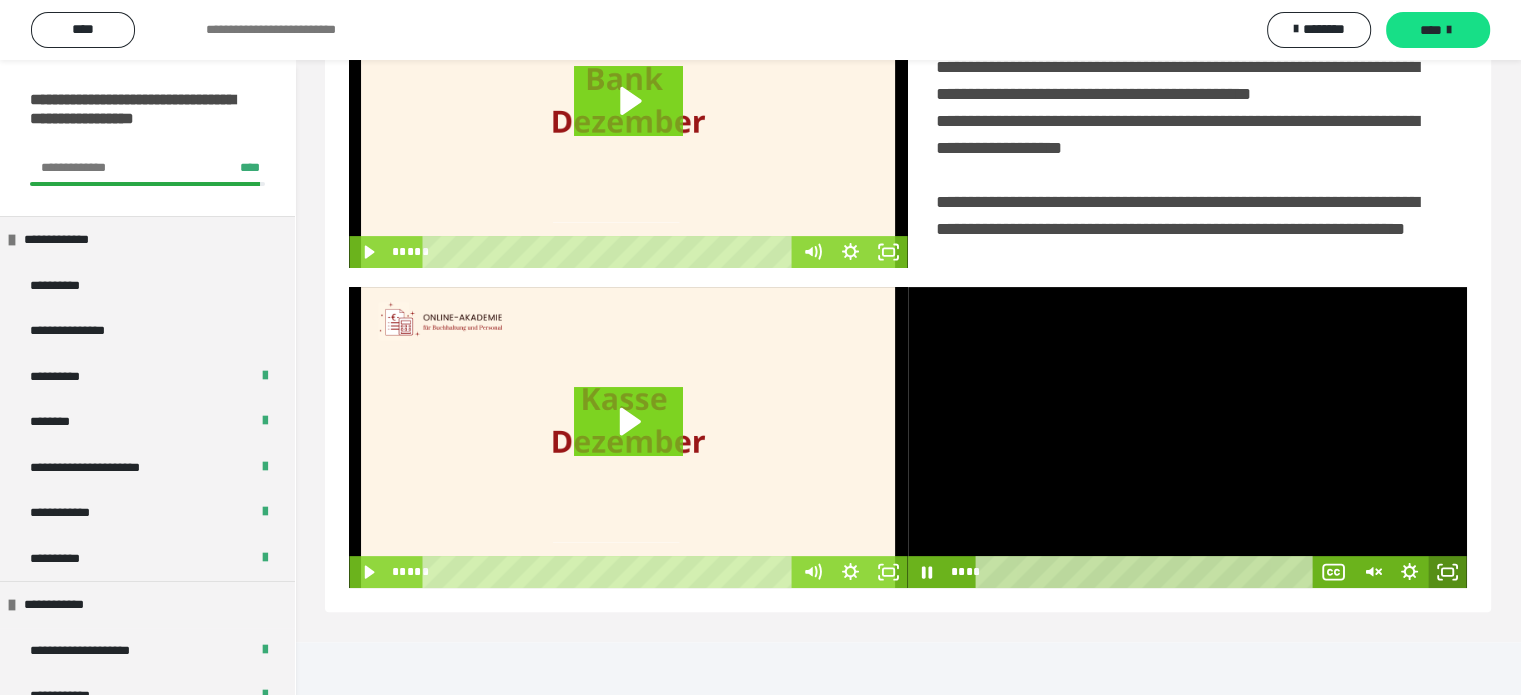 click 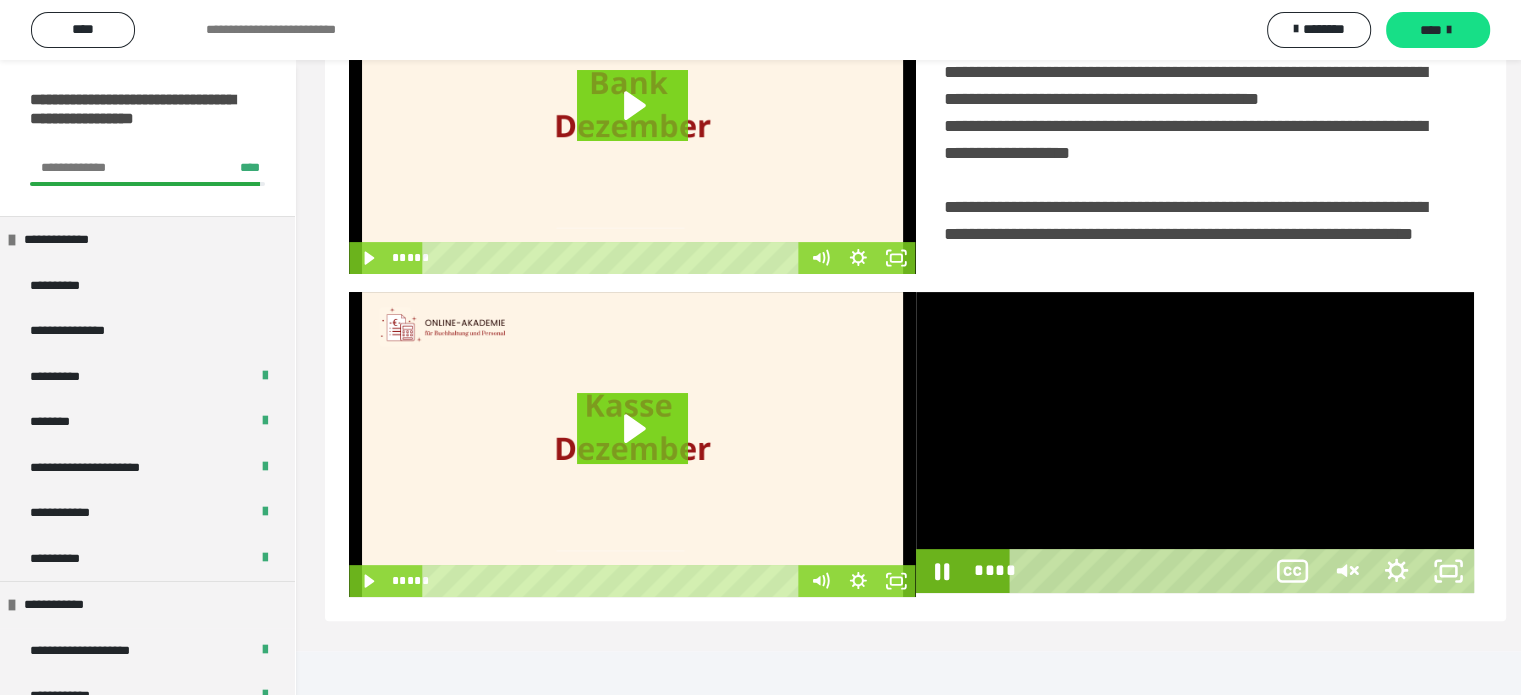 scroll, scrollTop: 334, scrollLeft: 0, axis: vertical 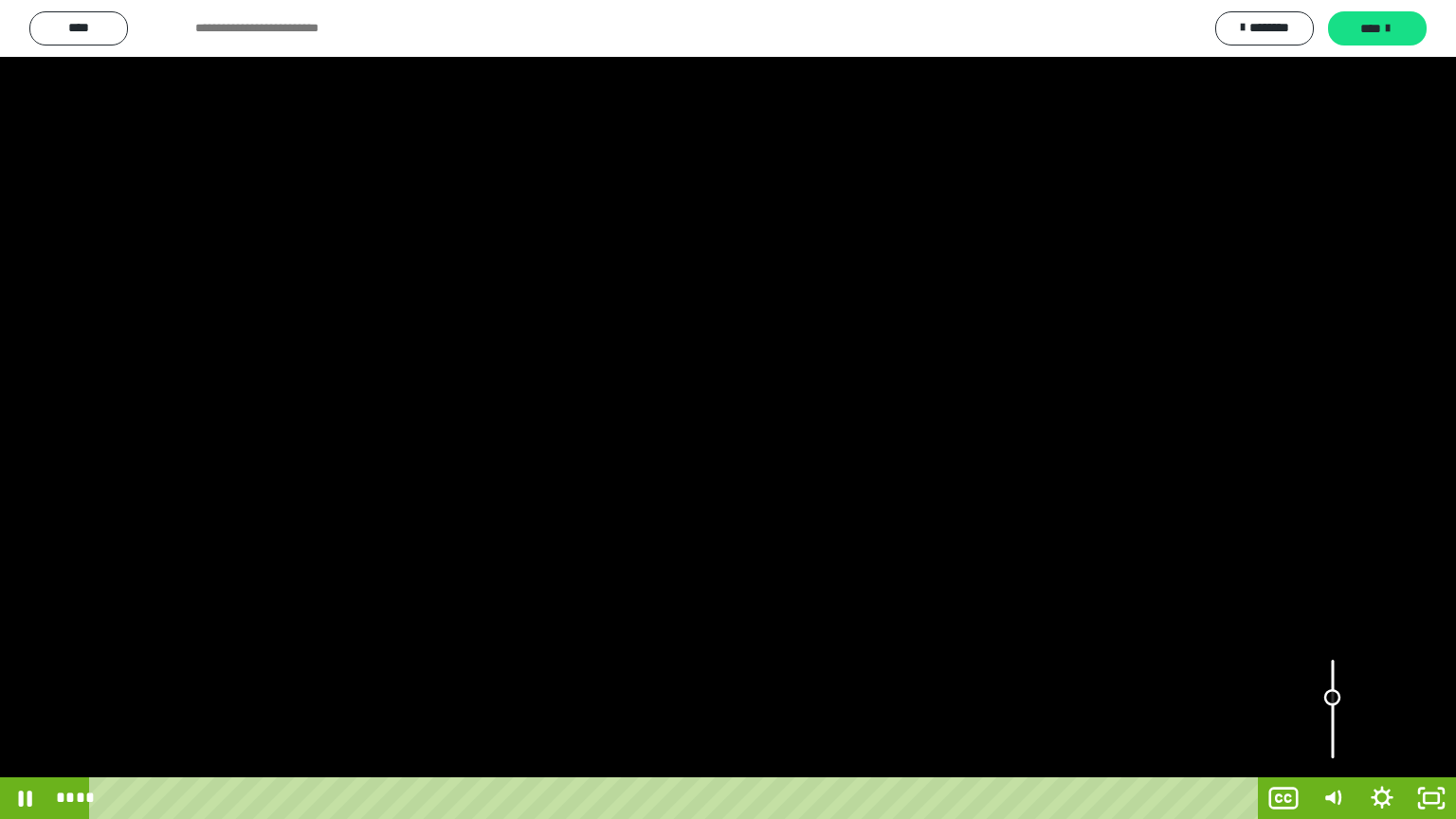 drag, startPoint x: 1331, startPoint y: 751, endPoint x: 1341, endPoint y: 698, distance: 53.935146 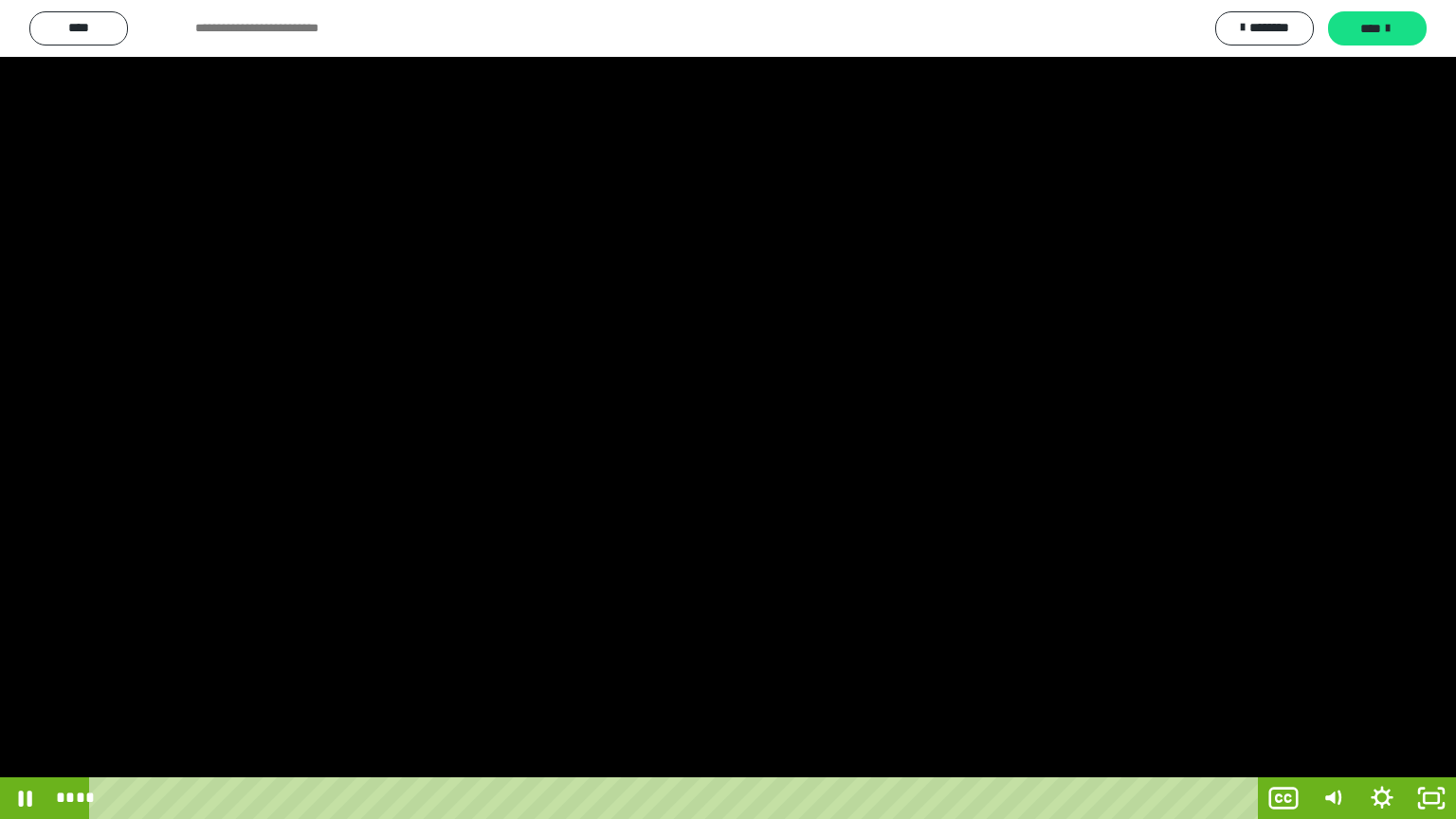 click at bounding box center (728, 410) 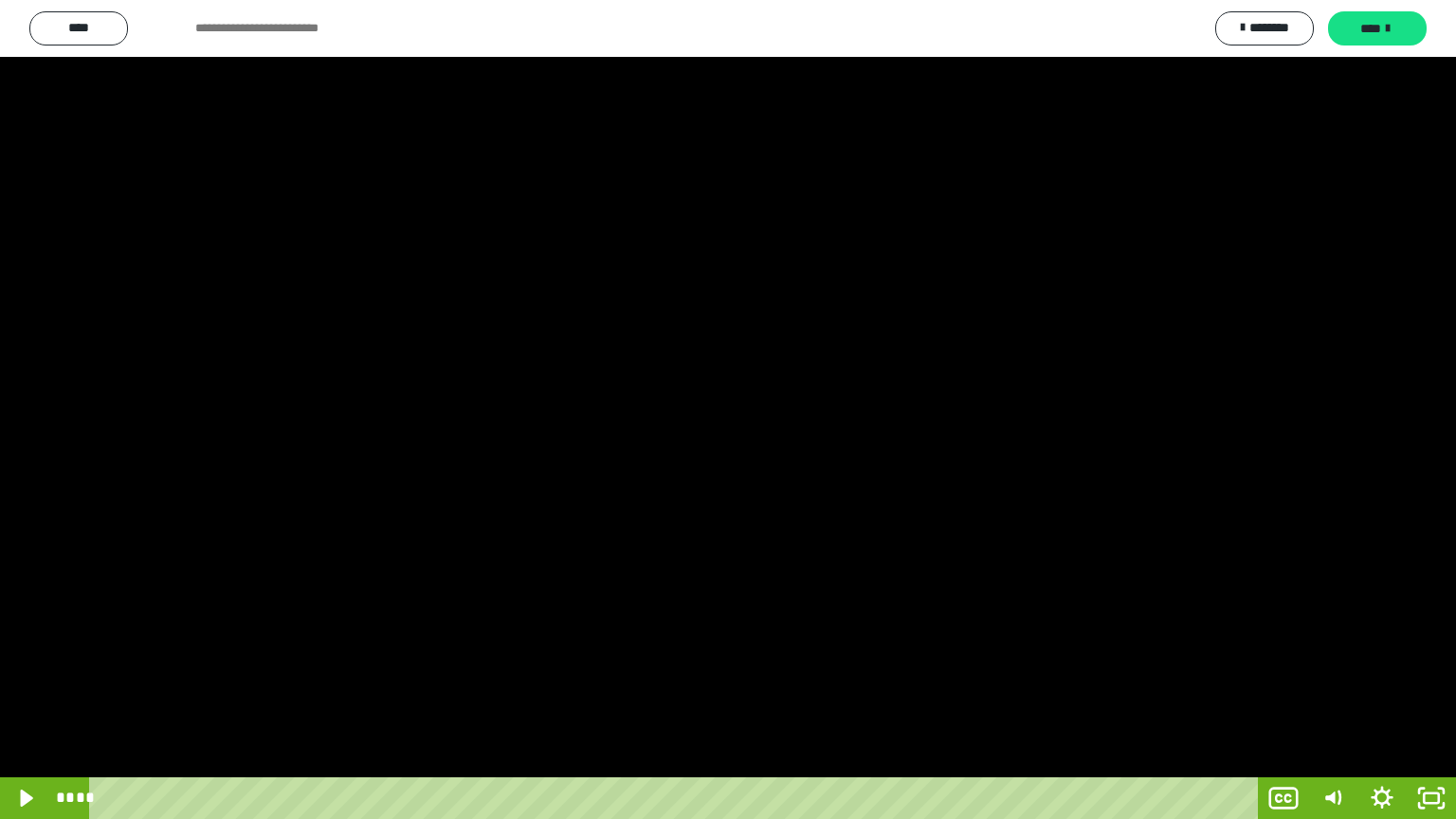 click at bounding box center (728, 410) 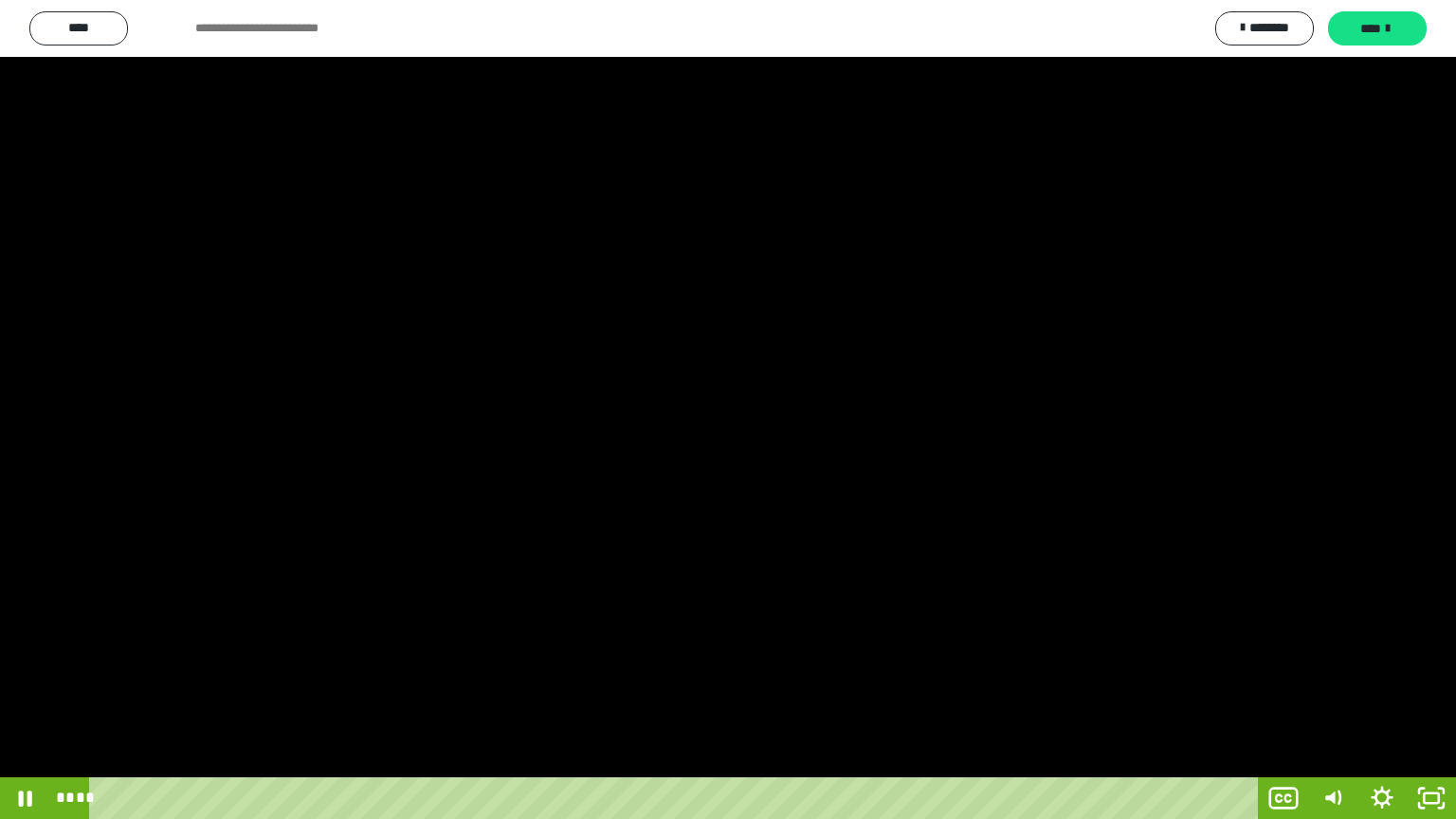 click at bounding box center [728, 410] 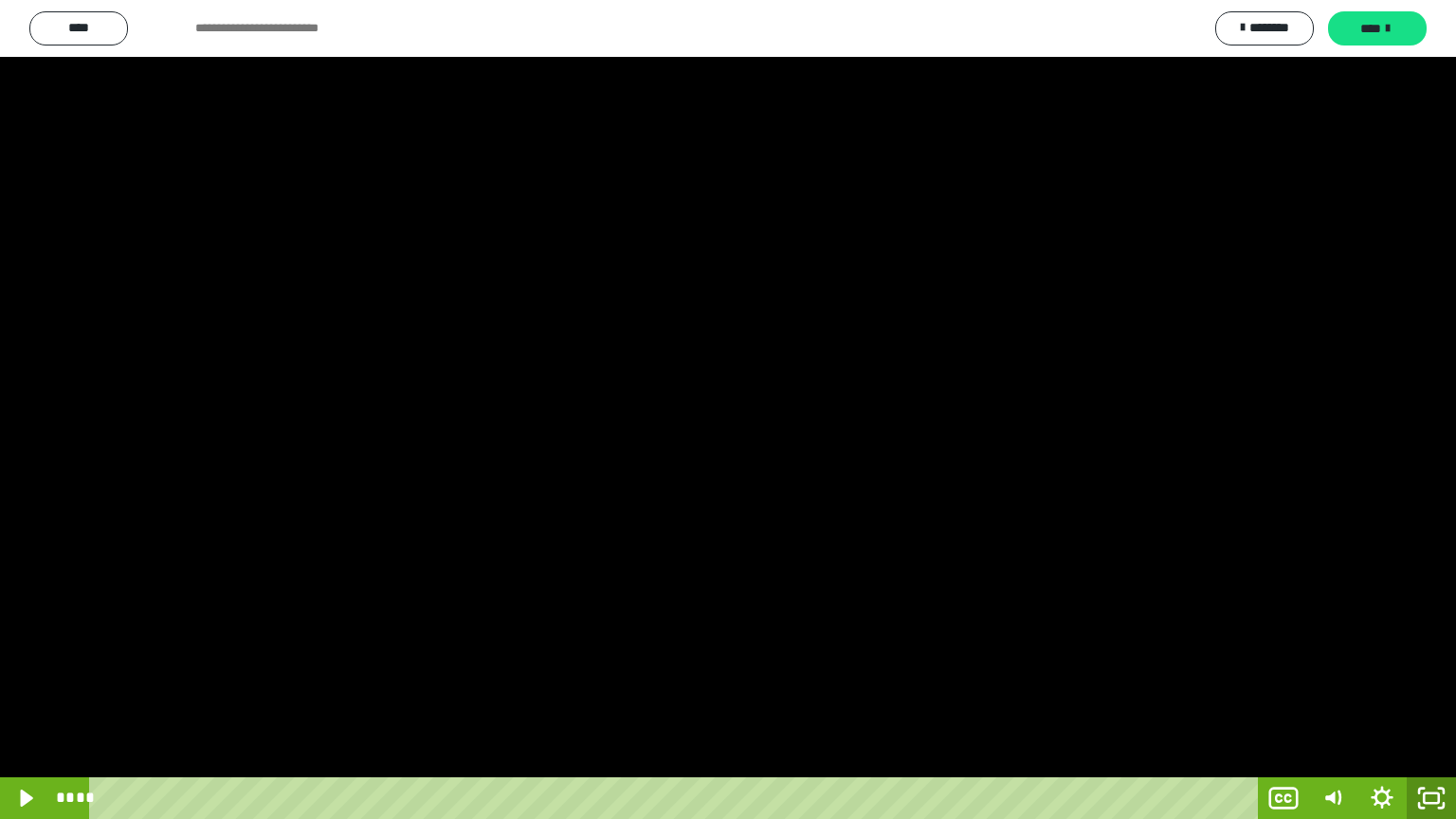 click 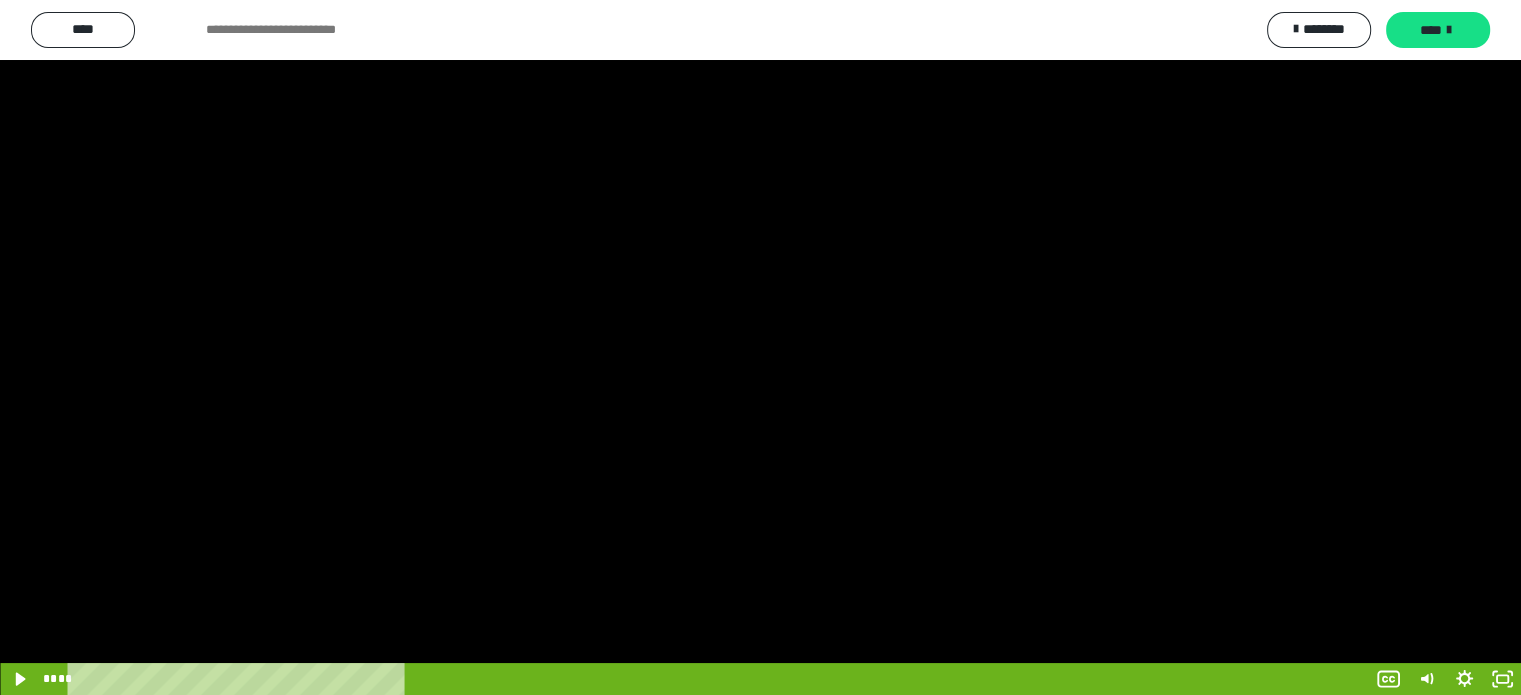 scroll, scrollTop: 494, scrollLeft: 0, axis: vertical 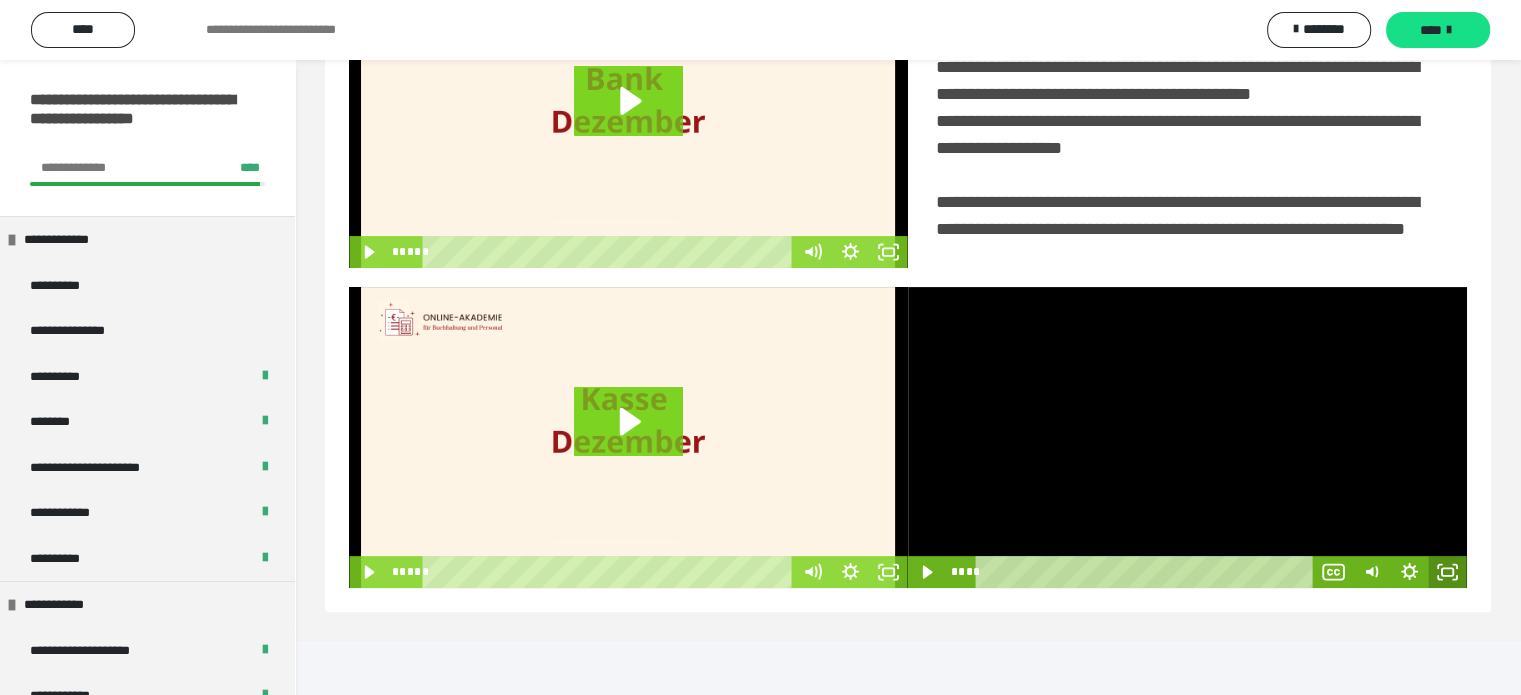 click 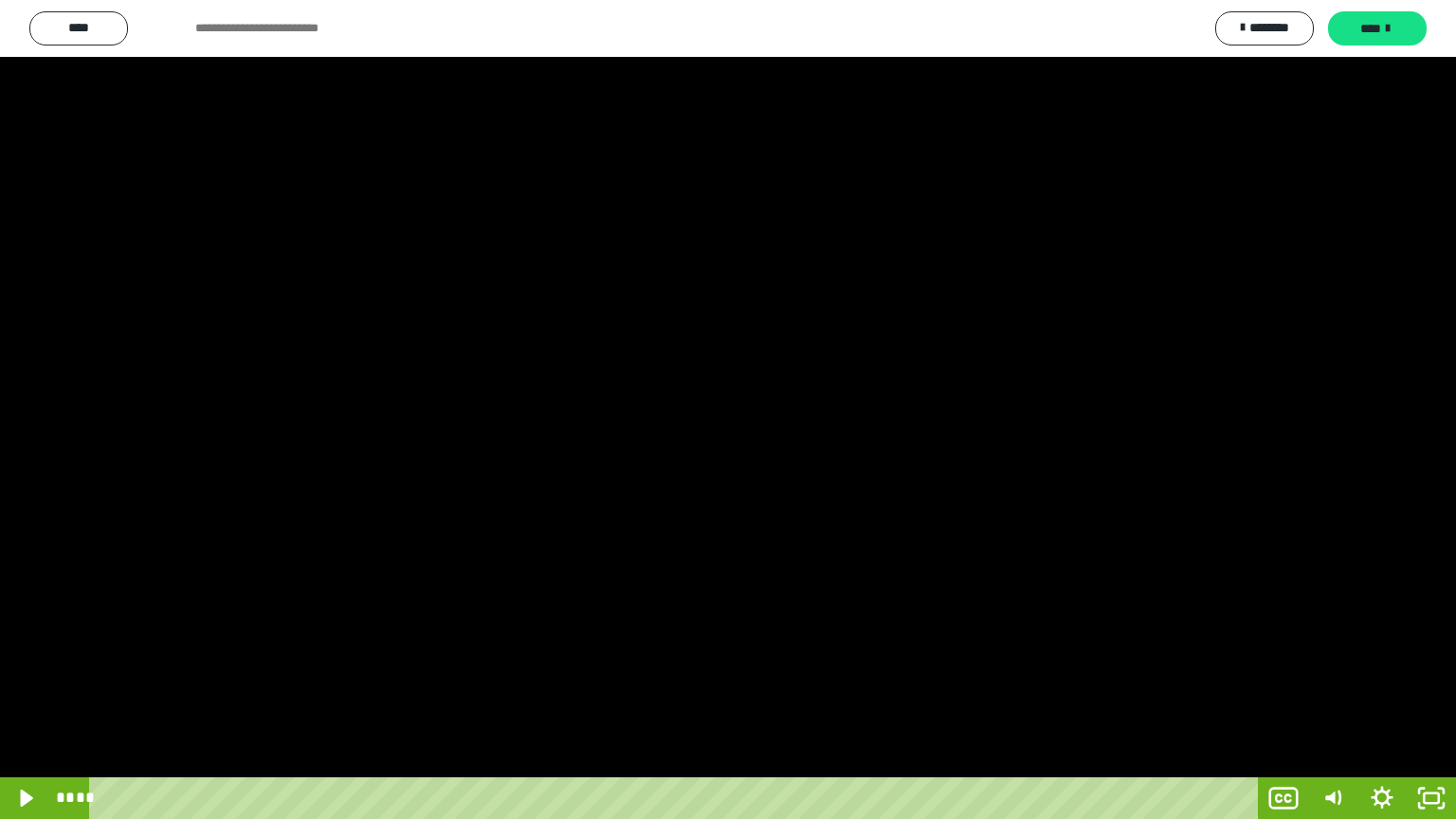 click at bounding box center [728, 410] 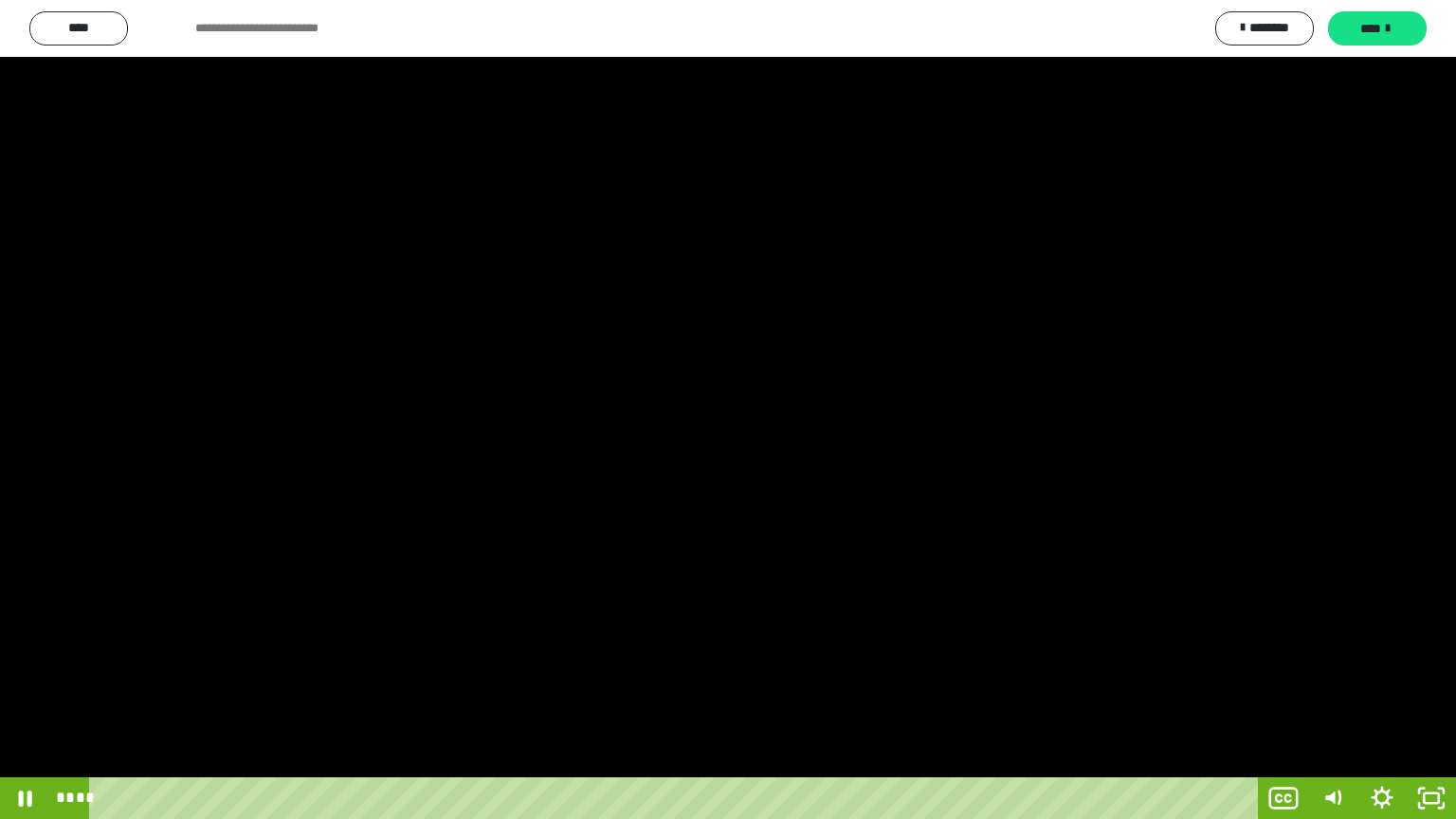 click at bounding box center (728, 410) 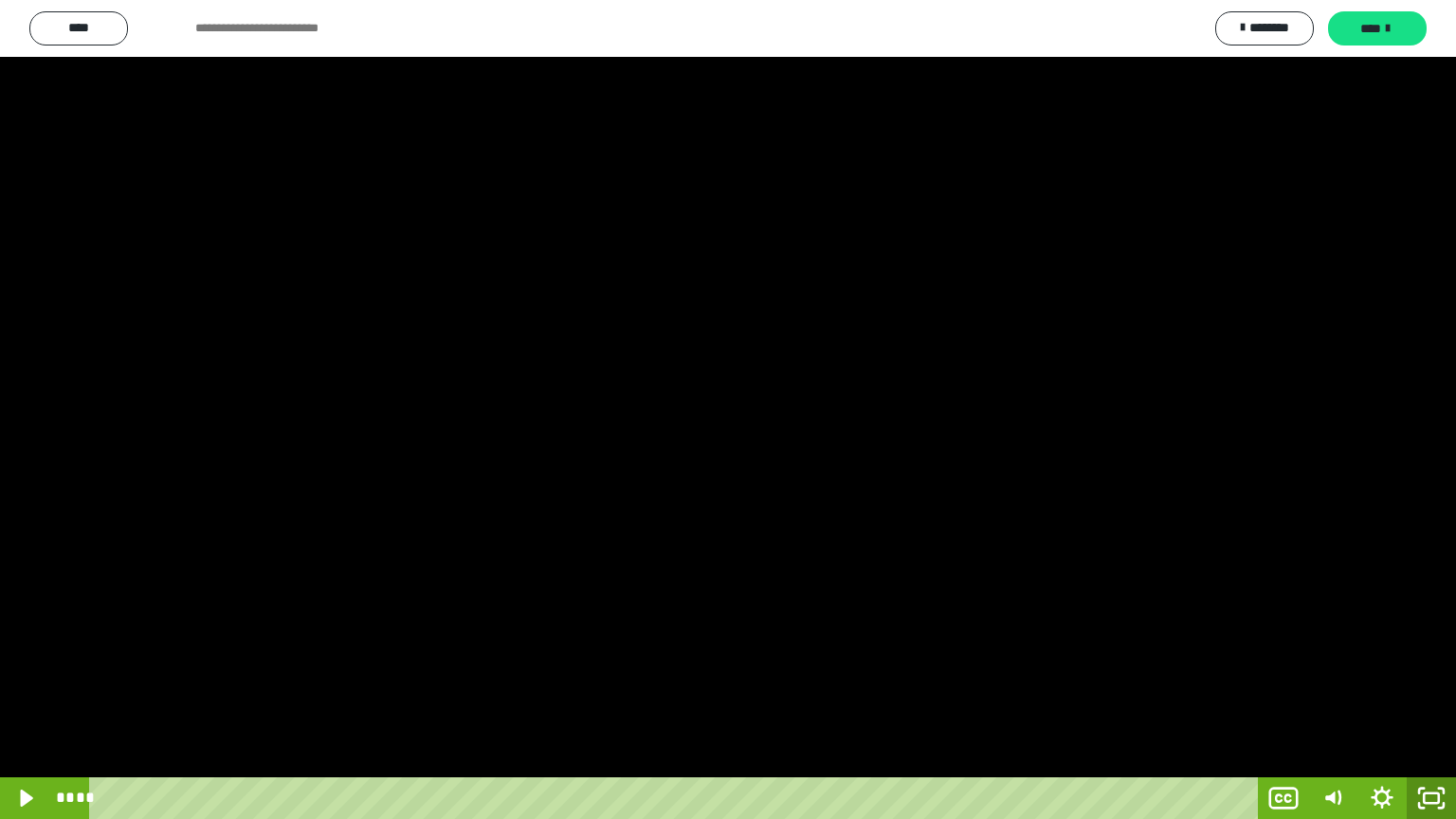 click 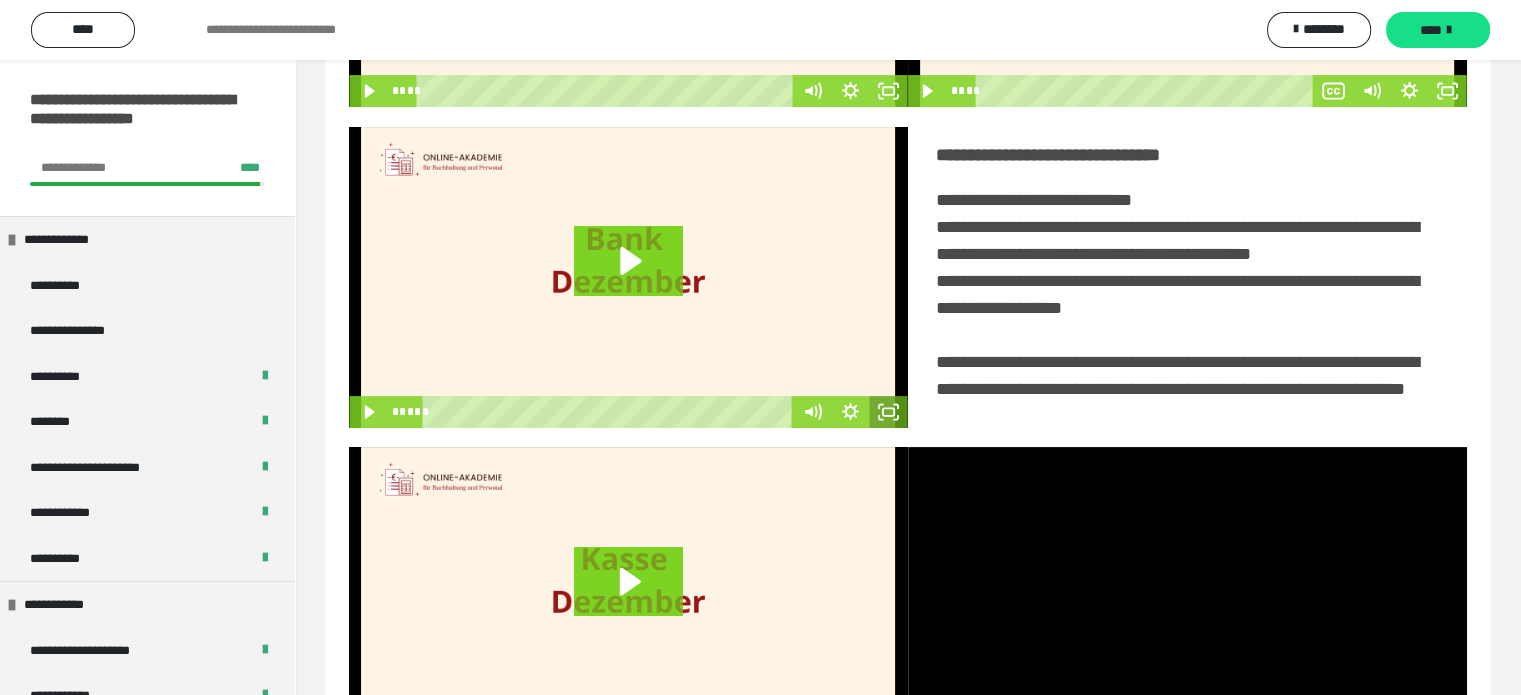 click 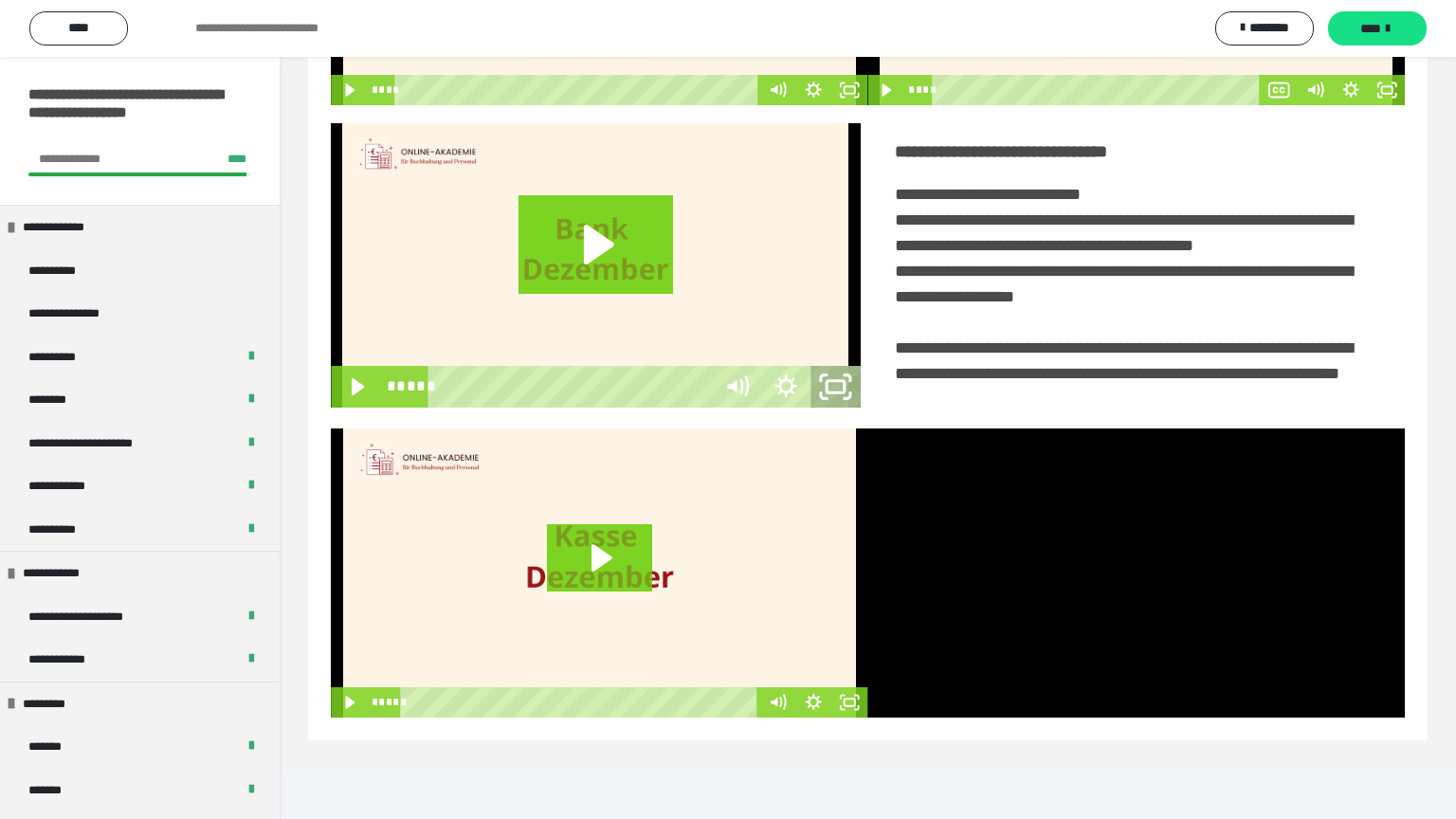 drag, startPoint x: 1422, startPoint y: 783, endPoint x: 1354, endPoint y: 608, distance: 187.747 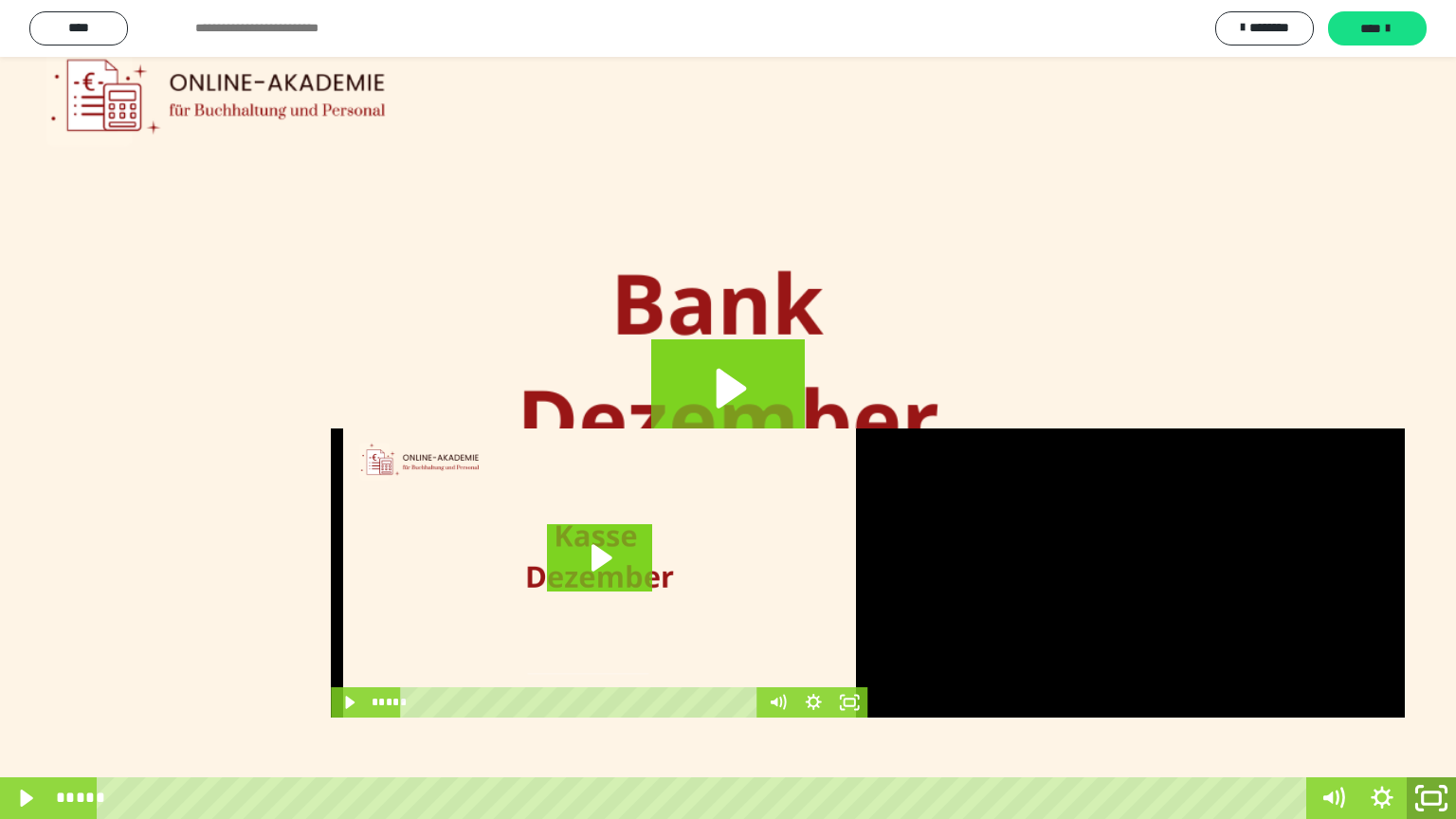 click 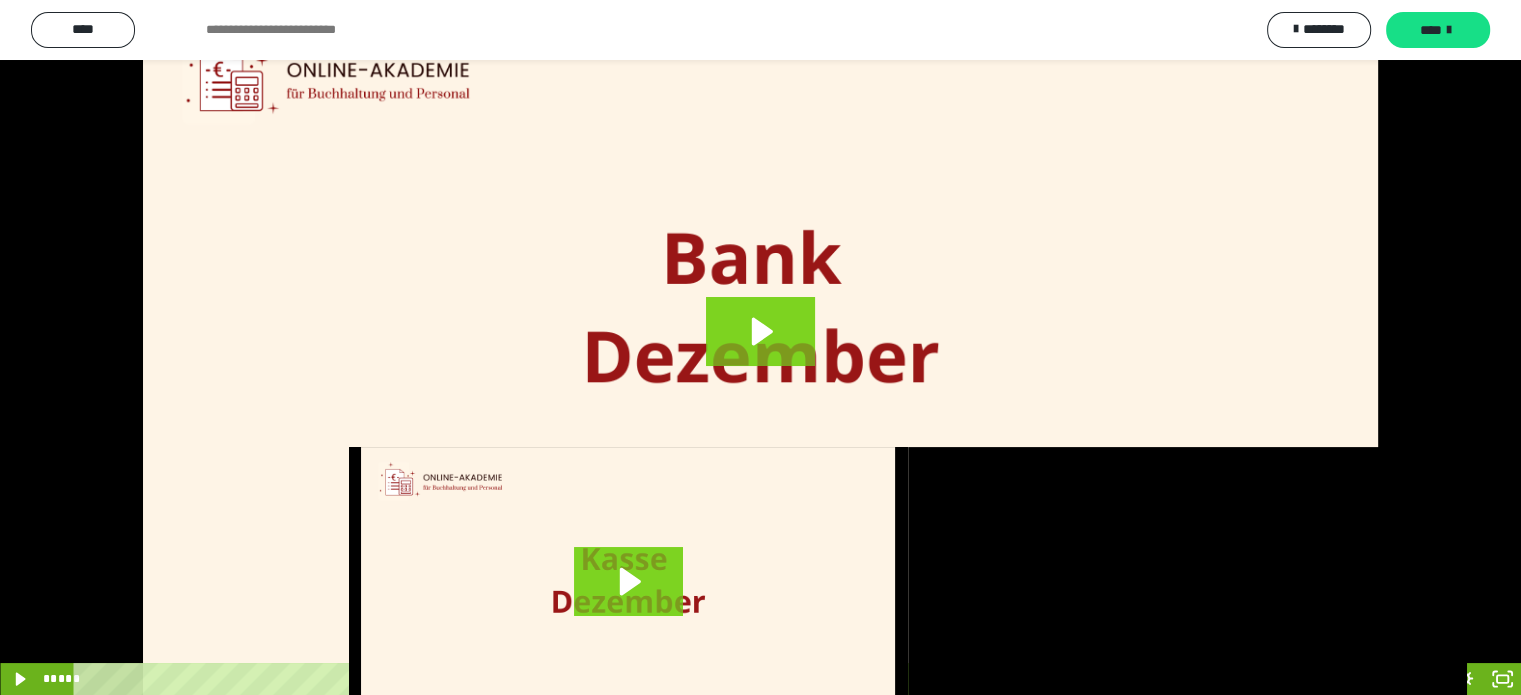 click on "**********" at bounding box center (1177, 294) 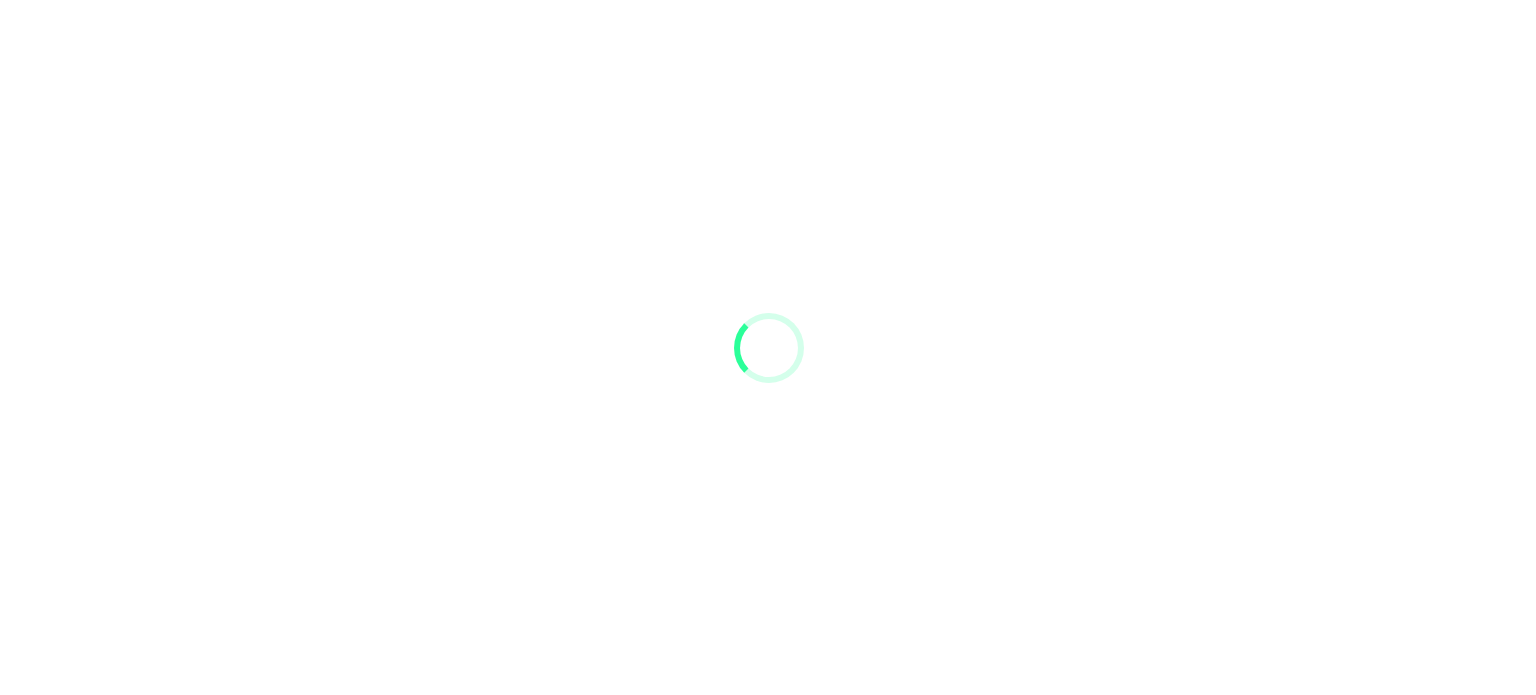scroll, scrollTop: 0, scrollLeft: 0, axis: both 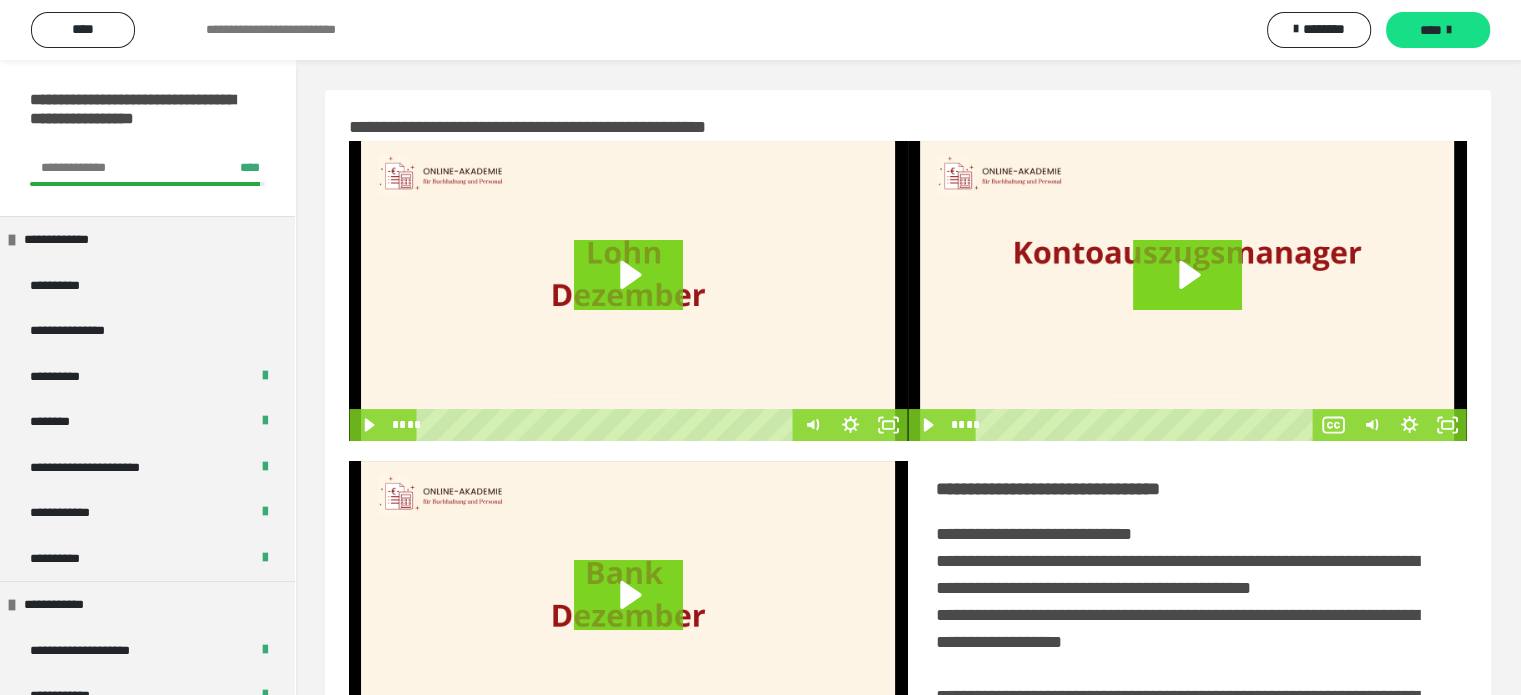 click at bounding box center (628, 611) 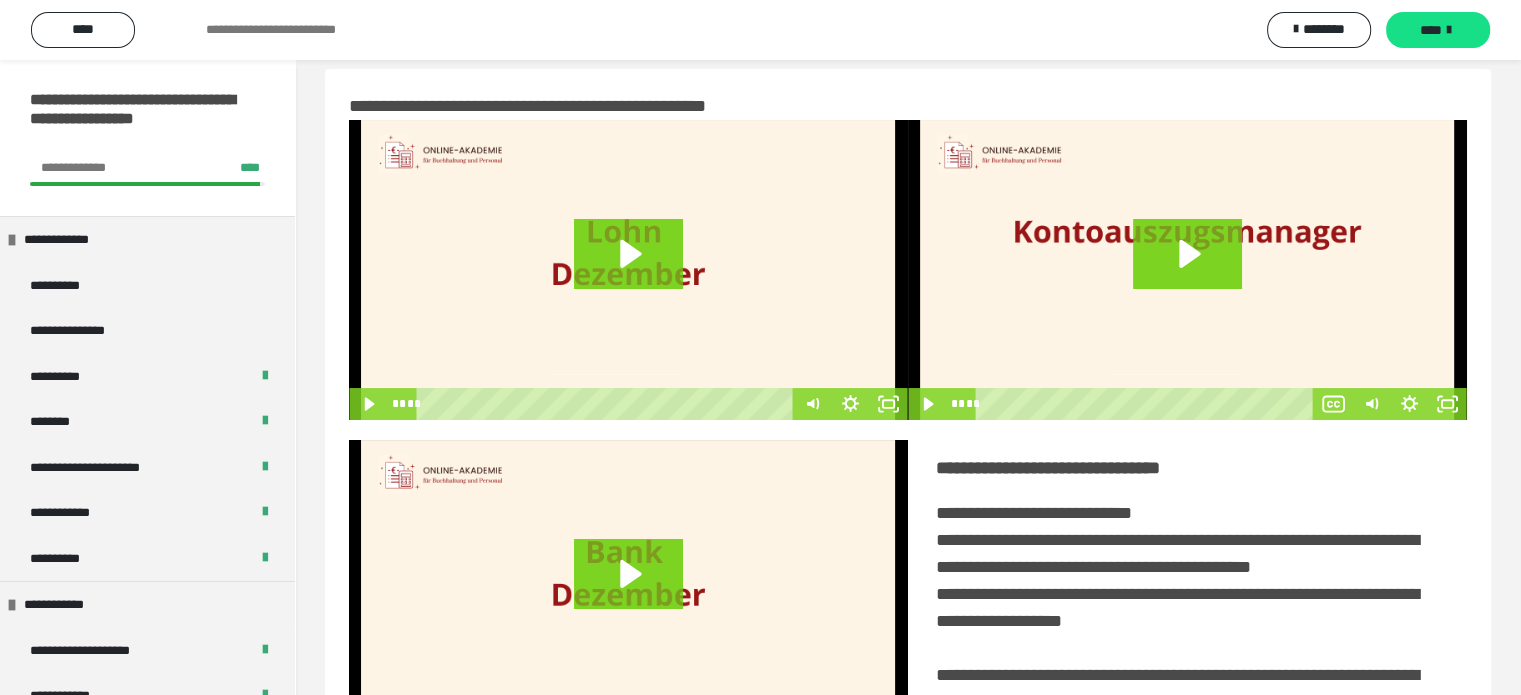 scroll, scrollTop: 0, scrollLeft: 0, axis: both 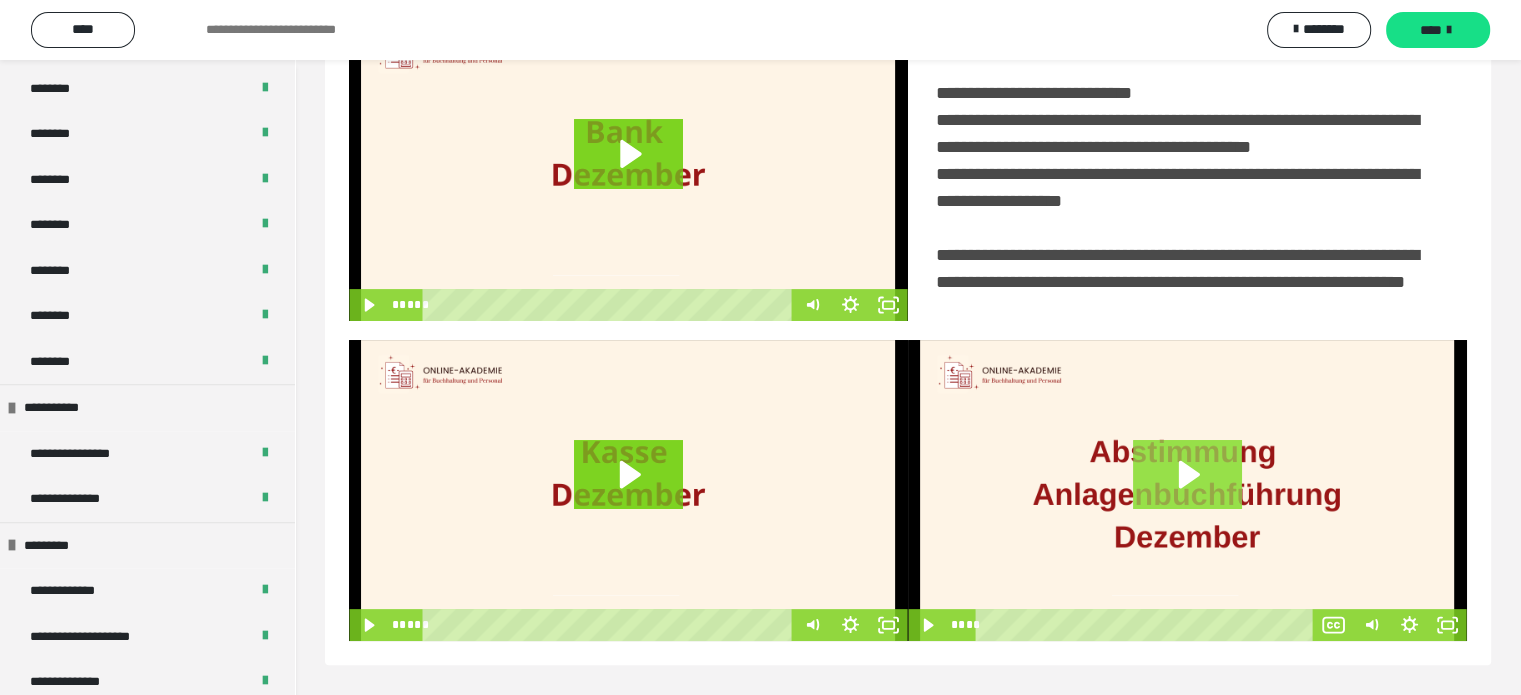 click 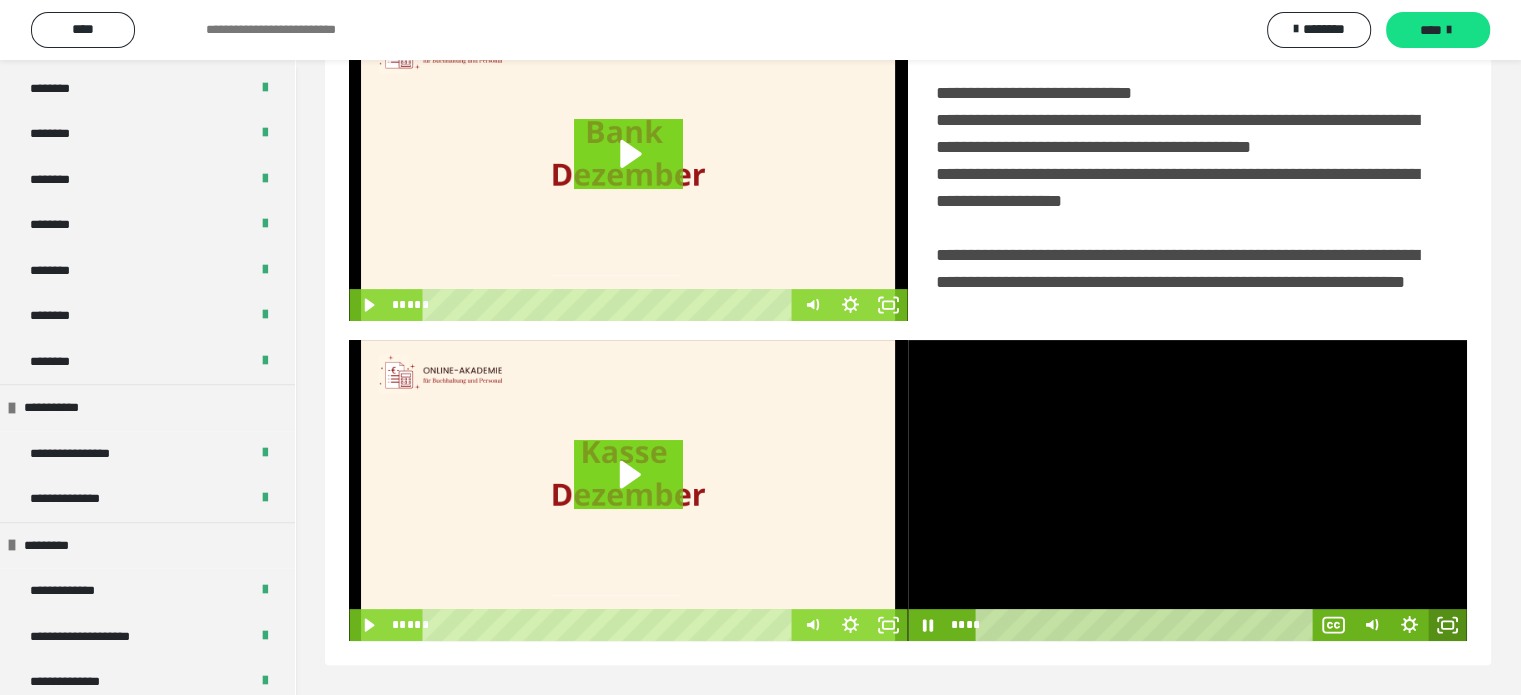 click 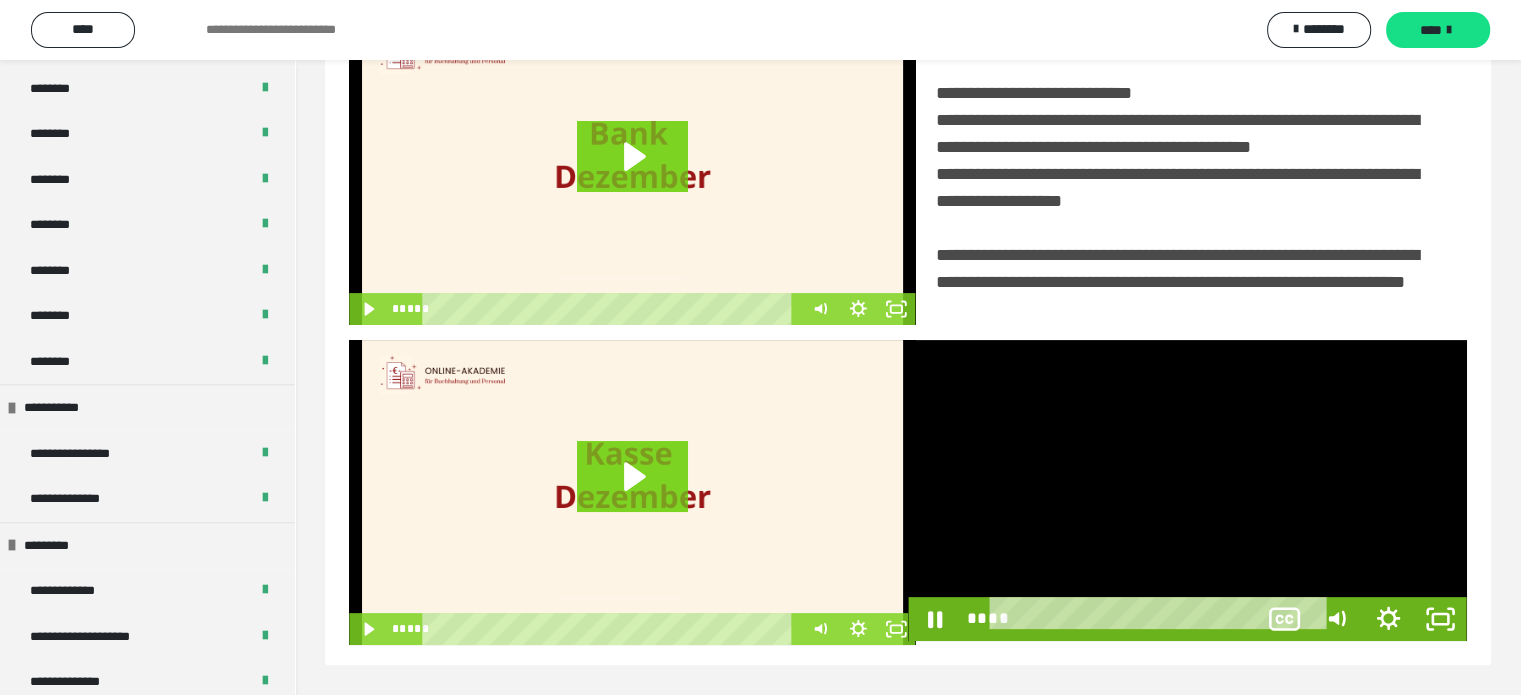 scroll, scrollTop: 334, scrollLeft: 0, axis: vertical 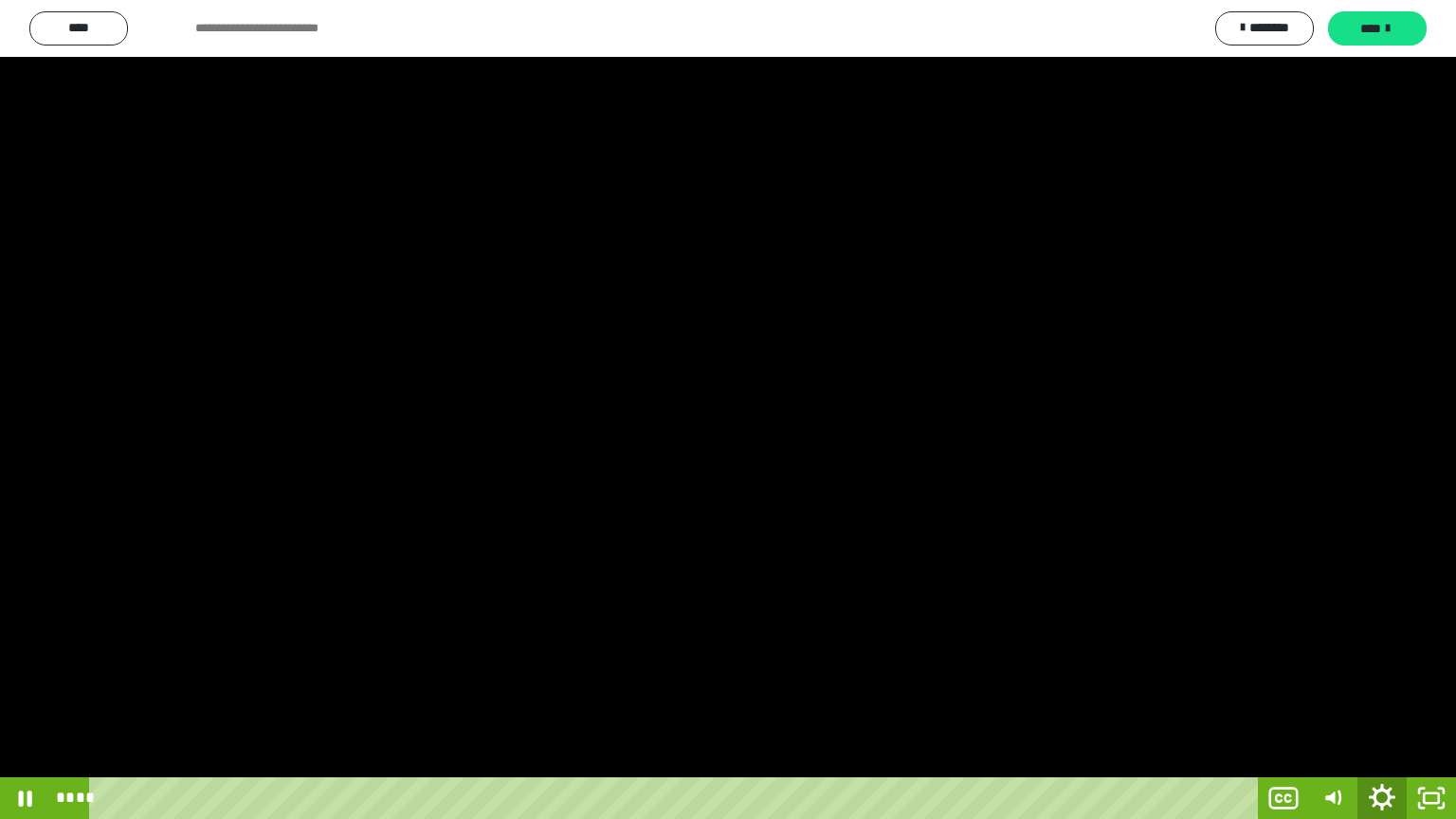click 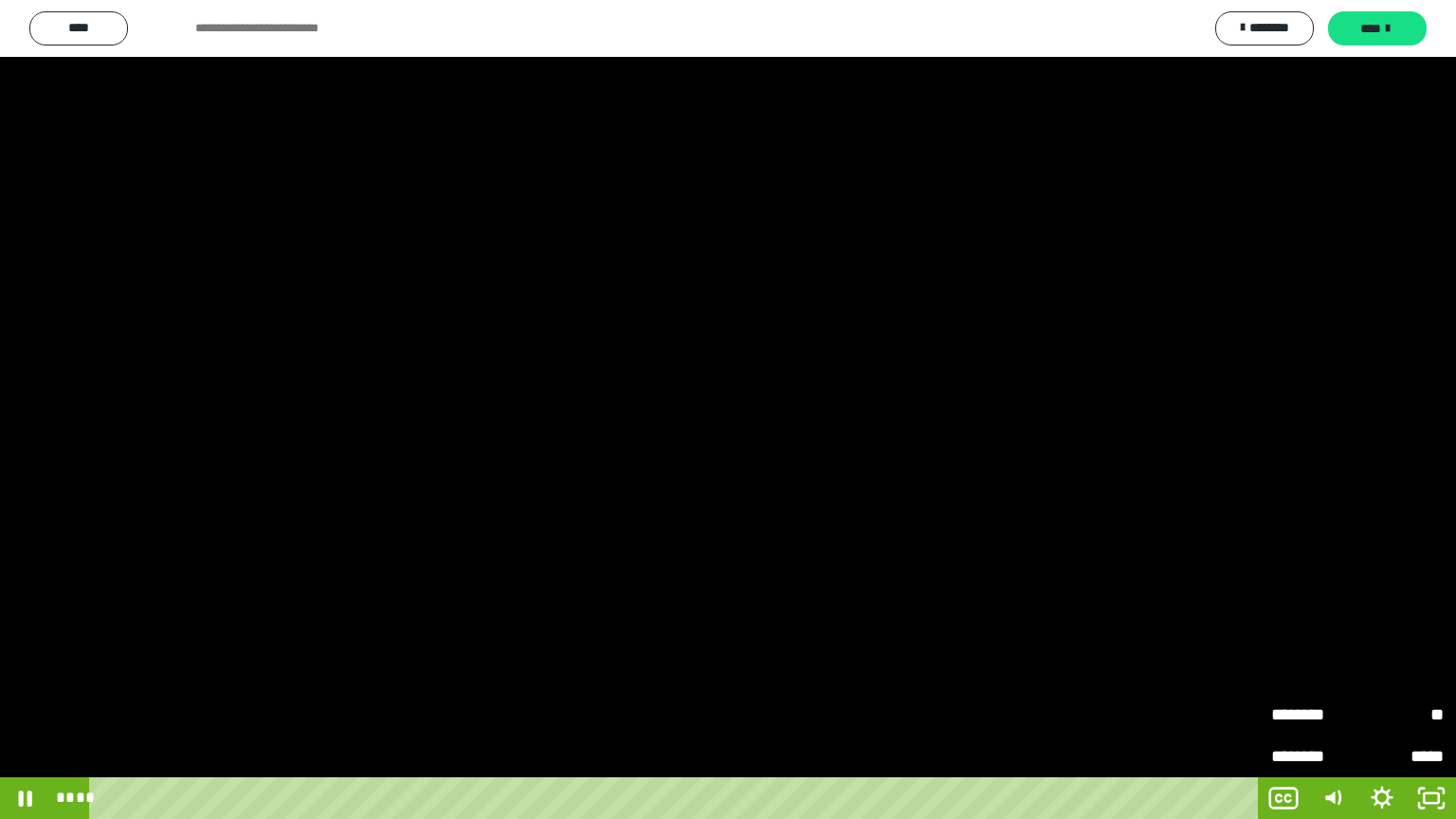 click on "**" at bounding box center (1400, 715) 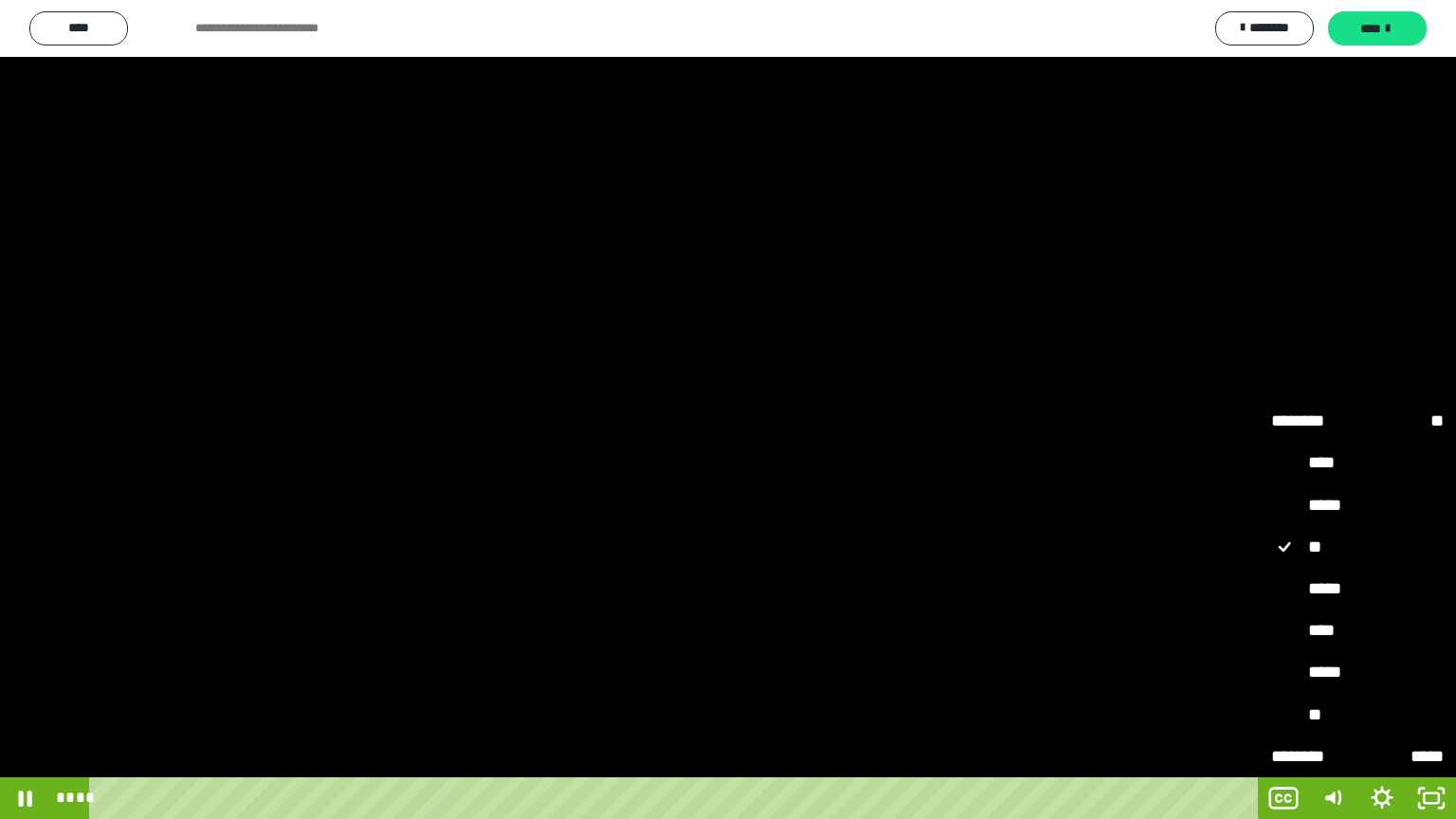 click on "*****" at bounding box center (1357, 590) 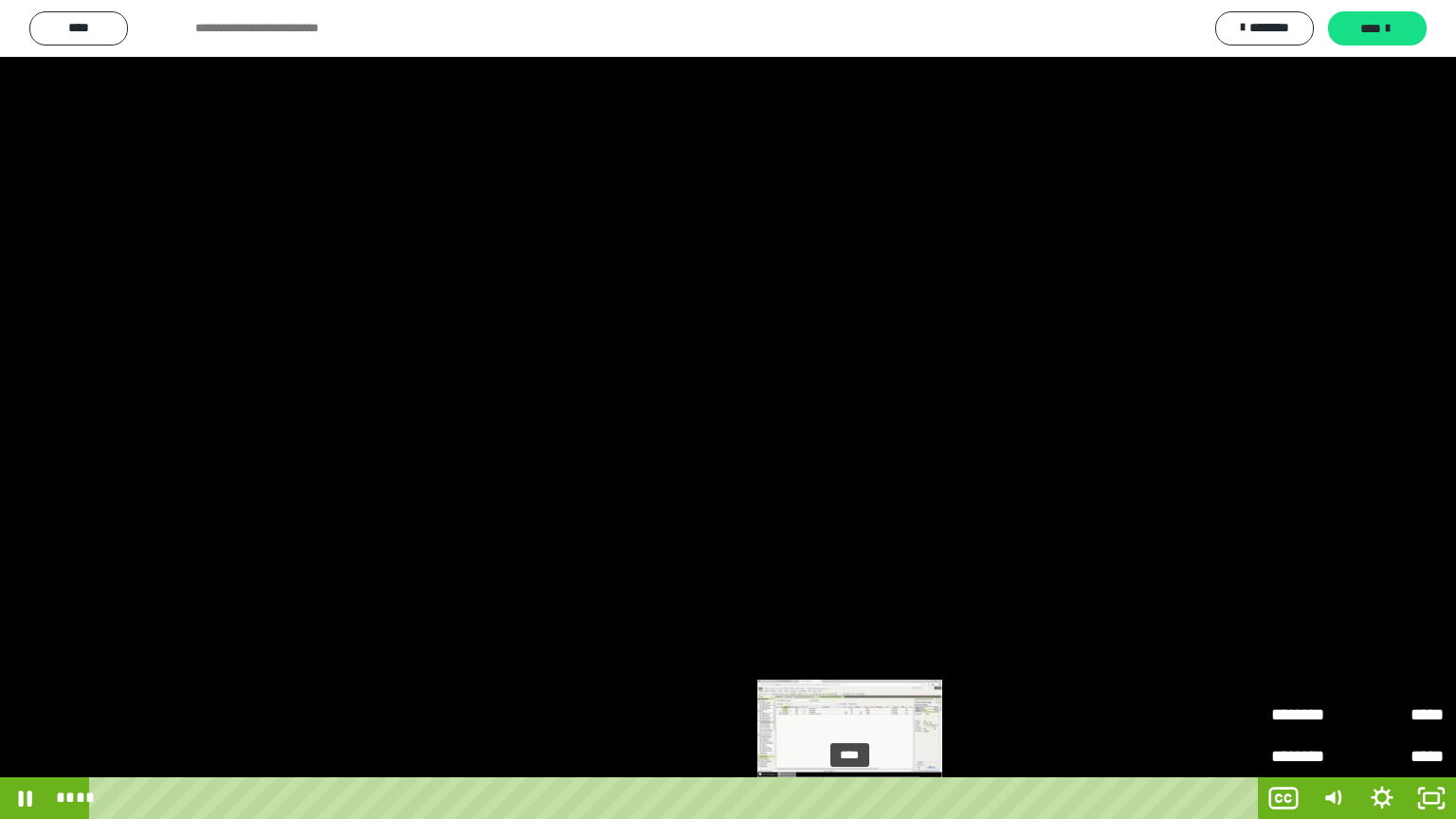 click on "****" at bounding box center (677, 798) 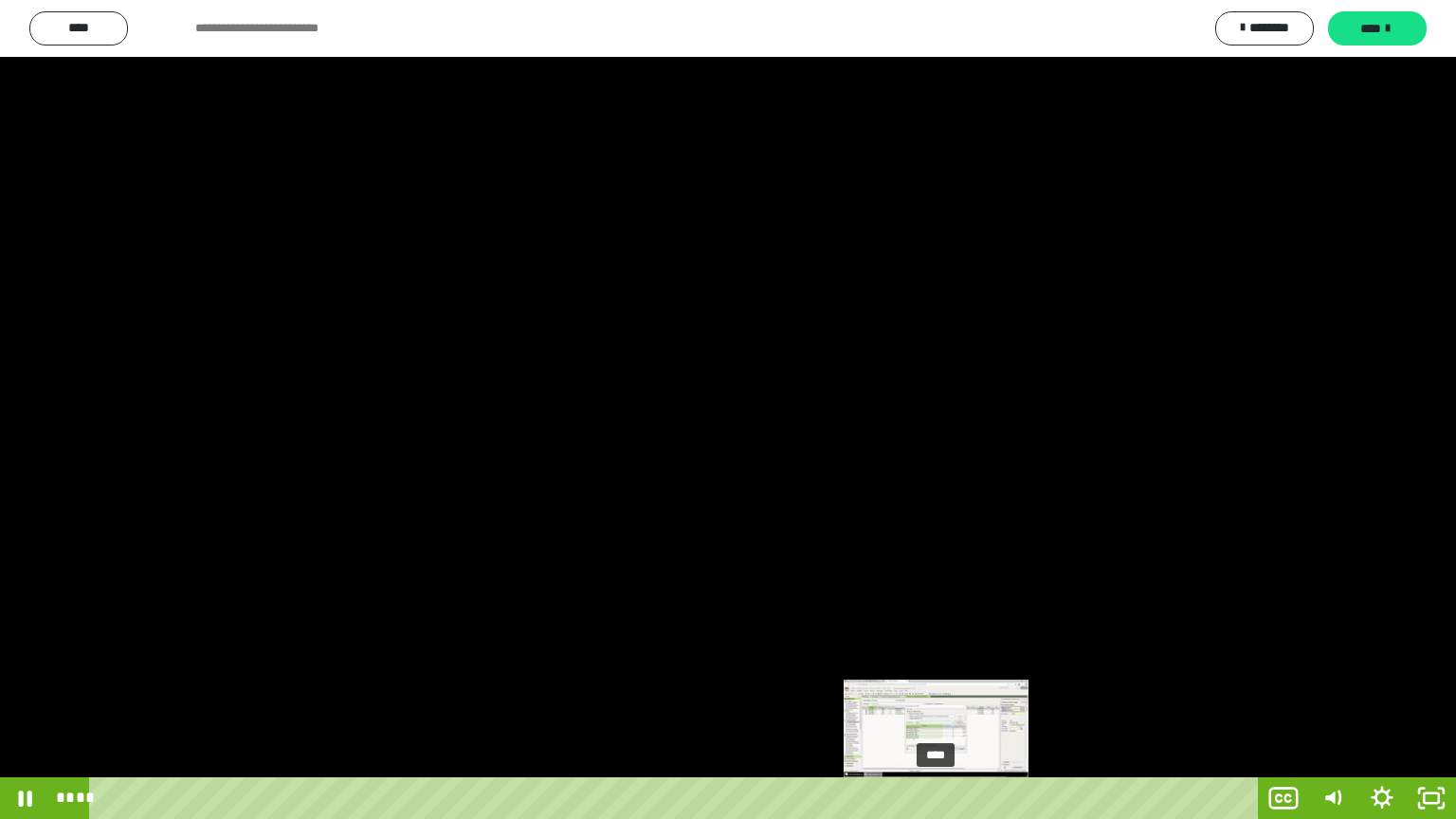 click on "****" at bounding box center [677, 798] 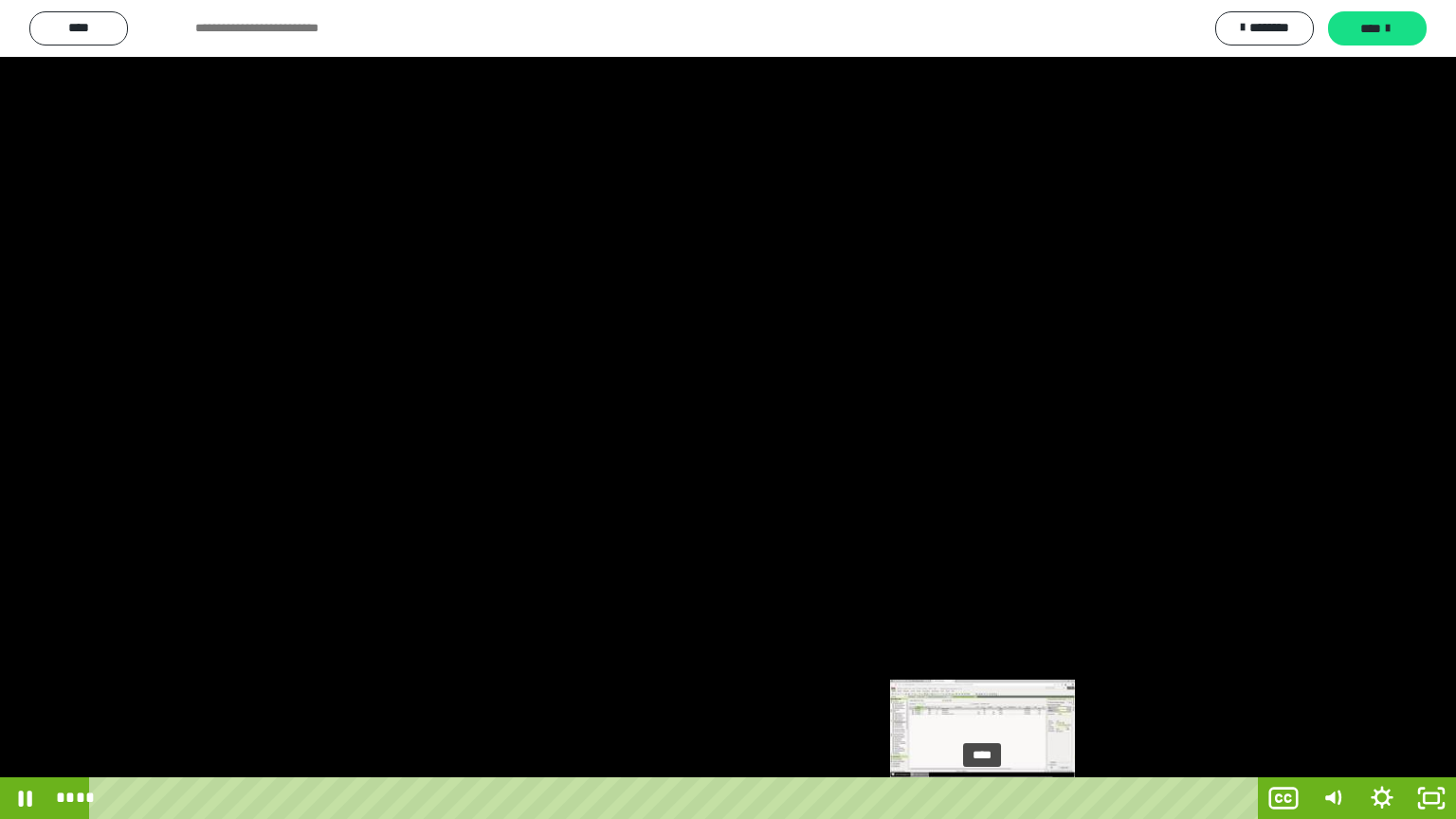 click on "****" at bounding box center (677, 798) 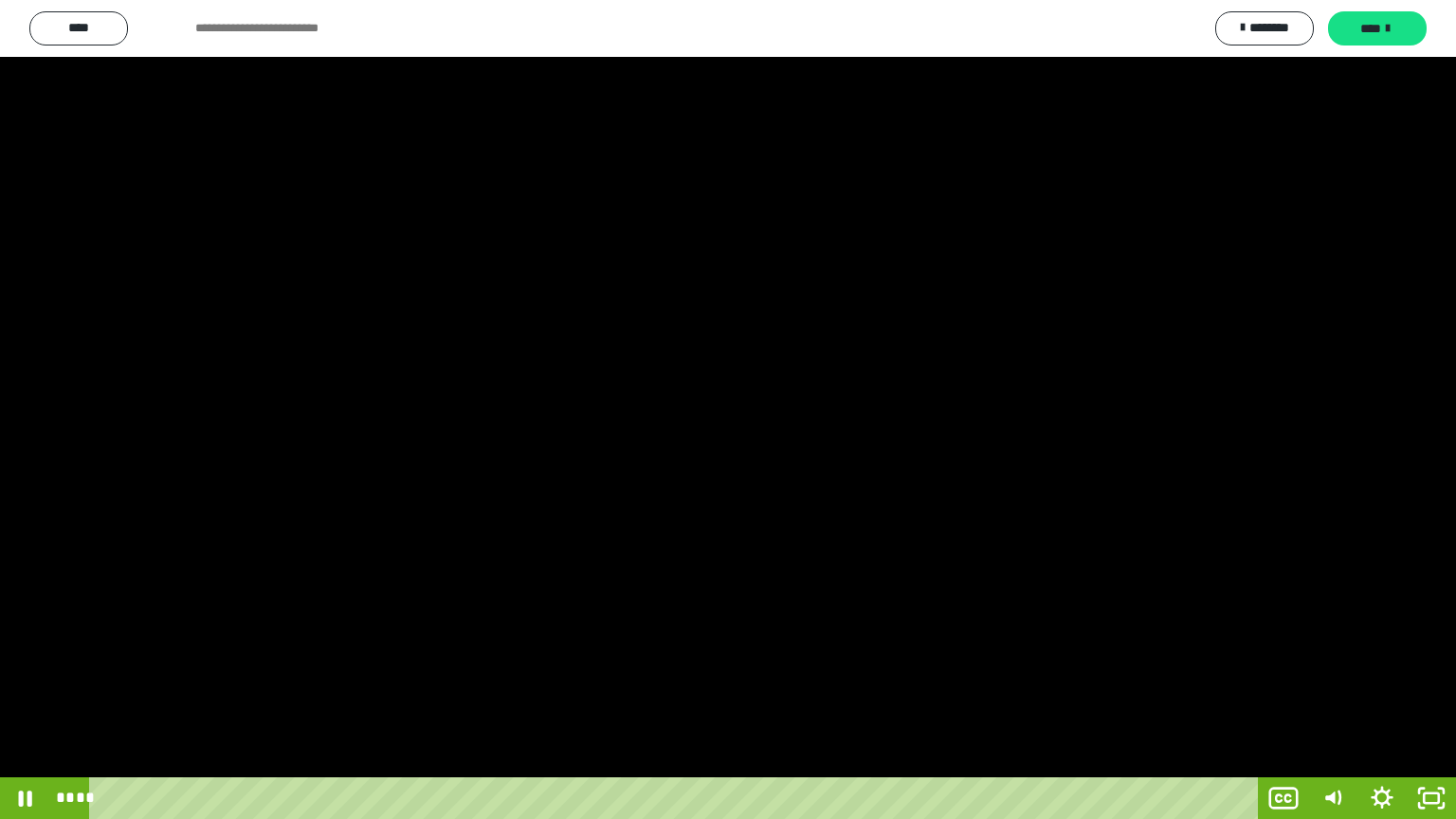 click at bounding box center [728, 410] 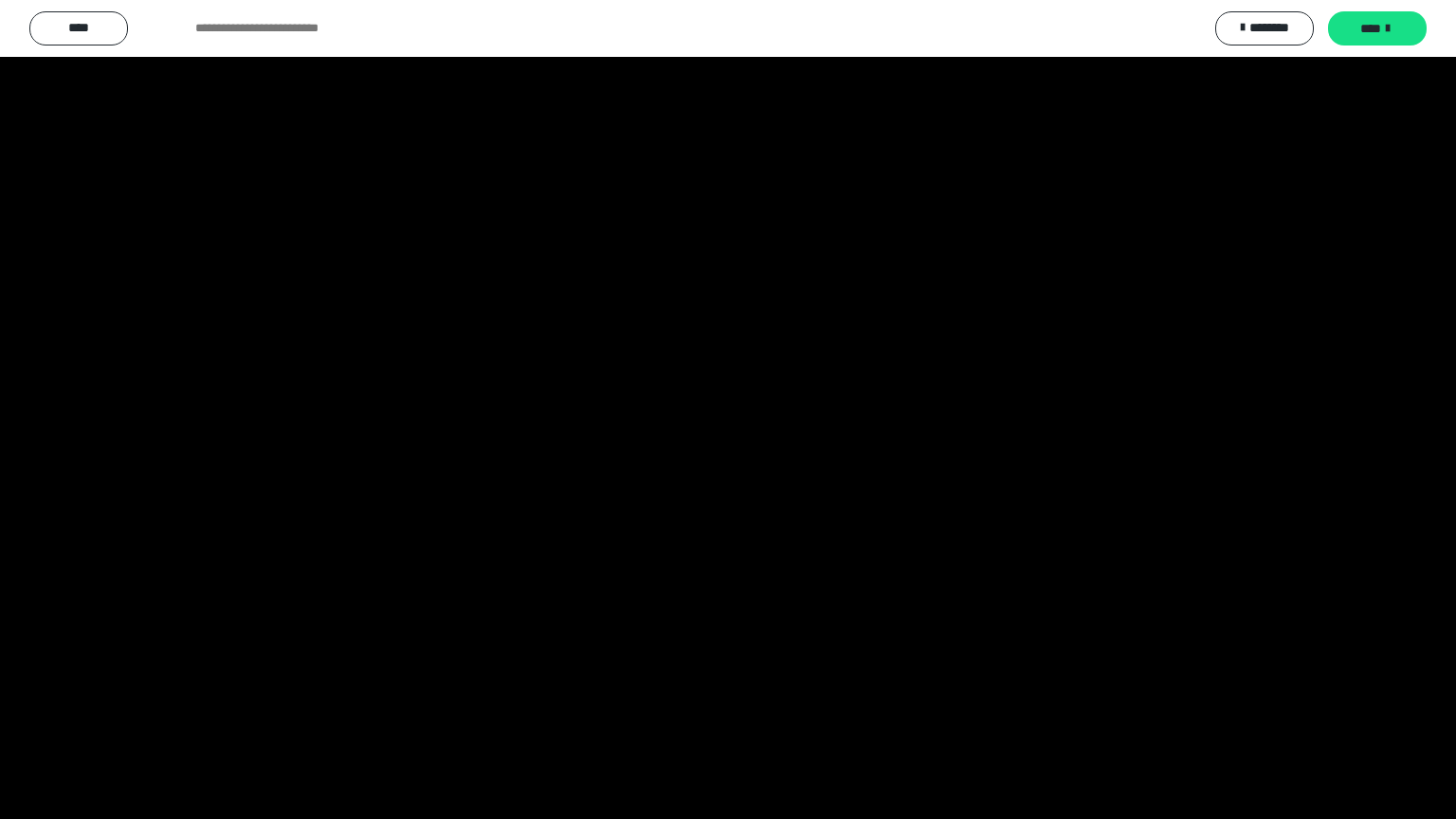 click at bounding box center (728, 410) 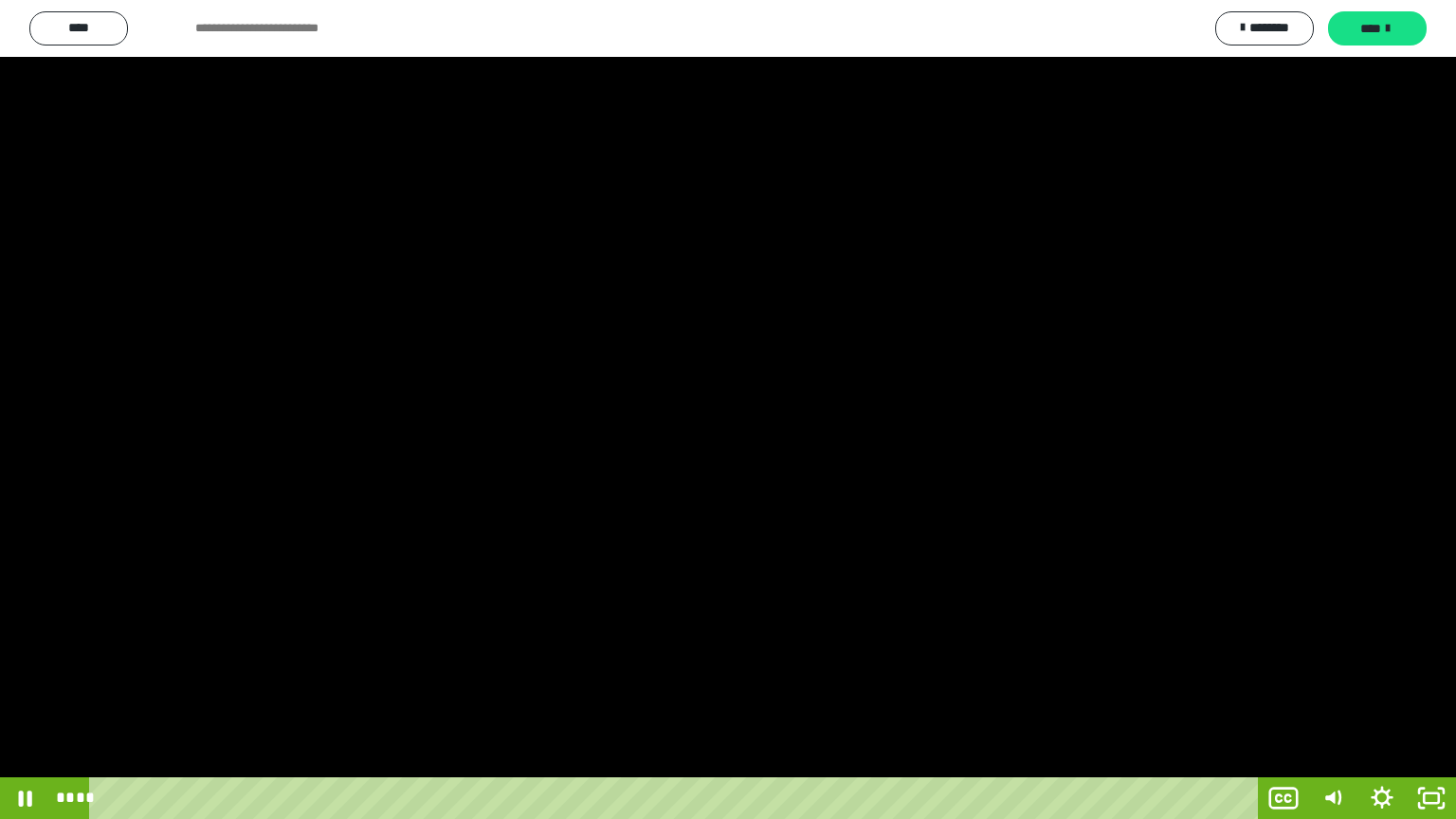 click at bounding box center (728, 410) 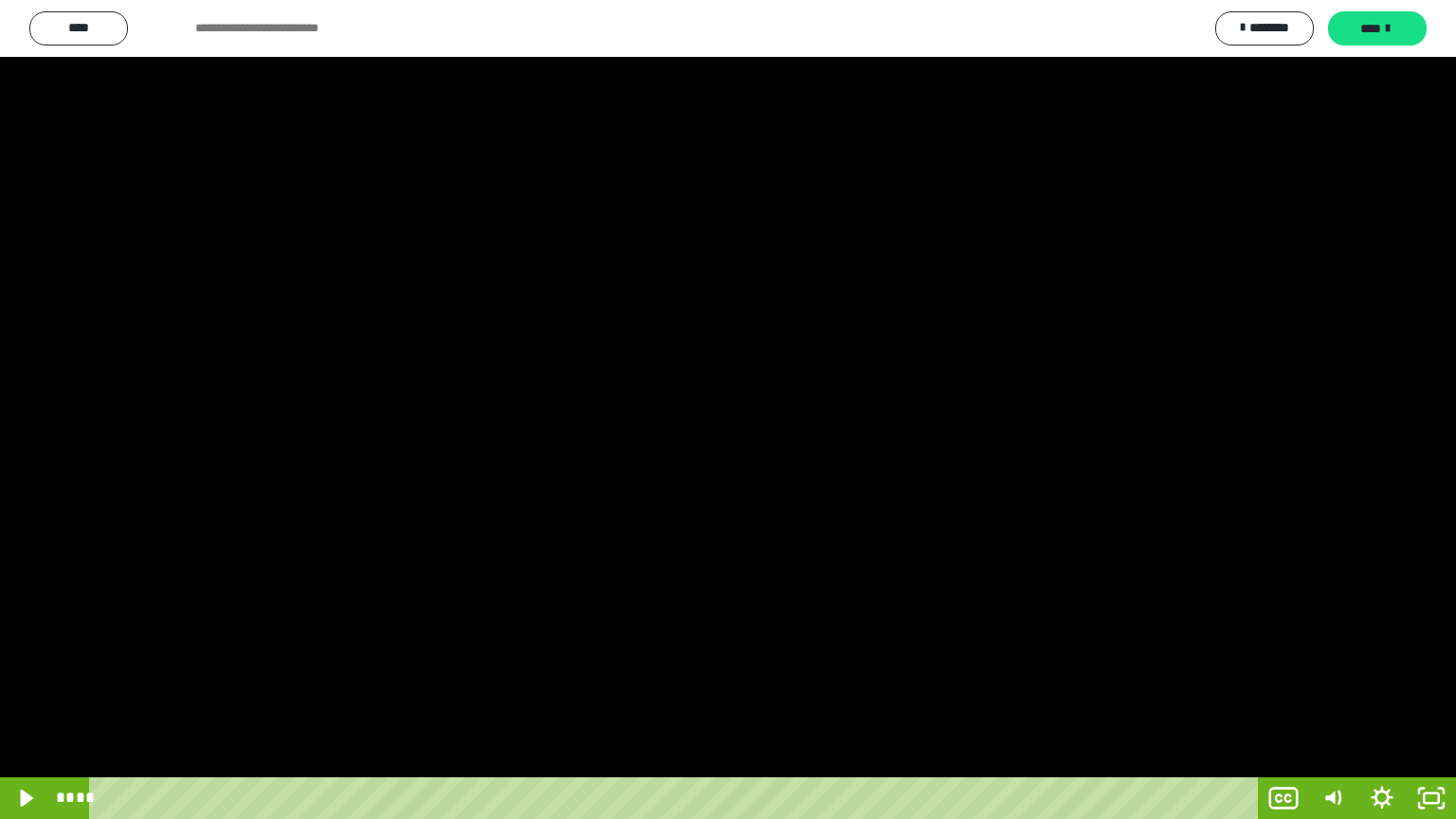 click at bounding box center [728, 410] 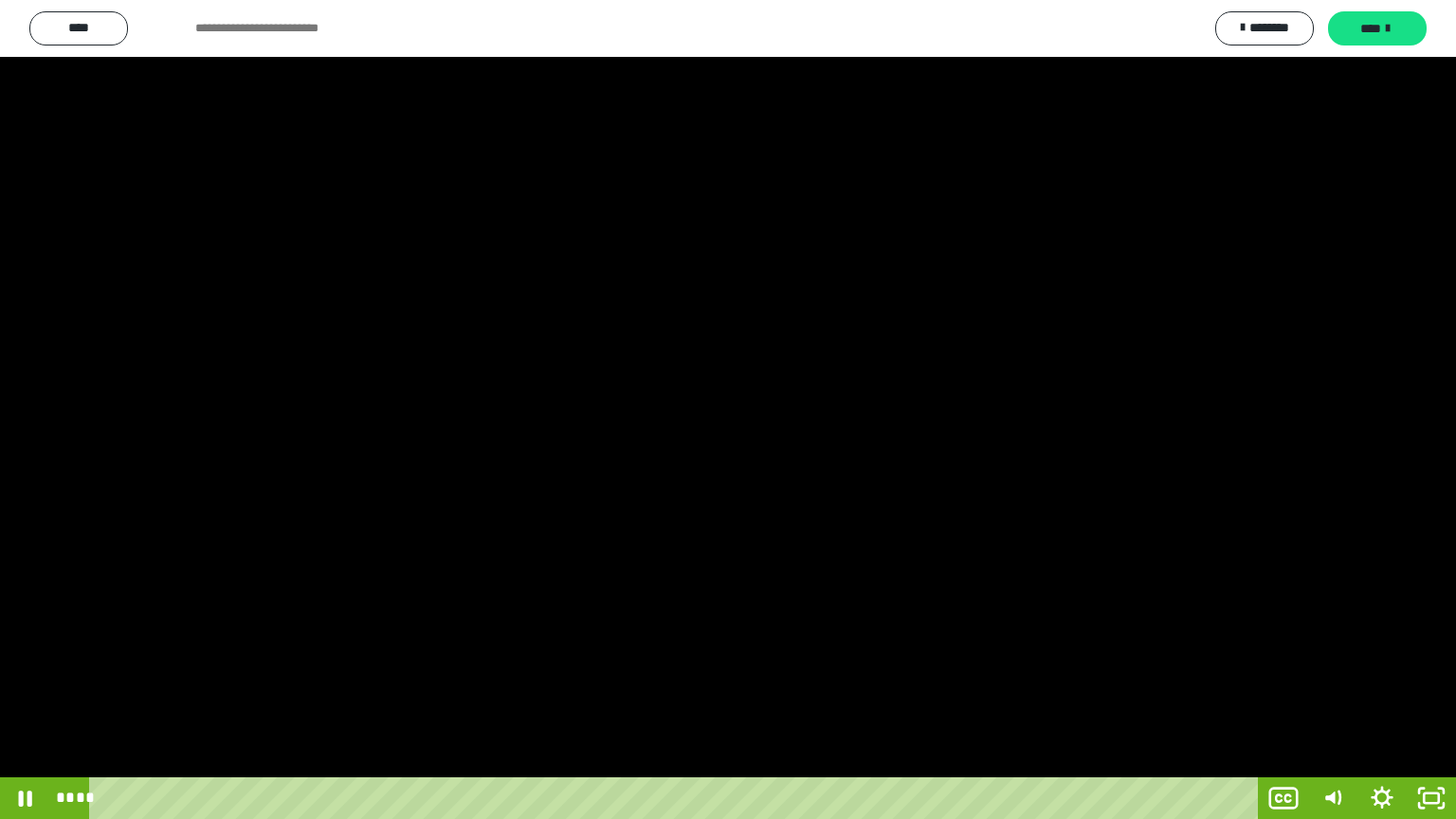 click at bounding box center [728, 410] 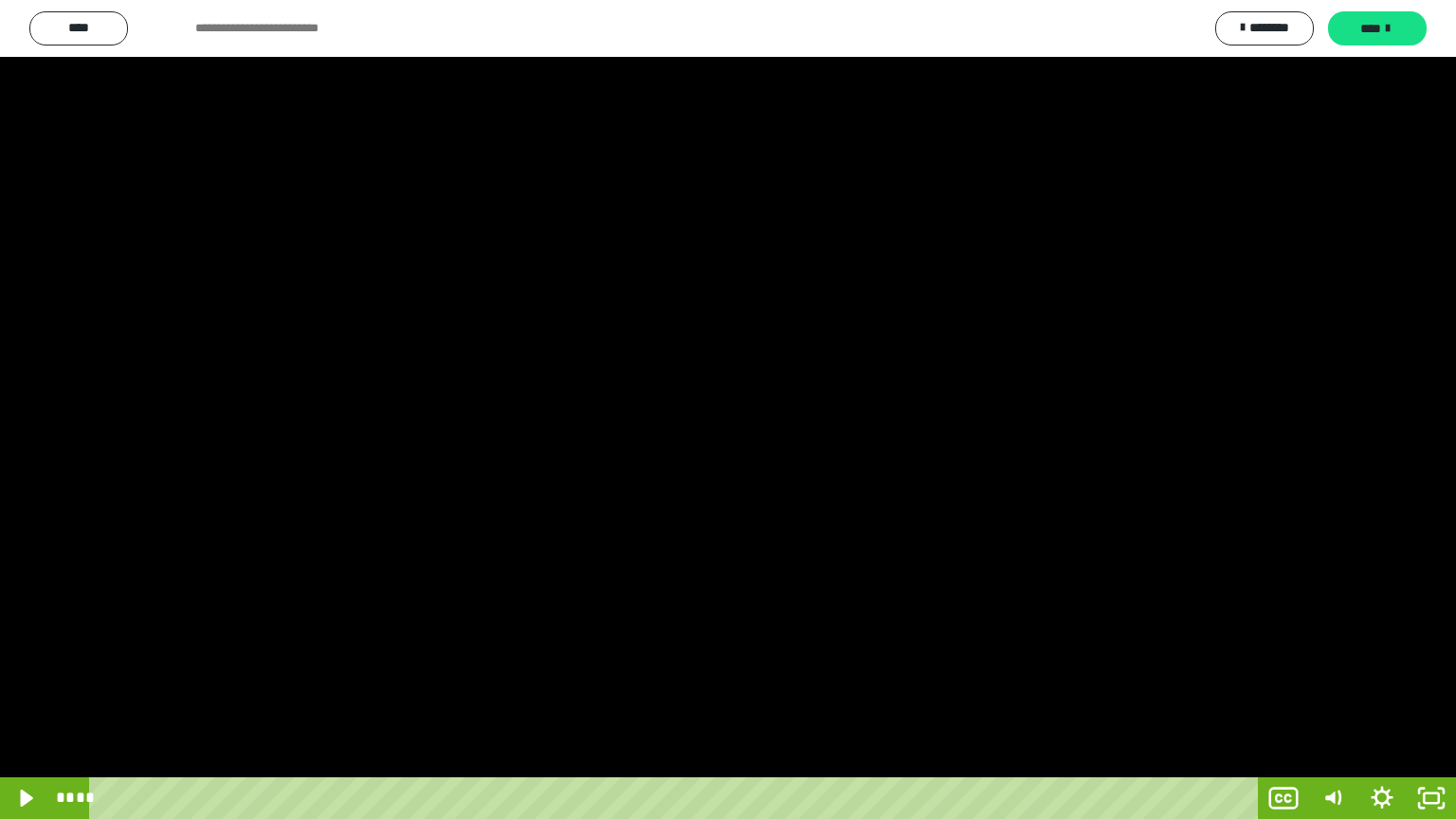 drag, startPoint x: 333, startPoint y: 467, endPoint x: 359, endPoint y: 575, distance: 111.085553 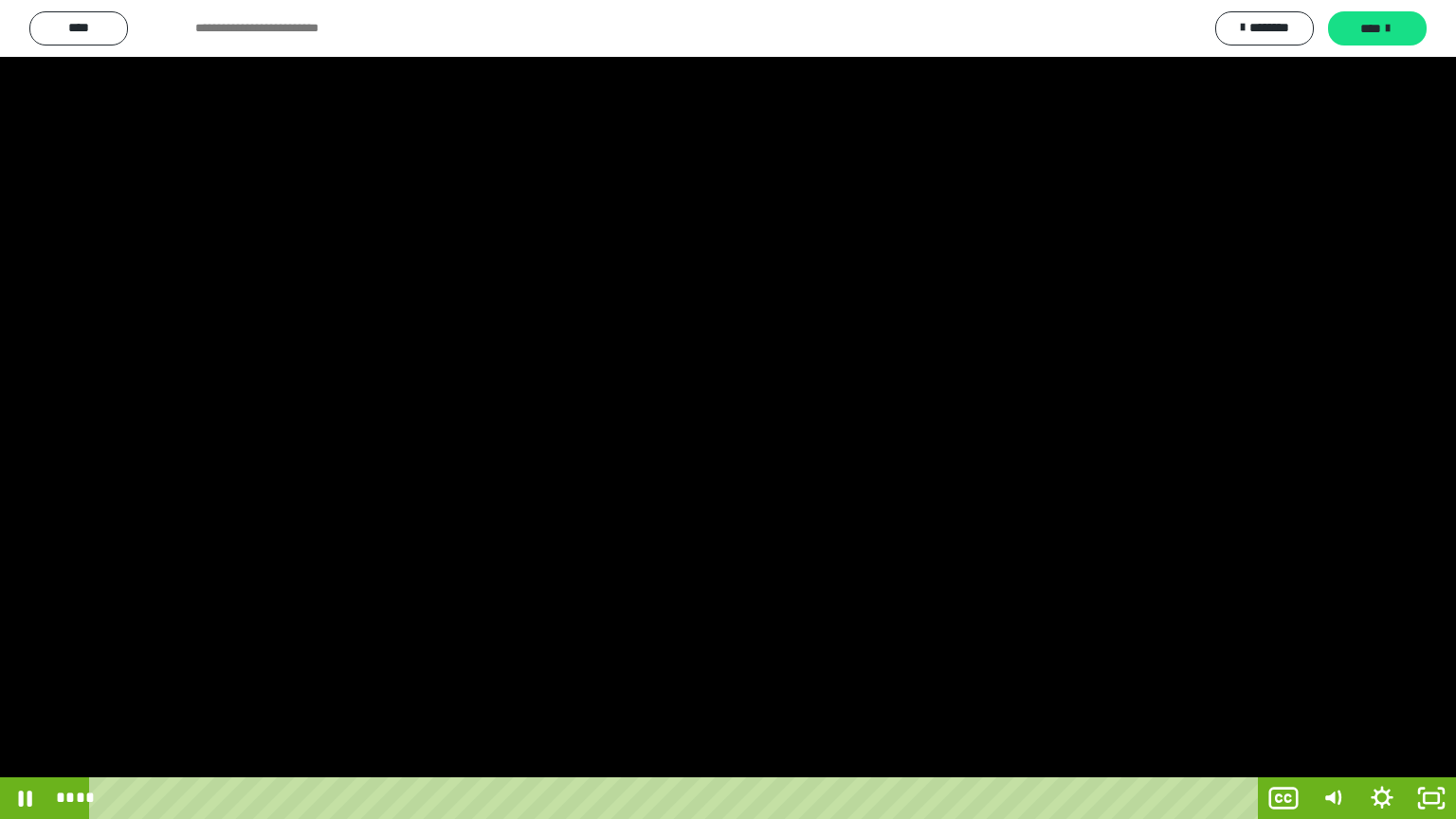 click at bounding box center (728, 410) 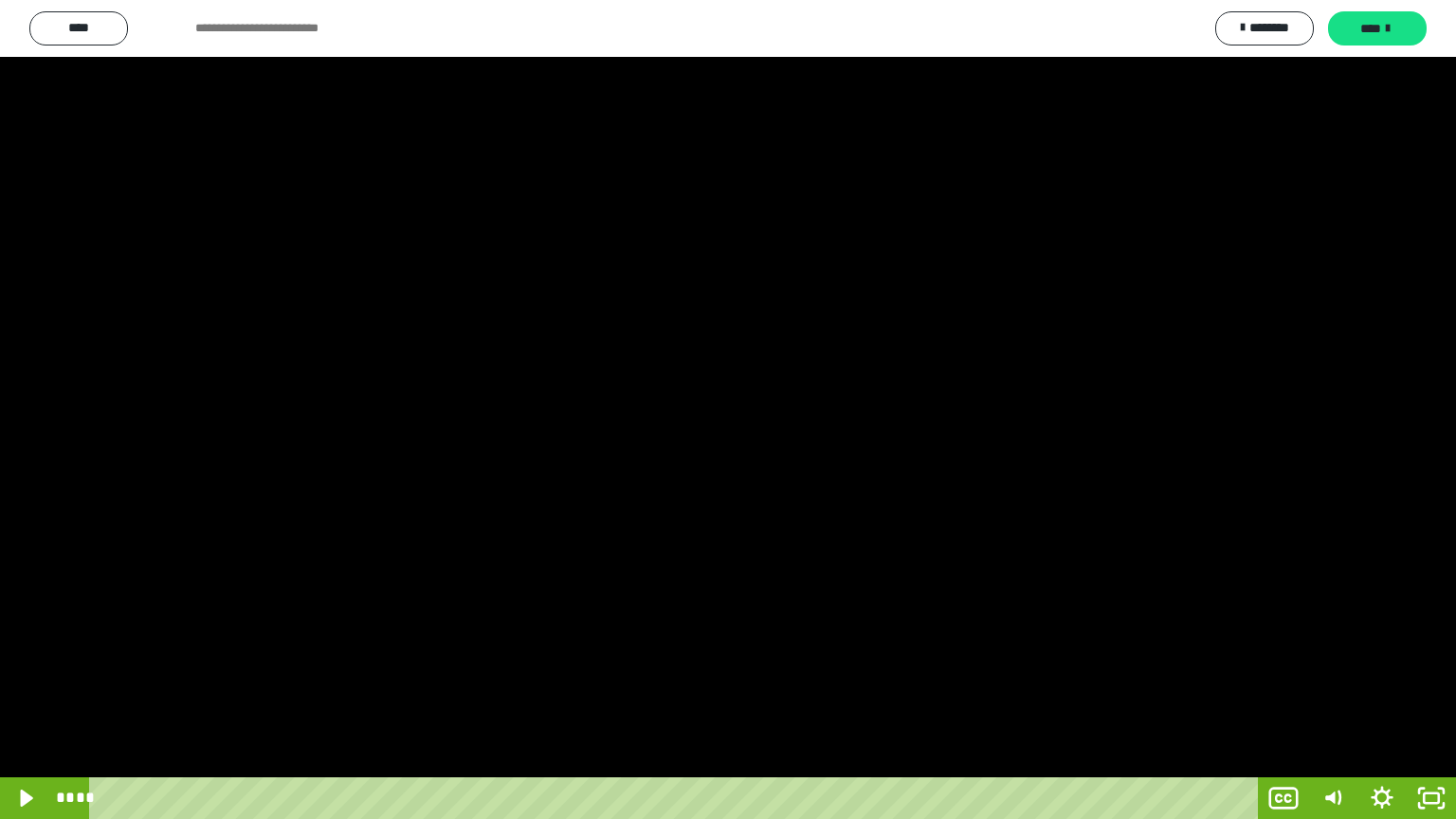 drag, startPoint x: 266, startPoint y: 486, endPoint x: 247, endPoint y: 485, distance: 19.026298 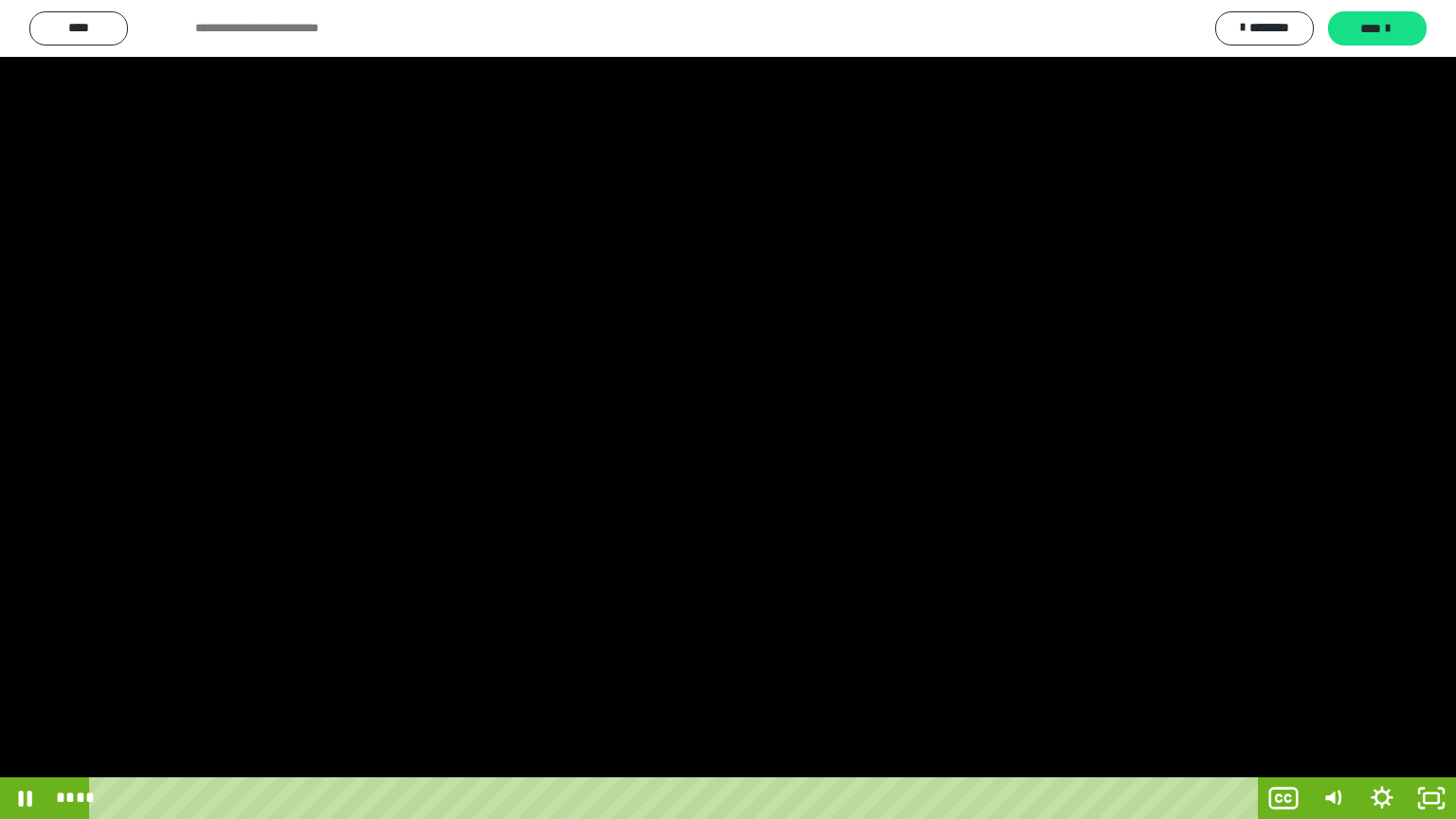 click at bounding box center (728, 410) 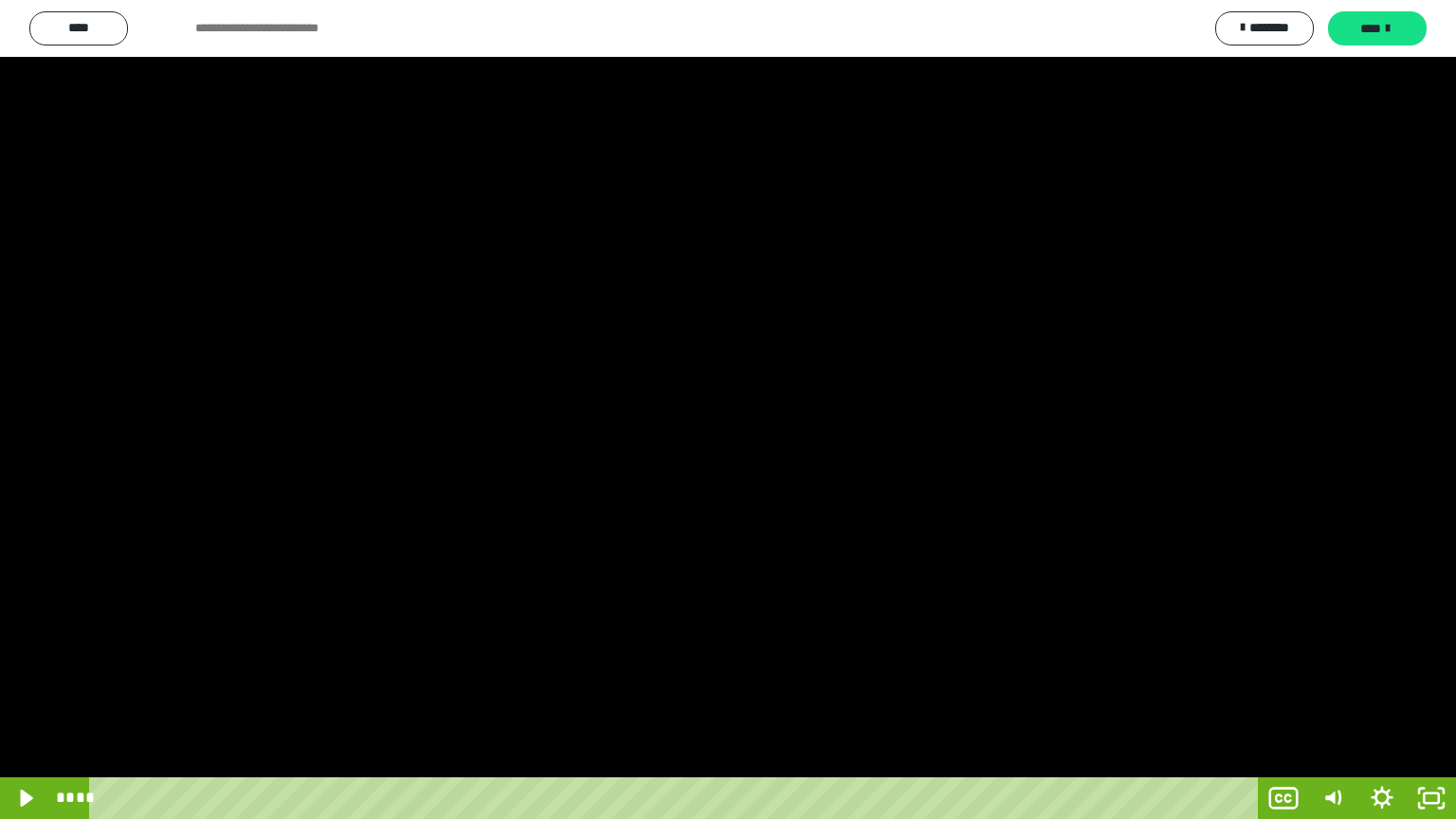 click at bounding box center (728, 410) 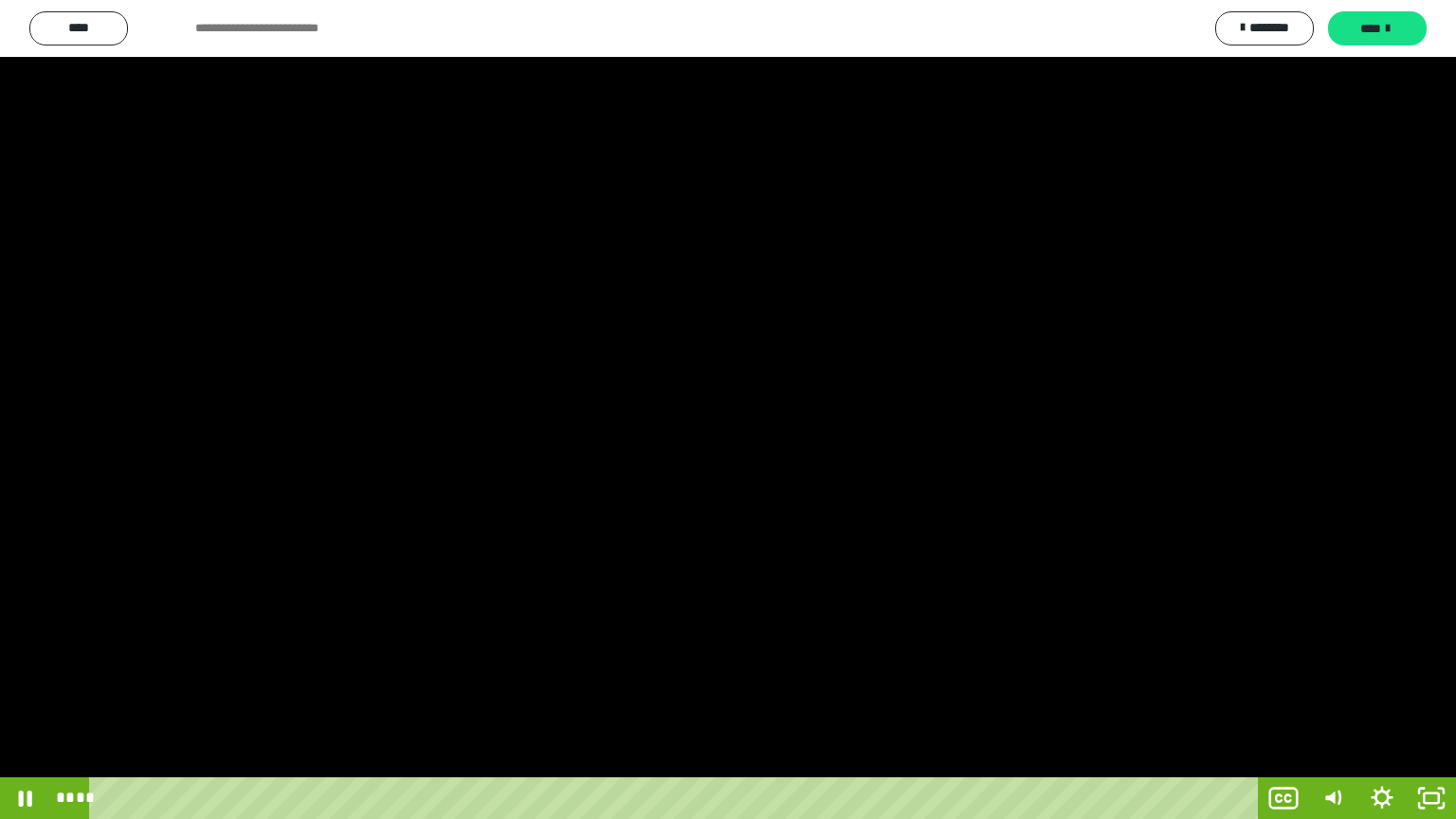 click at bounding box center (728, 410) 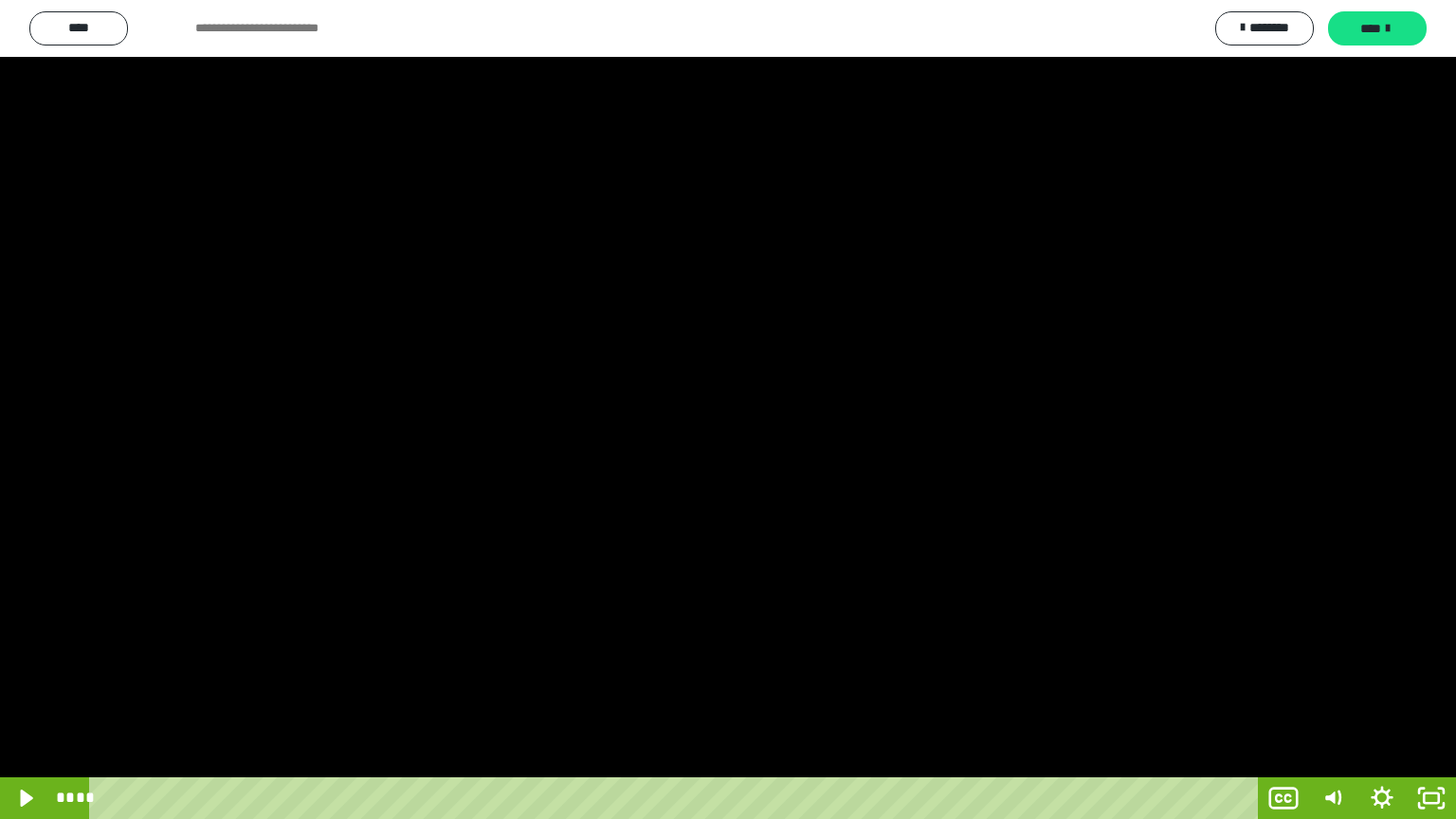 click at bounding box center (728, 410) 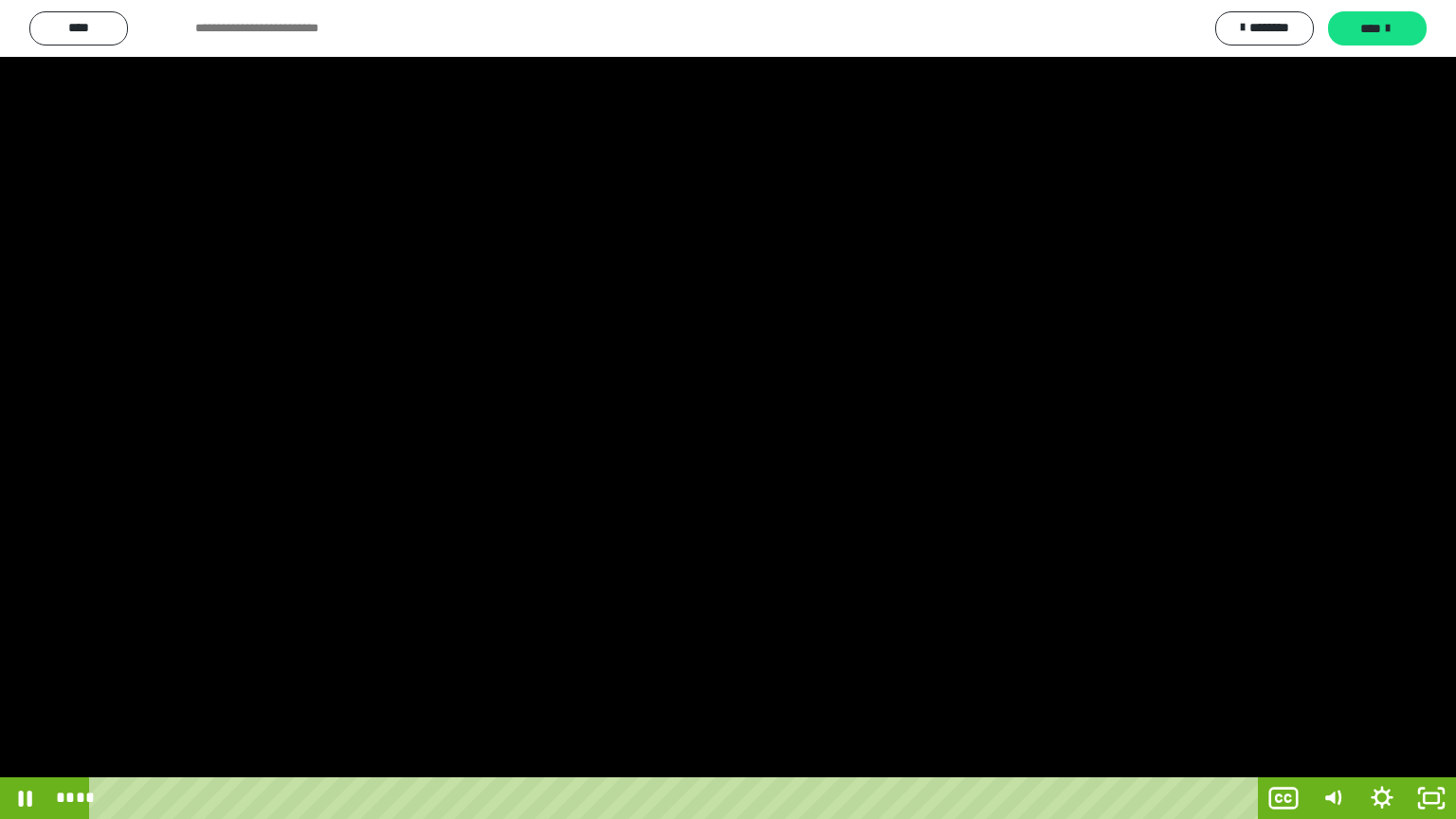 click at bounding box center (728, 410) 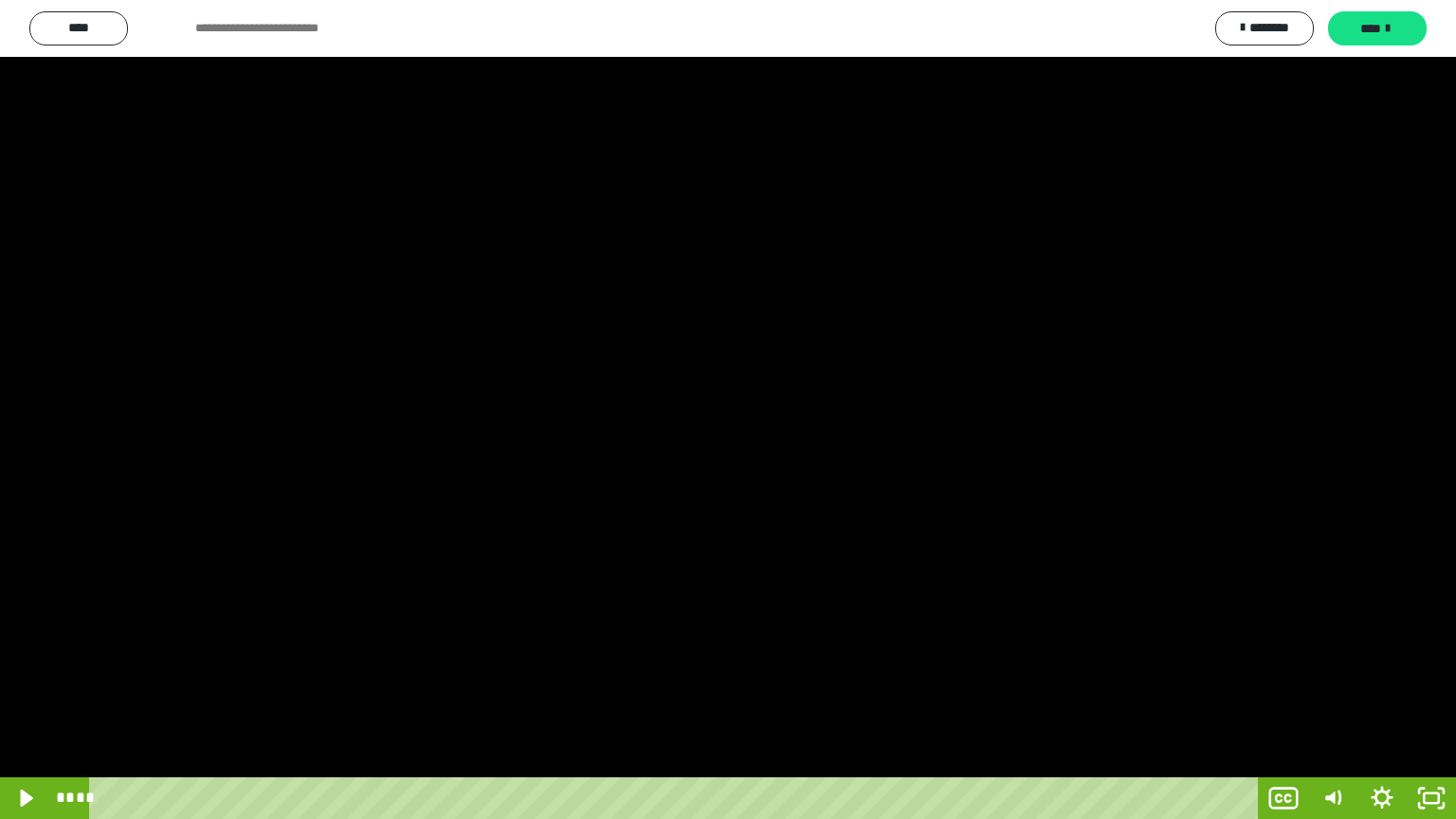 click at bounding box center [728, 410] 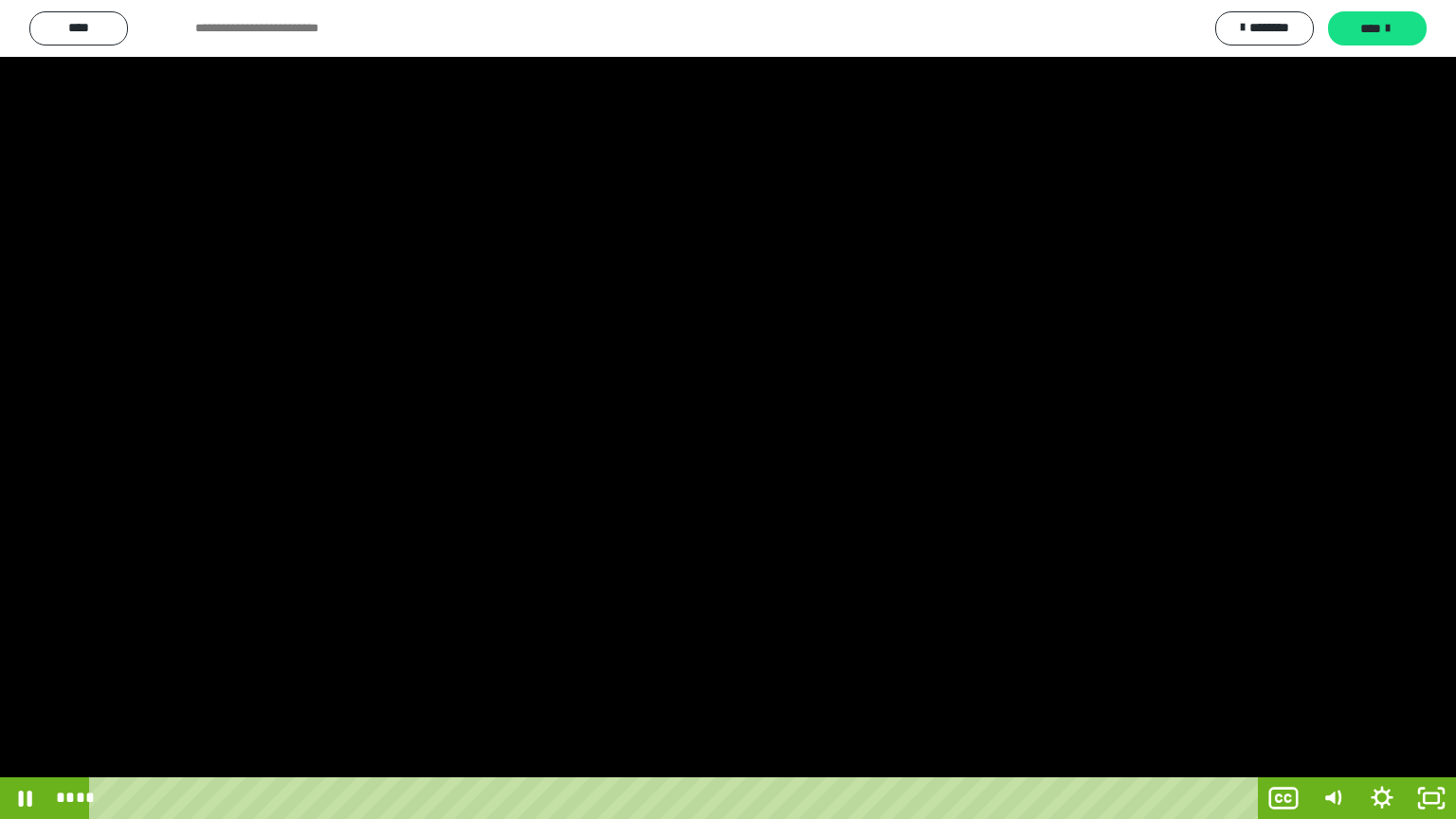 click at bounding box center (728, 410) 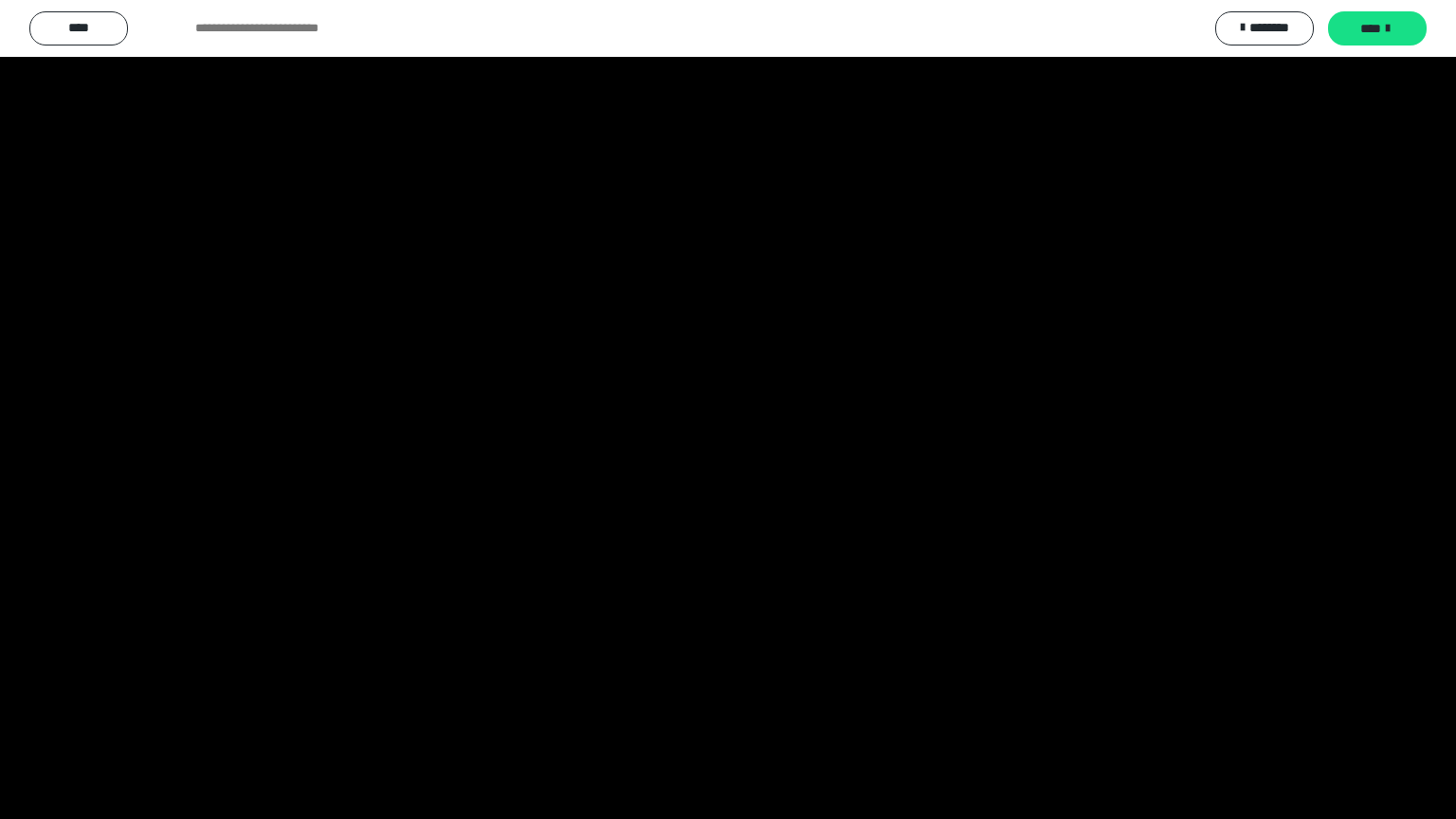 drag, startPoint x: 1188, startPoint y: 429, endPoint x: 1198, endPoint y: 442, distance: 16.401219 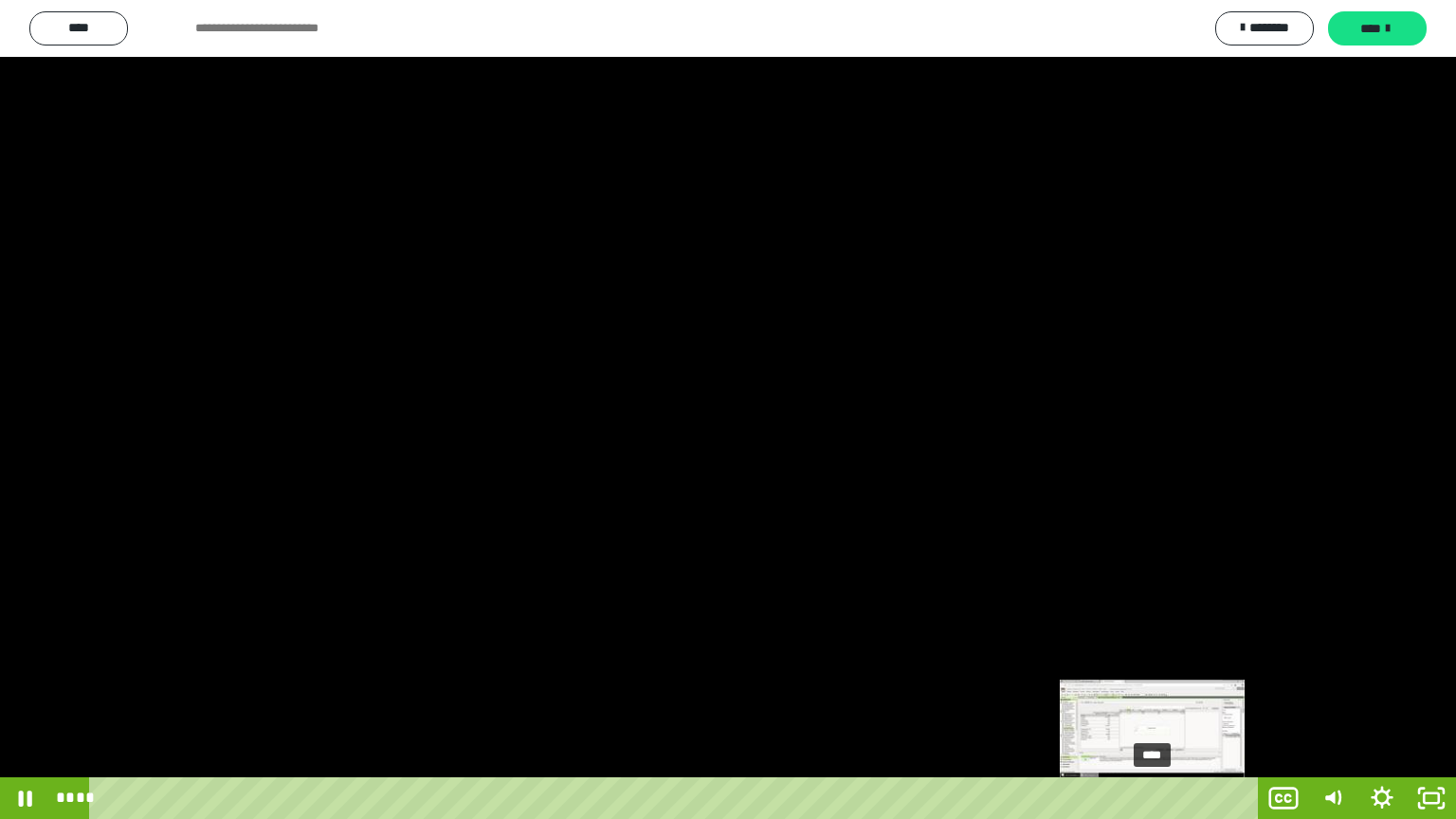 click on "****" at bounding box center (677, 798) 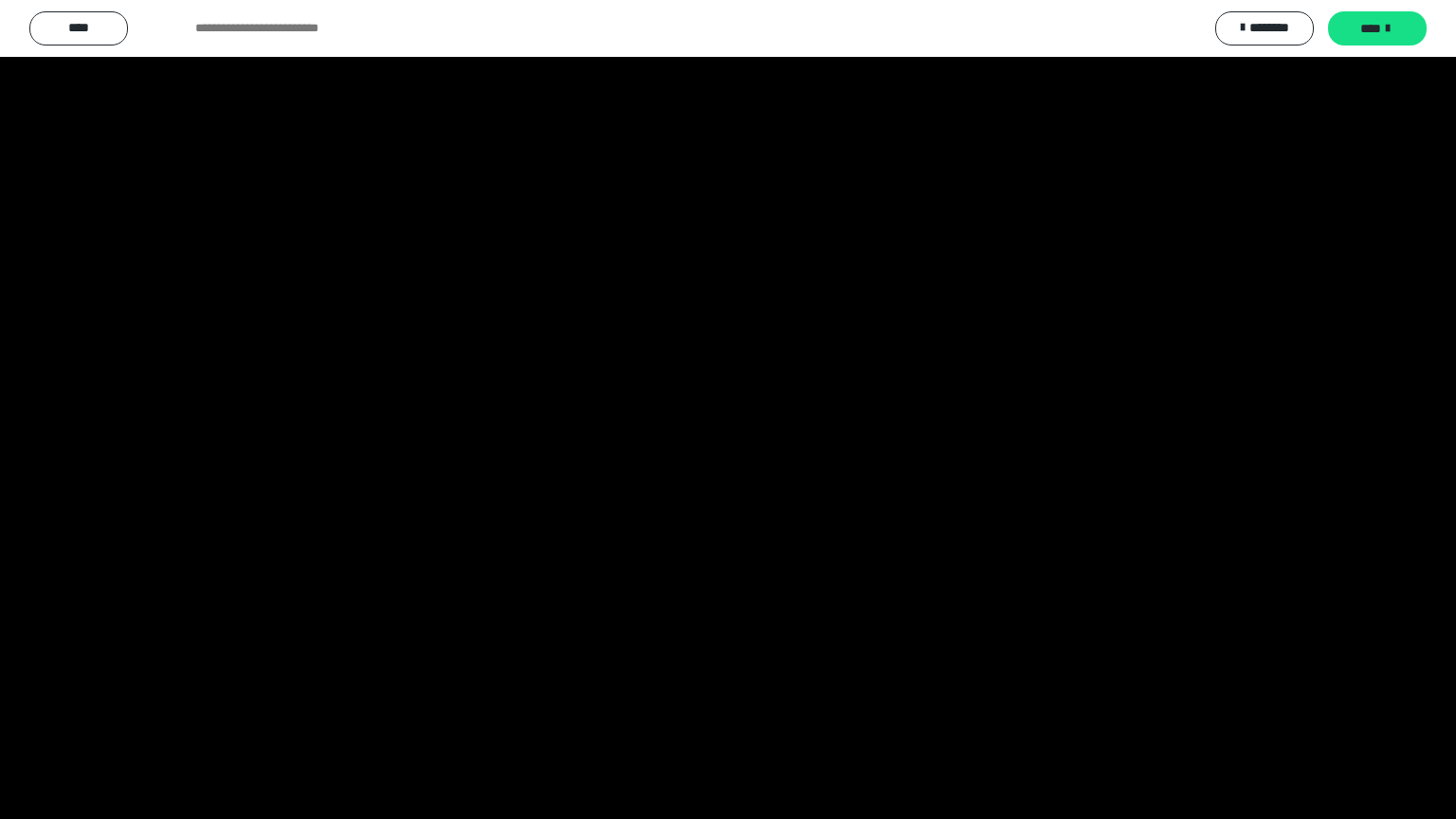 click at bounding box center (728, 410) 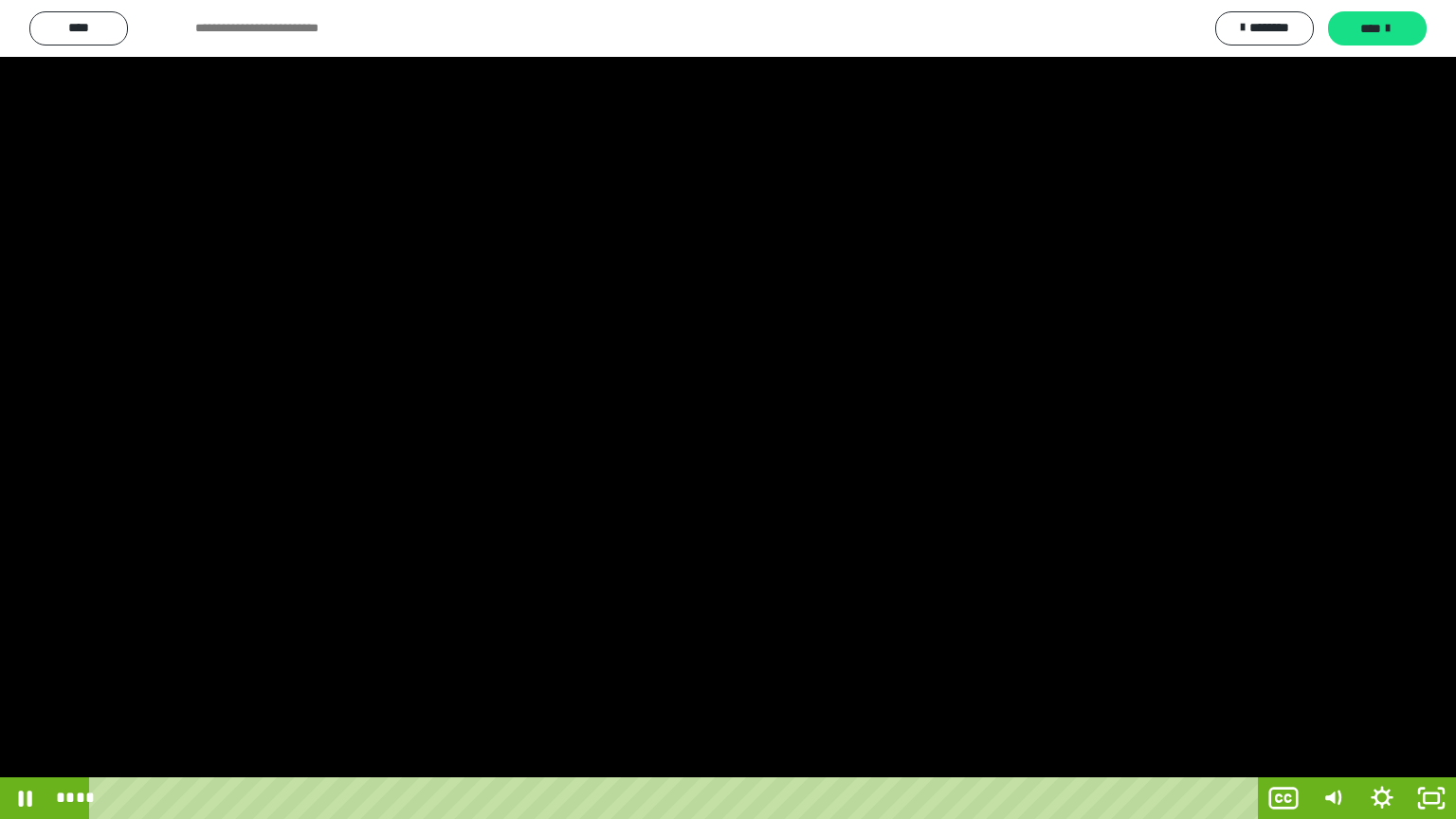 drag, startPoint x: 1251, startPoint y: 402, endPoint x: 1240, endPoint y: 403, distance: 11.045361 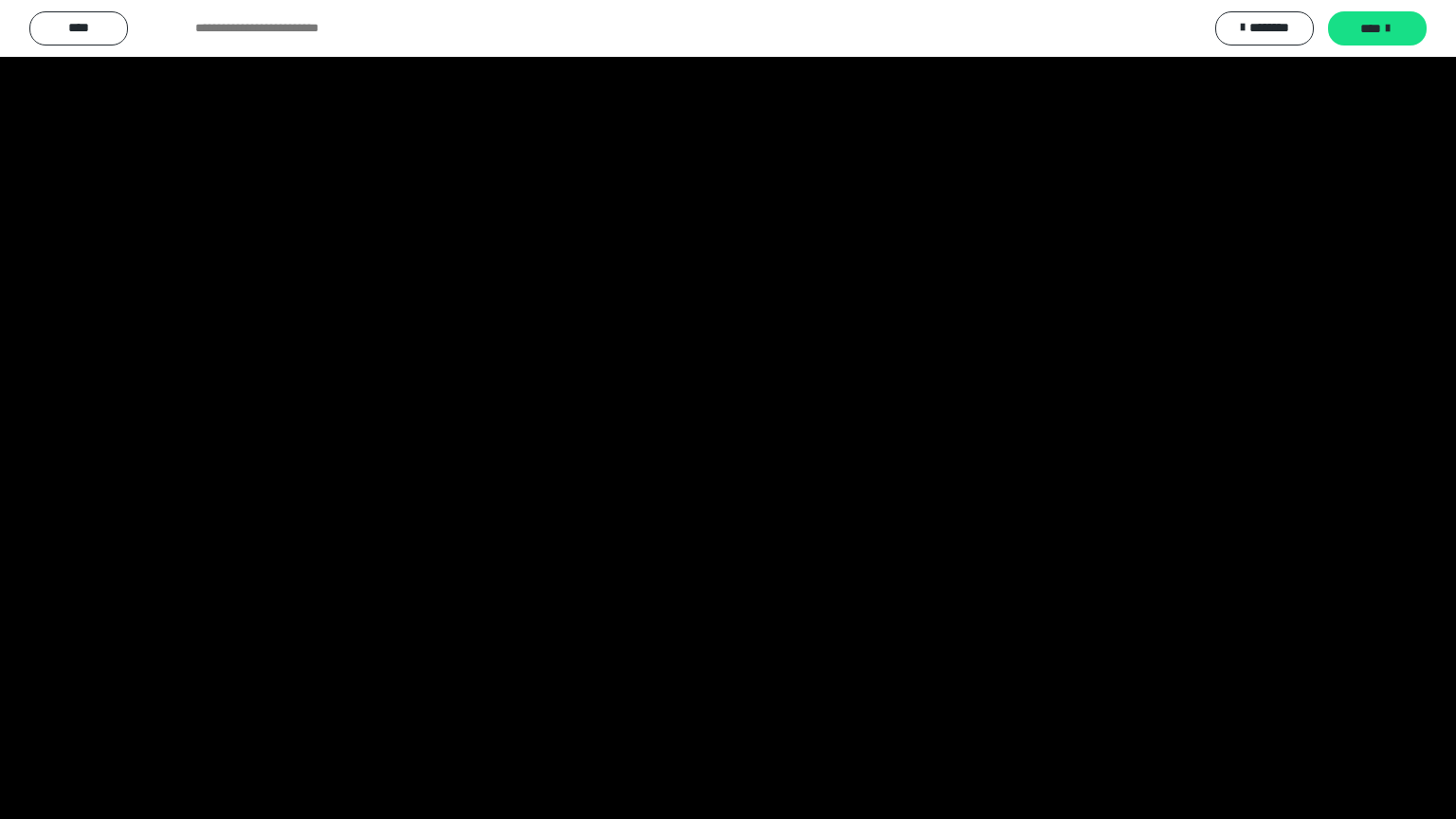 click at bounding box center [728, 410] 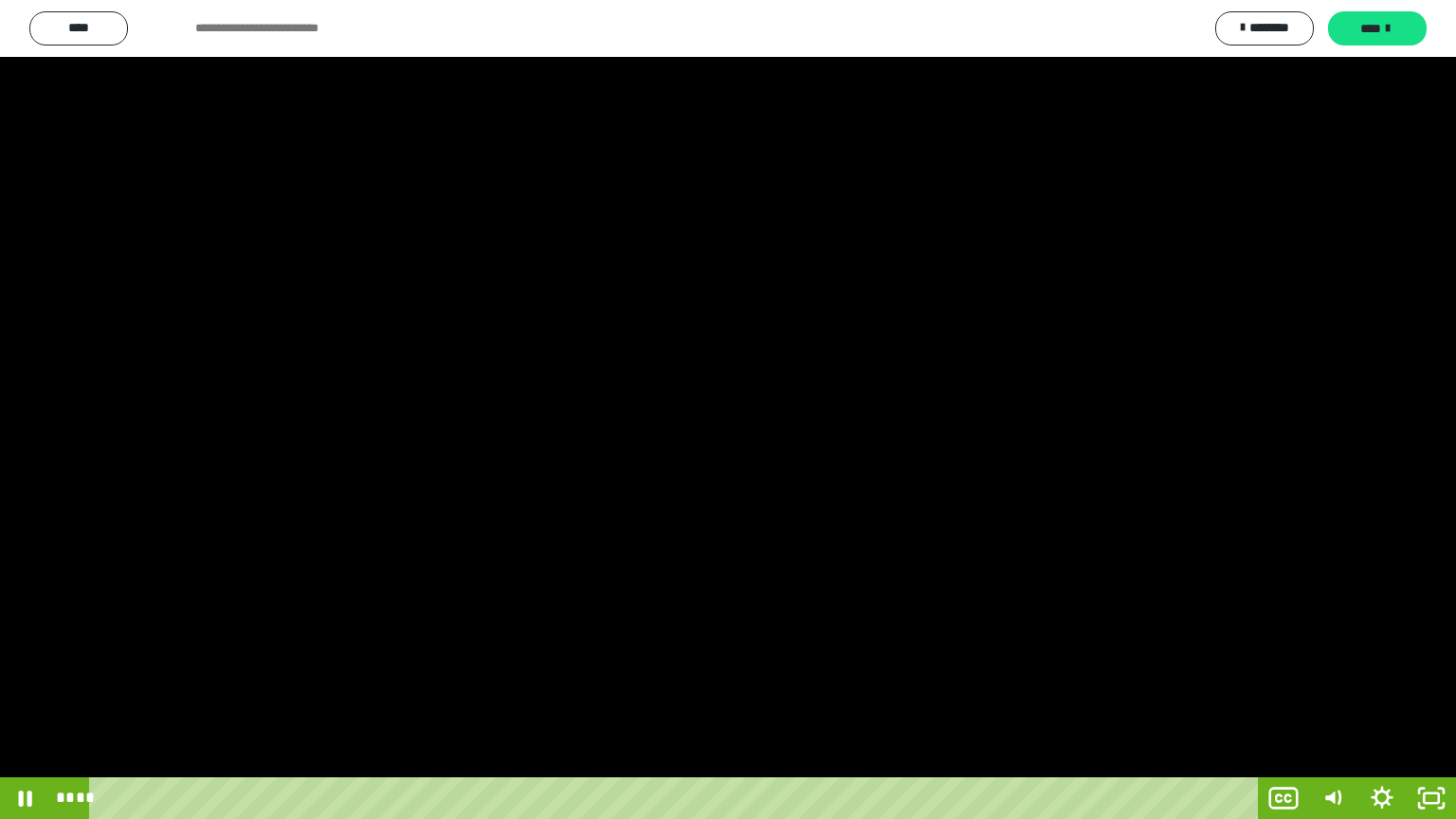 click at bounding box center (728, 410) 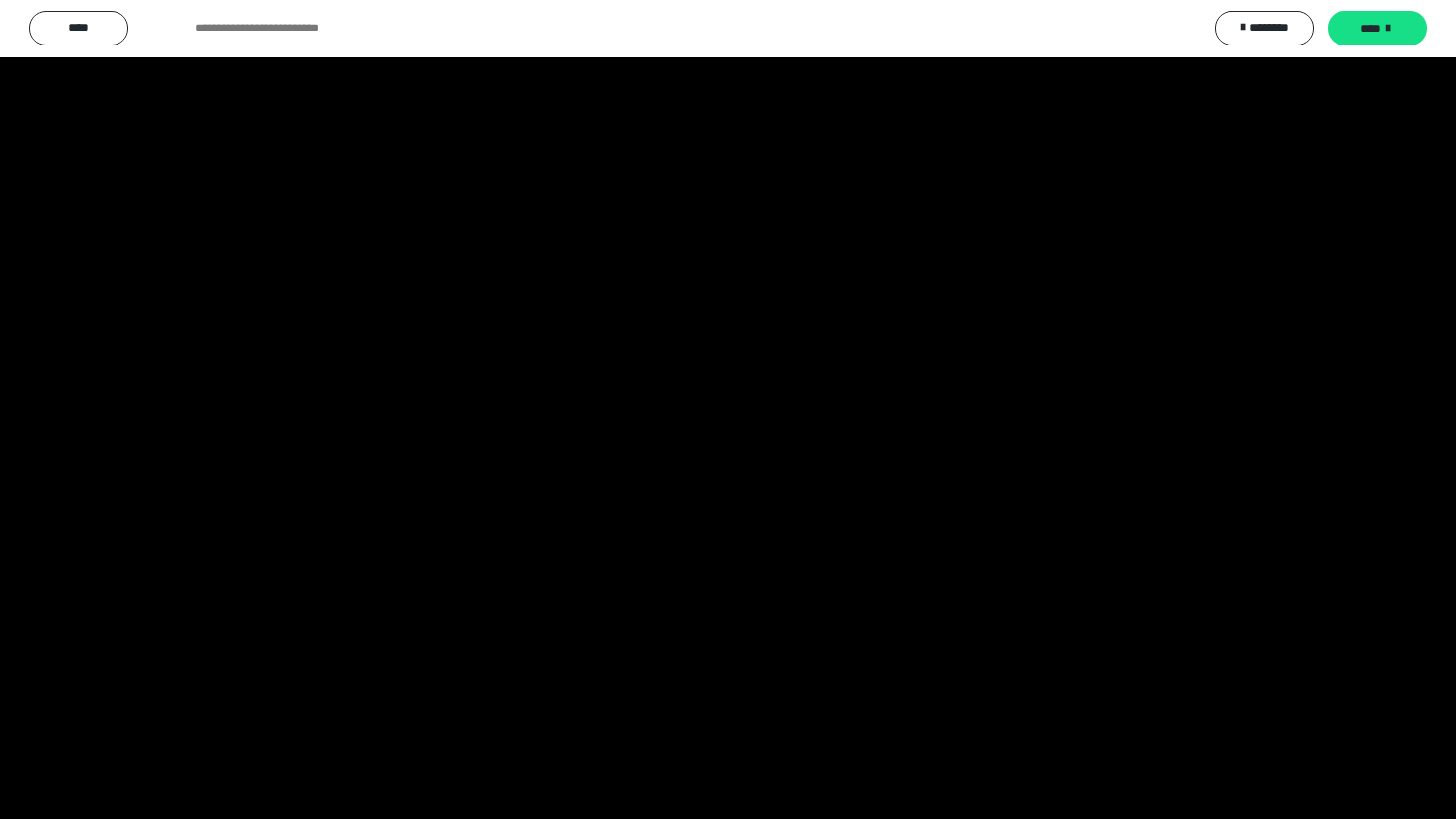 click at bounding box center (728, 410) 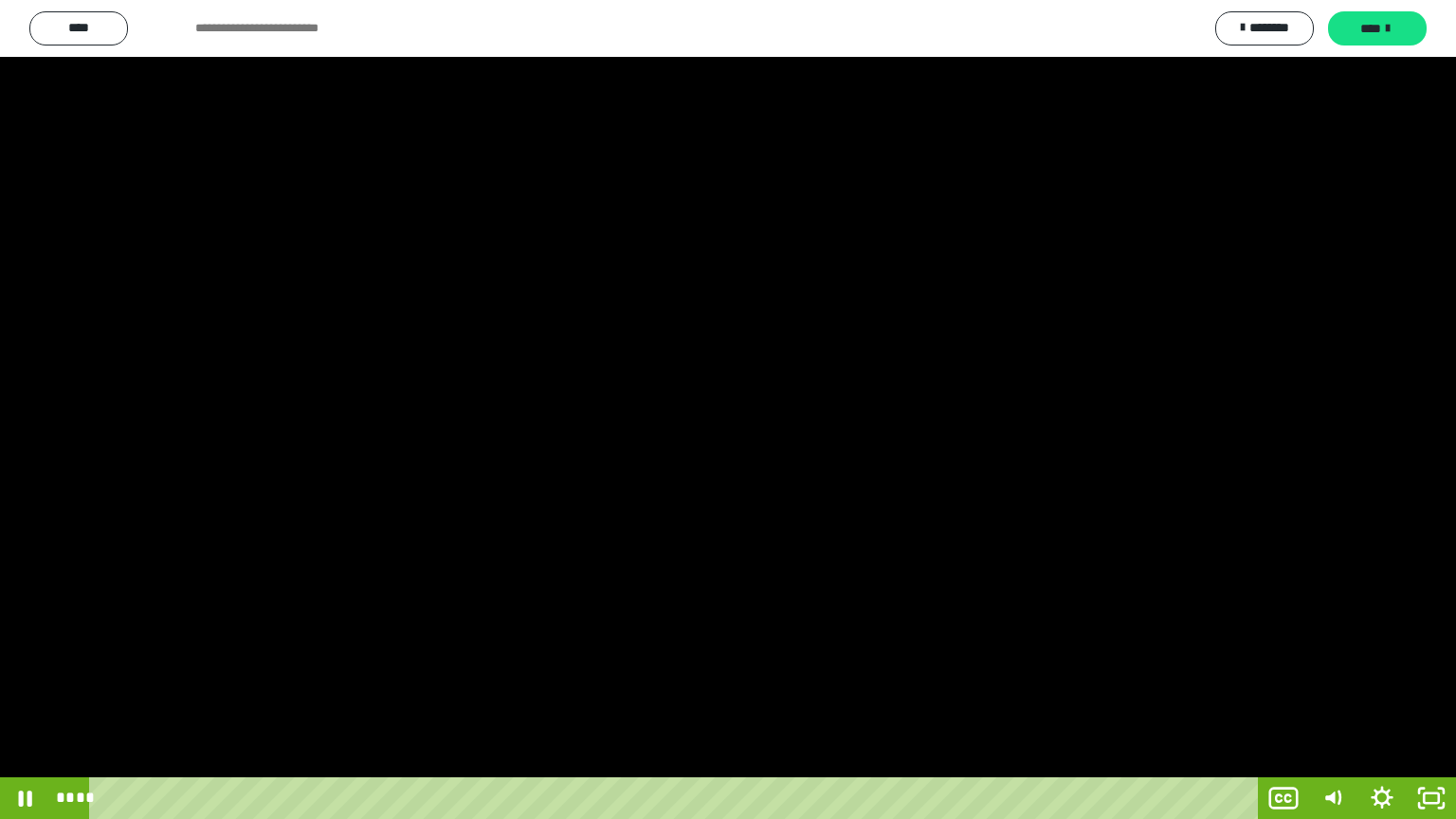 click at bounding box center [728, 410] 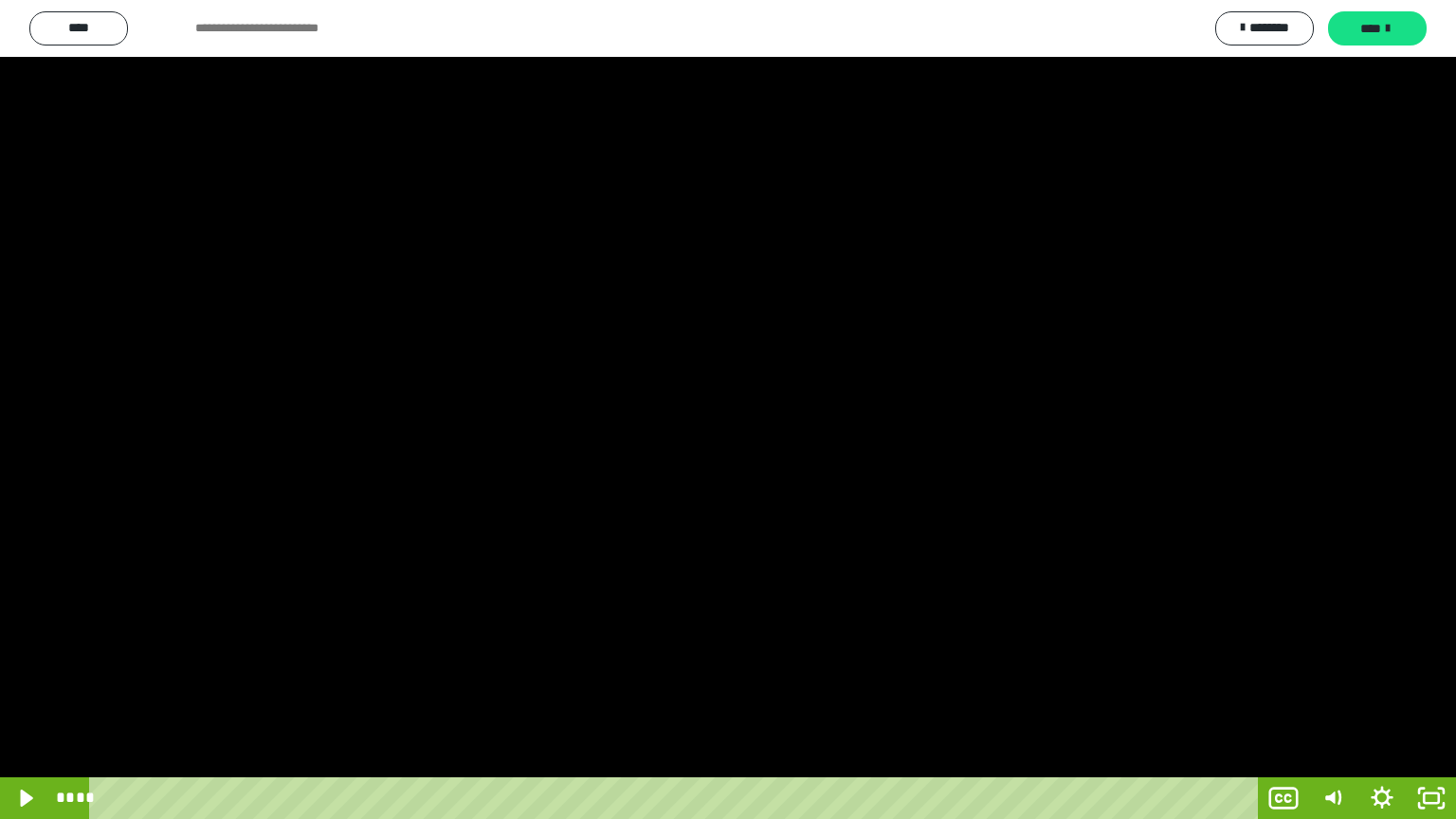 drag, startPoint x: 865, startPoint y: 399, endPoint x: 857, endPoint y: 390, distance: 12.041595 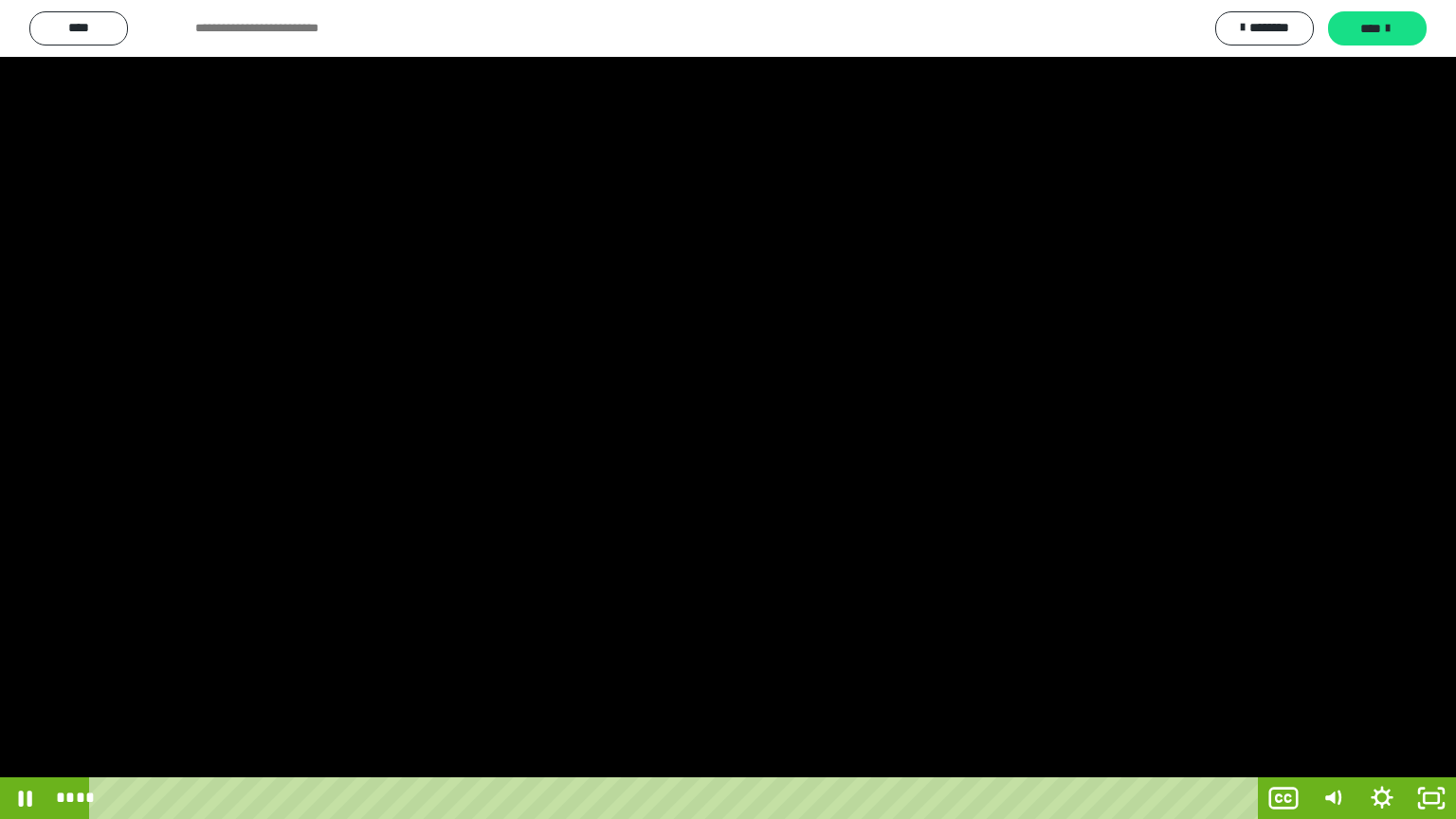 click at bounding box center (728, 410) 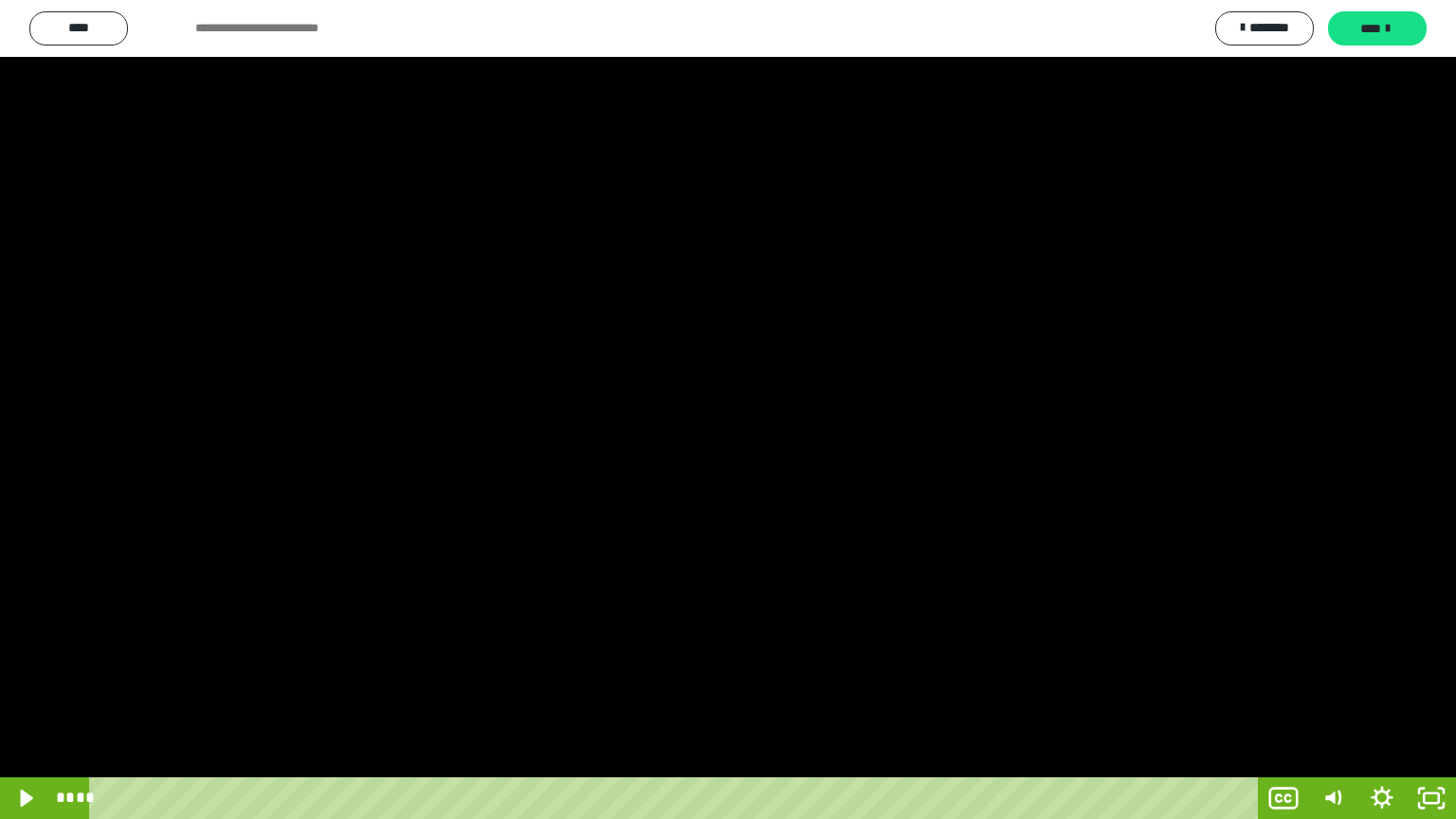 click at bounding box center (728, 410) 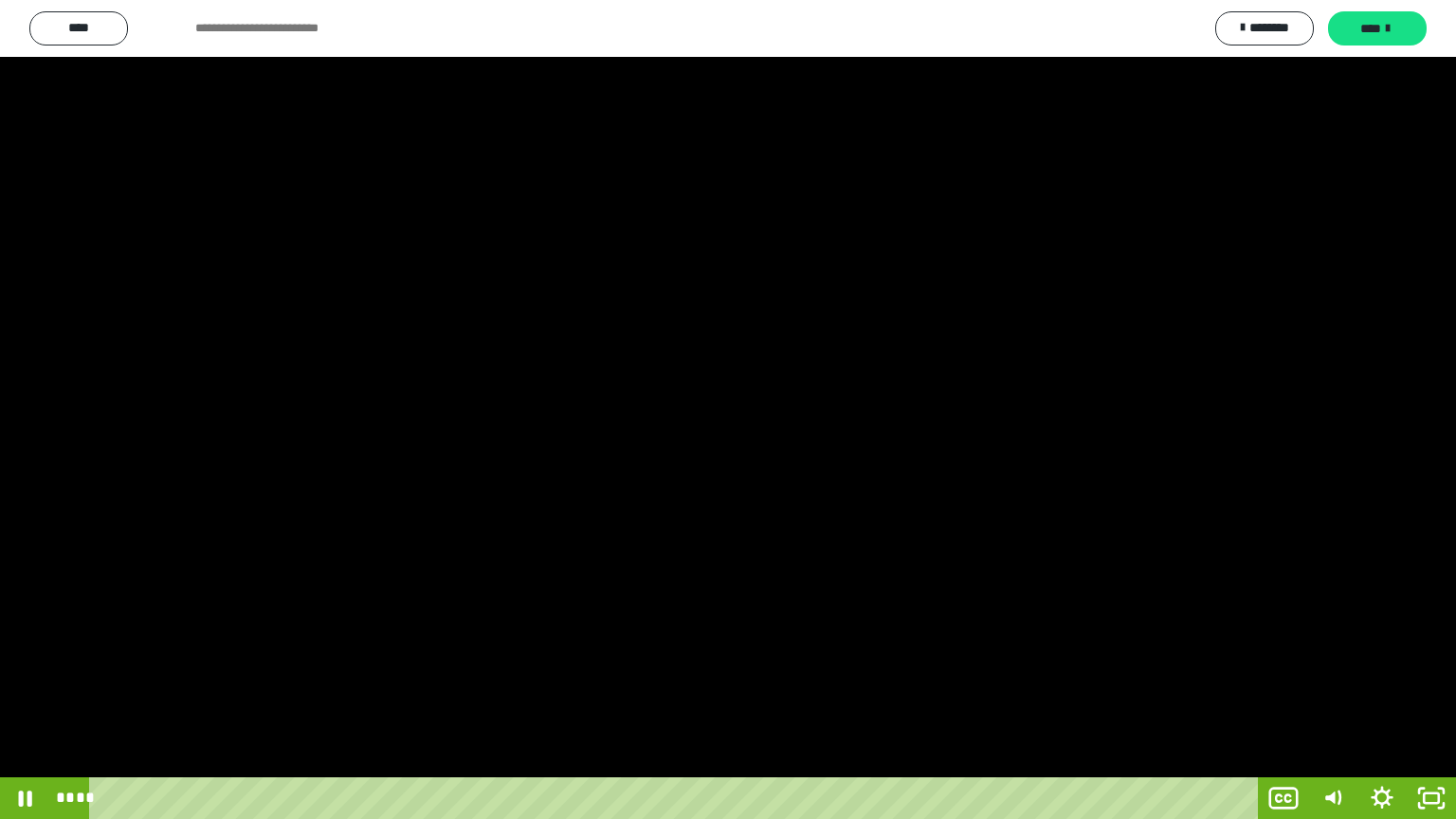 click at bounding box center (728, 410) 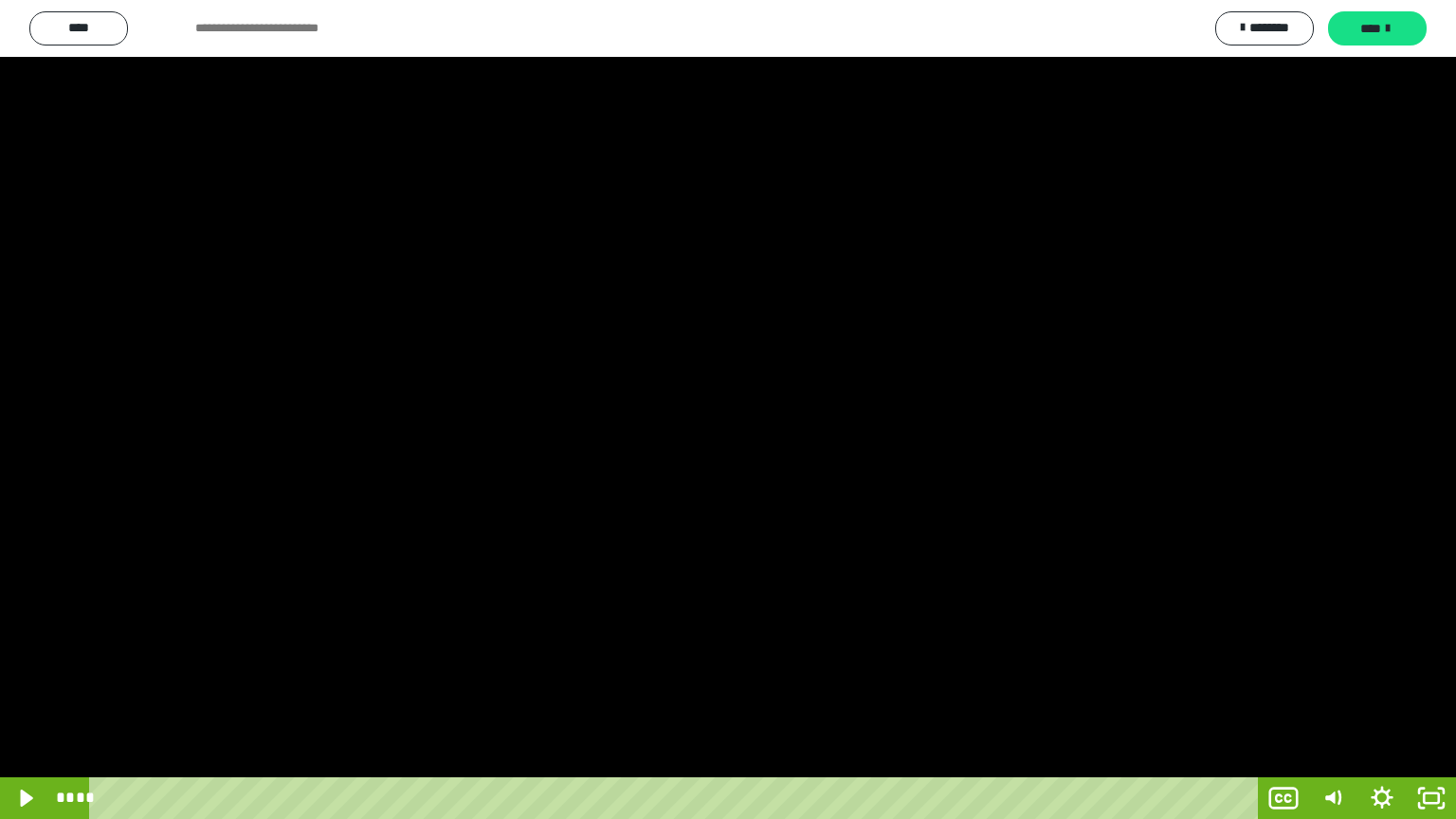 drag, startPoint x: 379, startPoint y: 326, endPoint x: 372, endPoint y: 317, distance: 11.401754 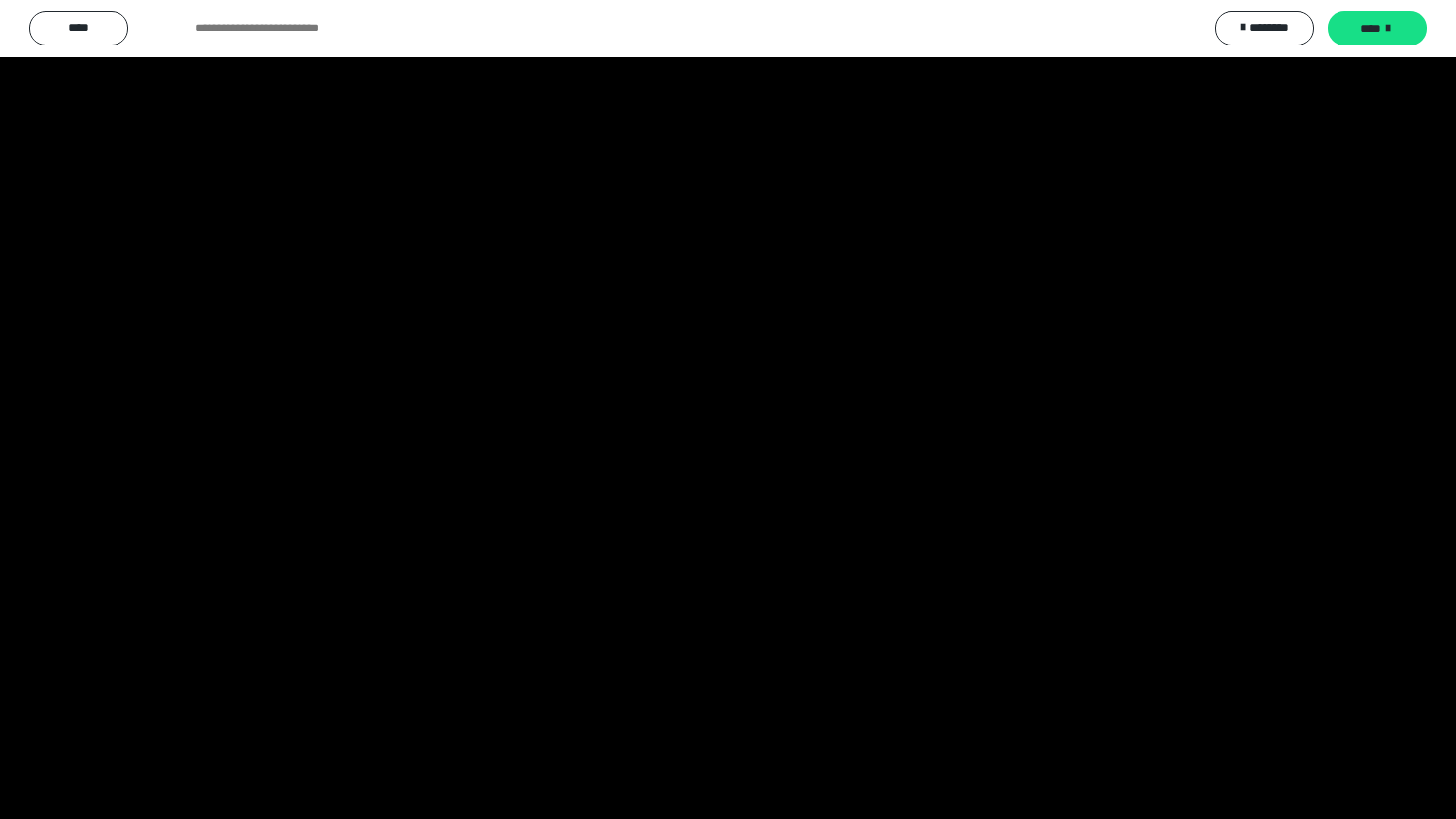click at bounding box center (728, 410) 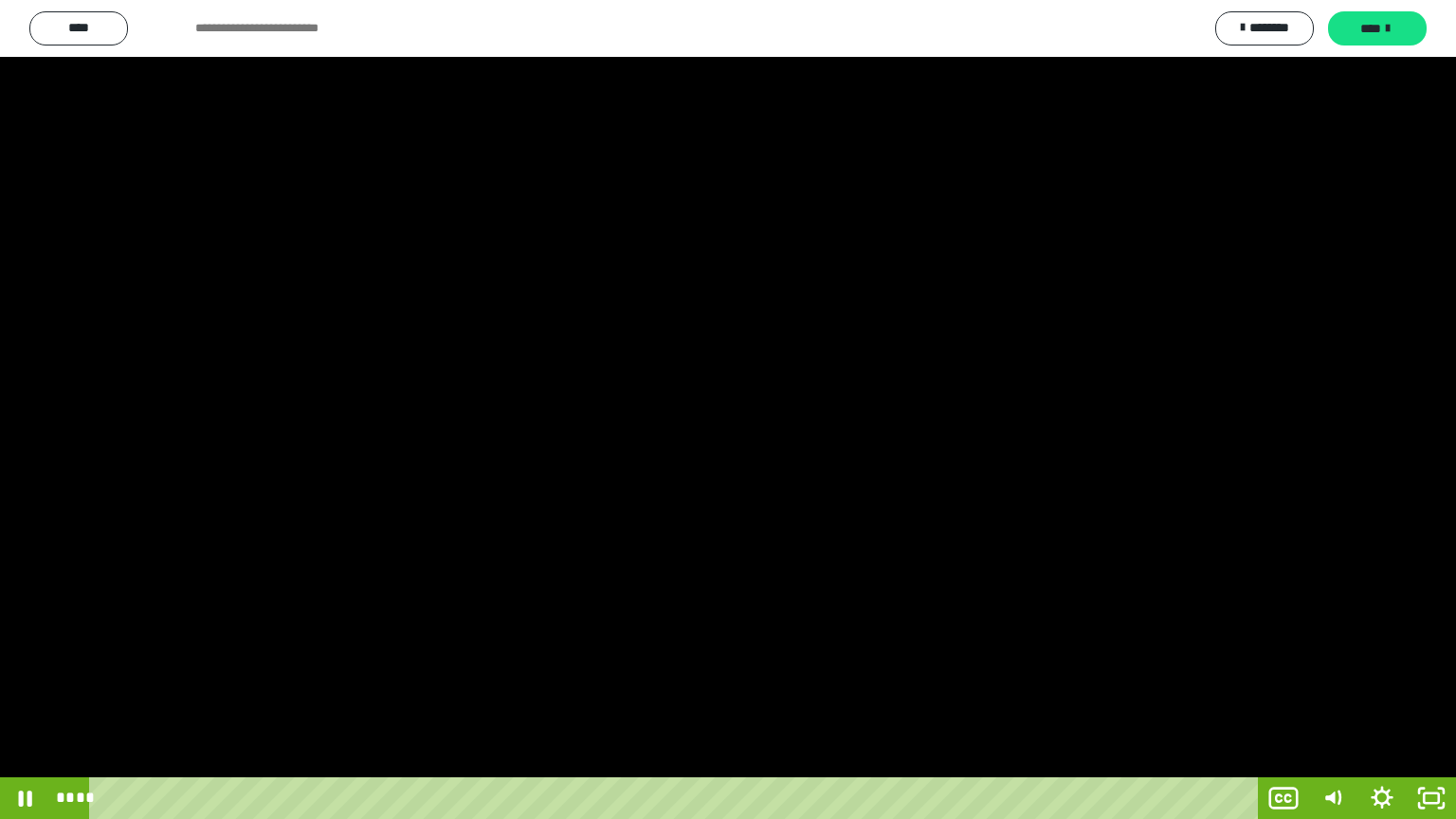 drag, startPoint x: 372, startPoint y: 317, endPoint x: 384, endPoint y: 319, distance: 12.165525 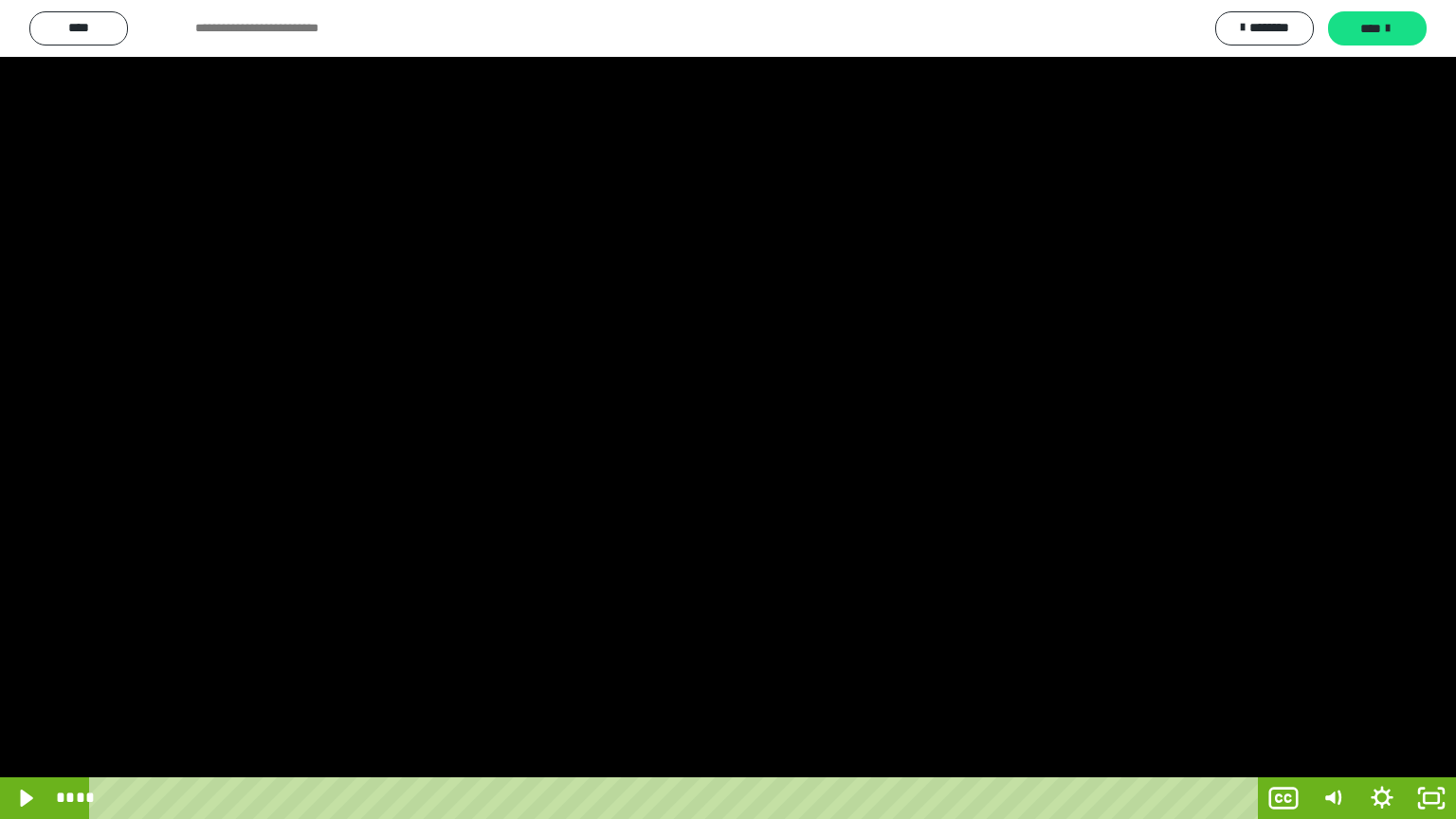 click at bounding box center (728, 410) 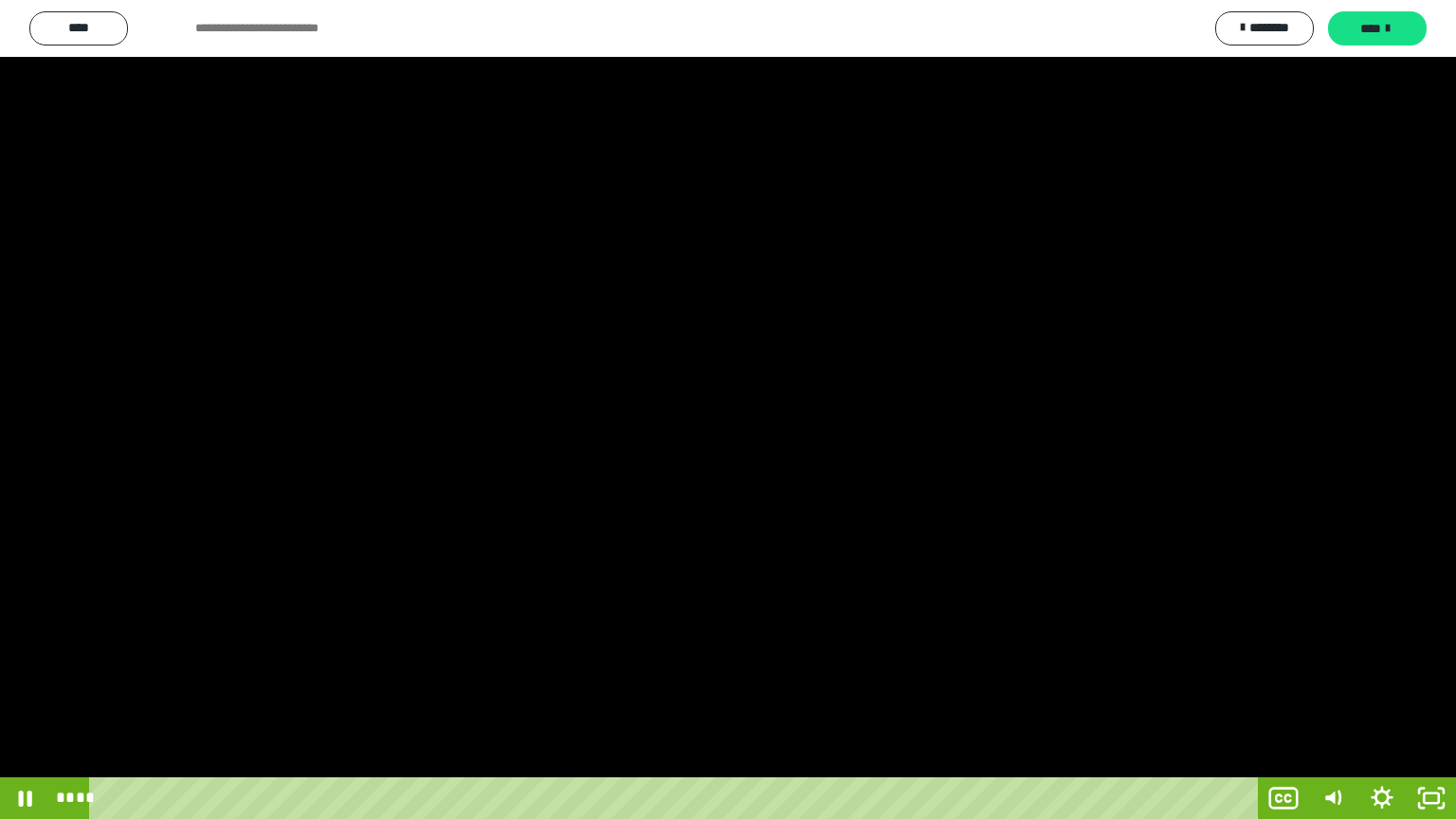 drag, startPoint x: 384, startPoint y: 319, endPoint x: 386, endPoint y: 353, distance: 34.058773 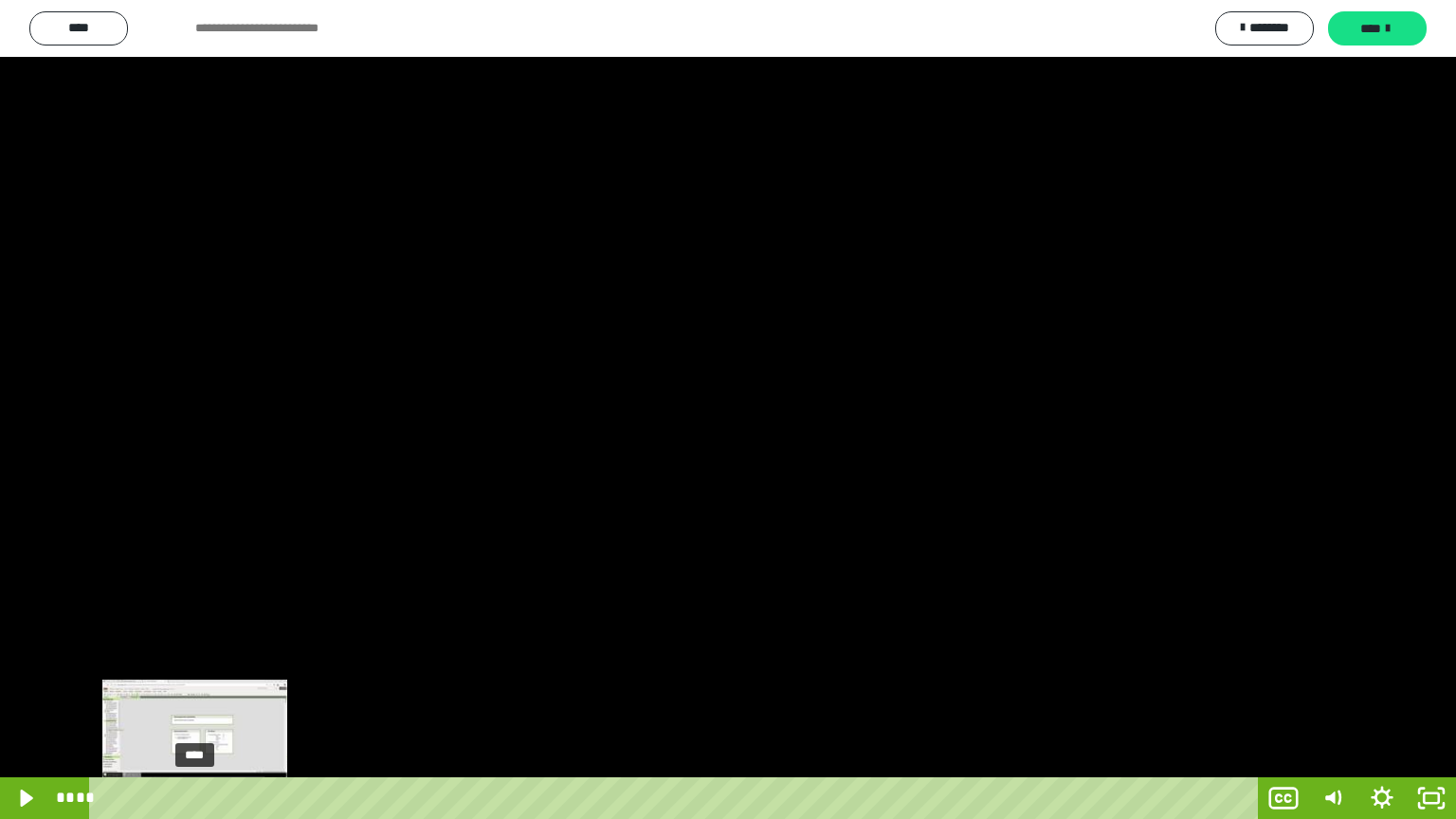 click on "****" at bounding box center (677, 798) 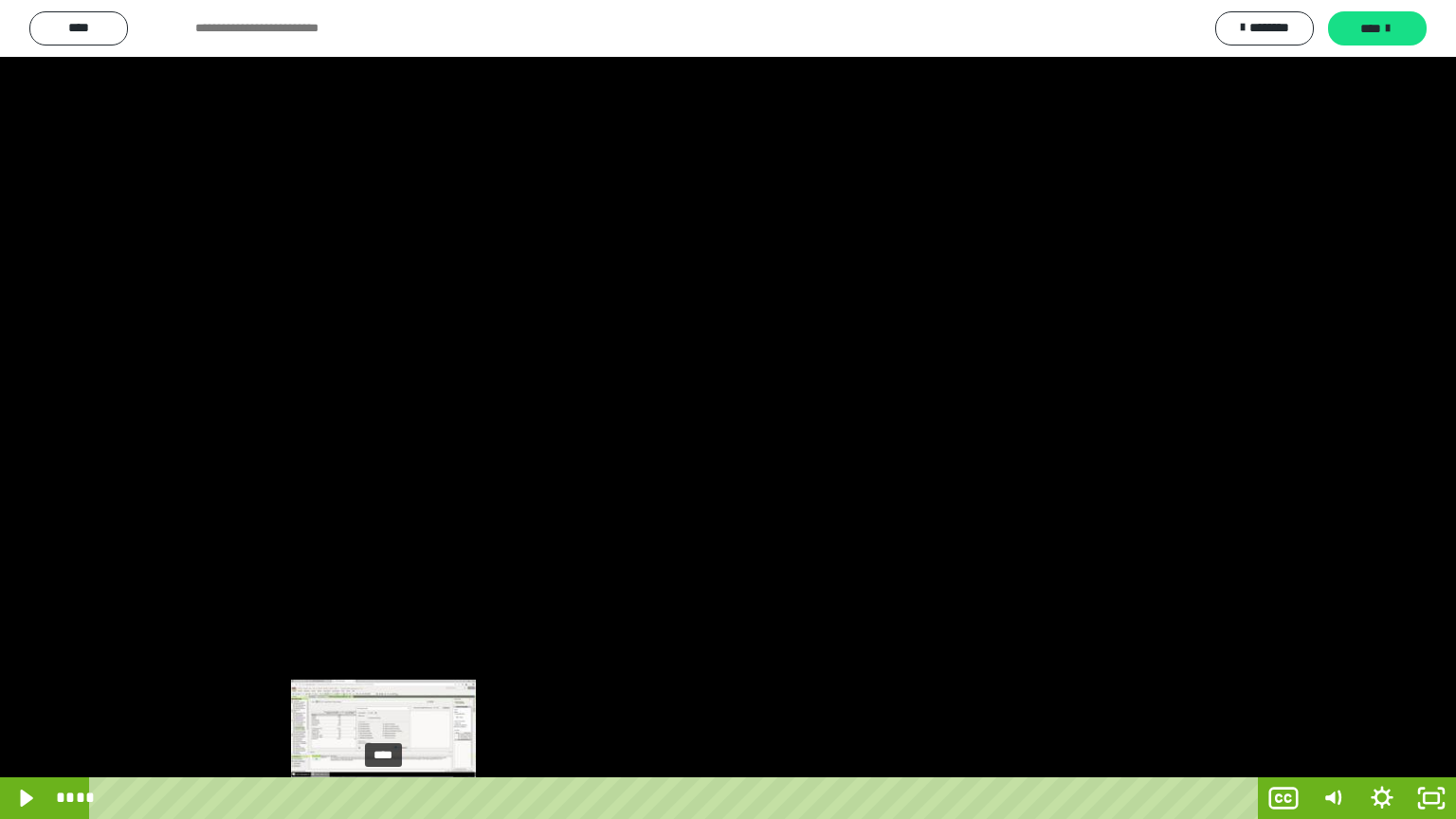 click on "****" at bounding box center (677, 798) 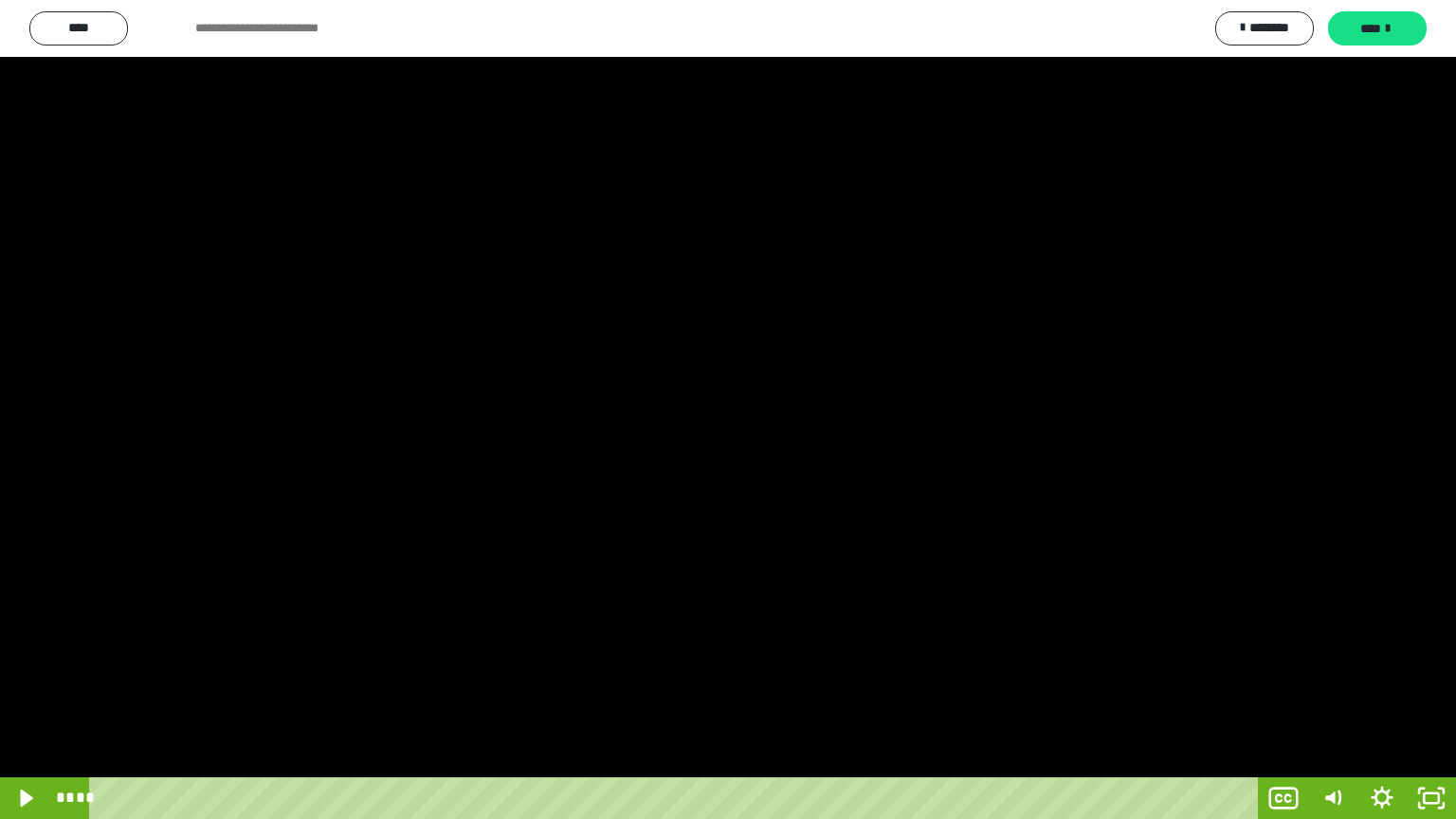 click at bounding box center [728, 410] 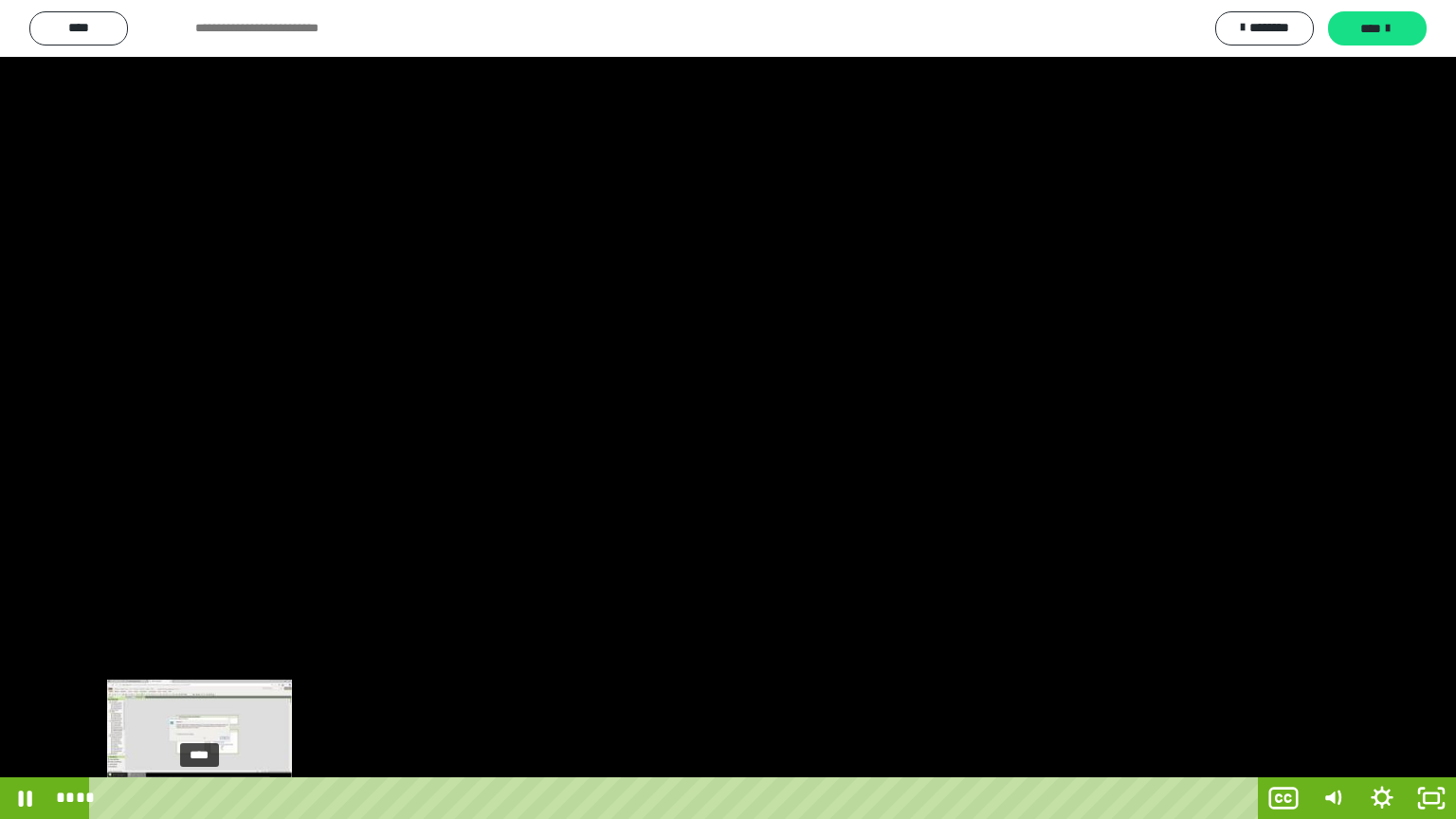 click on "****" at bounding box center (677, 798) 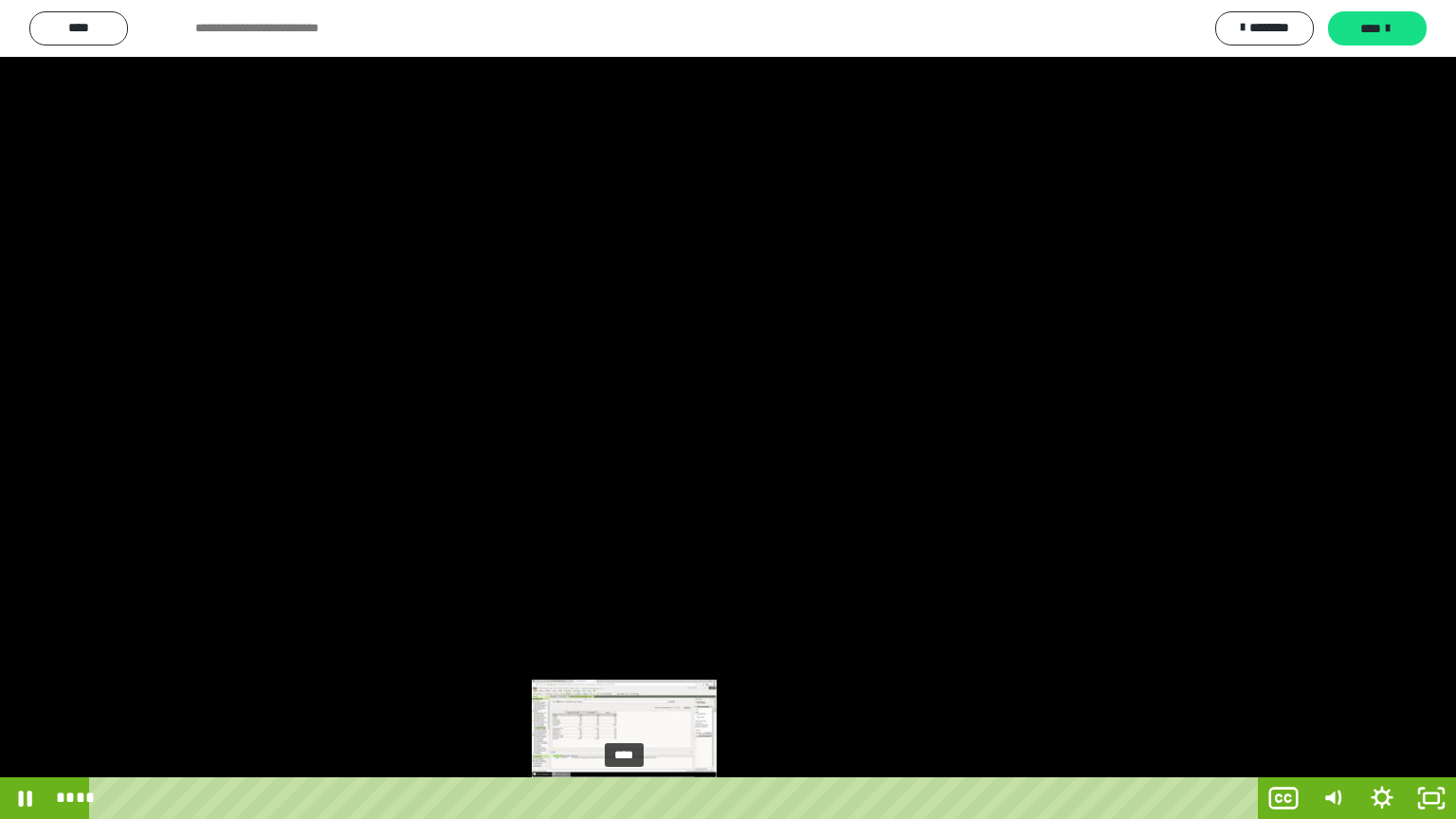 click on "****" at bounding box center [677, 798] 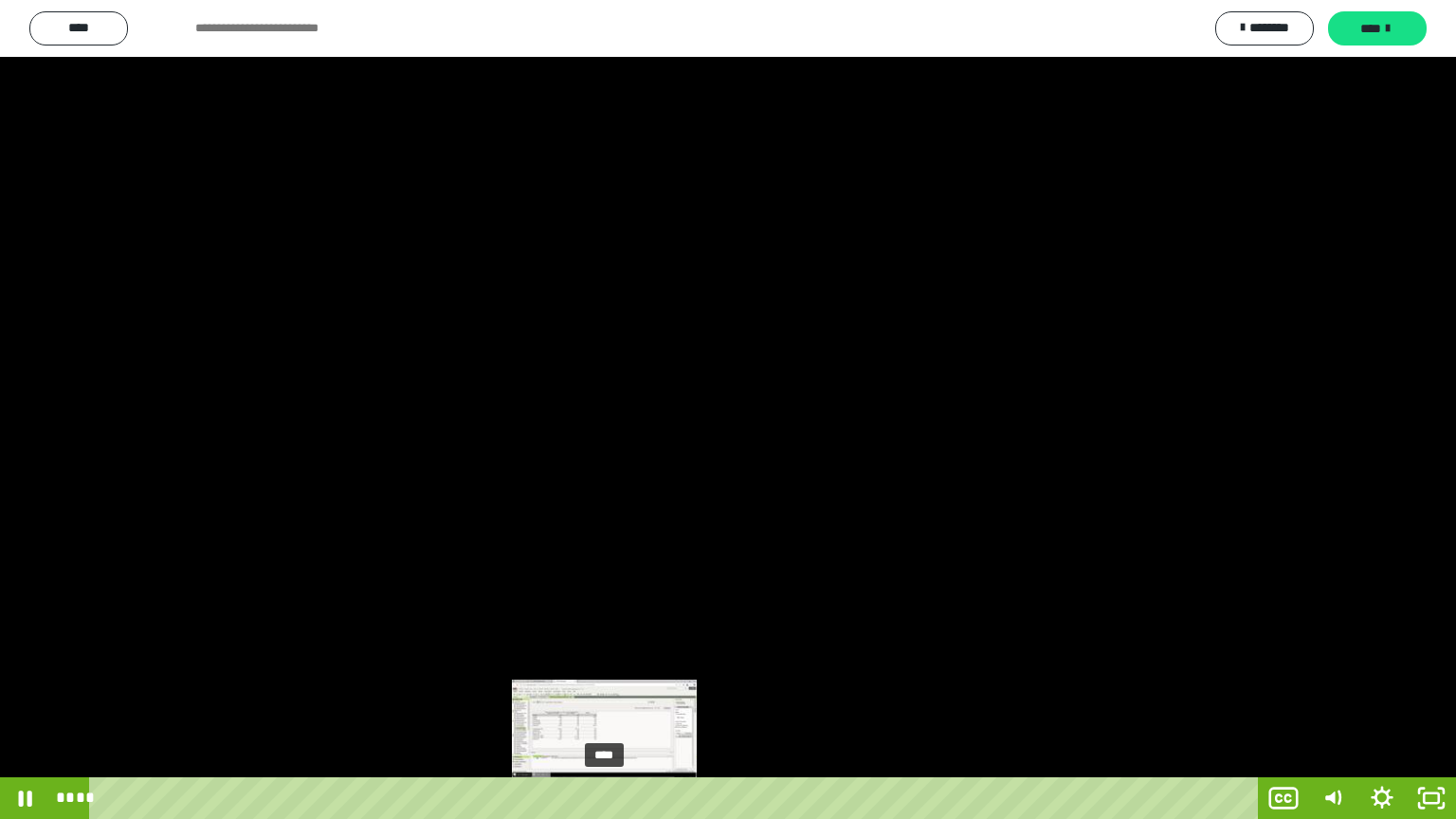 click on "****" at bounding box center [677, 798] 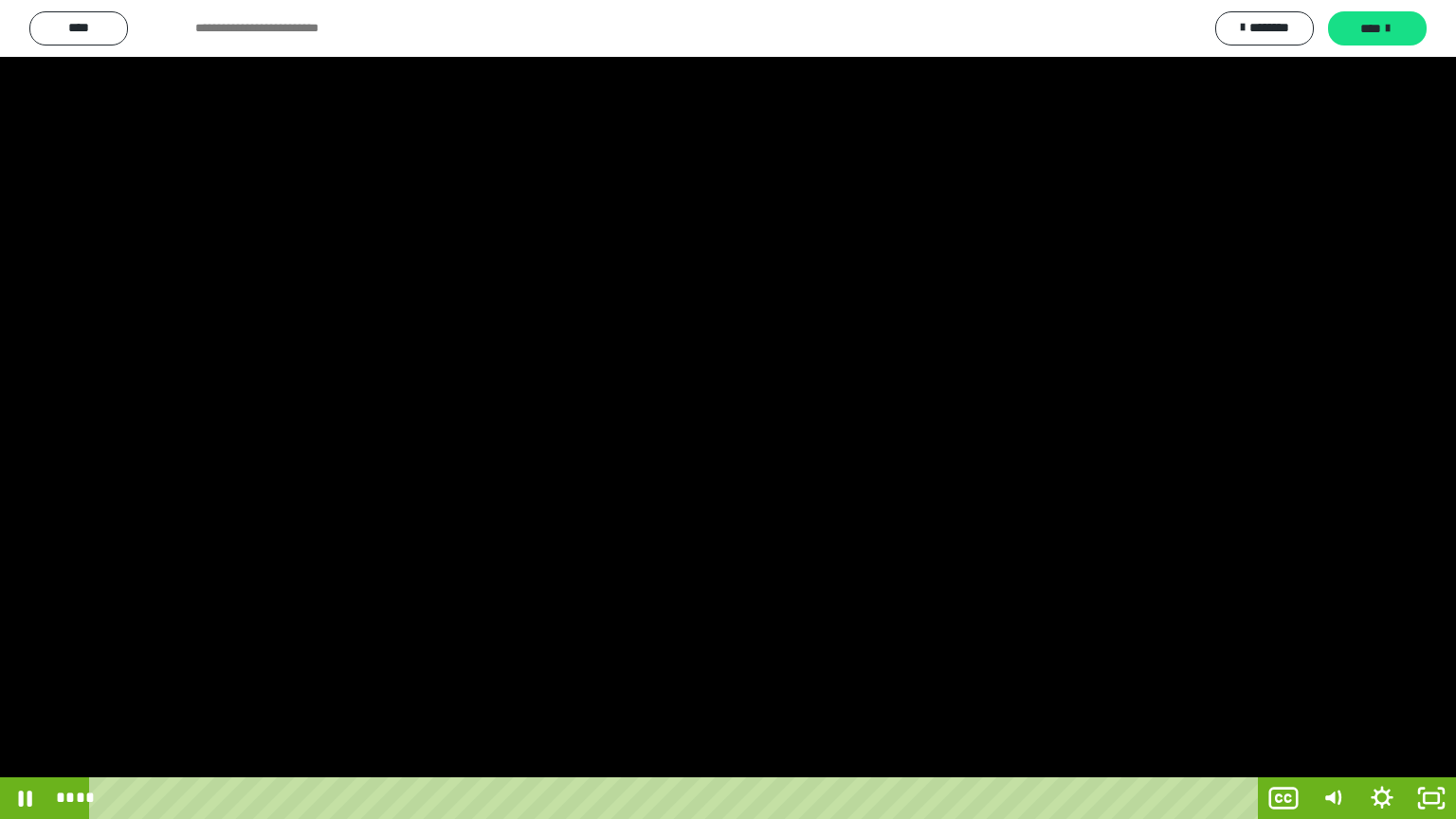 click at bounding box center [728, 410] 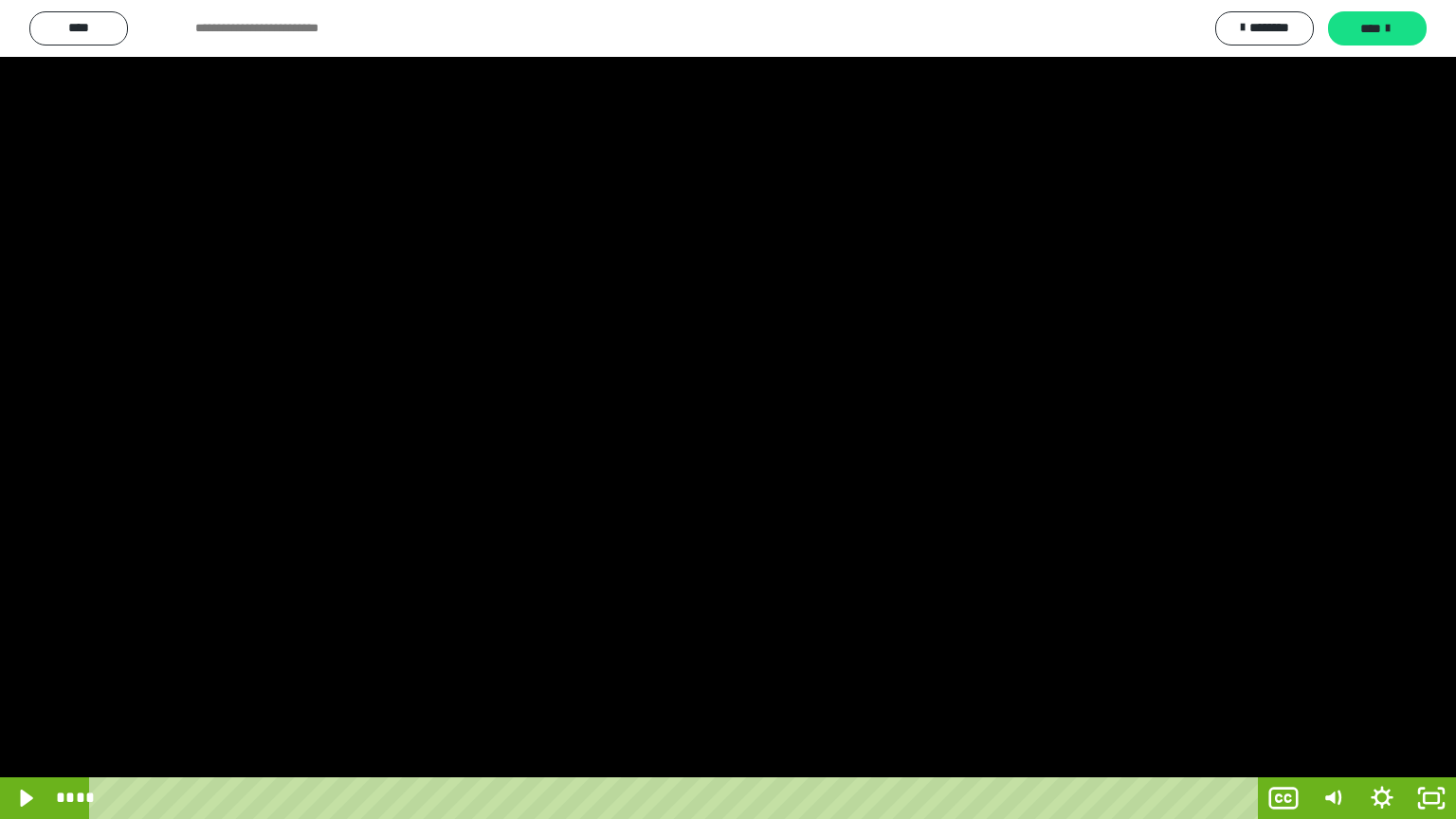 click at bounding box center (728, 410) 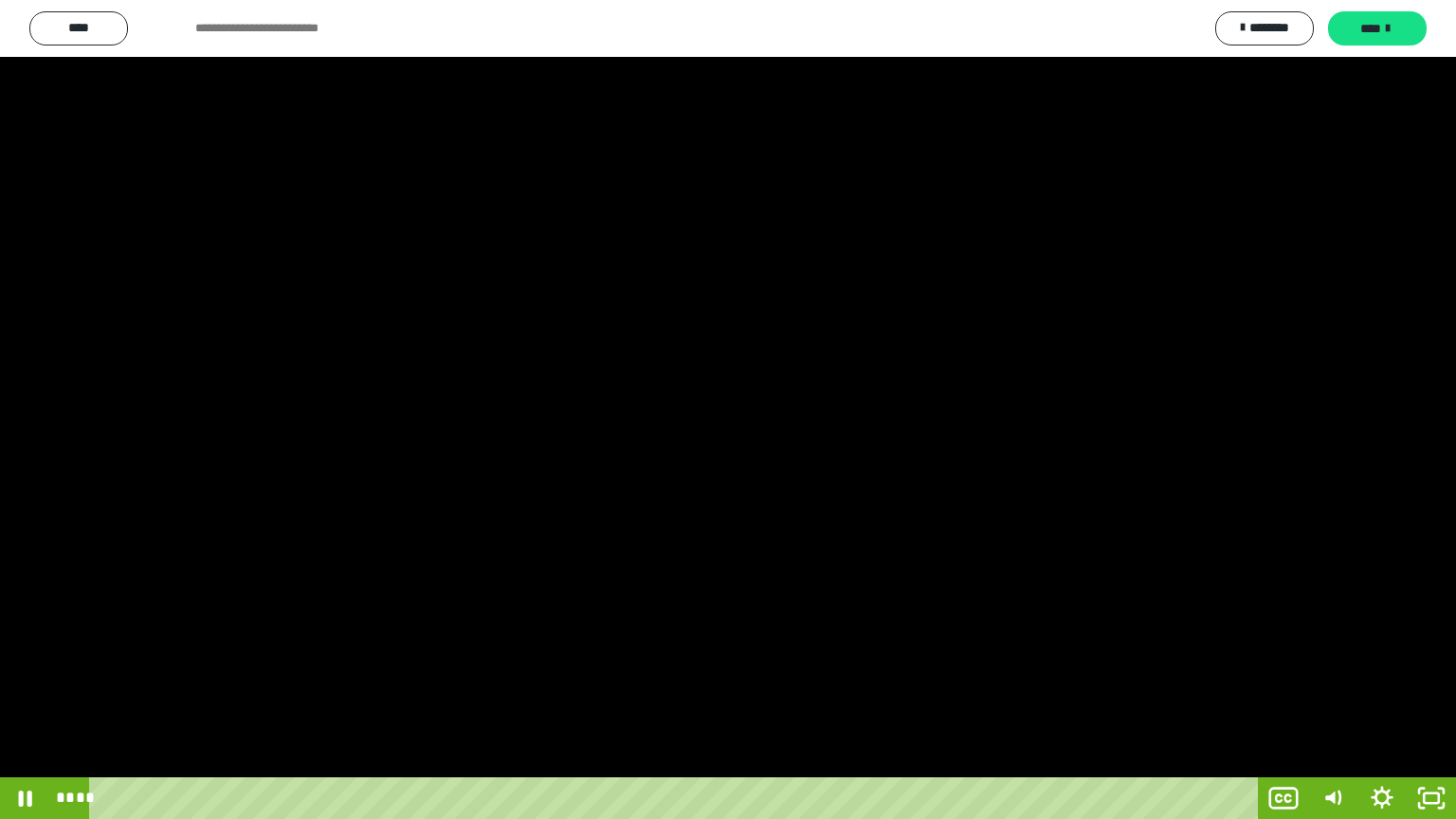 click at bounding box center (728, 410) 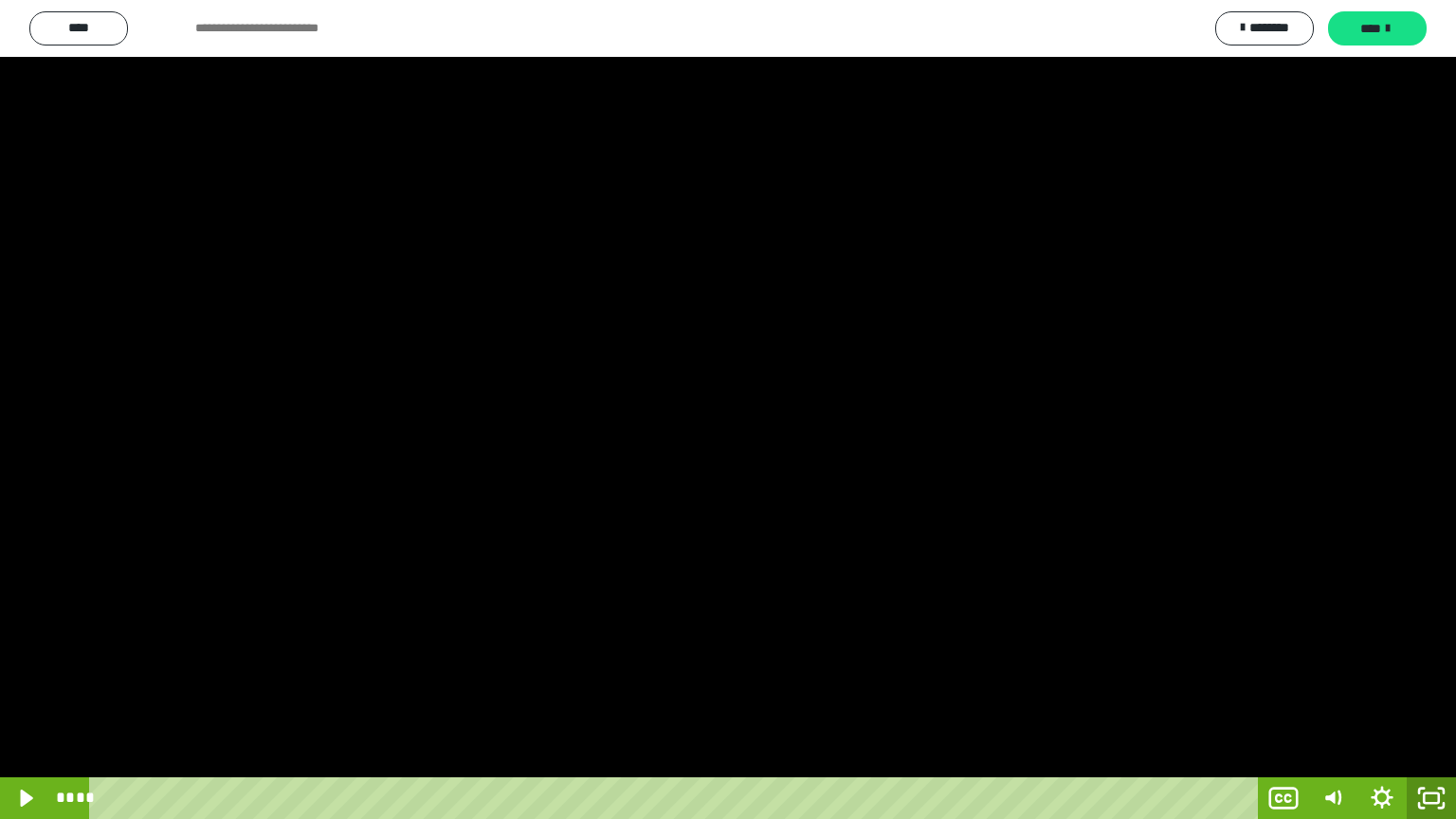 click 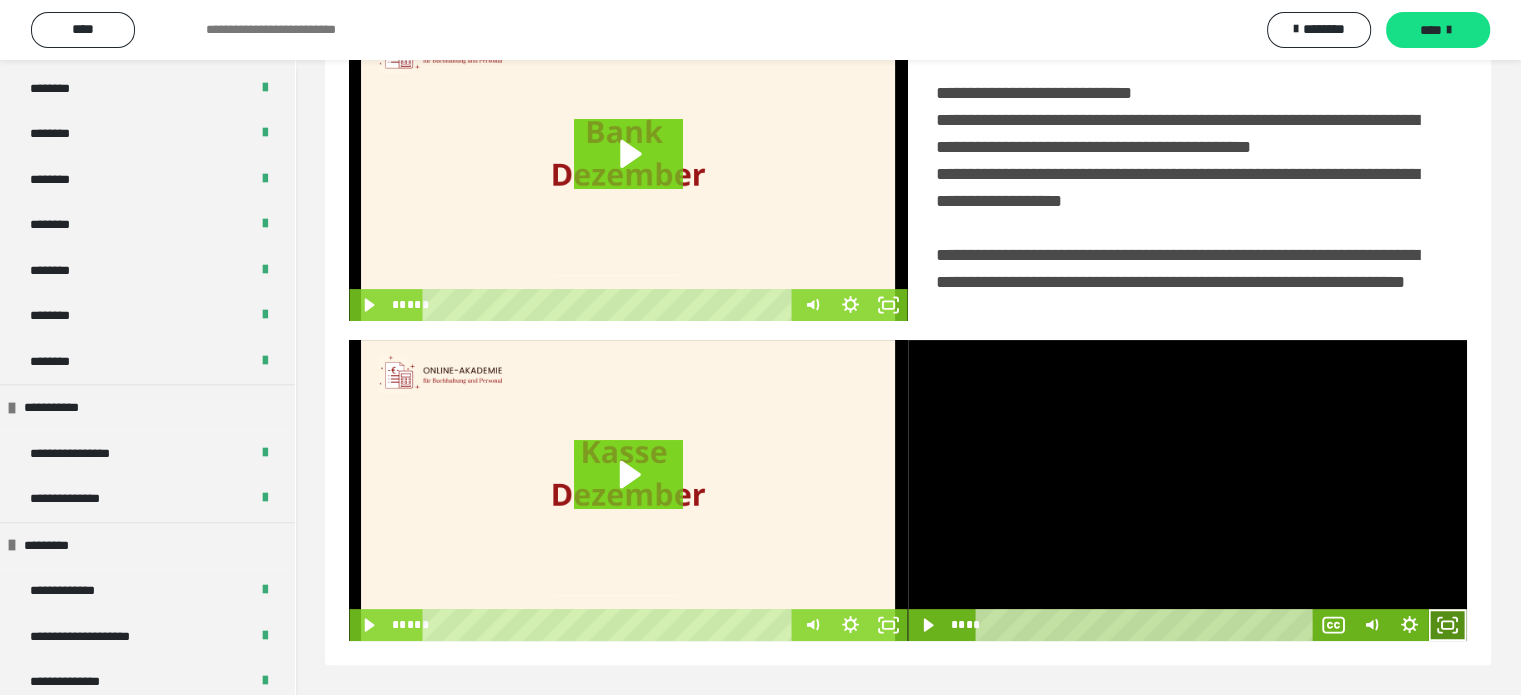 click 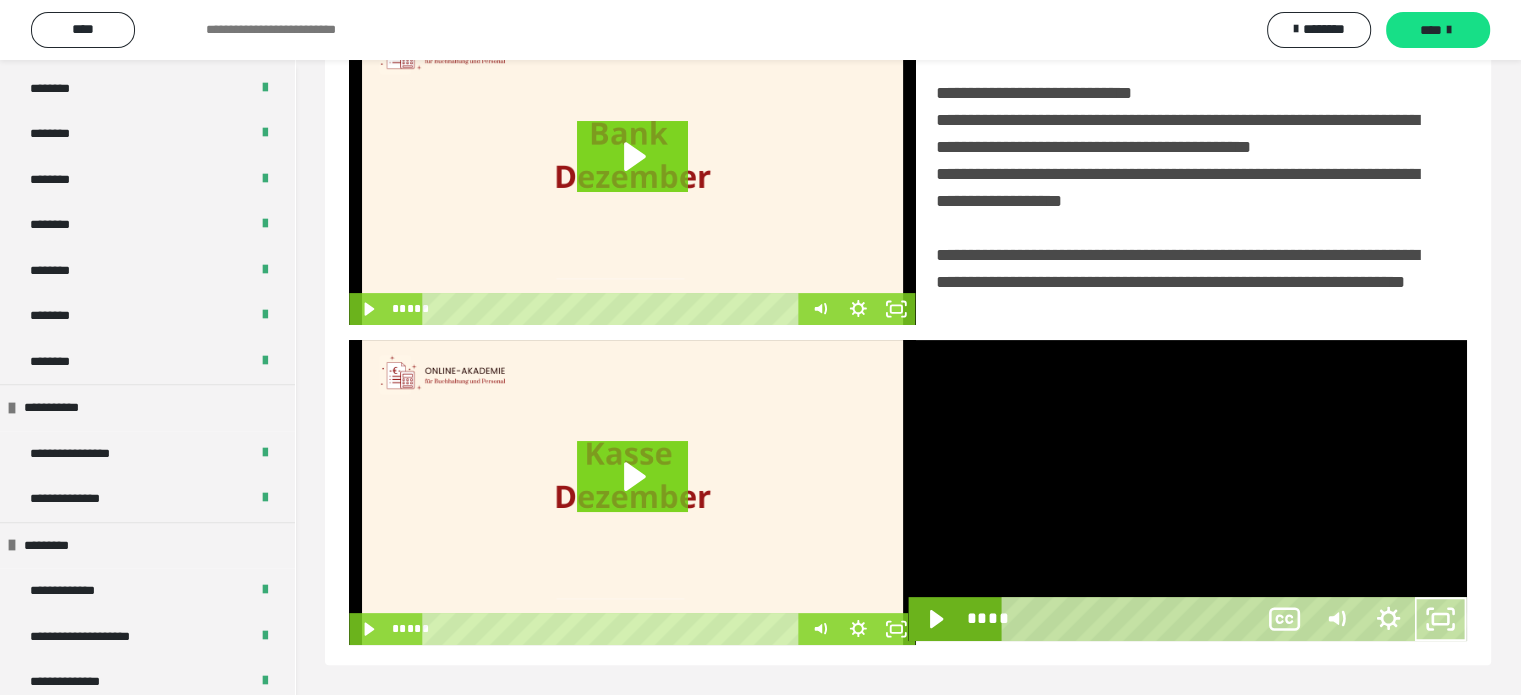 scroll, scrollTop: 334, scrollLeft: 0, axis: vertical 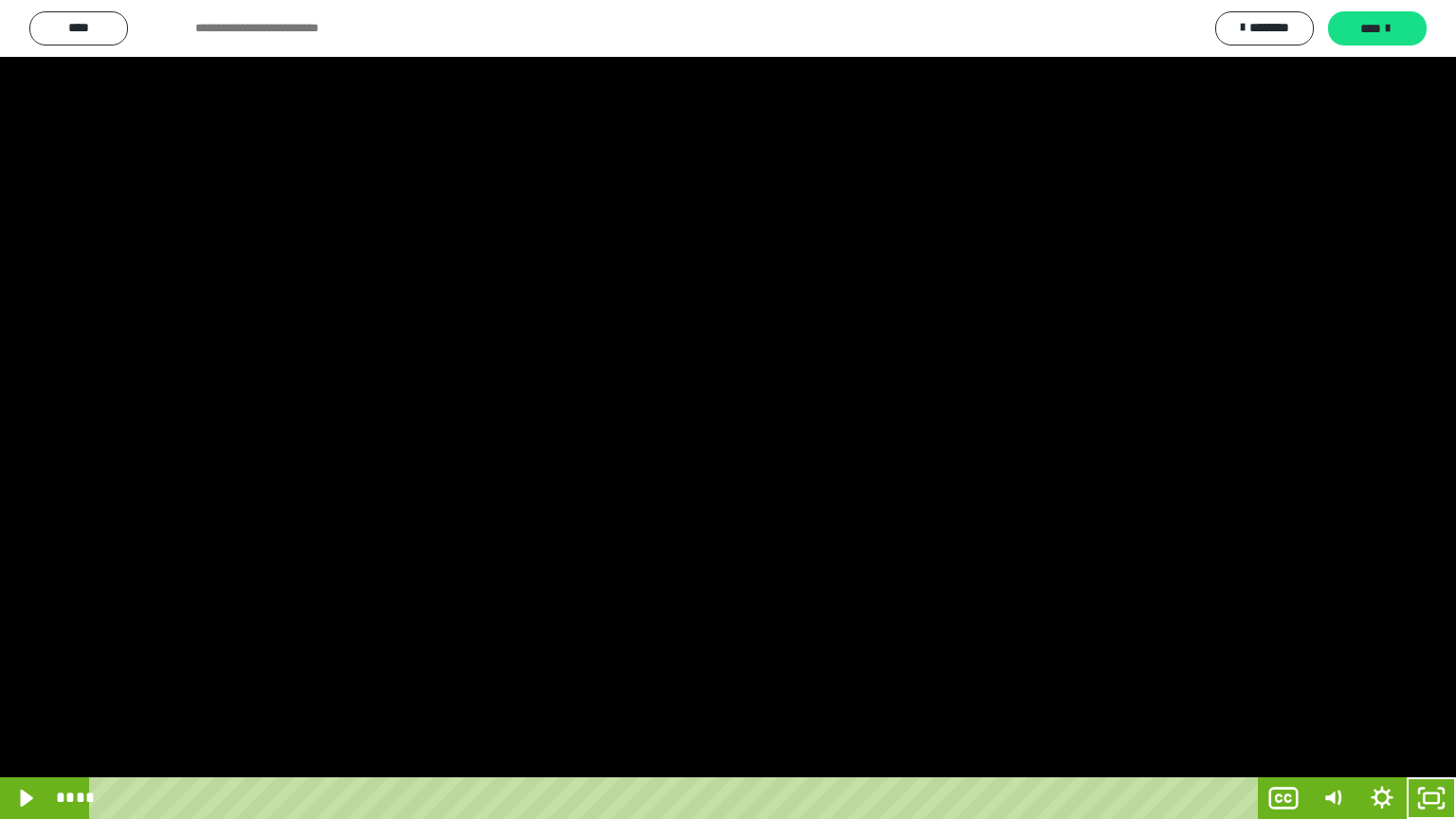 click at bounding box center (728, 410) 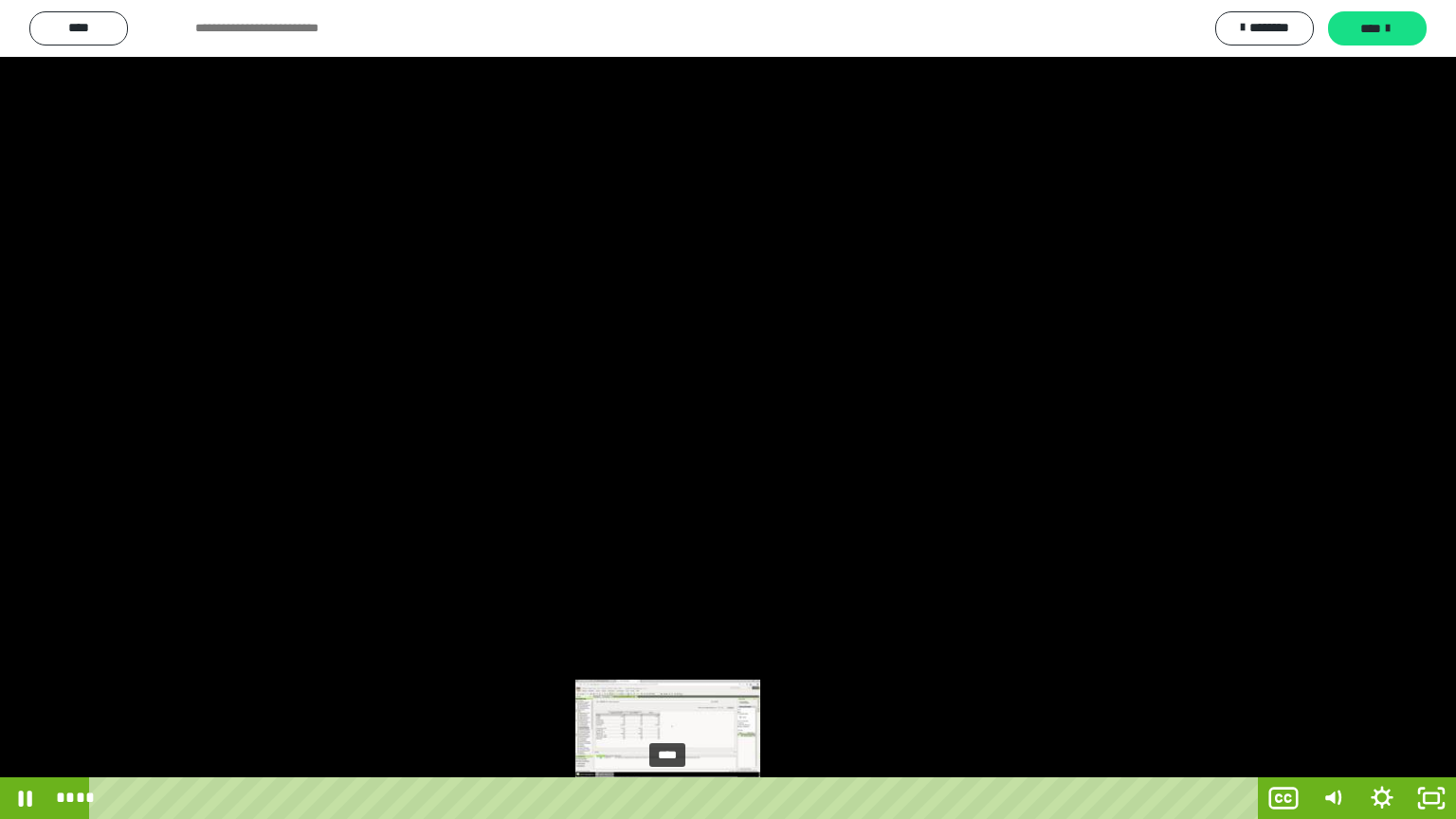 click on "****" at bounding box center (677, 798) 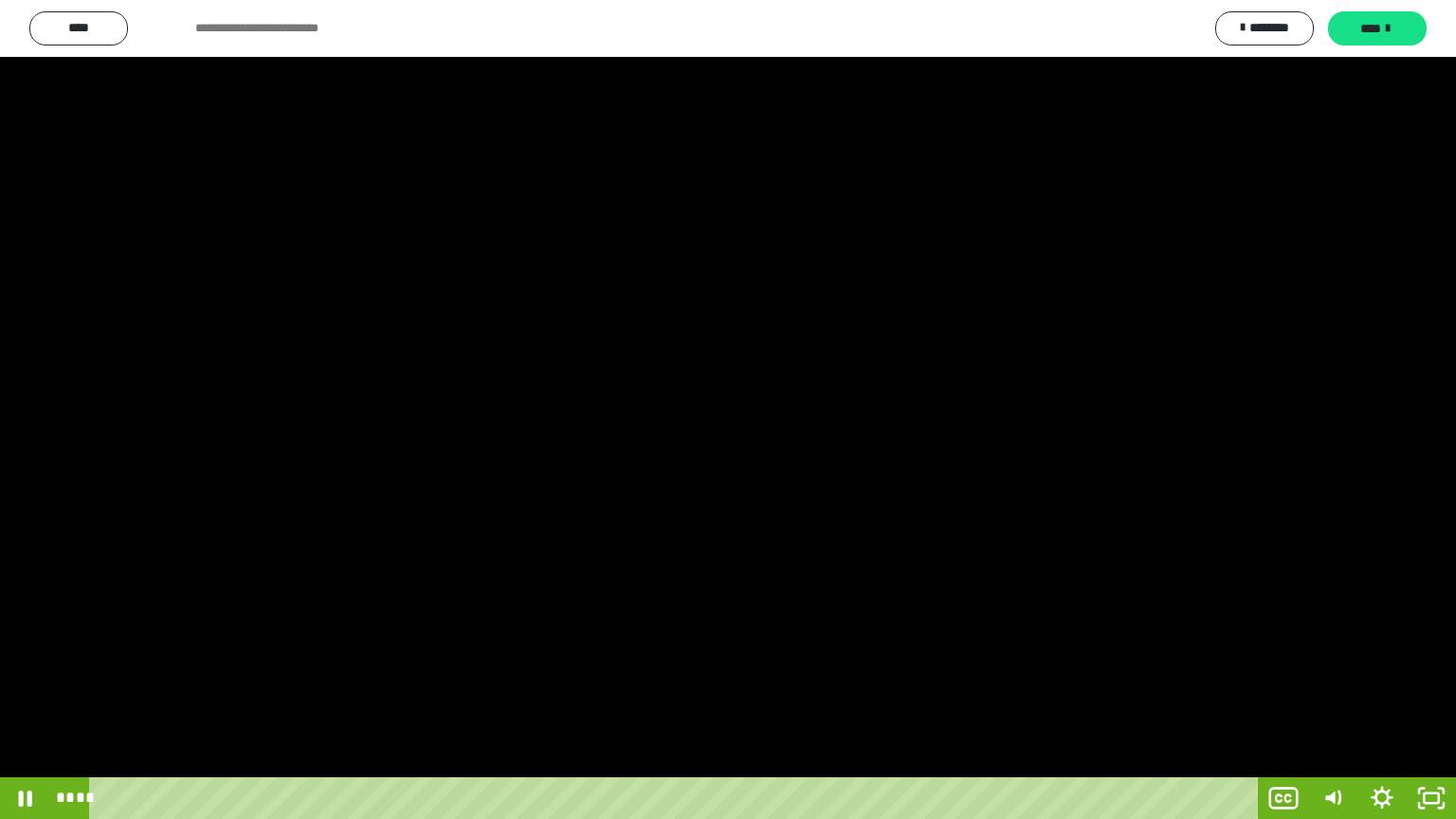 click at bounding box center [728, 410] 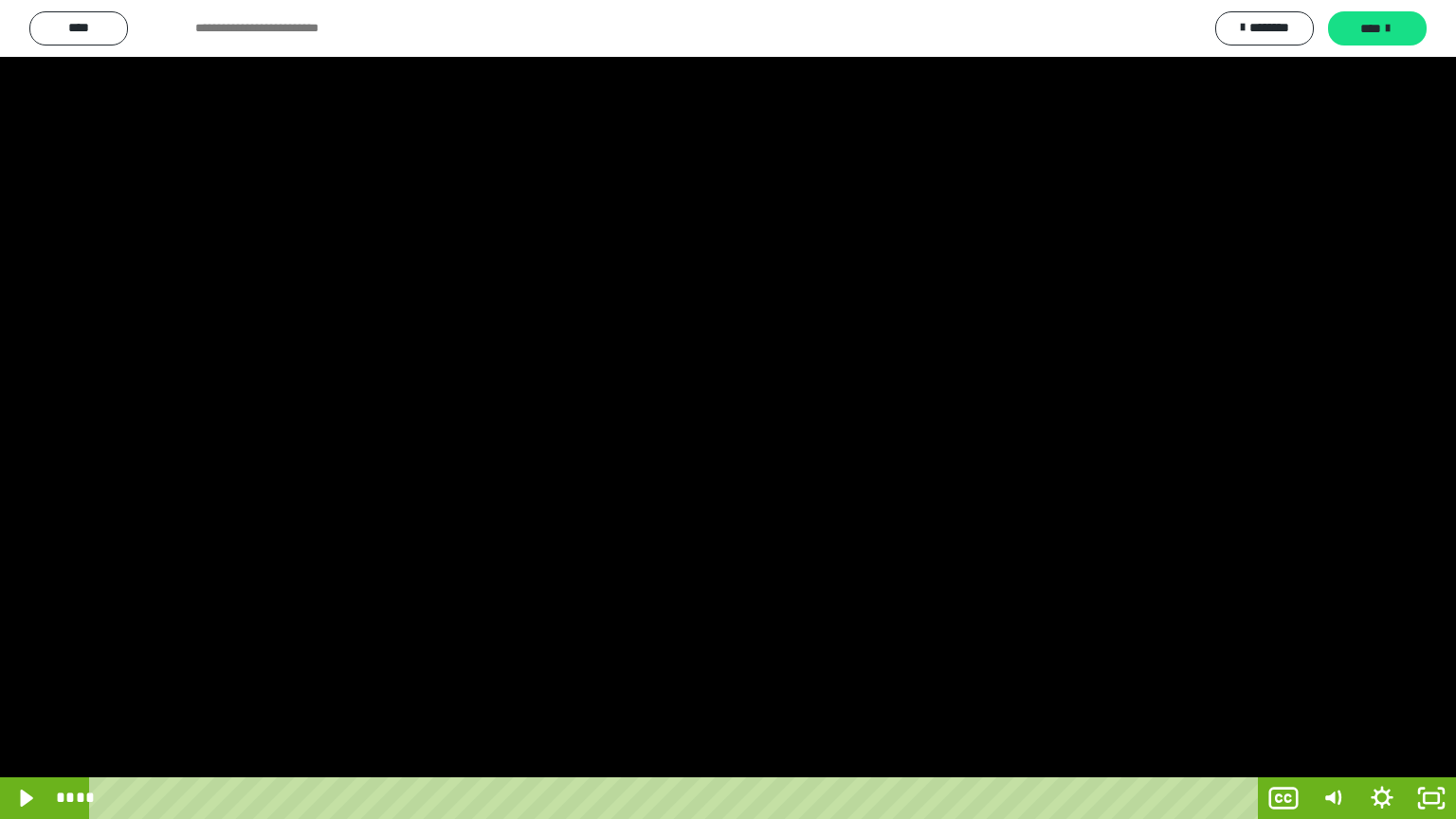 click at bounding box center (728, 410) 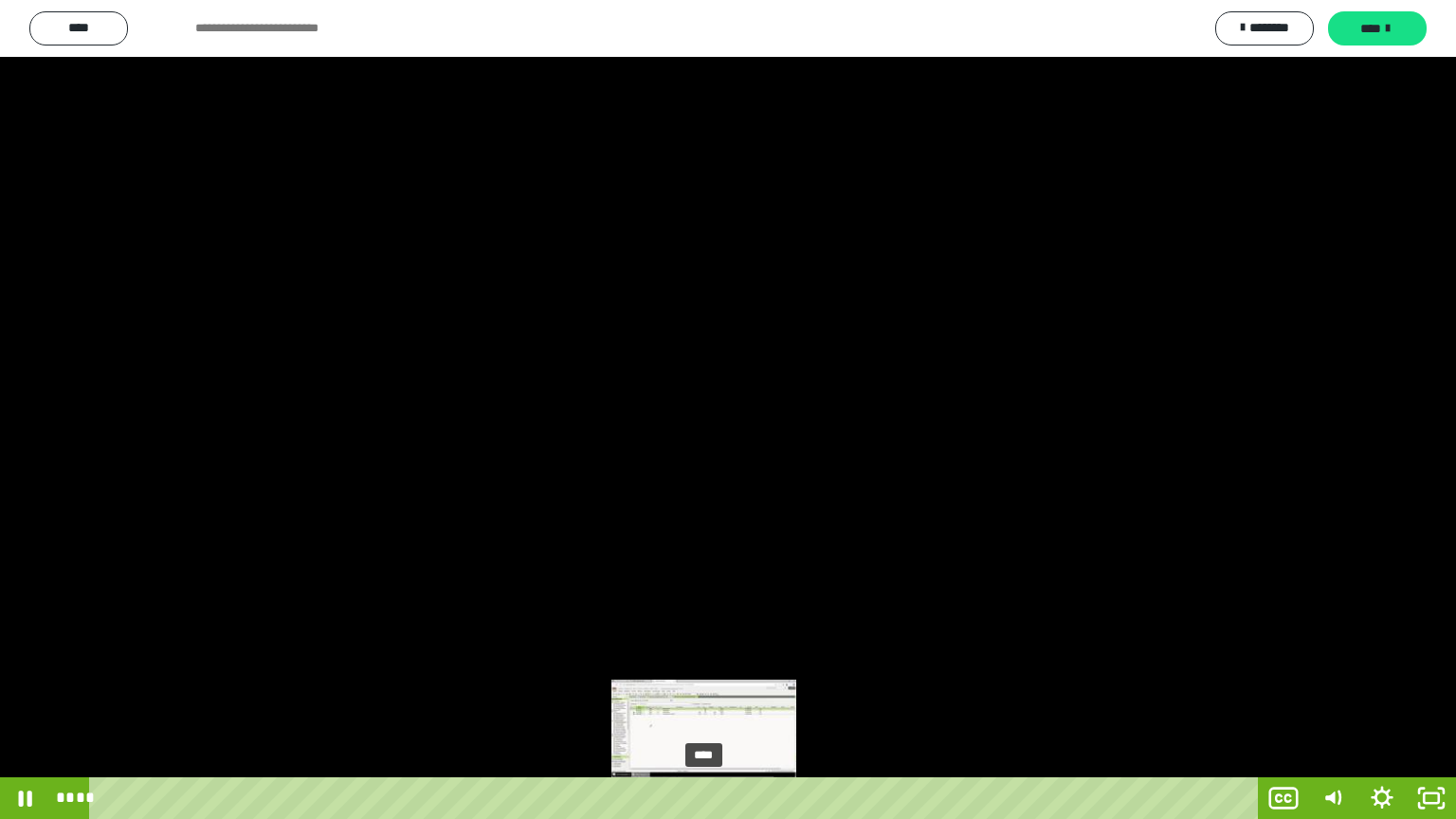 click on "****" at bounding box center (677, 798) 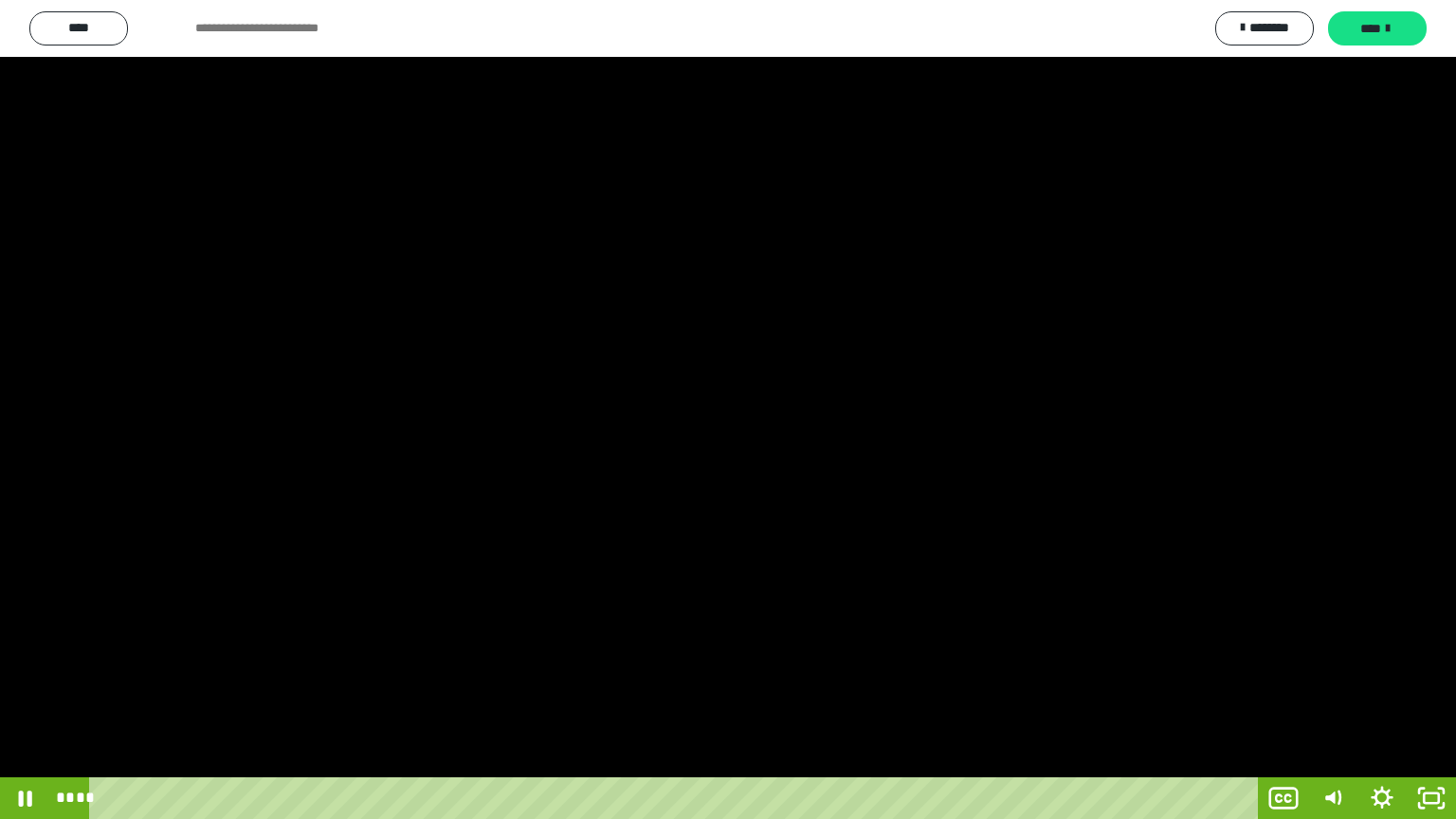 click at bounding box center [728, 410] 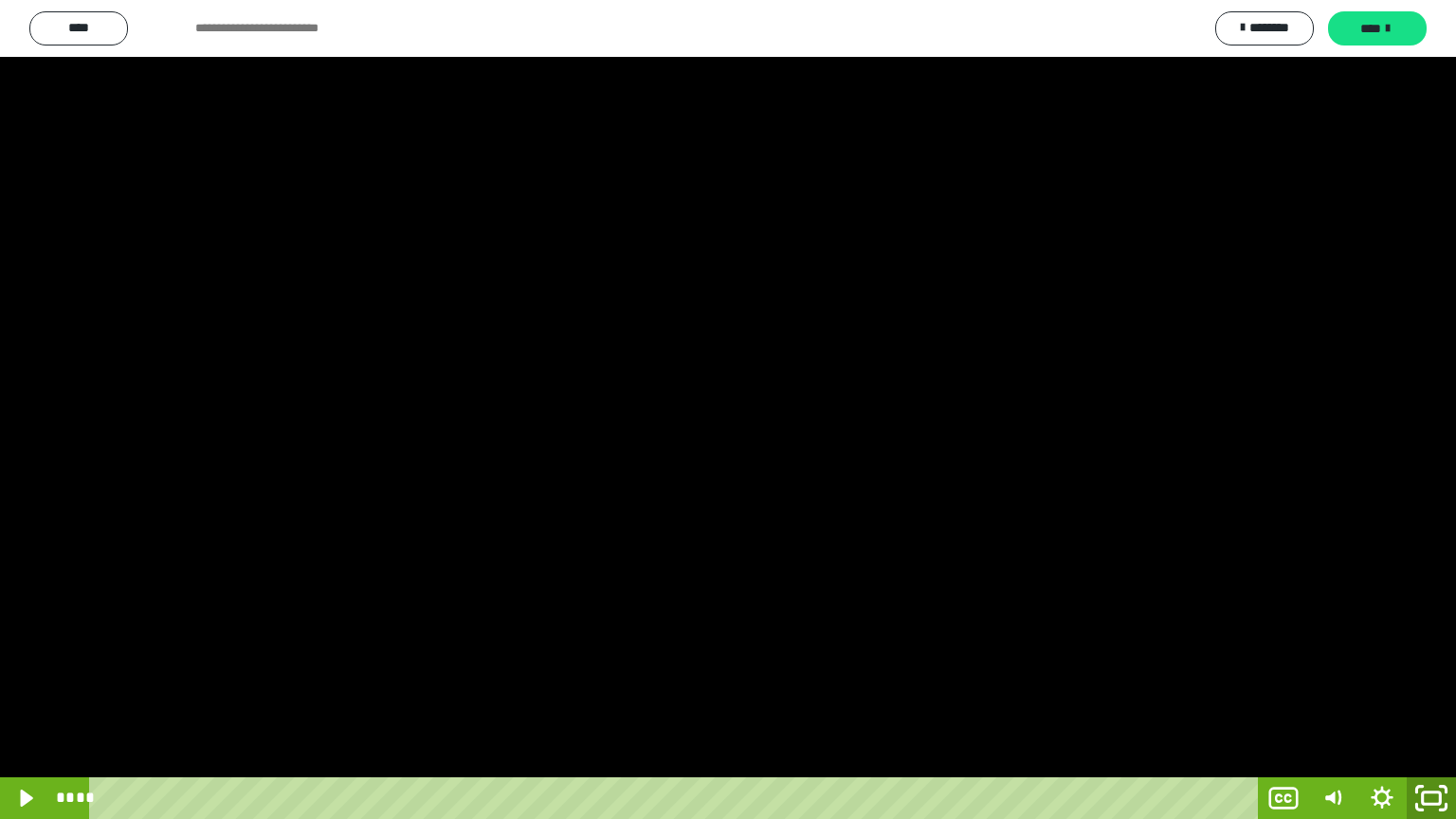 click 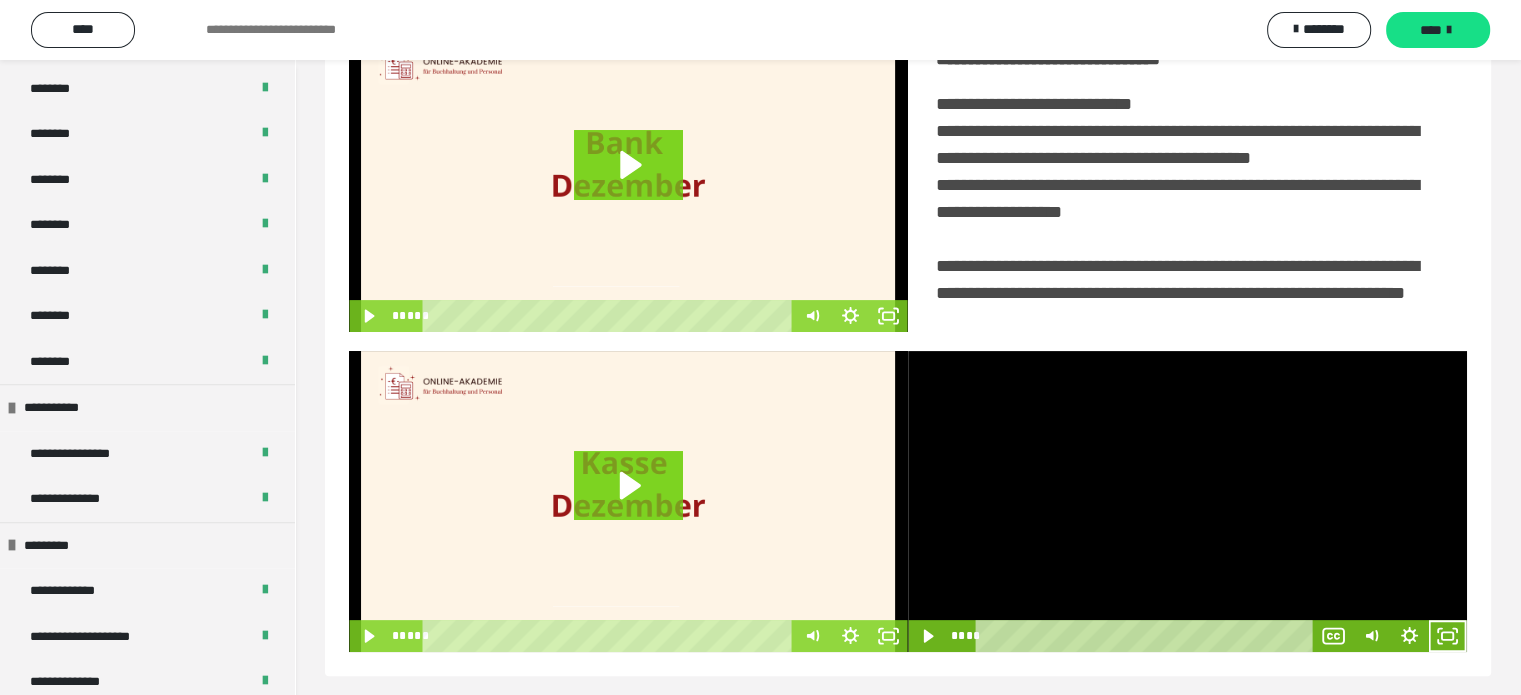 scroll, scrollTop: 494, scrollLeft: 0, axis: vertical 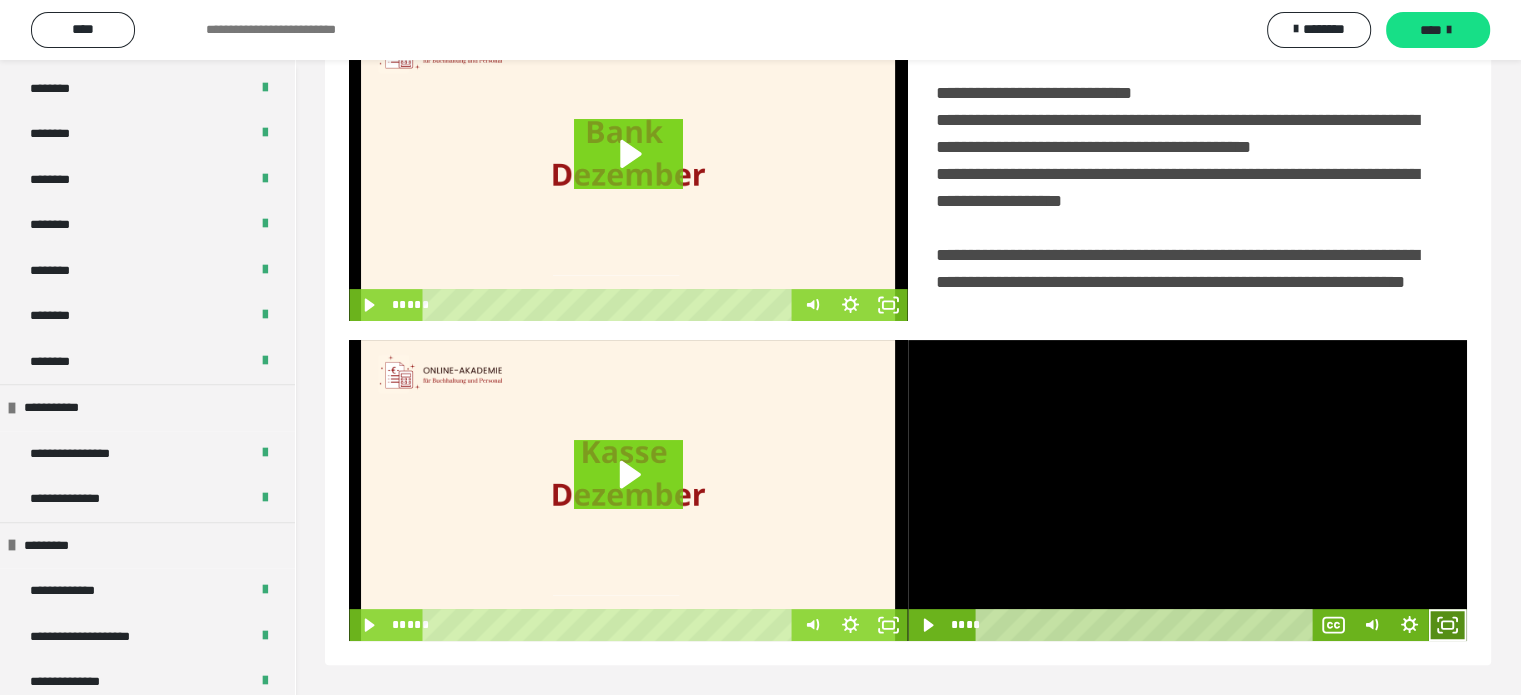 click 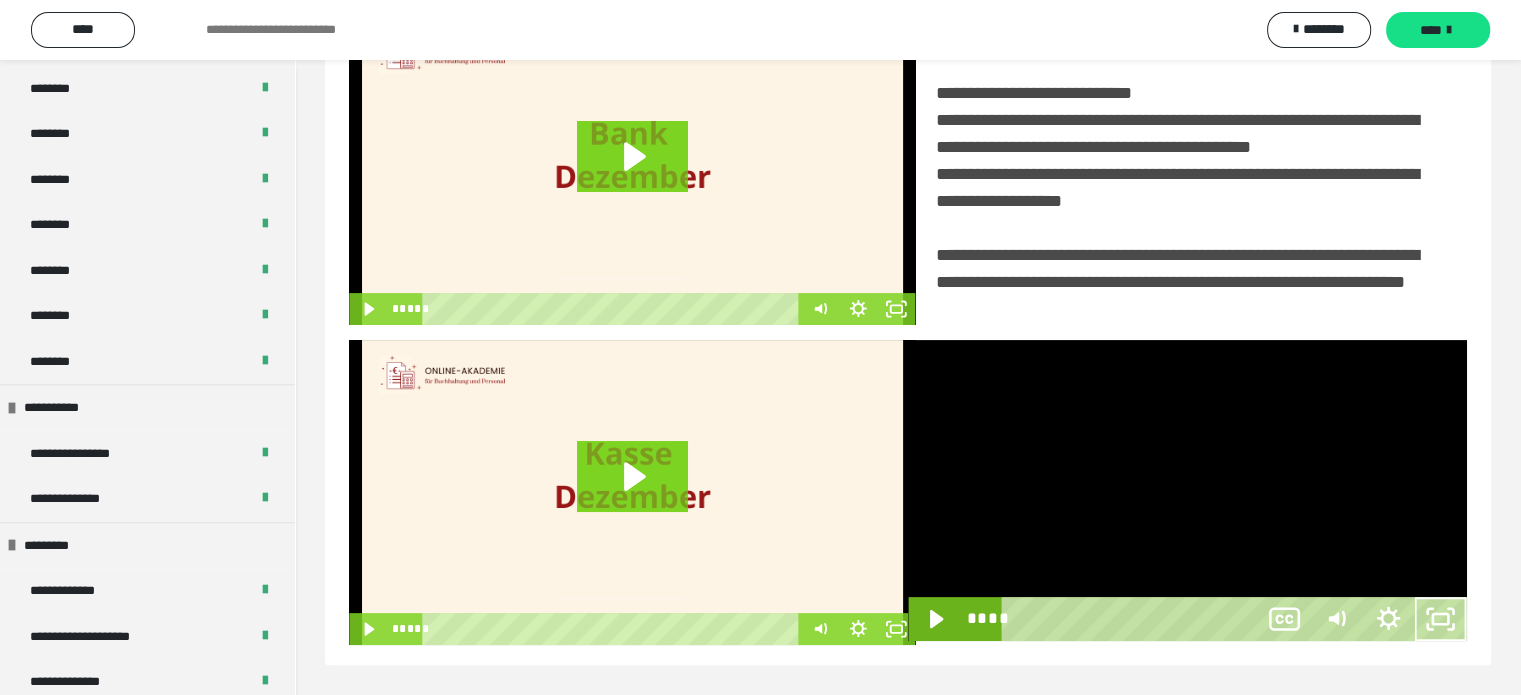 scroll, scrollTop: 334, scrollLeft: 0, axis: vertical 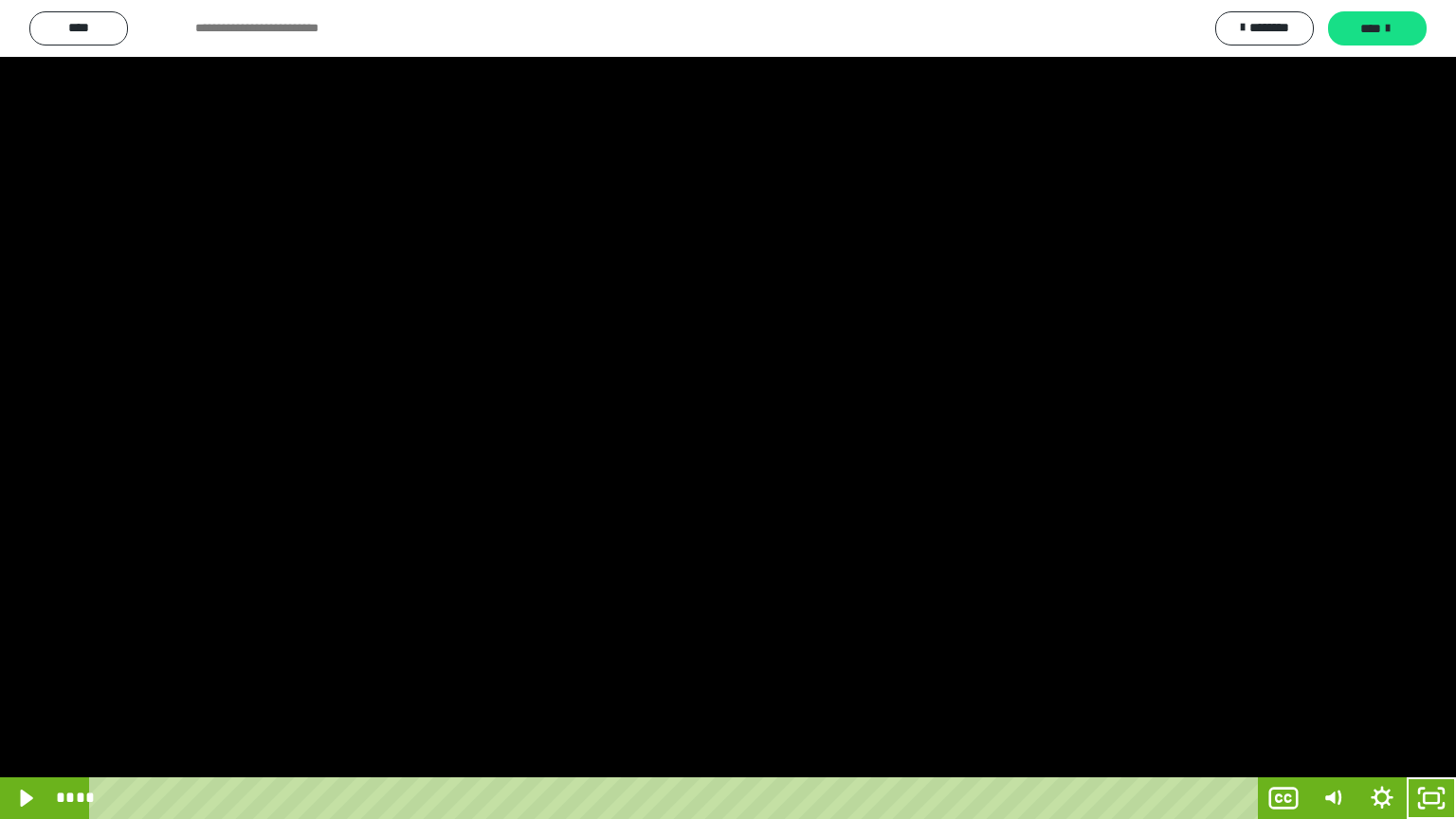 click at bounding box center (728, 410) 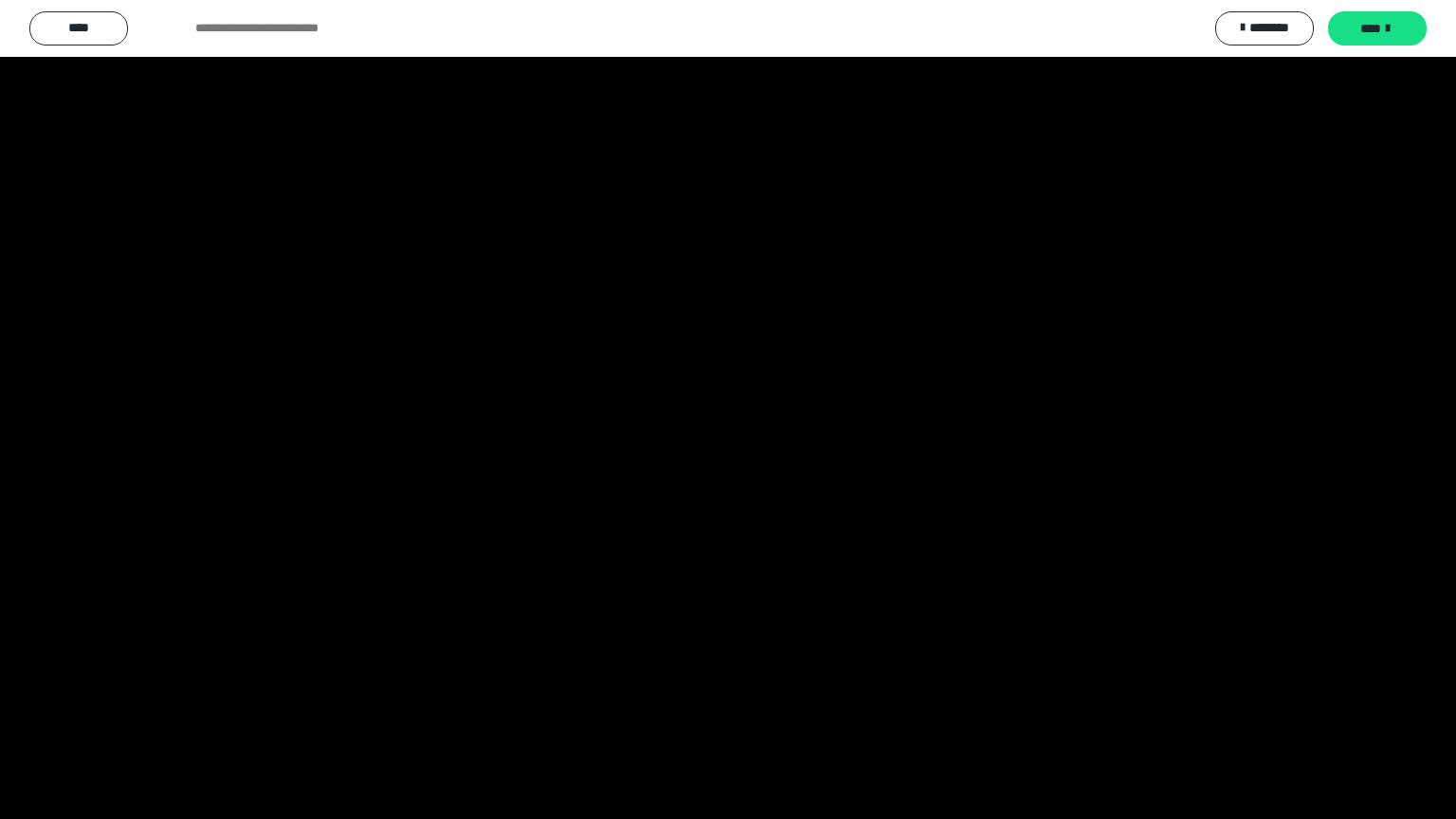 click at bounding box center (728, 410) 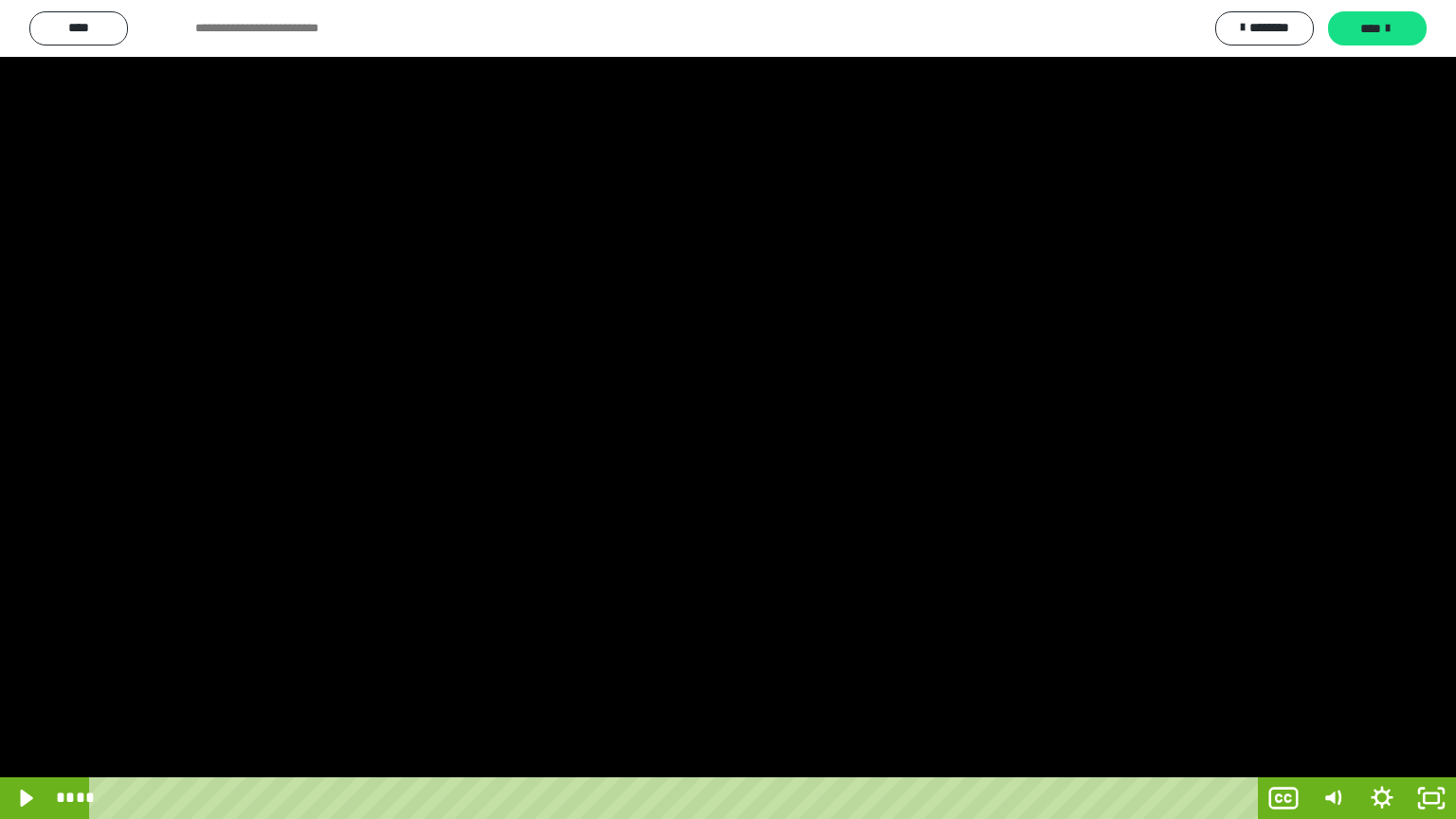 click at bounding box center [728, 410] 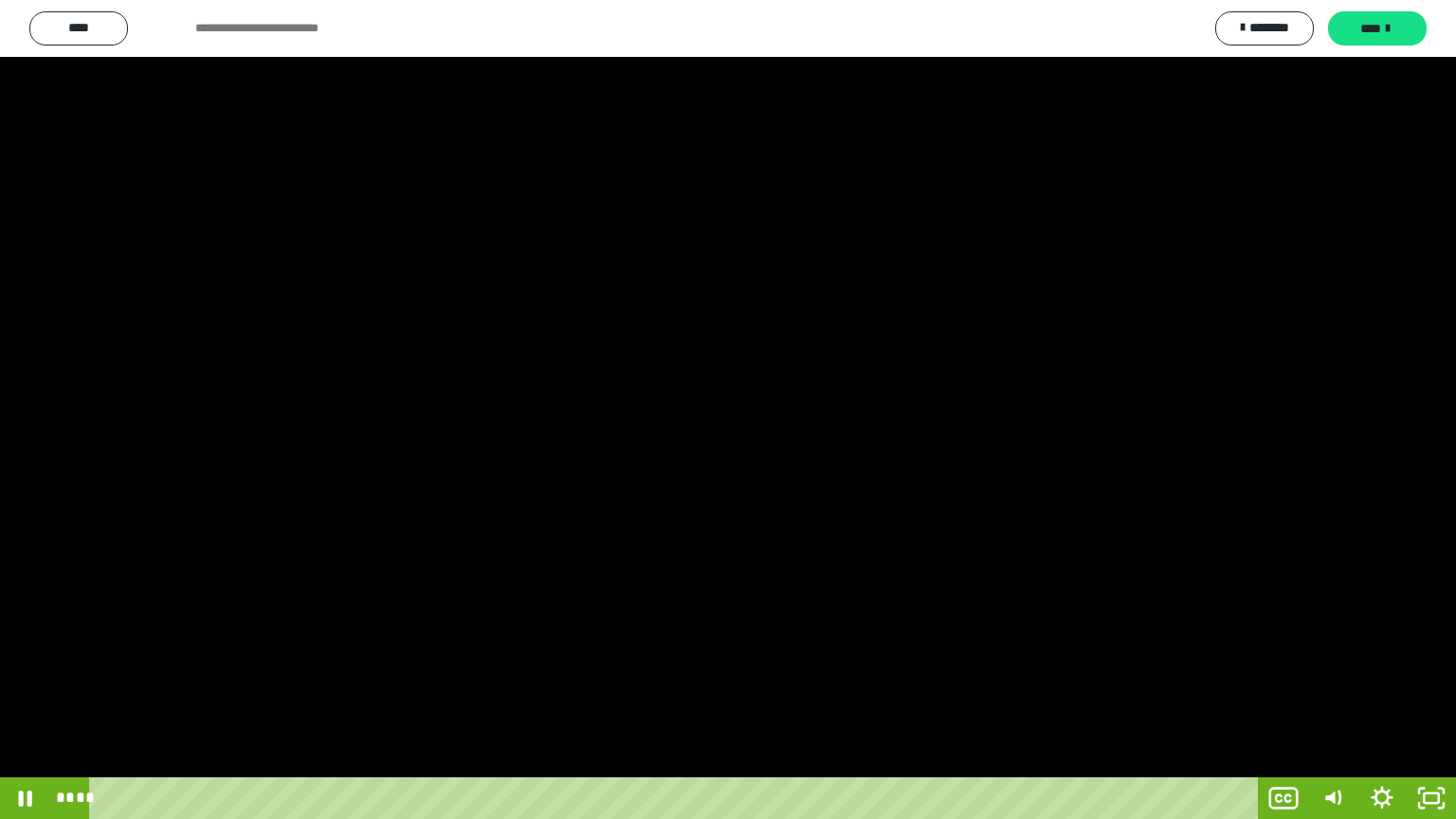 click at bounding box center (728, 410) 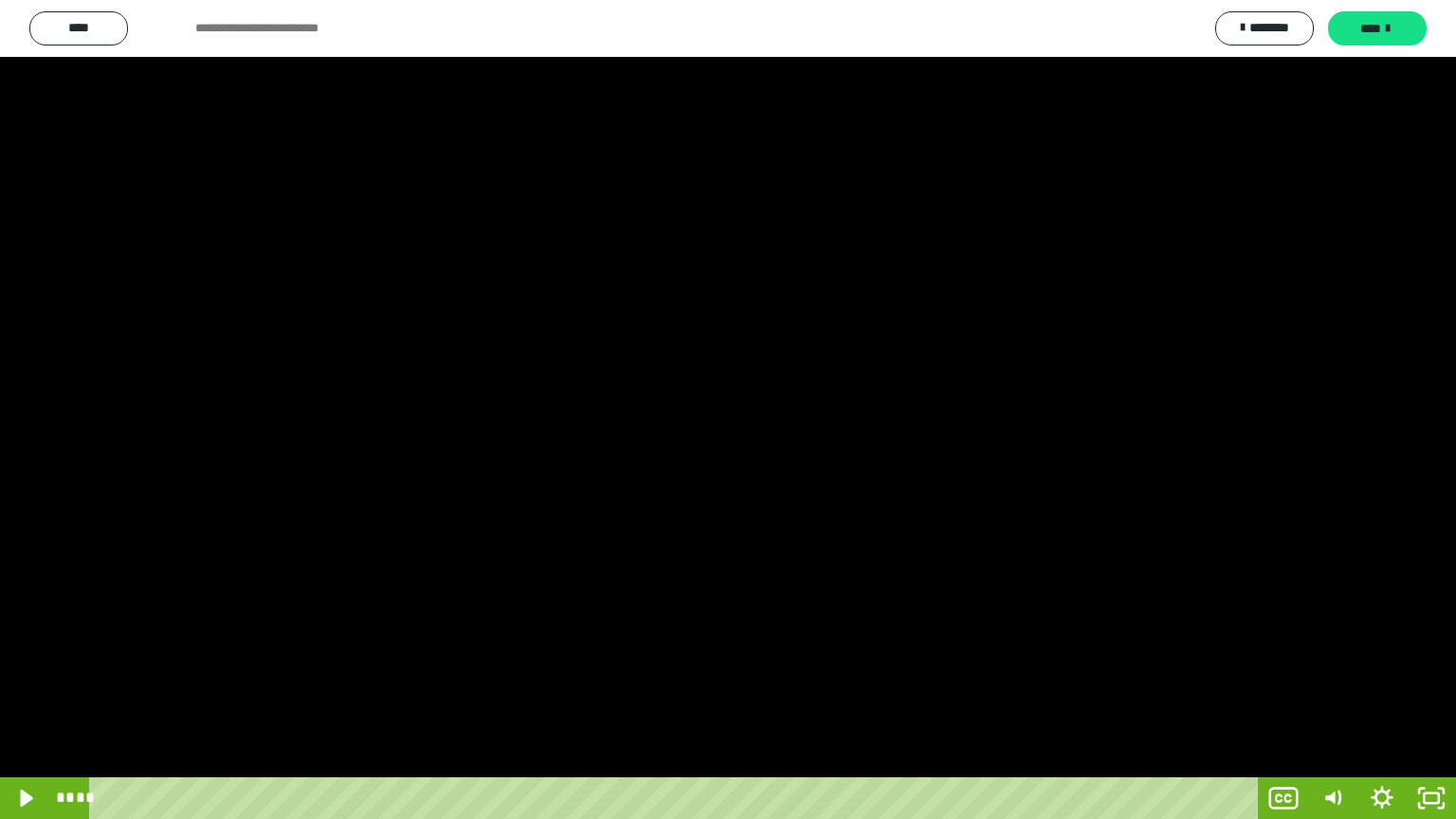 click at bounding box center (728, 410) 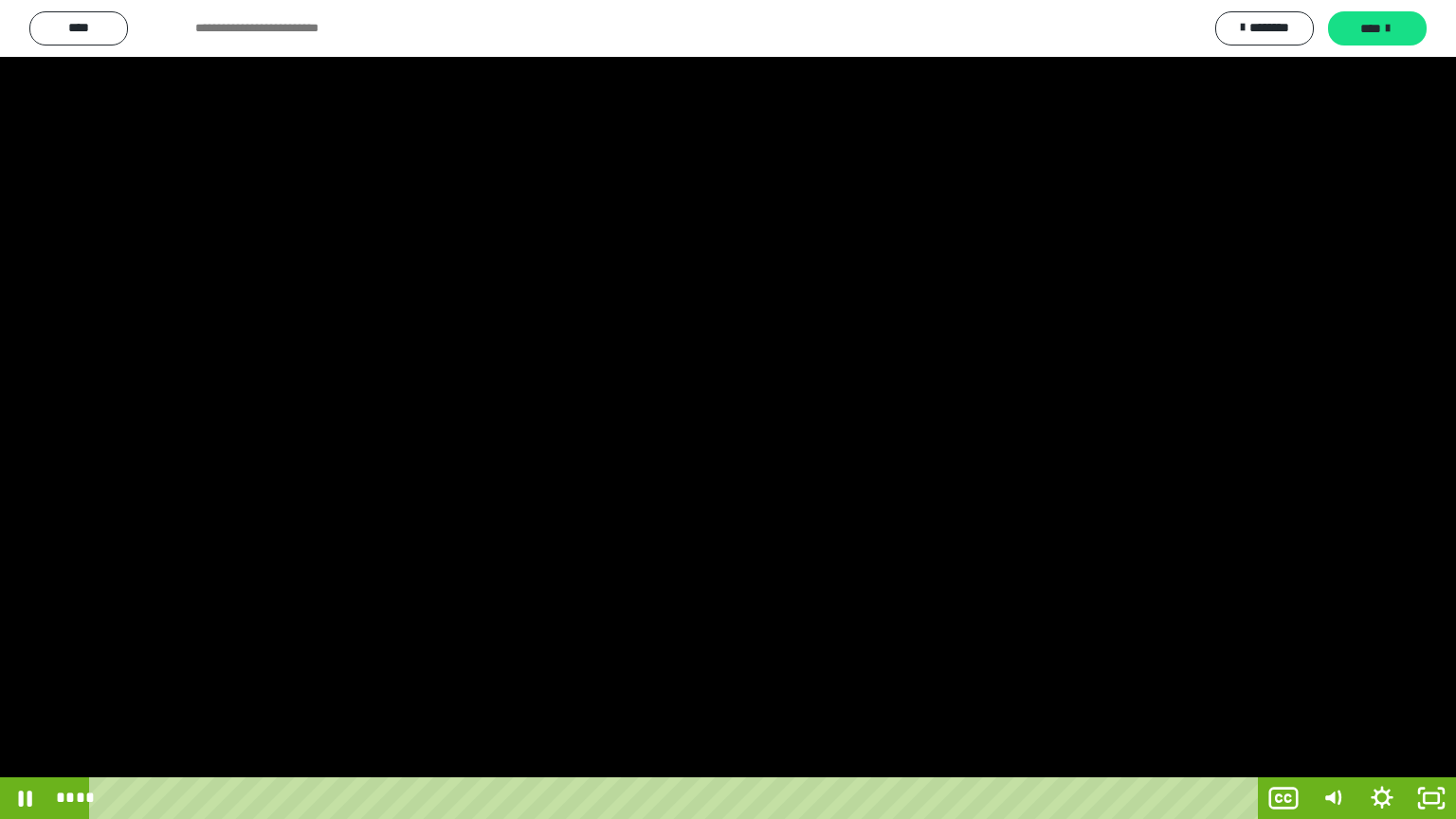 click at bounding box center (728, 410) 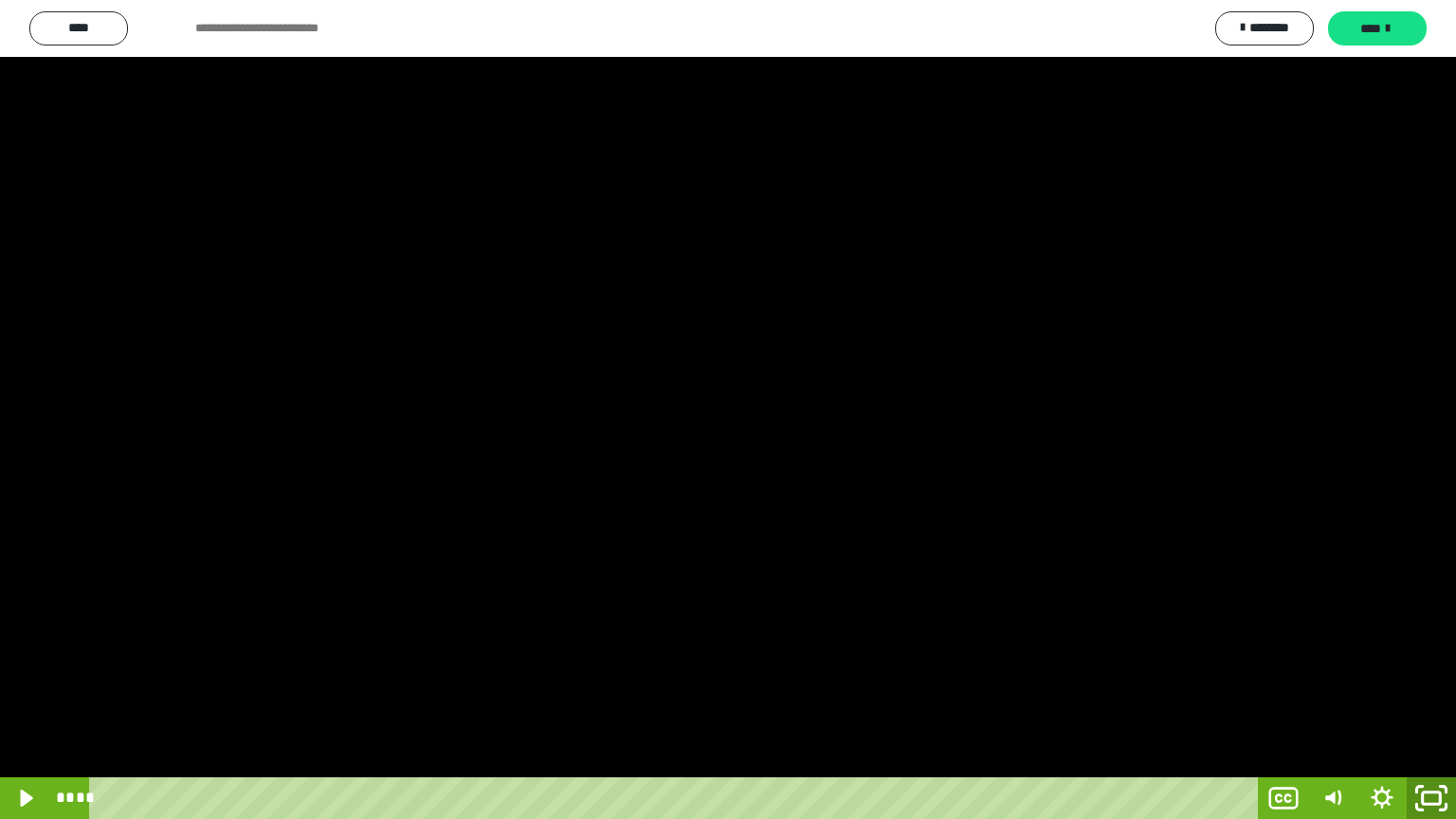 click 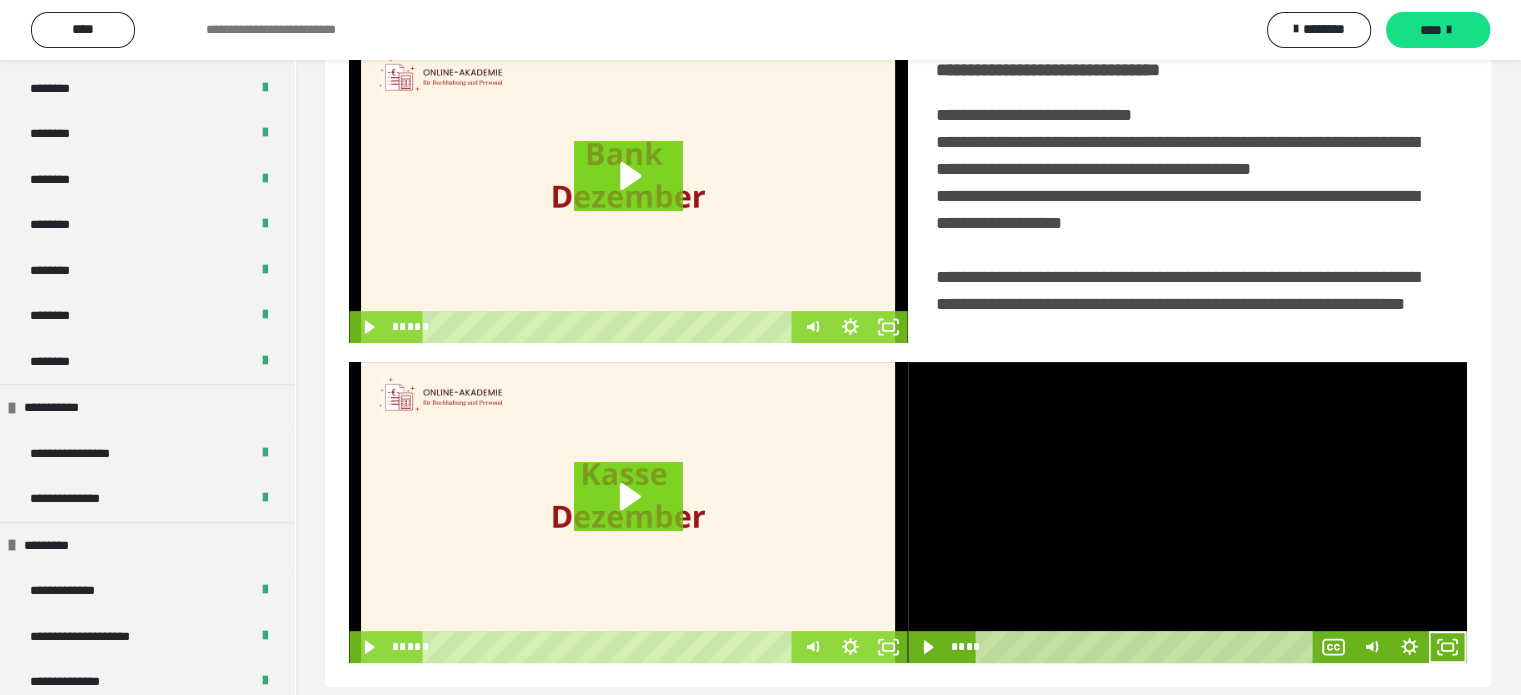 scroll, scrollTop: 494, scrollLeft: 0, axis: vertical 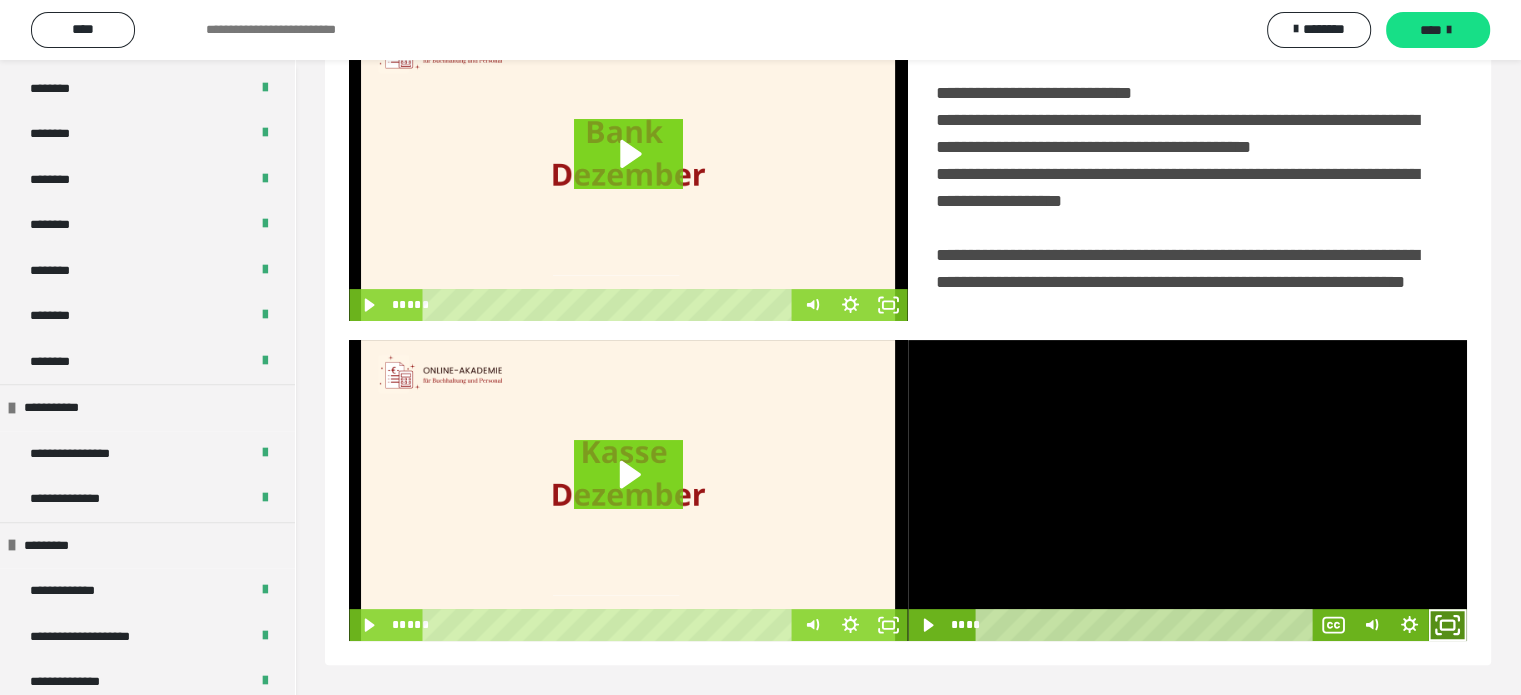 click 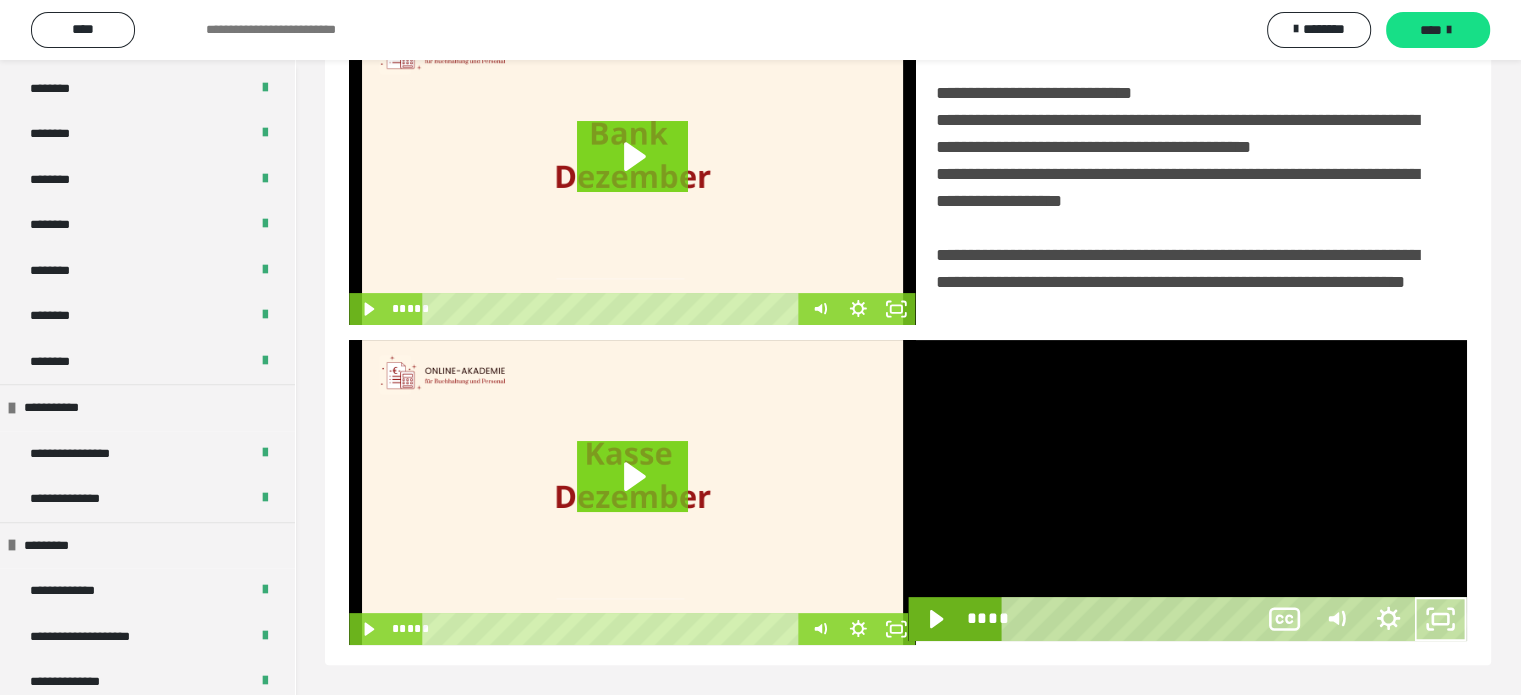 scroll, scrollTop: 334, scrollLeft: 0, axis: vertical 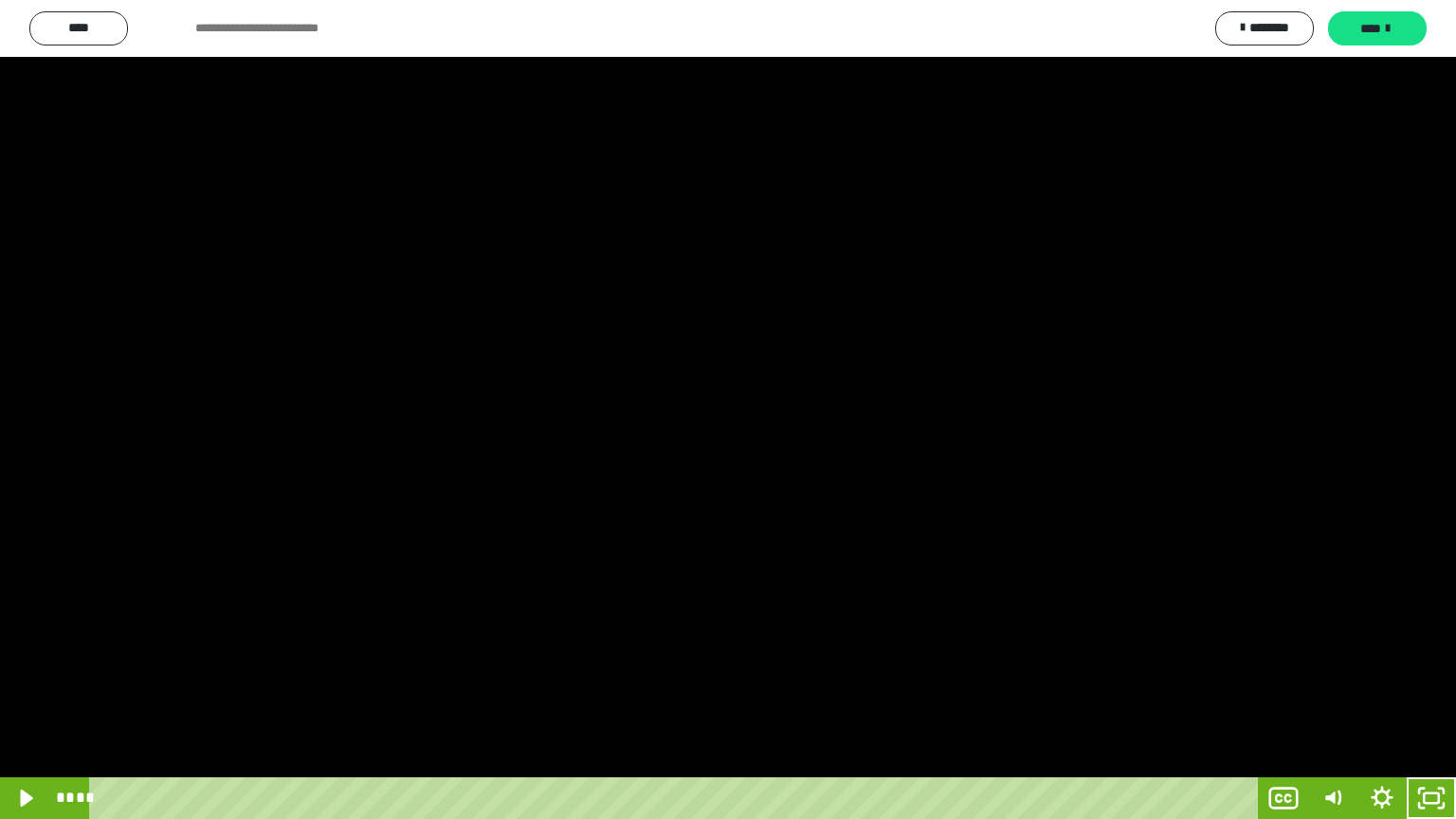 click at bounding box center (728, 410) 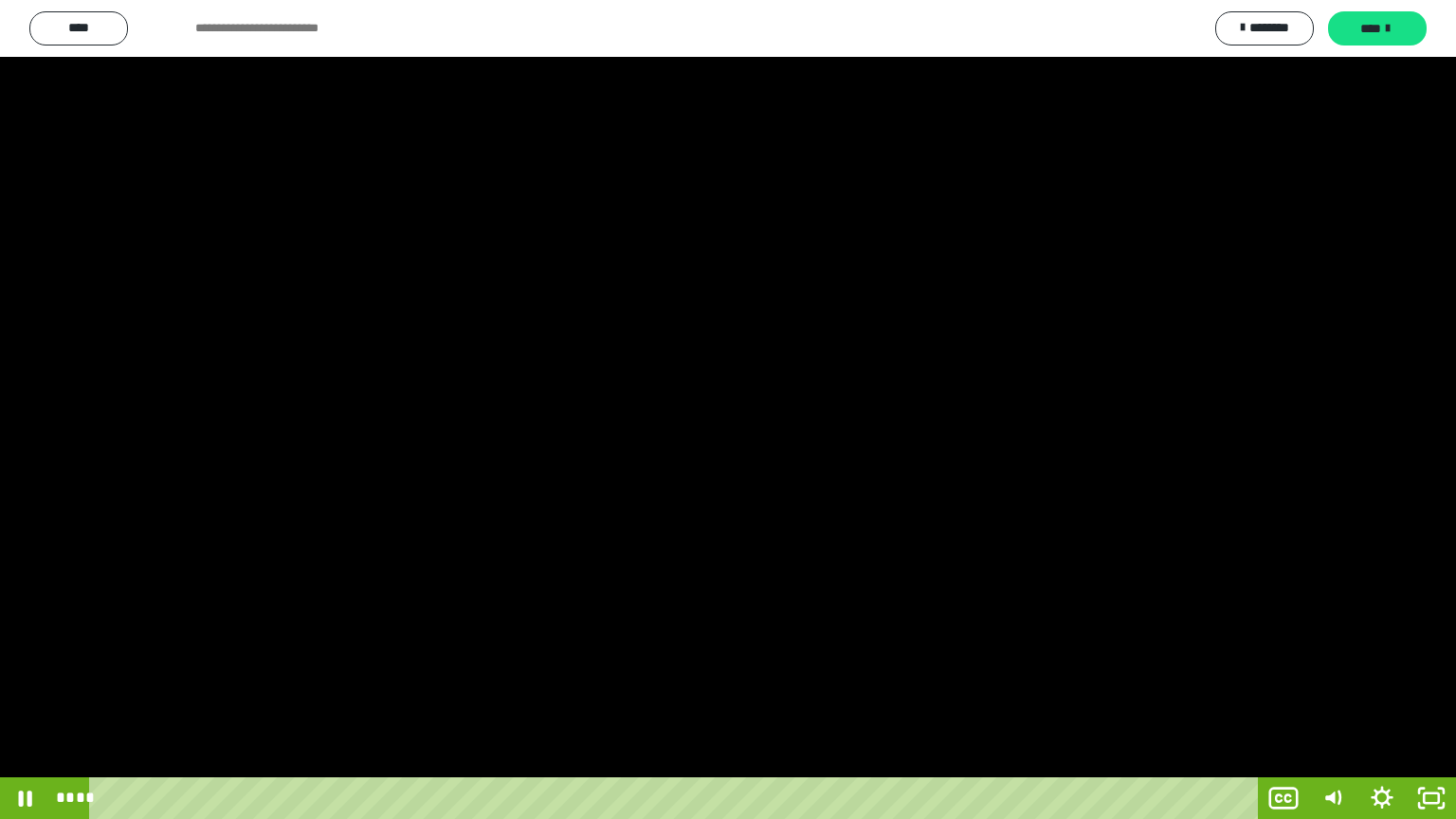 click at bounding box center (728, 410) 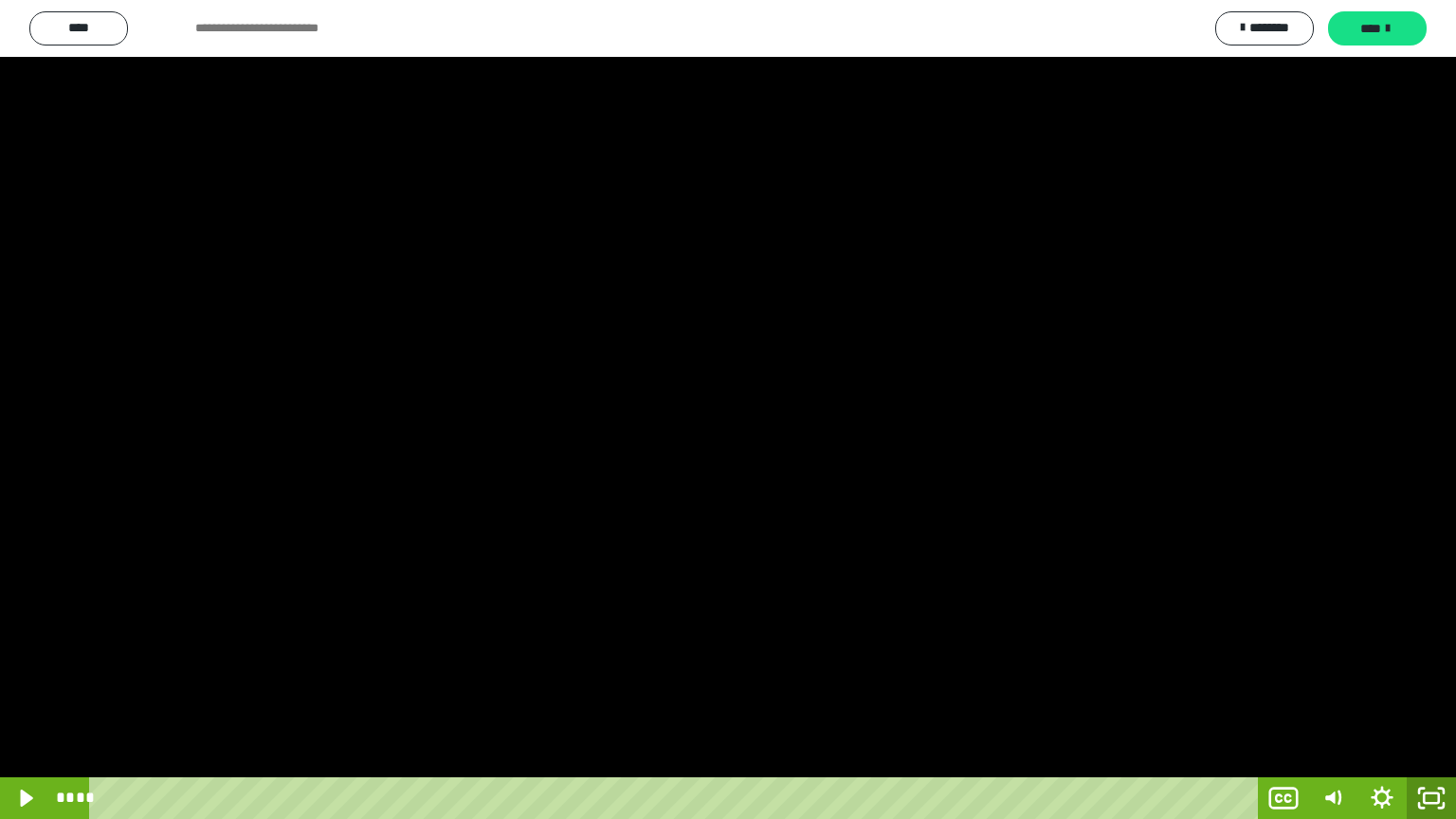 click 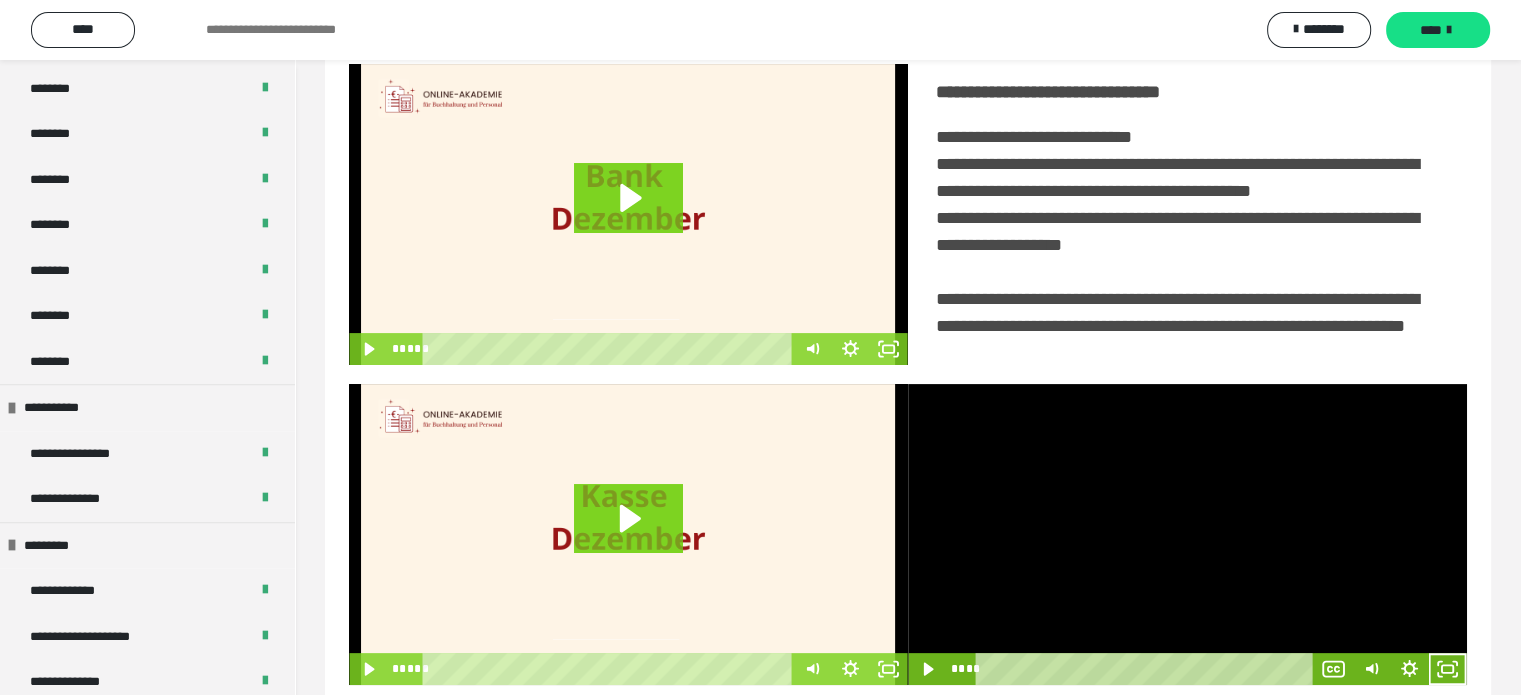 scroll, scrollTop: 494, scrollLeft: 0, axis: vertical 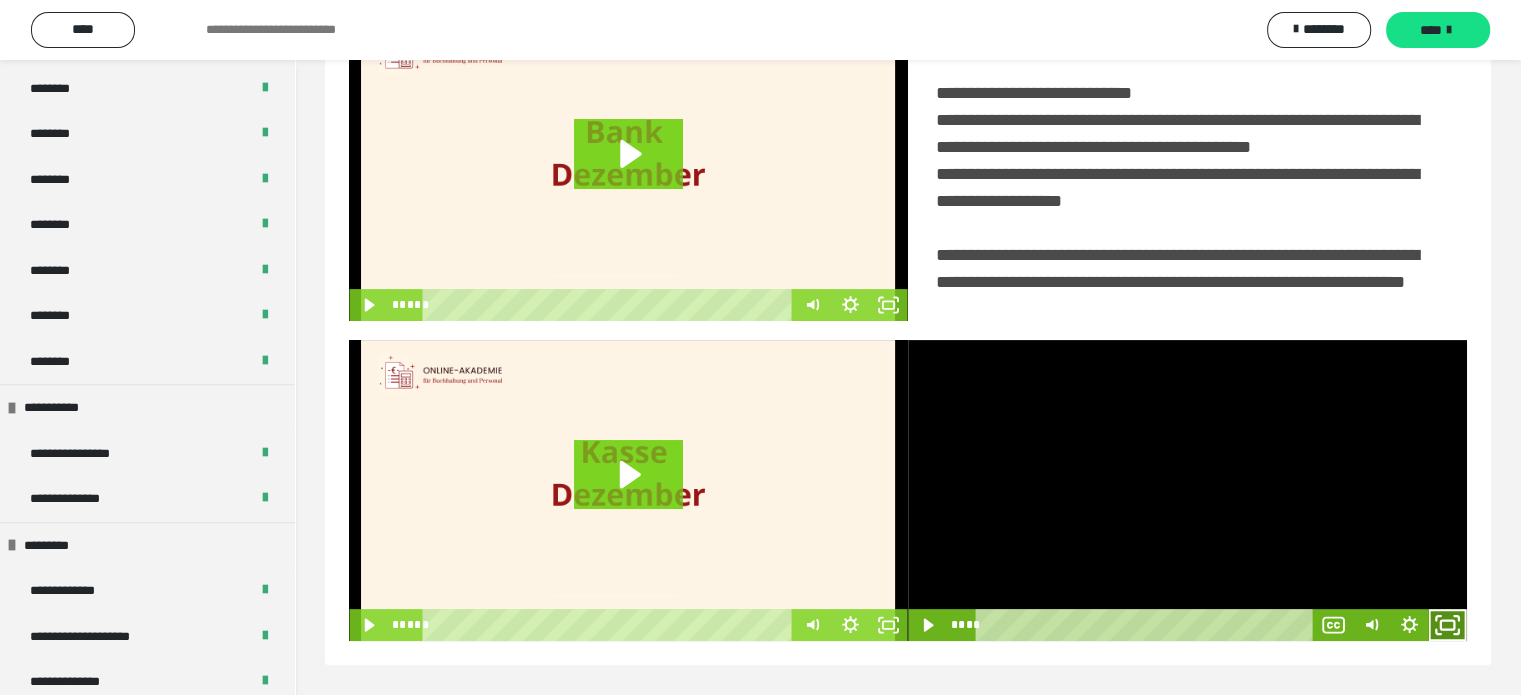 click 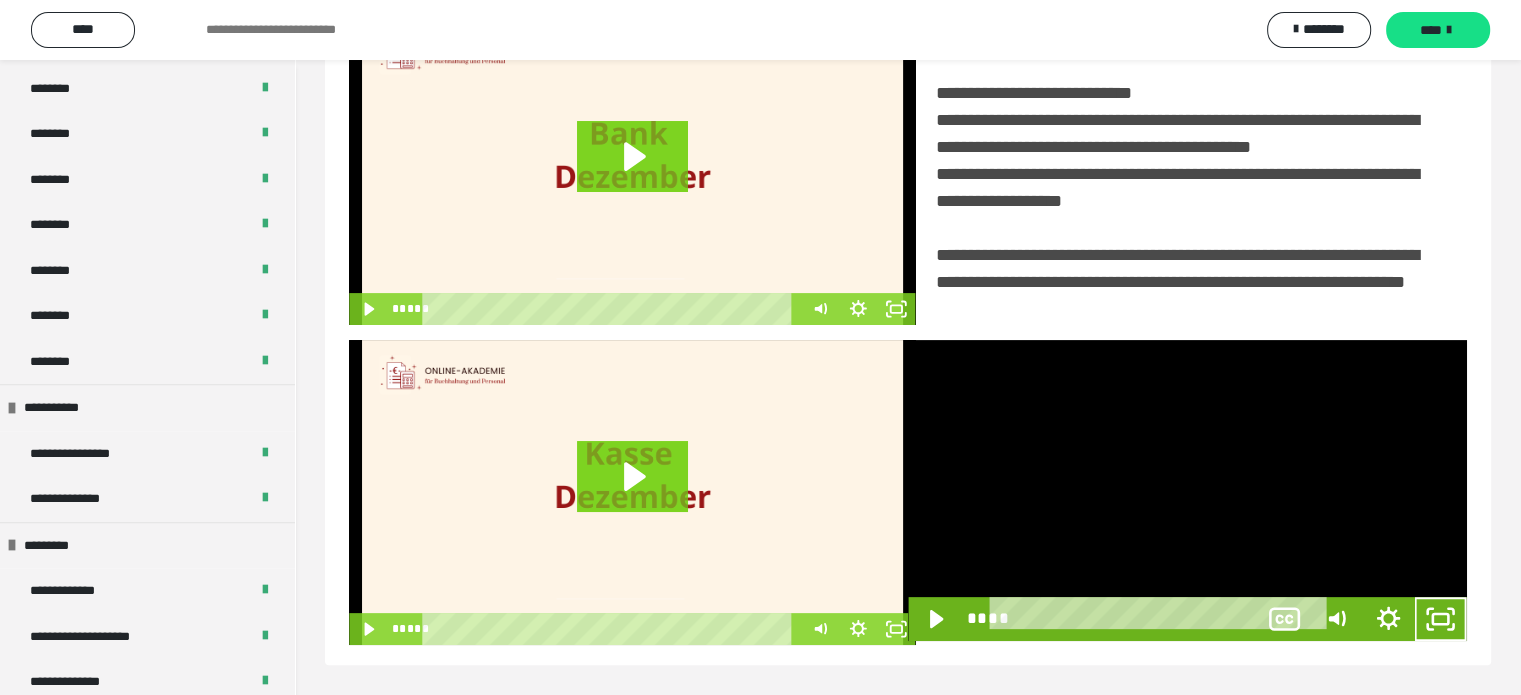 scroll, scrollTop: 334, scrollLeft: 0, axis: vertical 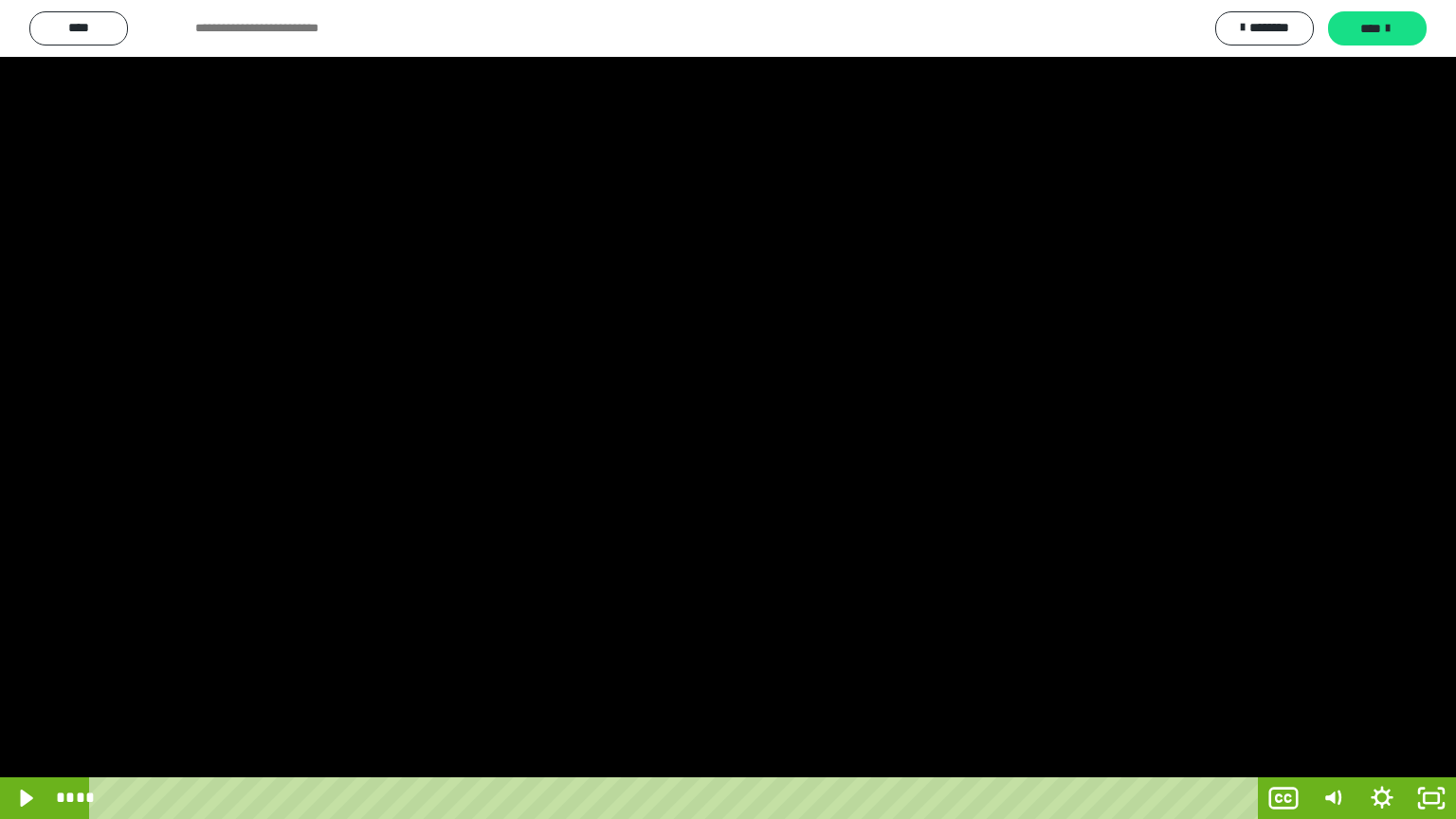 click at bounding box center [728, 410] 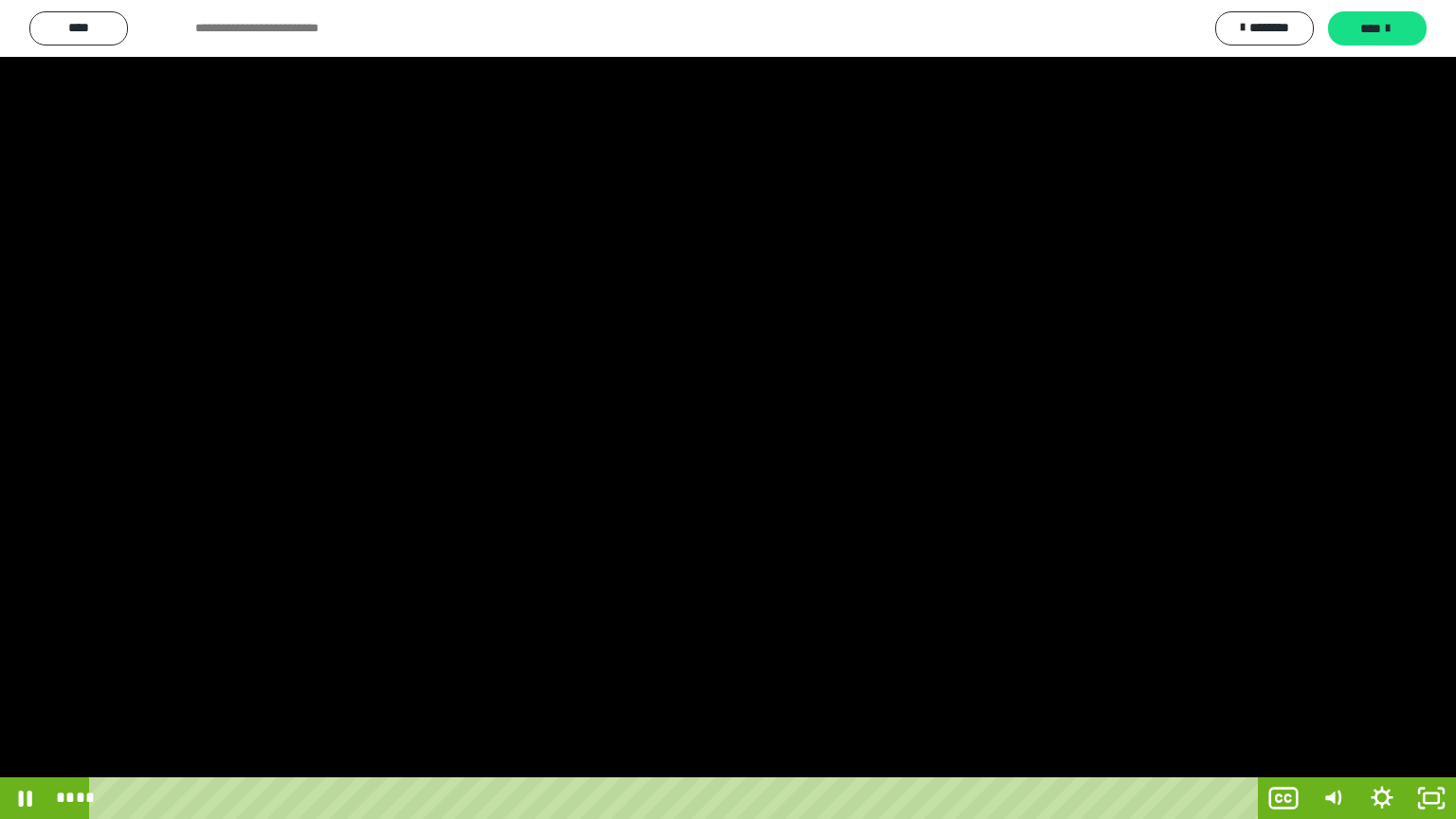 click at bounding box center [728, 410] 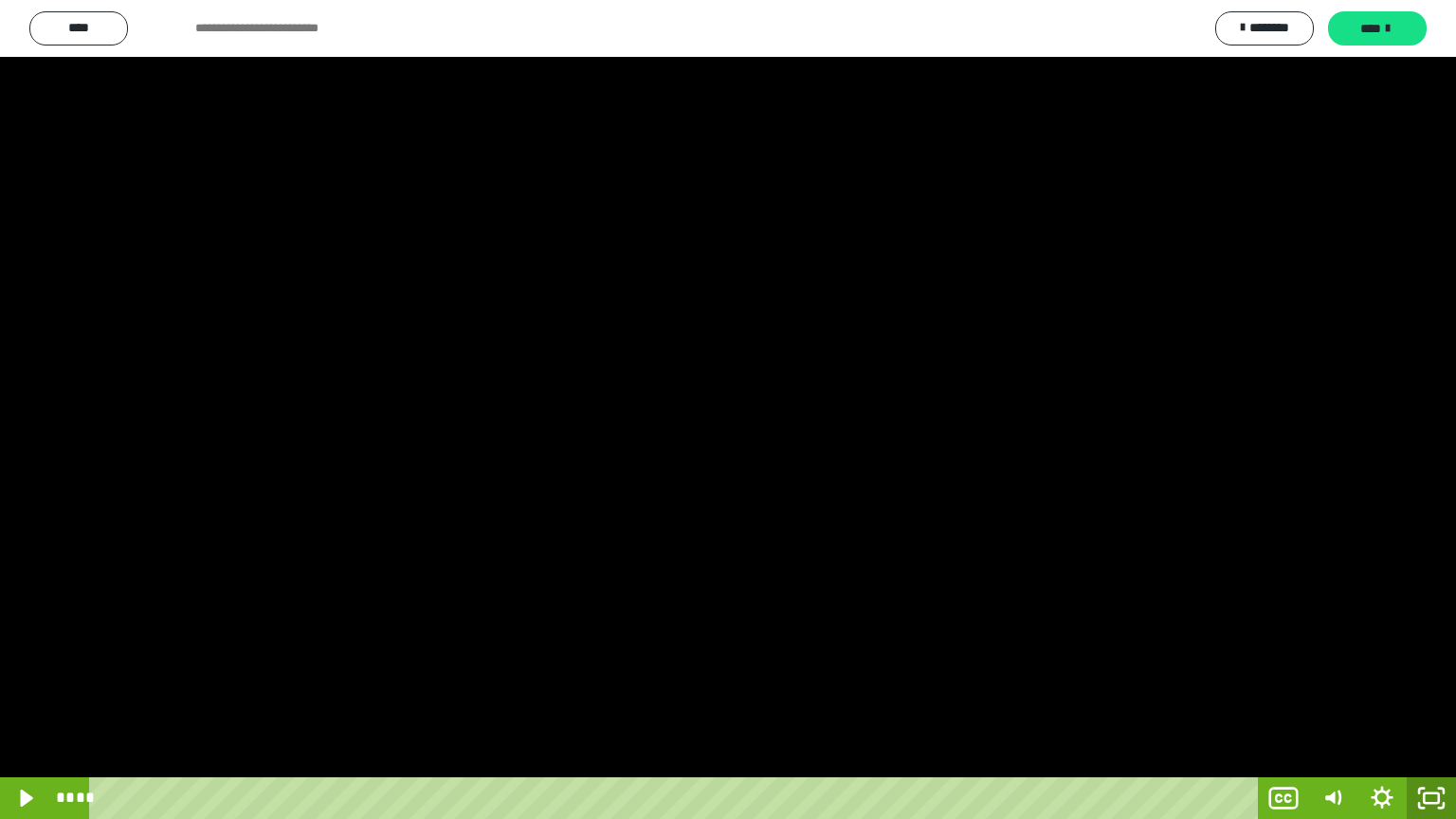 click 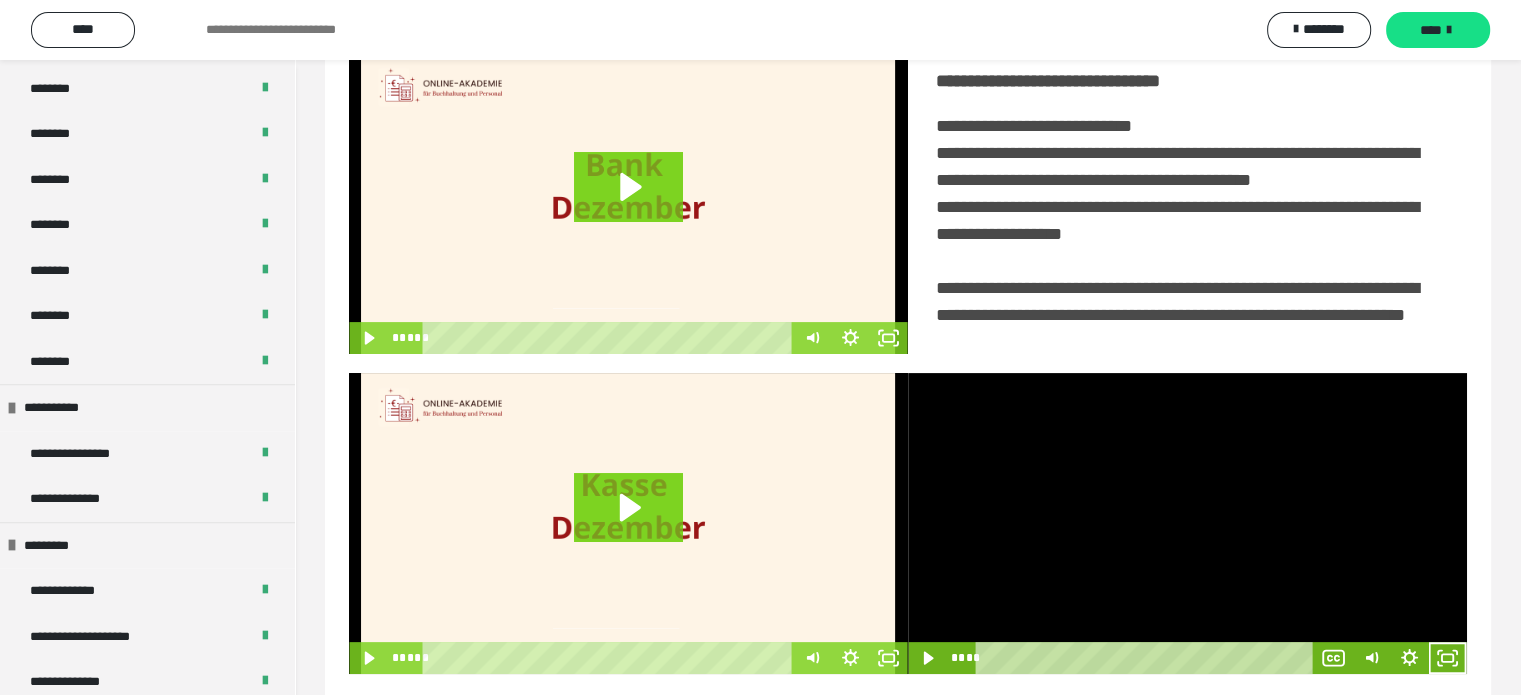 scroll, scrollTop: 494, scrollLeft: 0, axis: vertical 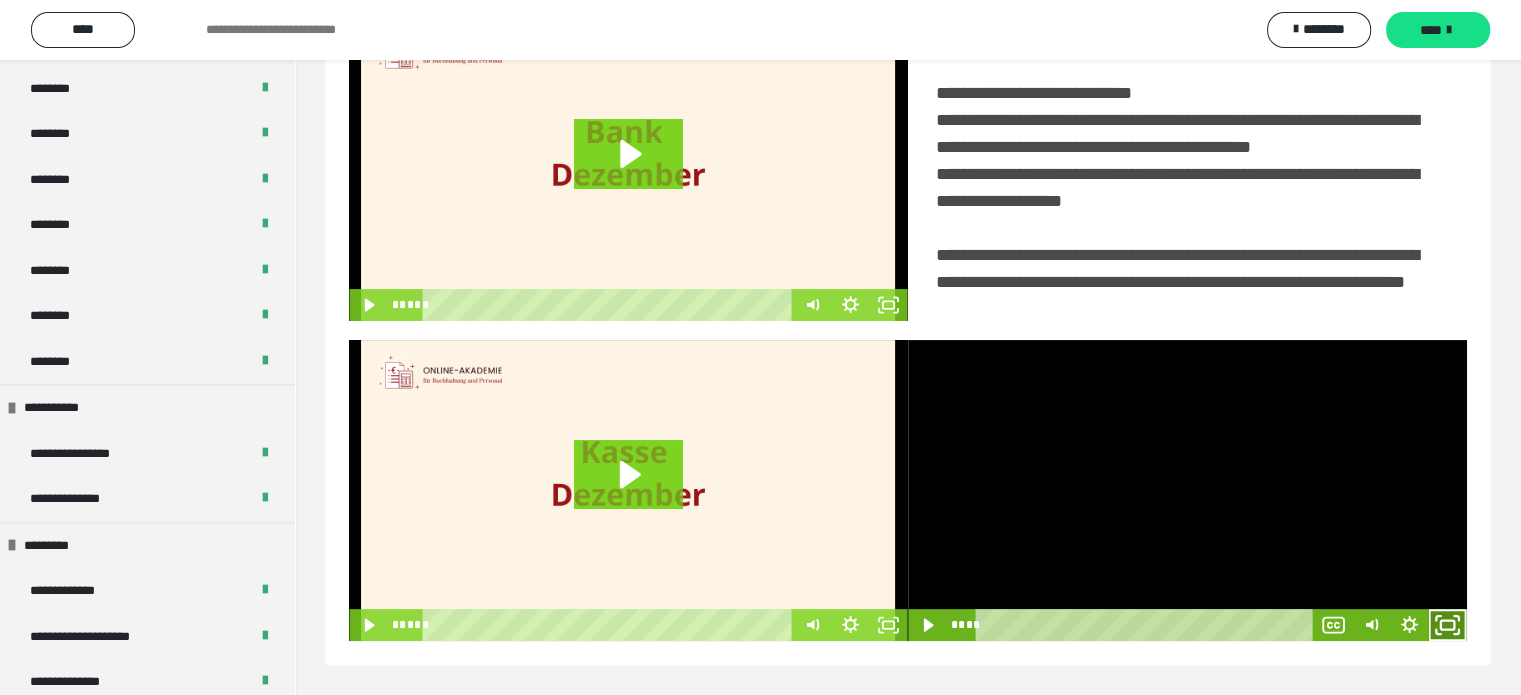 click 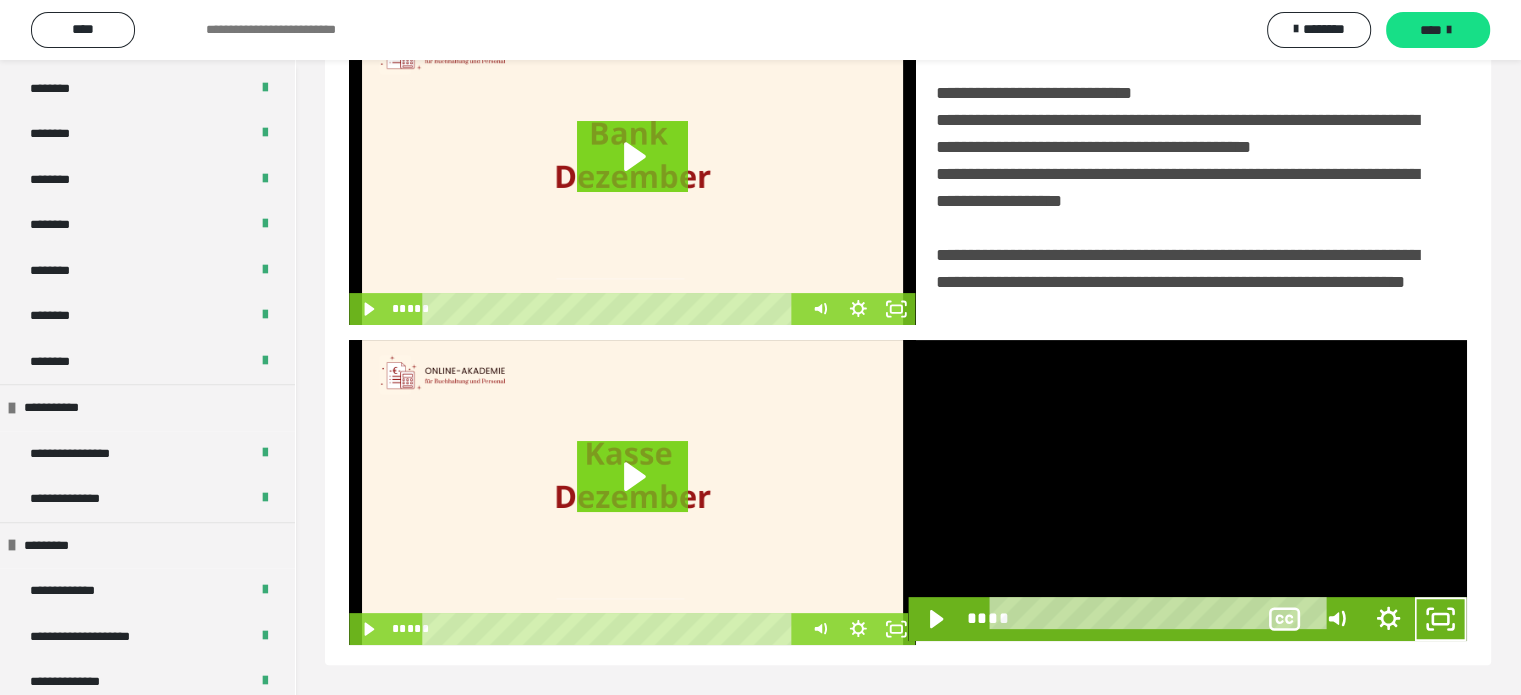 scroll, scrollTop: 334, scrollLeft: 0, axis: vertical 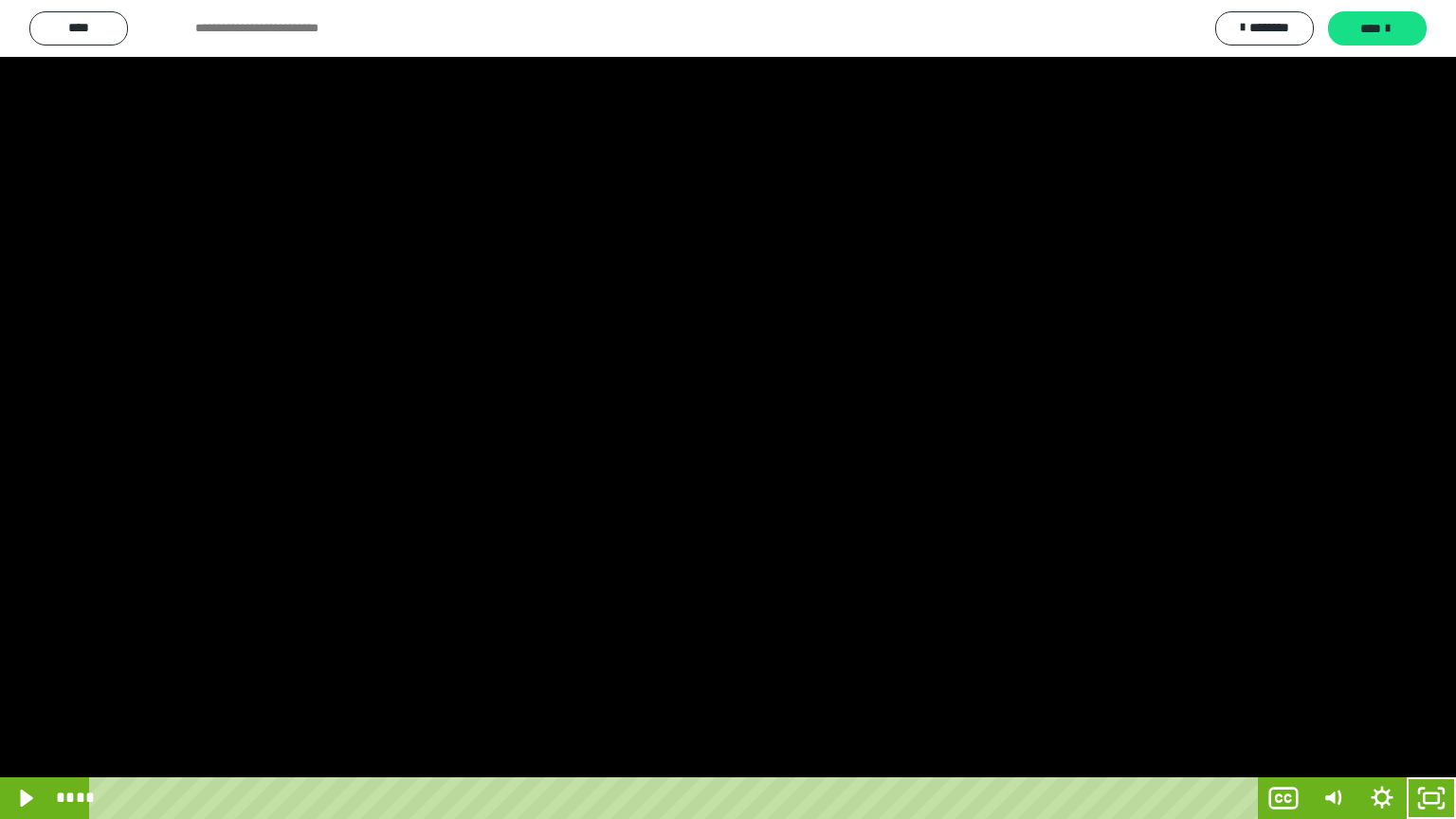 click at bounding box center (728, 410) 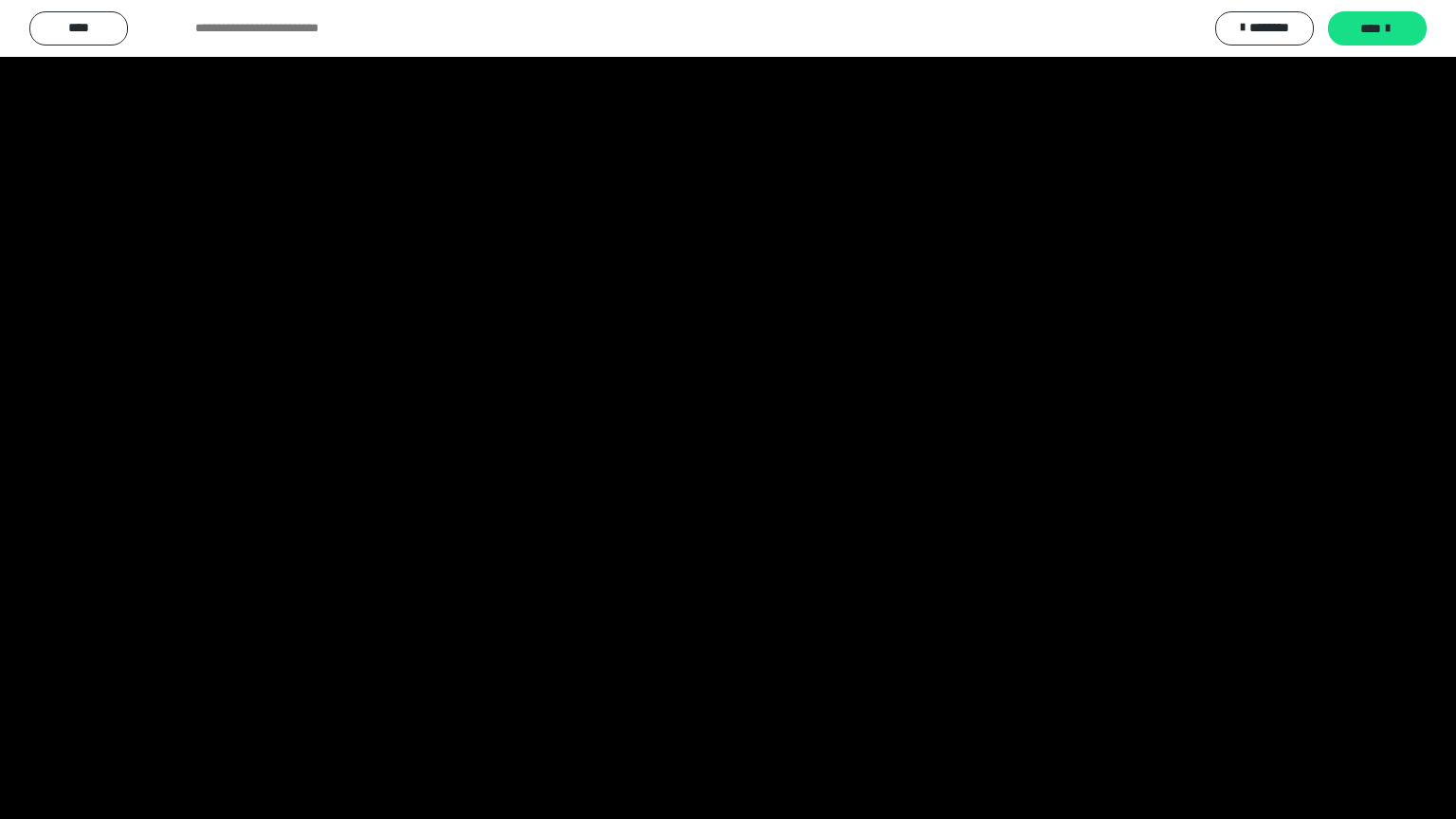 click at bounding box center [728, 410] 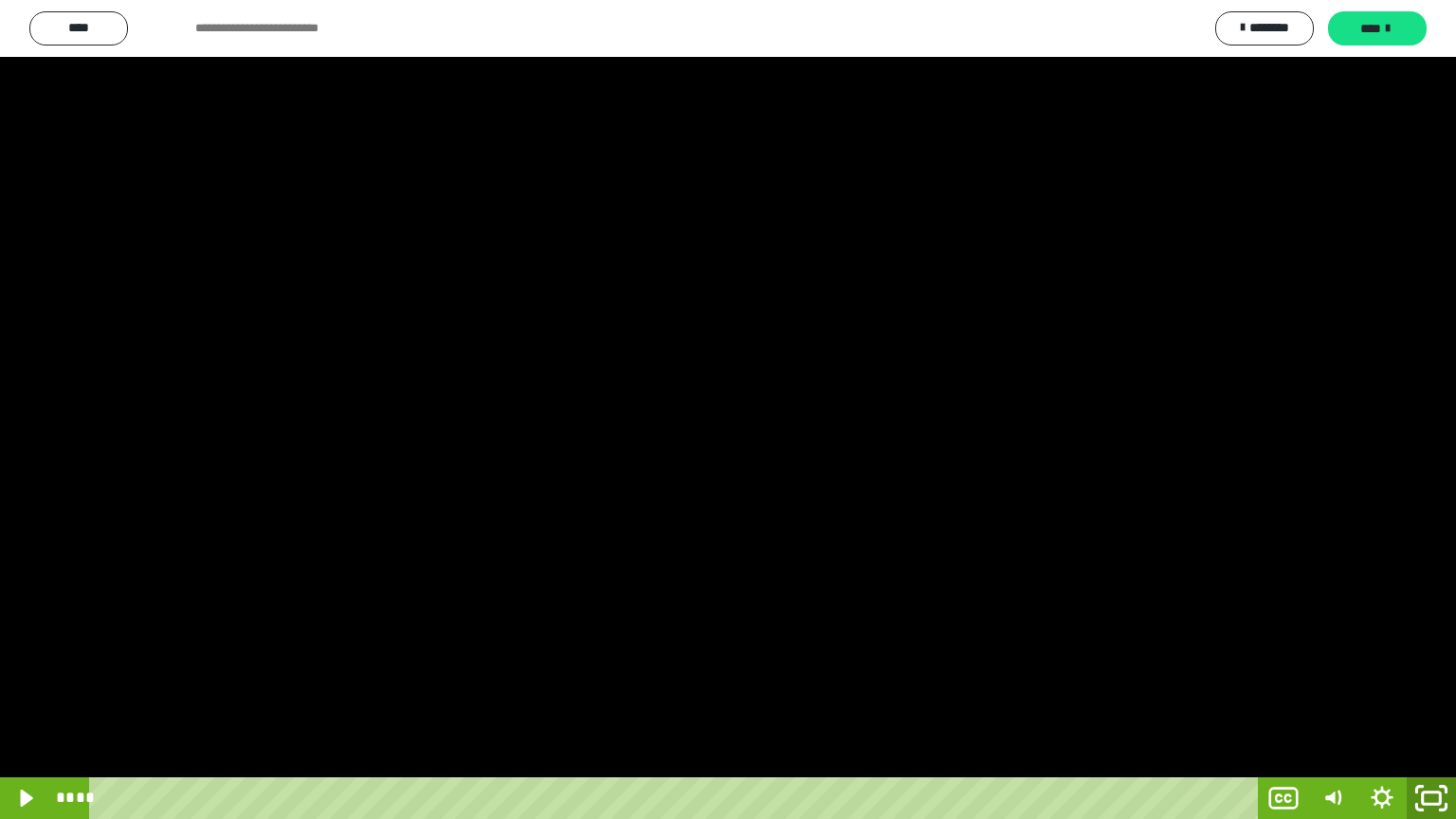 click 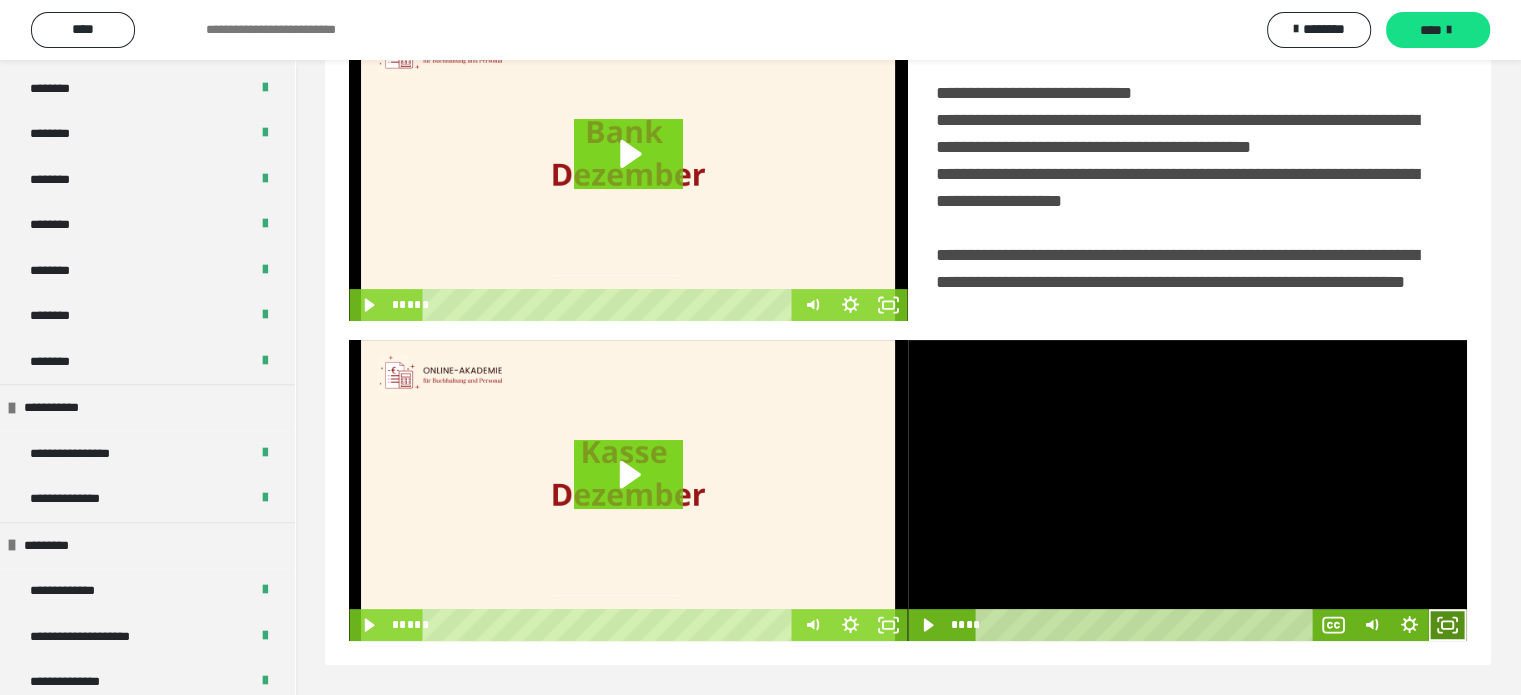 drag, startPoint x: 1448, startPoint y: 623, endPoint x: 1050, endPoint y: 604, distance: 398.45325 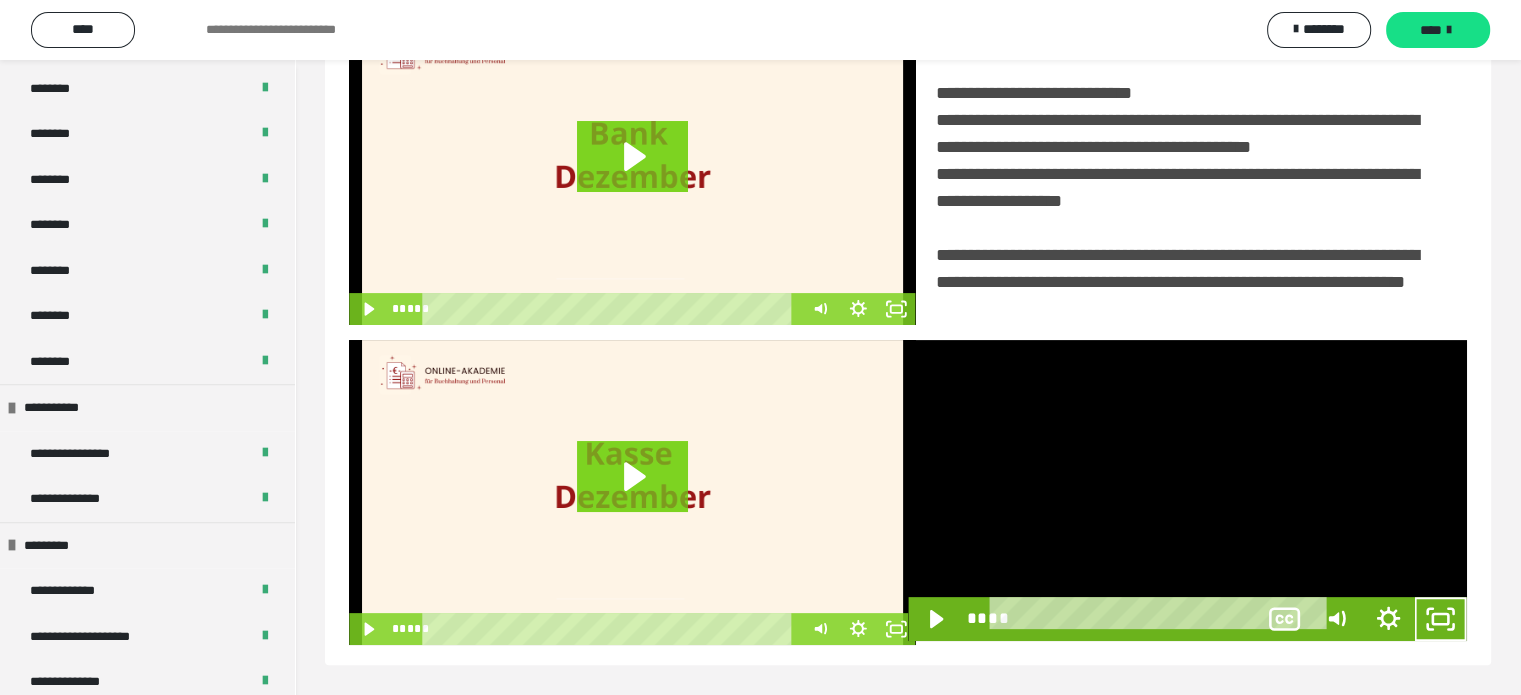 scroll, scrollTop: 334, scrollLeft: 0, axis: vertical 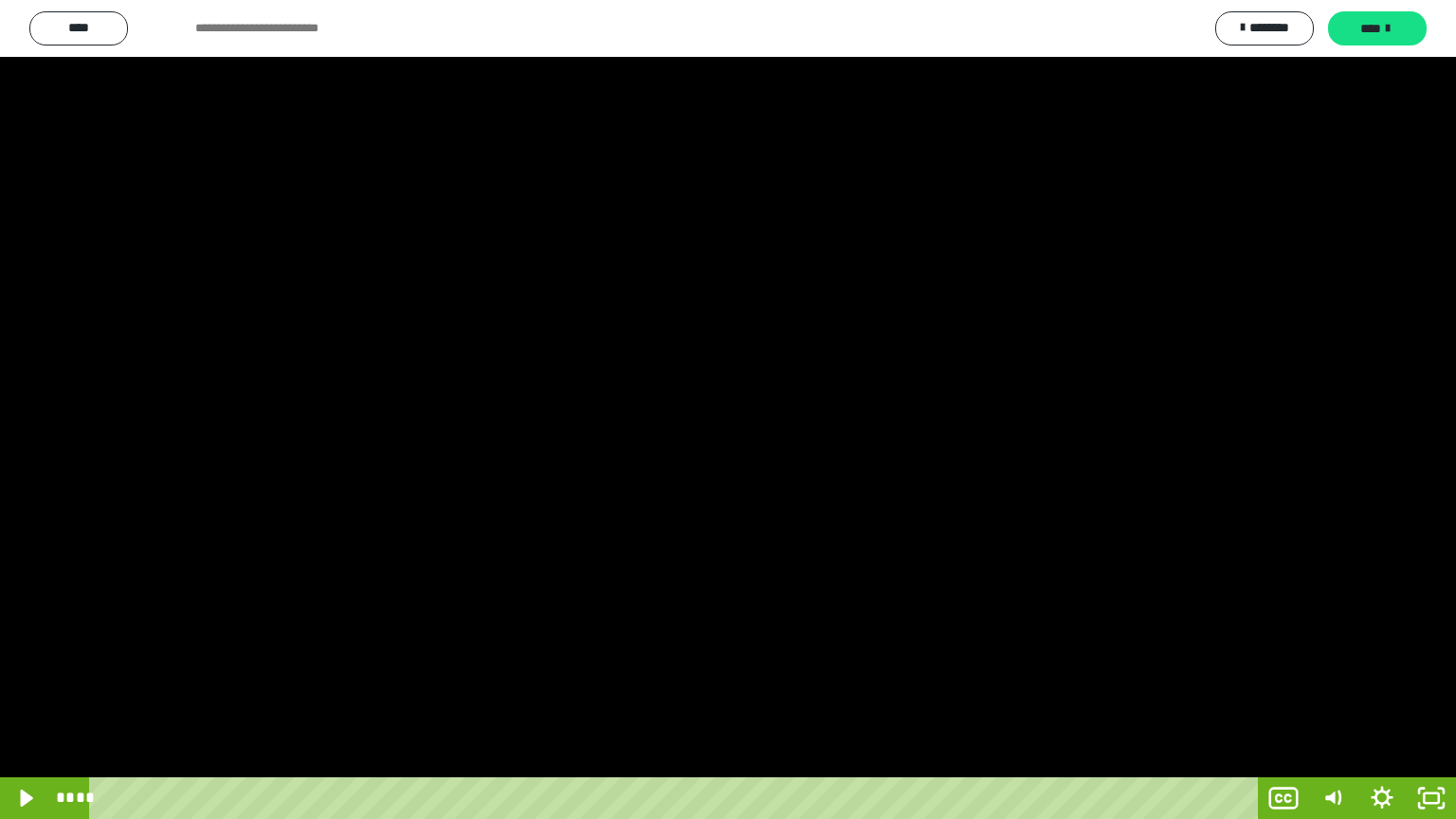 click at bounding box center (728, 410) 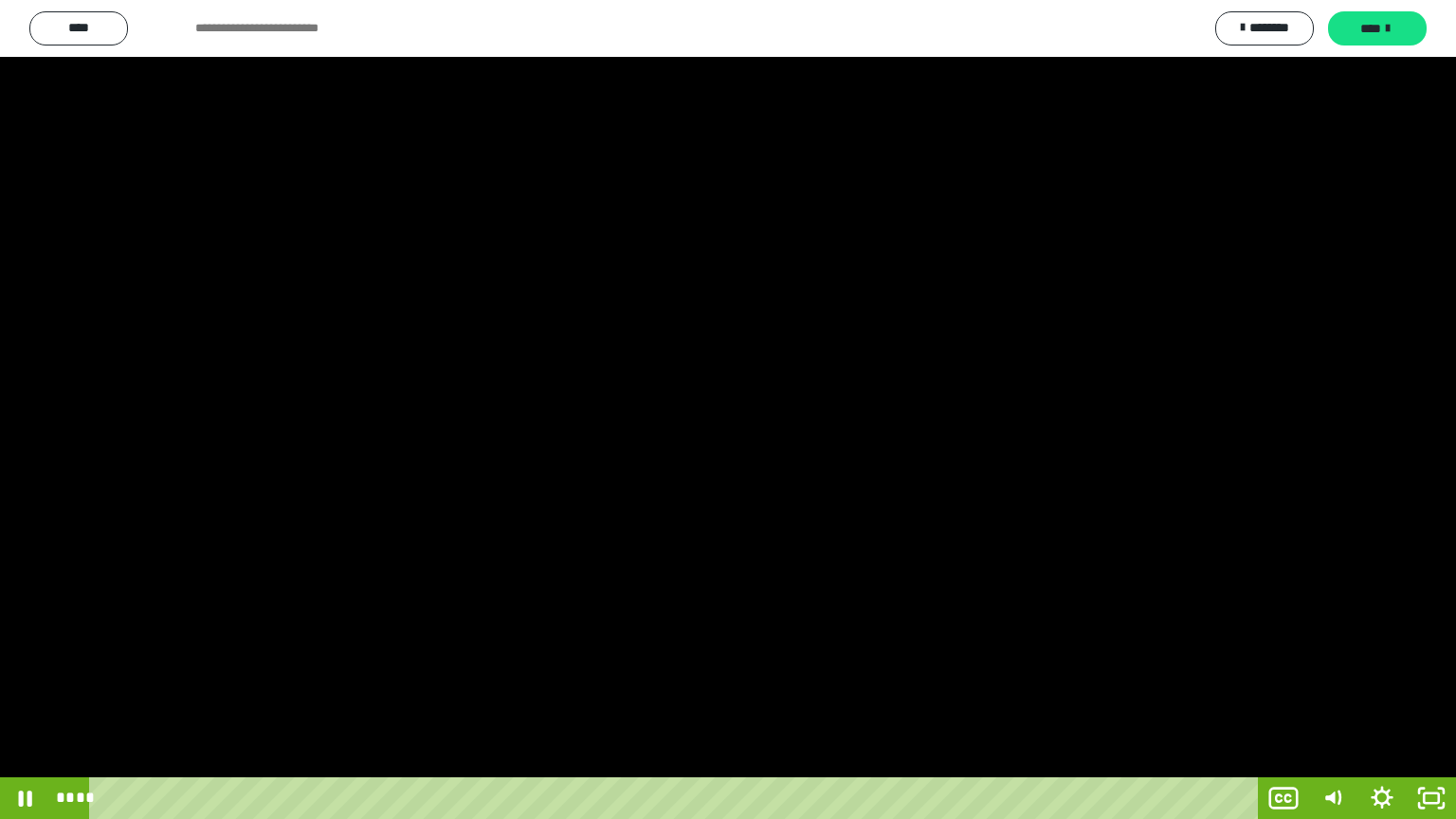 click at bounding box center (728, 410) 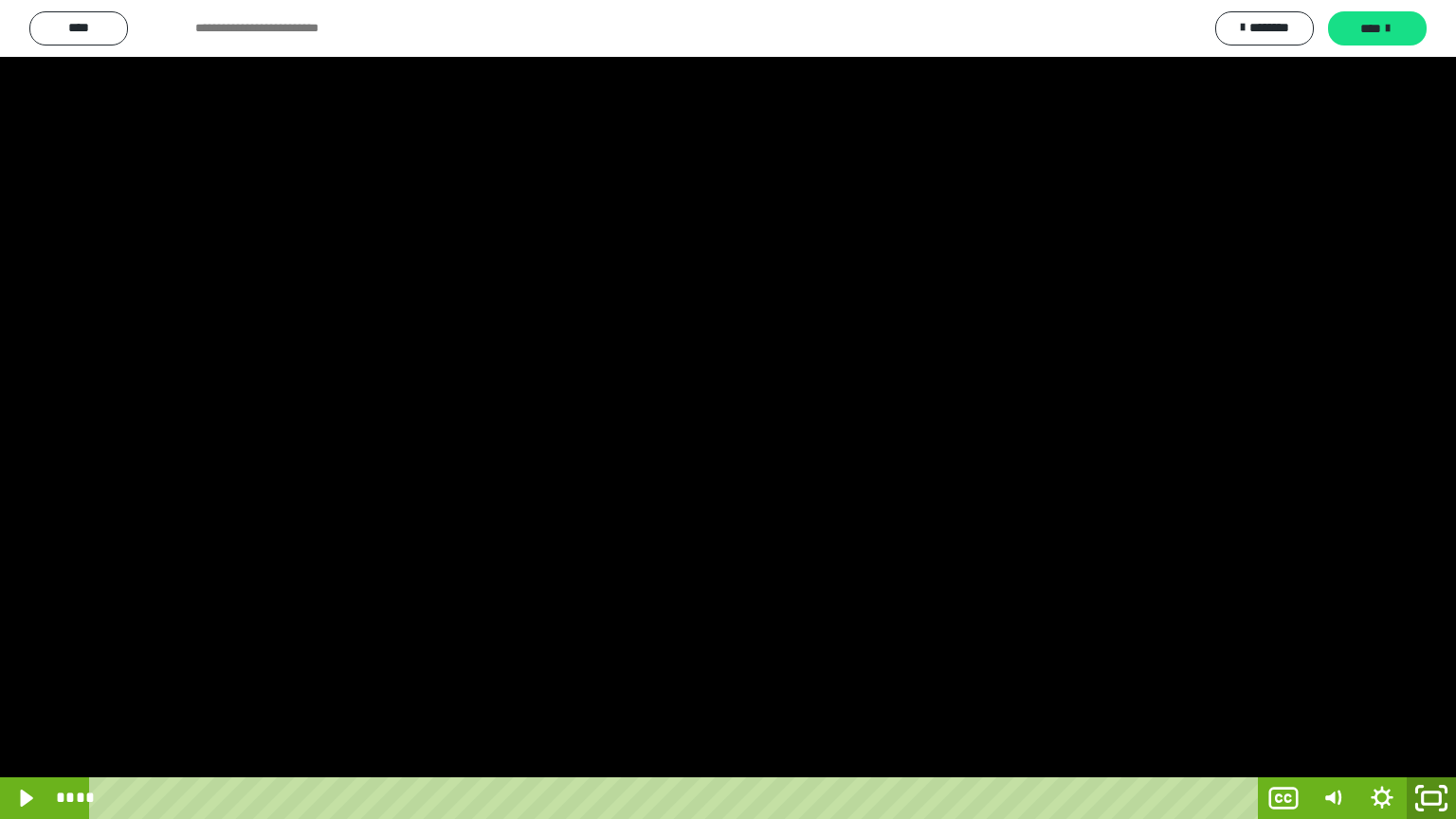 click 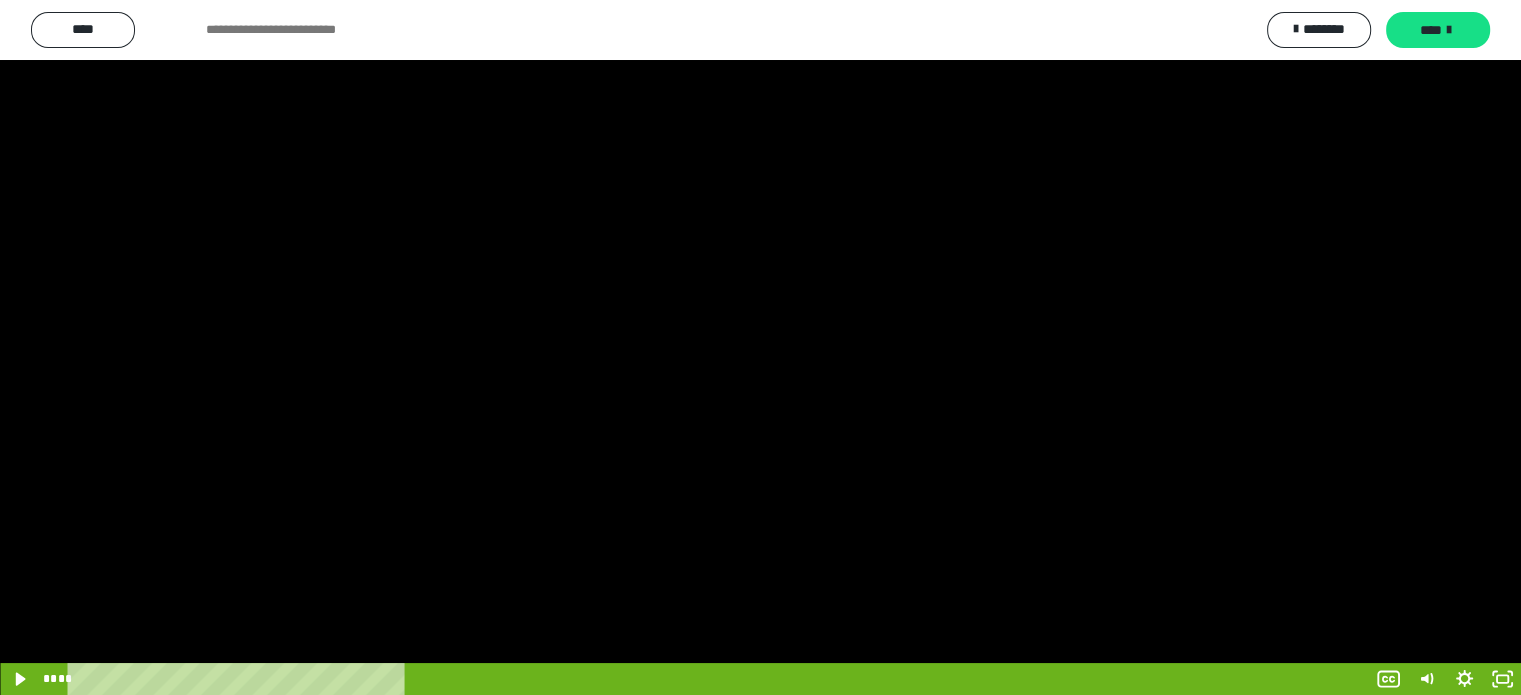scroll, scrollTop: 494, scrollLeft: 0, axis: vertical 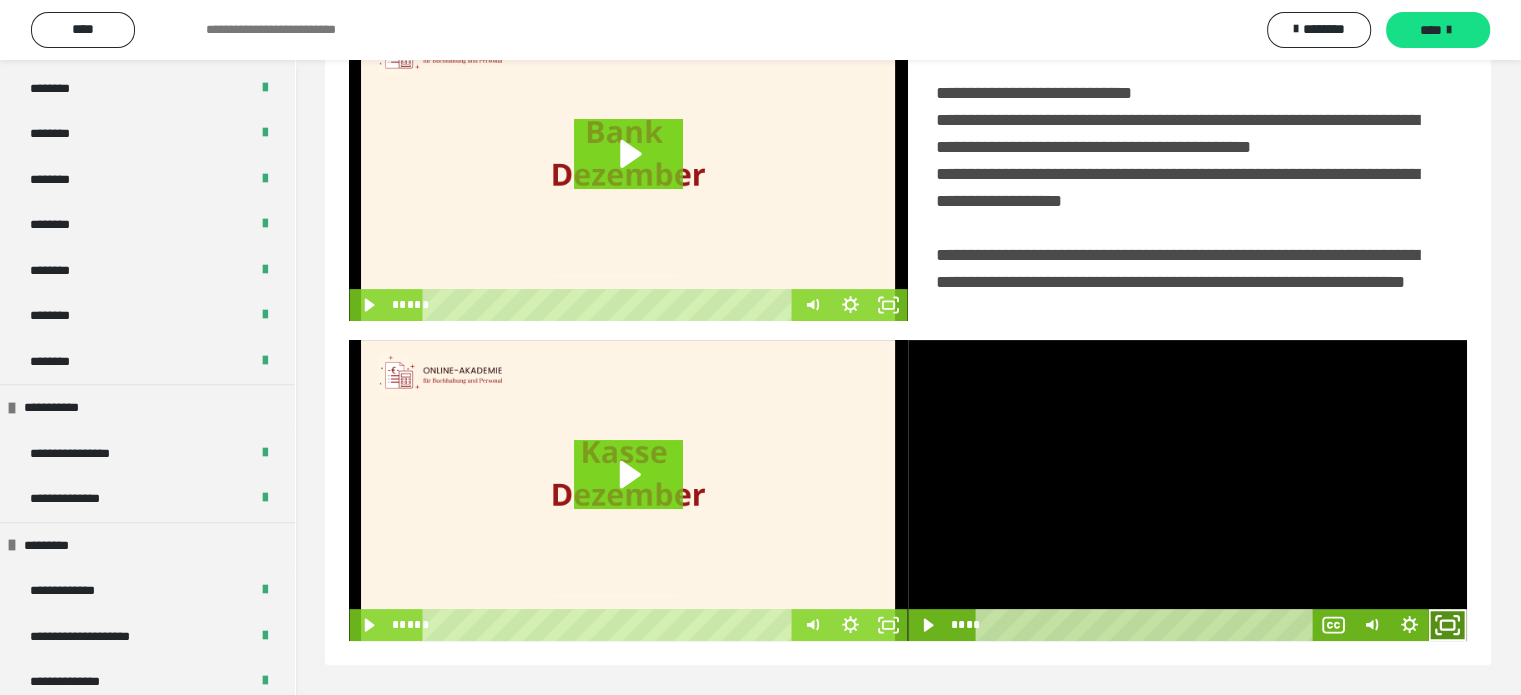 click 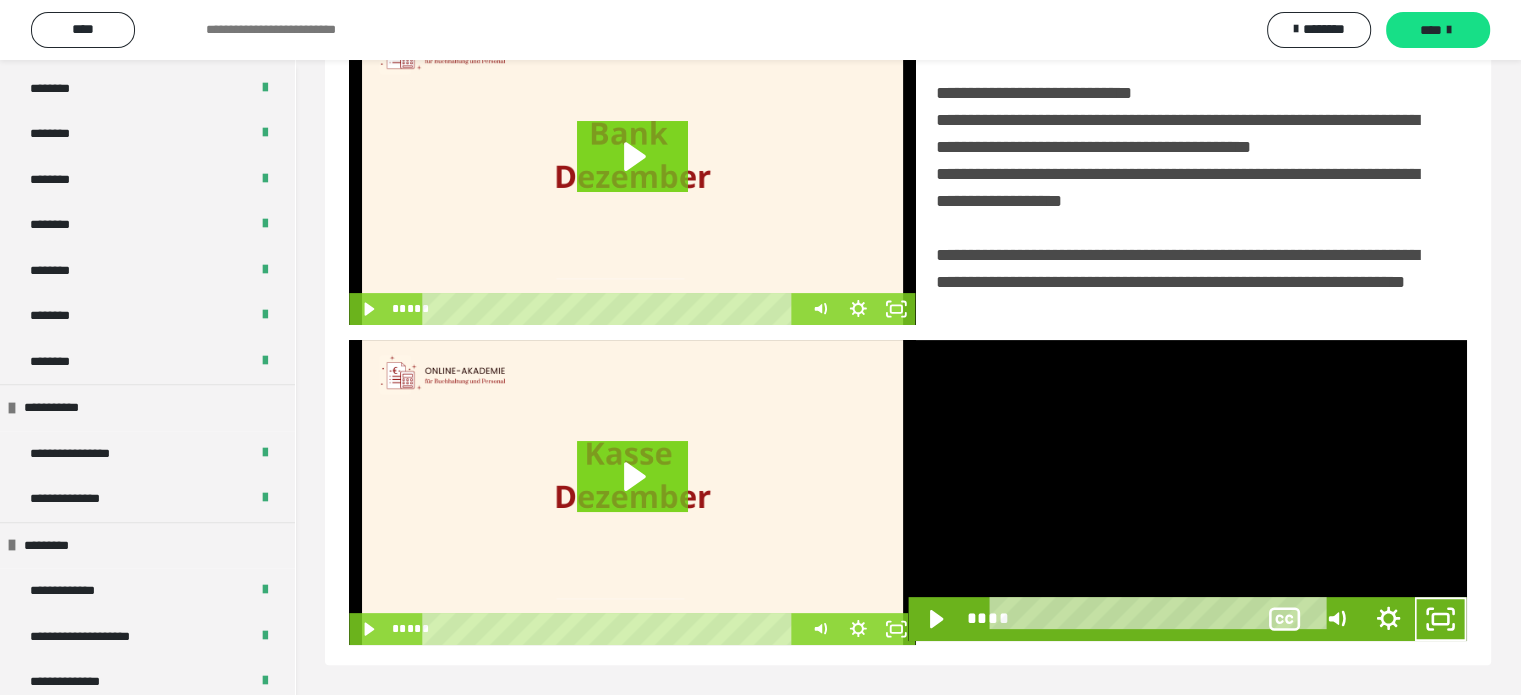 scroll, scrollTop: 334, scrollLeft: 0, axis: vertical 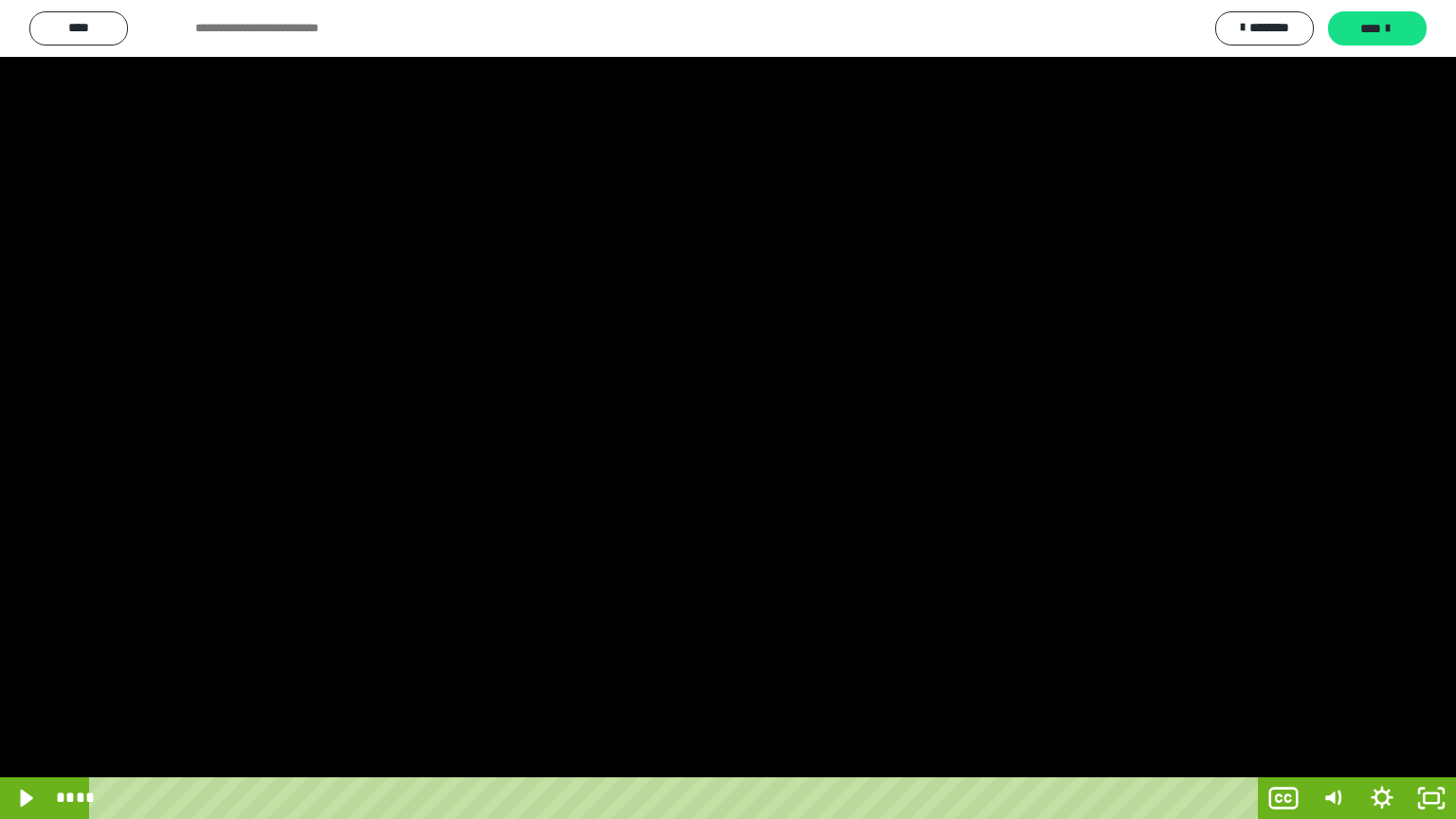 click at bounding box center (728, 410) 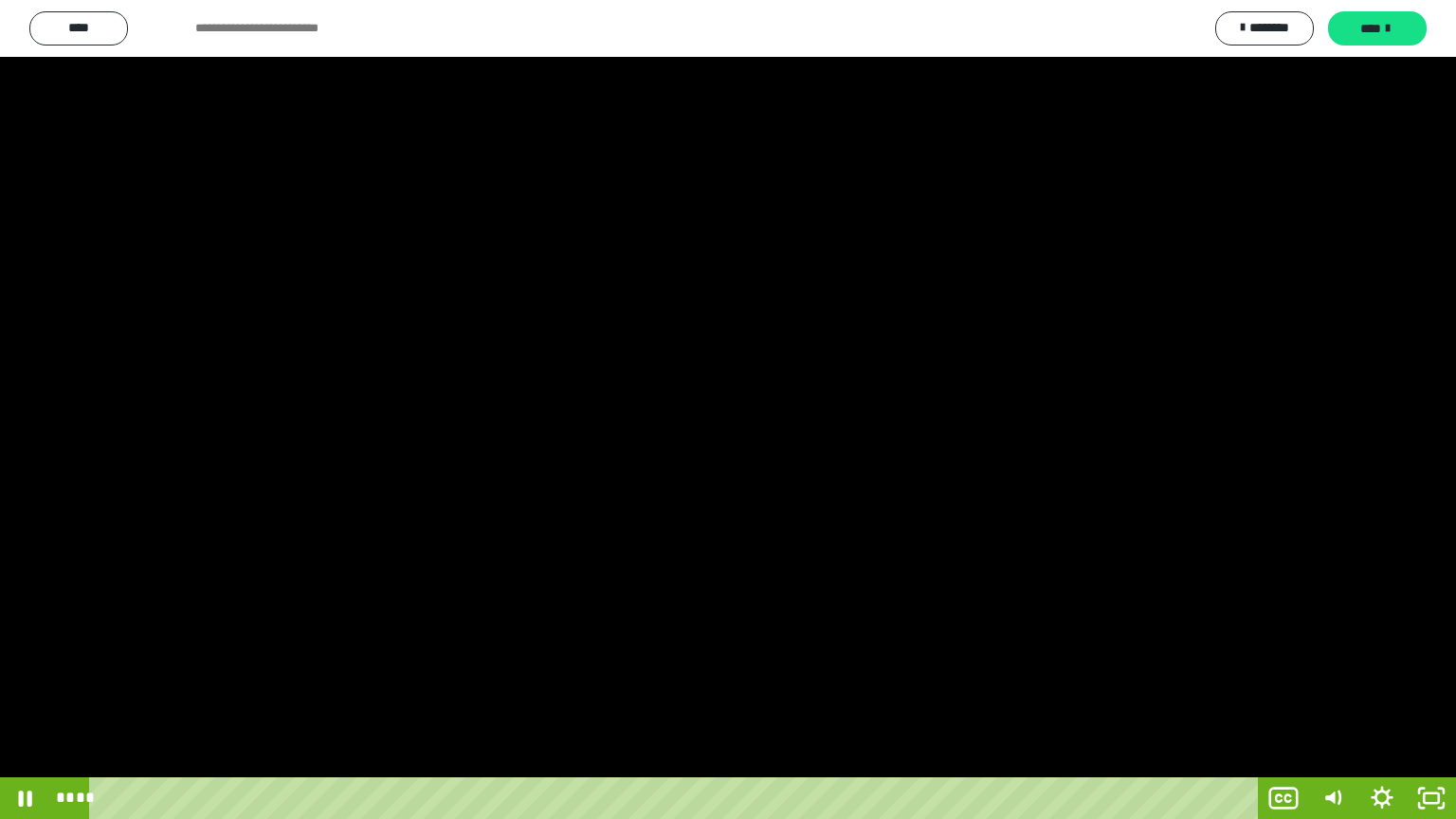 click at bounding box center (728, 410) 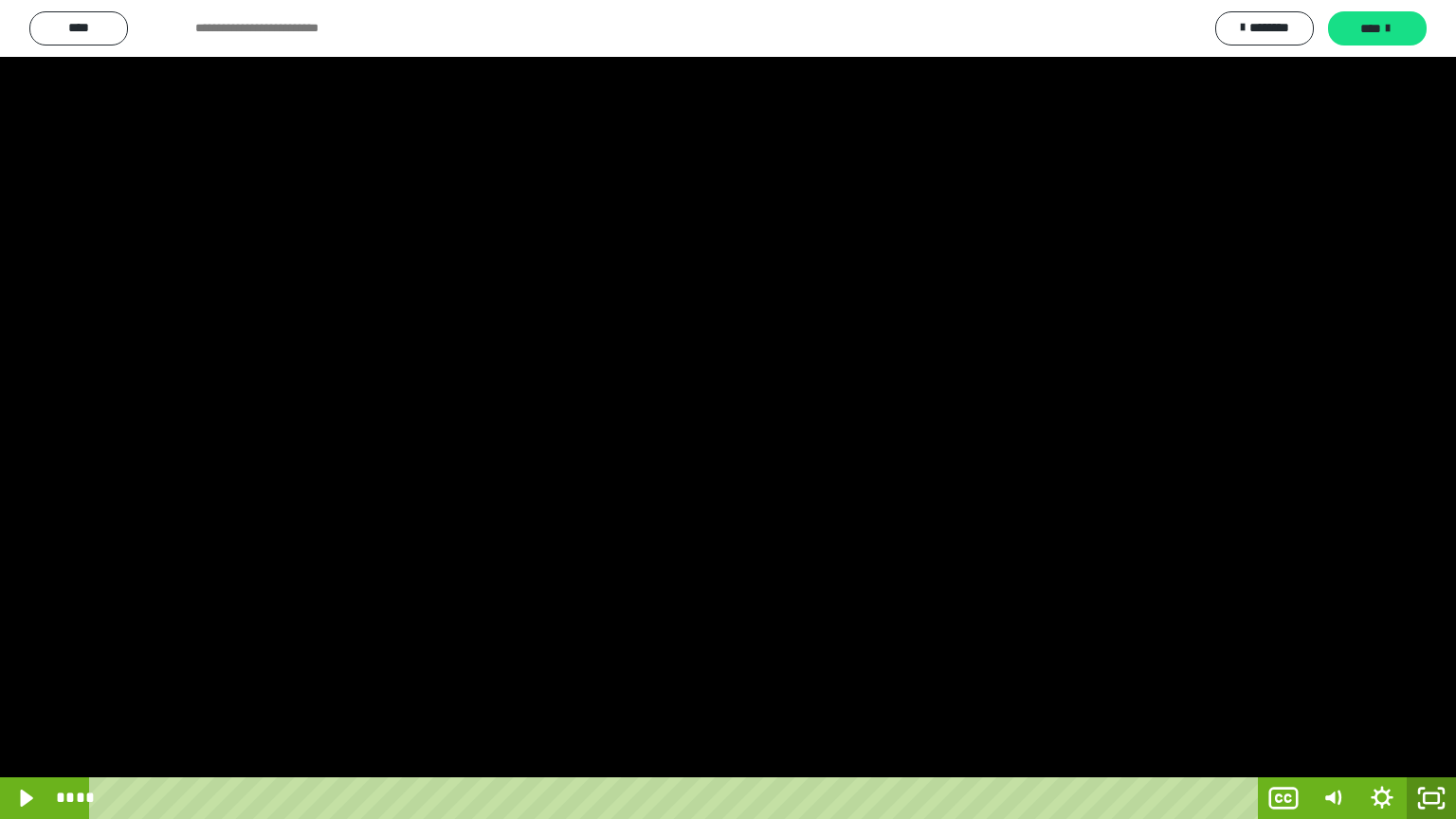 click 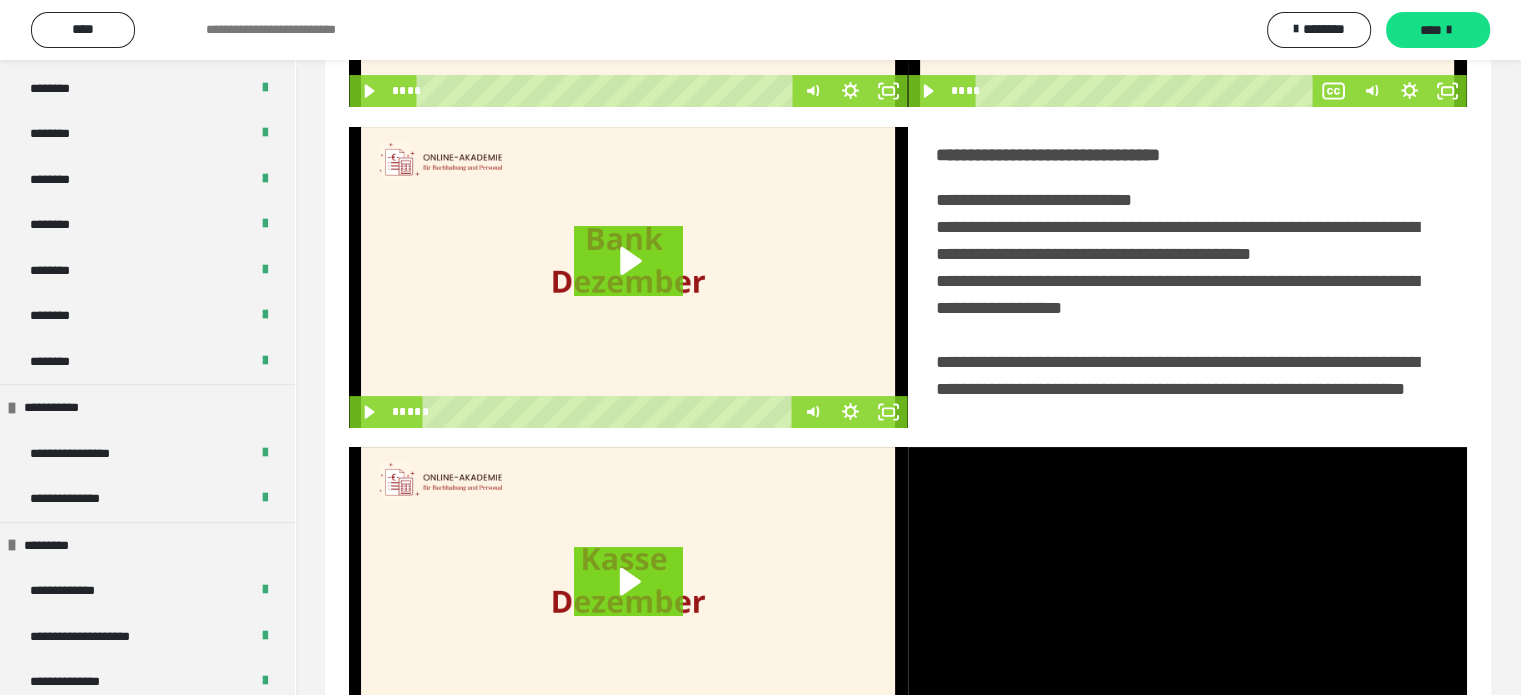 click at bounding box center (1187, 597) 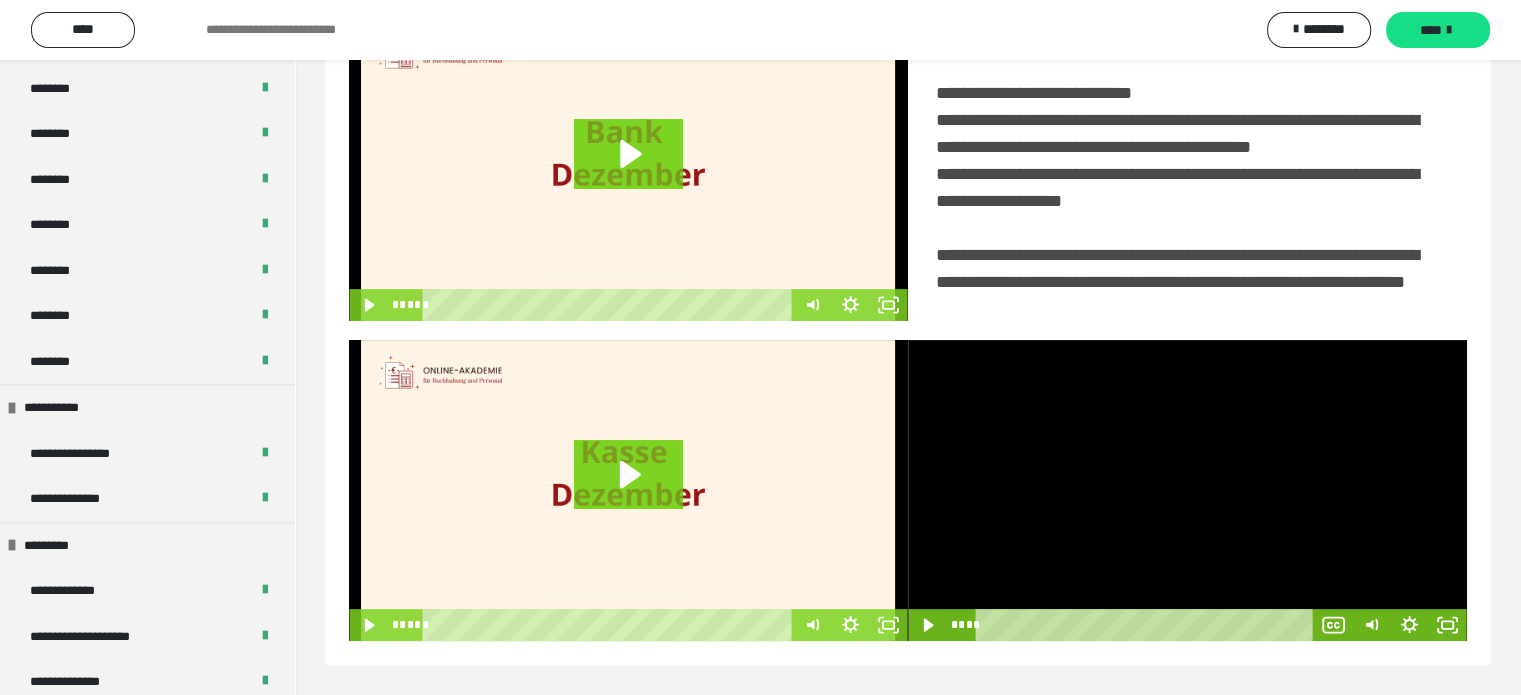 scroll, scrollTop: 494, scrollLeft: 0, axis: vertical 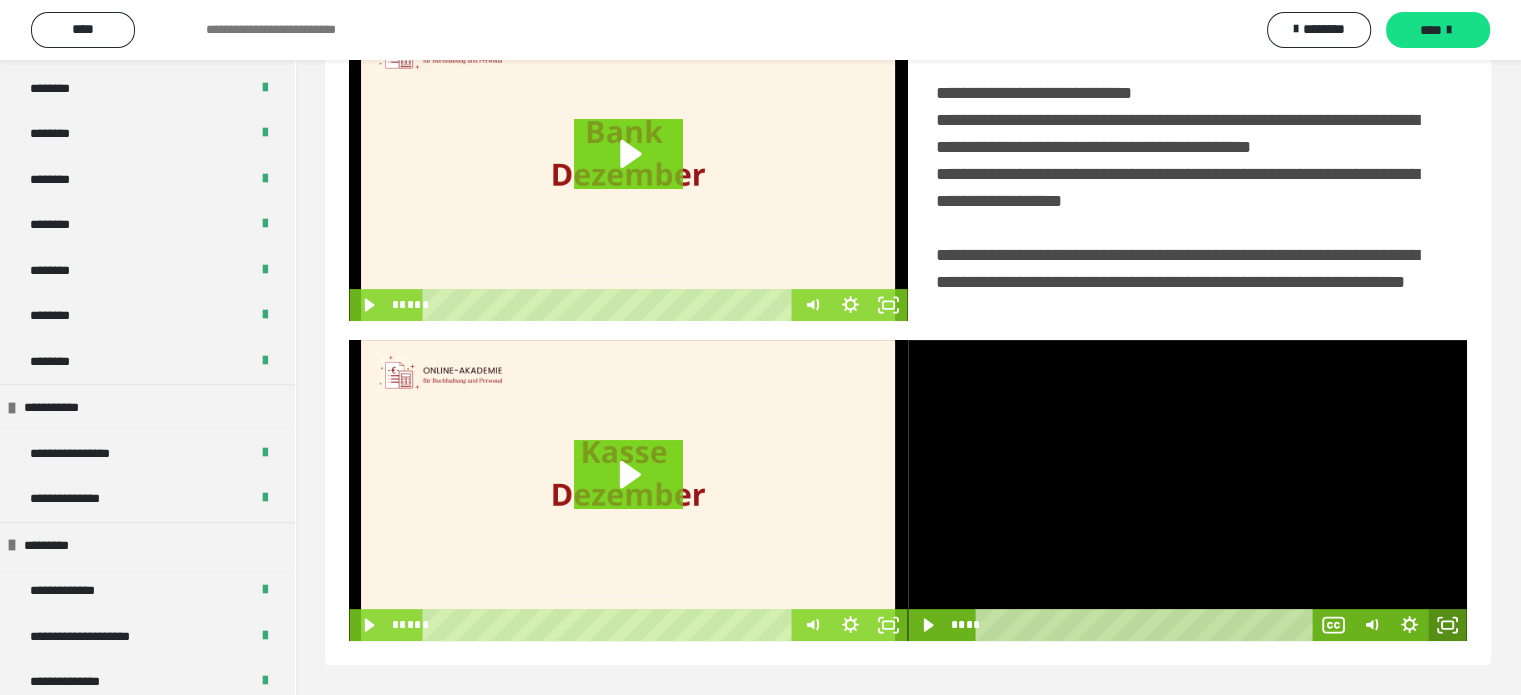 click 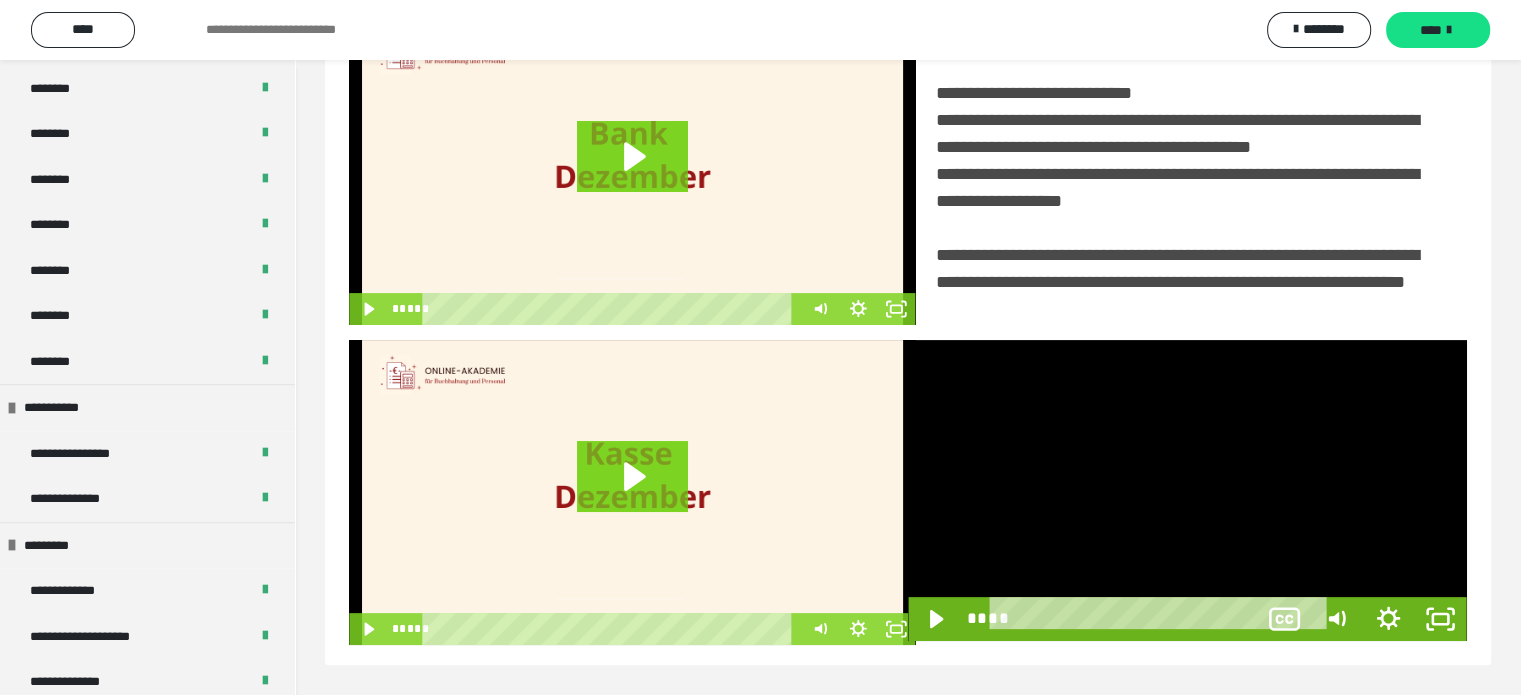 scroll, scrollTop: 334, scrollLeft: 0, axis: vertical 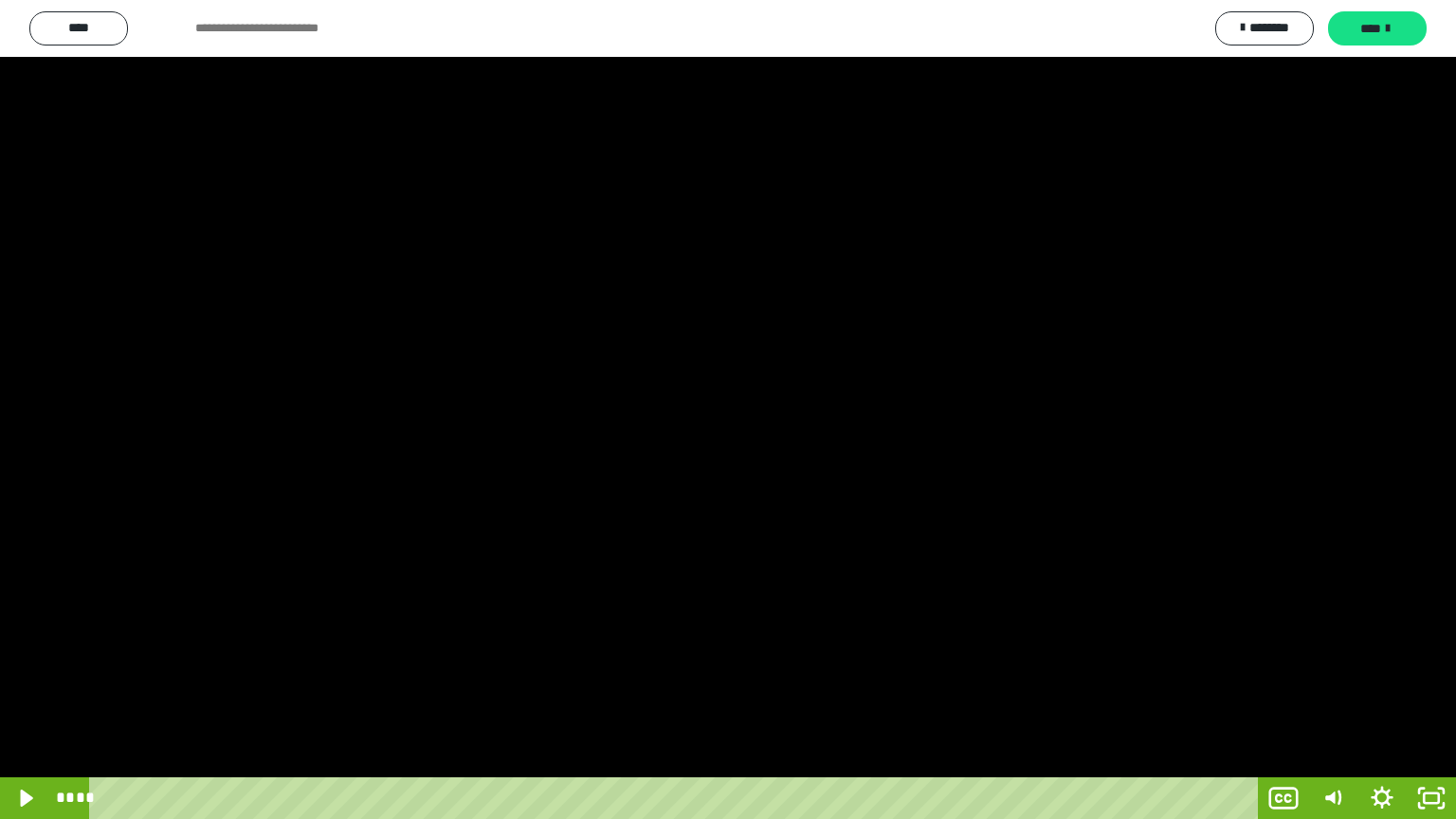 click at bounding box center (728, 410) 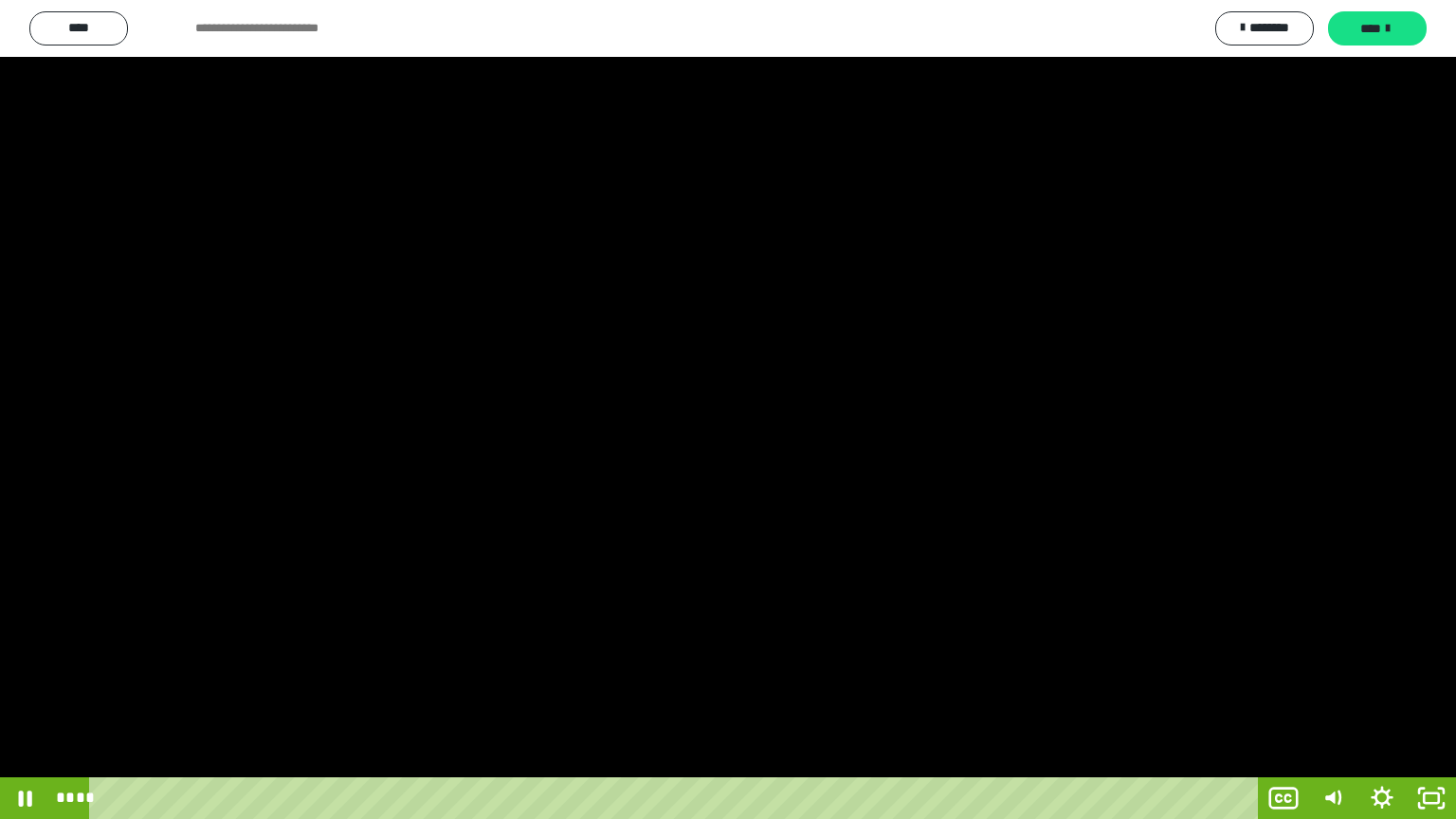 click at bounding box center [728, 410] 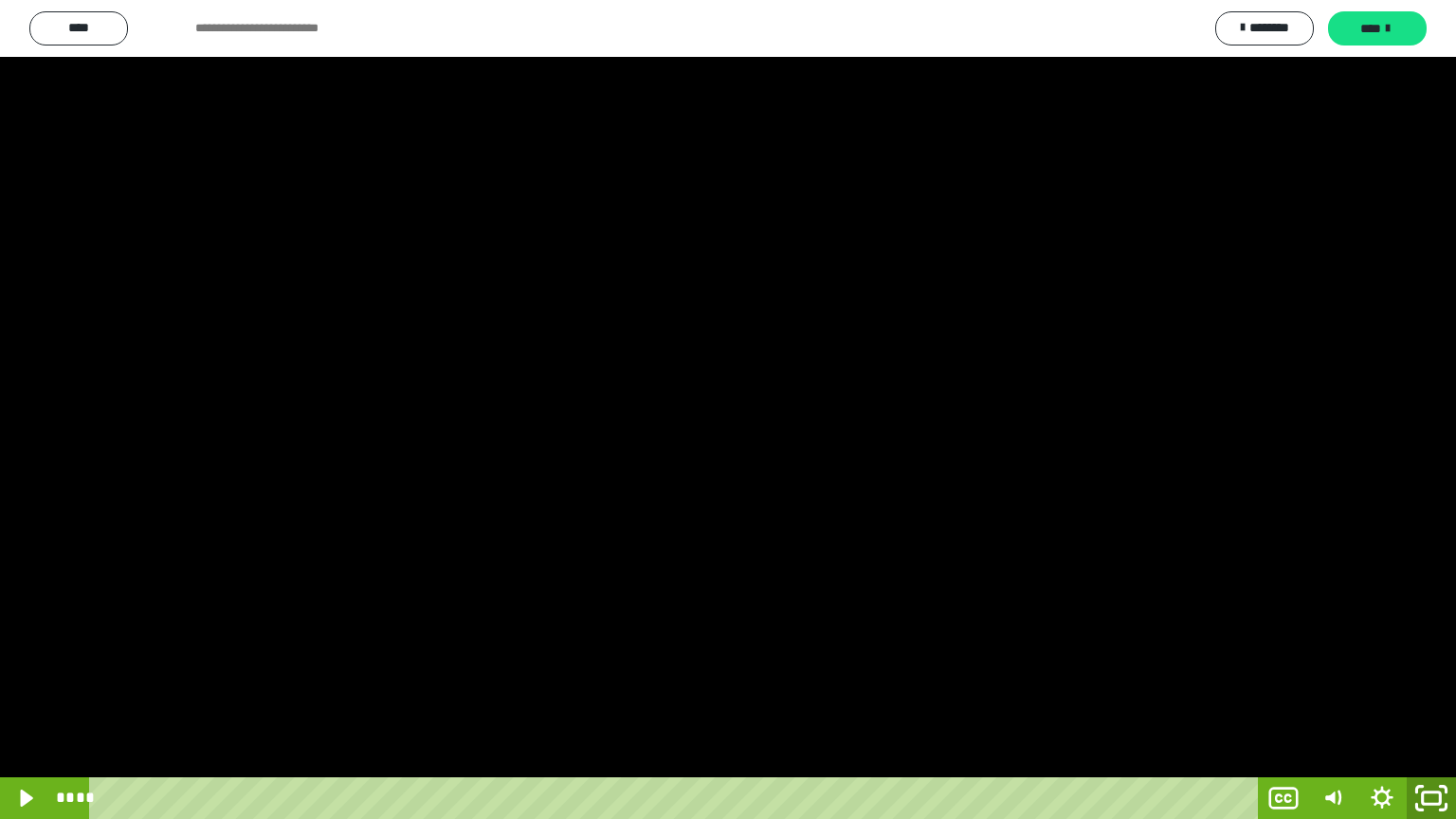 click 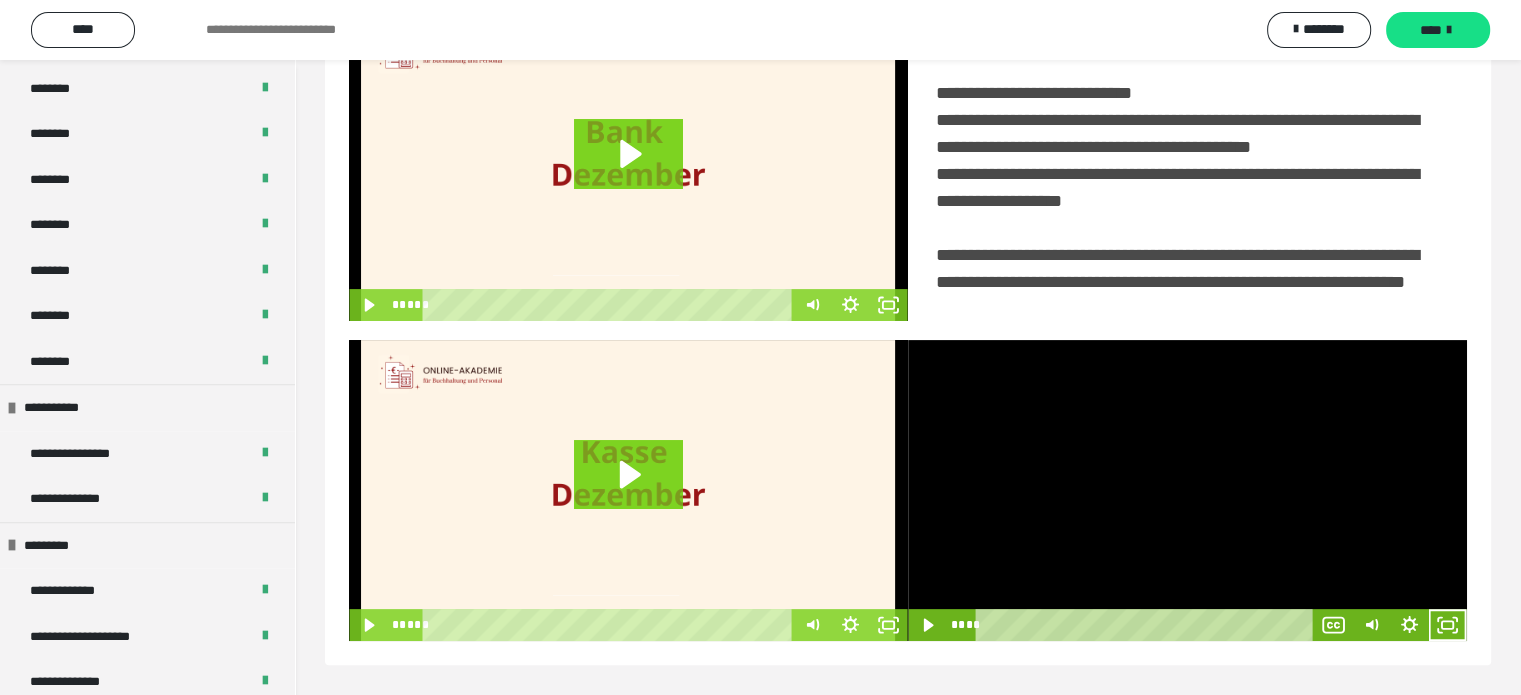 scroll, scrollTop: 494, scrollLeft: 0, axis: vertical 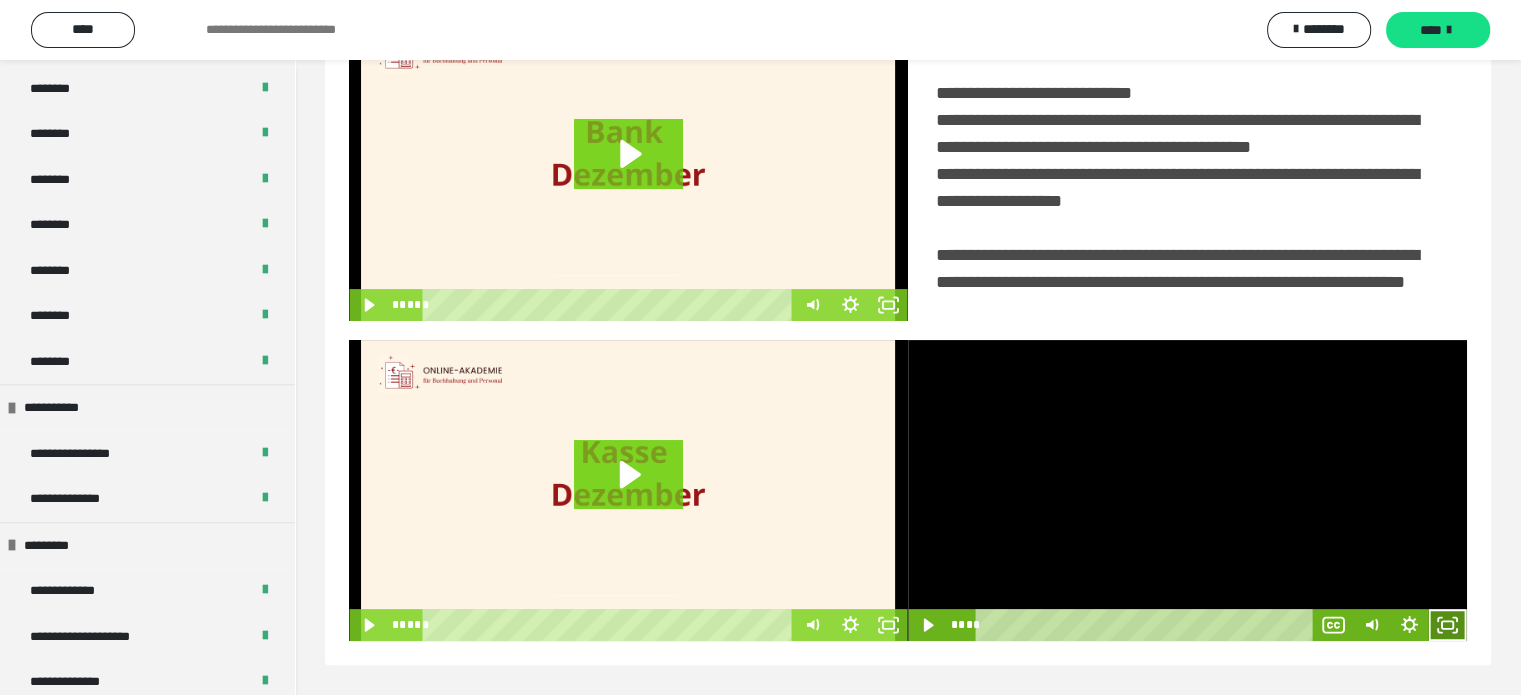 click 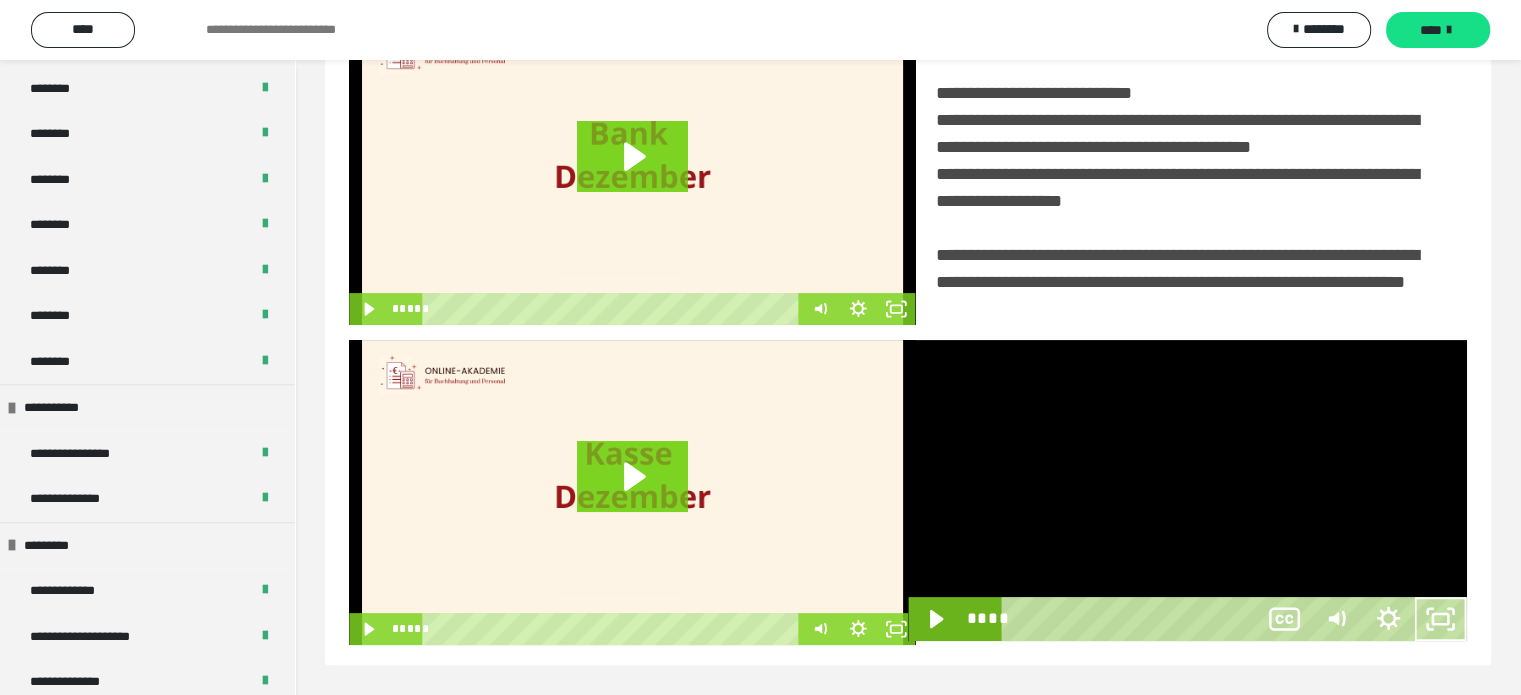 scroll, scrollTop: 334, scrollLeft: 0, axis: vertical 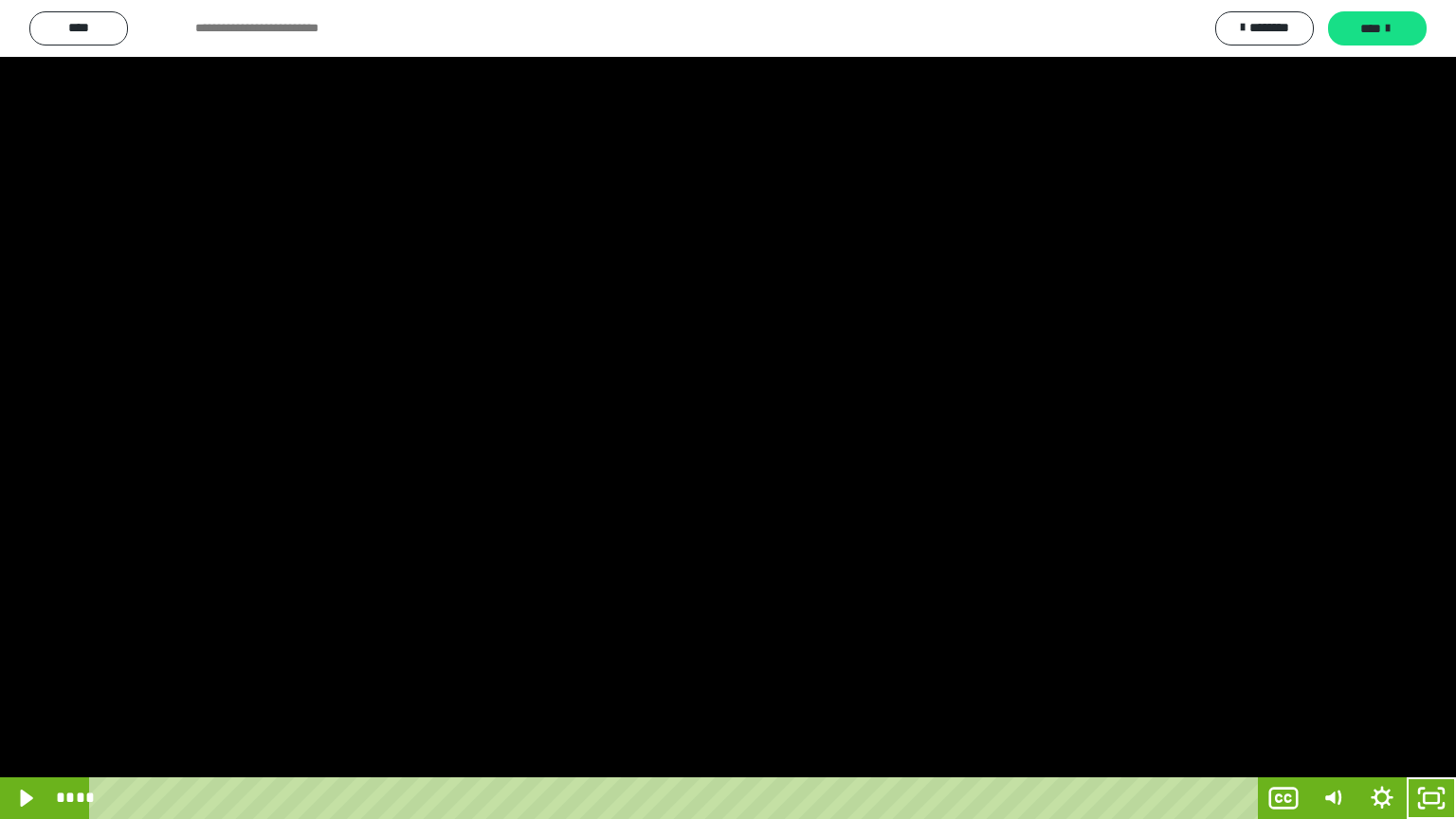 click at bounding box center (728, 410) 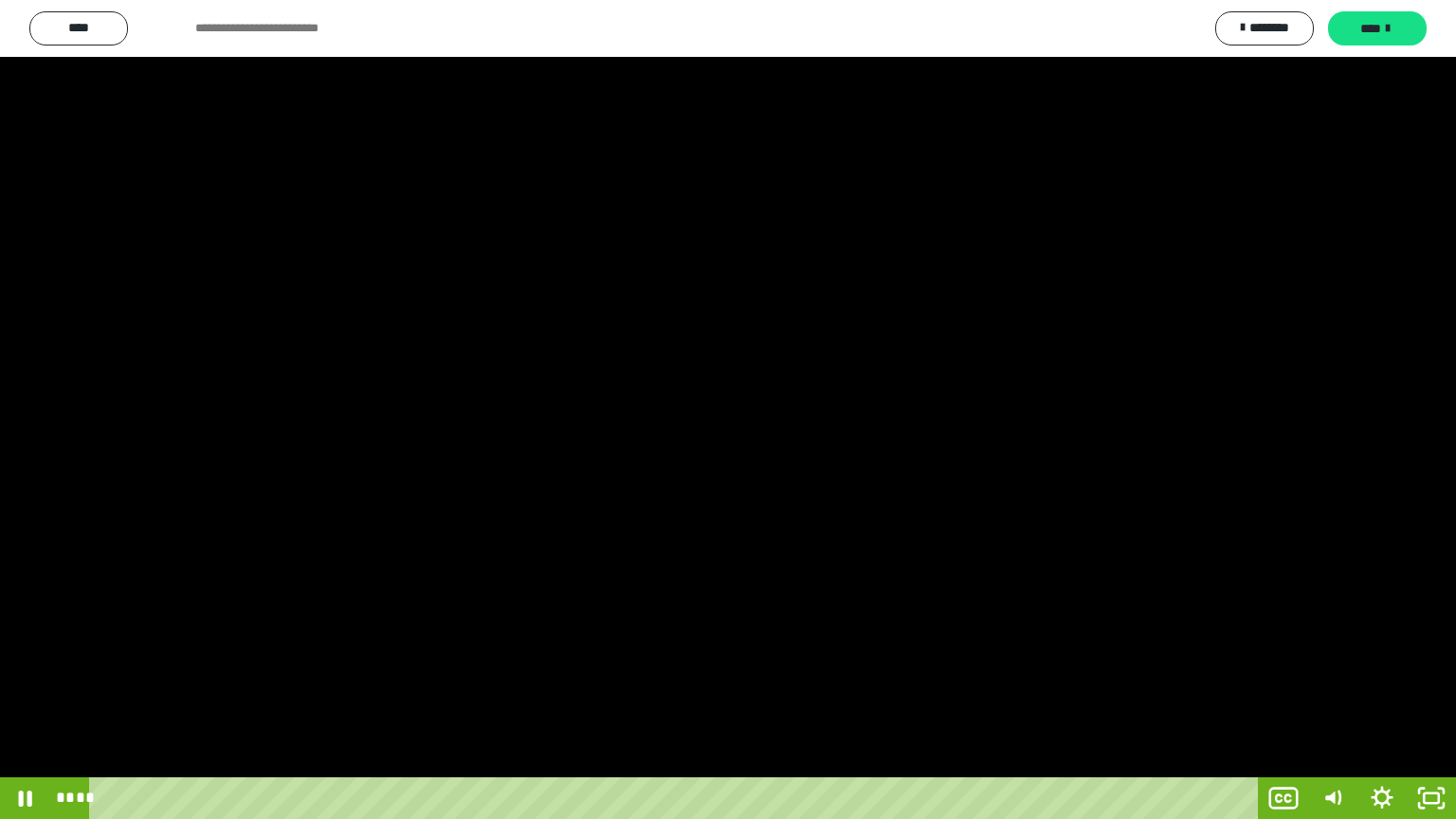 click at bounding box center (728, 410) 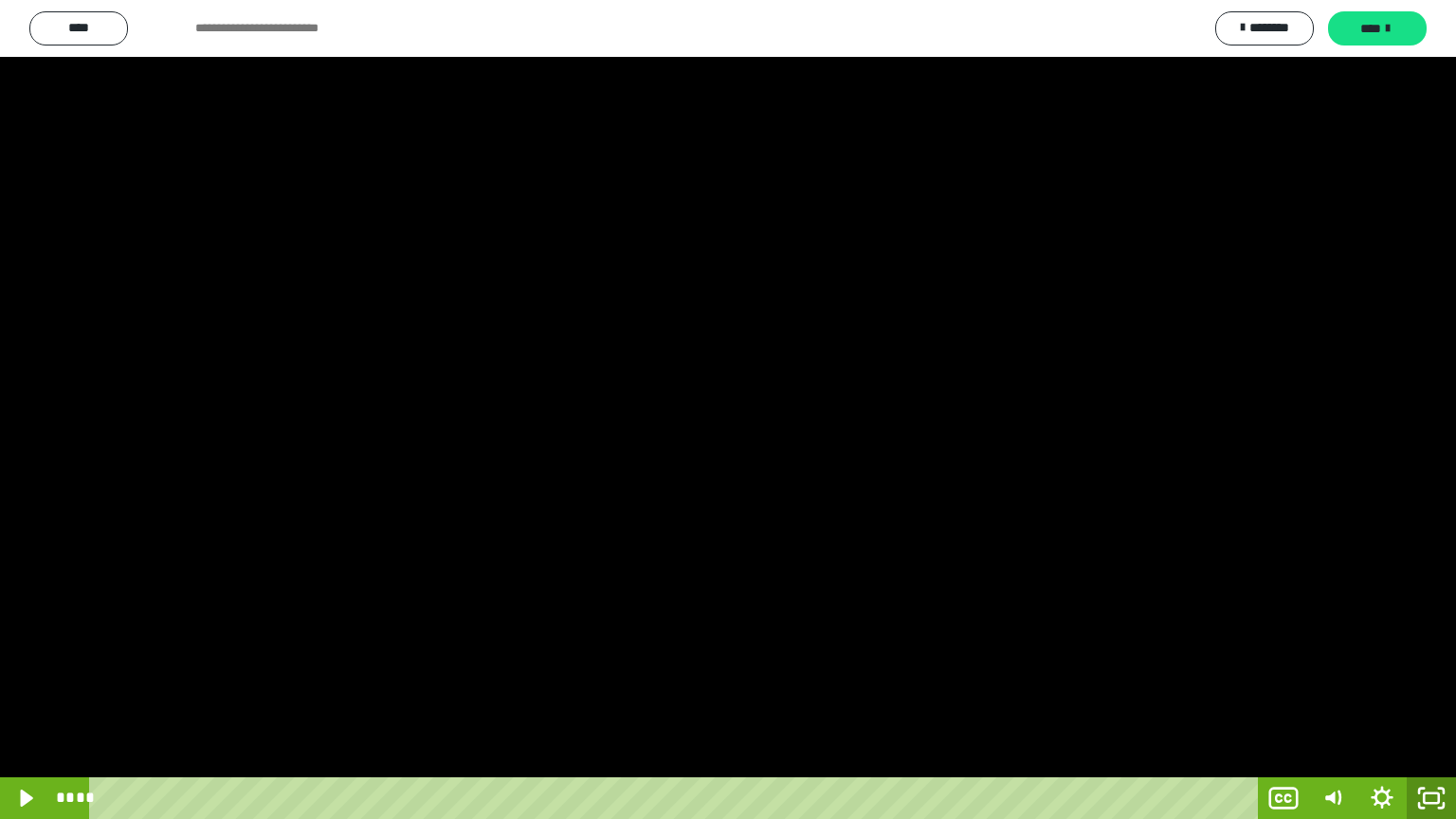 click 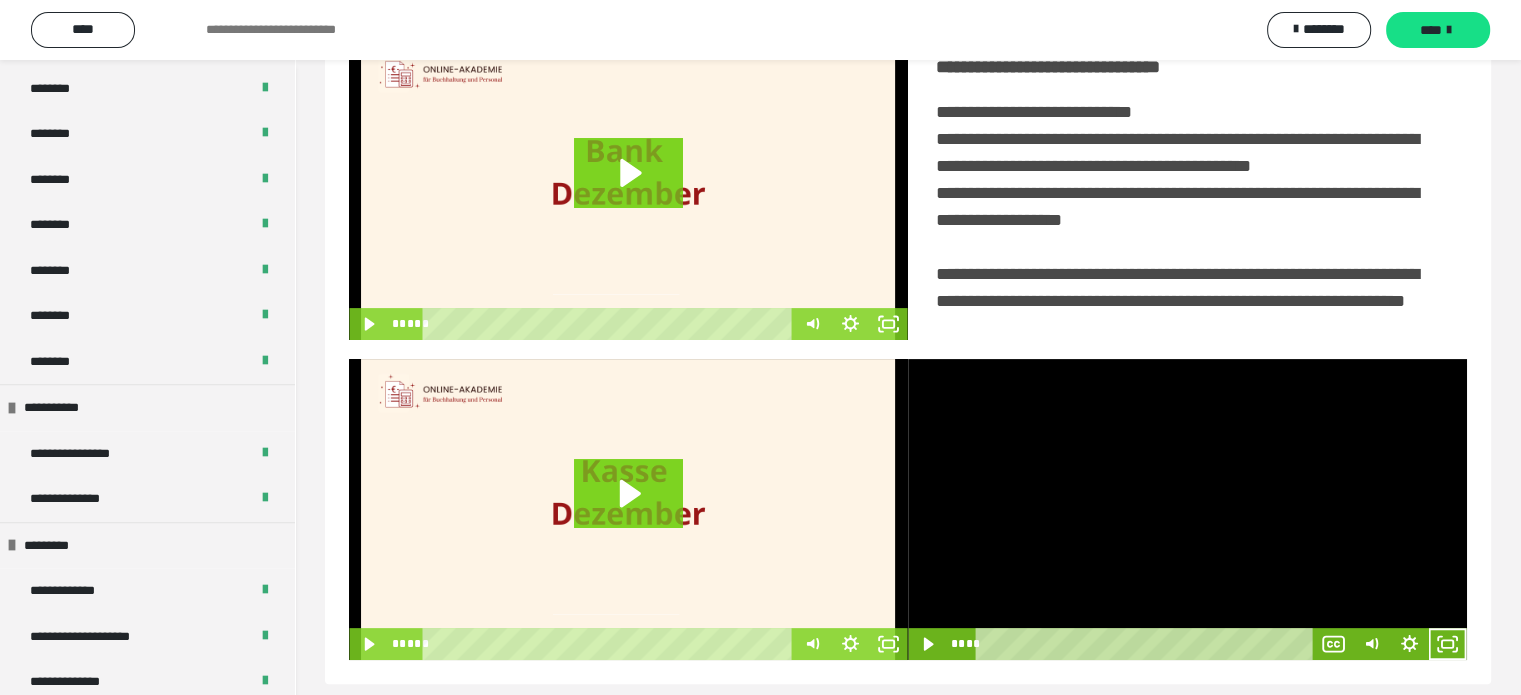 scroll, scrollTop: 494, scrollLeft: 0, axis: vertical 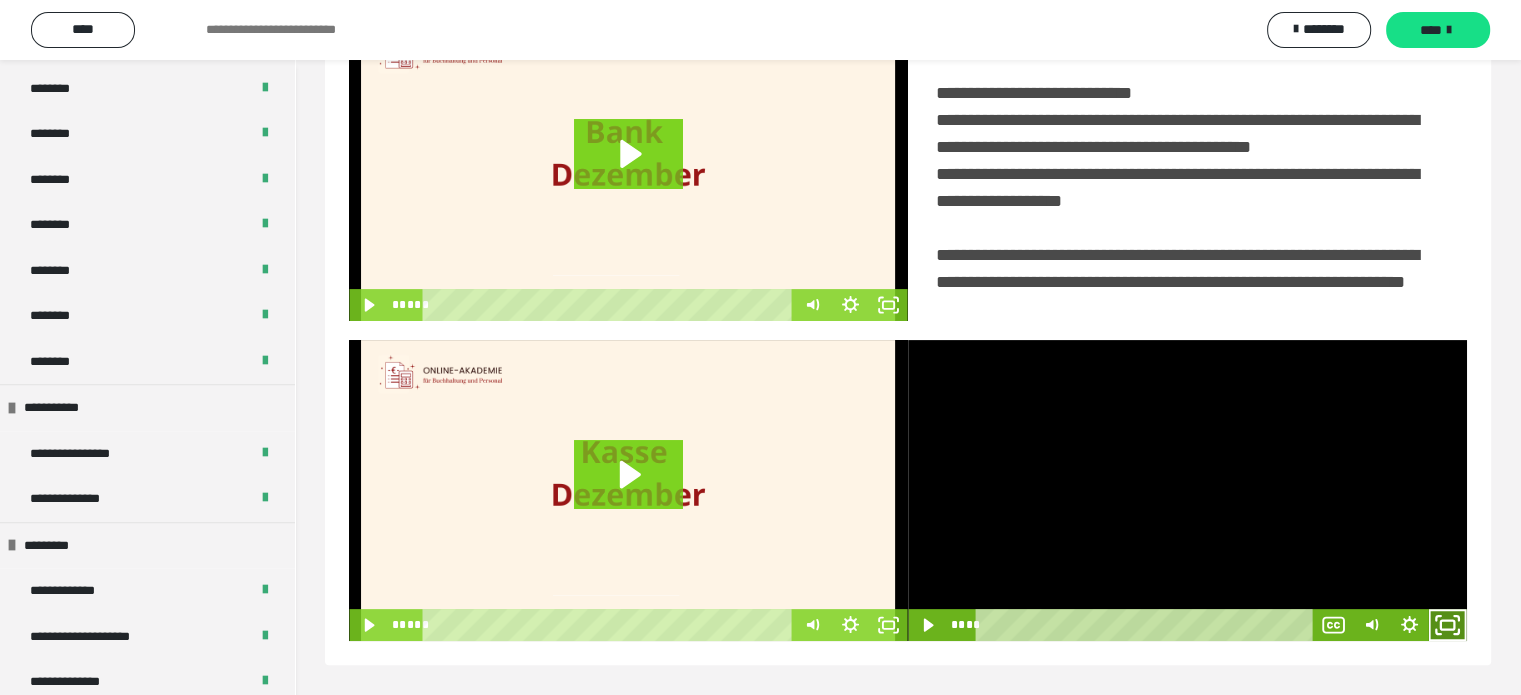 click 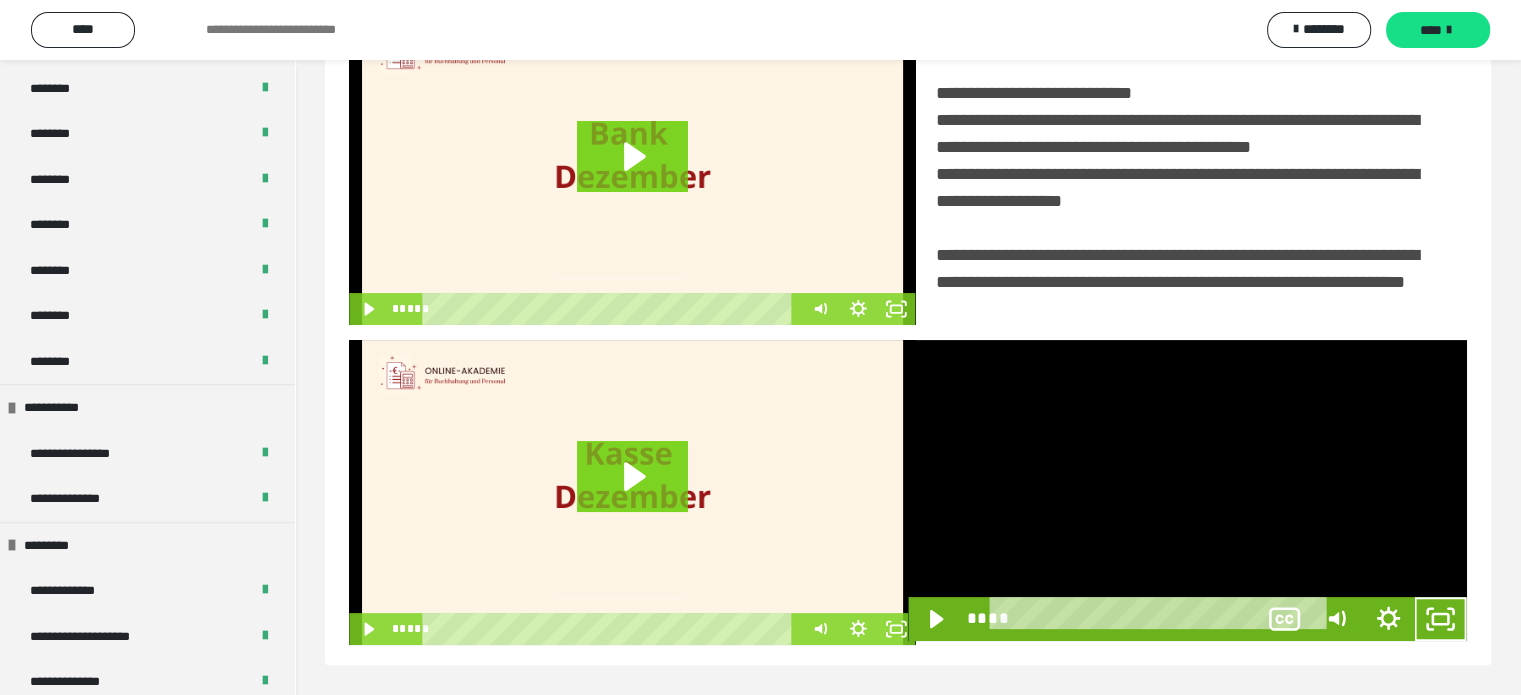 scroll, scrollTop: 334, scrollLeft: 0, axis: vertical 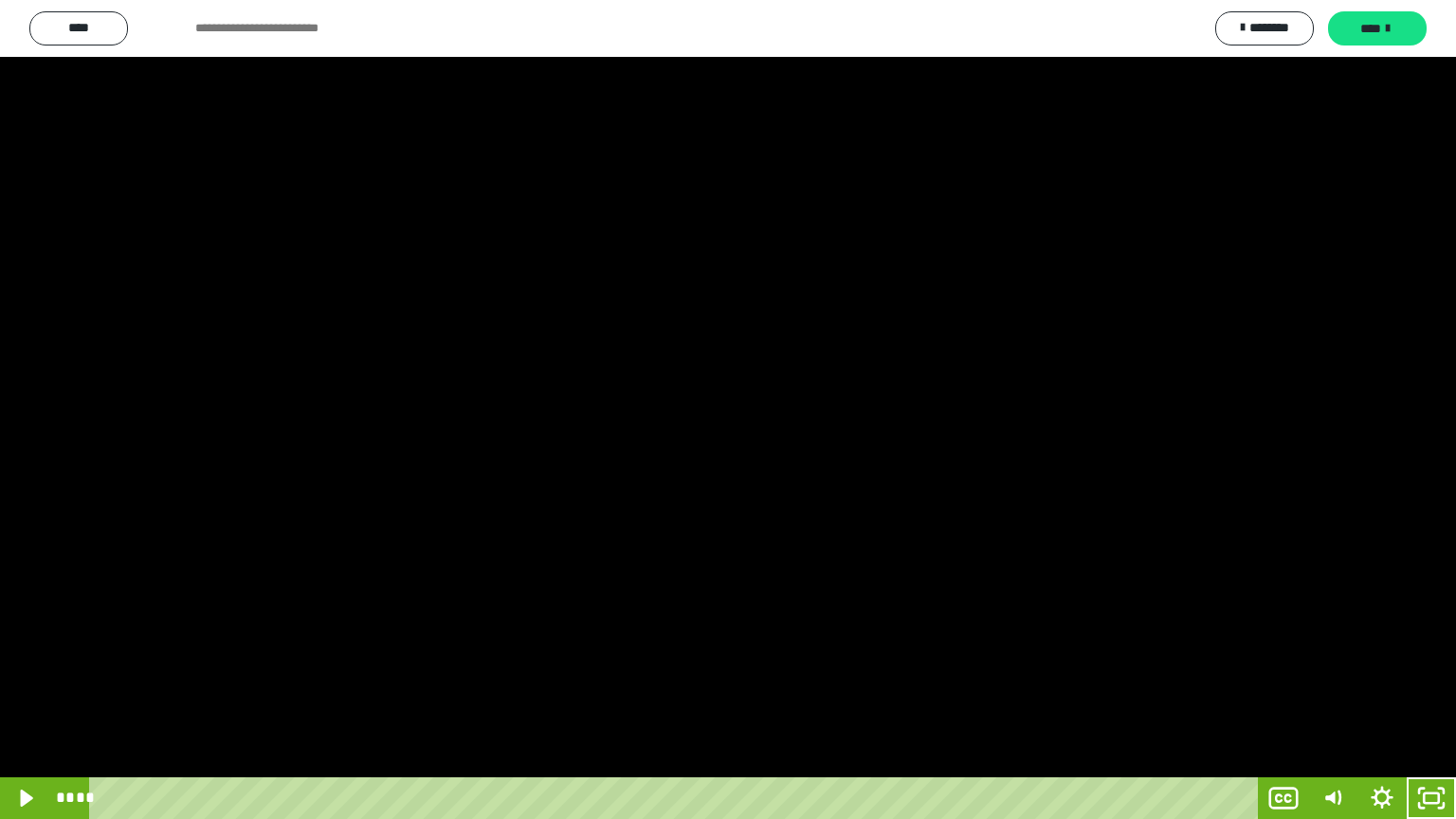 click at bounding box center [728, 410] 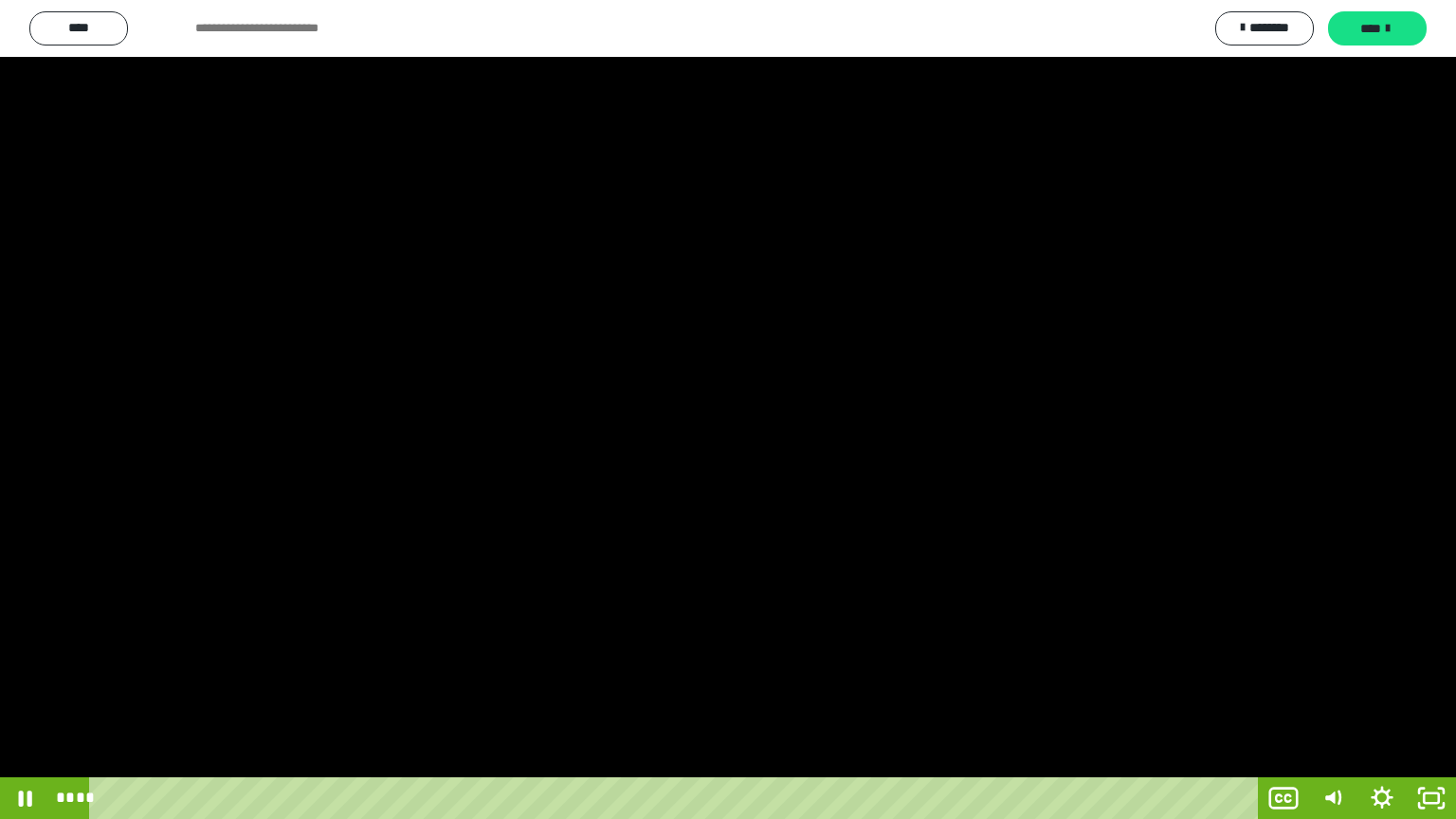 click at bounding box center (728, 410) 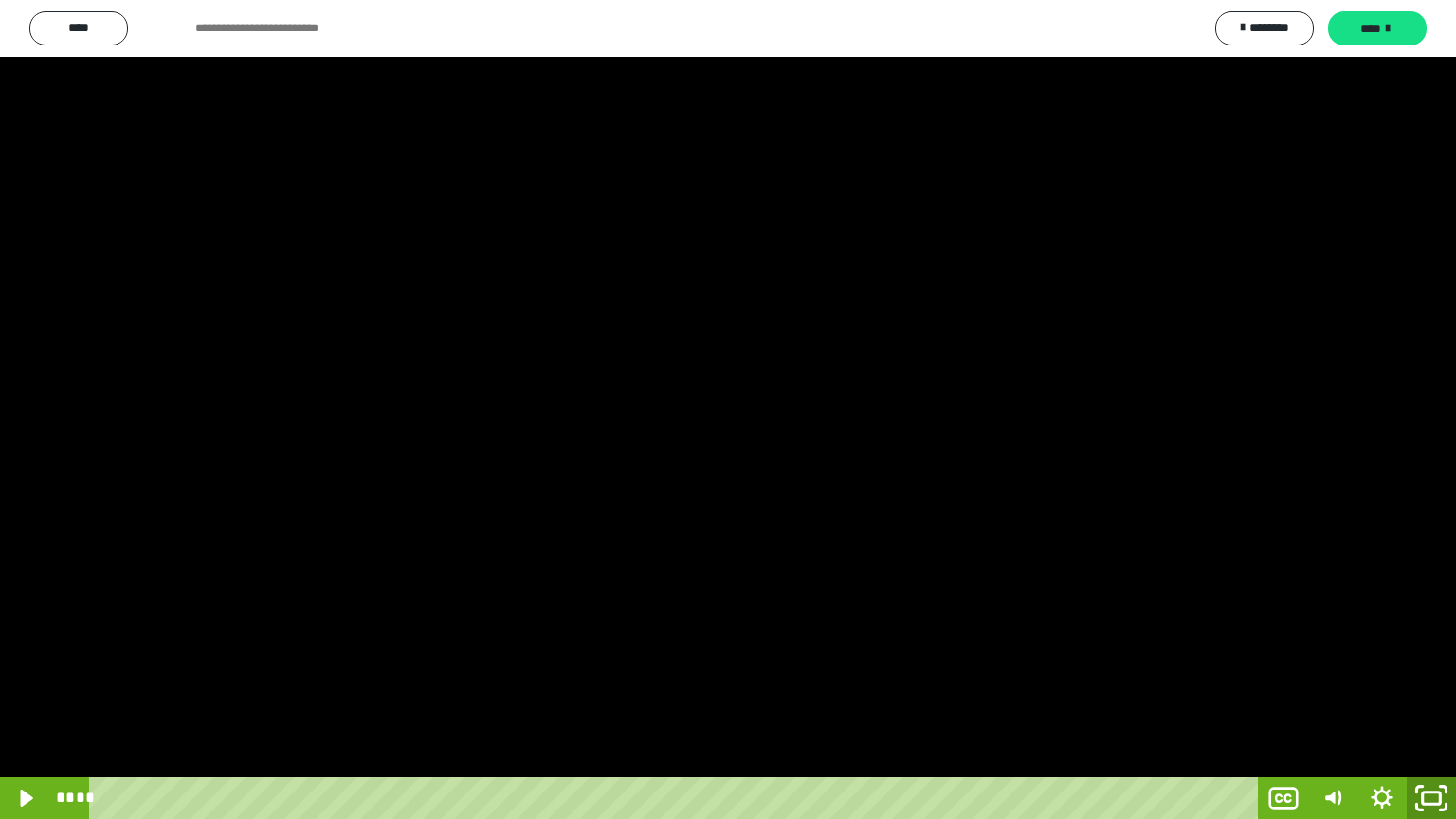click 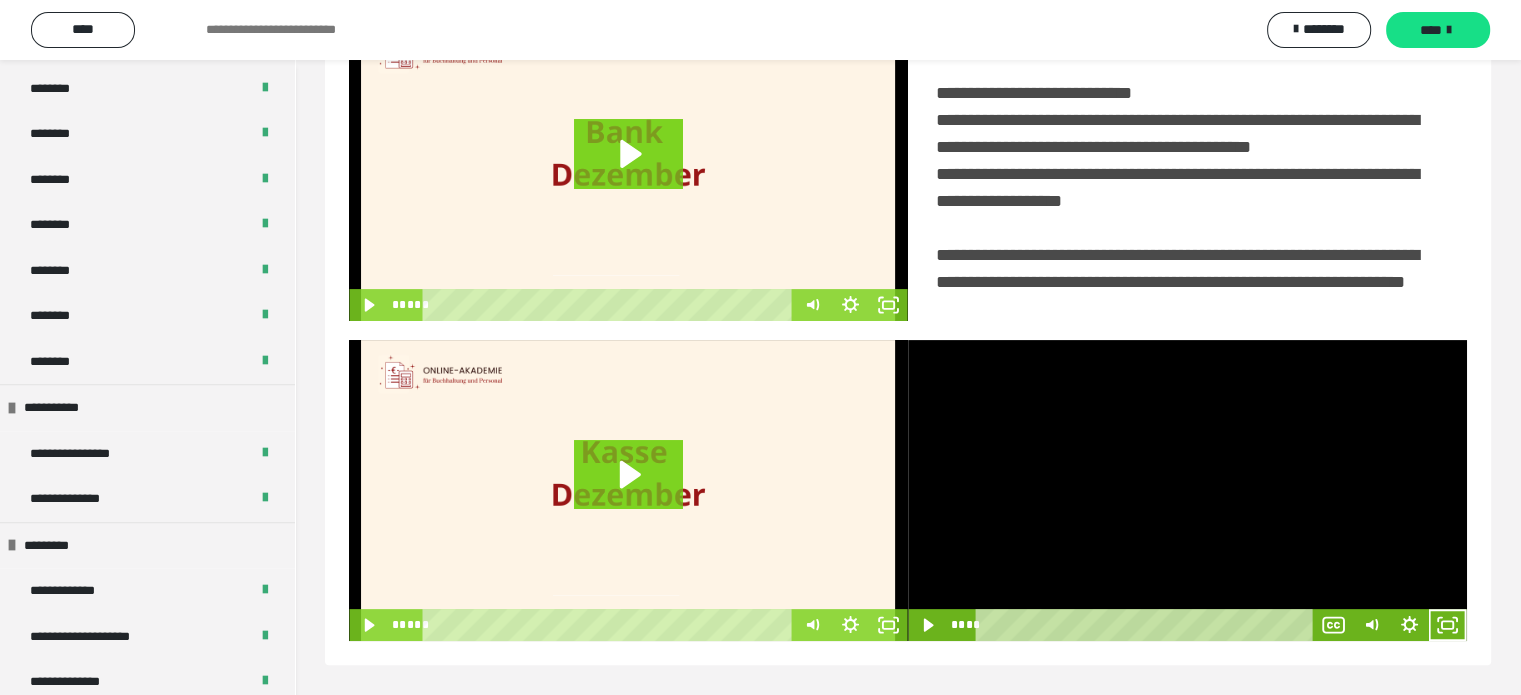 scroll, scrollTop: 494, scrollLeft: 0, axis: vertical 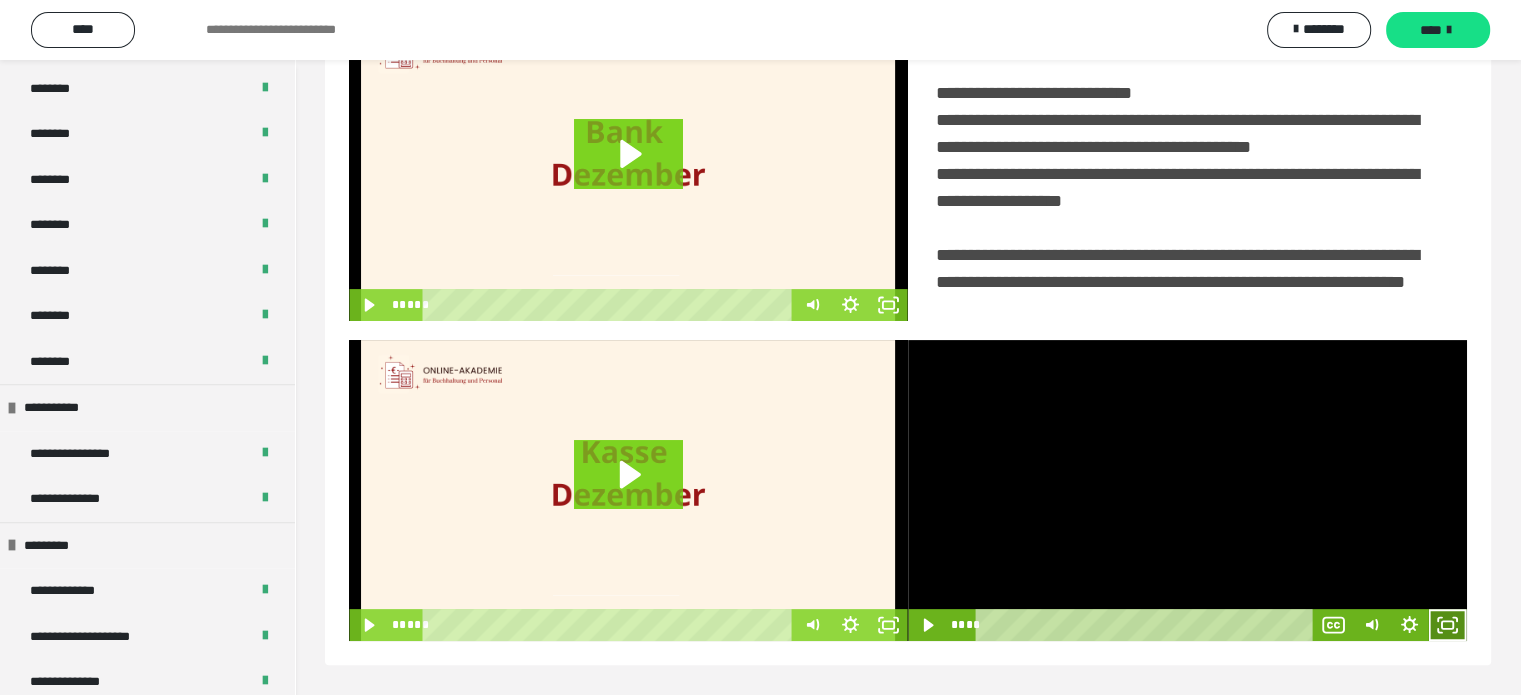 click 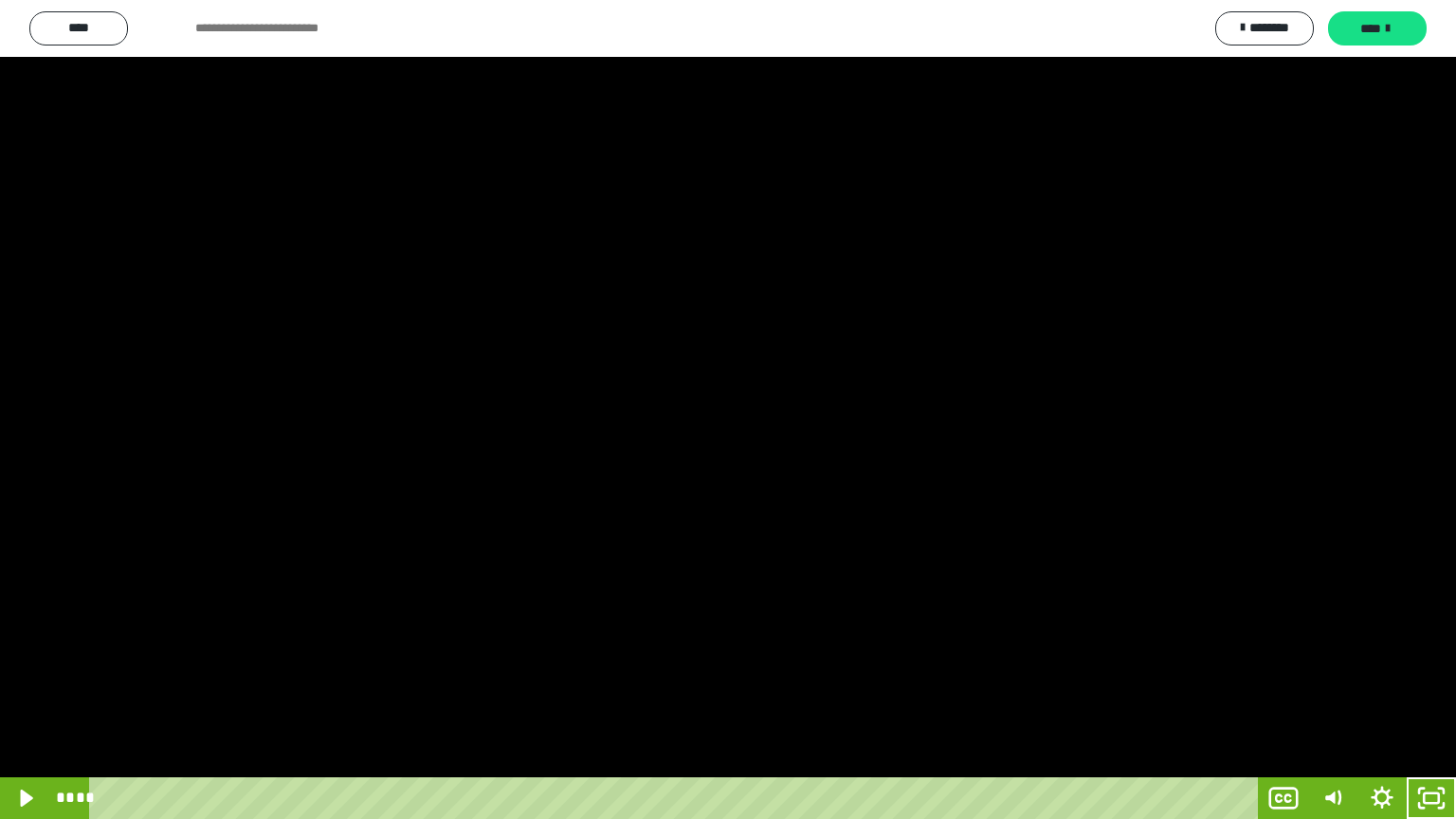 click at bounding box center [728, 410] 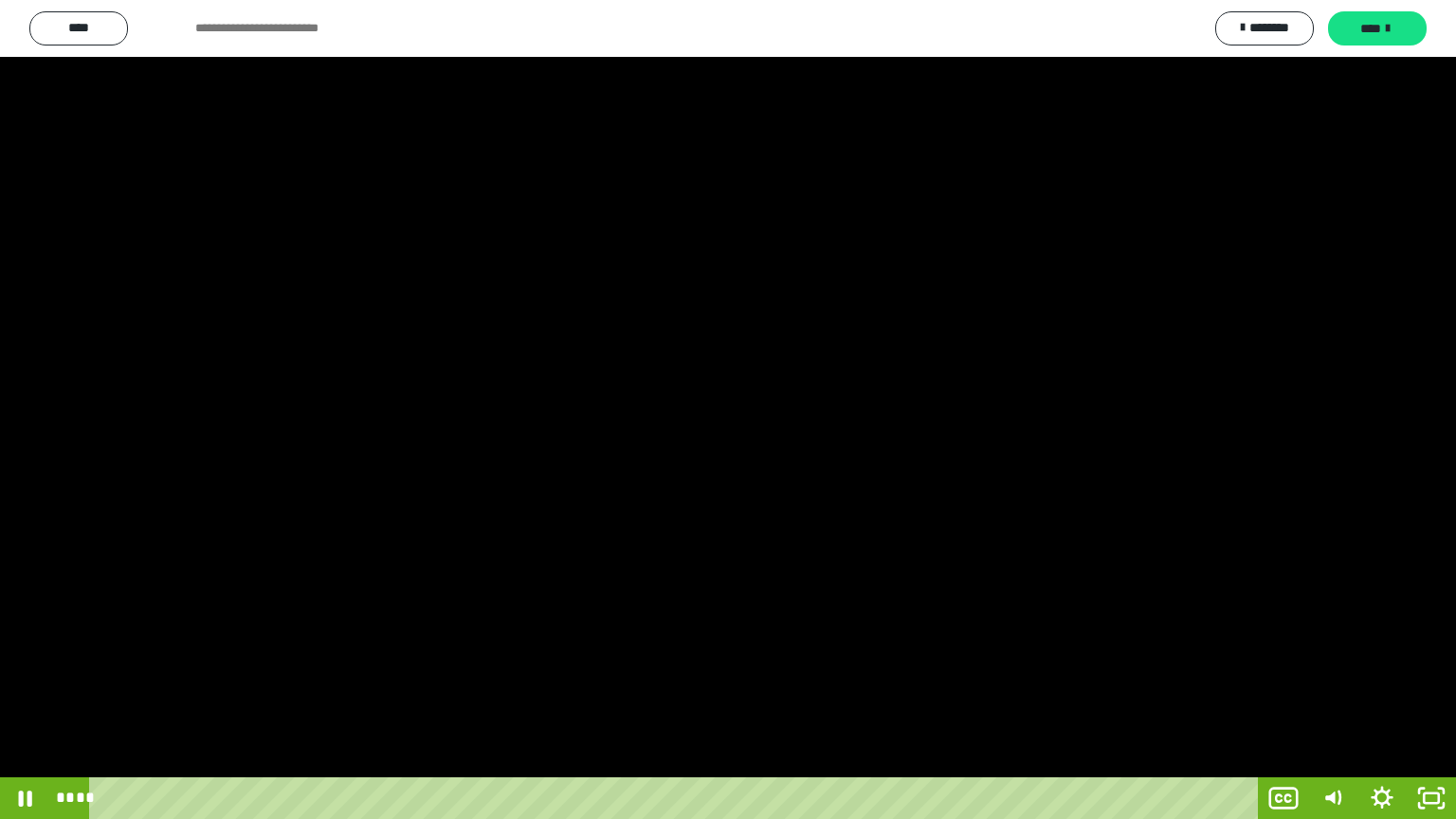 click at bounding box center (728, 410) 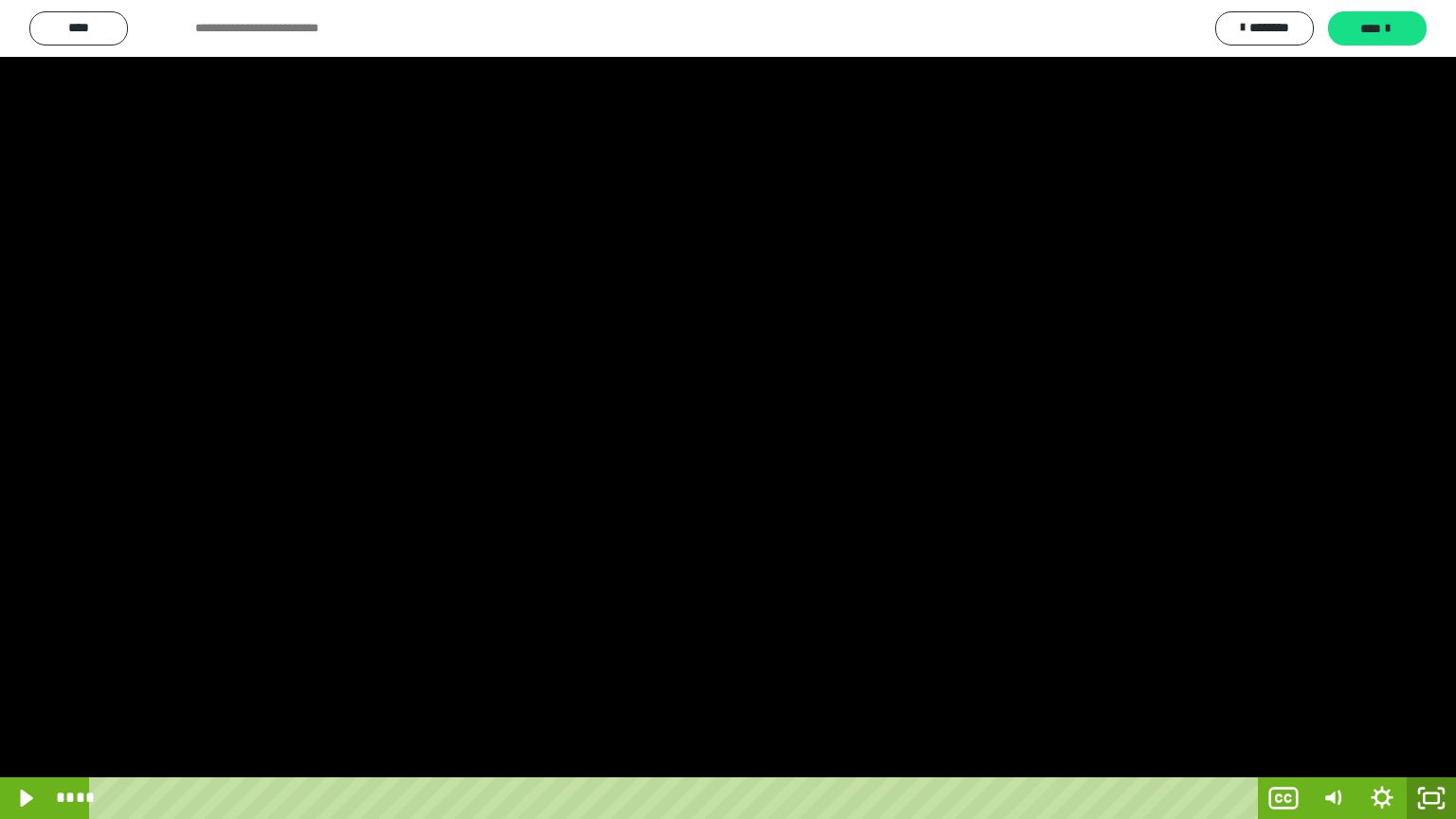 click 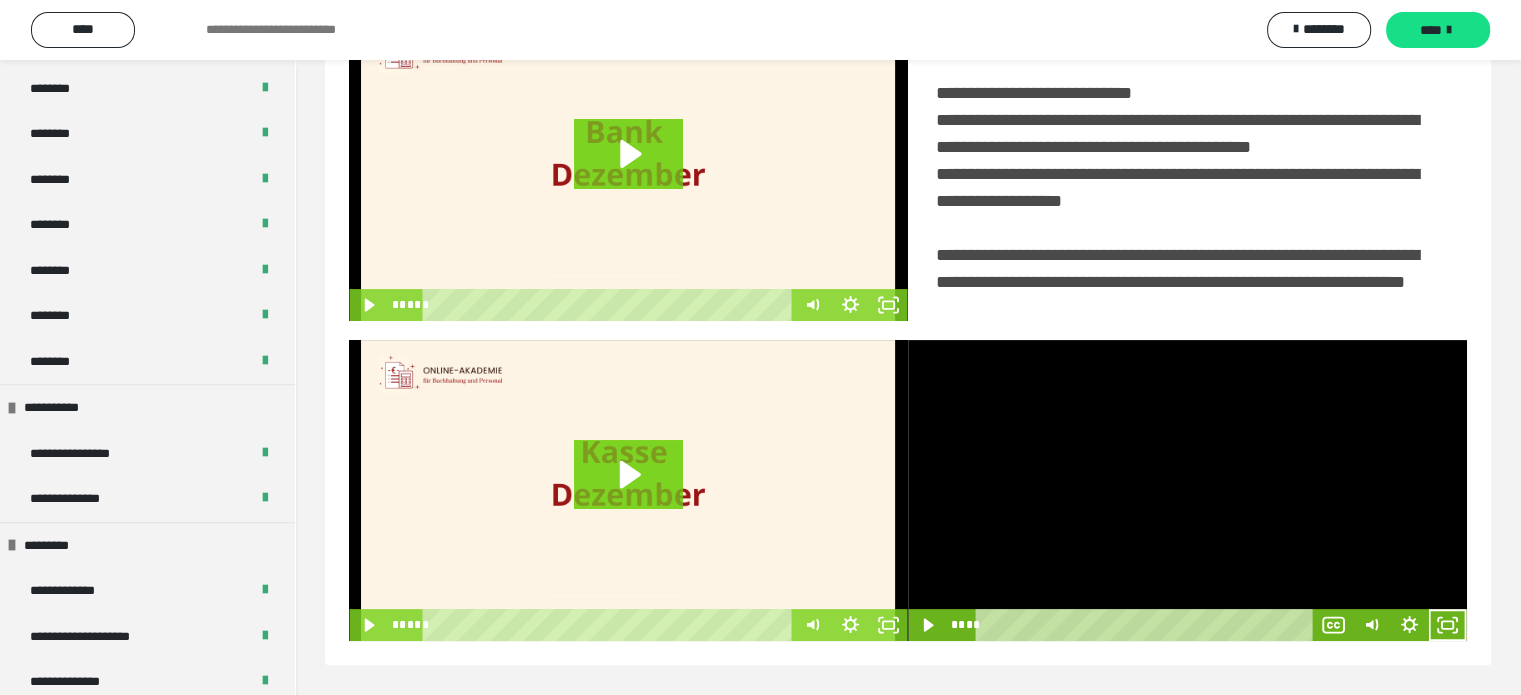 scroll, scrollTop: 494, scrollLeft: 0, axis: vertical 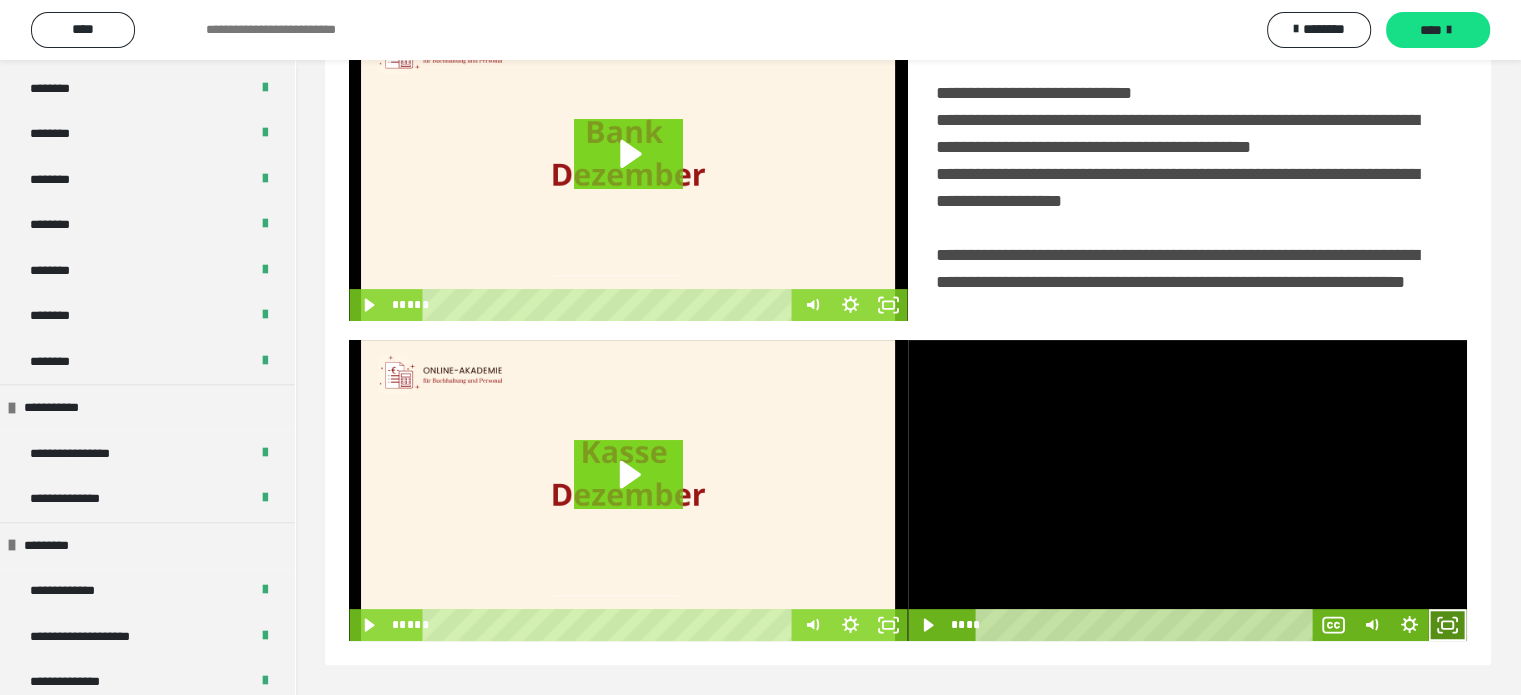 click 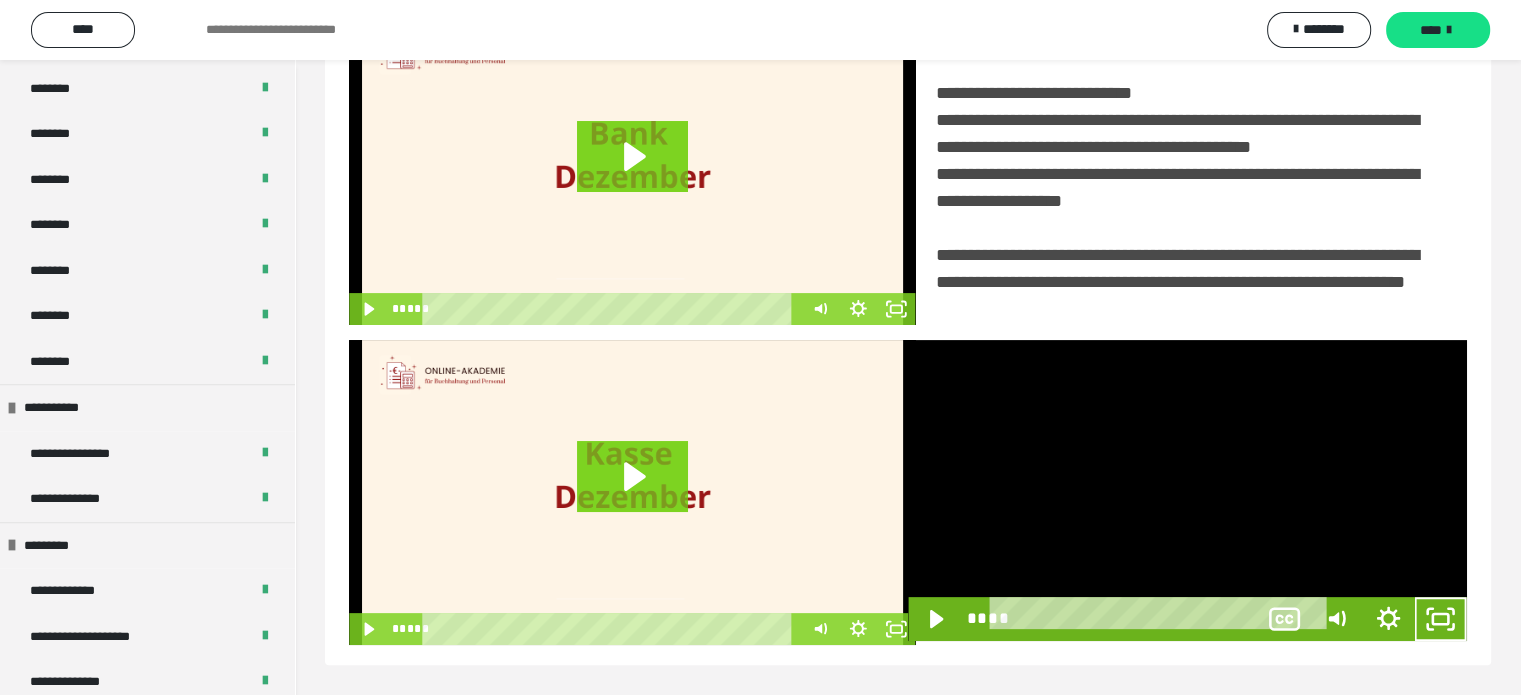 scroll, scrollTop: 334, scrollLeft: 0, axis: vertical 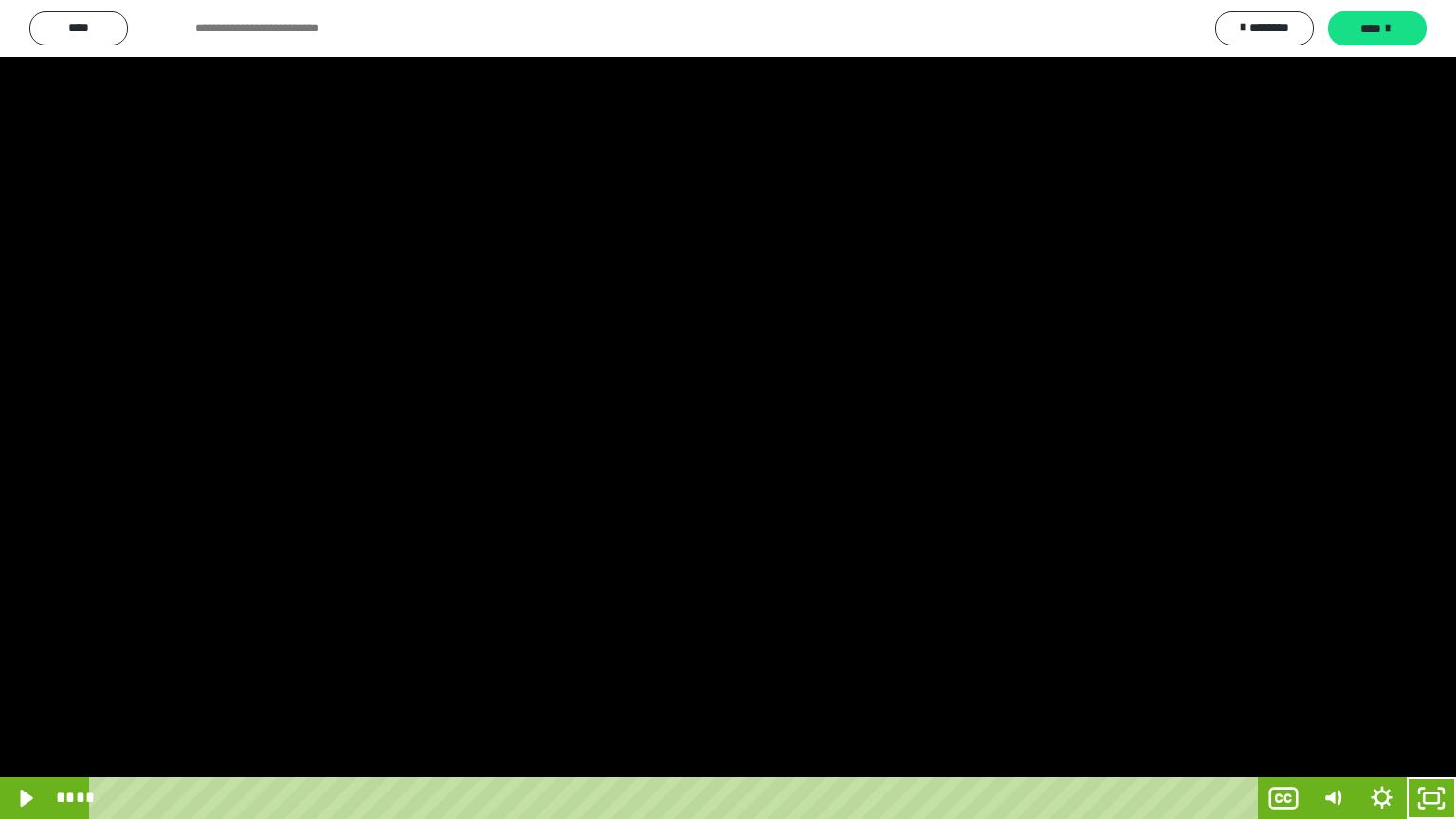 click at bounding box center [728, 410] 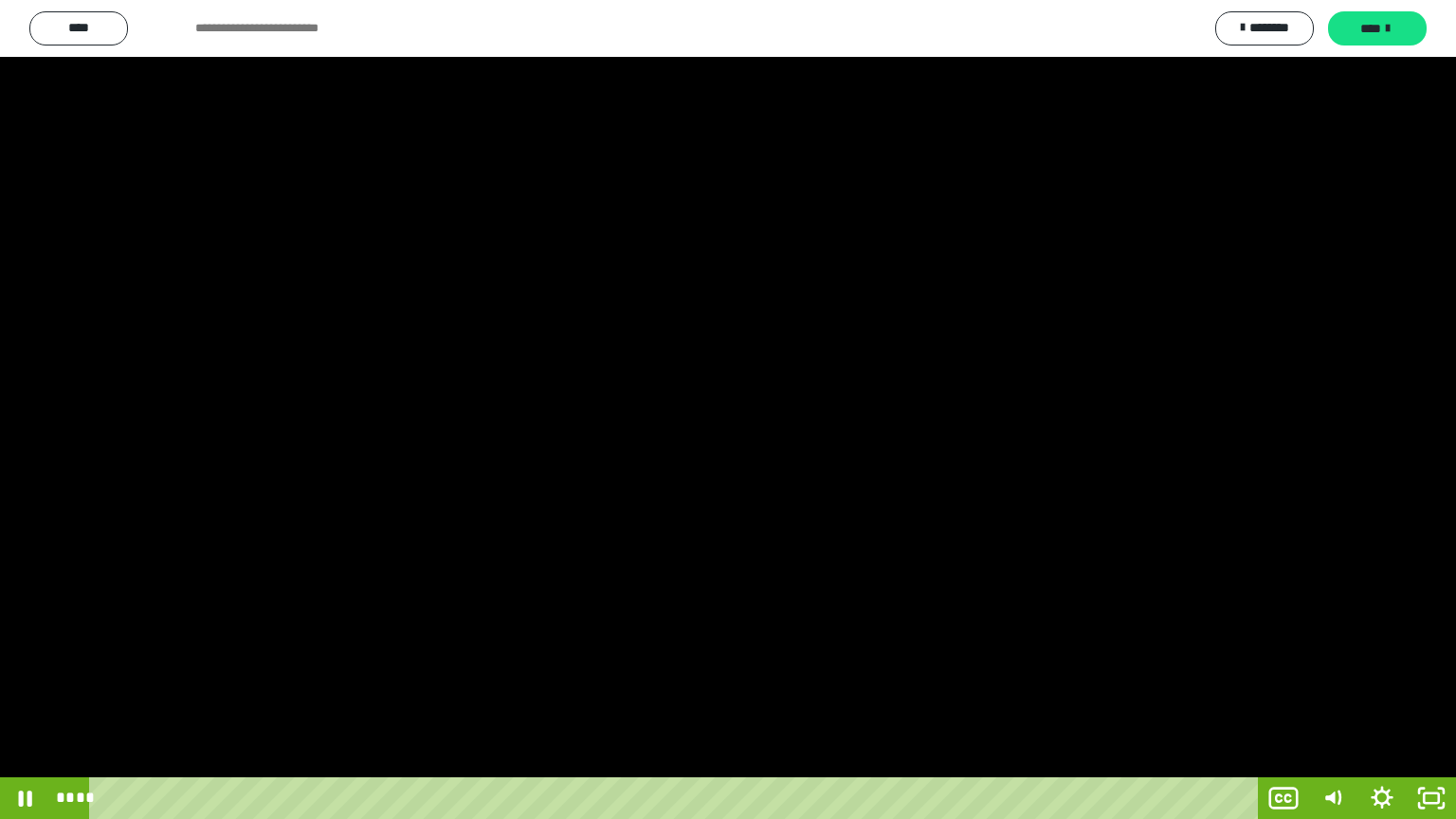 click at bounding box center [728, 410] 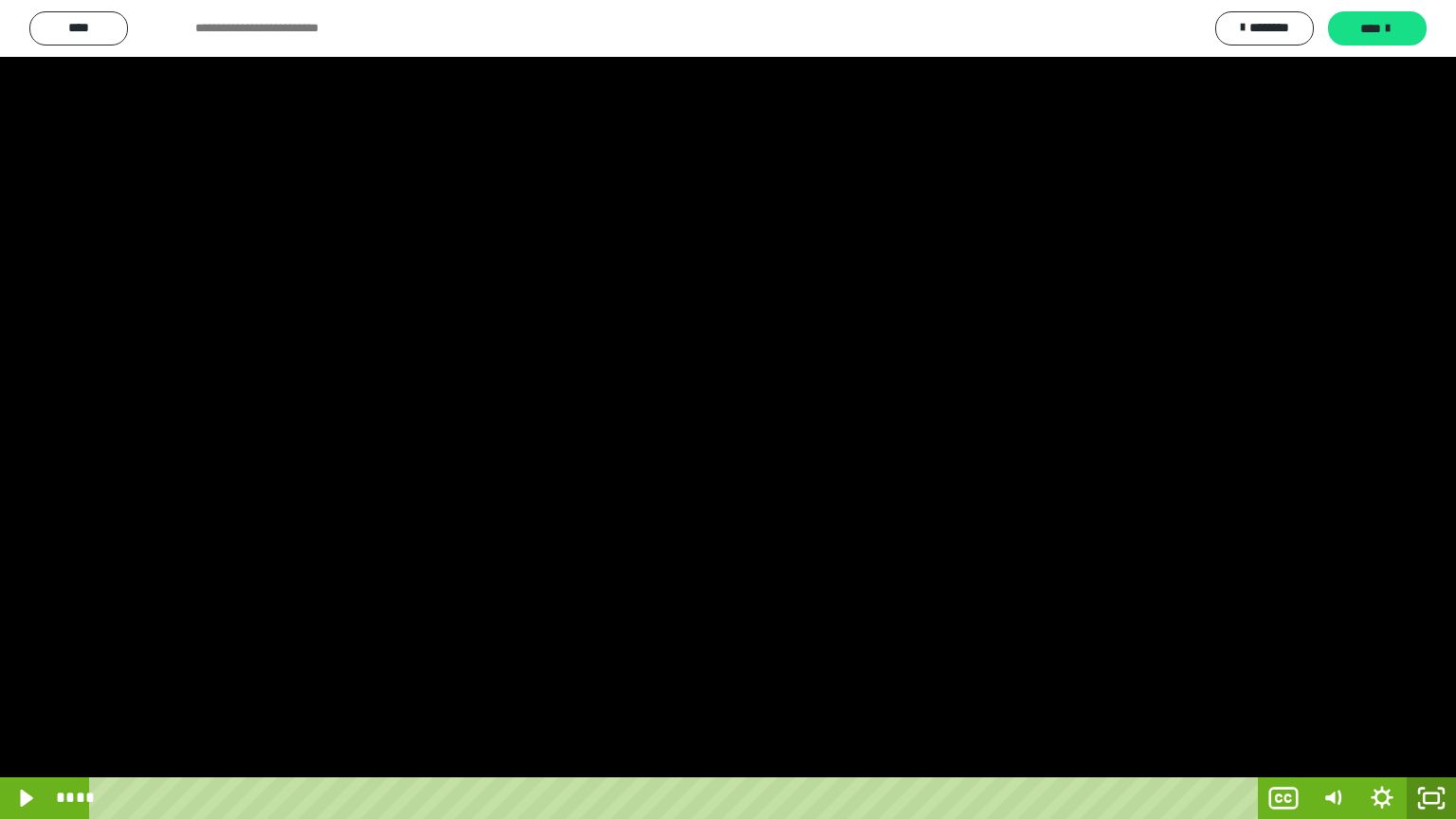 click 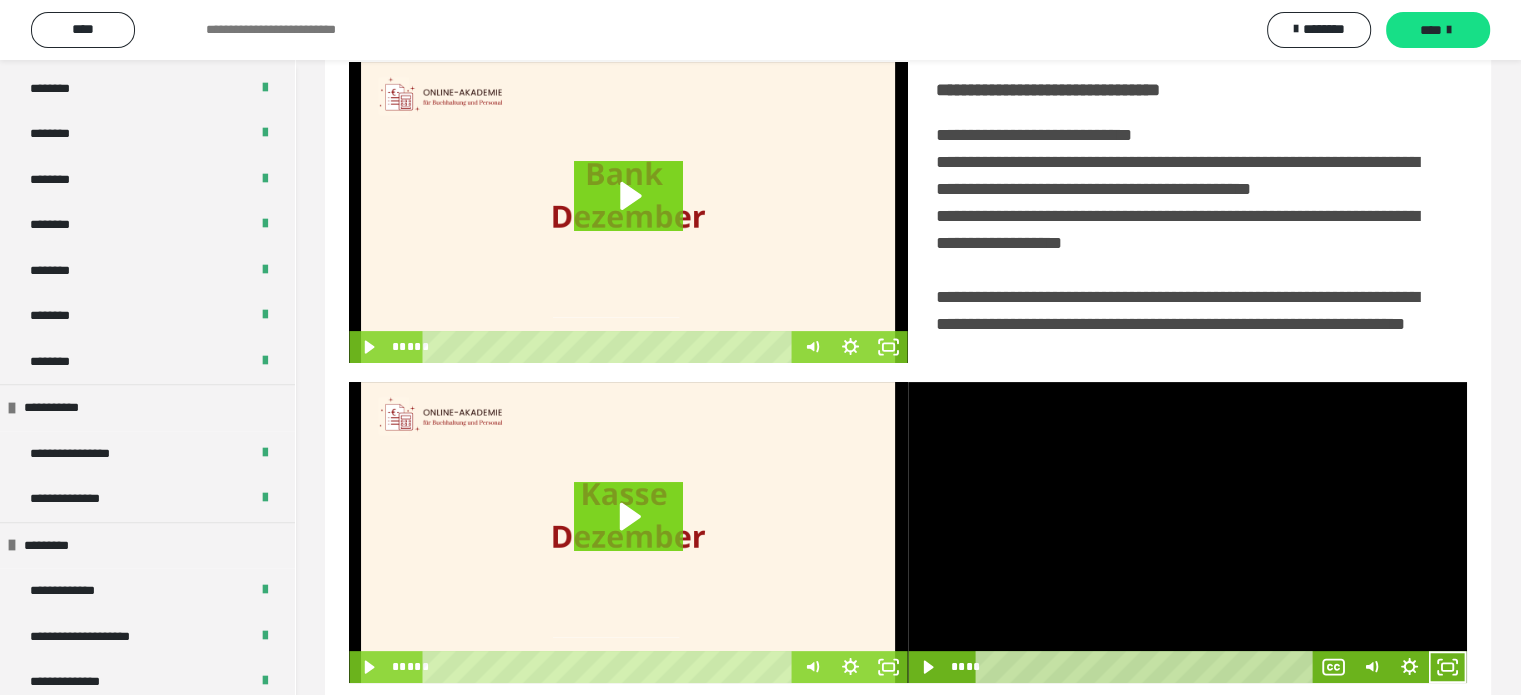 scroll, scrollTop: 494, scrollLeft: 0, axis: vertical 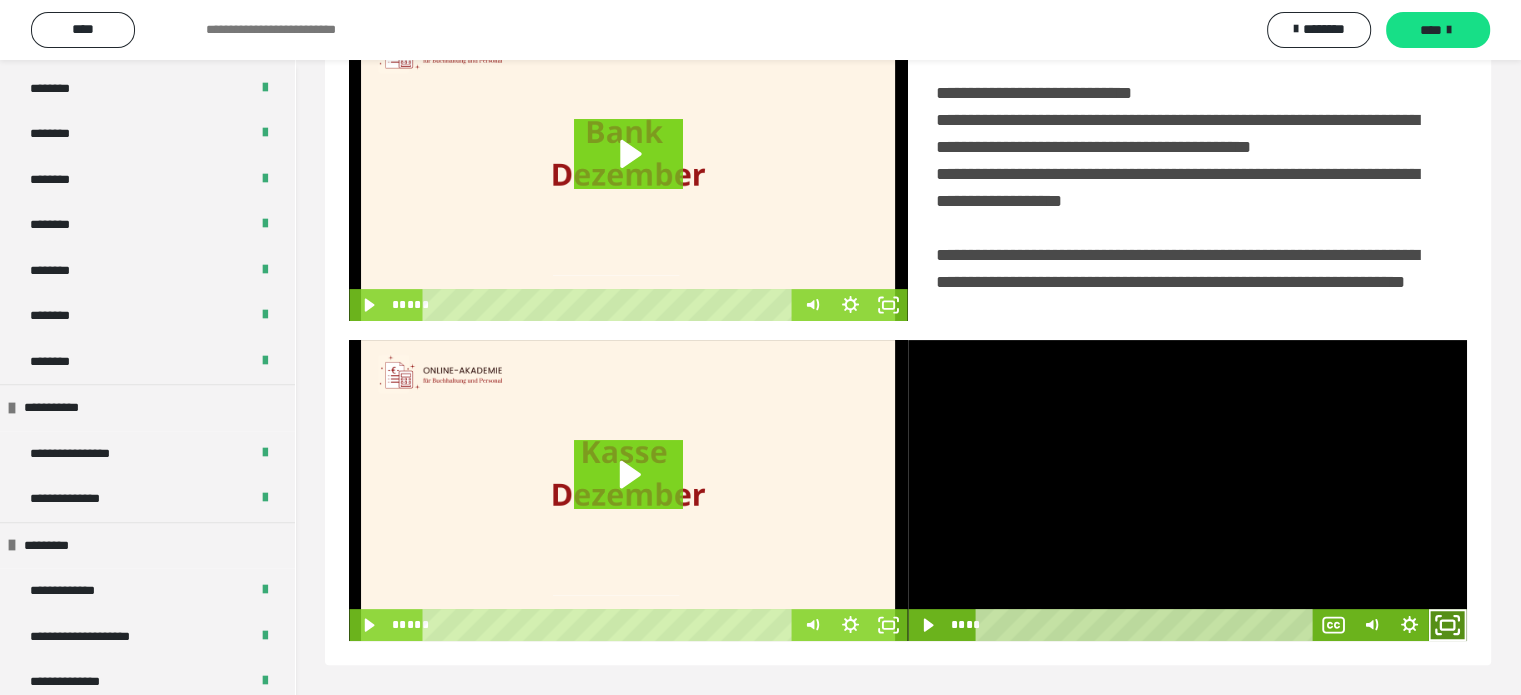 click 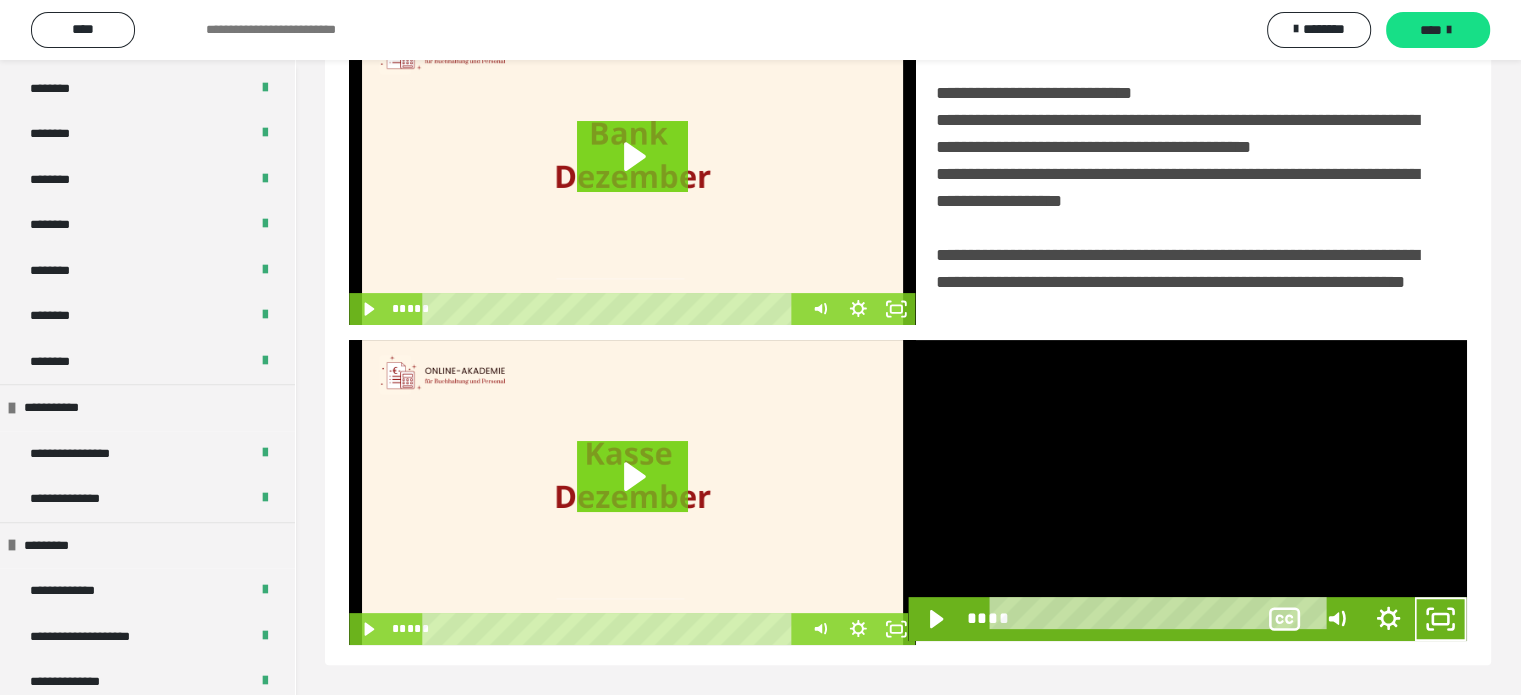 scroll, scrollTop: 334, scrollLeft: 0, axis: vertical 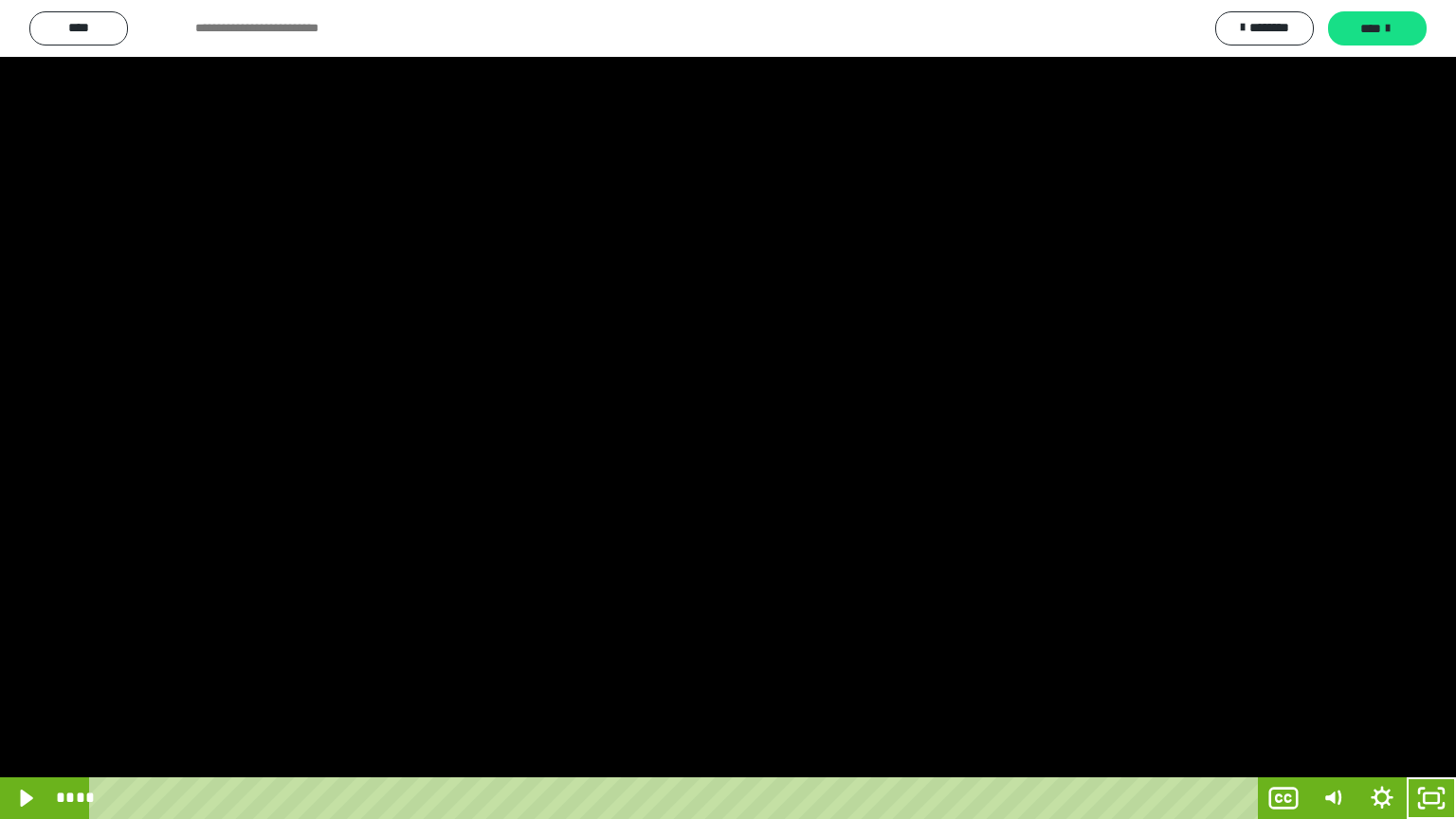 click at bounding box center [728, 410] 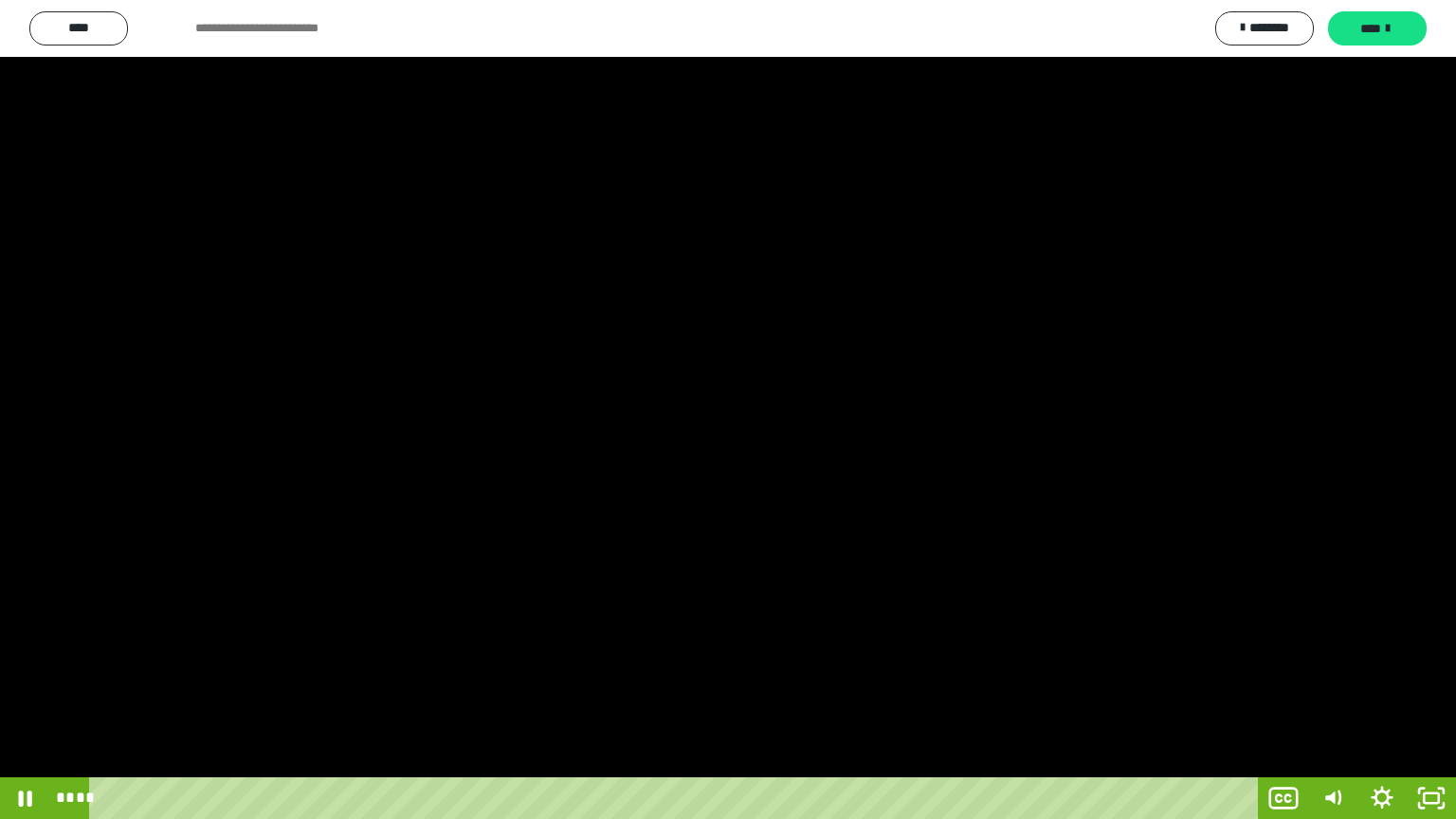 click at bounding box center (728, 410) 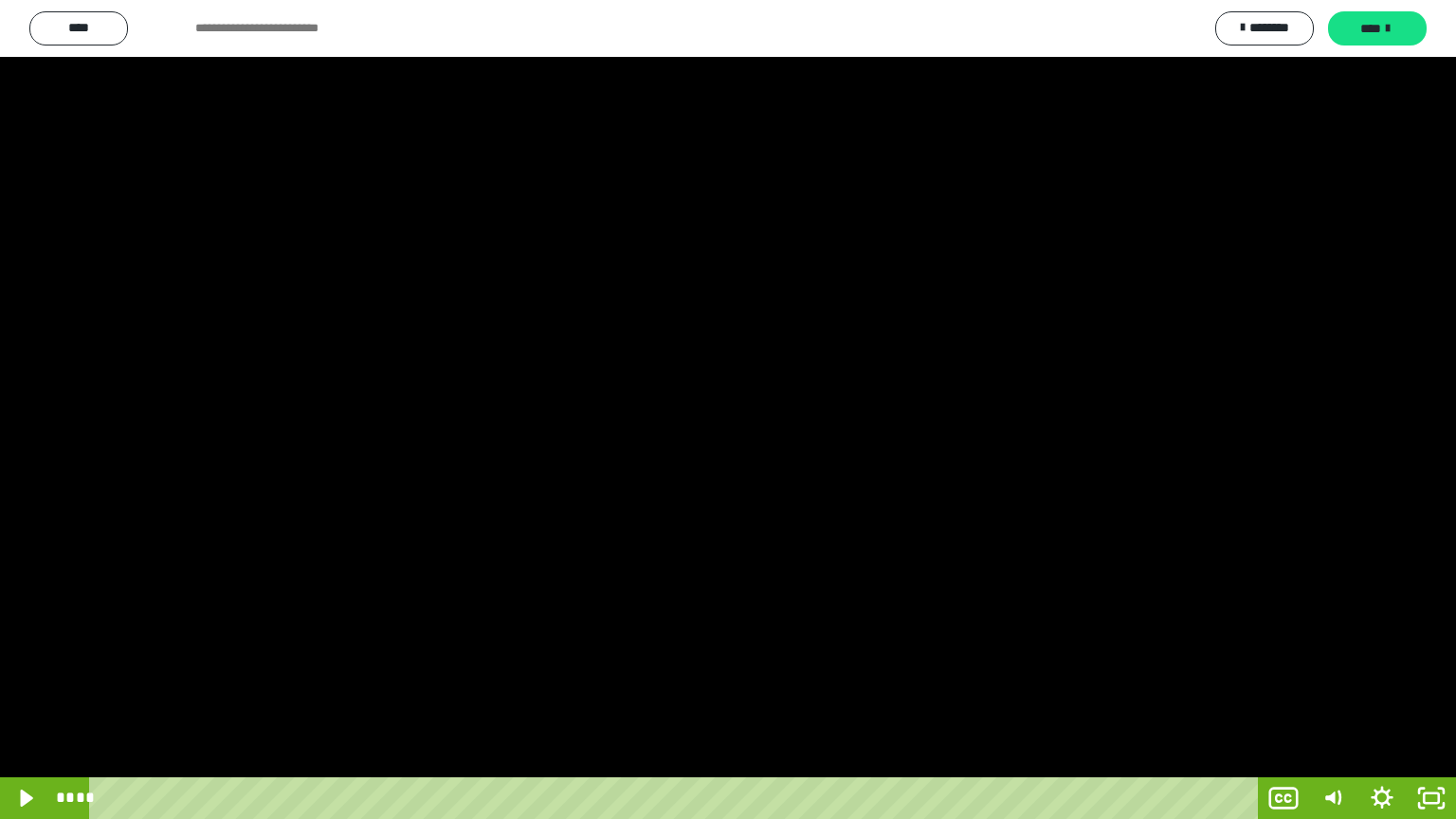 click at bounding box center (728, 410) 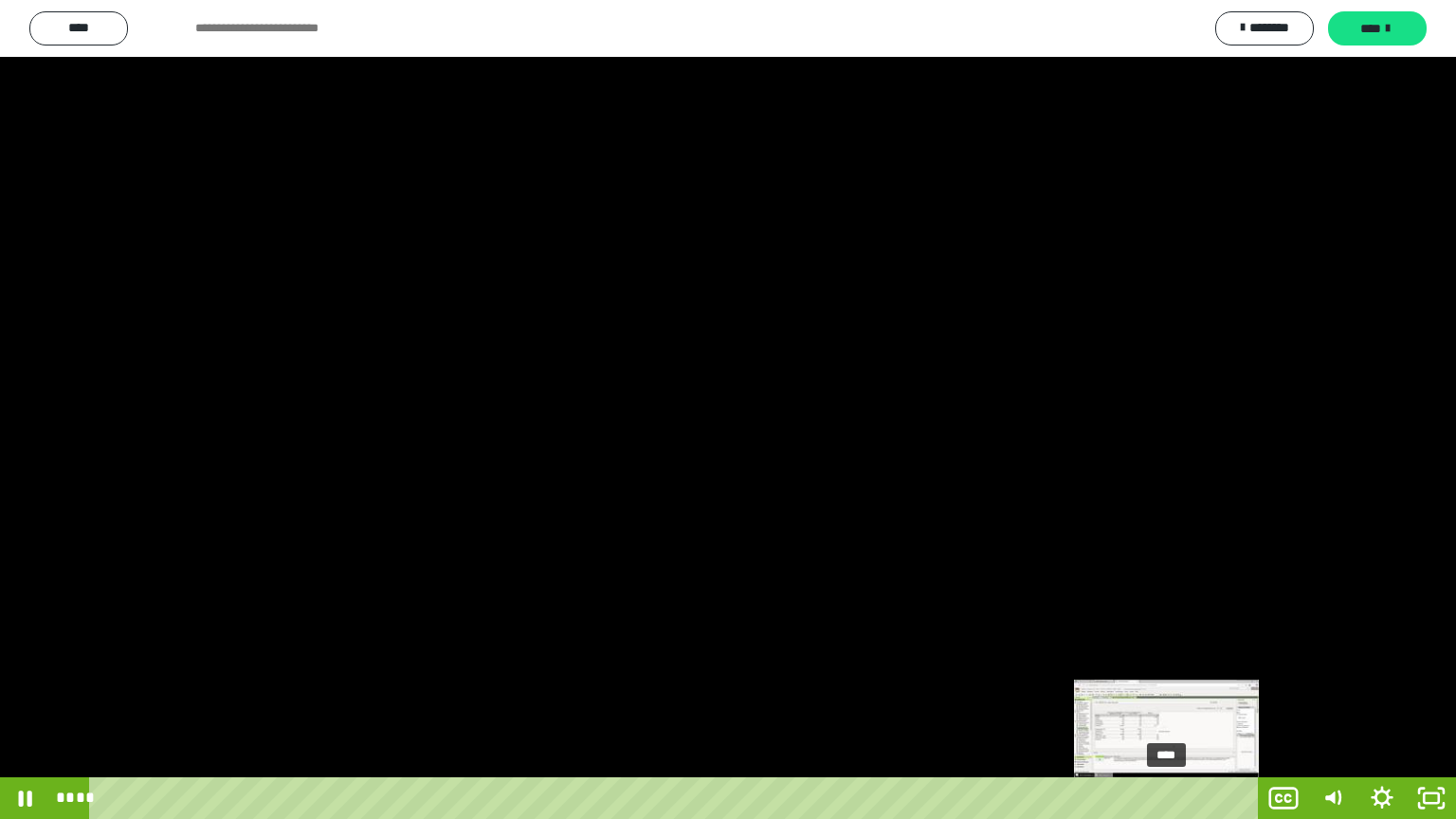 click on "****" at bounding box center (677, 798) 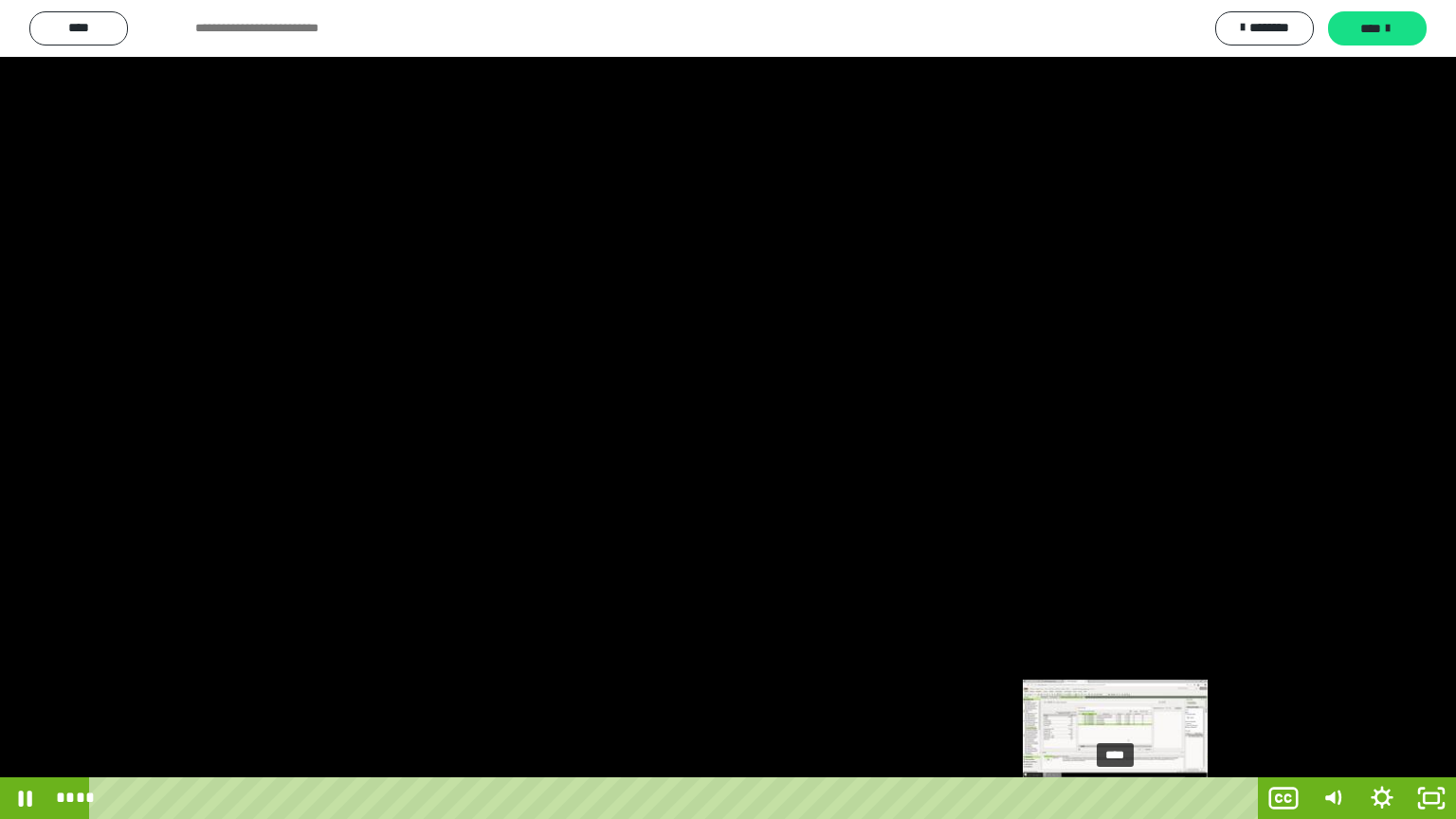click on "****" at bounding box center [677, 798] 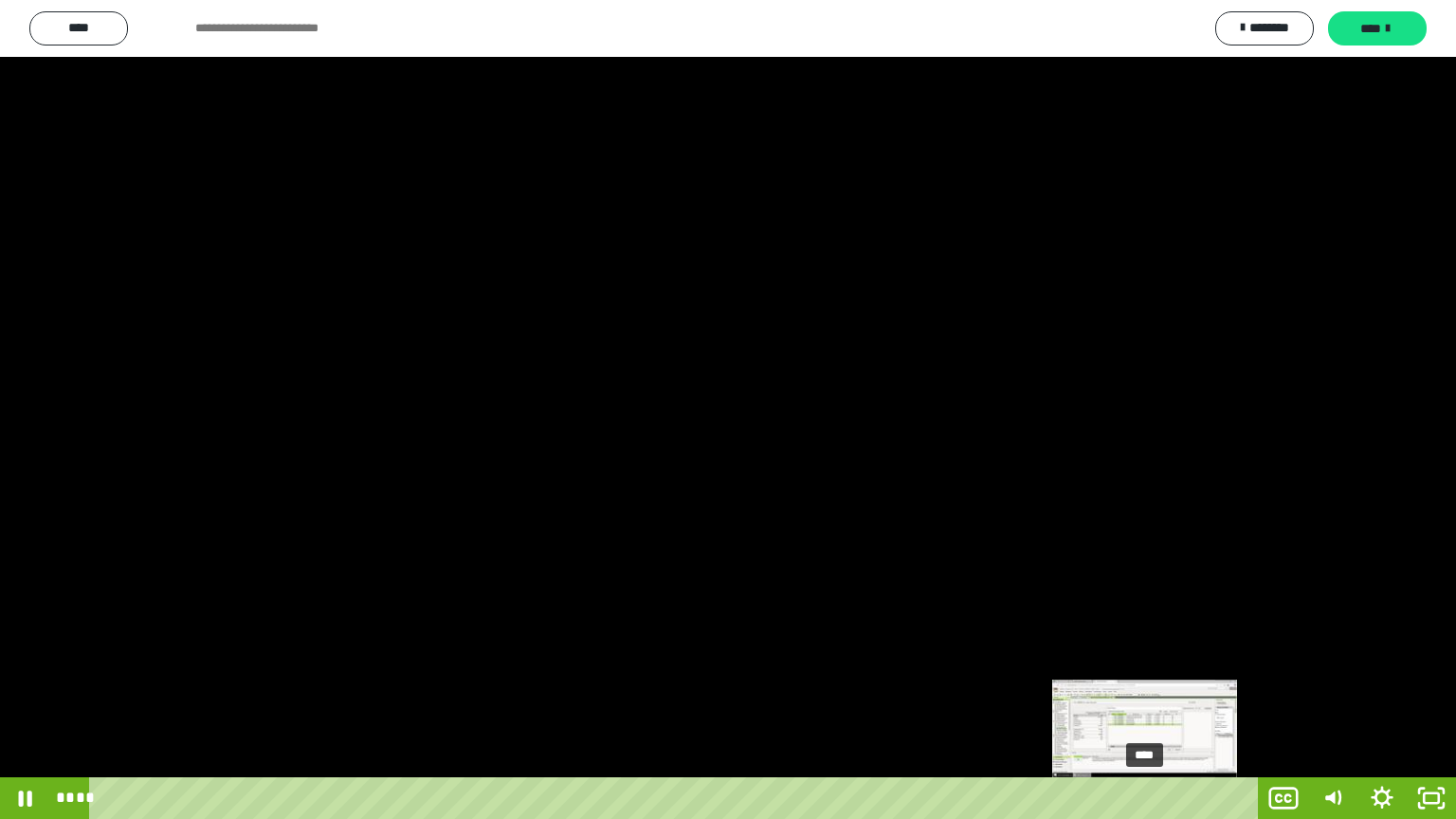 click on "****" at bounding box center (677, 798) 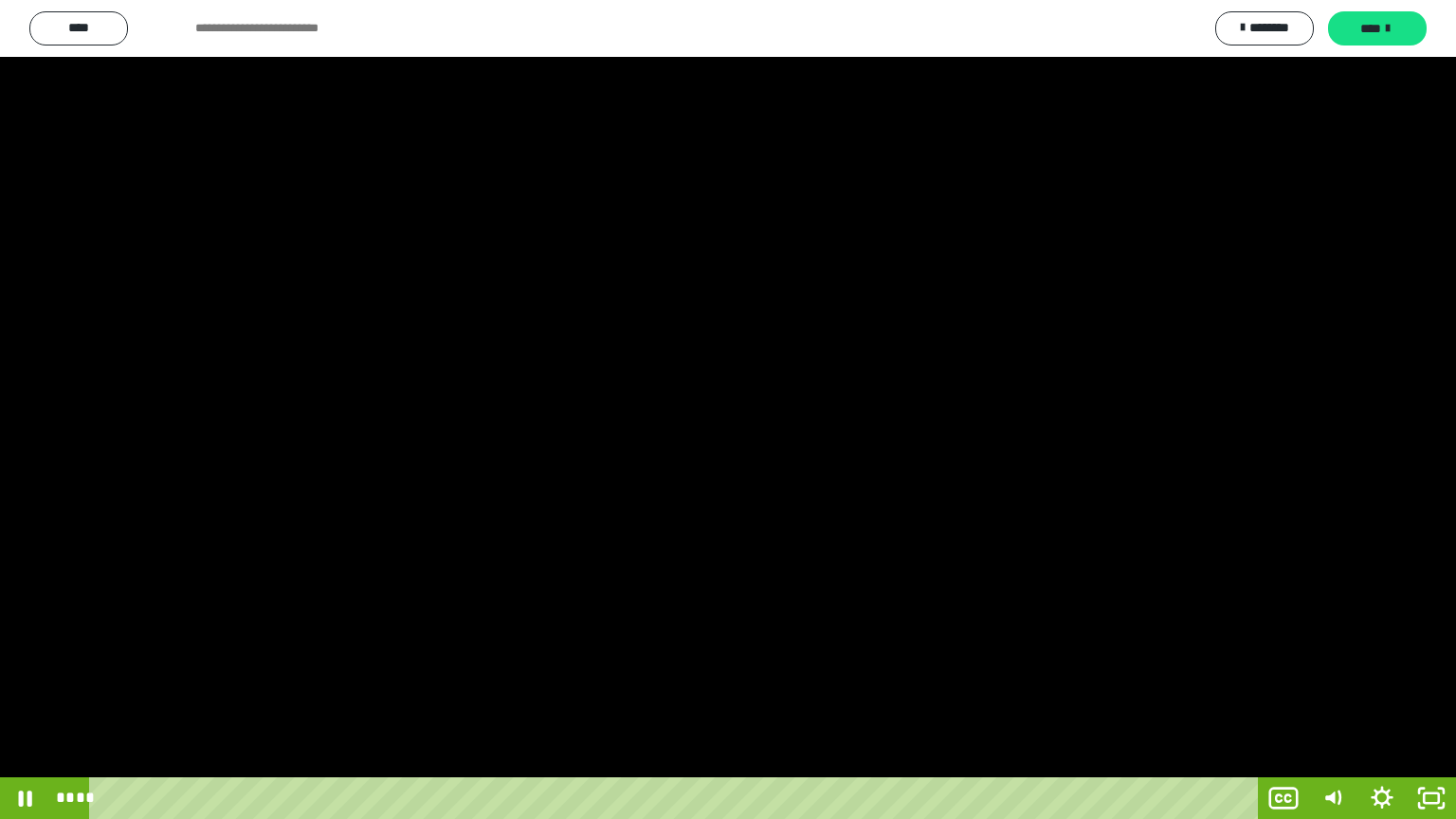 click at bounding box center (728, 410) 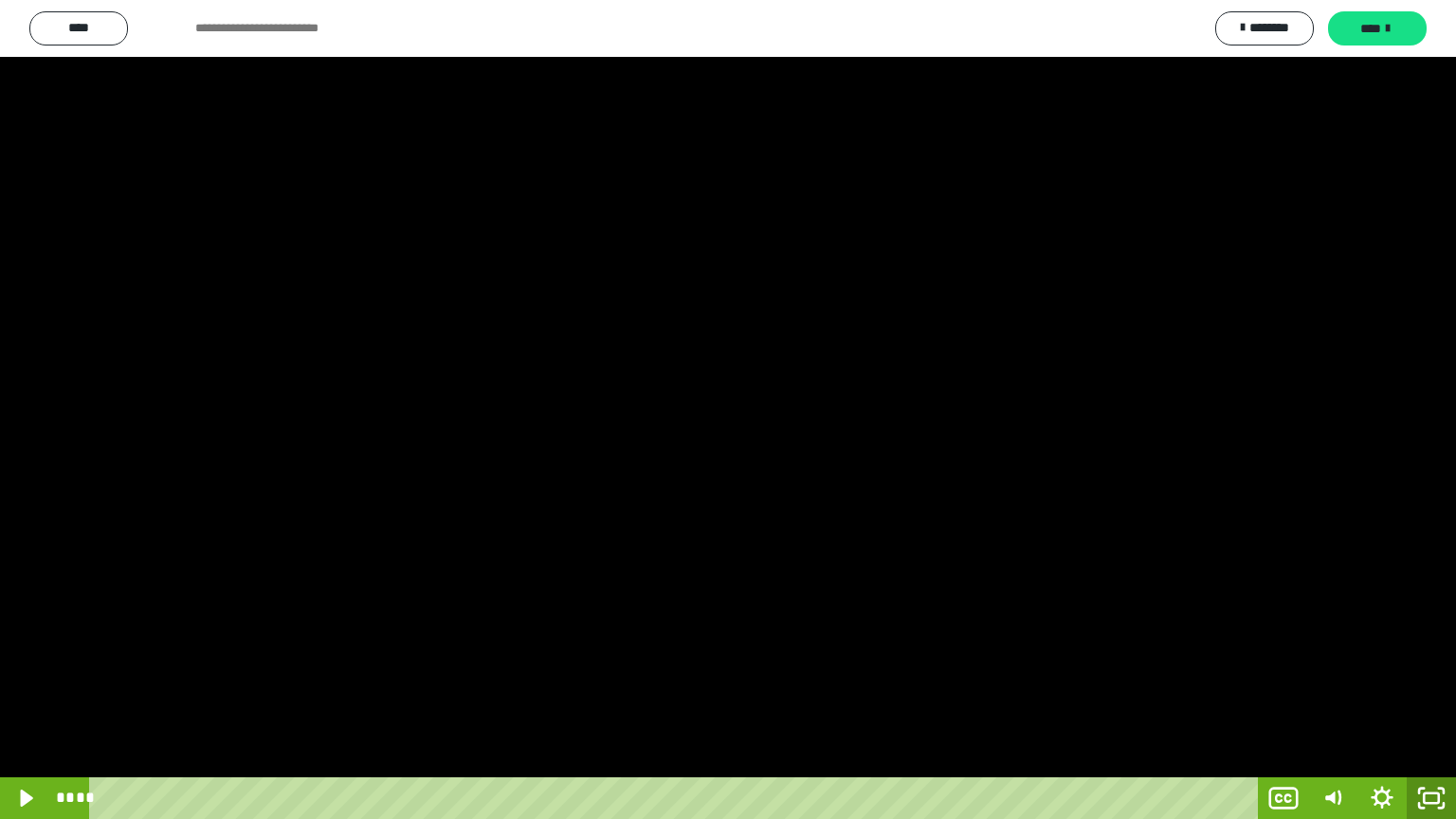 click 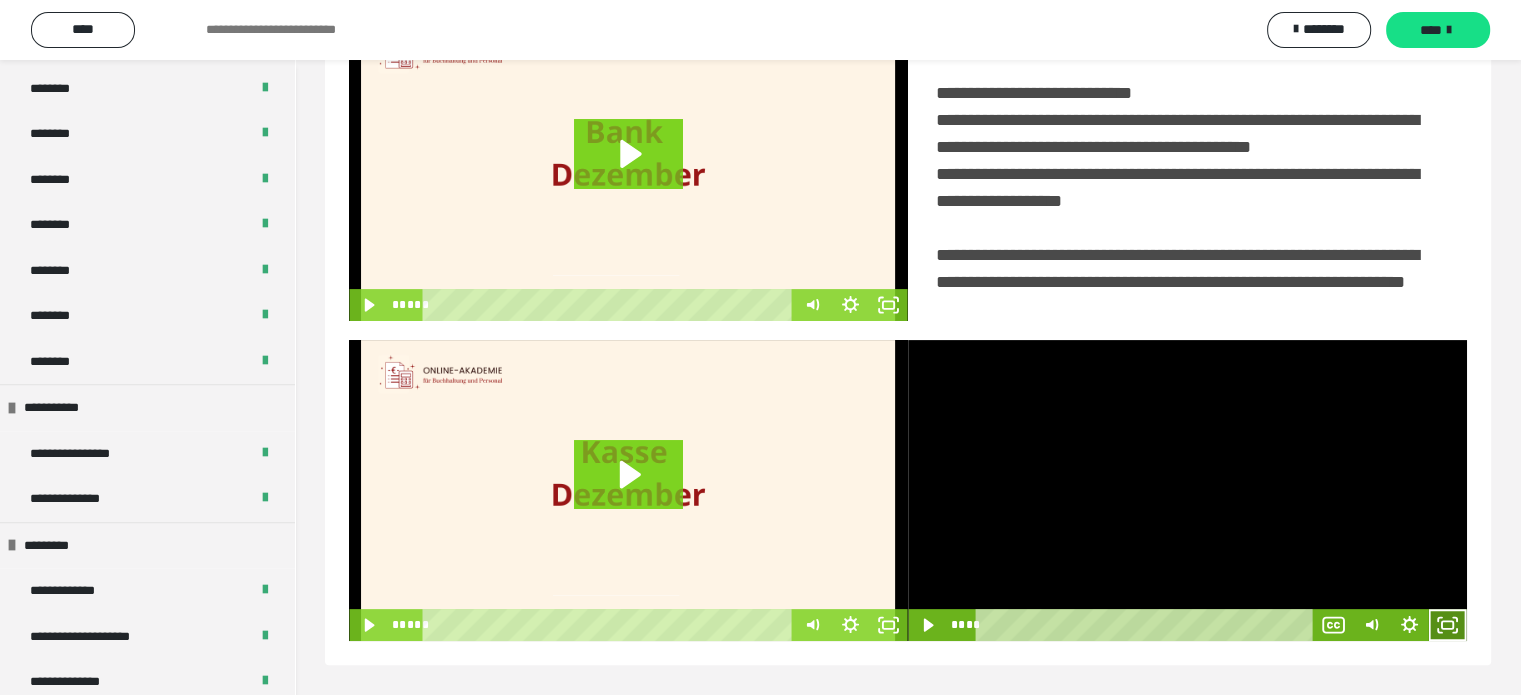 click 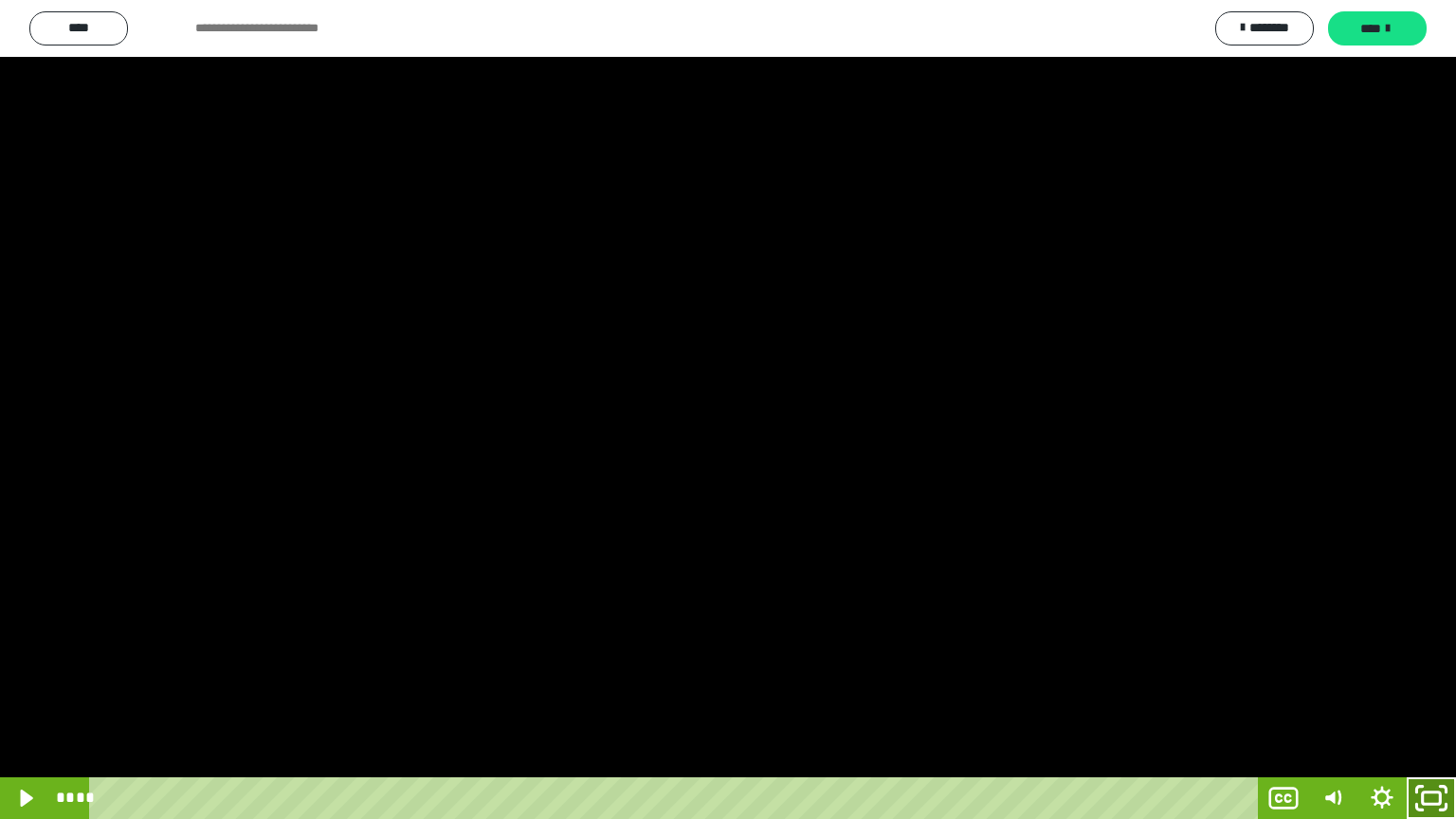 click 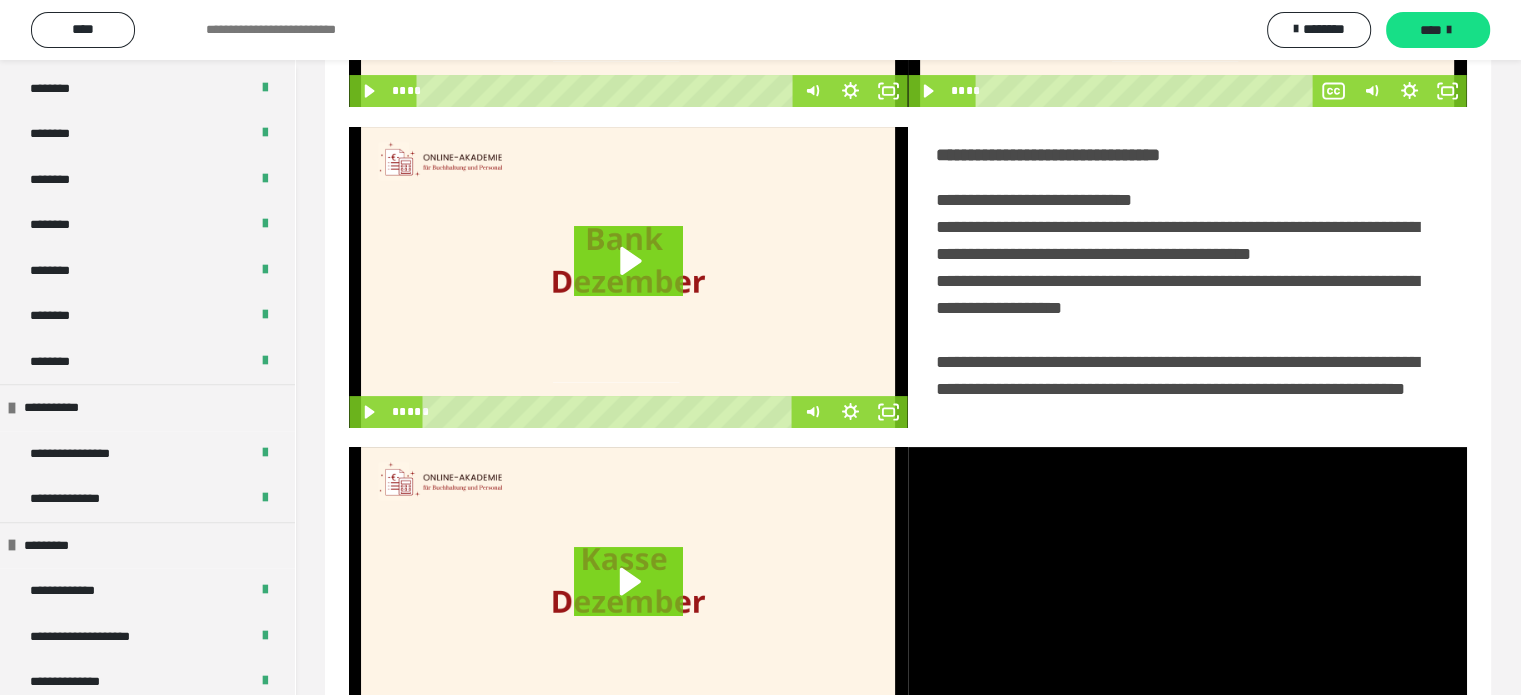 scroll, scrollTop: 494, scrollLeft: 0, axis: vertical 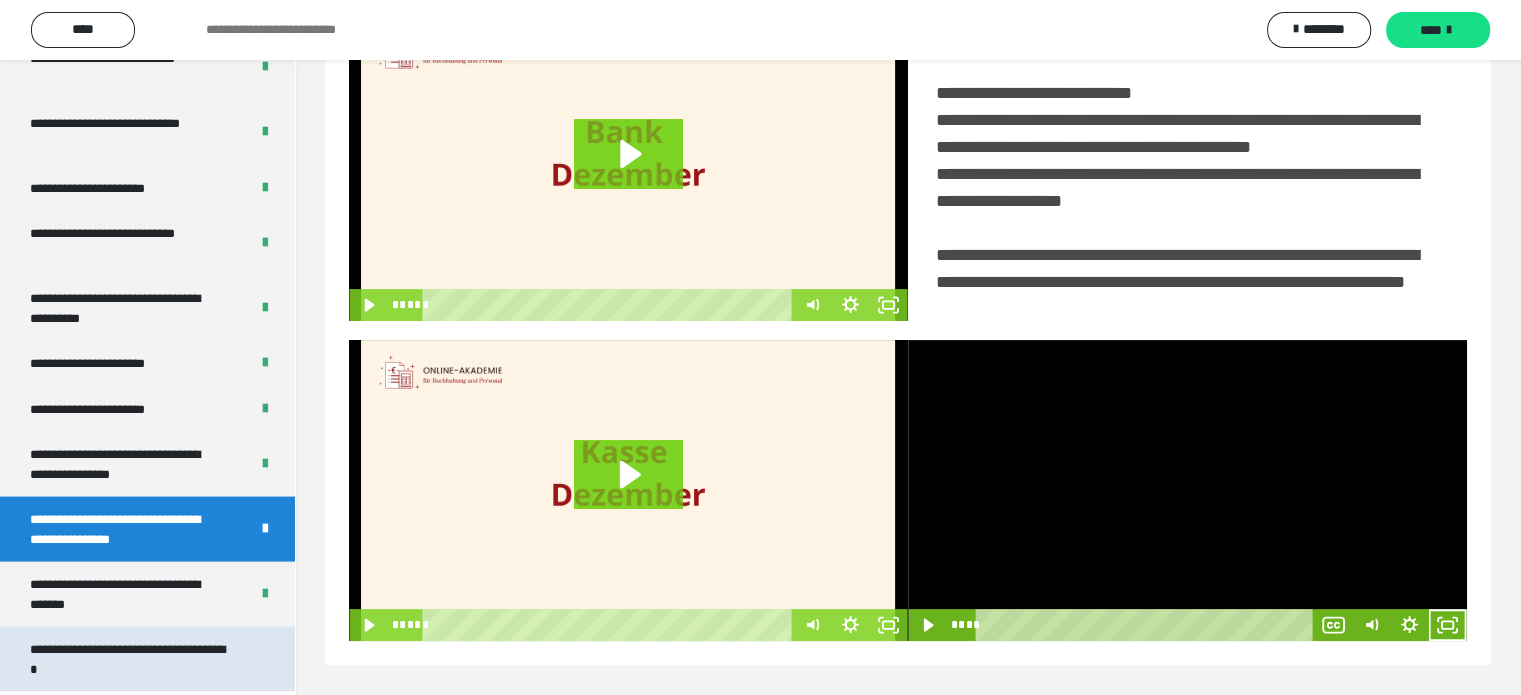click on "**********" at bounding box center (132, 659) 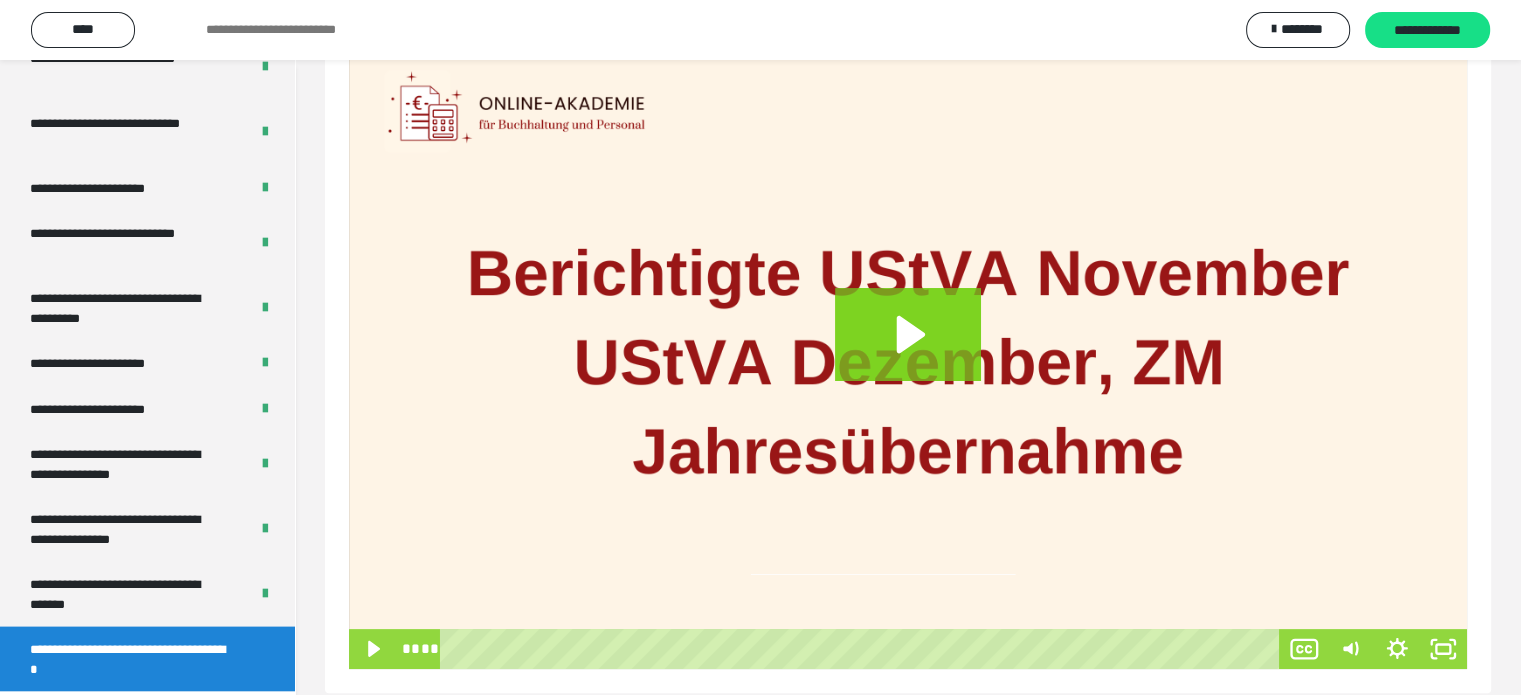 scroll, scrollTop: 346, scrollLeft: 0, axis: vertical 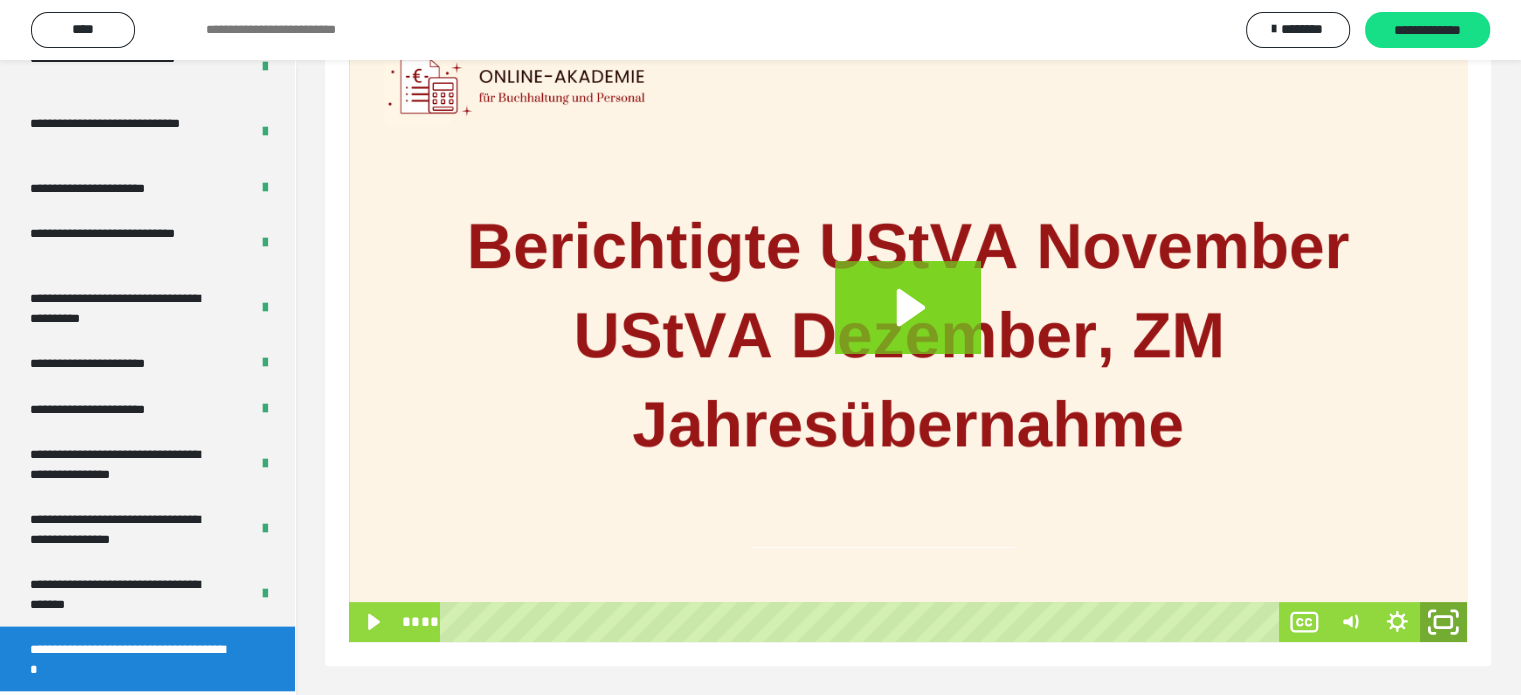 click 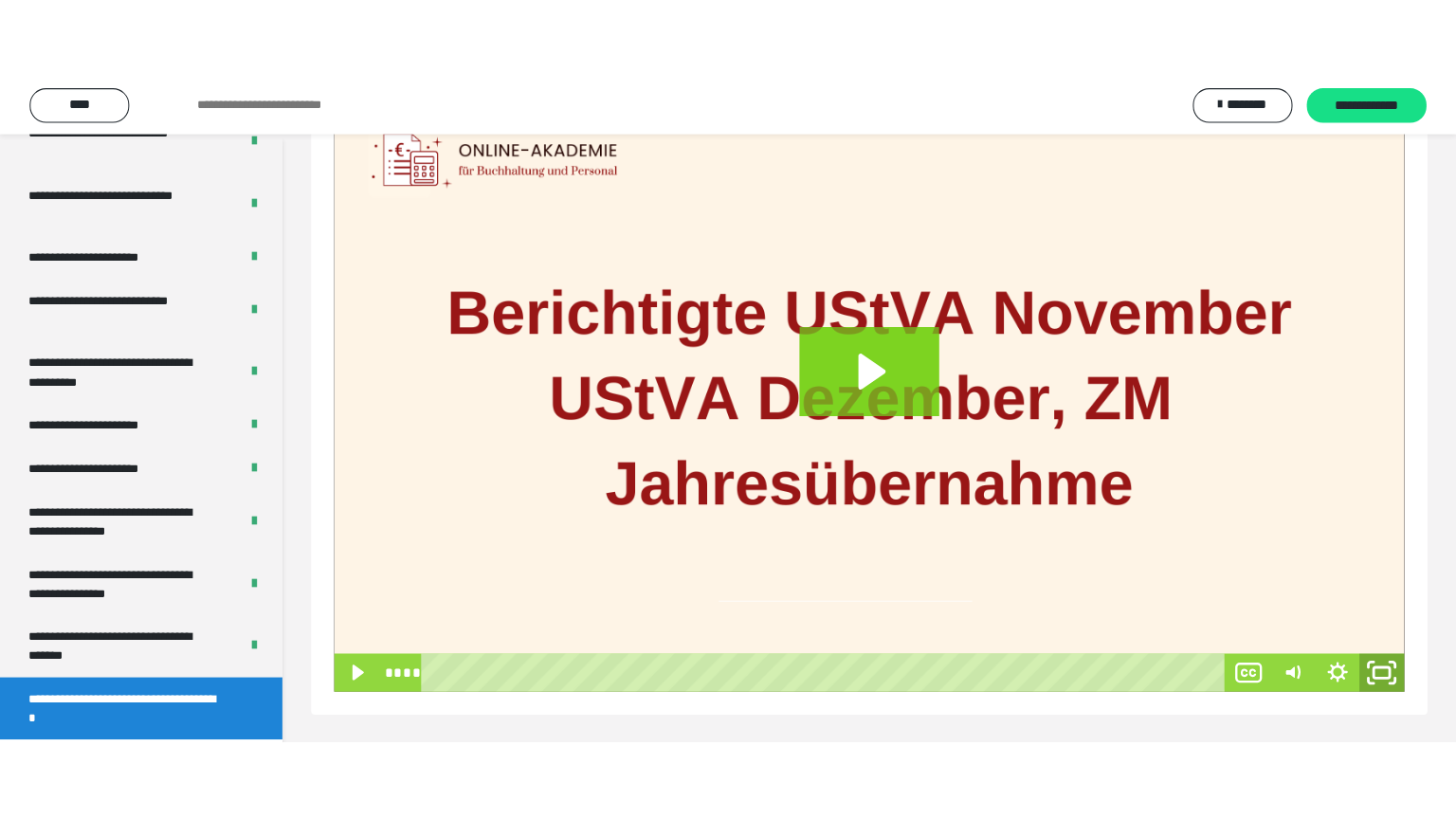 scroll, scrollTop: 178, scrollLeft: 0, axis: vertical 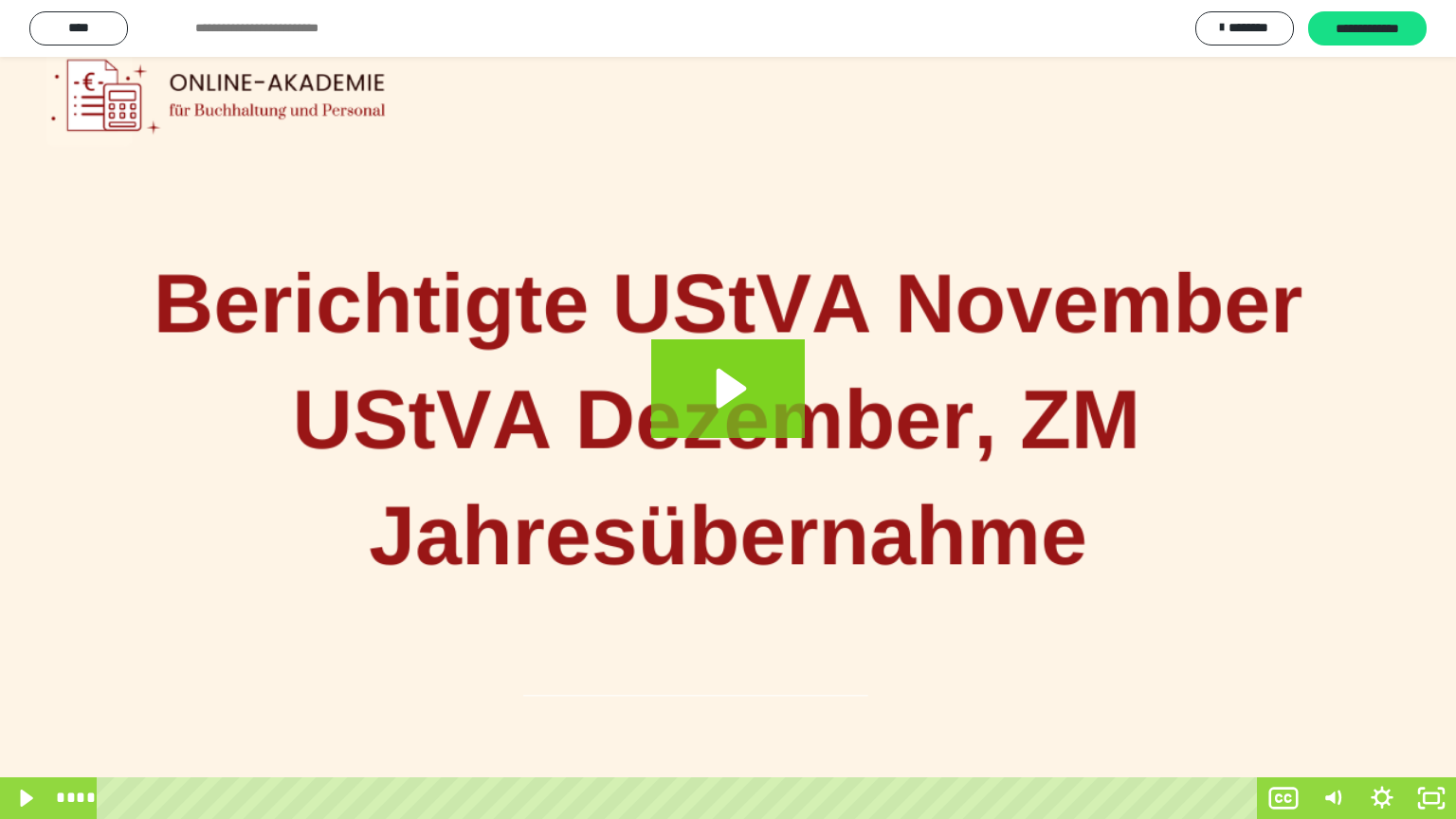 click at bounding box center (728, 410) 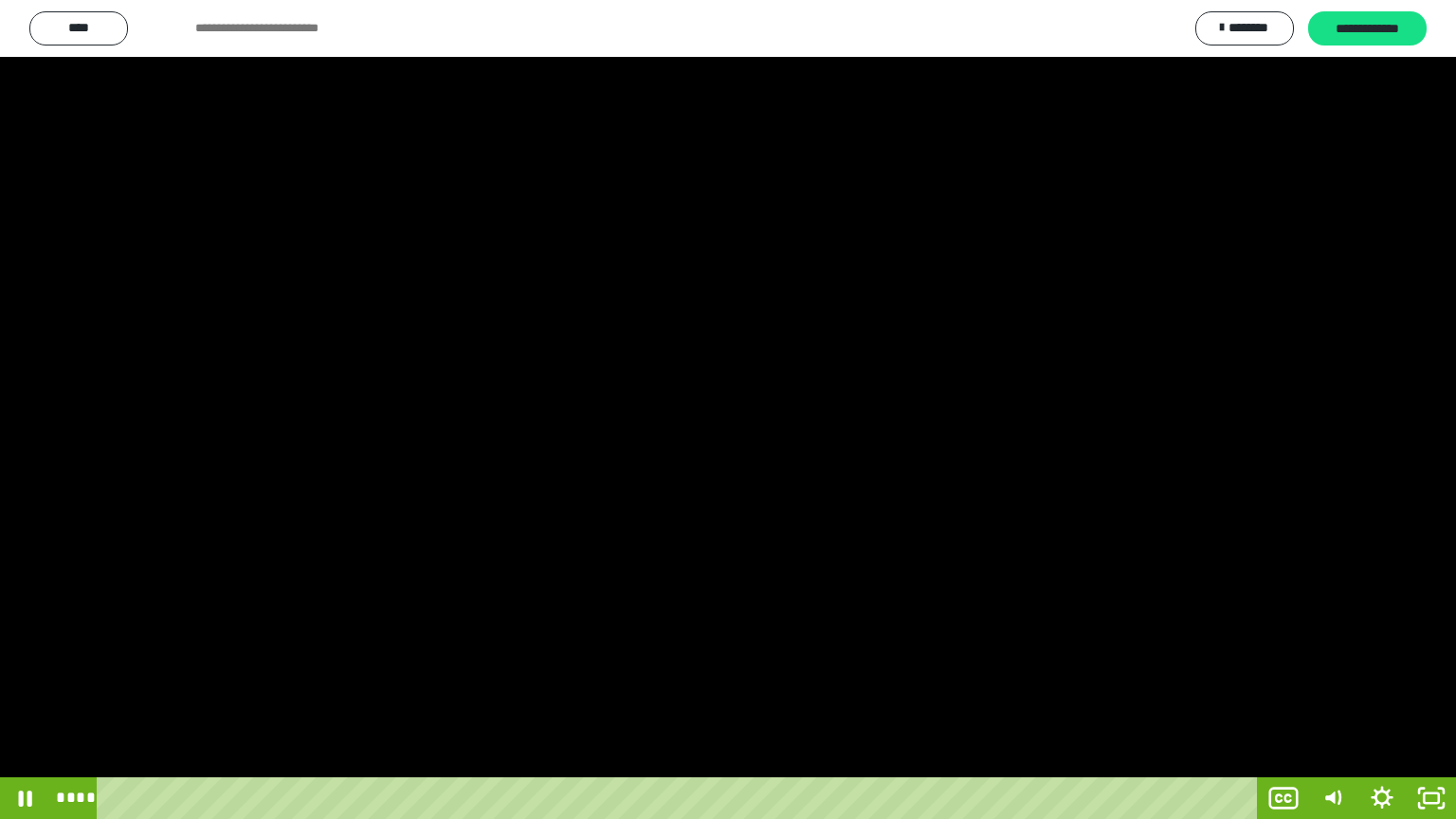 click at bounding box center (728, 410) 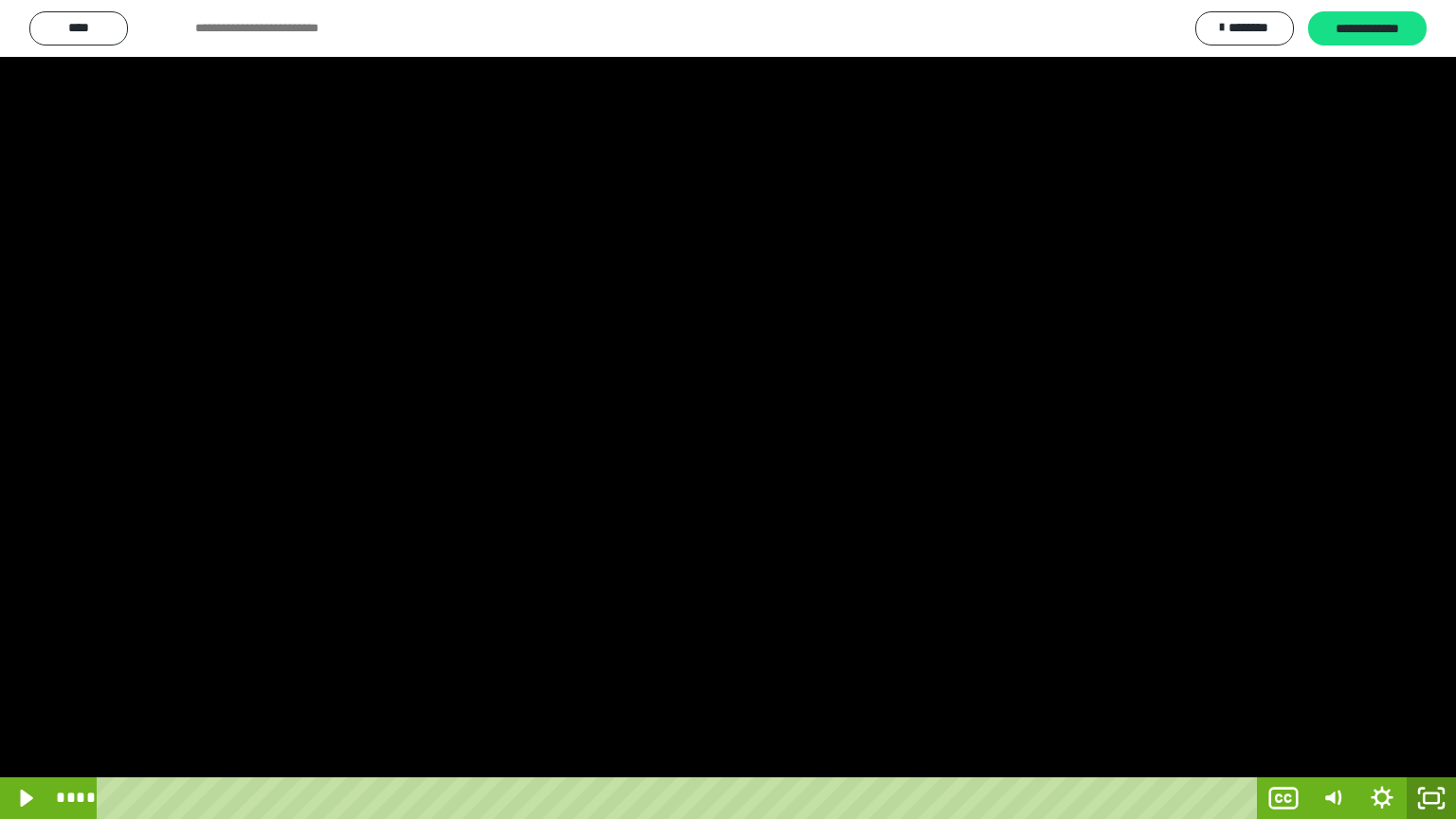 click 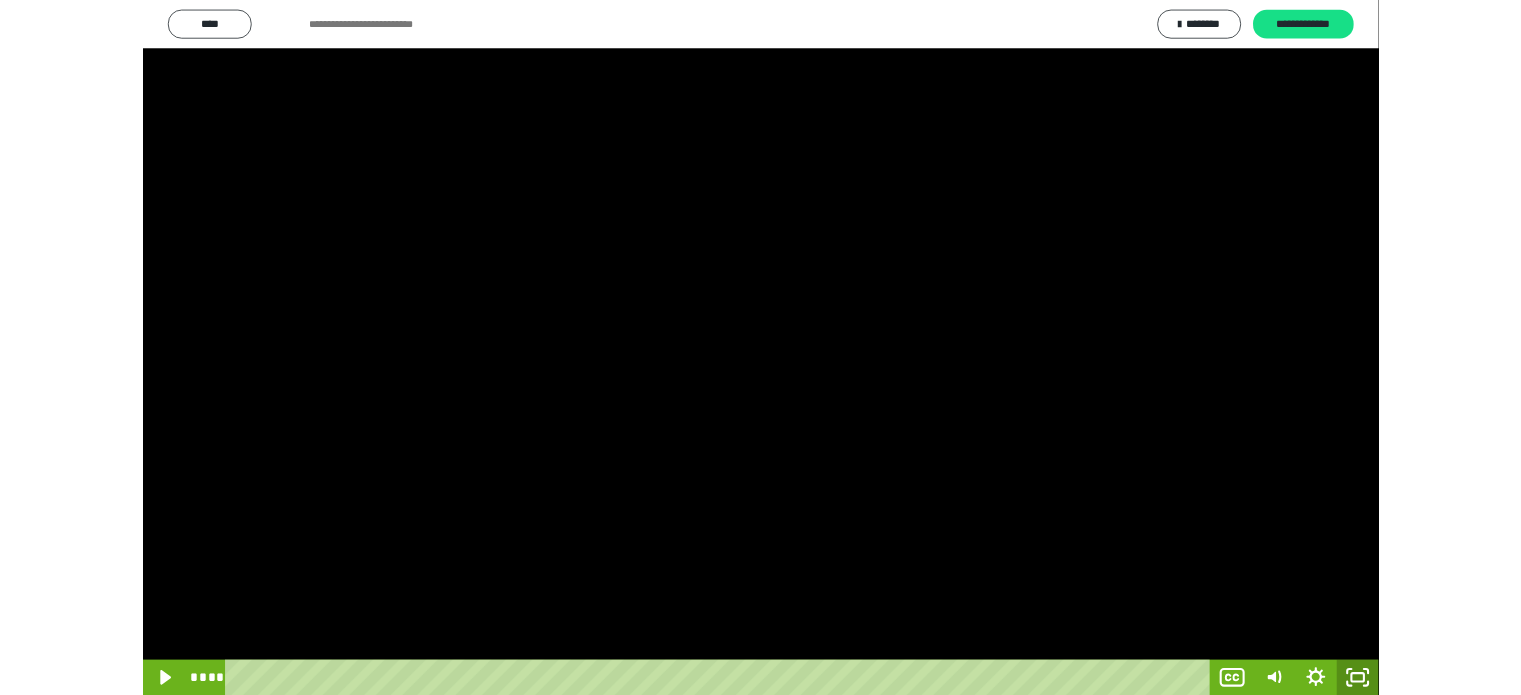 scroll, scrollTop: 3992, scrollLeft: 0, axis: vertical 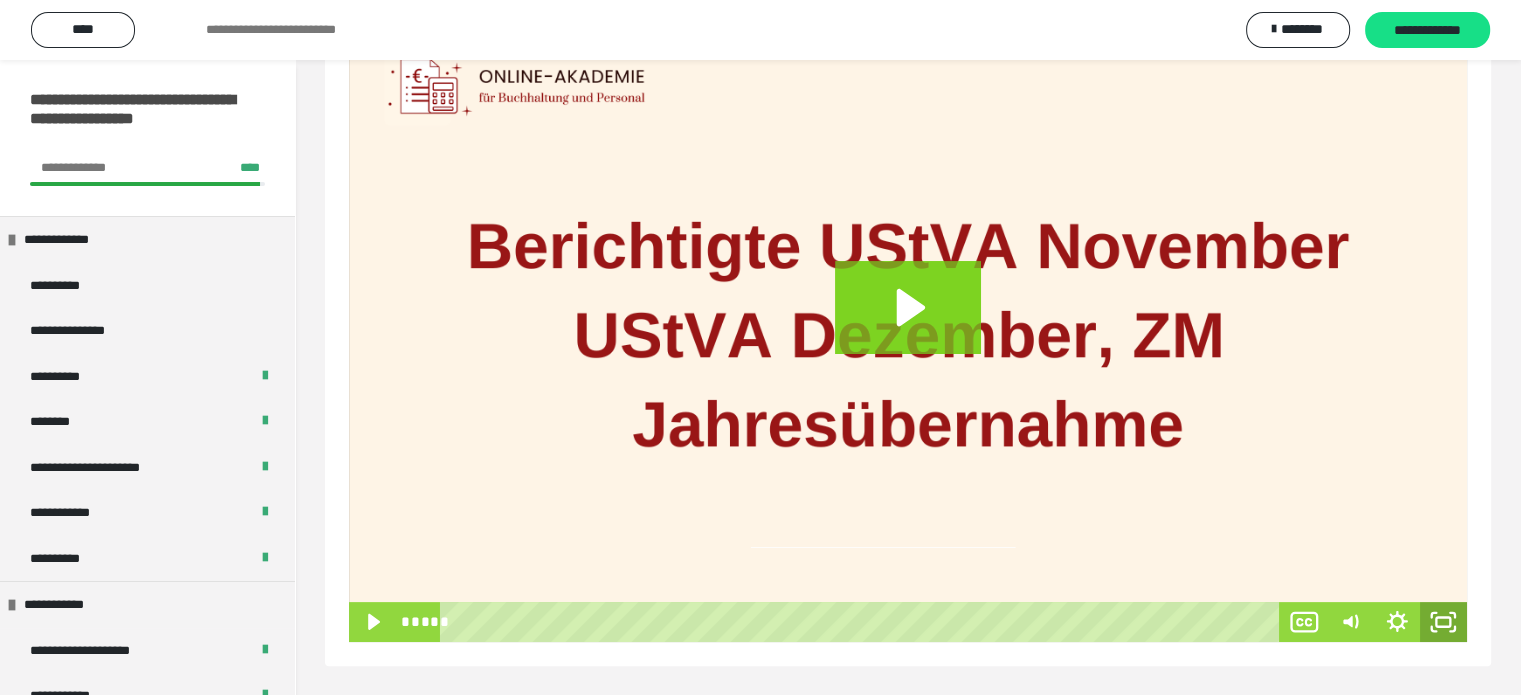 click 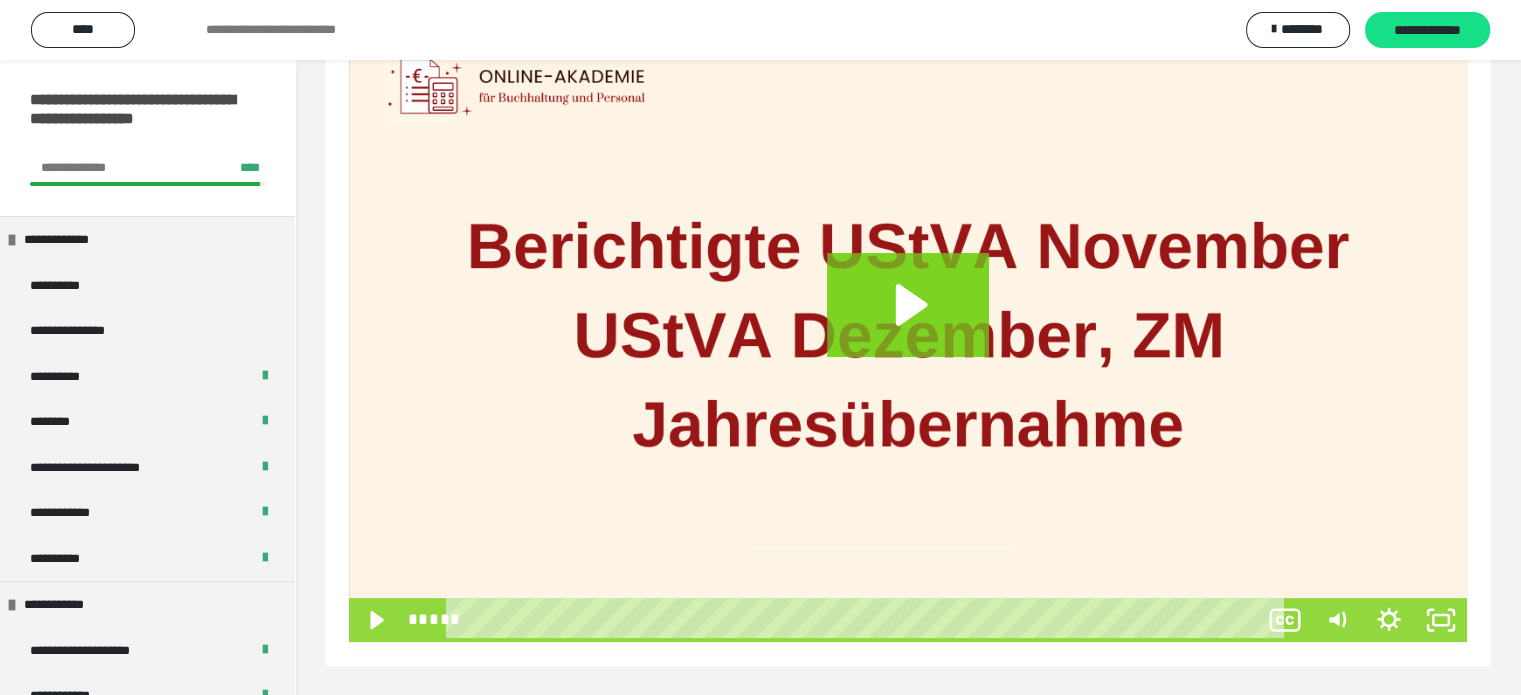 scroll, scrollTop: 188, scrollLeft: 0, axis: vertical 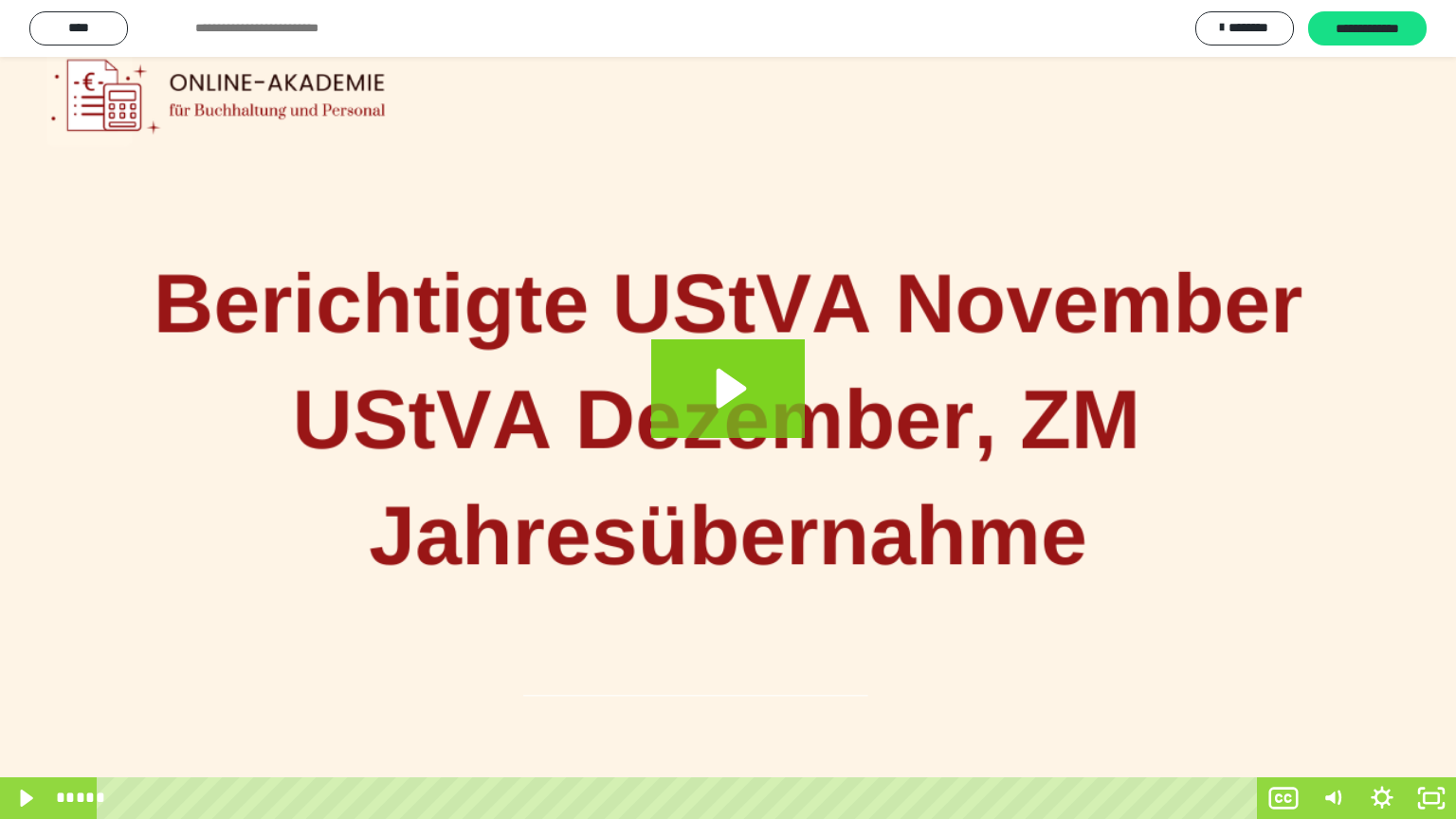 click at bounding box center [728, 410] 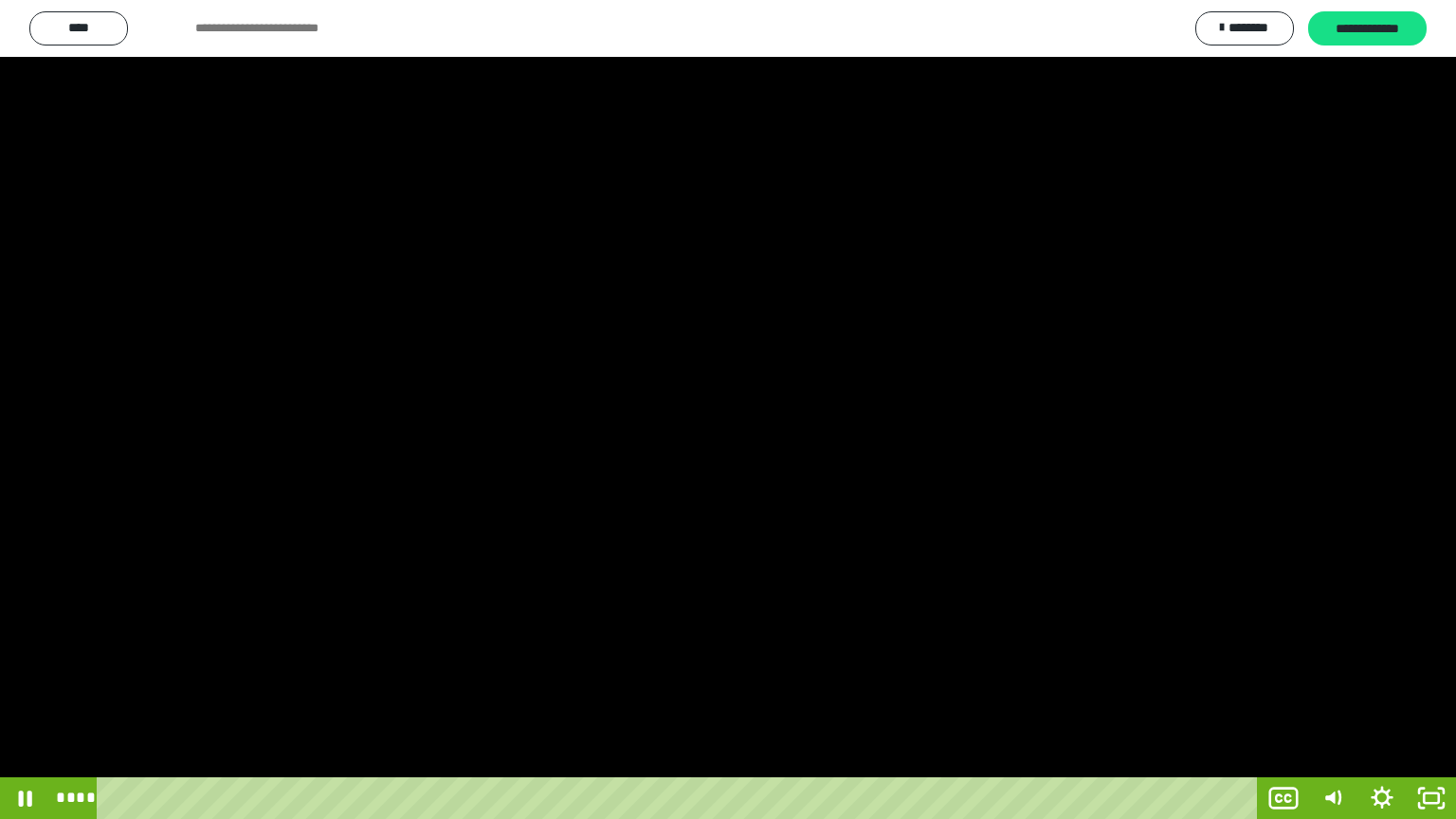 click at bounding box center (728, 410) 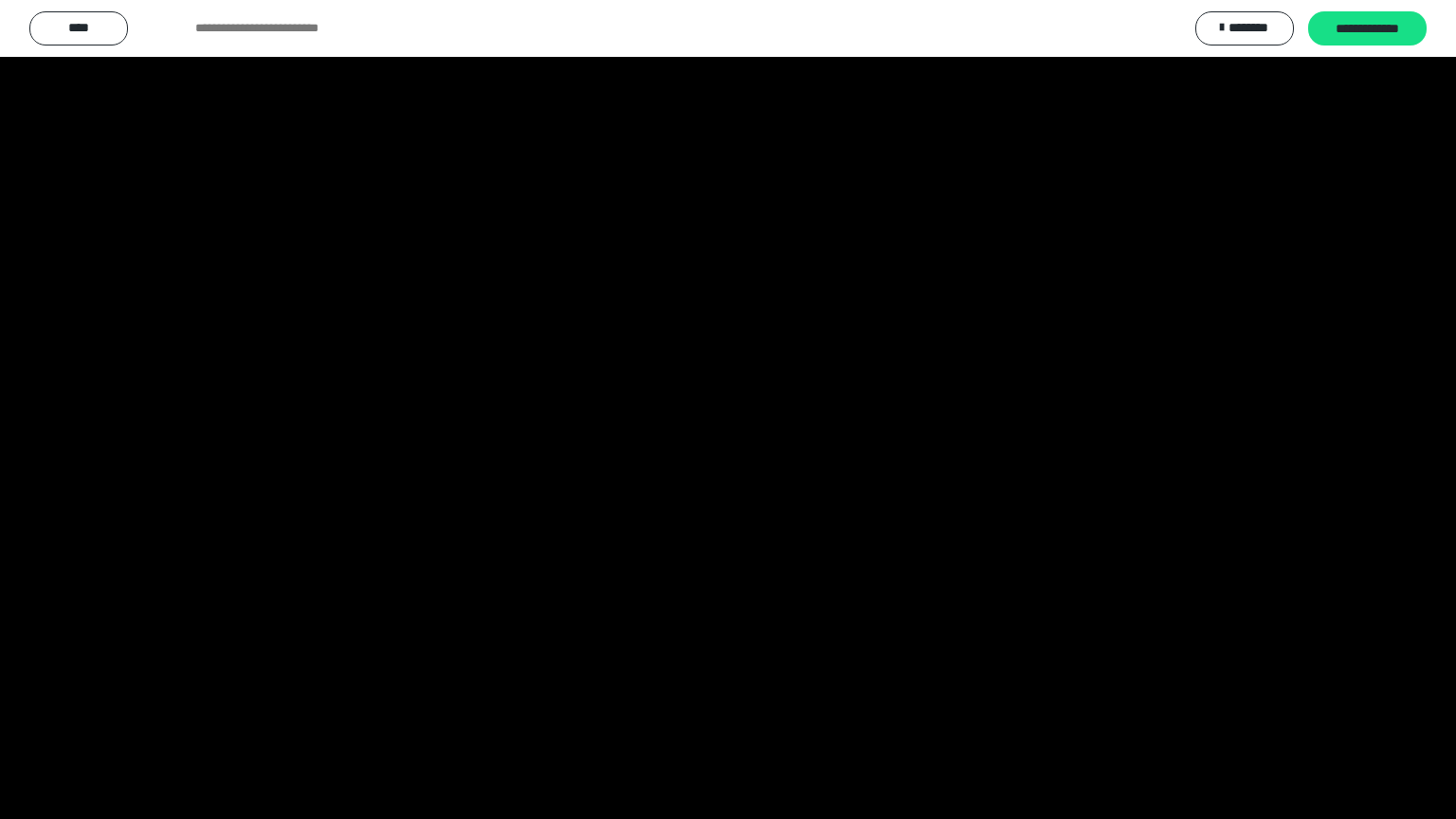 click at bounding box center [728, 410] 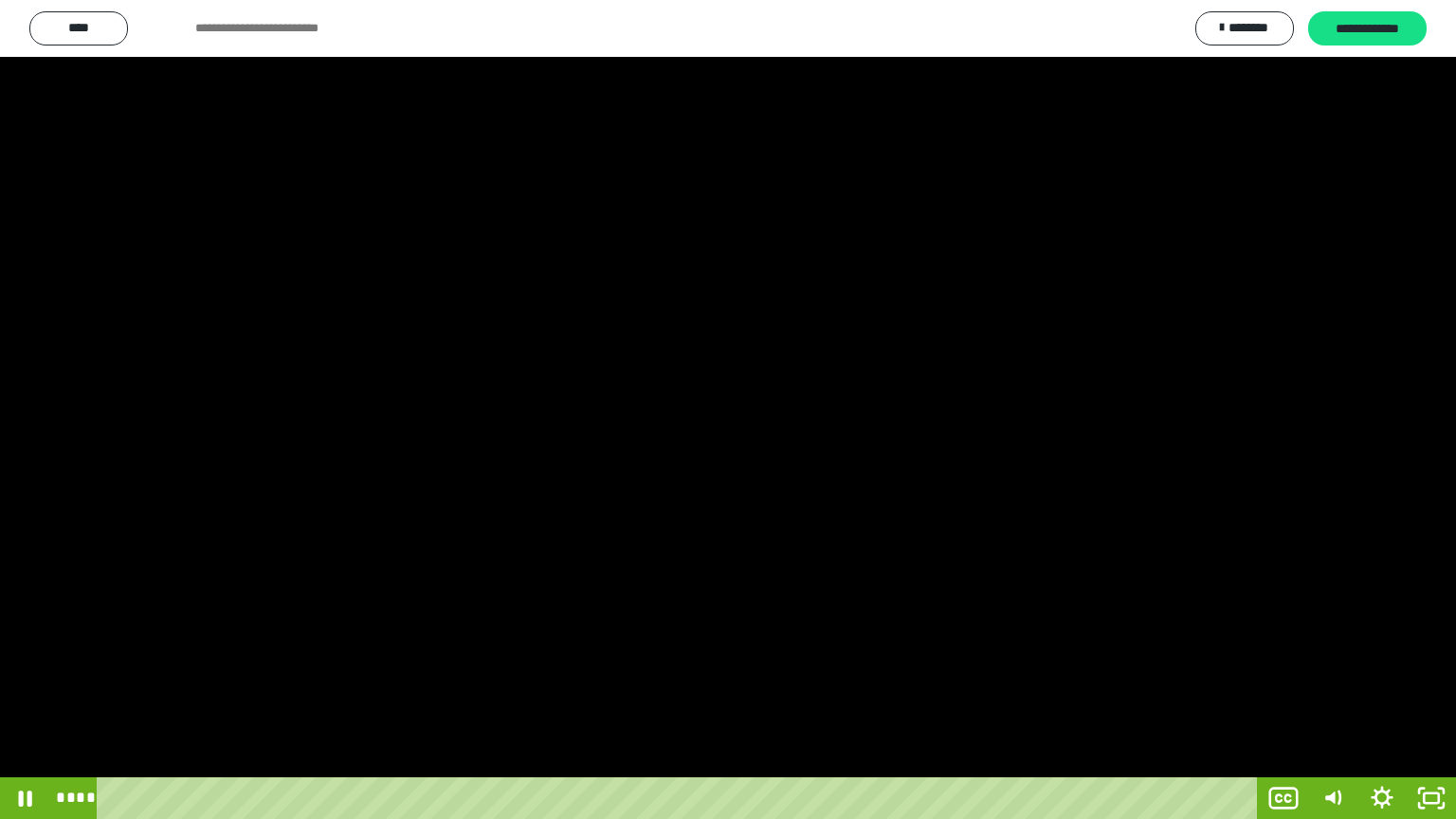 click at bounding box center (728, 410) 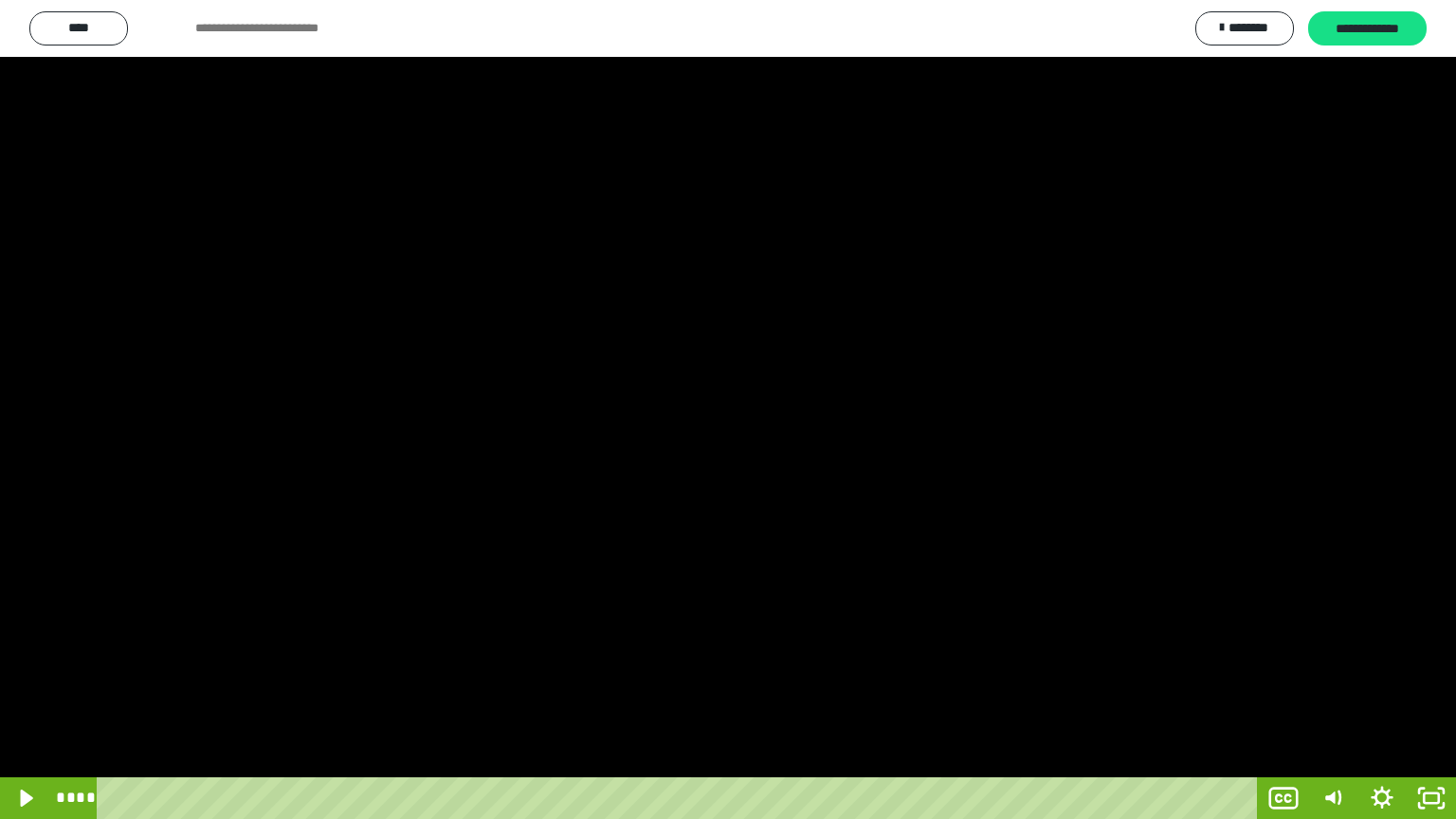 click at bounding box center [728, 410] 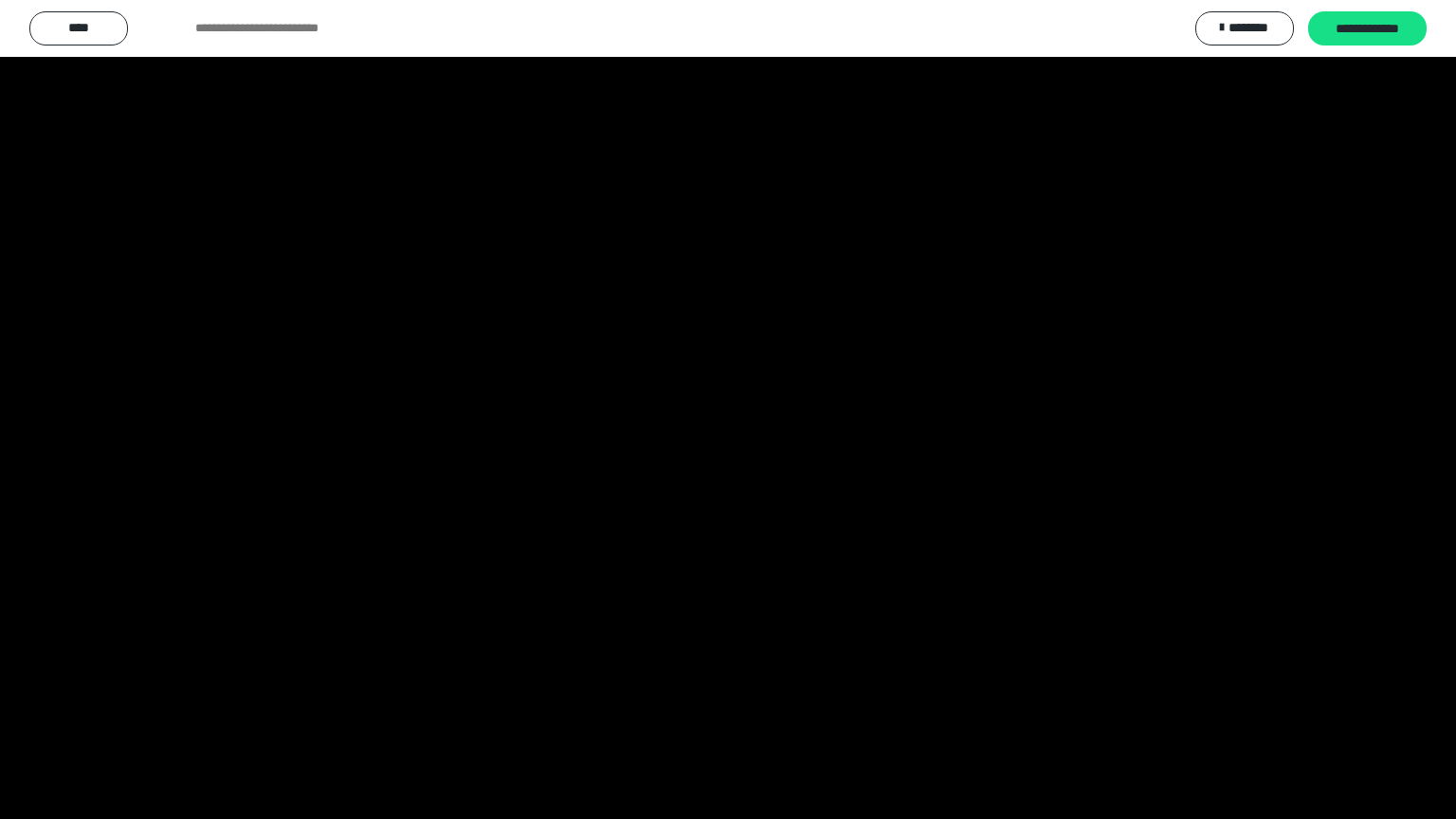 click at bounding box center (728, 410) 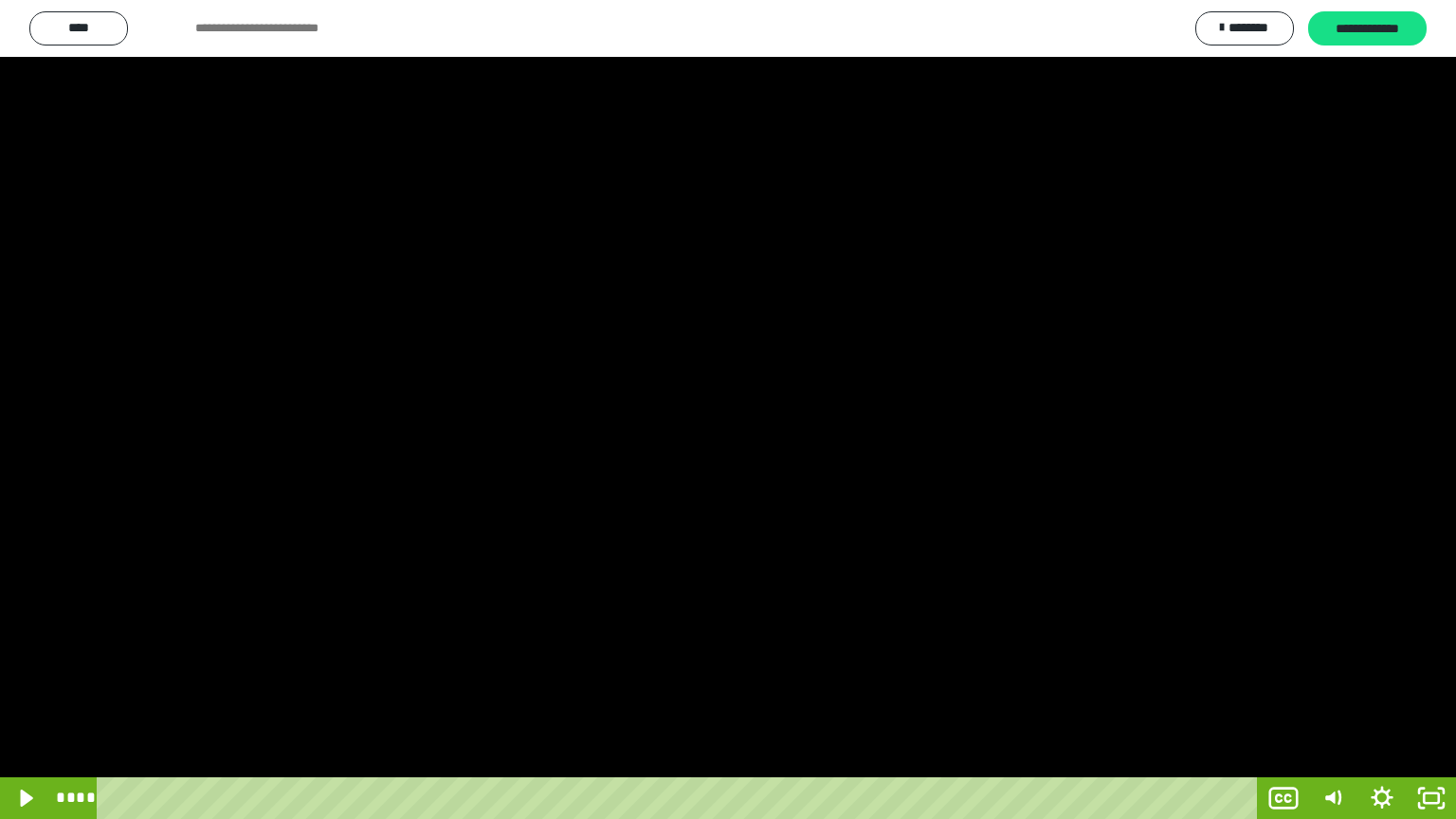 click at bounding box center (728, 410) 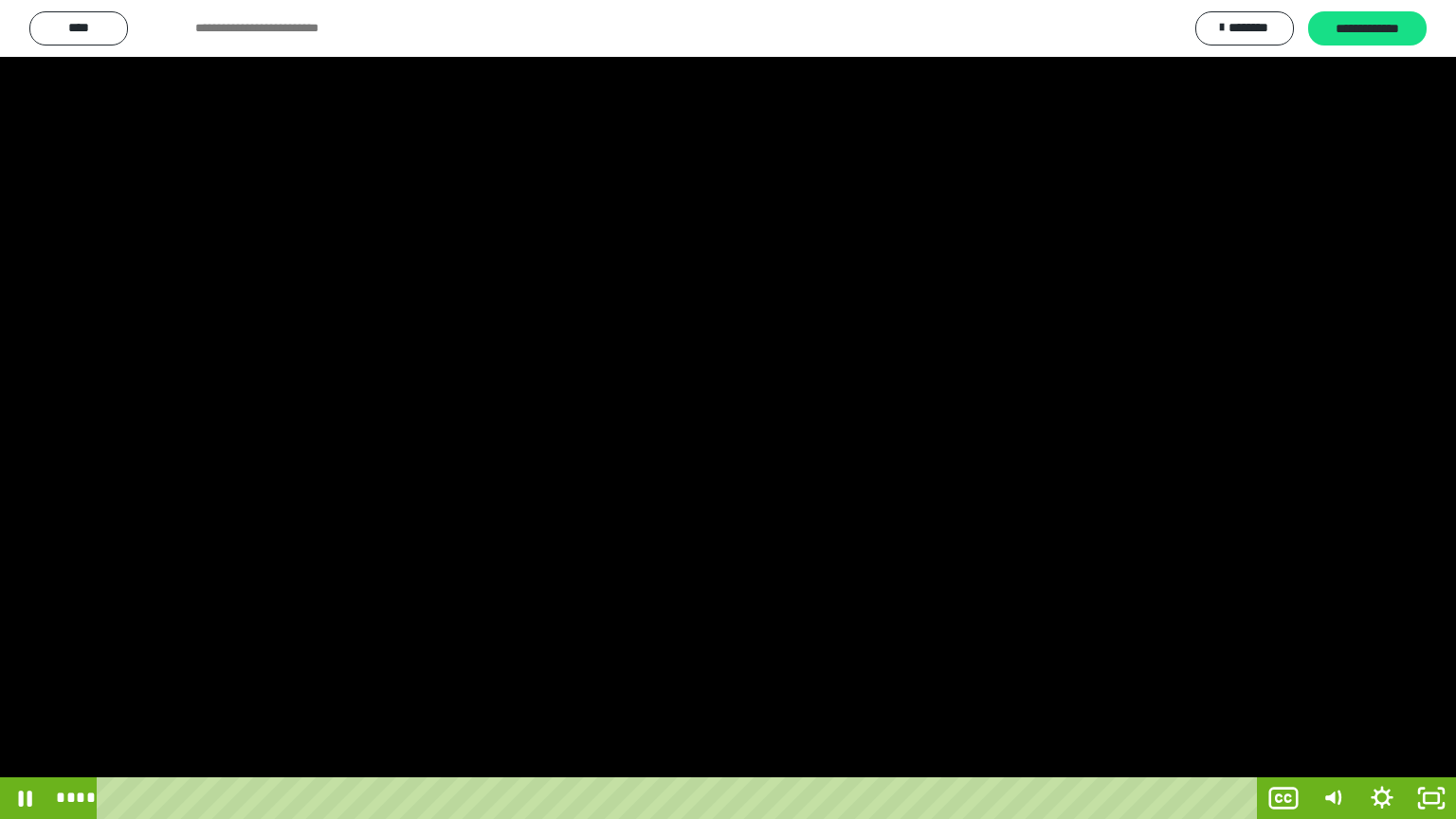 click at bounding box center (728, 410) 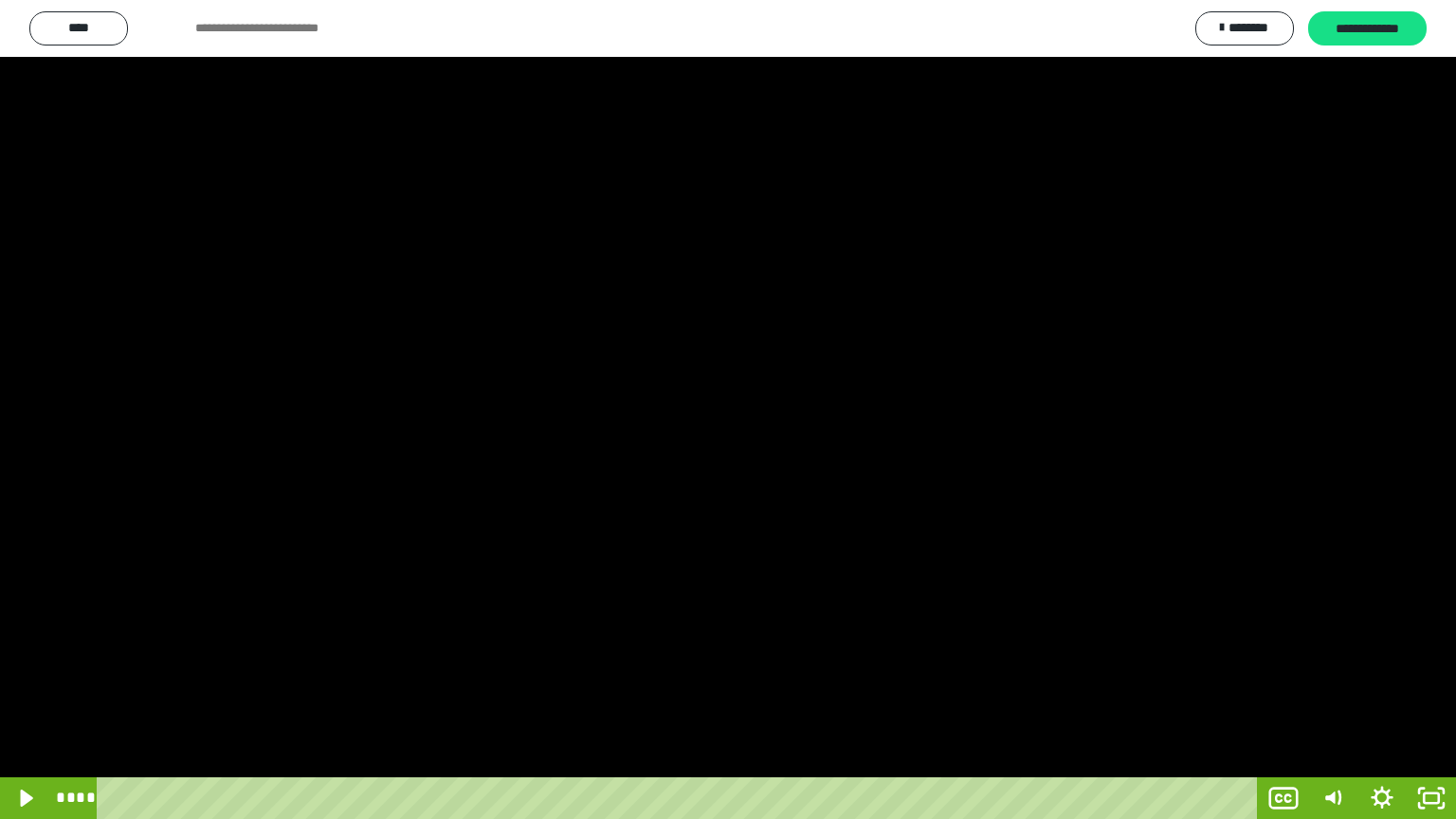 click at bounding box center (728, 410) 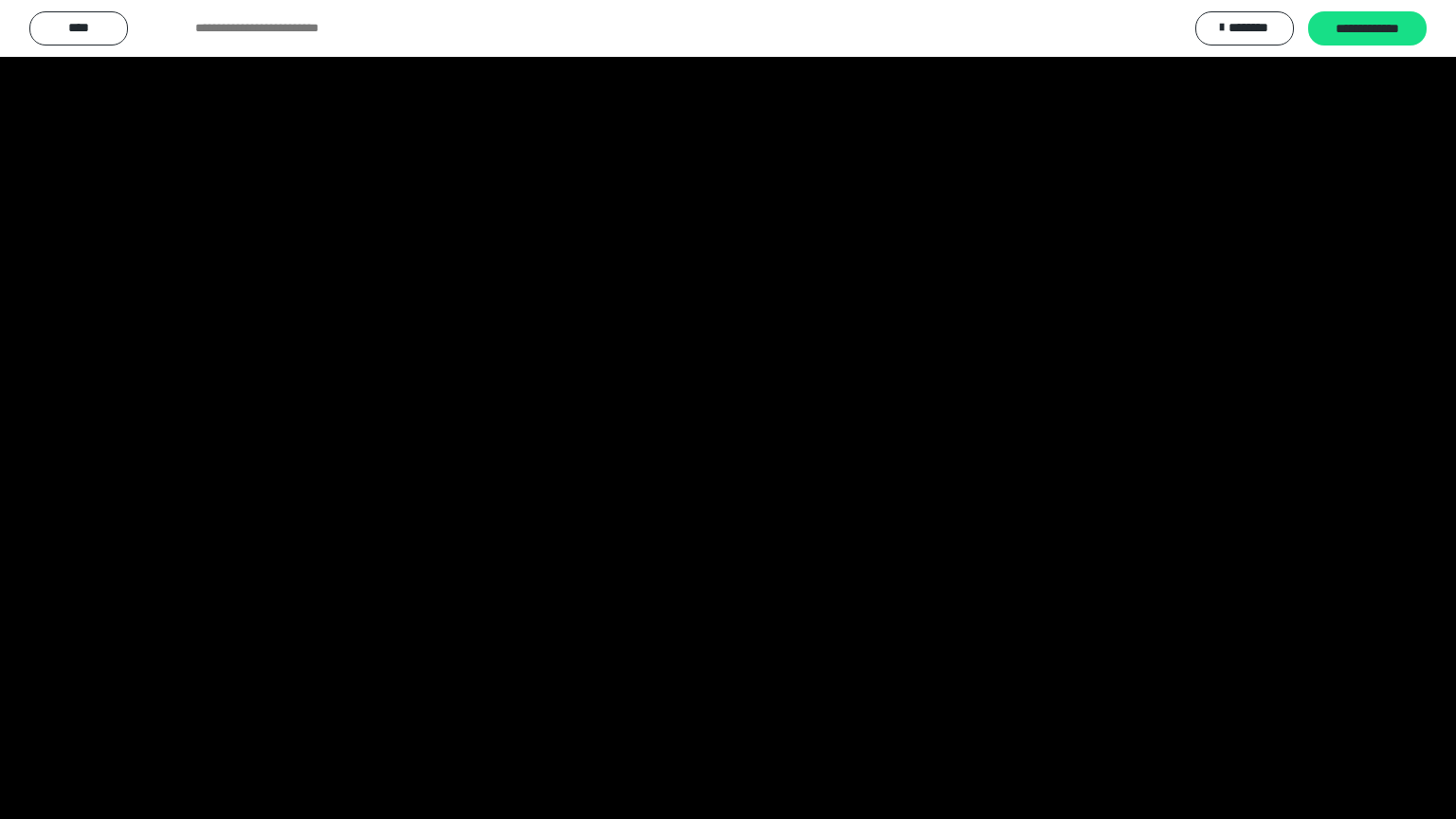 click at bounding box center [728, 410] 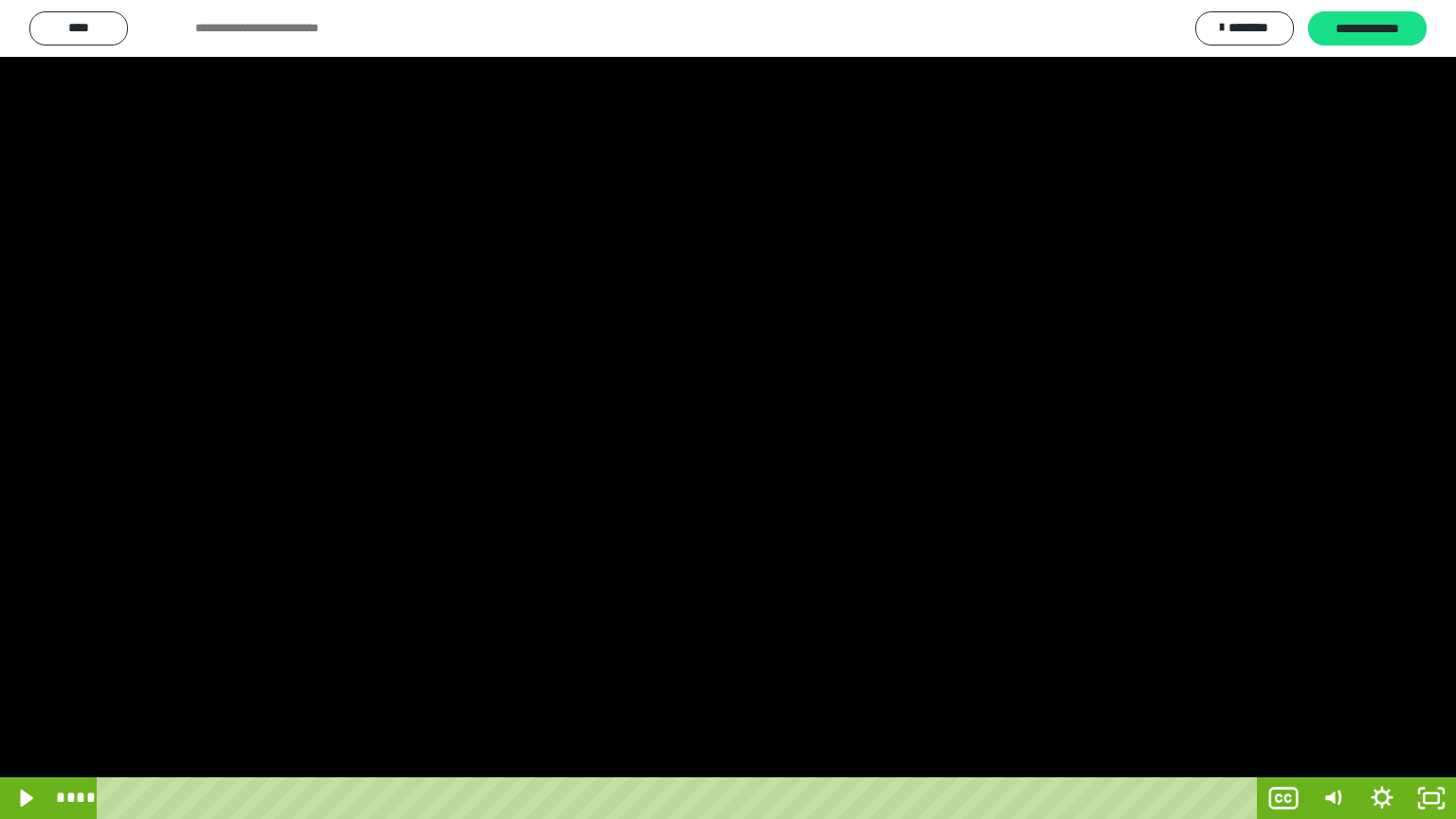 click at bounding box center (728, 410) 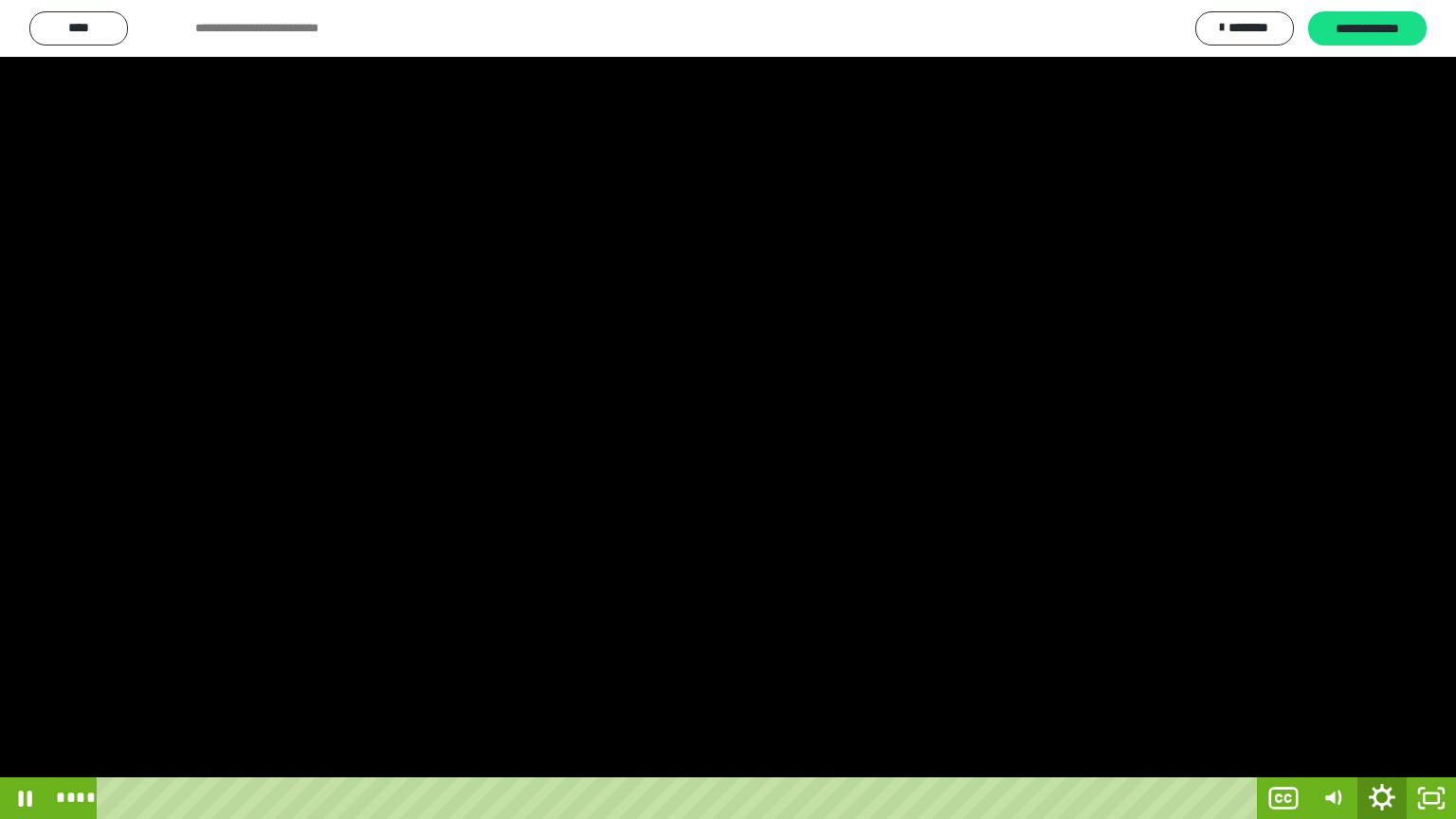 click 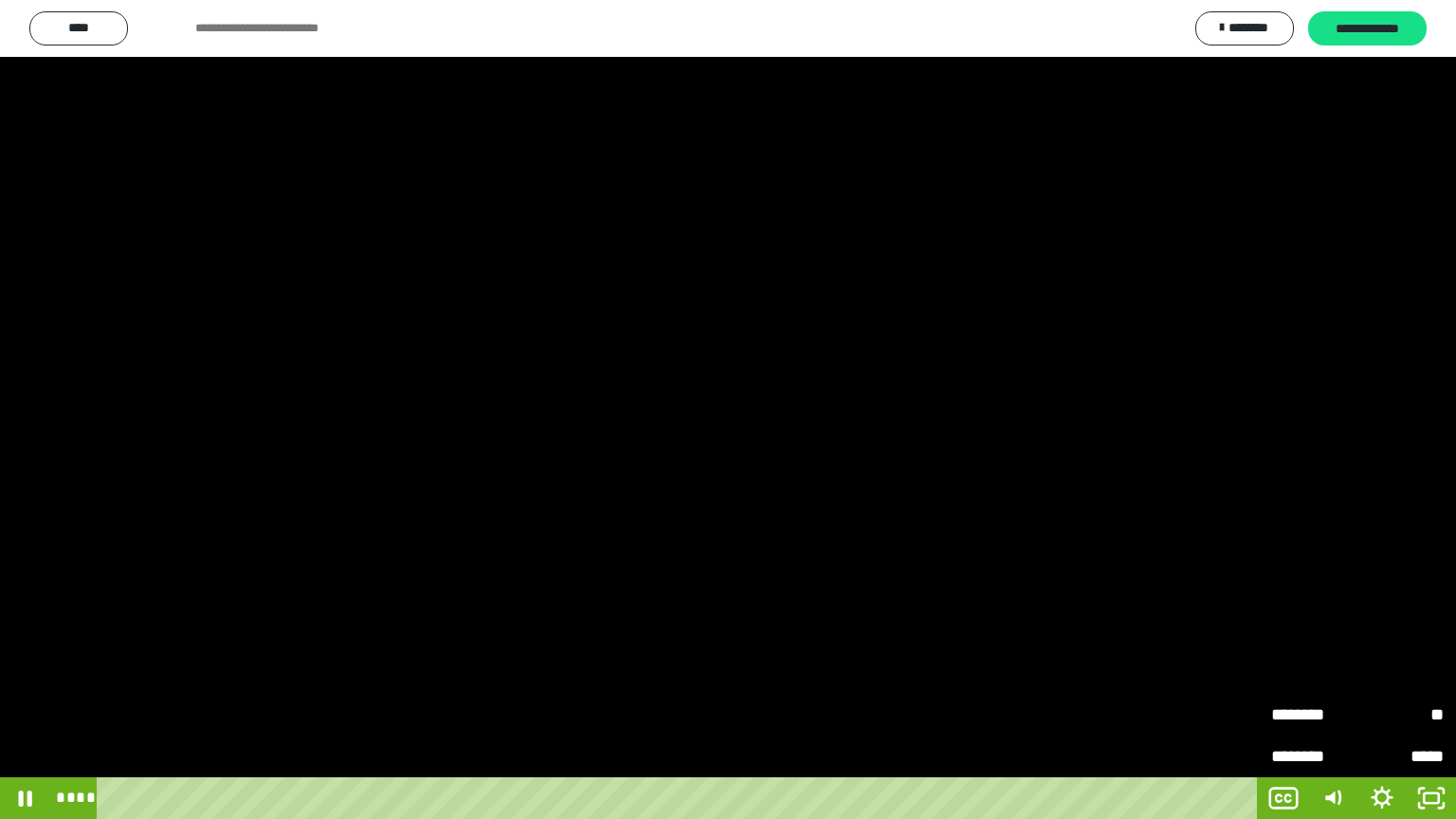 click at bounding box center (728, 410) 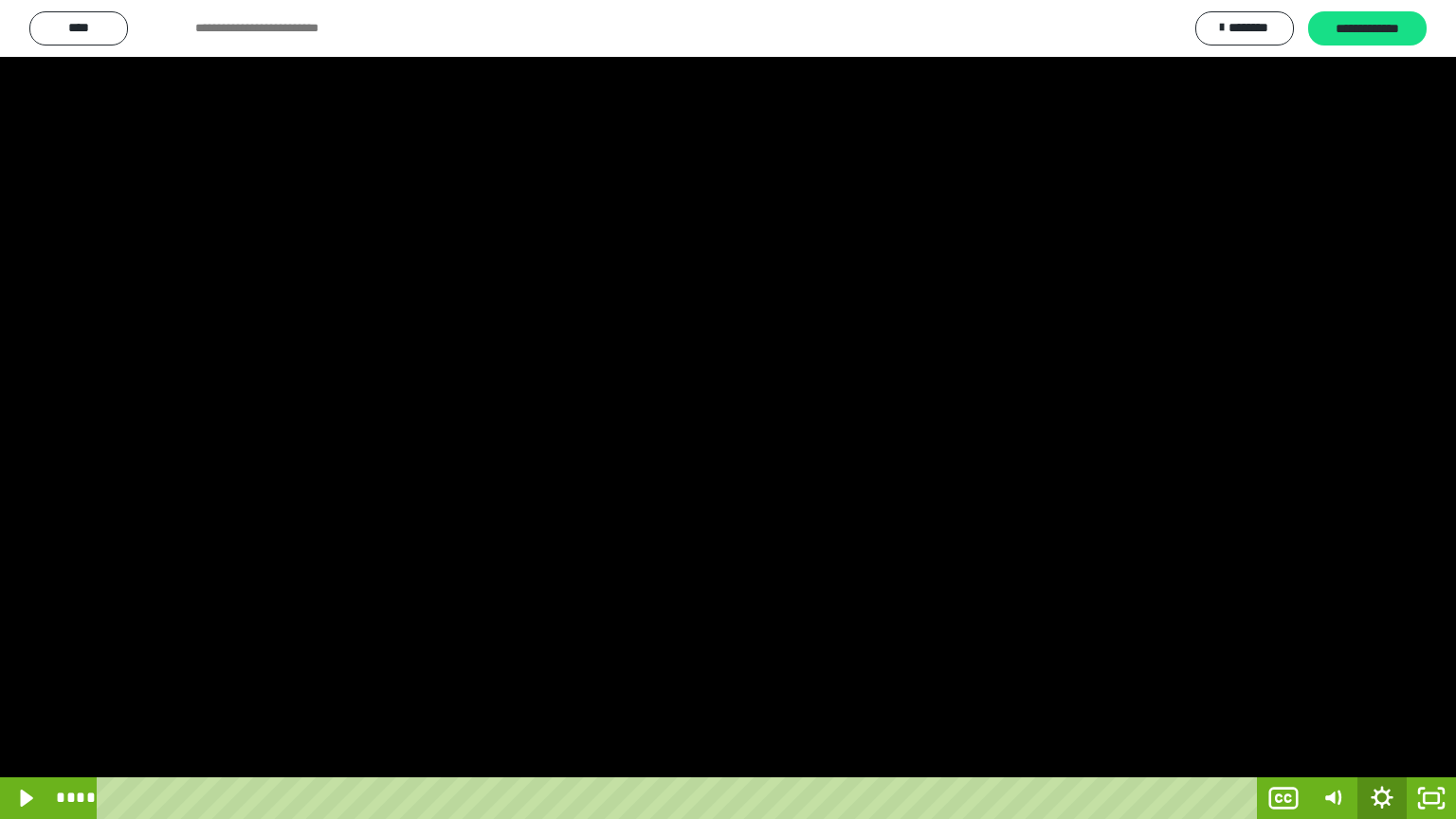 click 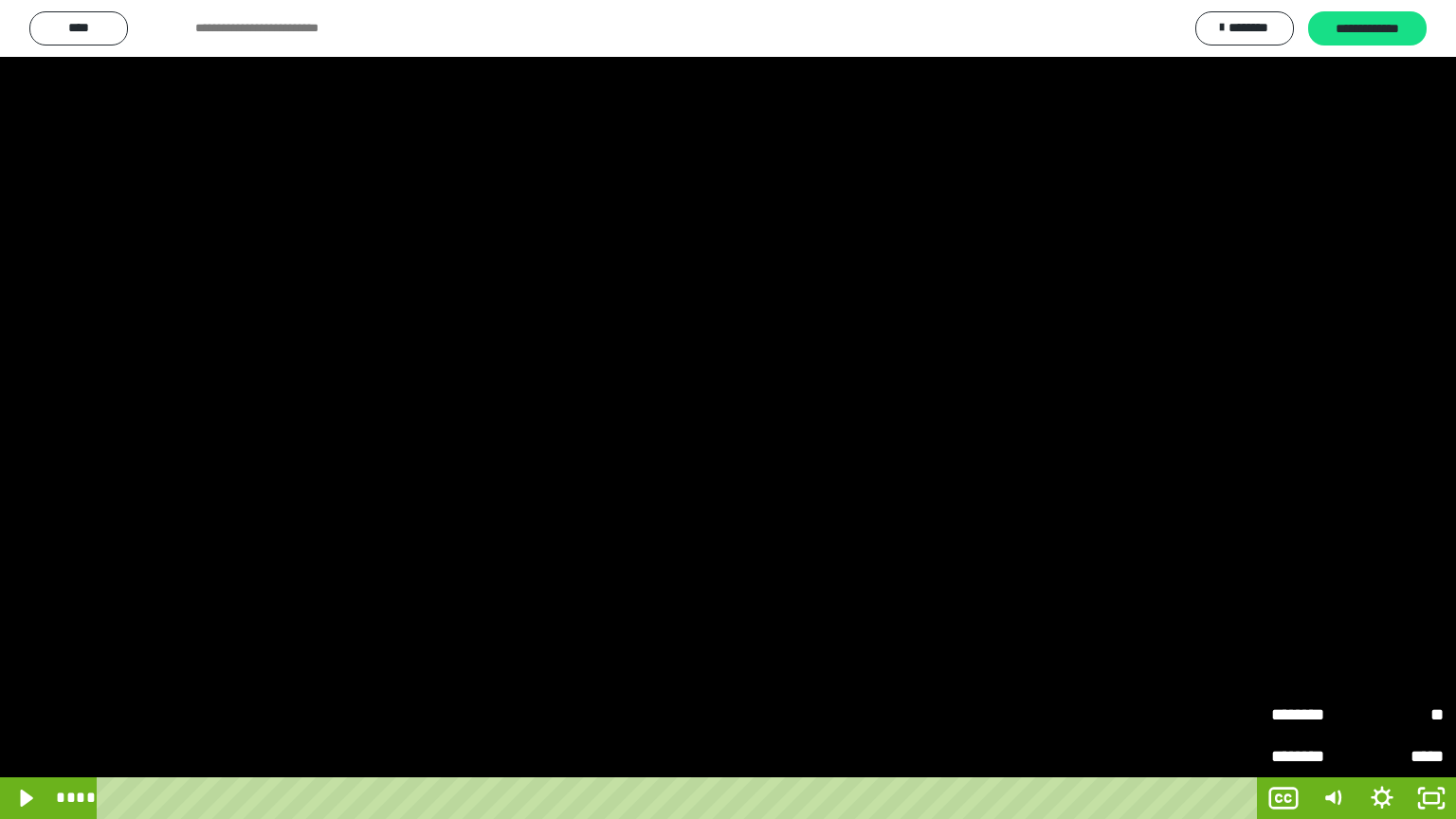 click on "********" at bounding box center (1314, 708) 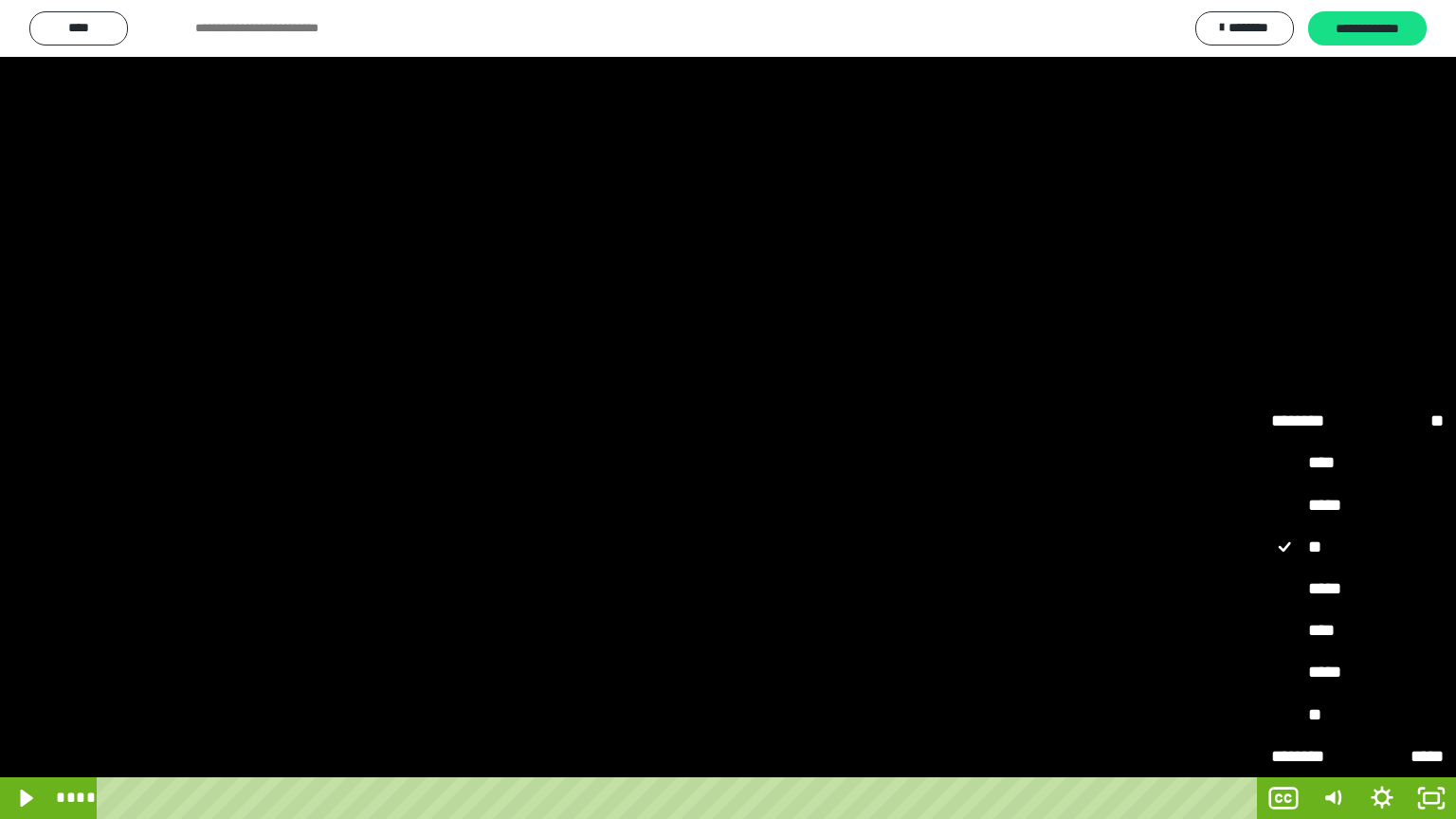 click on "*****" at bounding box center (1357, 590) 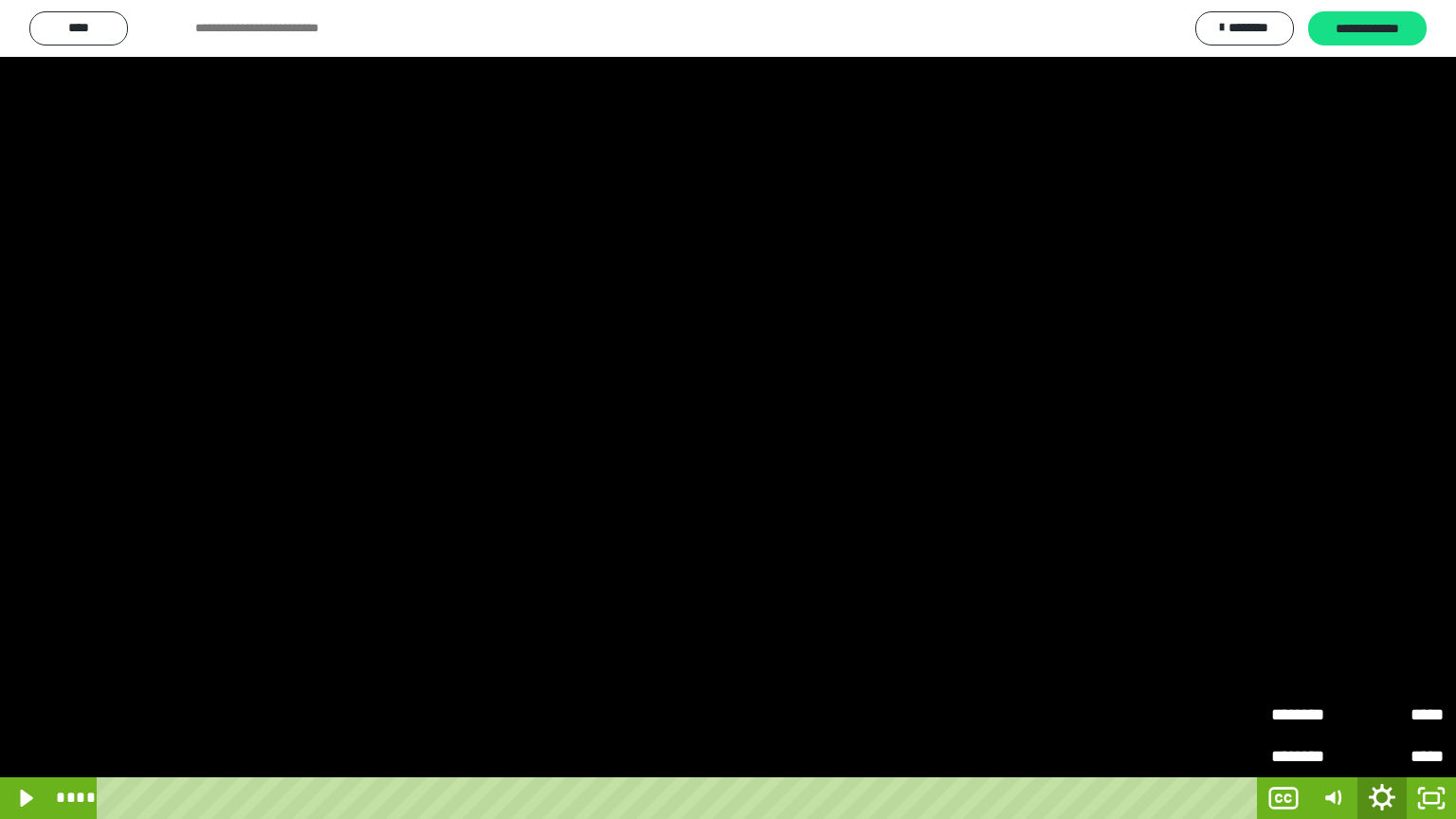 click 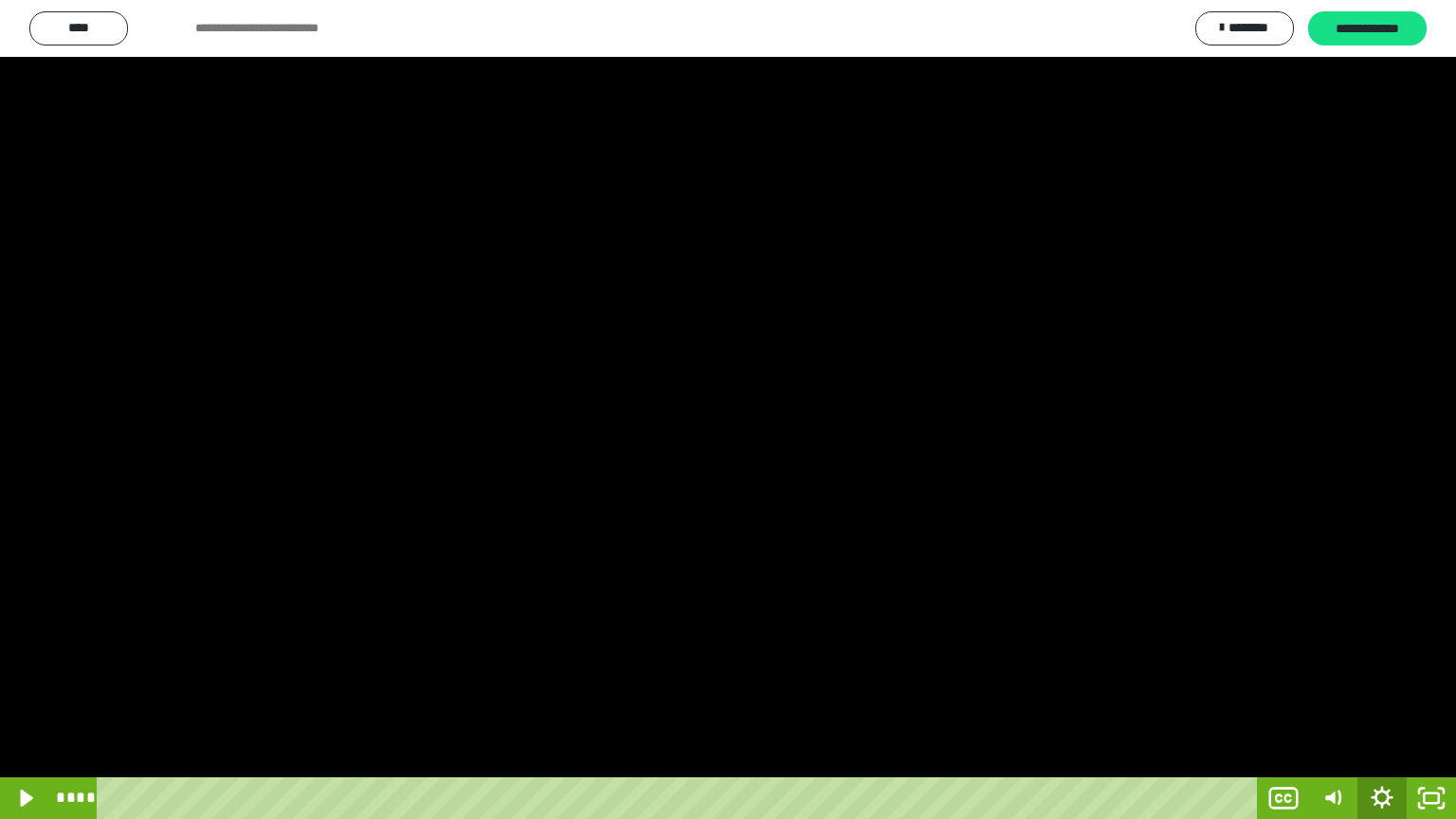 click 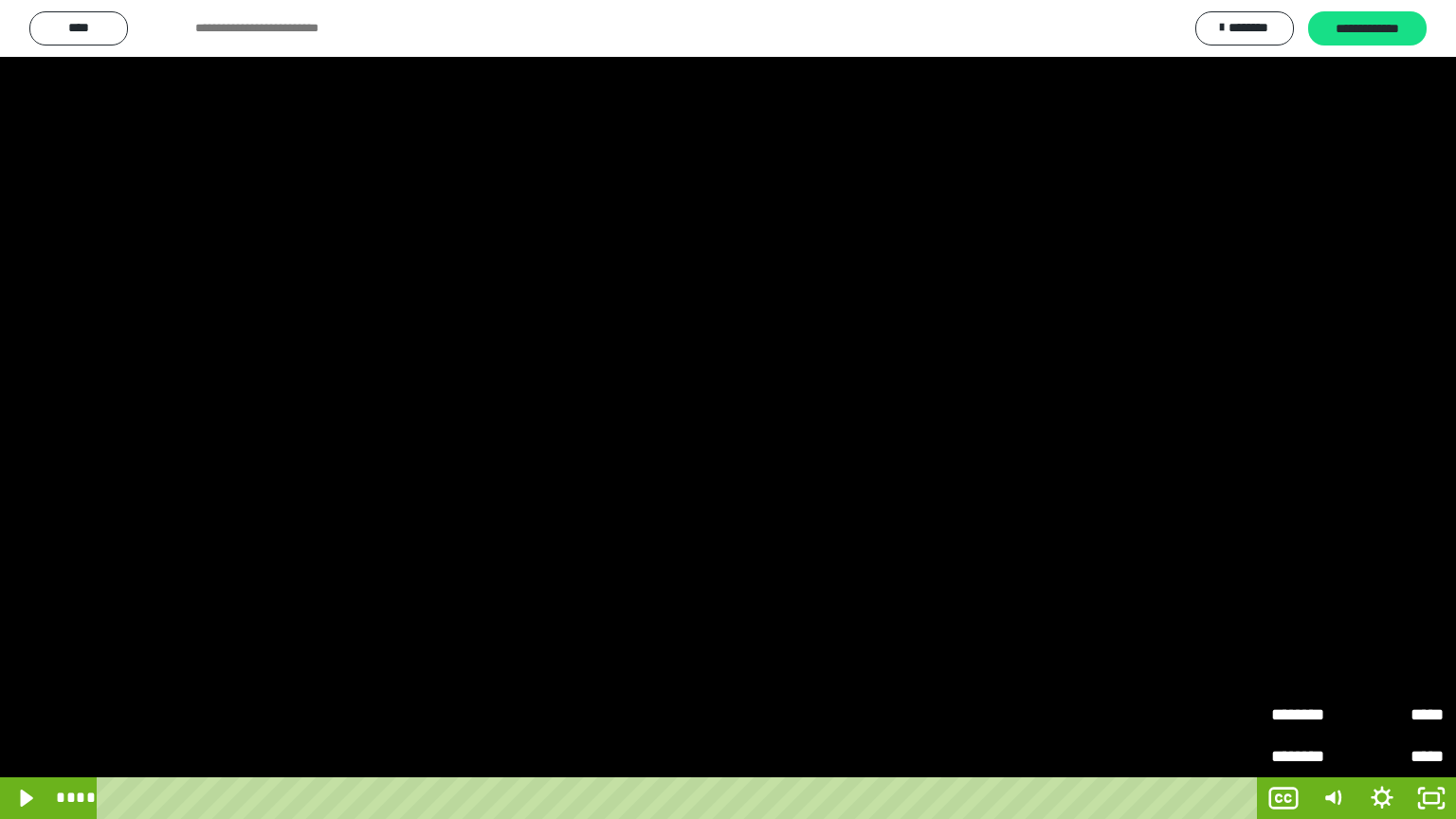 click on "*****" at bounding box center (1400, 707) 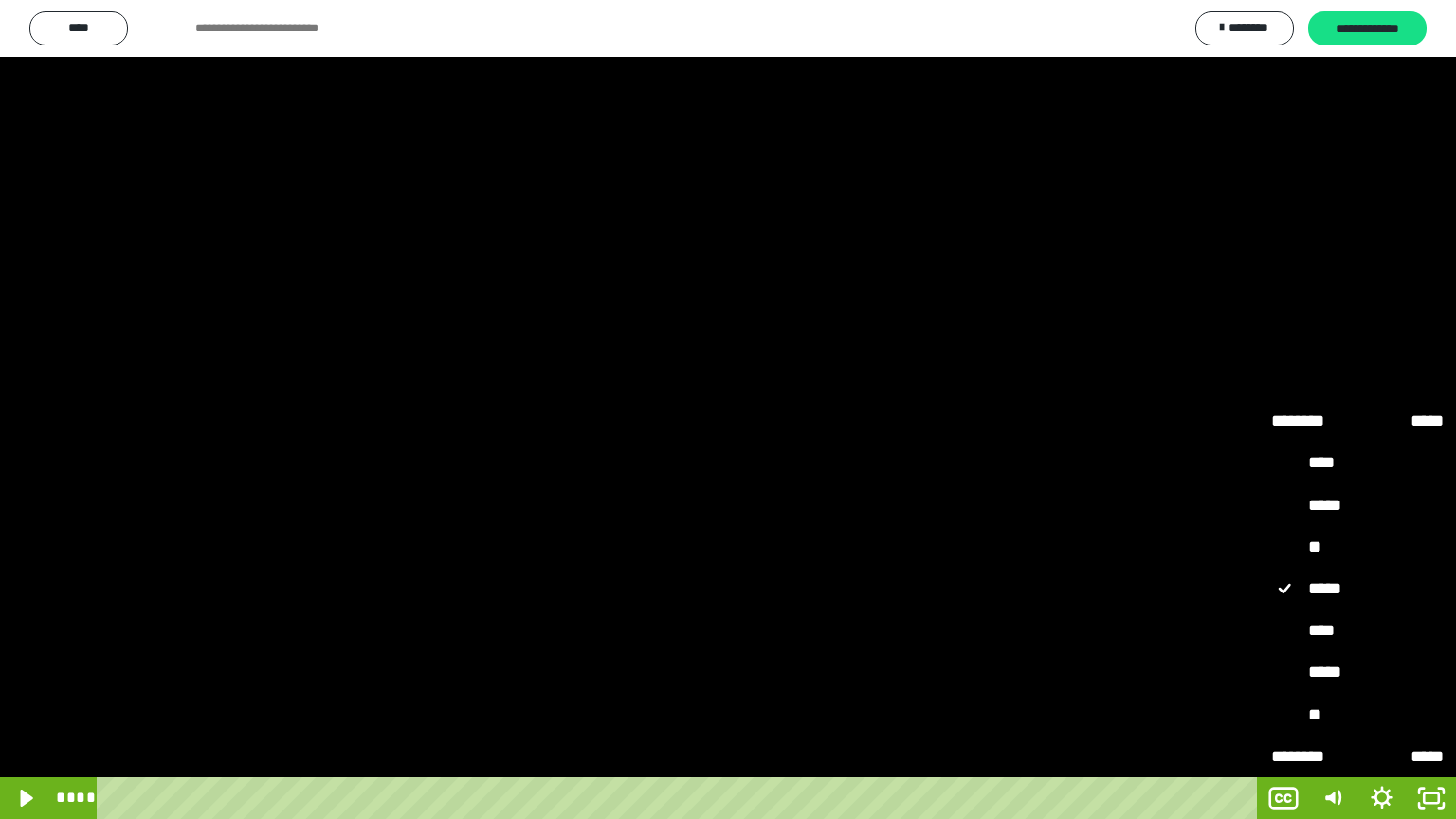 click on "****" at bounding box center [1357, 631] 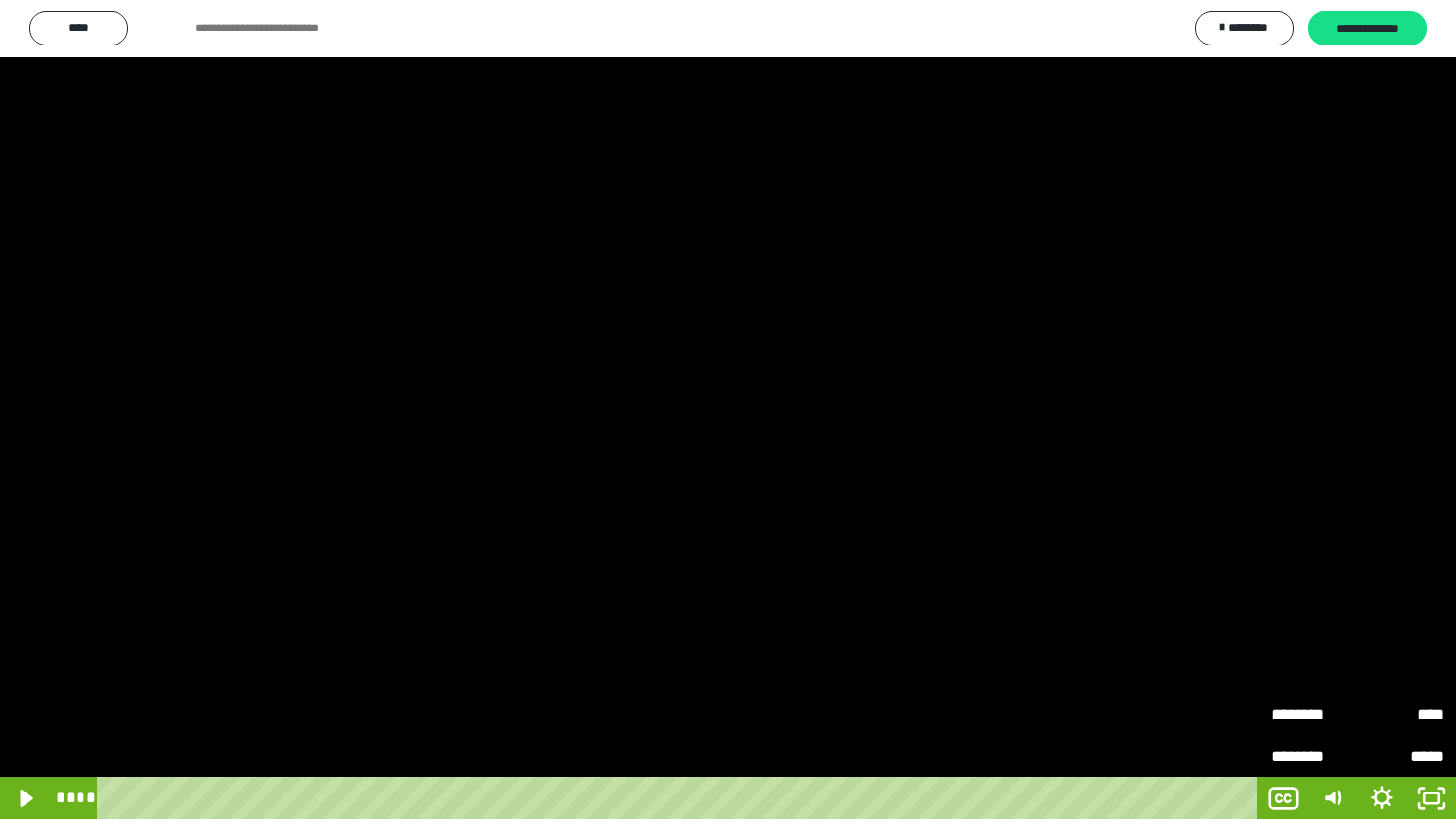 click at bounding box center (728, 410) 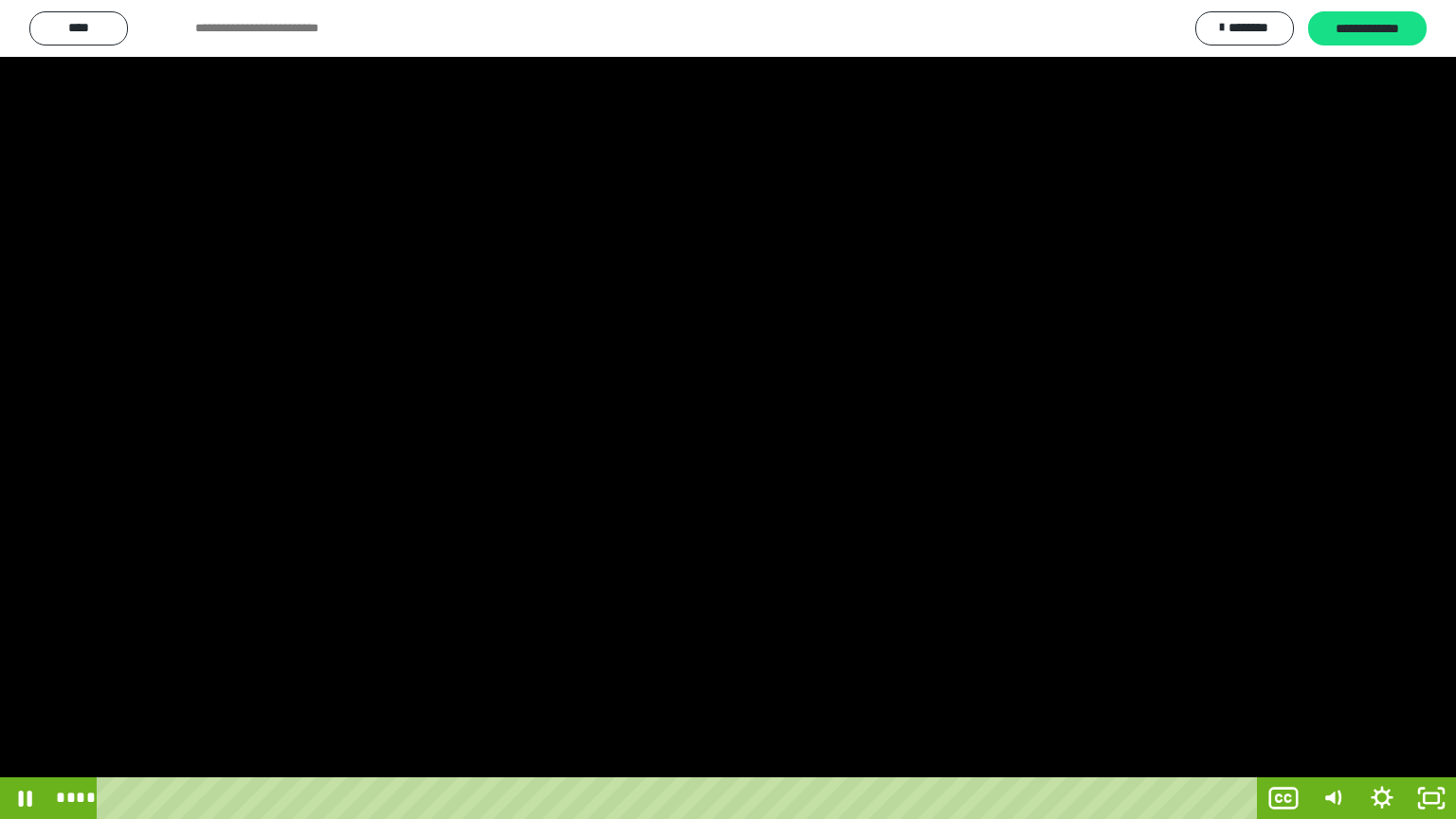 click at bounding box center [728, 410] 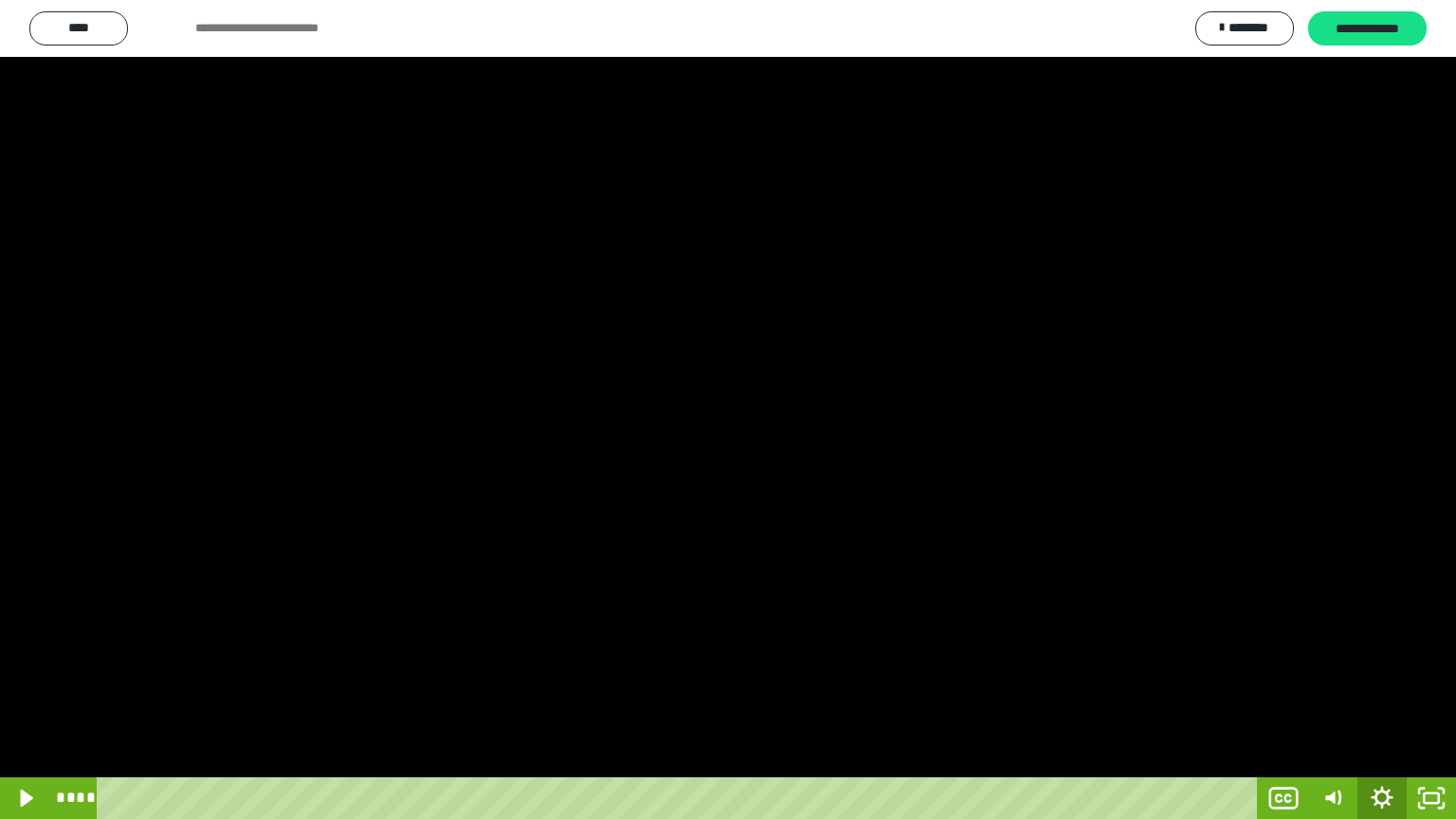click 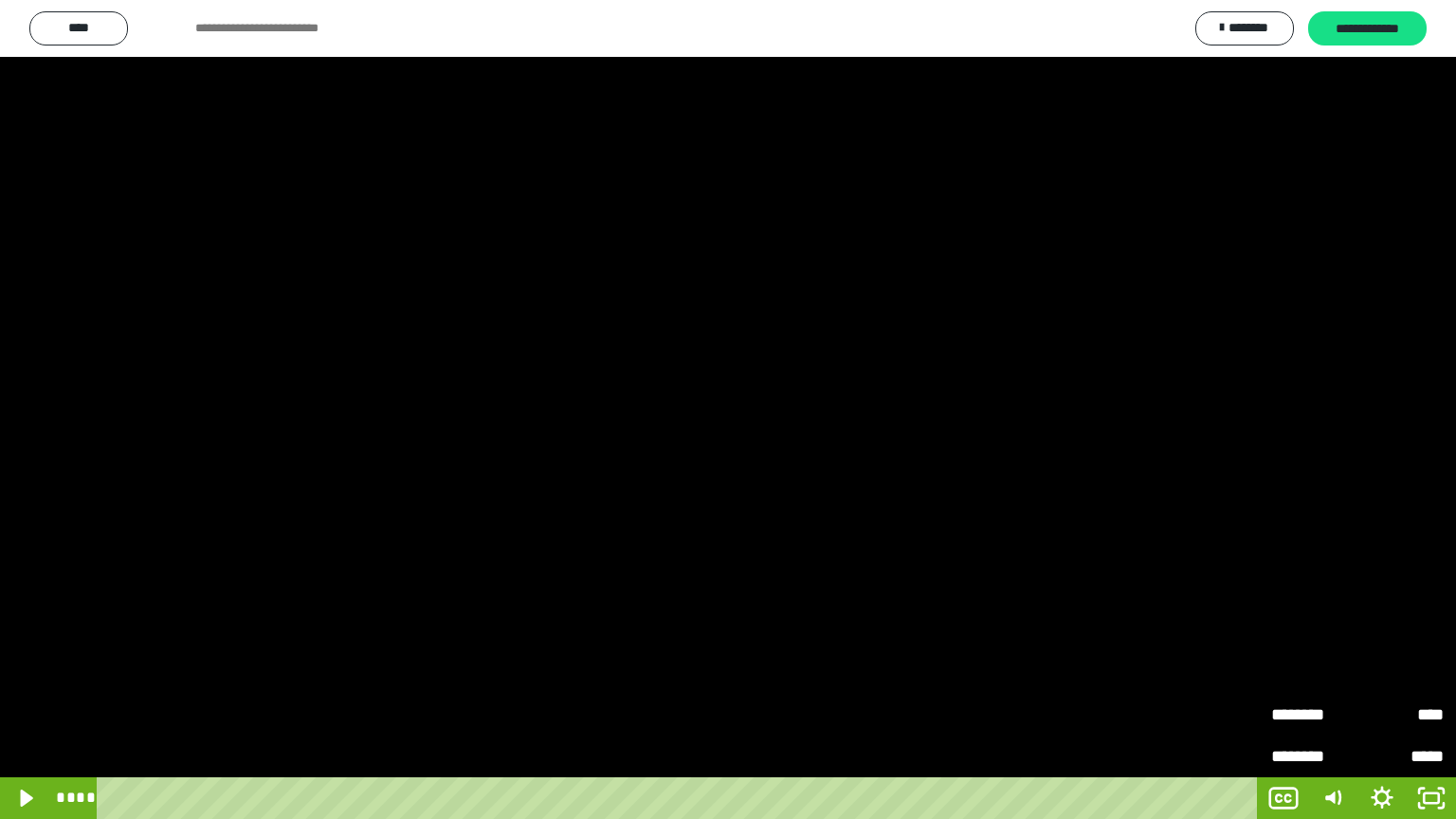 click on "********" at bounding box center [1314, 707] 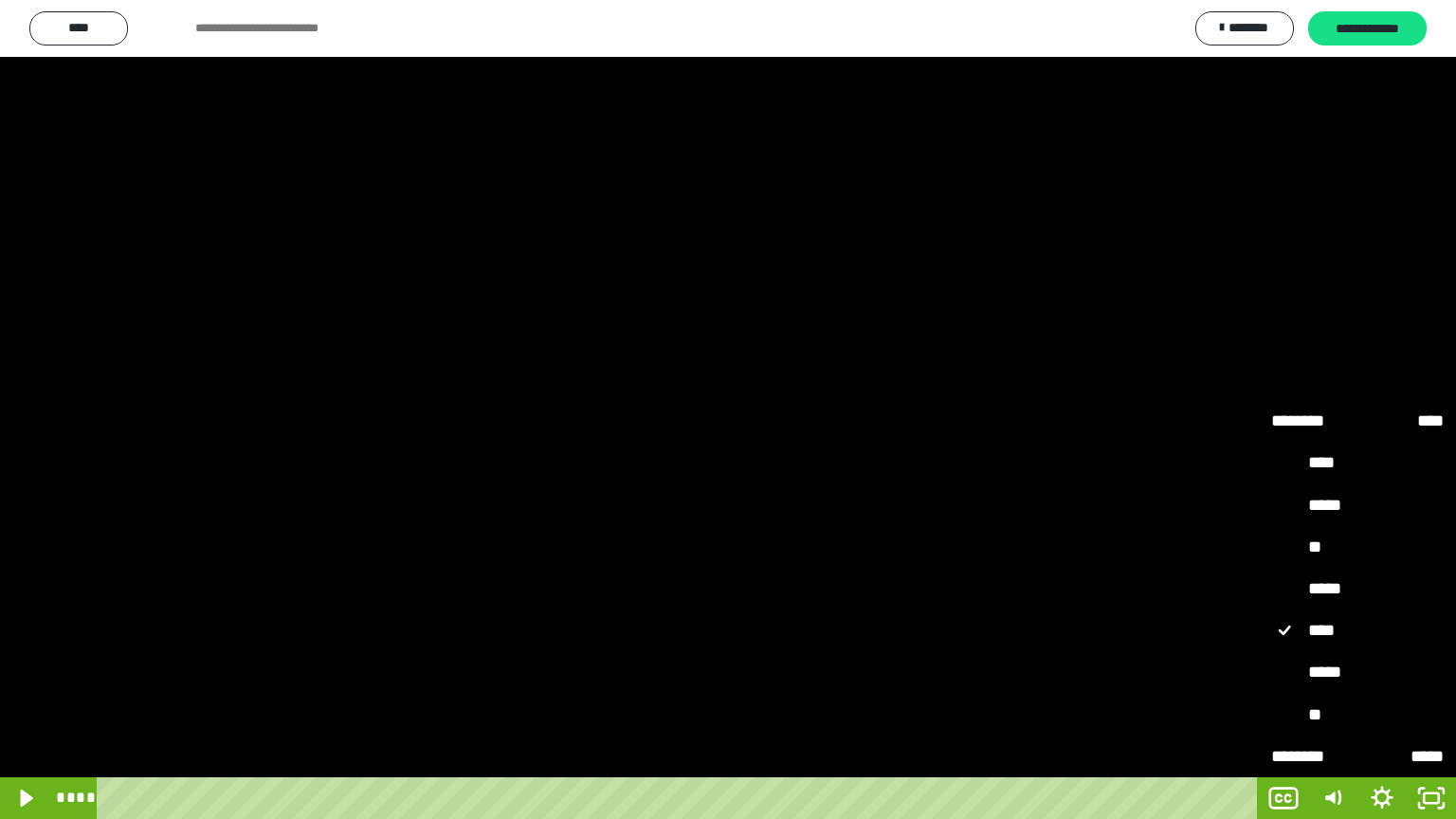 click on "*****" at bounding box center (1357, 590) 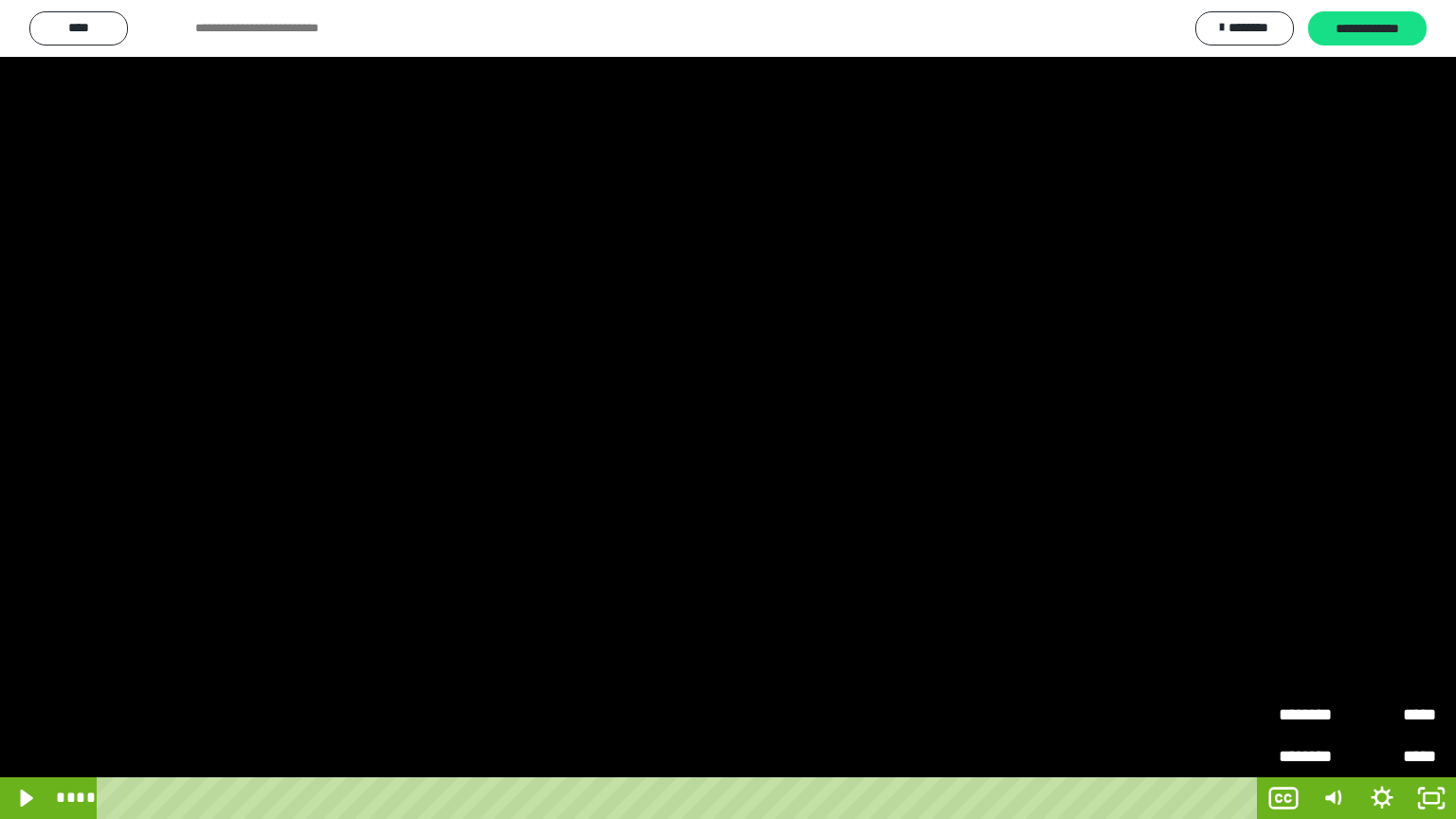 click at bounding box center (728, 410) 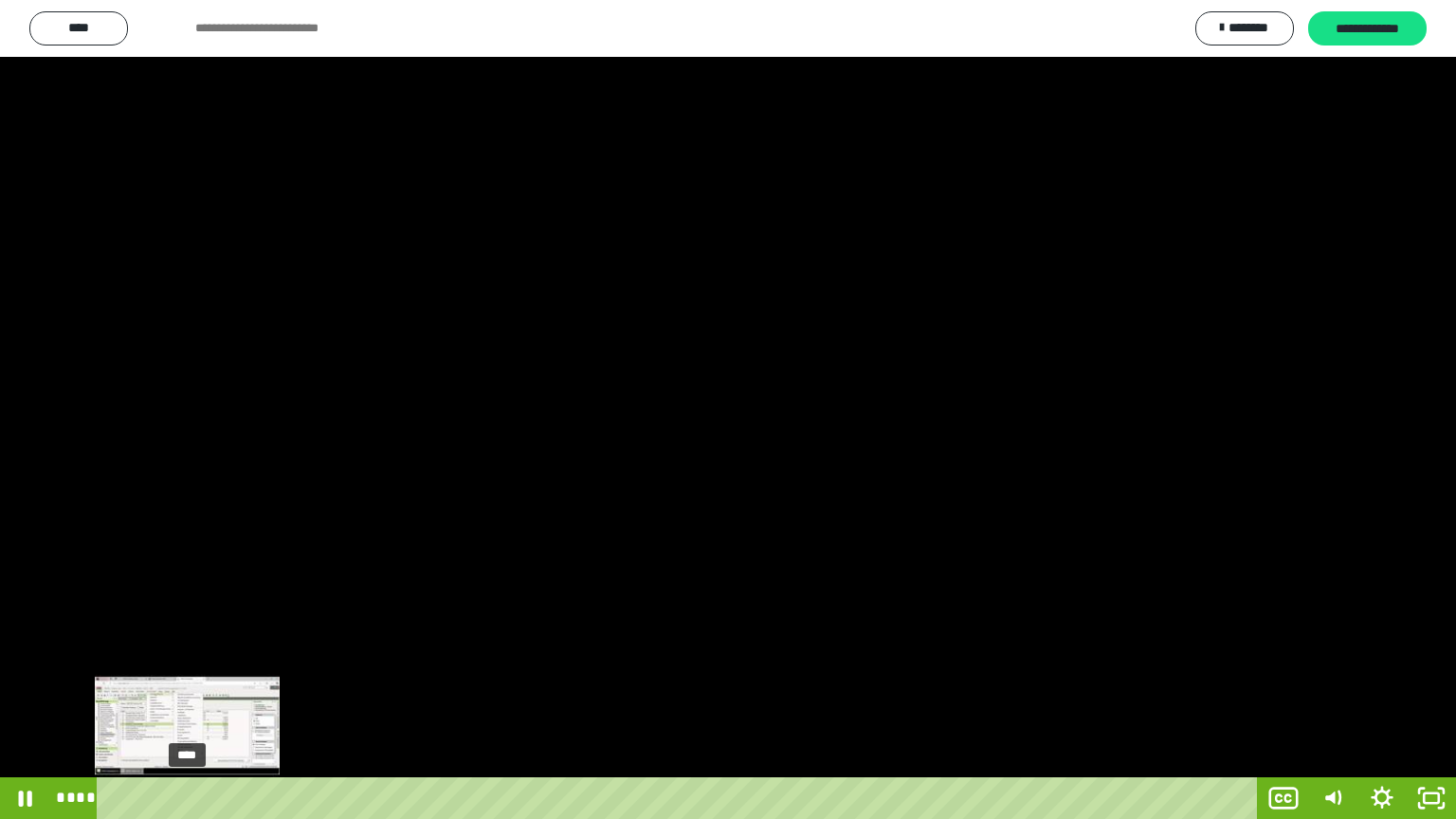click at bounding box center (187, 798) 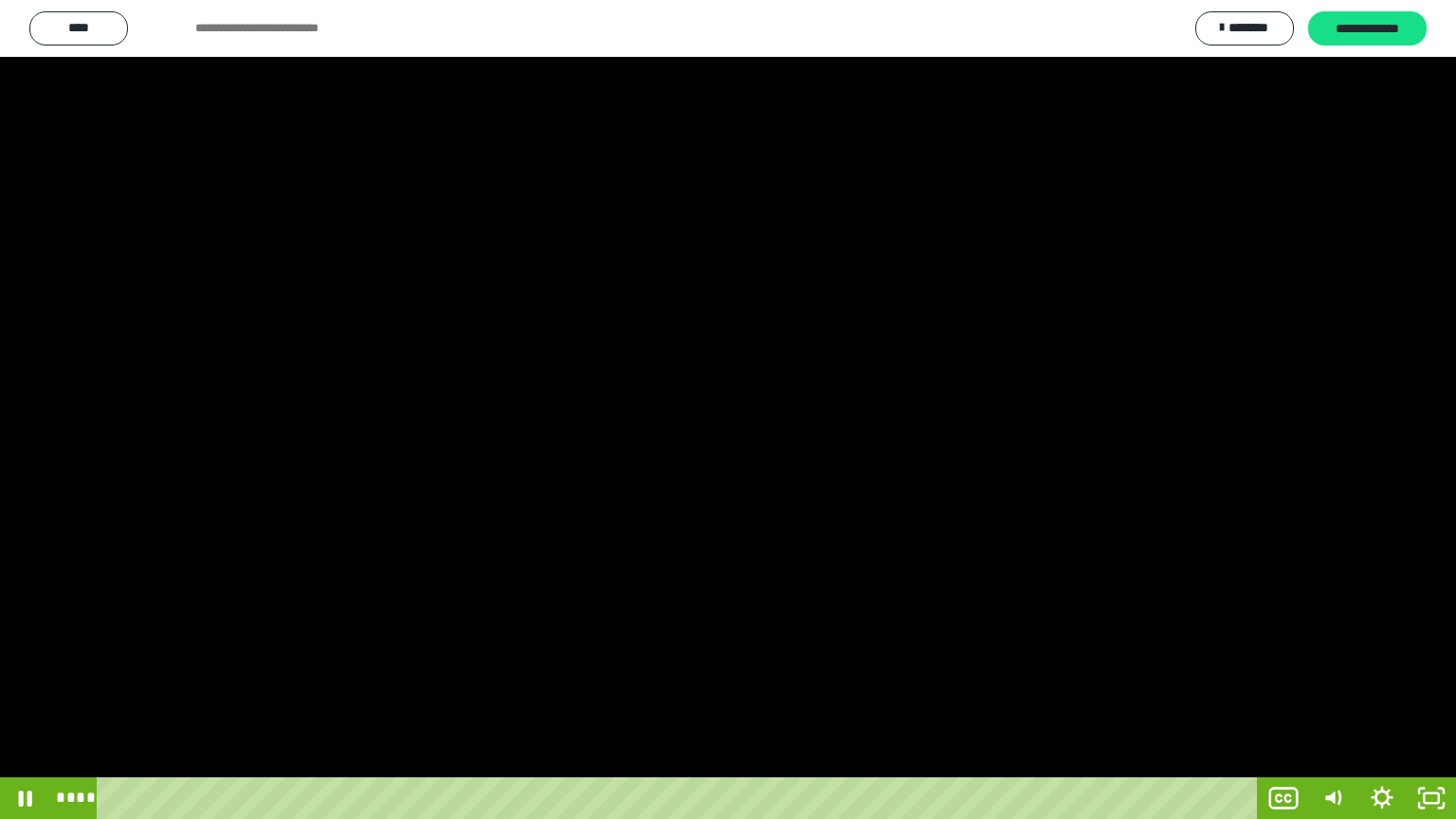 click at bounding box center (728, 410) 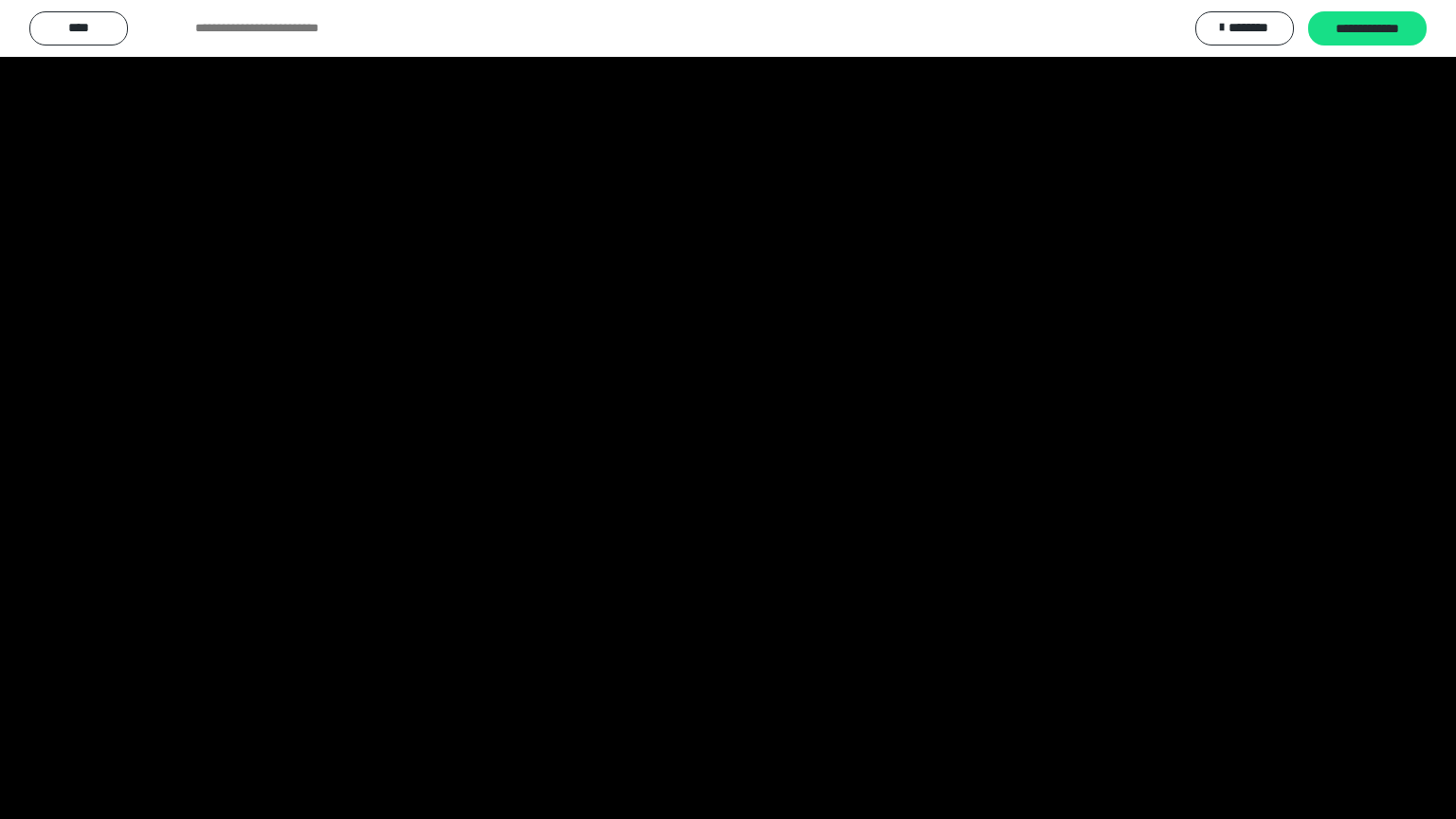 click at bounding box center (728, 410) 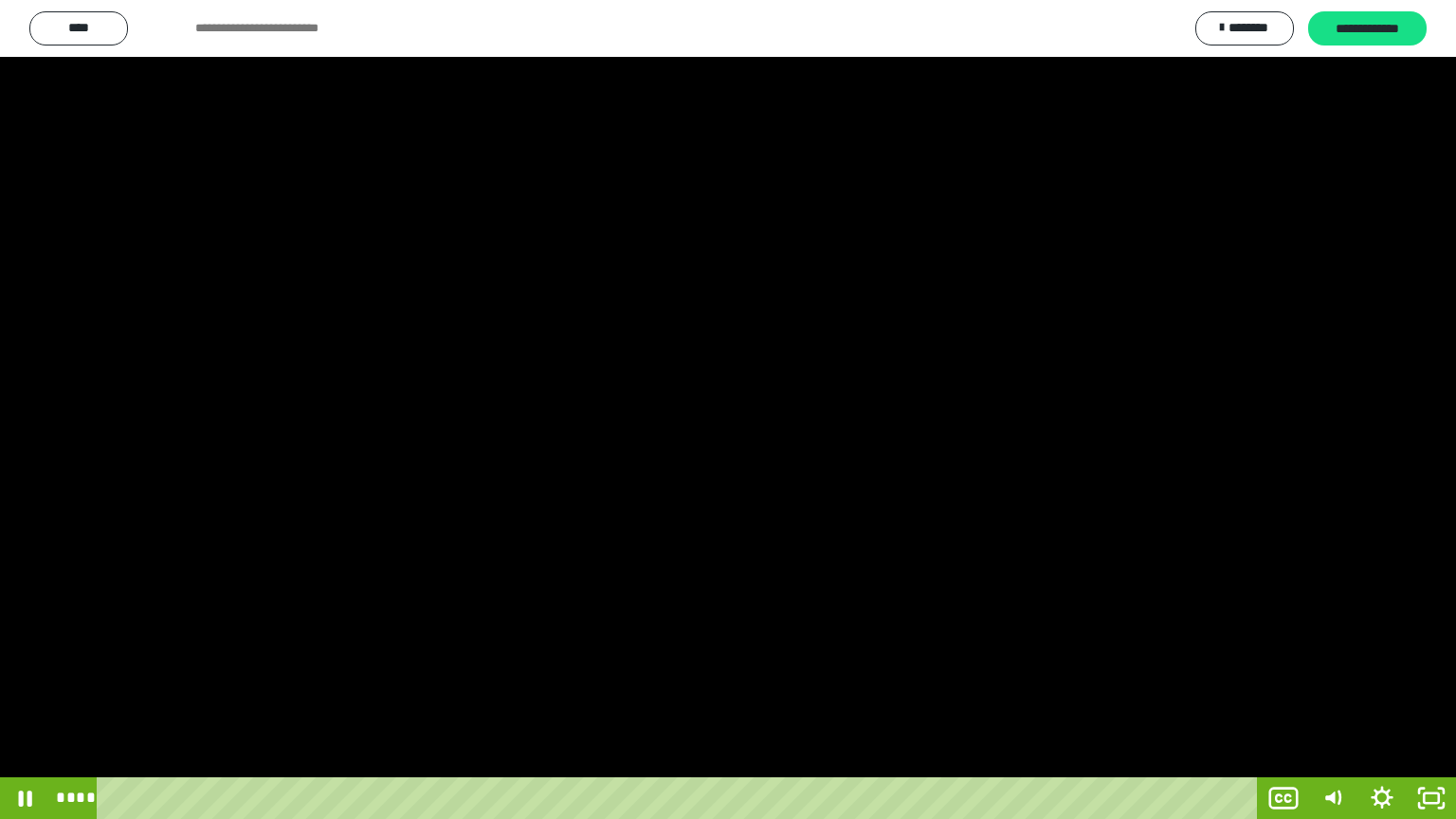 click at bounding box center (728, 410) 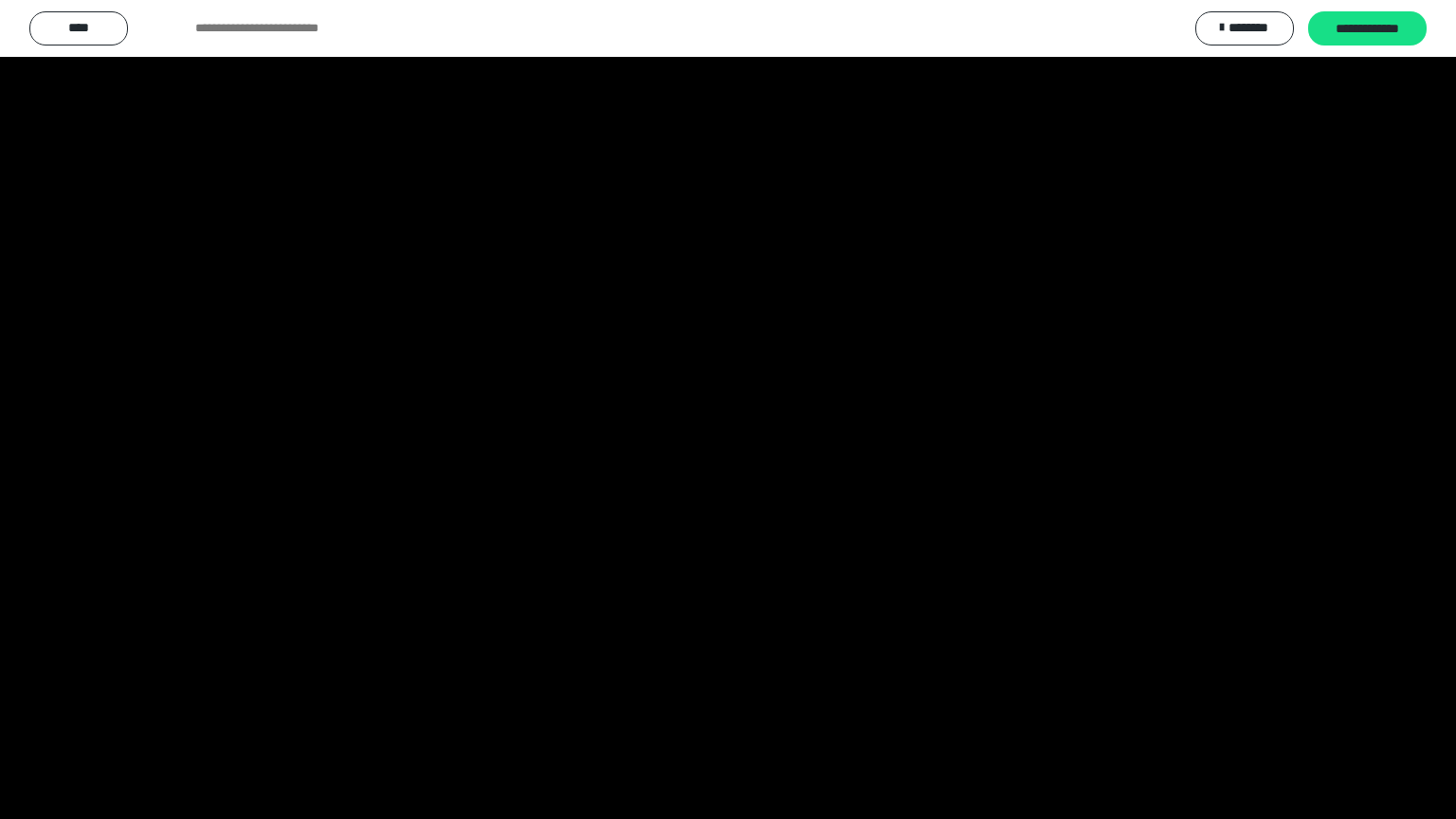 click at bounding box center [728, 410] 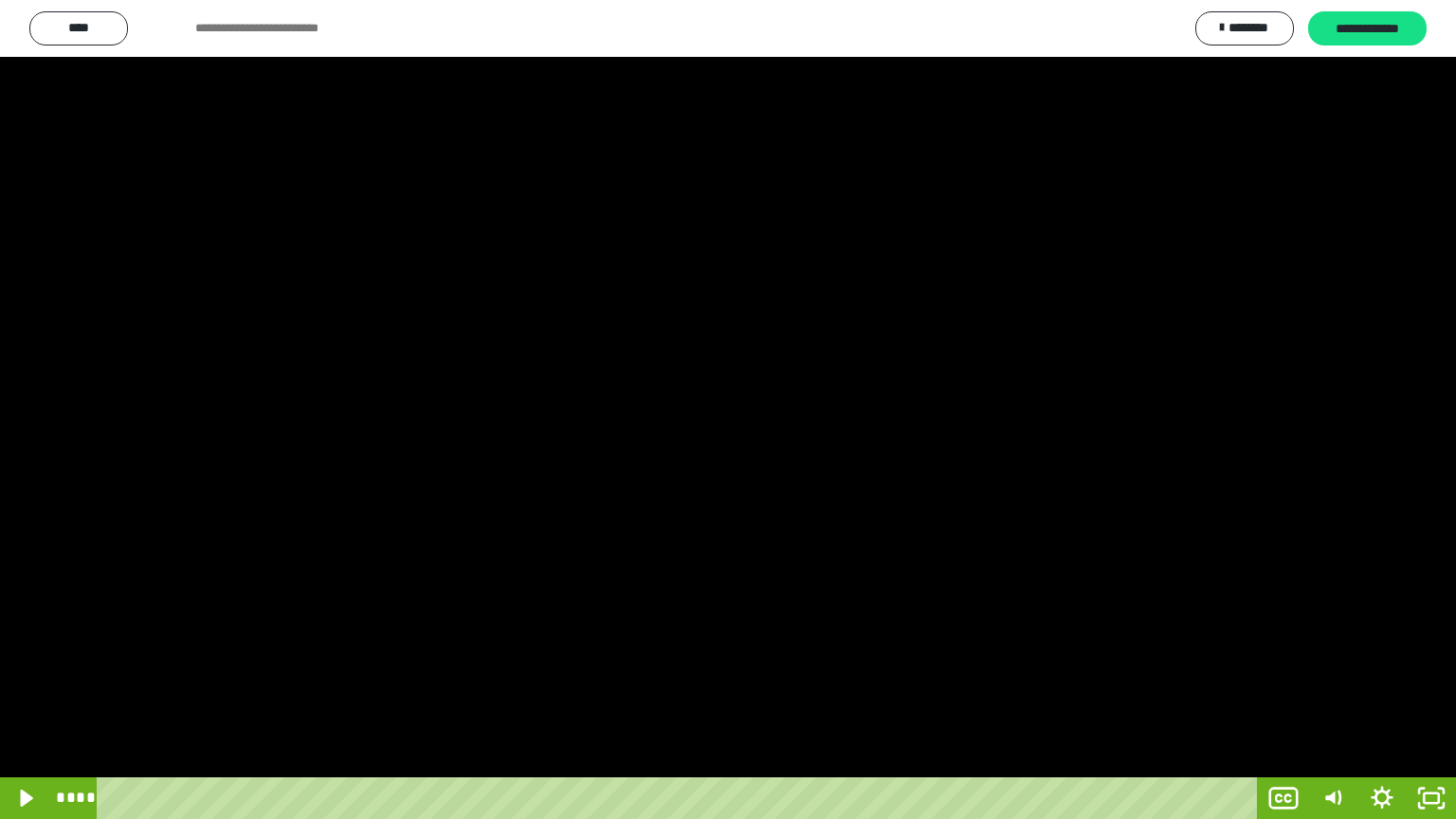 click at bounding box center [728, 410] 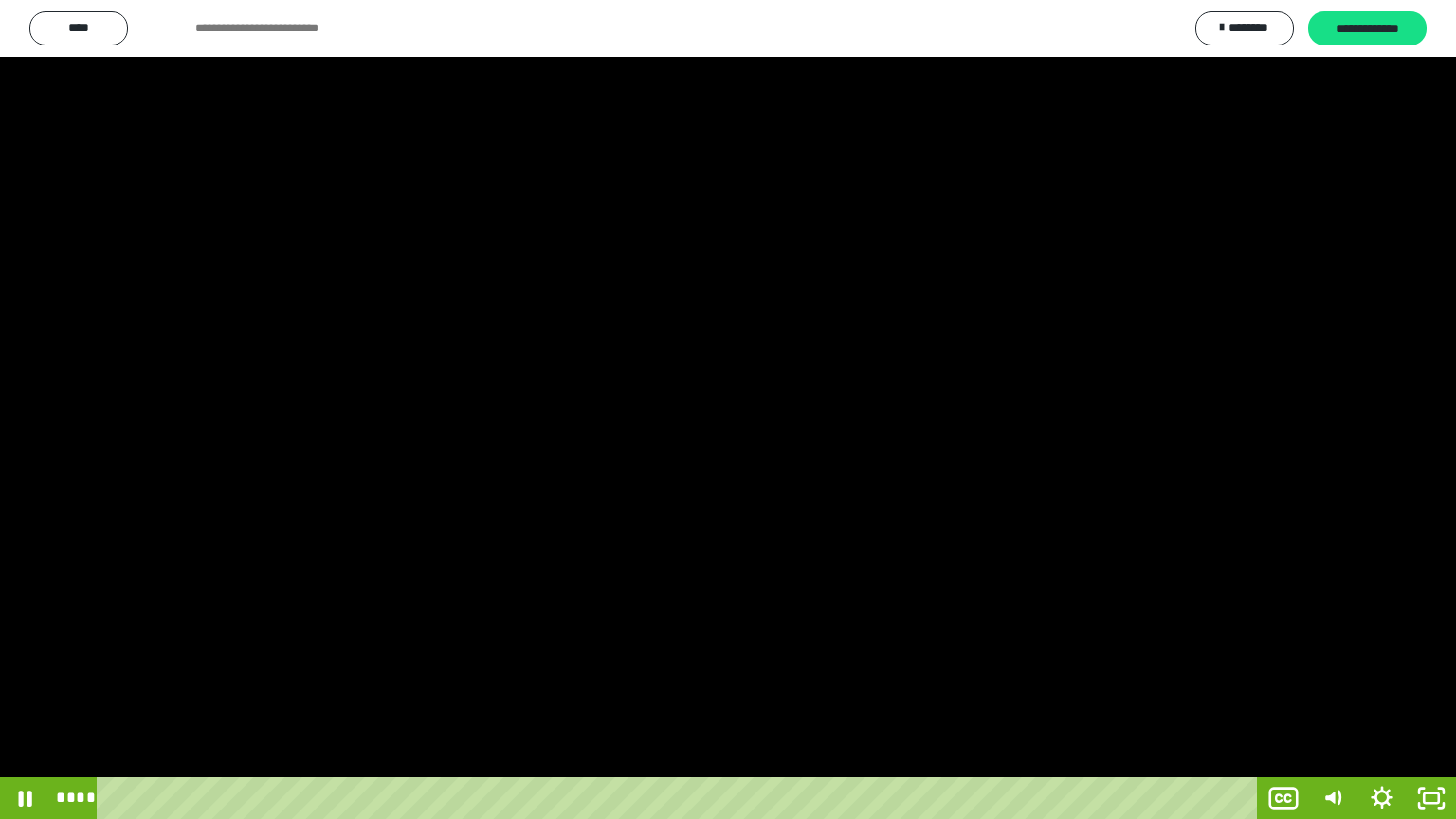 click at bounding box center [728, 410] 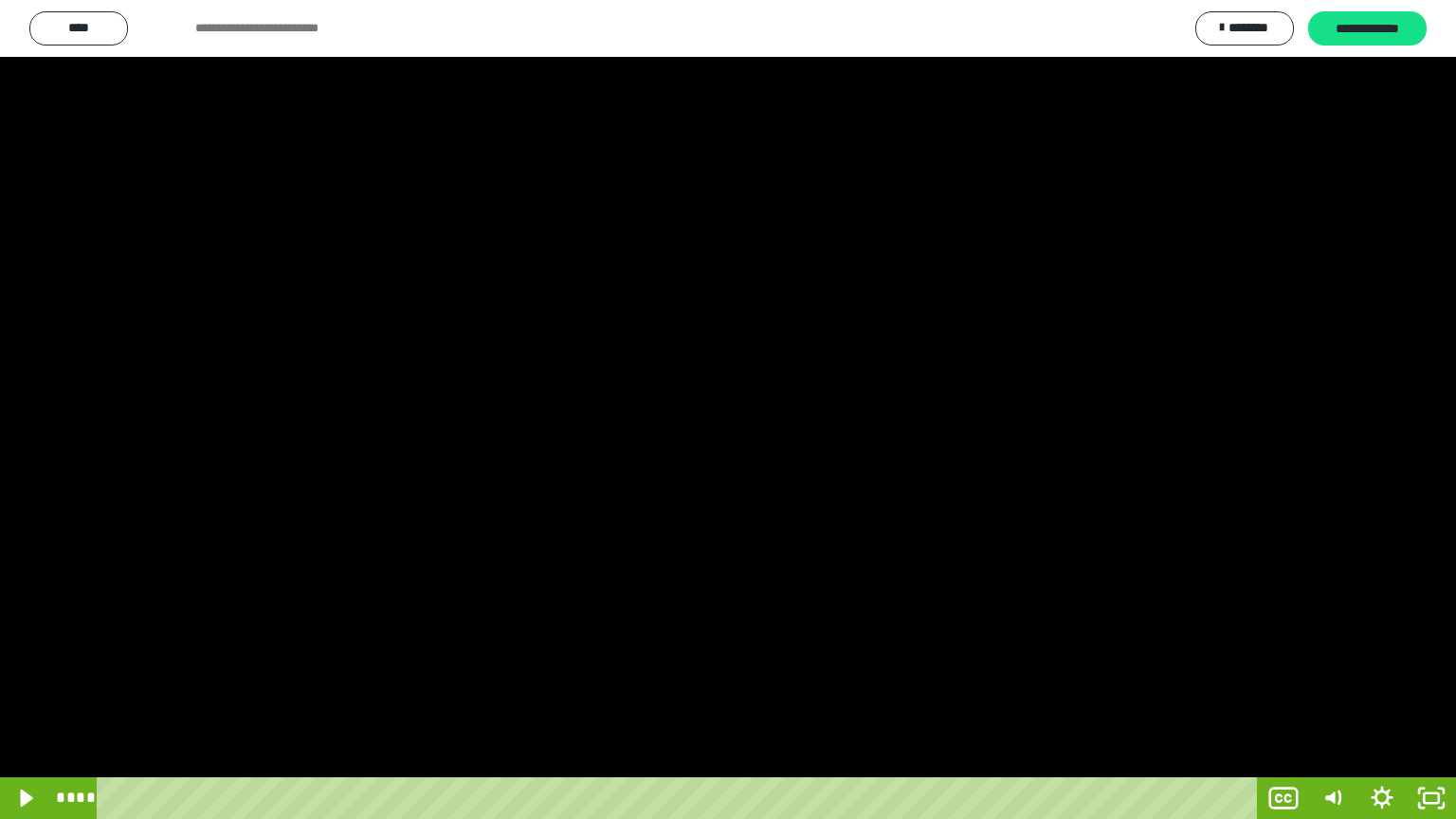 click at bounding box center (728, 410) 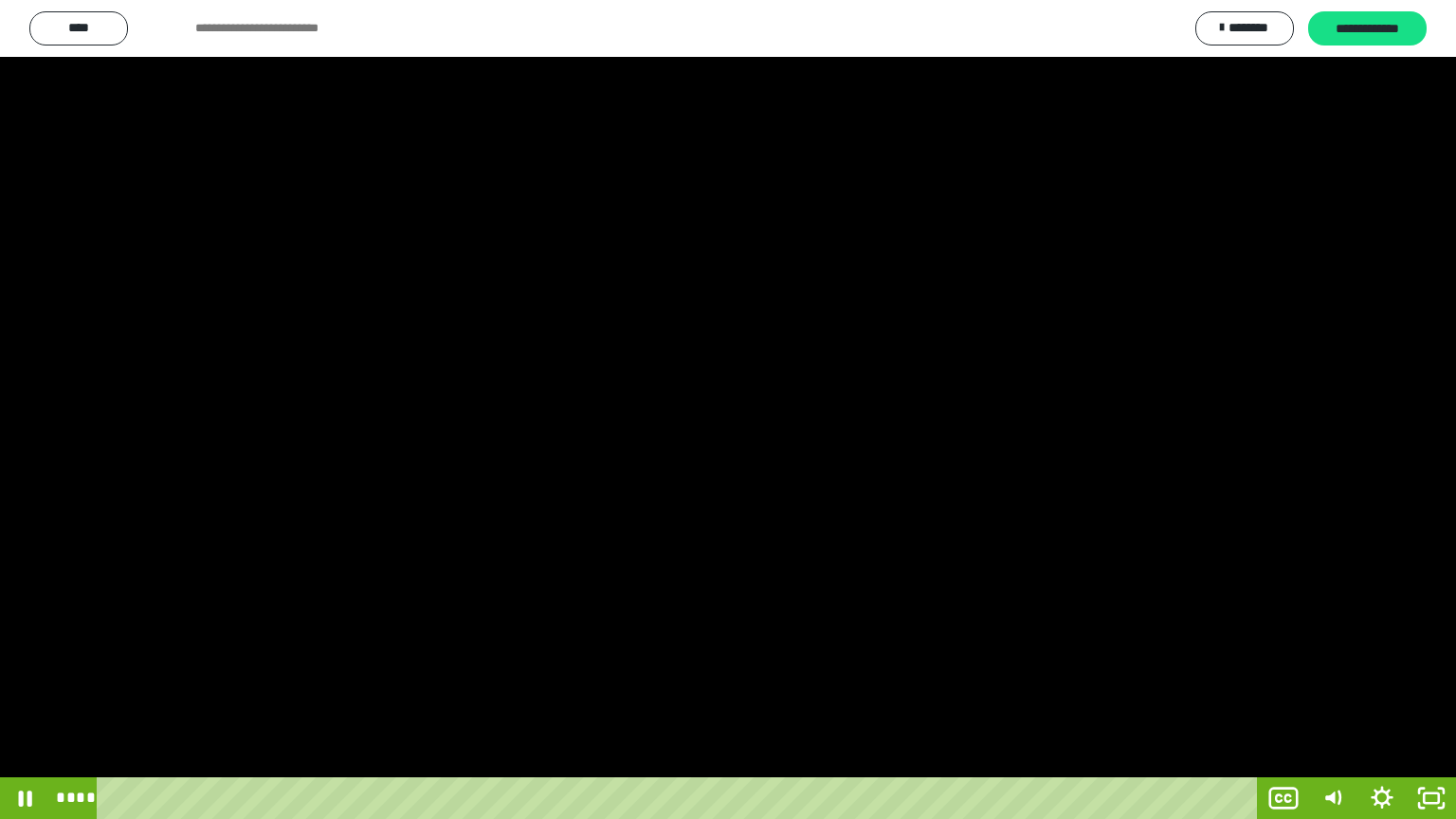 click at bounding box center [728, 410] 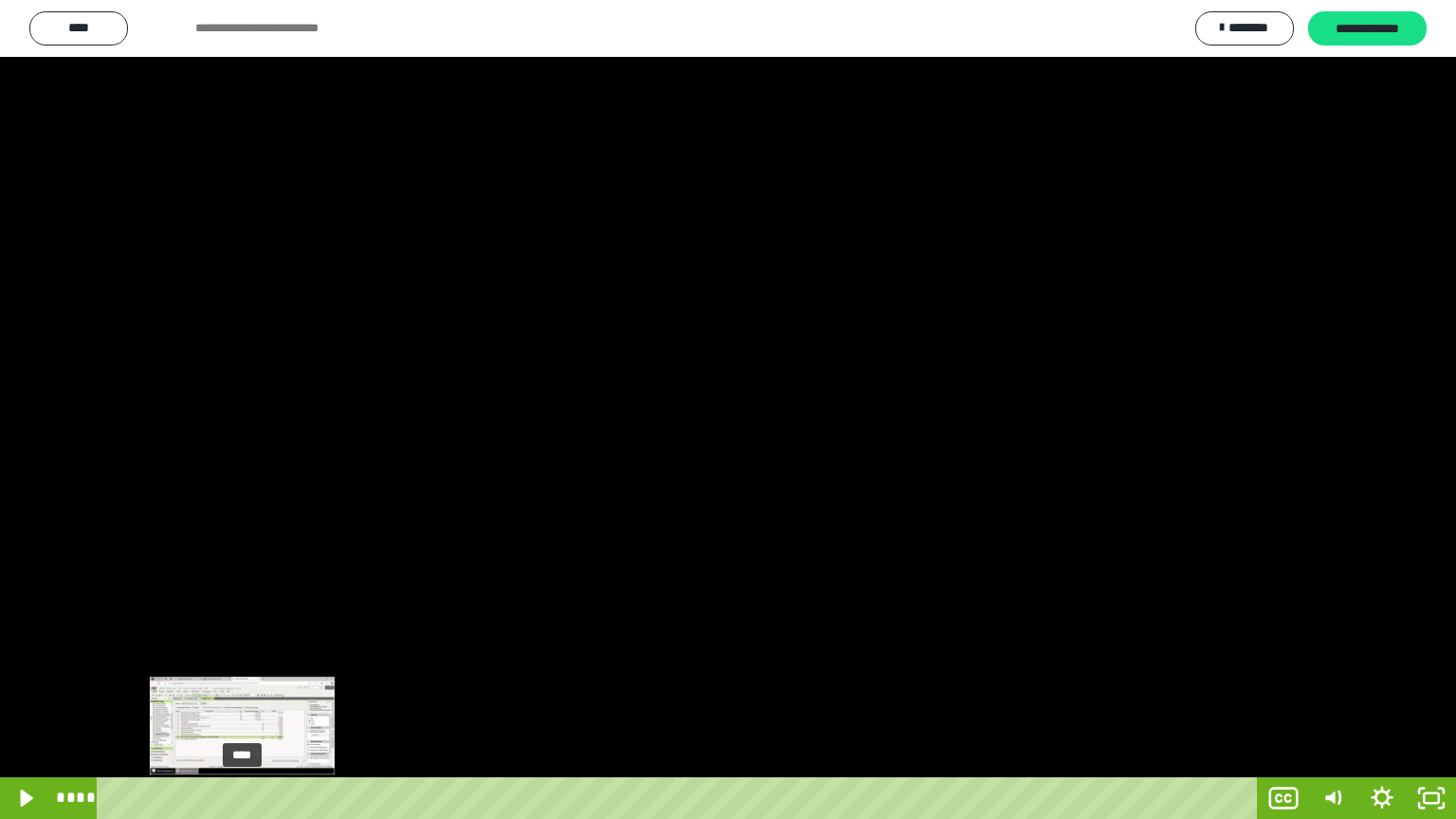 click on "****" at bounding box center [681, 798] 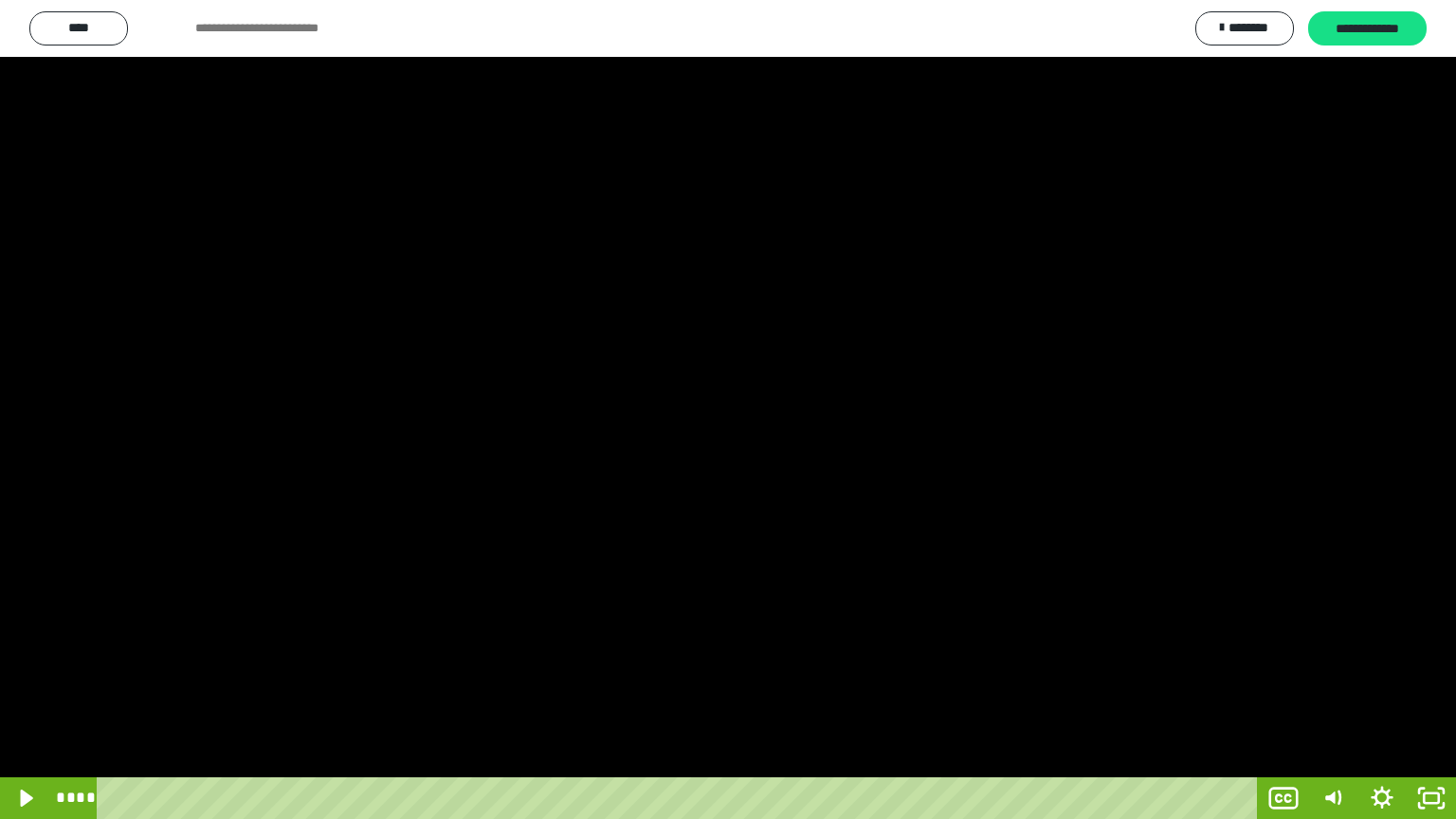 click at bounding box center (728, 410) 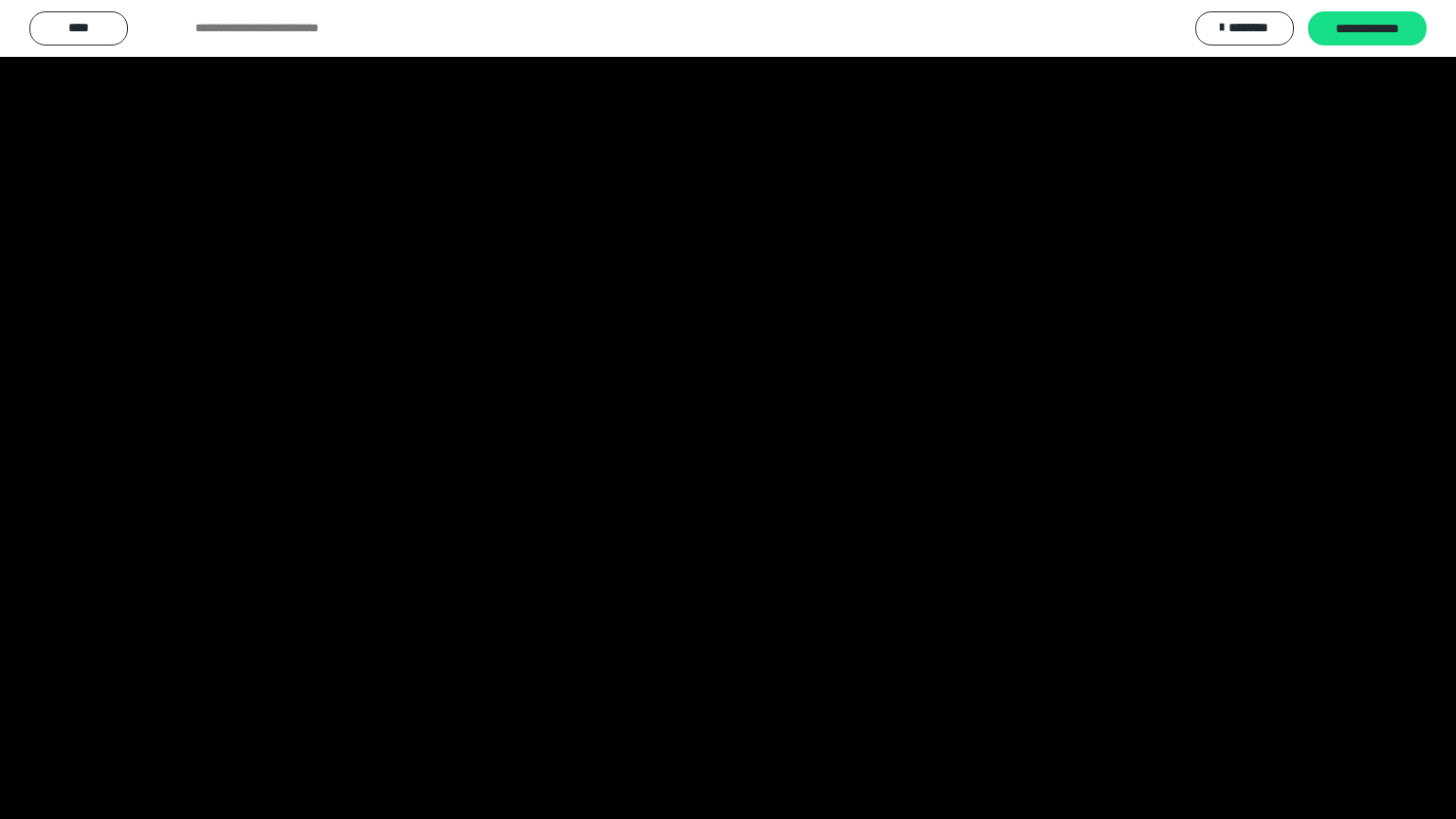 click at bounding box center (728, 410) 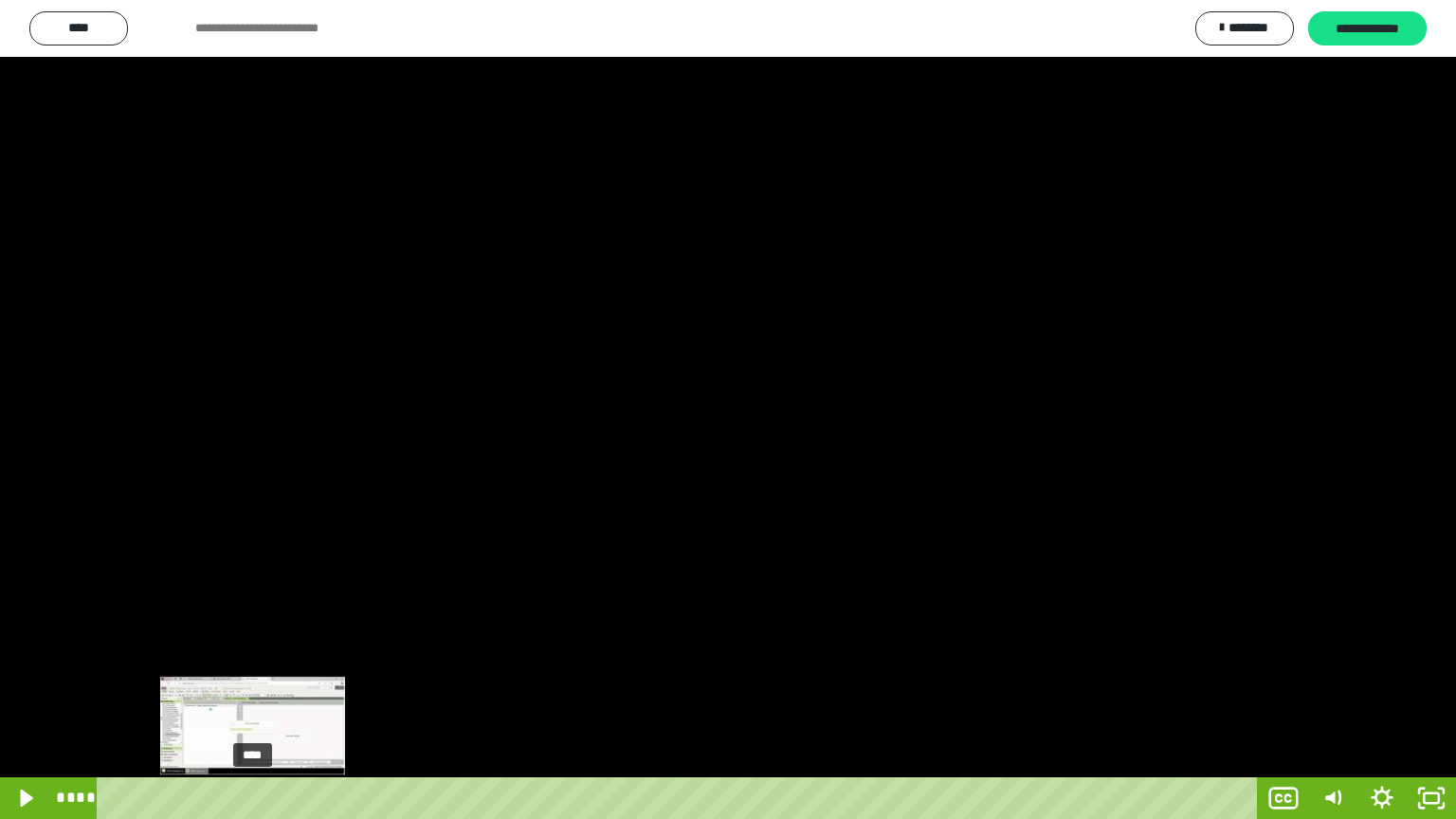 click at bounding box center (252, 798) 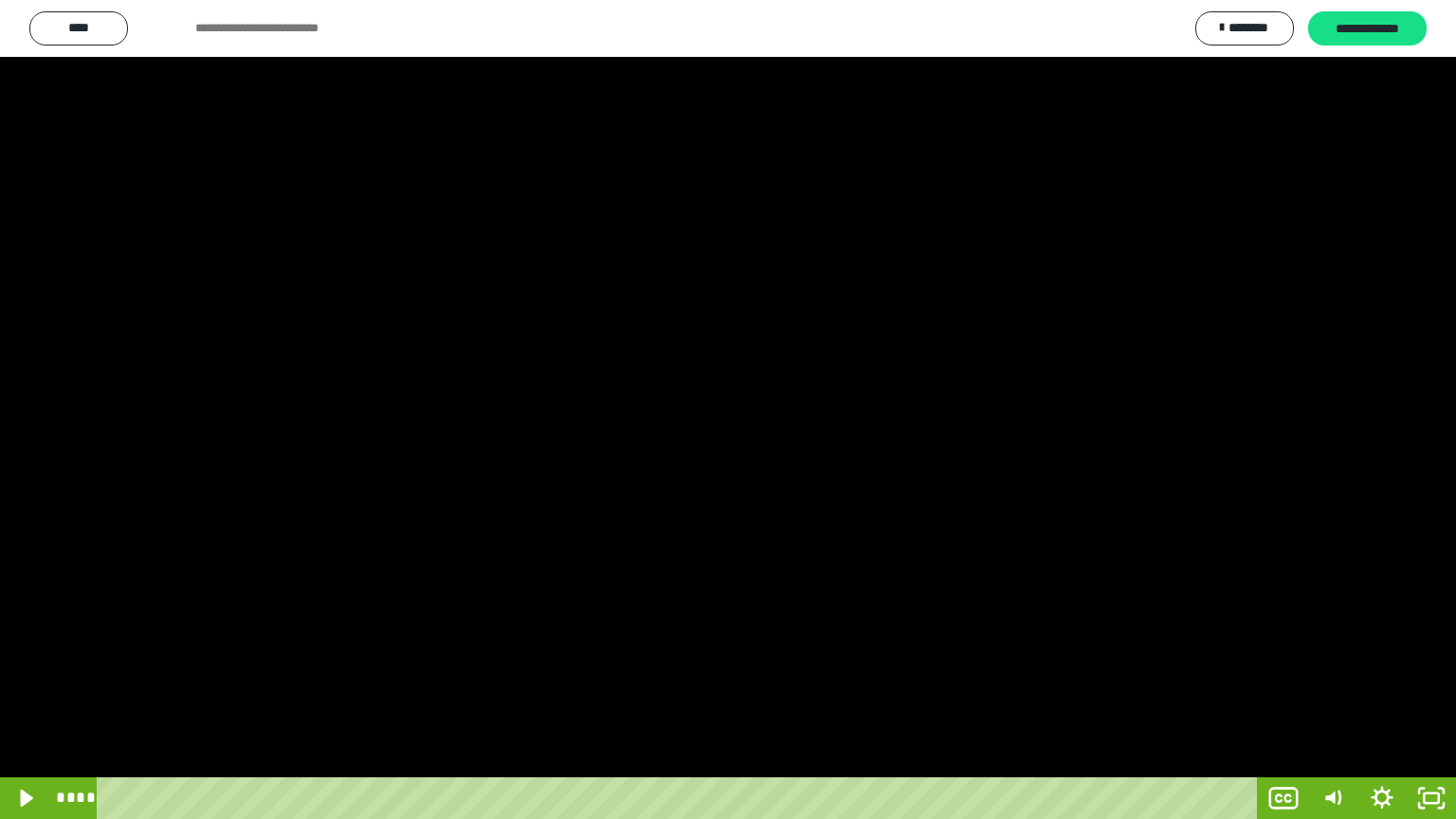 click at bounding box center (728, 410) 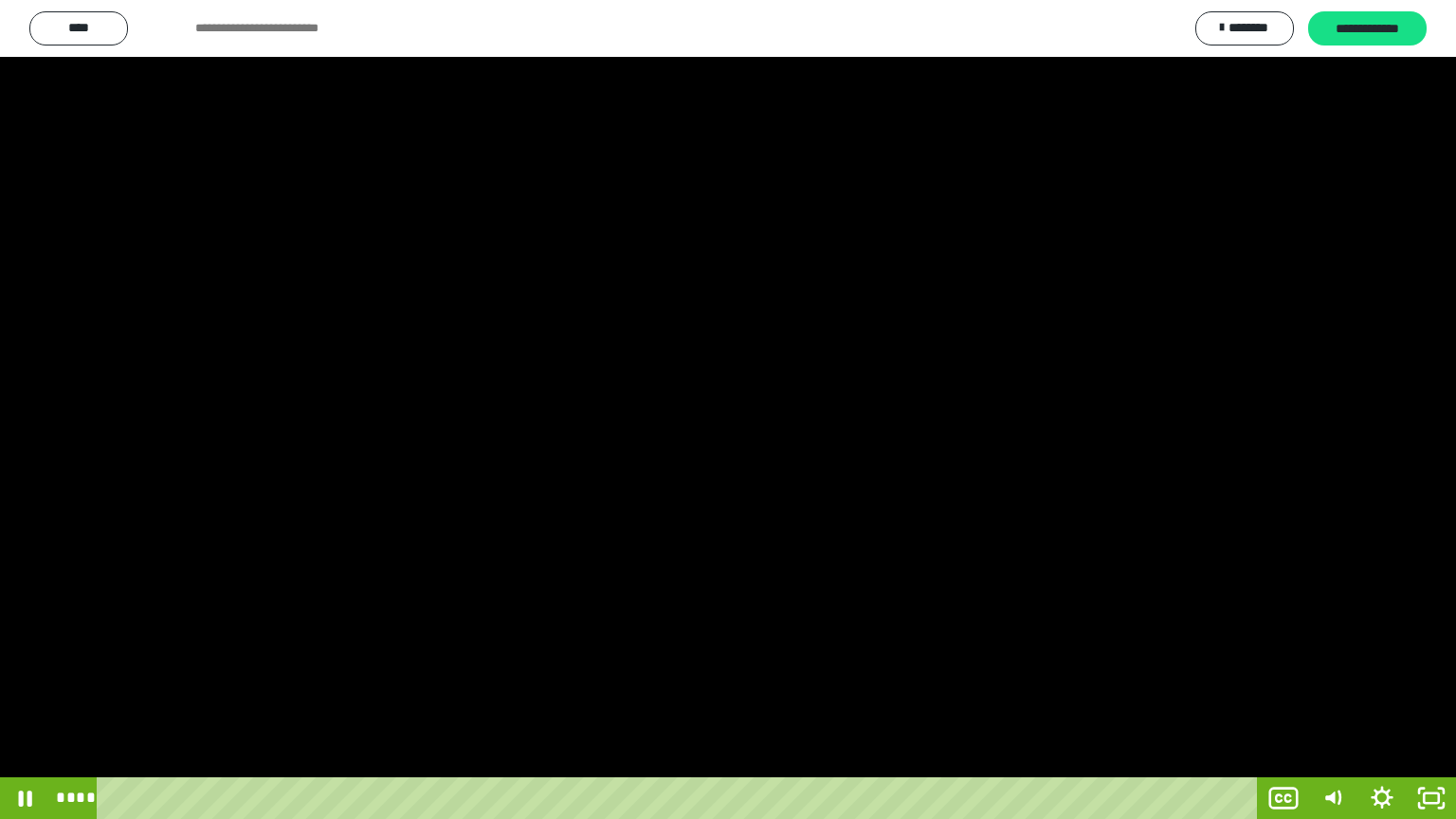 click at bounding box center [728, 410] 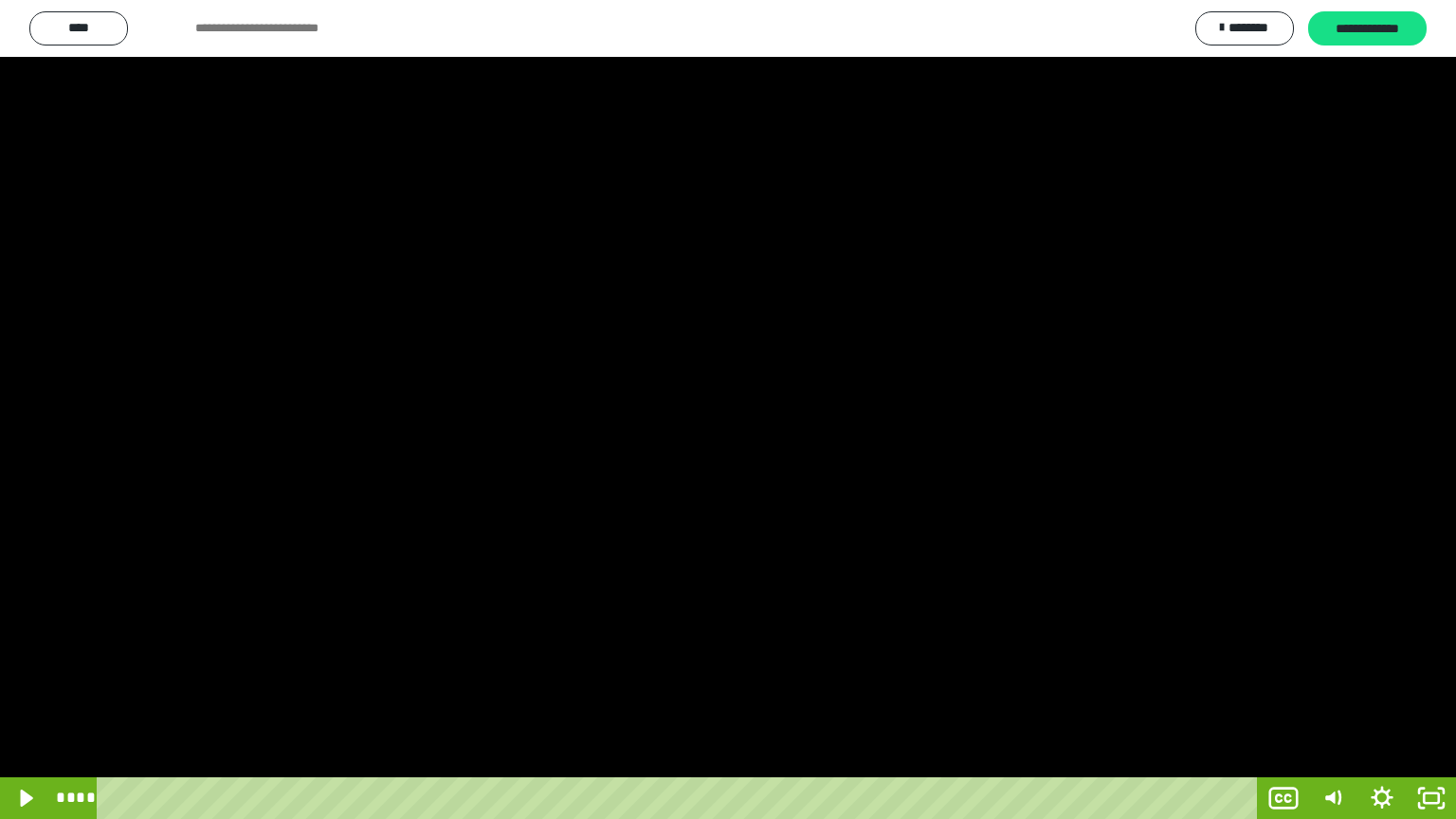 click at bounding box center (728, 410) 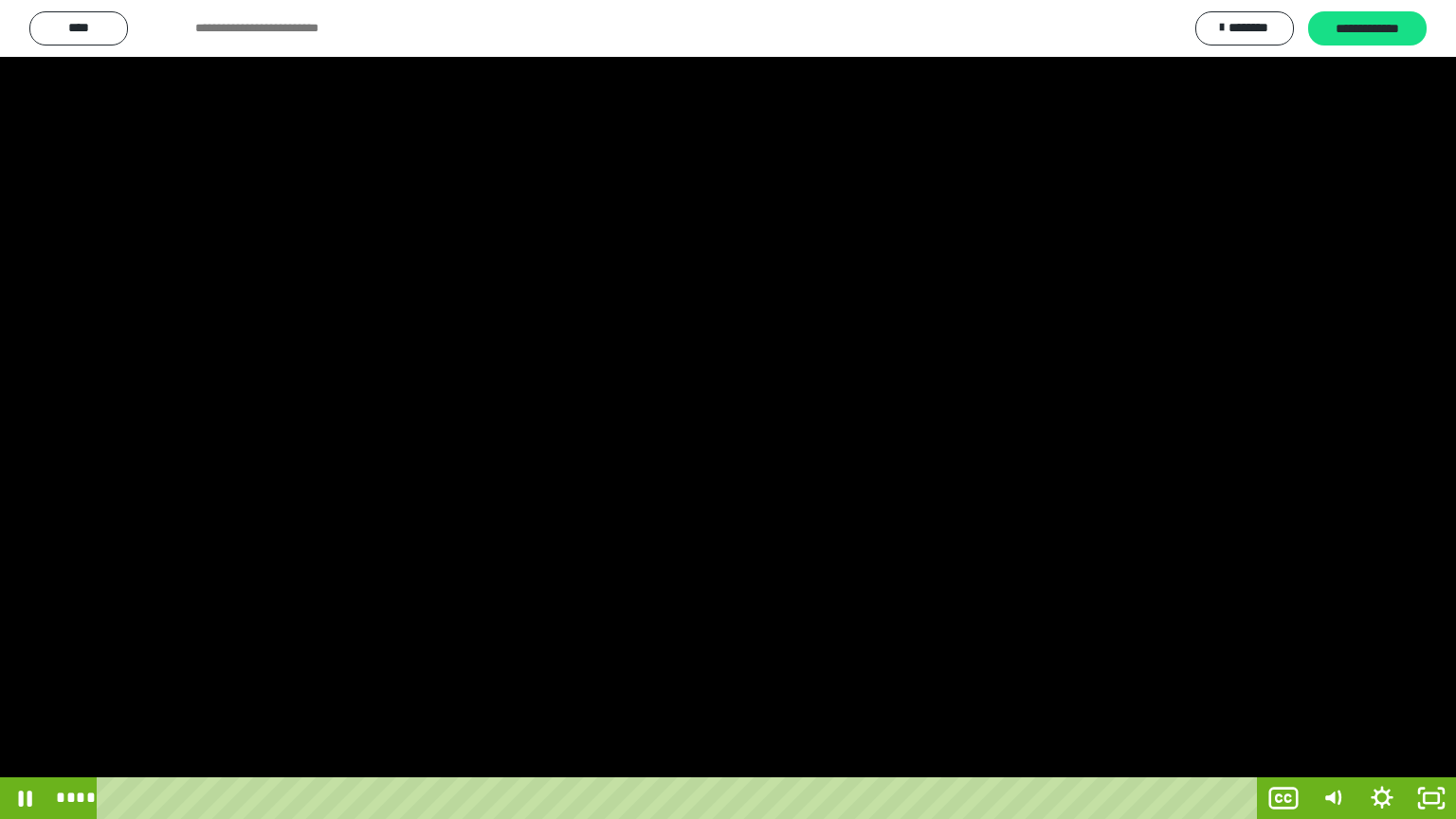 click at bounding box center [728, 410] 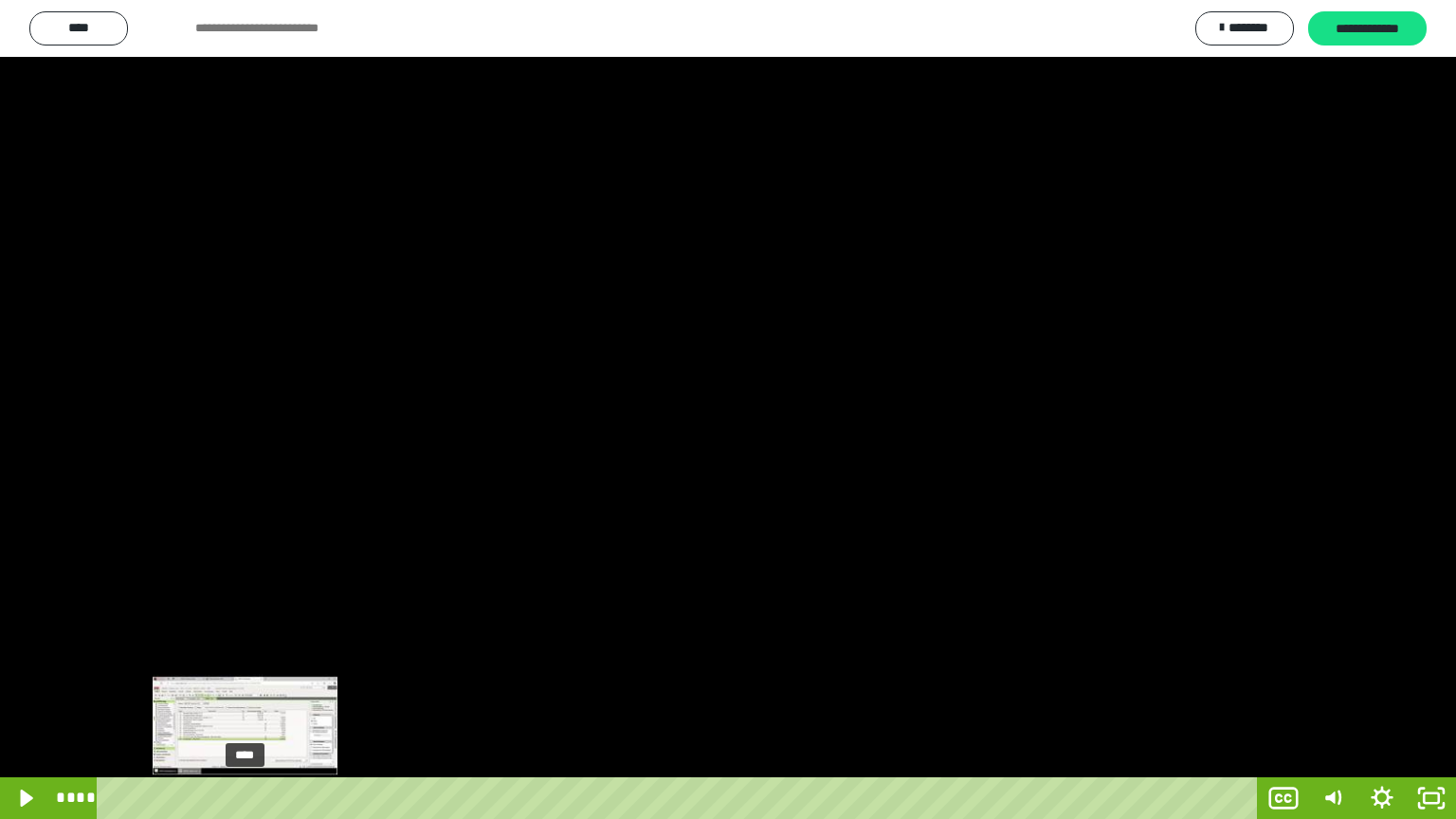 click on "****" at bounding box center (681, 798) 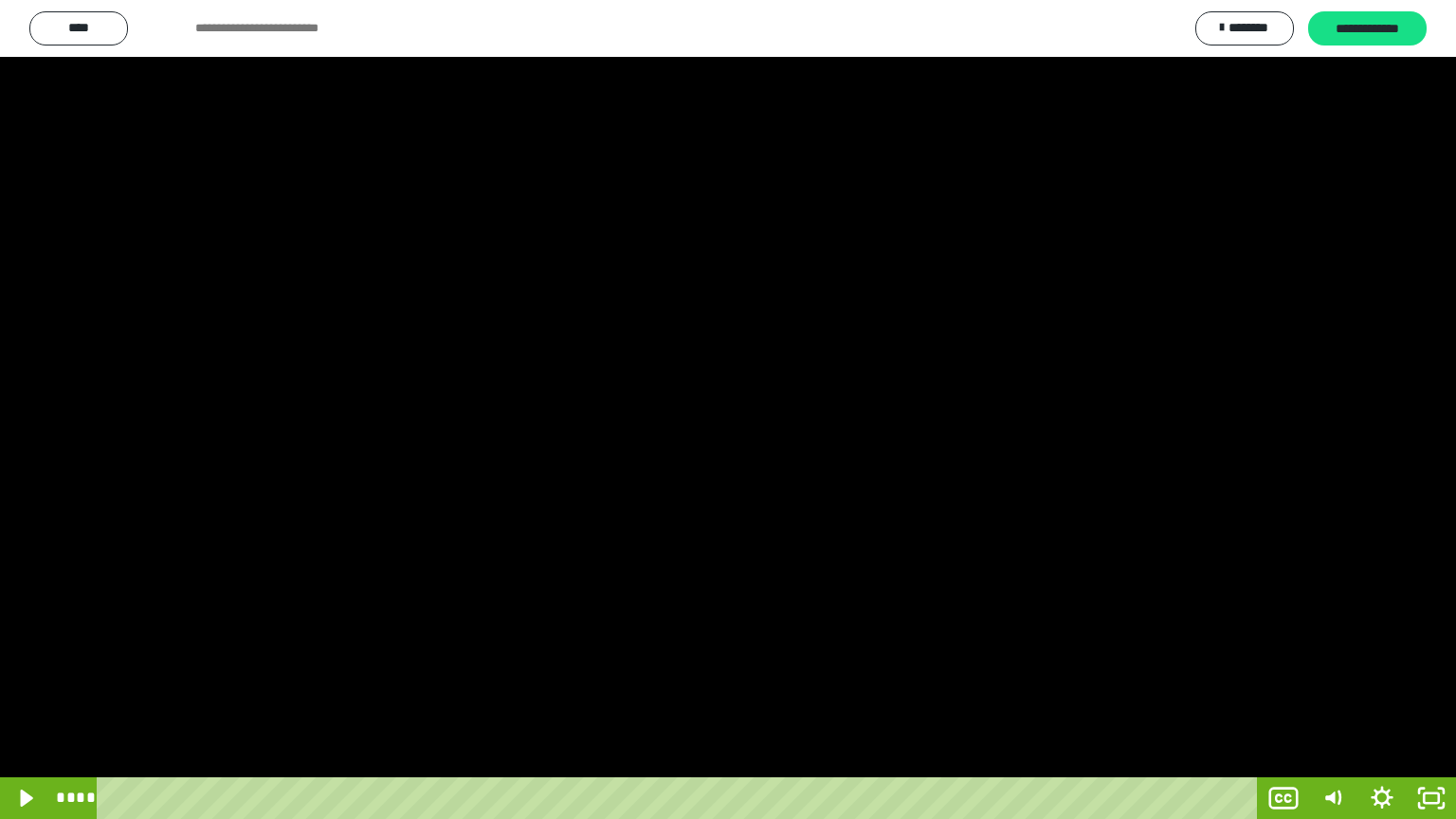 click at bounding box center (728, 410) 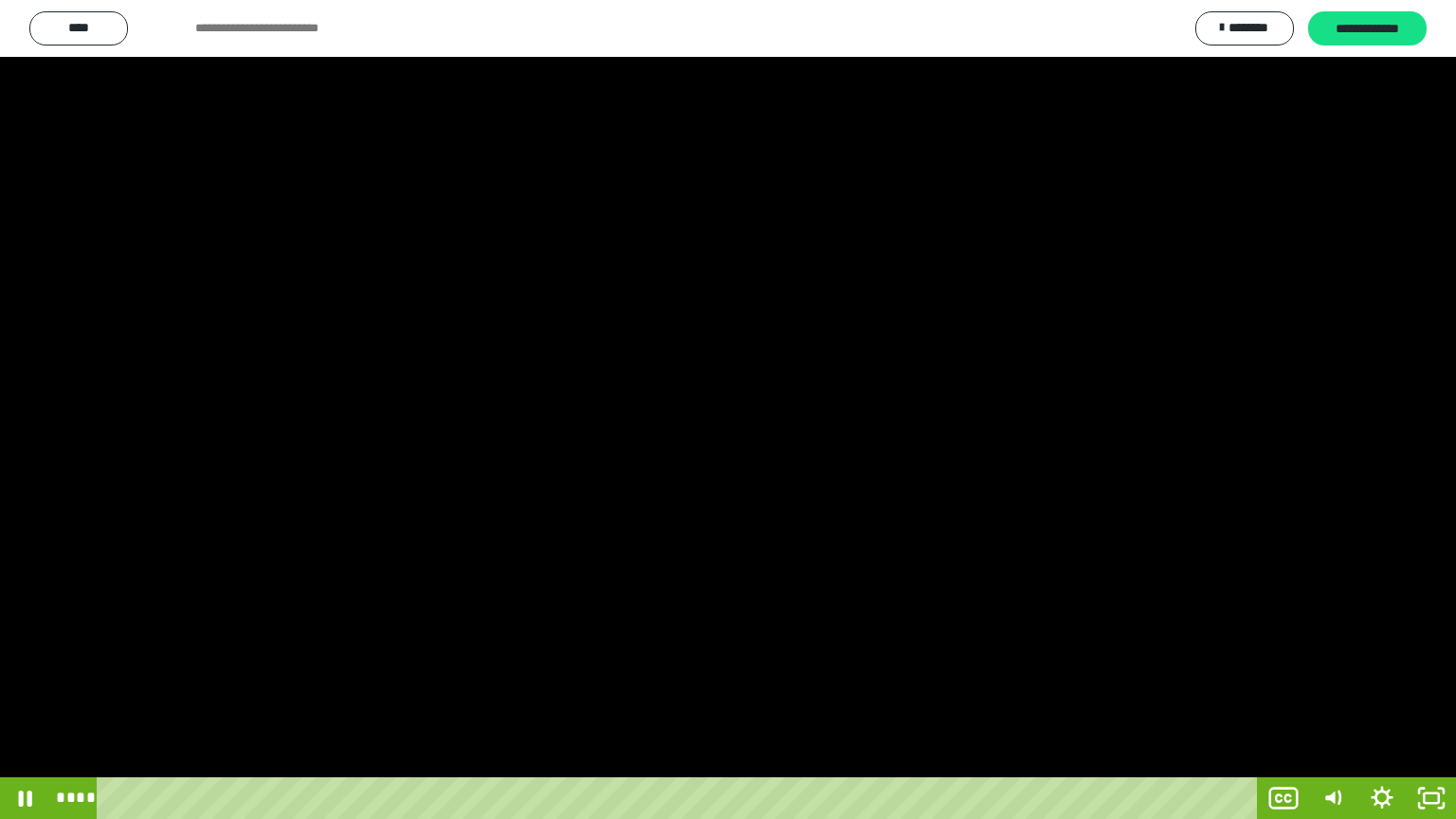 drag, startPoint x: 838, startPoint y: 111, endPoint x: 857, endPoint y: 91, distance: 28 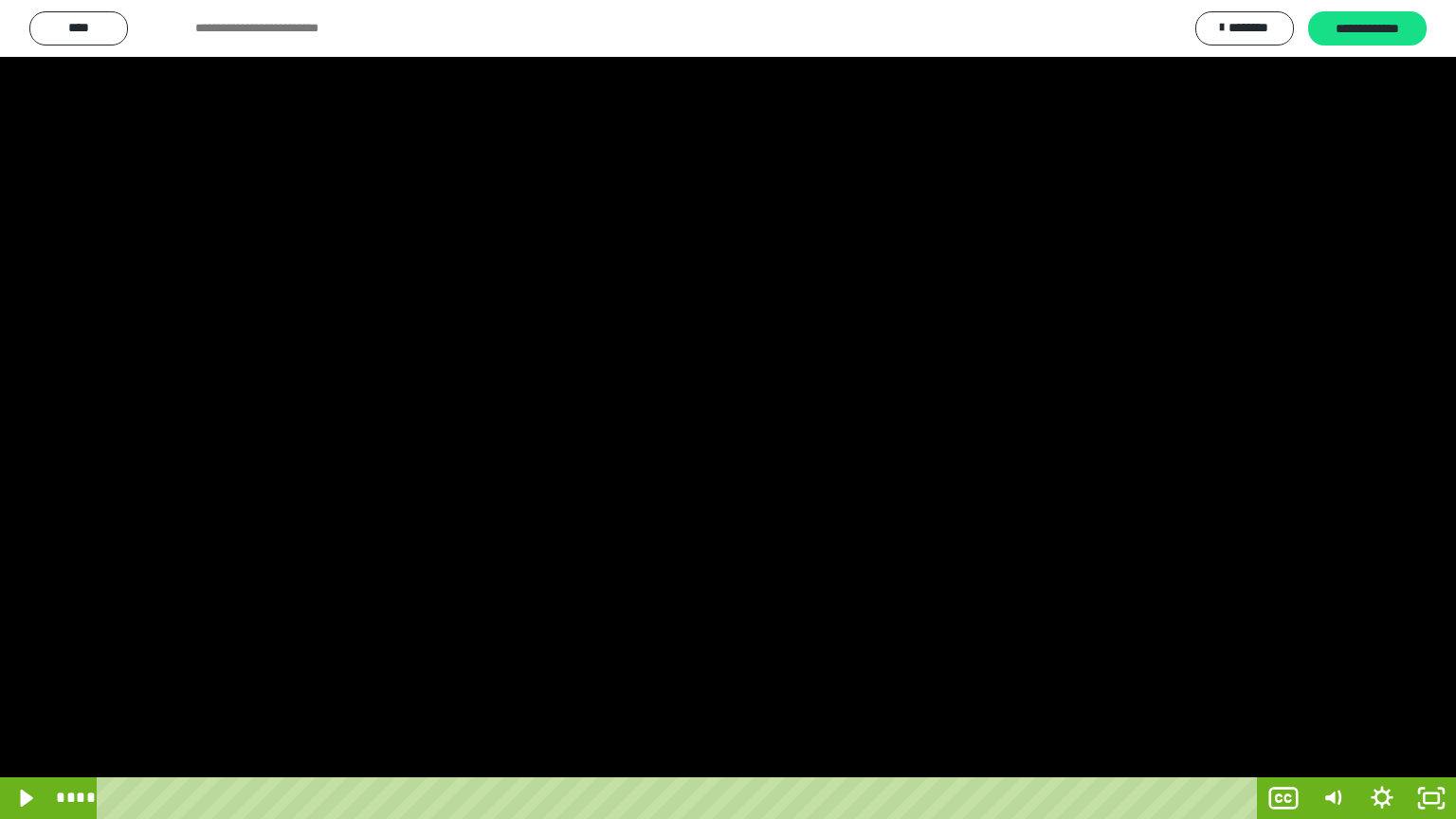 click at bounding box center [728, 410] 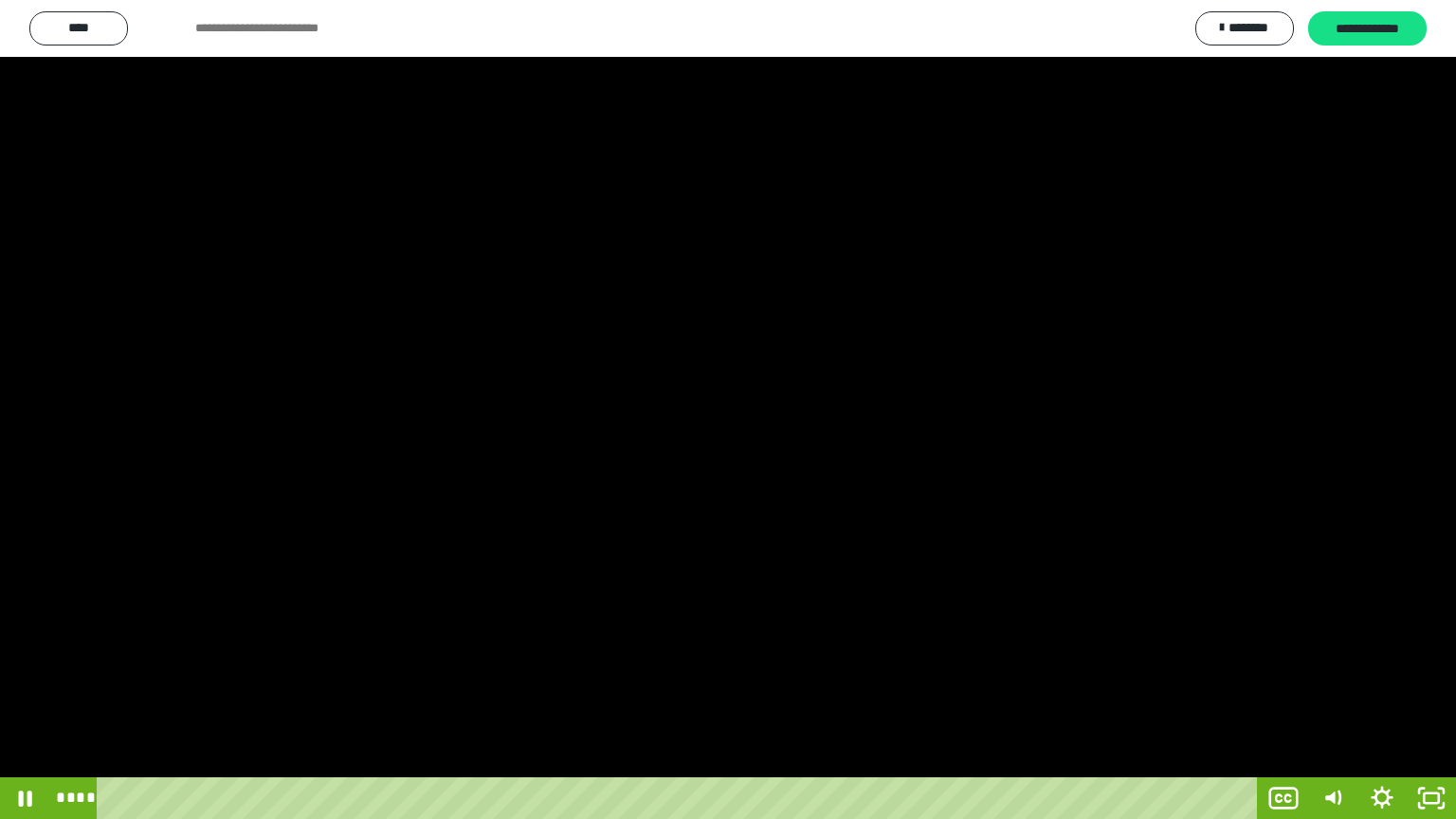 click at bounding box center [728, 410] 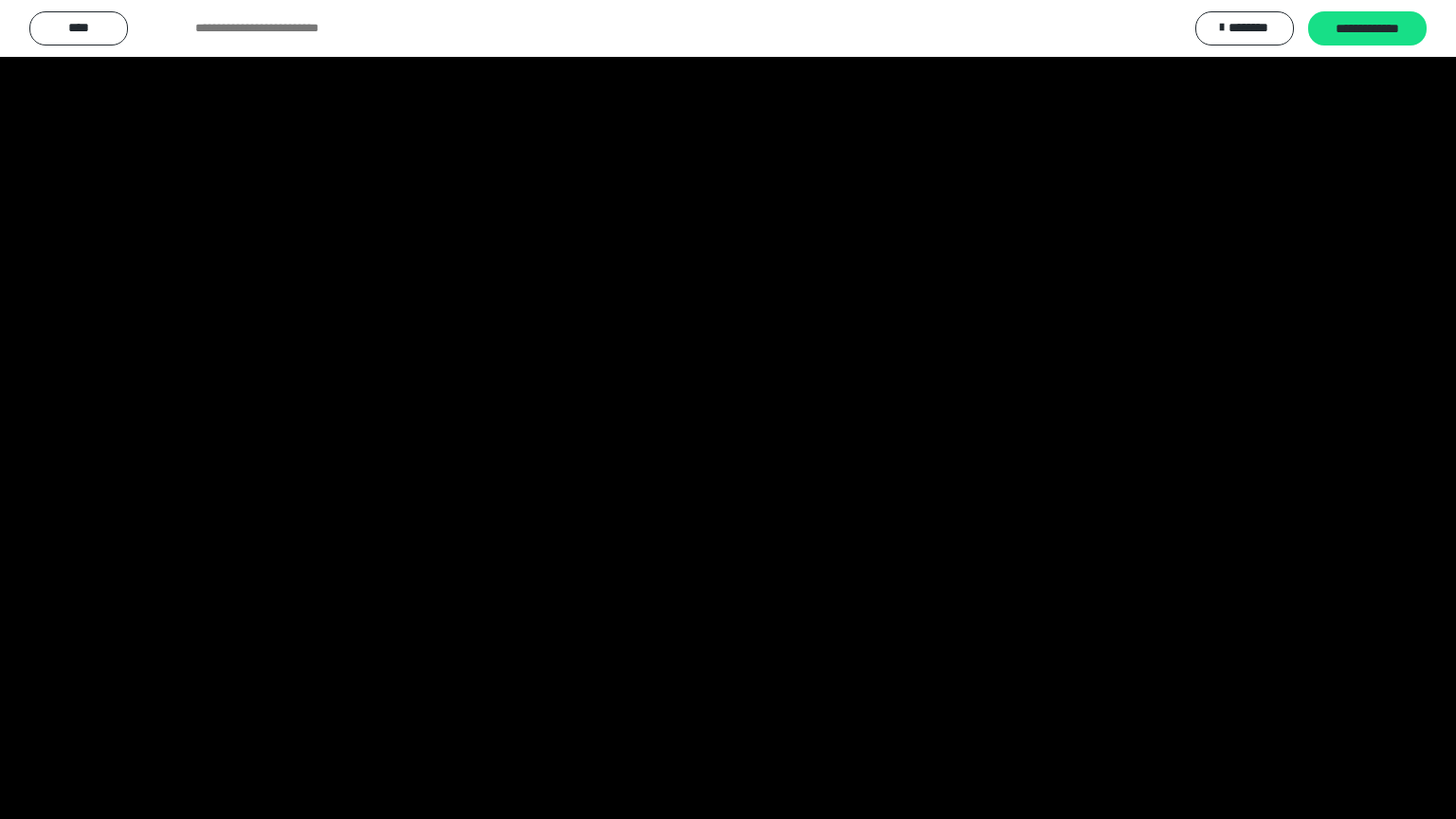 click at bounding box center [728, 410] 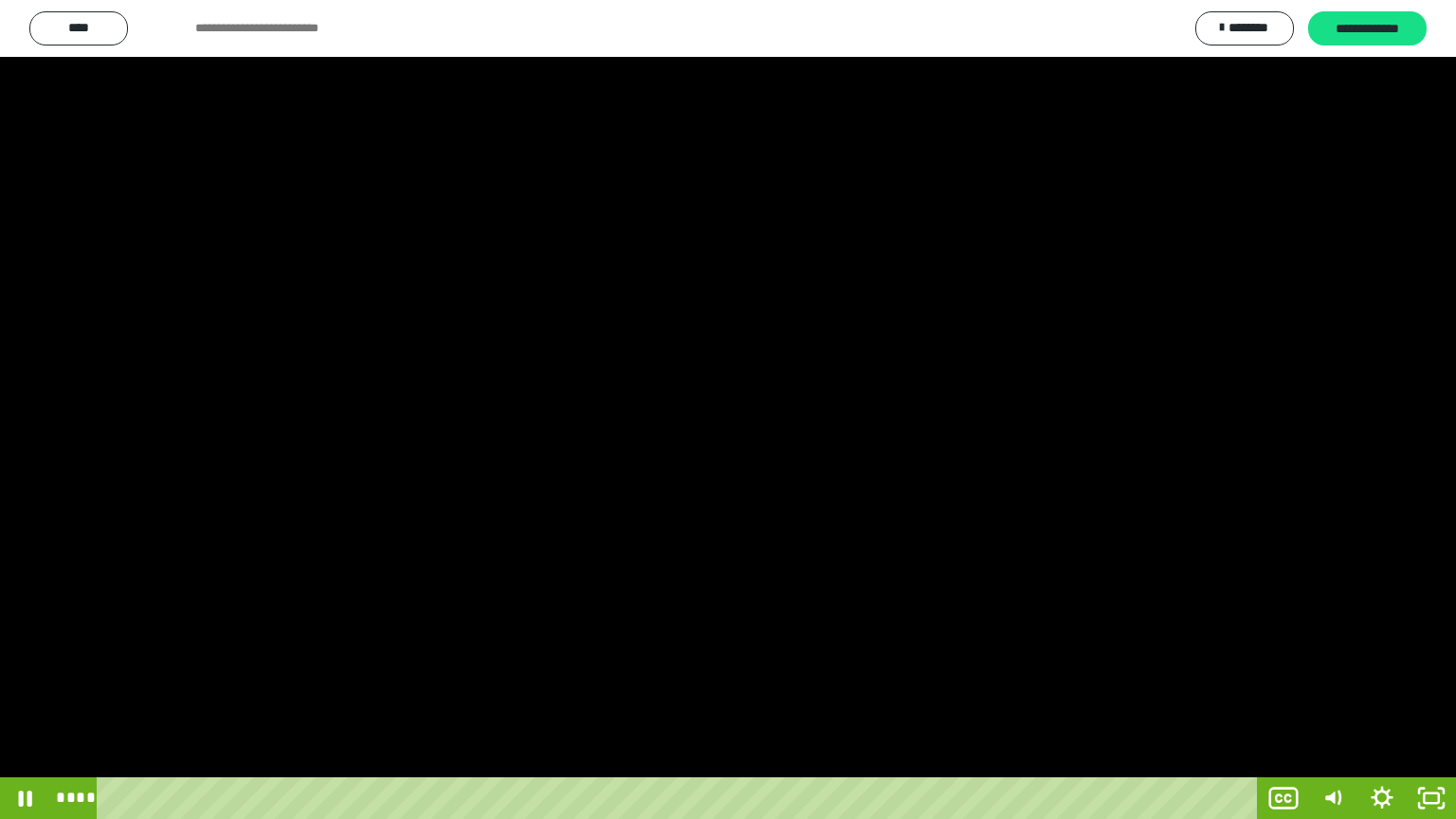 click at bounding box center (728, 410) 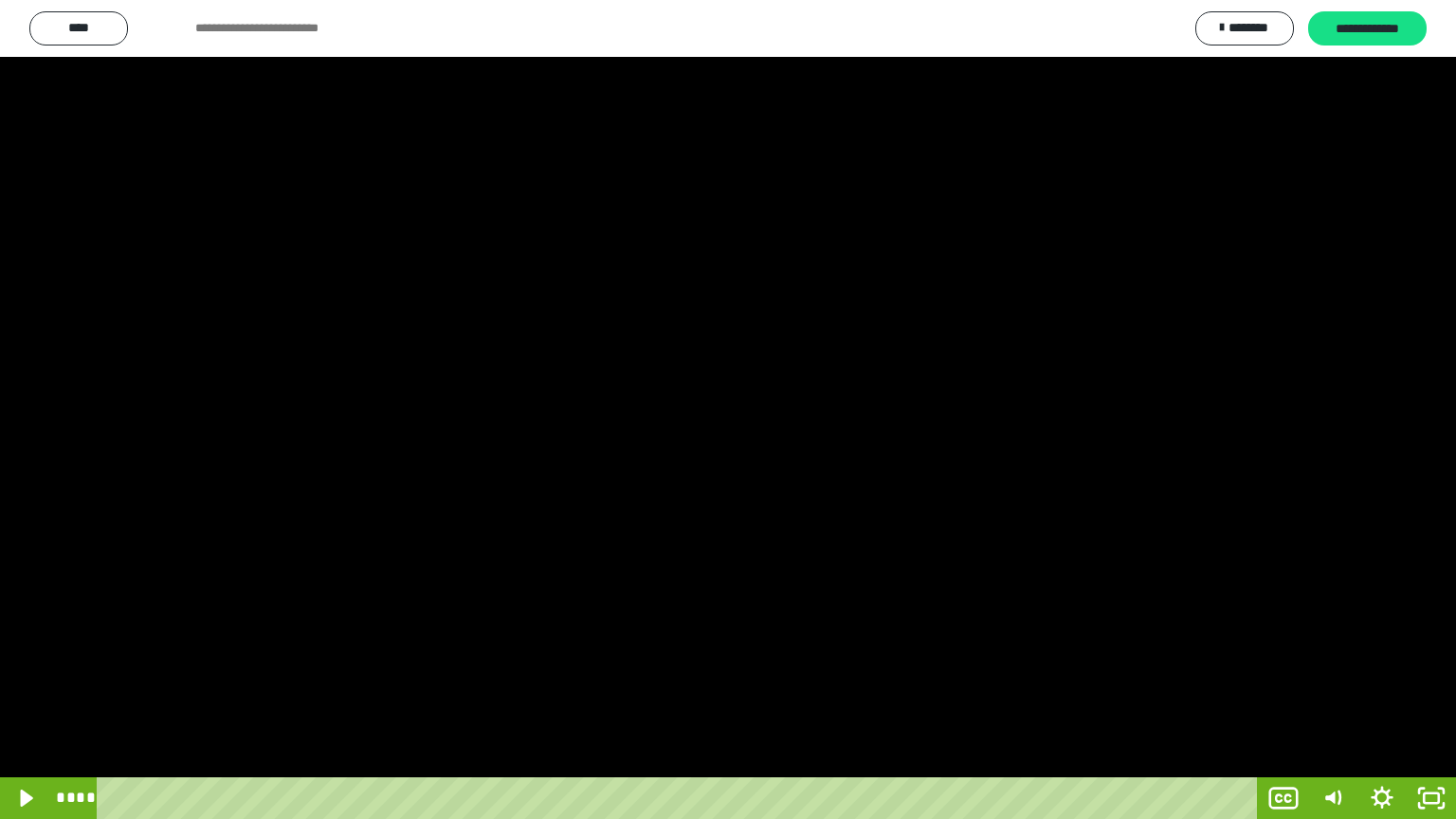 click at bounding box center (728, 410) 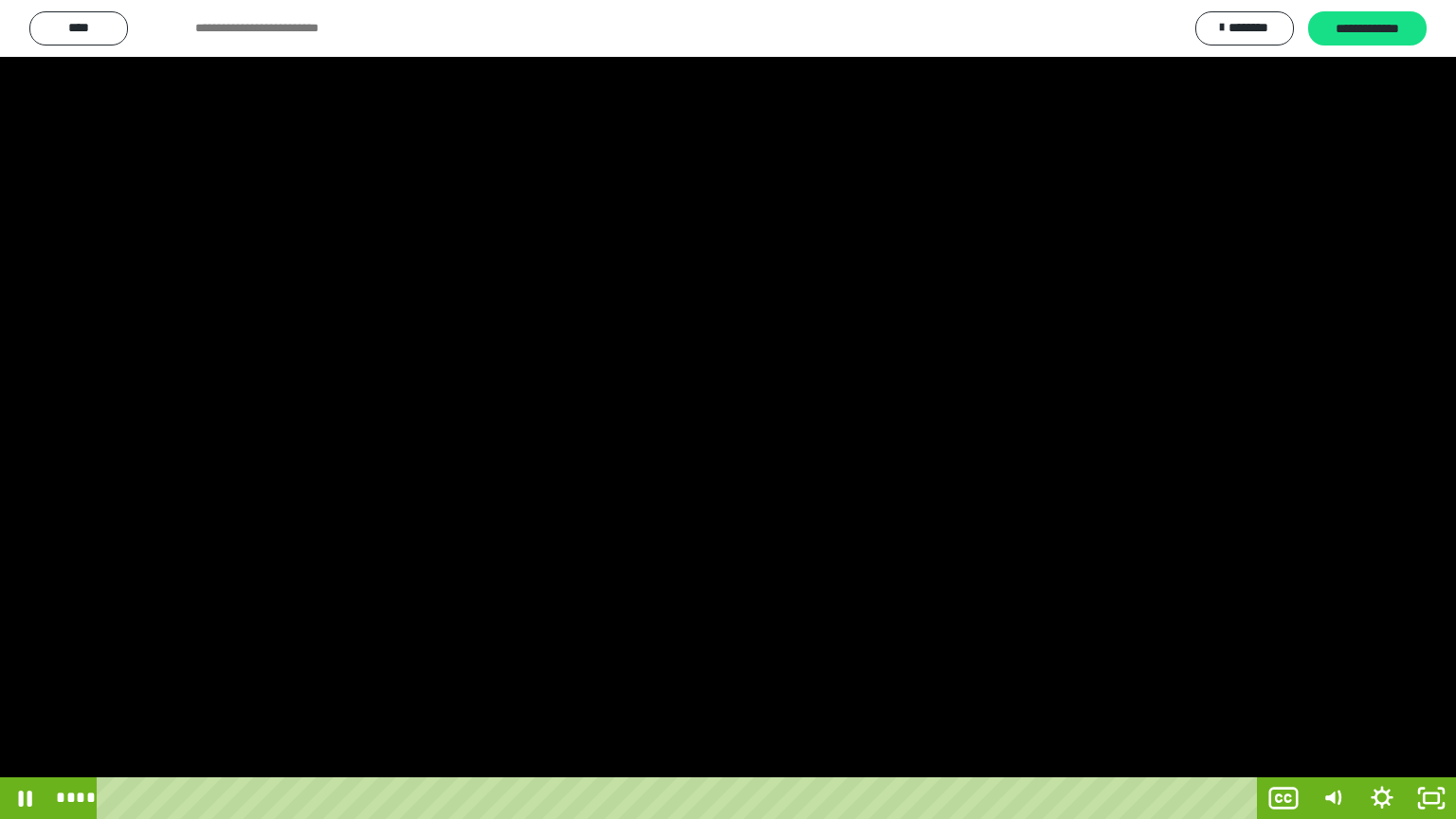 click at bounding box center [728, 410] 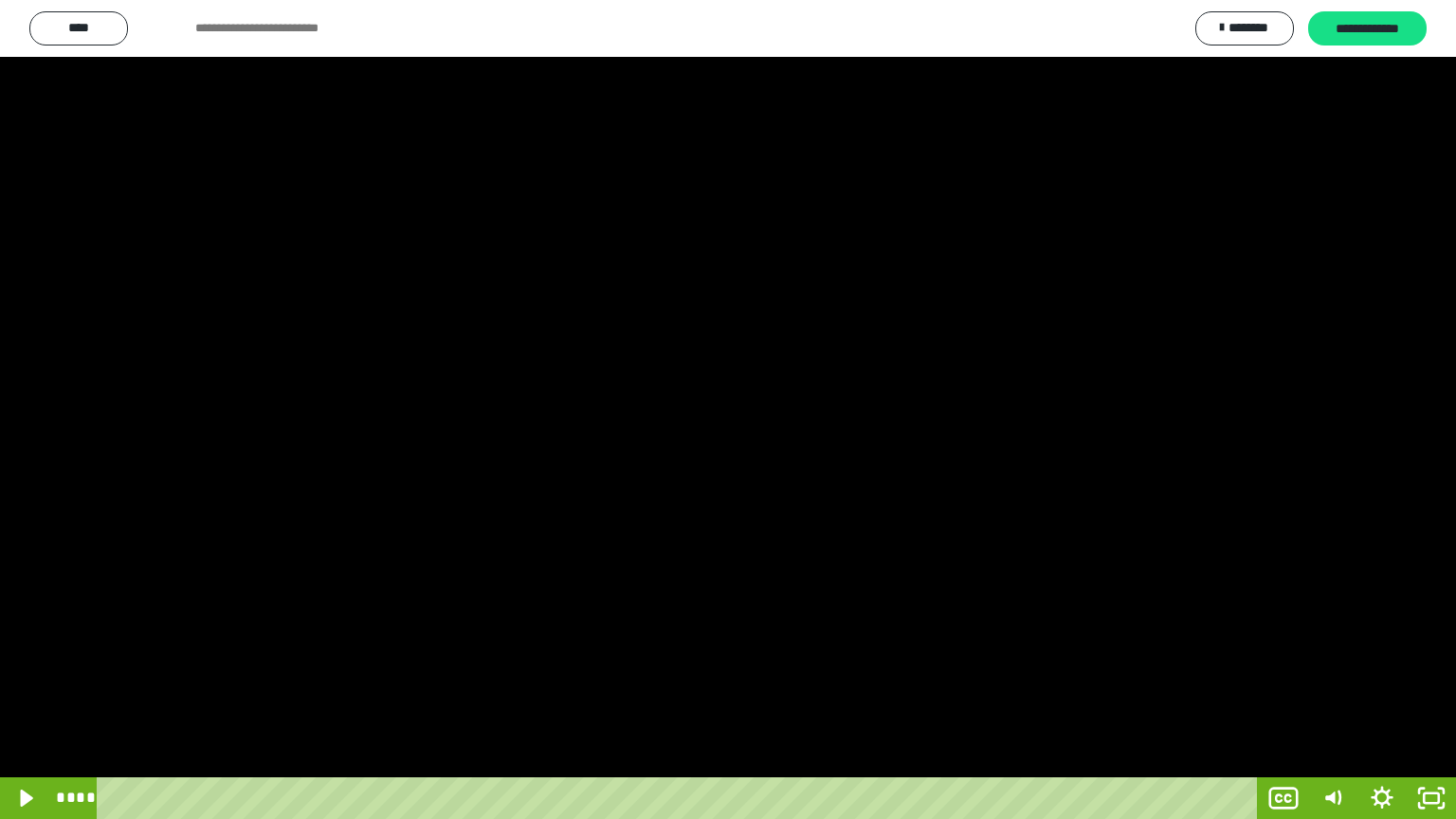 click at bounding box center (728, 410) 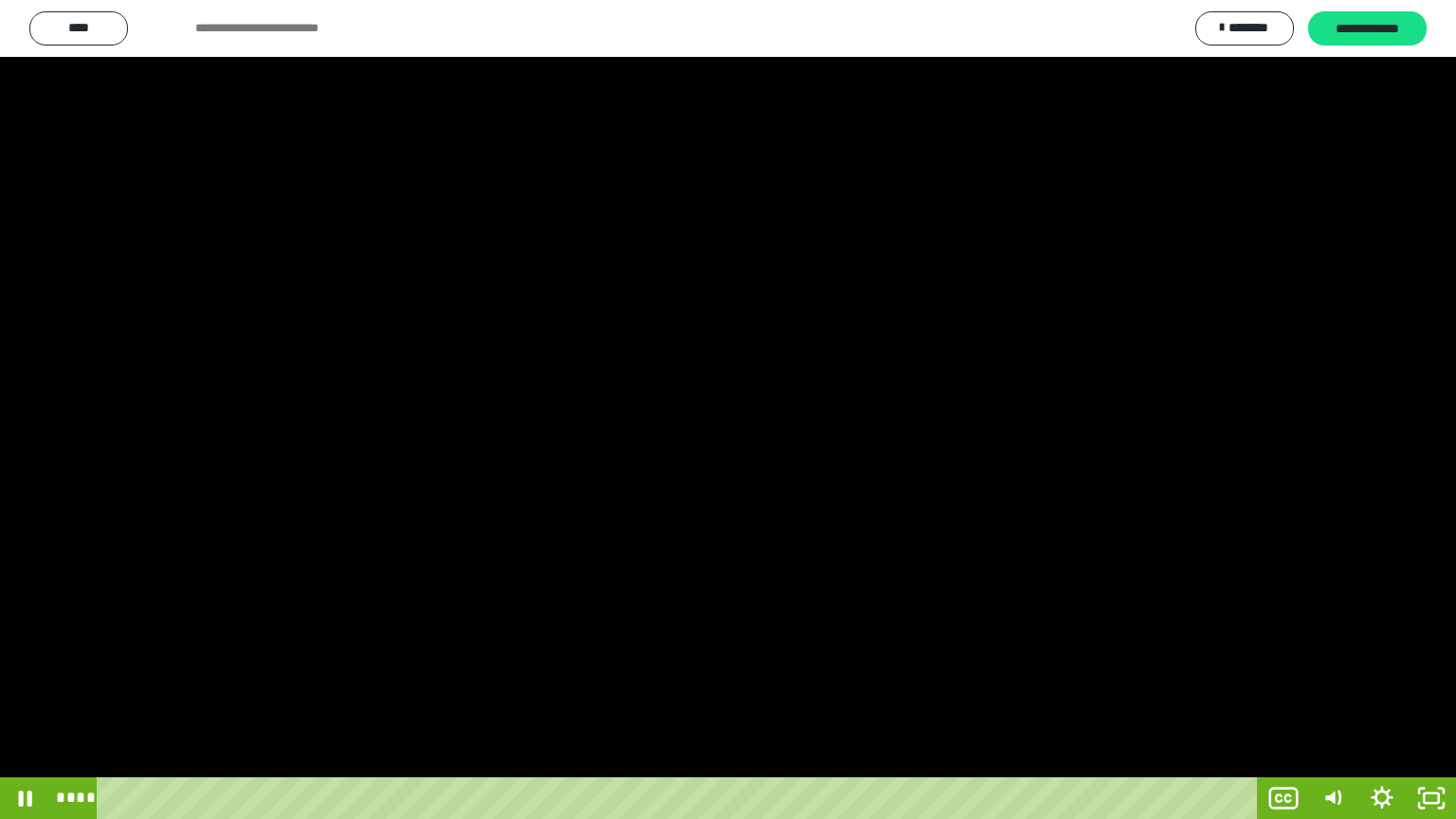 click at bounding box center (728, 410) 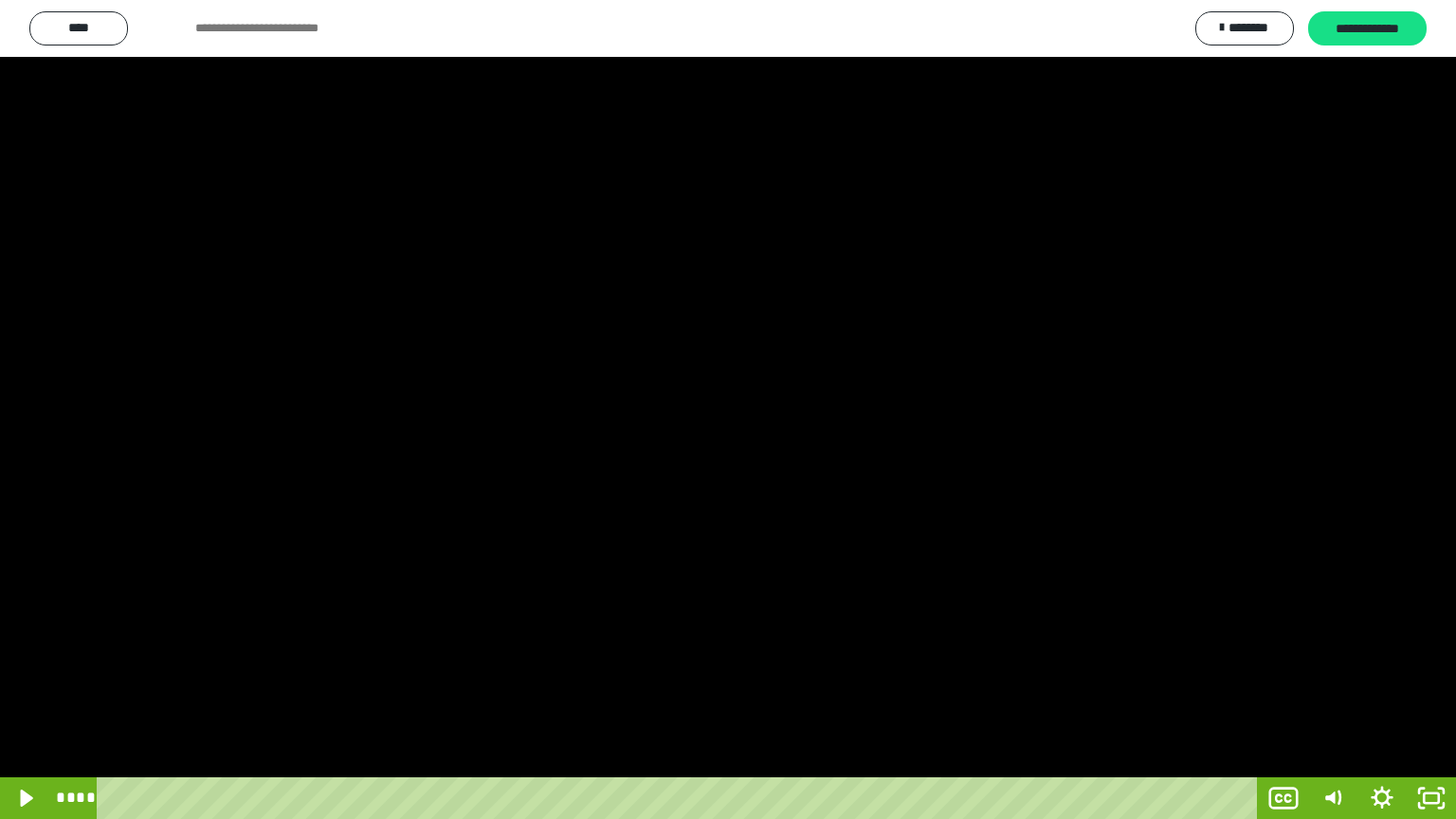 click at bounding box center (728, 410) 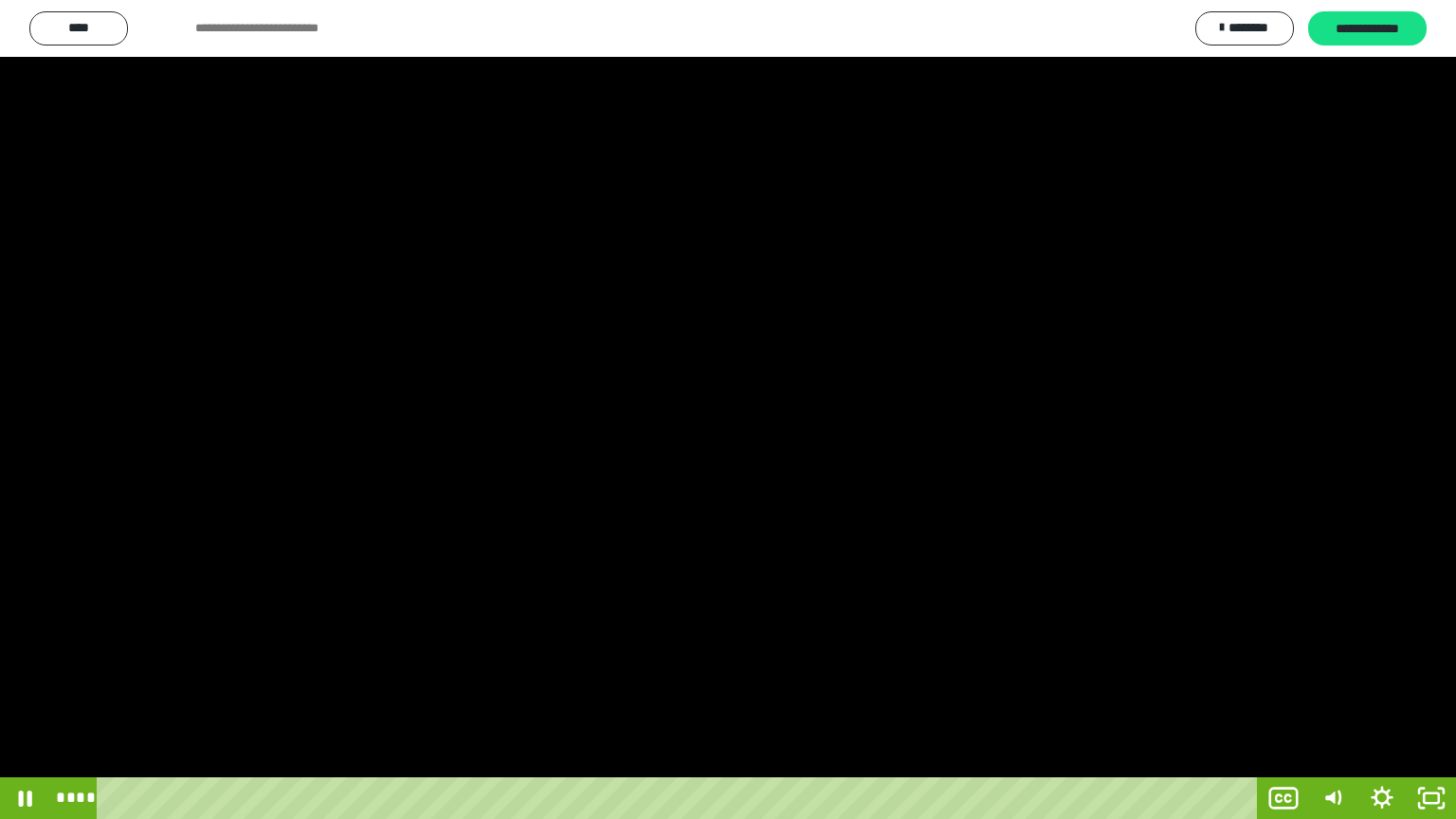 click at bounding box center [728, 410] 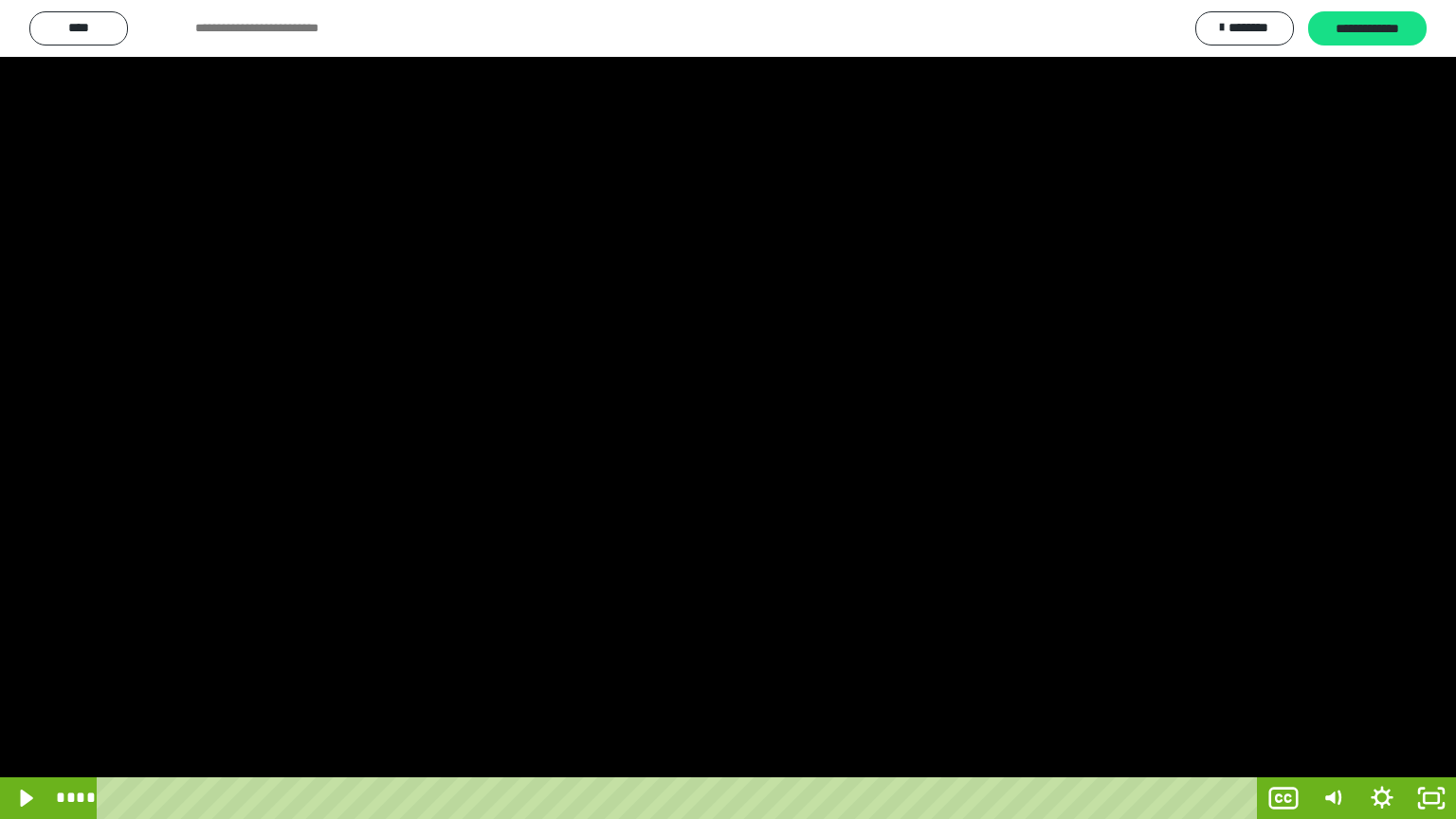 click at bounding box center [728, 410] 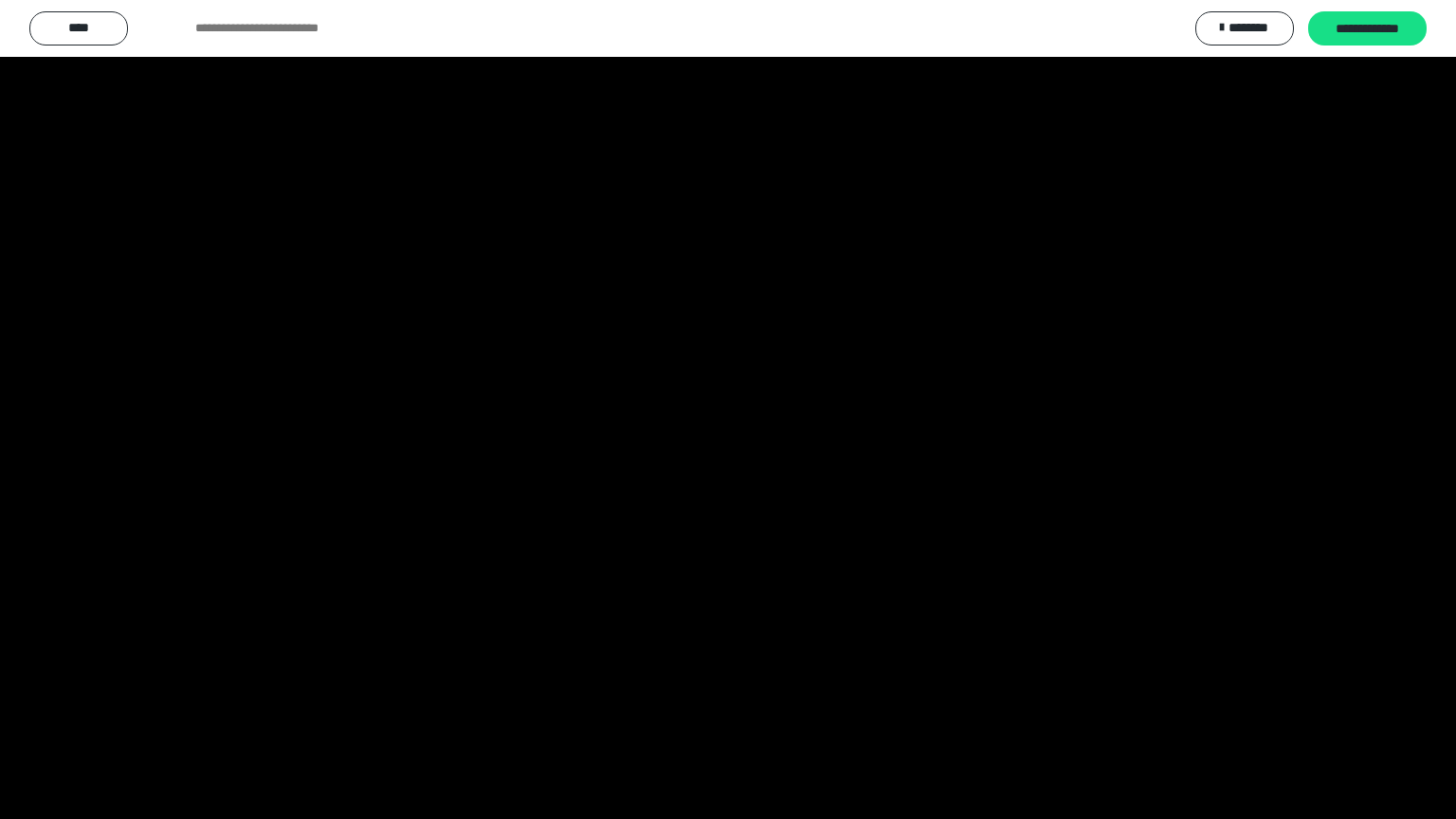 click at bounding box center (728, 410) 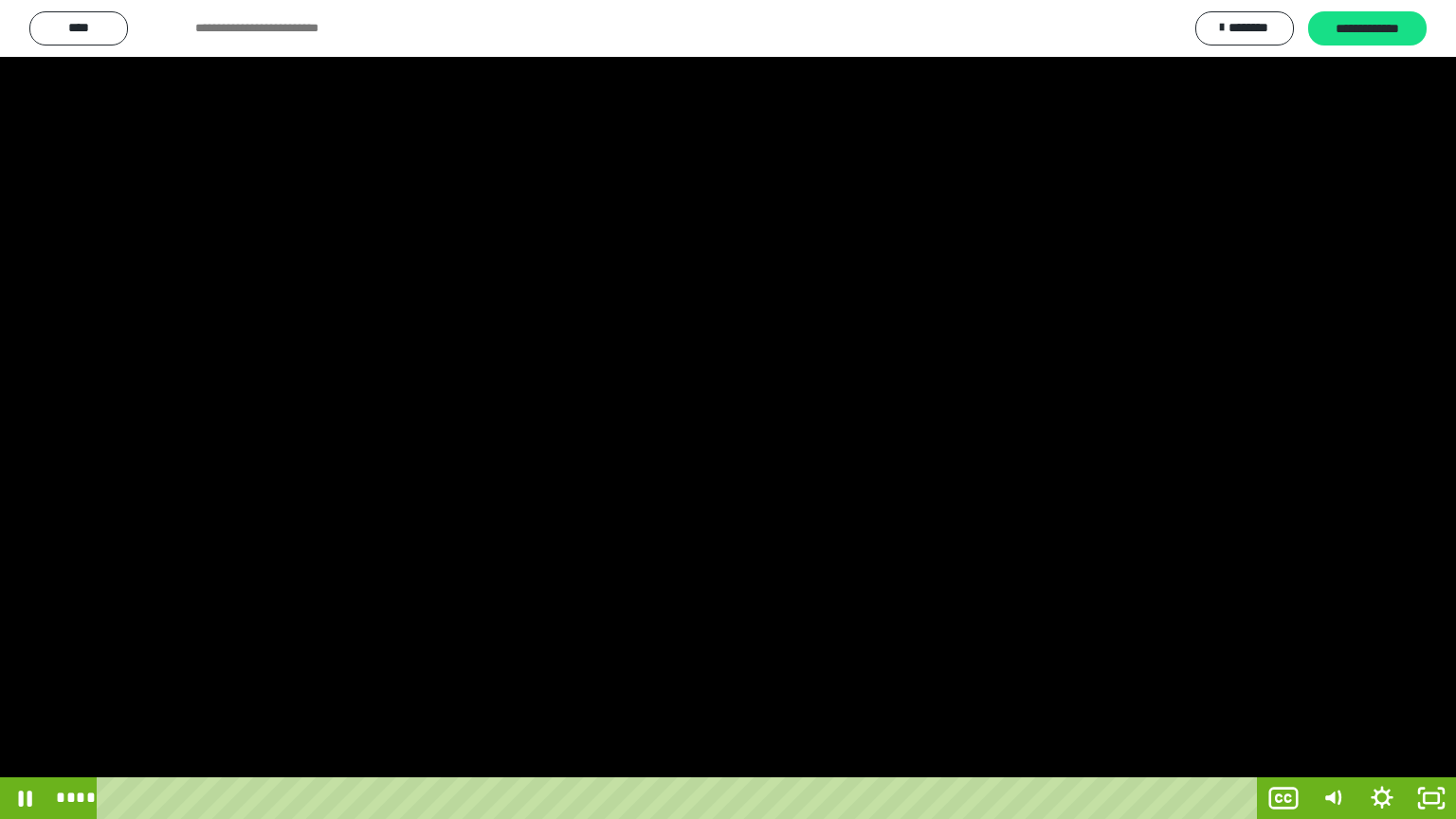 click at bounding box center [728, 410] 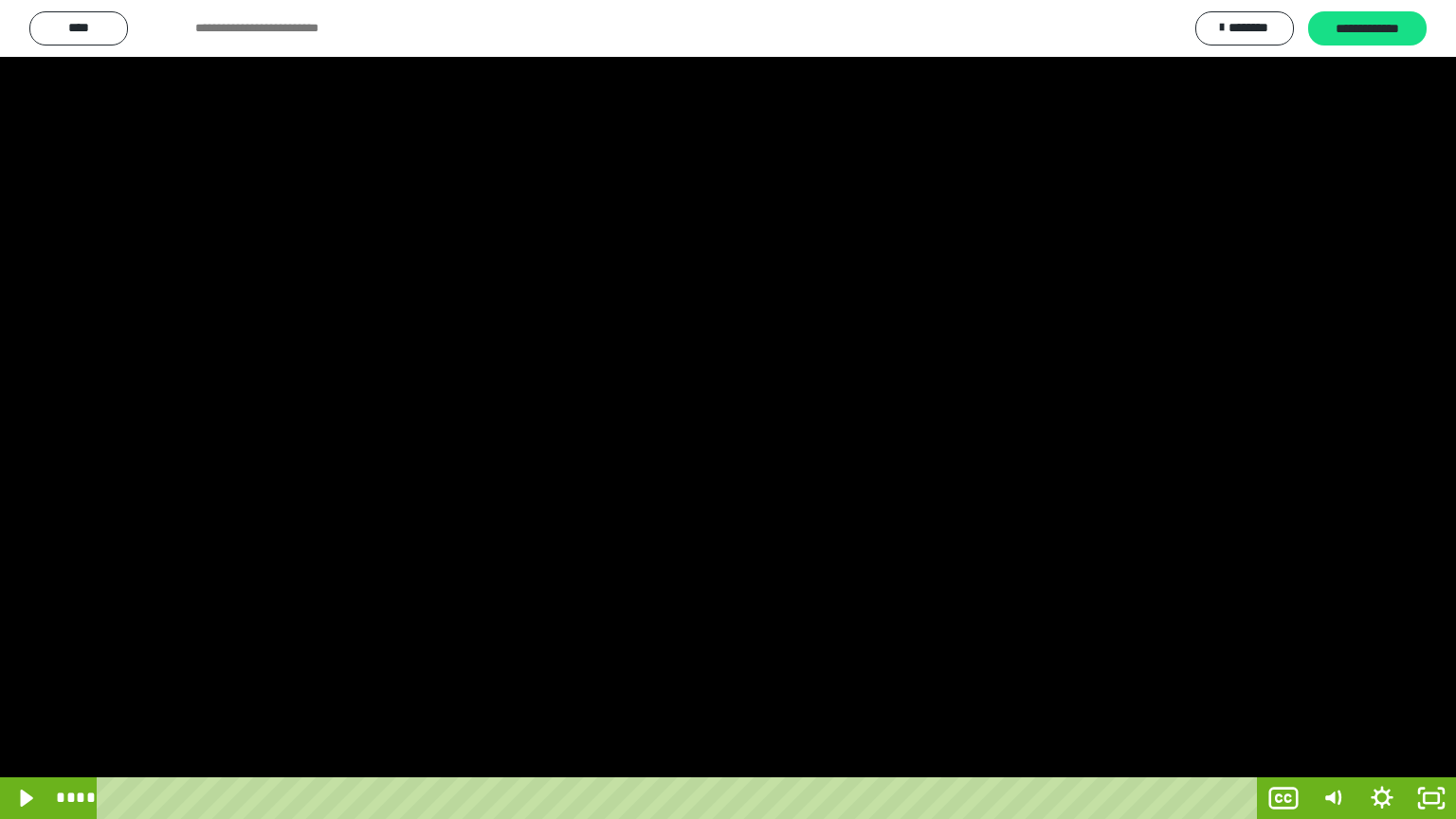 click at bounding box center (728, 410) 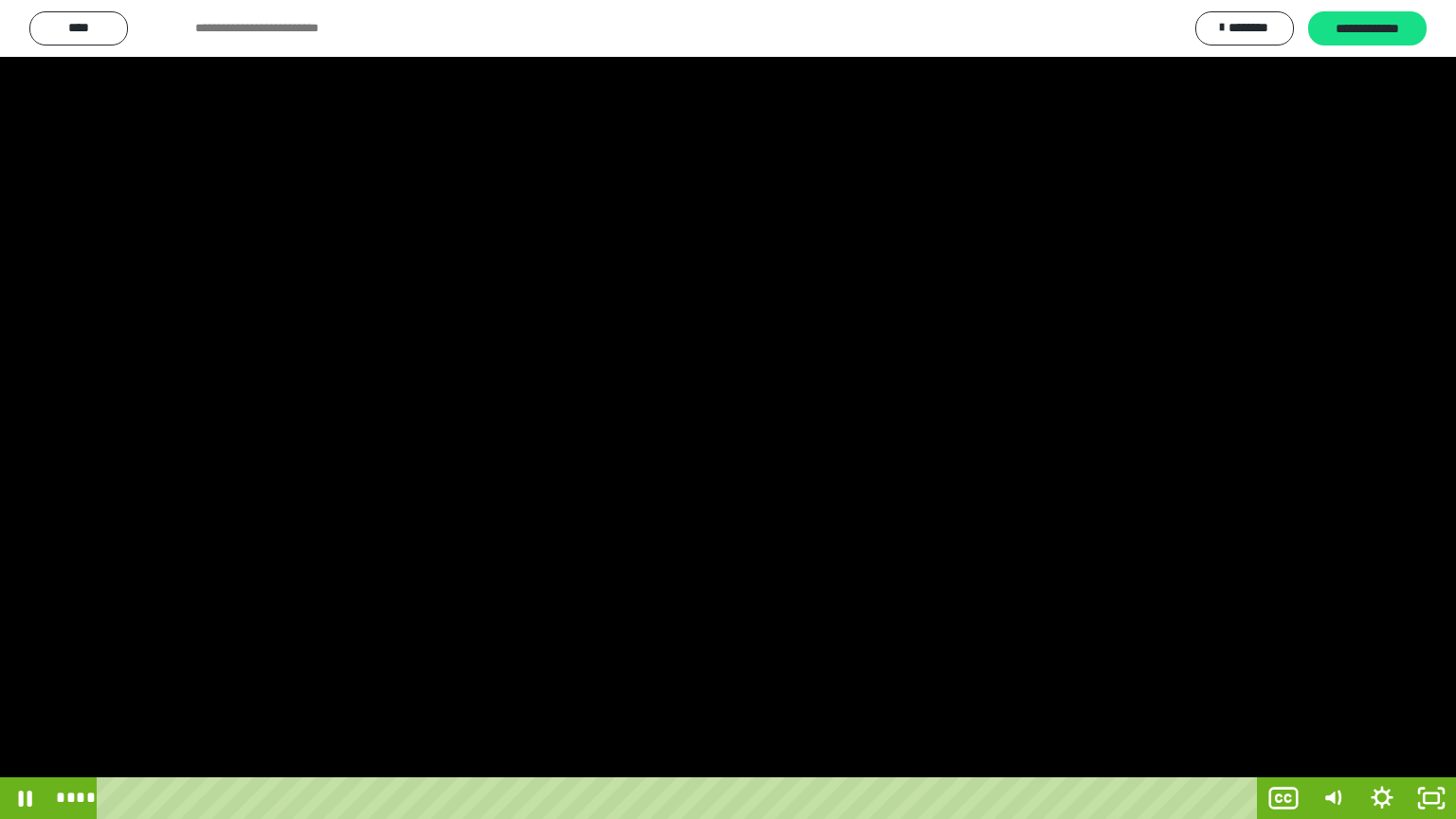 click at bounding box center (728, 410) 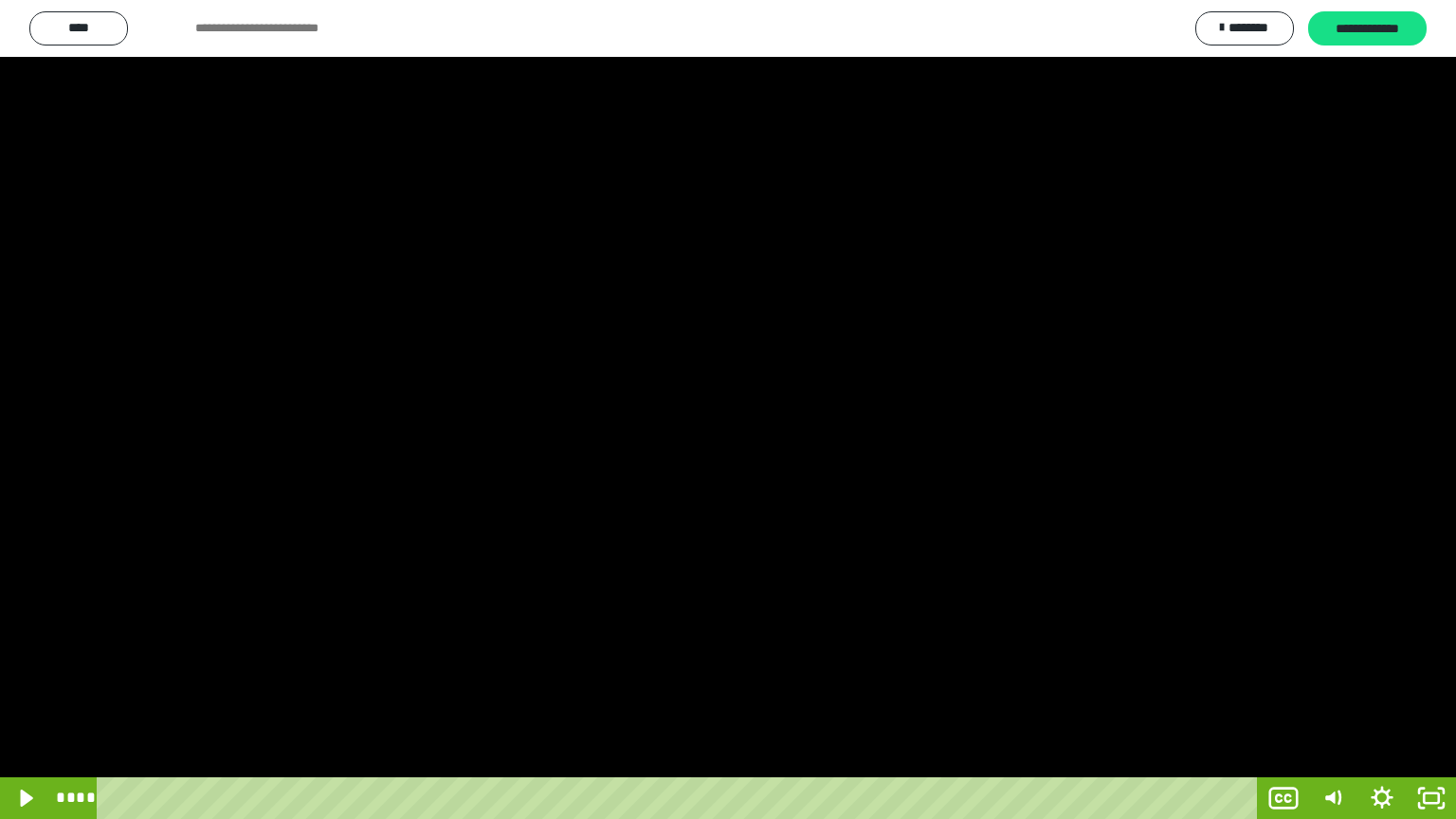click at bounding box center [728, 410] 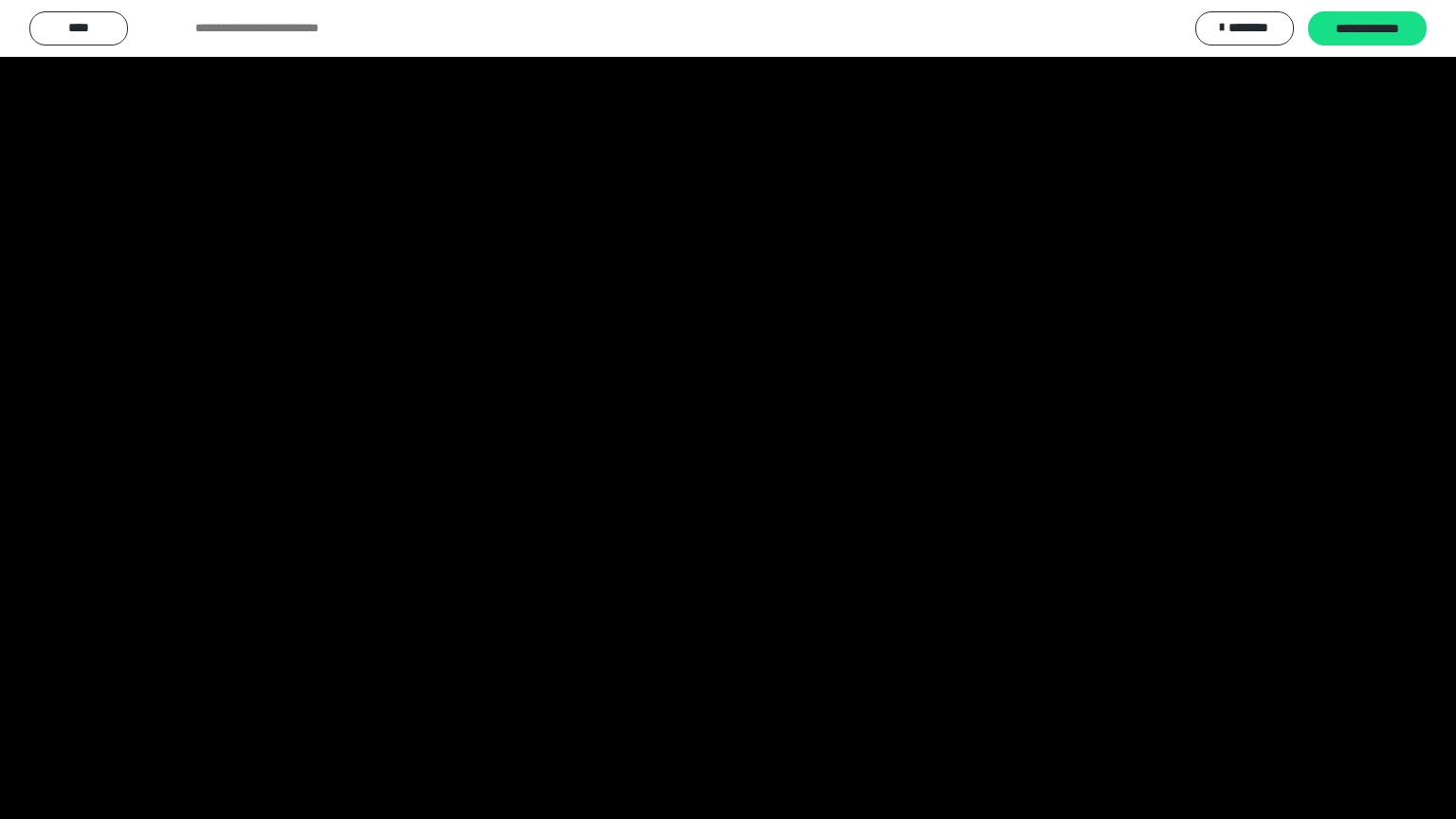 click at bounding box center [728, 410] 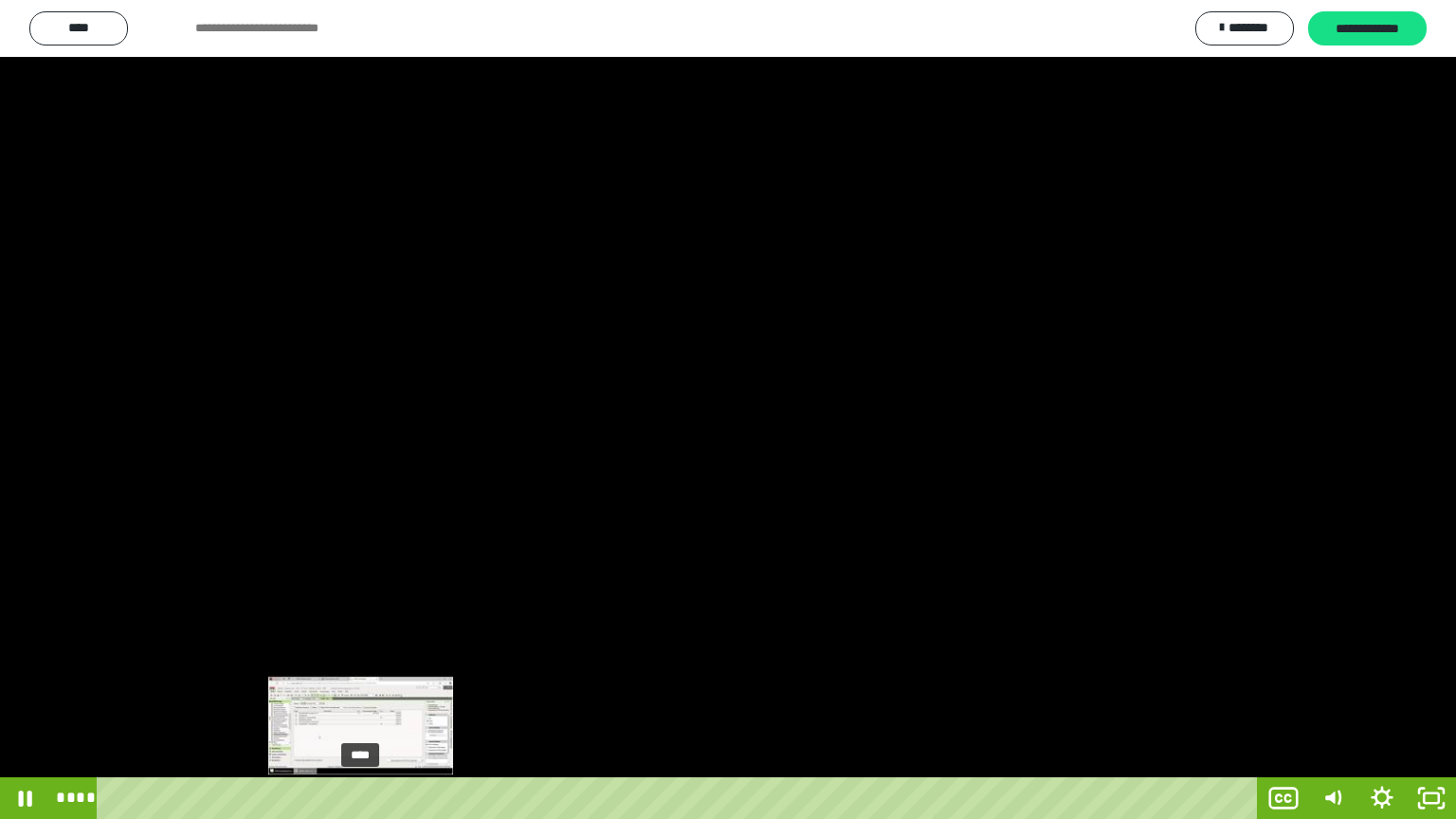 click on "****" at bounding box center (681, 798) 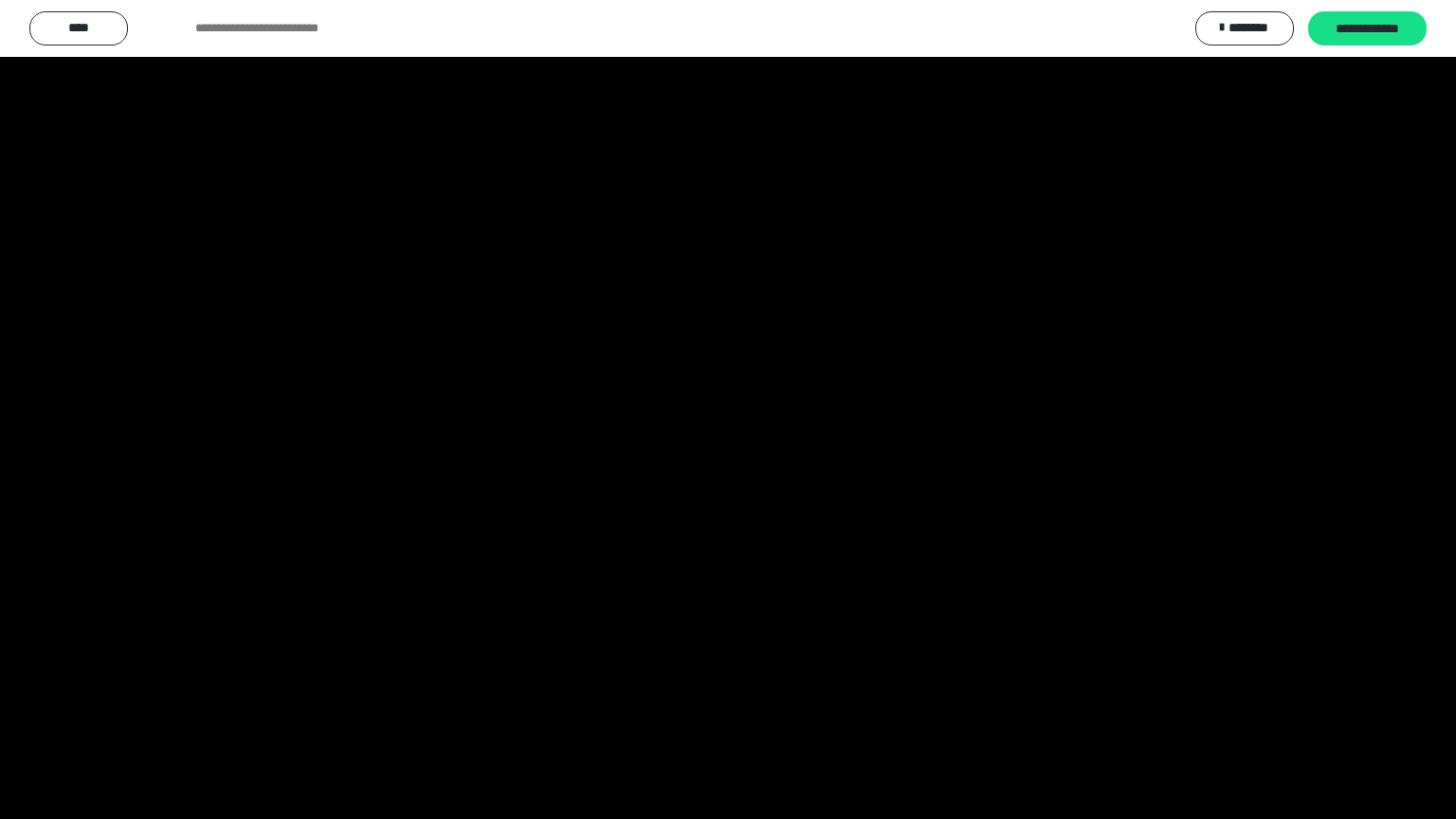 click at bounding box center [728, 410] 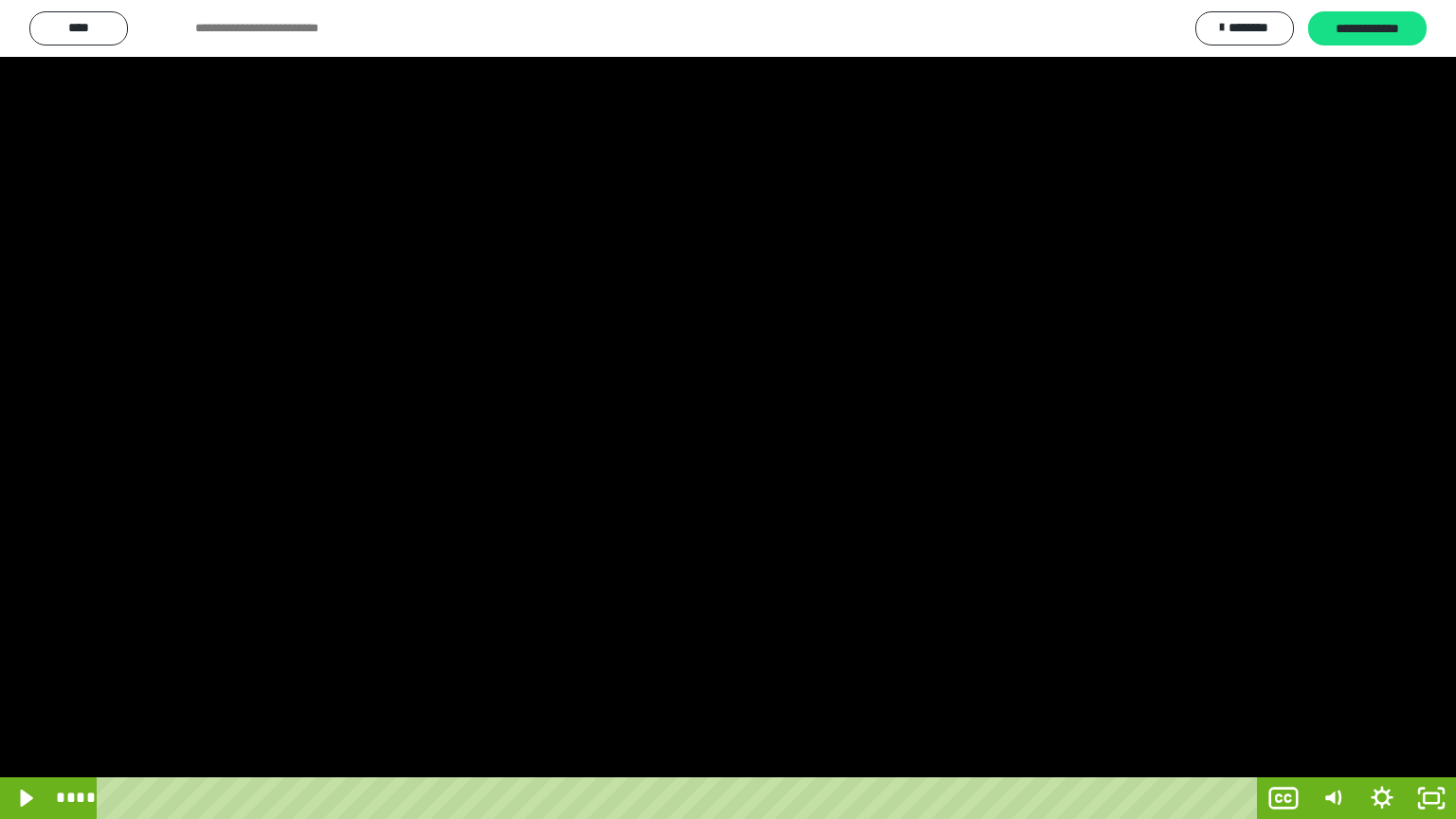 click at bounding box center (728, 410) 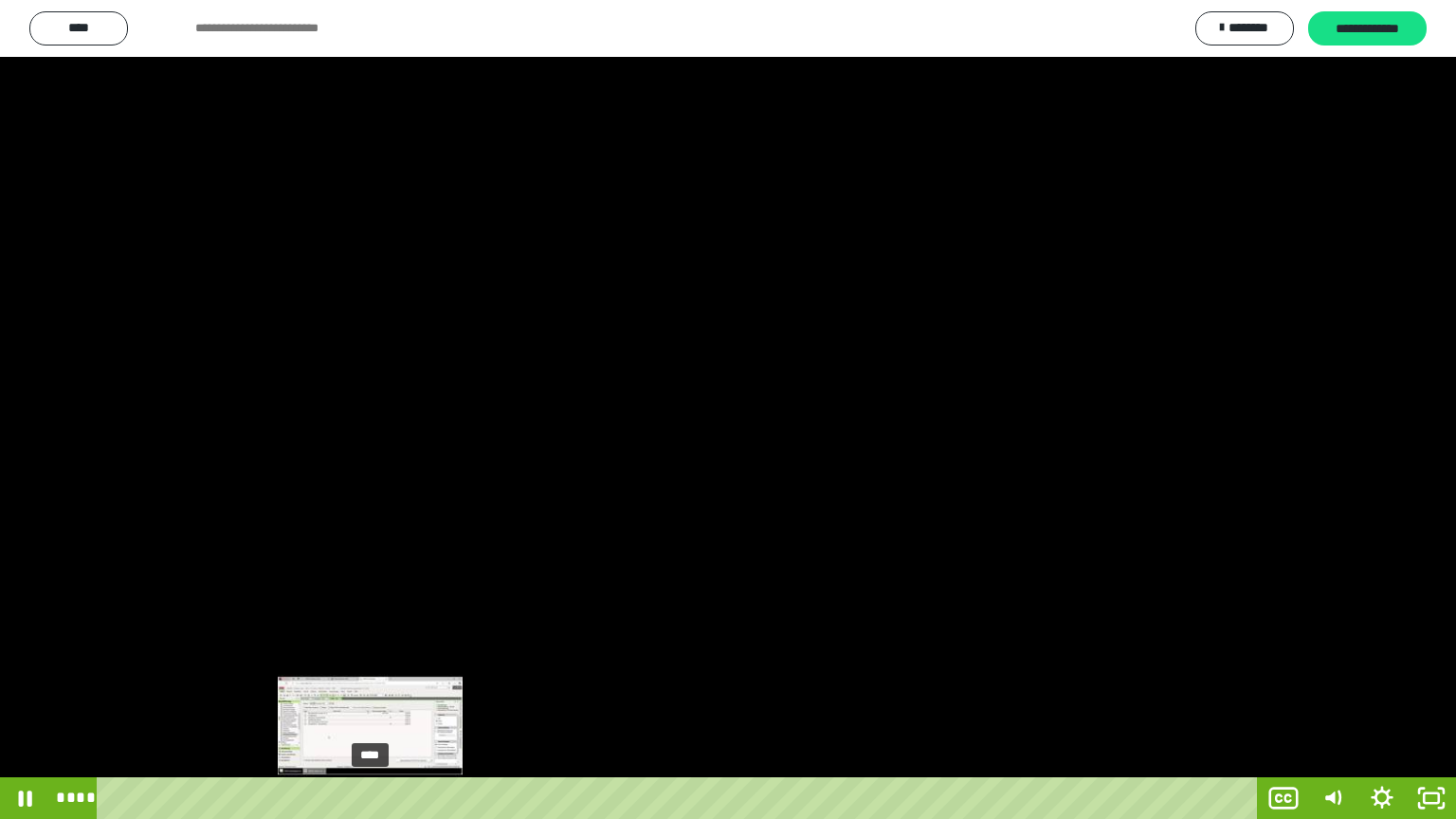 click on "****" at bounding box center (681, 798) 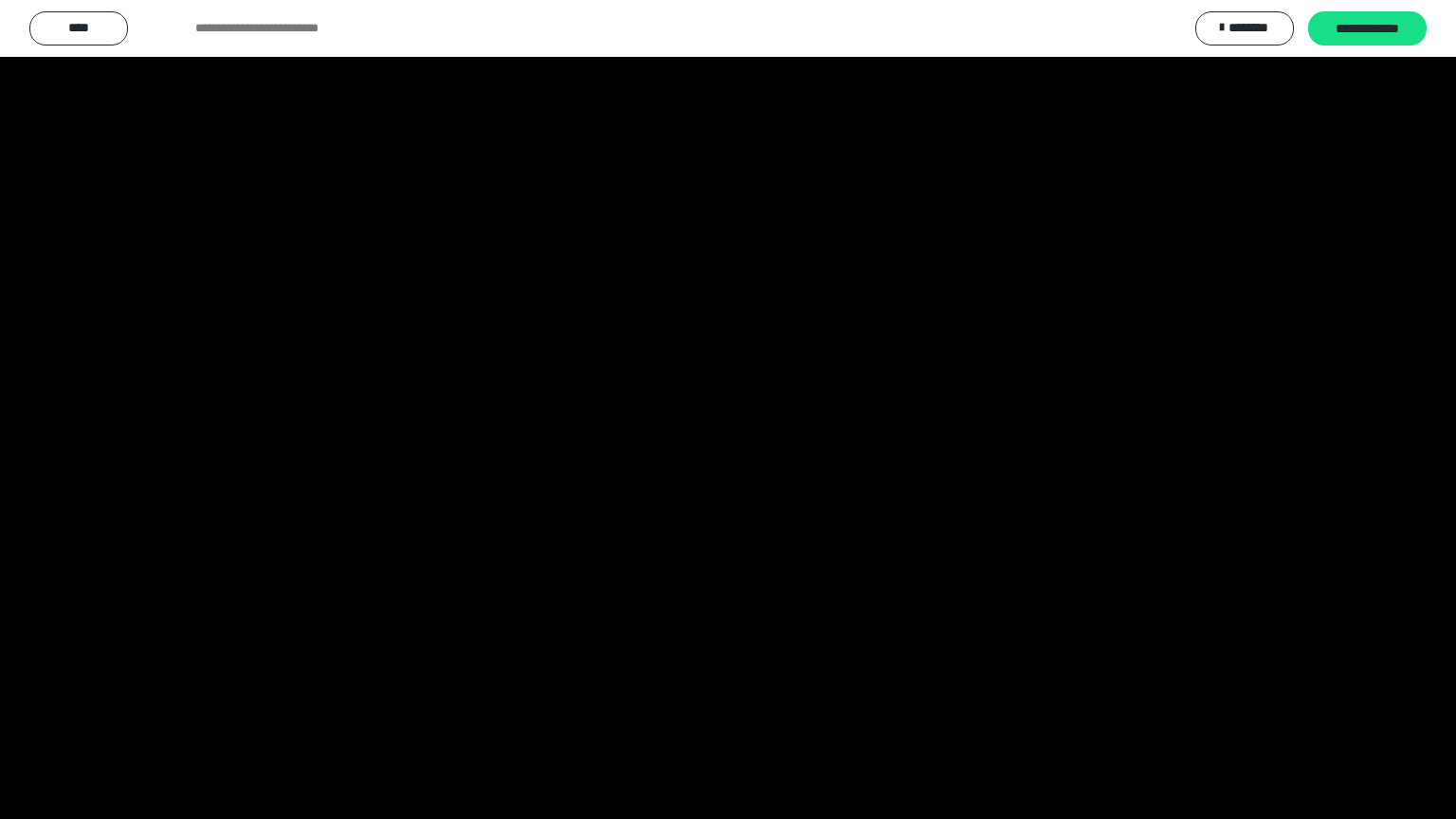 click at bounding box center [728, 410] 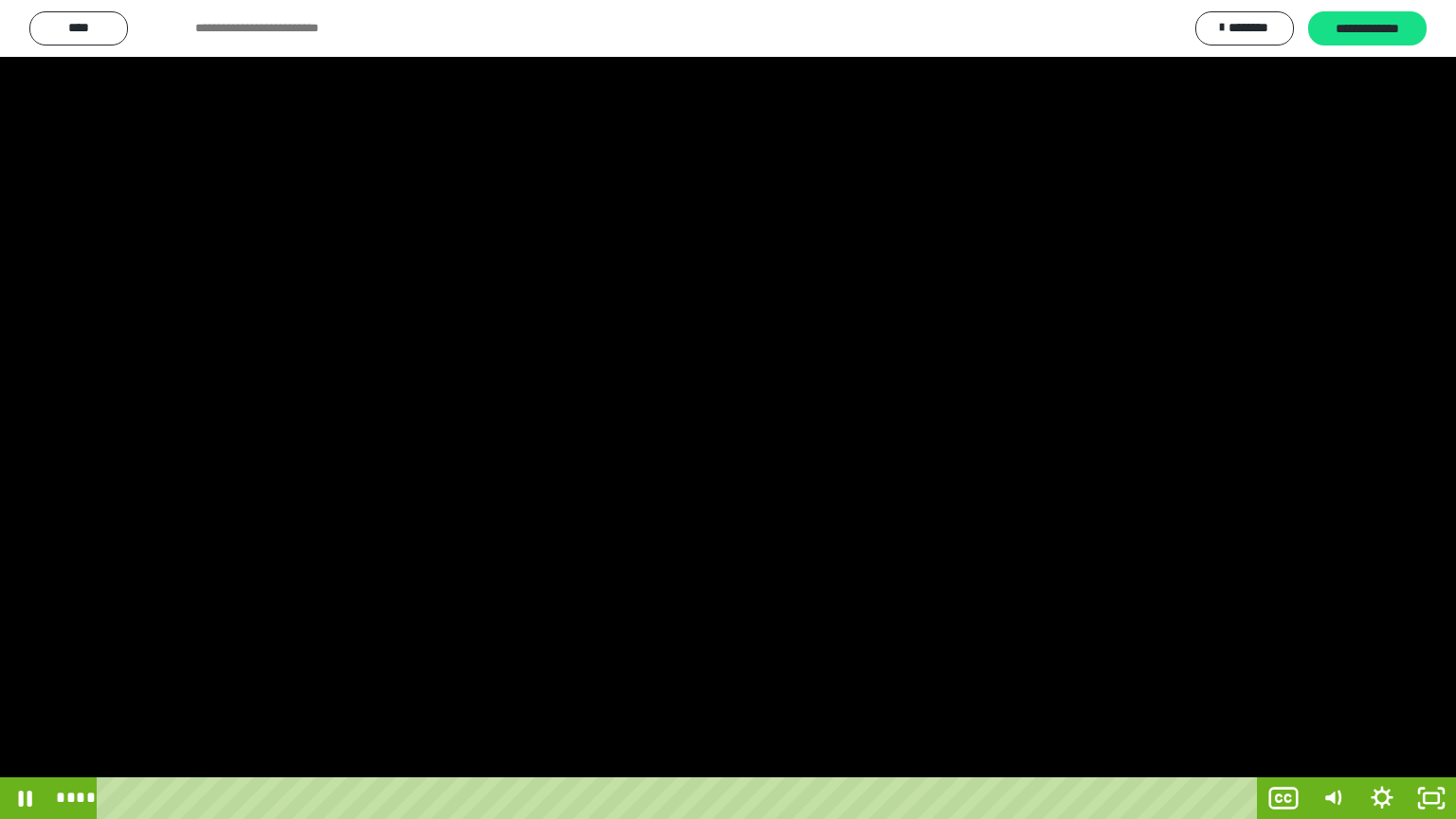 click at bounding box center [728, 410] 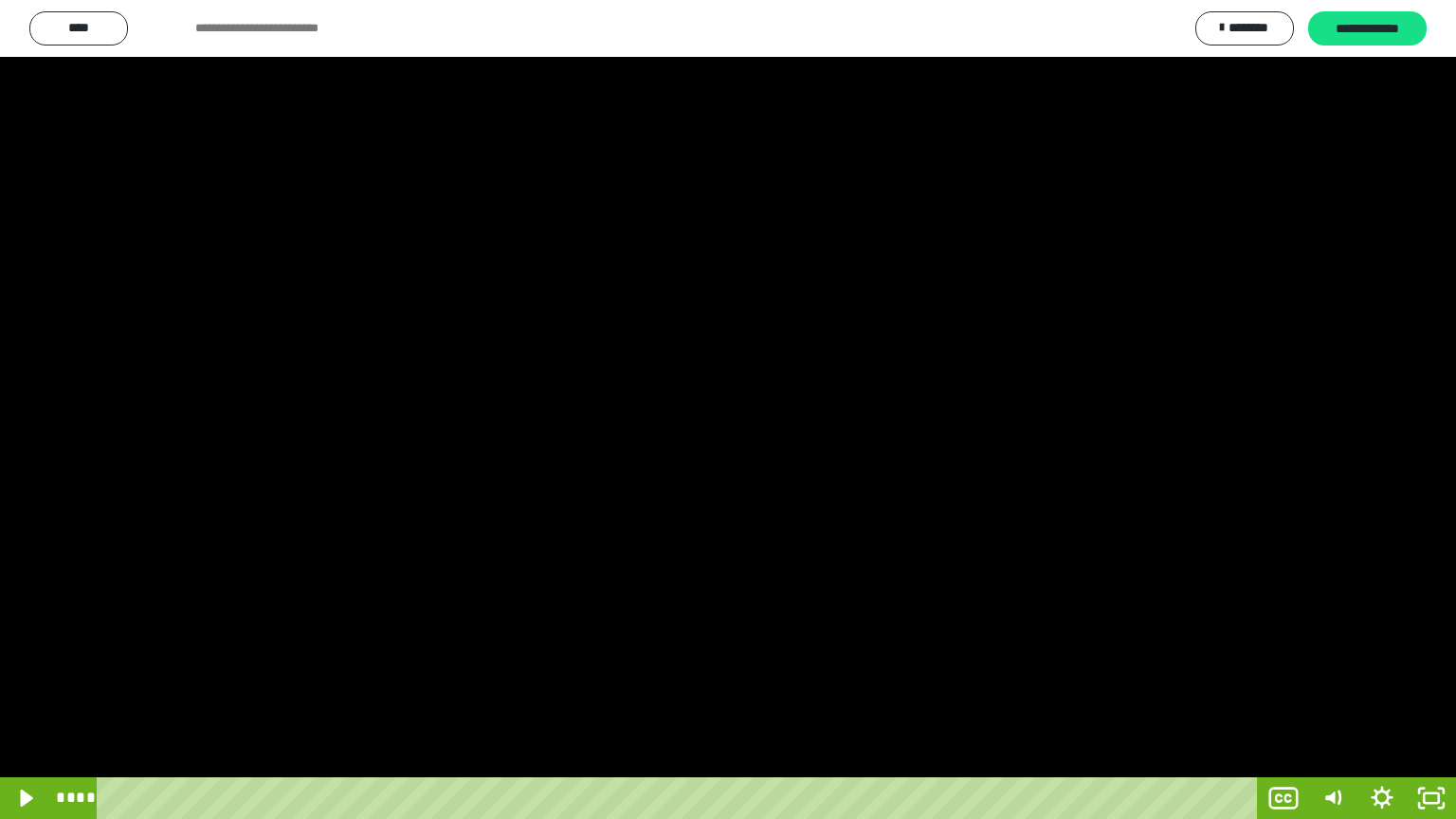 click at bounding box center [728, 410] 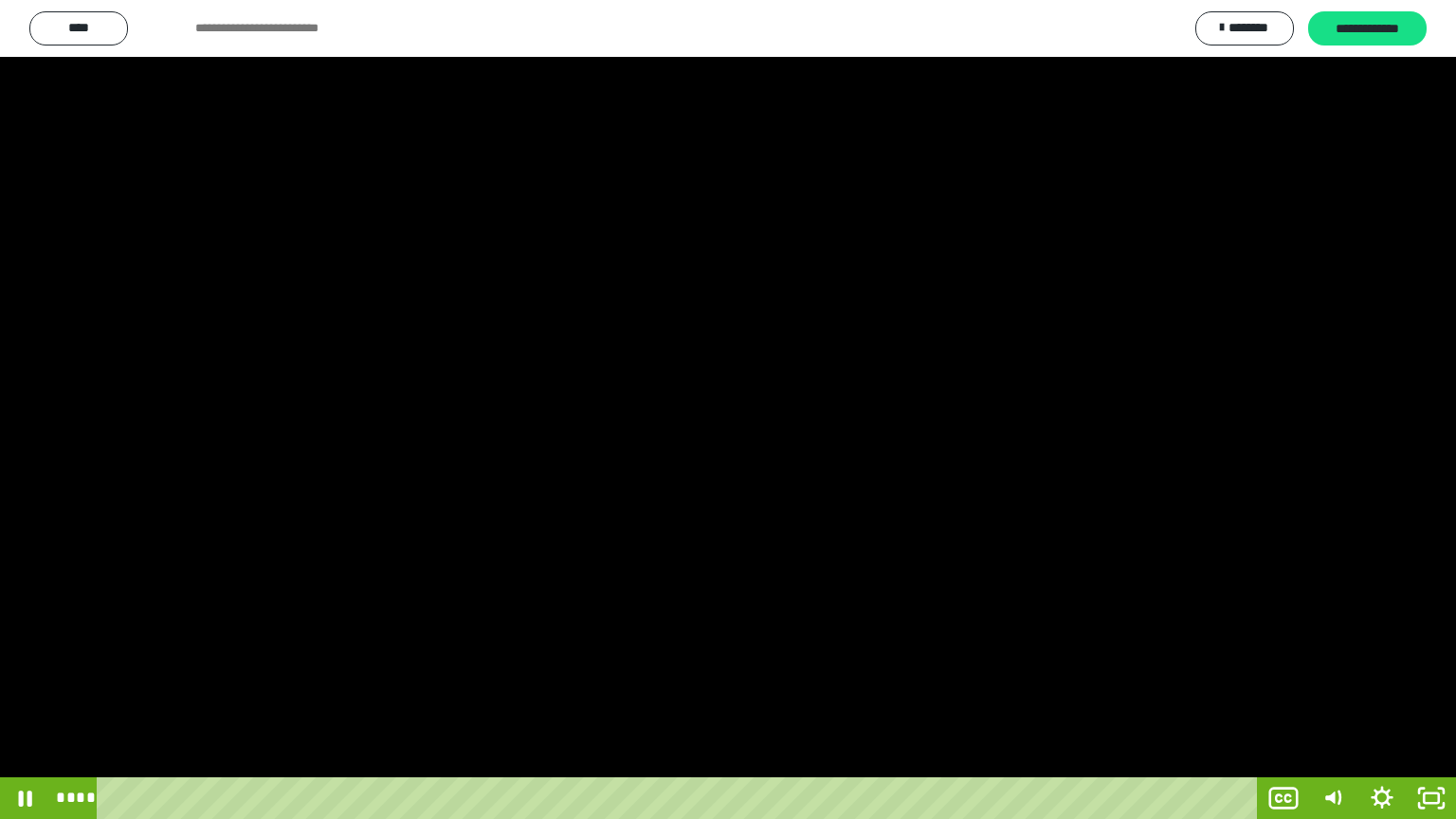 click at bounding box center [728, 410] 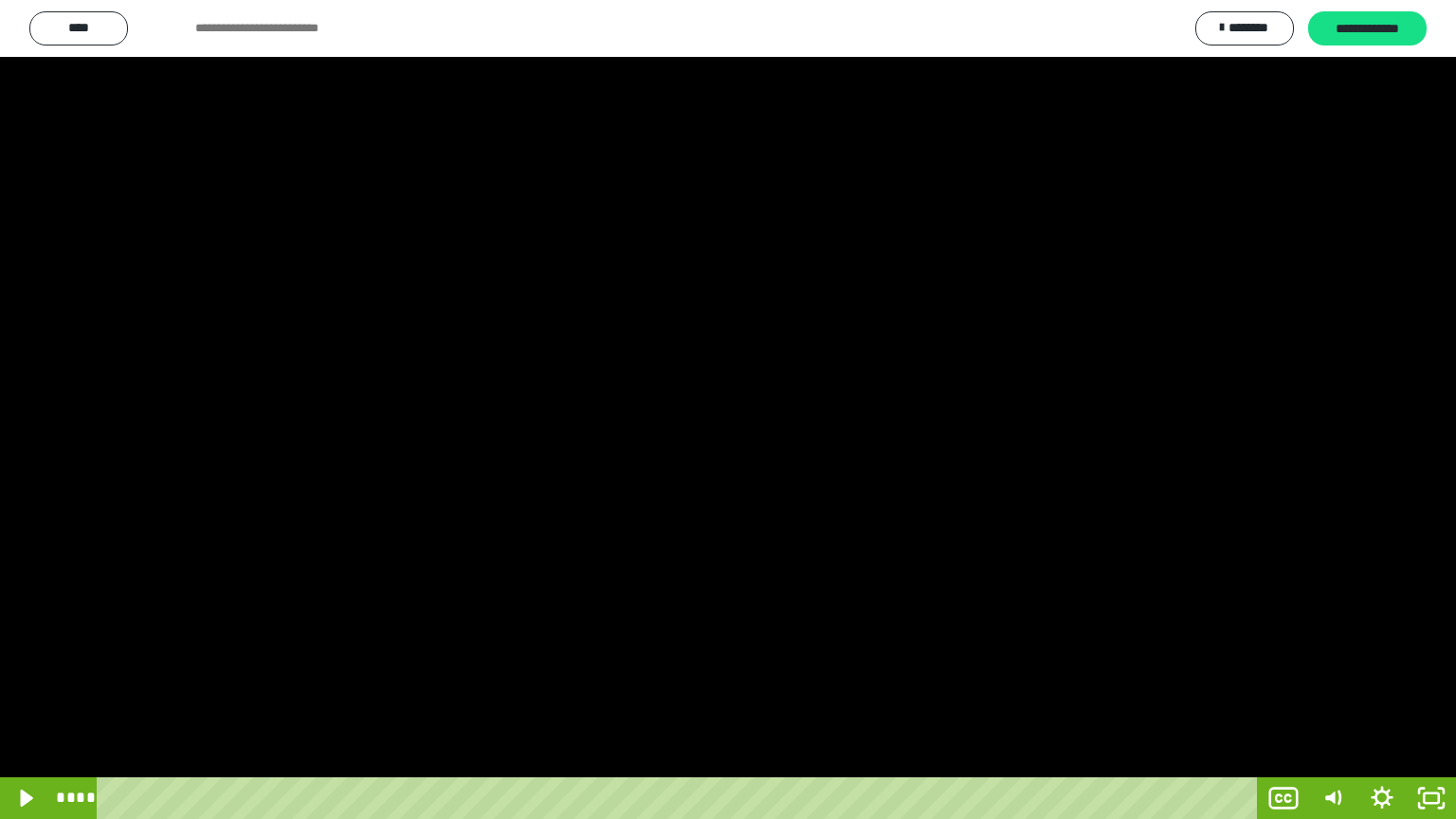 click at bounding box center (728, 410) 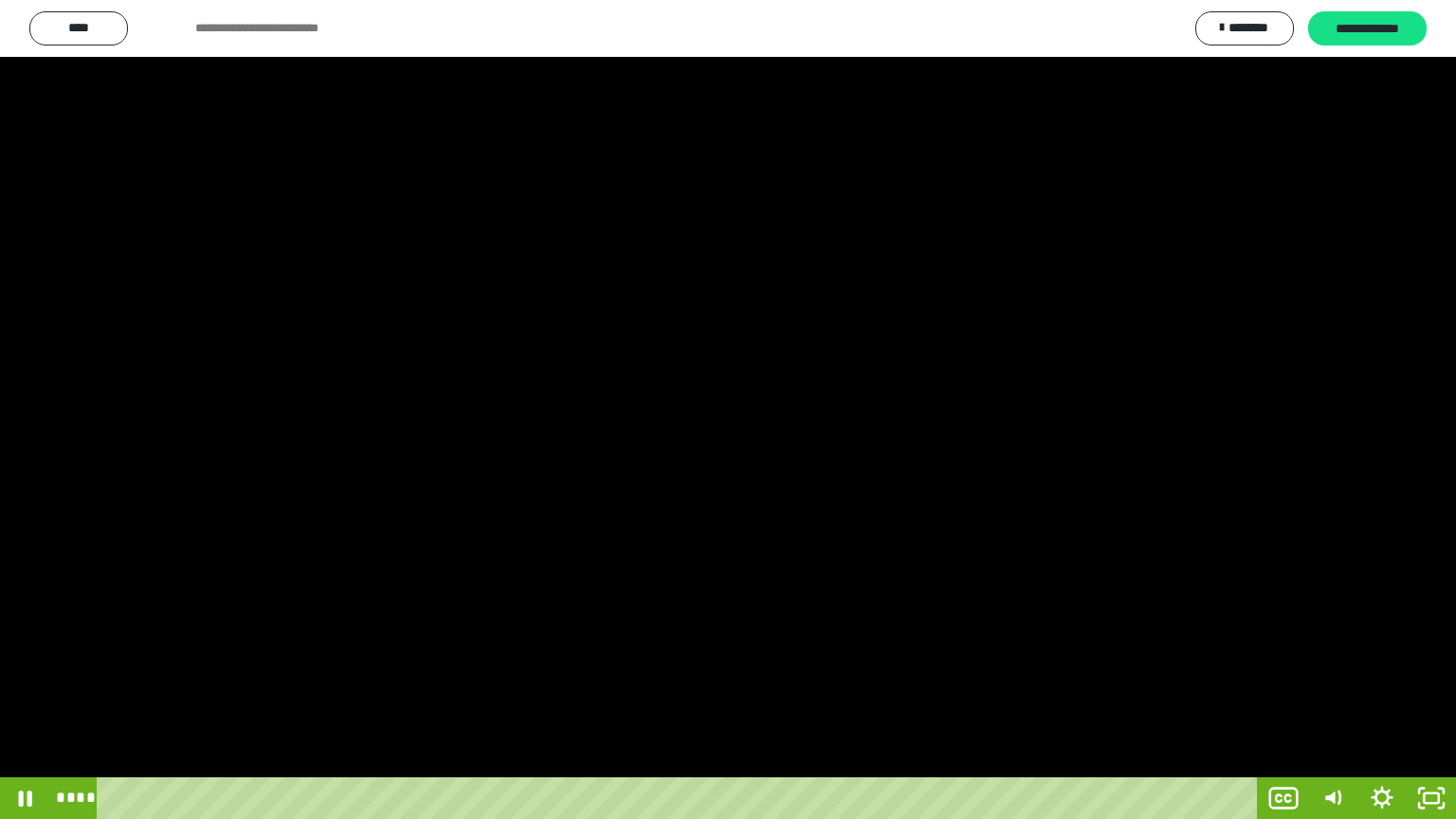 click at bounding box center [728, 410] 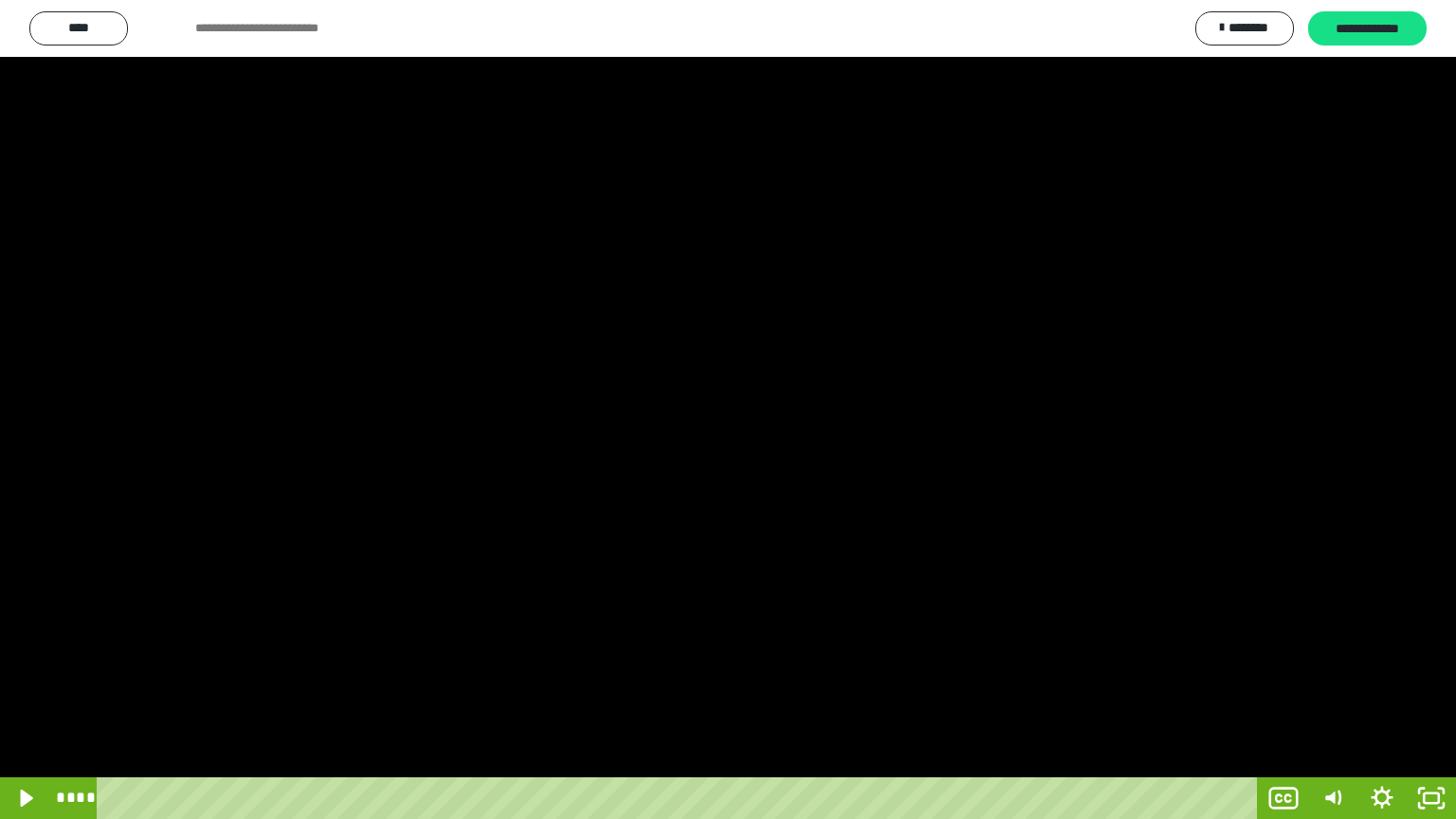click at bounding box center [728, 410] 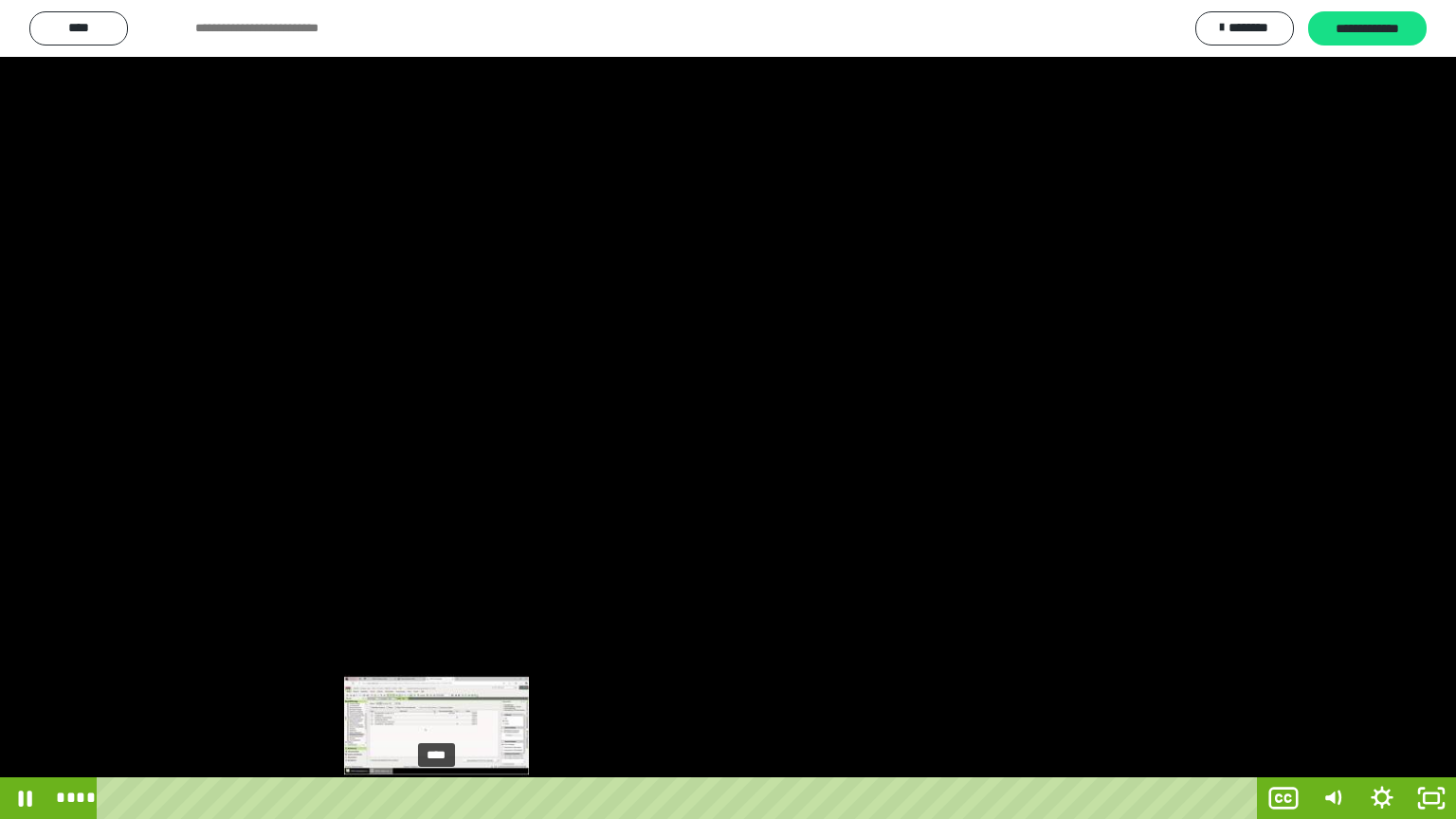 click on "****" at bounding box center (681, 798) 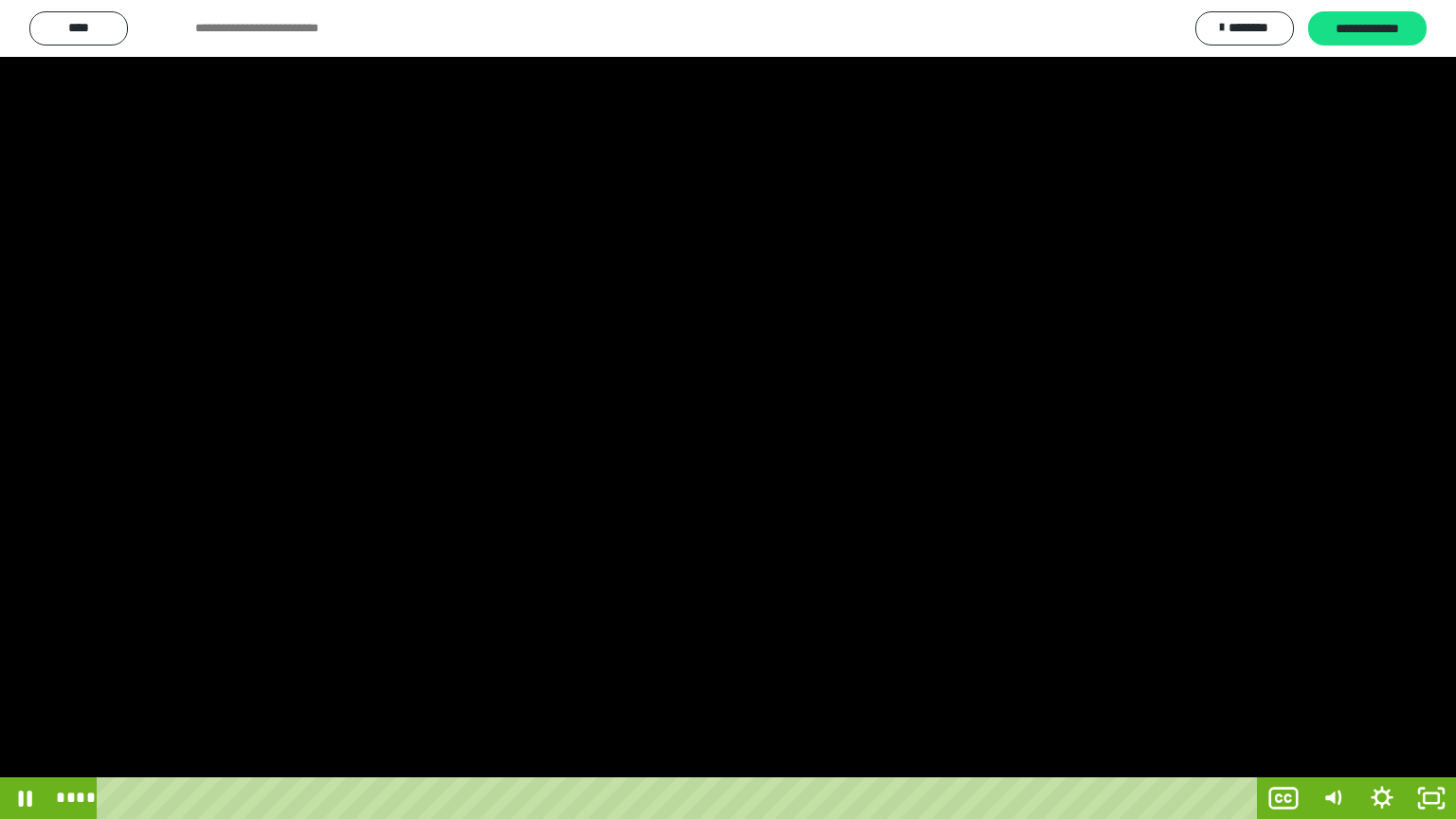 click at bounding box center (728, 410) 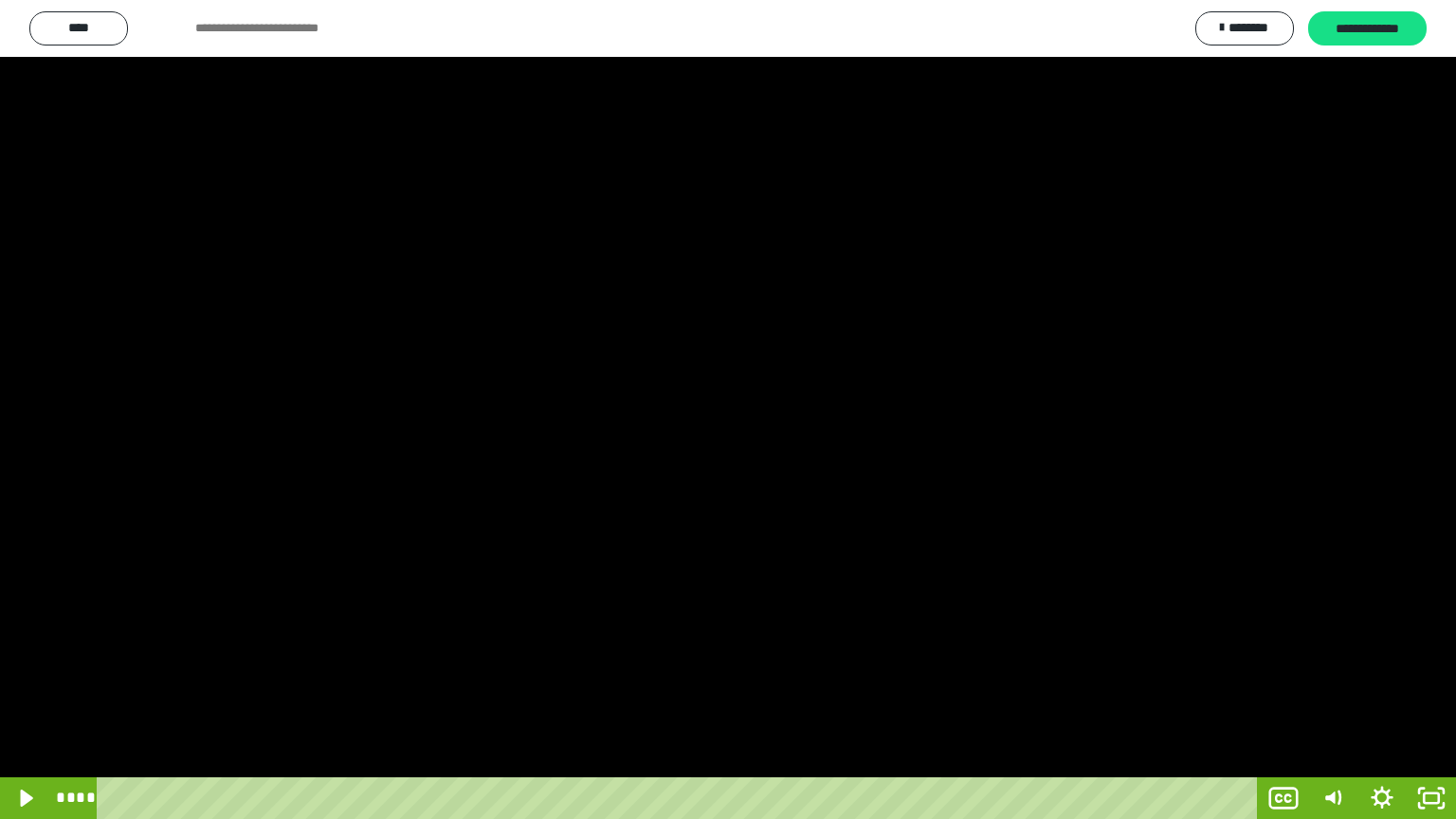 click at bounding box center [728, 410] 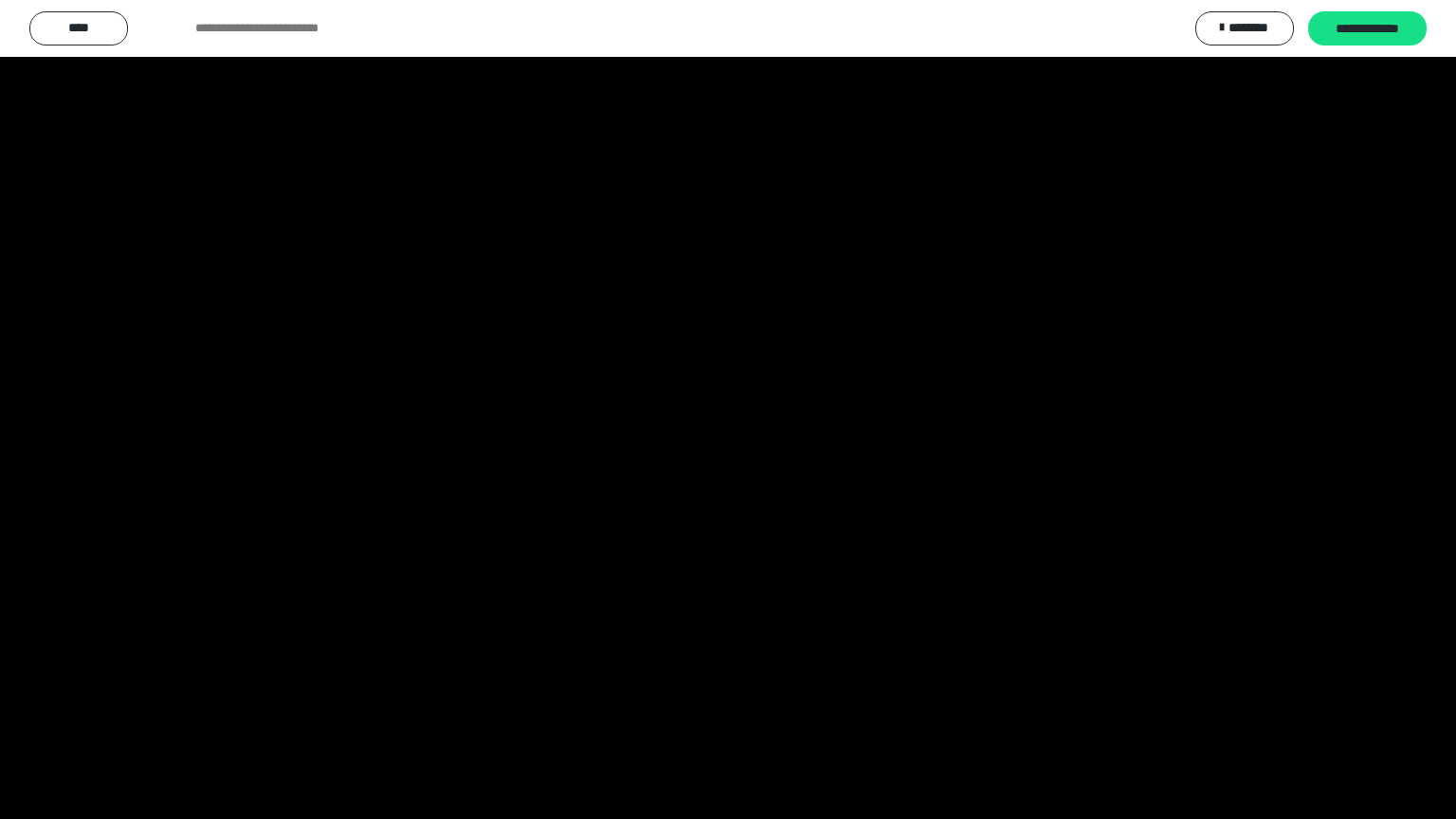 click at bounding box center [728, 410] 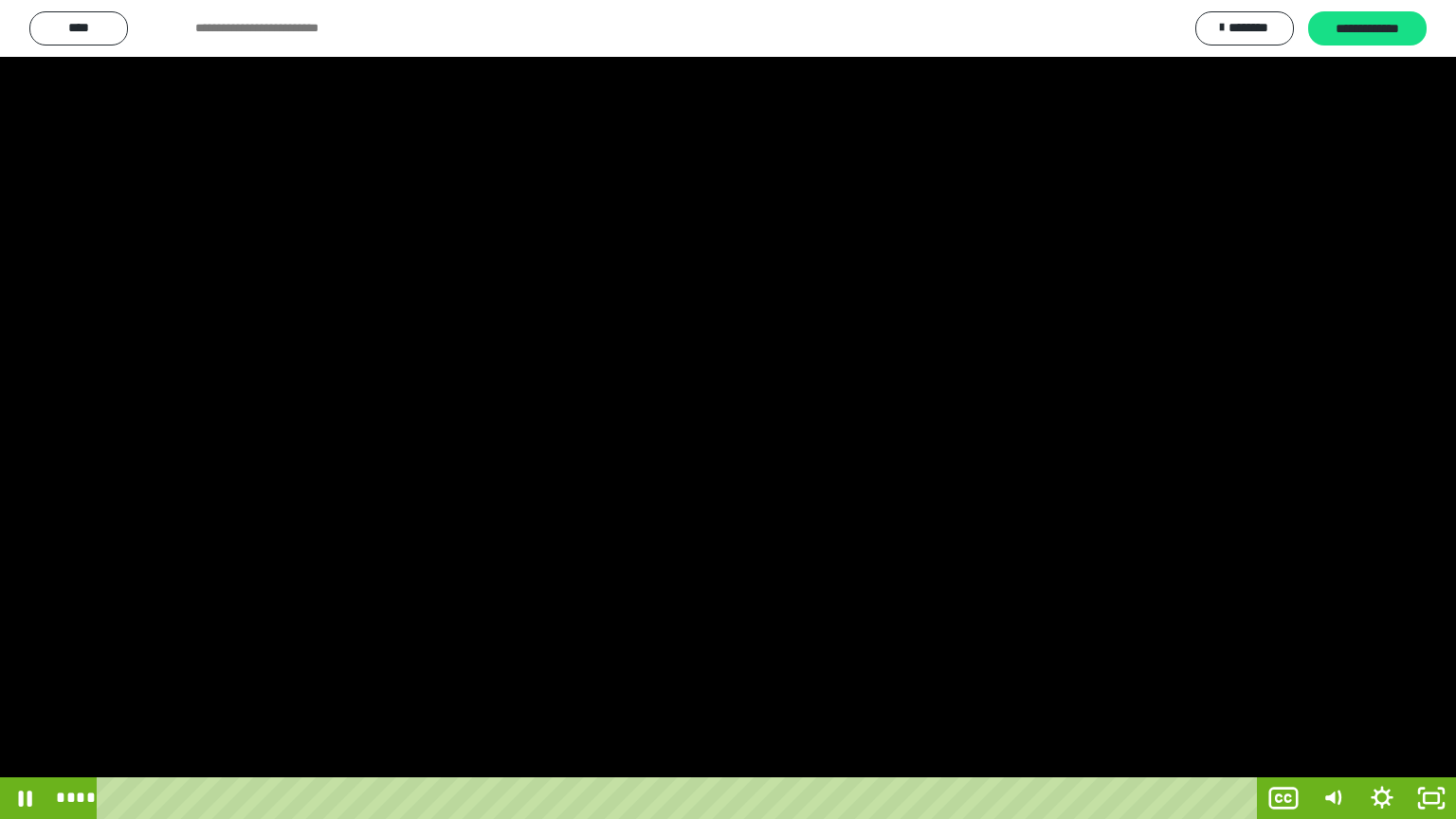 click at bounding box center [728, 410] 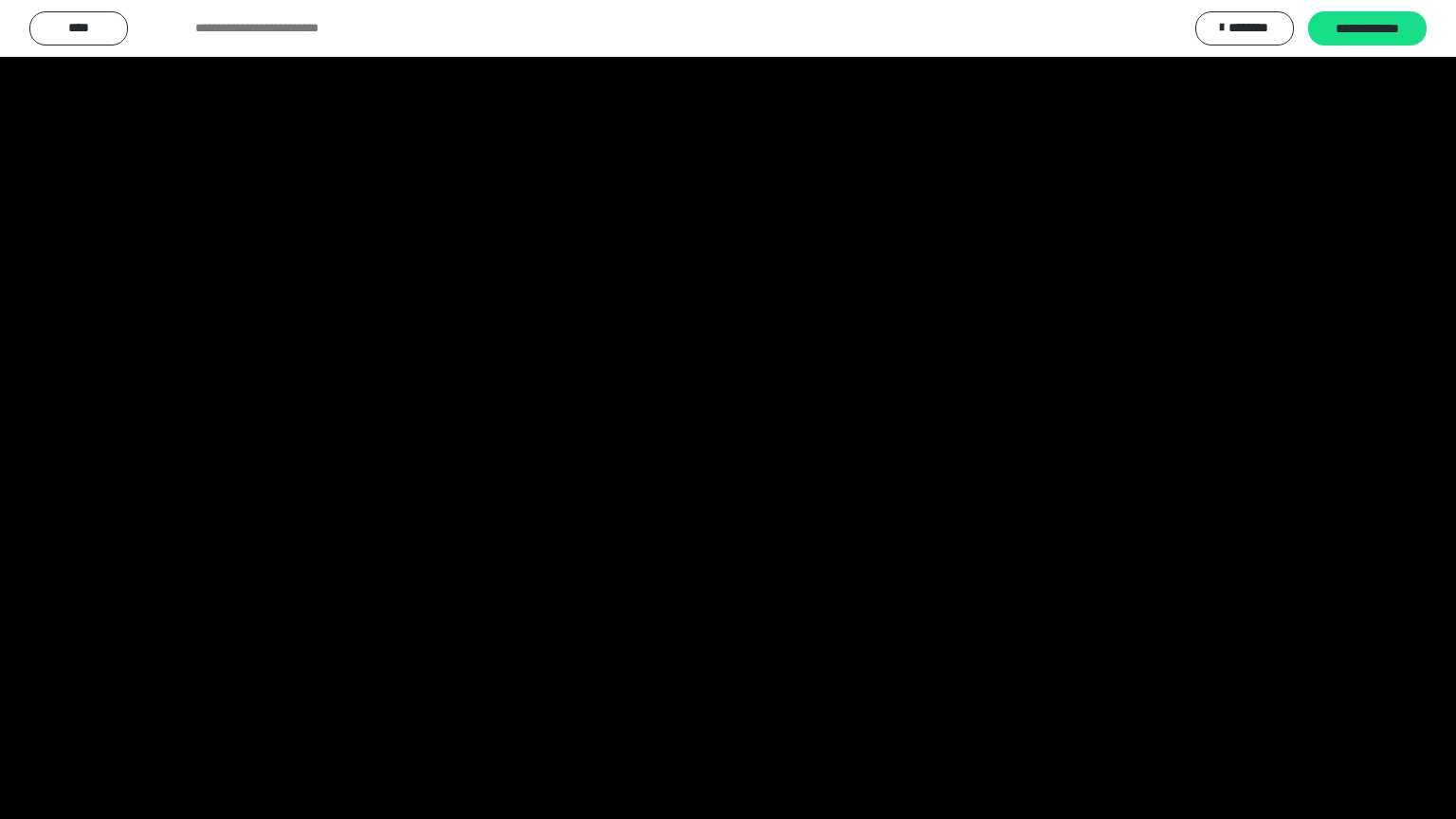 click at bounding box center [728, 410] 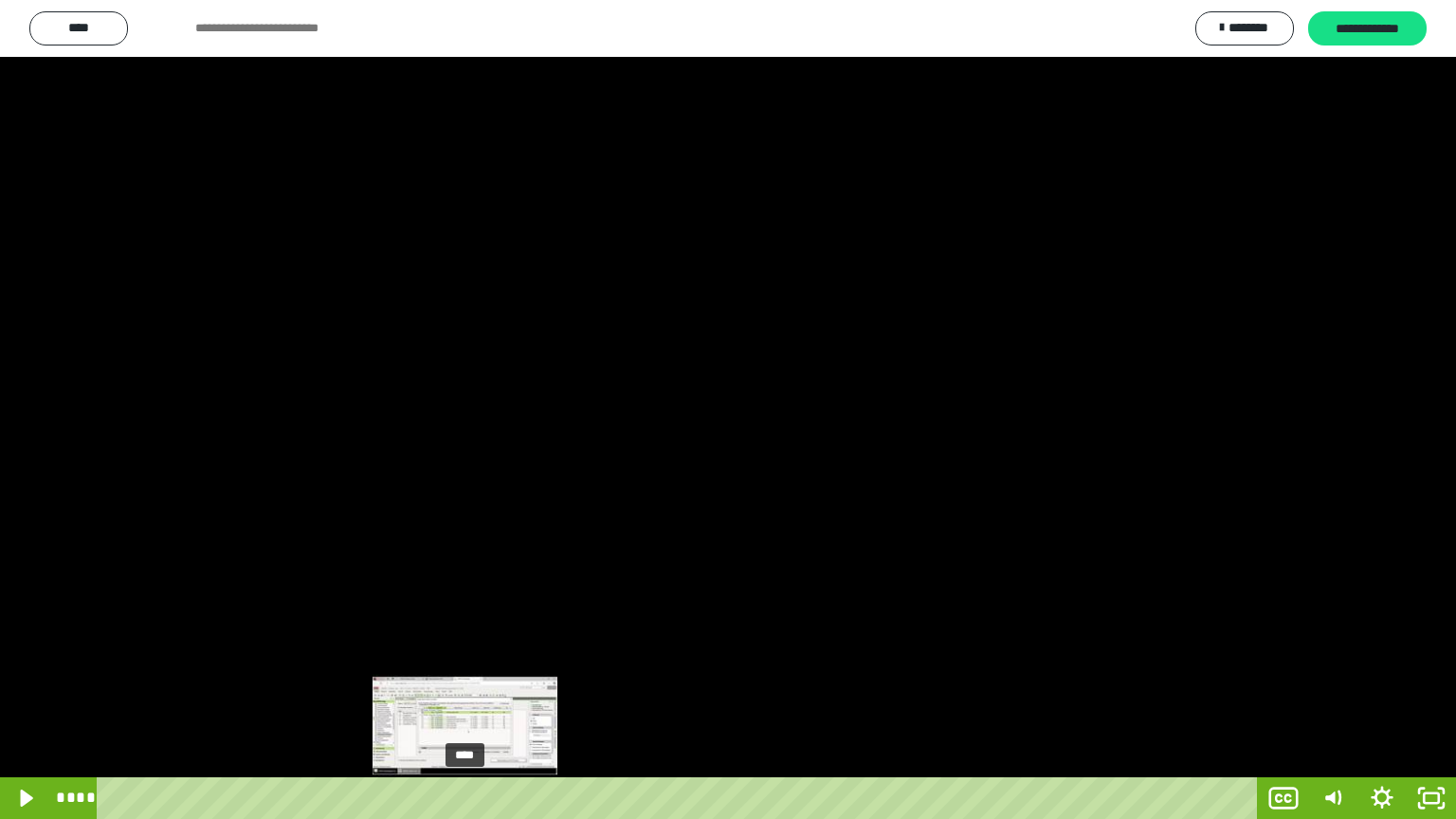 click at bounding box center [470, 798] 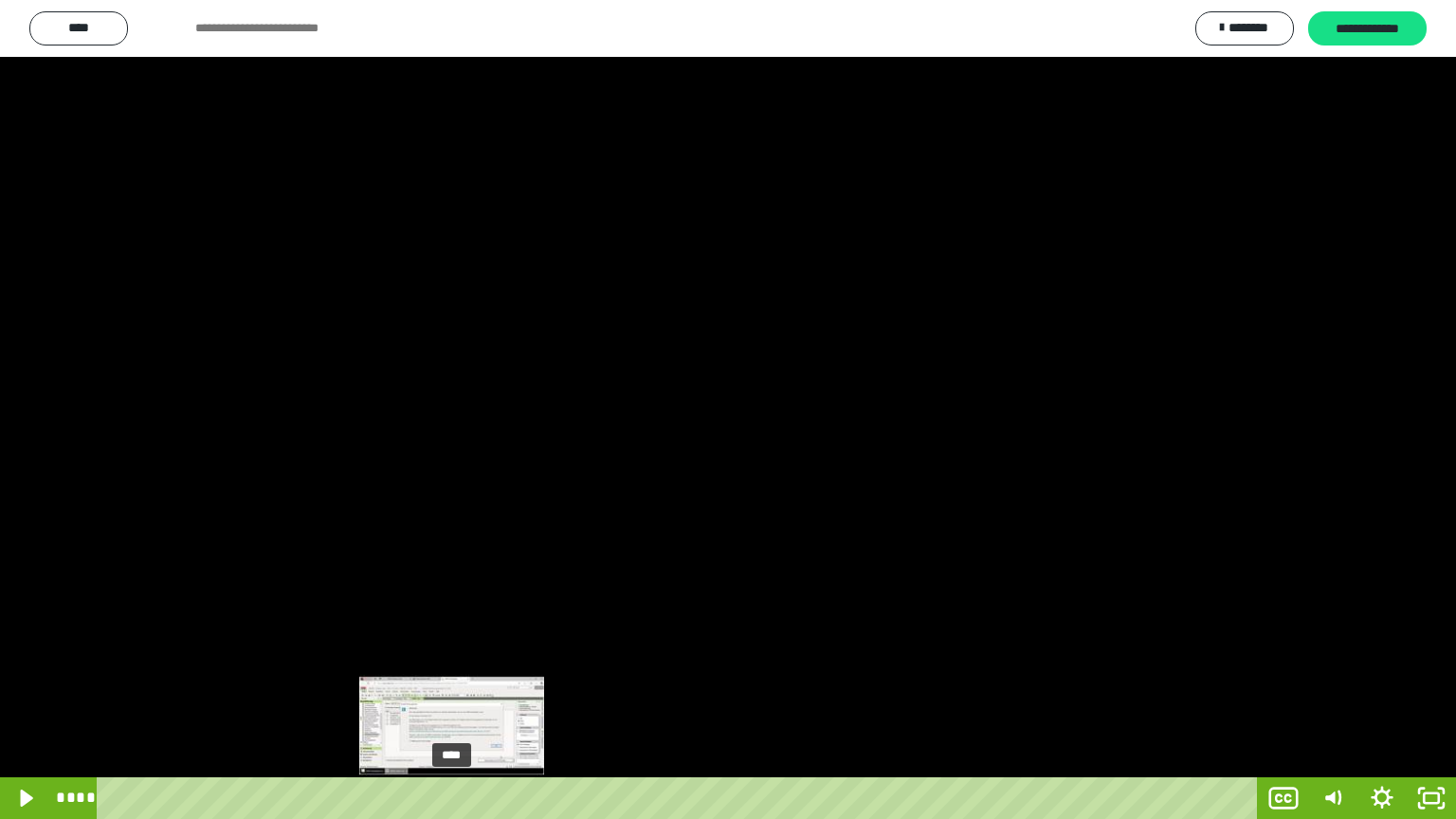 click on "****" at bounding box center (681, 798) 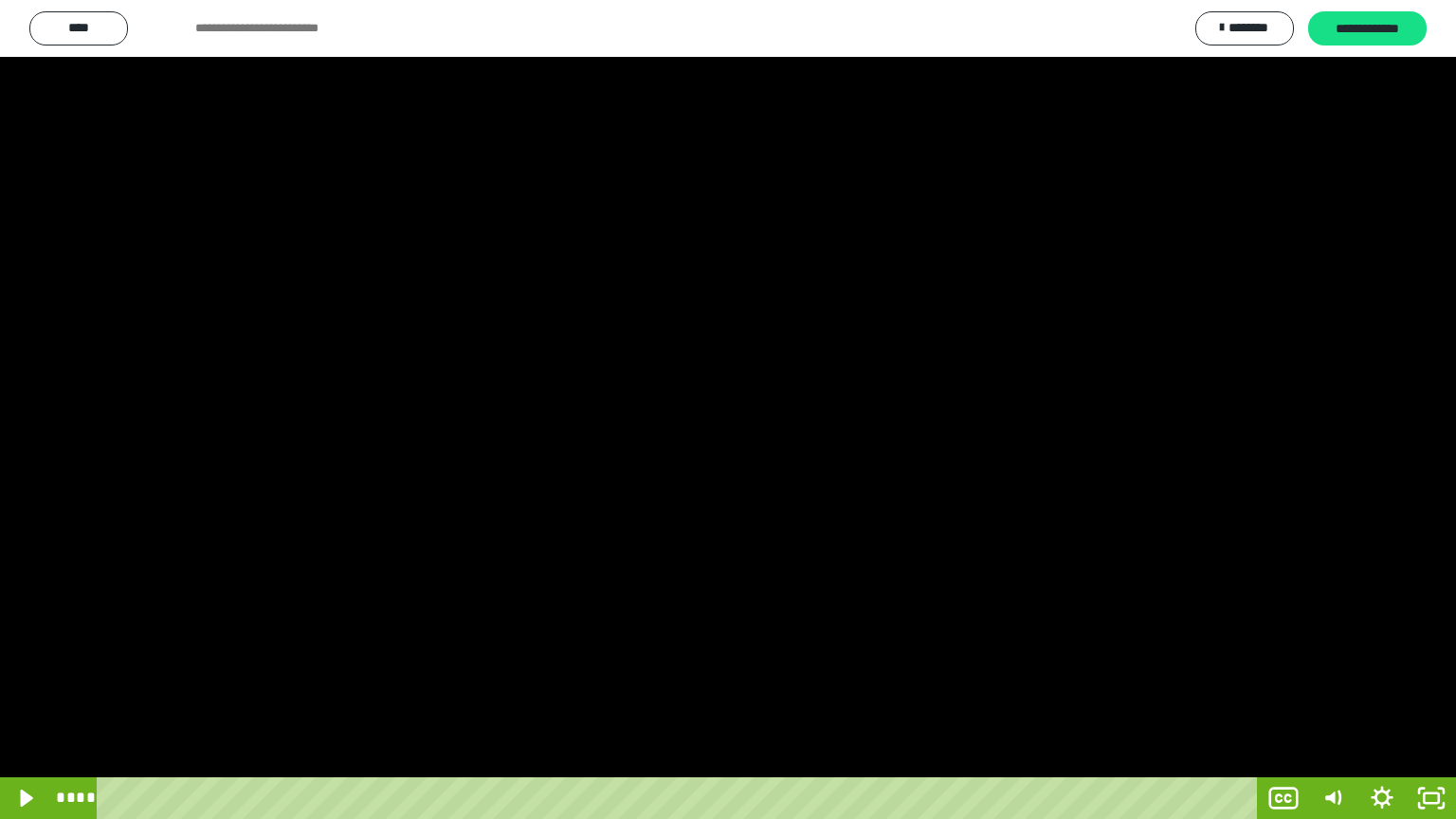 click at bounding box center [728, 410] 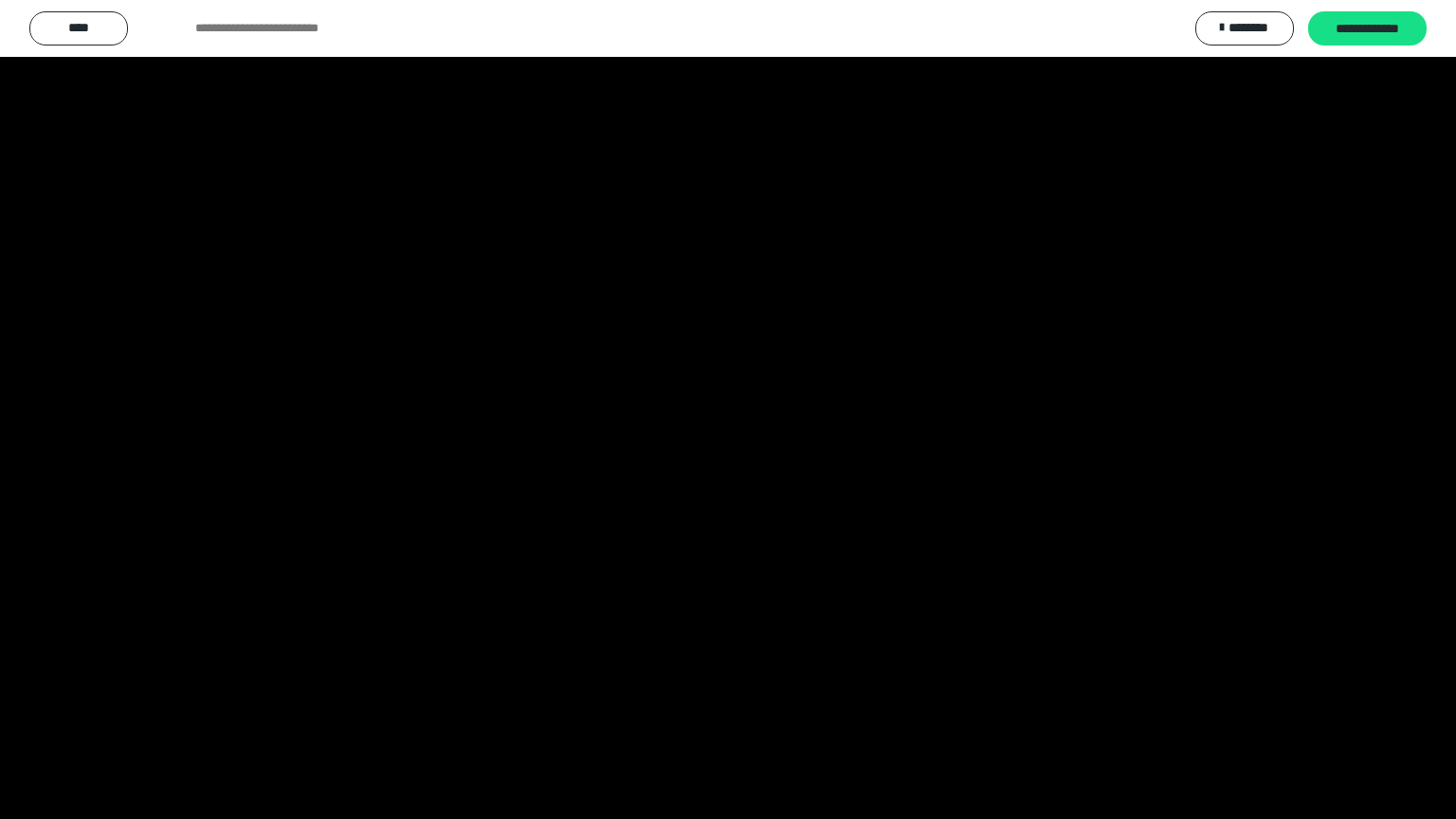 click at bounding box center (728, 410) 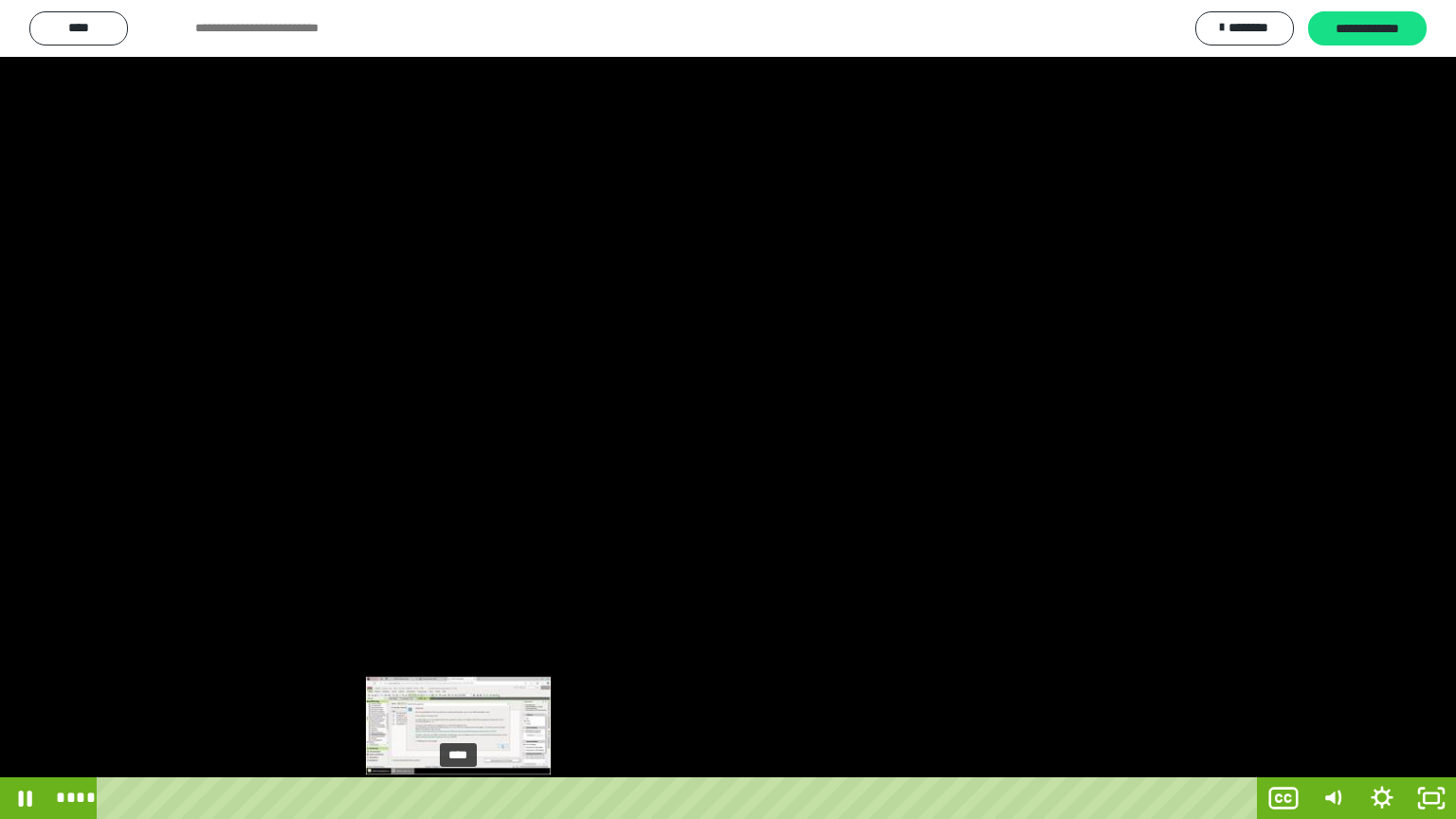 click on "****" at bounding box center (681, 798) 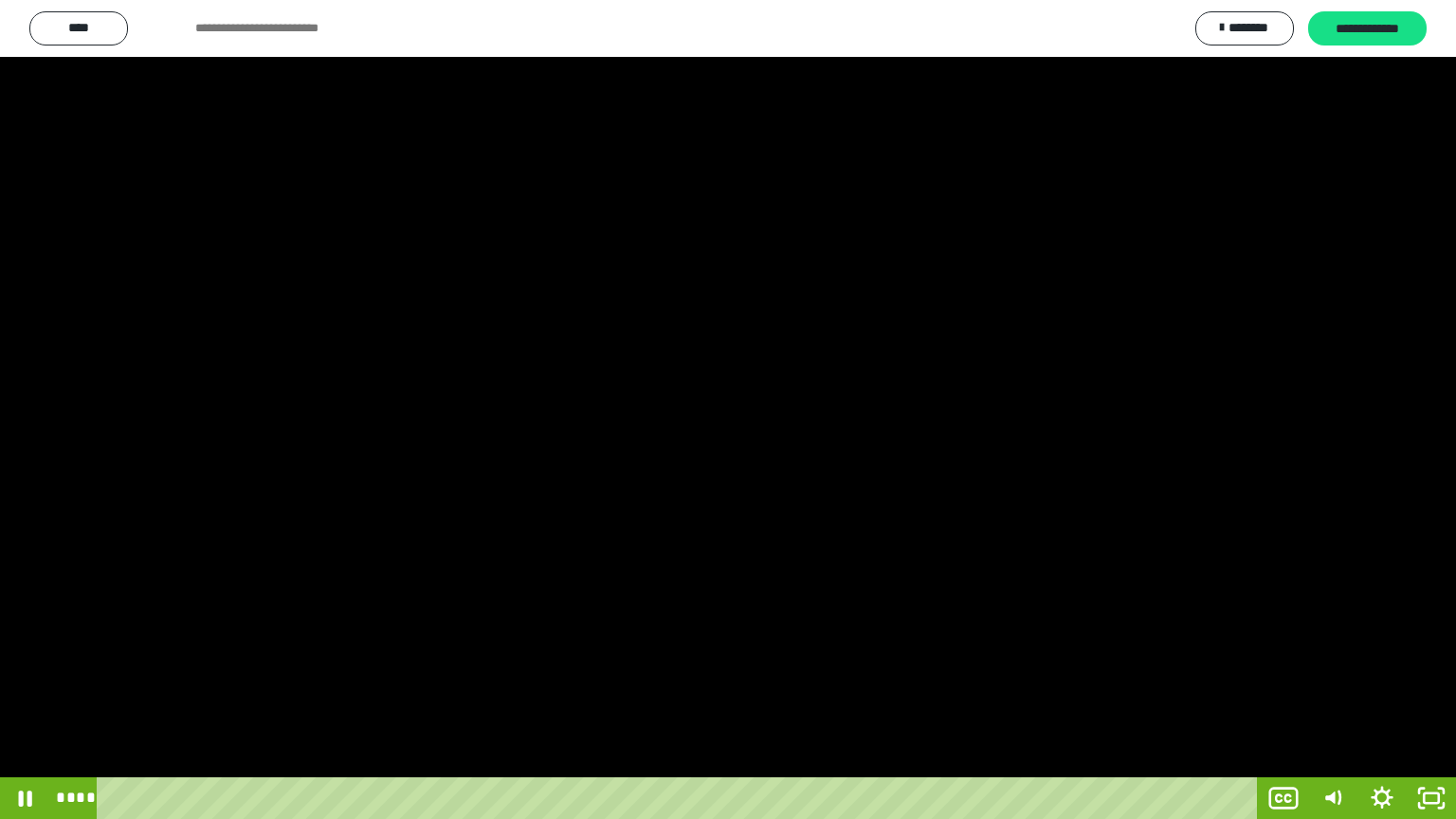 click at bounding box center [728, 410] 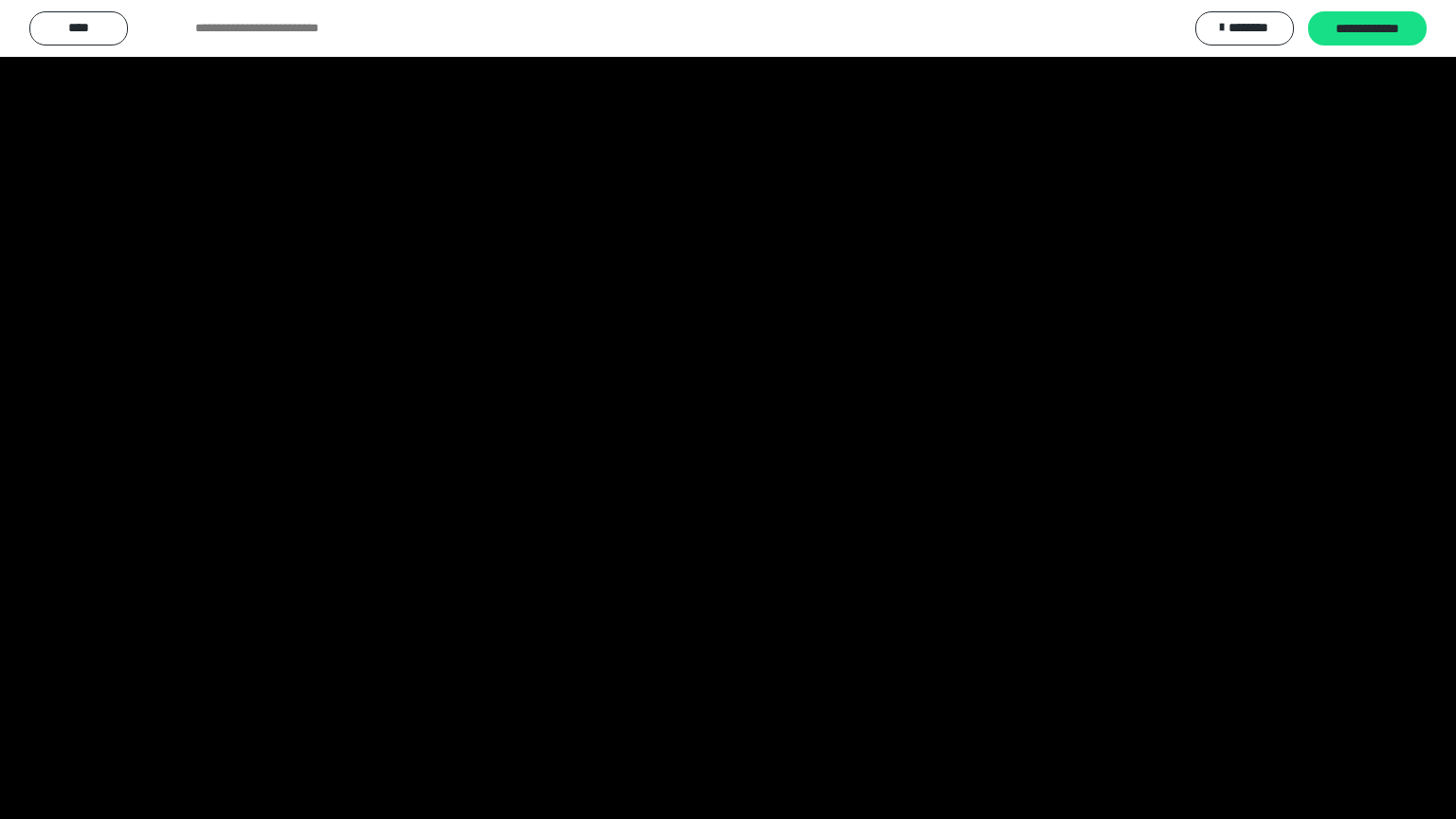 click at bounding box center [728, 410] 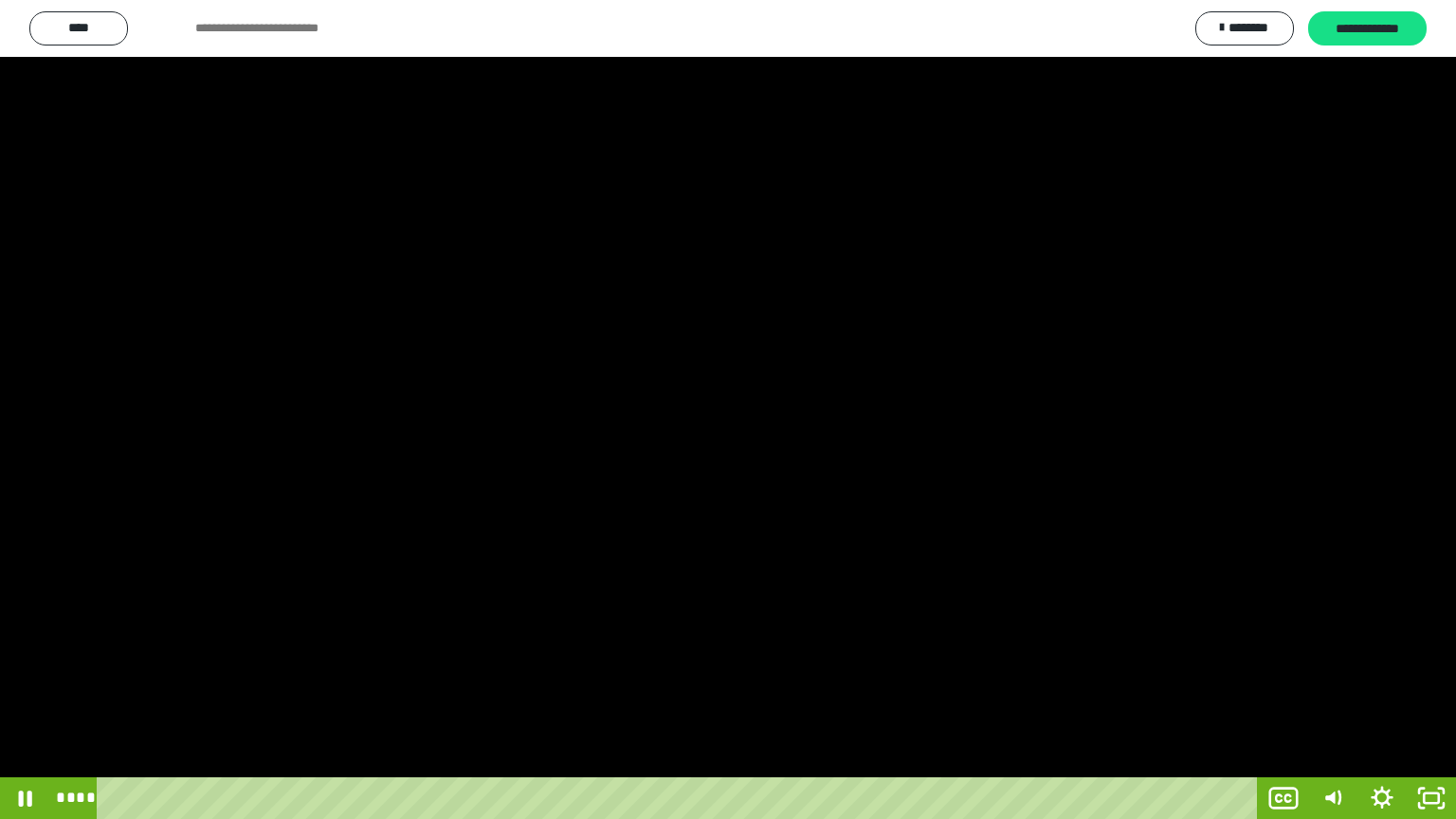 click at bounding box center [728, 410] 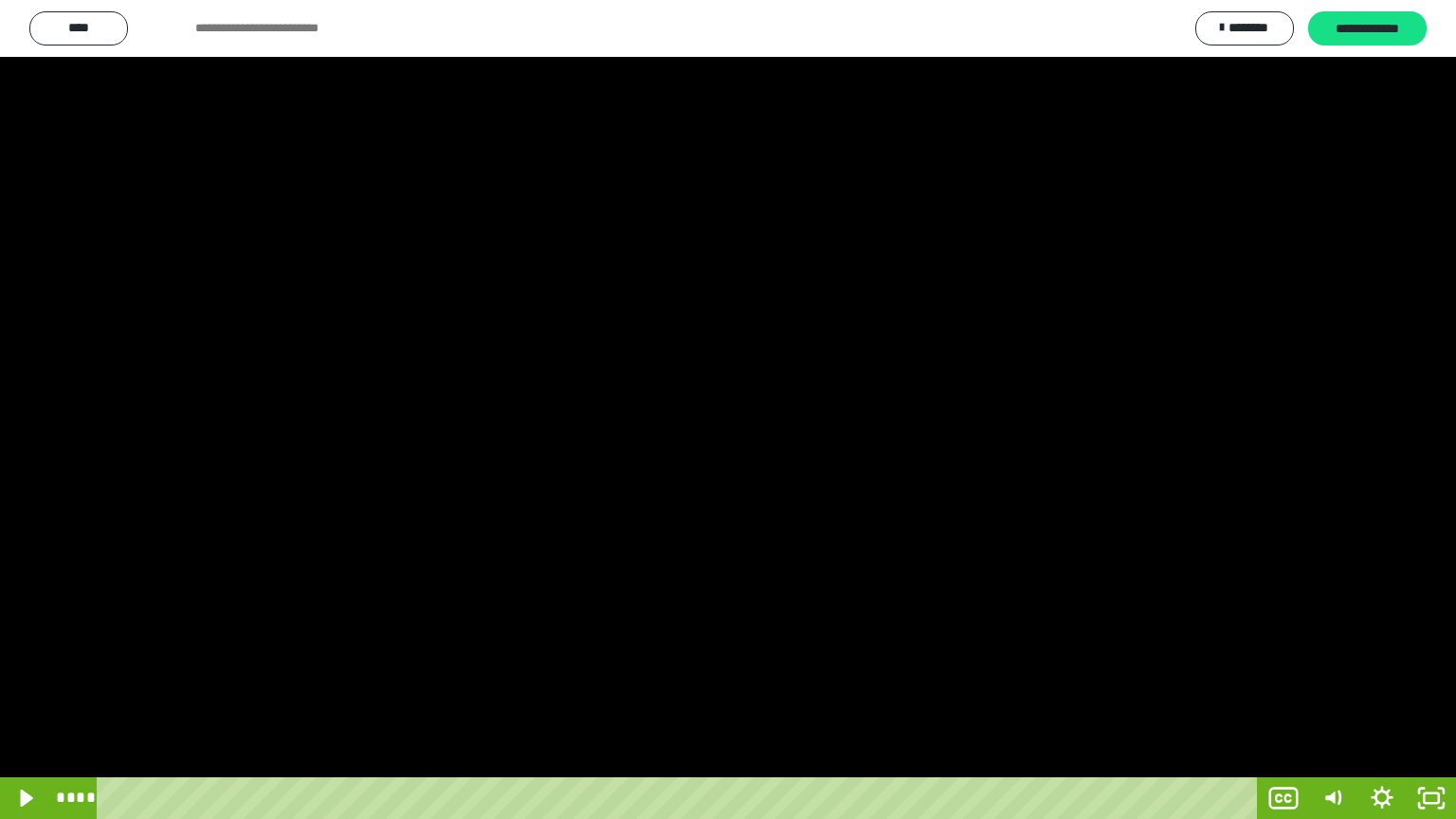 drag, startPoint x: 686, startPoint y: 496, endPoint x: 693, endPoint y: 505, distance: 11.401754 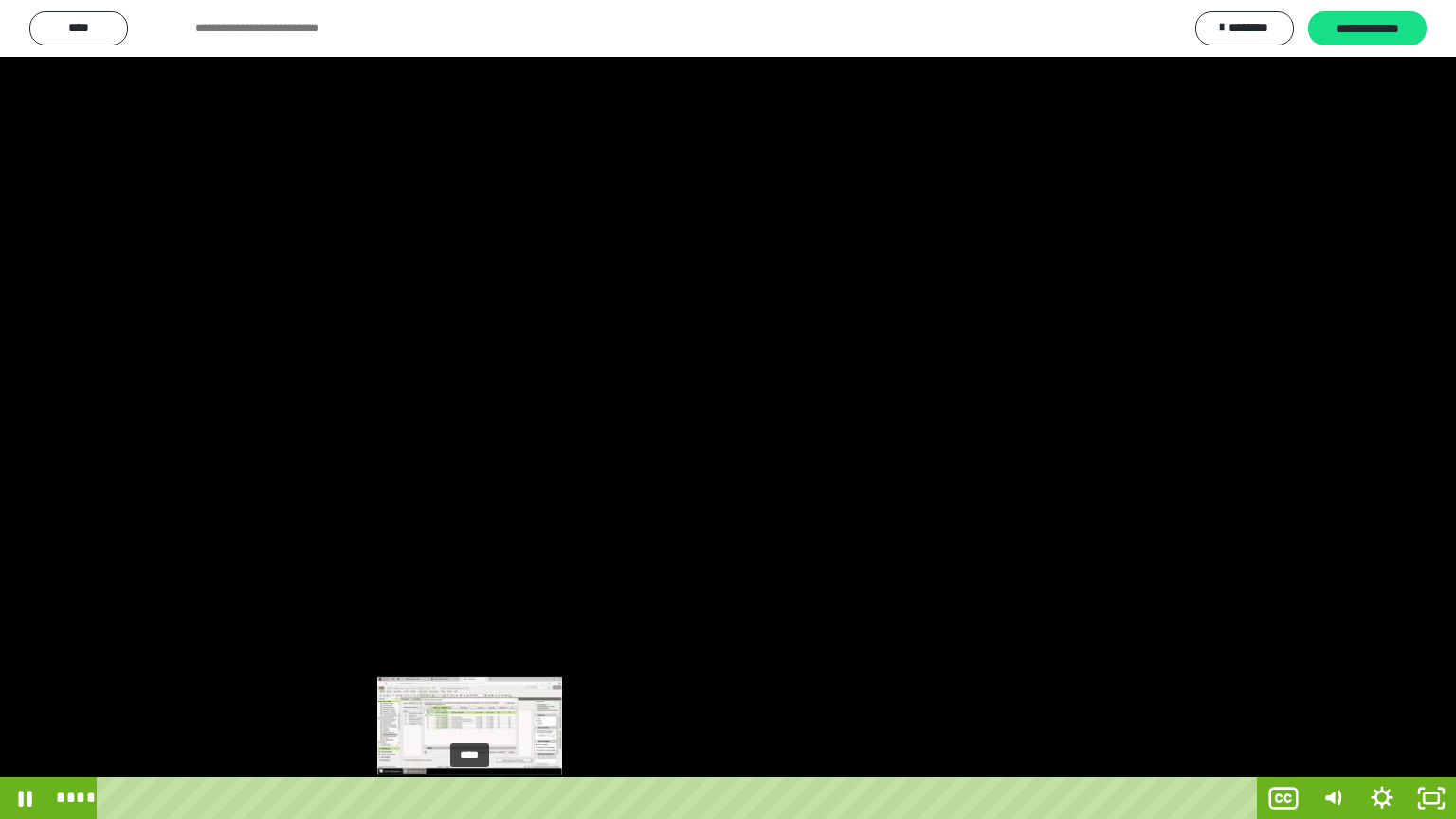 click on "****" at bounding box center (681, 798) 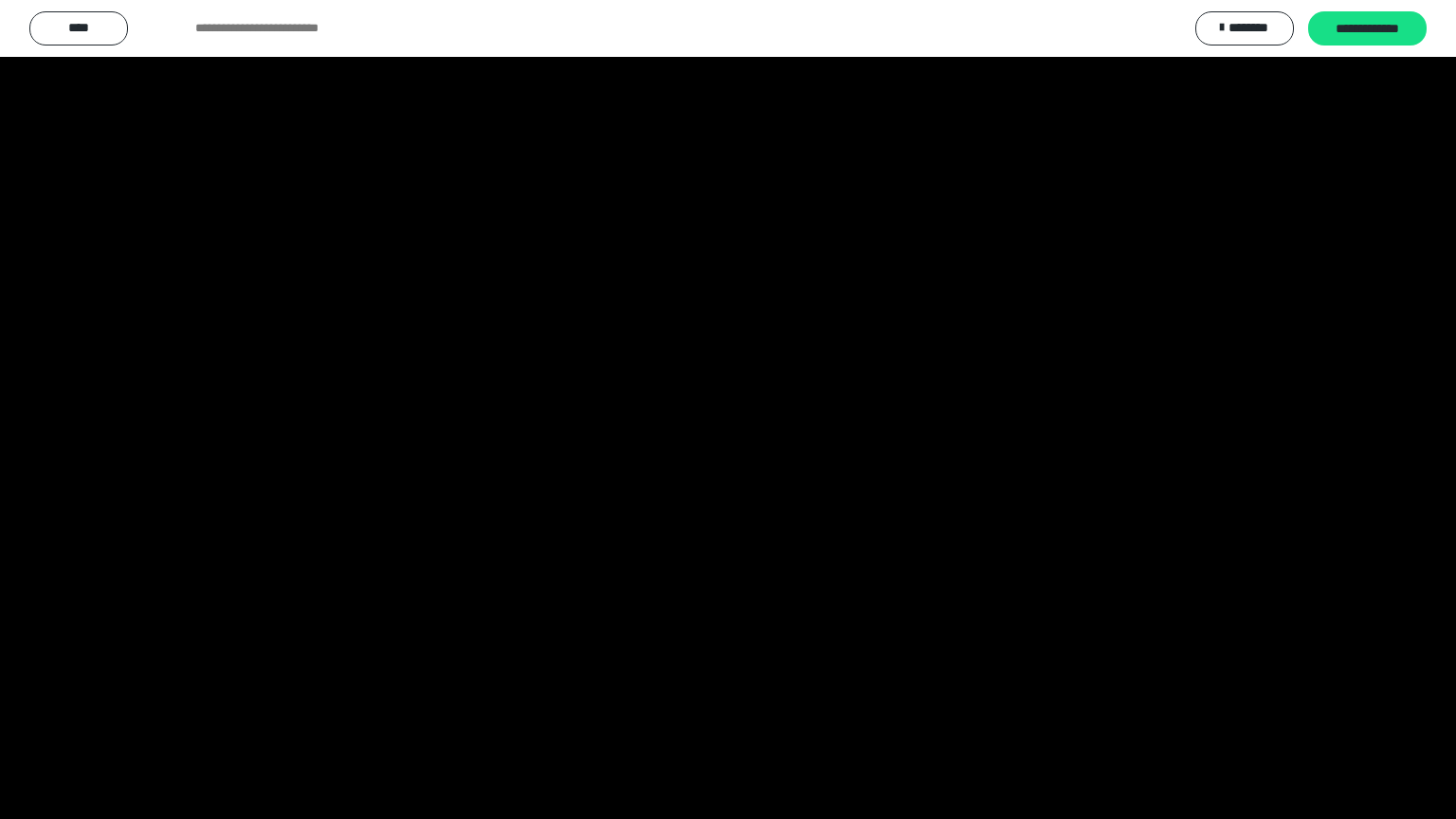 click at bounding box center [728, 410] 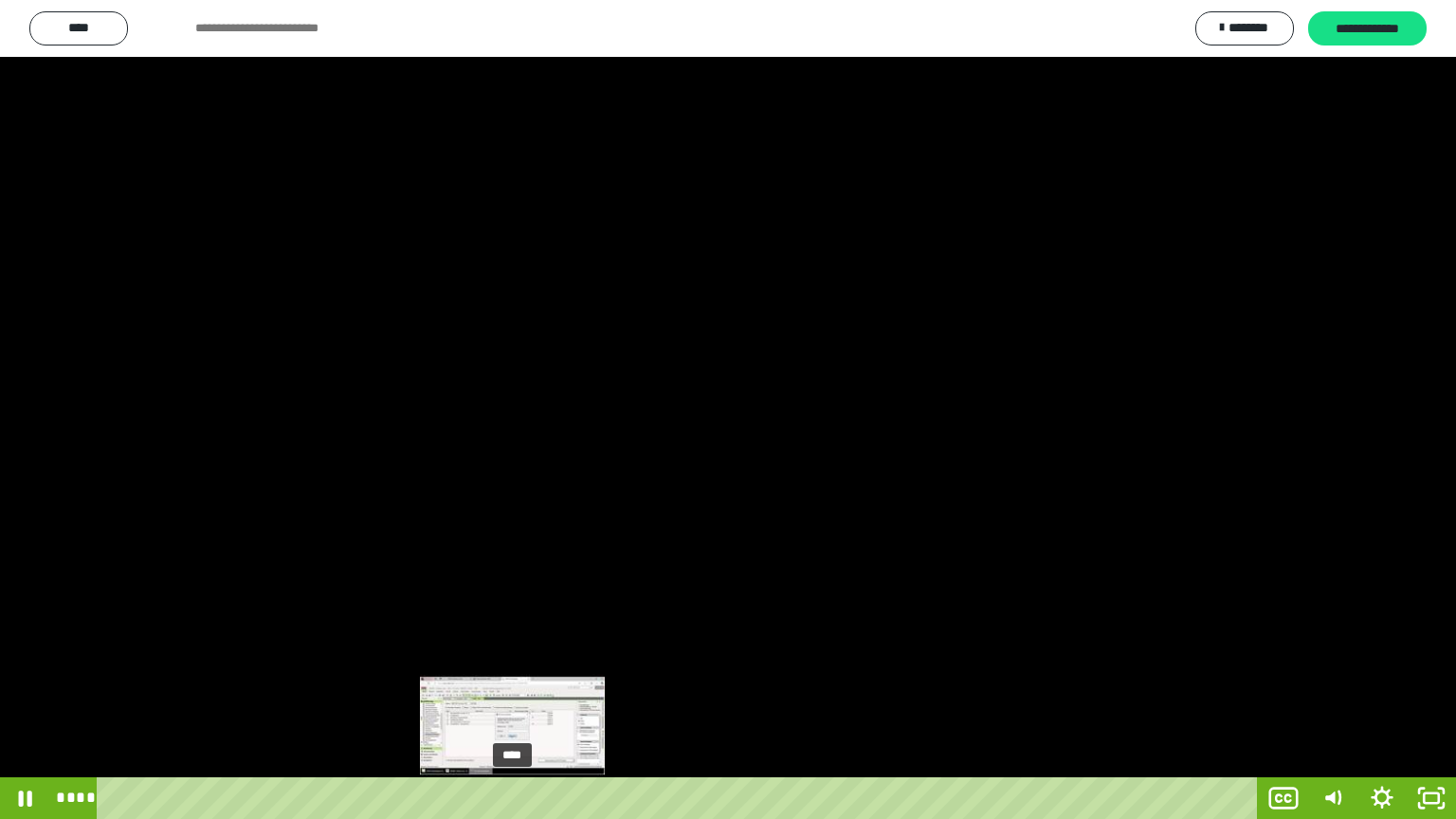 click on "****" at bounding box center (681, 798) 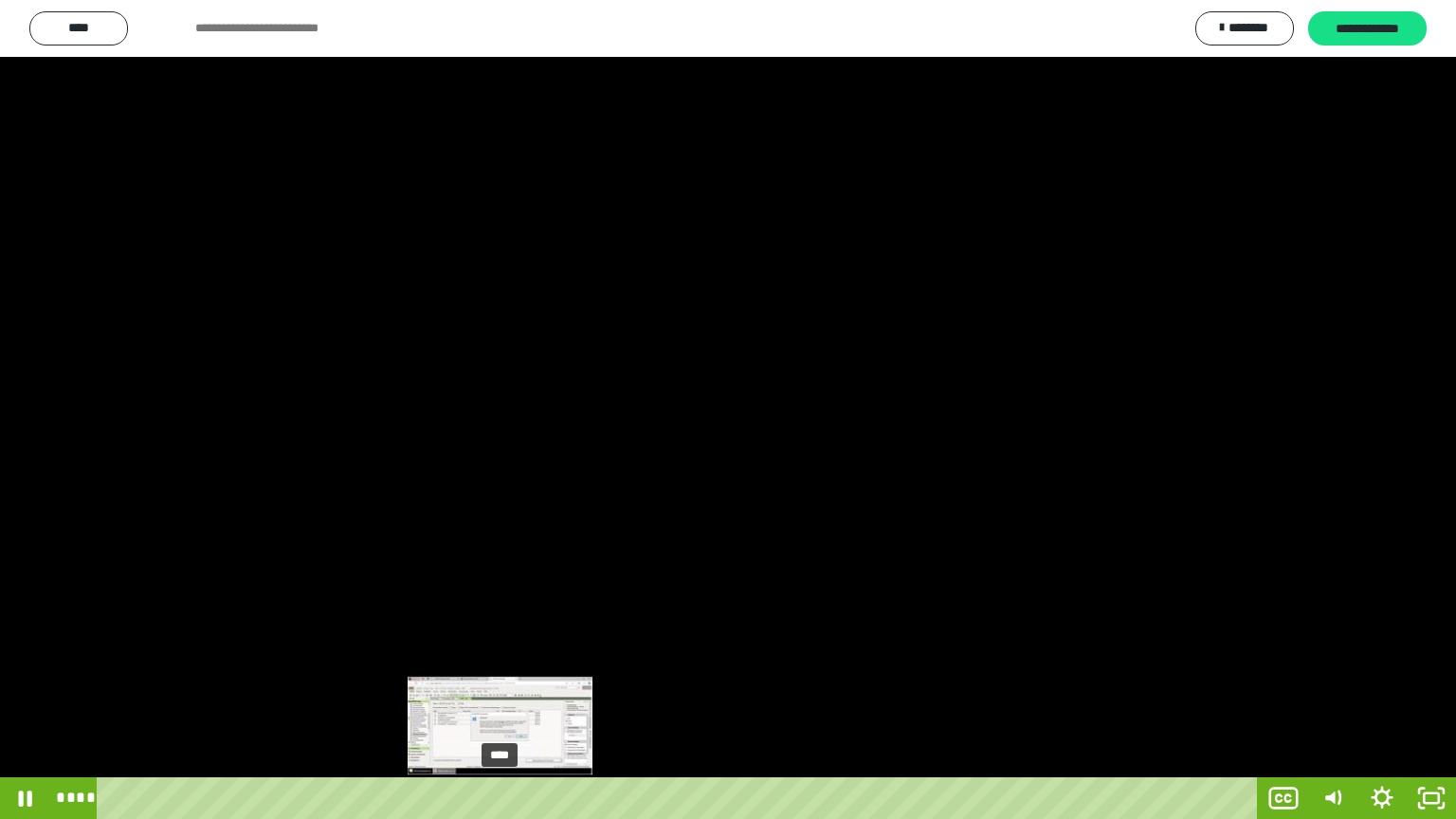 click on "****" at bounding box center [681, 798] 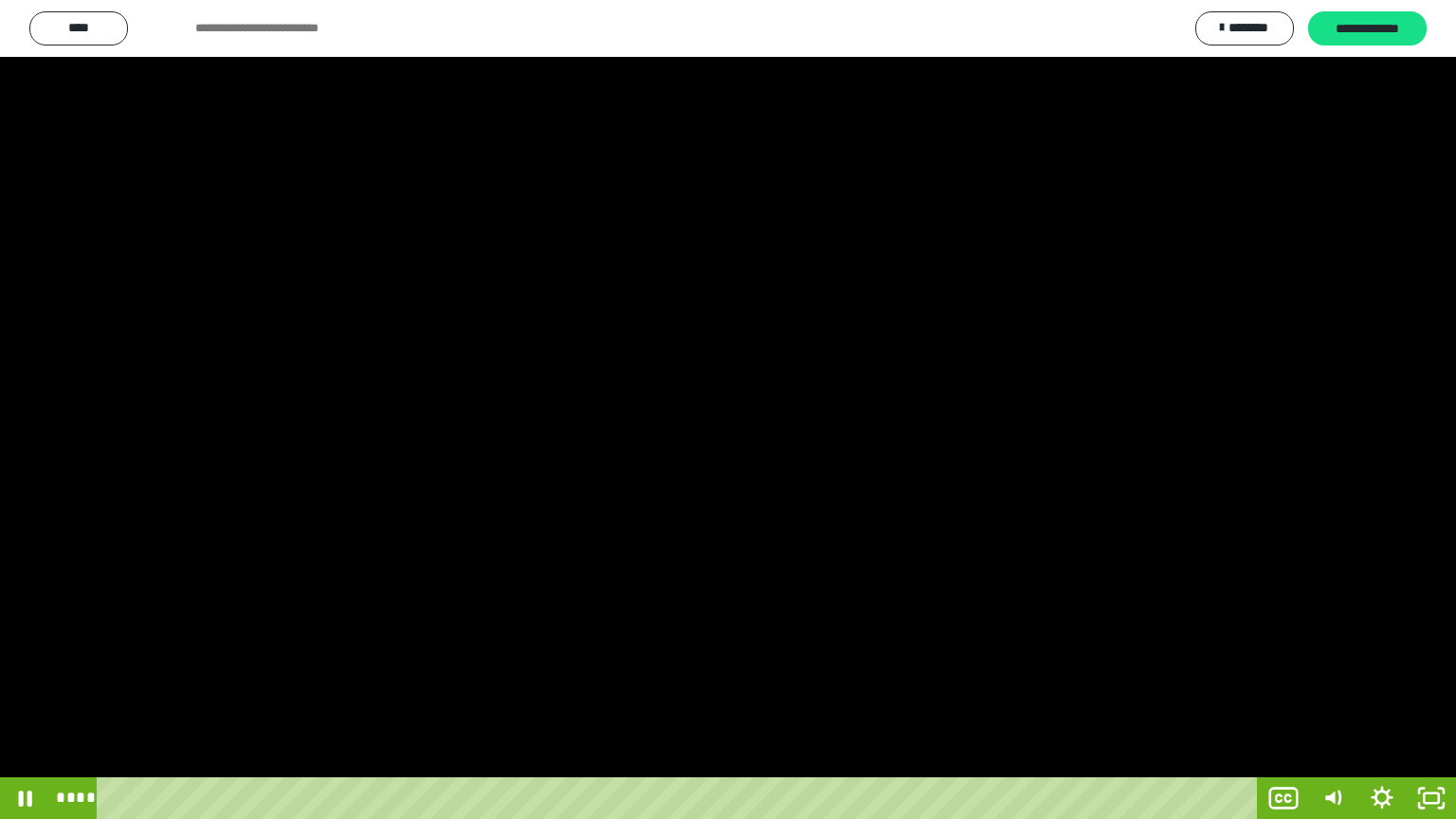 click at bounding box center (728, 410) 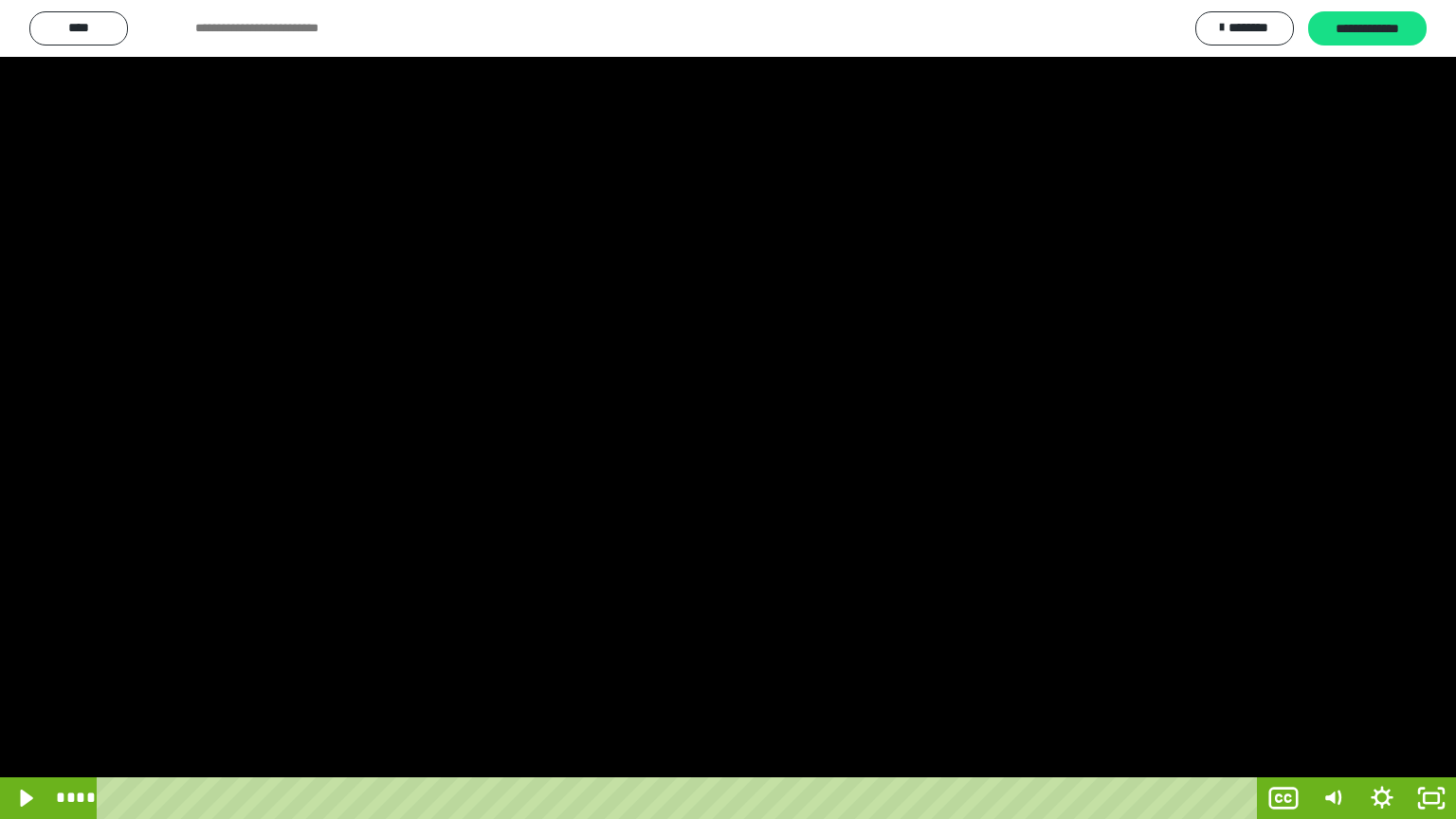 click at bounding box center [728, 410] 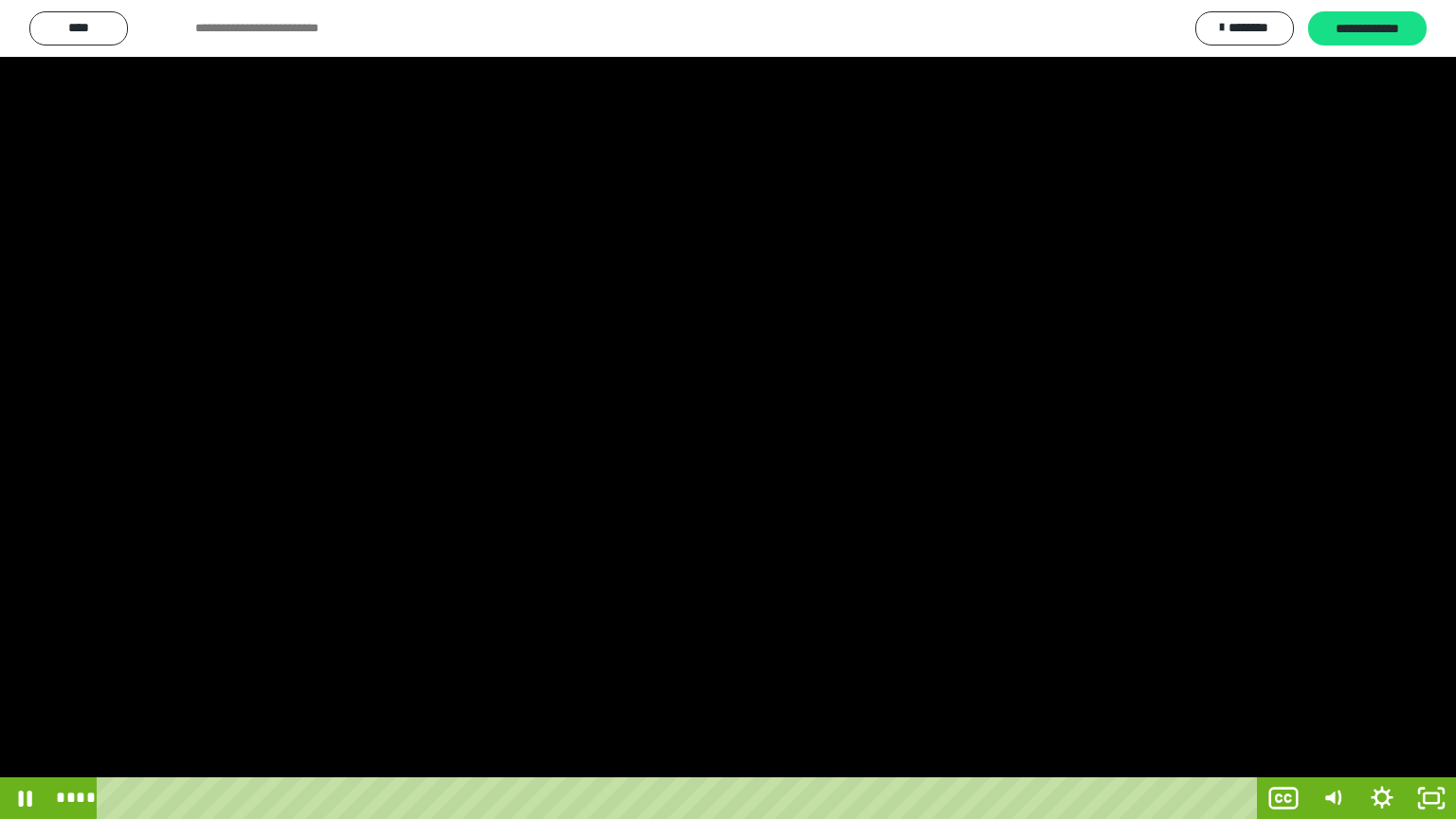 click at bounding box center [728, 410] 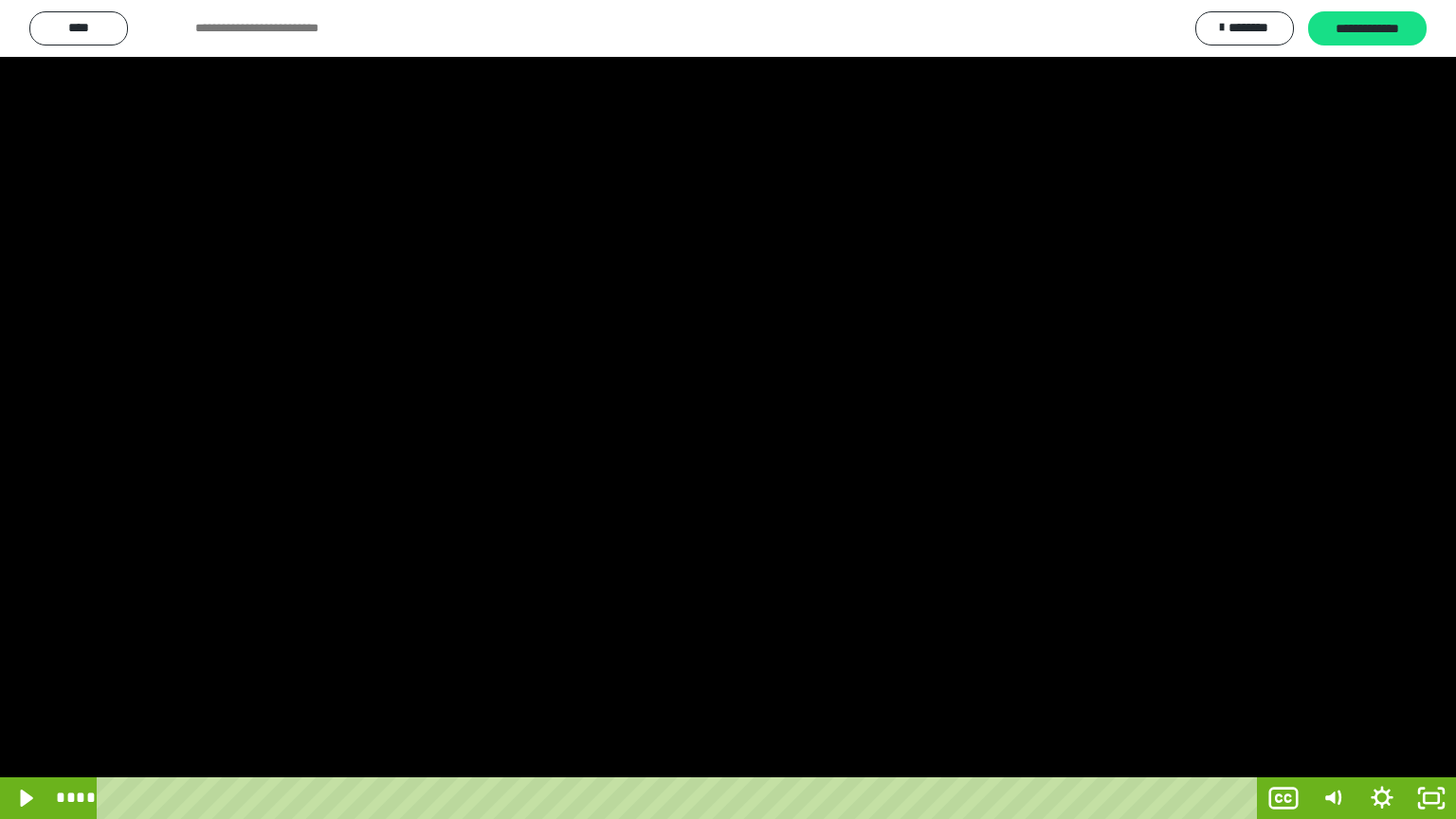 click at bounding box center (728, 410) 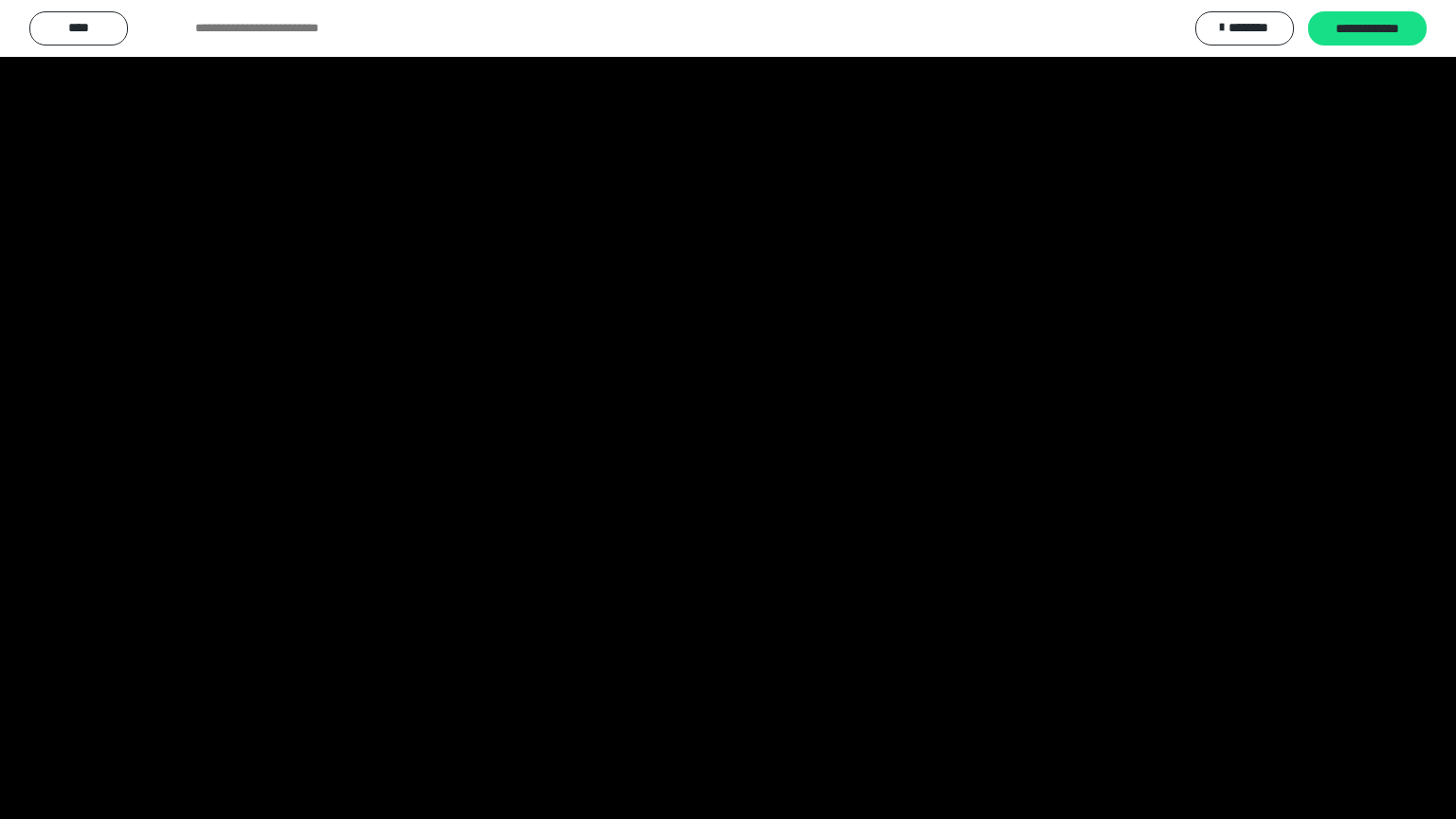 click at bounding box center [728, 410] 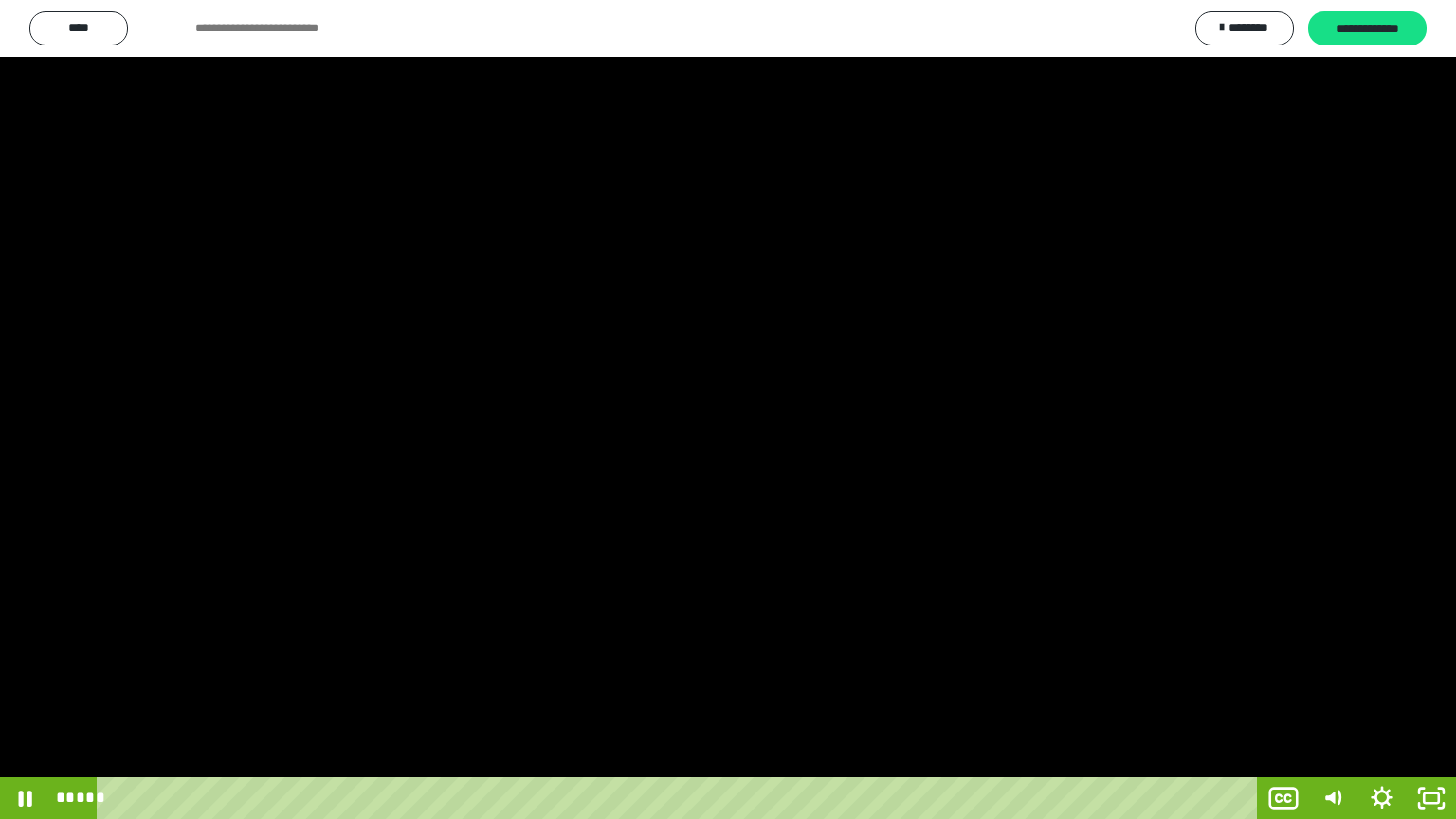 drag, startPoint x: 811, startPoint y: 578, endPoint x: 822, endPoint y: 576, distance: 11.18034 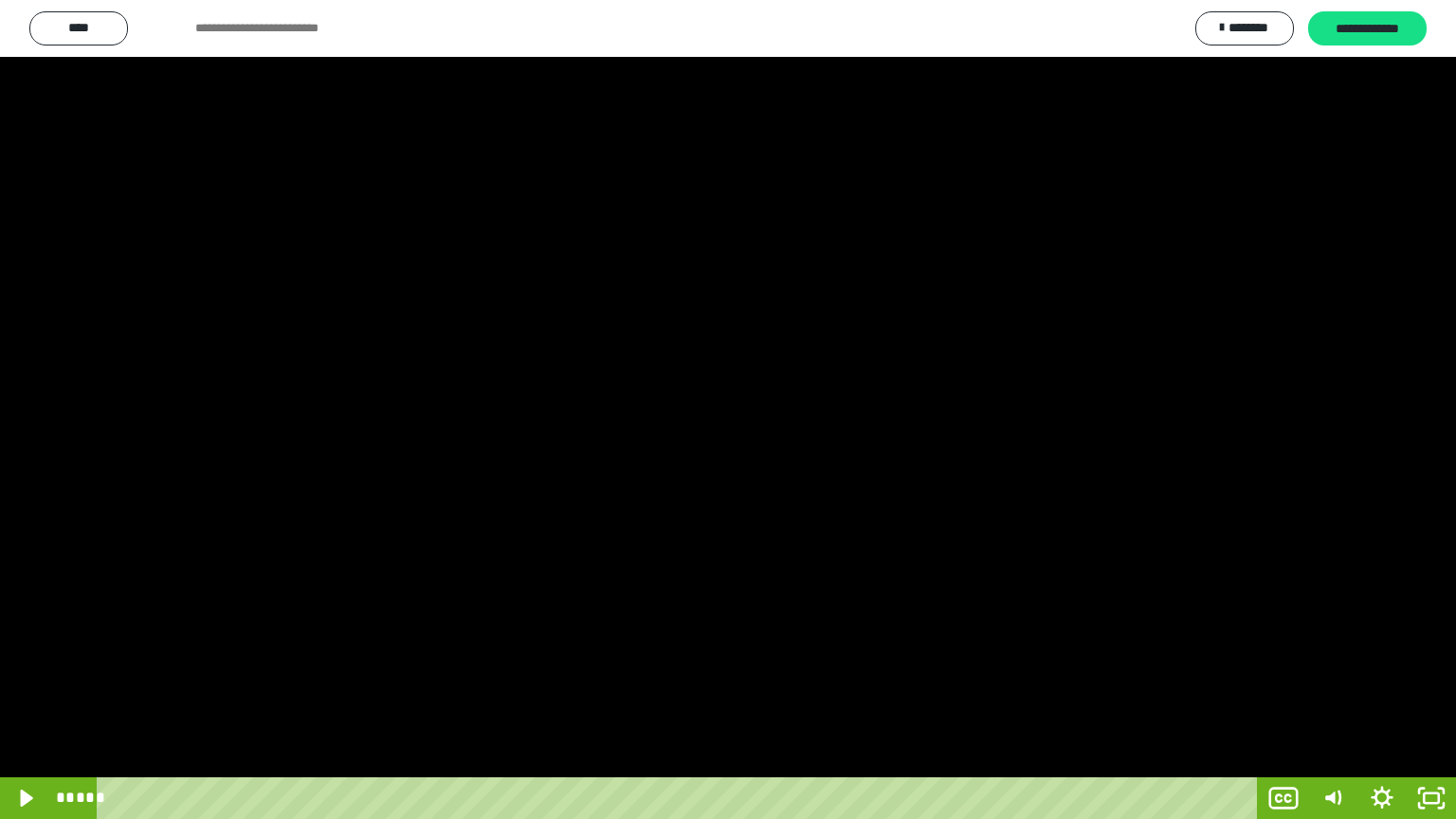 click at bounding box center [728, 410] 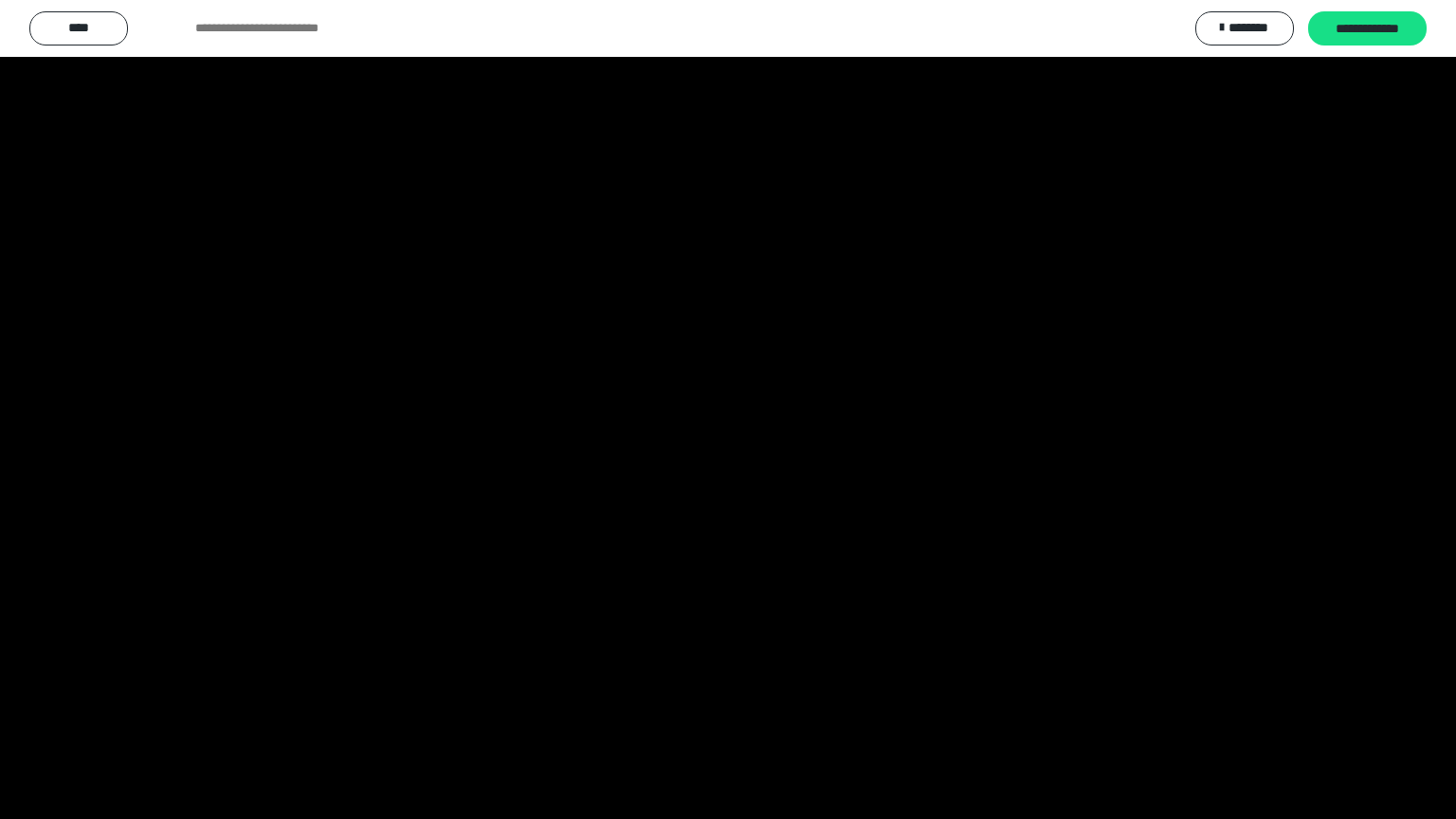 click at bounding box center (728, 410) 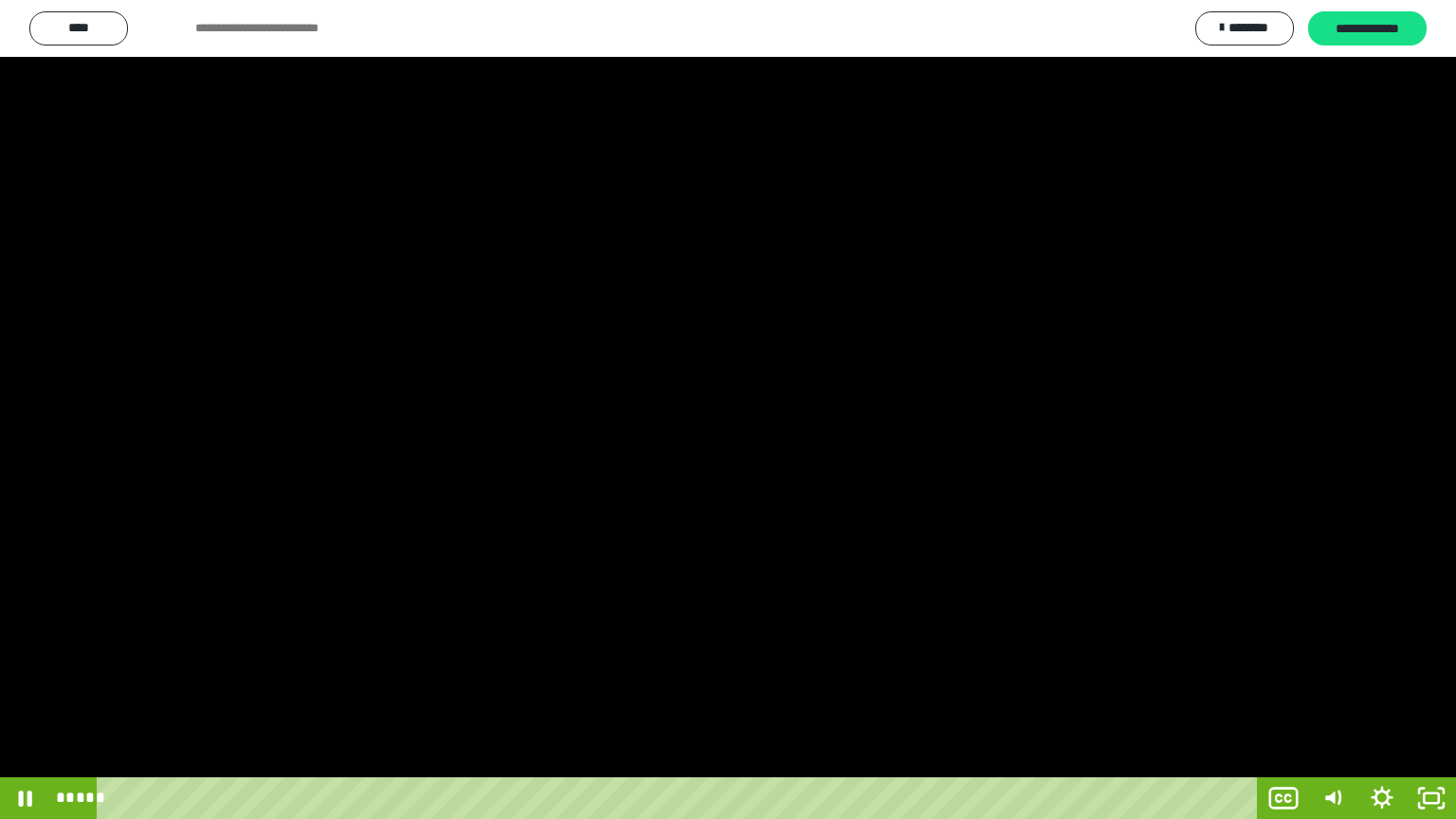 click at bounding box center [728, 410] 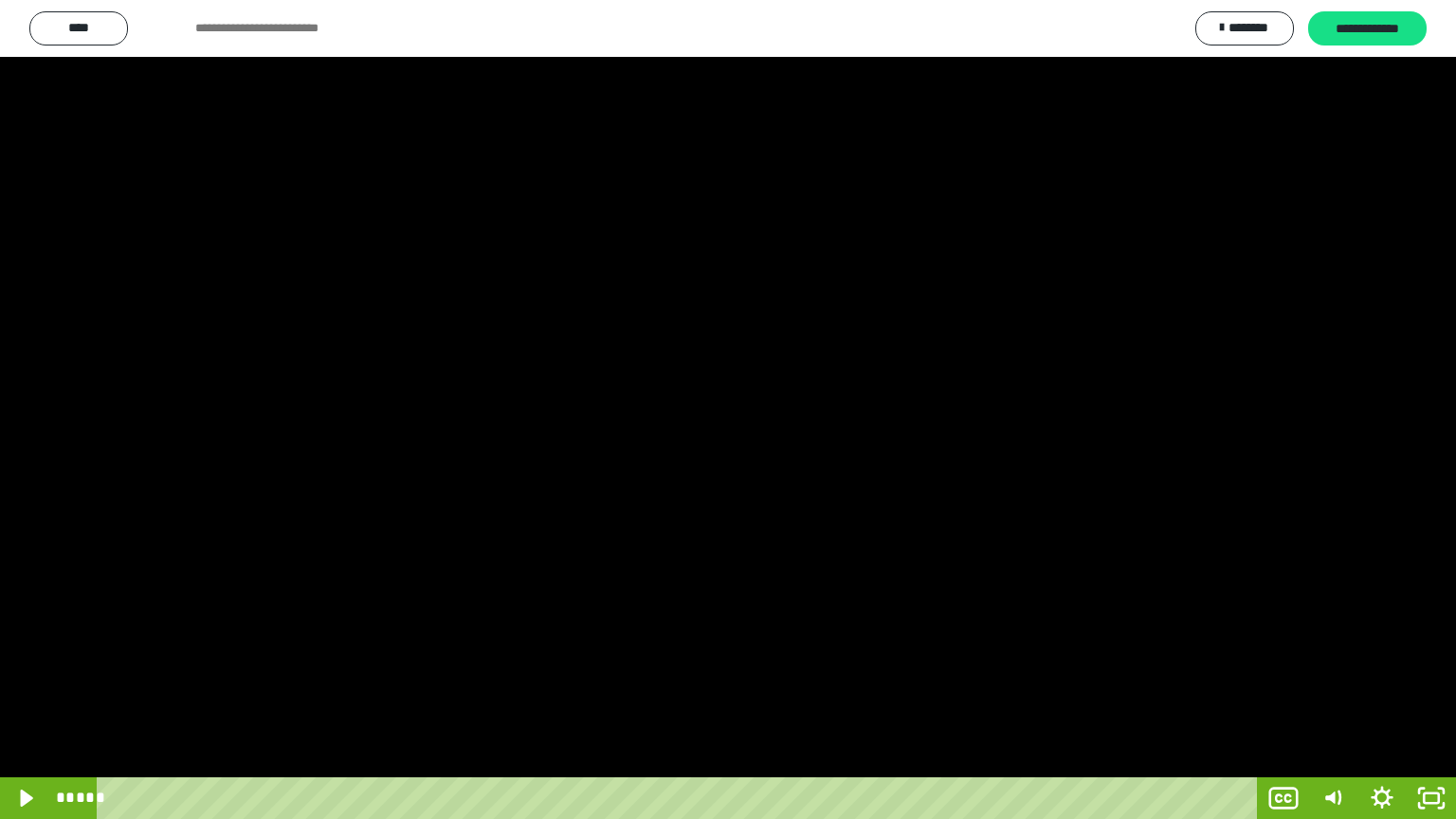click at bounding box center (728, 410) 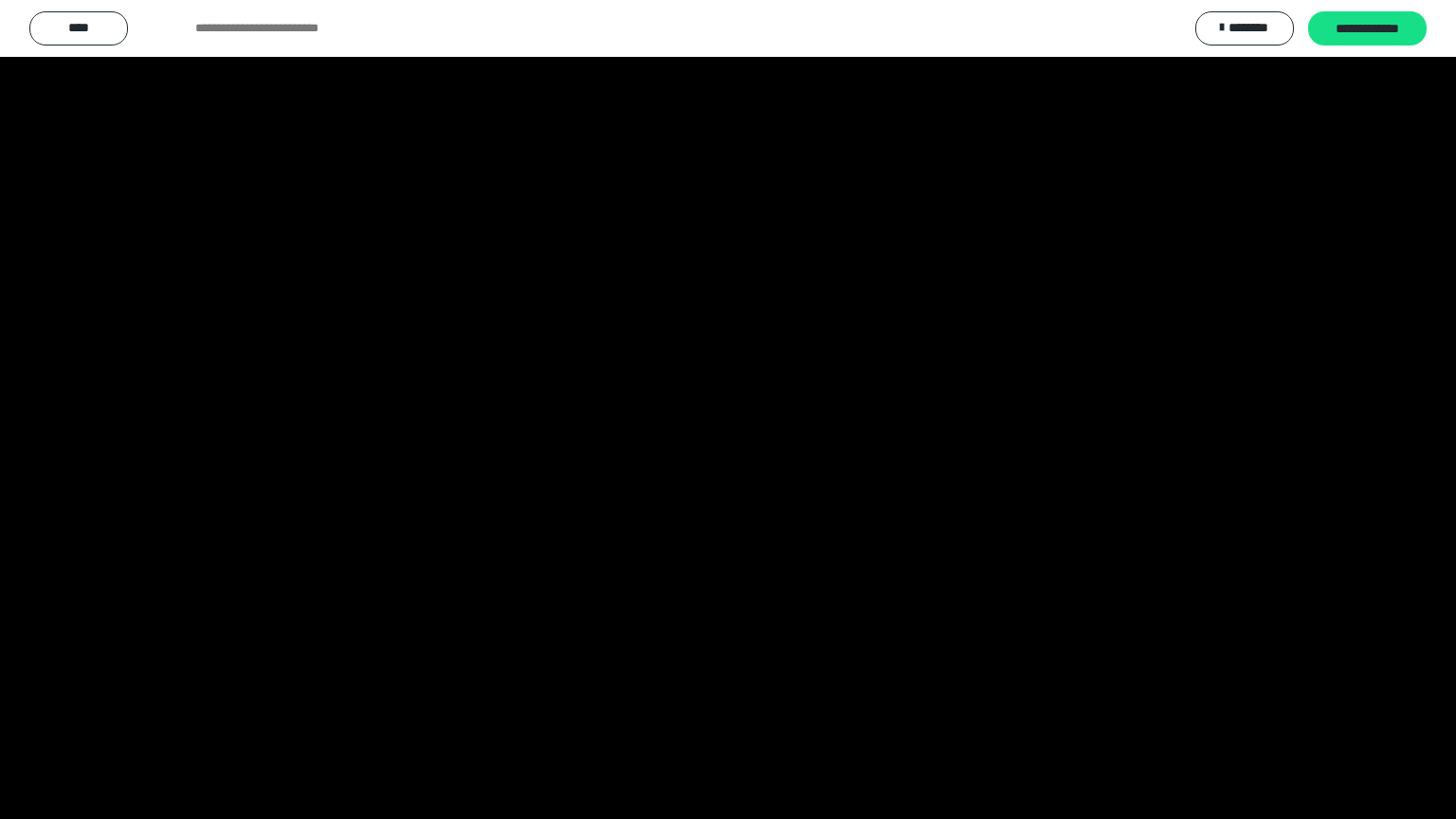 click at bounding box center (728, 410) 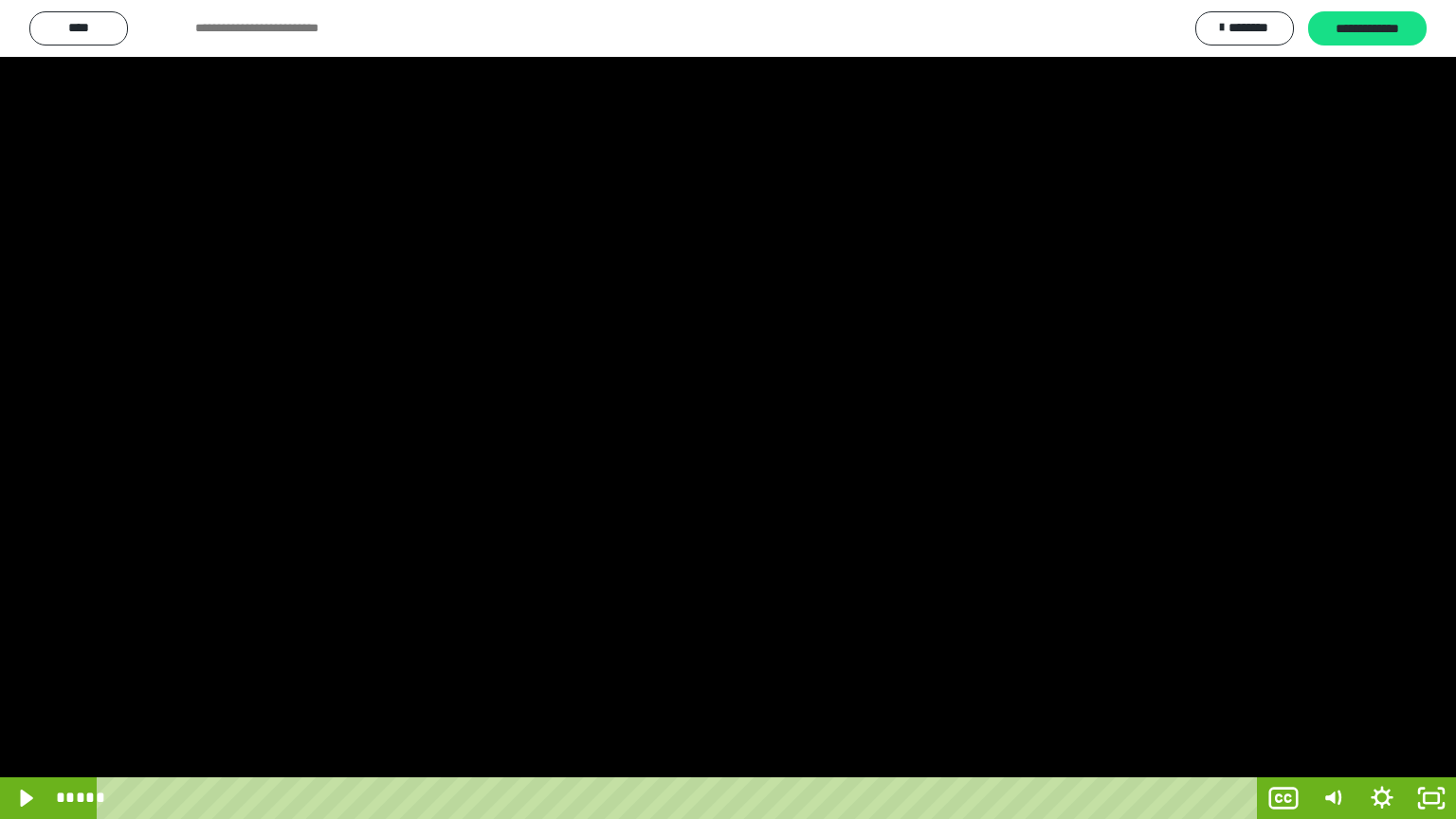 click at bounding box center (728, 410) 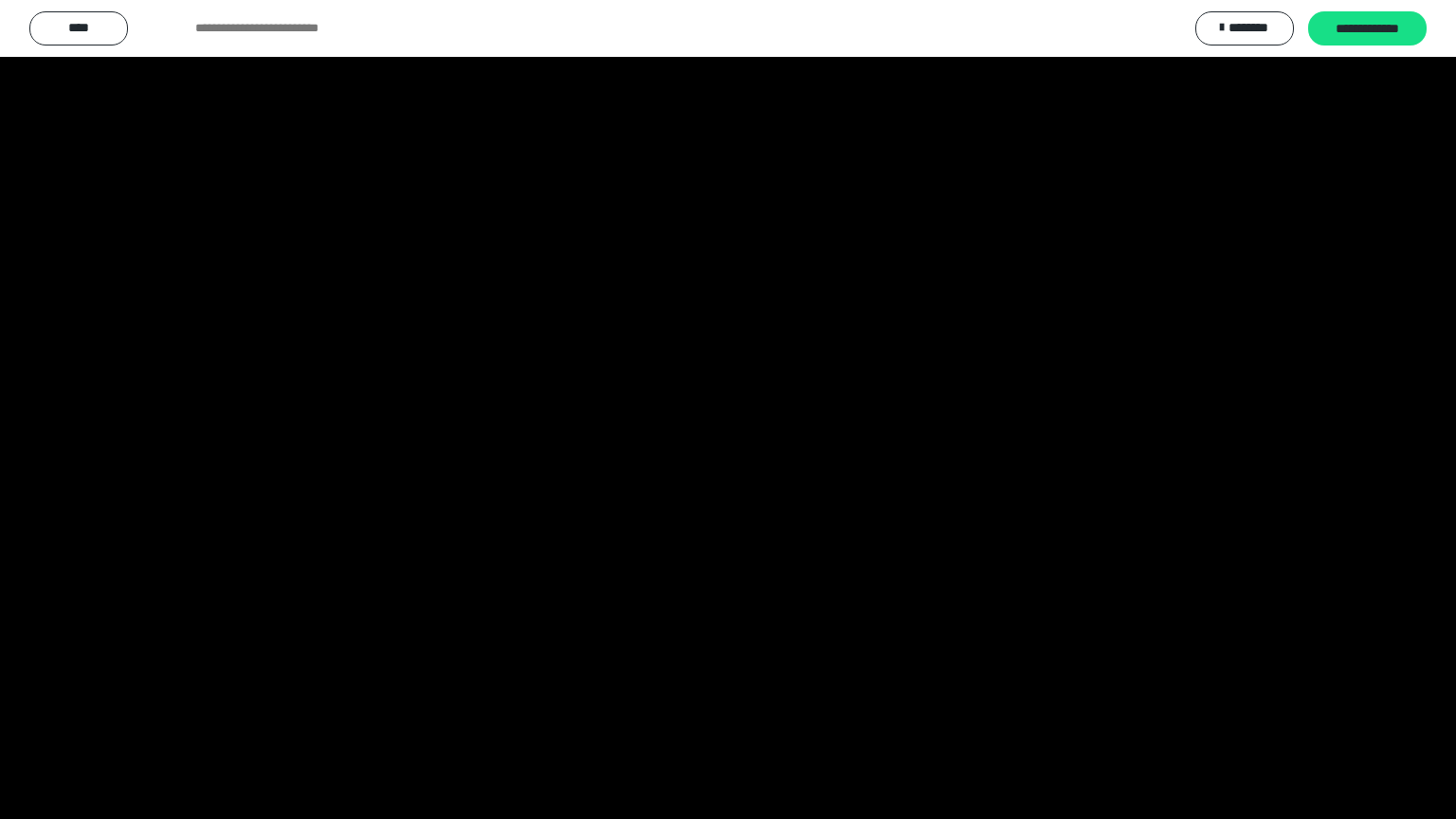 click at bounding box center [728, 410] 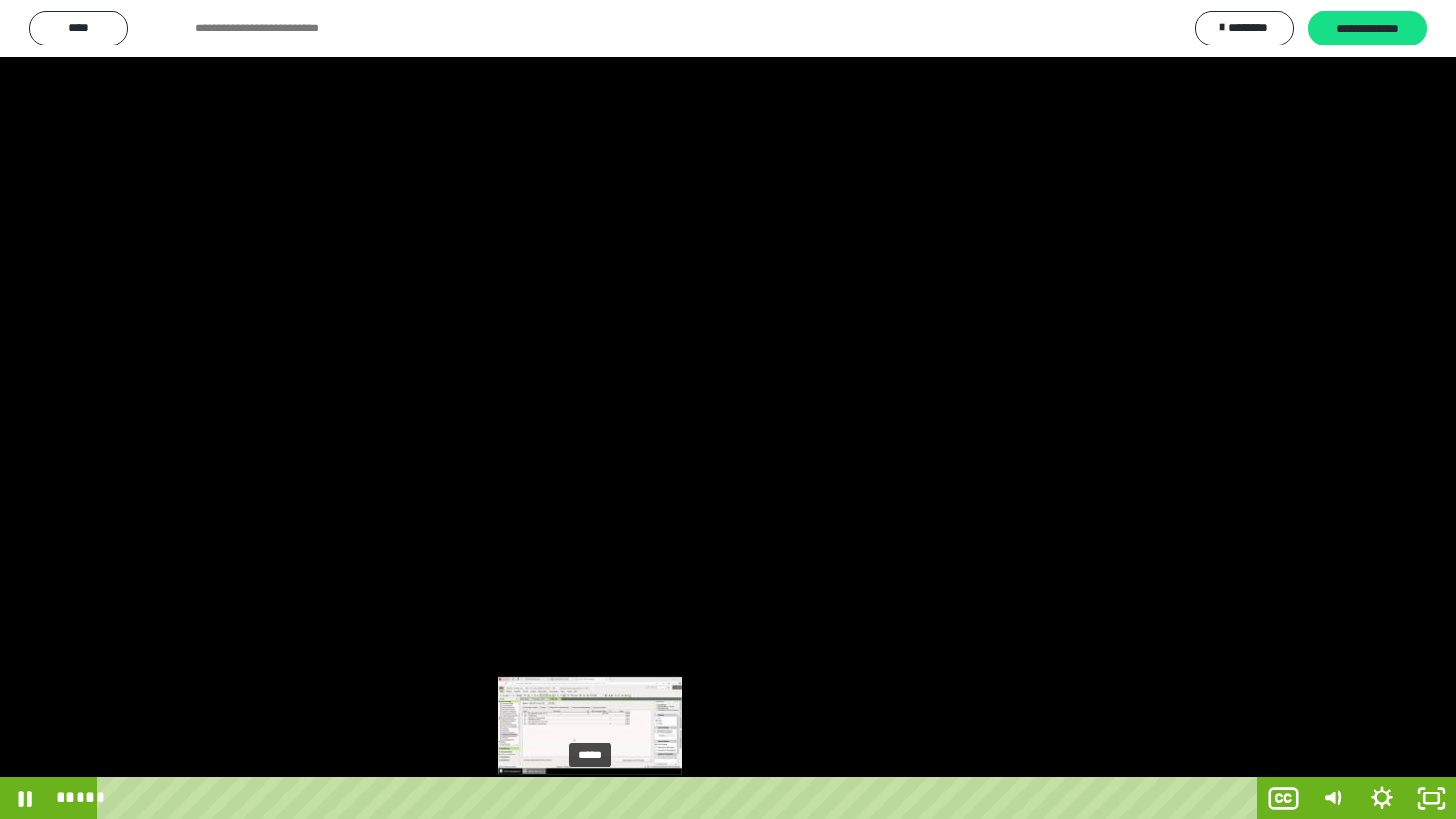 click on "*****" at bounding box center (681, 798) 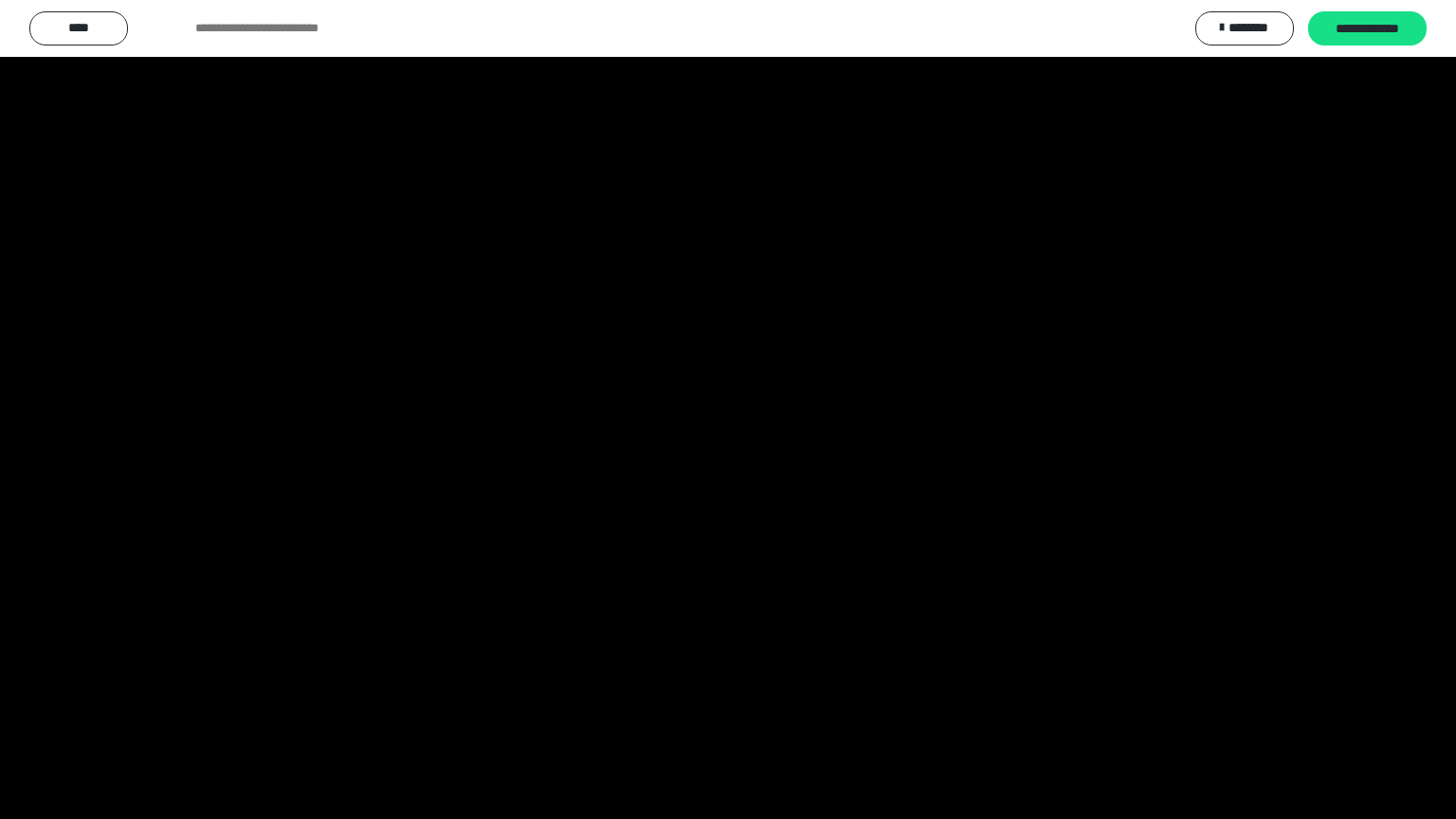click at bounding box center [728, 410] 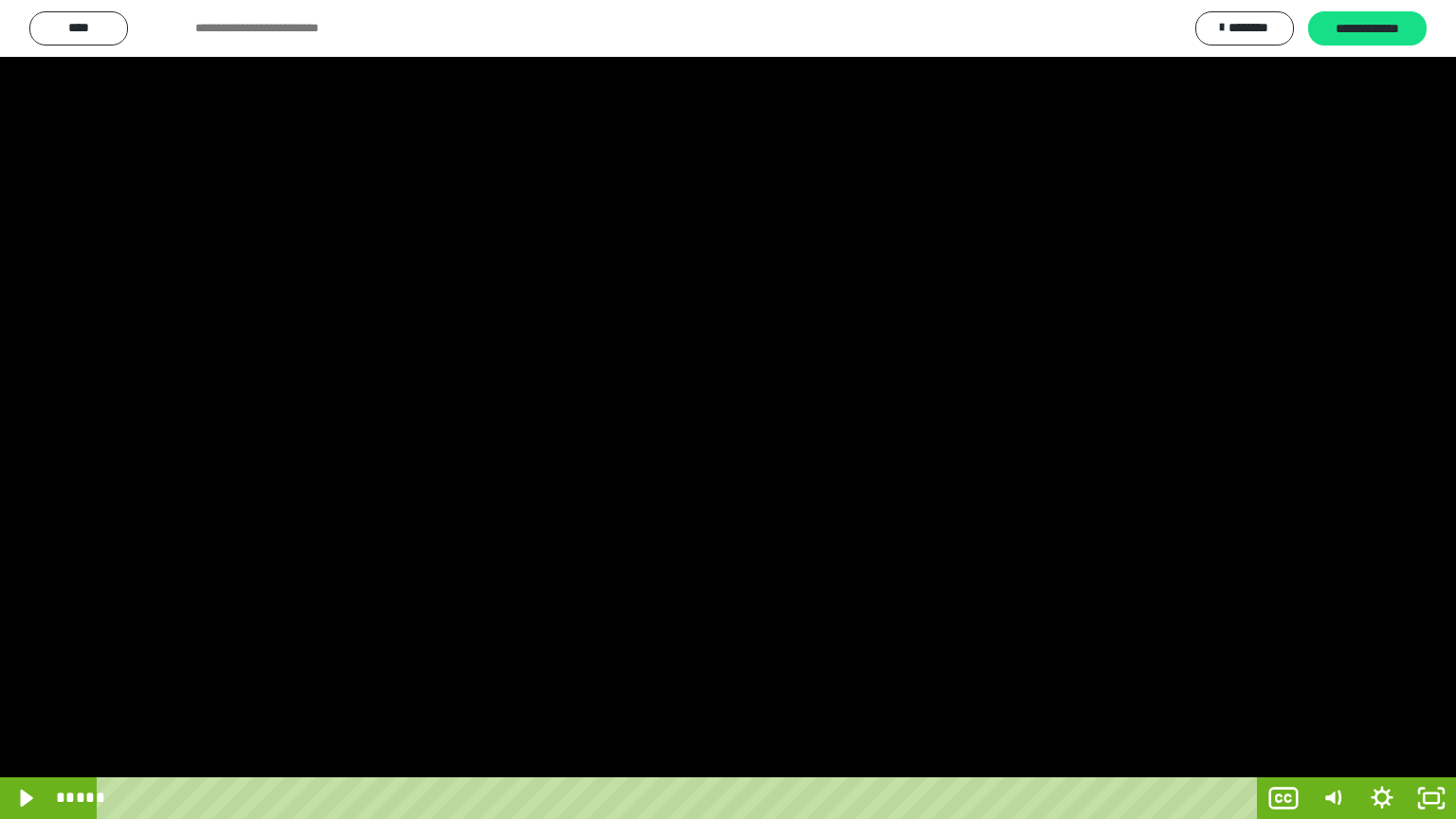 click at bounding box center (728, 410) 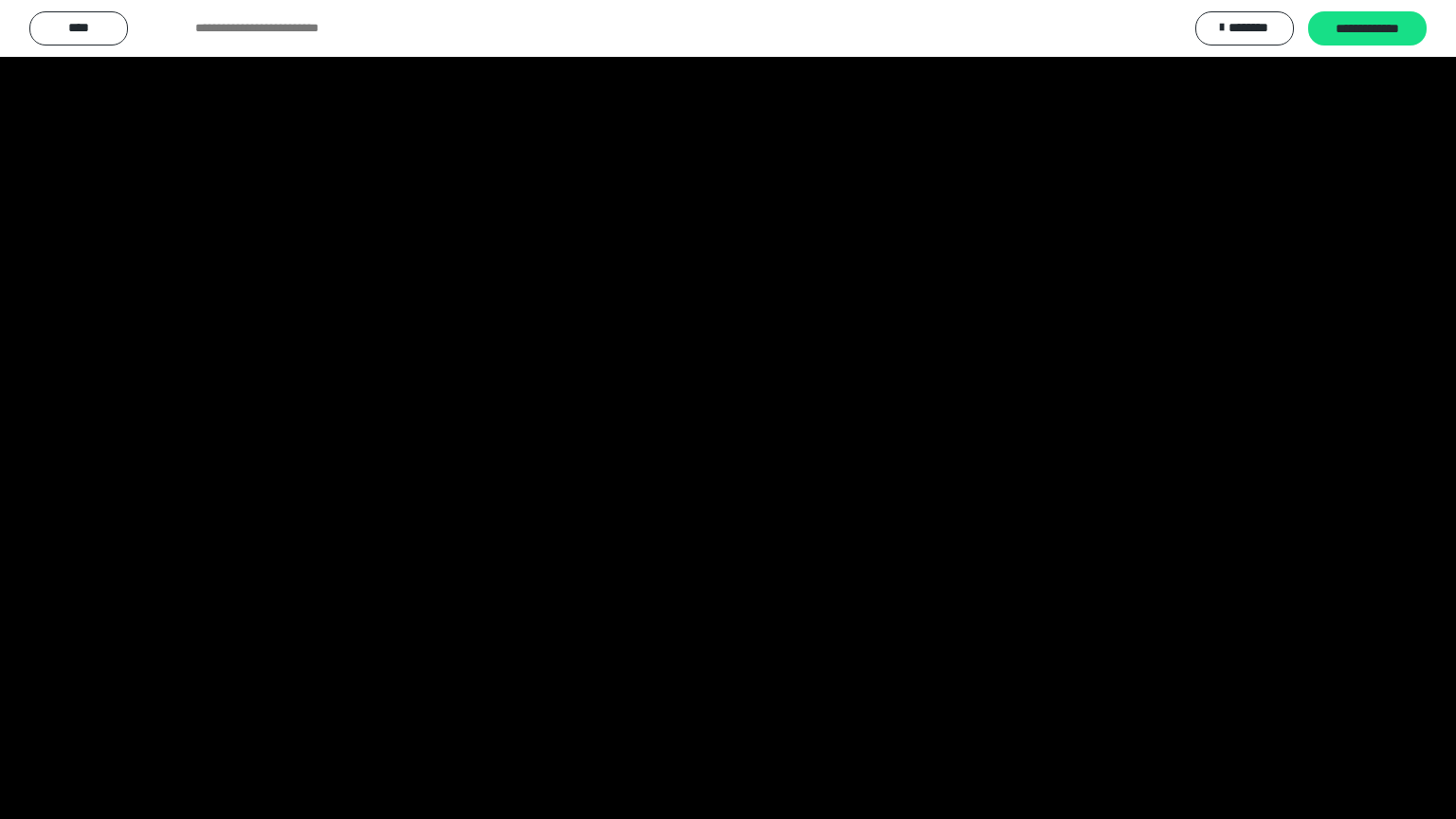 click at bounding box center (728, 410) 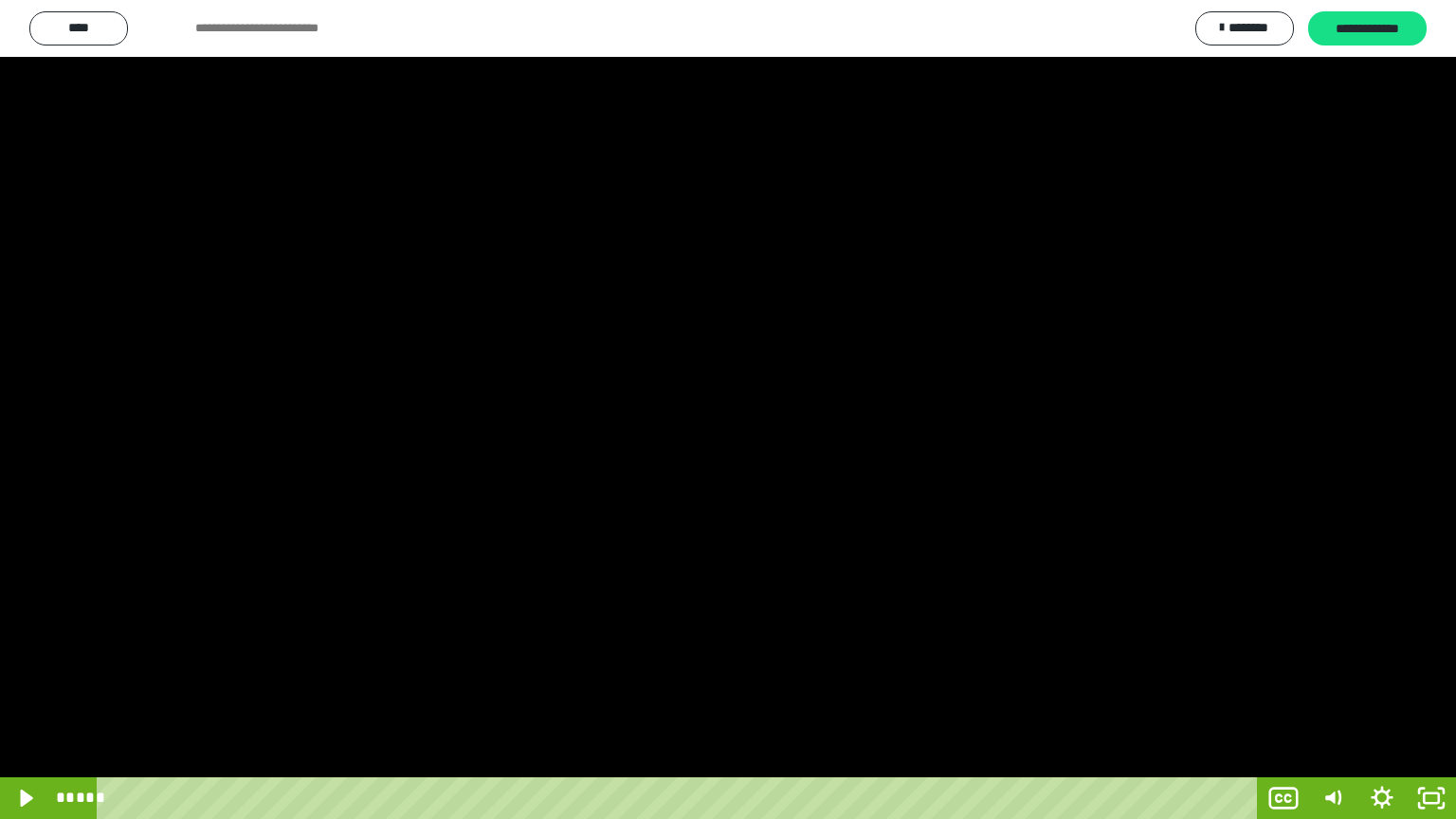 click at bounding box center [728, 410] 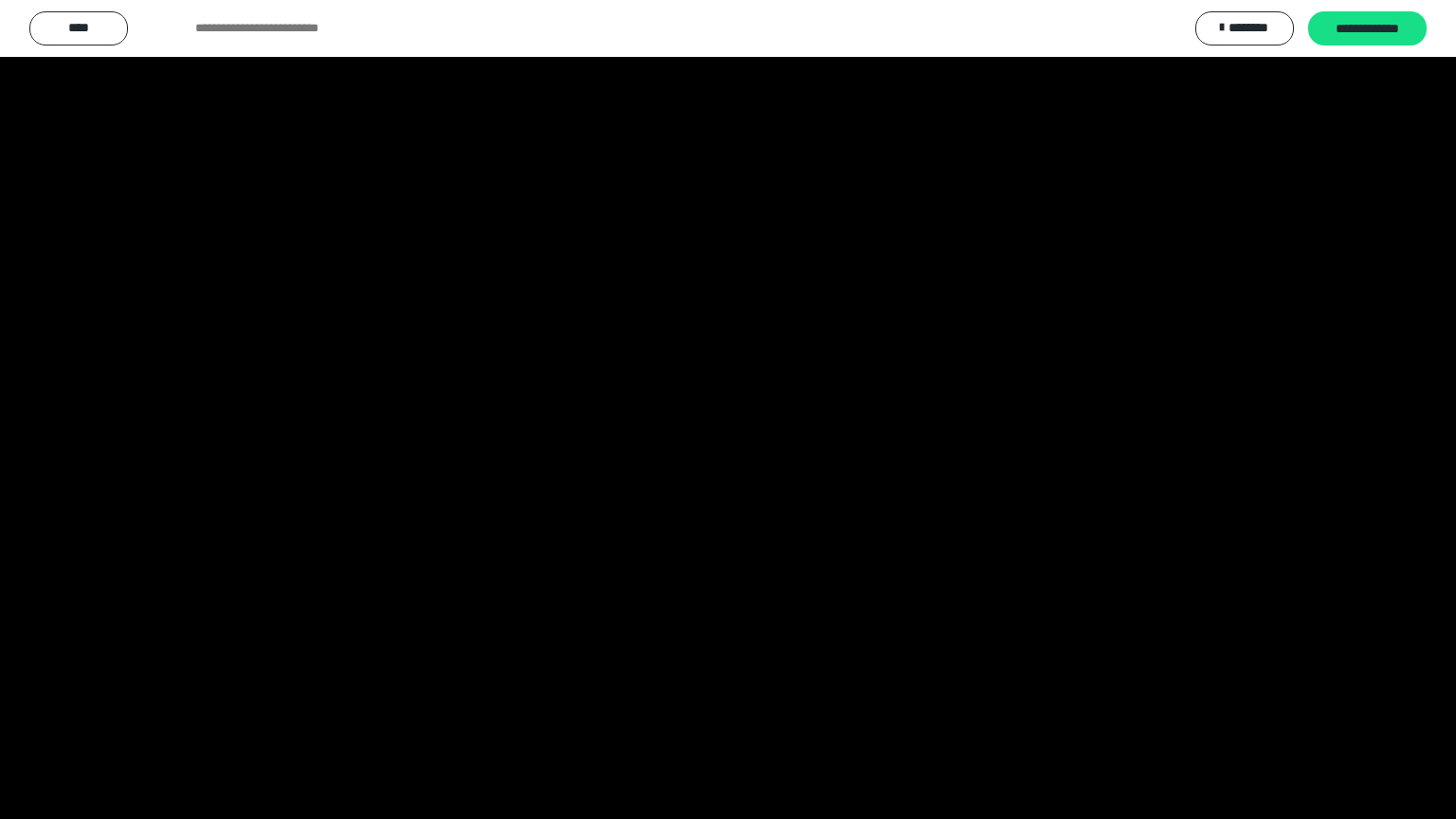 click at bounding box center (728, 410) 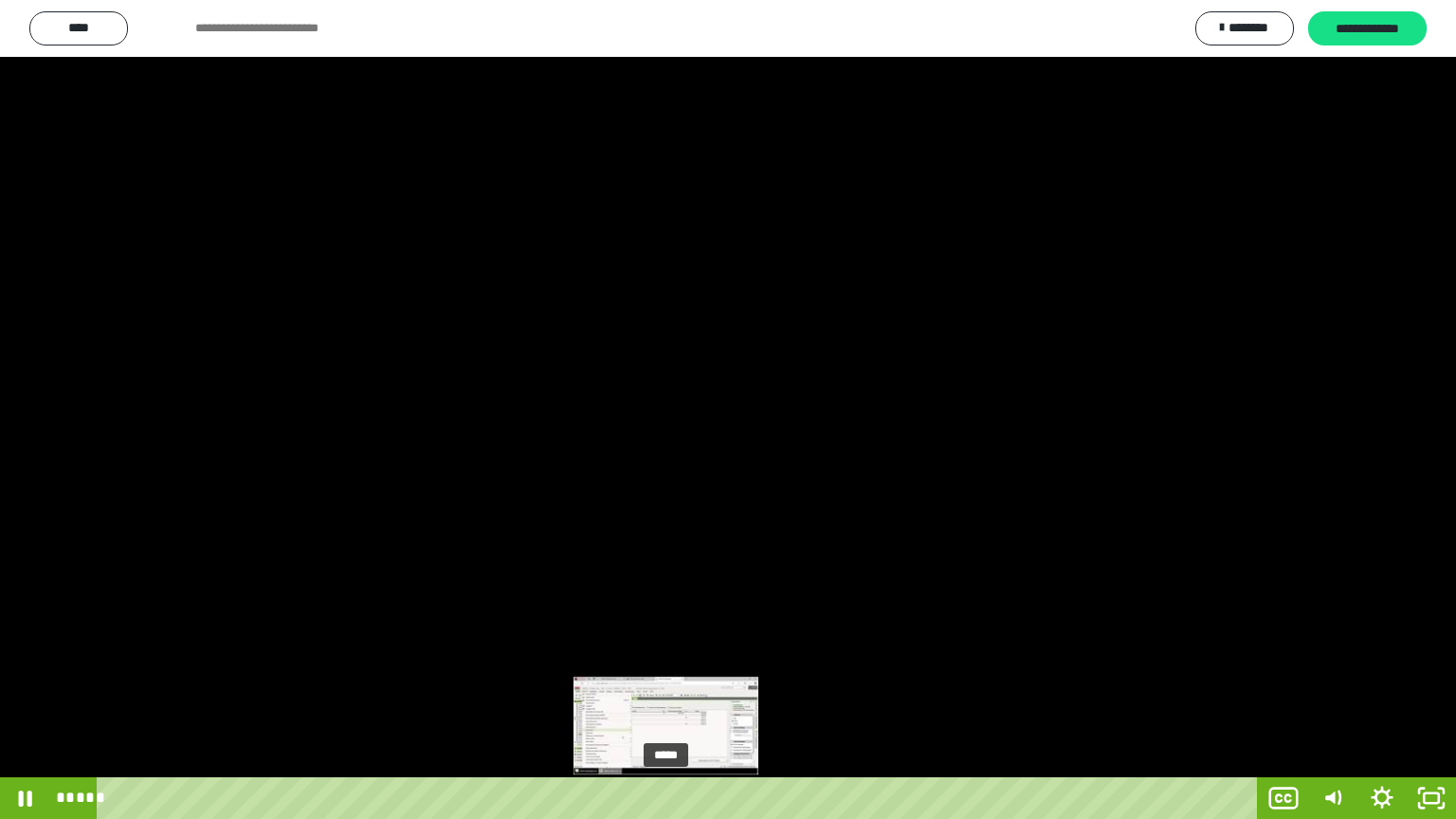click on "*****" at bounding box center [681, 798] 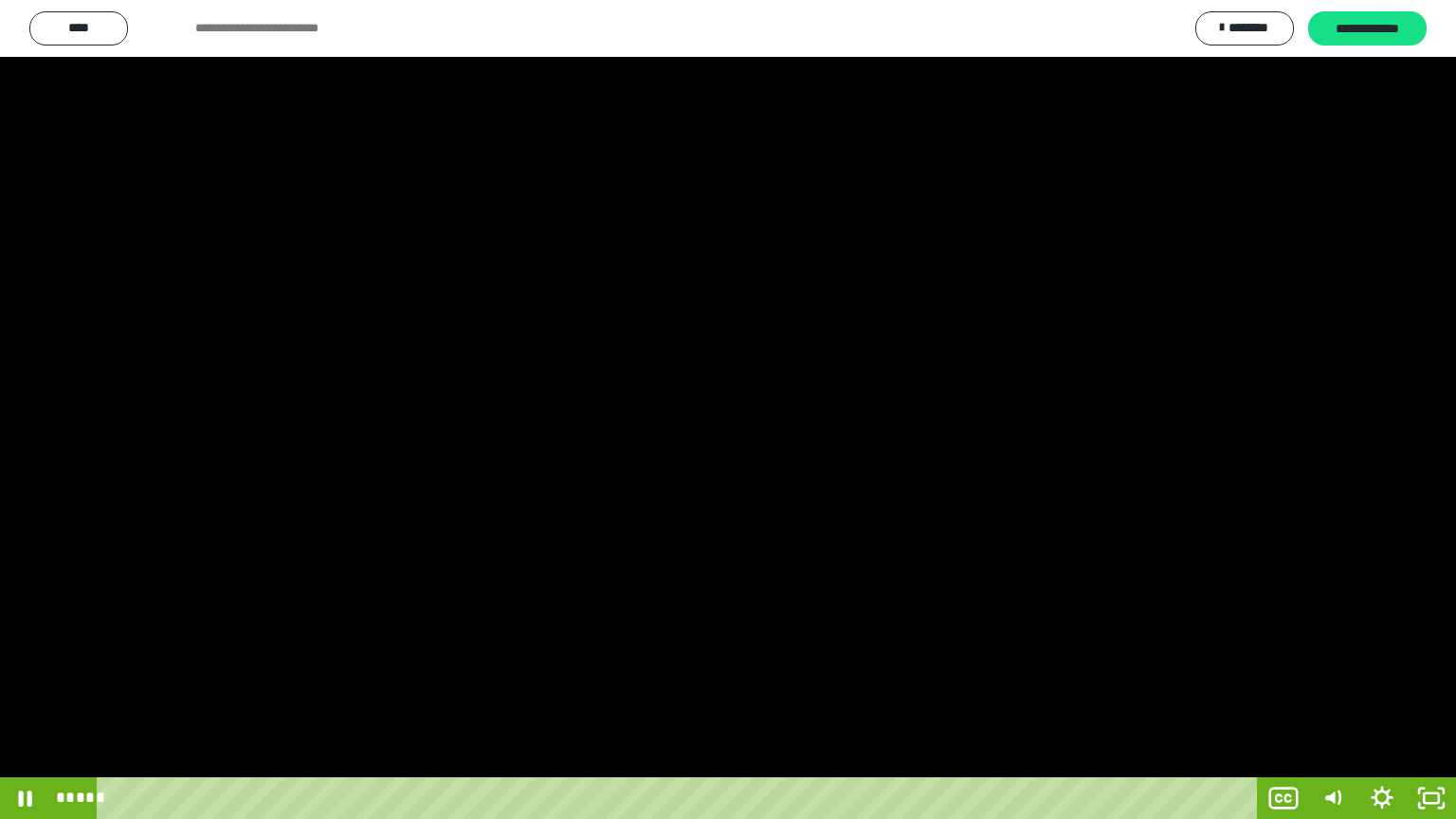 click at bounding box center [728, 410] 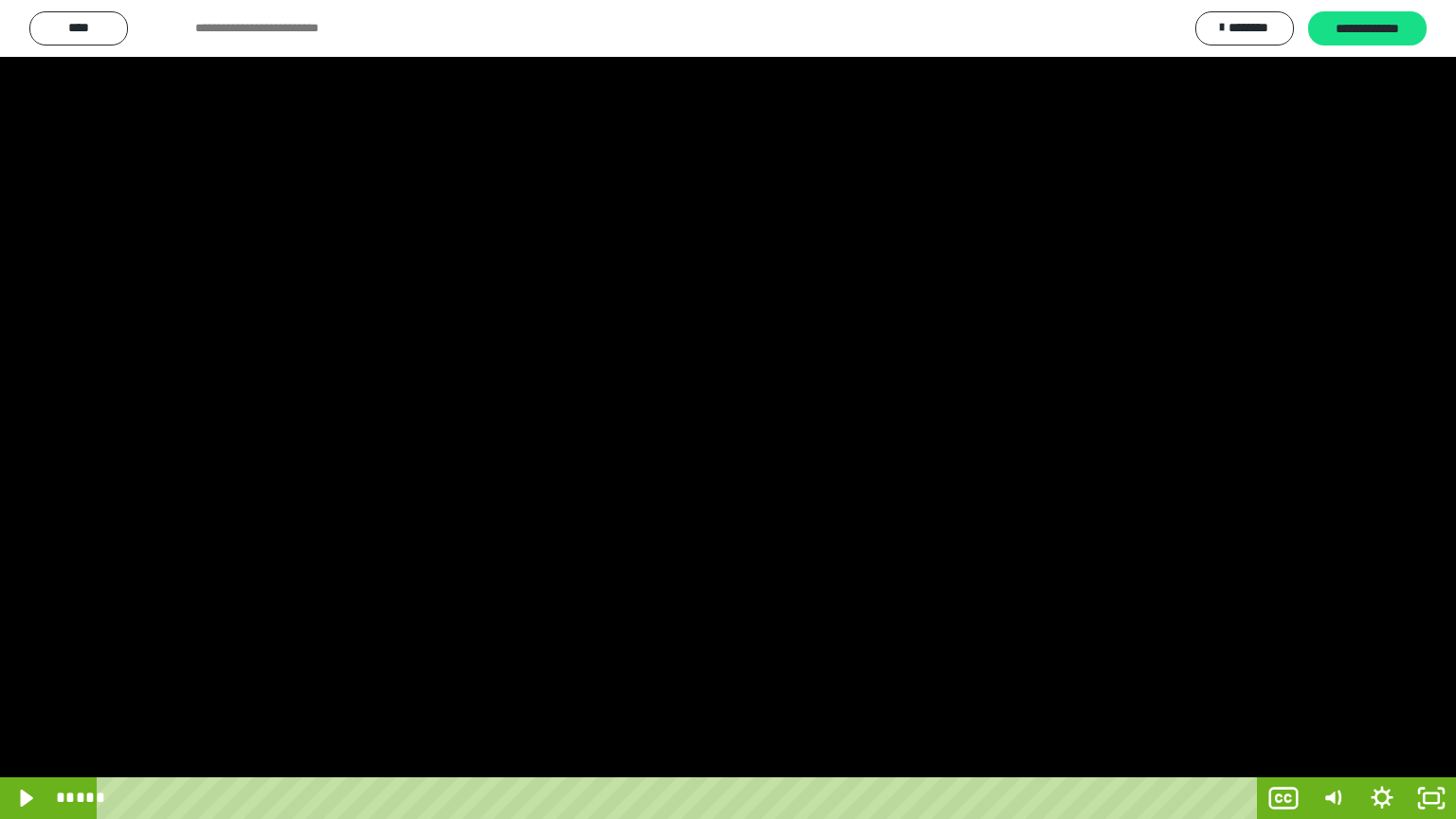 click at bounding box center (728, 410) 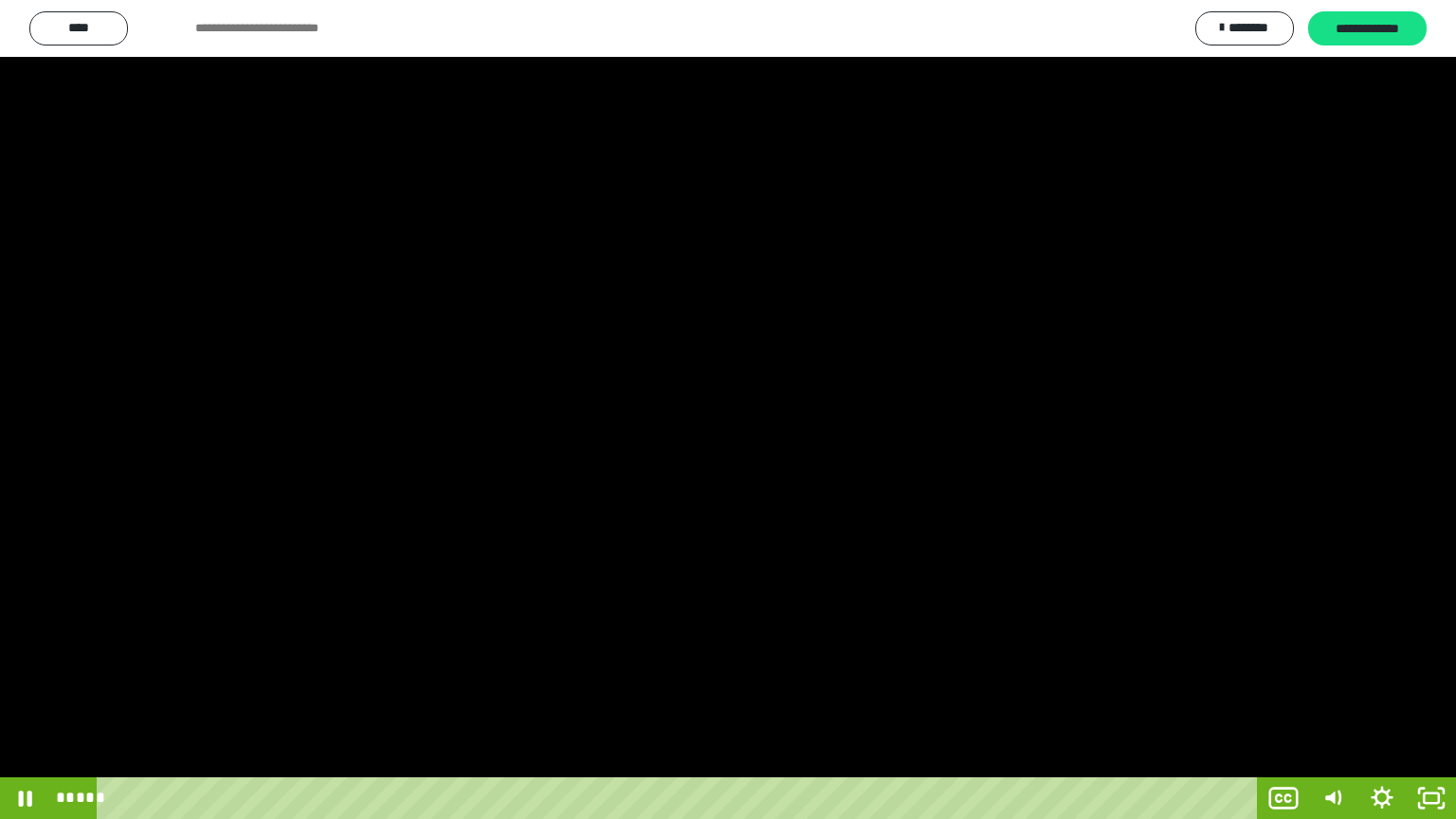 click at bounding box center [728, 410] 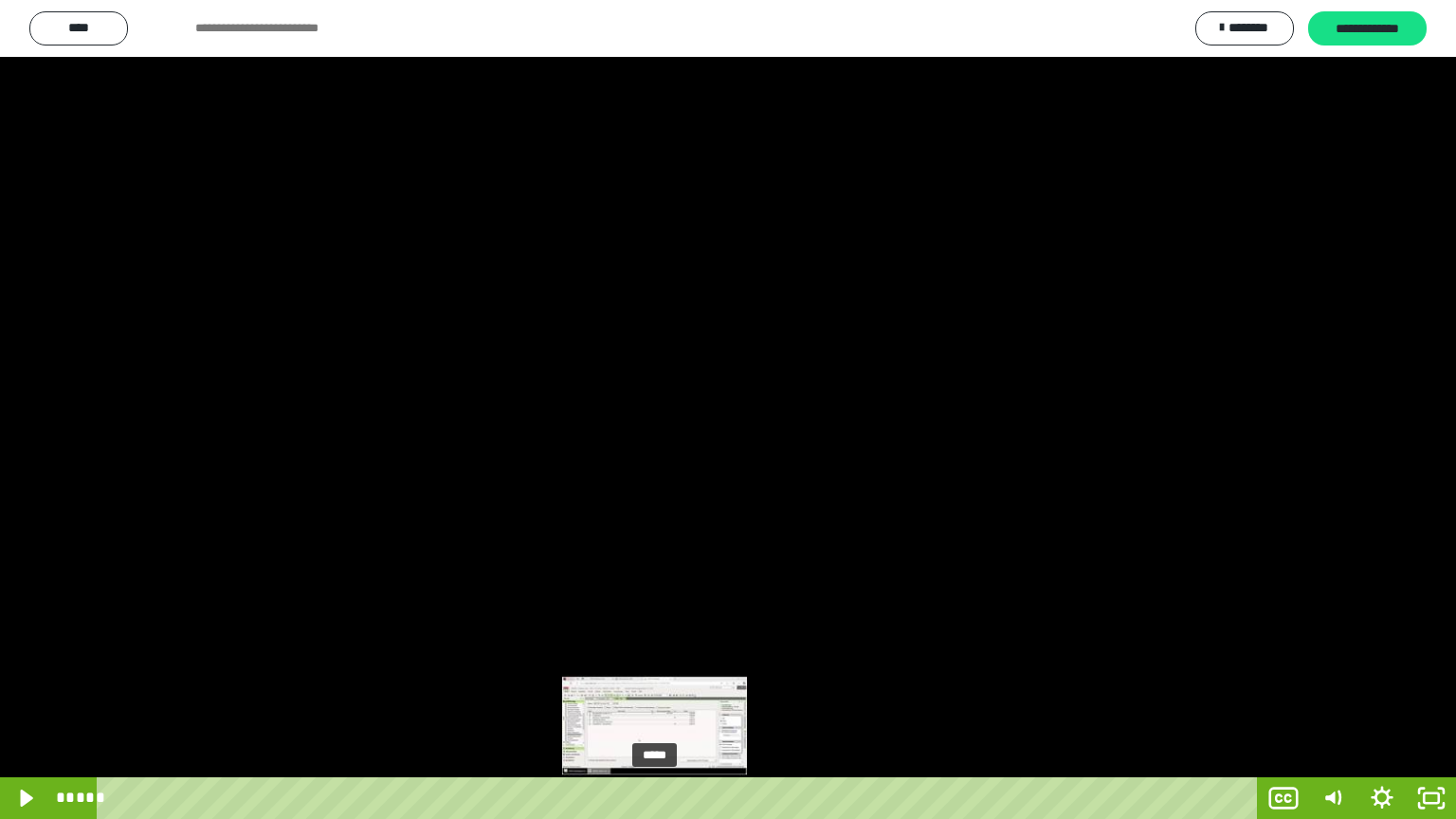 click on "*****" at bounding box center [681, 798] 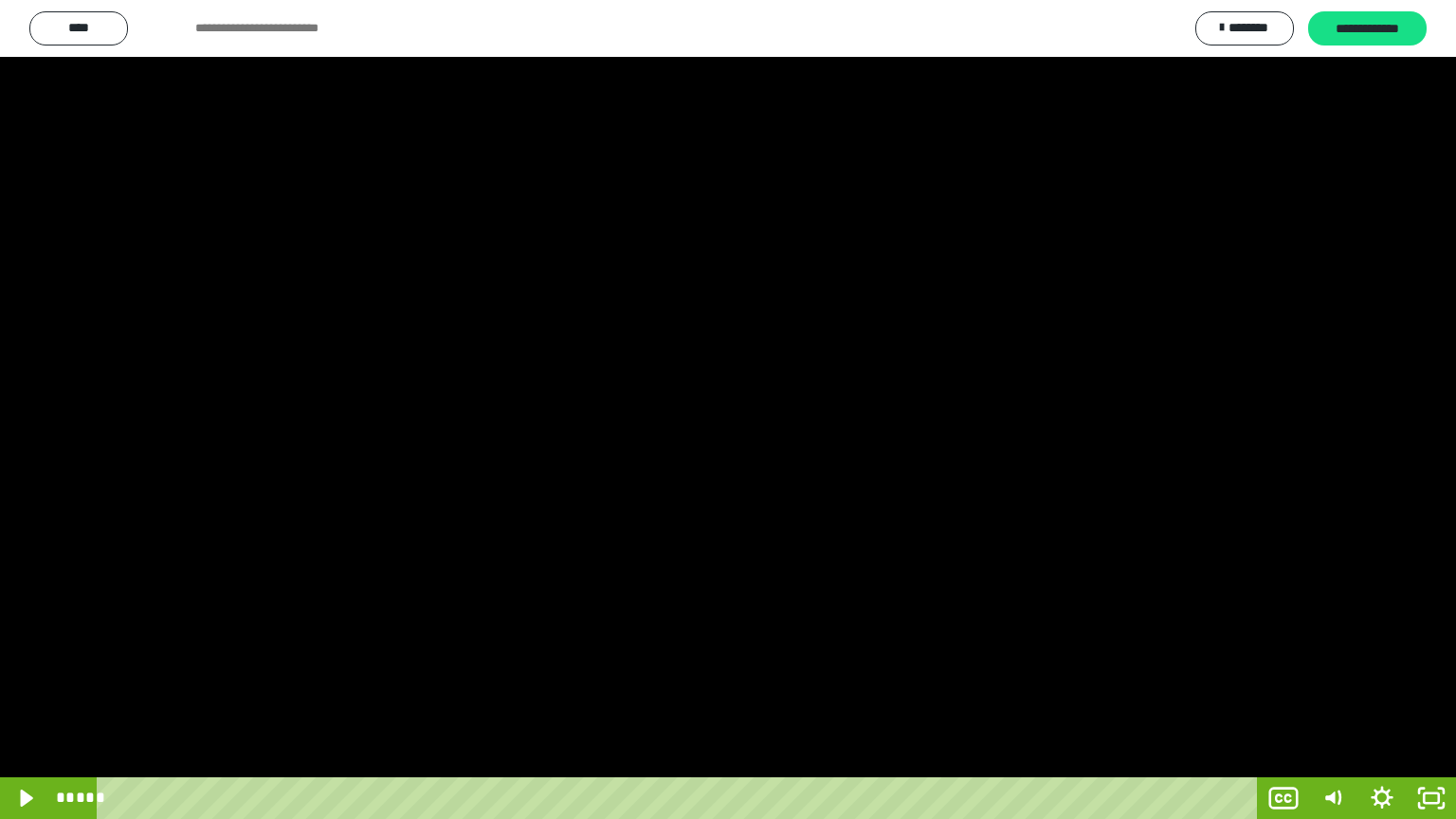 click at bounding box center (728, 410) 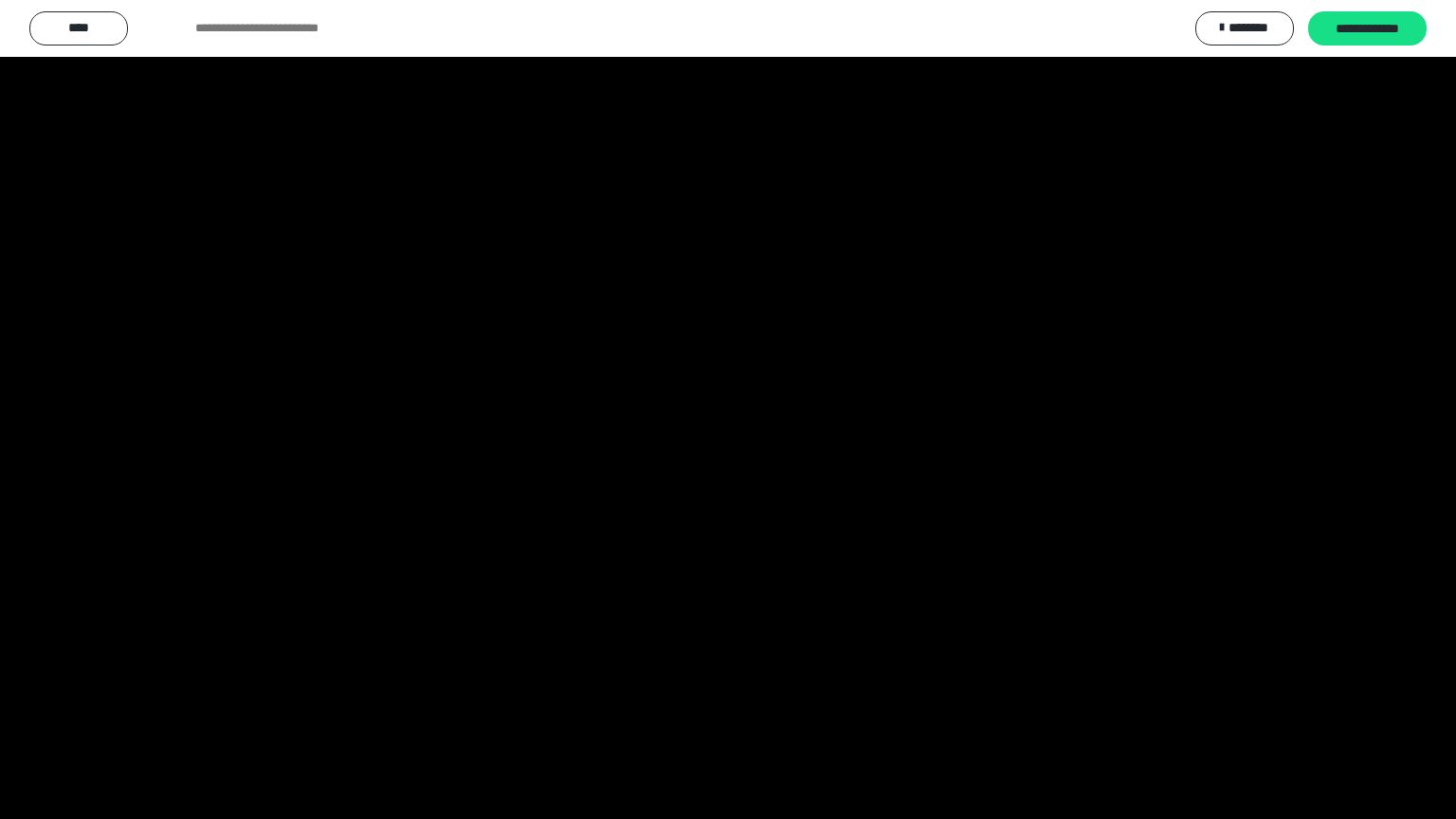 click at bounding box center (728, 410) 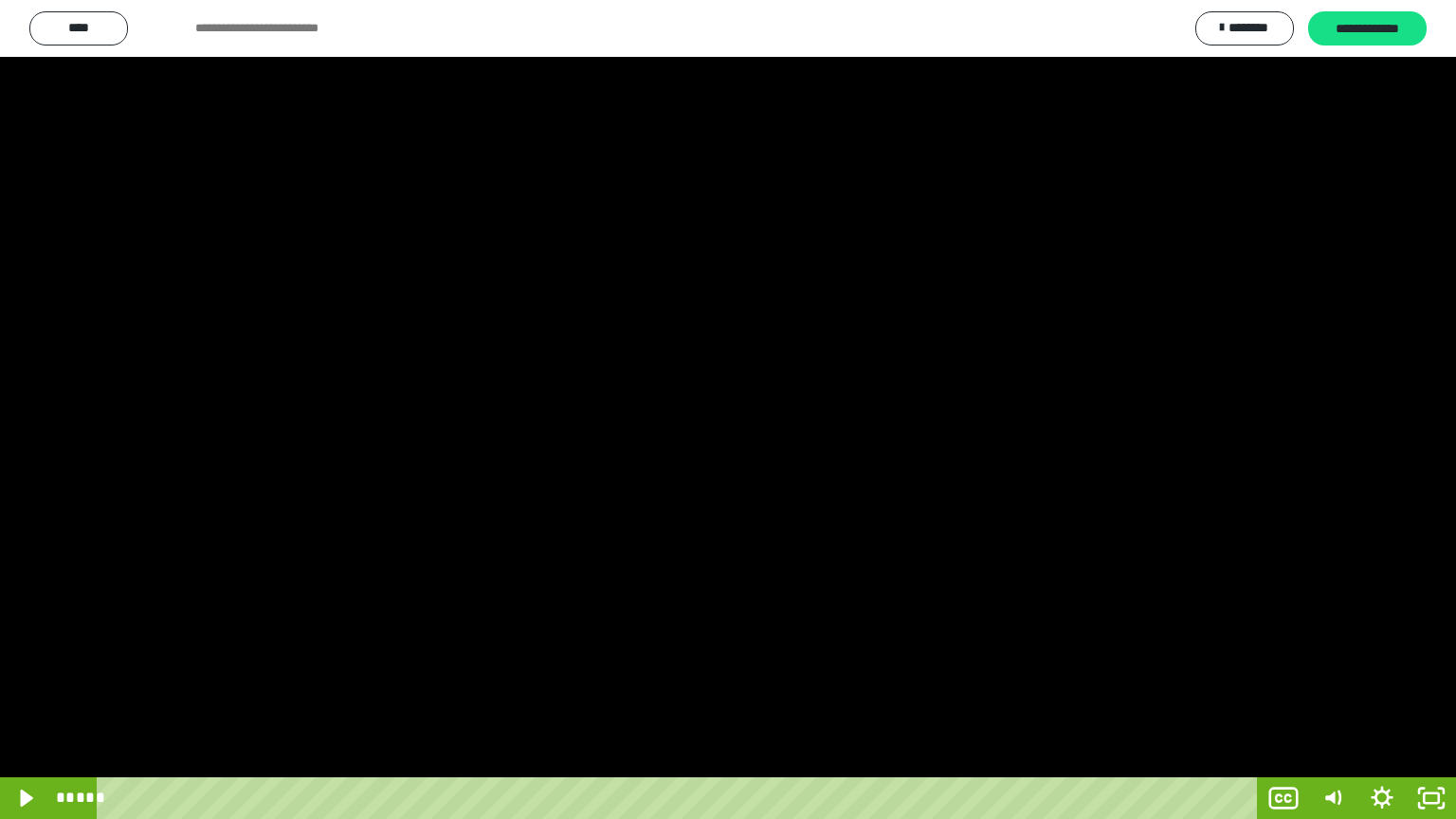 drag, startPoint x: 857, startPoint y: 577, endPoint x: 900, endPoint y: 577, distance: 43 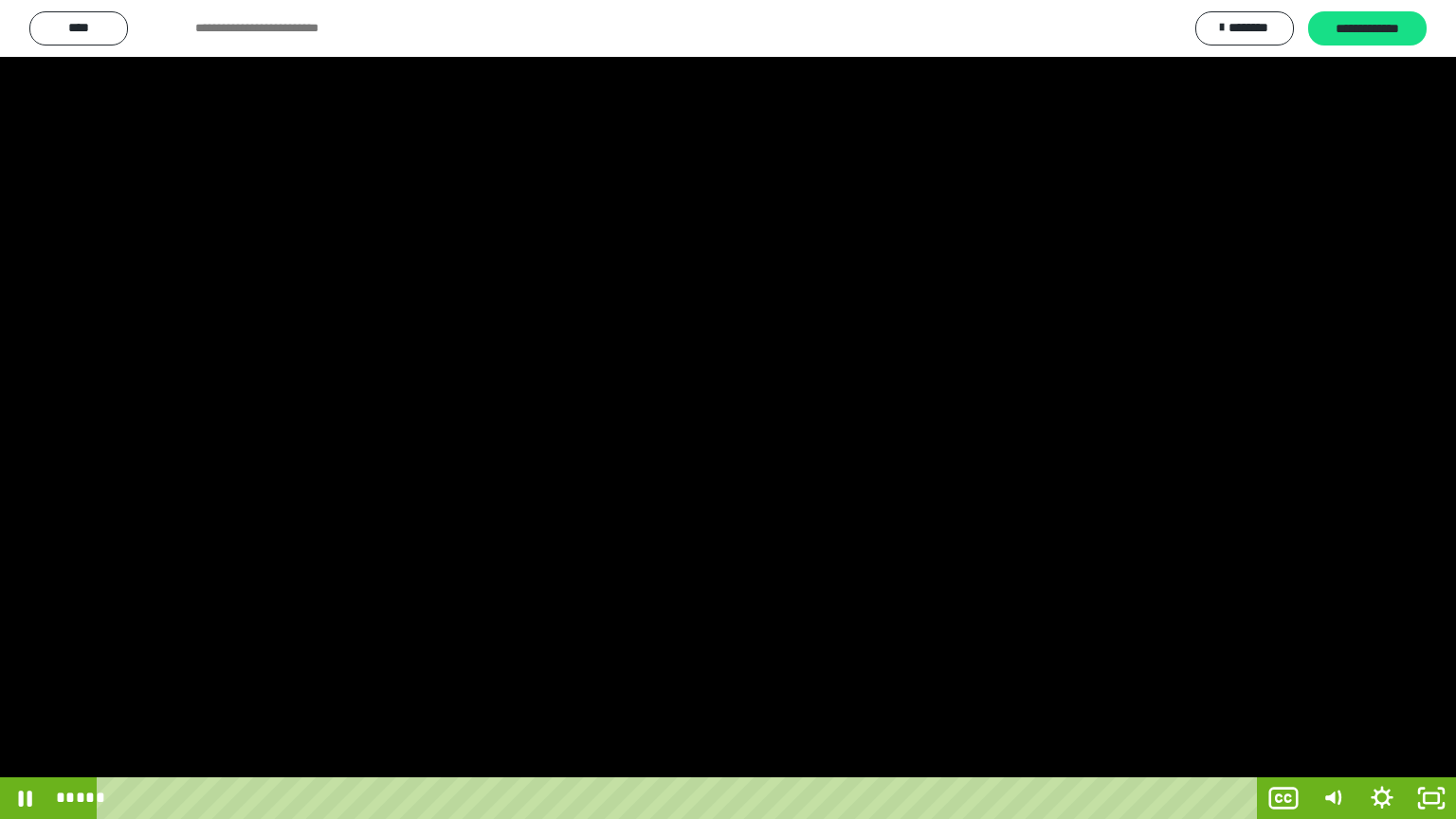 click at bounding box center (728, 410) 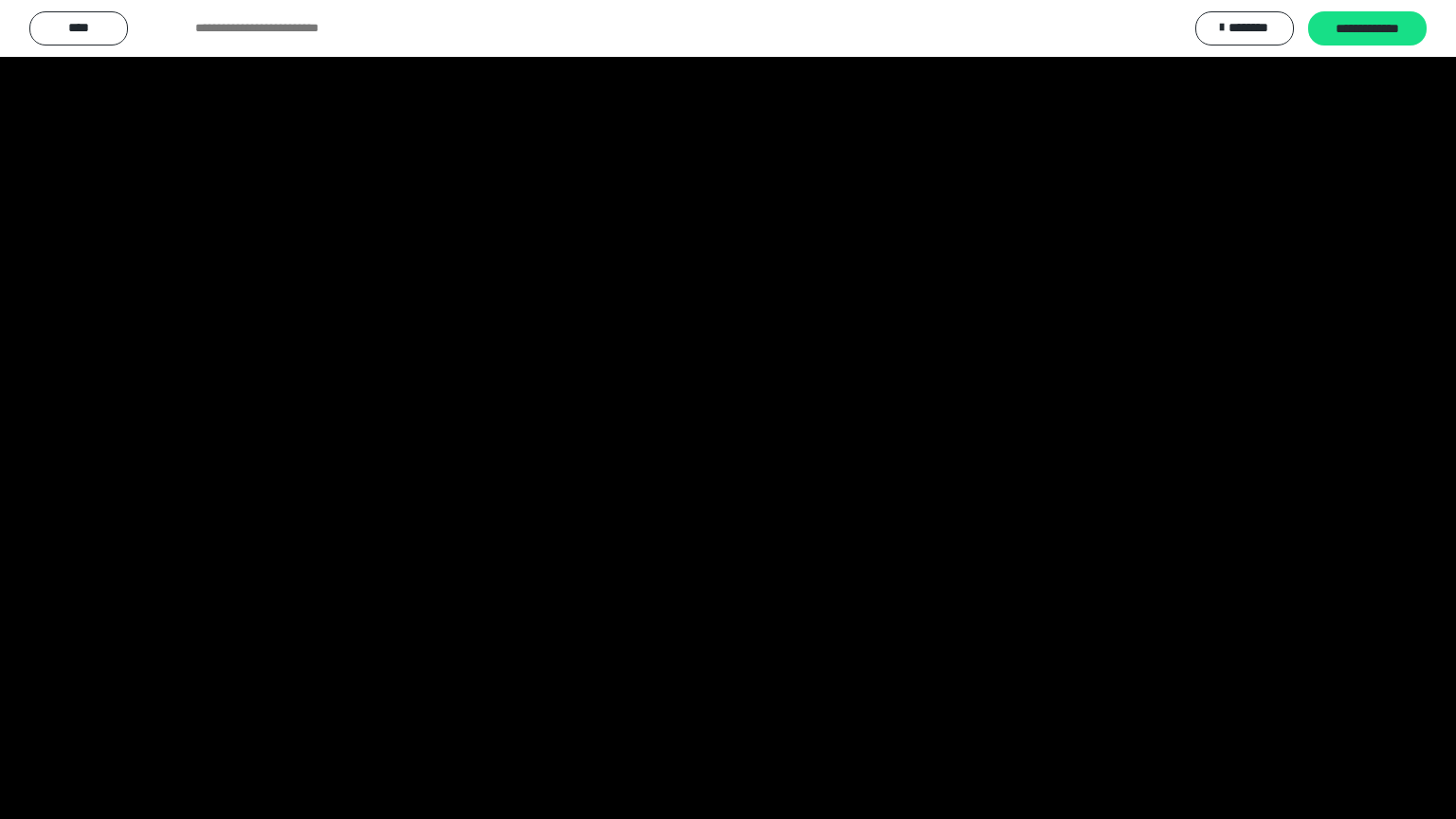 click at bounding box center [728, 410] 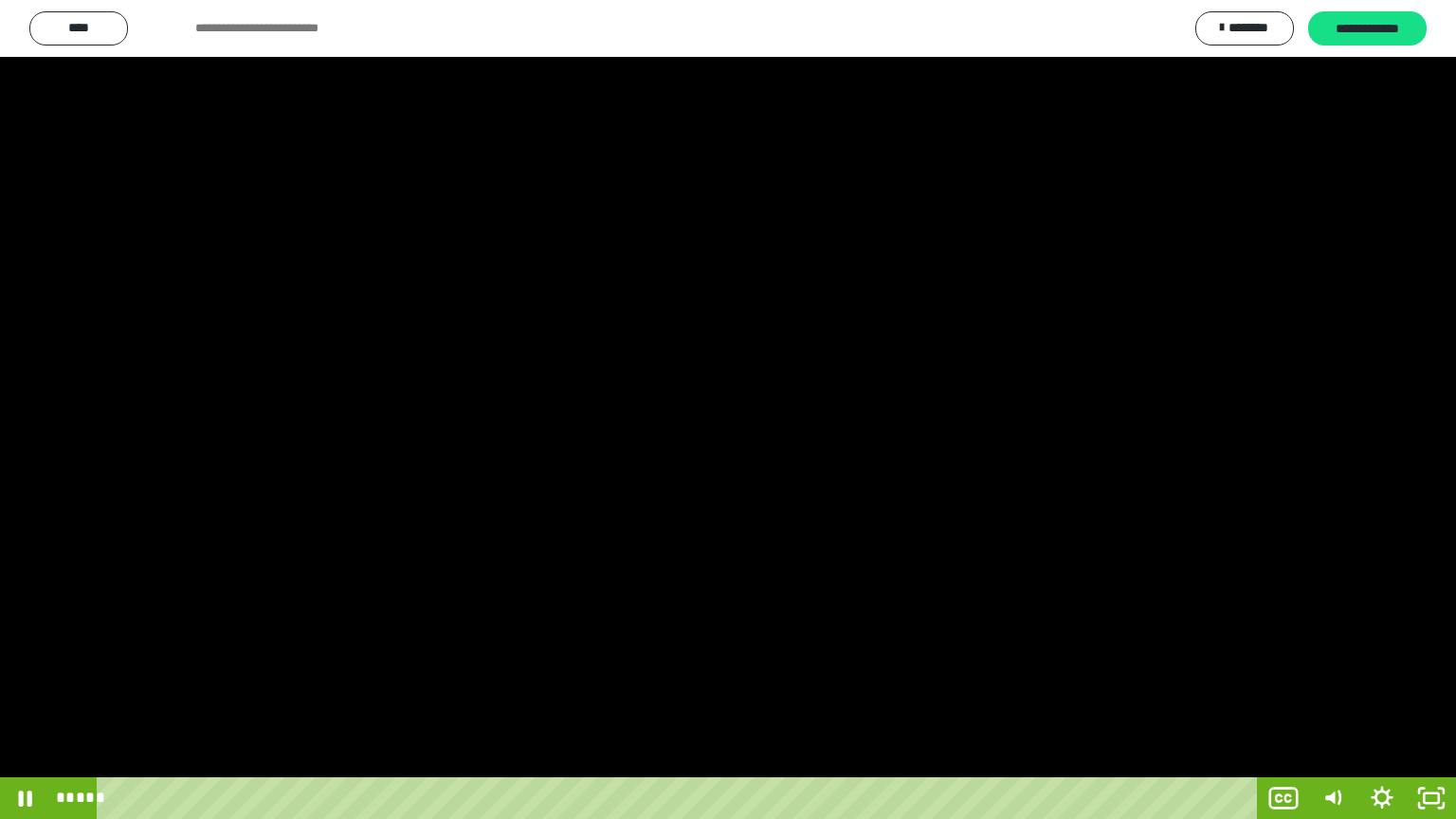 click at bounding box center [728, 410] 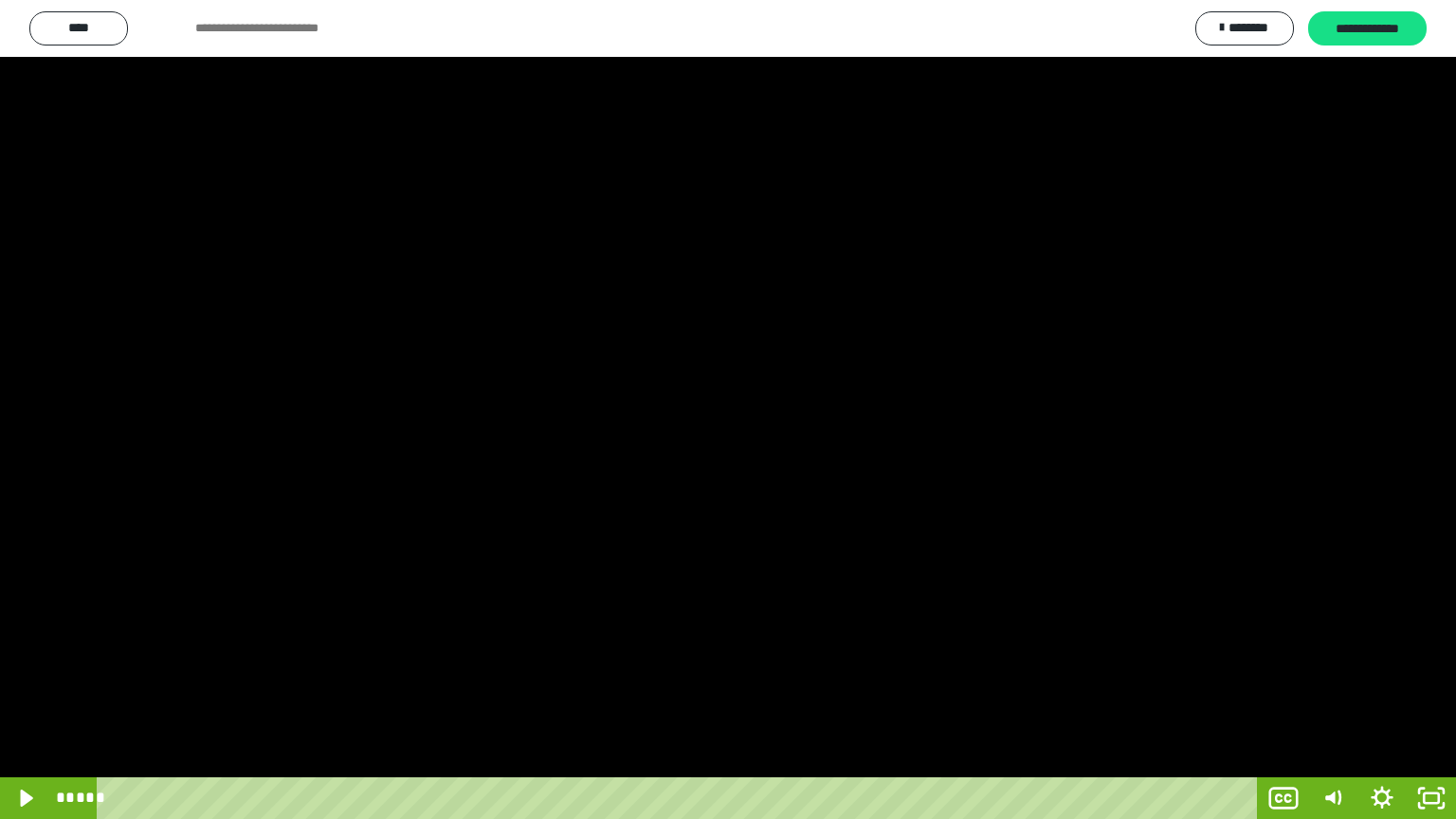 click at bounding box center [728, 410] 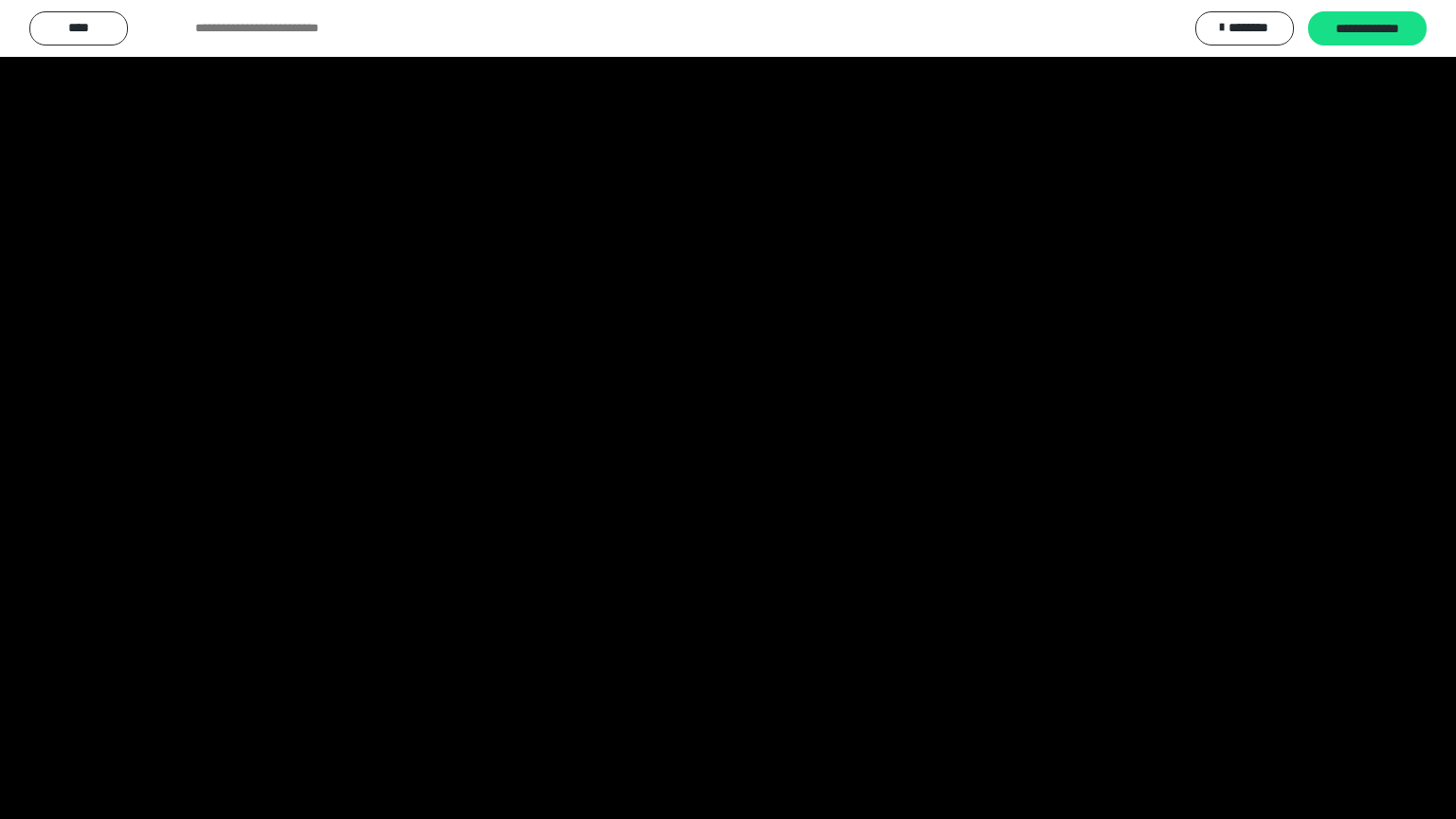 click at bounding box center [728, 410] 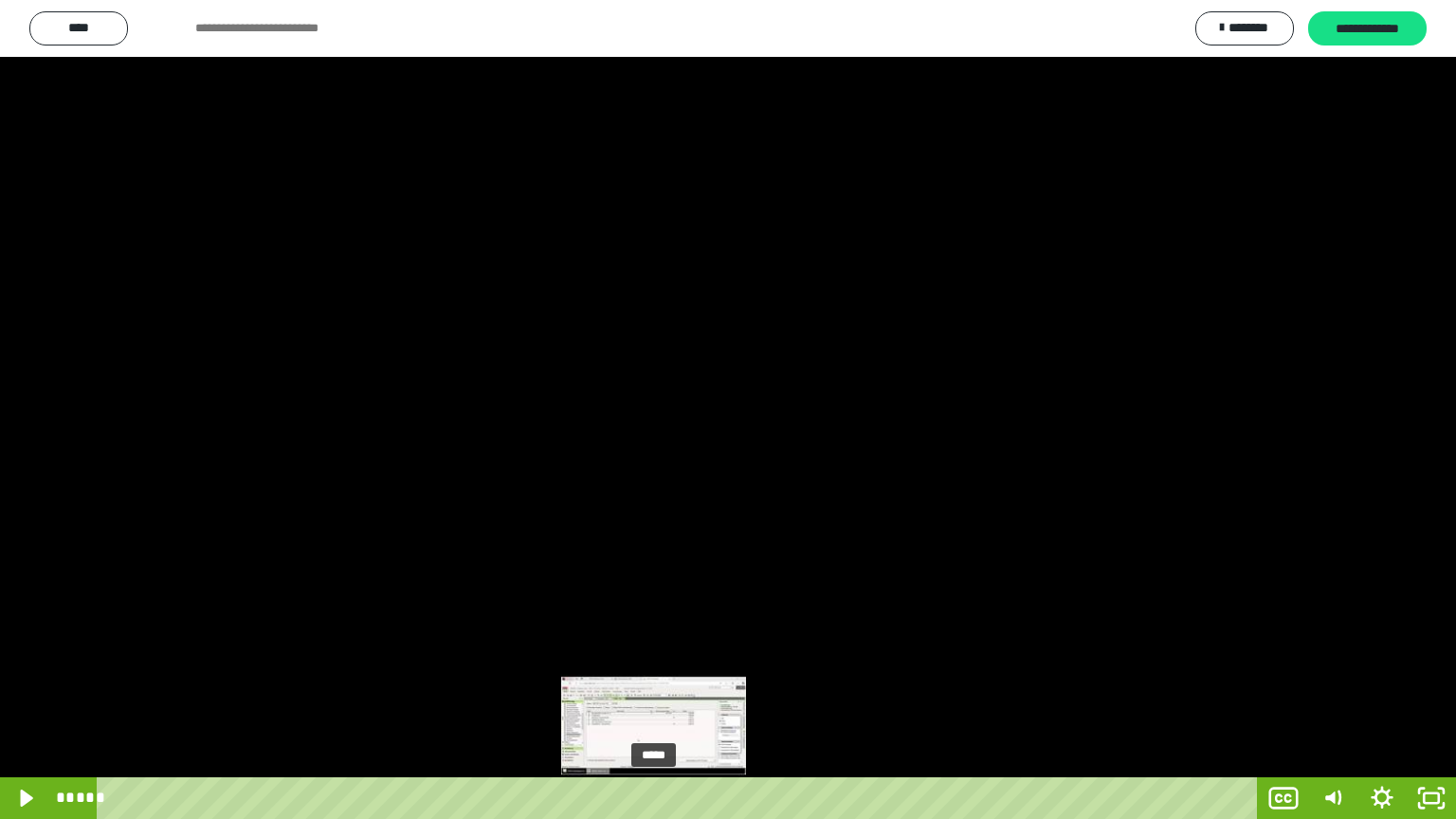 click on "*****" at bounding box center [681, 798] 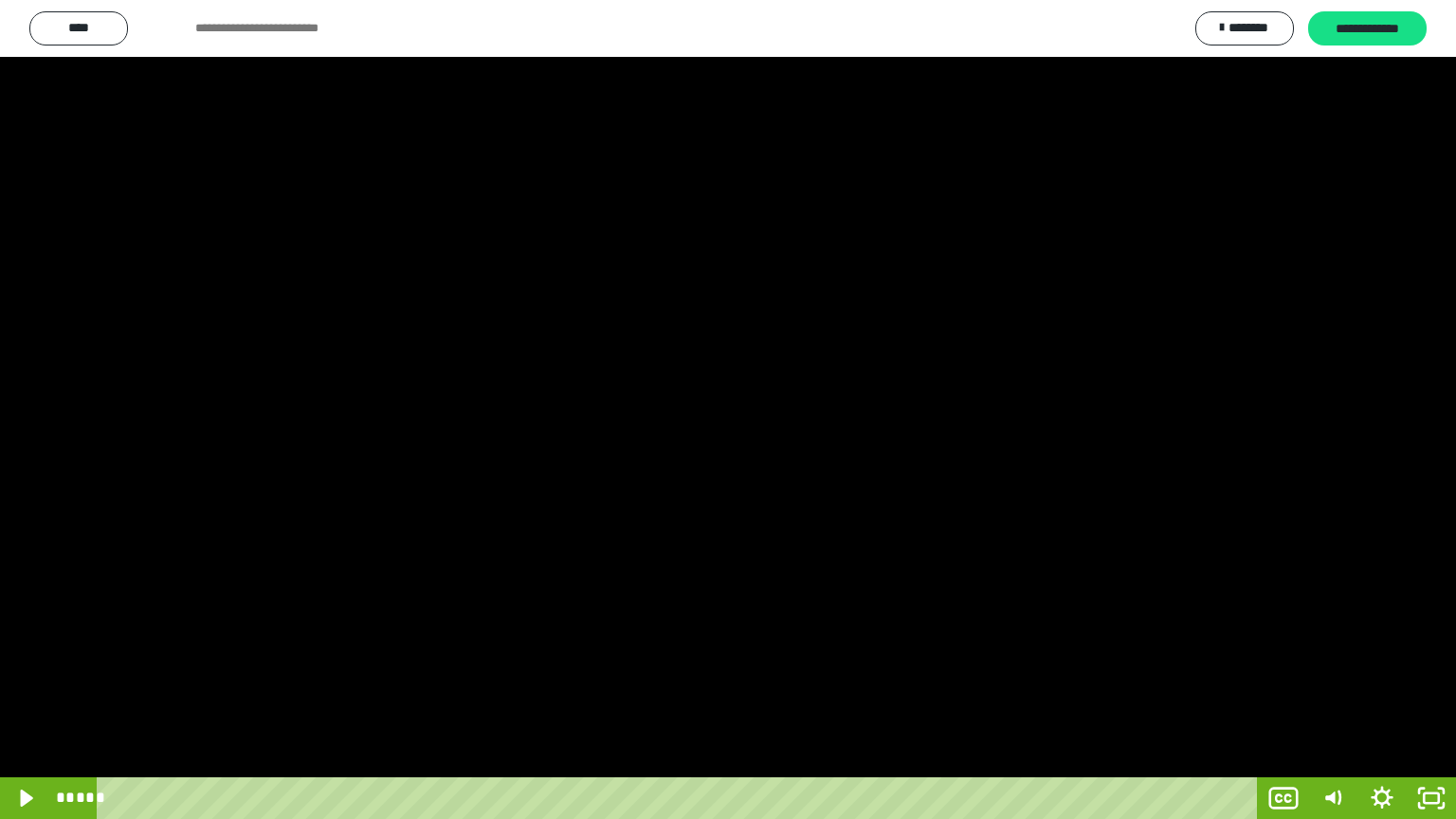 click at bounding box center (728, 410) 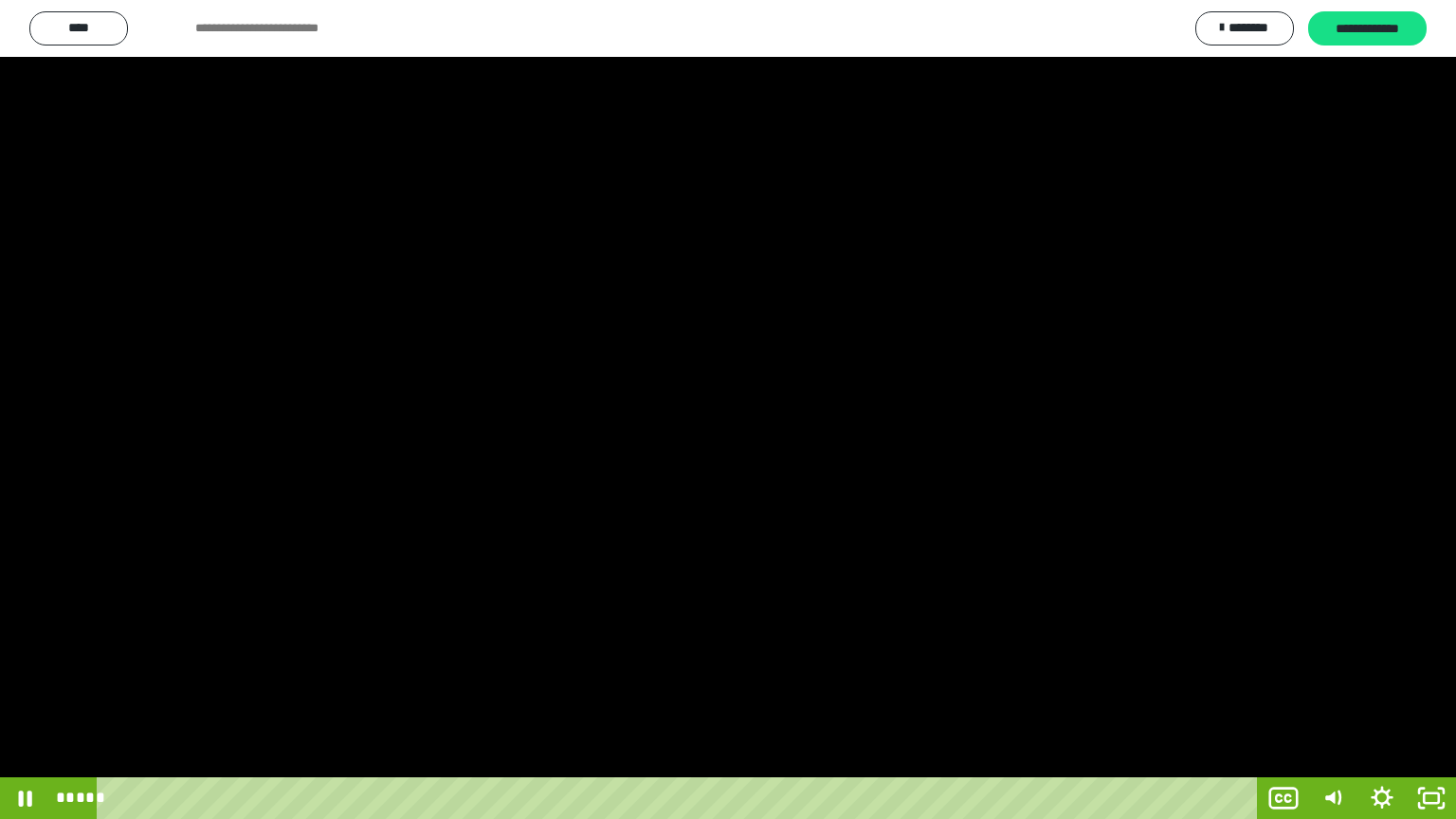 click at bounding box center (728, 410) 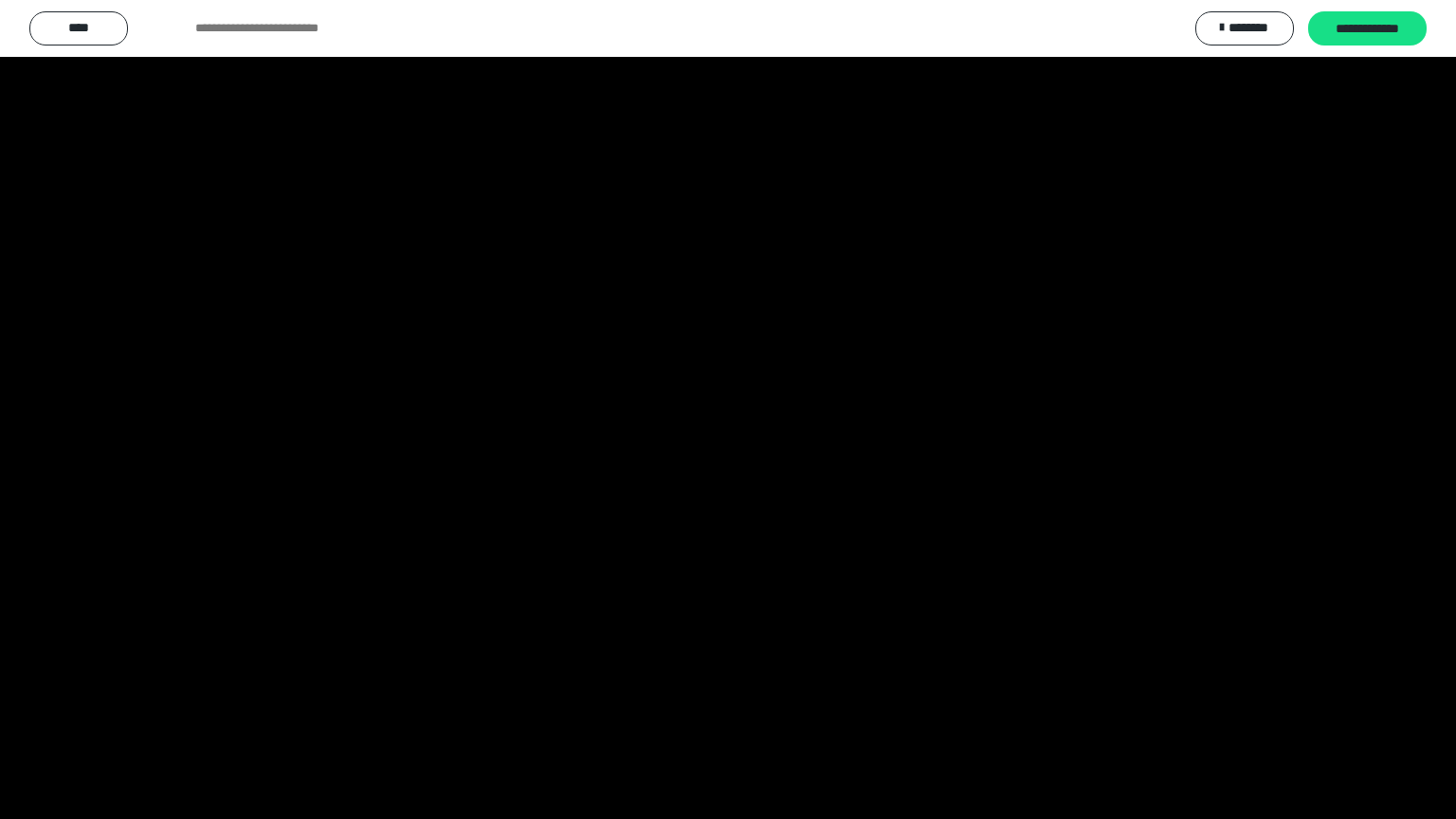 click at bounding box center [728, 410] 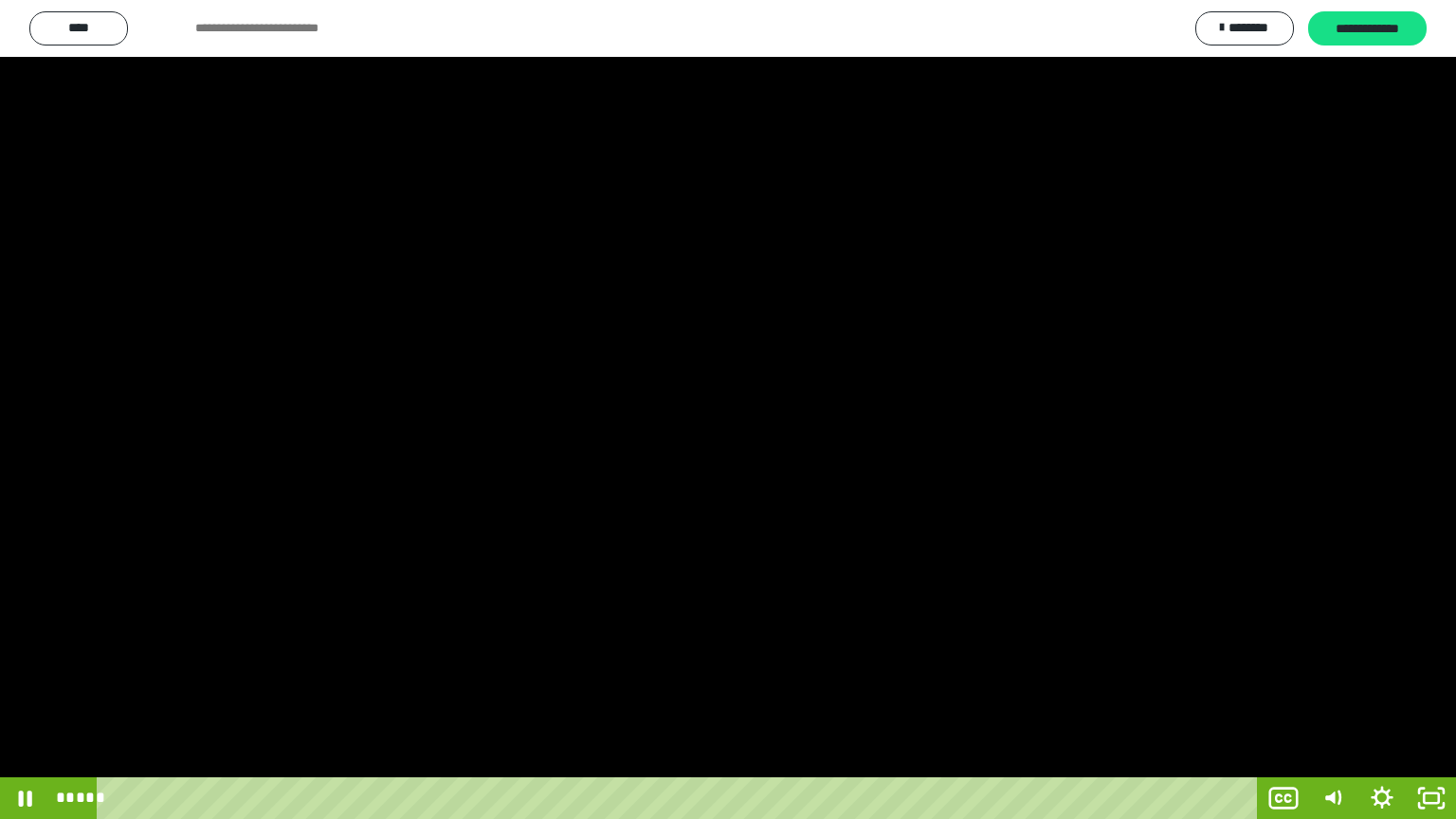click at bounding box center [728, 410] 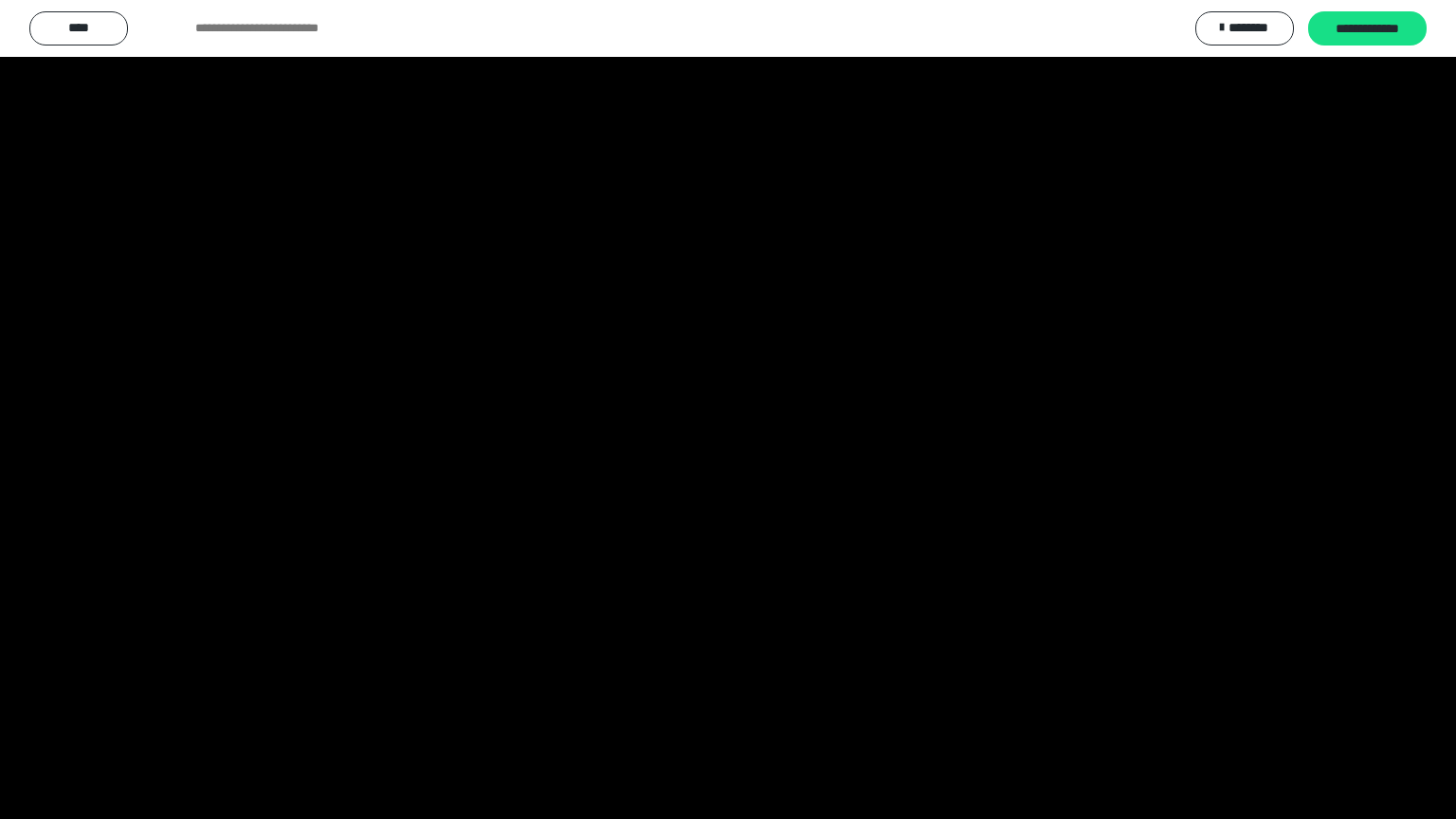 click at bounding box center (728, 410) 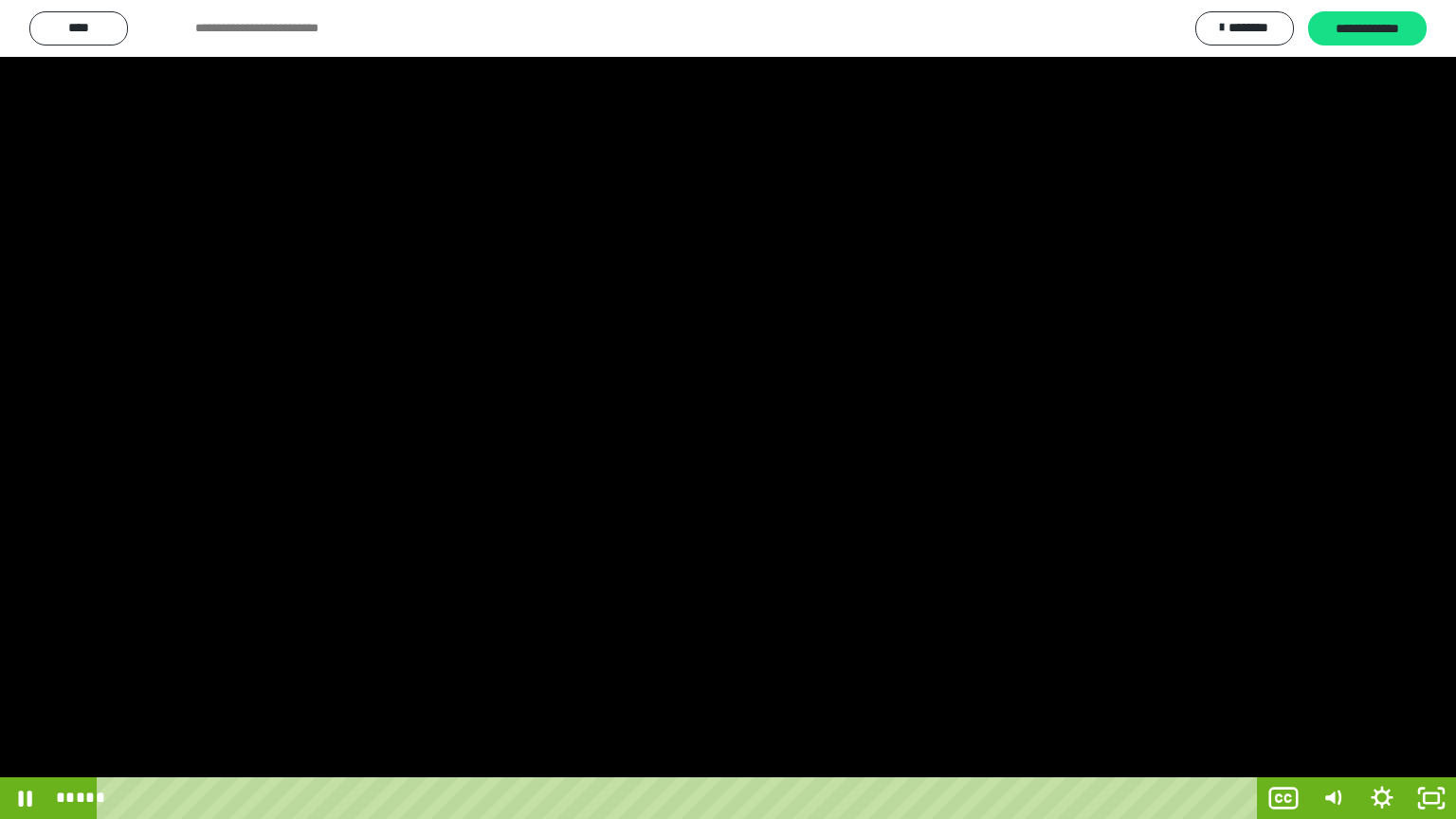 click at bounding box center (728, 410) 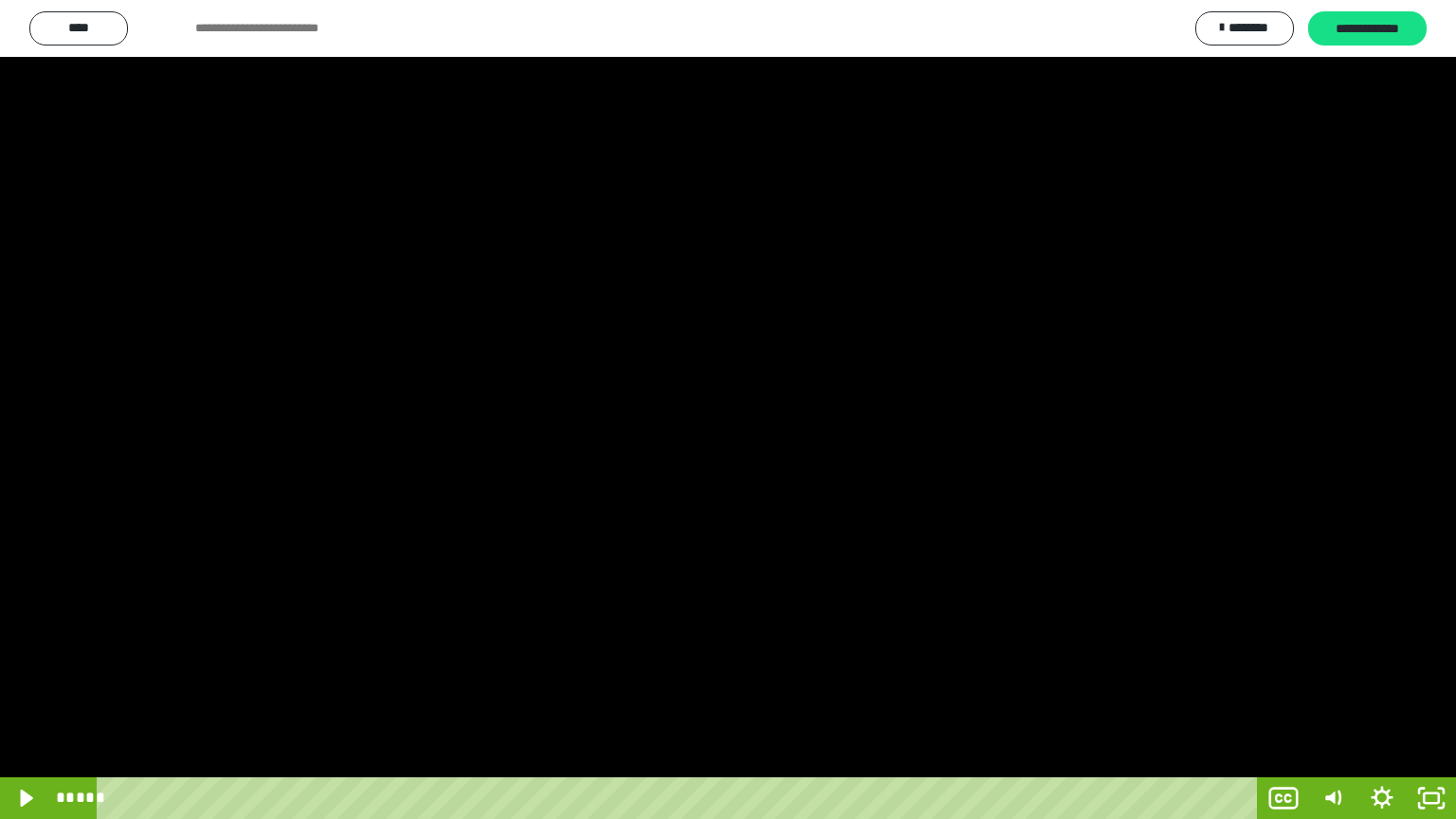 click at bounding box center (728, 410) 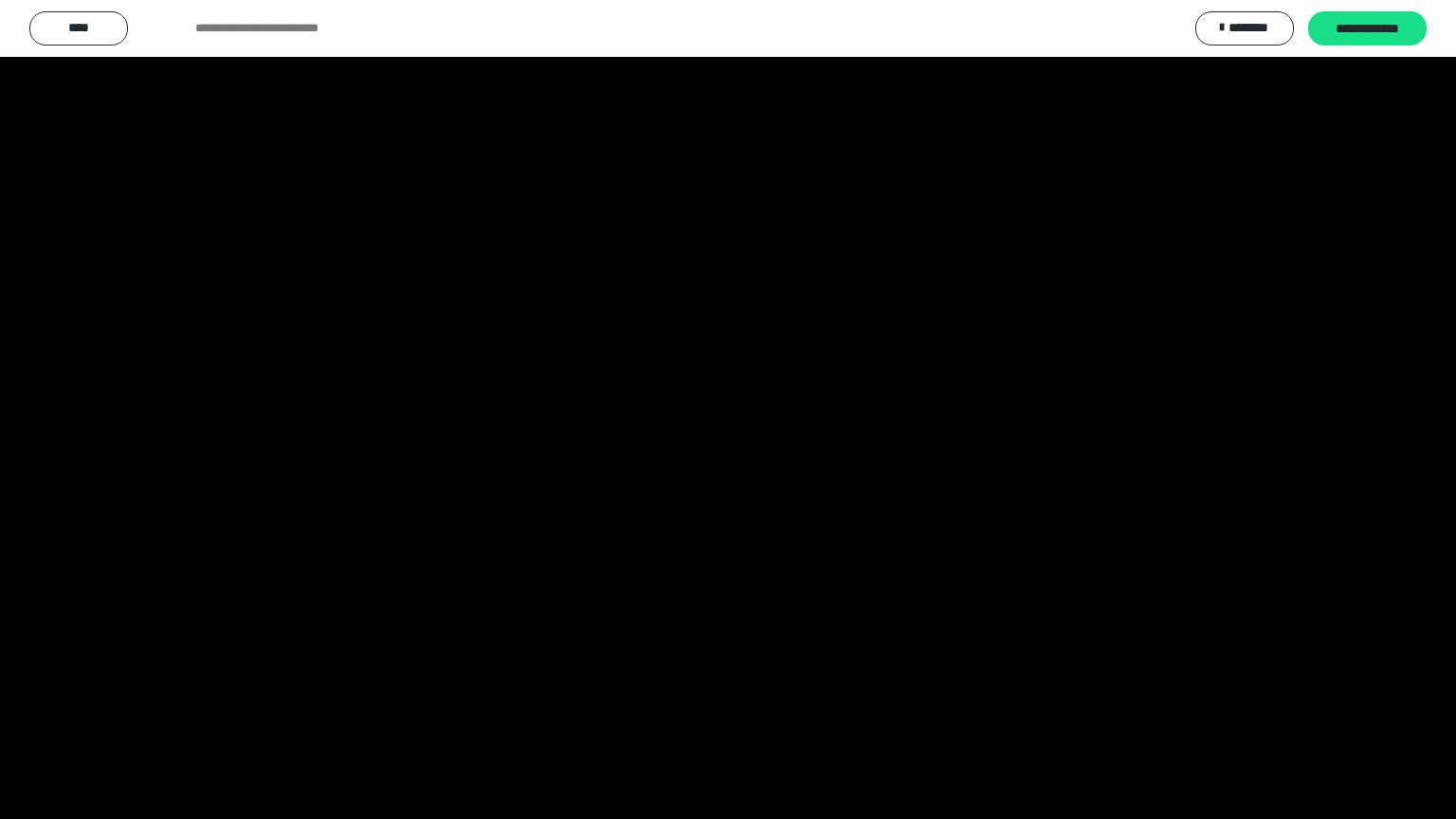 click at bounding box center (728, 410) 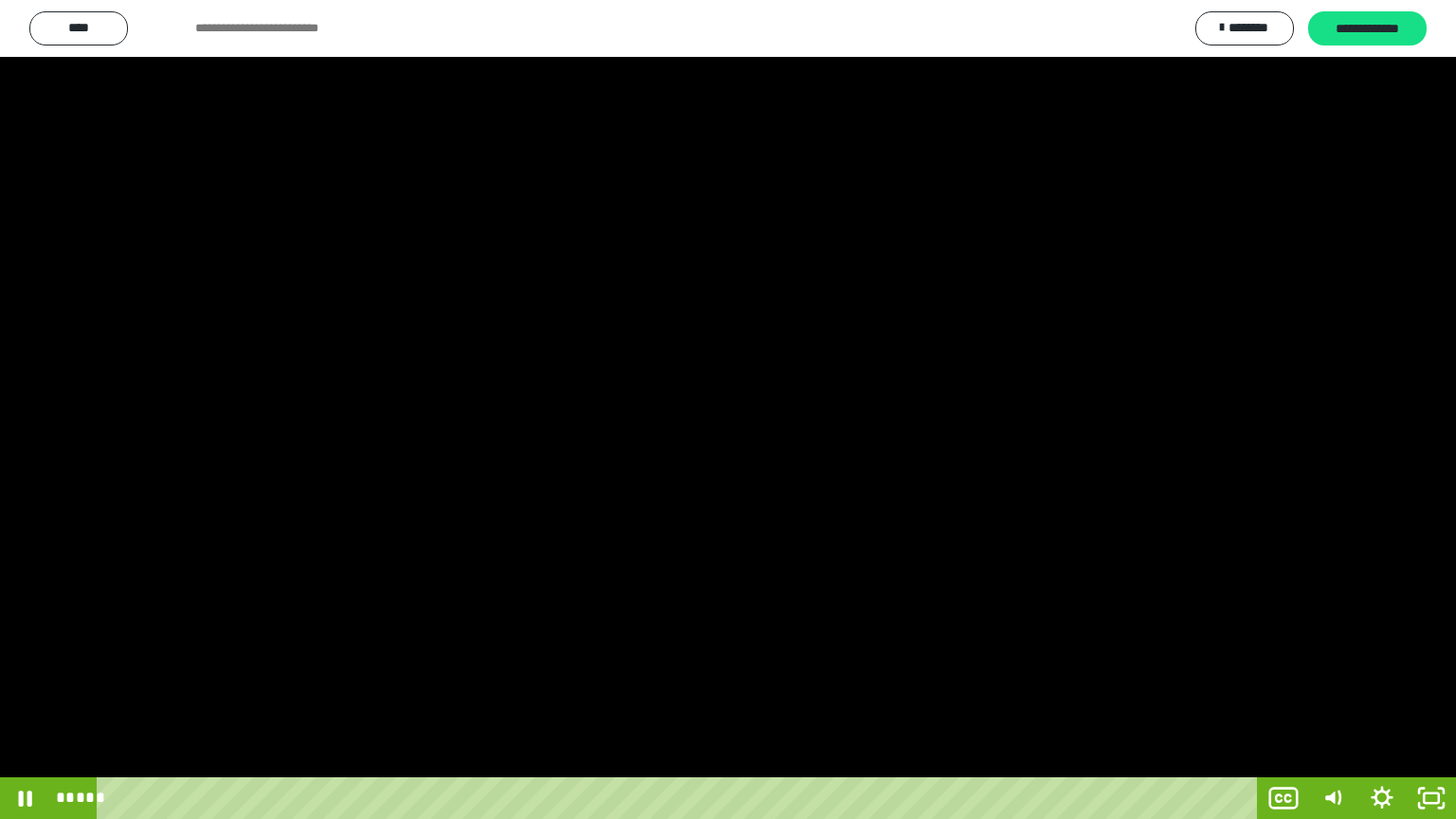 click at bounding box center [728, 410] 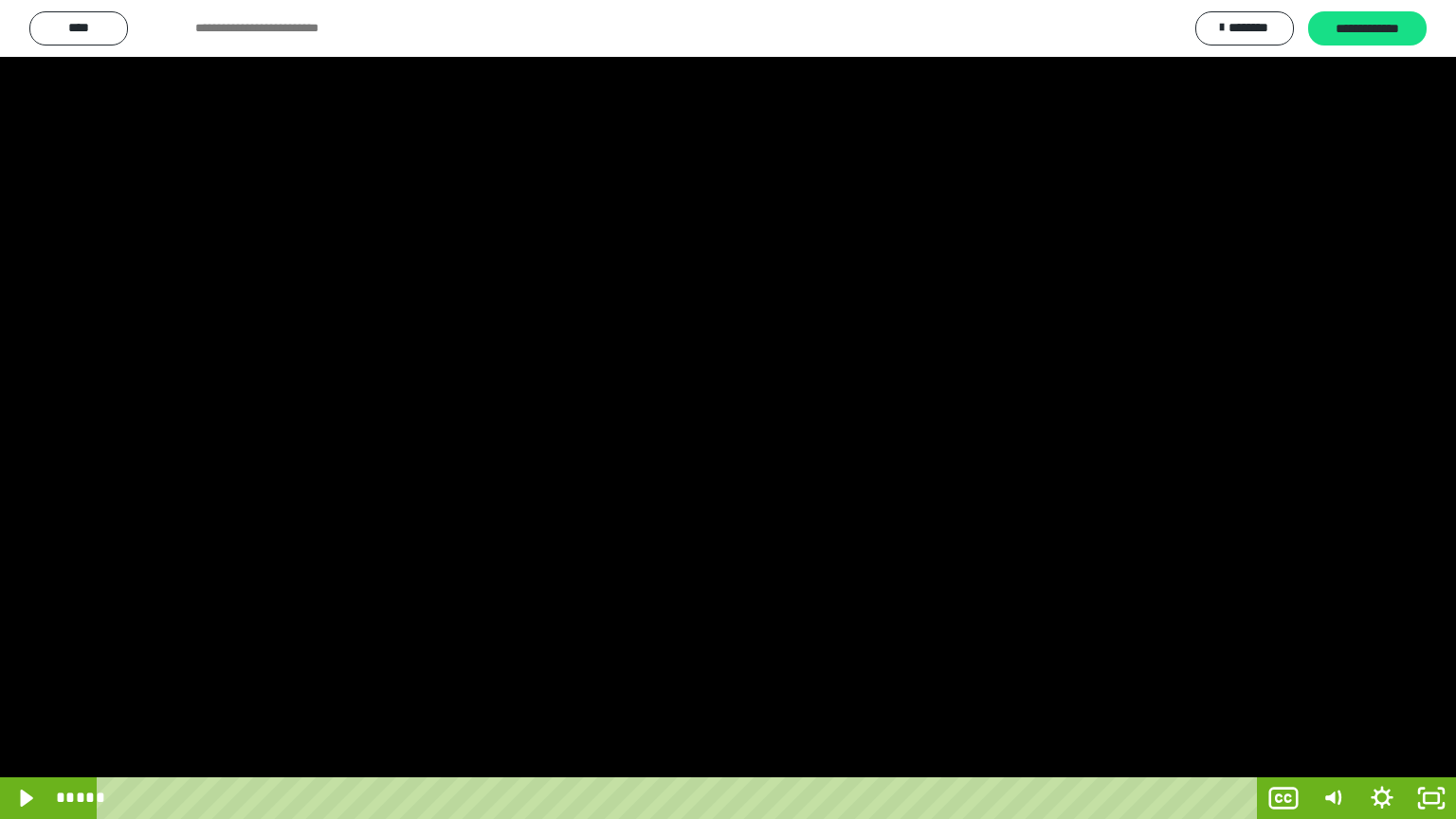 click at bounding box center (728, 410) 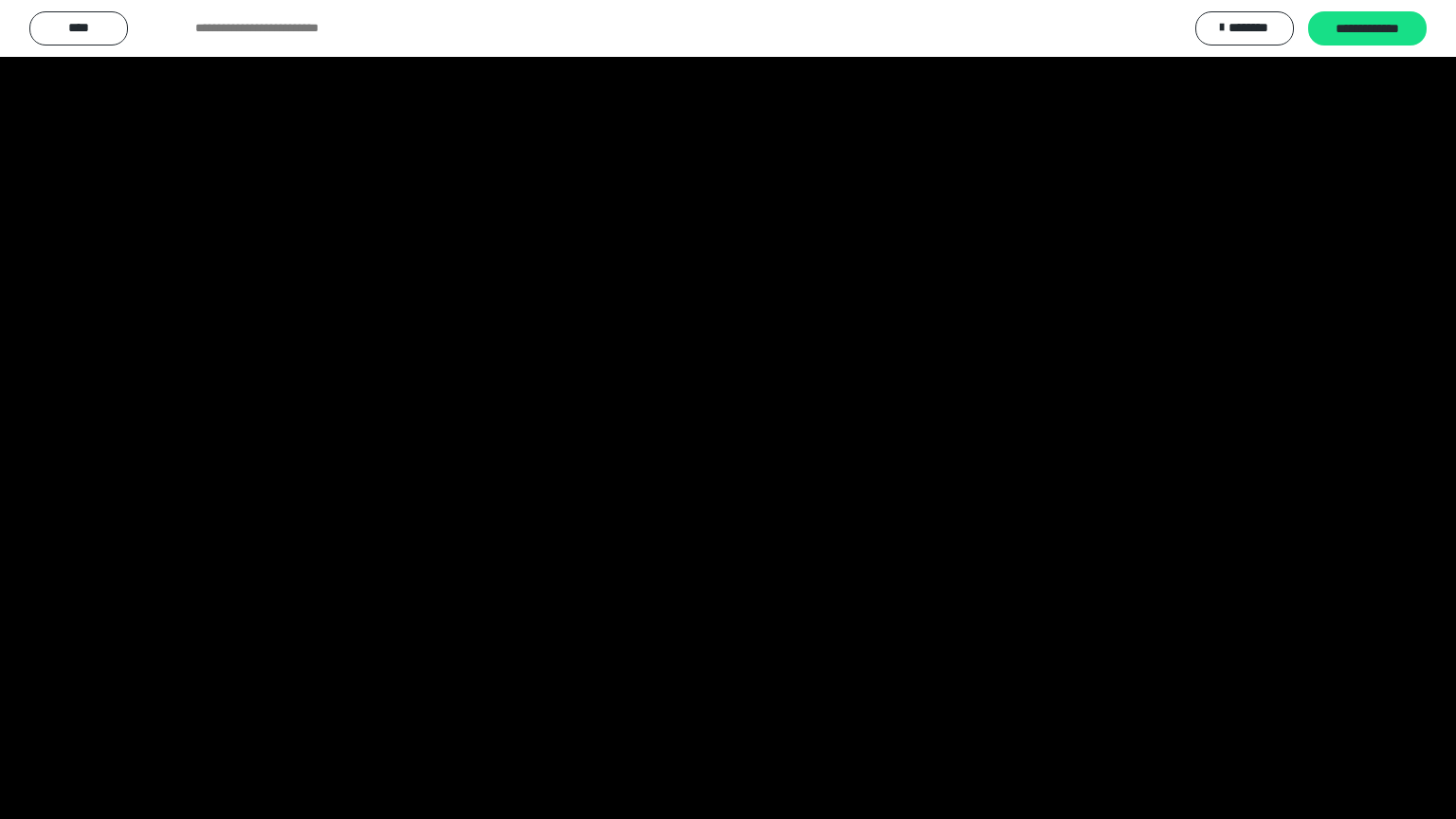 click at bounding box center (728, 410) 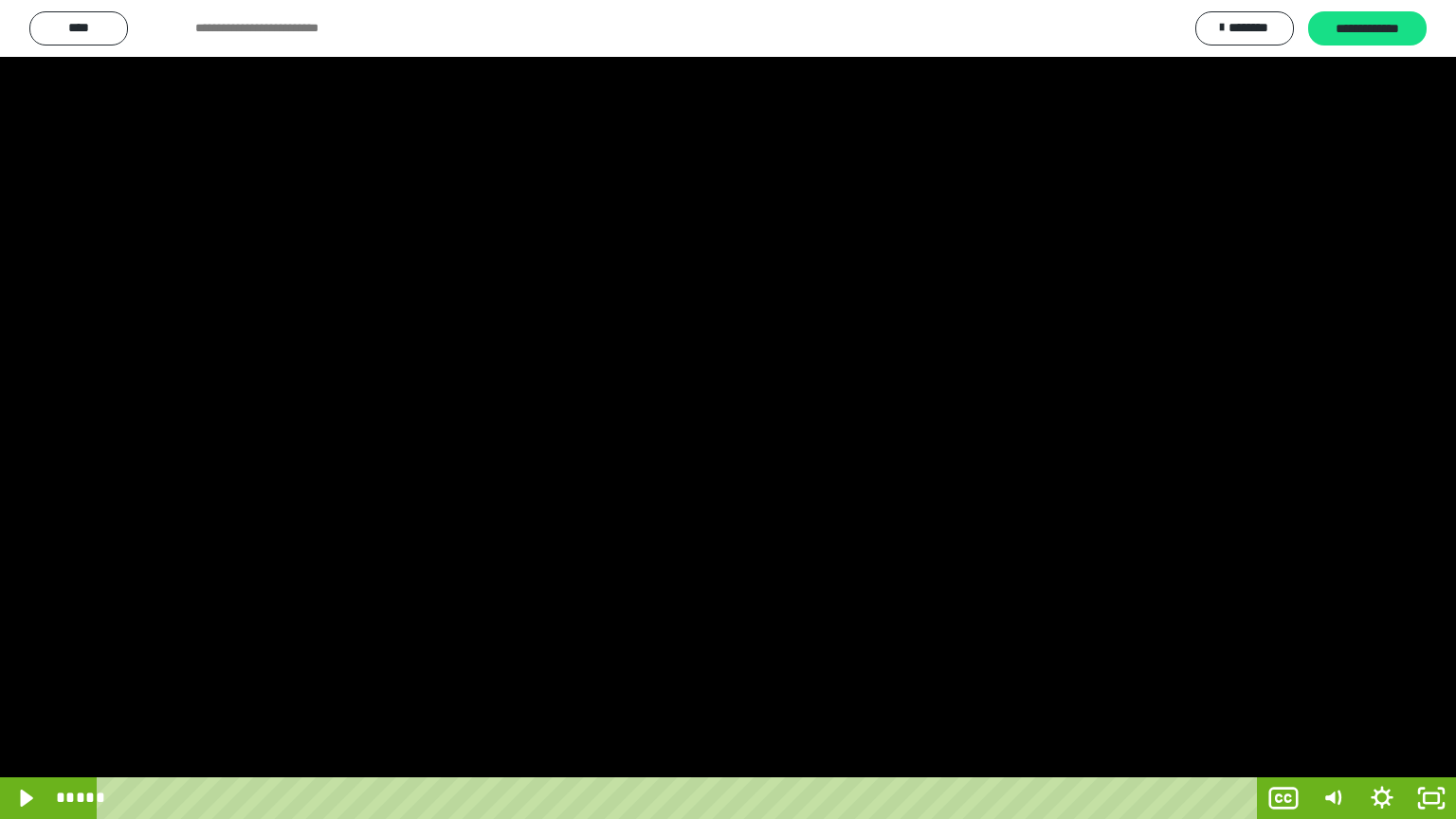 click at bounding box center [728, 410] 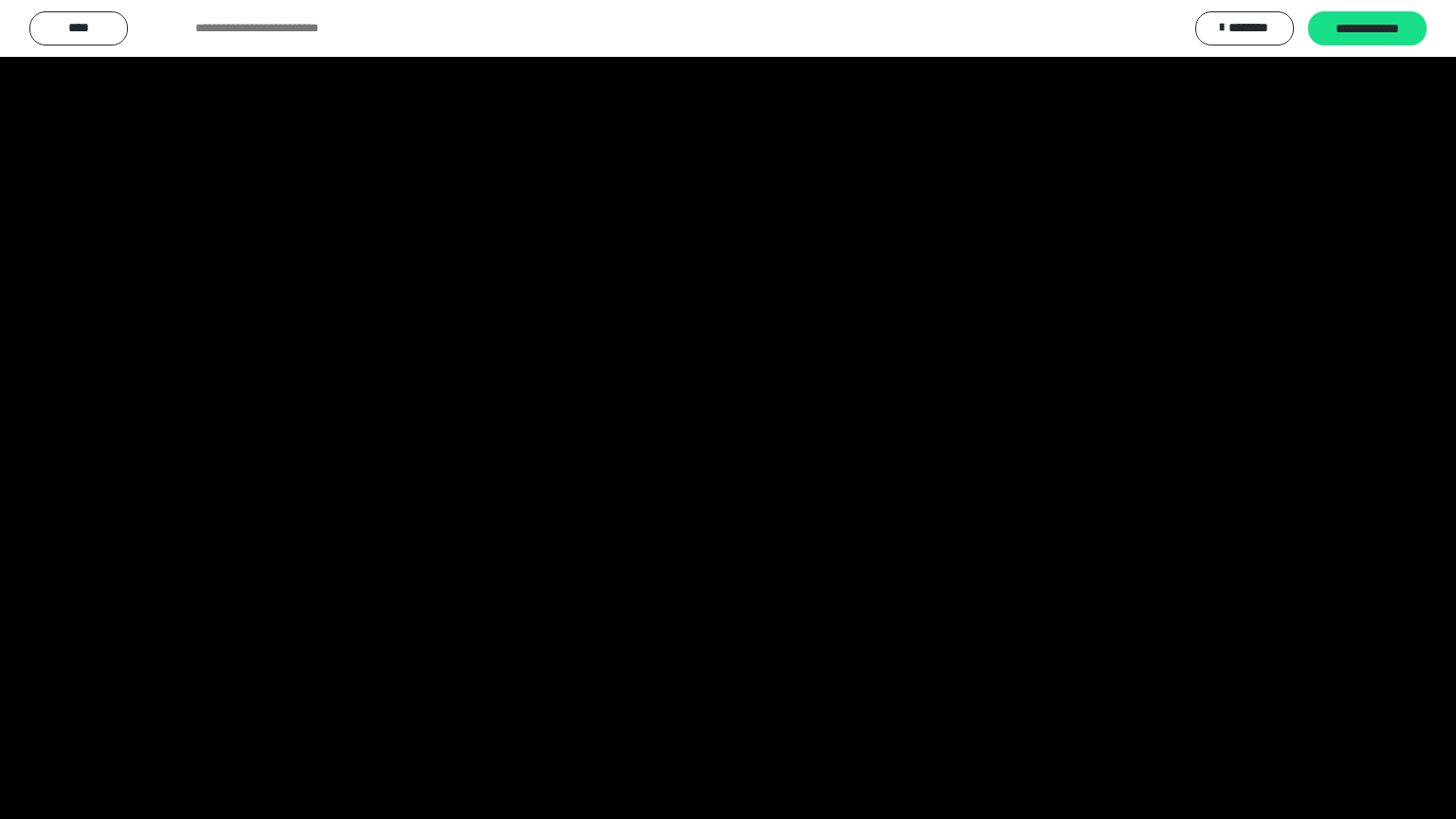 click at bounding box center (728, 410) 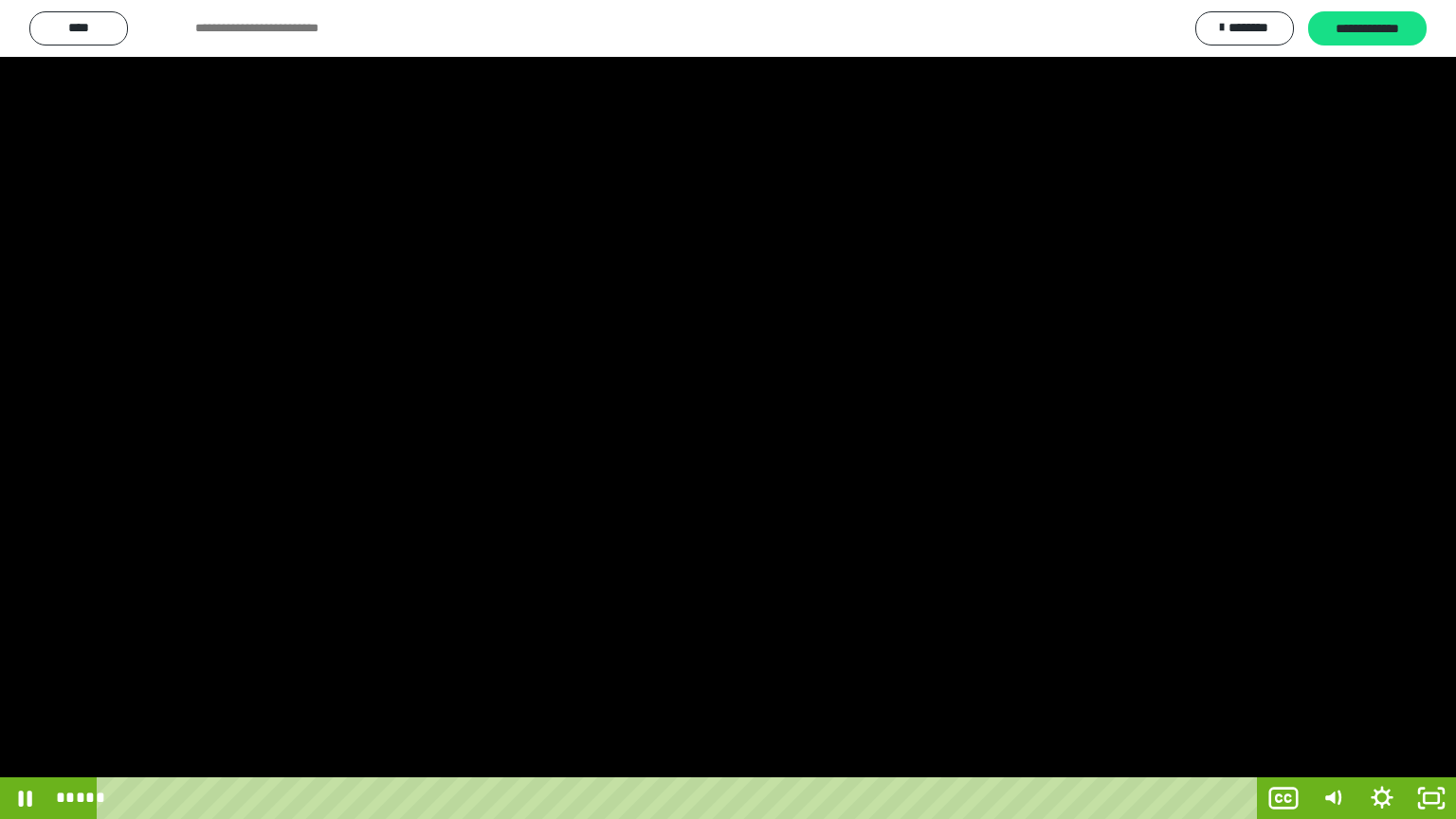 click at bounding box center (728, 410) 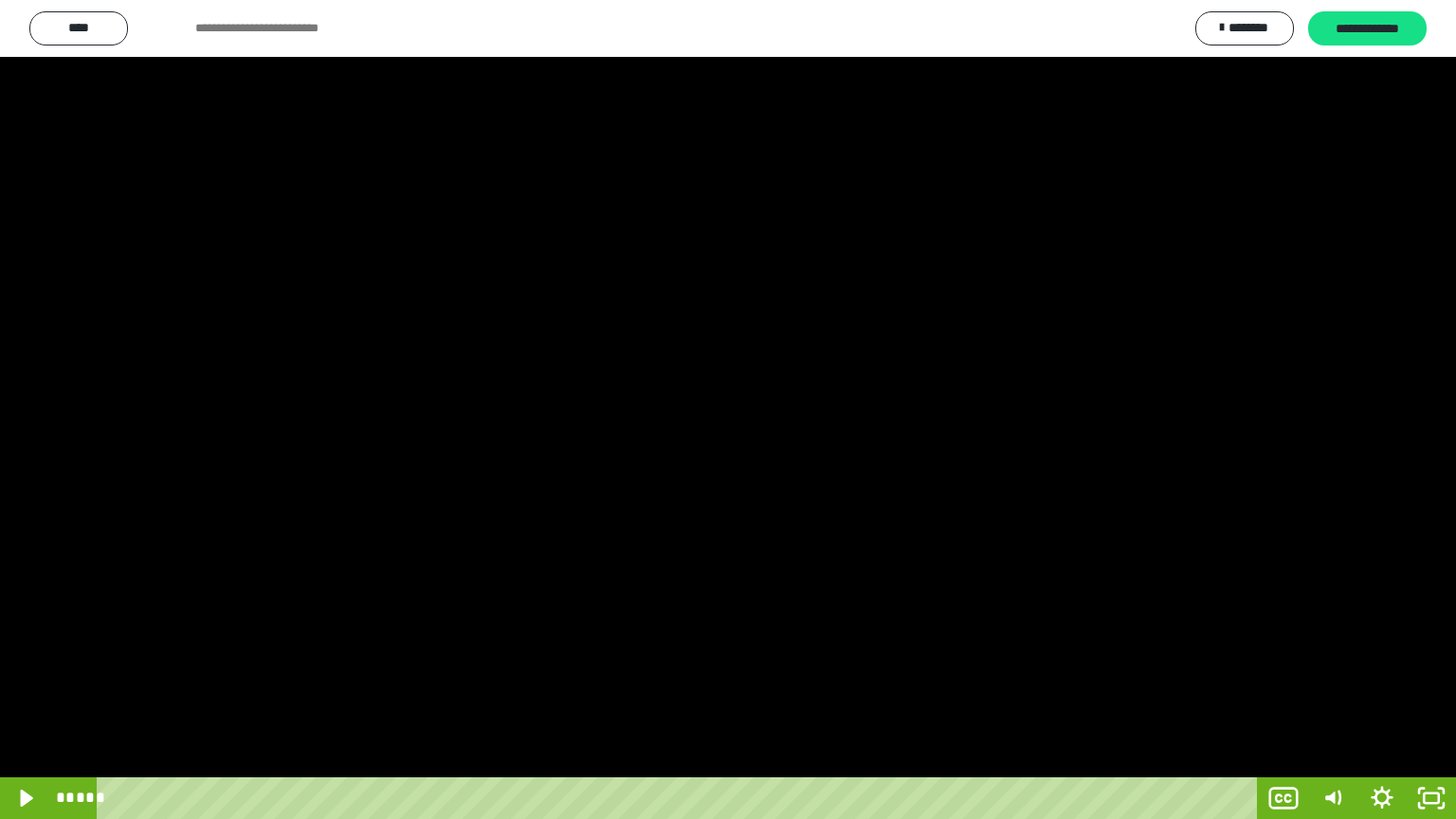 click at bounding box center [728, 410] 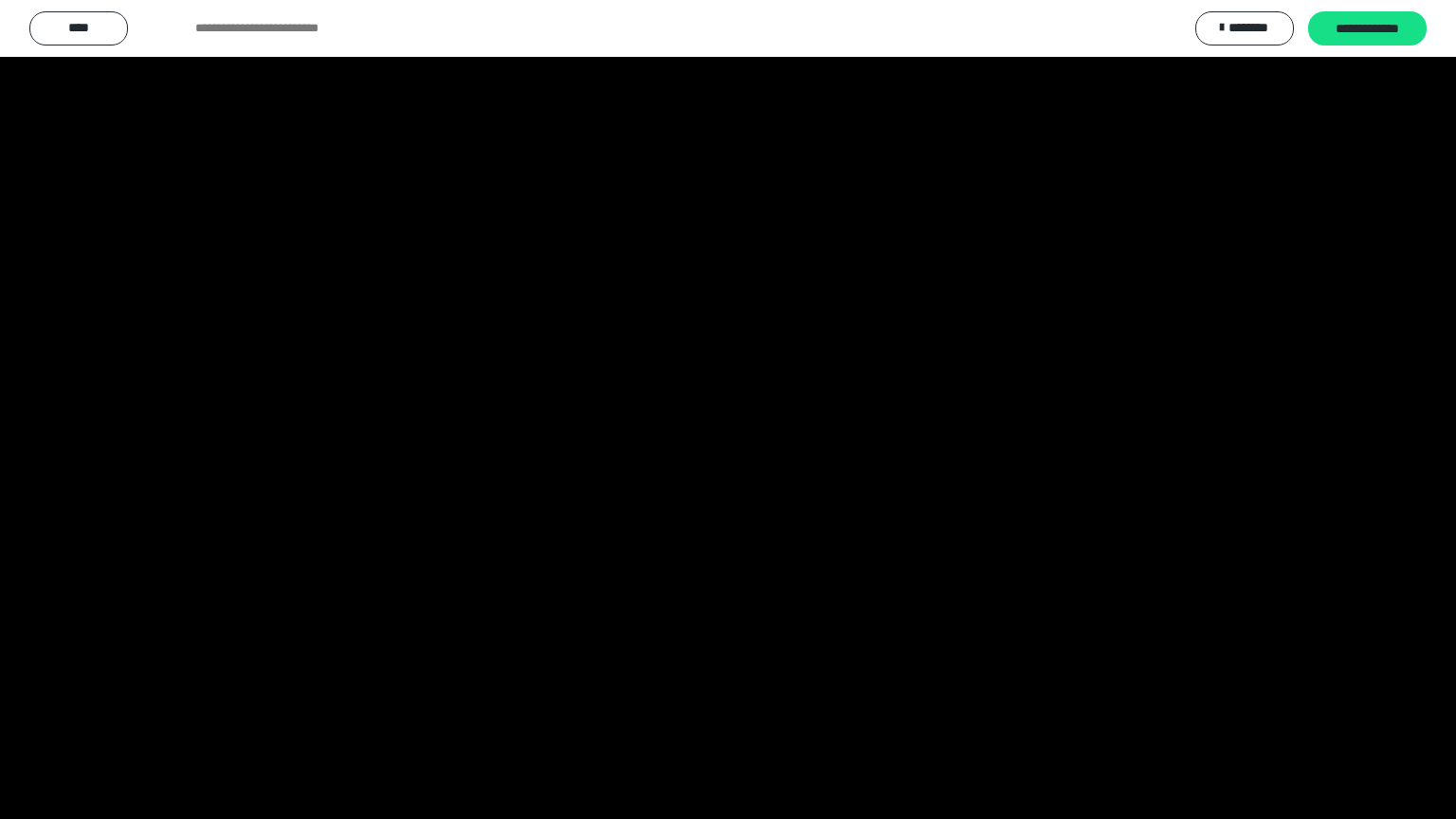 click at bounding box center [728, 410] 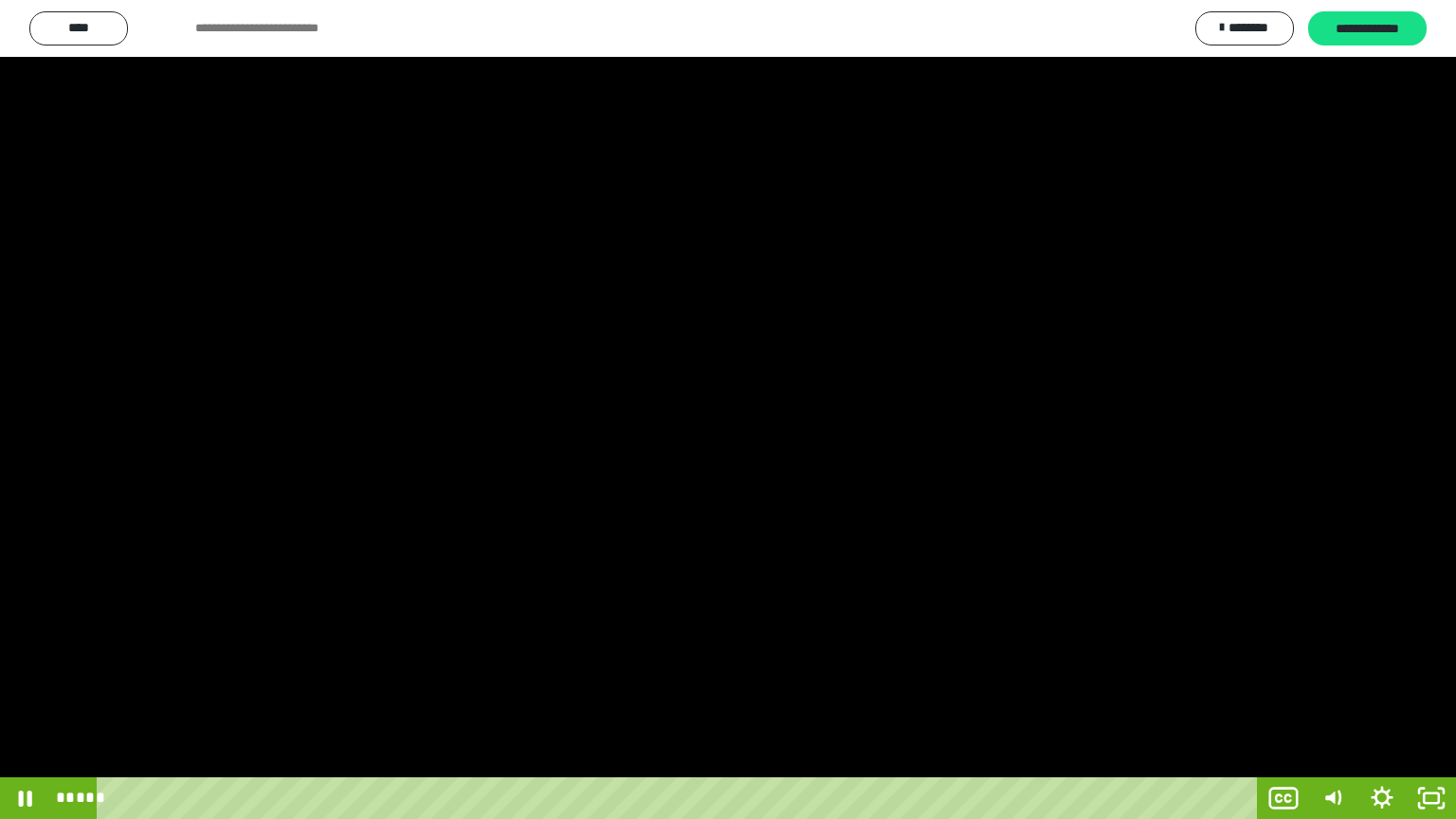 click at bounding box center [728, 410] 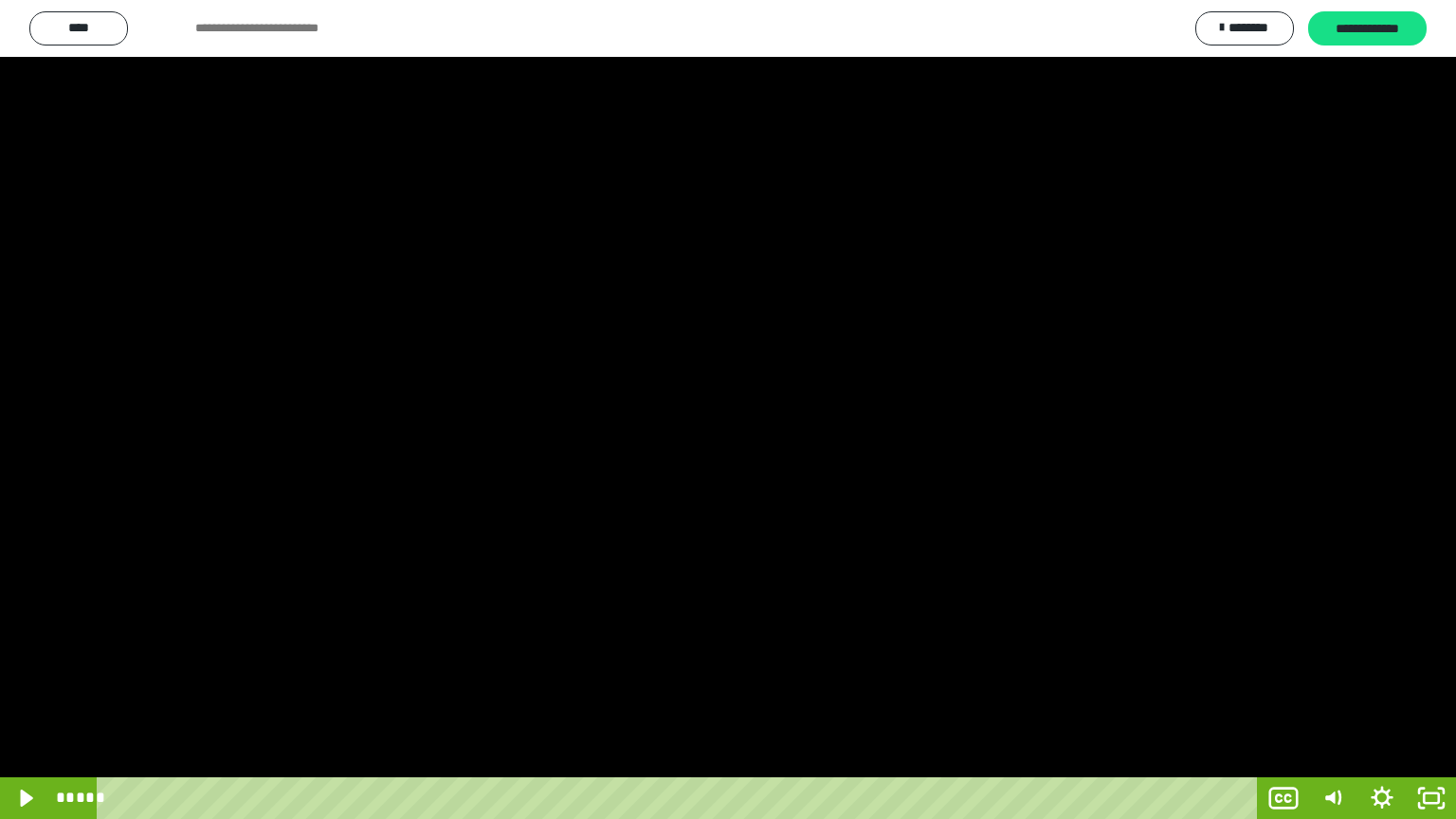 click at bounding box center (728, 410) 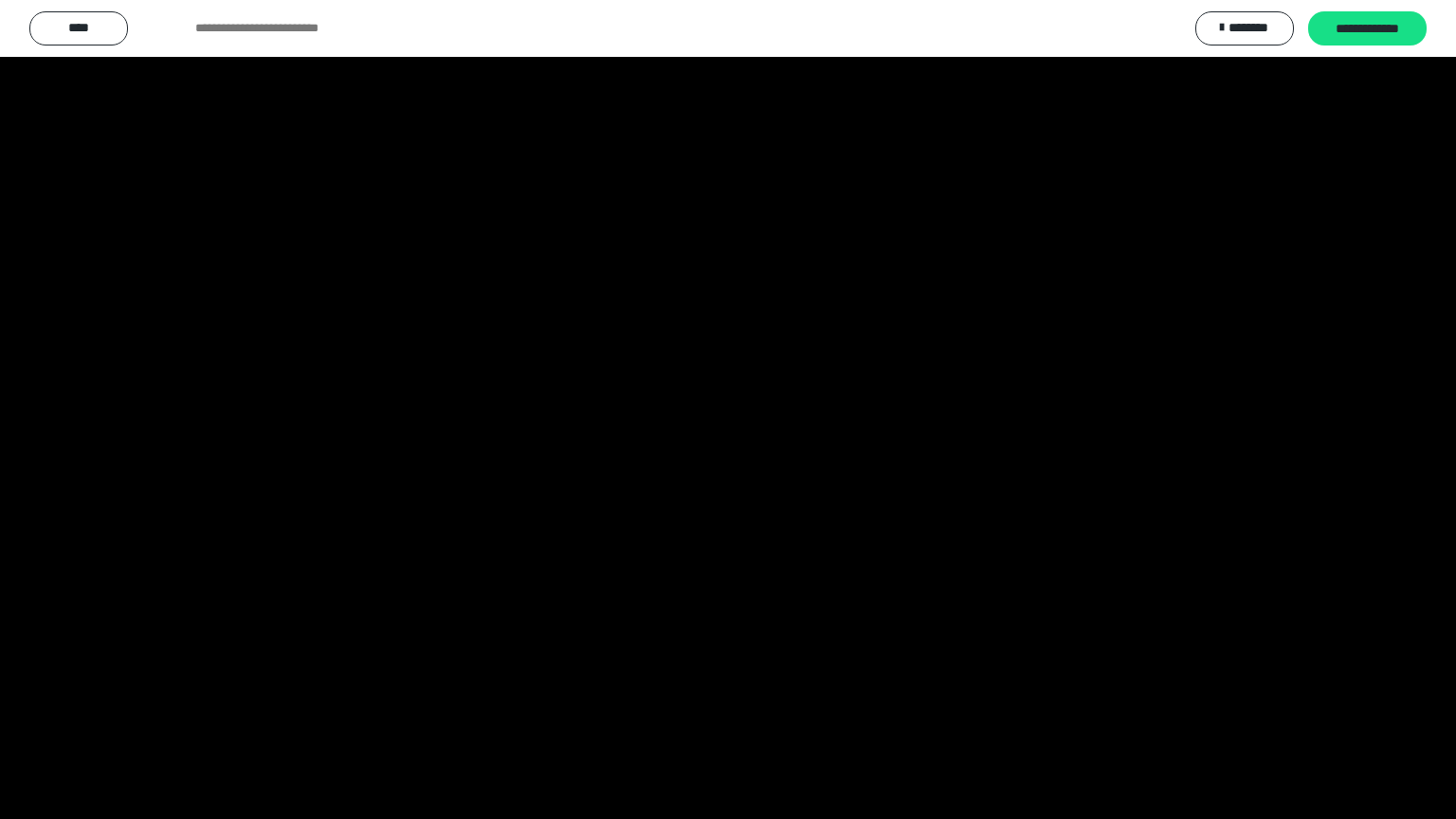 click at bounding box center [728, 410] 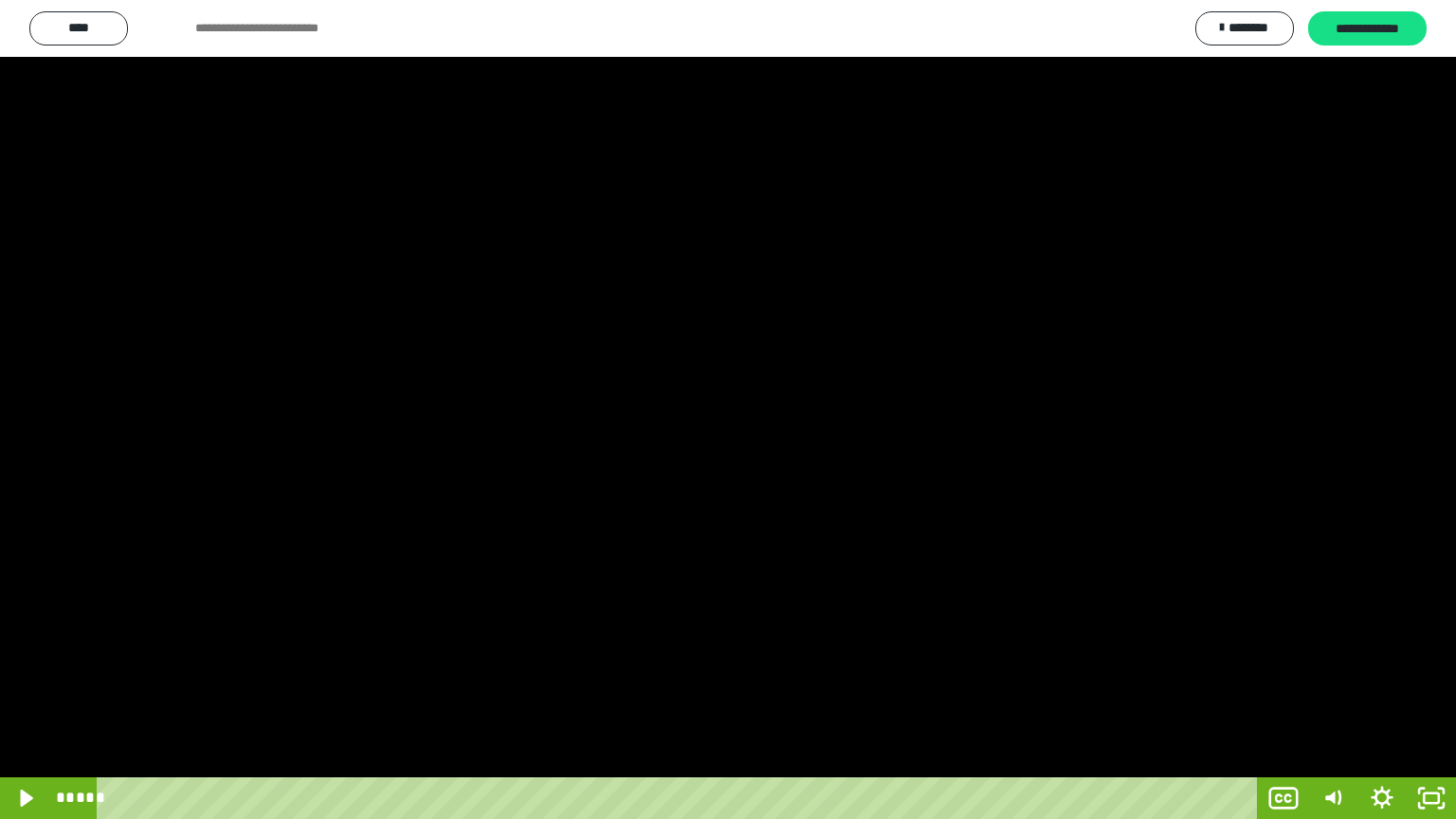 click at bounding box center [0, 0] 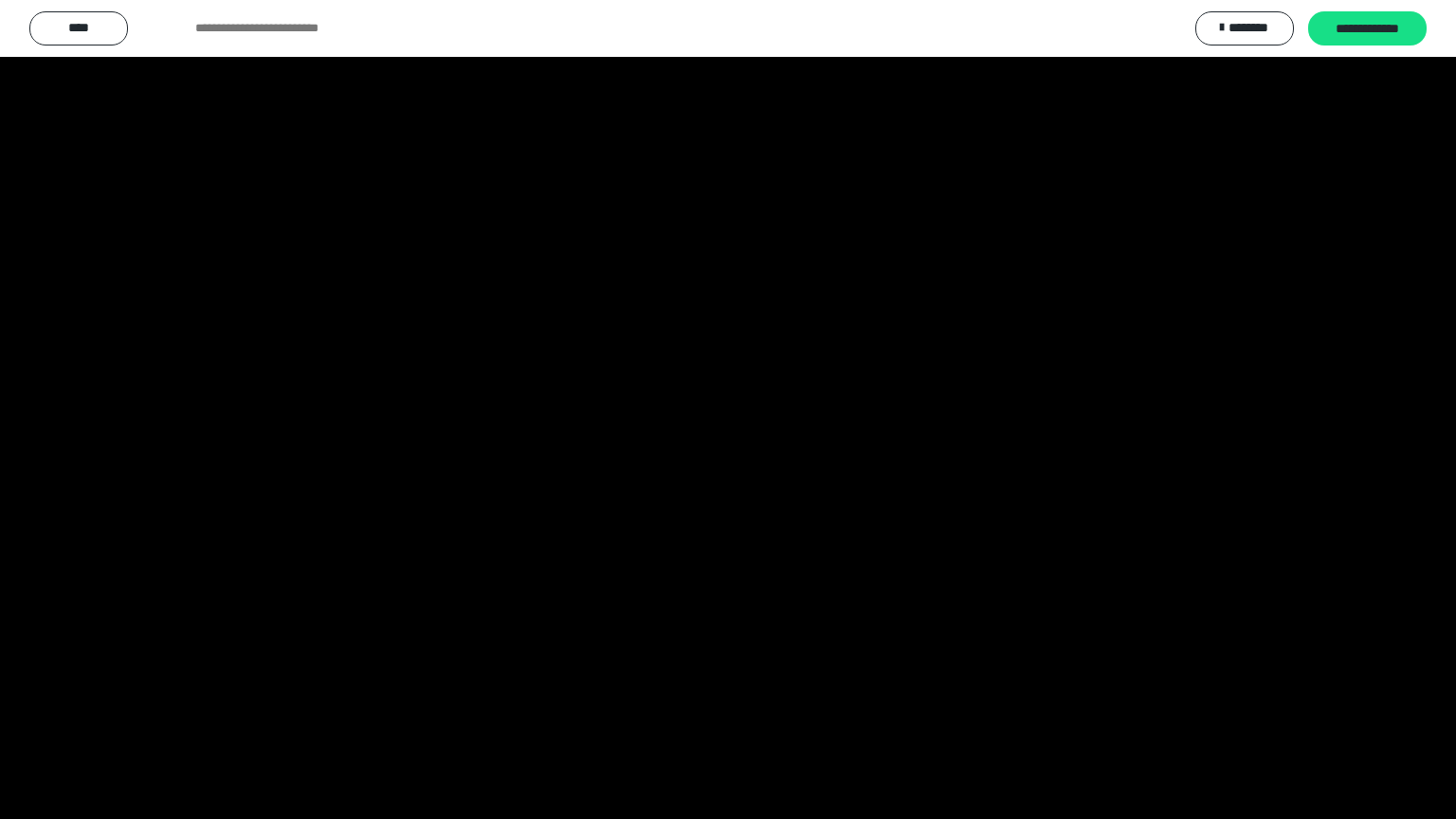 click at bounding box center (728, 410) 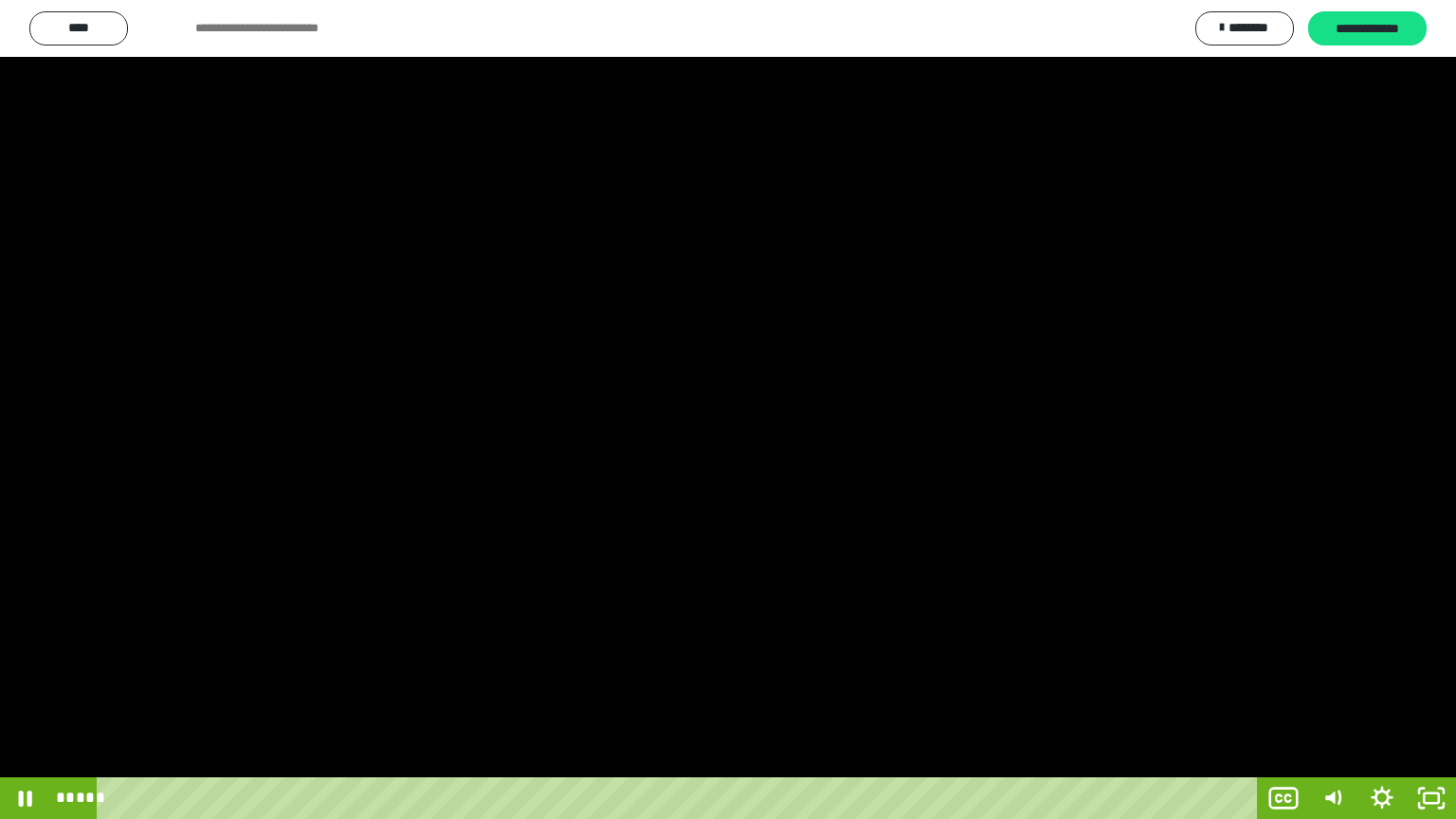 click at bounding box center (728, 410) 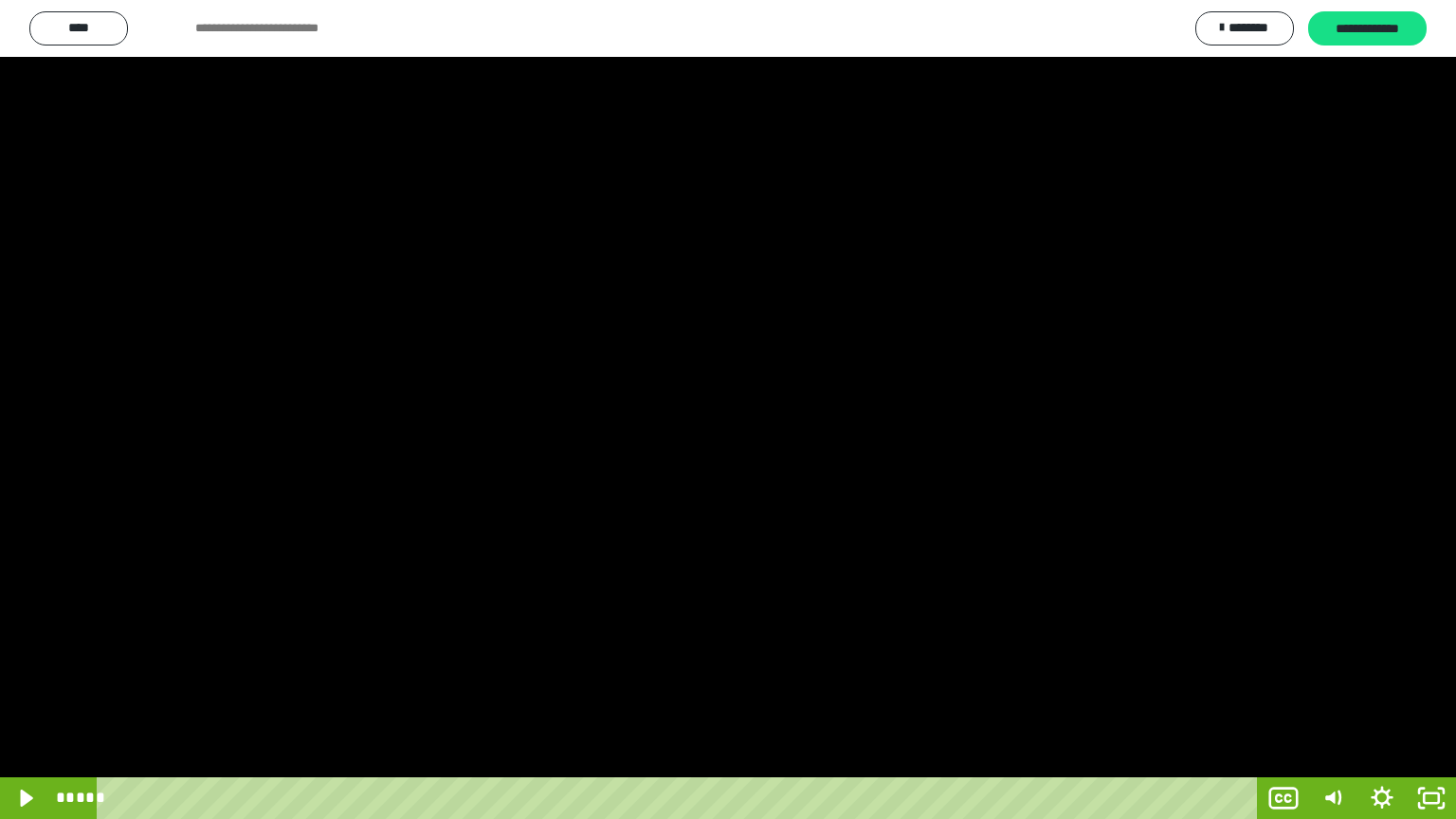 click at bounding box center (728, 410) 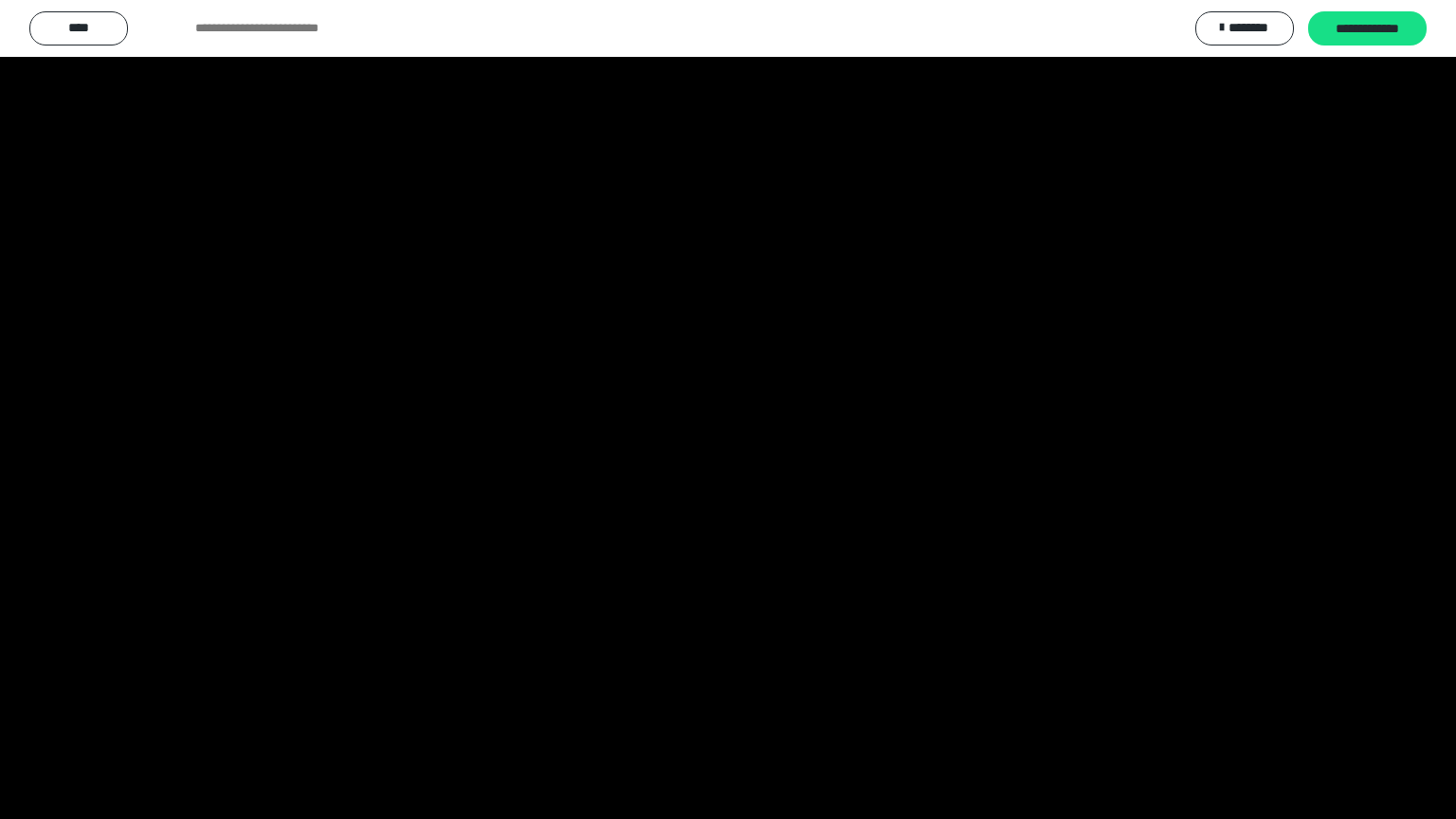 click at bounding box center [728, 410] 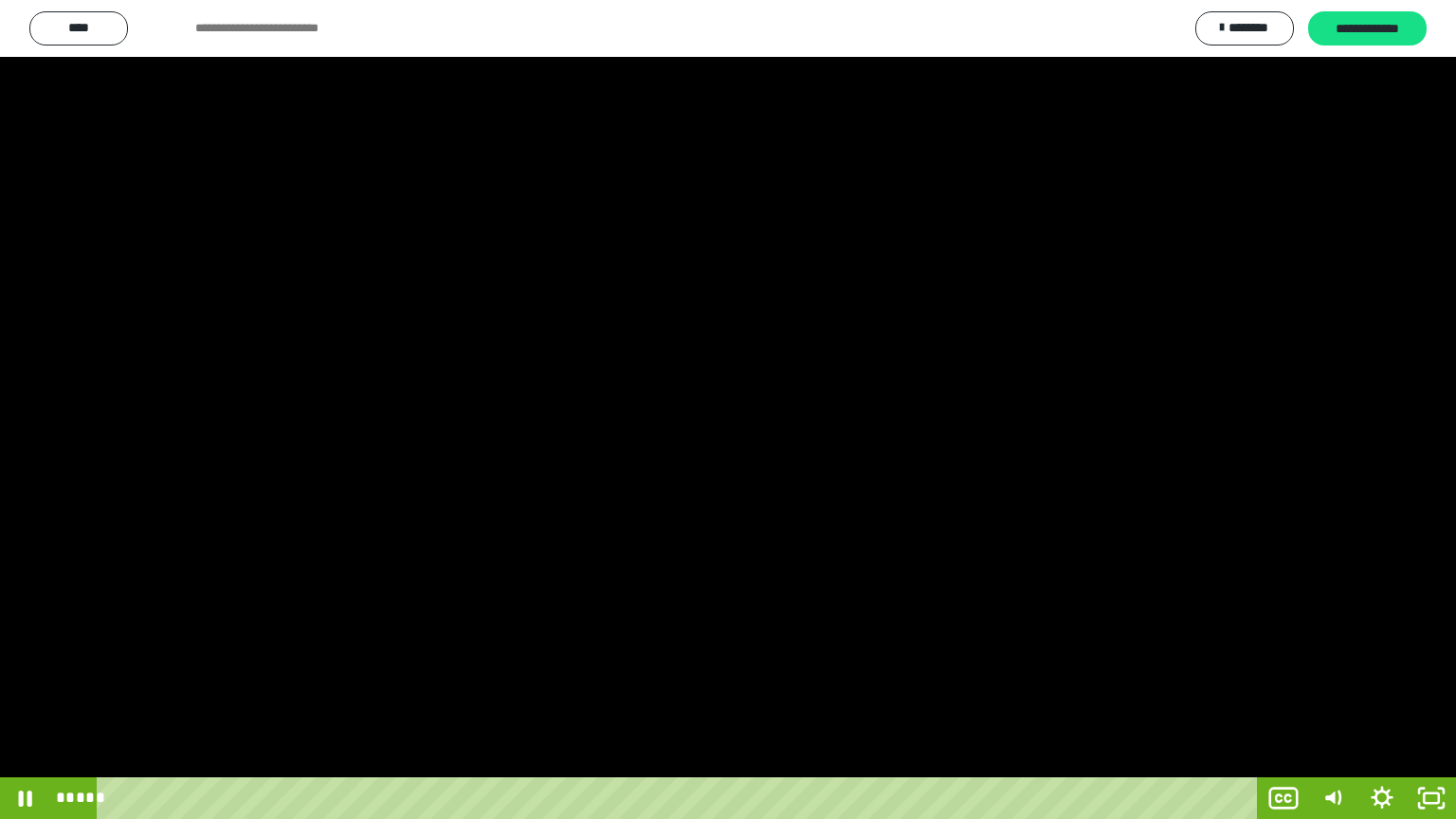 click at bounding box center (728, 410) 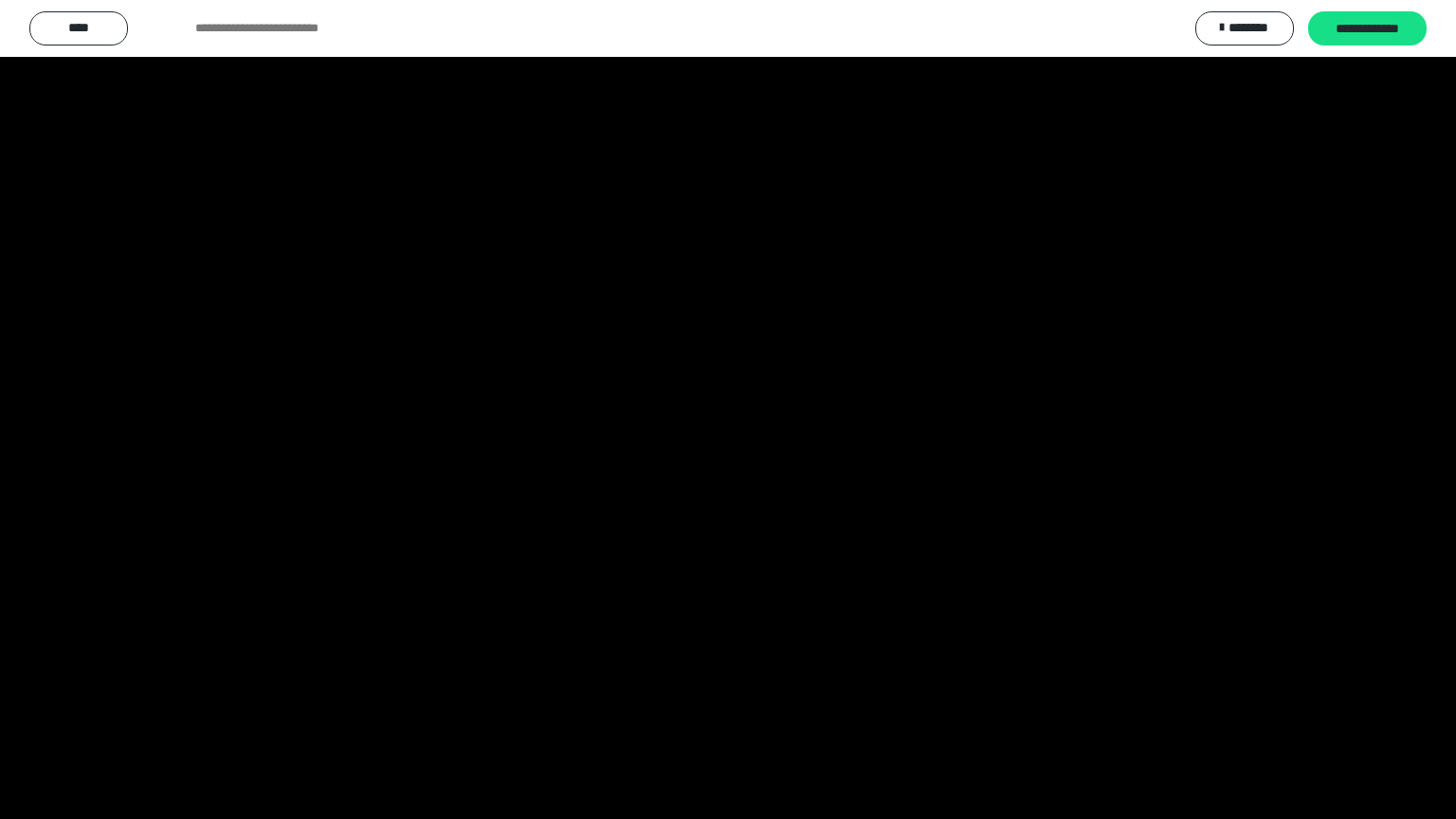 click at bounding box center [728, 410] 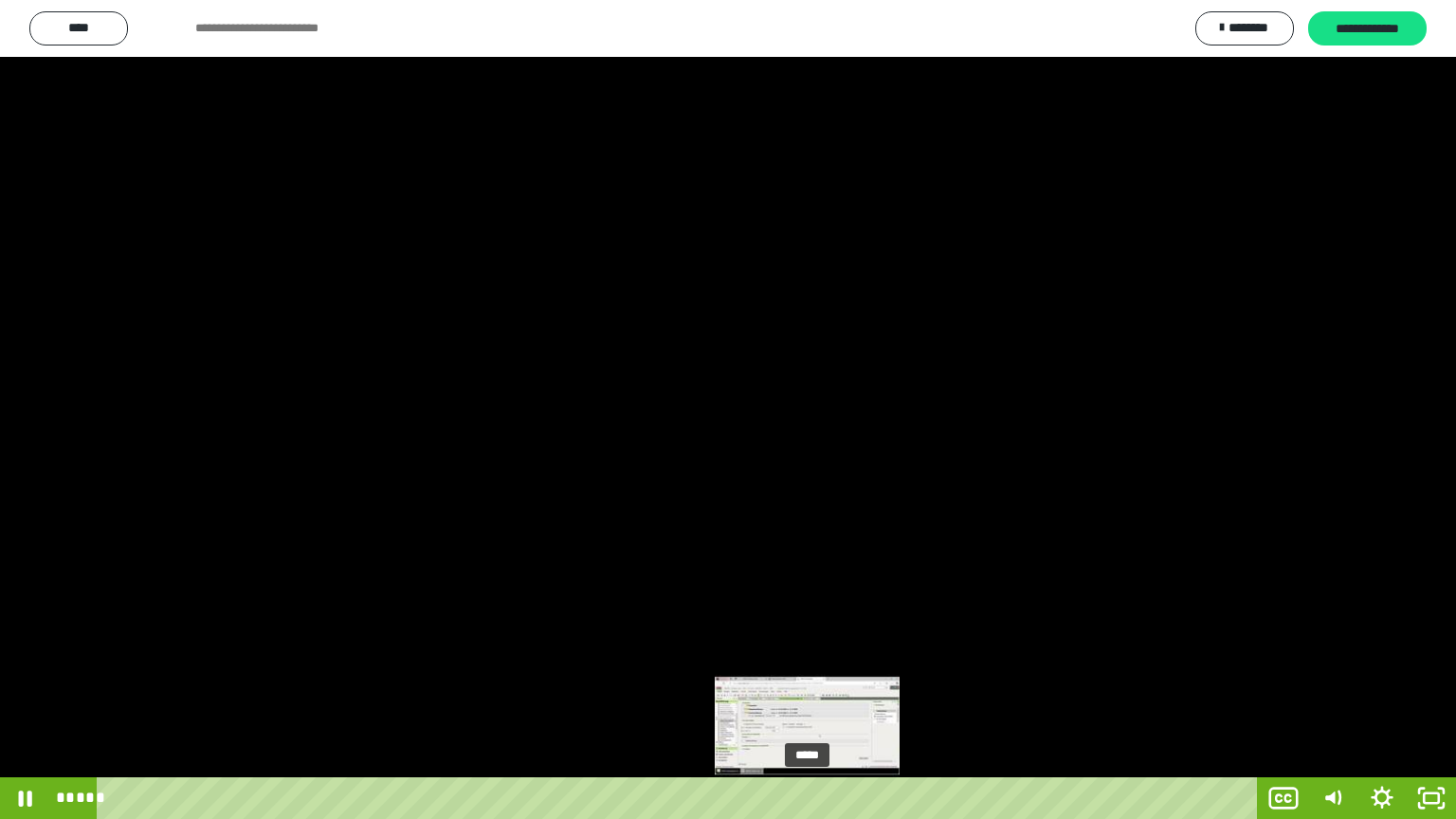 click at bounding box center [810, 798] 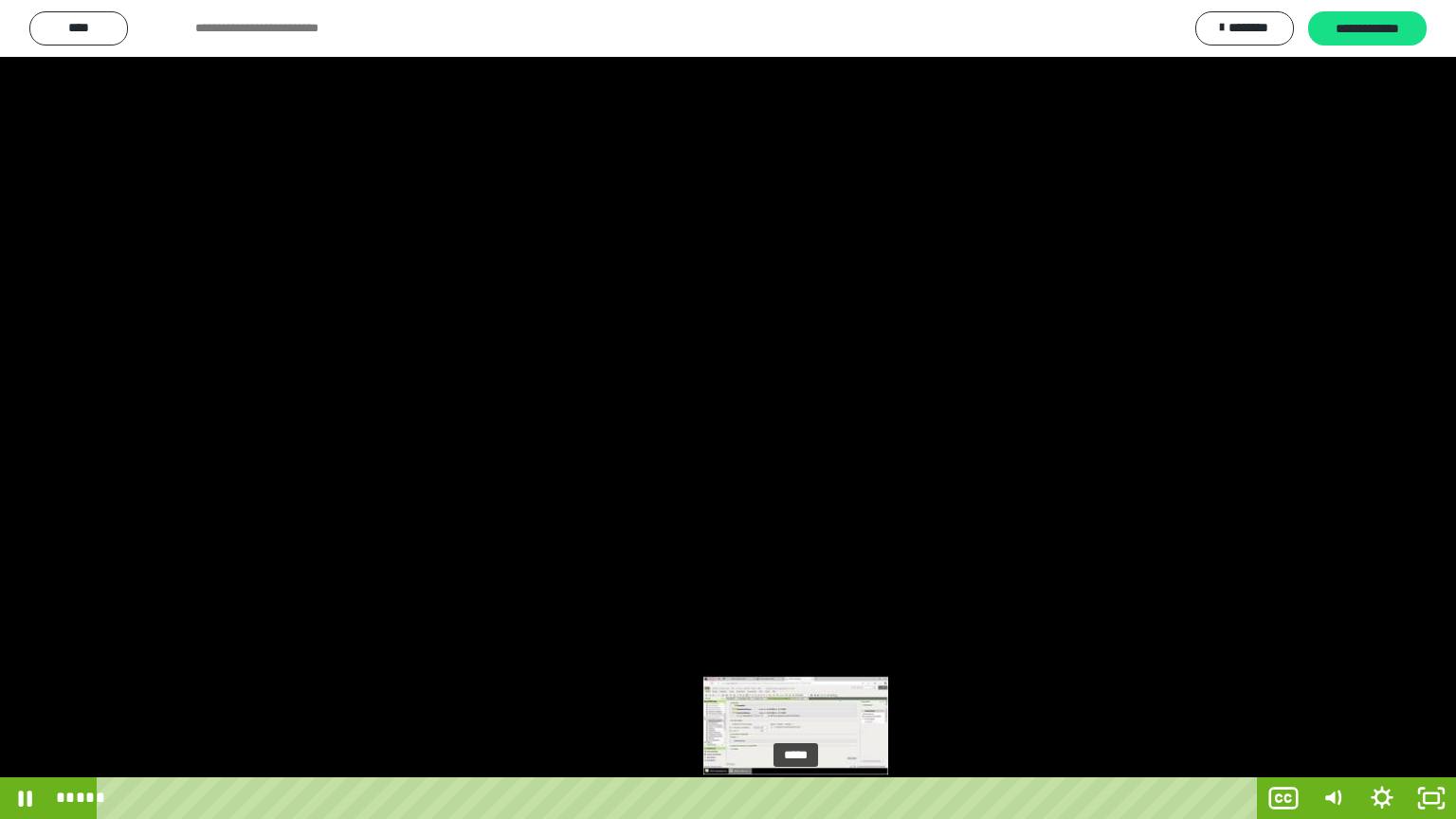 click on "*****" at bounding box center [681, 798] 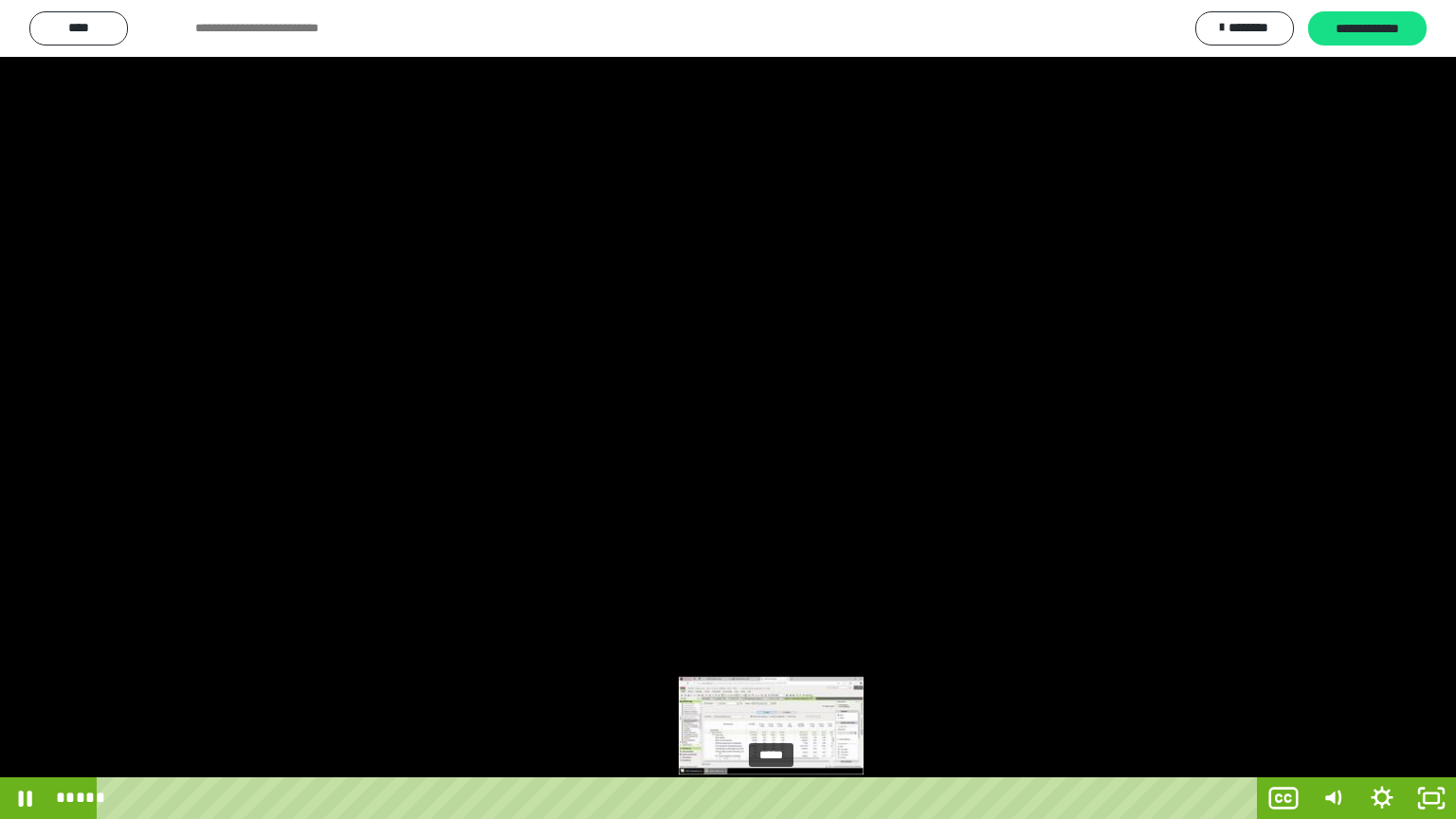 click on "*****" at bounding box center (681, 798) 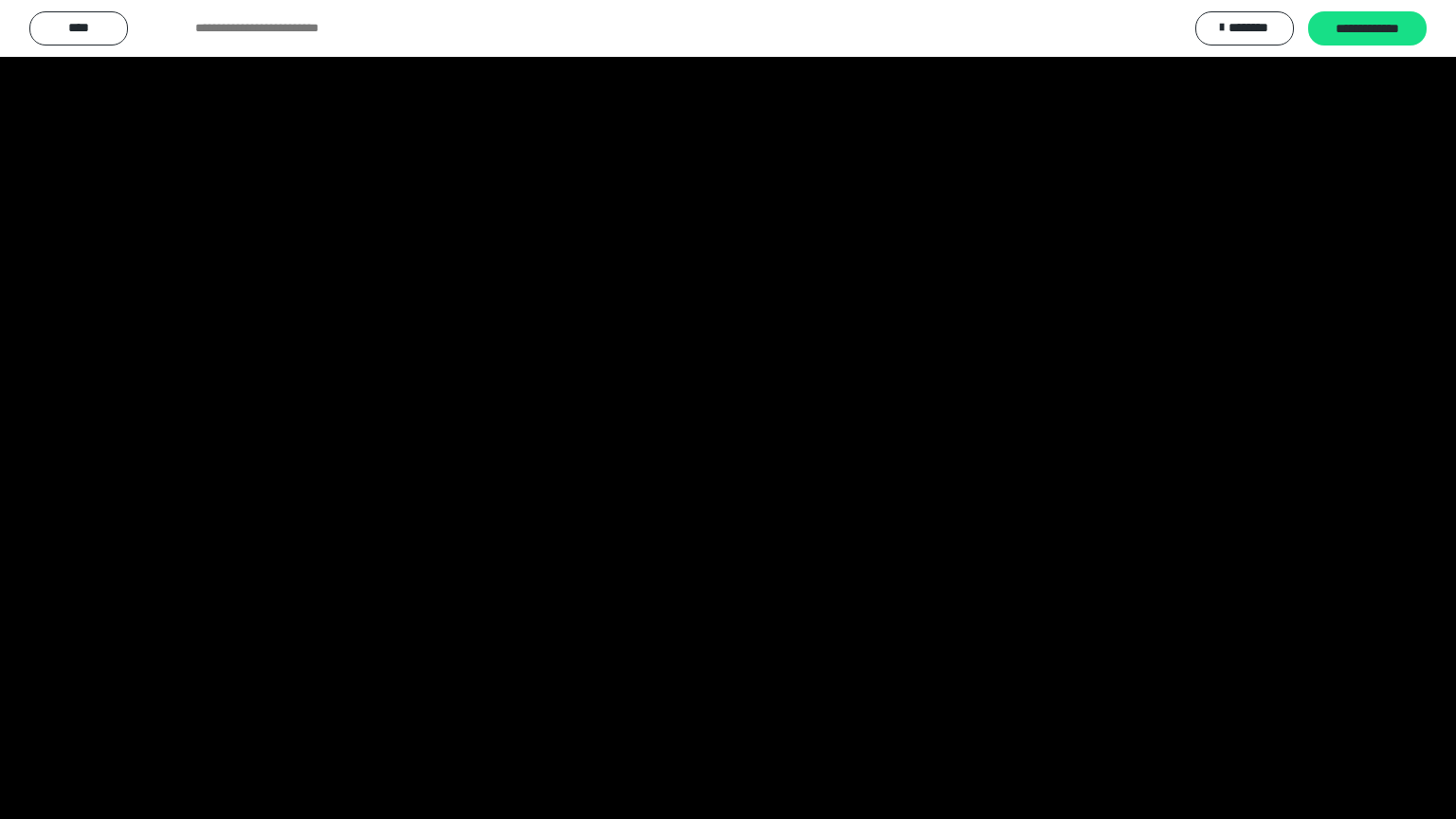 click at bounding box center (728, 410) 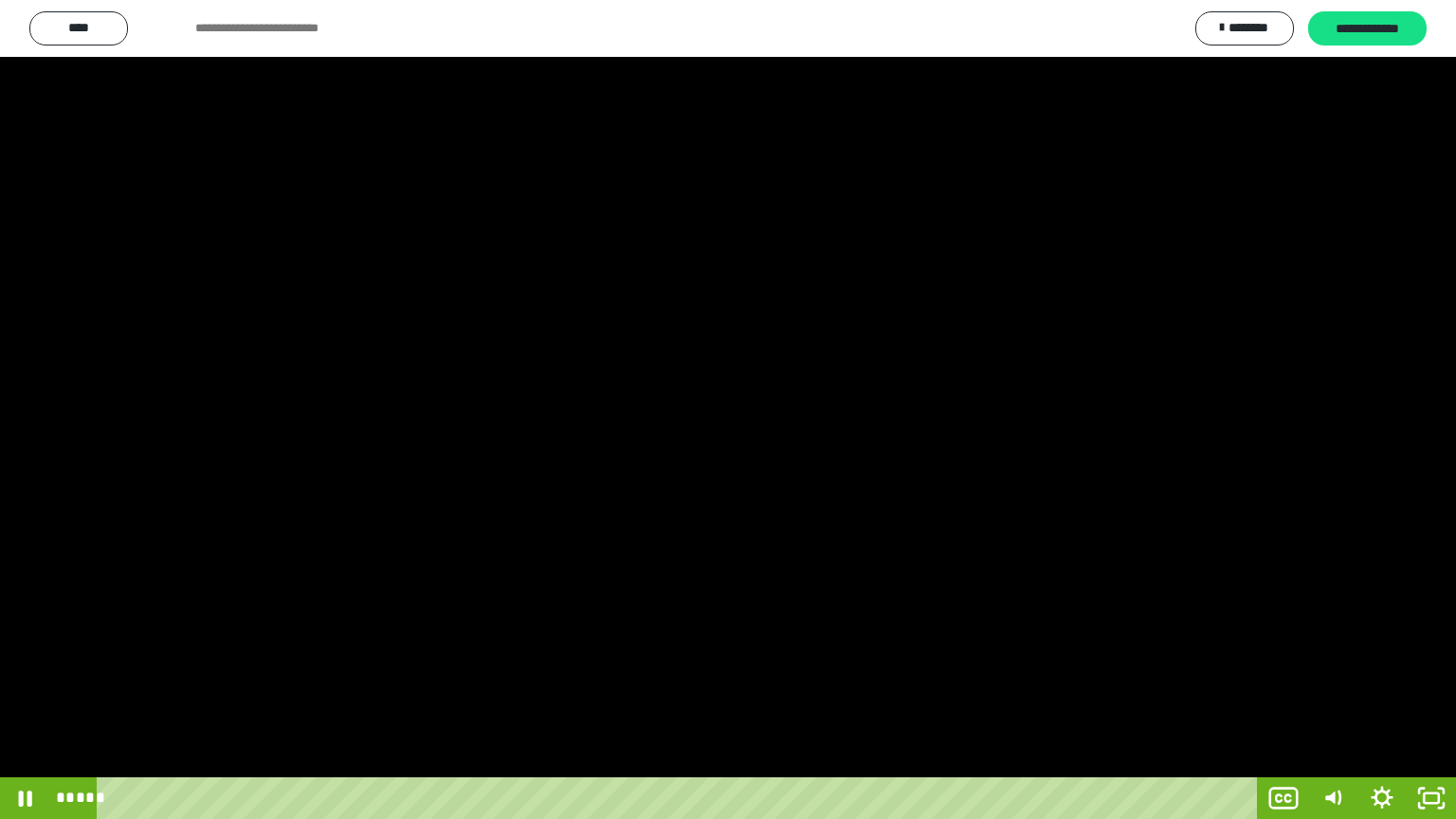click at bounding box center [728, 410] 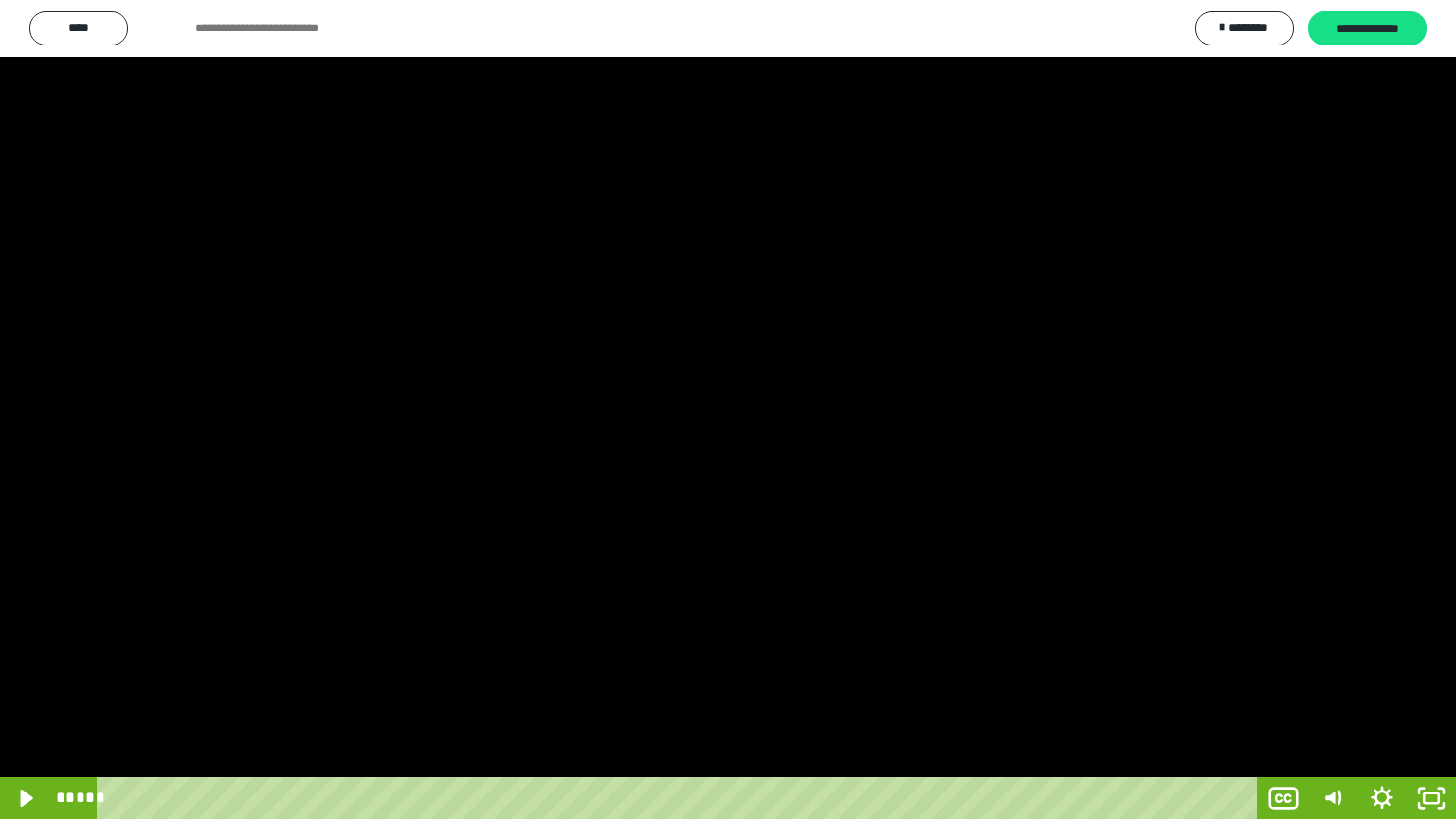 click at bounding box center (728, 410) 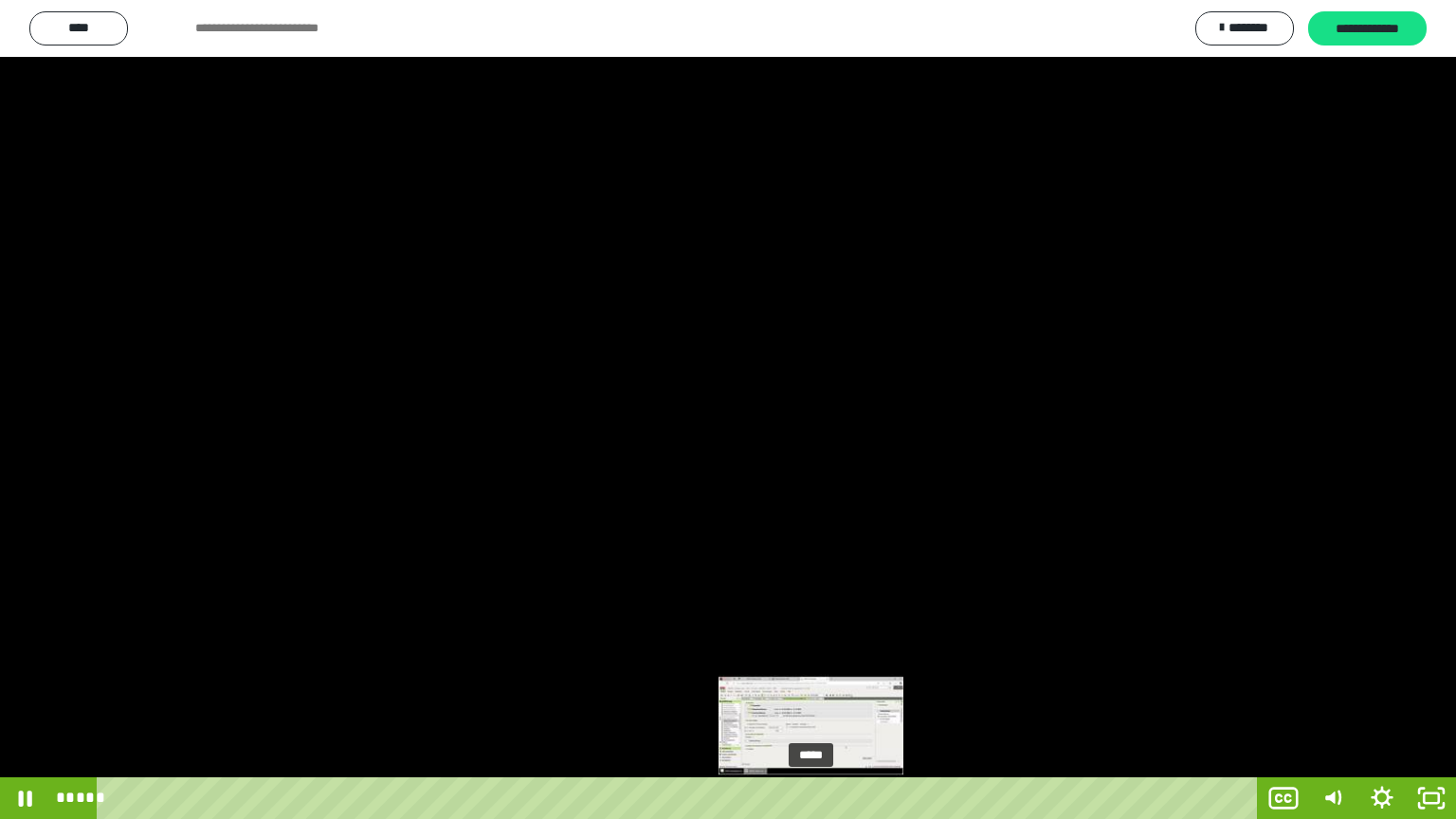 click on "*****" at bounding box center (681, 798) 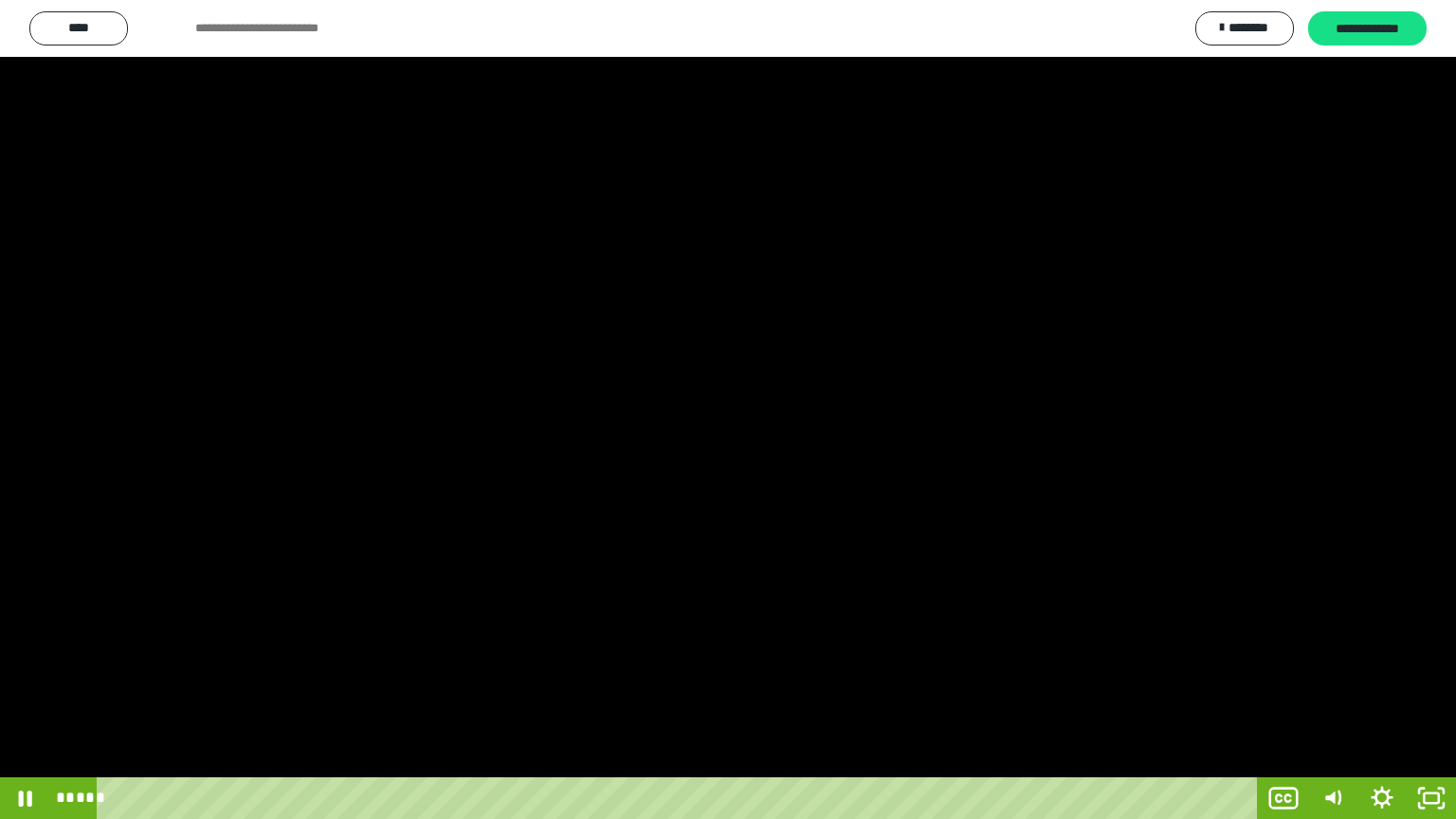 click at bounding box center [728, 410] 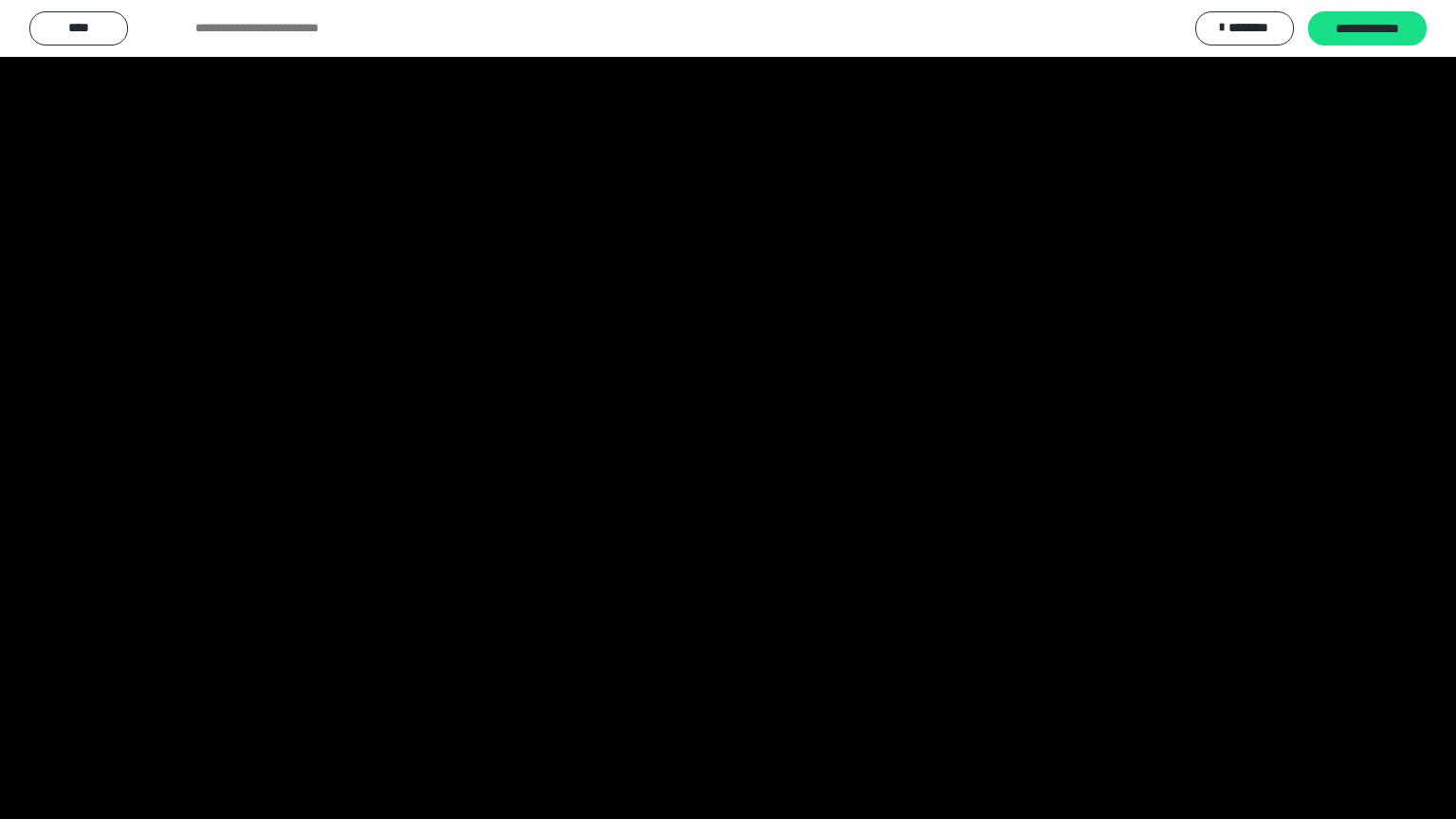 click at bounding box center [728, 410] 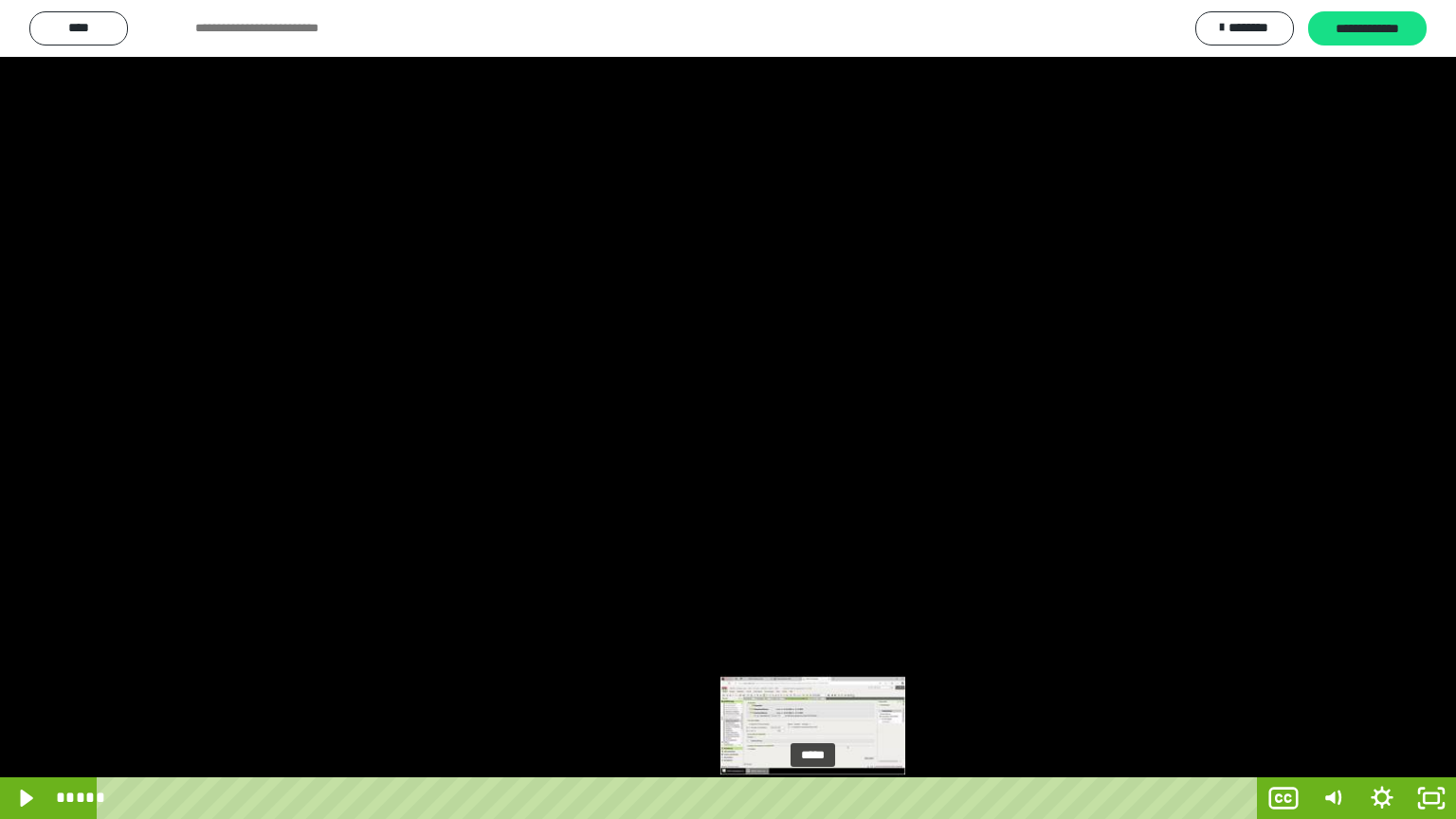 click on "*****" at bounding box center (681, 798) 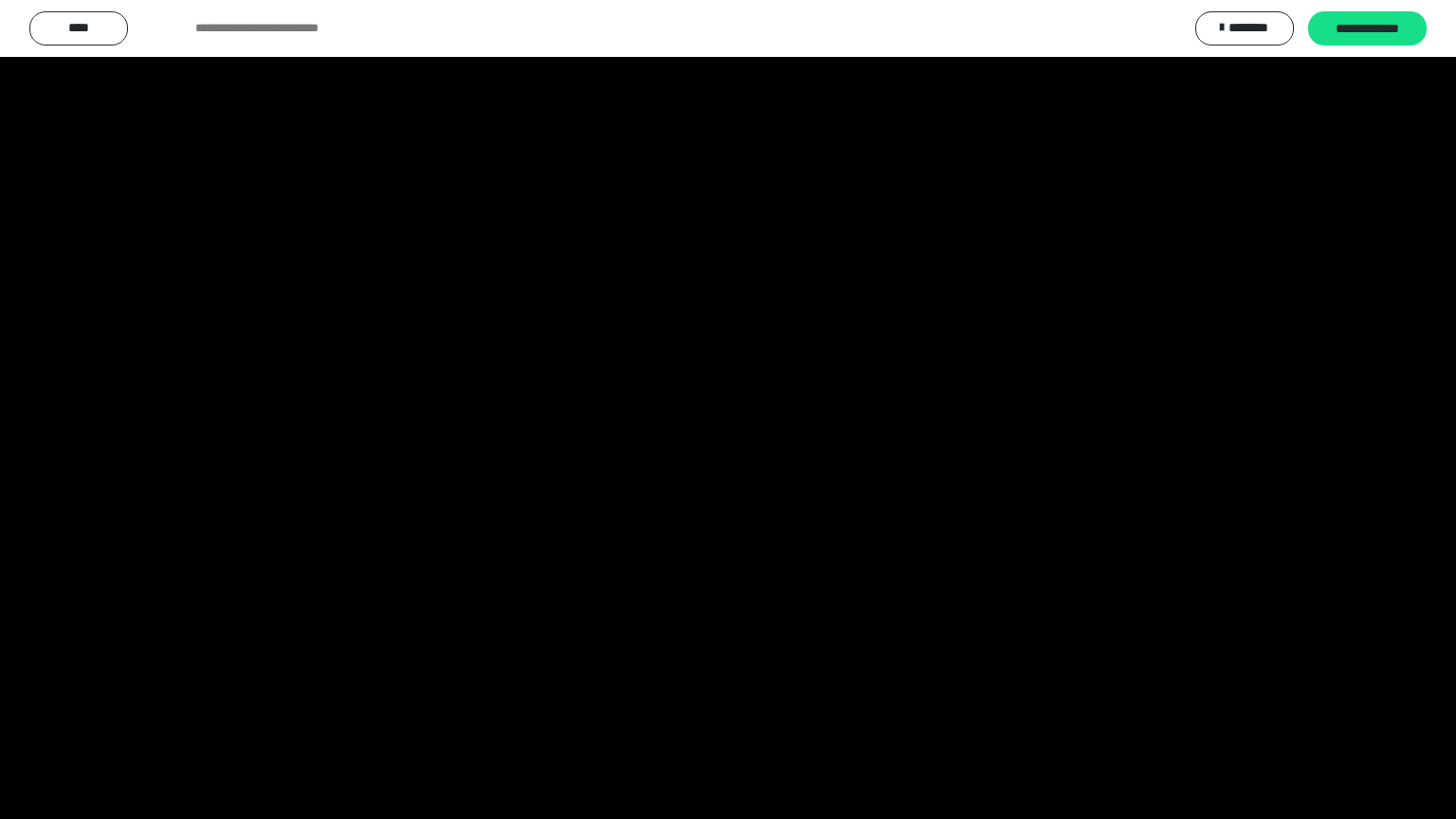 click at bounding box center [728, 410] 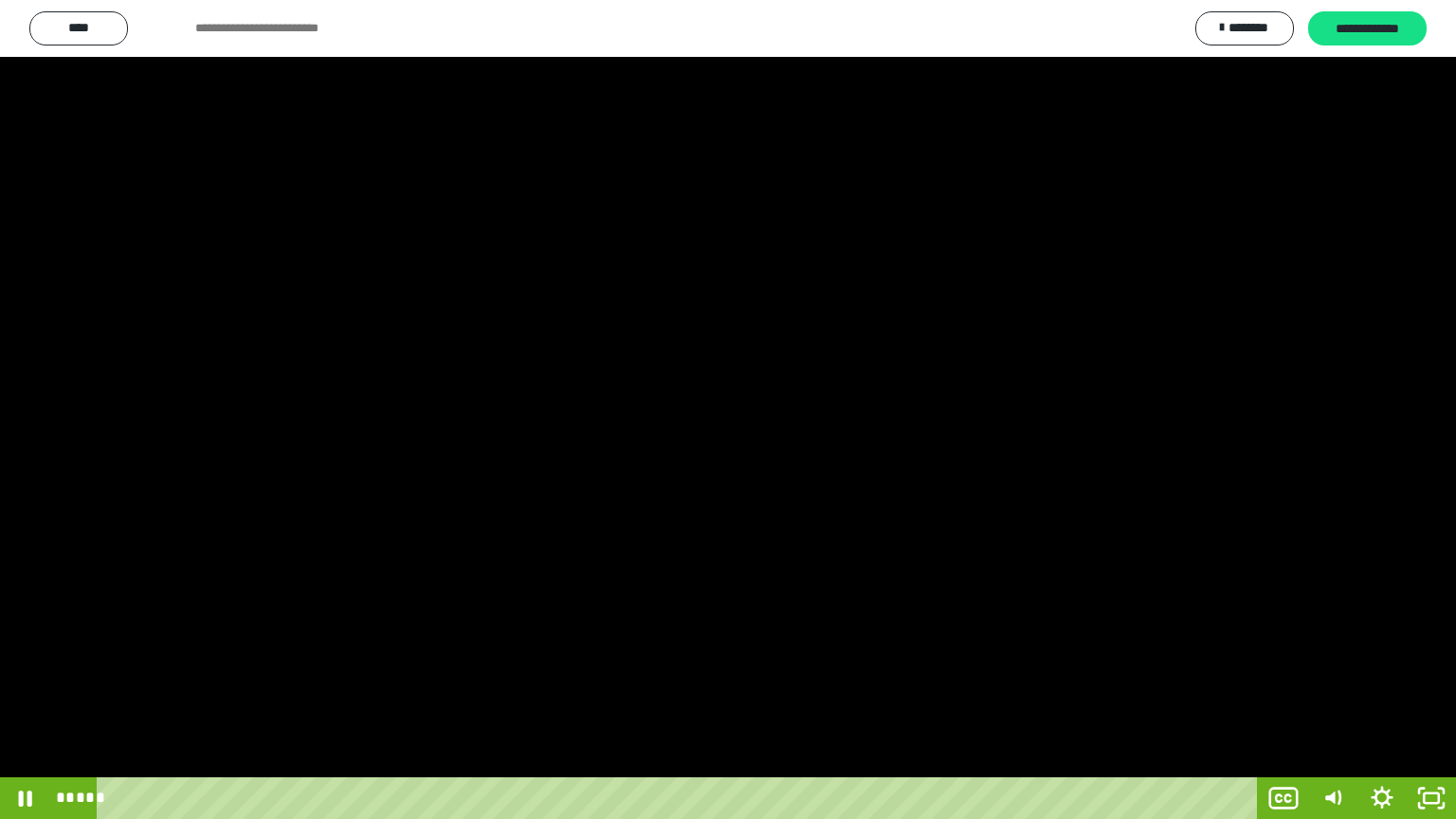click at bounding box center (728, 410) 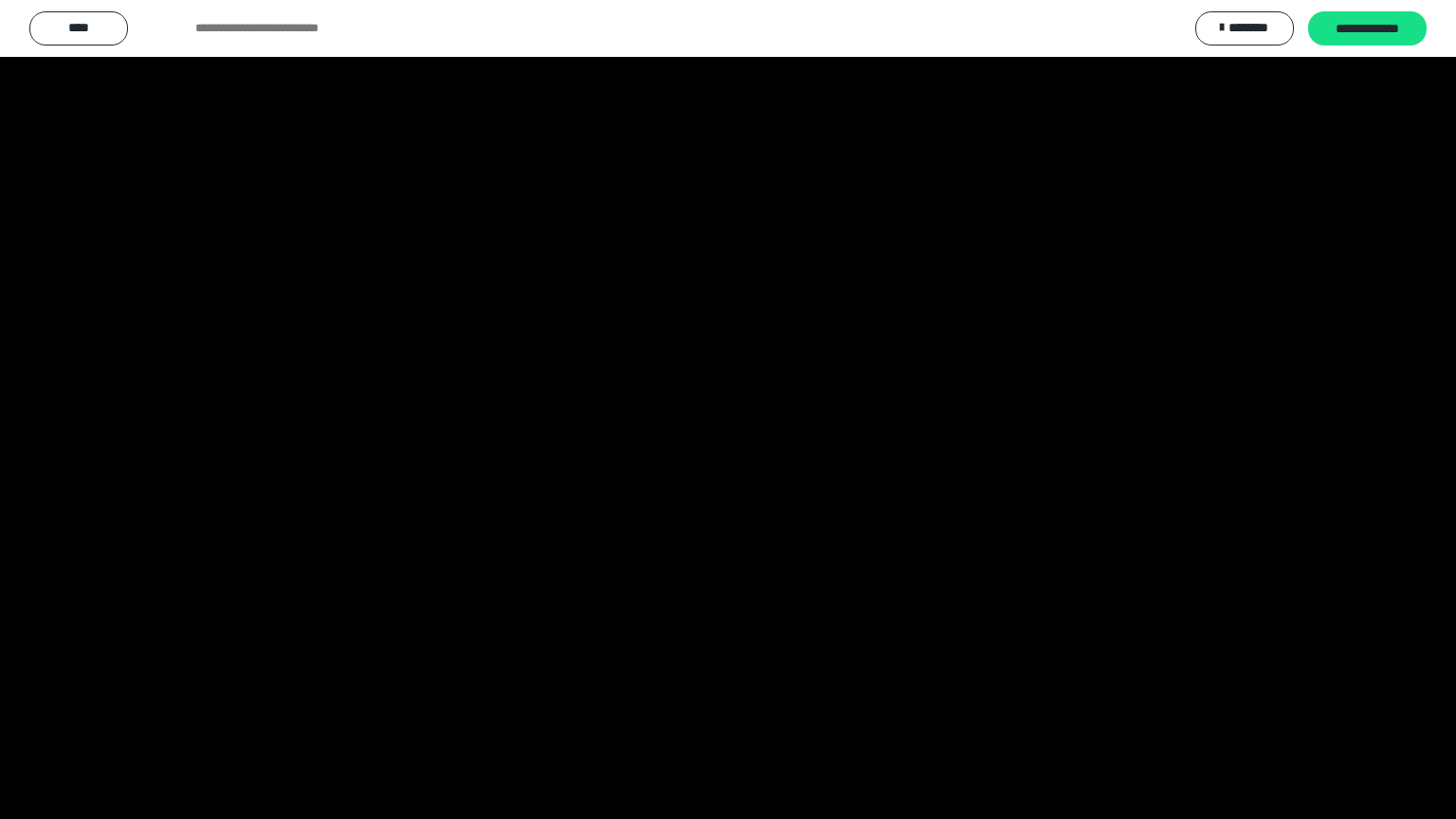 click at bounding box center (728, 410) 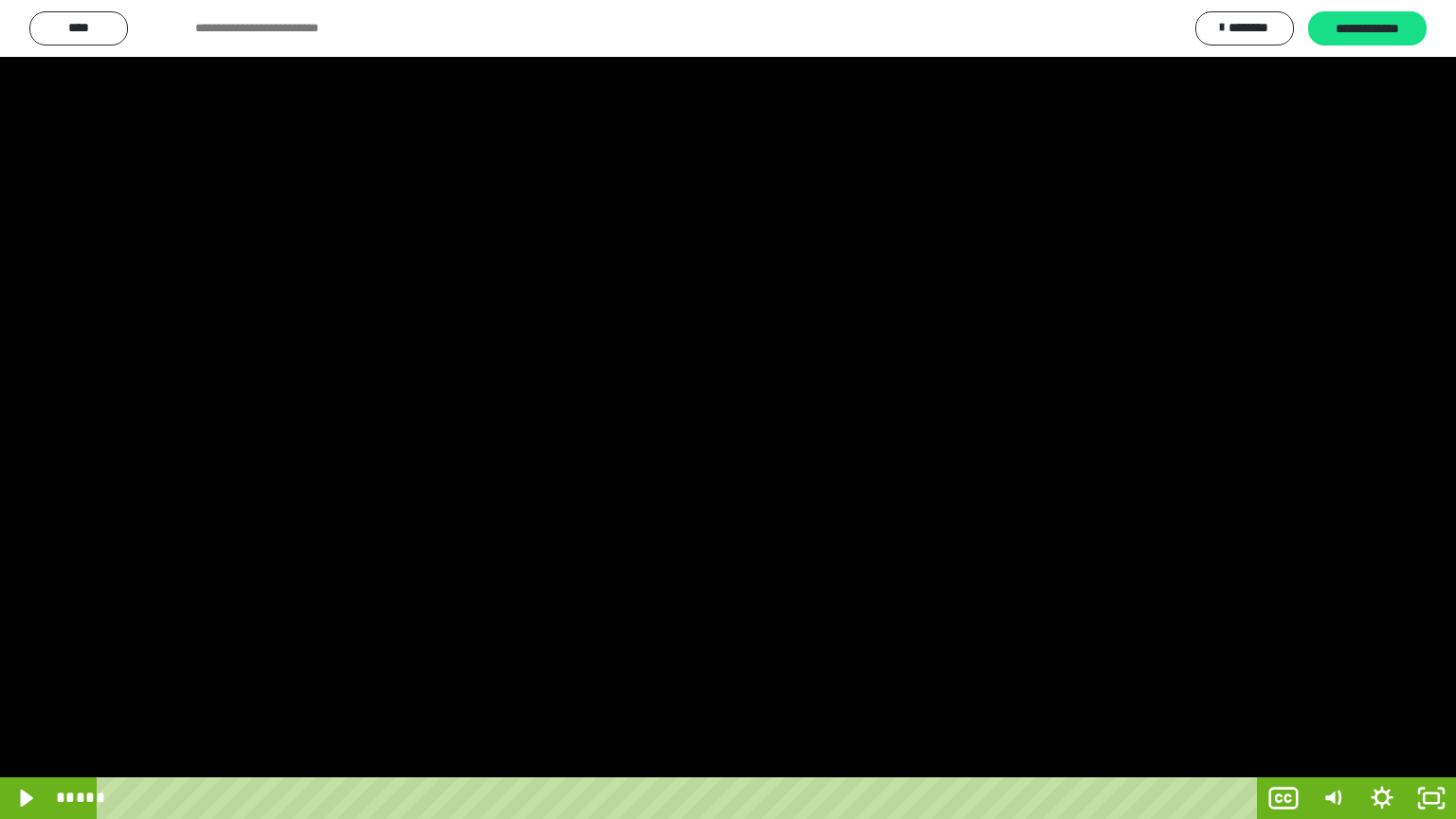 click at bounding box center [728, 410] 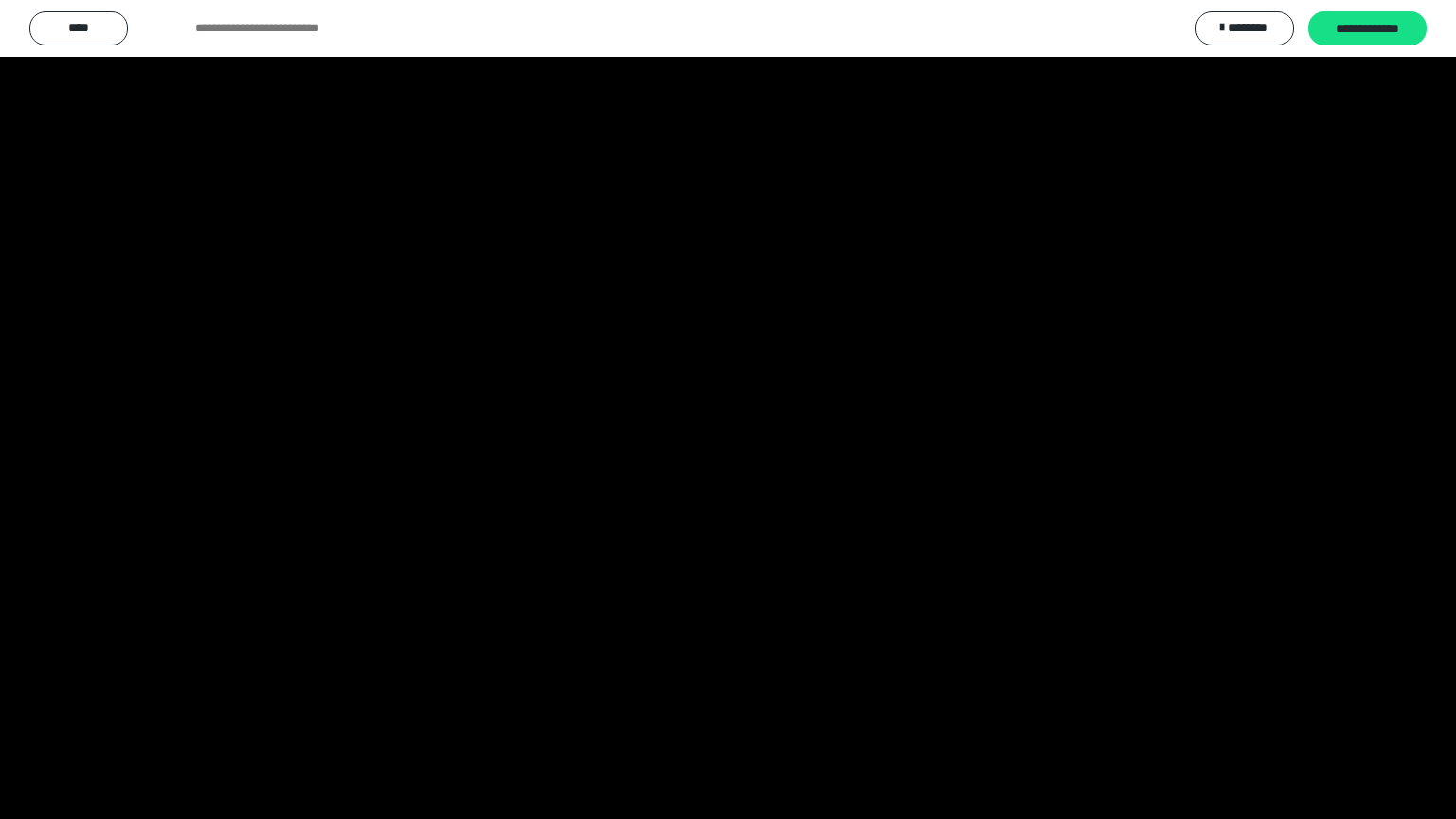 click at bounding box center [728, 410] 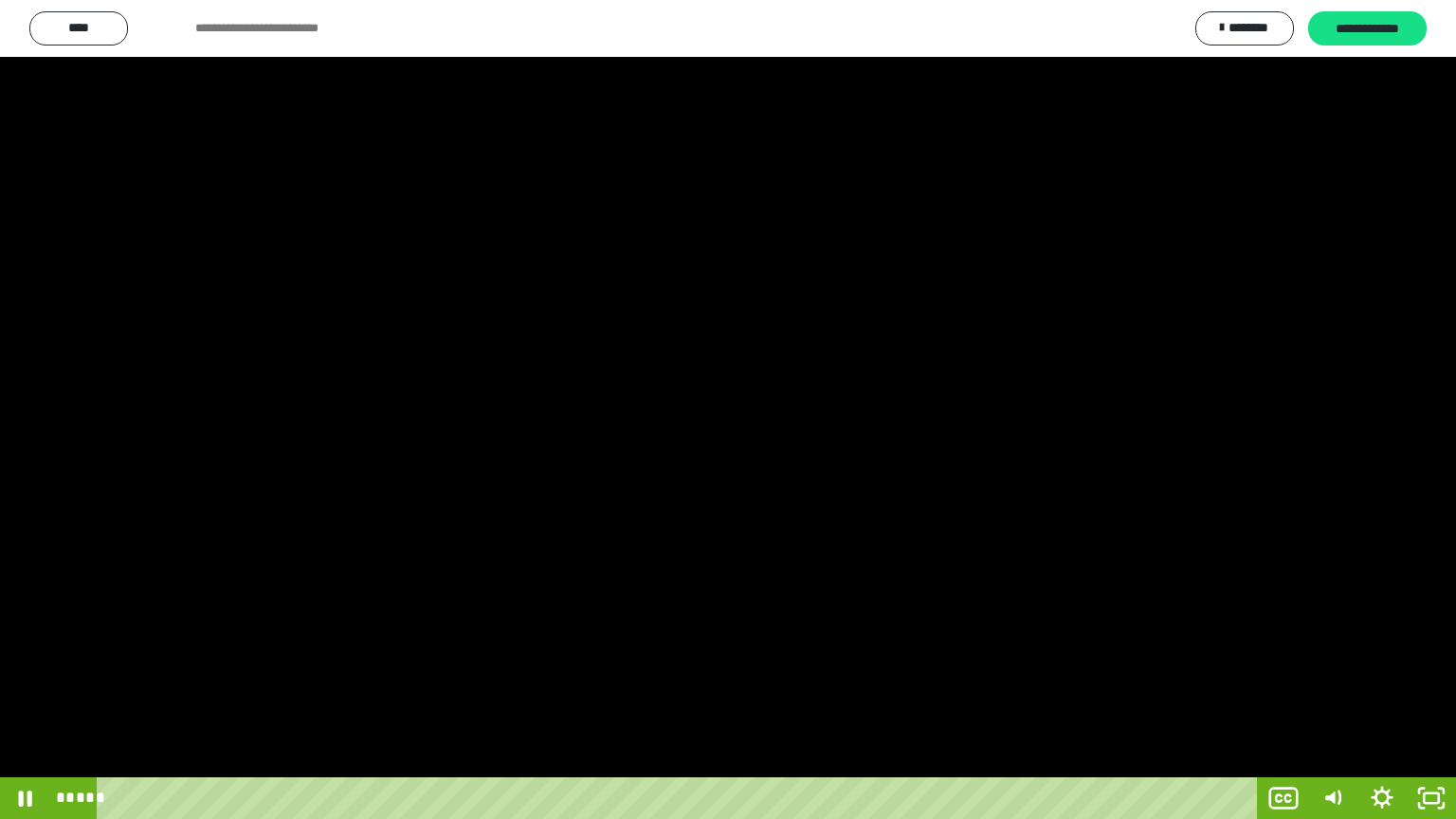 click at bounding box center [728, 410] 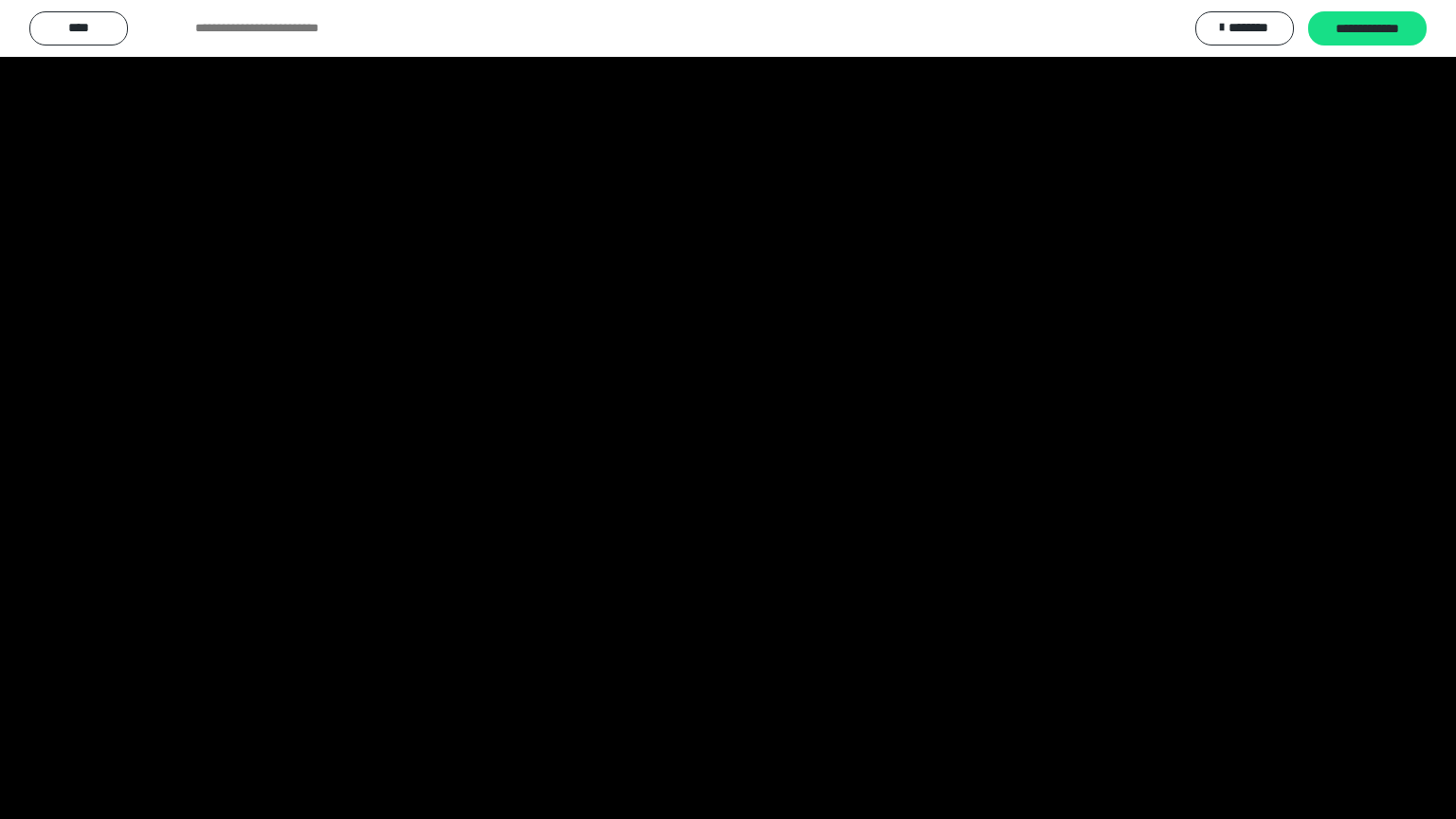 click at bounding box center [728, 410] 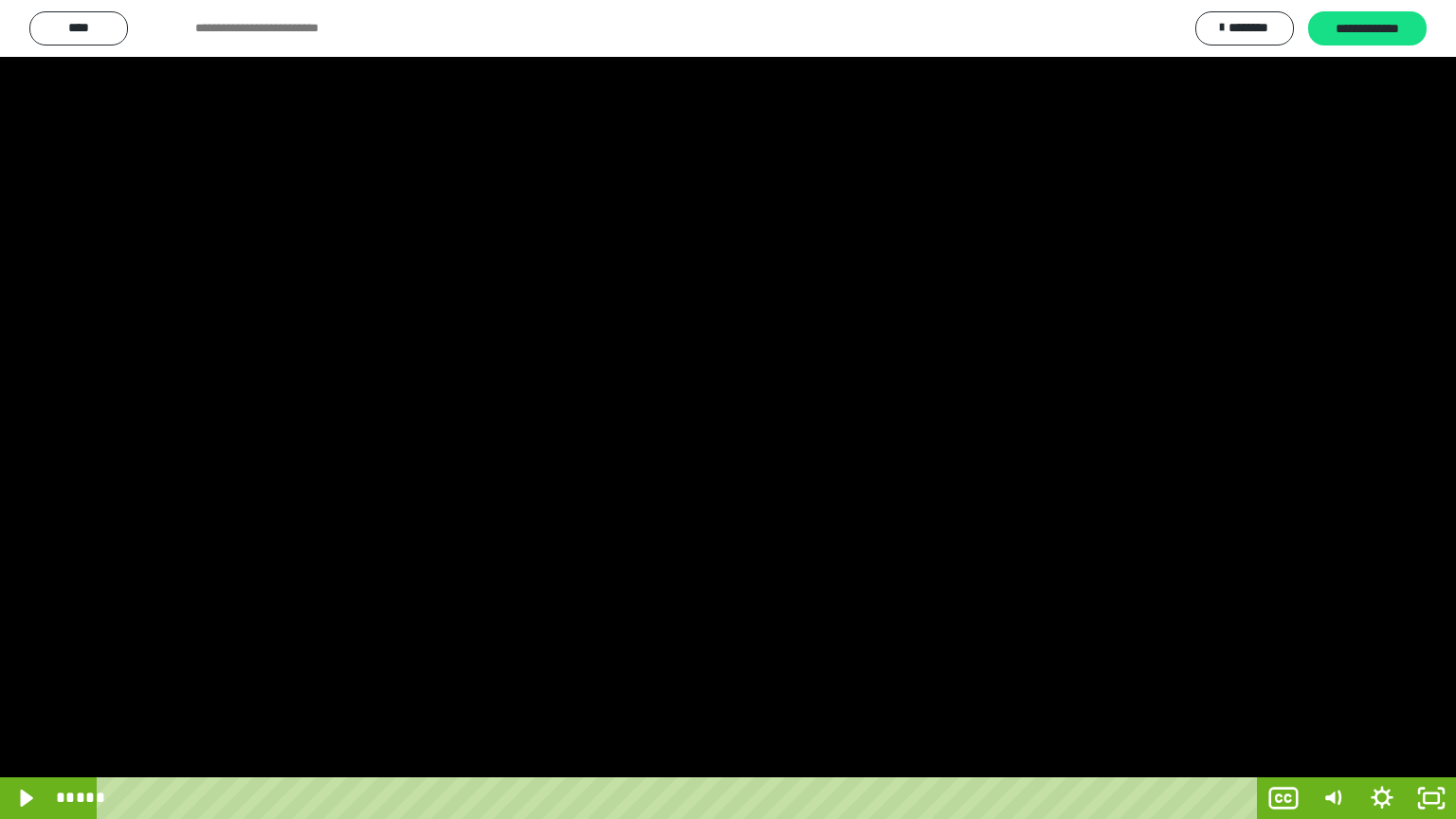 click at bounding box center [728, 410] 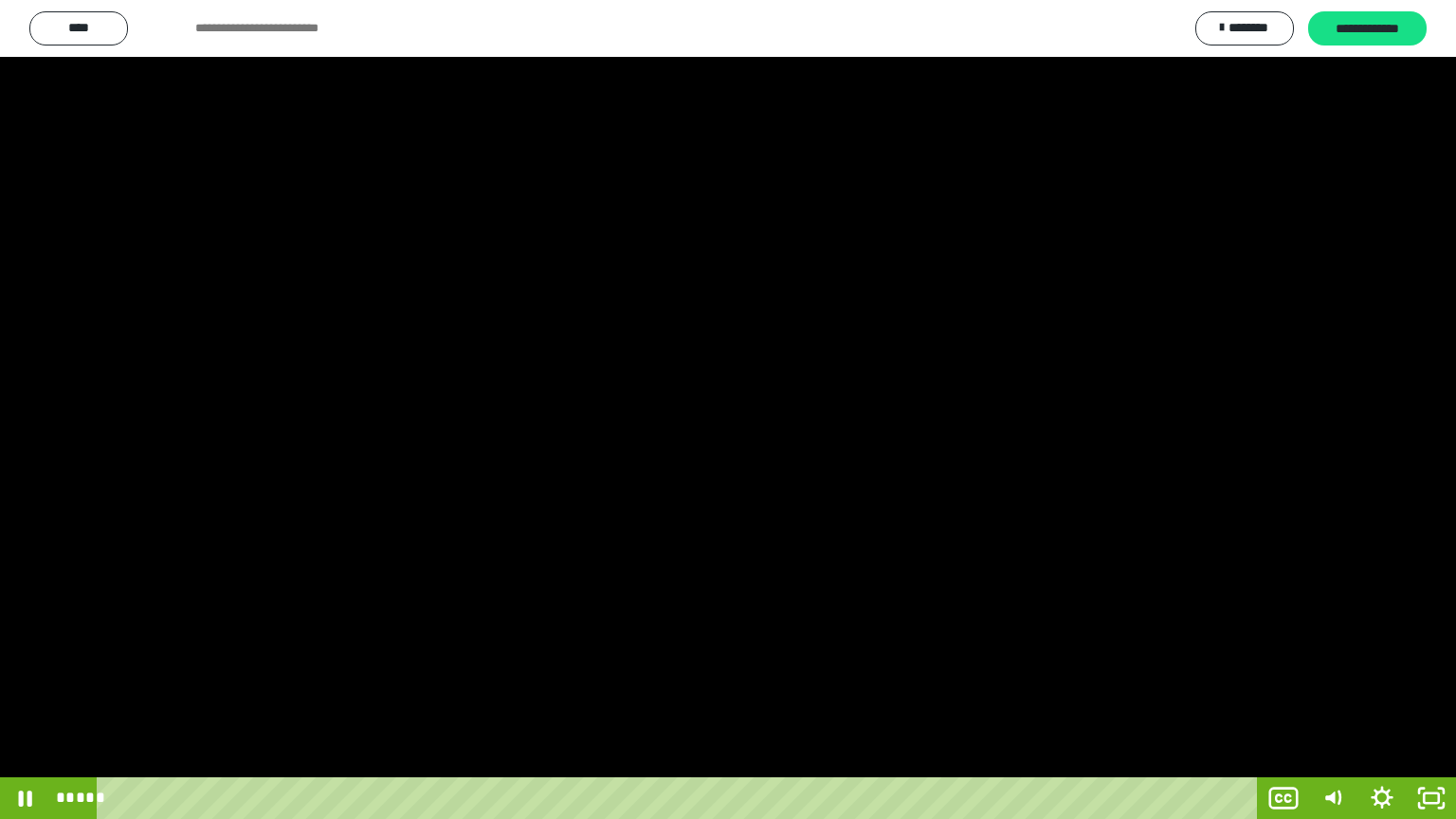 click at bounding box center (728, 410) 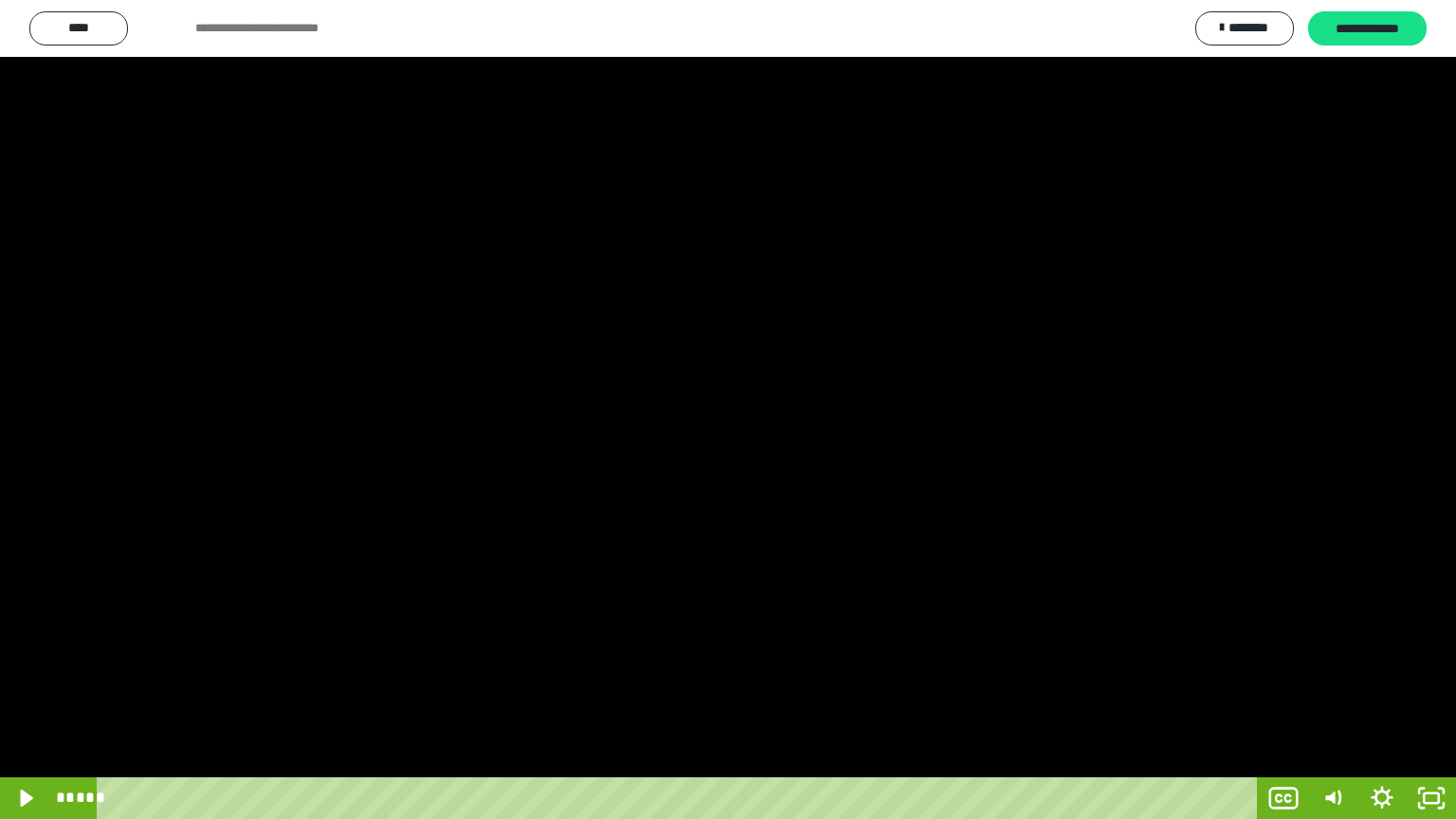 click at bounding box center (728, 410) 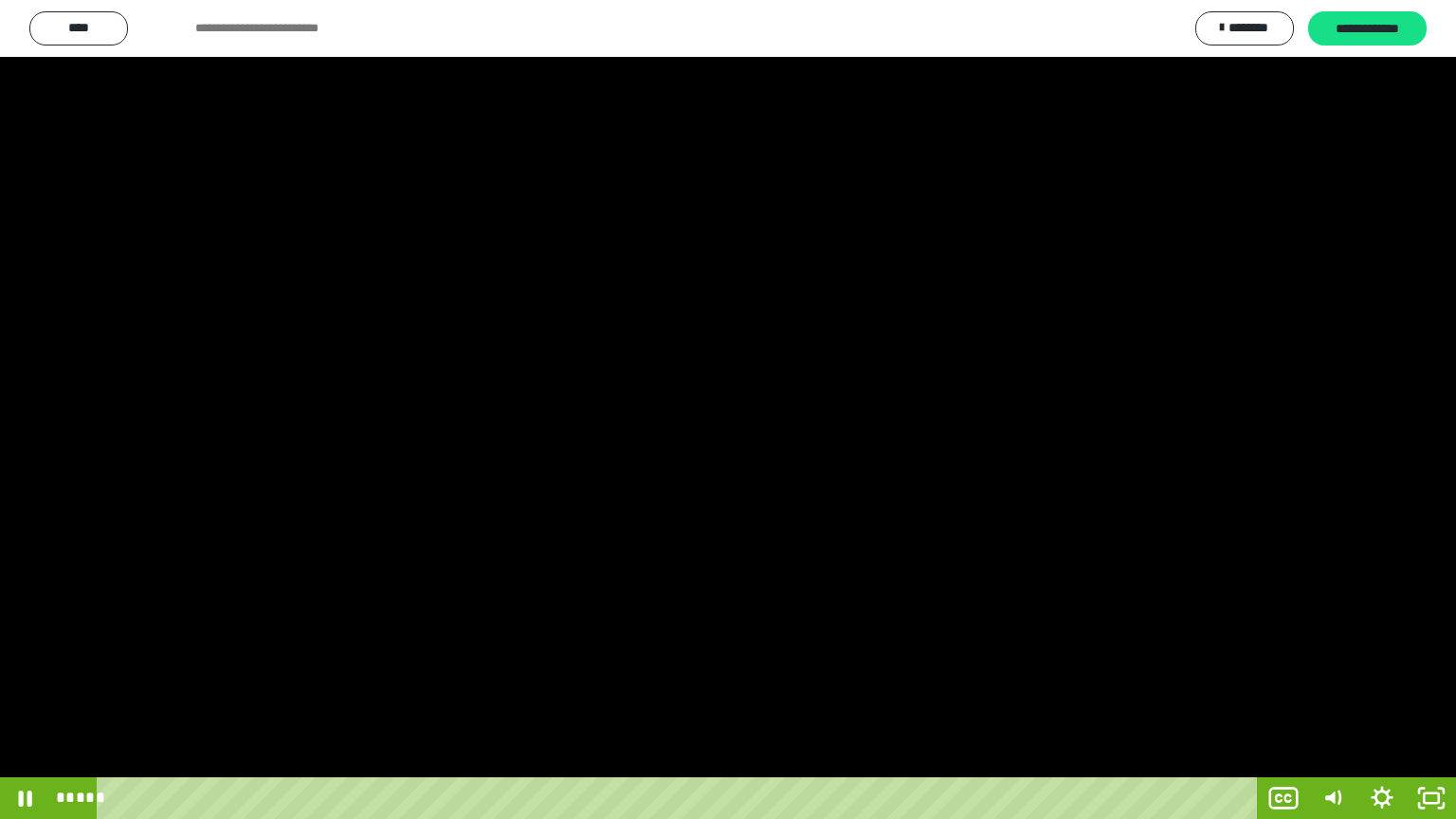 click at bounding box center [728, 410] 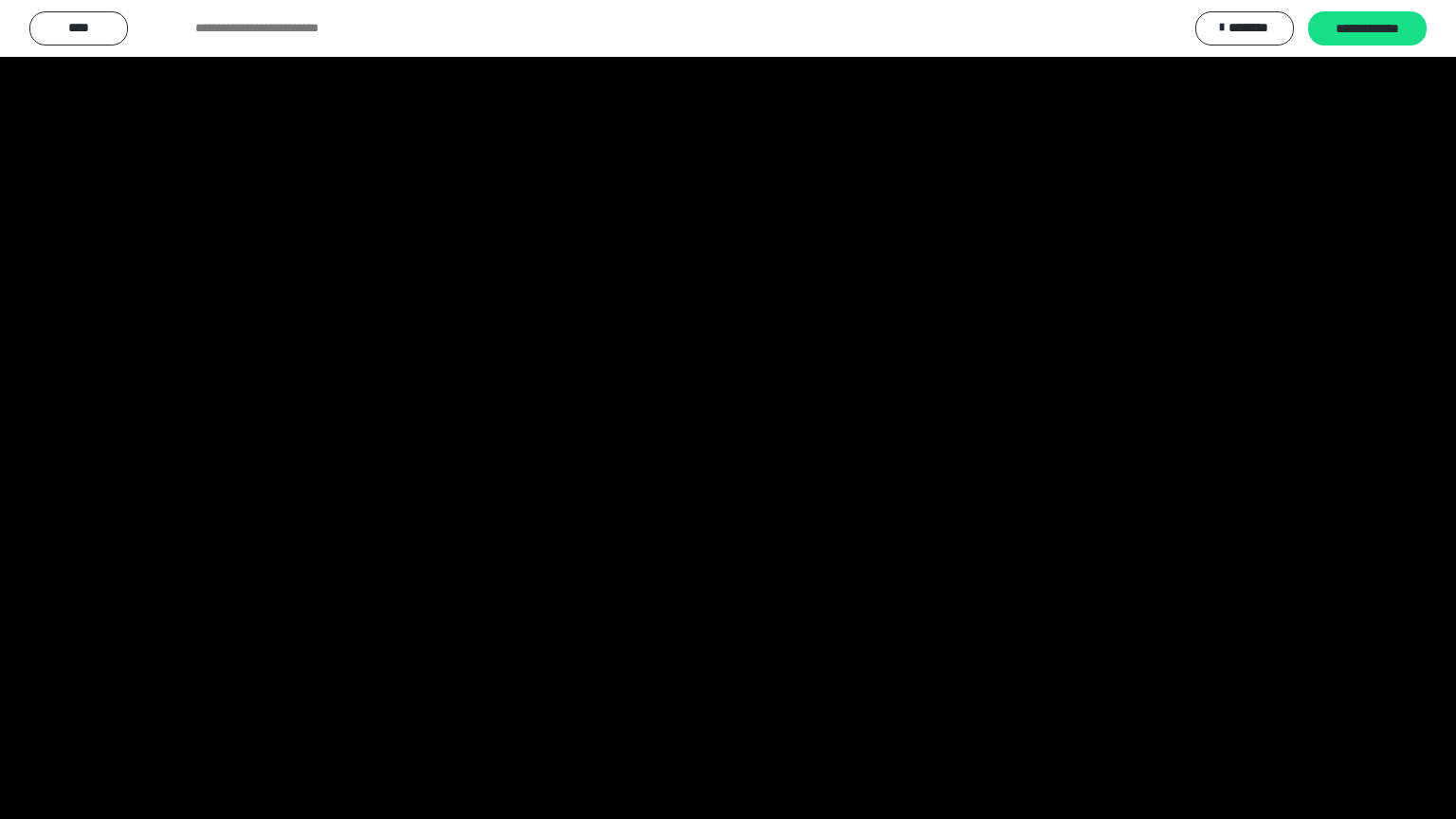 click at bounding box center (728, 410) 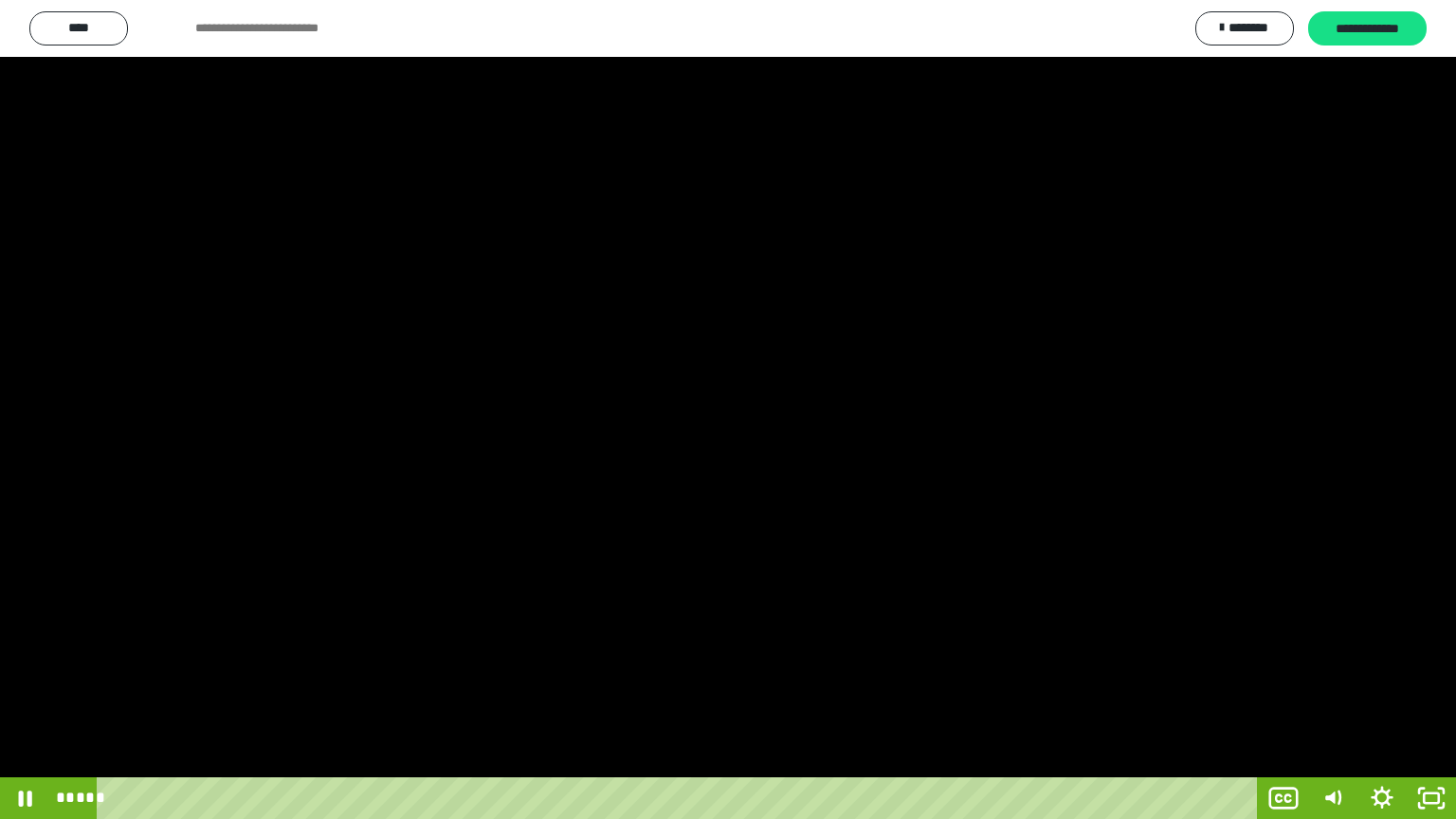 drag, startPoint x: 962, startPoint y: 476, endPoint x: 975, endPoint y: 508, distance: 34.539832 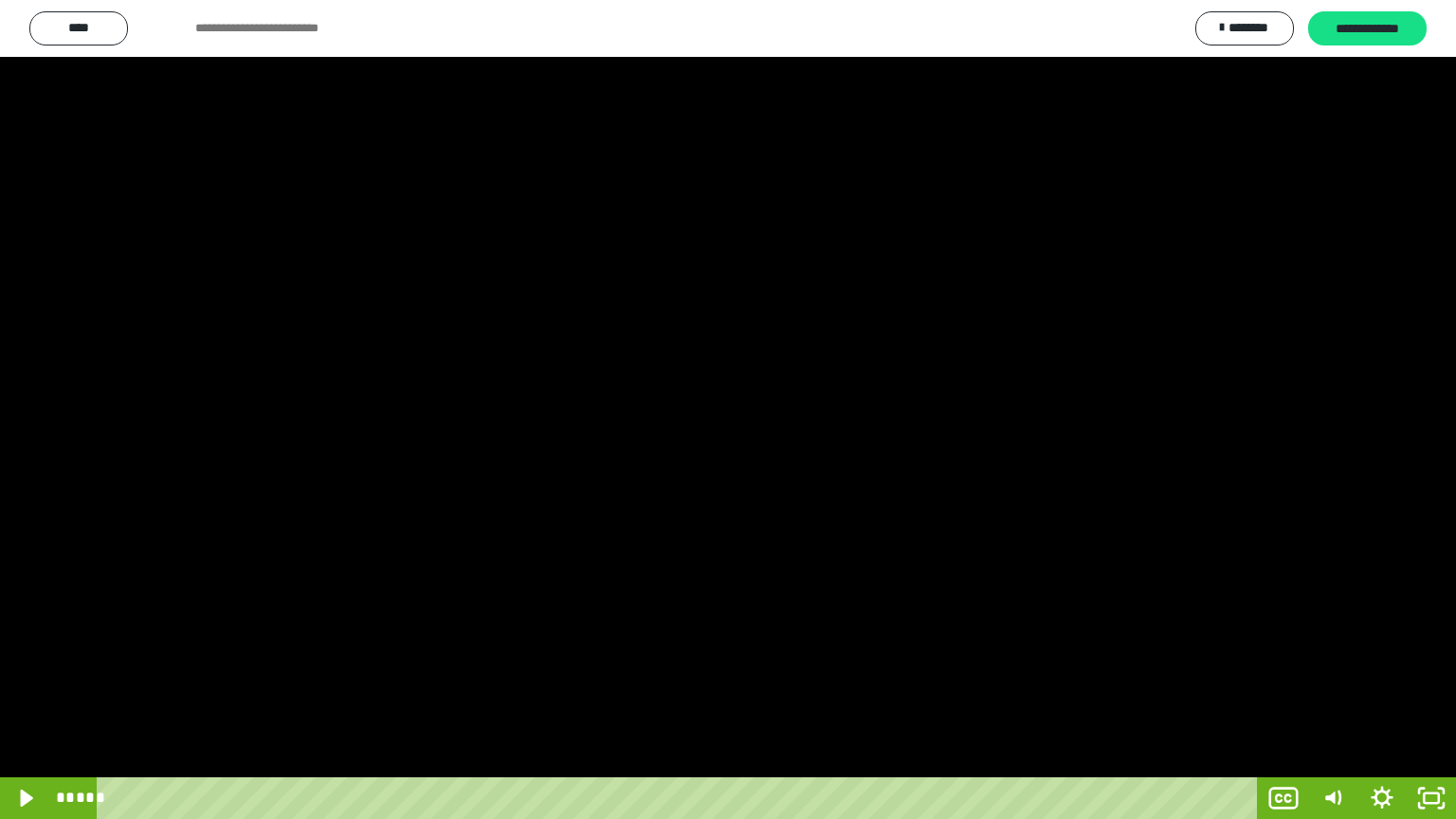 click at bounding box center [728, 410] 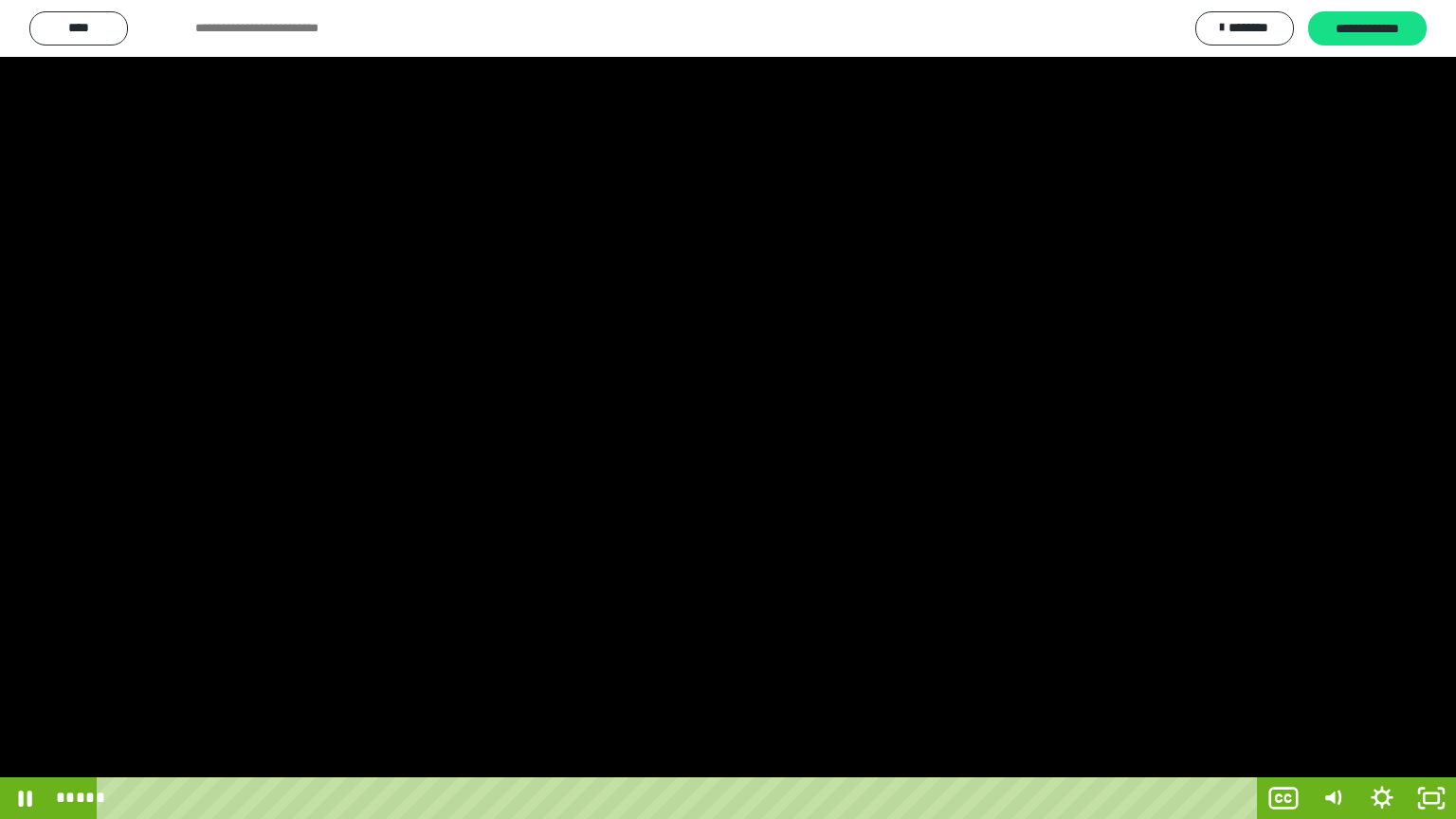 drag, startPoint x: 972, startPoint y: 512, endPoint x: 981, endPoint y: 530, distance: 20.124612 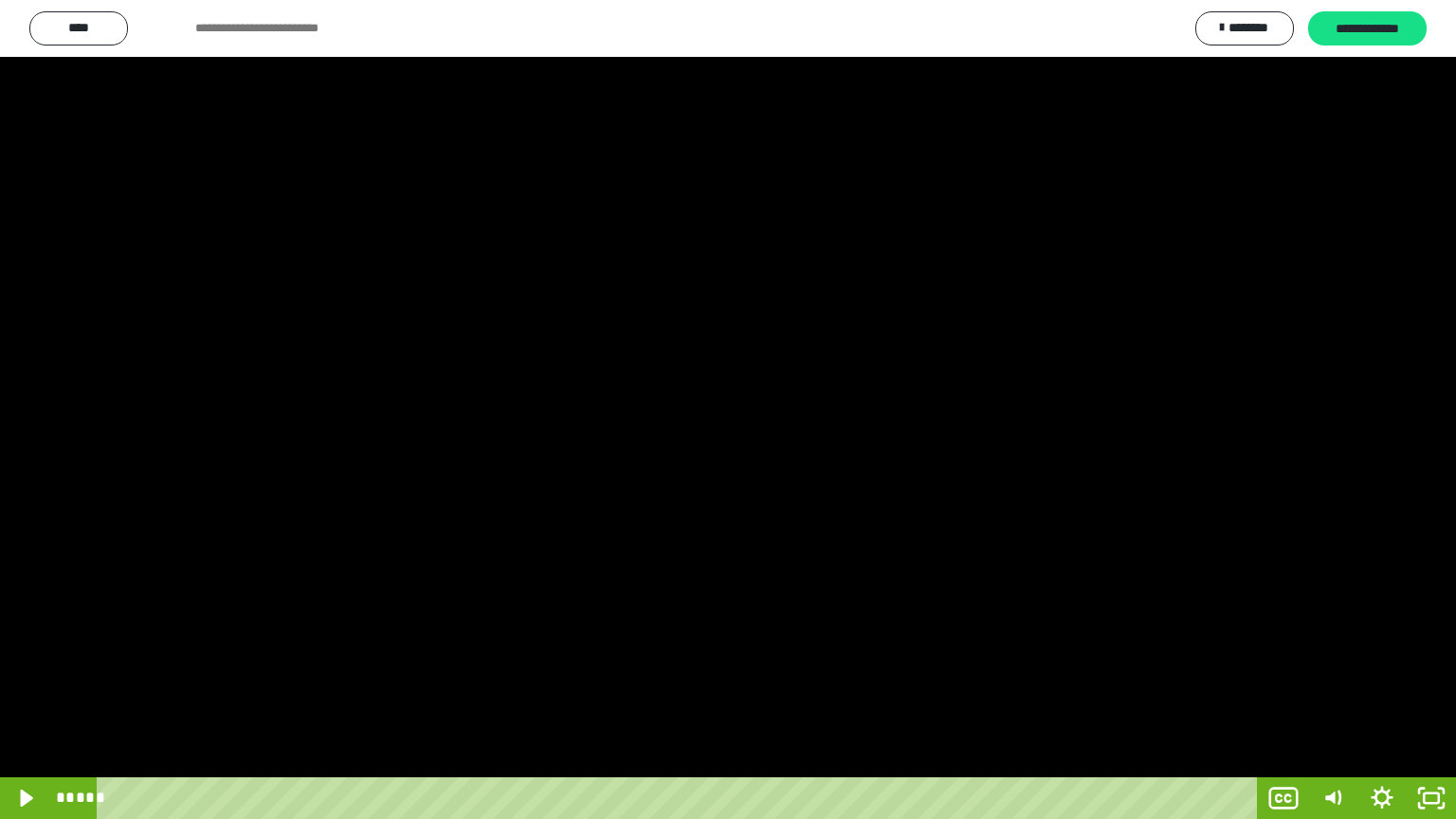 click at bounding box center (728, 410) 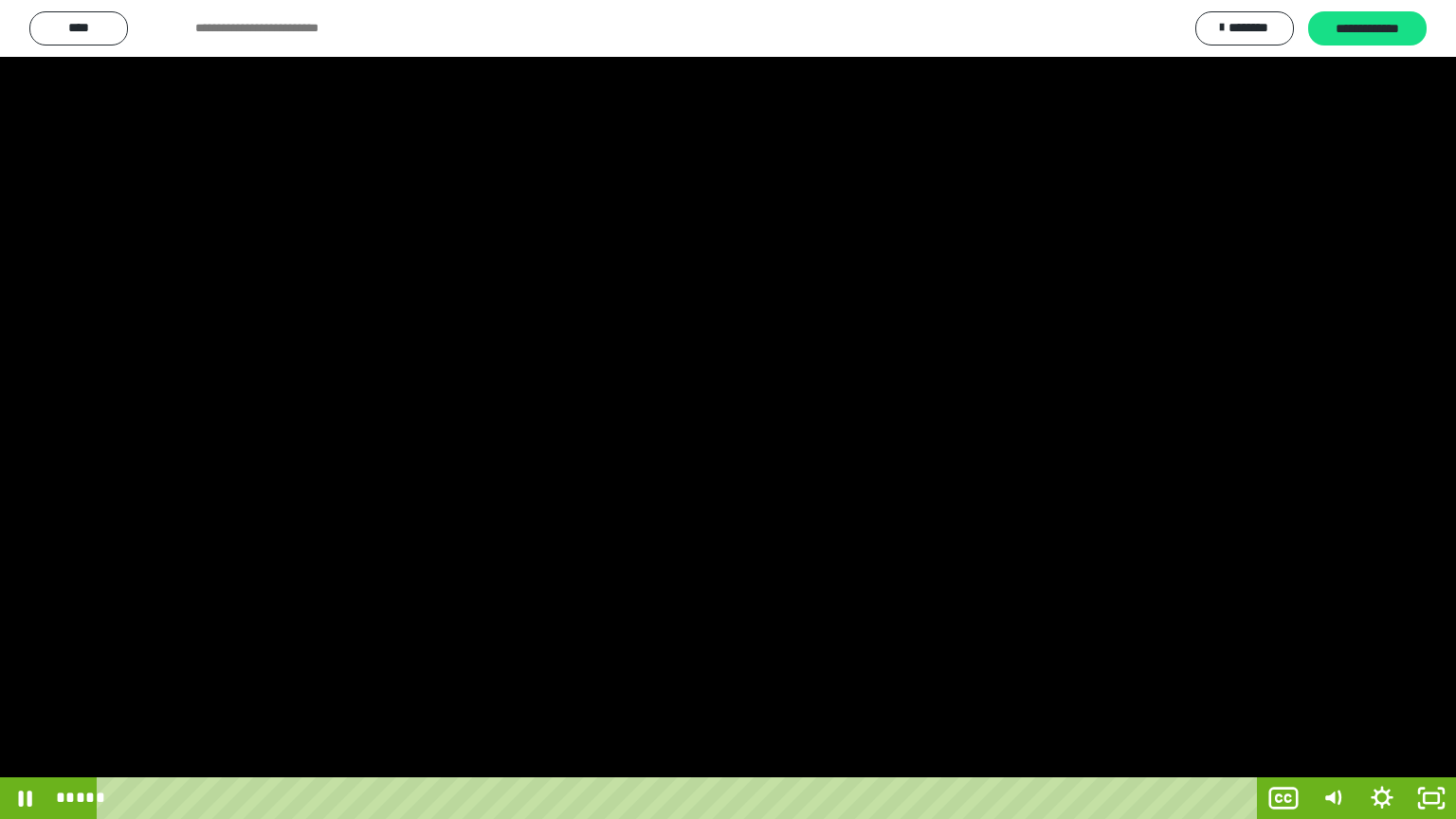click at bounding box center (728, 410) 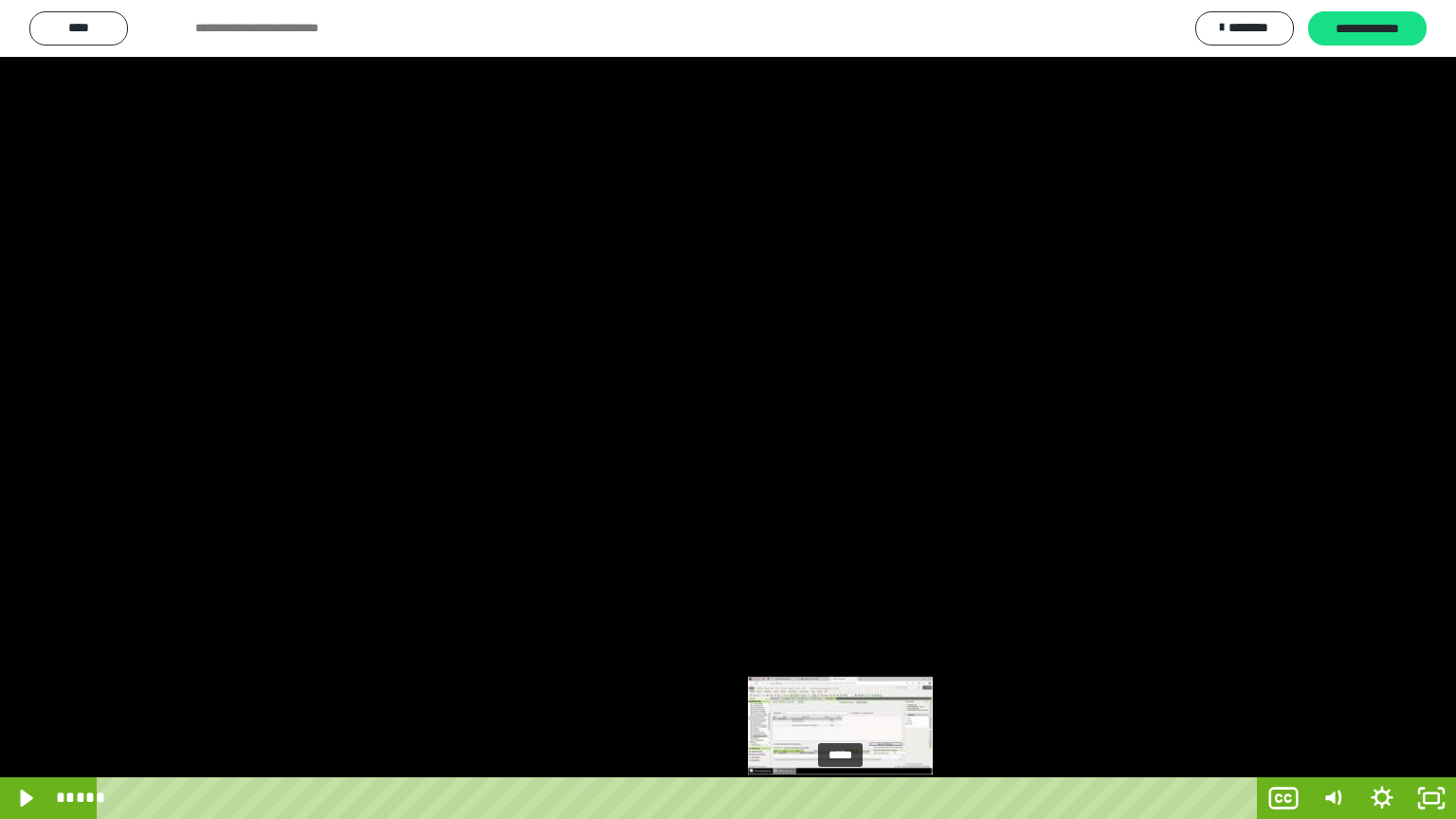 click on "*****" at bounding box center [681, 798] 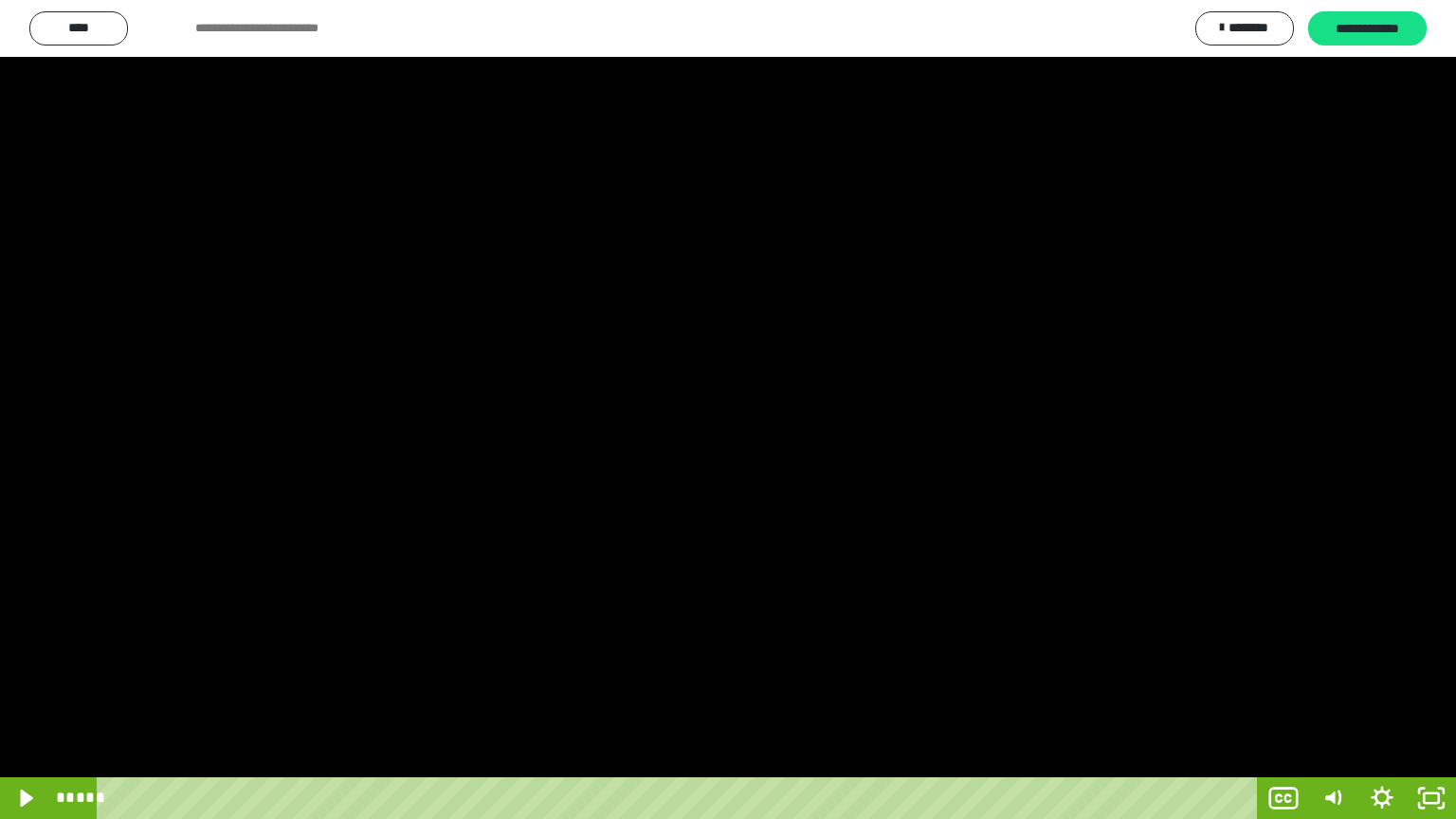 click at bounding box center [728, 410] 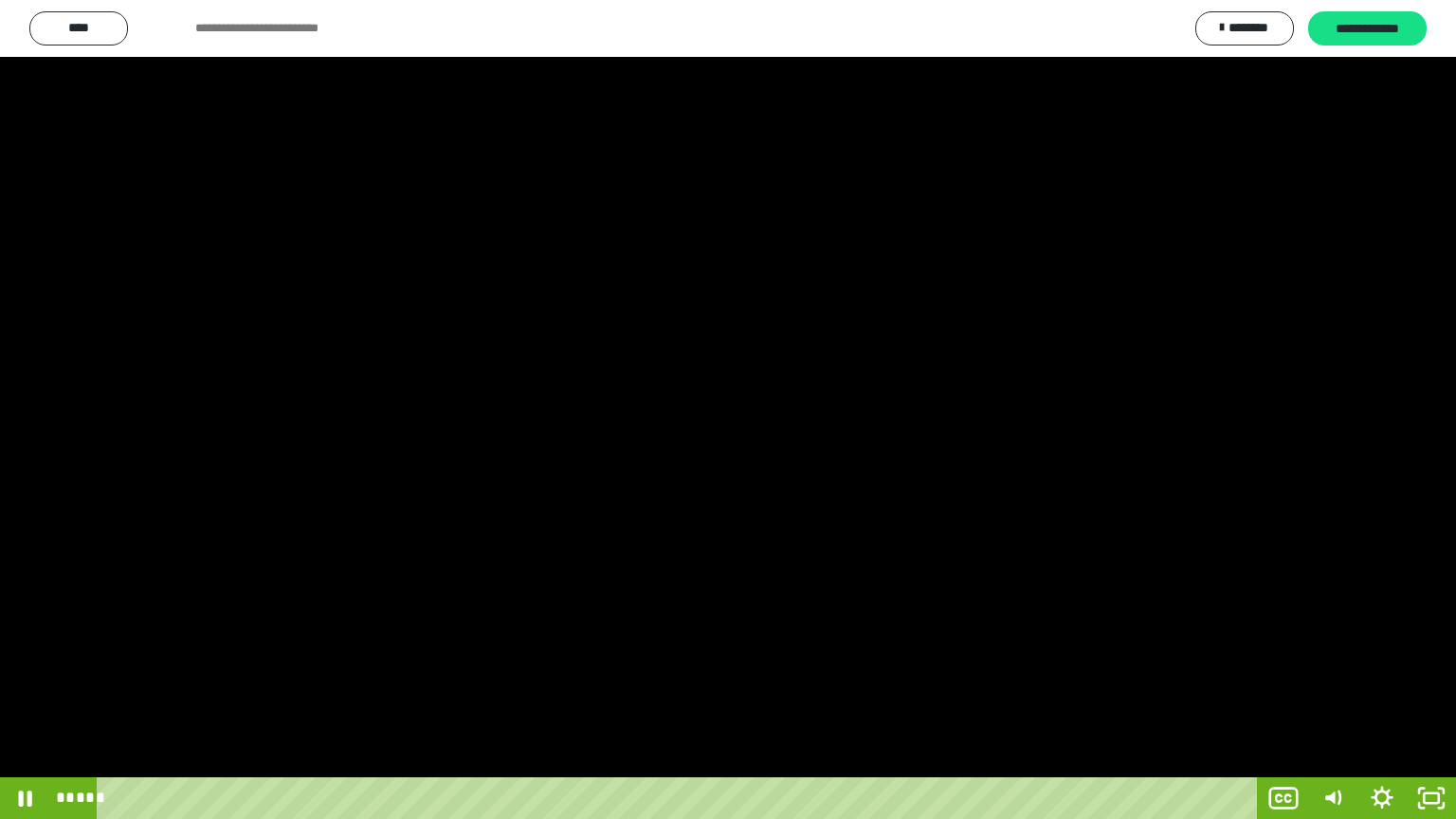 click at bounding box center [728, 410] 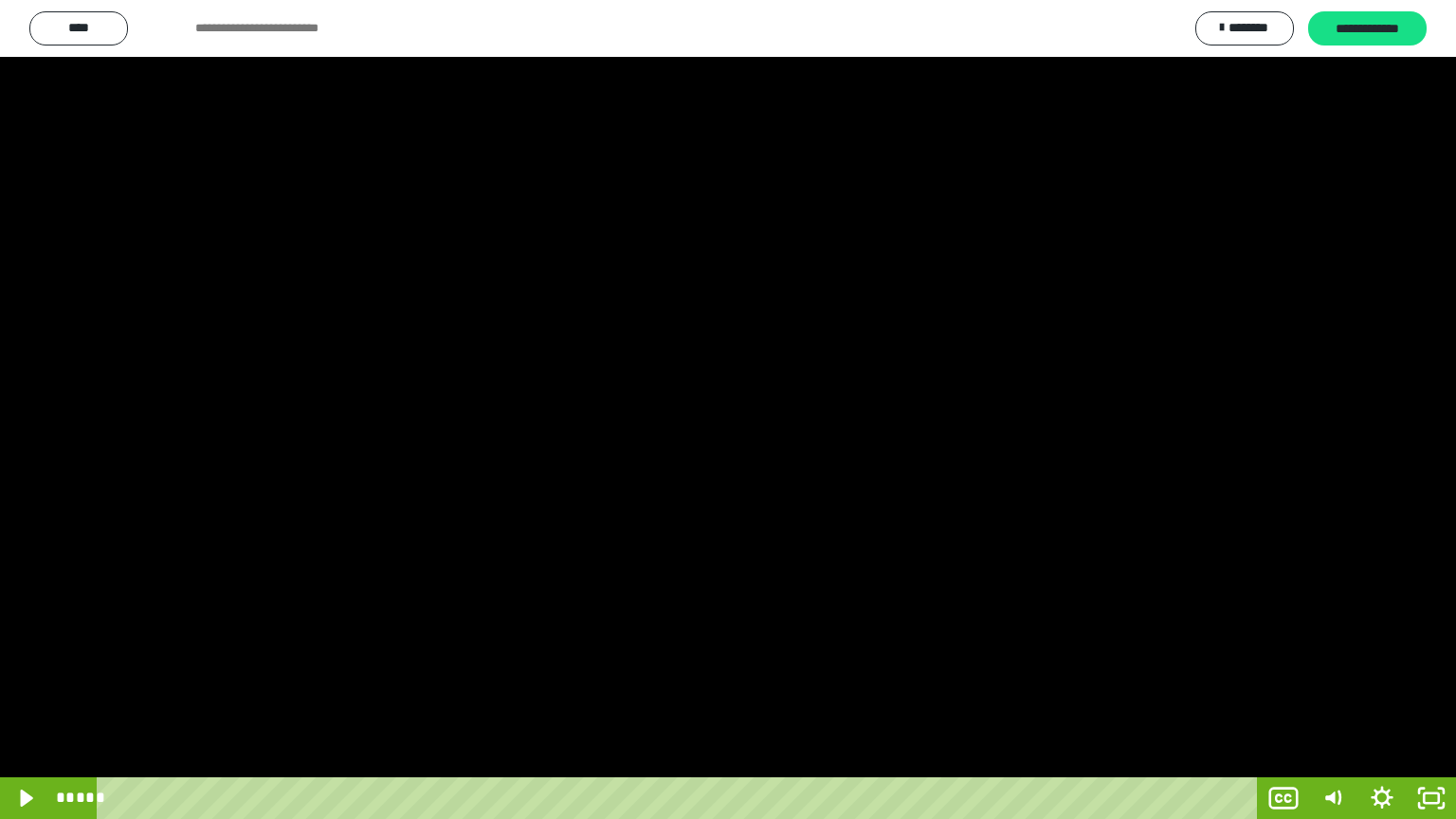 click at bounding box center (728, 410) 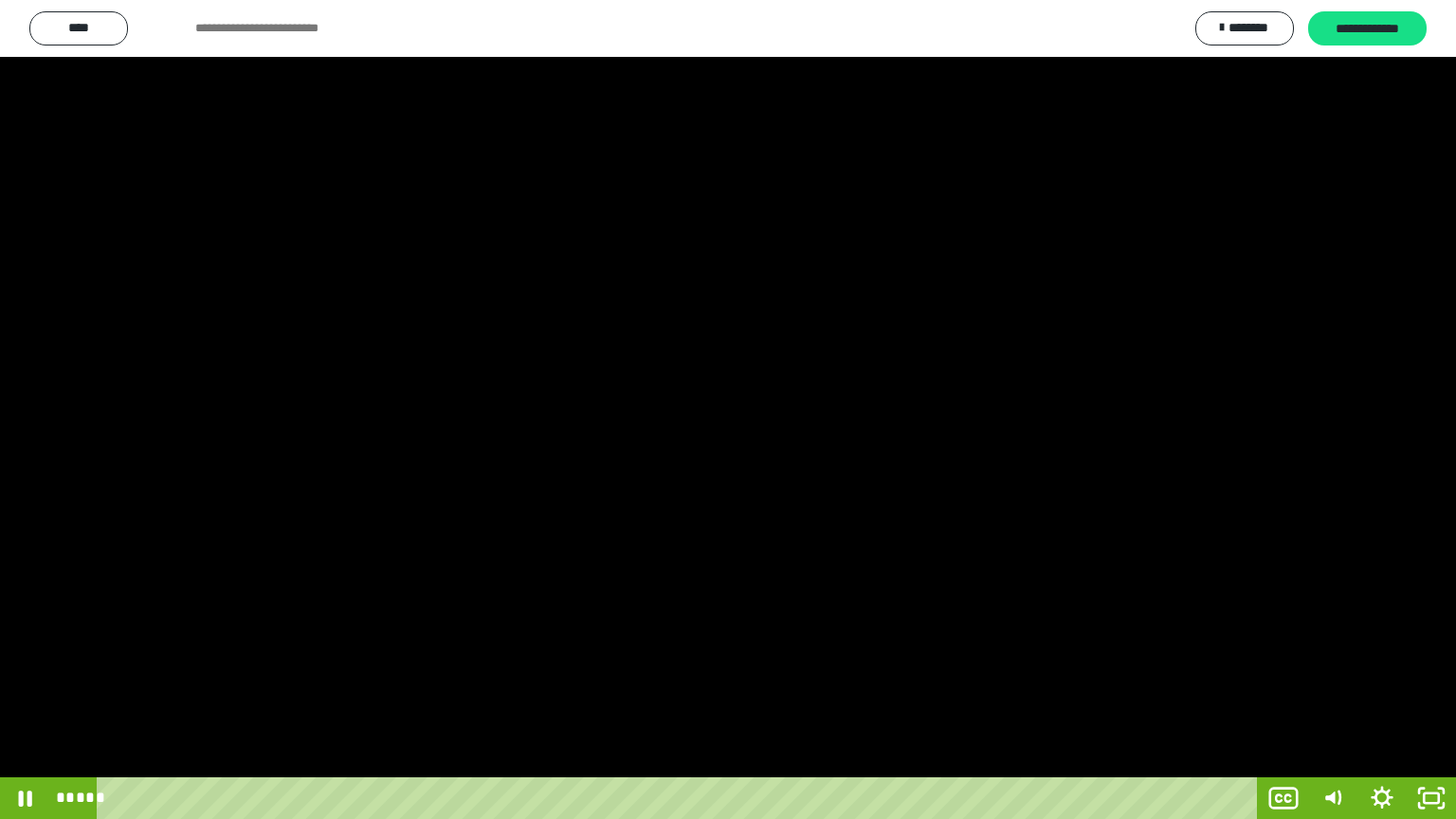 click at bounding box center (728, 410) 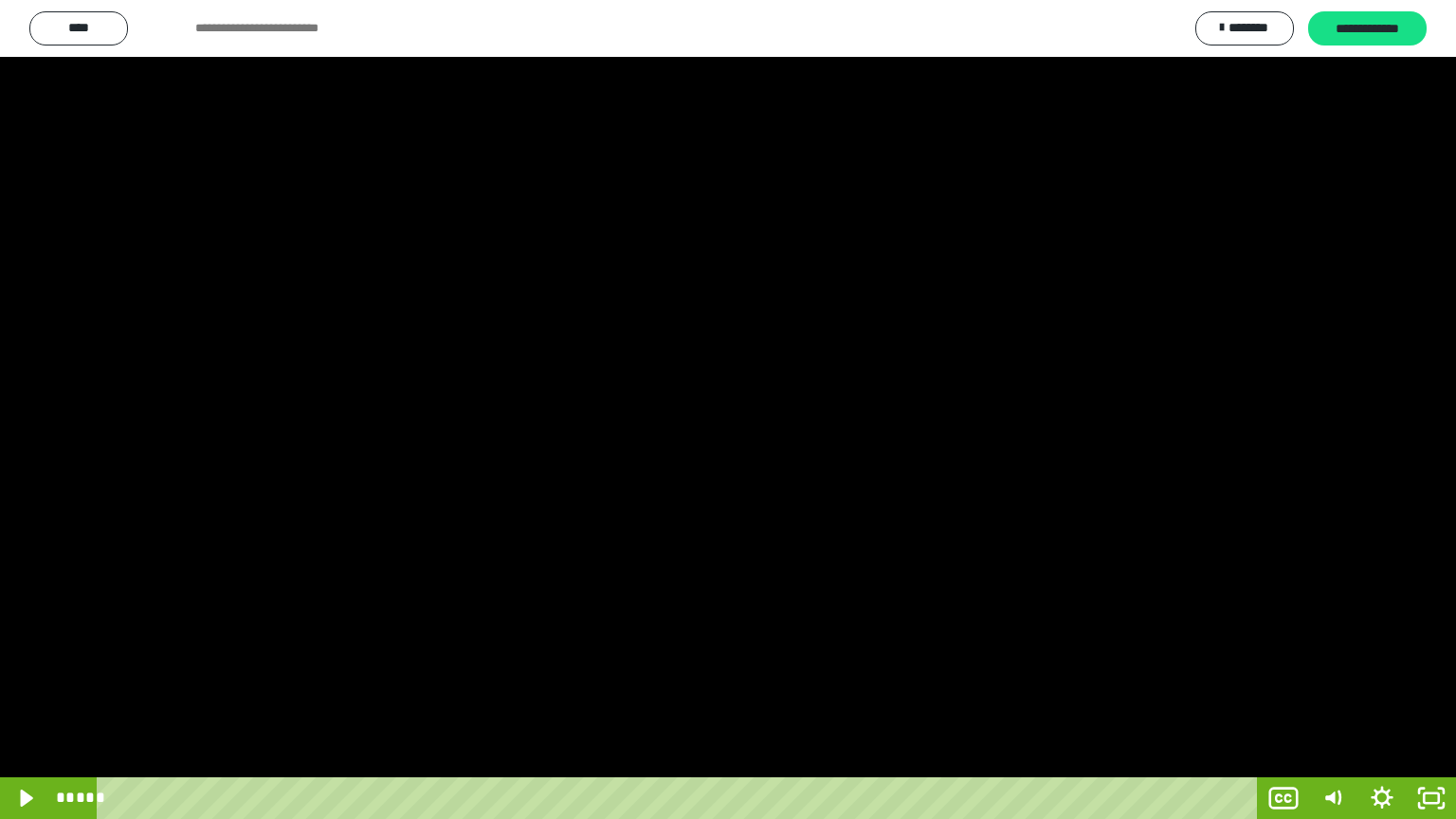 click at bounding box center (728, 410) 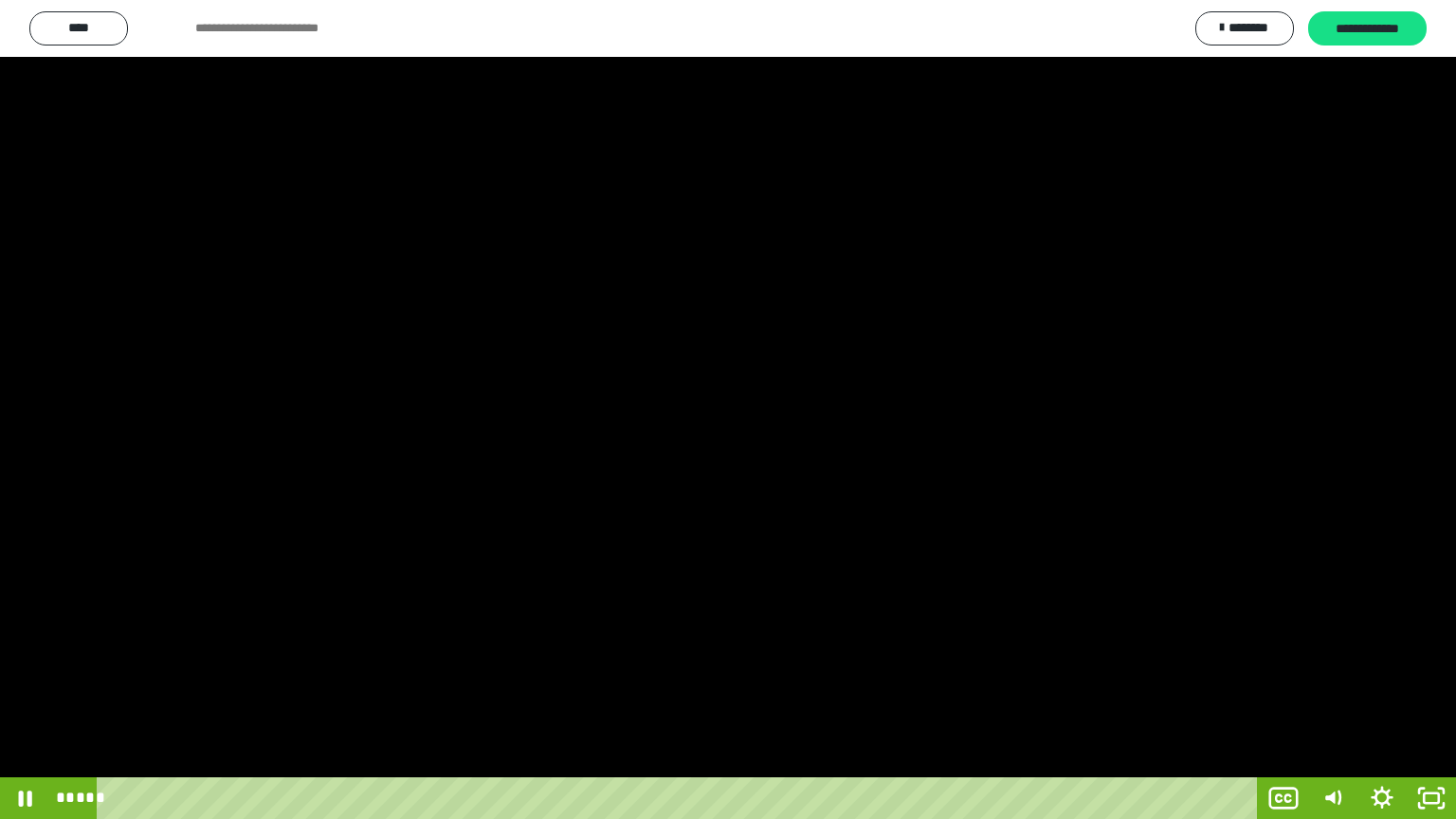click at bounding box center (728, 410) 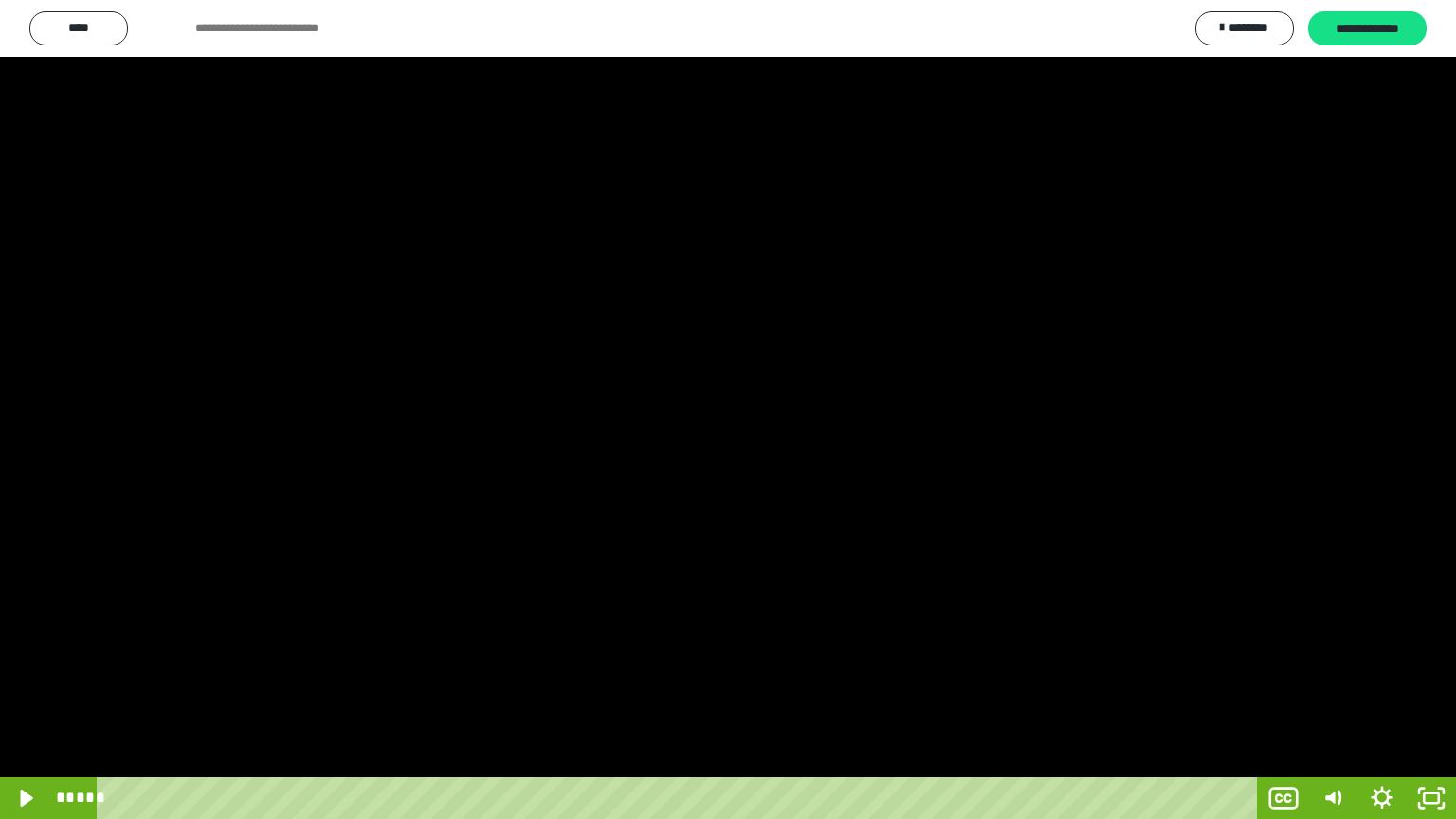 click at bounding box center [728, 410] 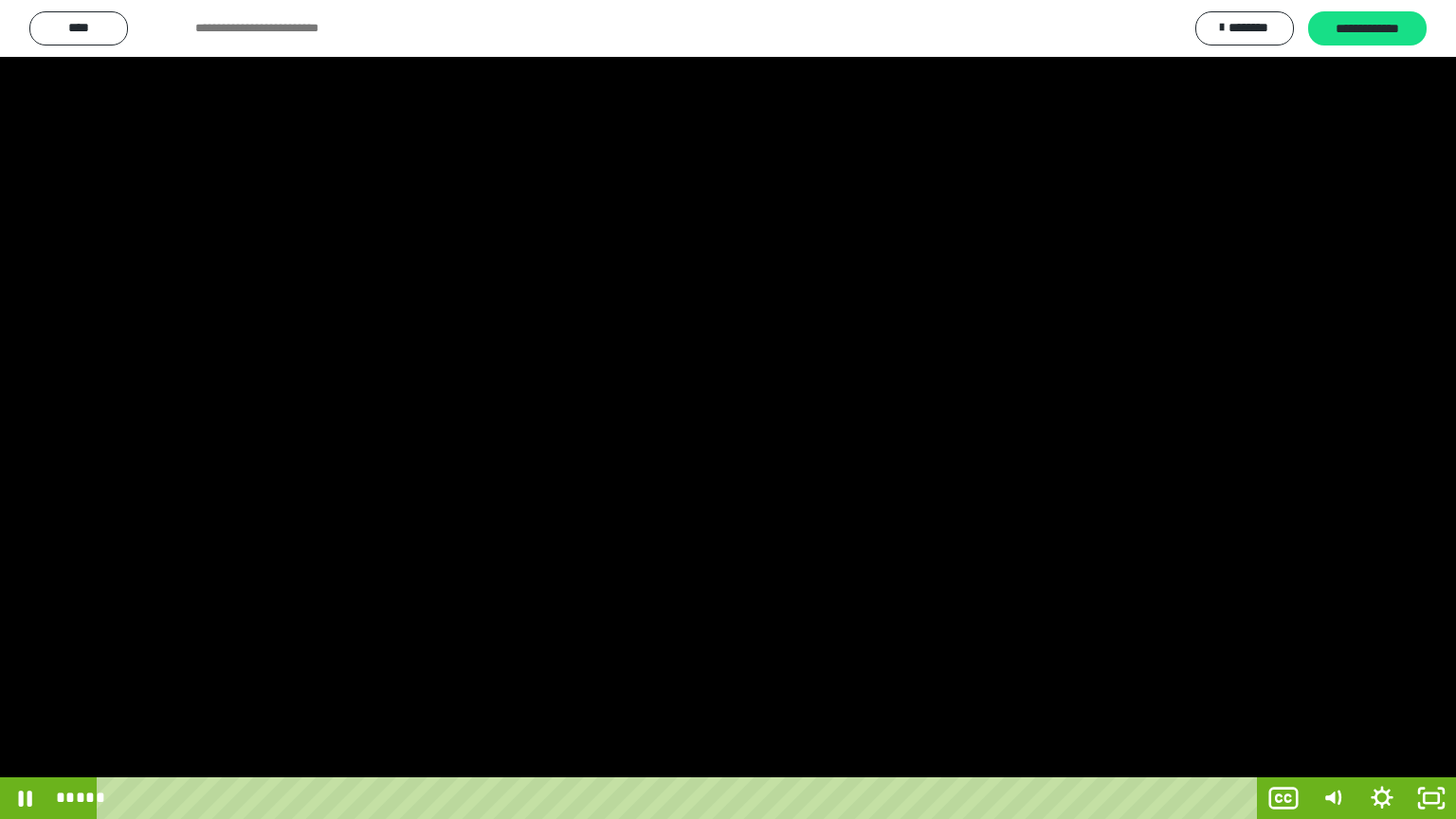 click at bounding box center (728, 410) 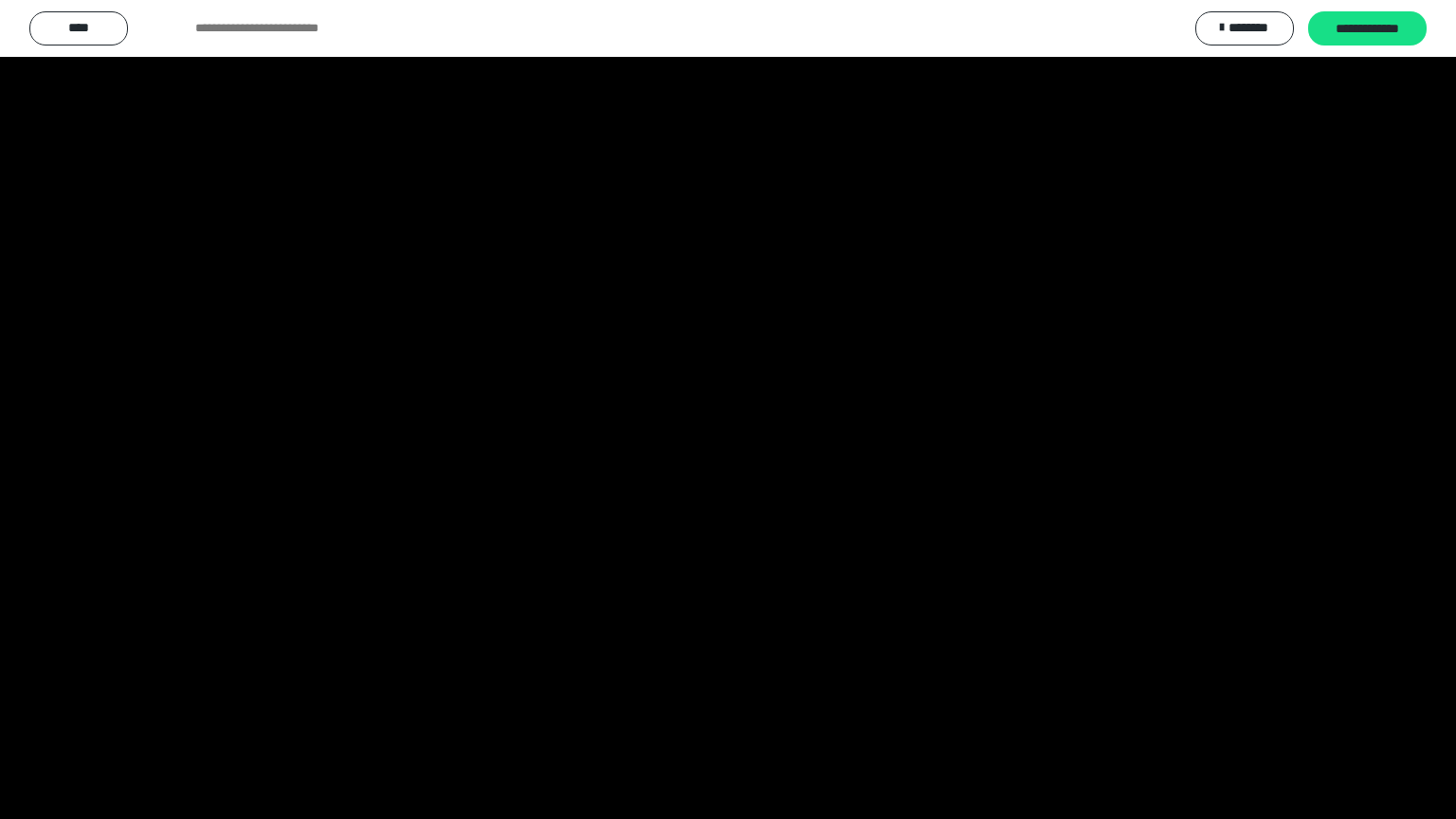 click at bounding box center (728, 410) 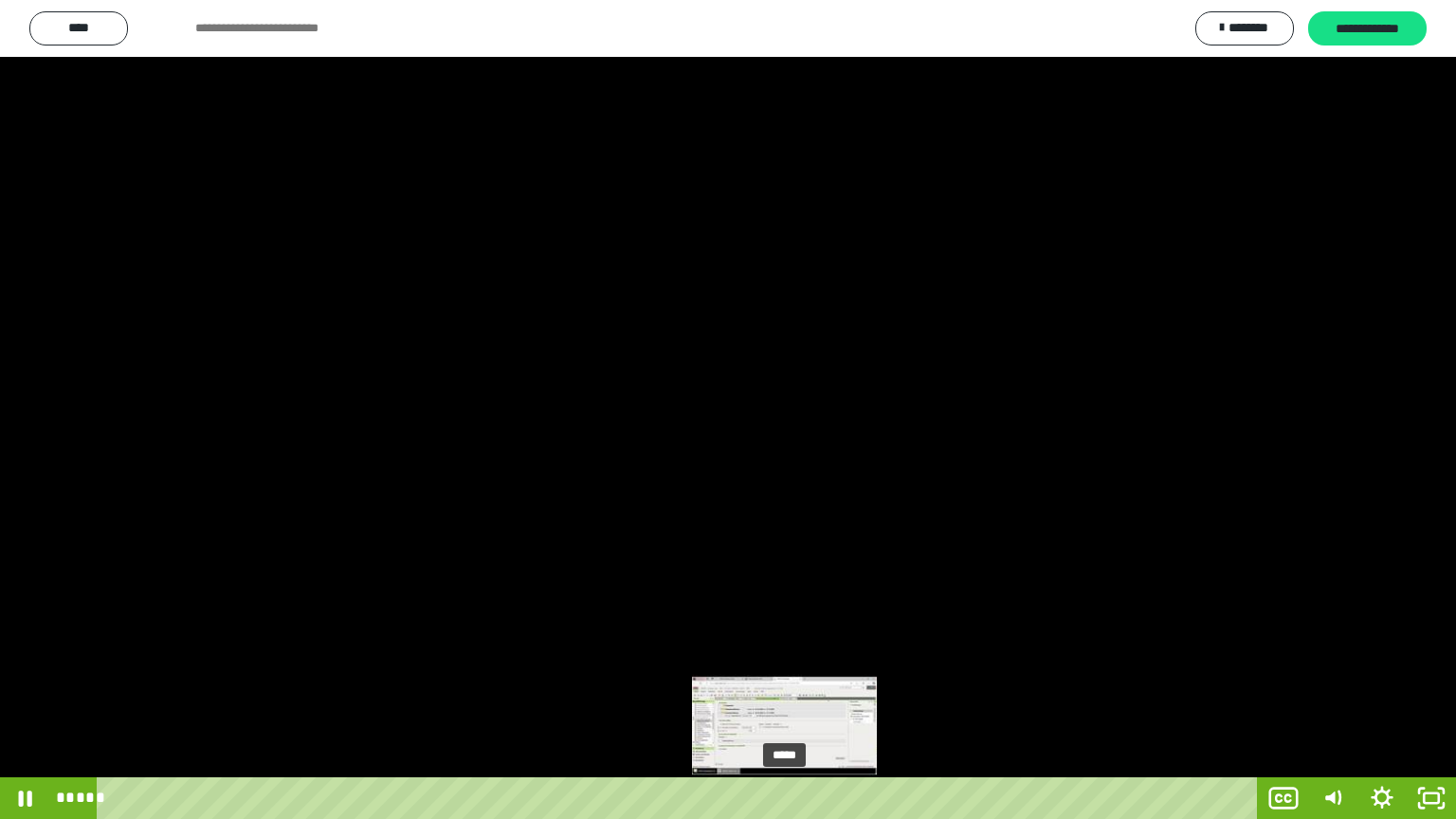 click on "*****" at bounding box center (681, 798) 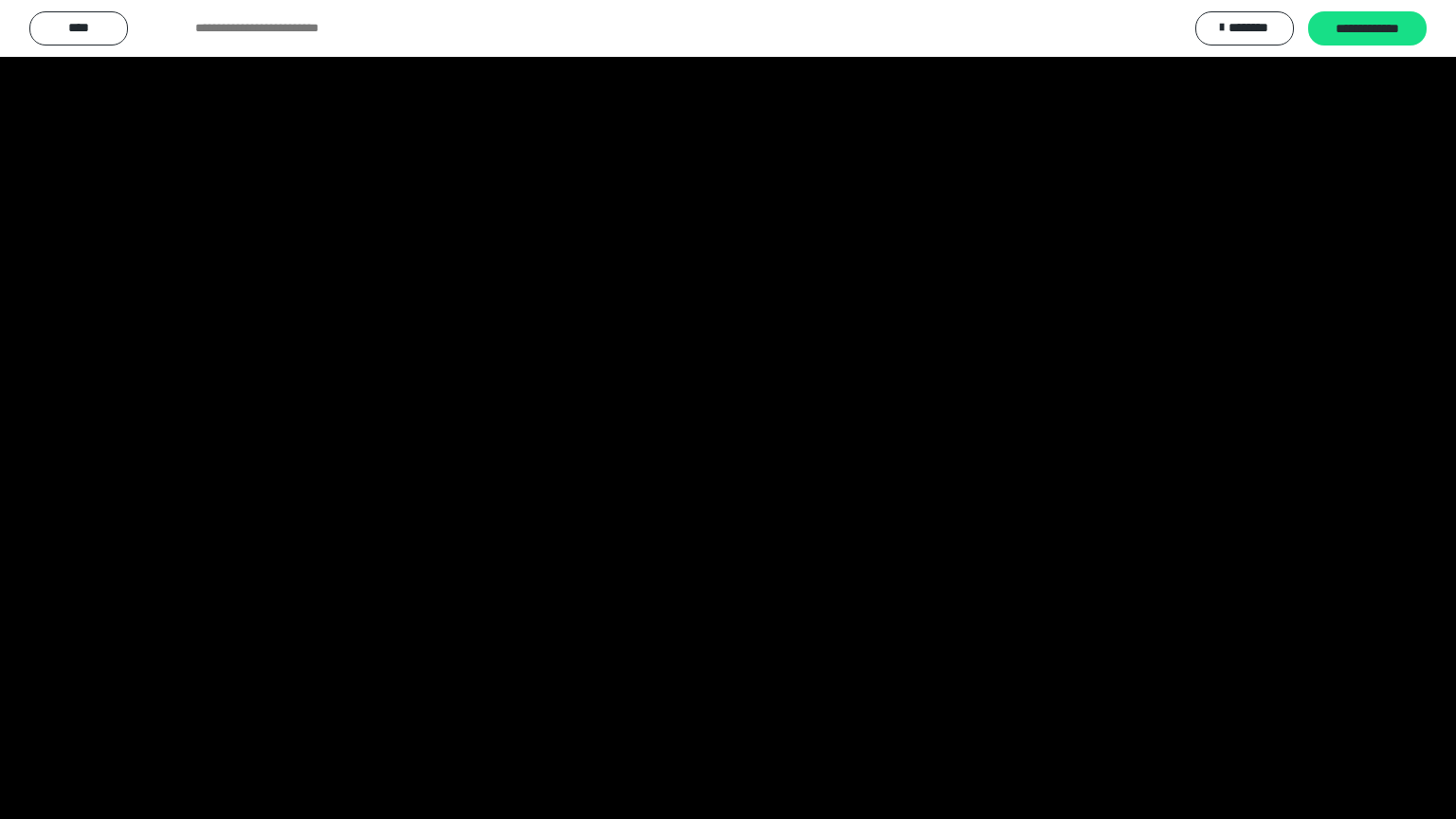 click at bounding box center [728, 410] 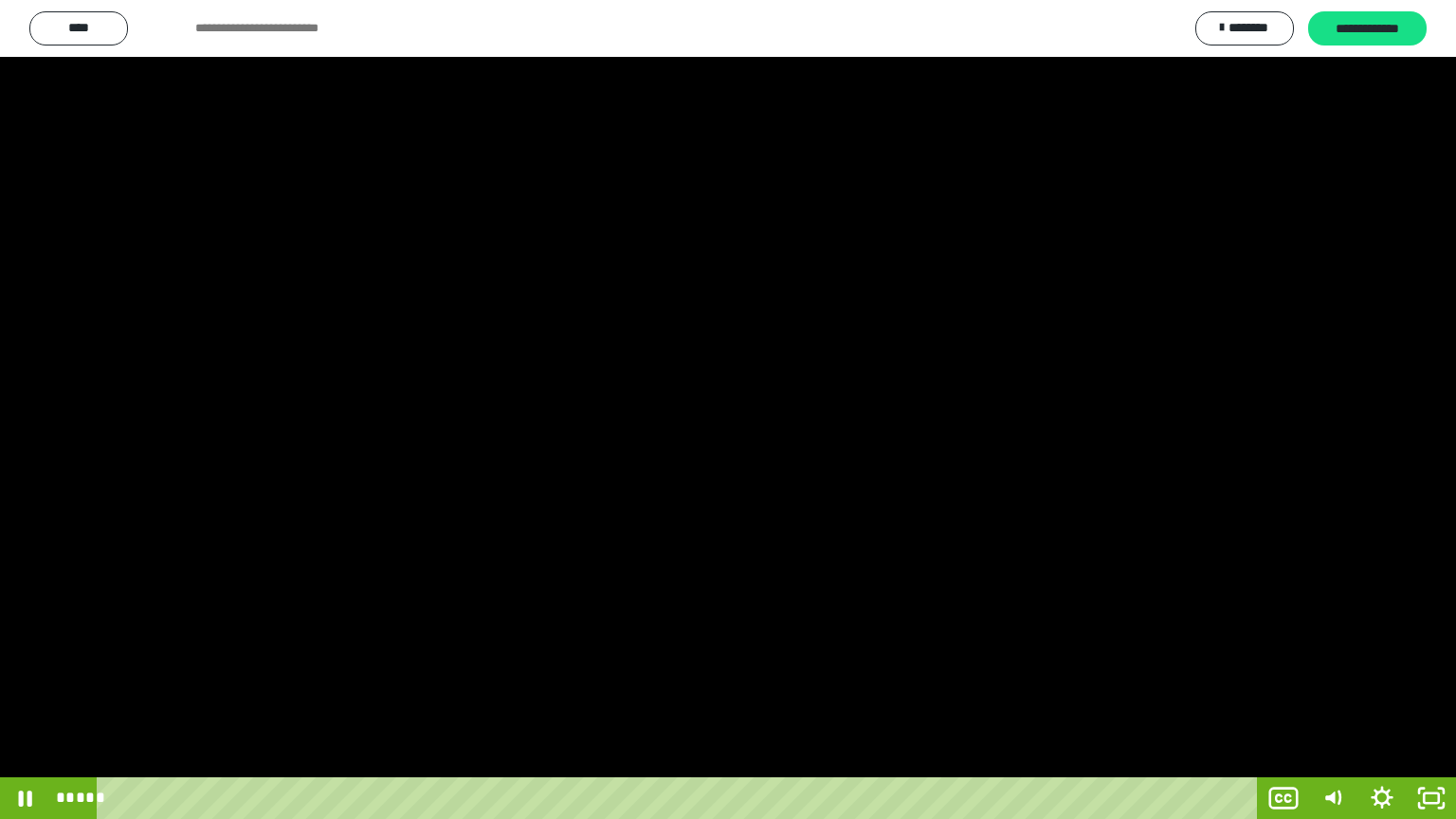 click at bounding box center [728, 410] 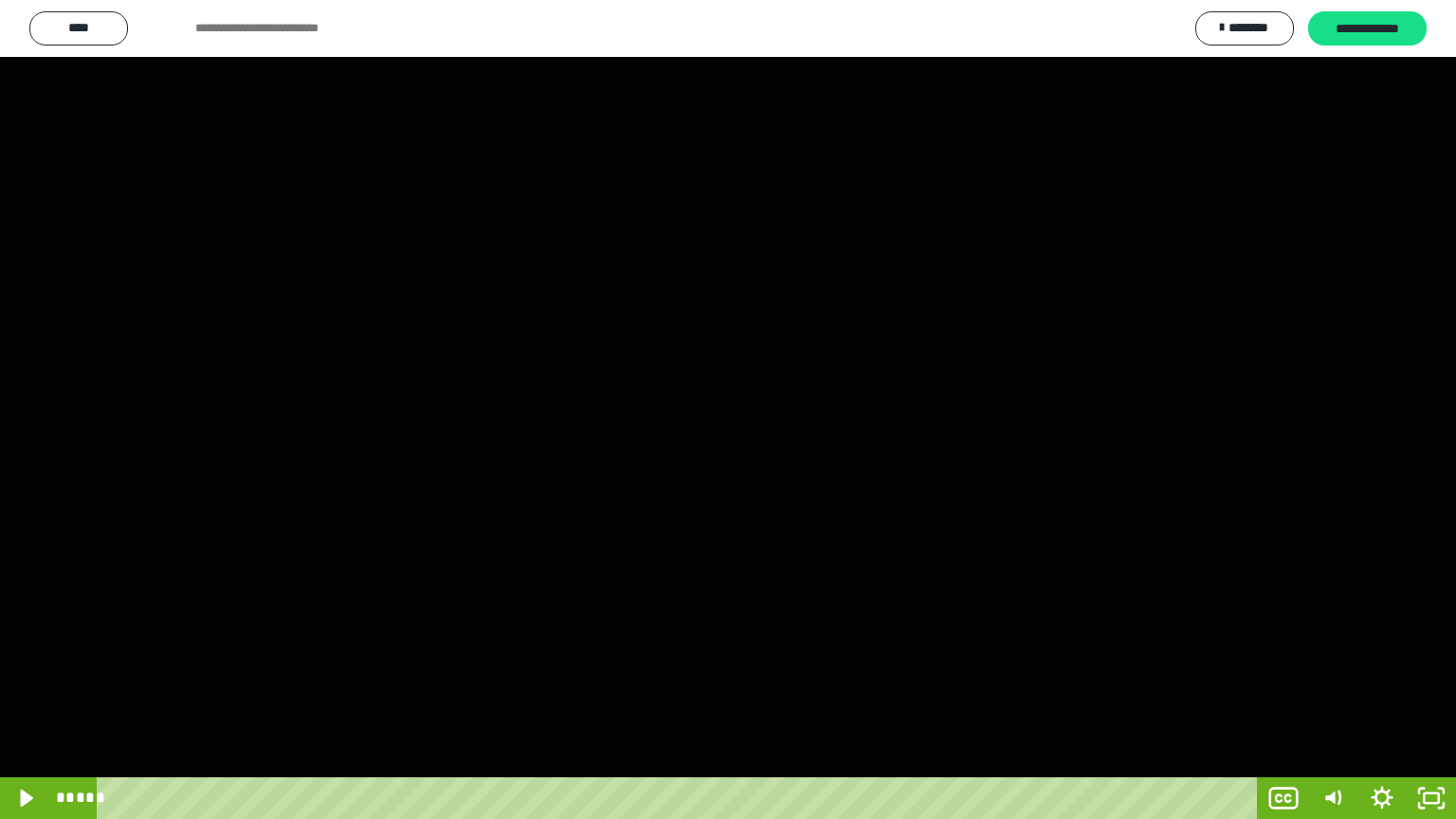 click at bounding box center [728, 410] 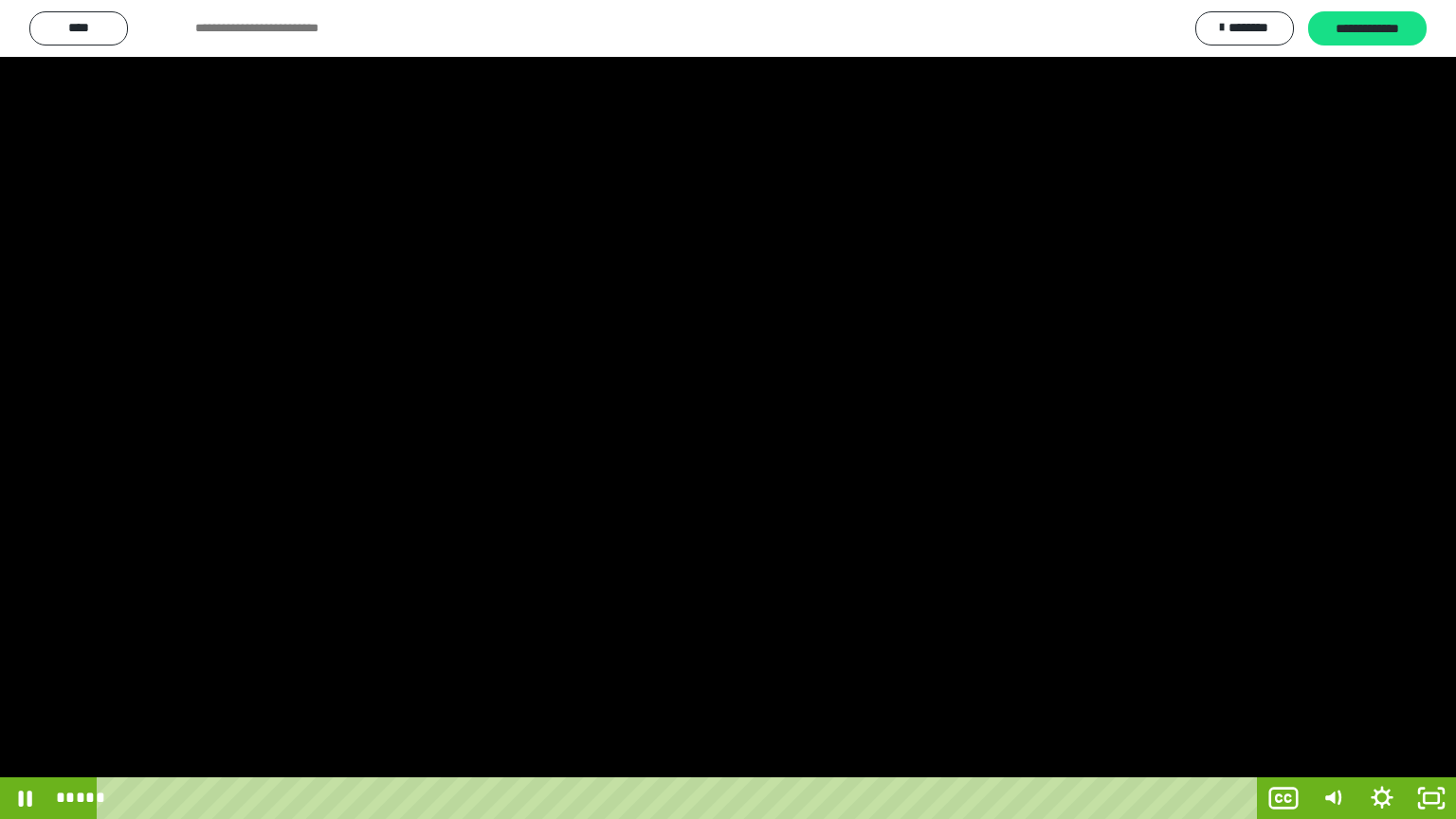 click at bounding box center (728, 410) 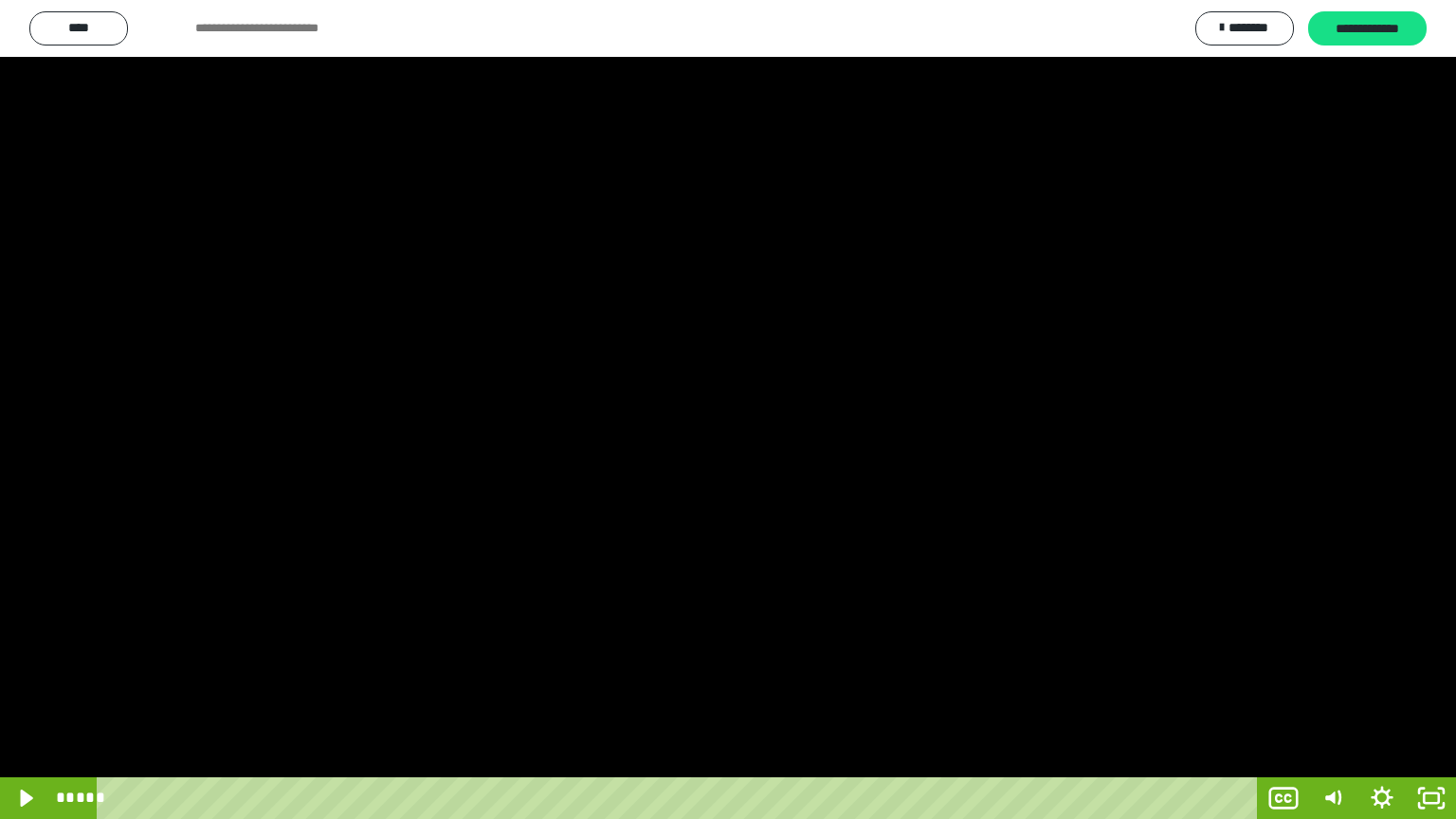 click at bounding box center [728, 410] 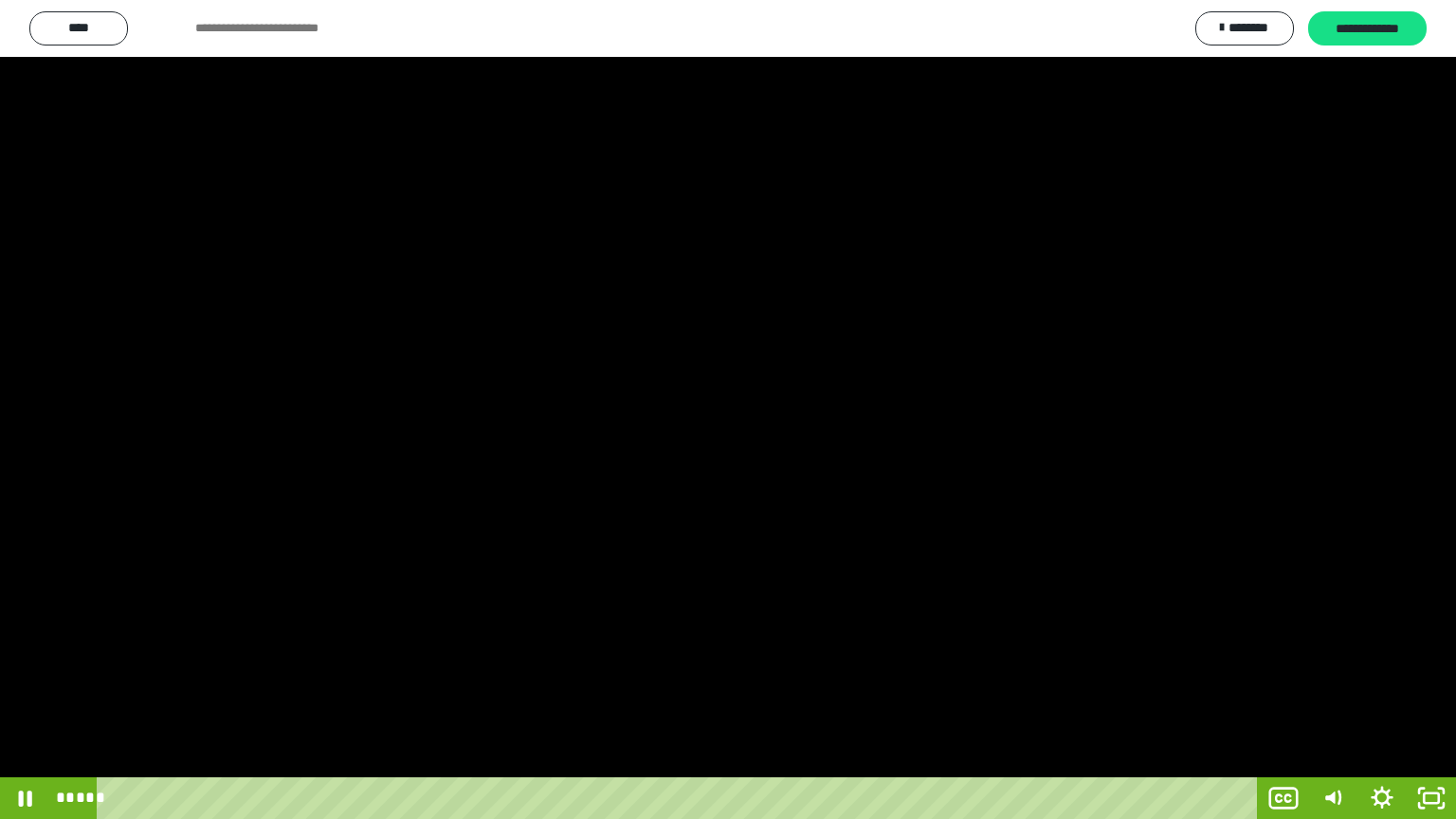 click at bounding box center (728, 410) 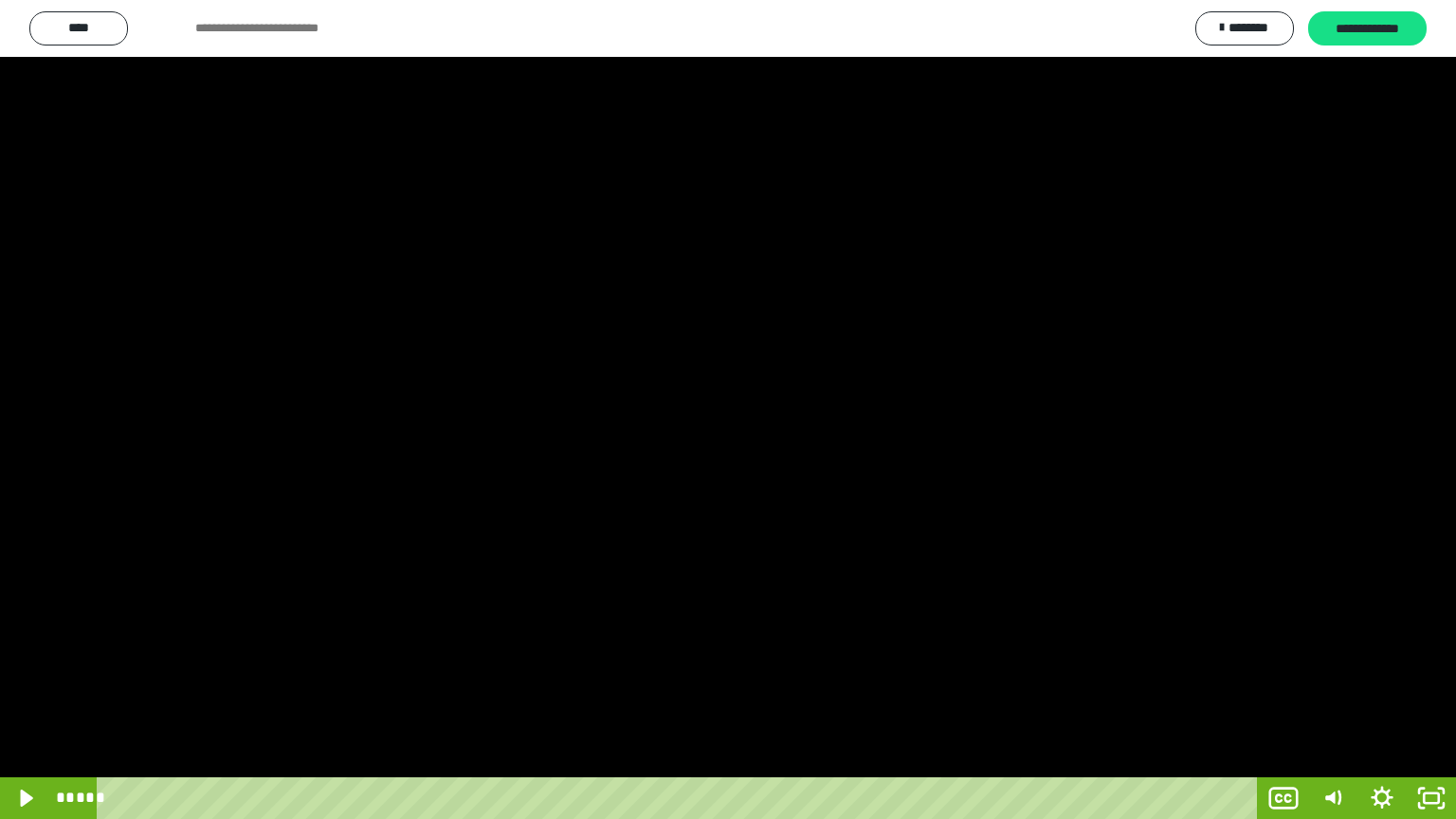 click at bounding box center (728, 410) 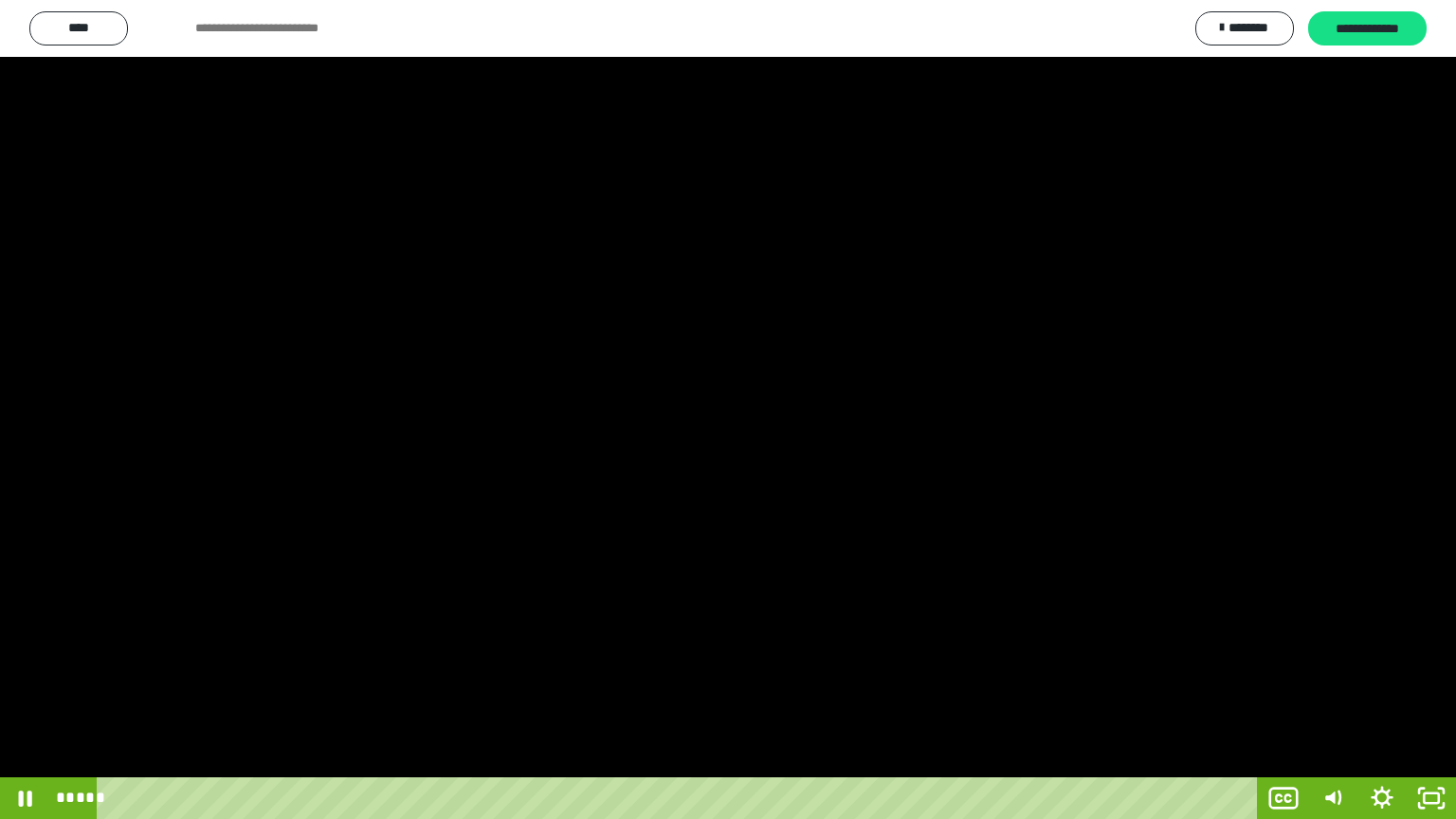 click at bounding box center (728, 410) 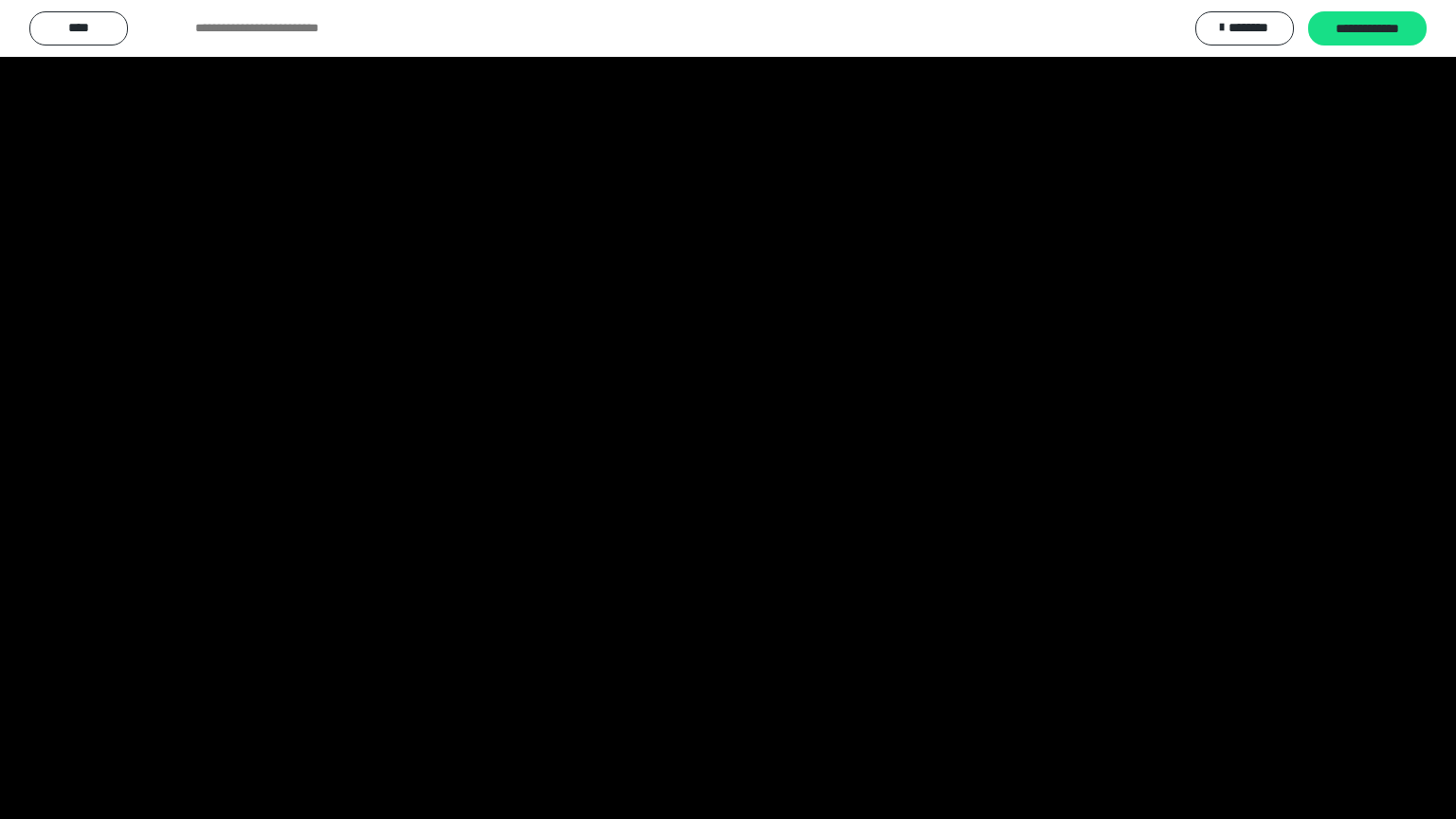 click at bounding box center [728, 410] 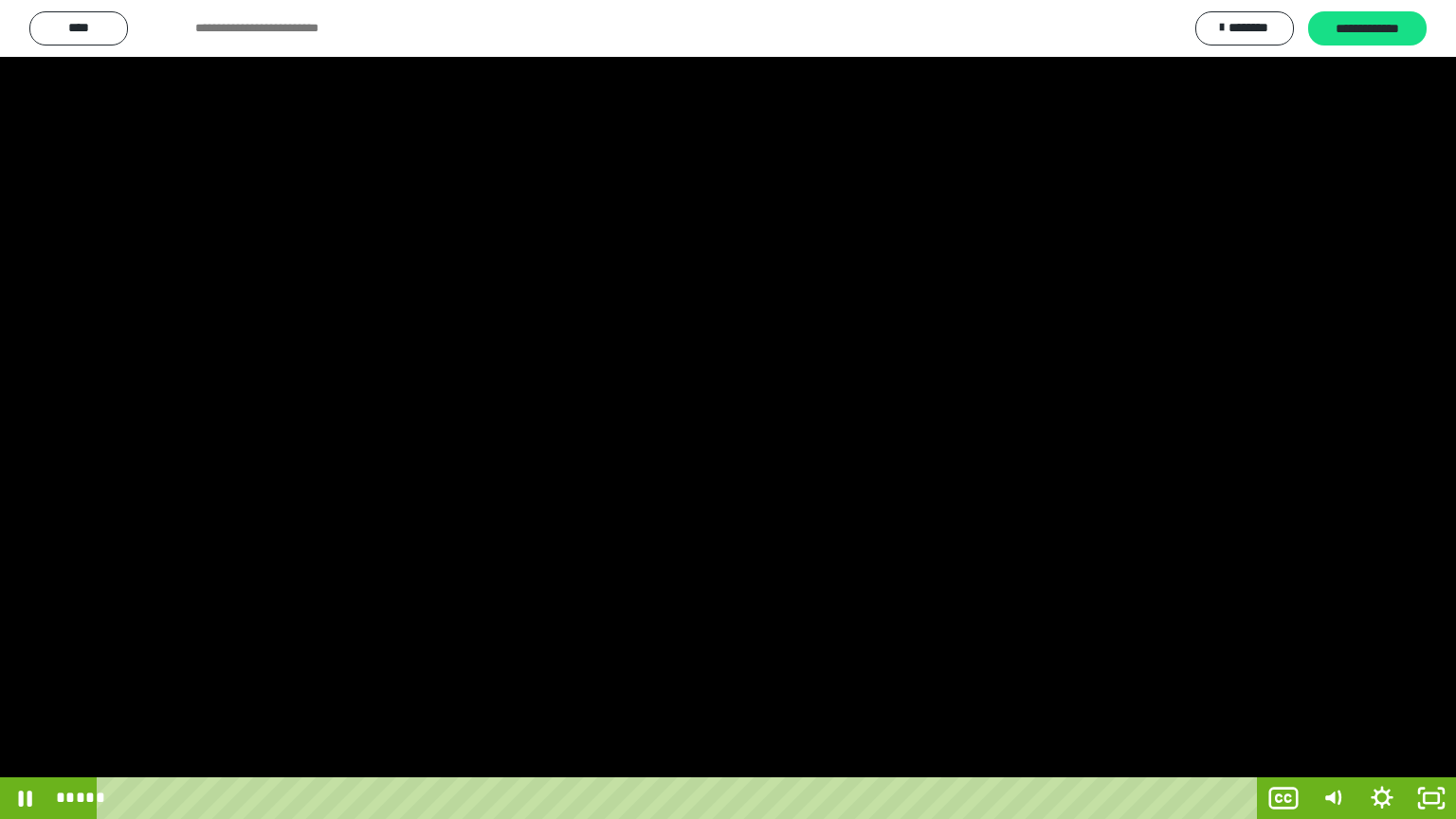 click at bounding box center [728, 410] 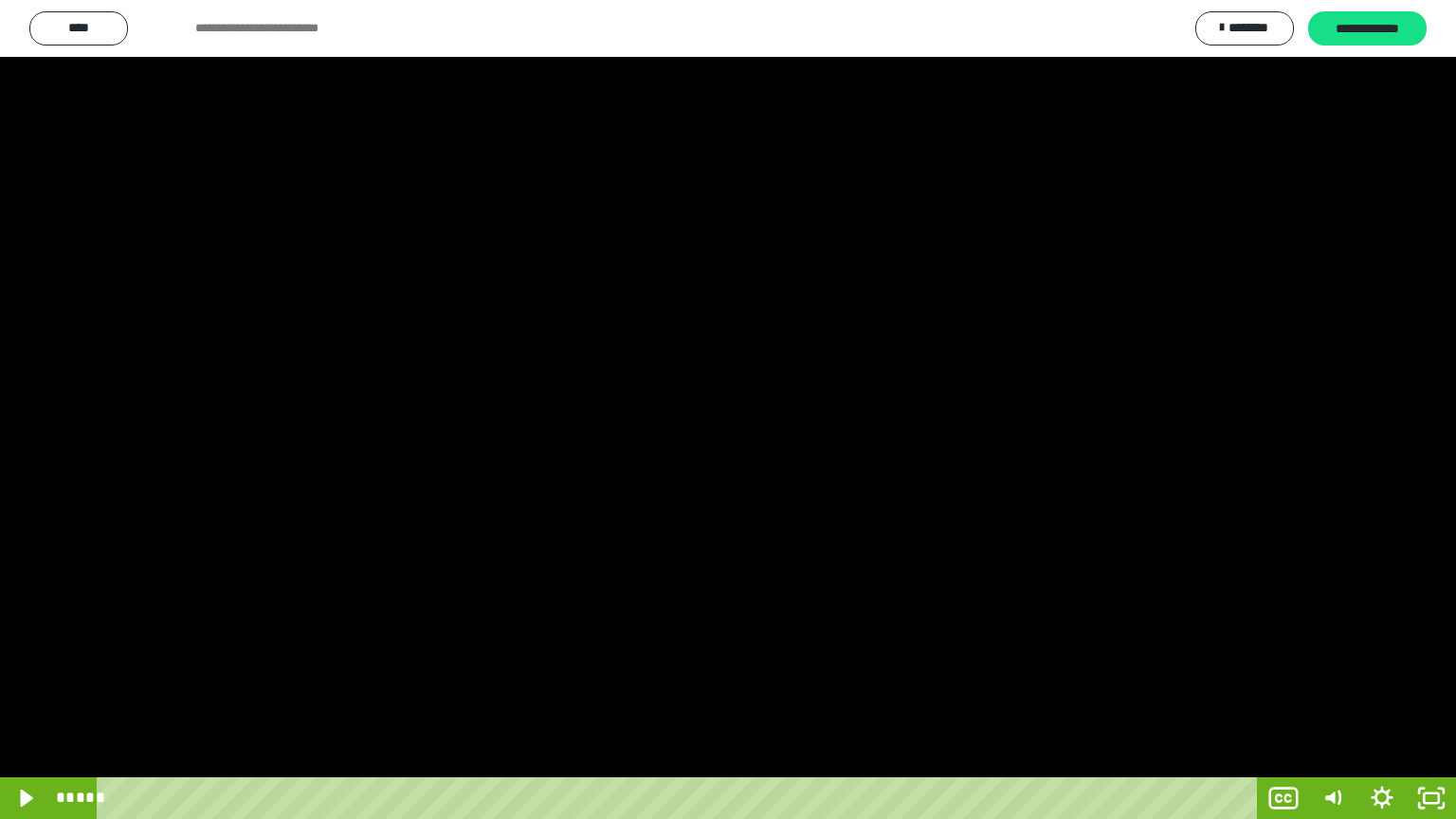 click at bounding box center (728, 410) 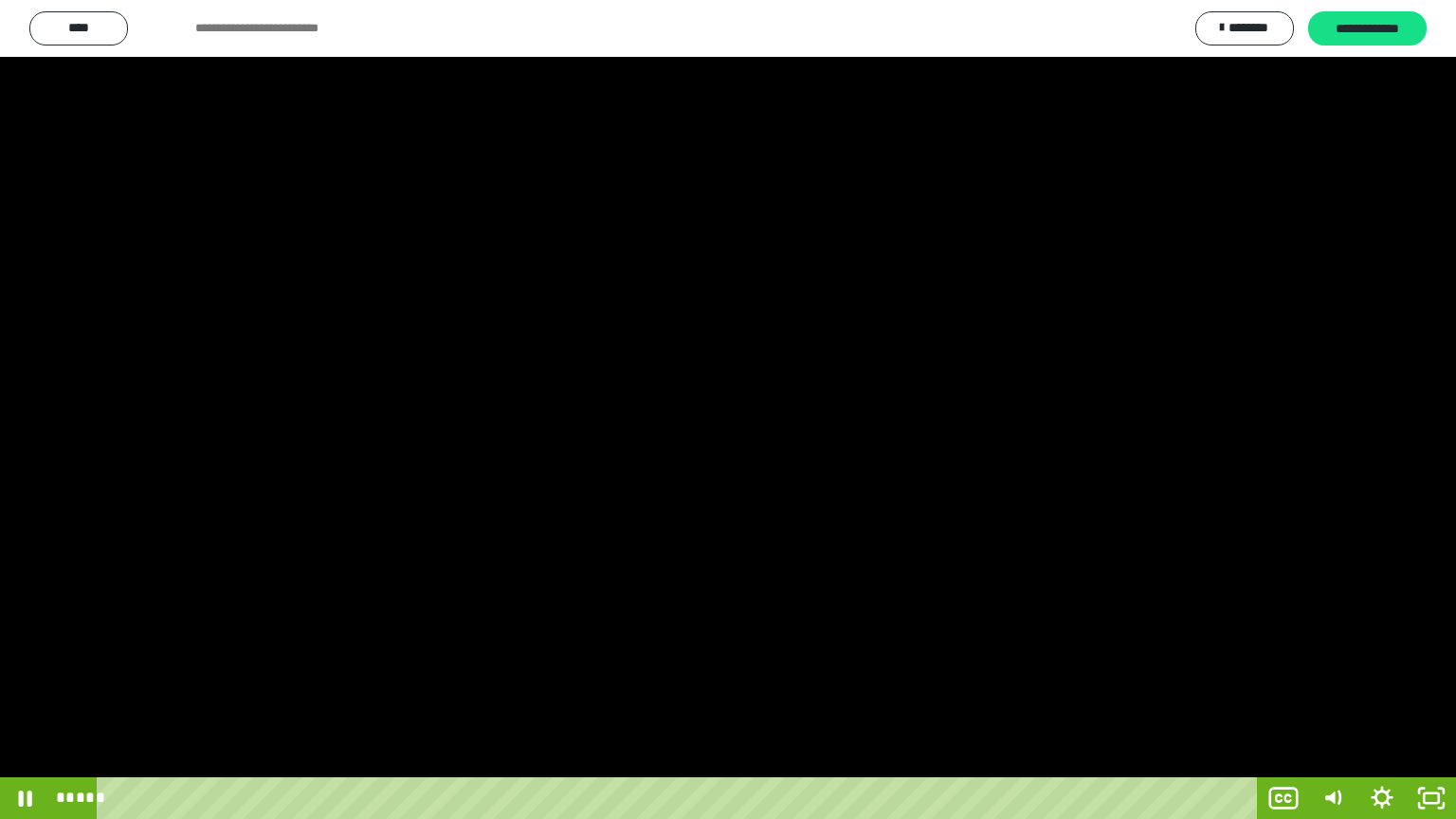 click at bounding box center (728, 410) 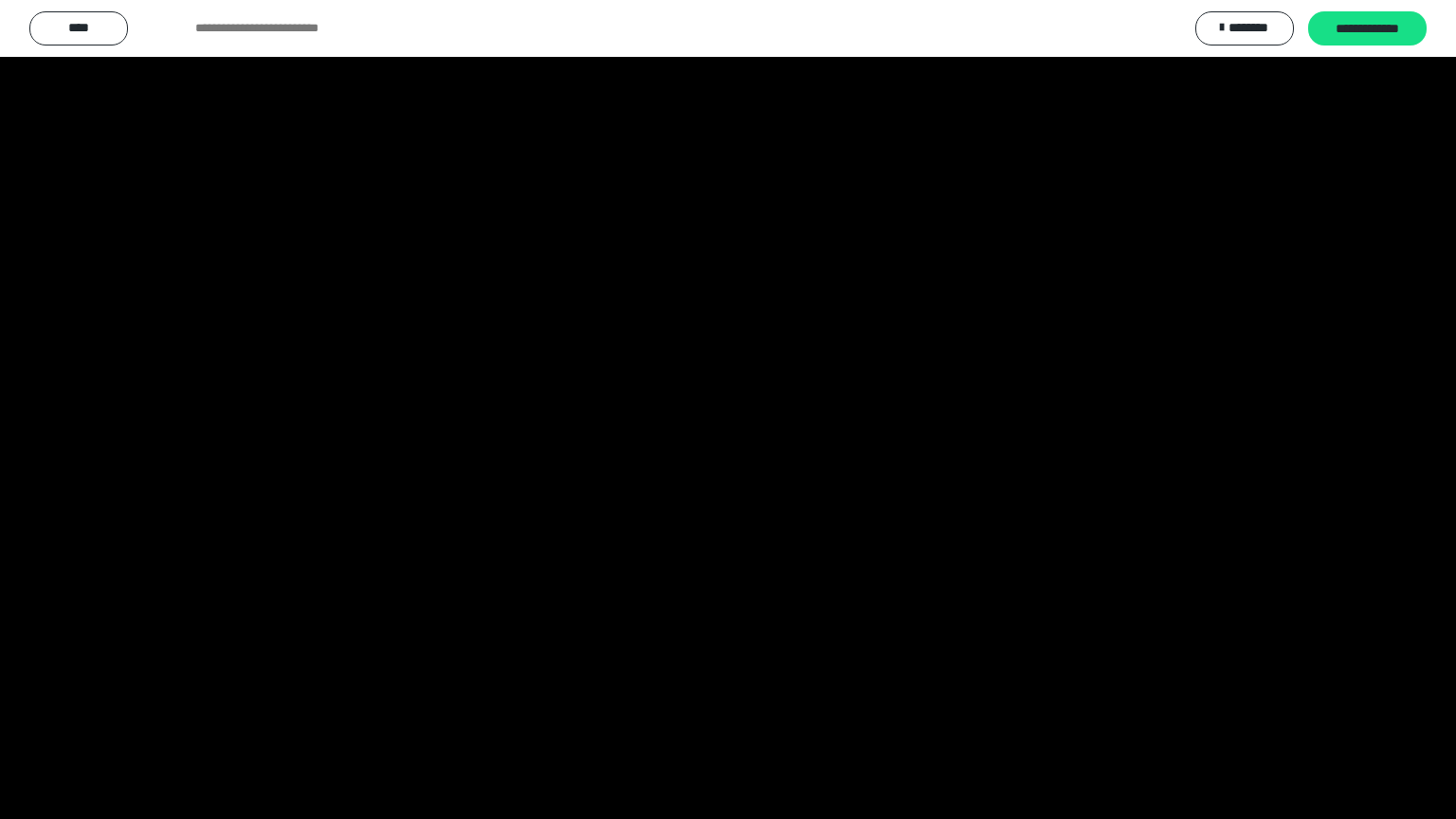 click at bounding box center (728, 410) 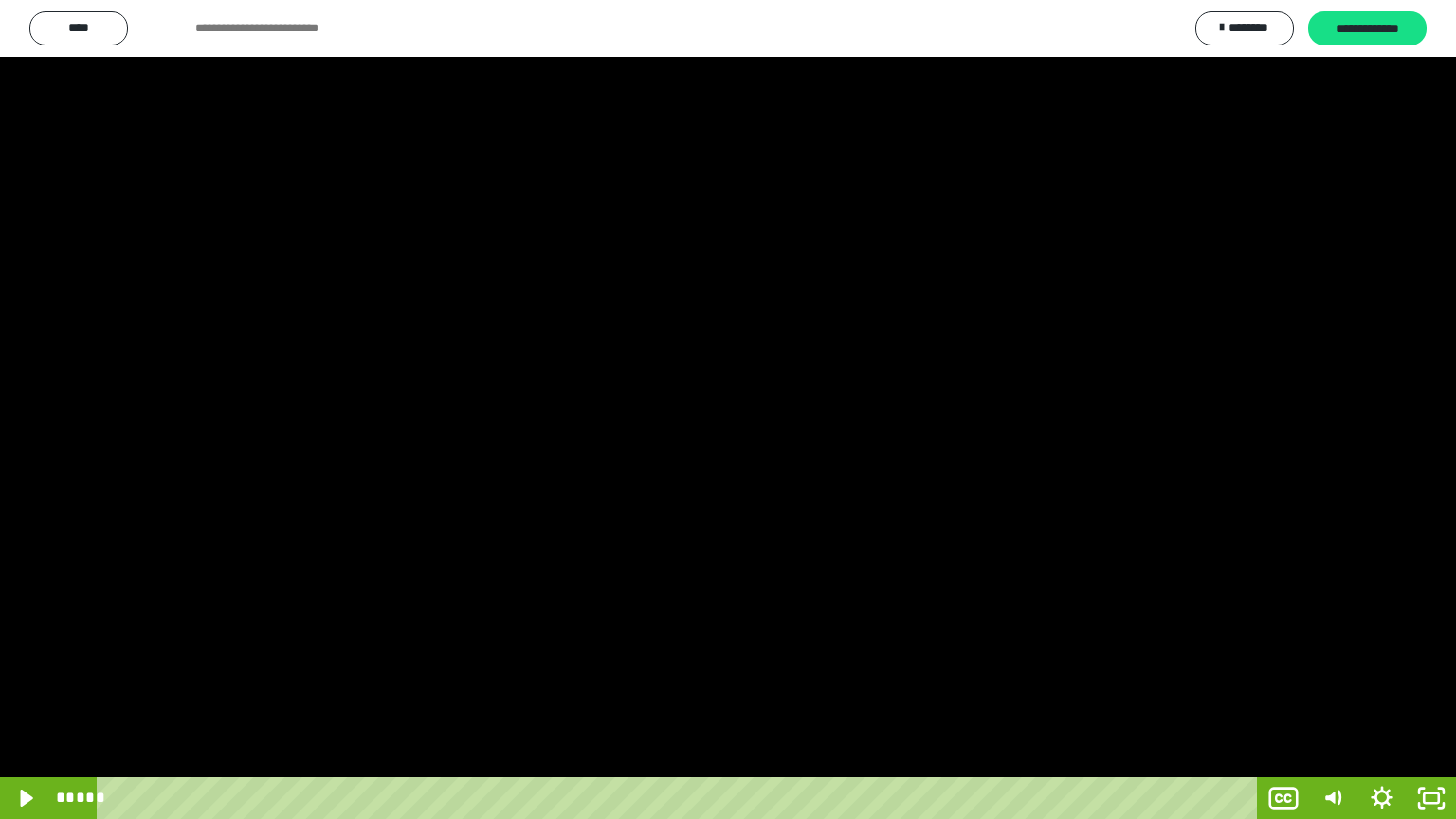 click at bounding box center (728, 410) 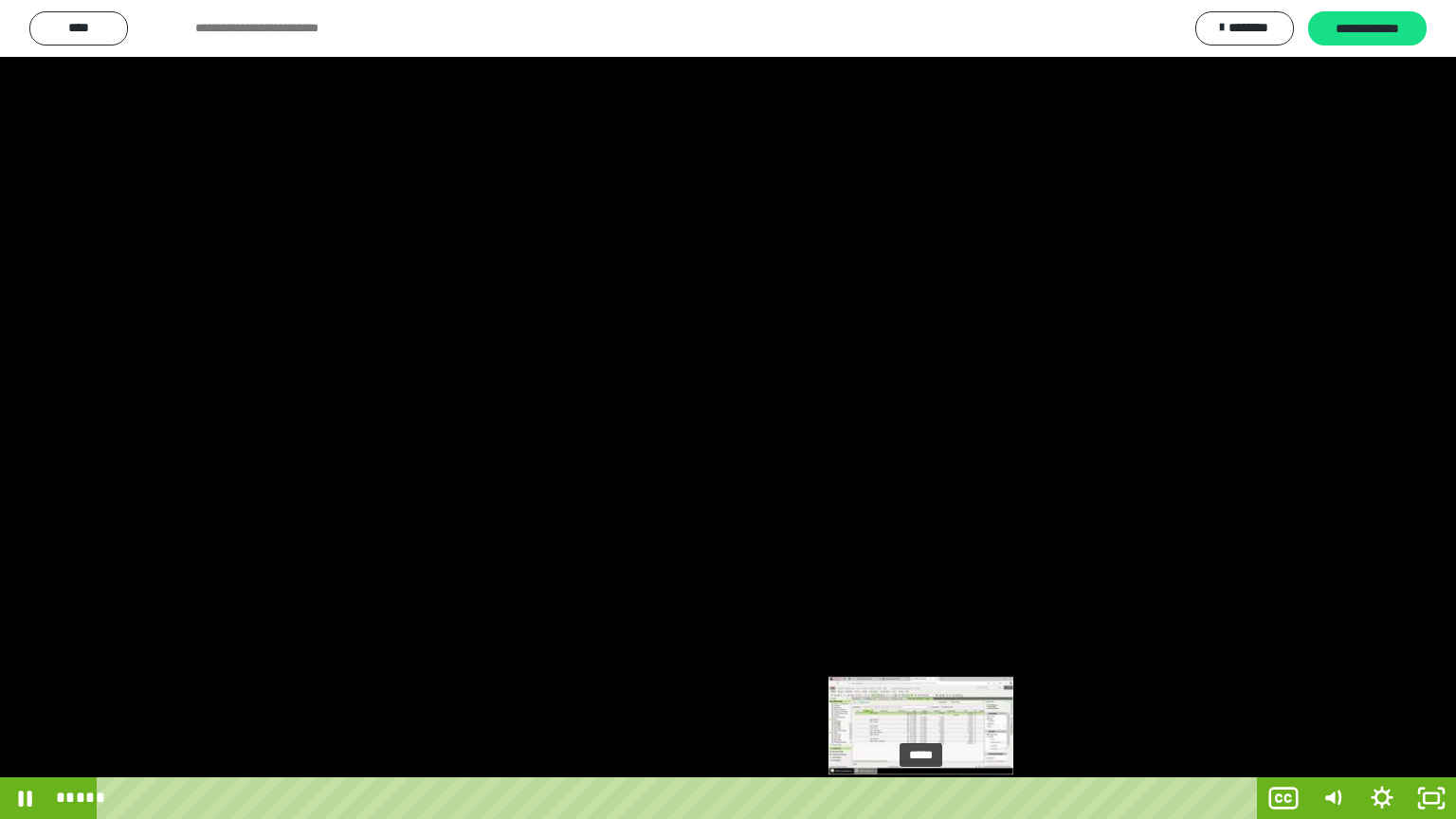 click on "*****" at bounding box center (681, 798) 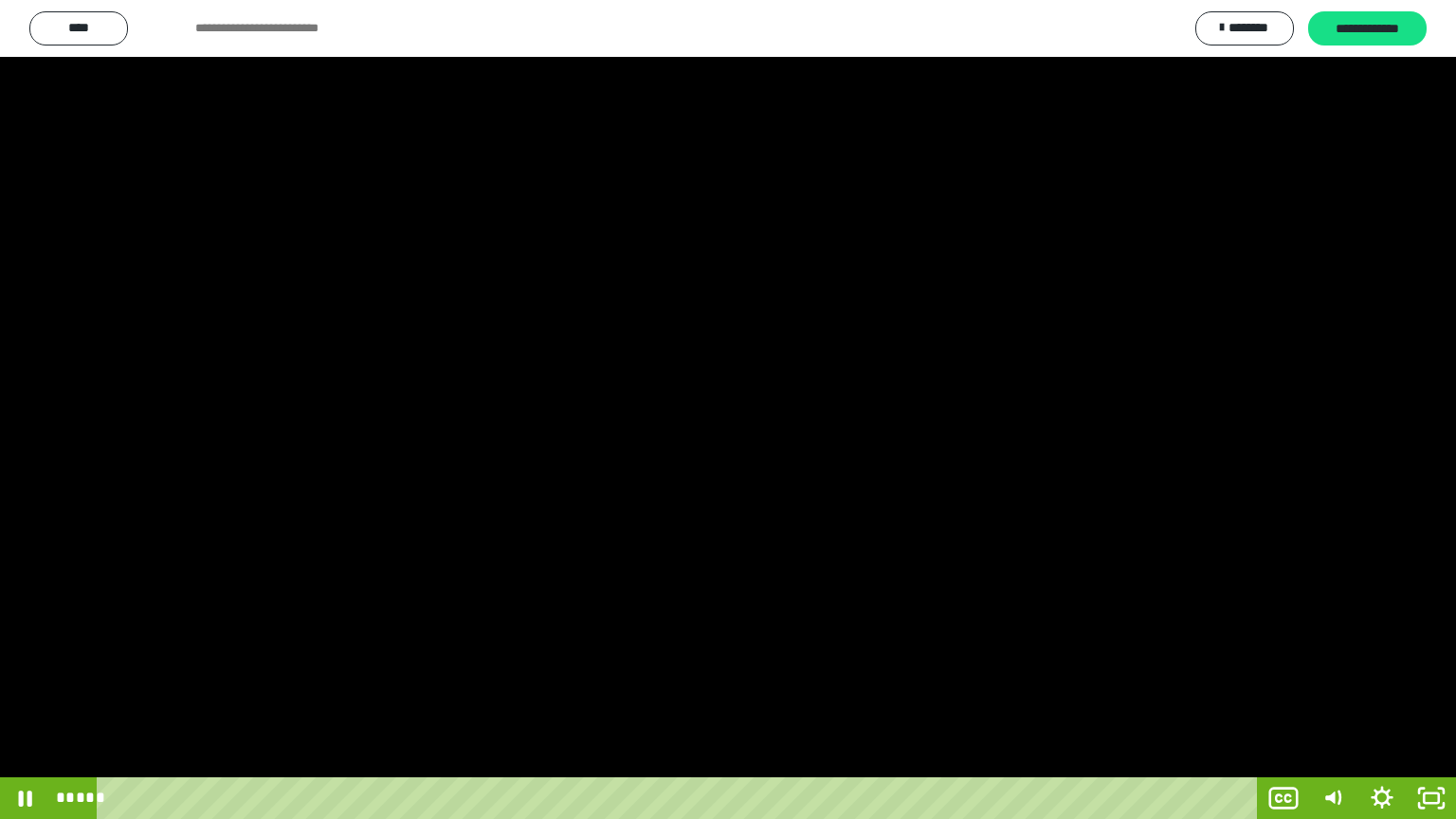 click at bounding box center [728, 410] 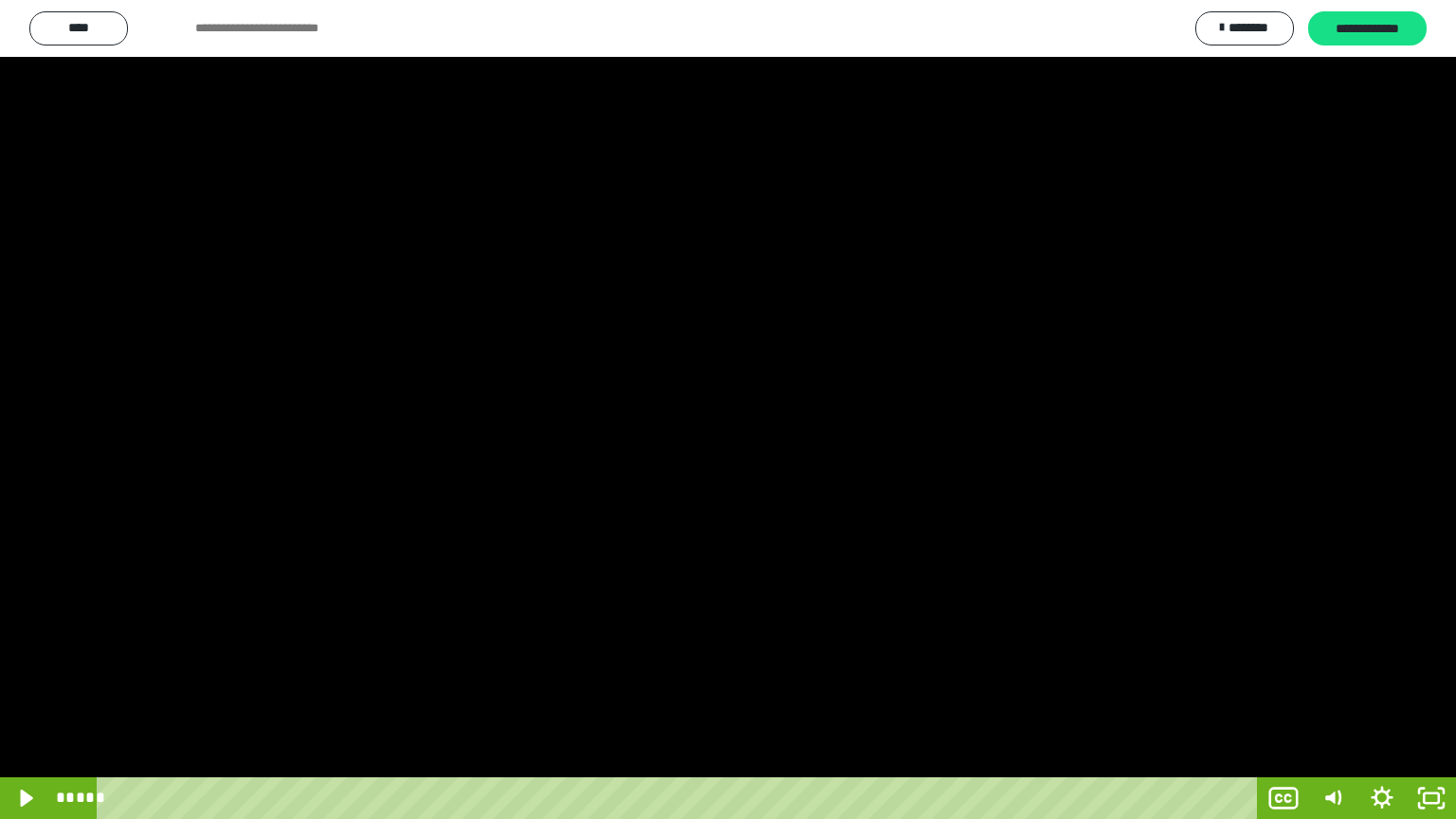 click at bounding box center (728, 410) 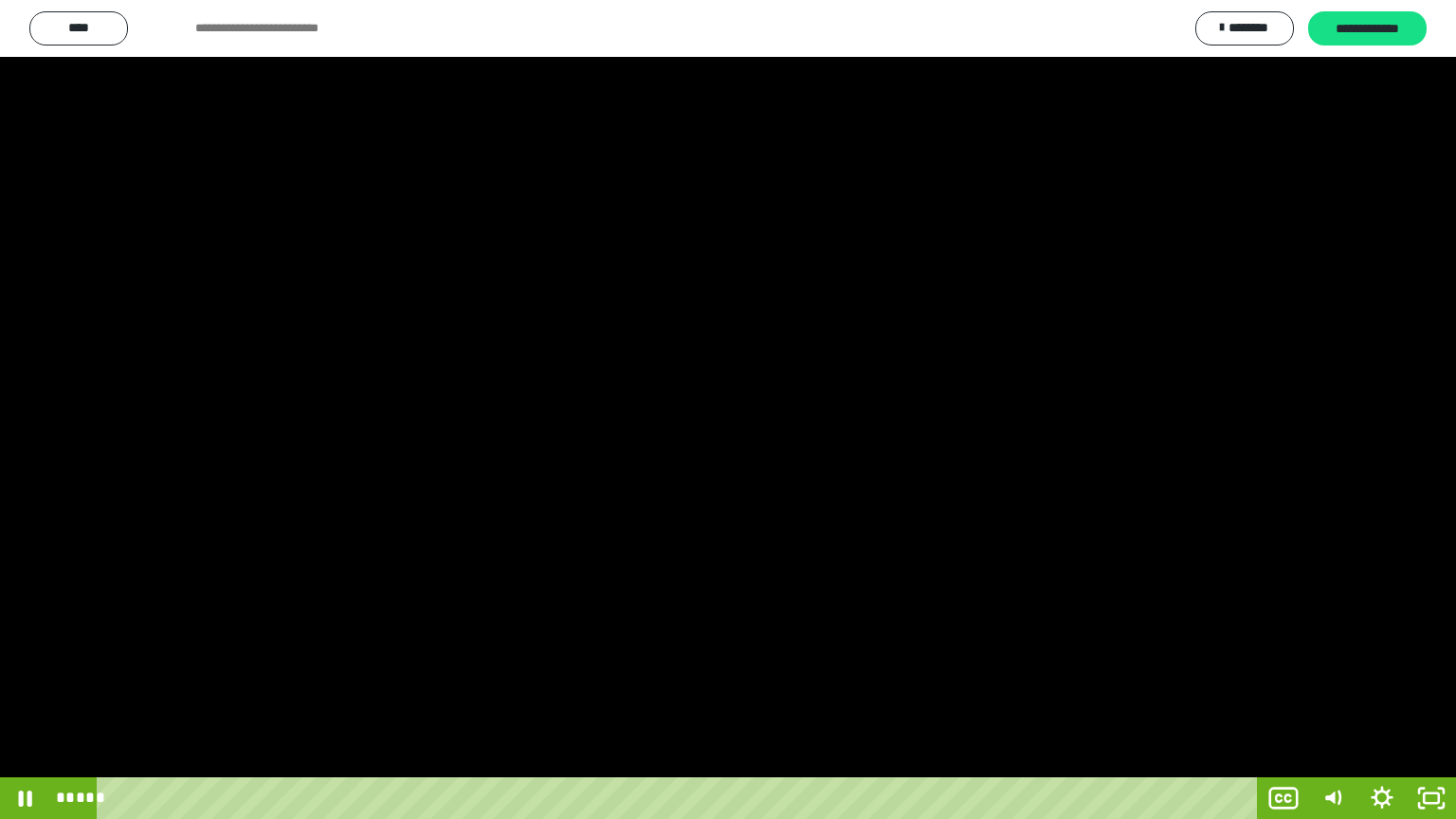 click at bounding box center (728, 410) 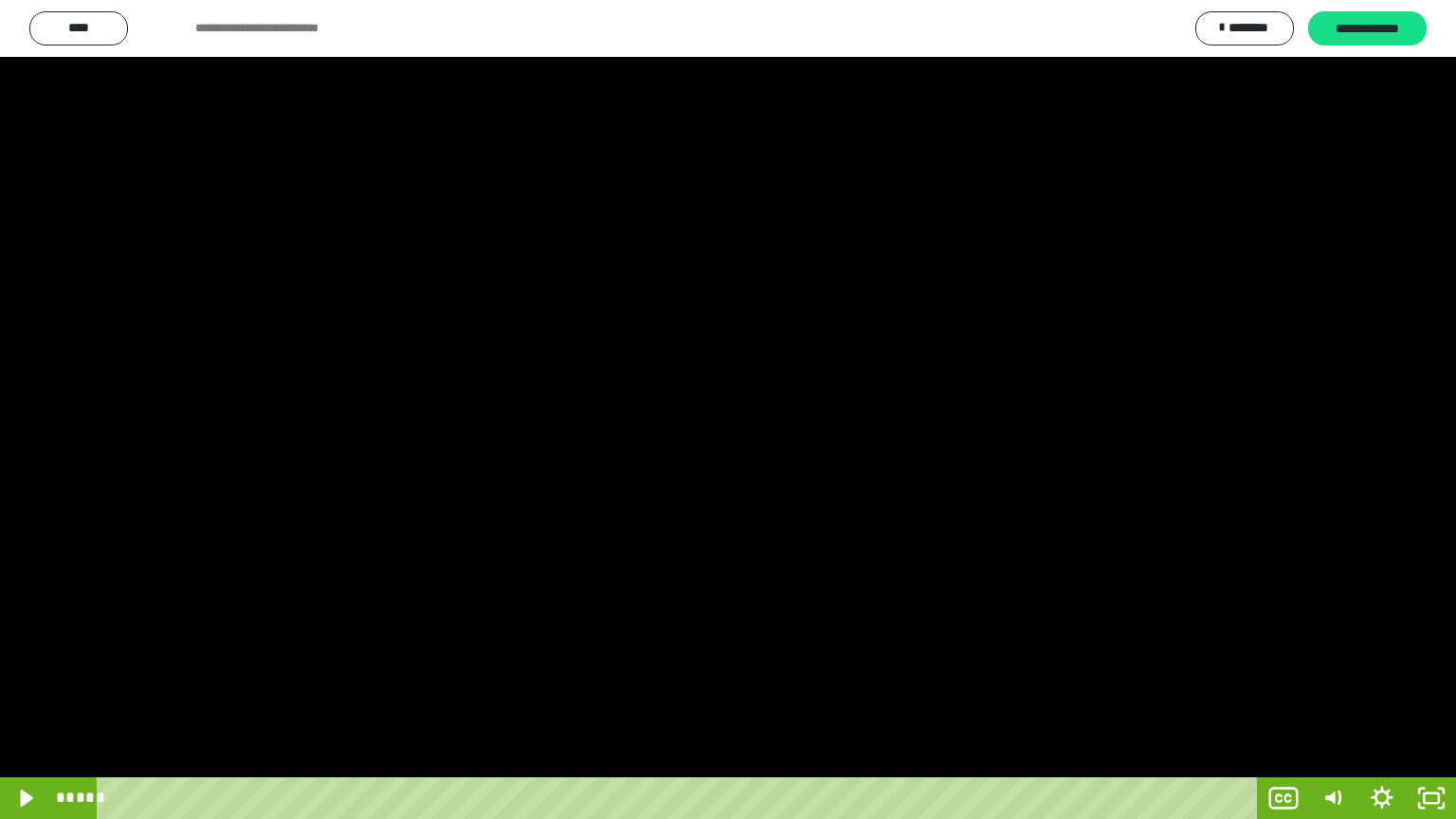 click at bounding box center [728, 410] 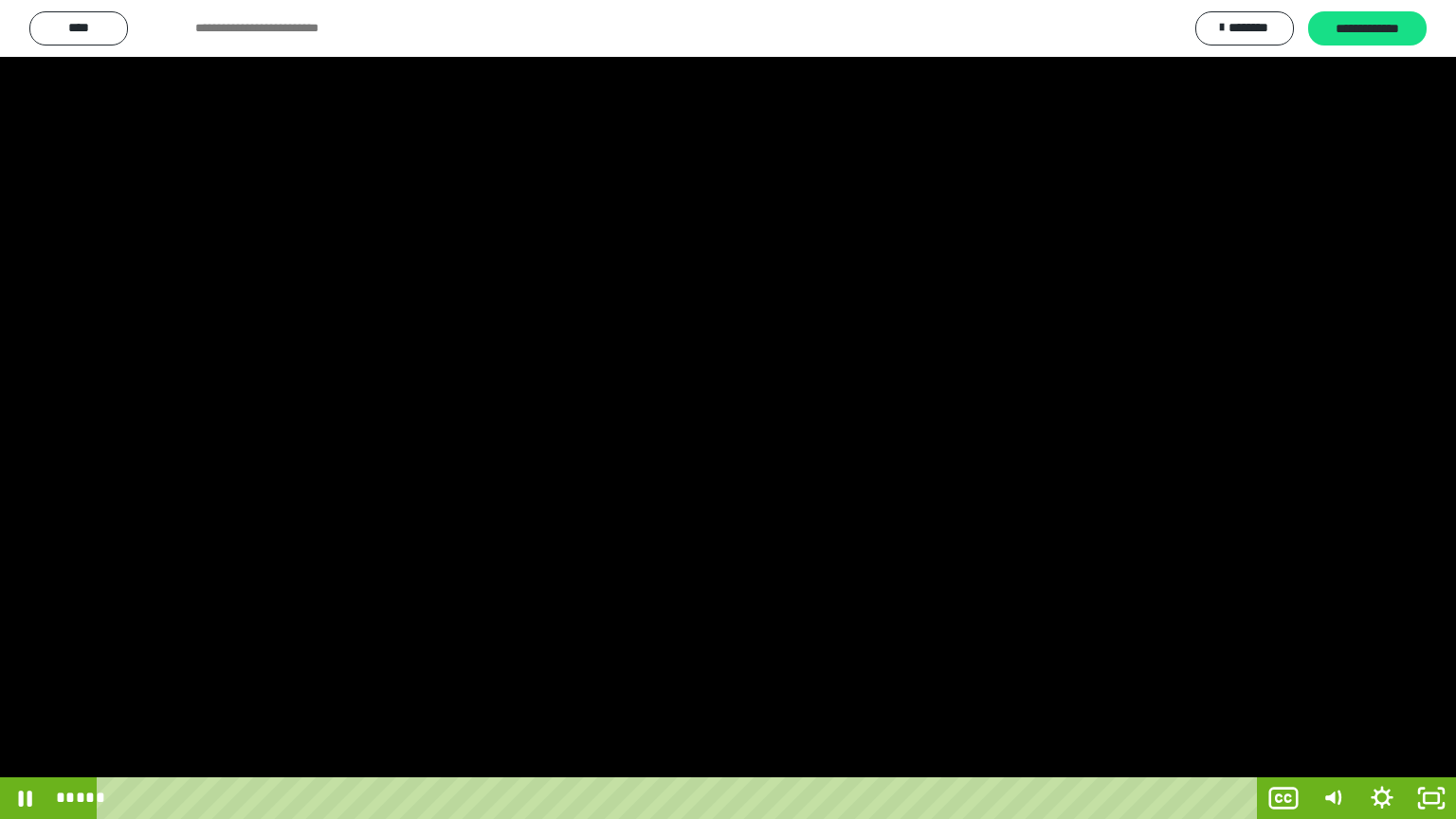 click at bounding box center (728, 410) 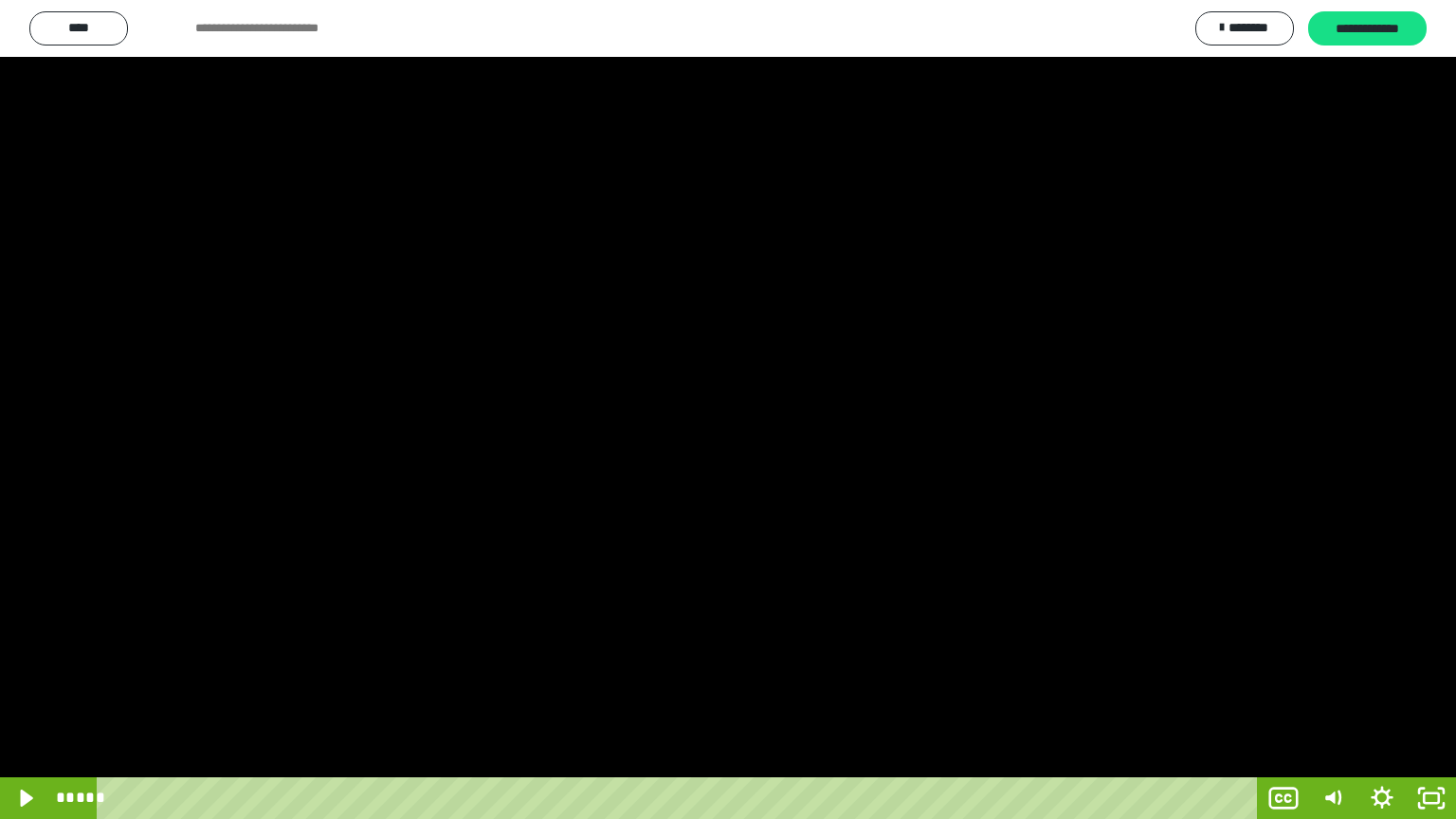 click at bounding box center (728, 410) 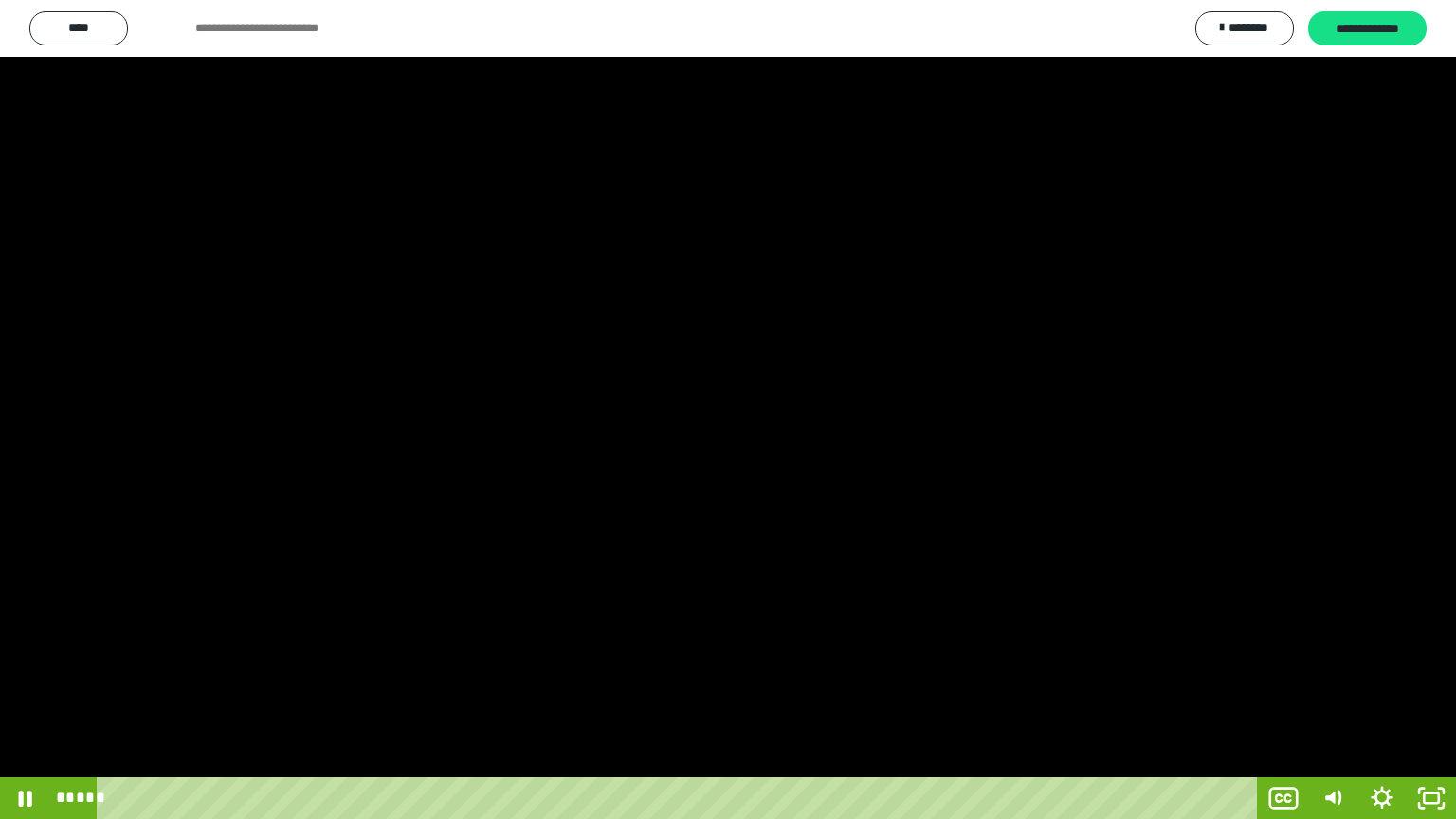 click at bounding box center (728, 410) 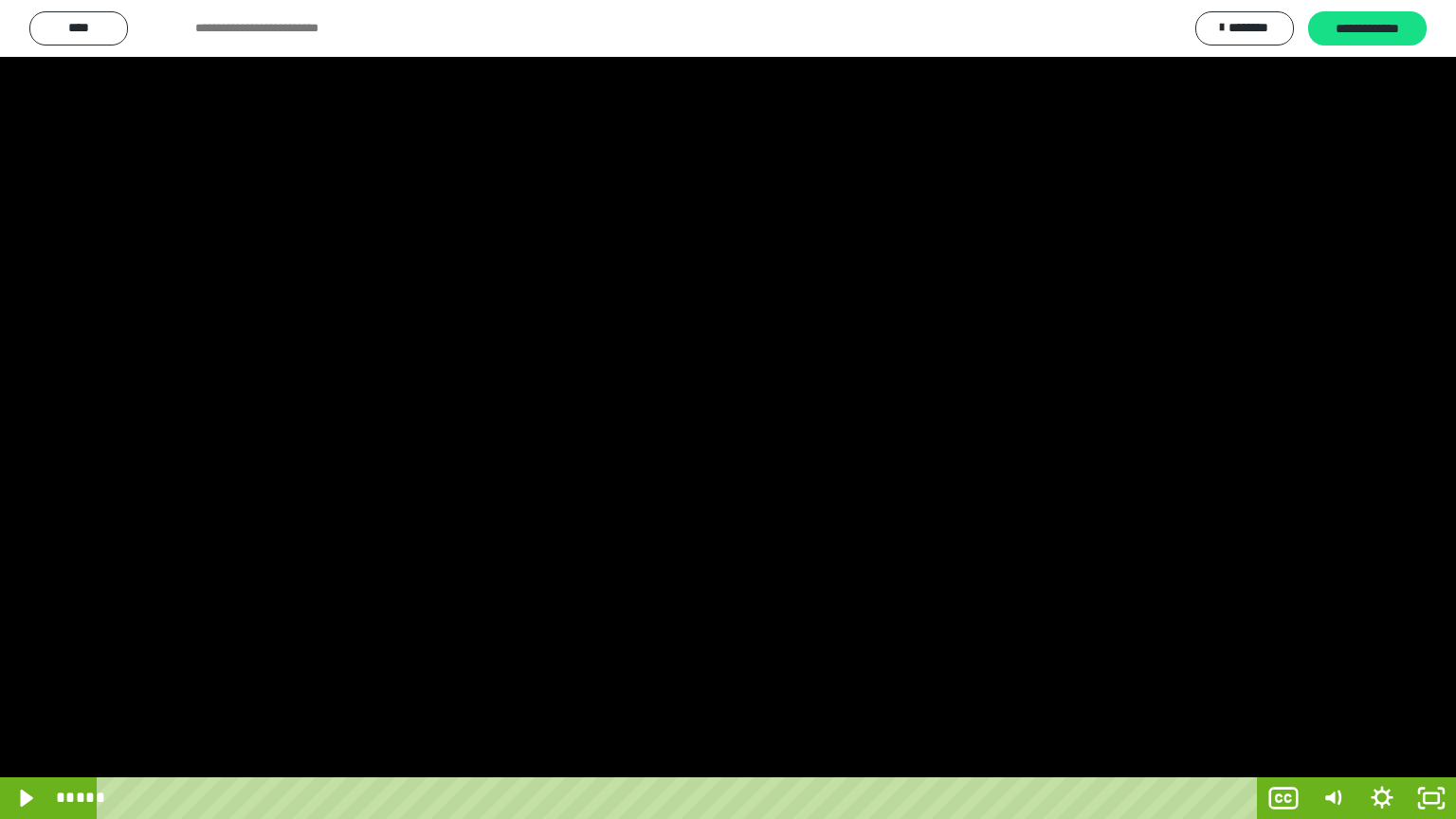 click at bounding box center (728, 410) 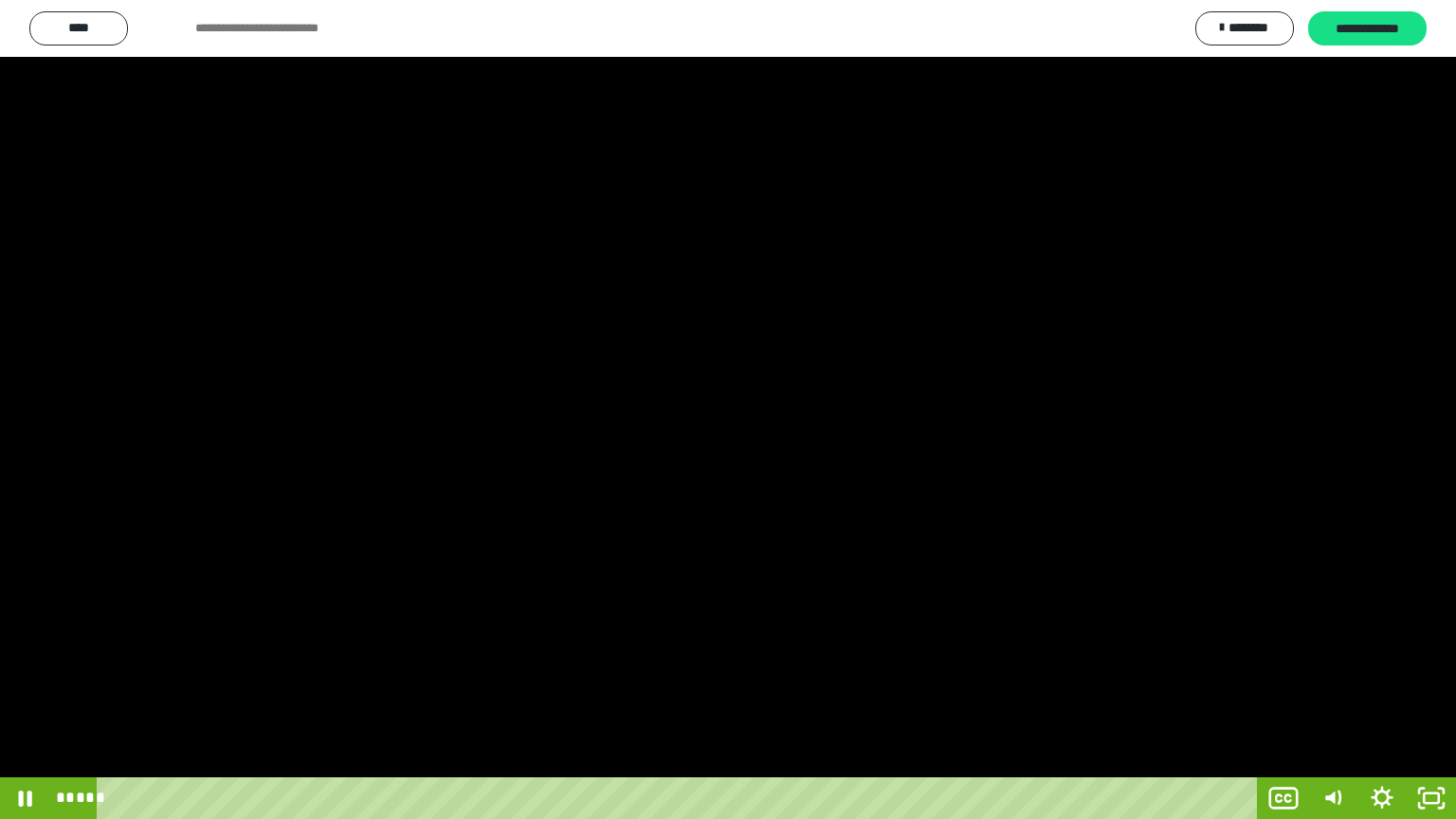 click at bounding box center [728, 410] 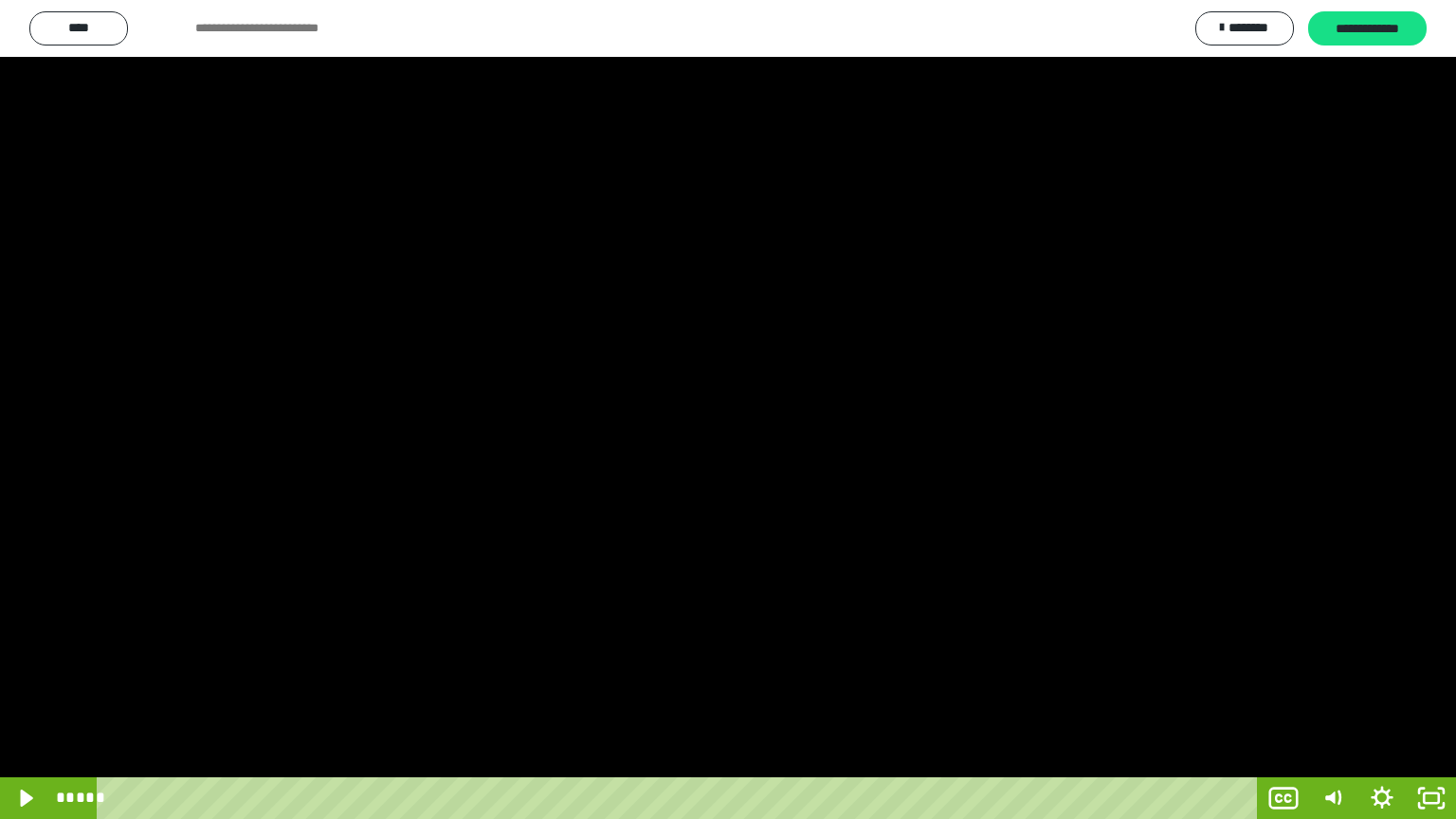 click at bounding box center [728, 410] 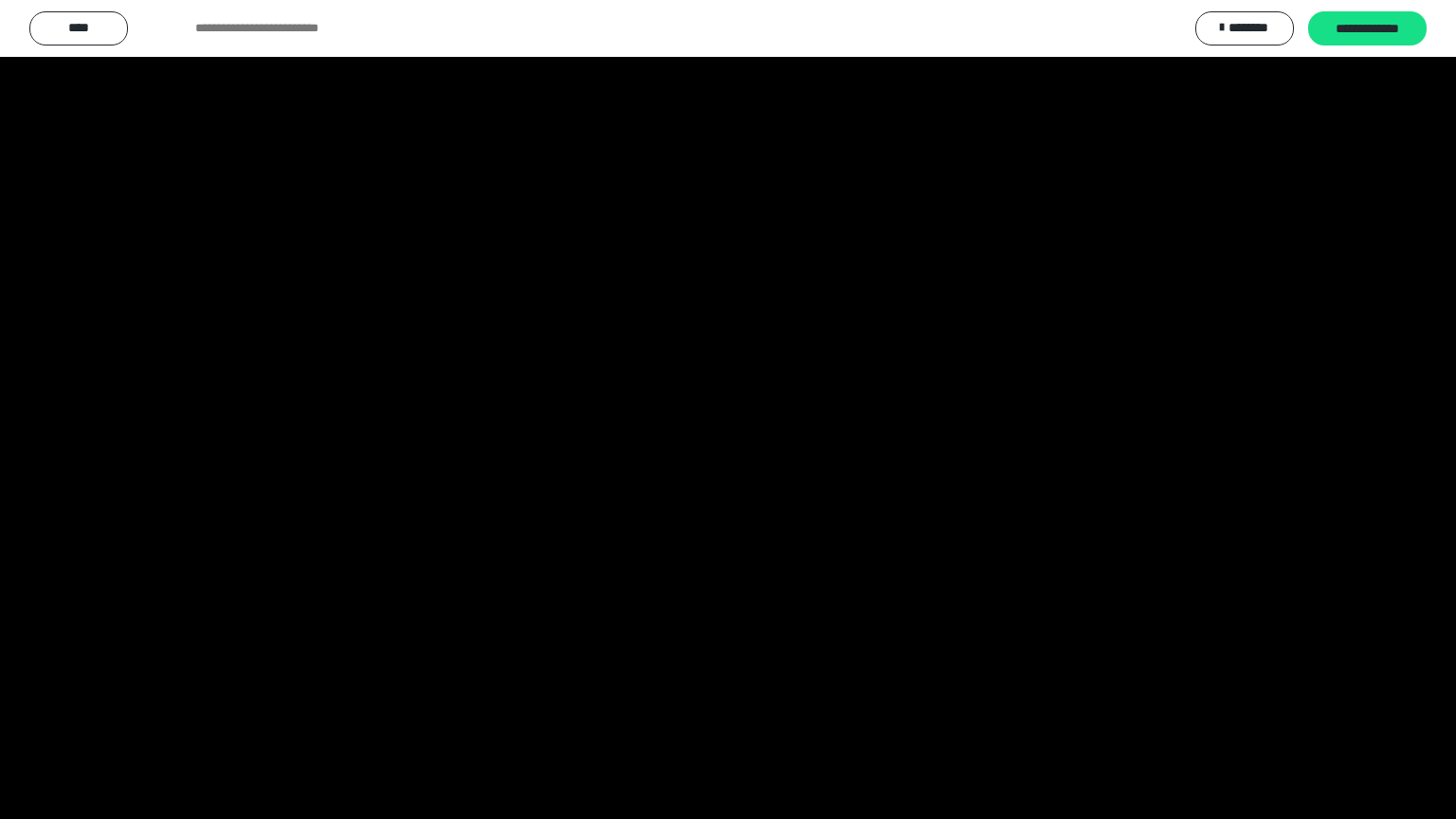 click at bounding box center [728, 410] 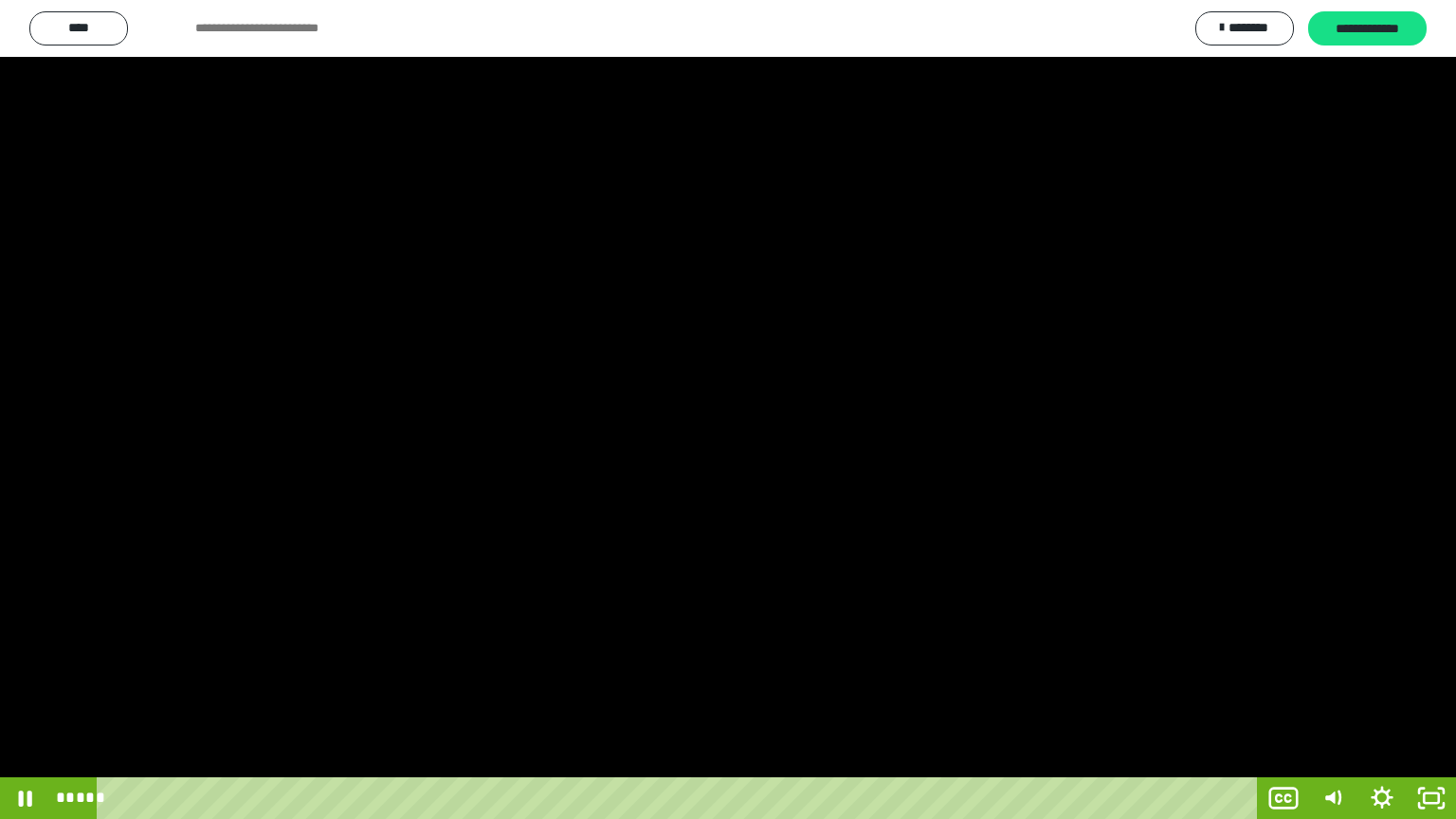 click at bounding box center (728, 410) 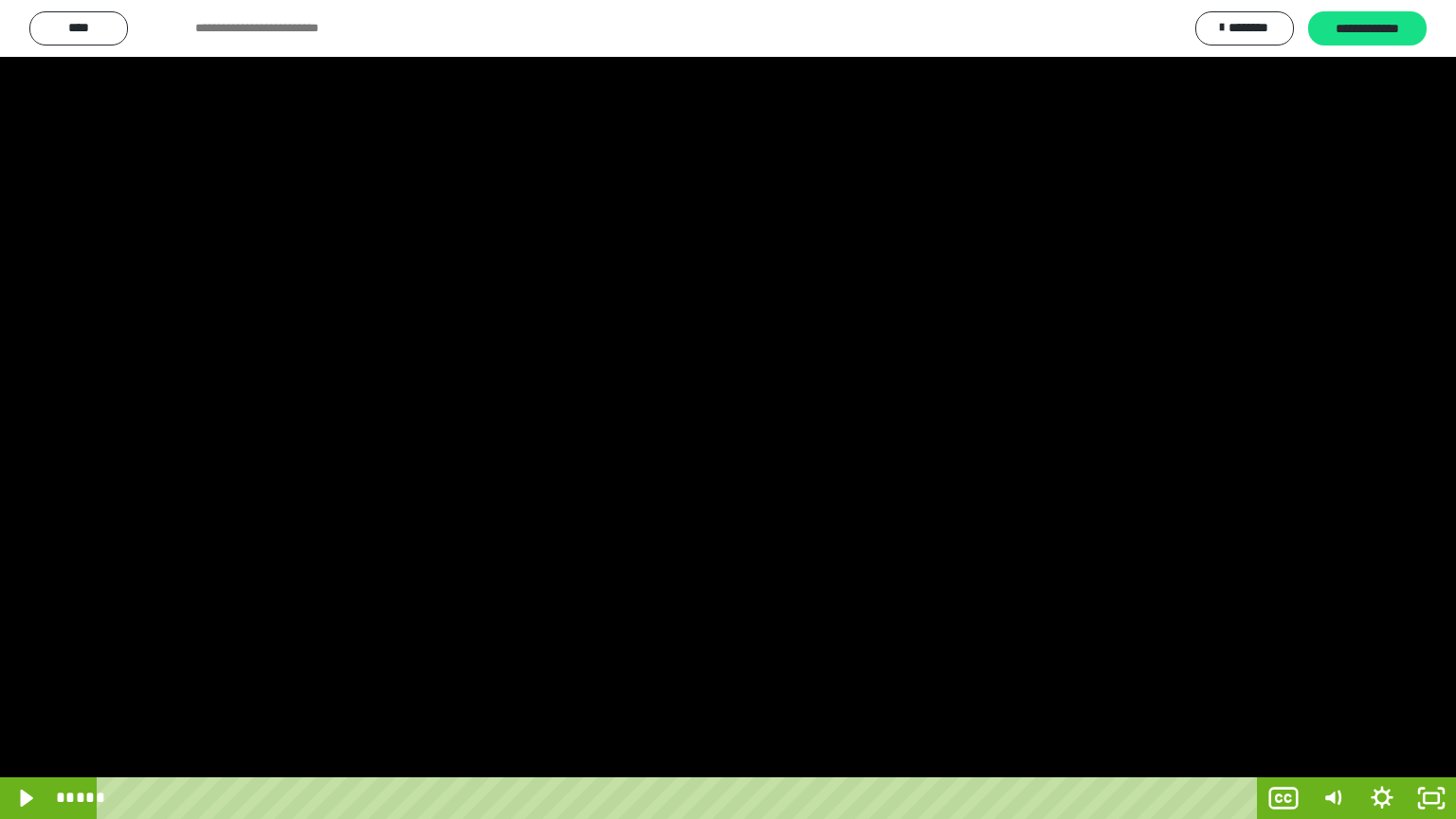 click at bounding box center (728, 410) 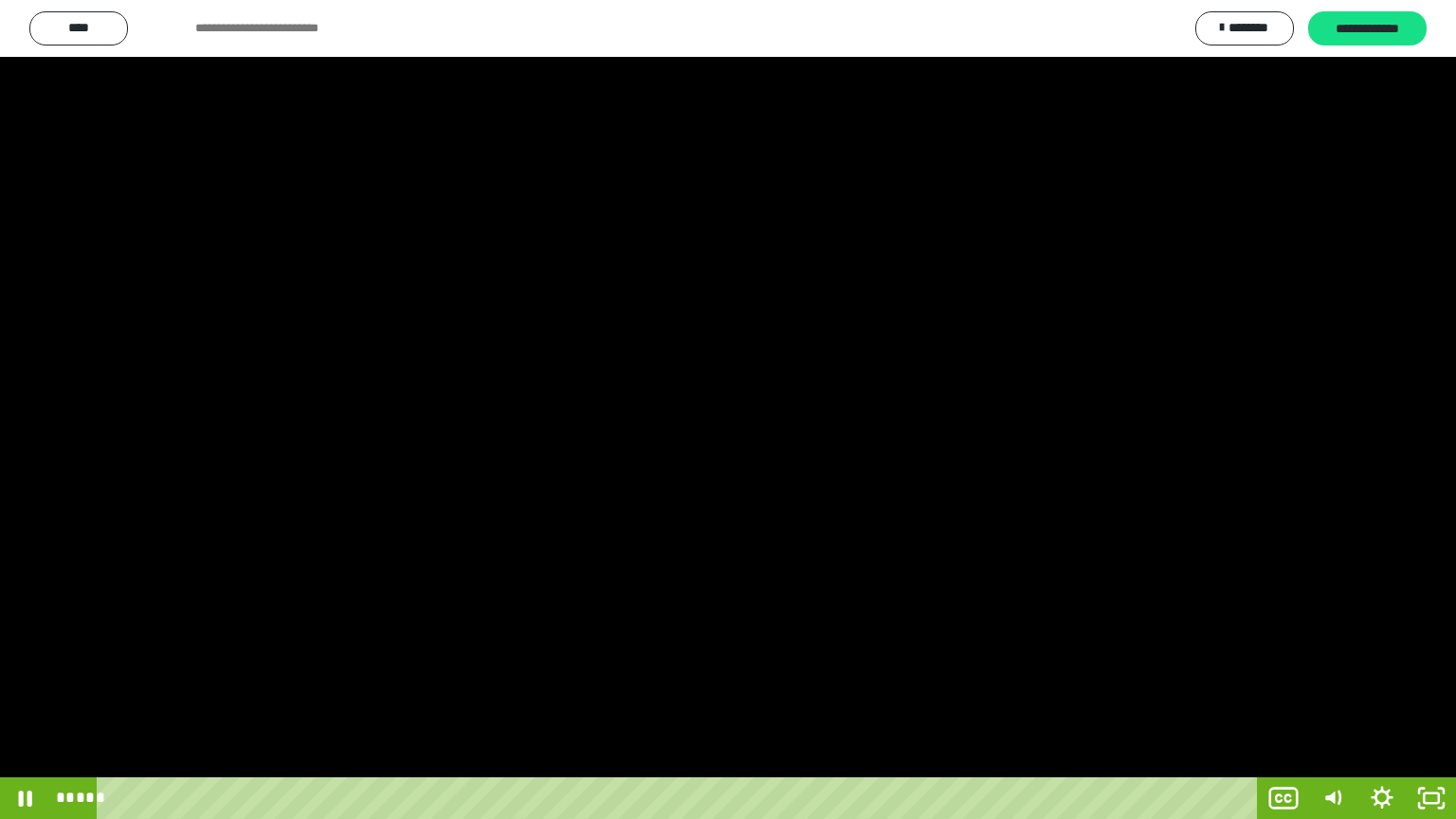 click at bounding box center (728, 410) 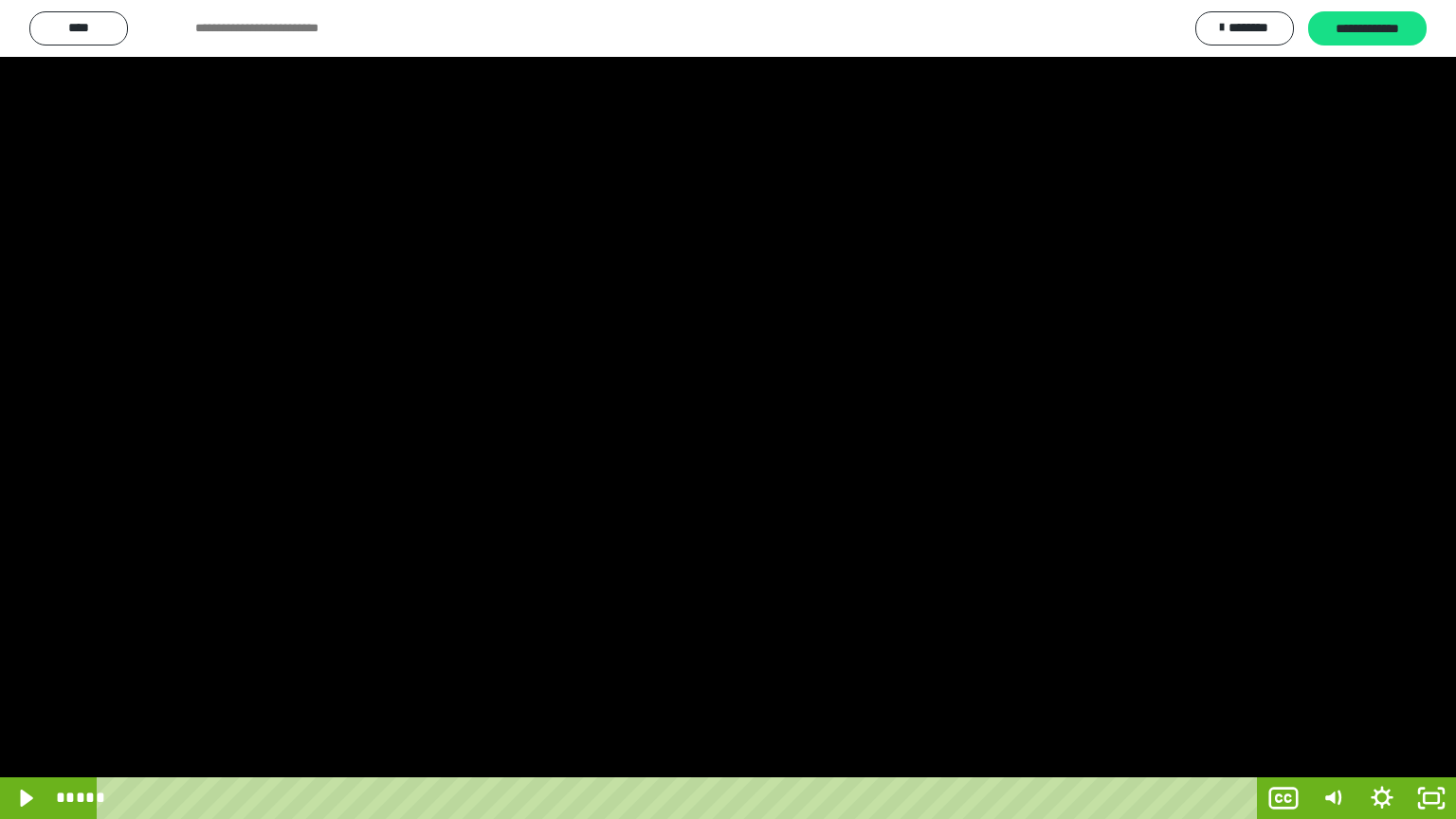 click at bounding box center (728, 410) 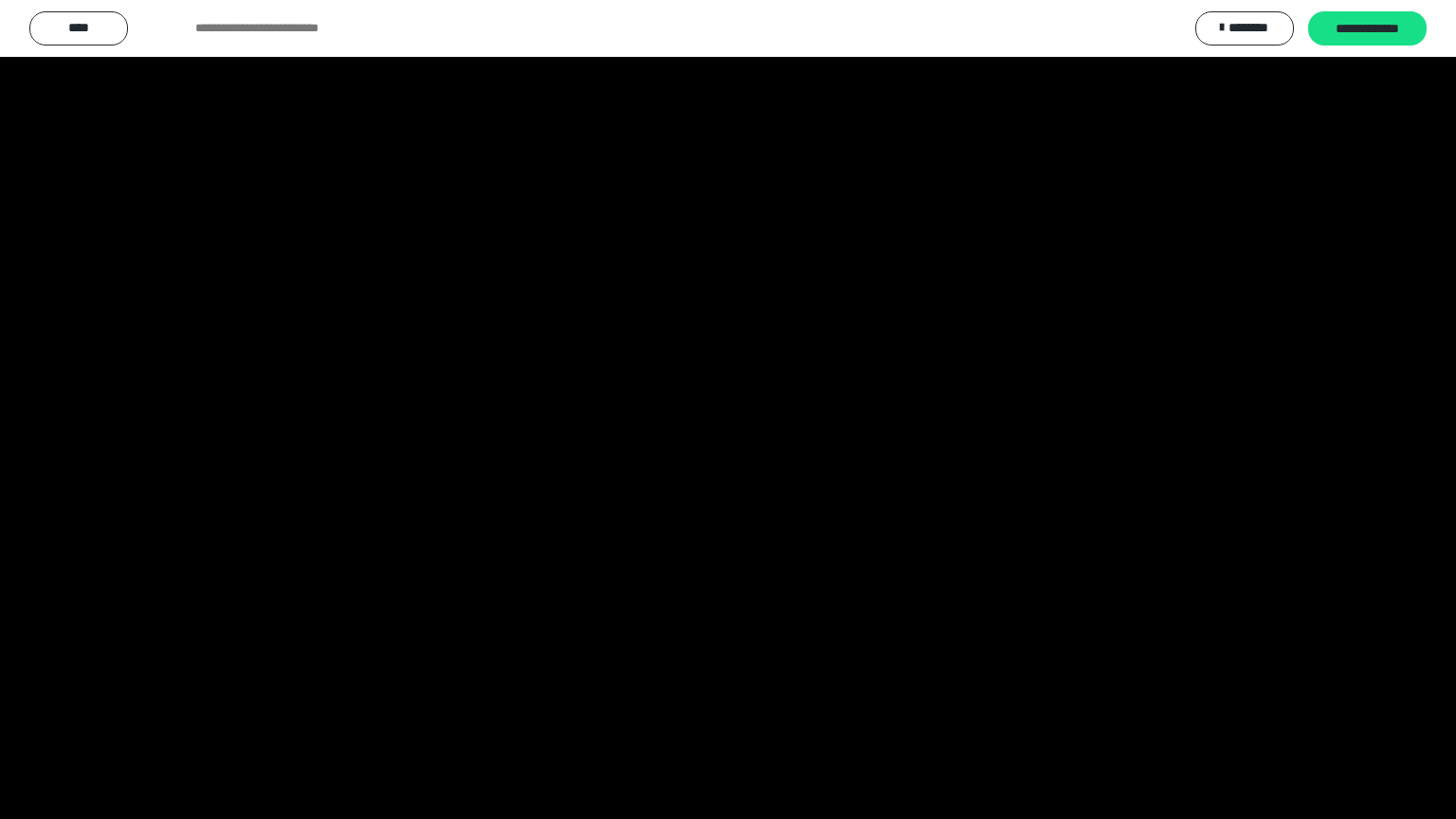 click at bounding box center (728, 410) 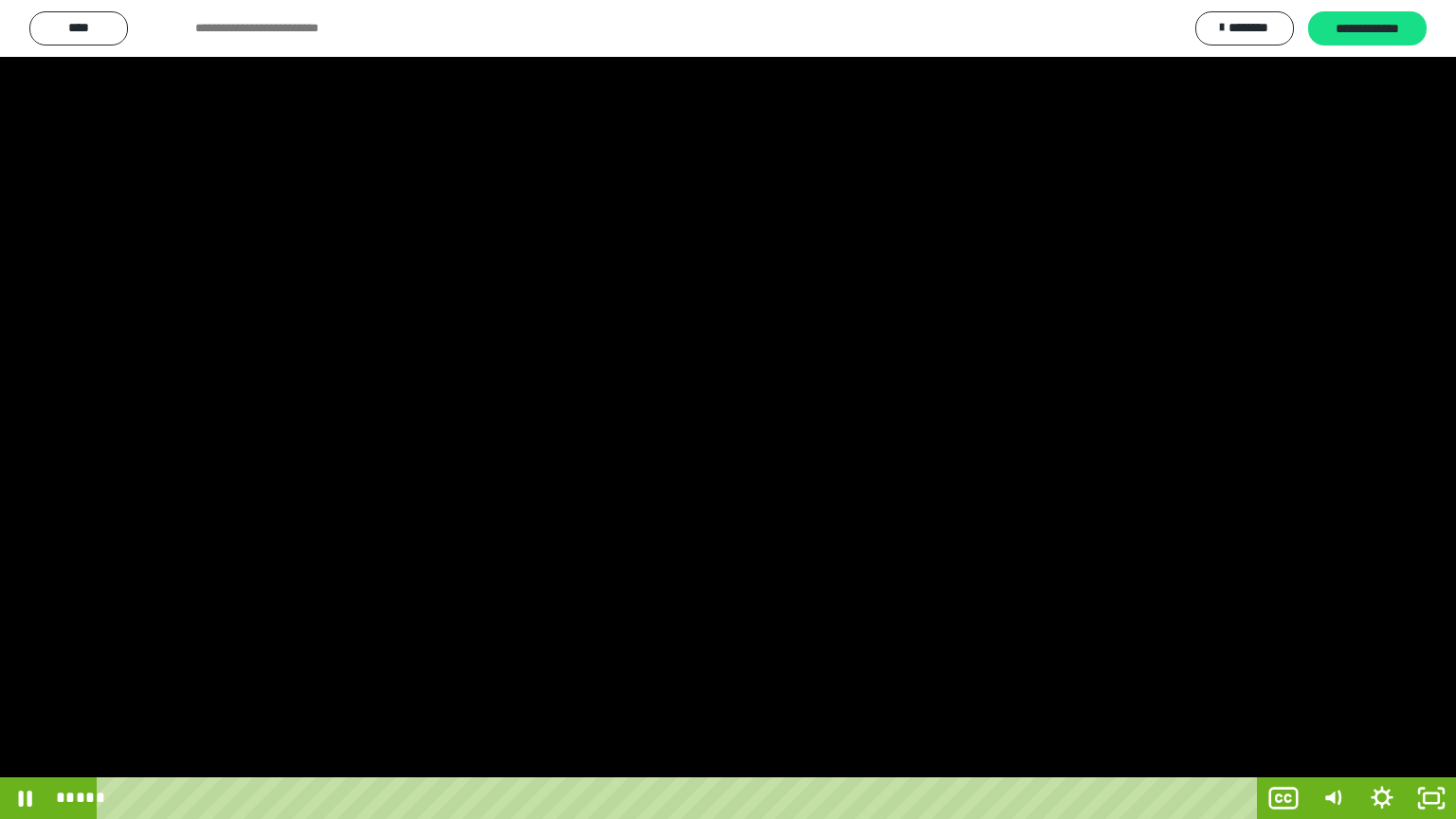 click at bounding box center (728, 410) 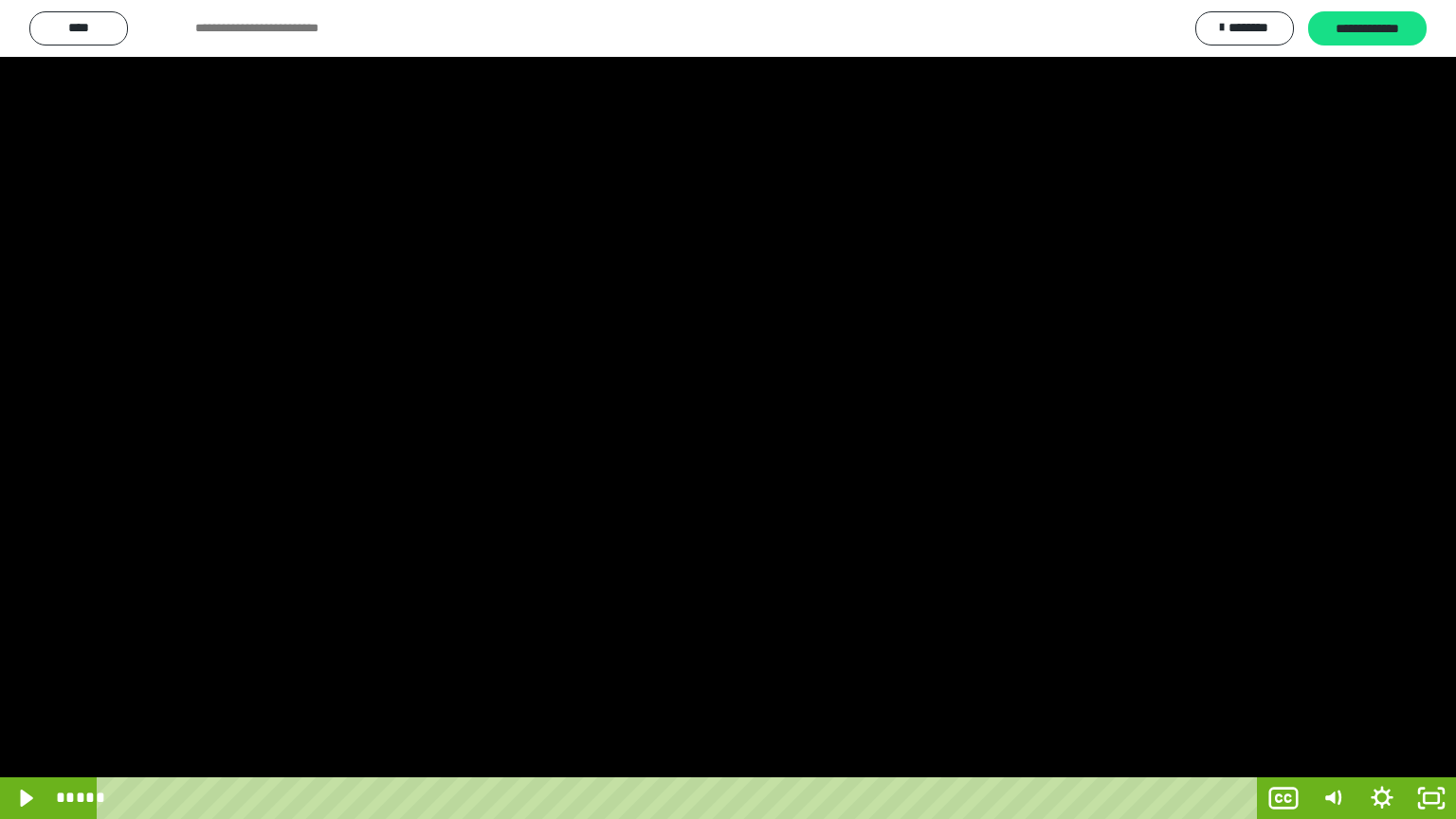 click at bounding box center (728, 410) 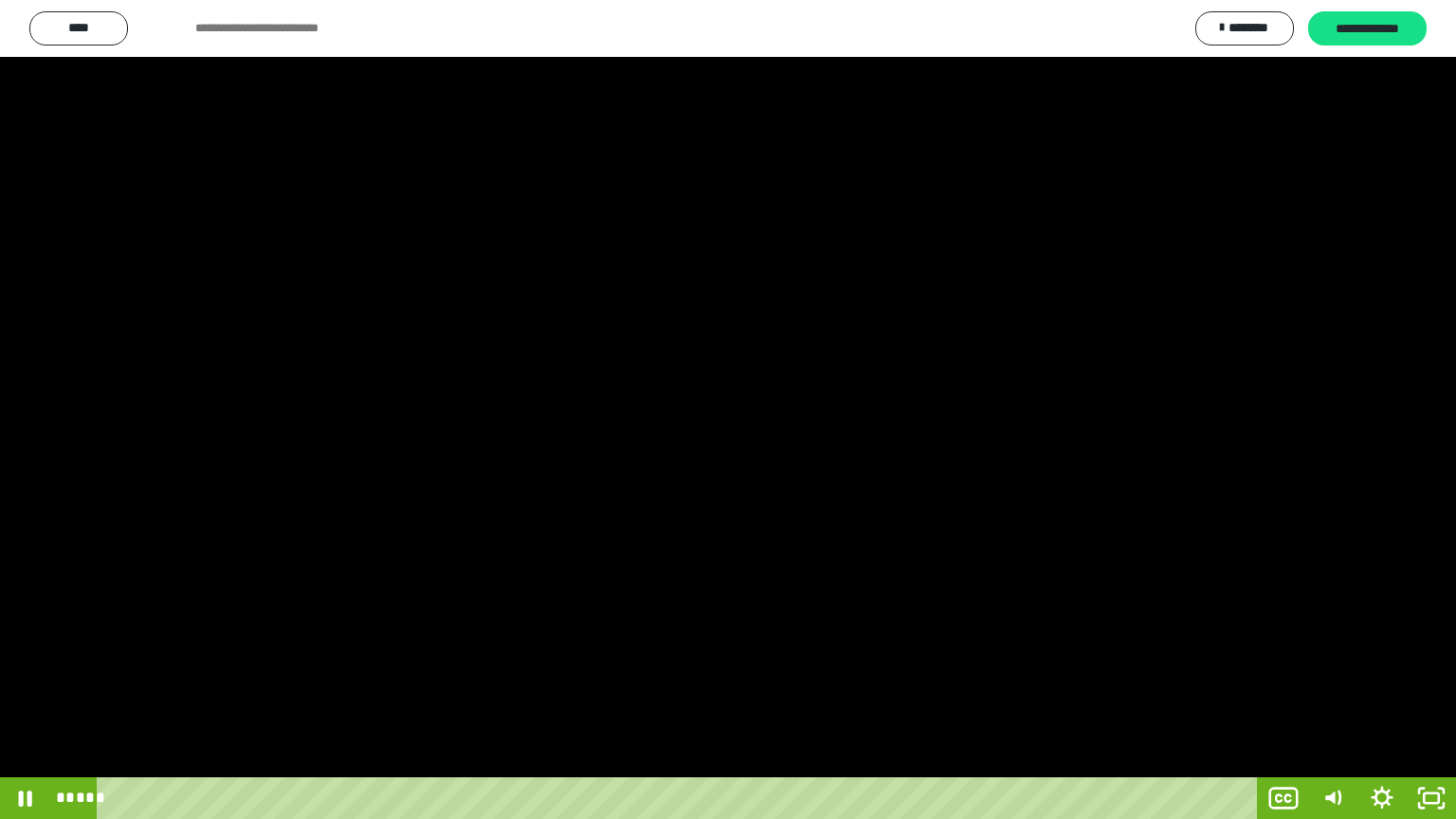 click at bounding box center [728, 410] 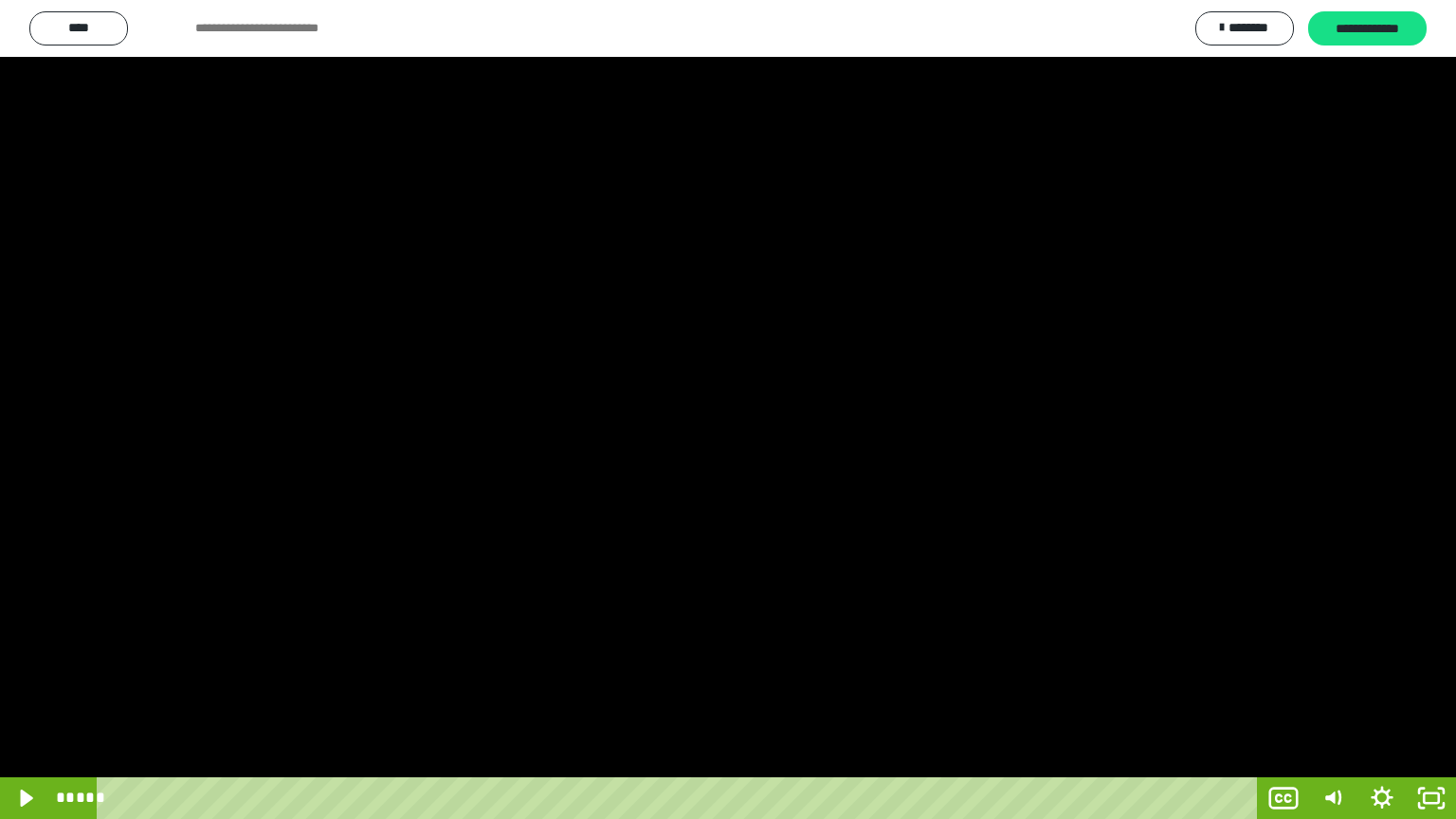 click at bounding box center [728, 410] 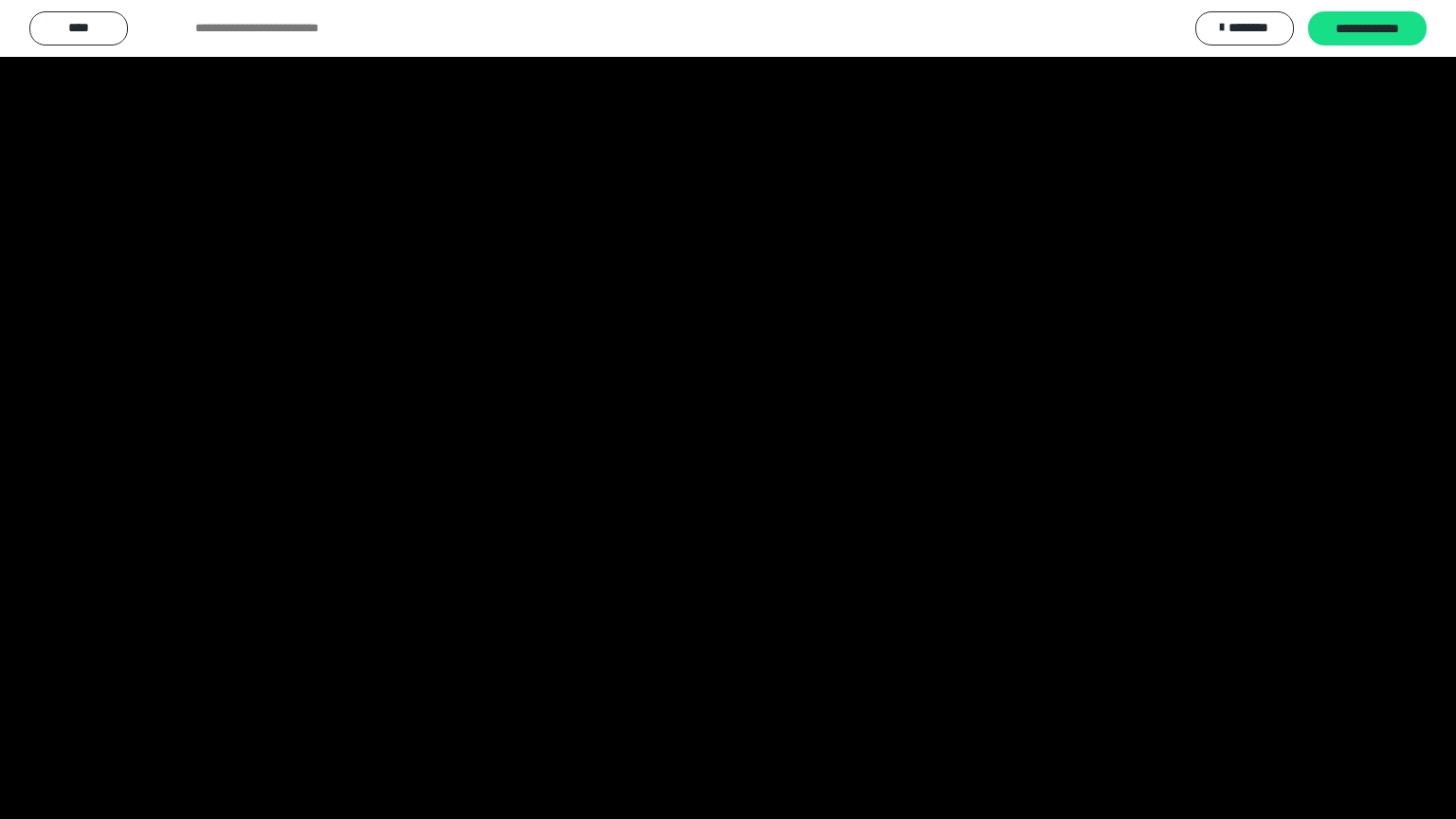 click at bounding box center (728, 410) 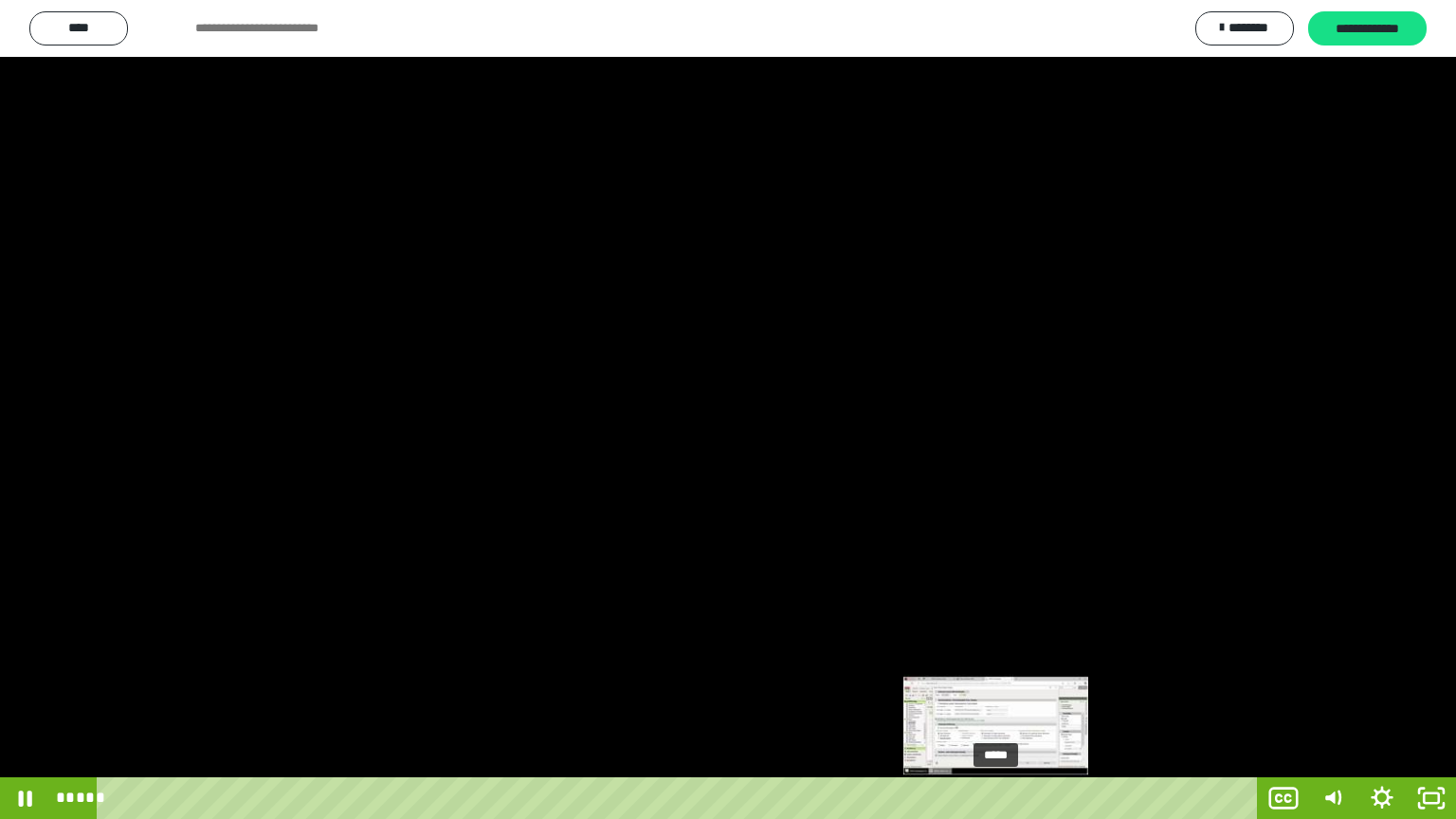 click on "*****" at bounding box center [681, 798] 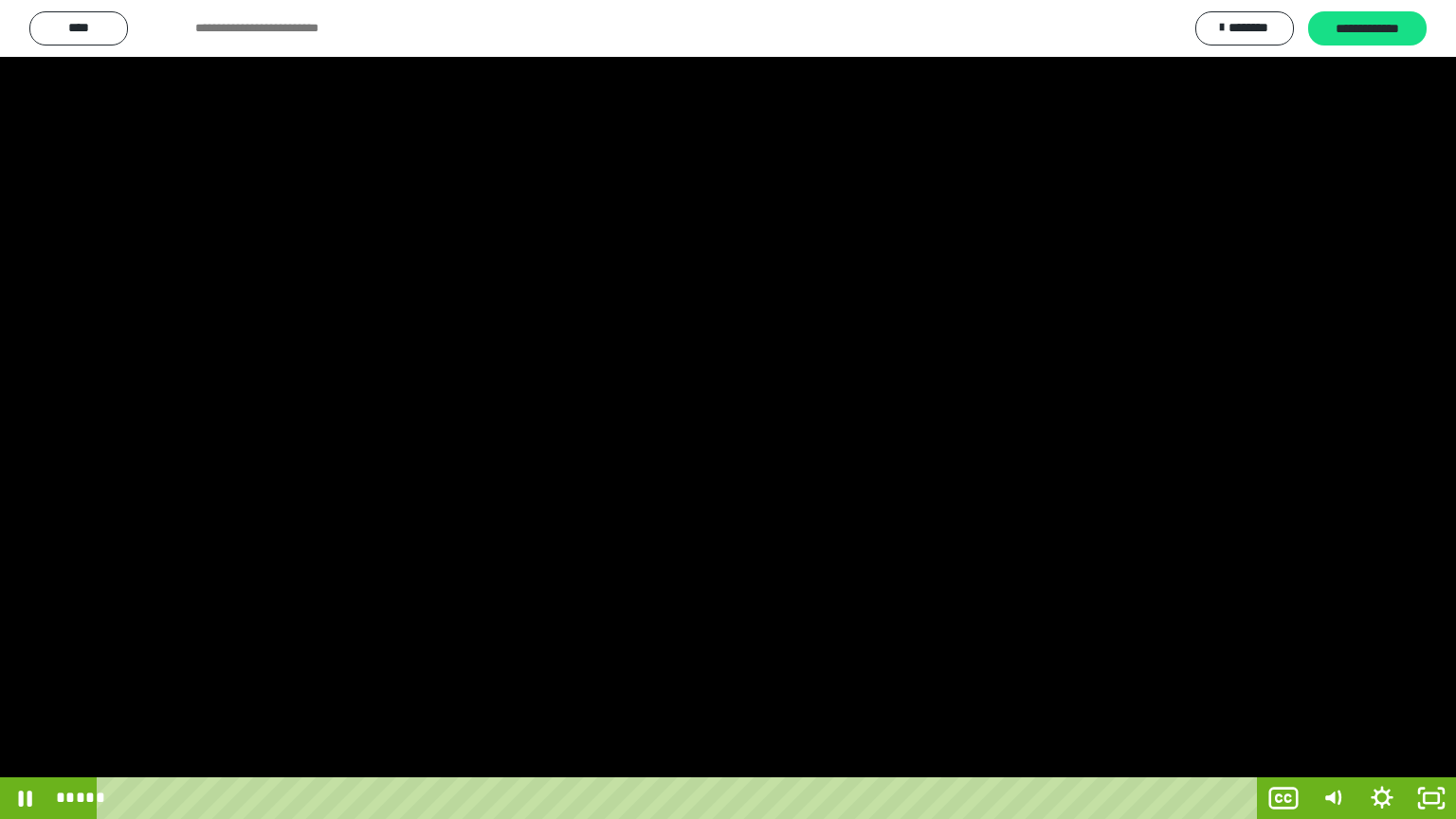 click at bounding box center [728, 410] 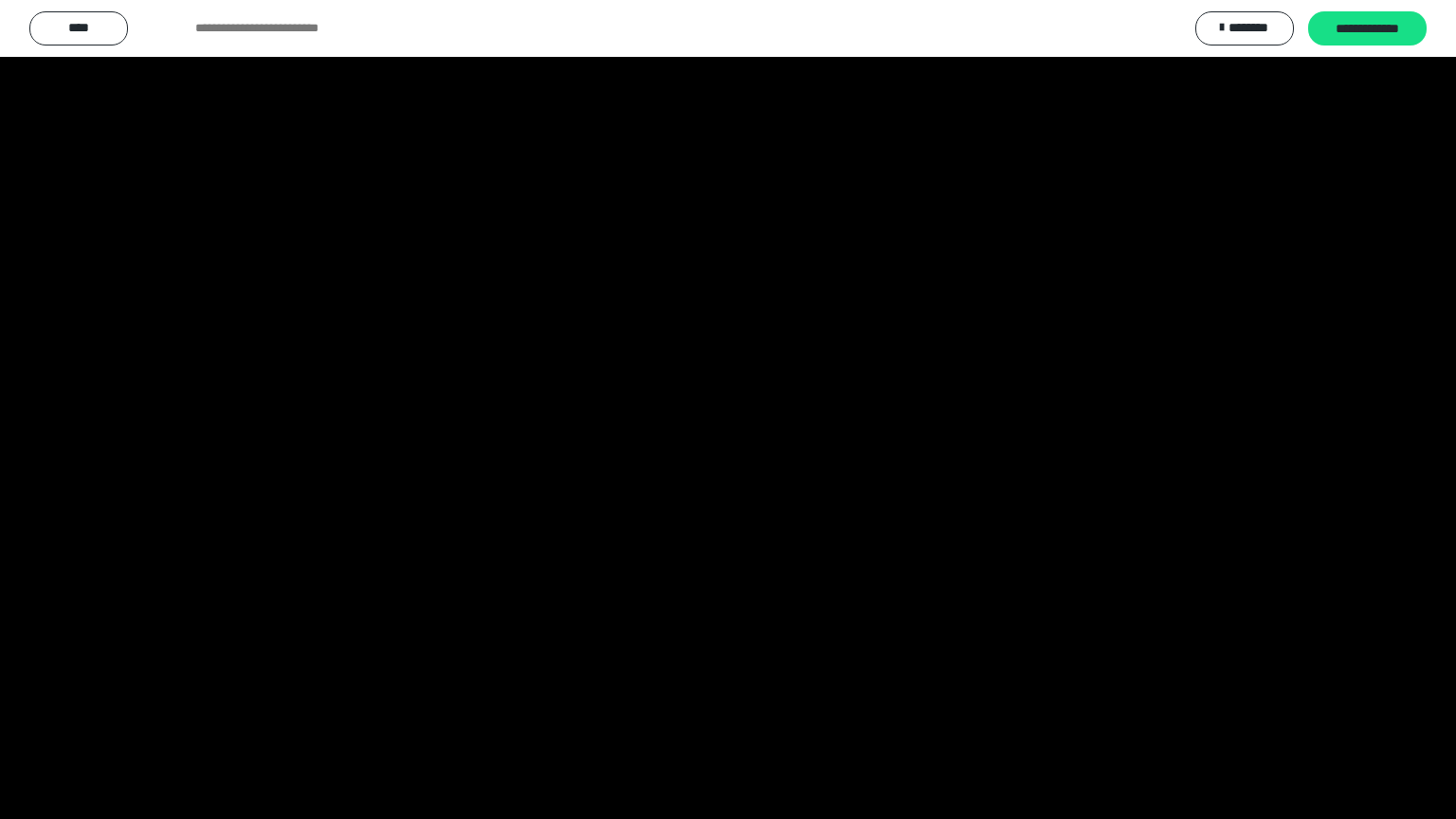 click at bounding box center (728, 410) 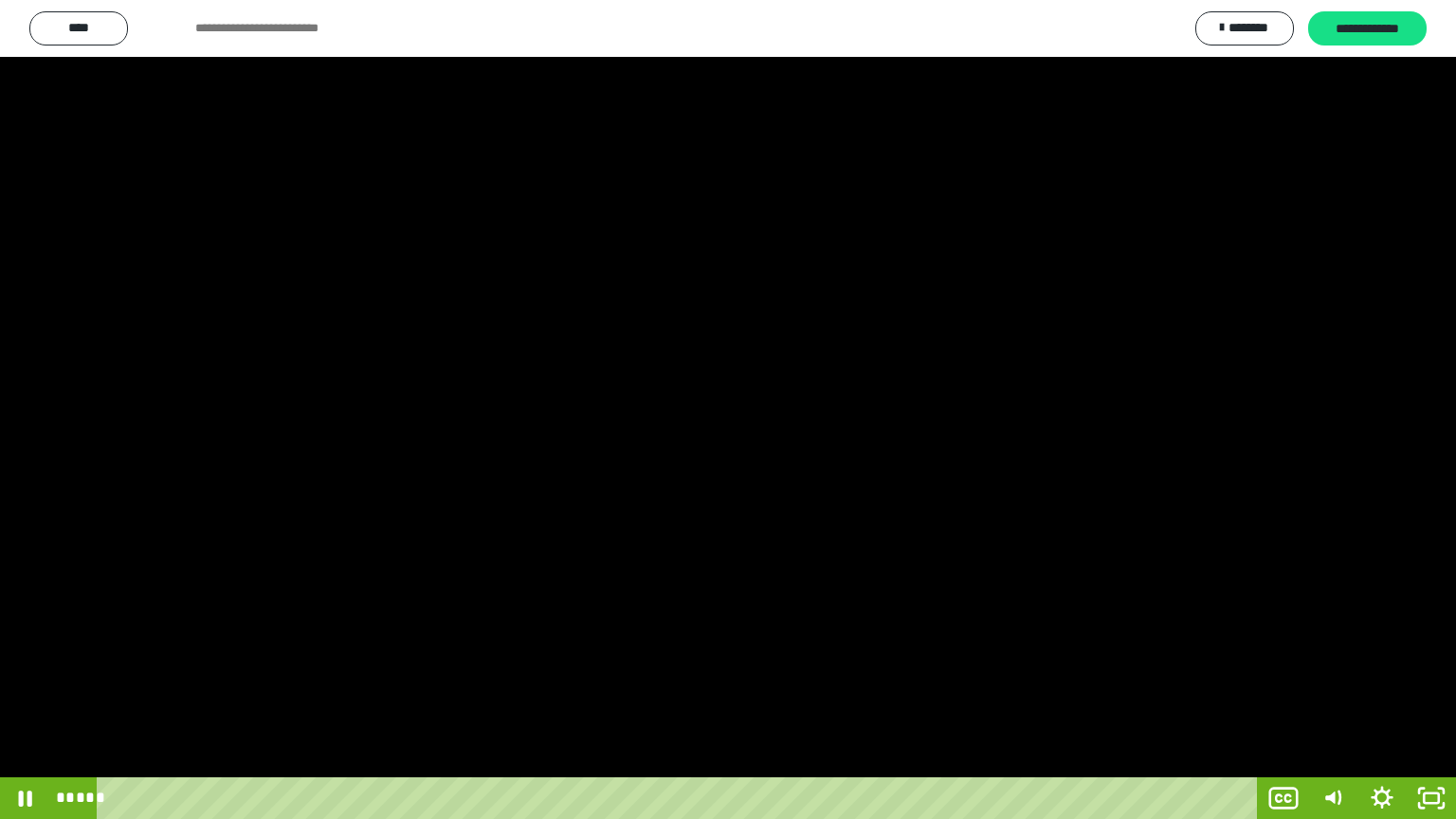 click at bounding box center (728, 410) 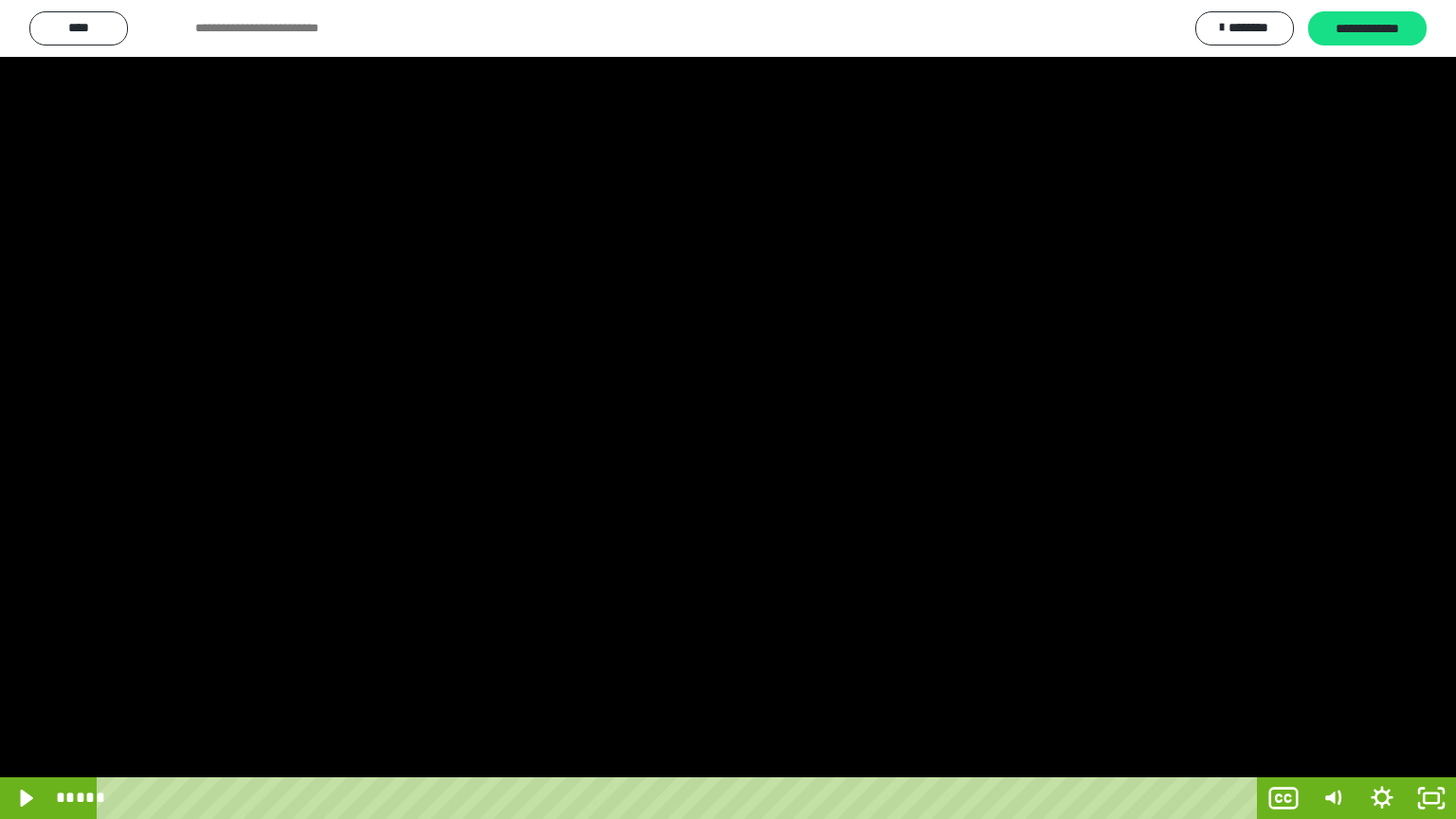 click at bounding box center [728, 410] 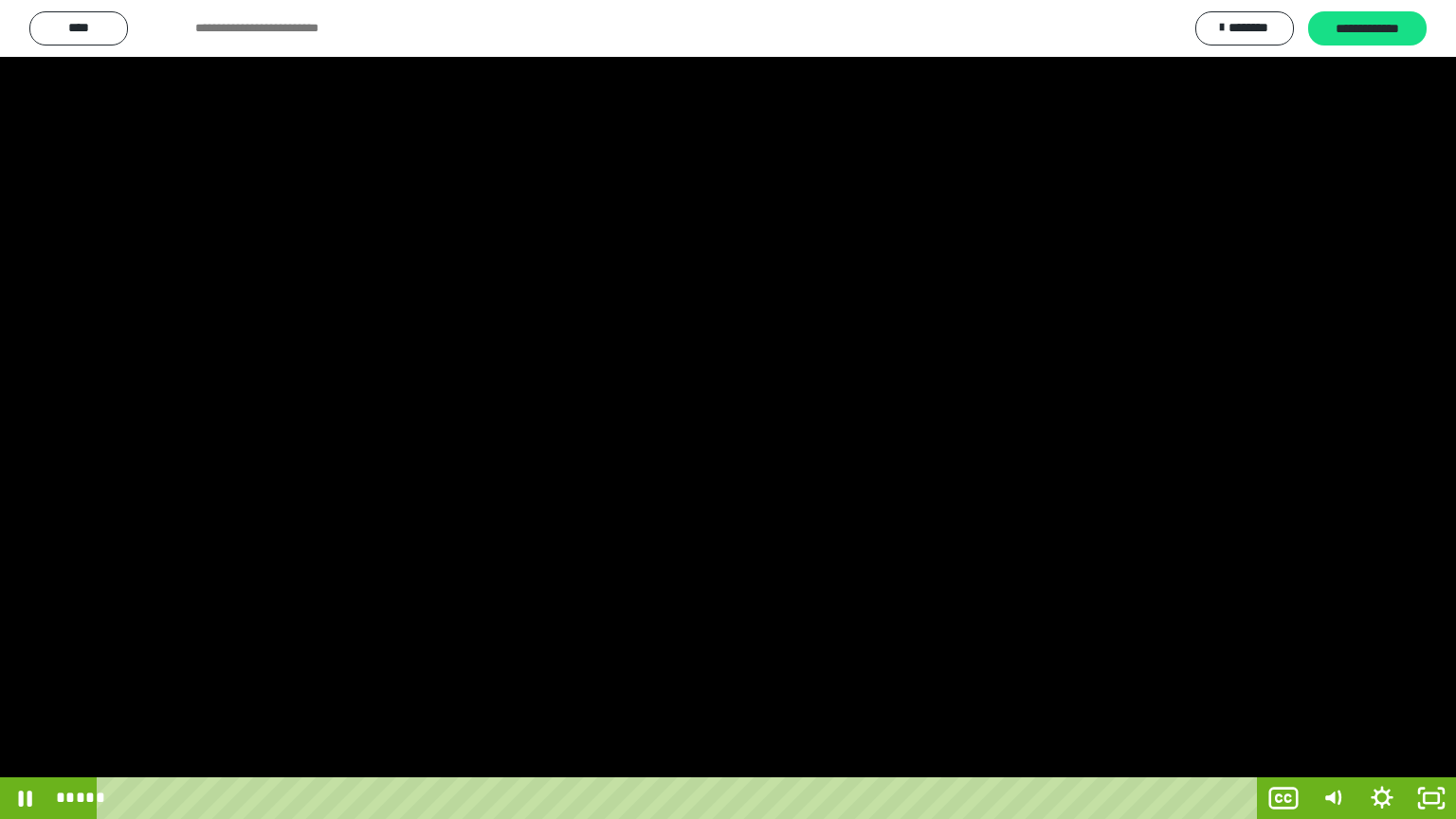 click at bounding box center (728, 410) 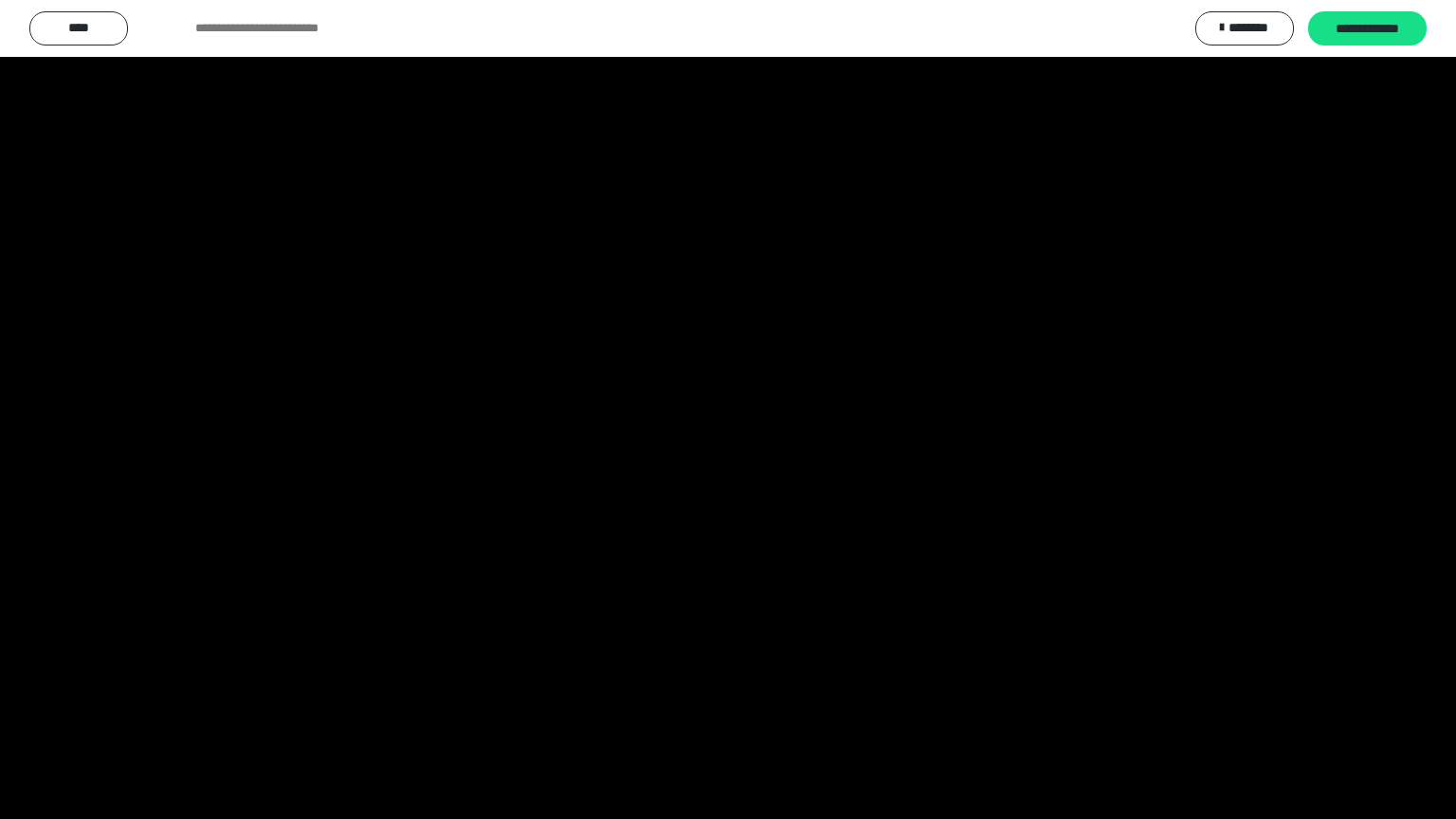 click at bounding box center [728, 410] 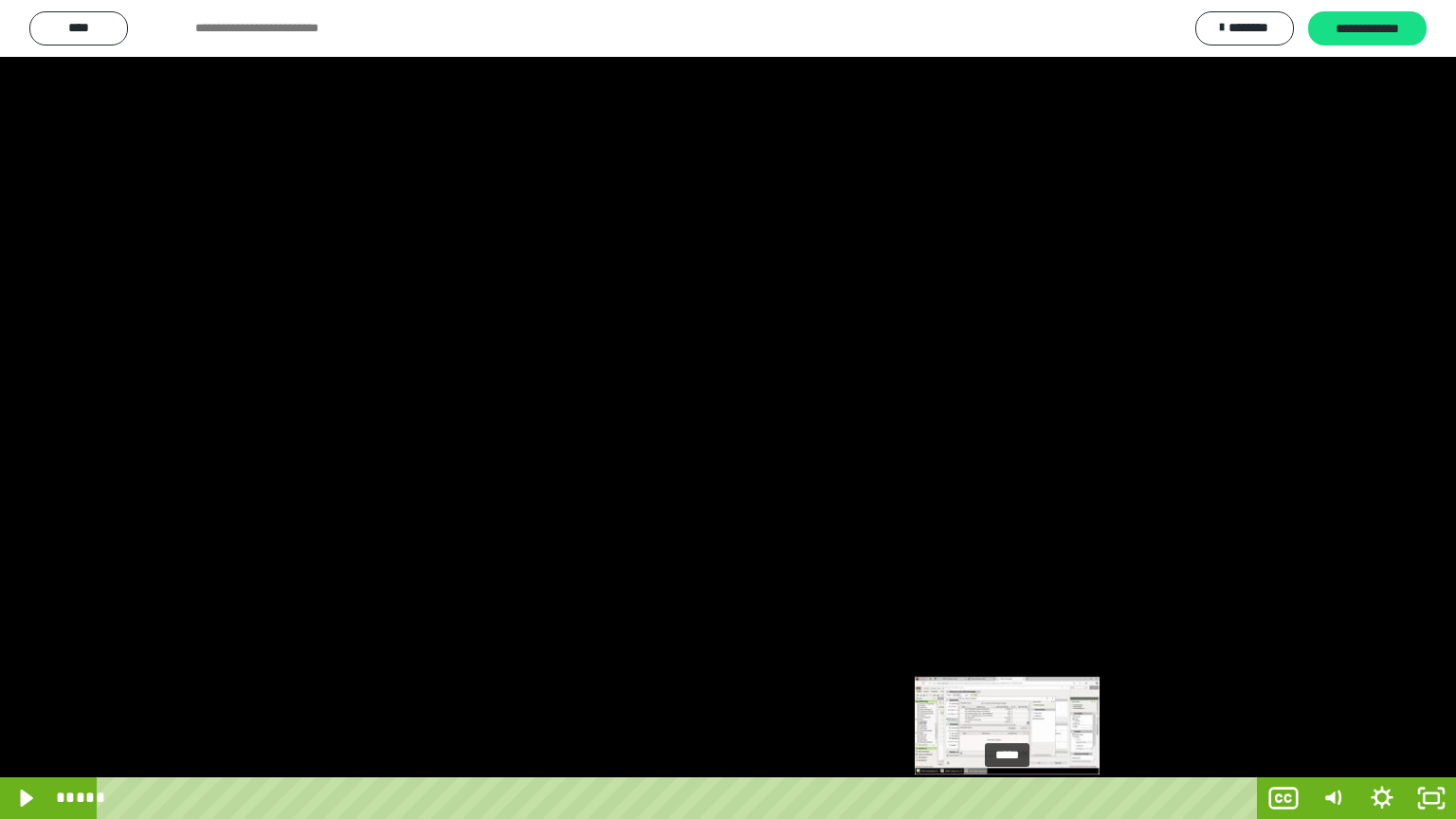 click on "*****" at bounding box center (681, 798) 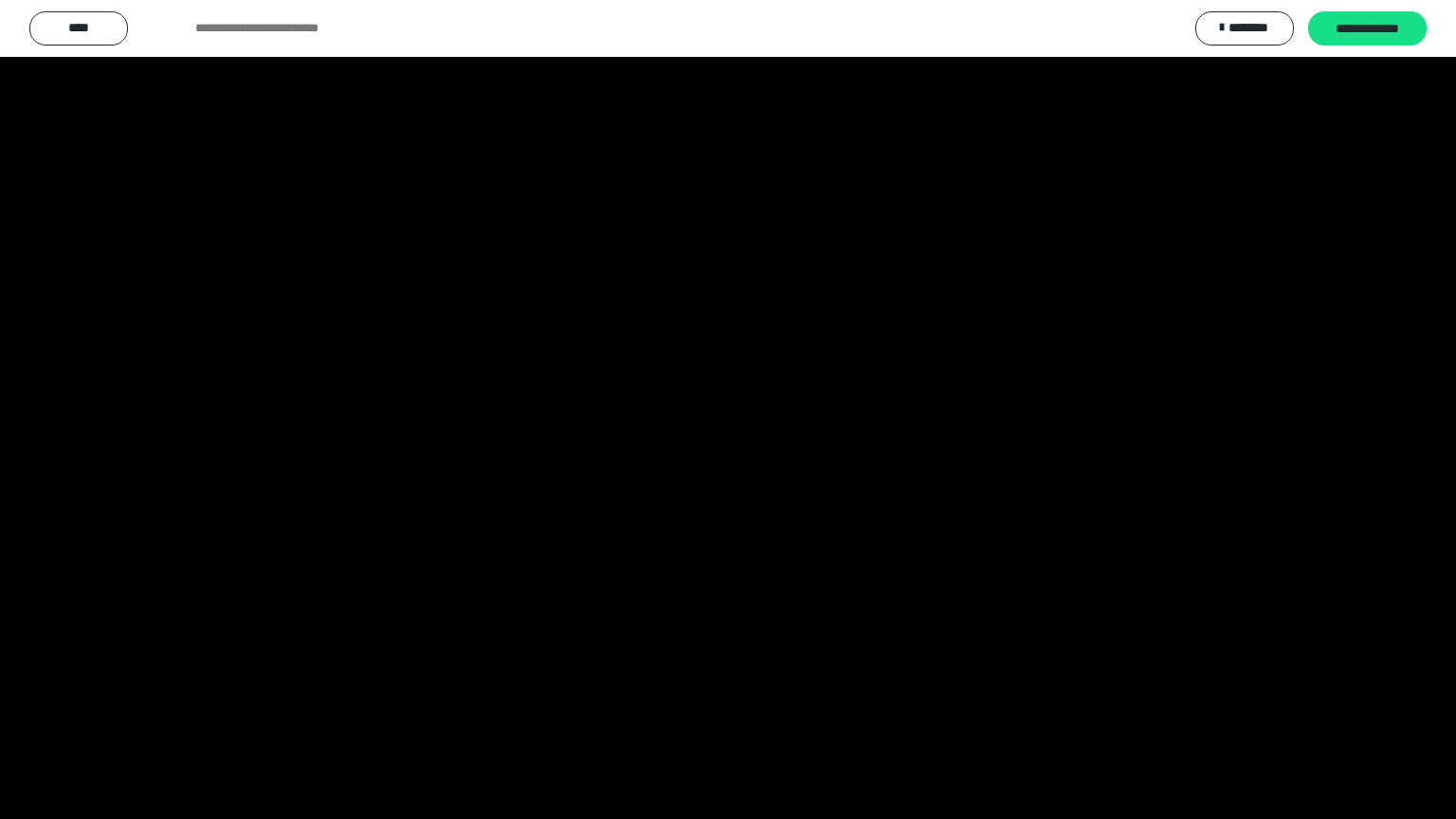 drag, startPoint x: 914, startPoint y: 676, endPoint x: 926, endPoint y: 762, distance: 86.83317 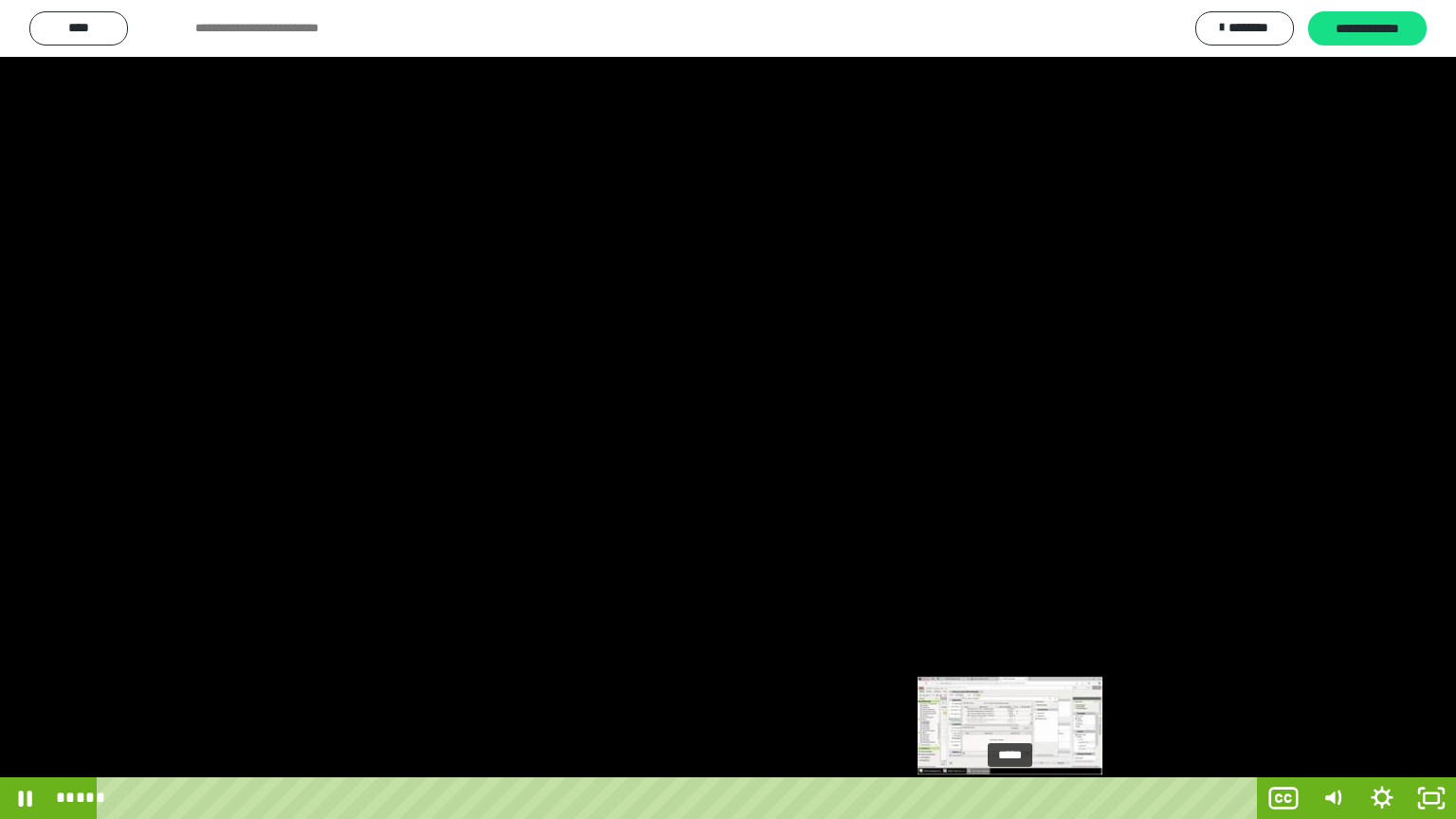 click on "*****" at bounding box center [681, 798] 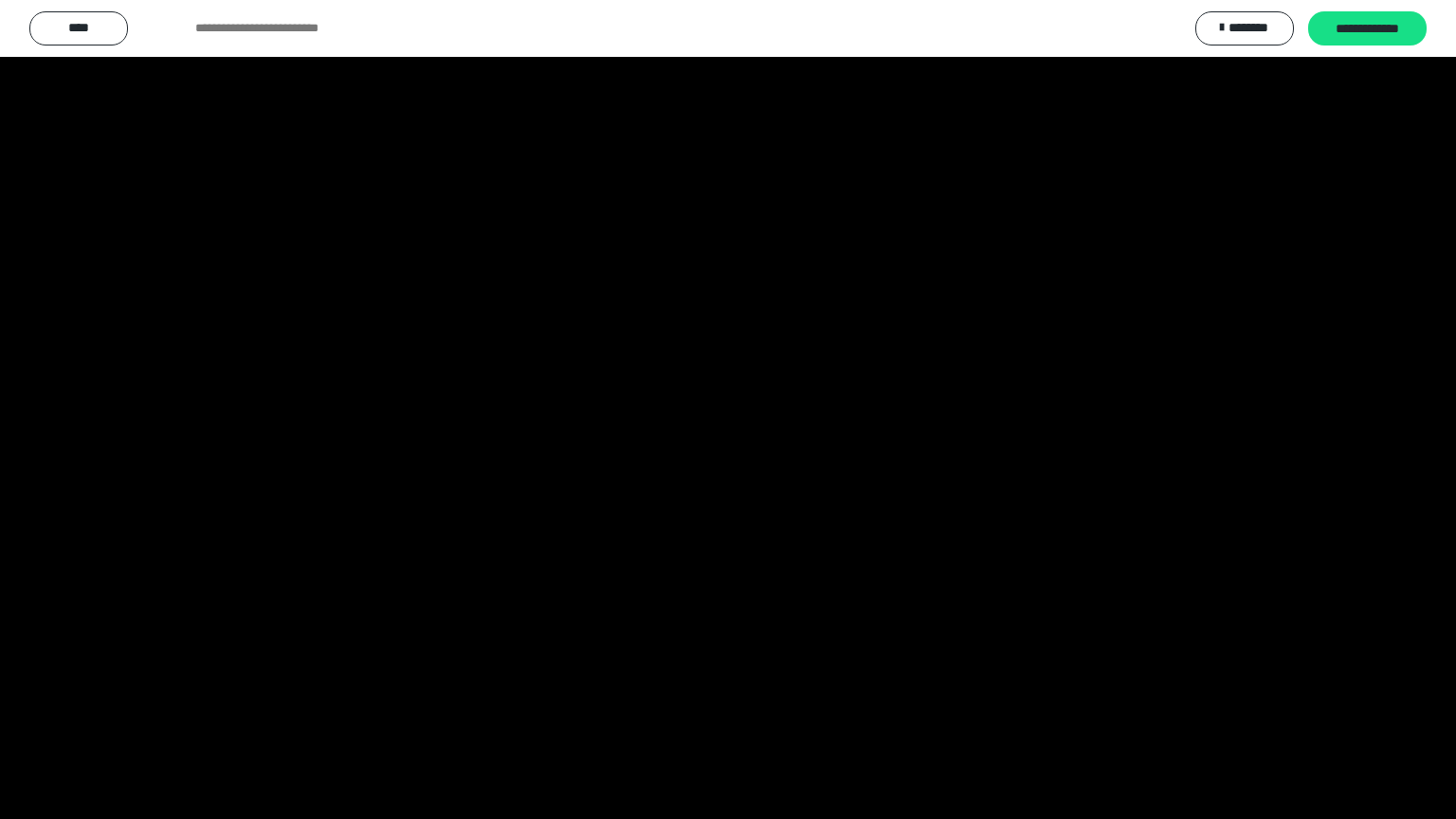 click at bounding box center [728, 410] 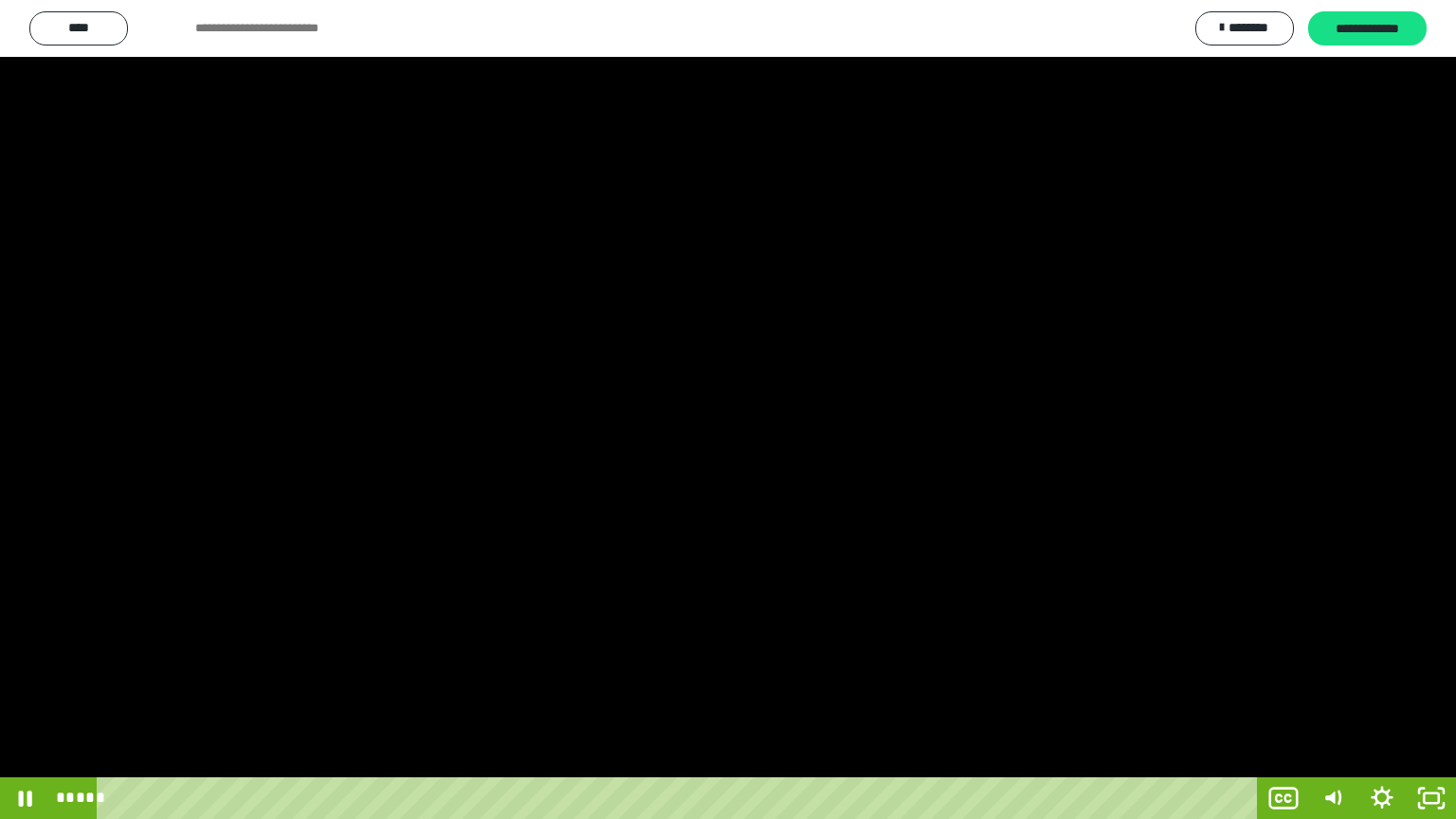 click at bounding box center (728, 410) 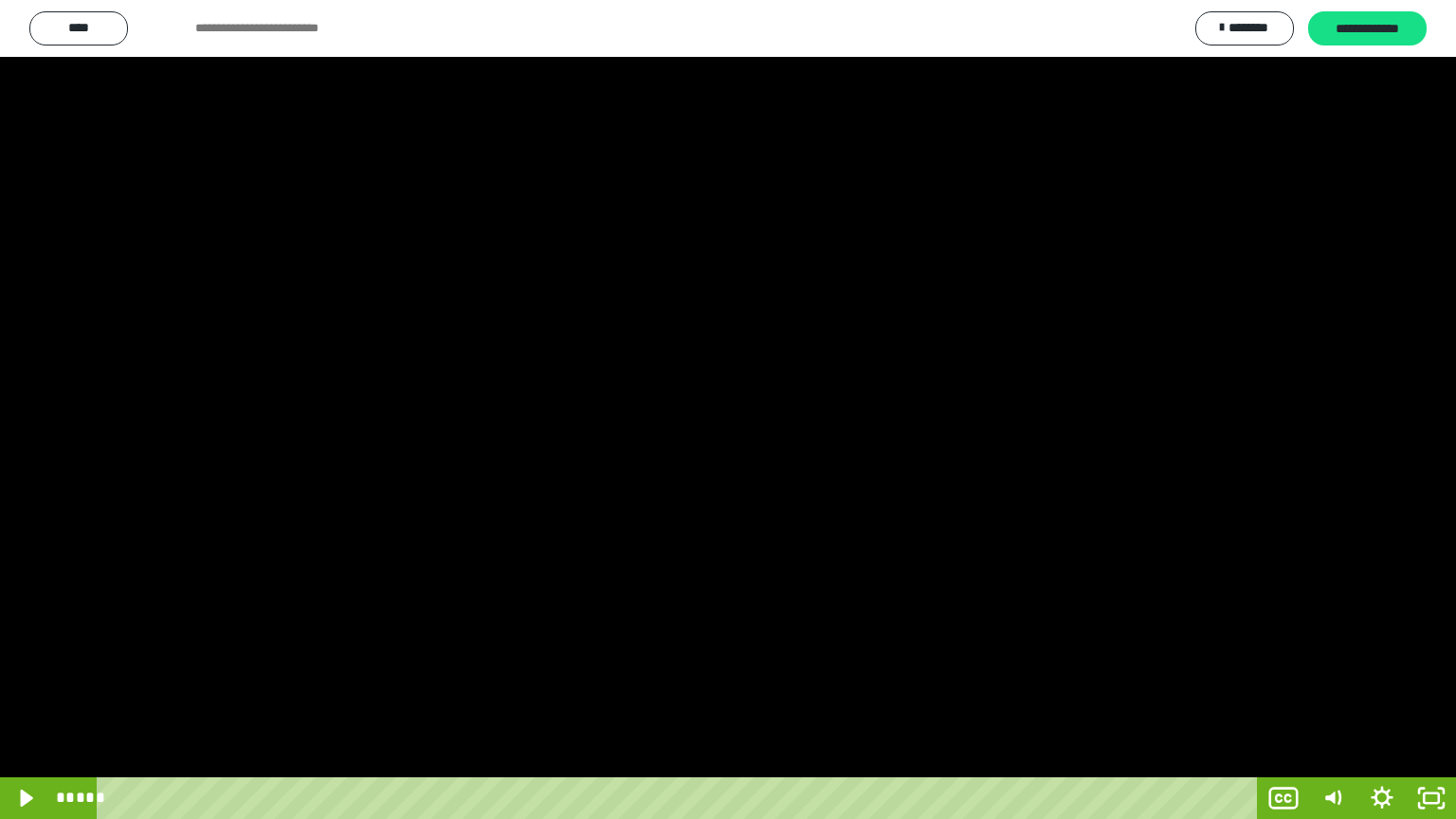 click at bounding box center [728, 410] 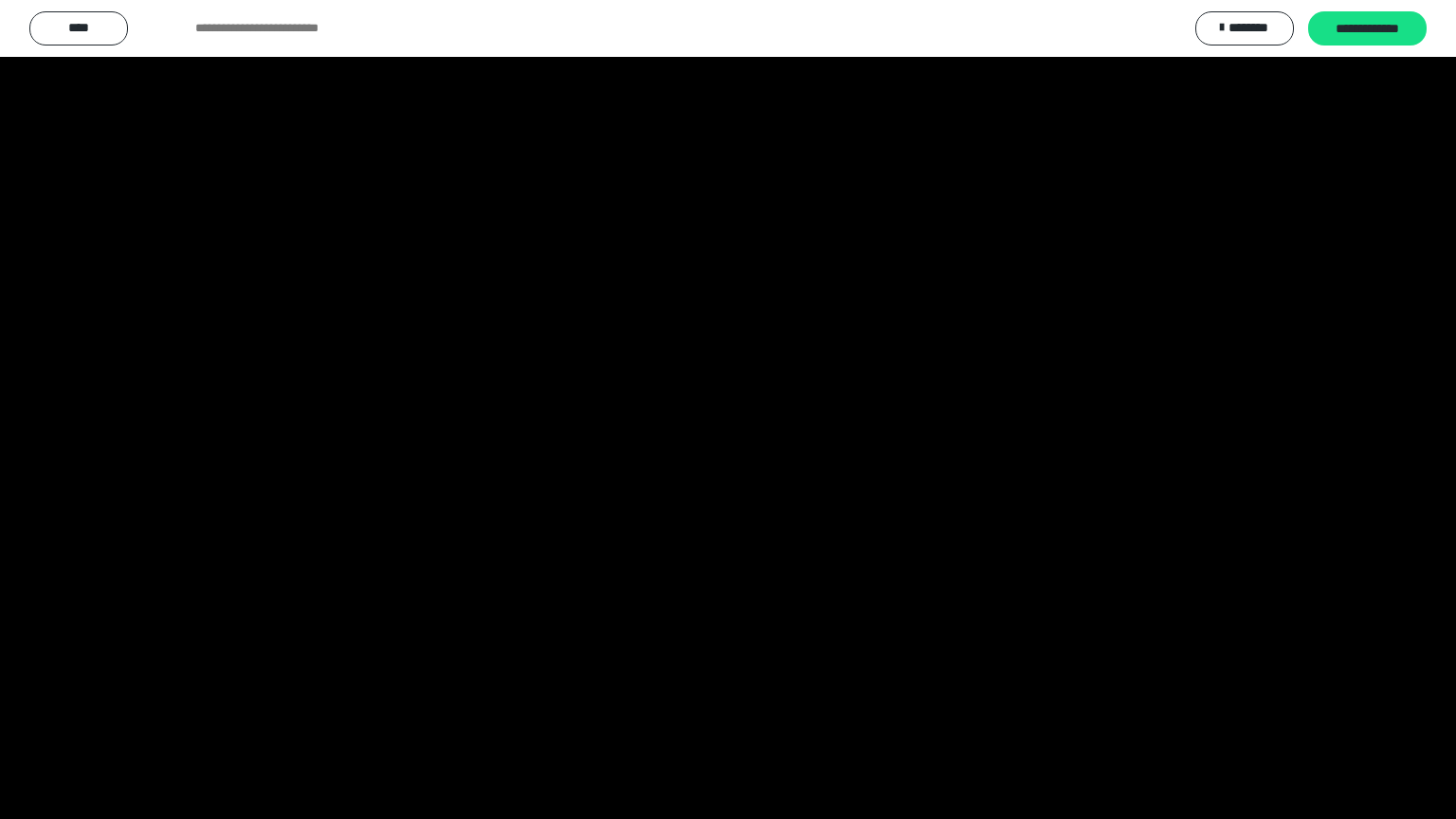 click at bounding box center [728, 410] 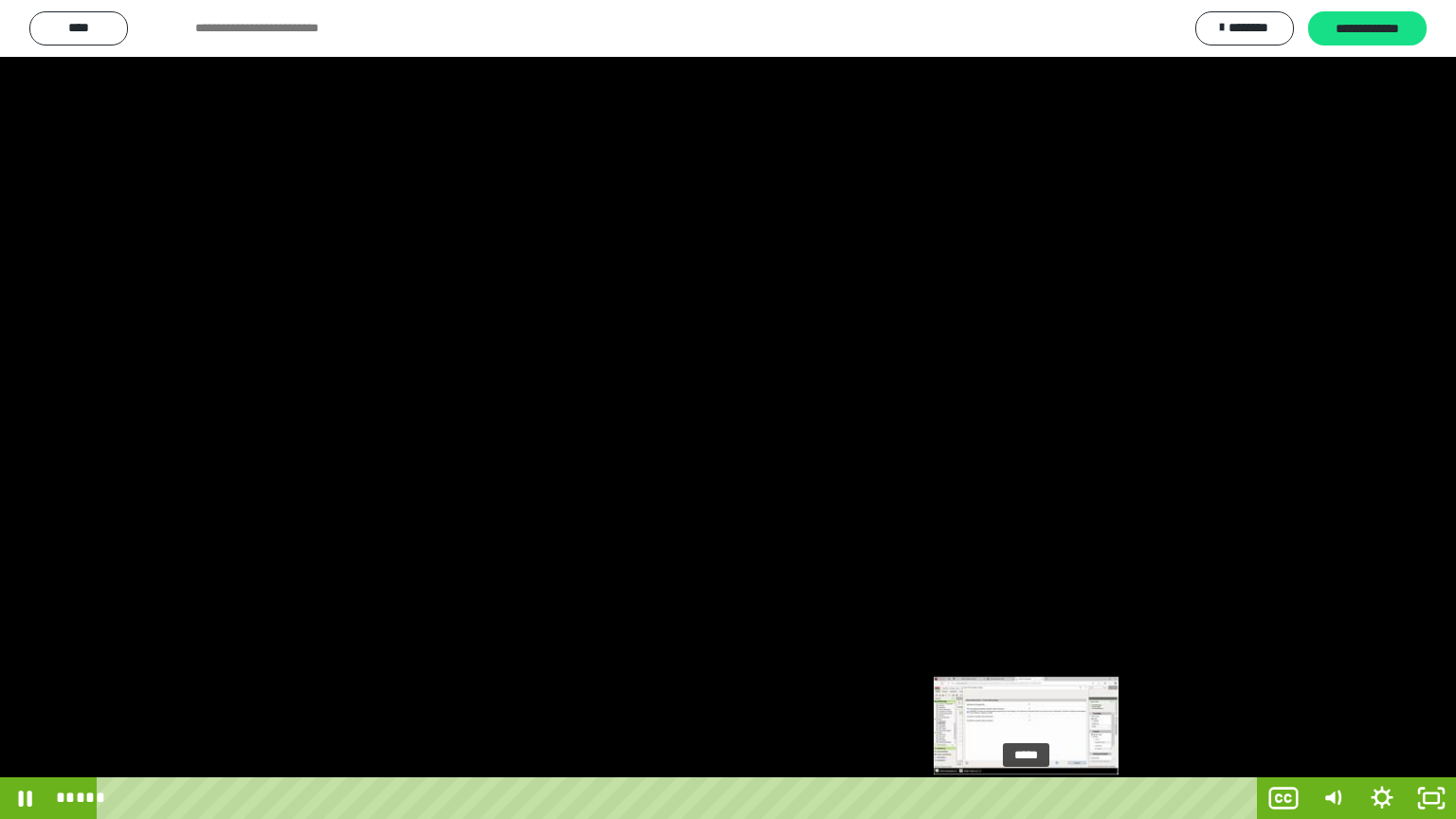 click on "*****" at bounding box center (681, 798) 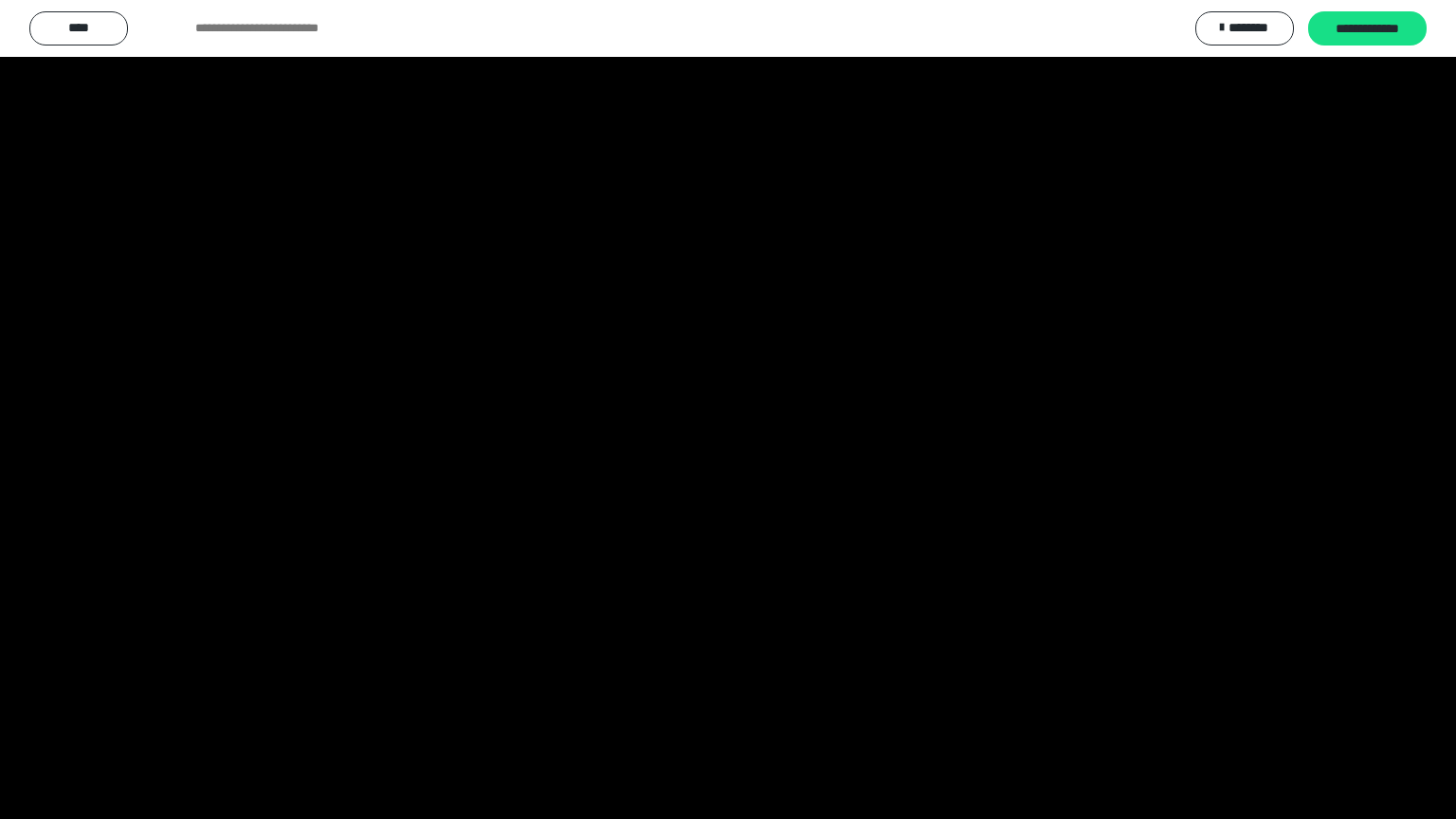 click at bounding box center (728, 410) 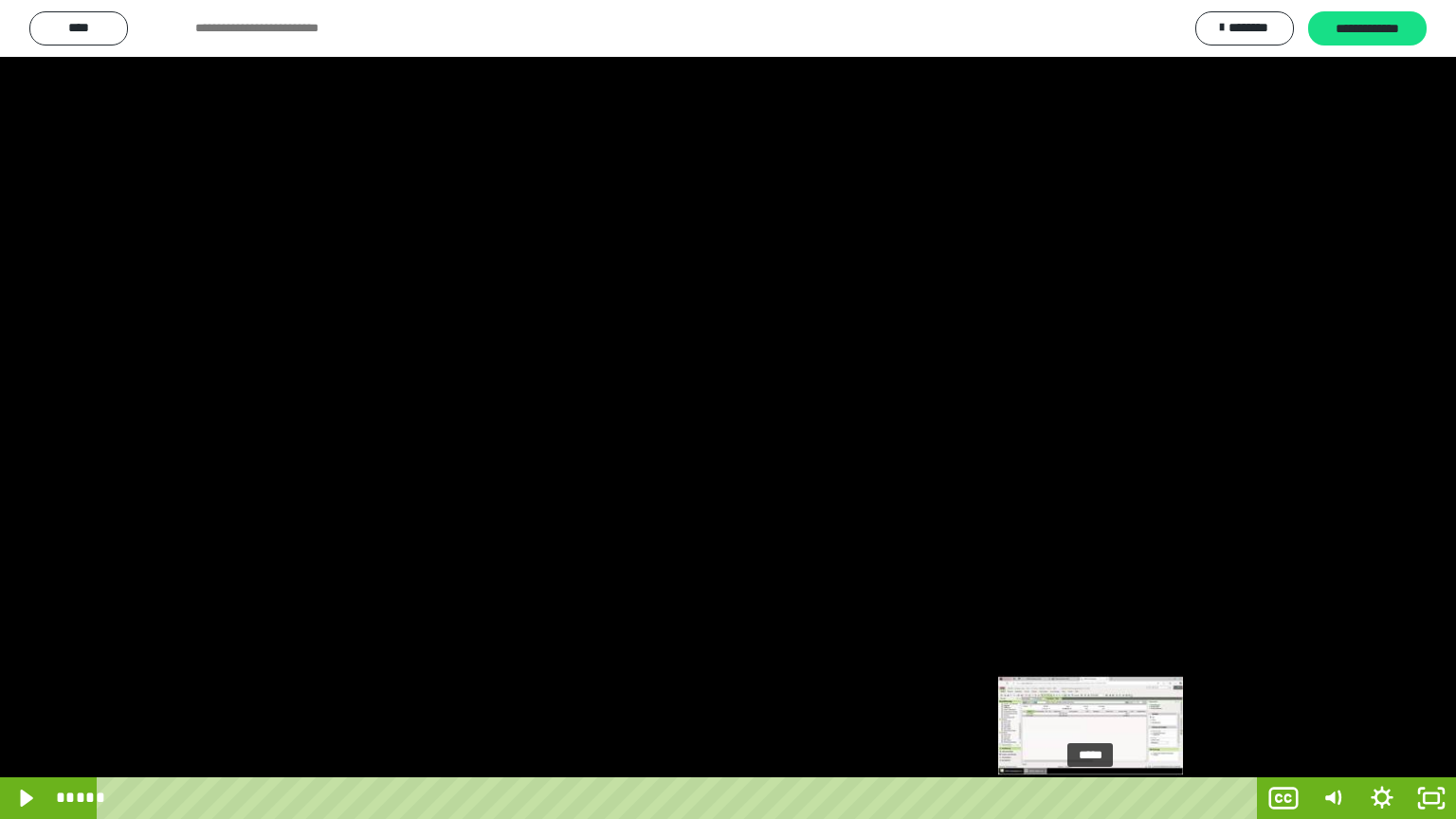 click on "*****" at bounding box center (681, 798) 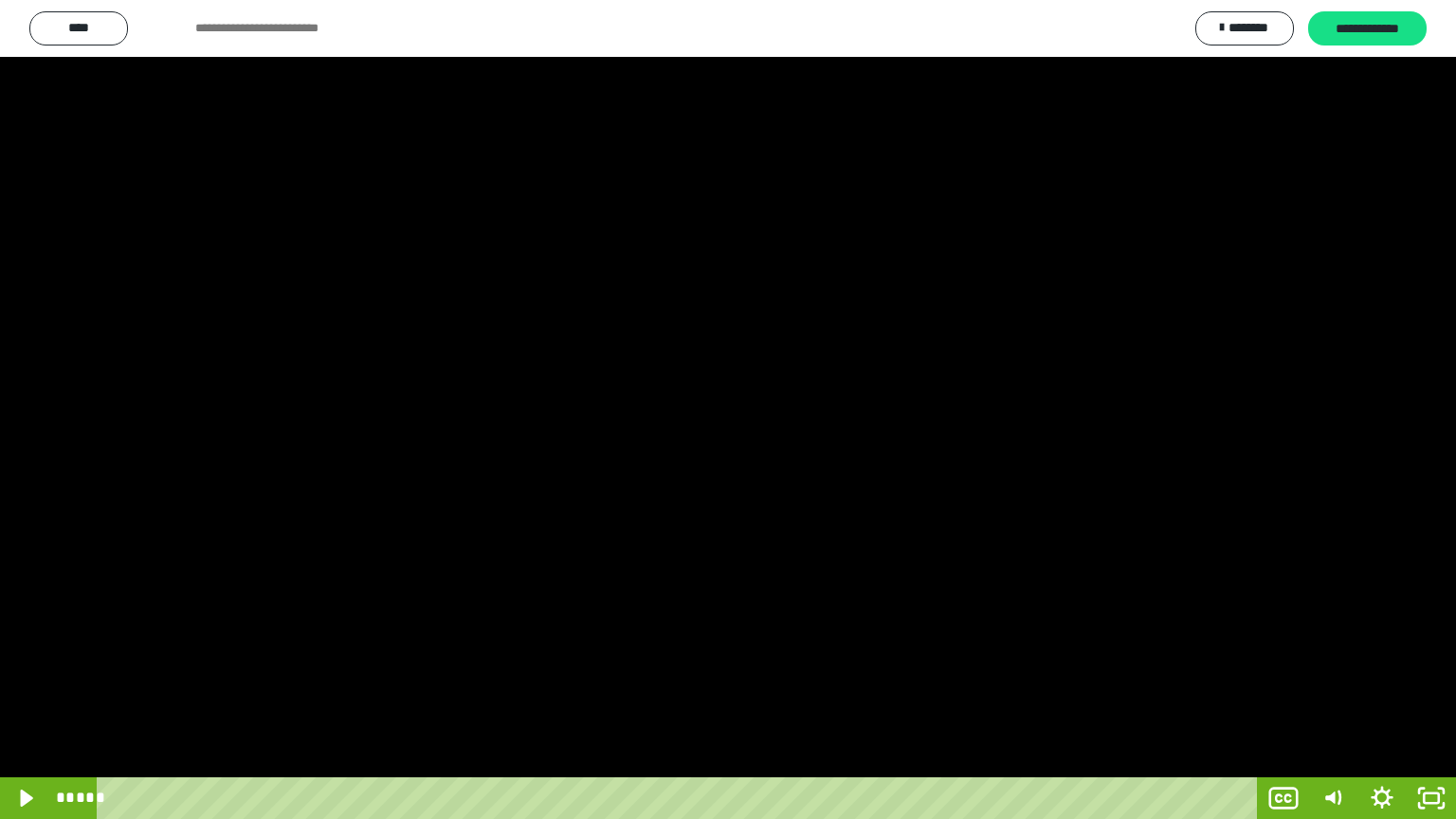 click at bounding box center [728, 410] 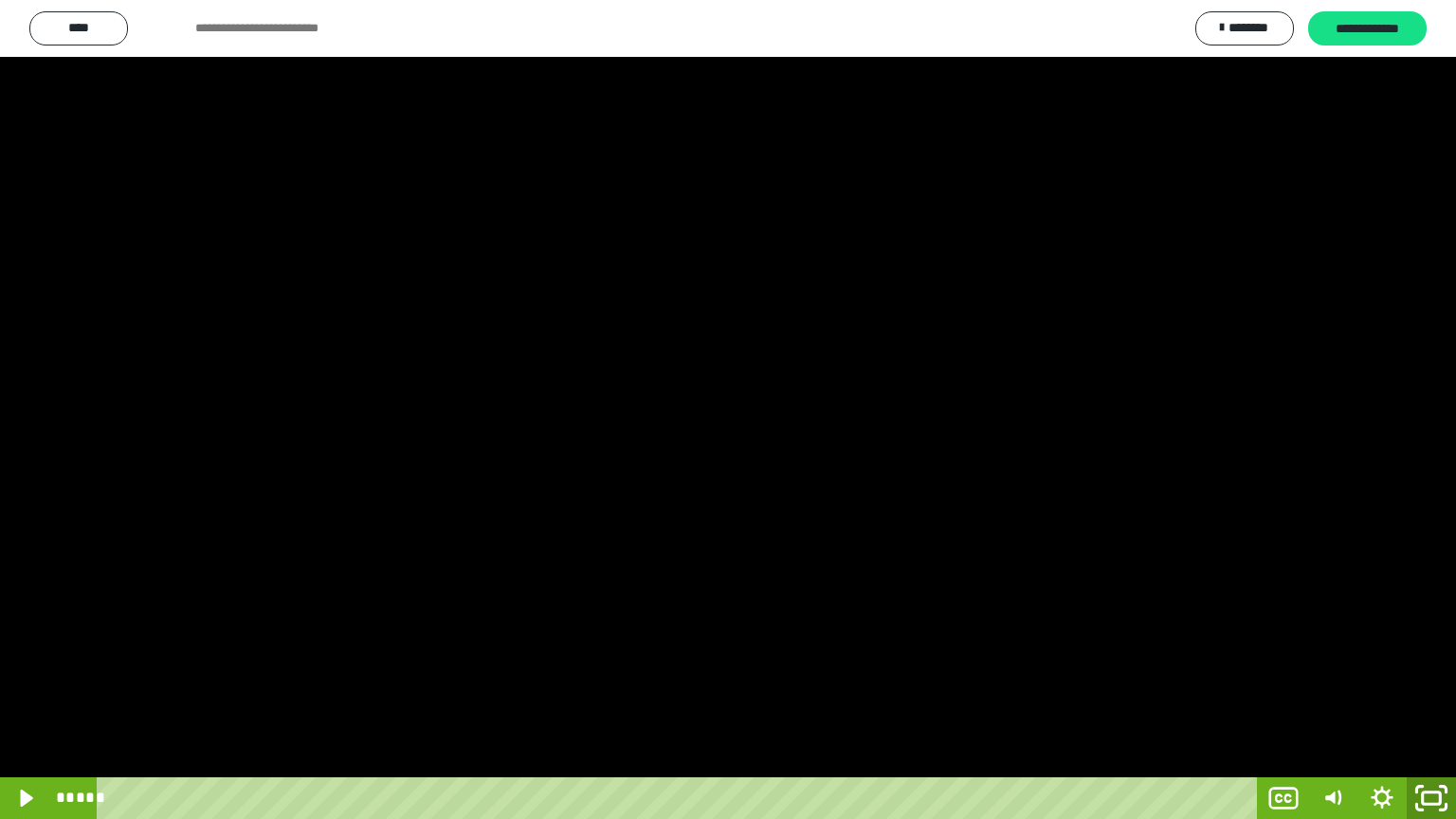 click 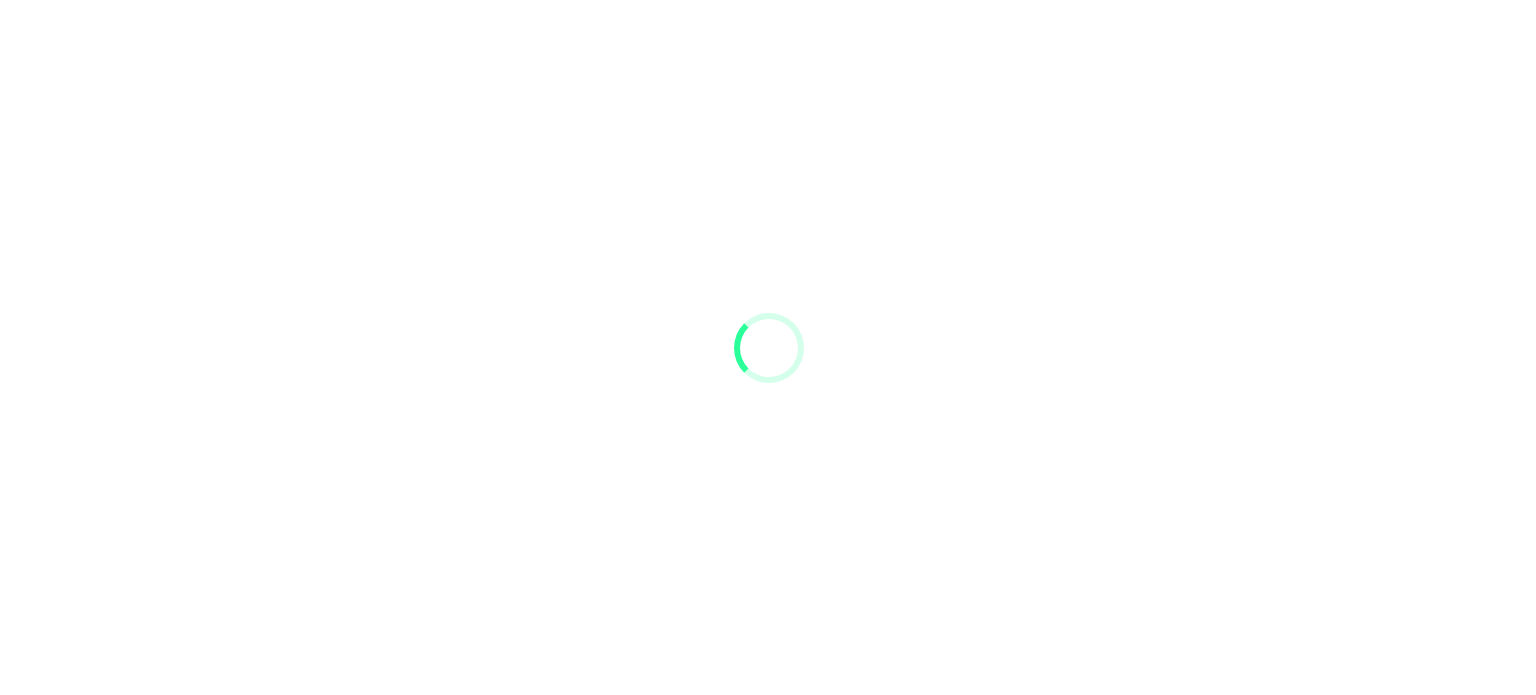scroll, scrollTop: 0, scrollLeft: 0, axis: both 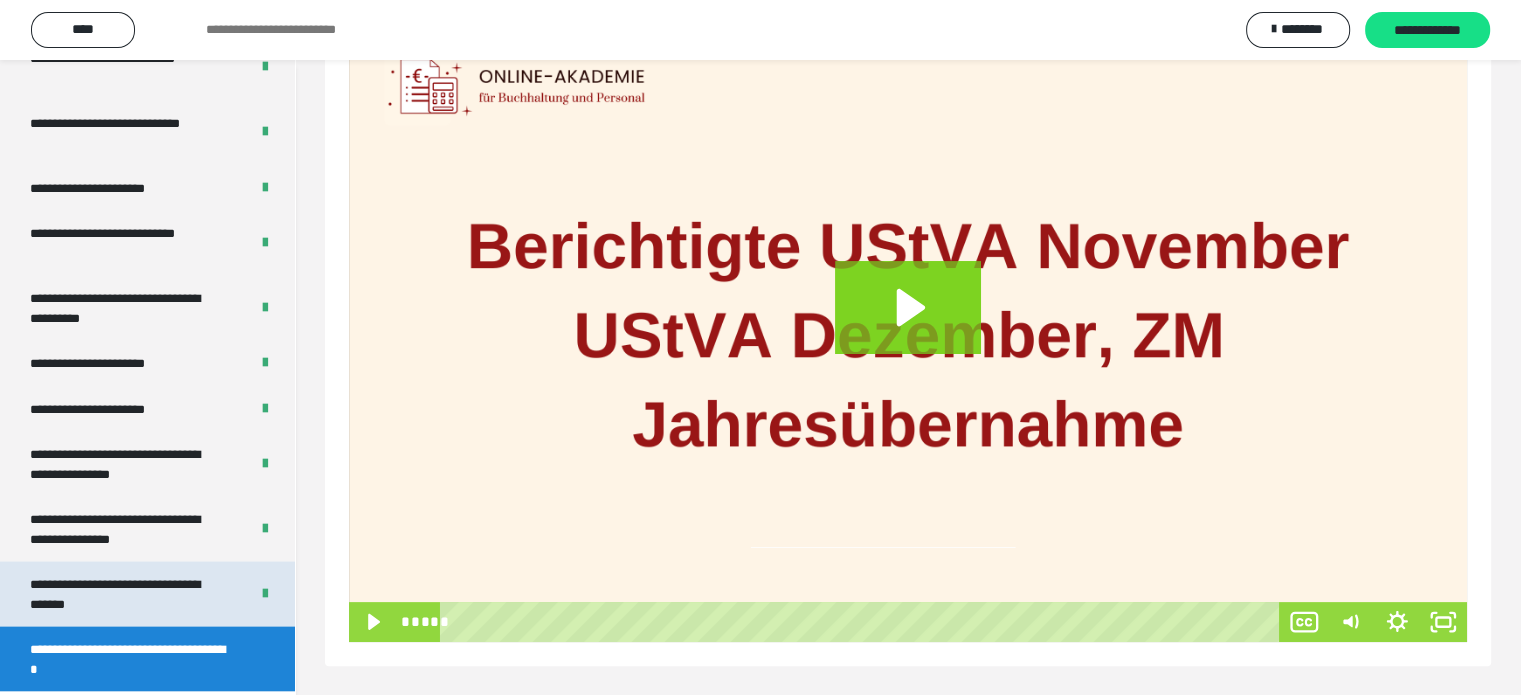 click on "**********" at bounding box center (124, 594) 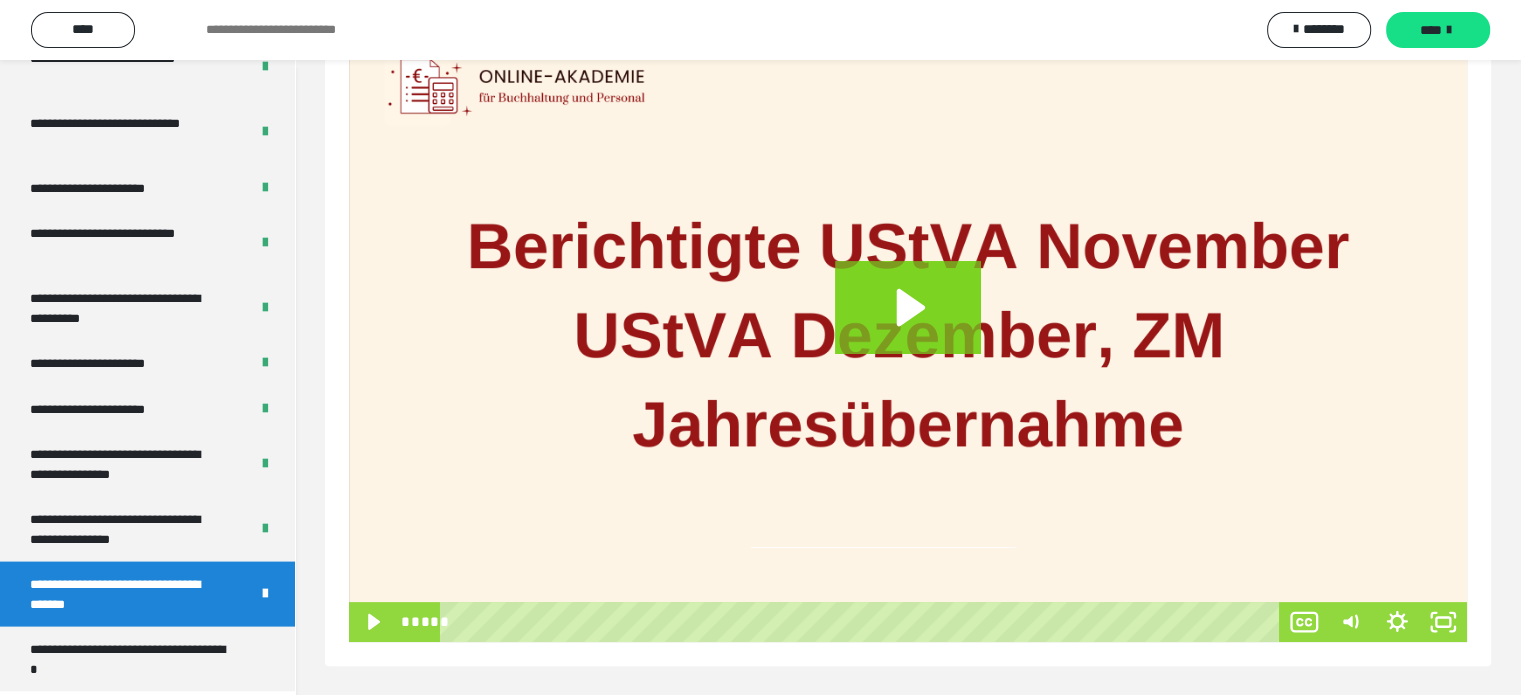 scroll, scrollTop: 60, scrollLeft: 0, axis: vertical 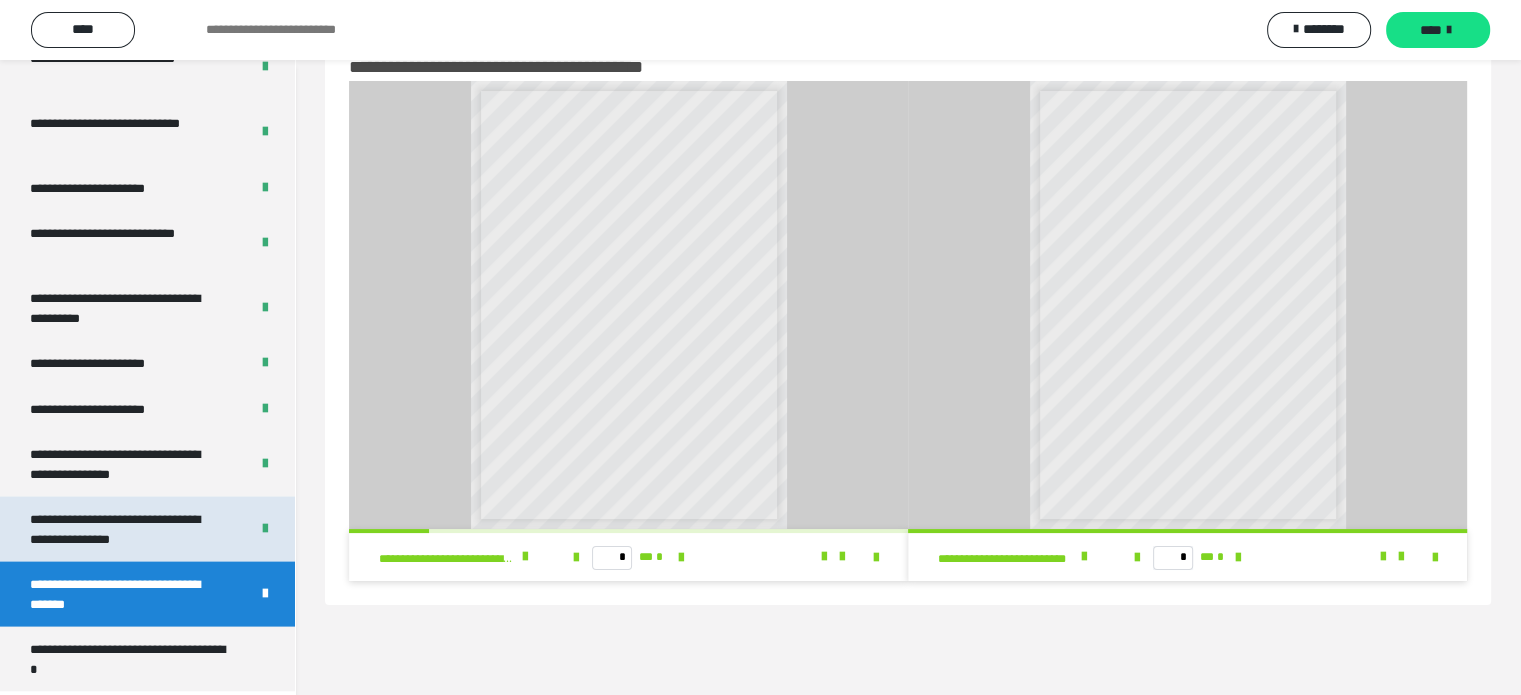 click on "**********" at bounding box center (124, 529) 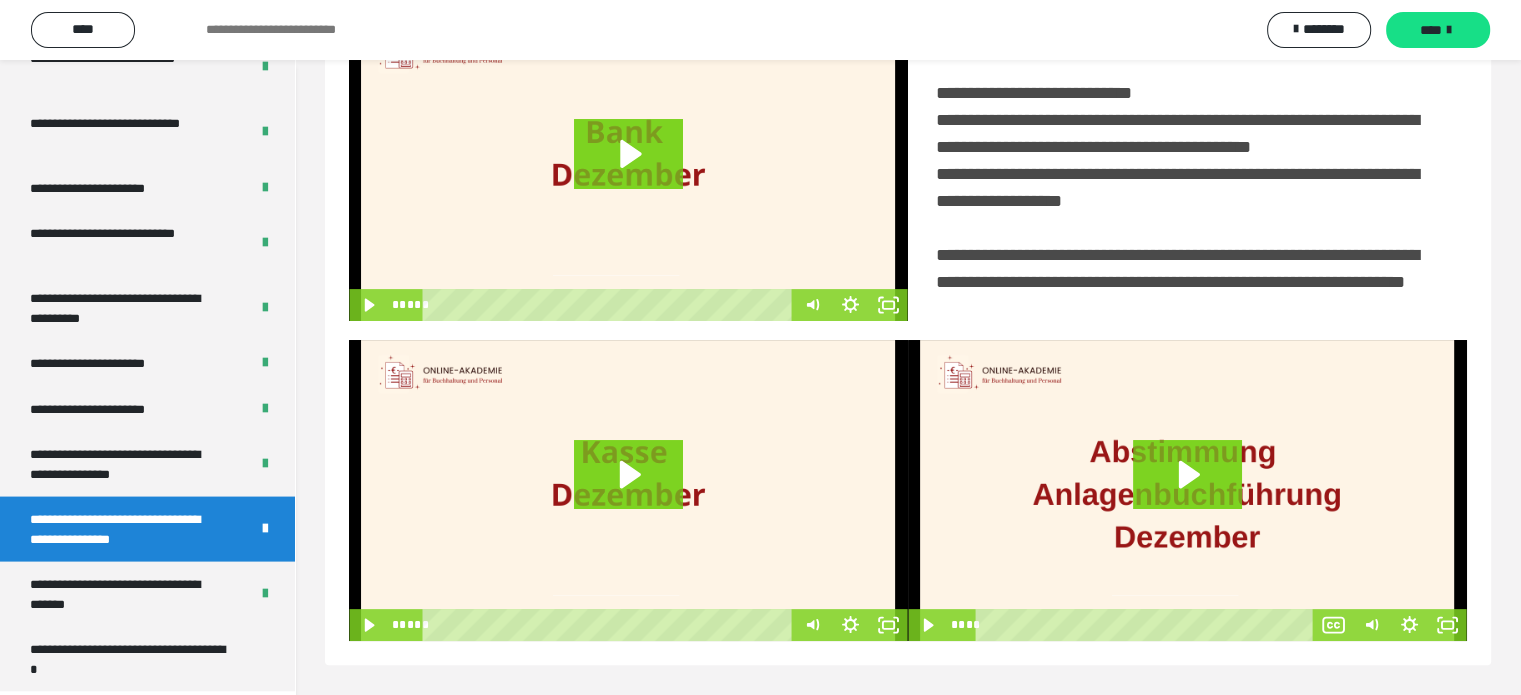 scroll, scrollTop: 494, scrollLeft: 0, axis: vertical 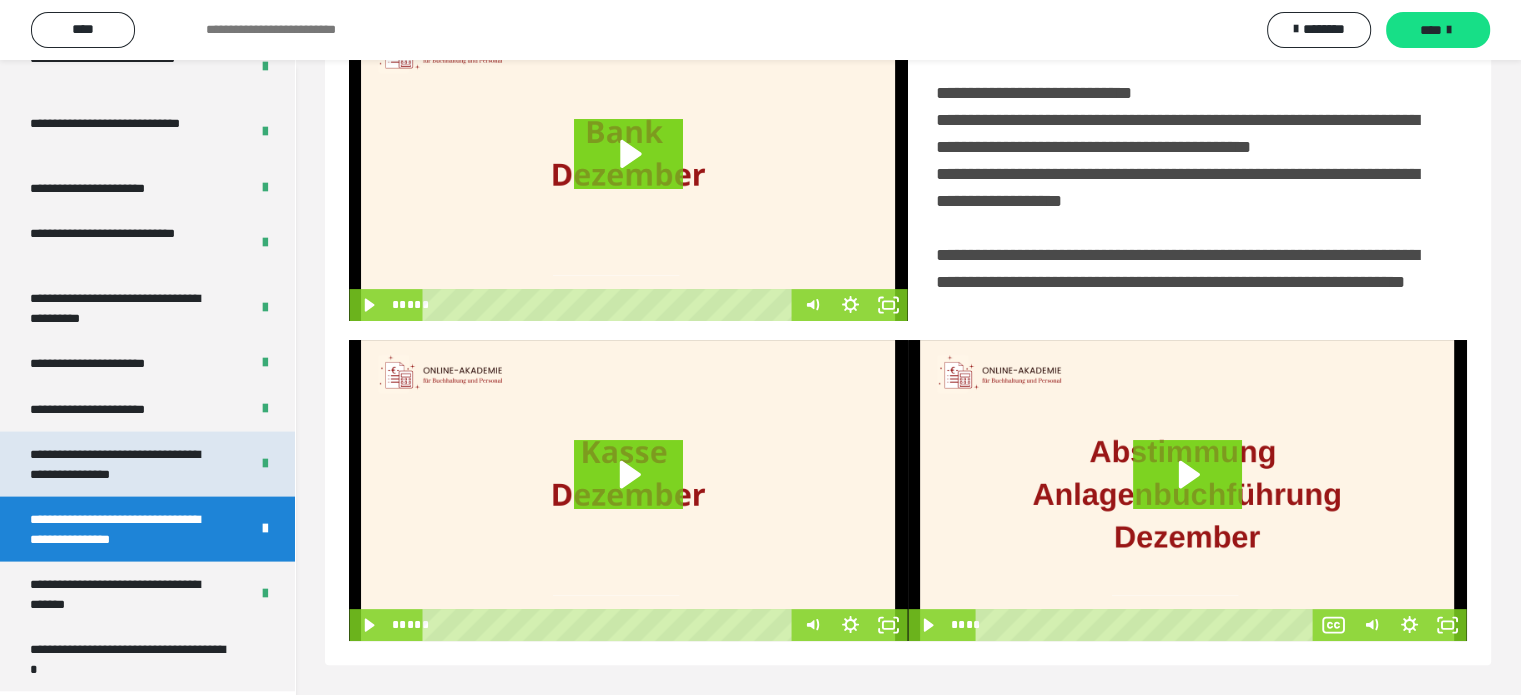 click on "**********" at bounding box center [124, 464] 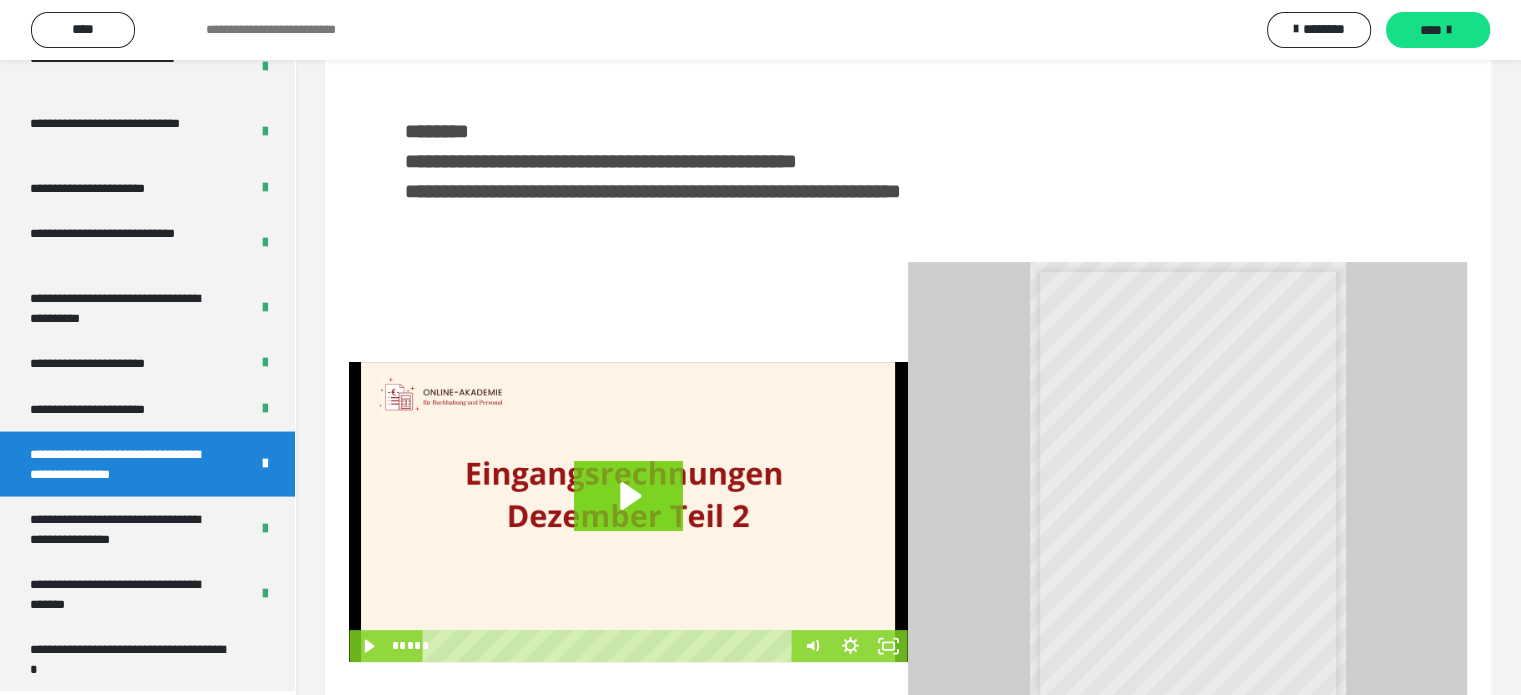 scroll, scrollTop: 516, scrollLeft: 0, axis: vertical 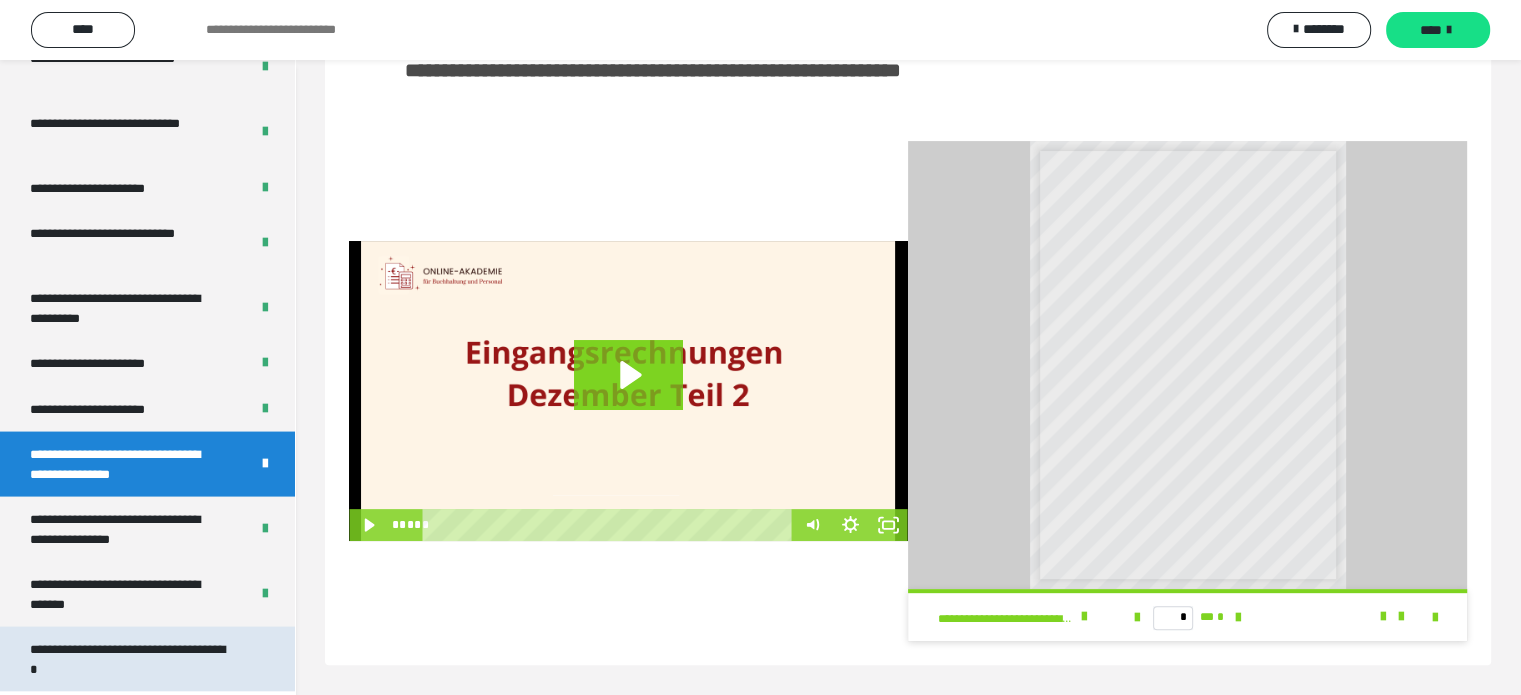 click on "**********" at bounding box center [132, 659] 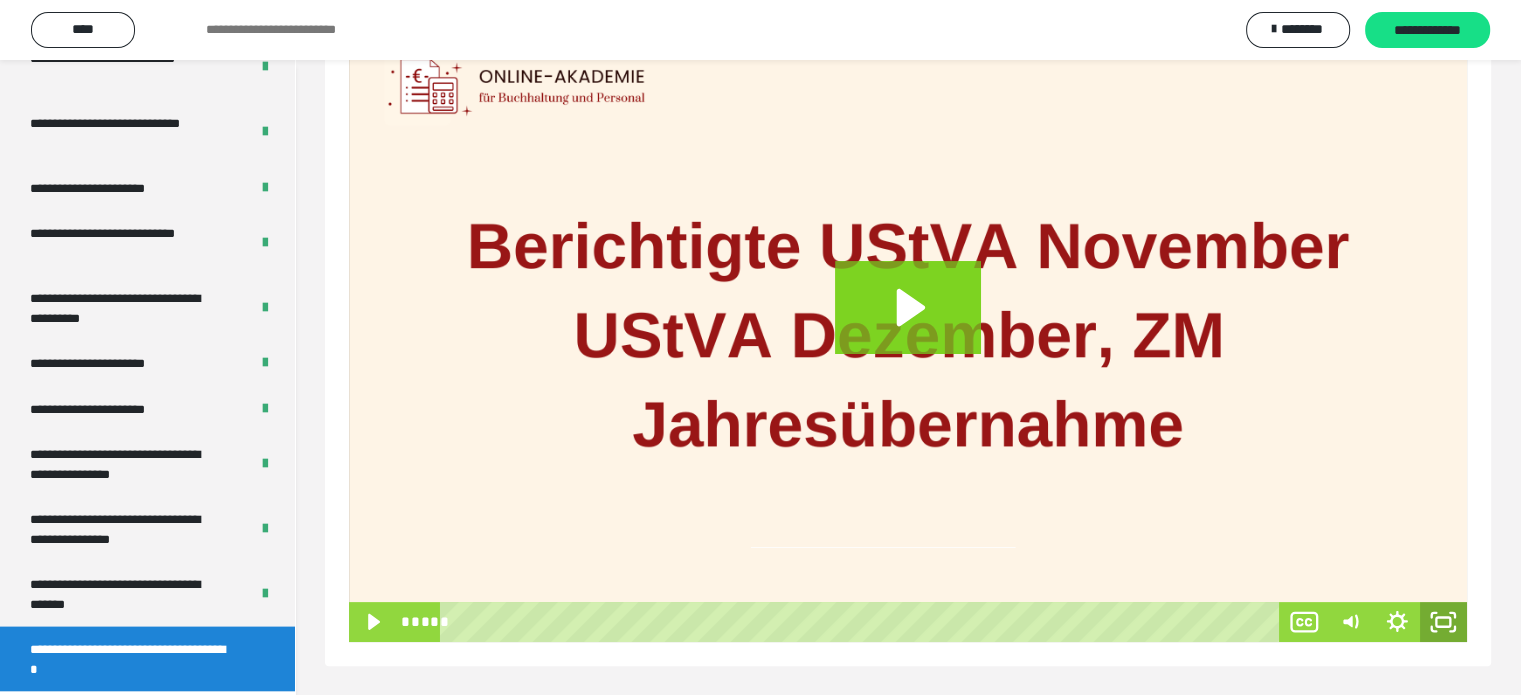 click 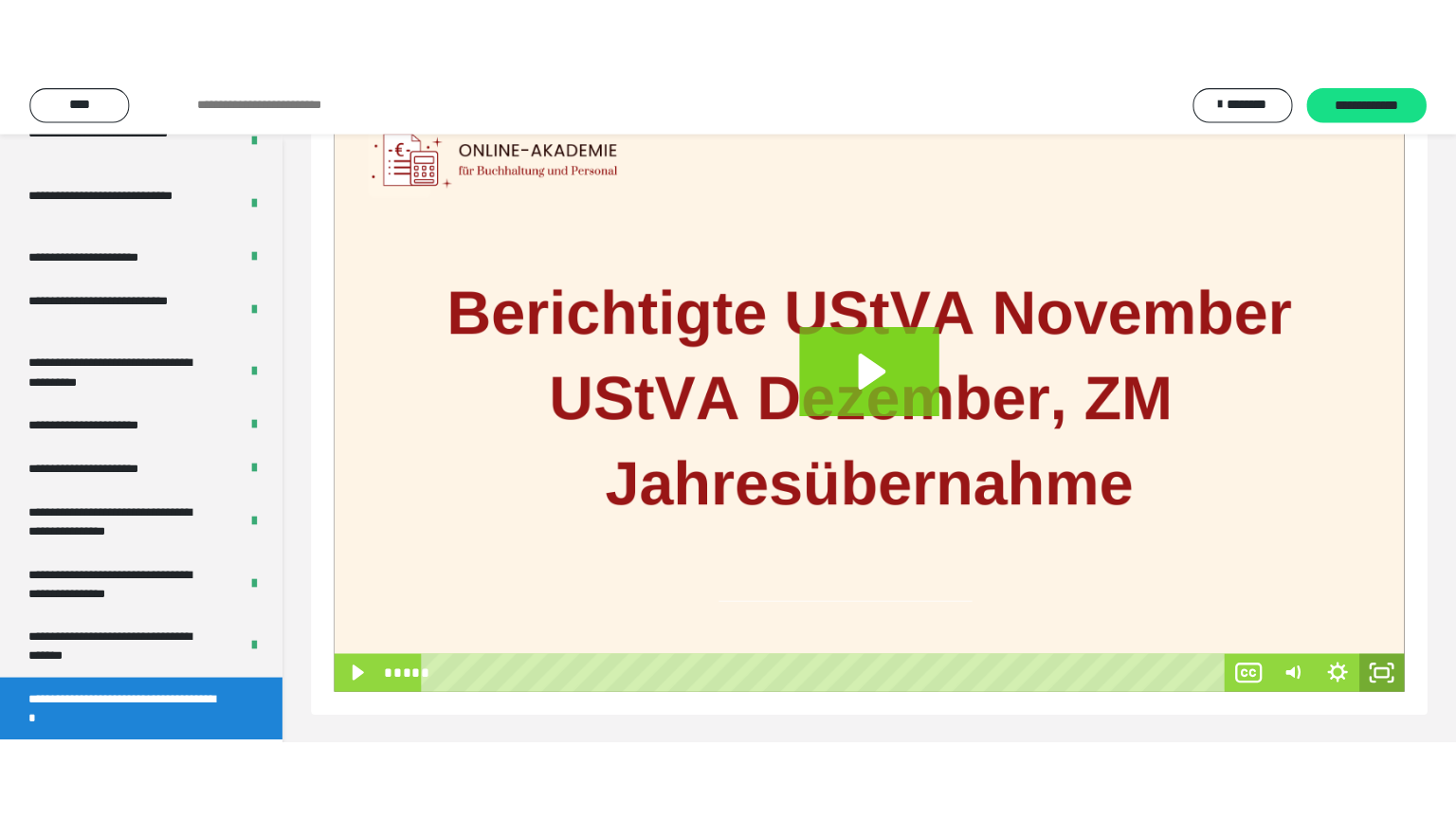 scroll, scrollTop: 178, scrollLeft: 0, axis: vertical 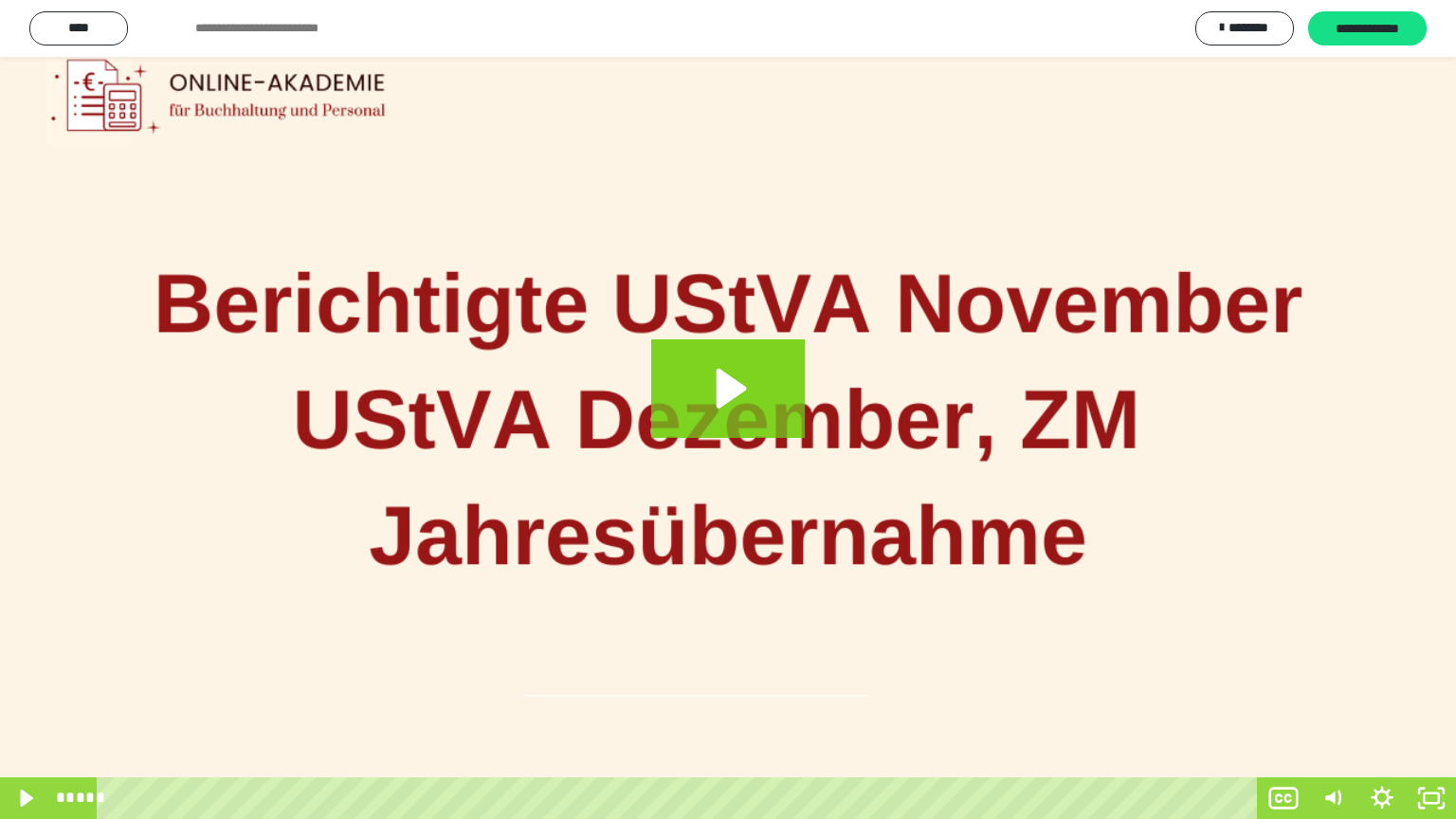 click at bounding box center [728, 410] 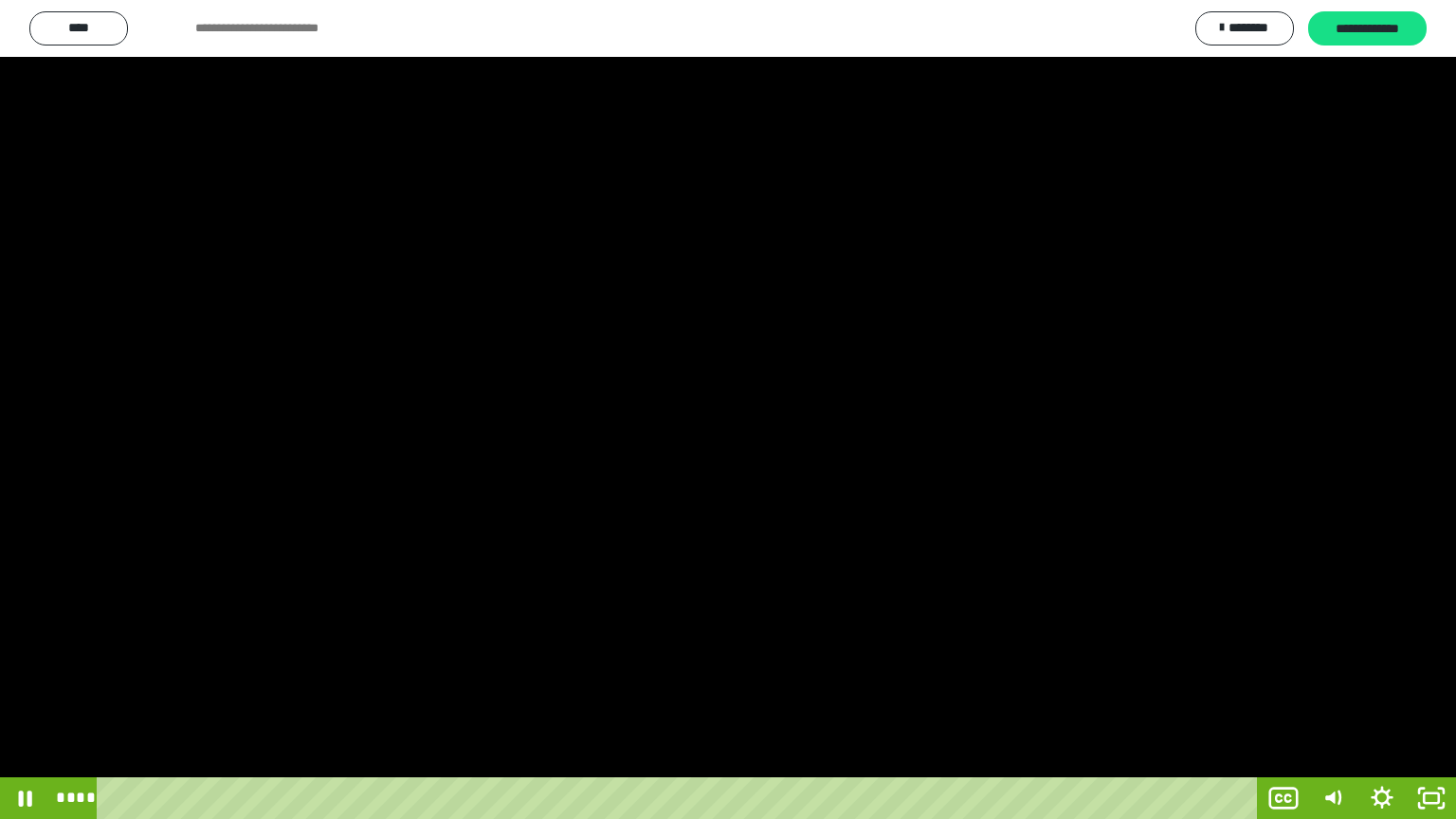 click at bounding box center [728, 410] 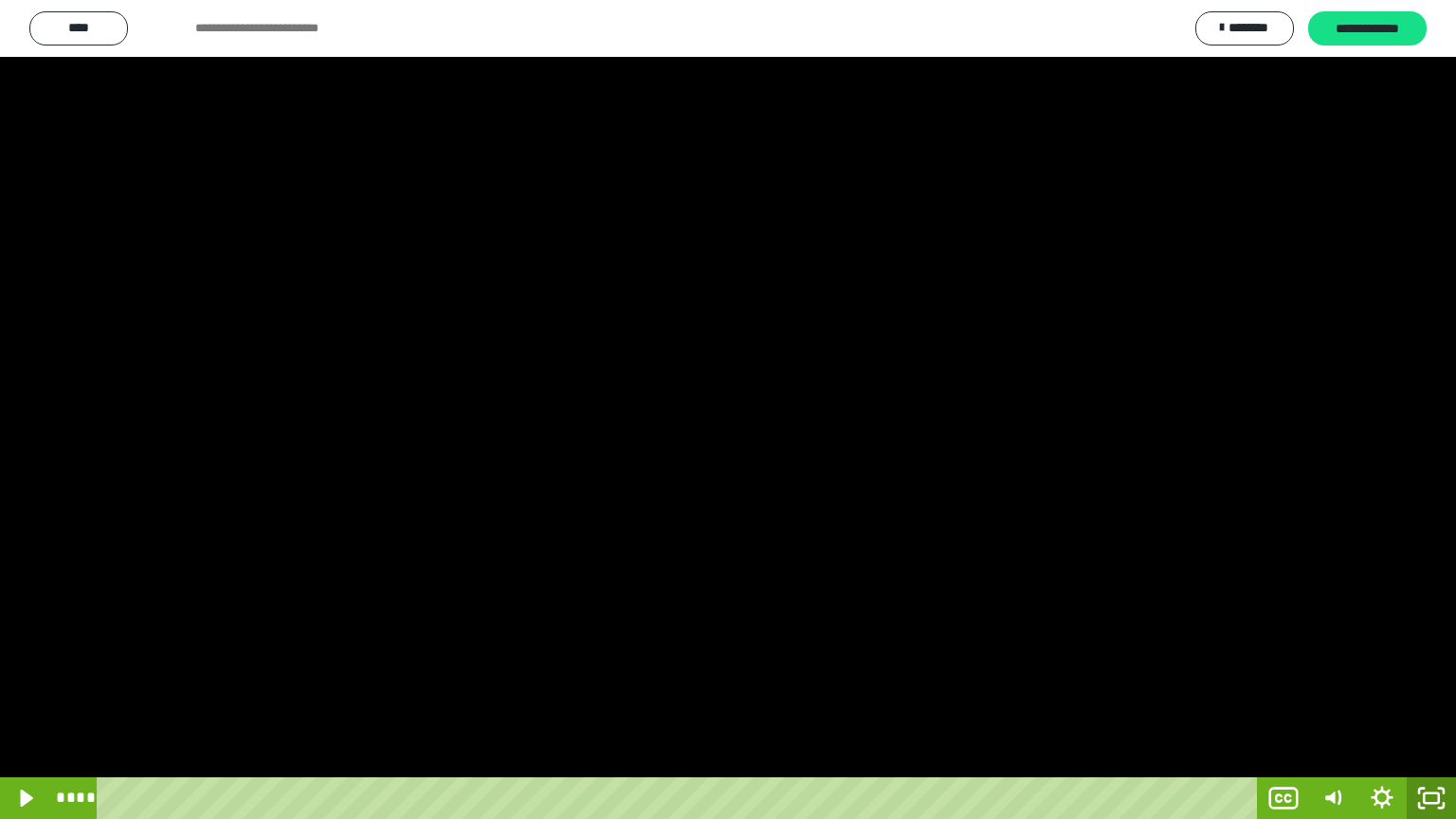 click 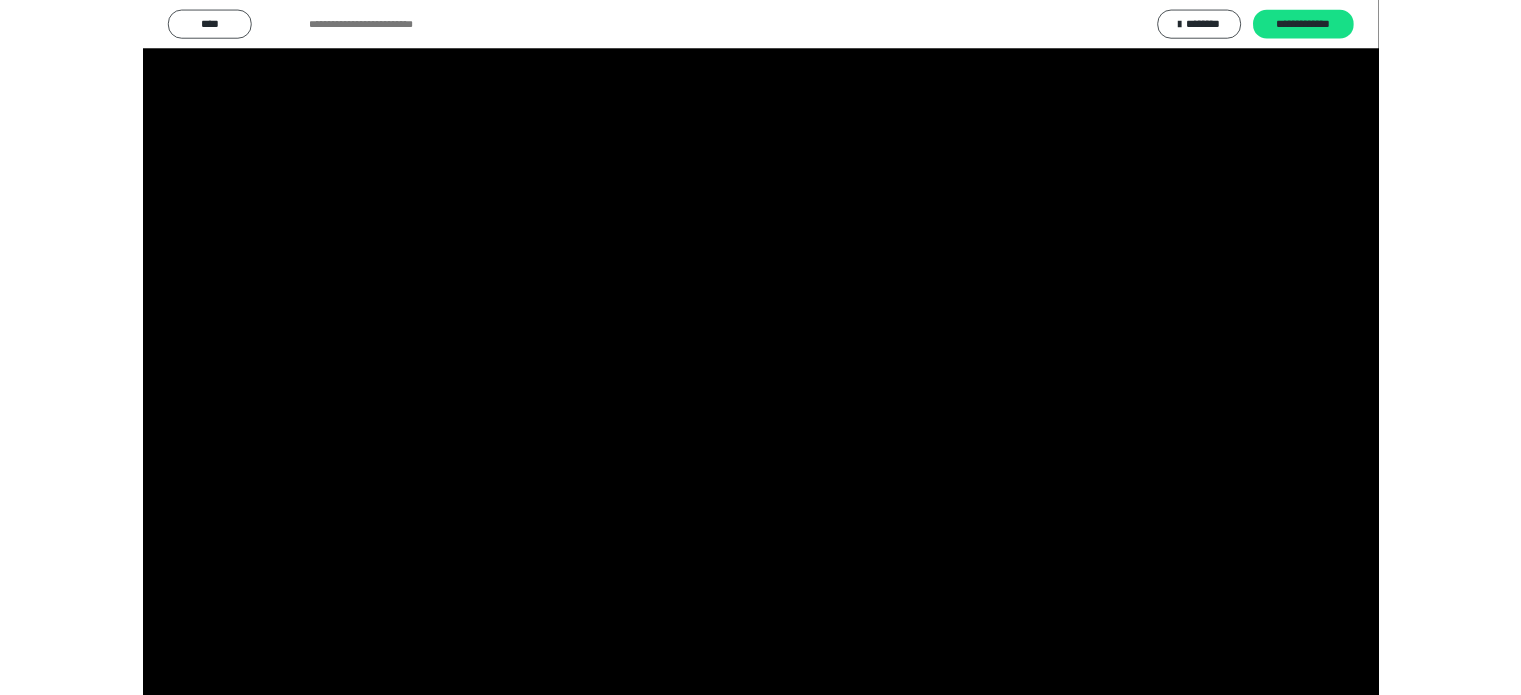 scroll, scrollTop: 3992, scrollLeft: 0, axis: vertical 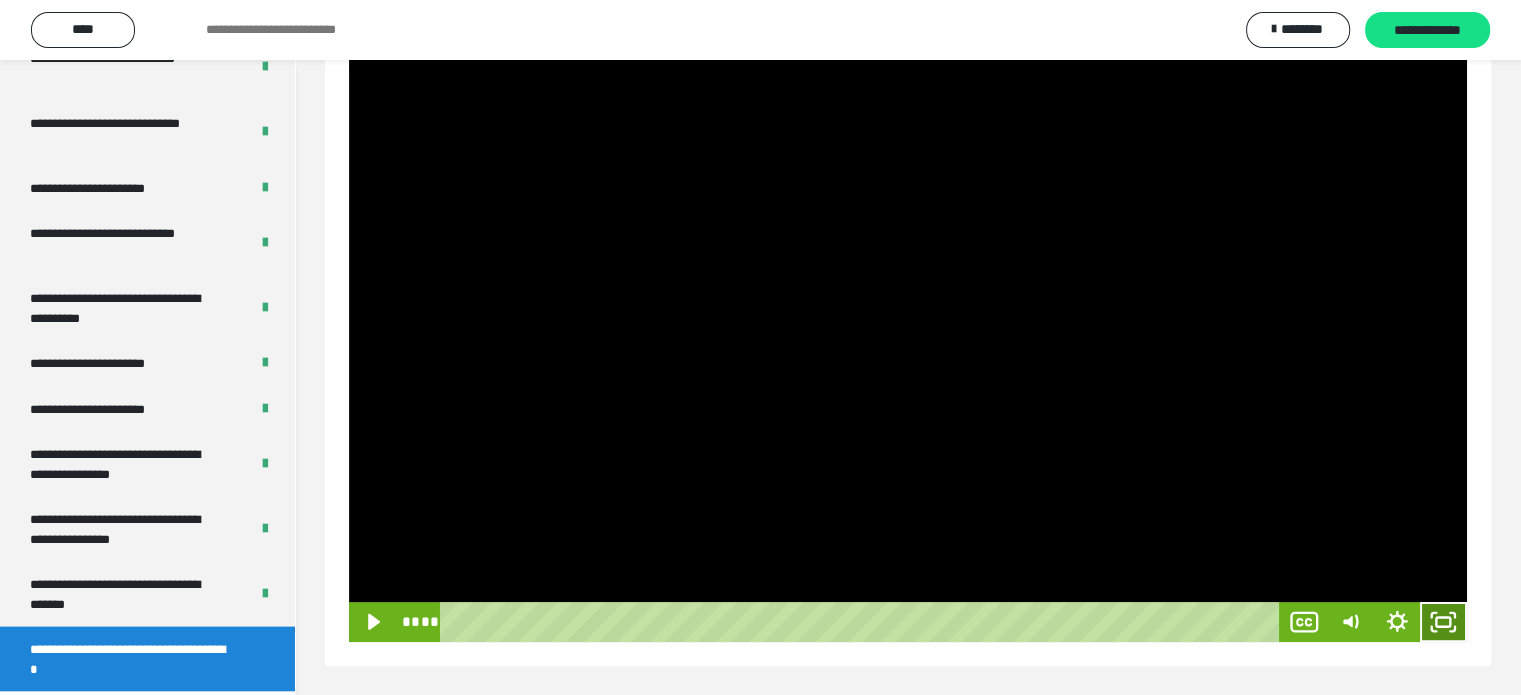 drag, startPoint x: 1443, startPoint y: 627, endPoint x: 1444, endPoint y: 748, distance: 121.004135 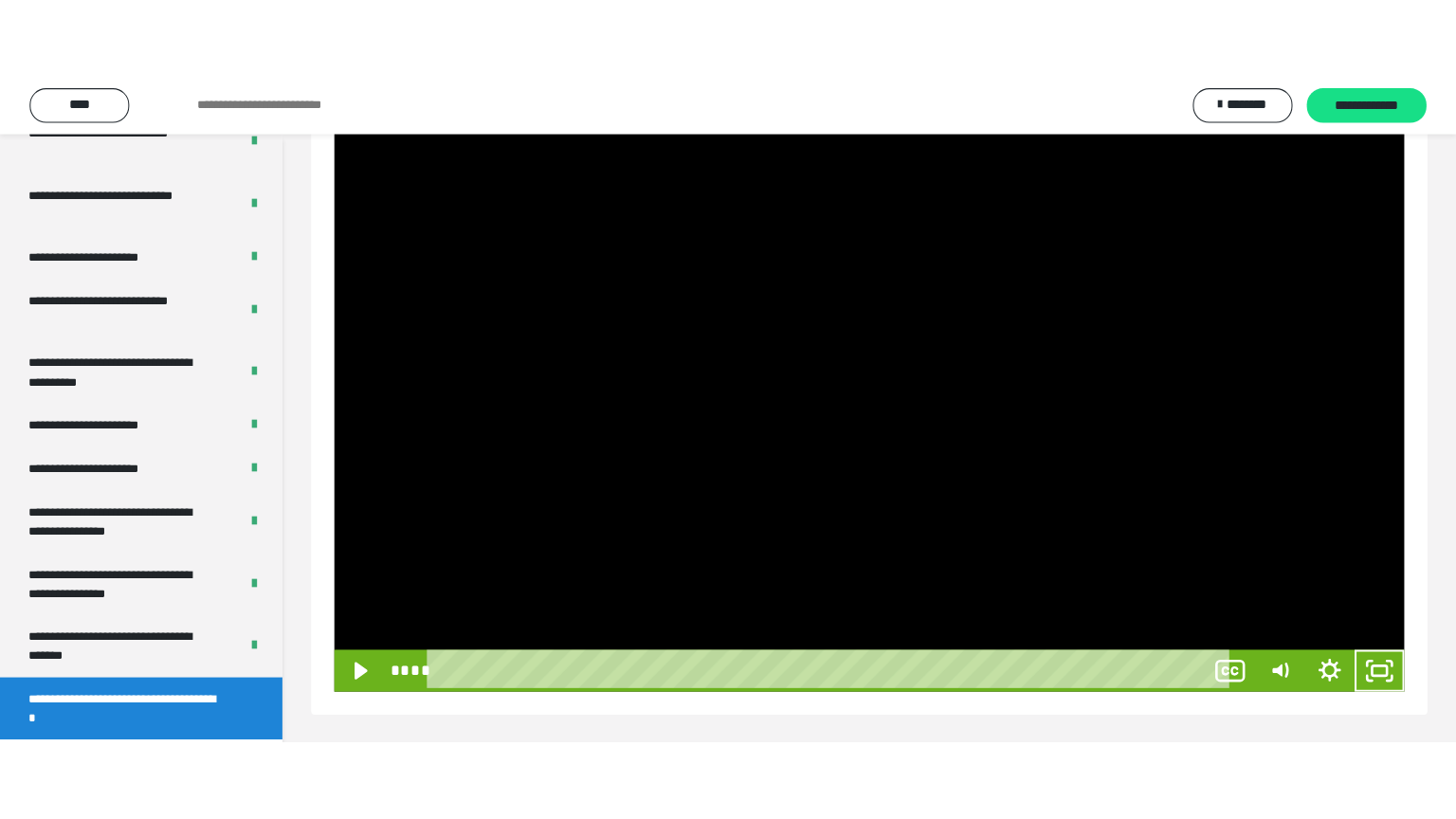 scroll, scrollTop: 178, scrollLeft: 0, axis: vertical 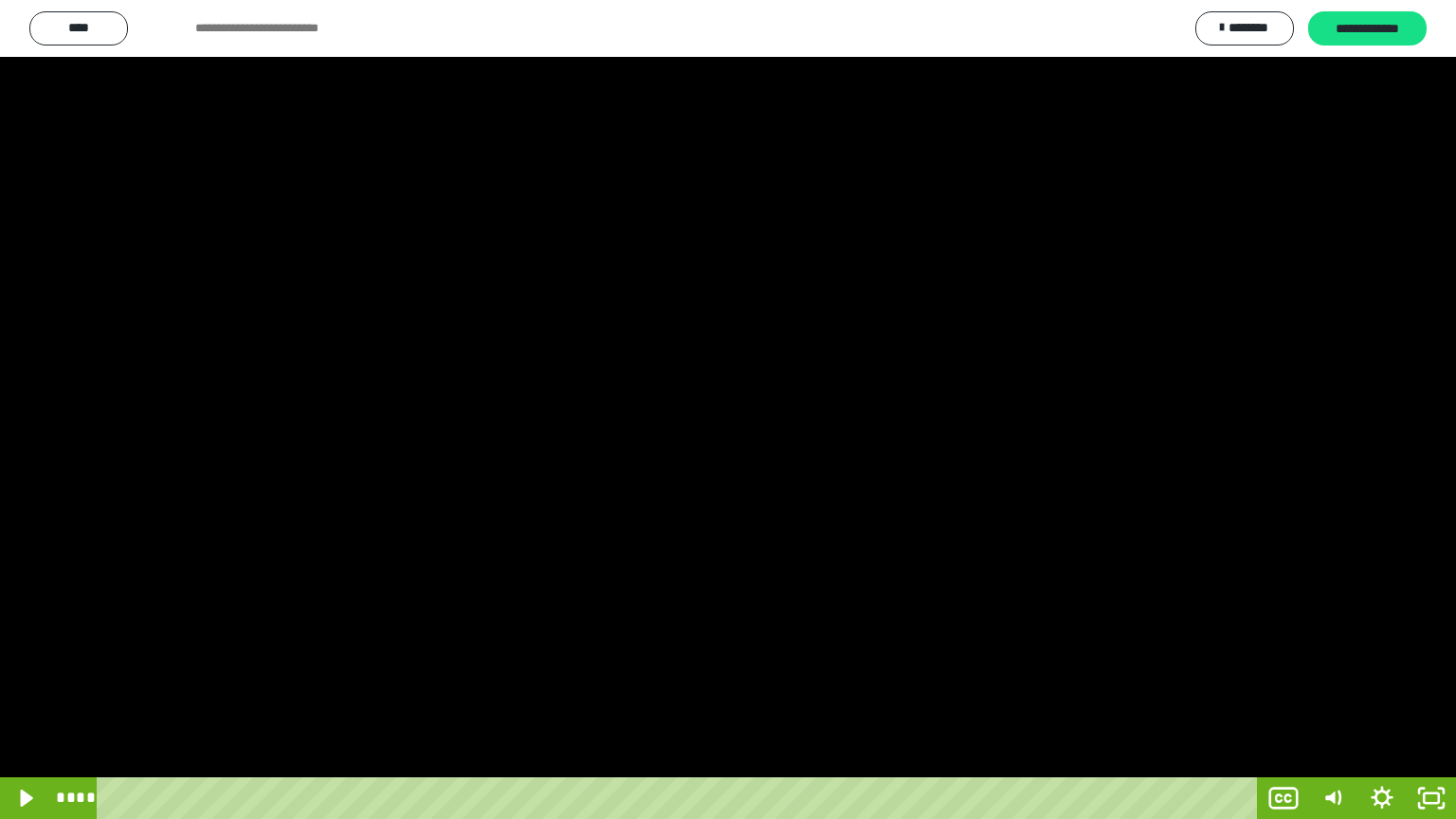 click at bounding box center (728, 410) 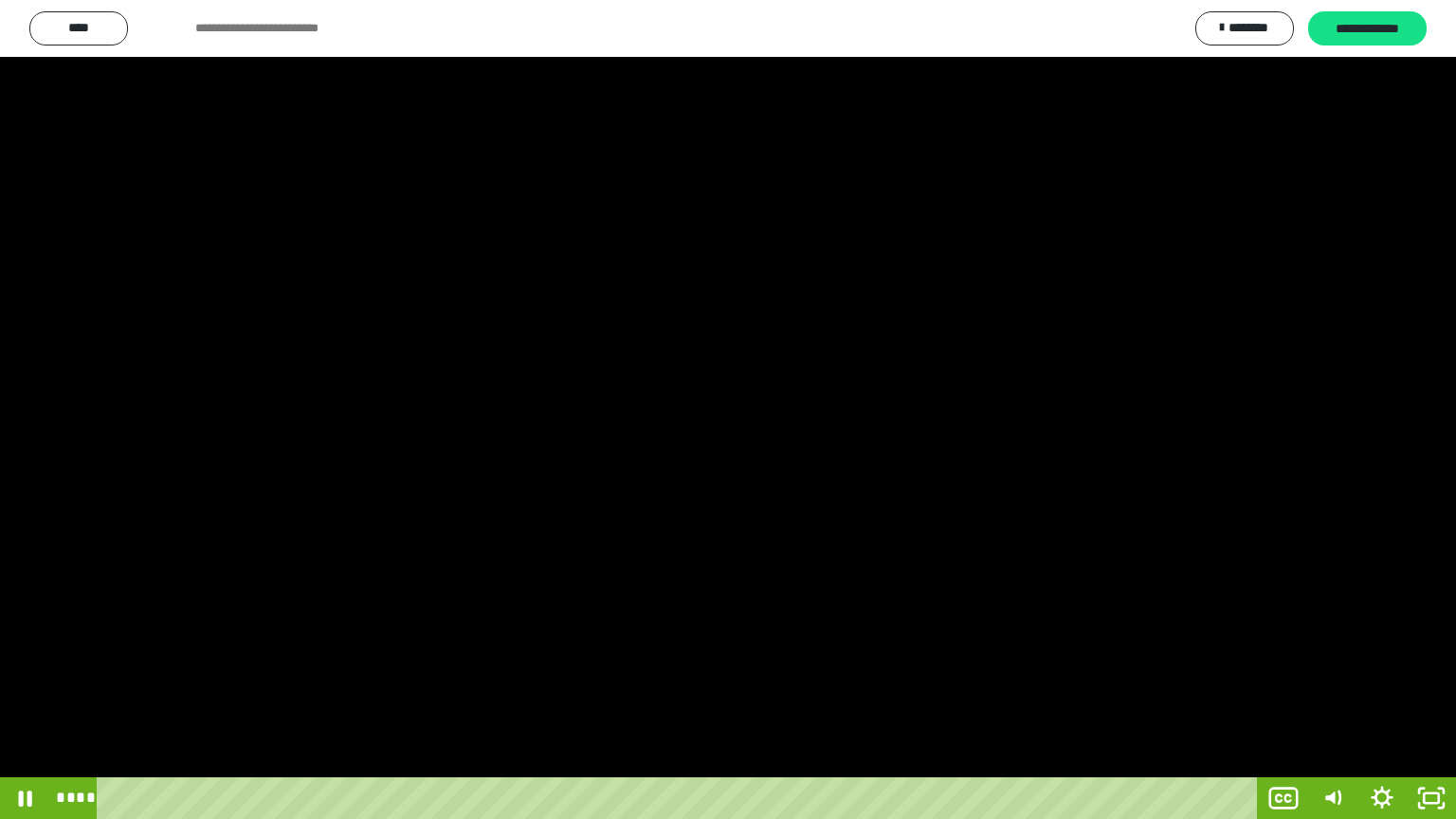 click at bounding box center (728, 410) 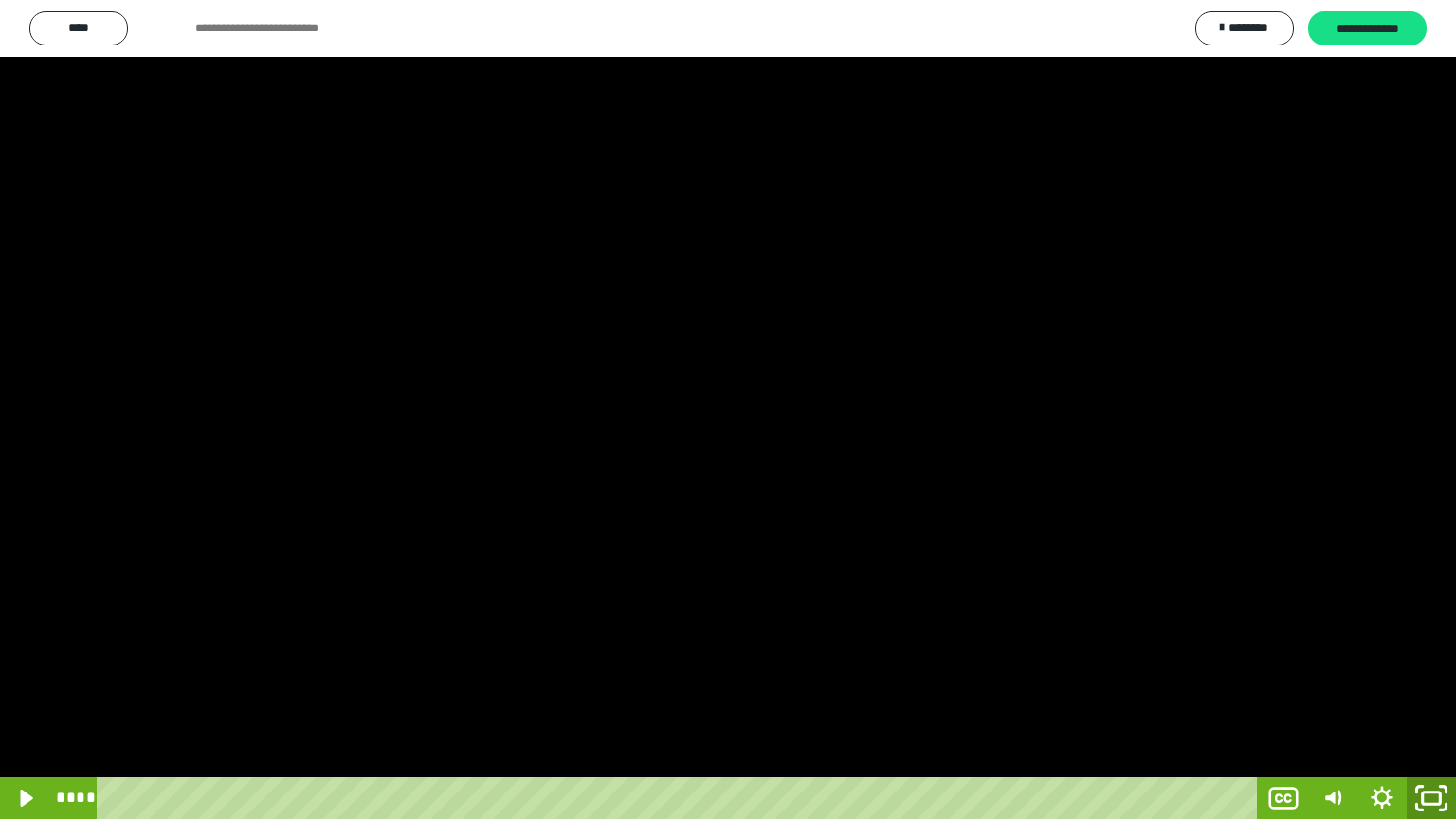 click 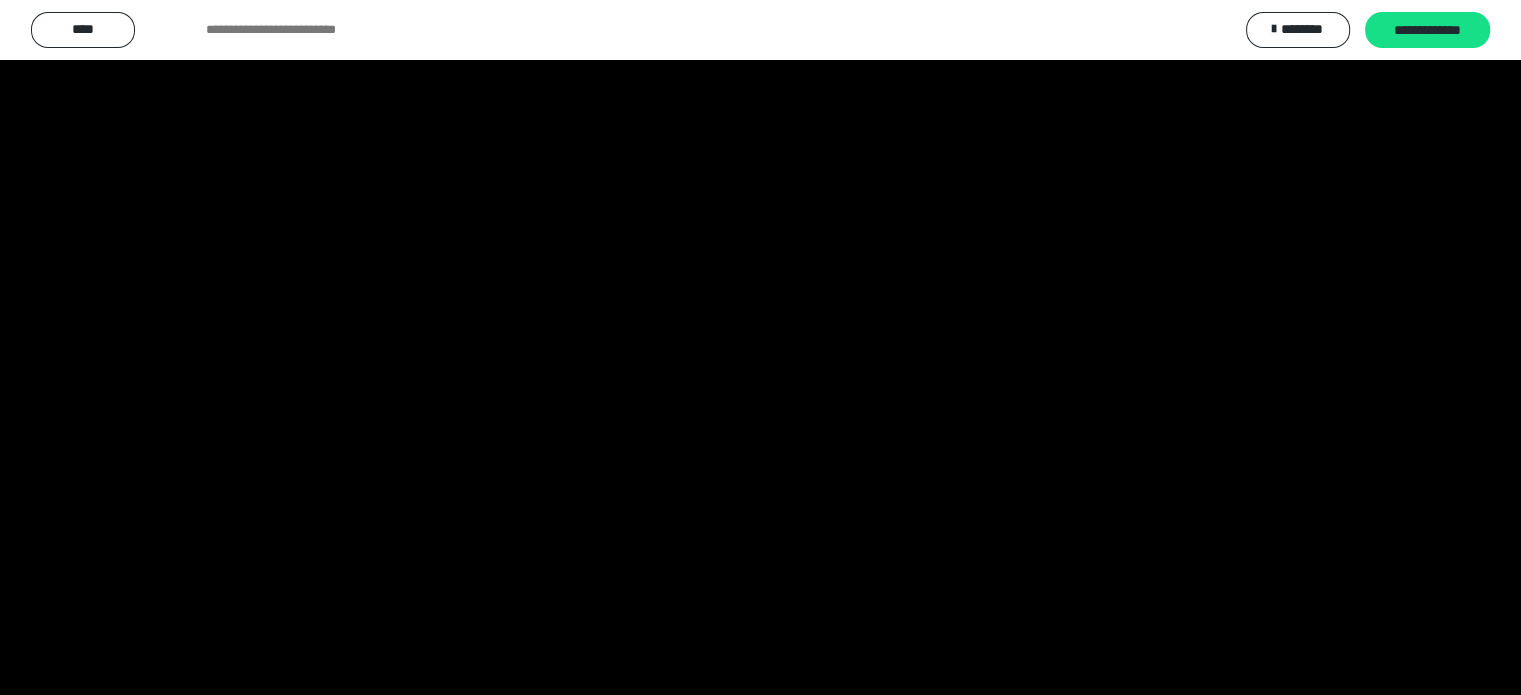 scroll, scrollTop: 3992, scrollLeft: 0, axis: vertical 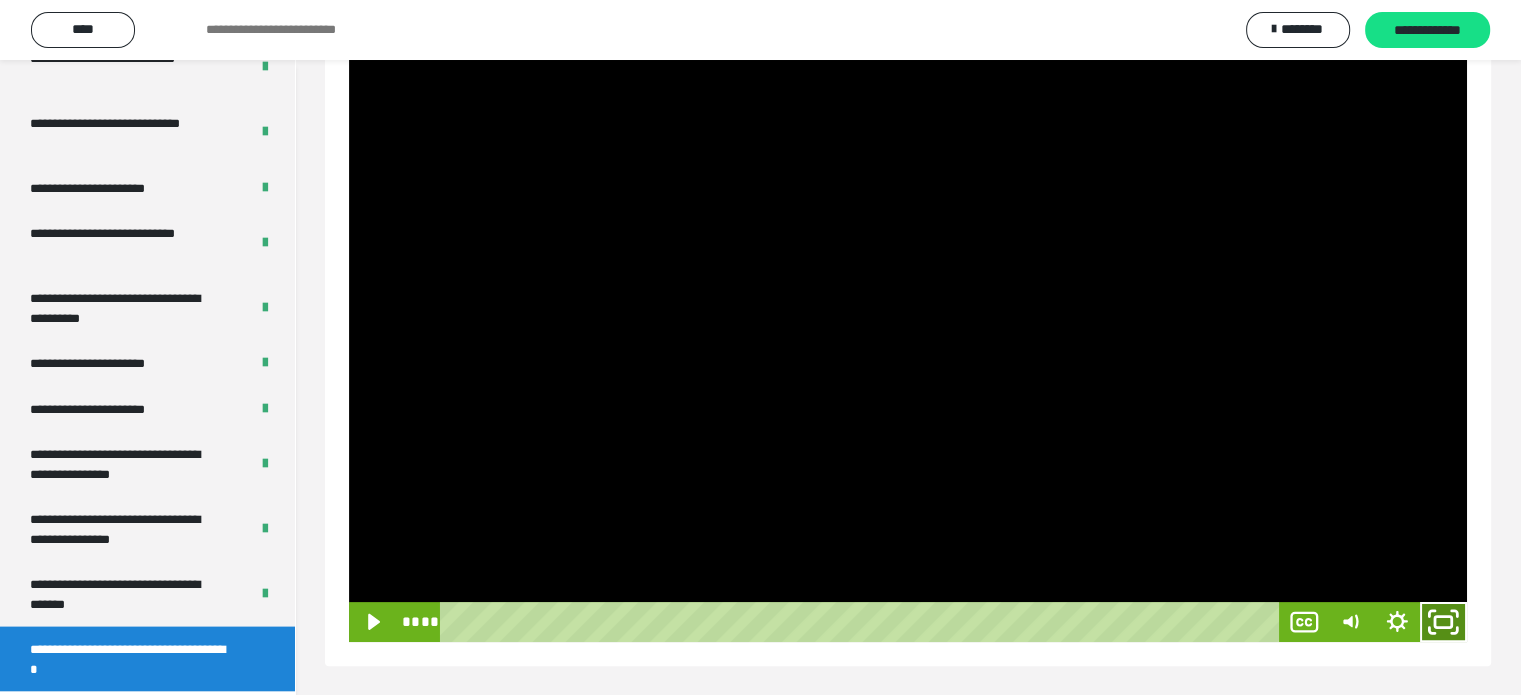 drag, startPoint x: 1440, startPoint y: 629, endPoint x: 1260, endPoint y: 751, distance: 217.44884 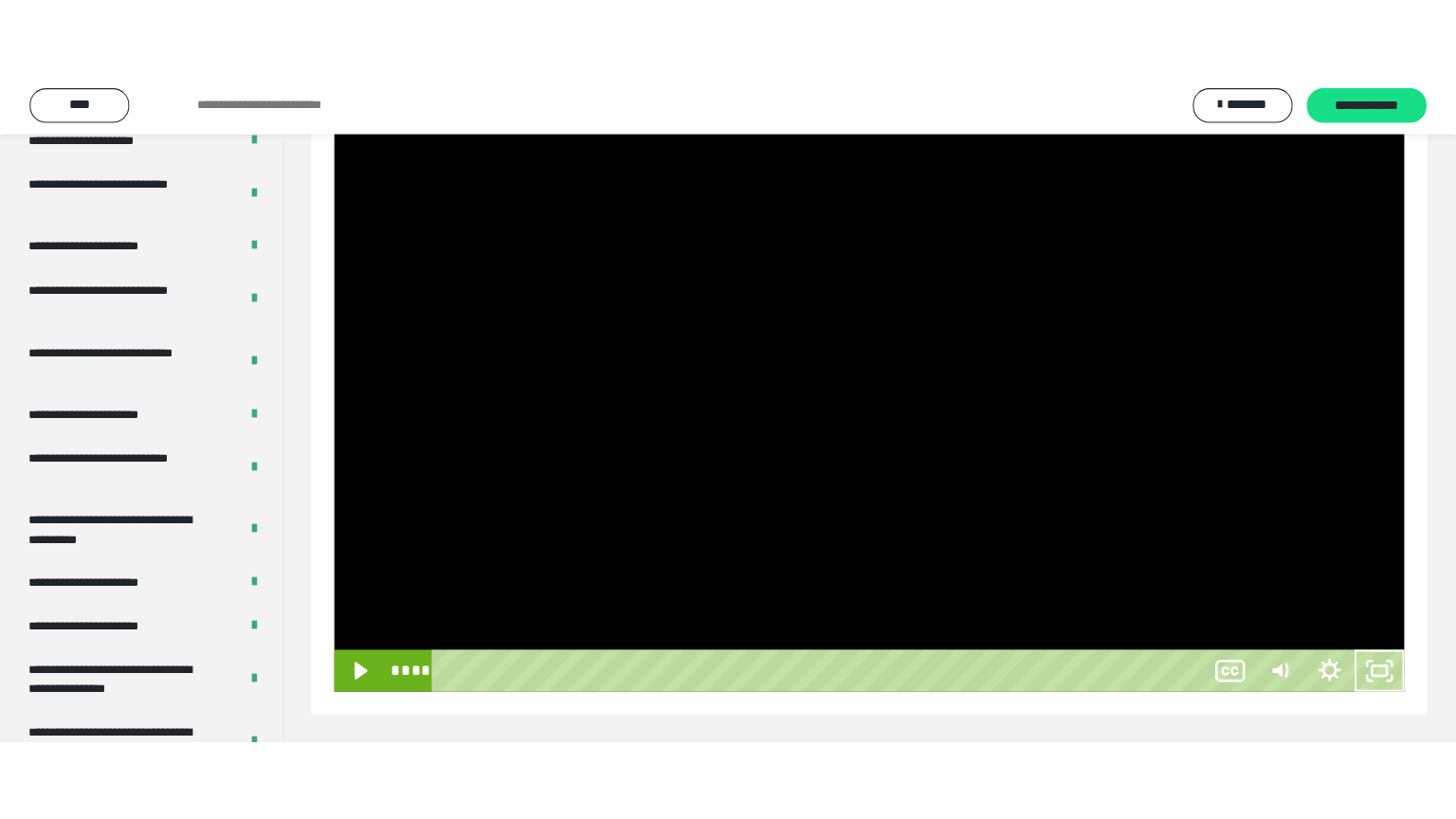scroll, scrollTop: 178, scrollLeft: 0, axis: vertical 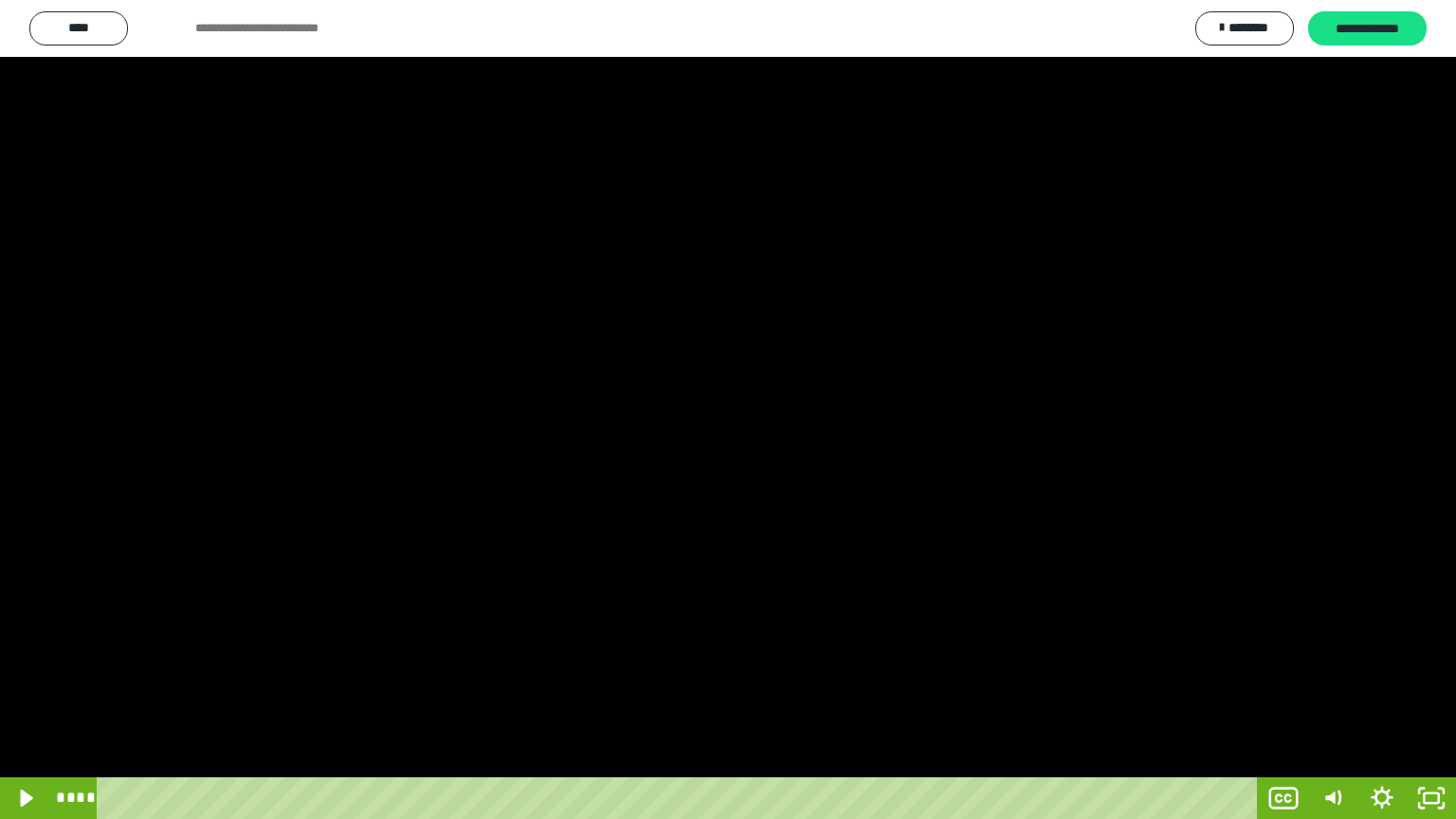 click at bounding box center (728, 410) 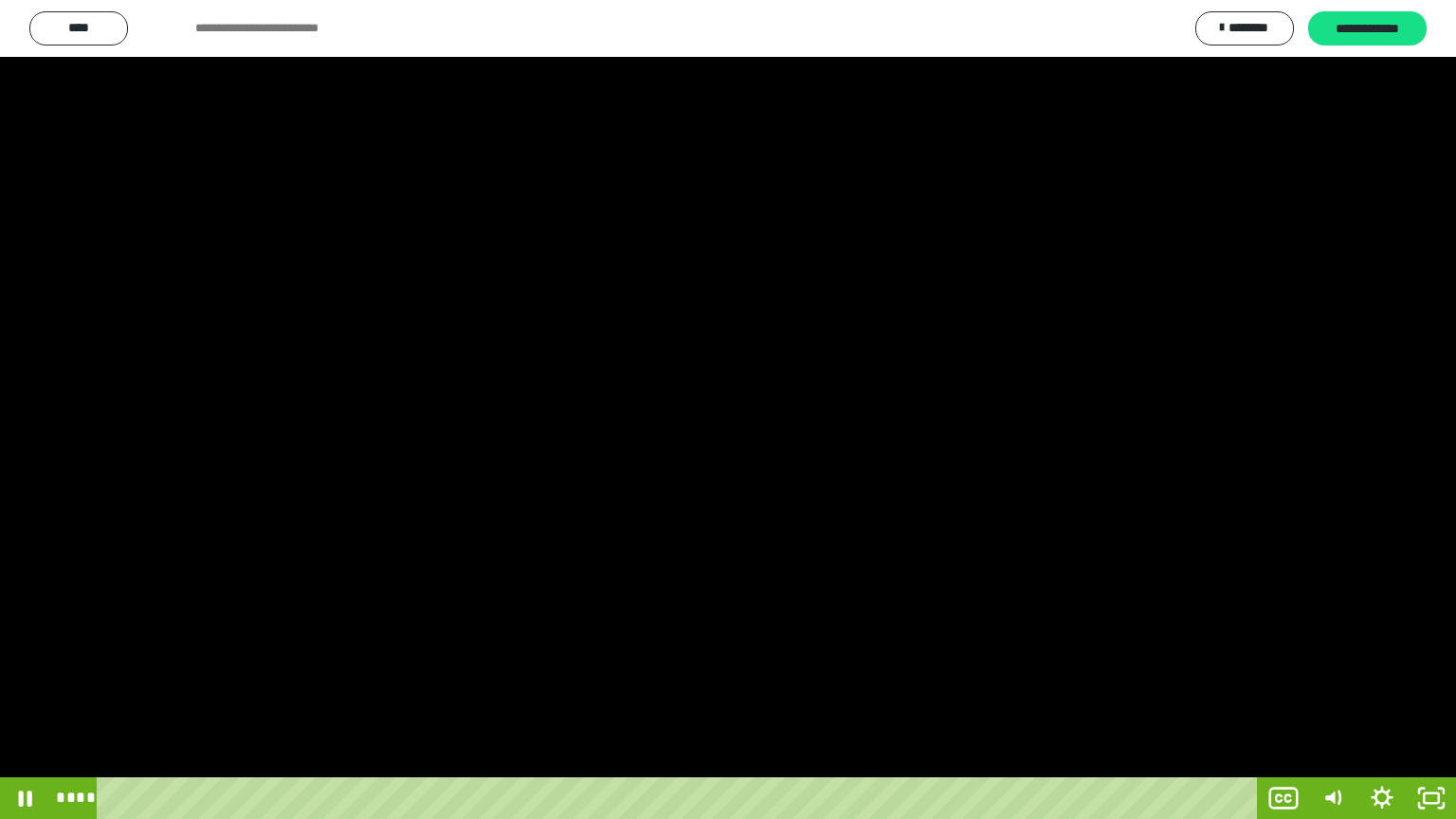 click at bounding box center (728, 410) 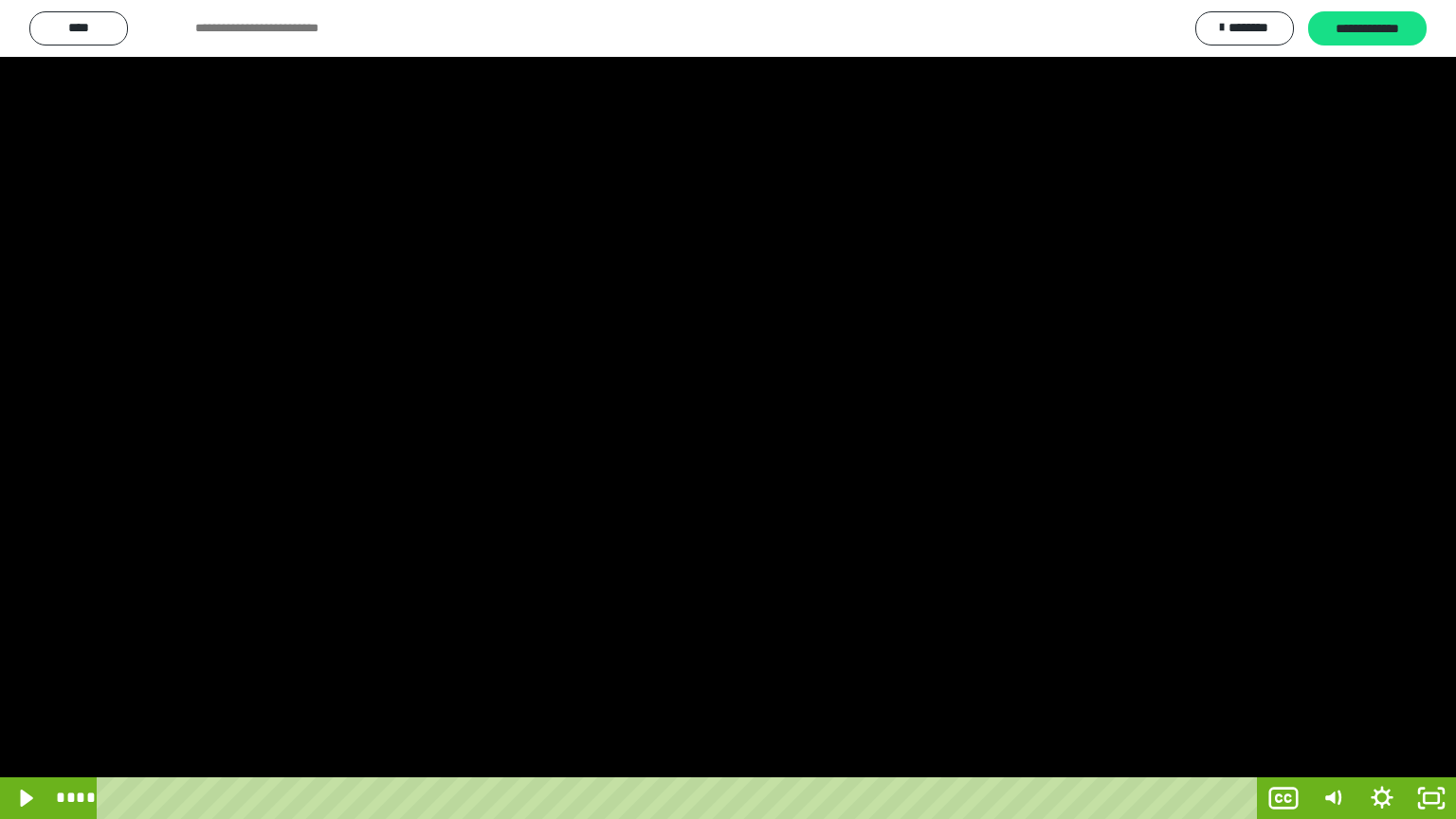 click at bounding box center (728, 410) 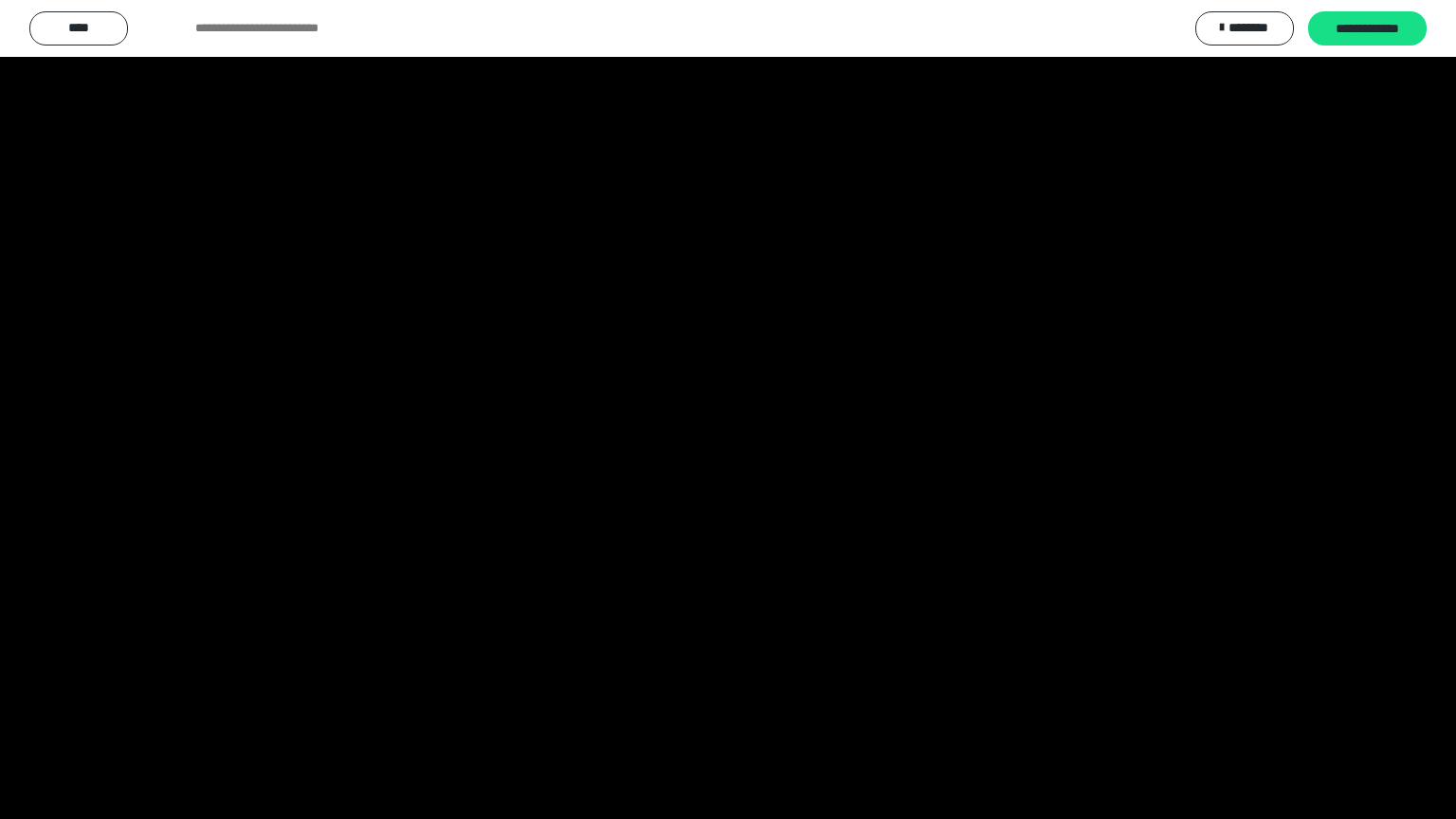 click at bounding box center (728, 410) 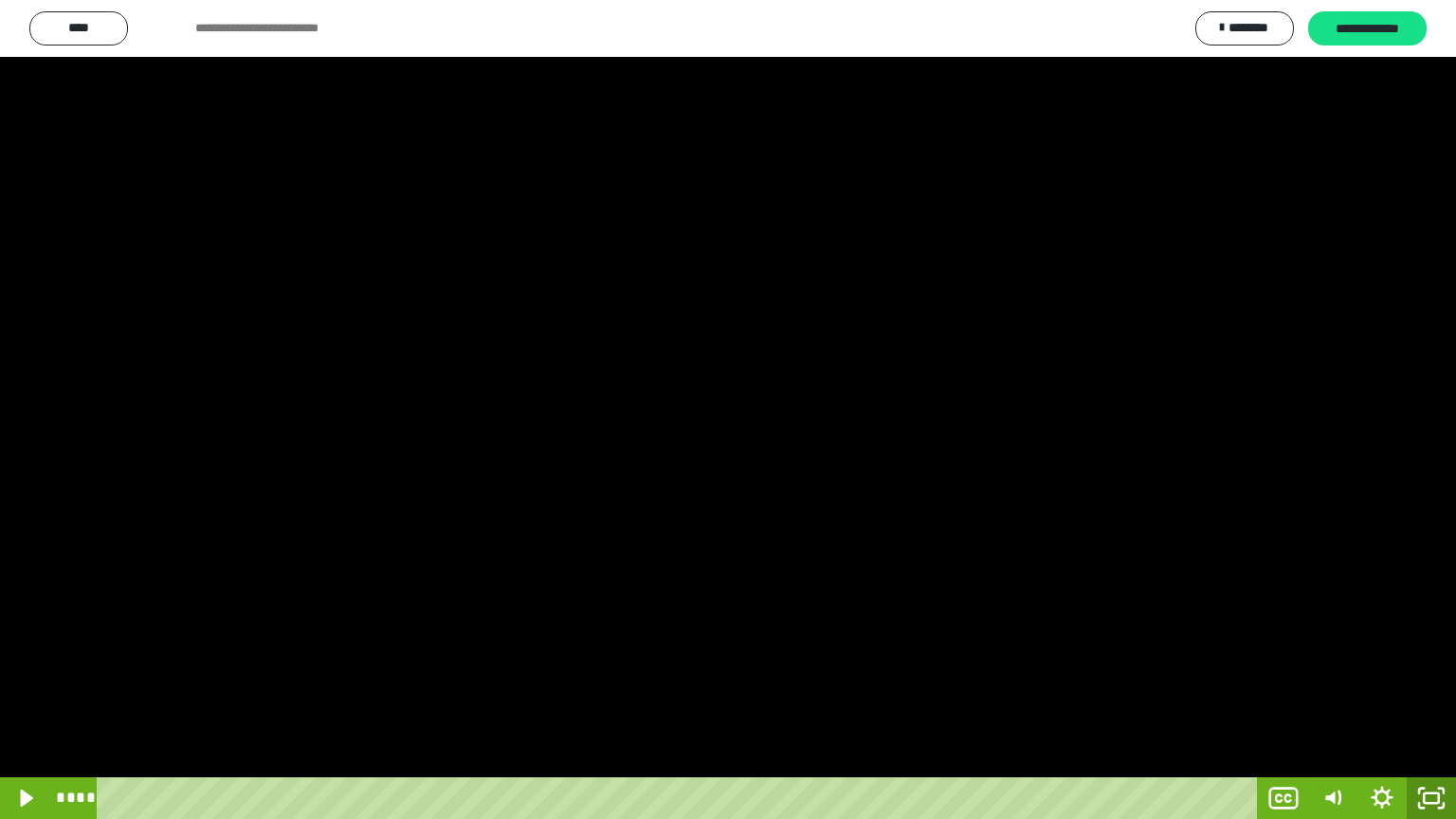 click 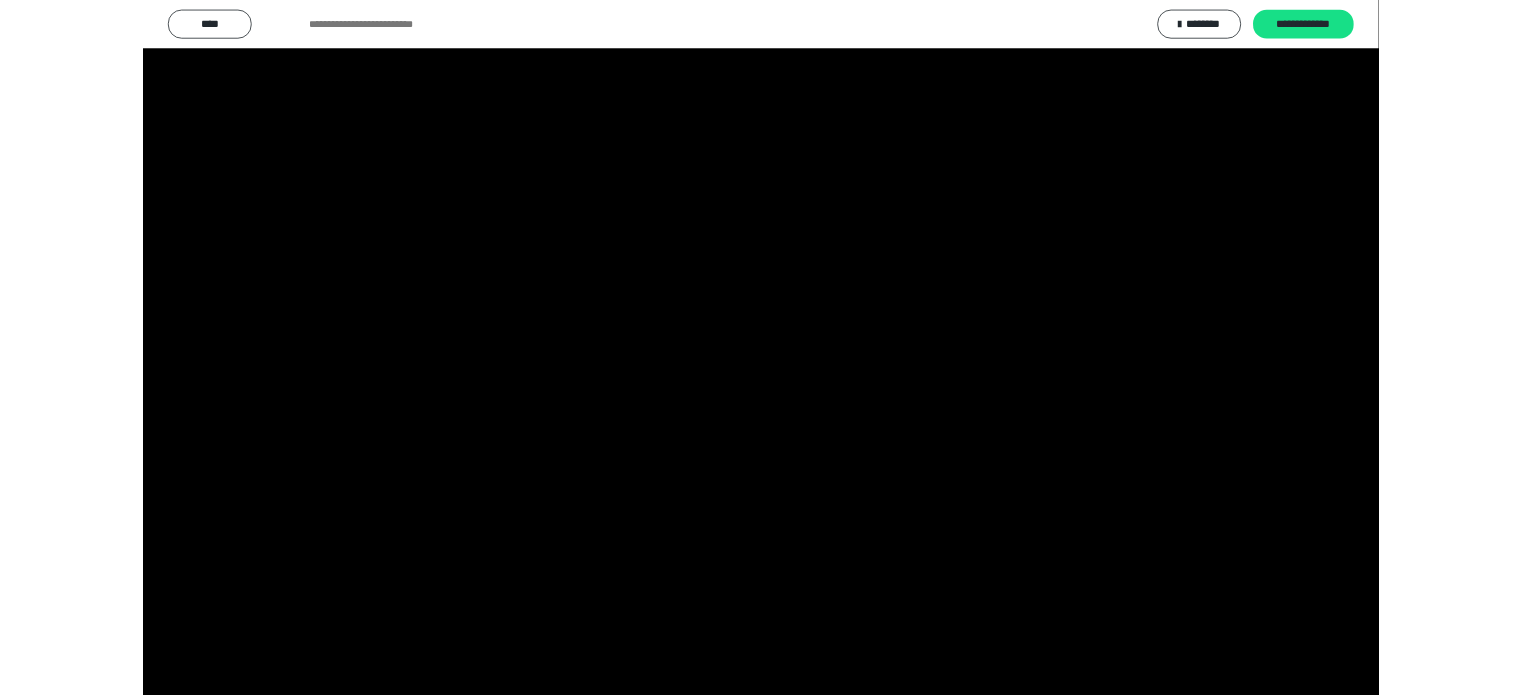 scroll, scrollTop: 3992, scrollLeft: 0, axis: vertical 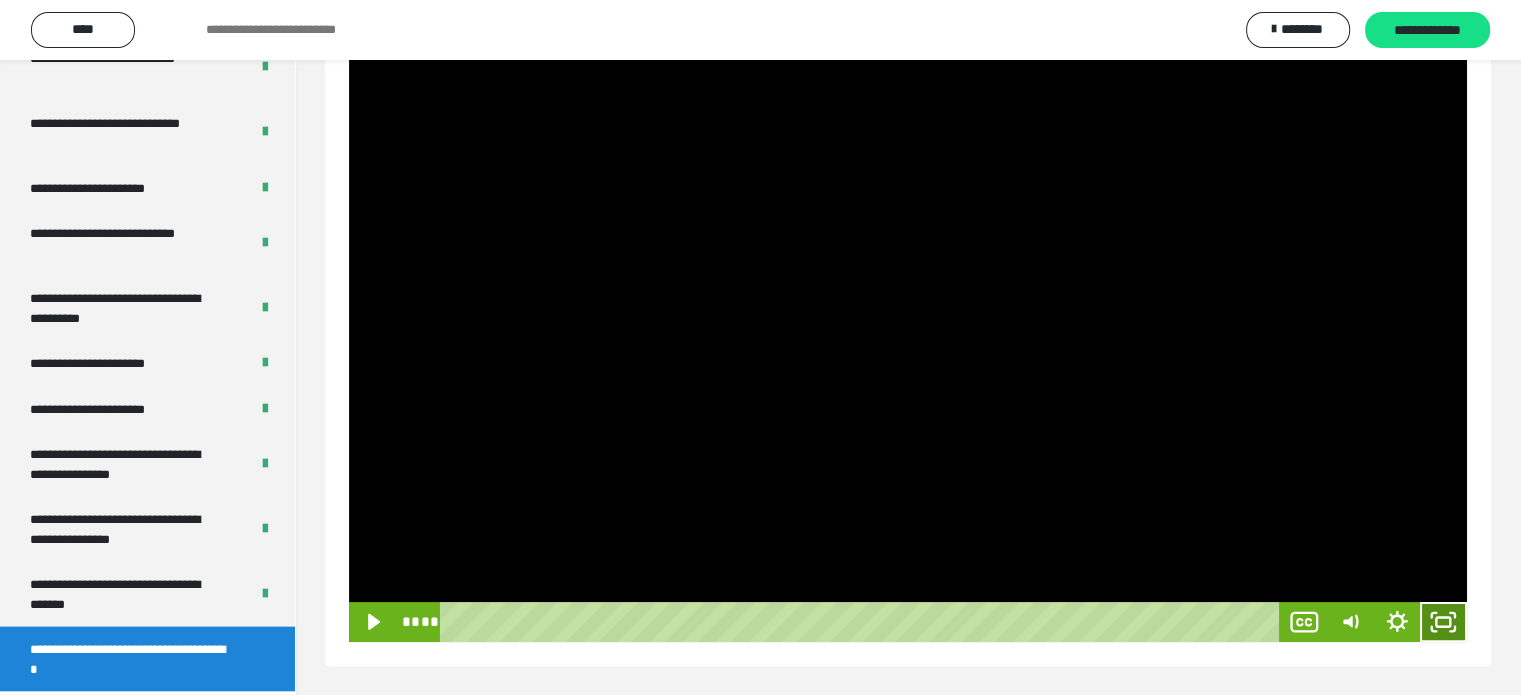 click 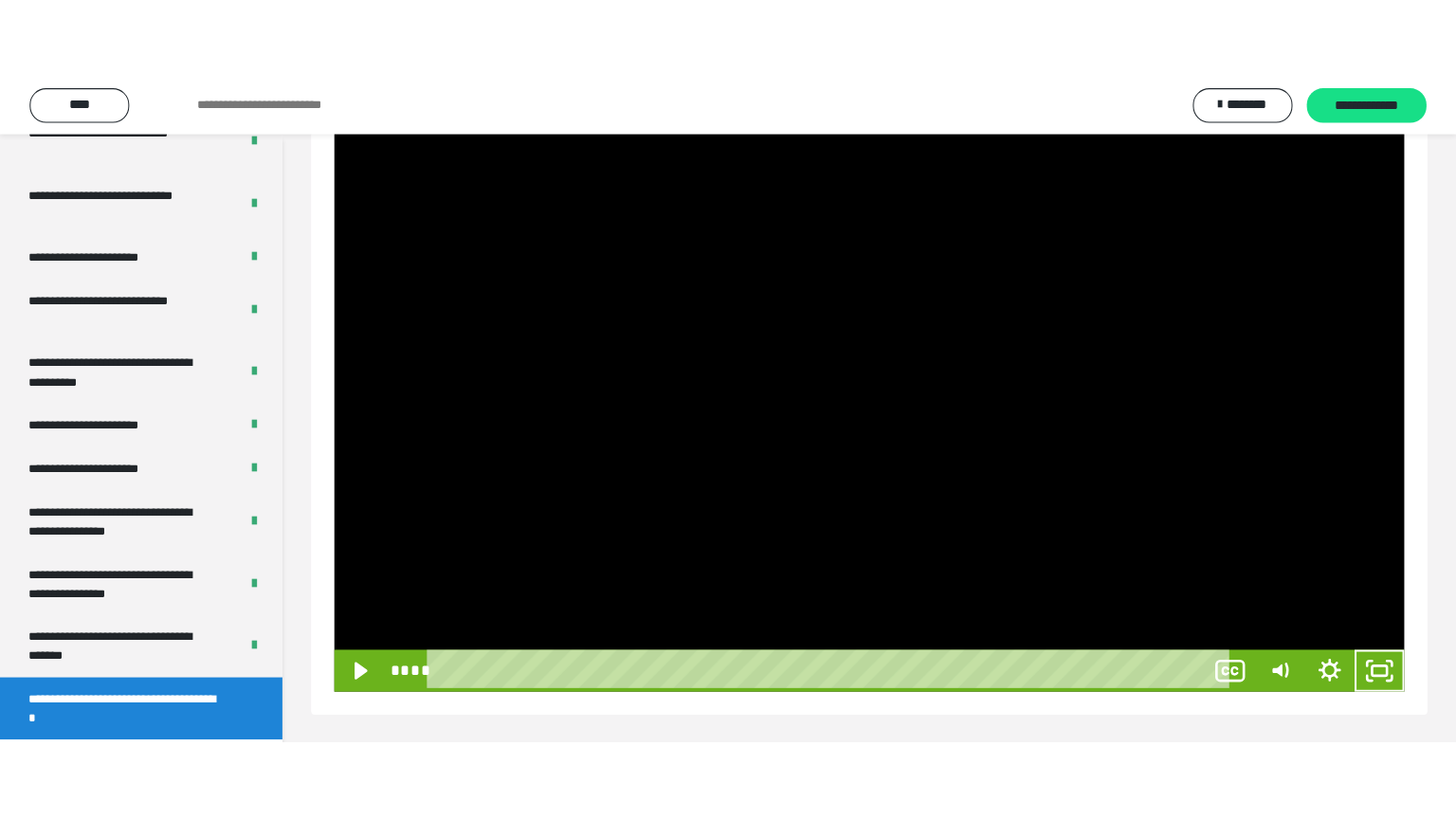 scroll, scrollTop: 178, scrollLeft: 0, axis: vertical 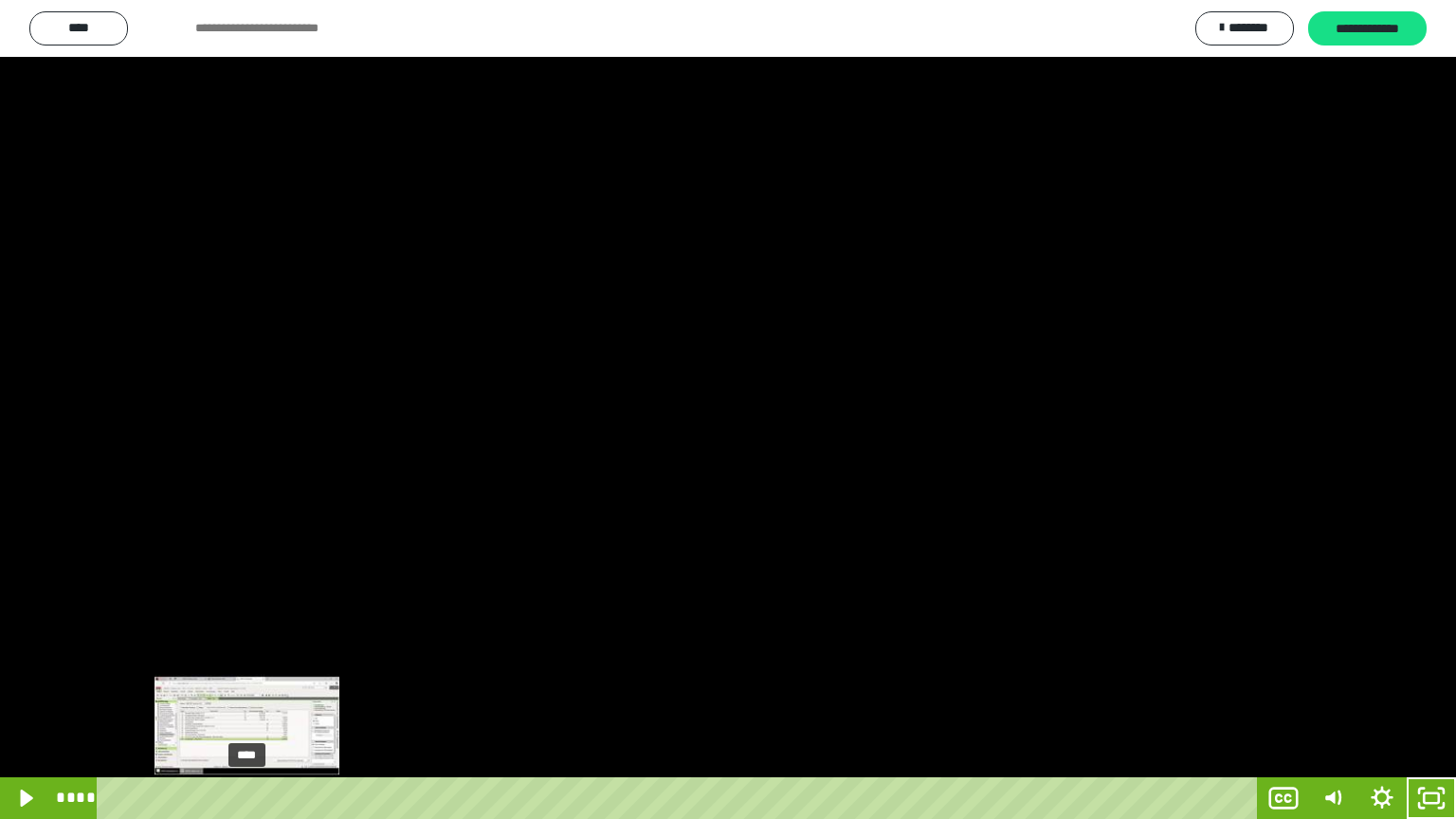 click on "****" at bounding box center [681, 798] 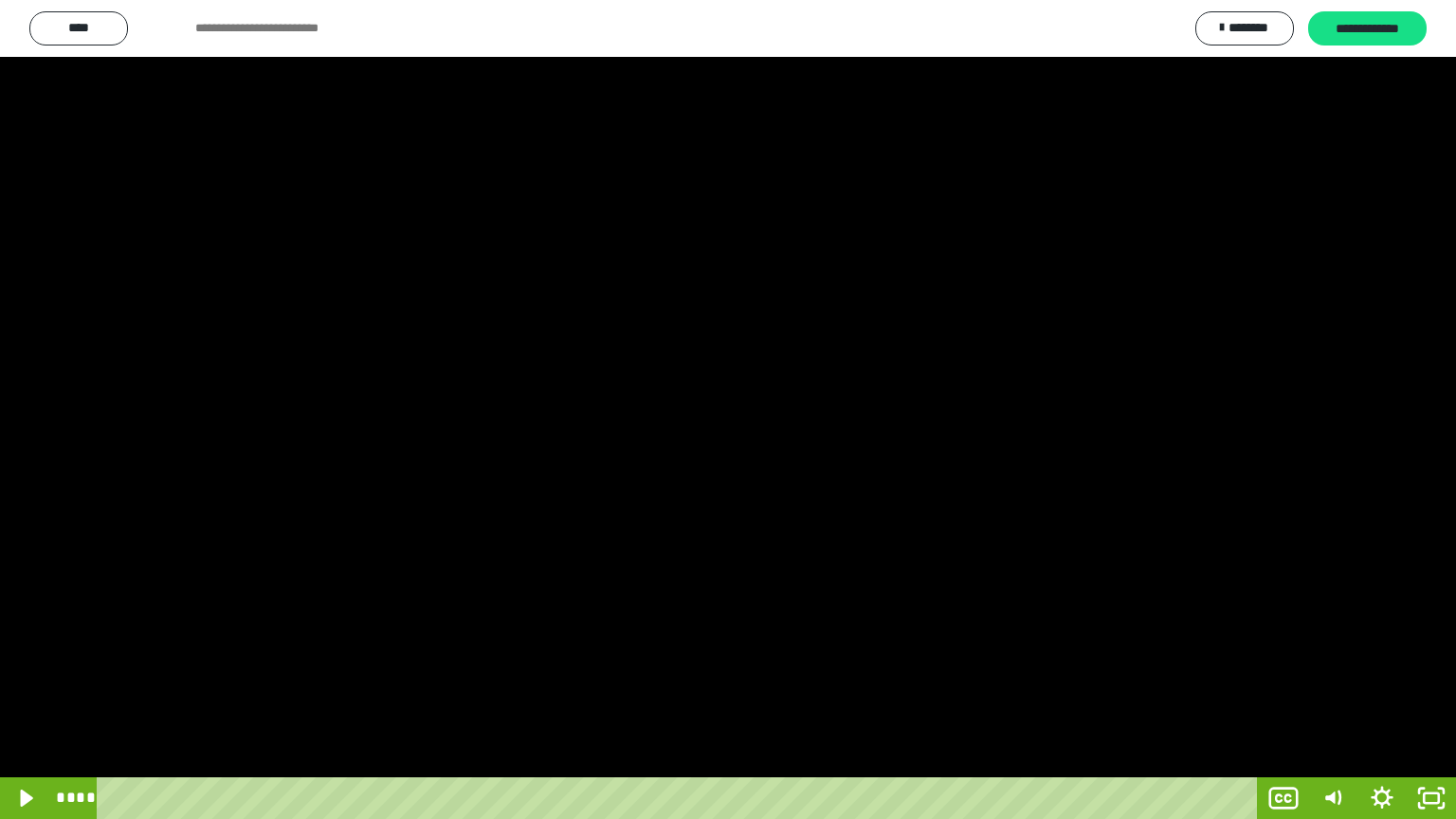 click at bounding box center (728, 410) 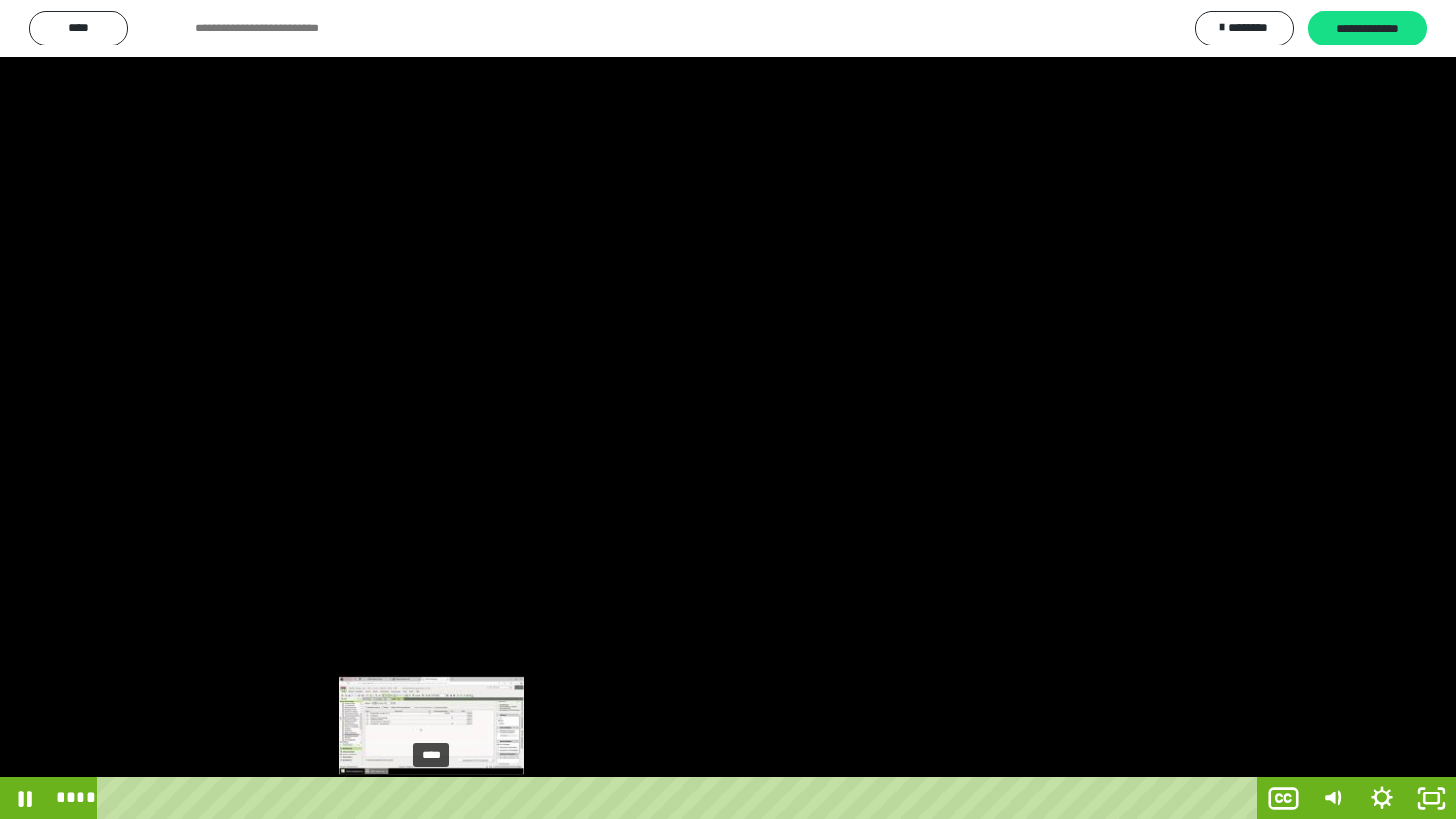 click on "****" at bounding box center [681, 798] 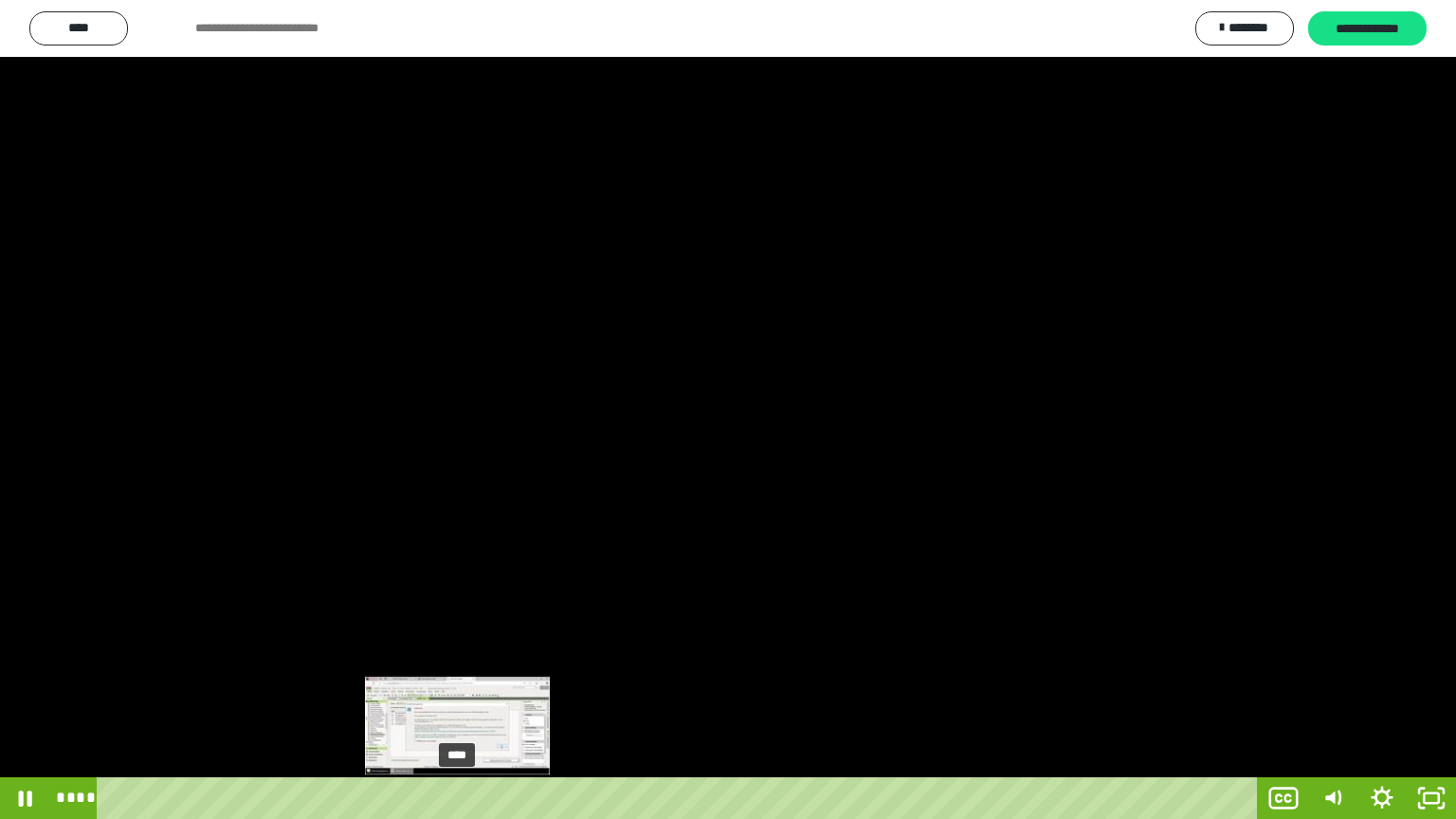 click on "****" at bounding box center (681, 798) 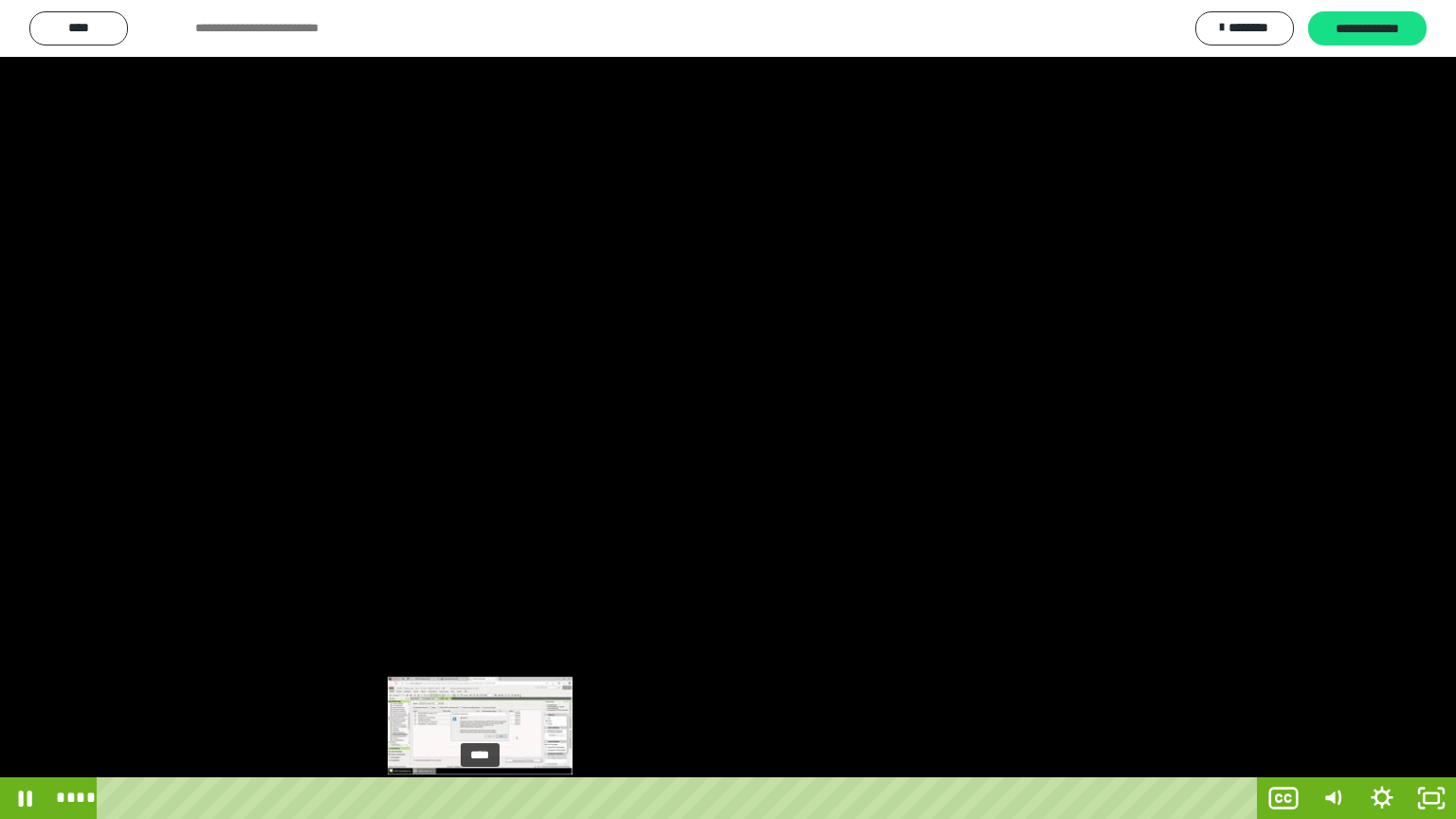 click on "****" at bounding box center (681, 798) 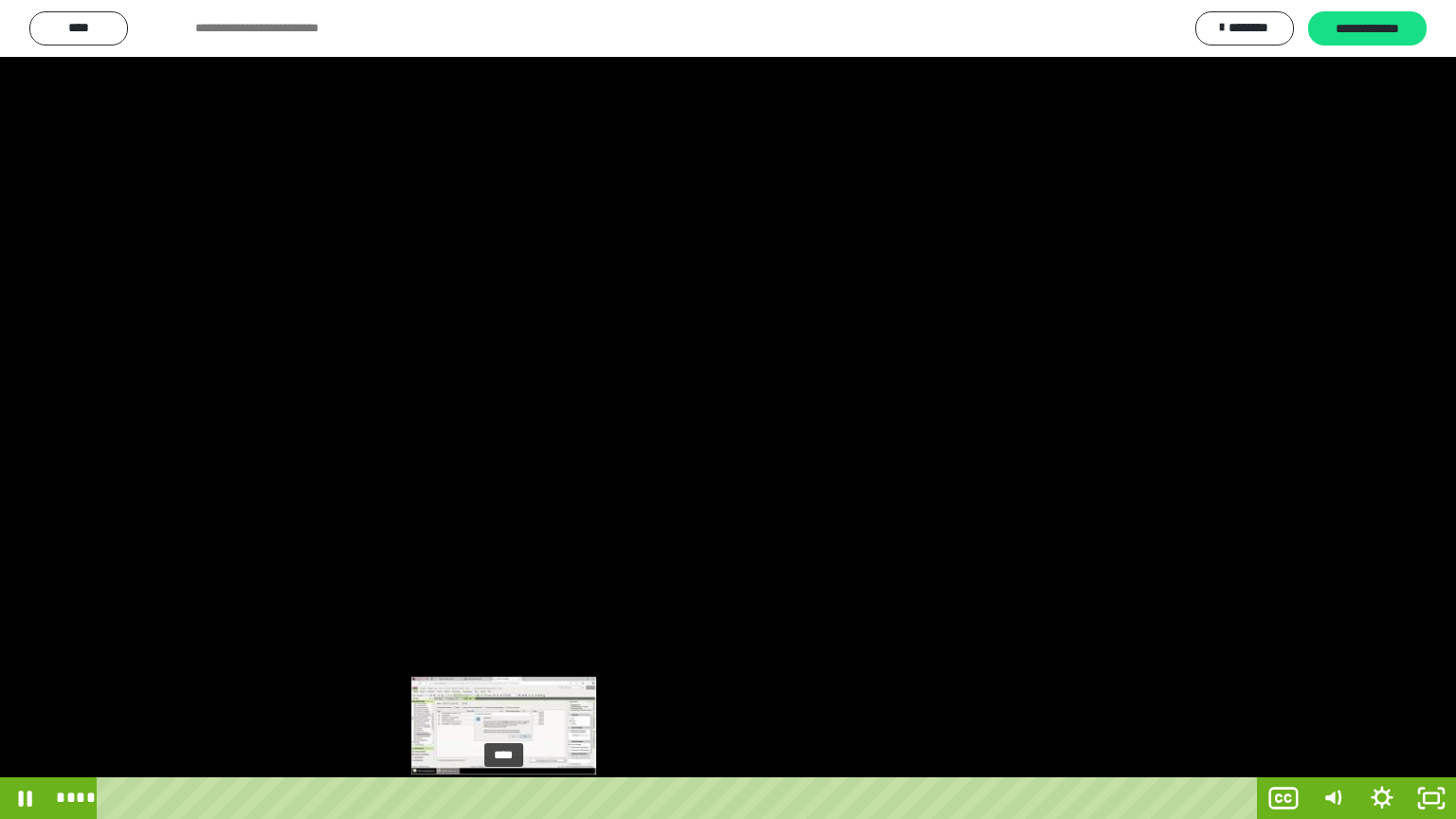 click on "****" at bounding box center [681, 798] 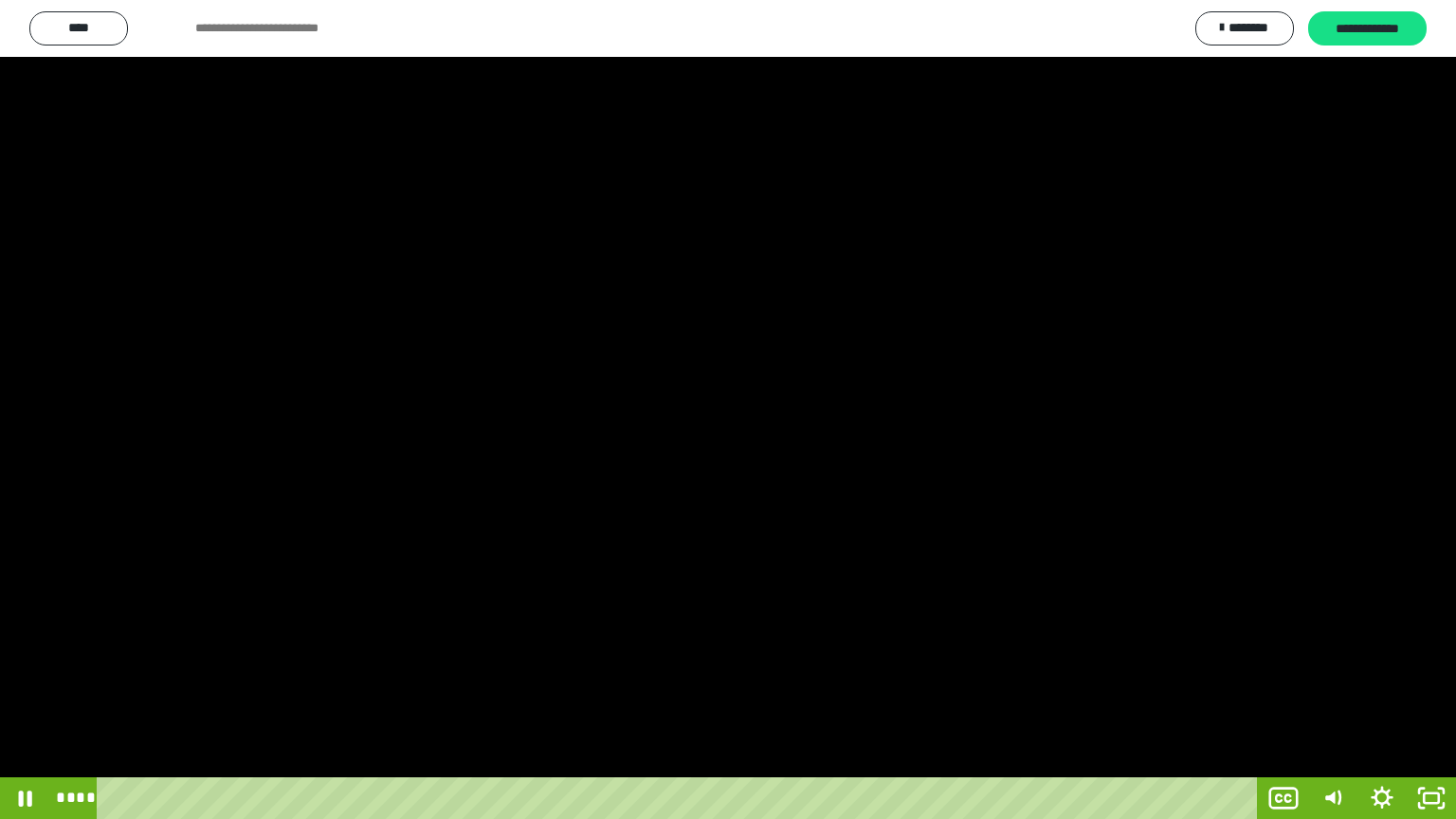 click at bounding box center [728, 410] 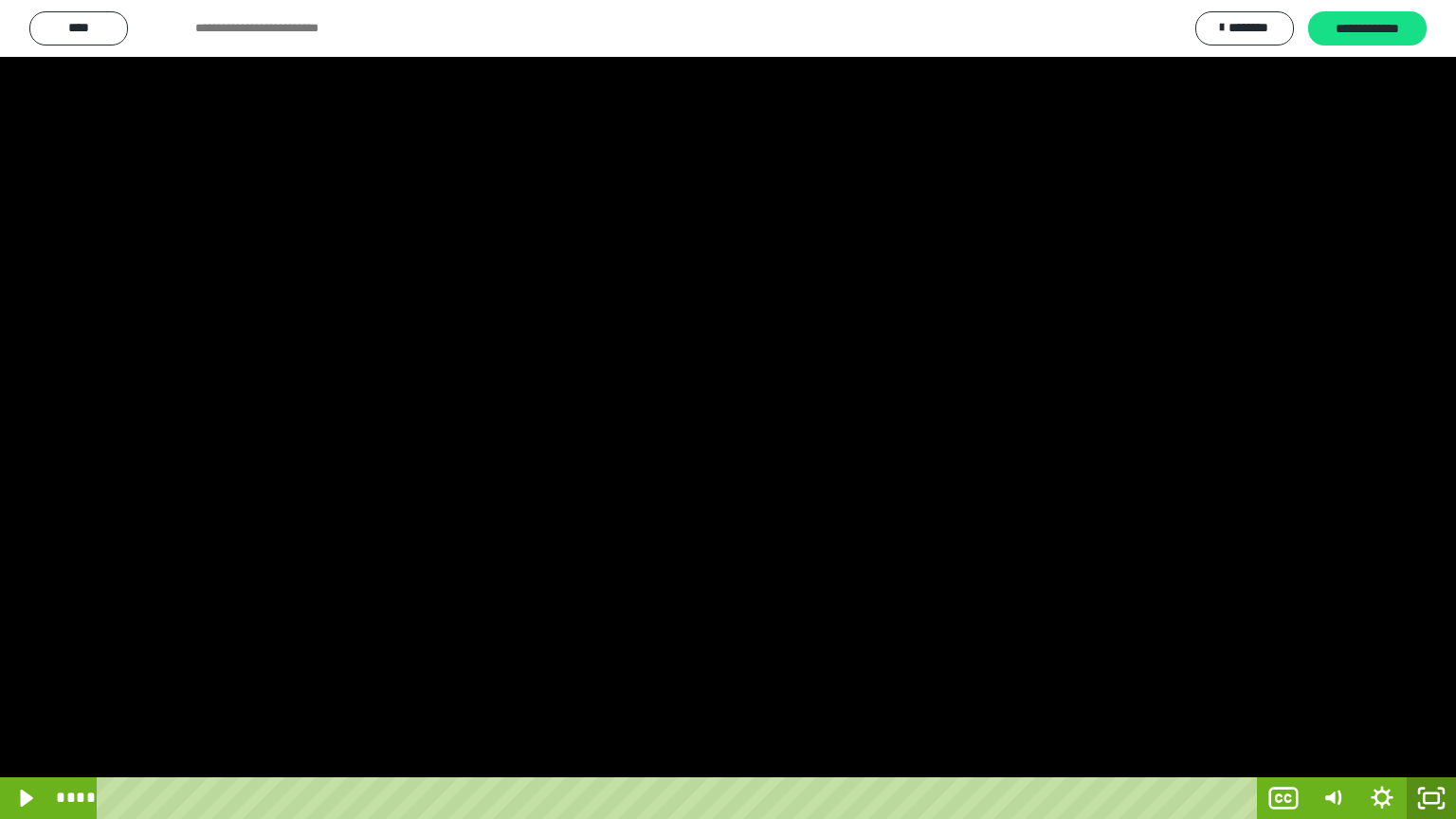 click 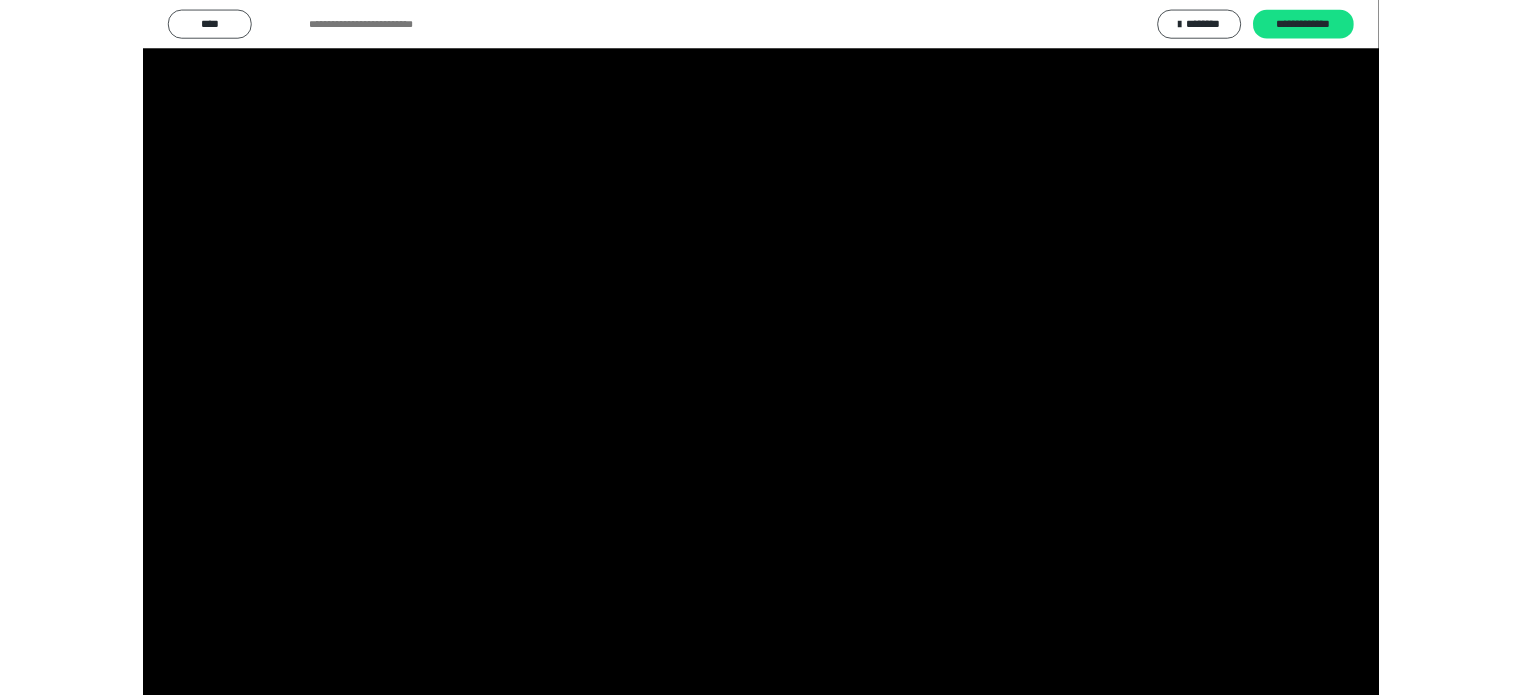 scroll, scrollTop: 3992, scrollLeft: 0, axis: vertical 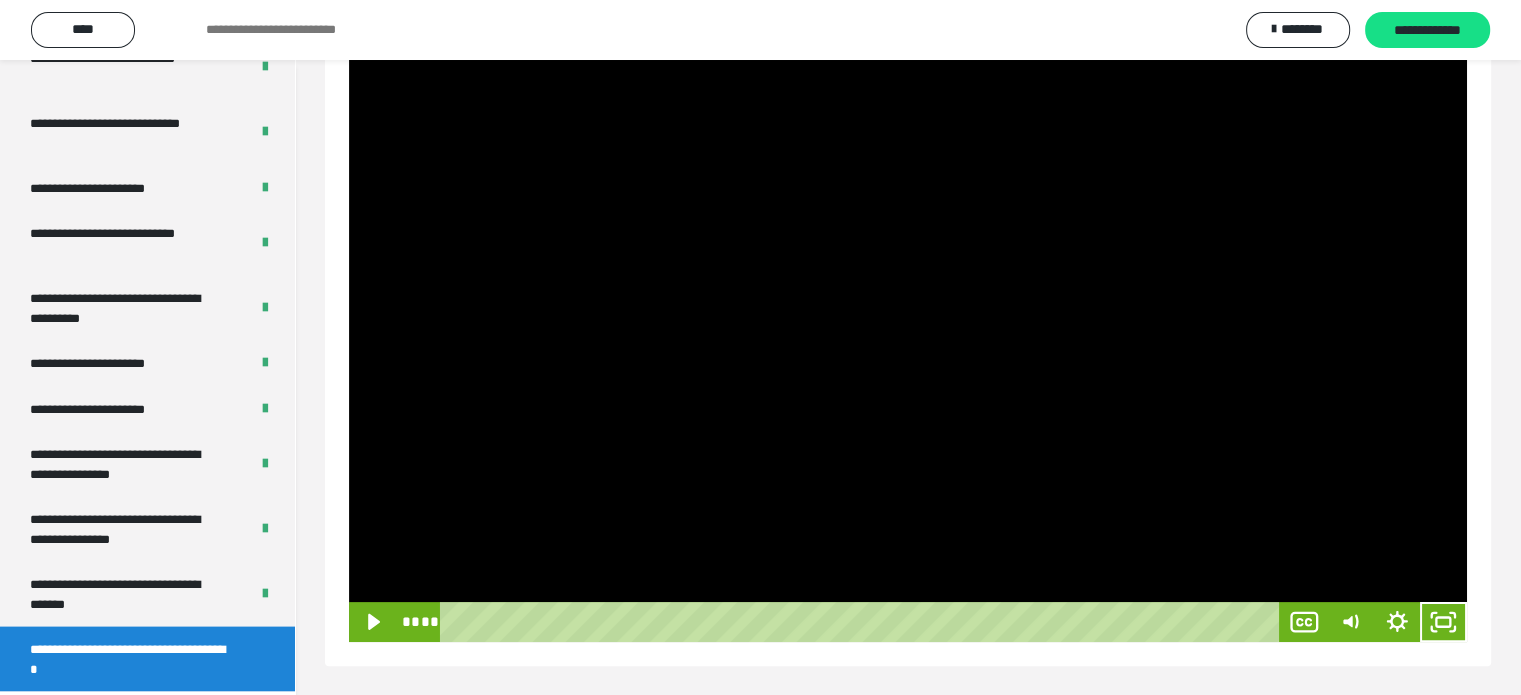 click at bounding box center [908, 327] 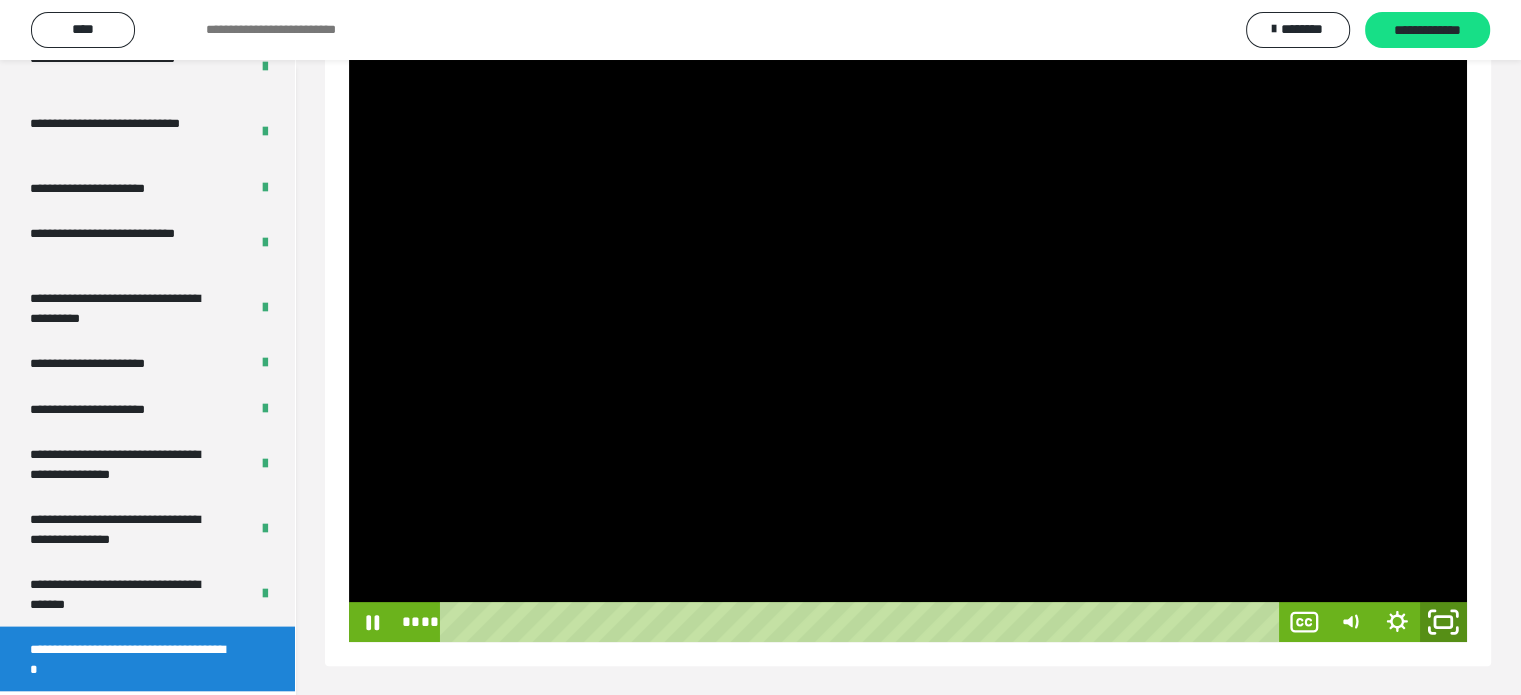 click 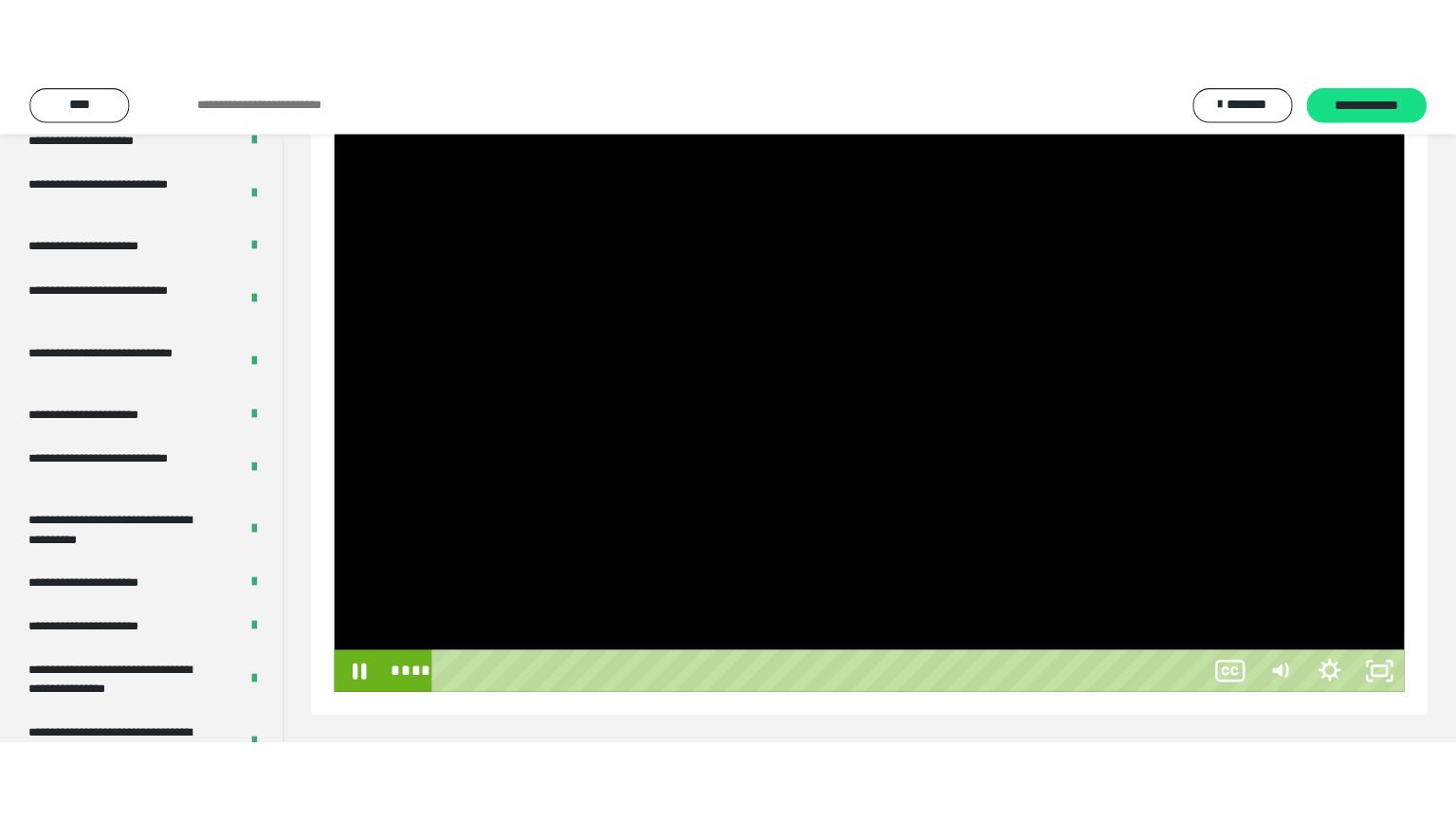 scroll, scrollTop: 178, scrollLeft: 0, axis: vertical 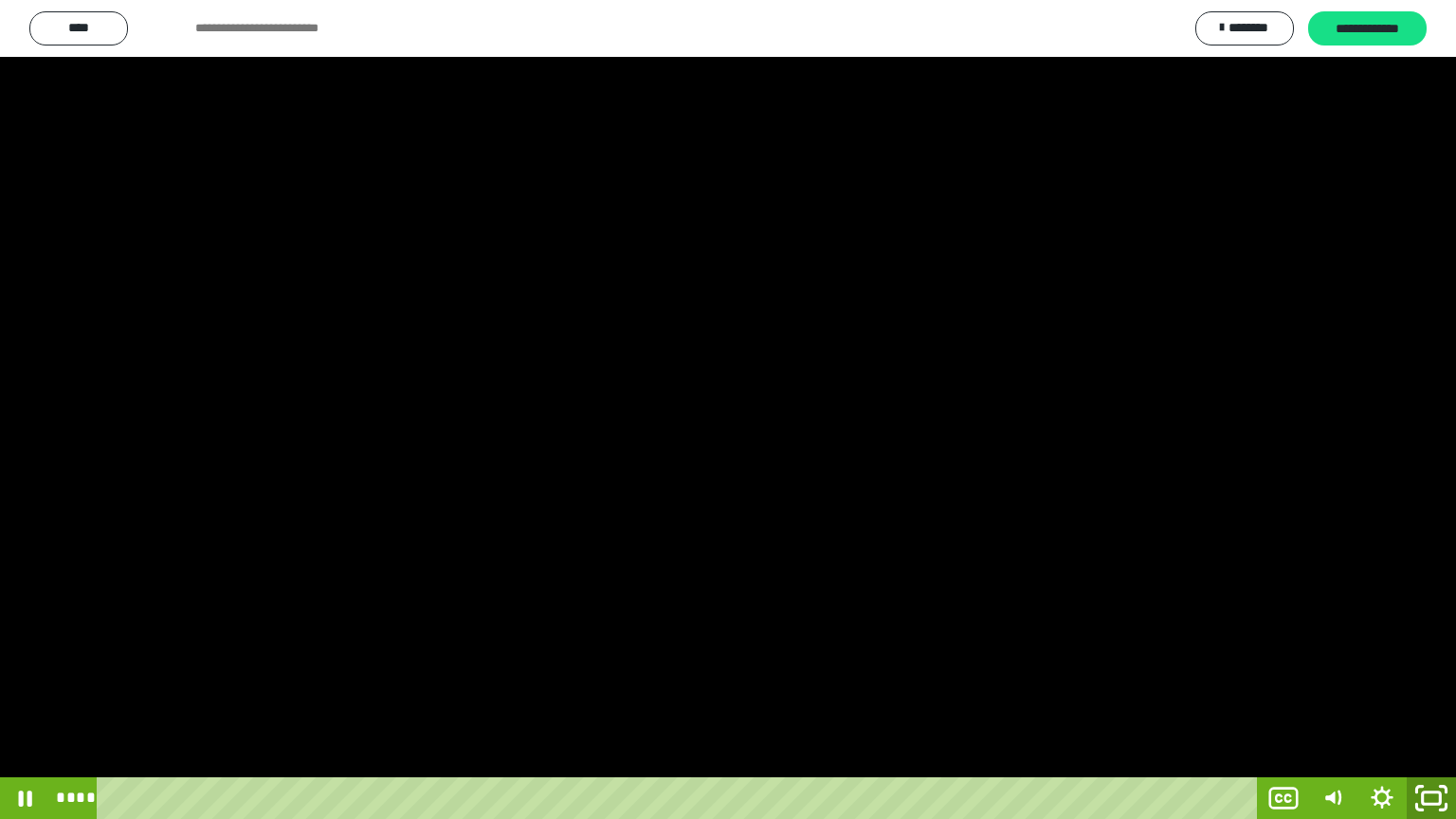 click 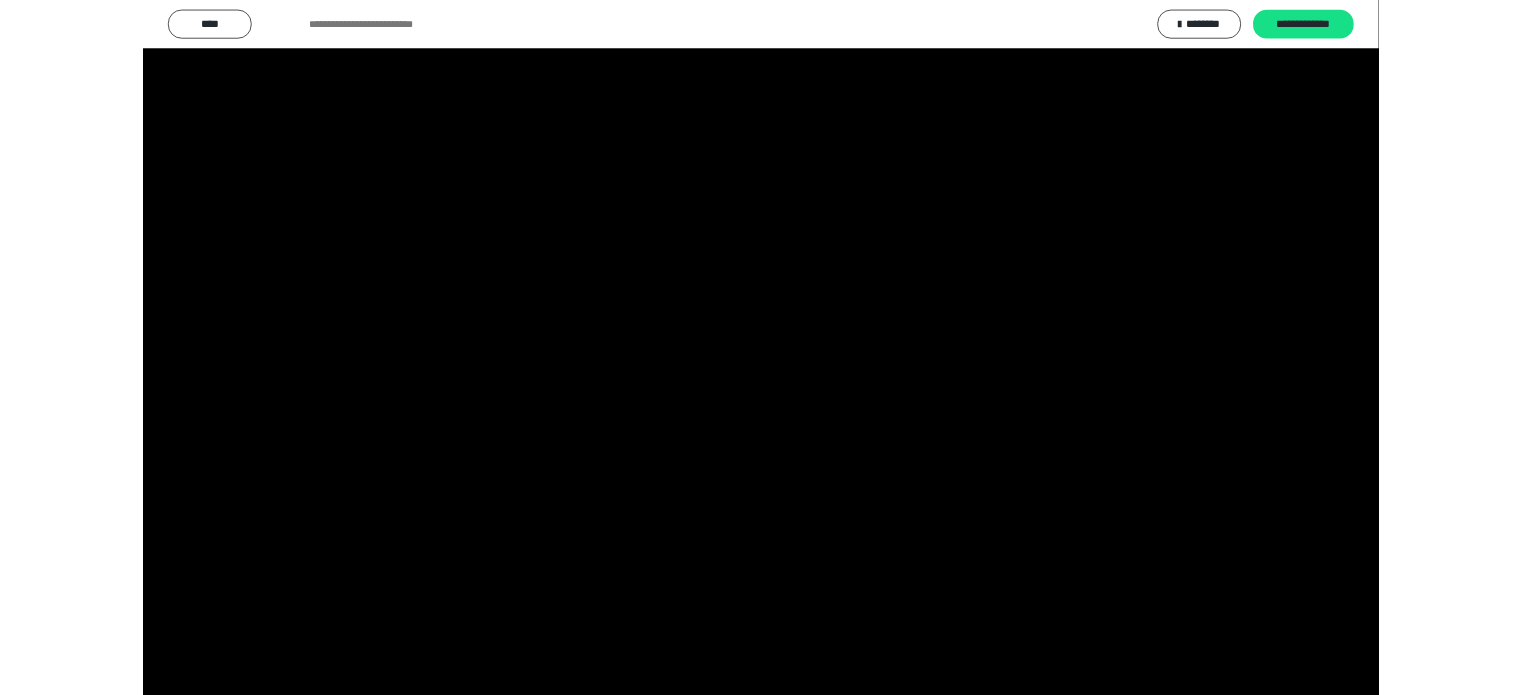 scroll, scrollTop: 3992, scrollLeft: 0, axis: vertical 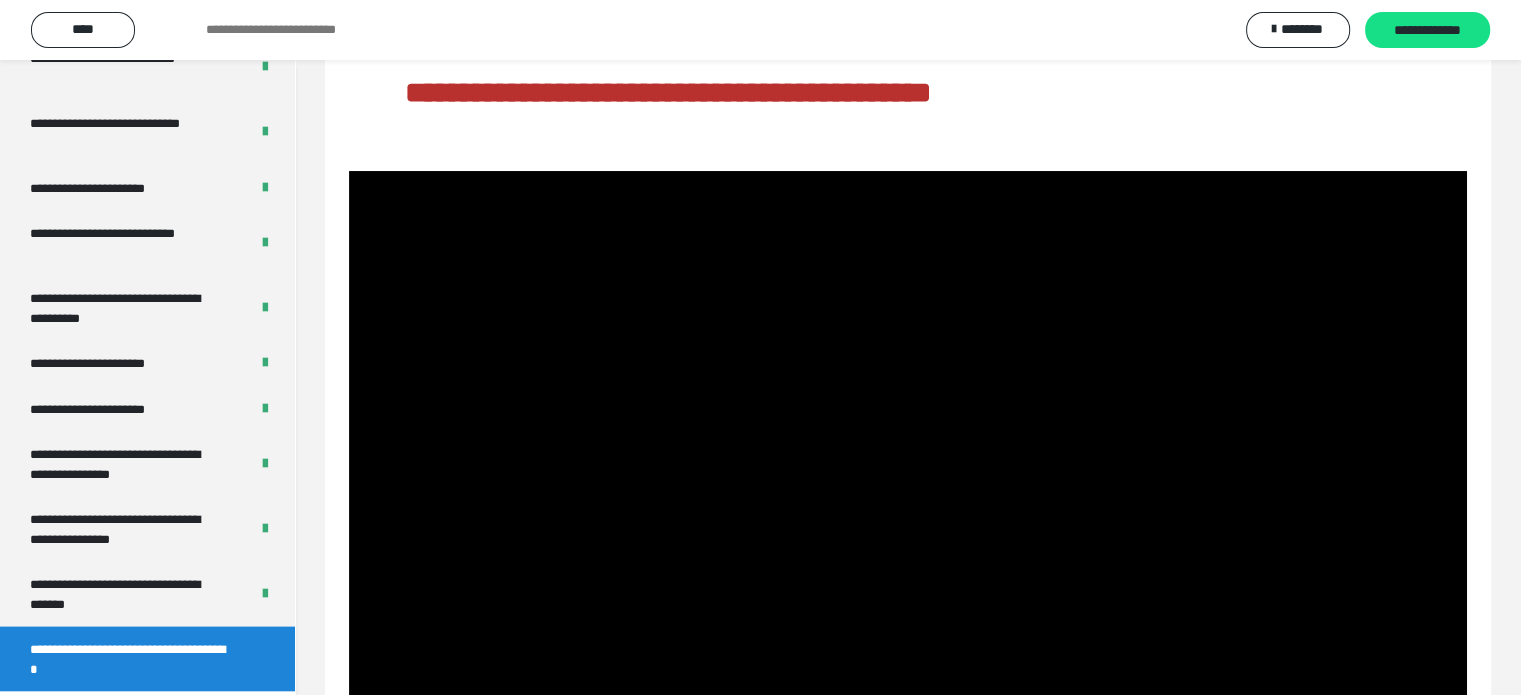 drag, startPoint x: 970, startPoint y: 471, endPoint x: 1184, endPoint y: 256, distance: 303.34964 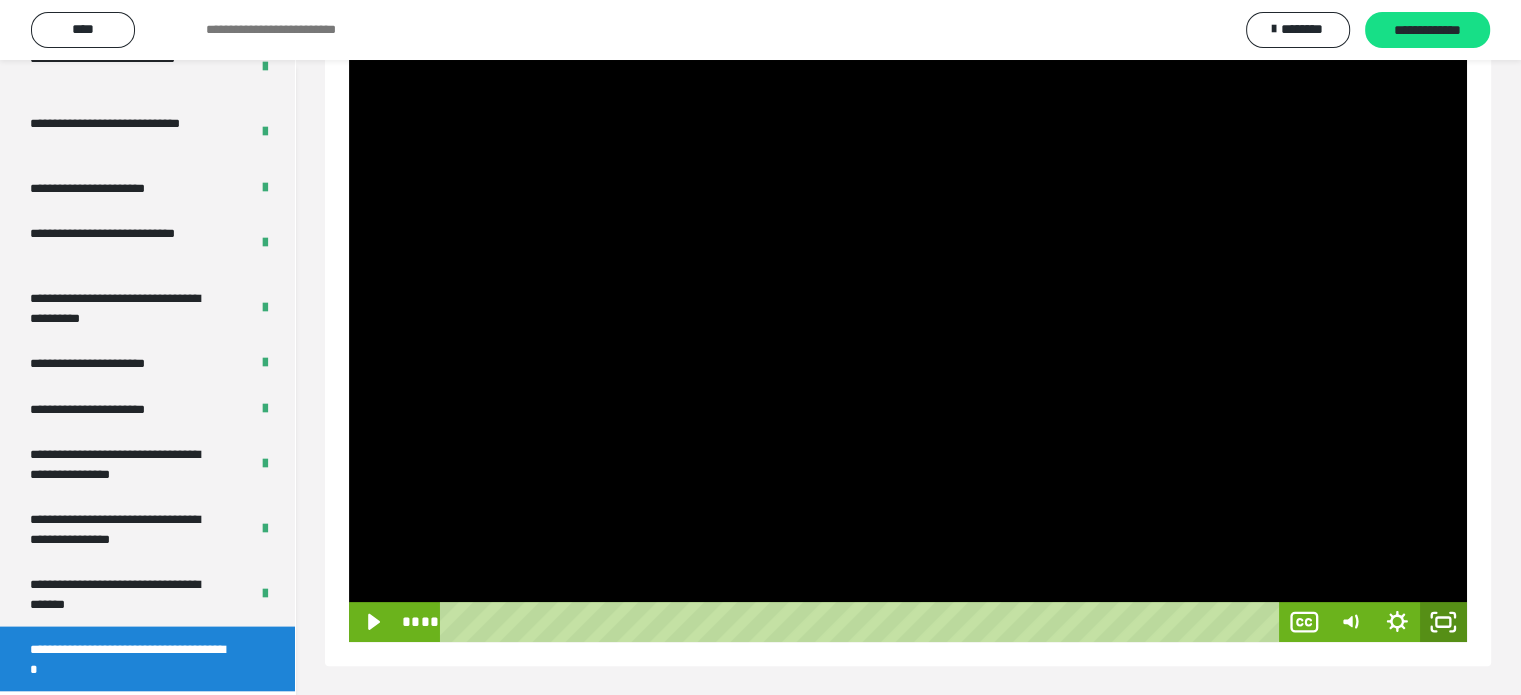 click 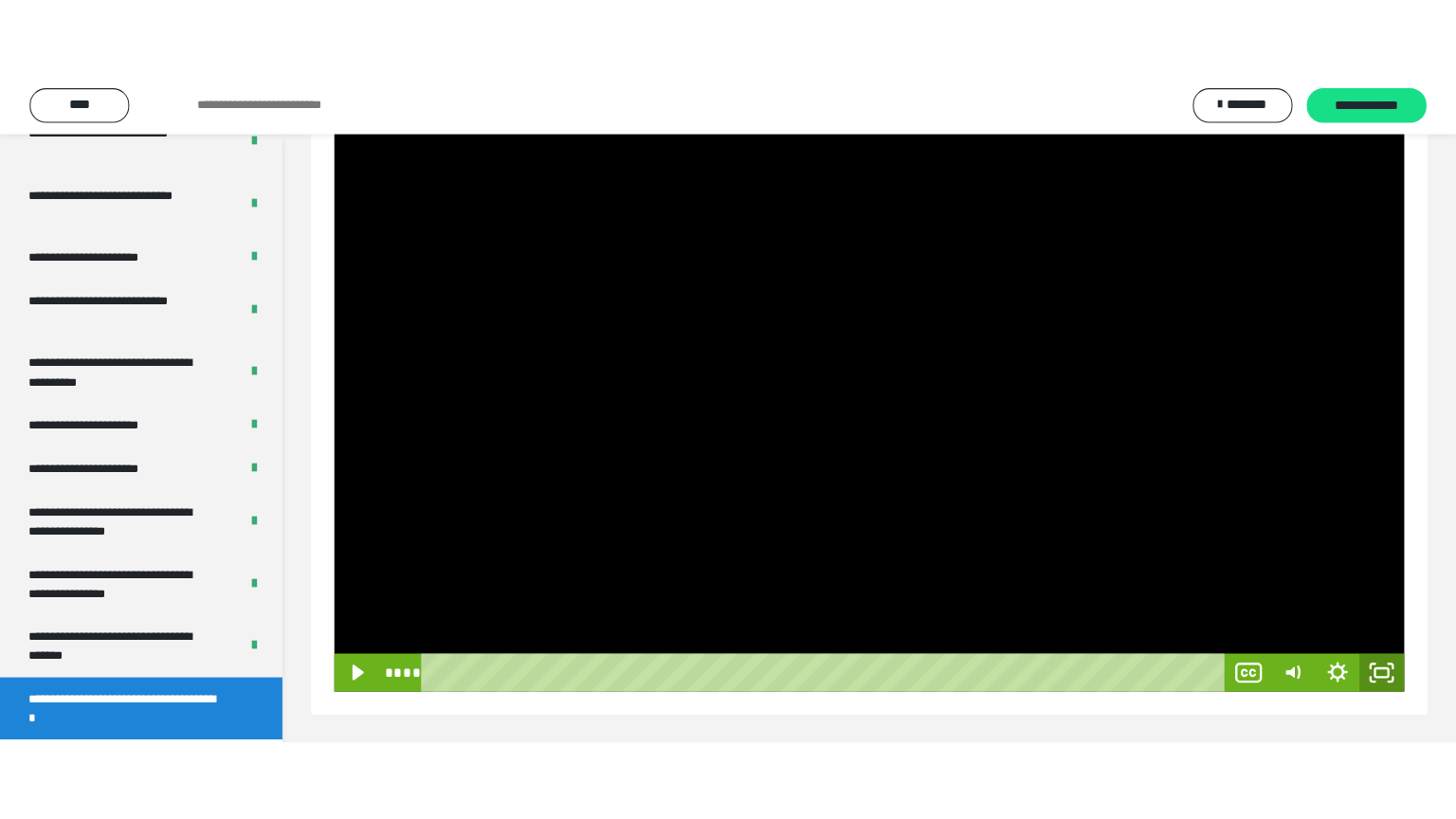 scroll, scrollTop: 178, scrollLeft: 0, axis: vertical 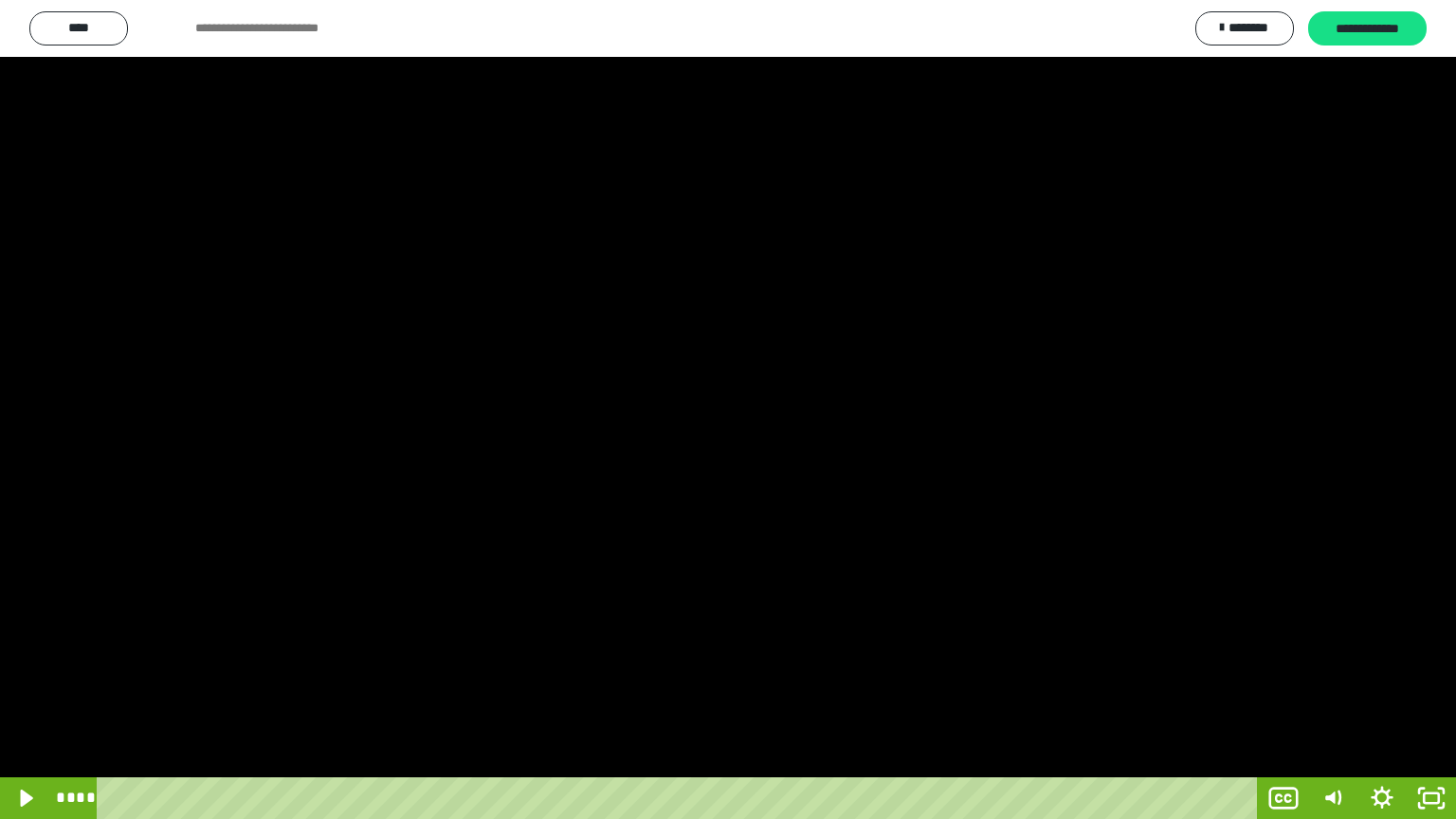 click at bounding box center [728, 410] 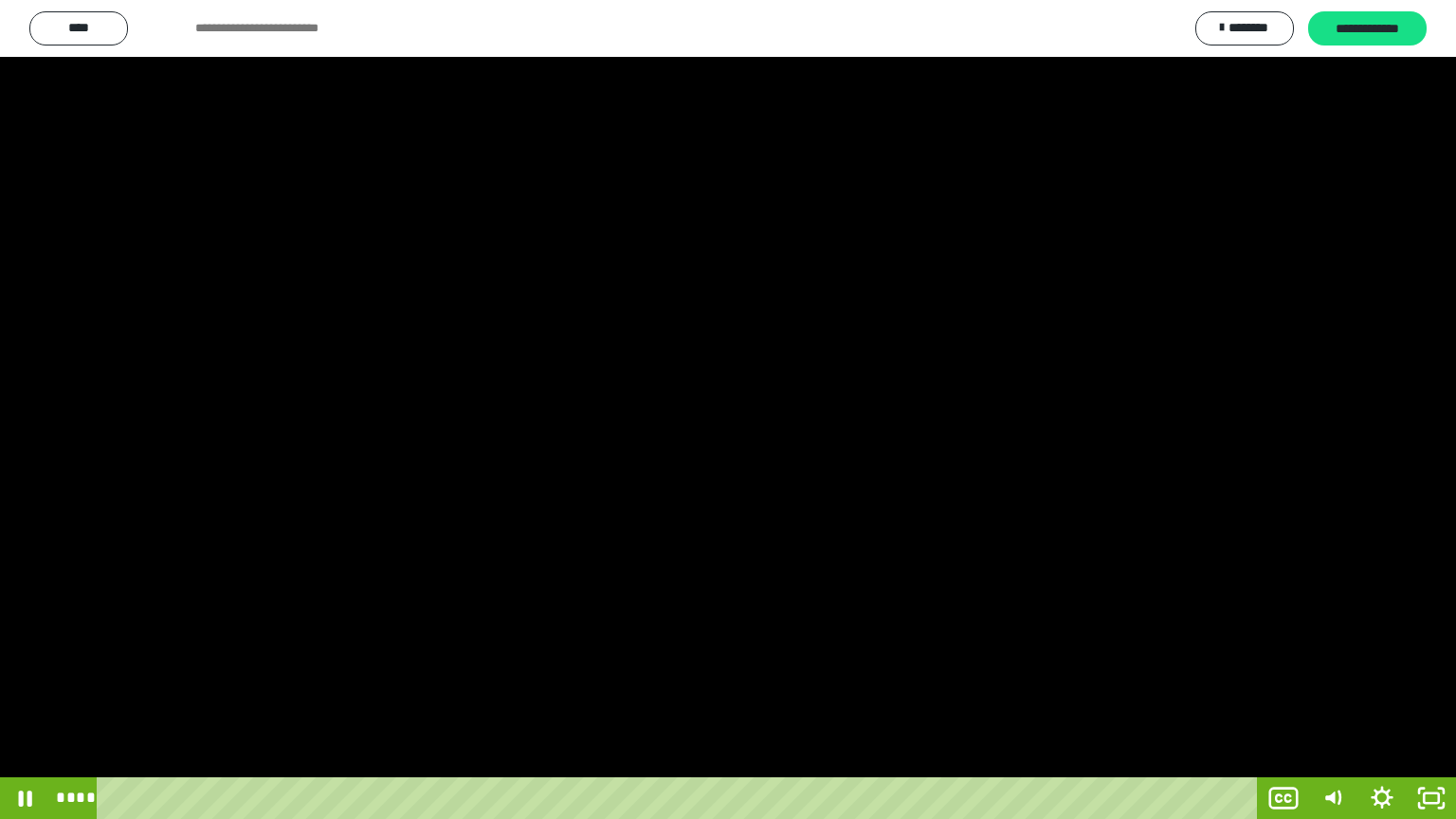 click at bounding box center [728, 410] 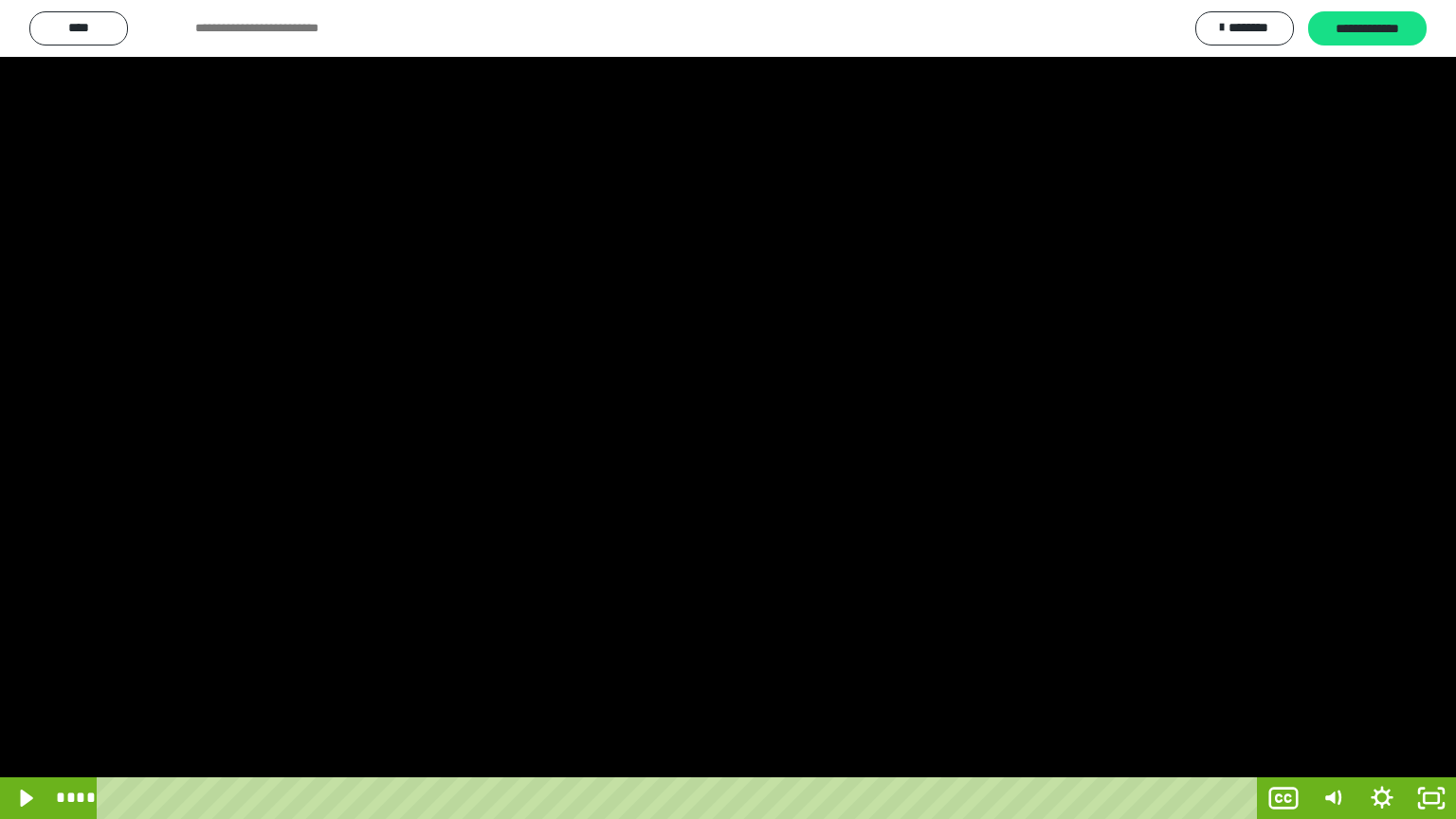 click at bounding box center (728, 410) 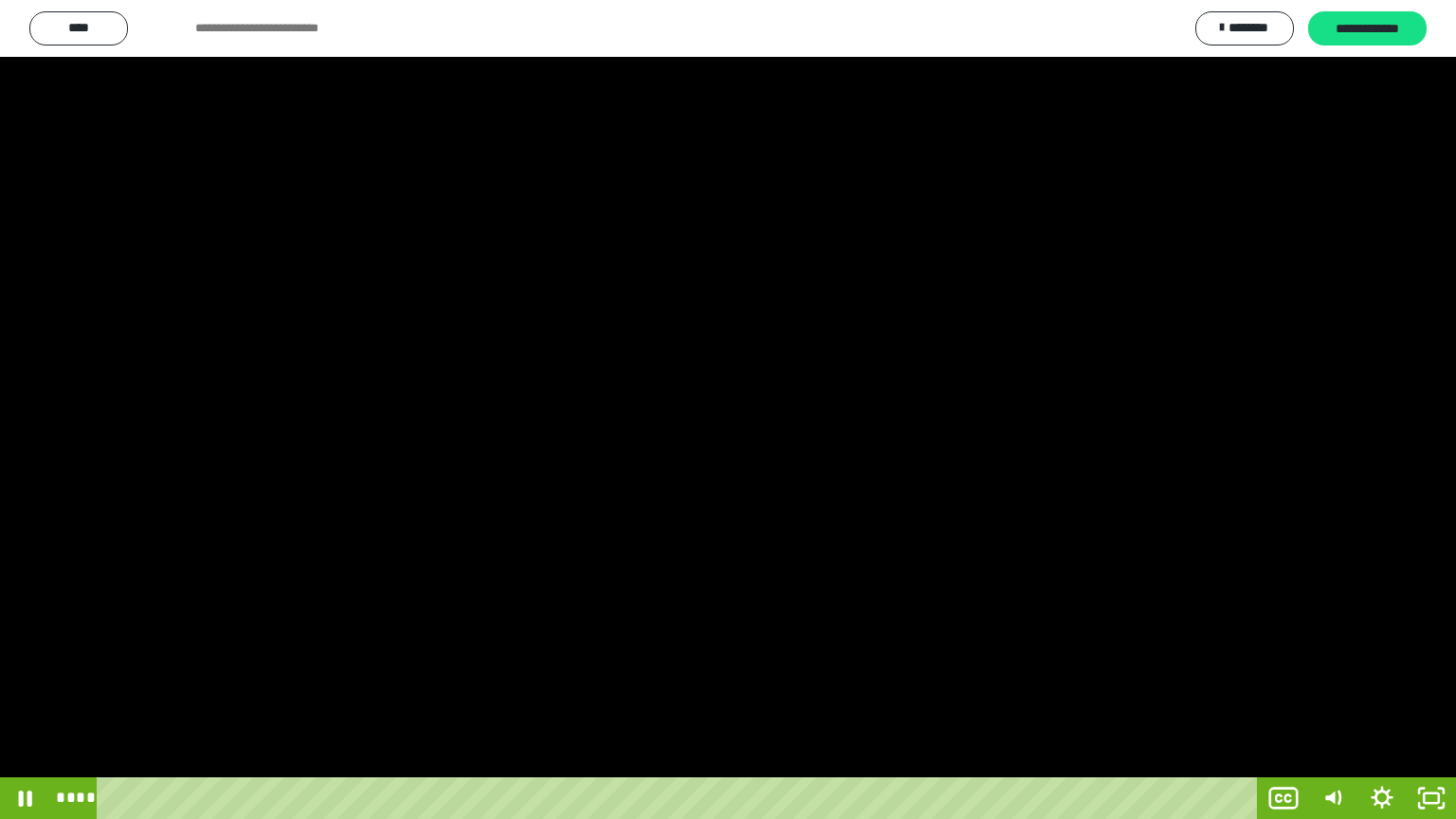 click at bounding box center (728, 410) 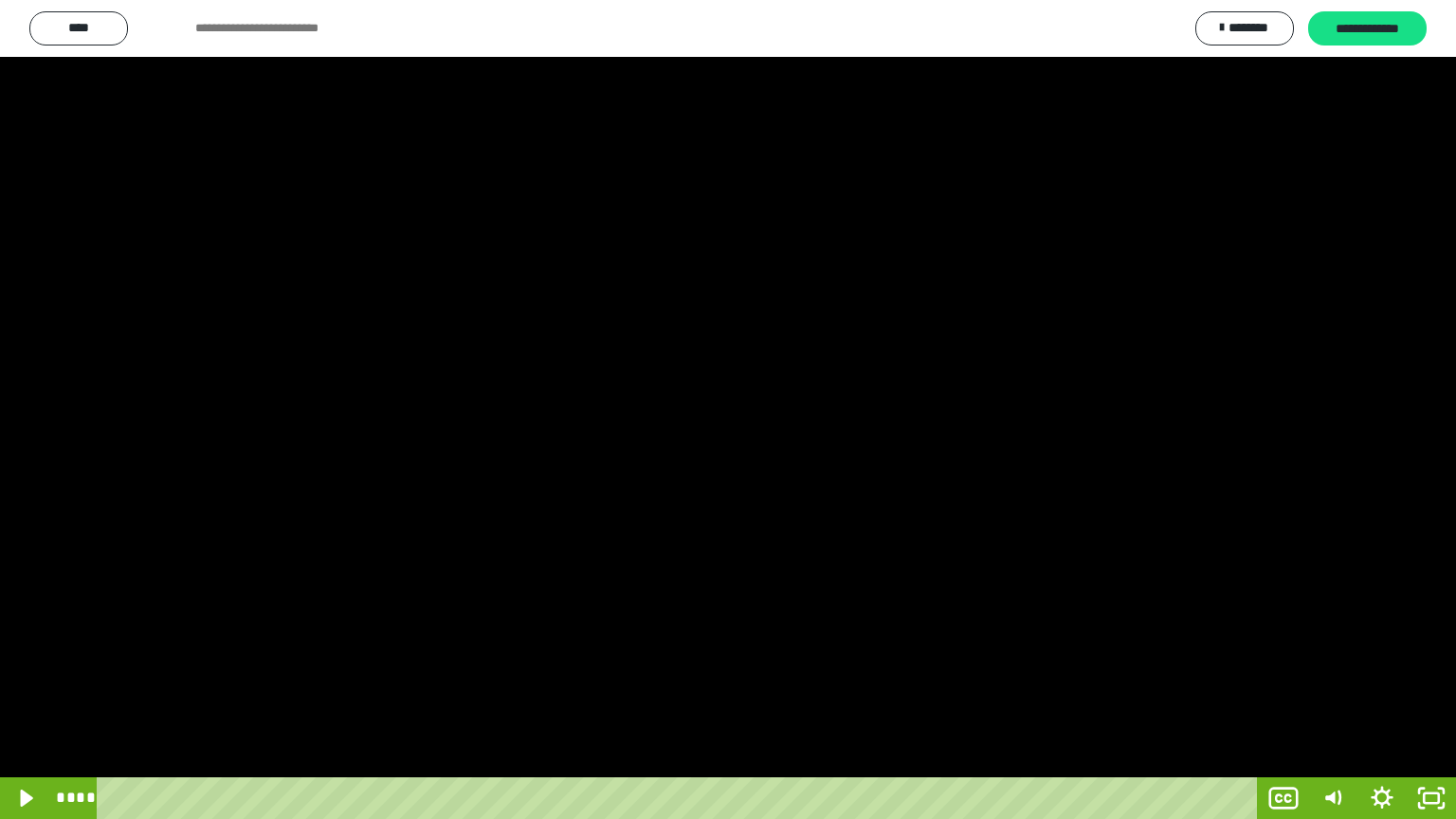 click at bounding box center [728, 410] 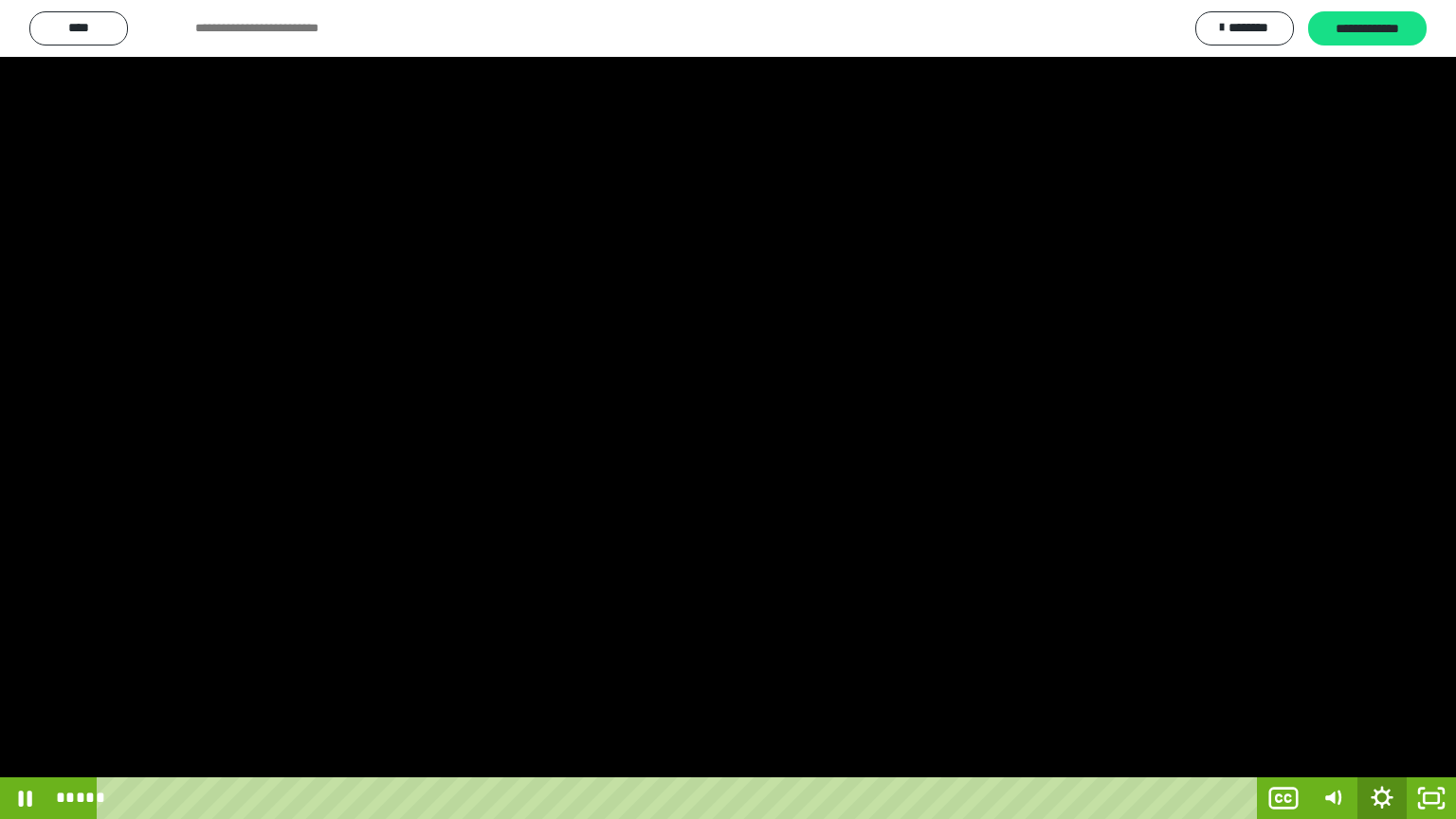 click 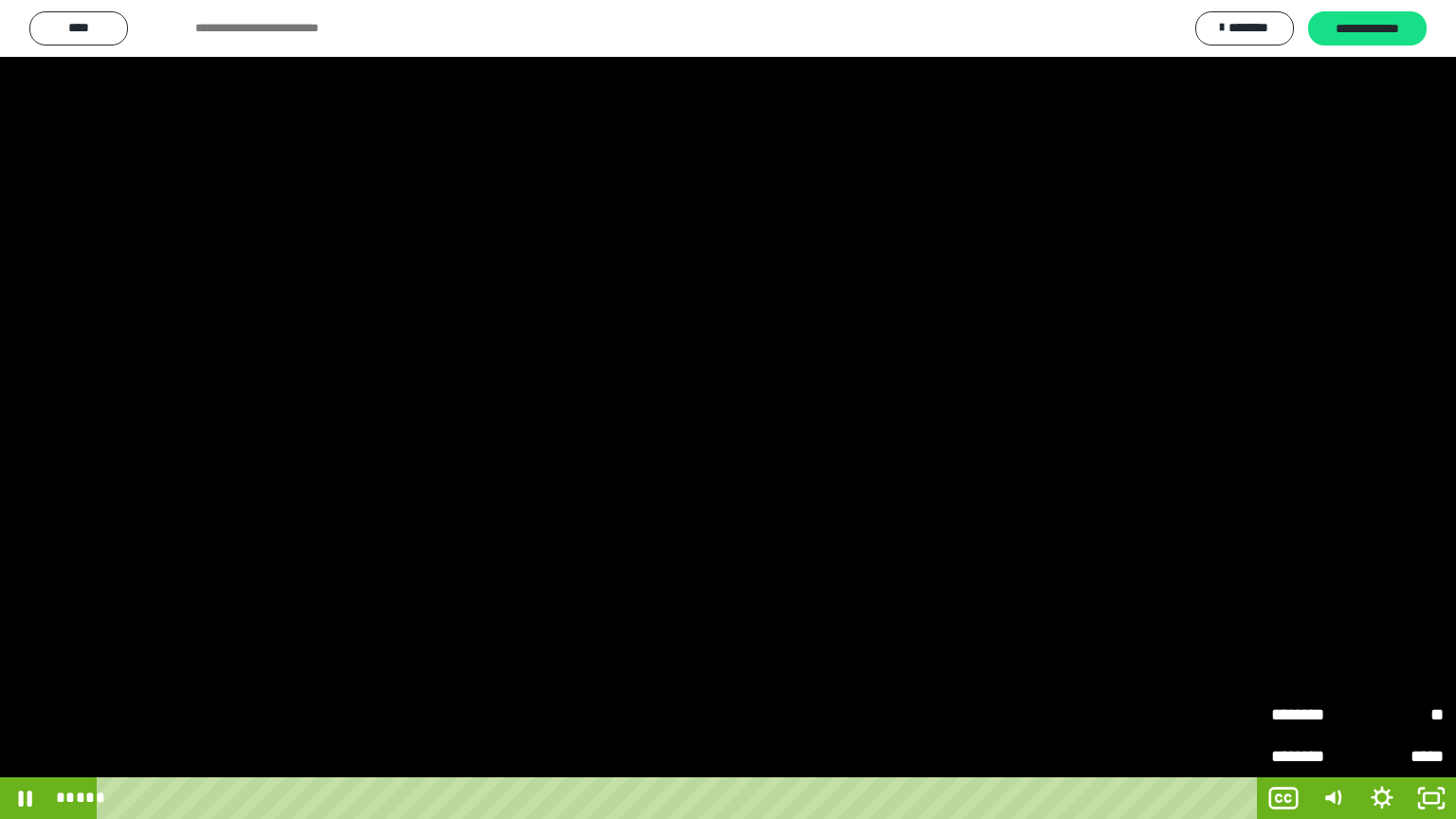 click on "********" at bounding box center [1314, 715] 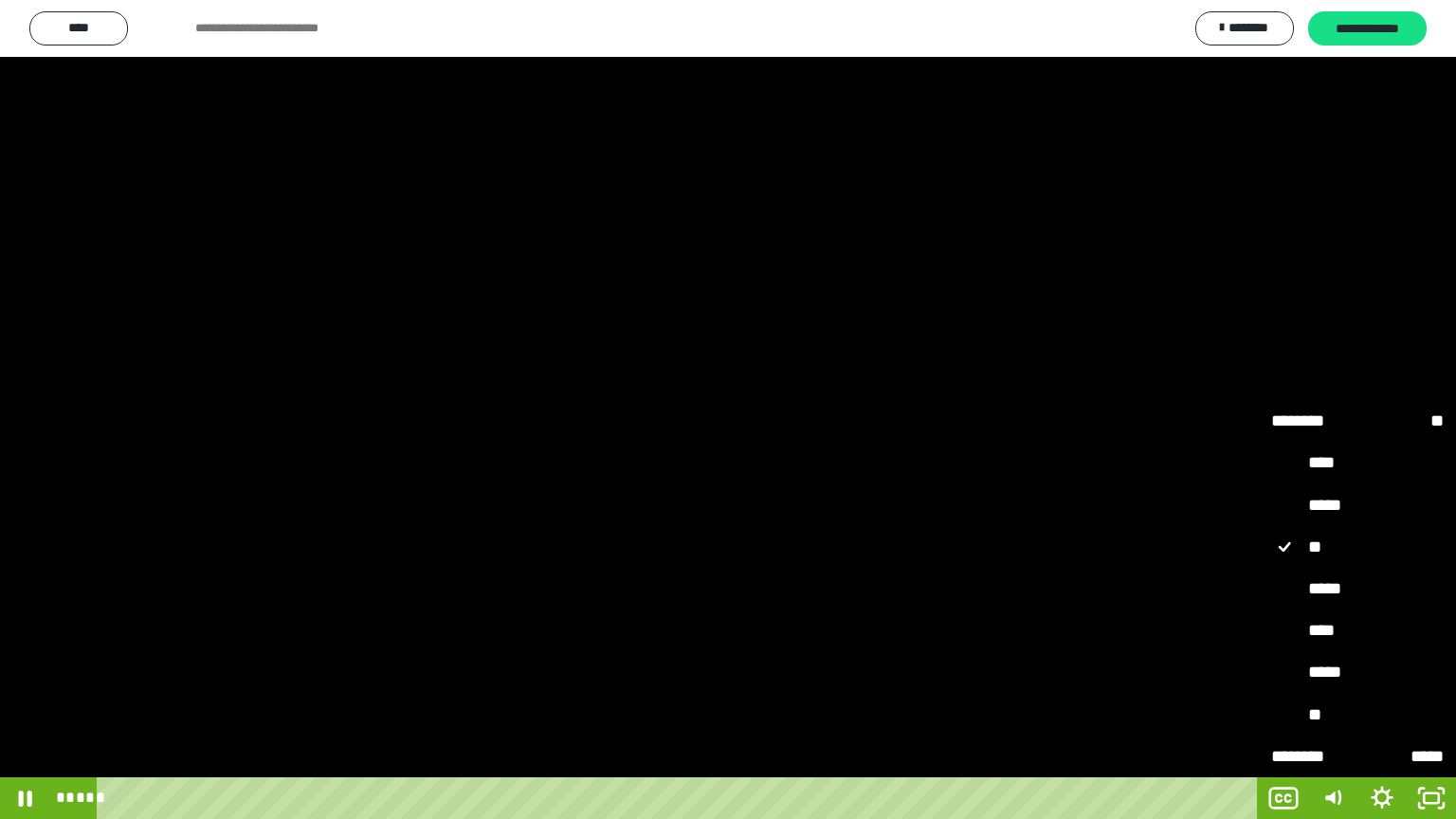 click on "*****" at bounding box center [1357, 590] 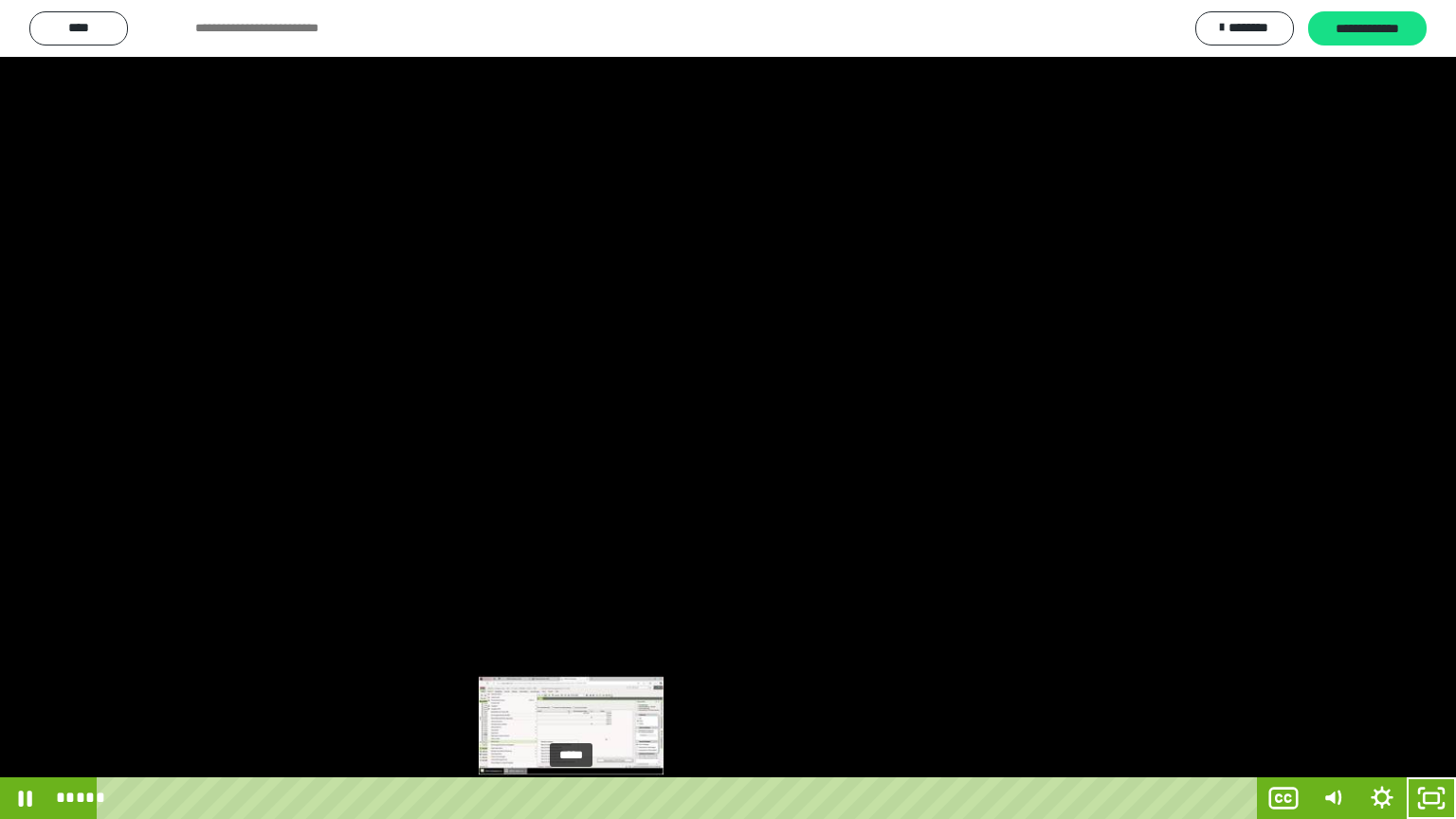 click on "*****" at bounding box center (681, 798) 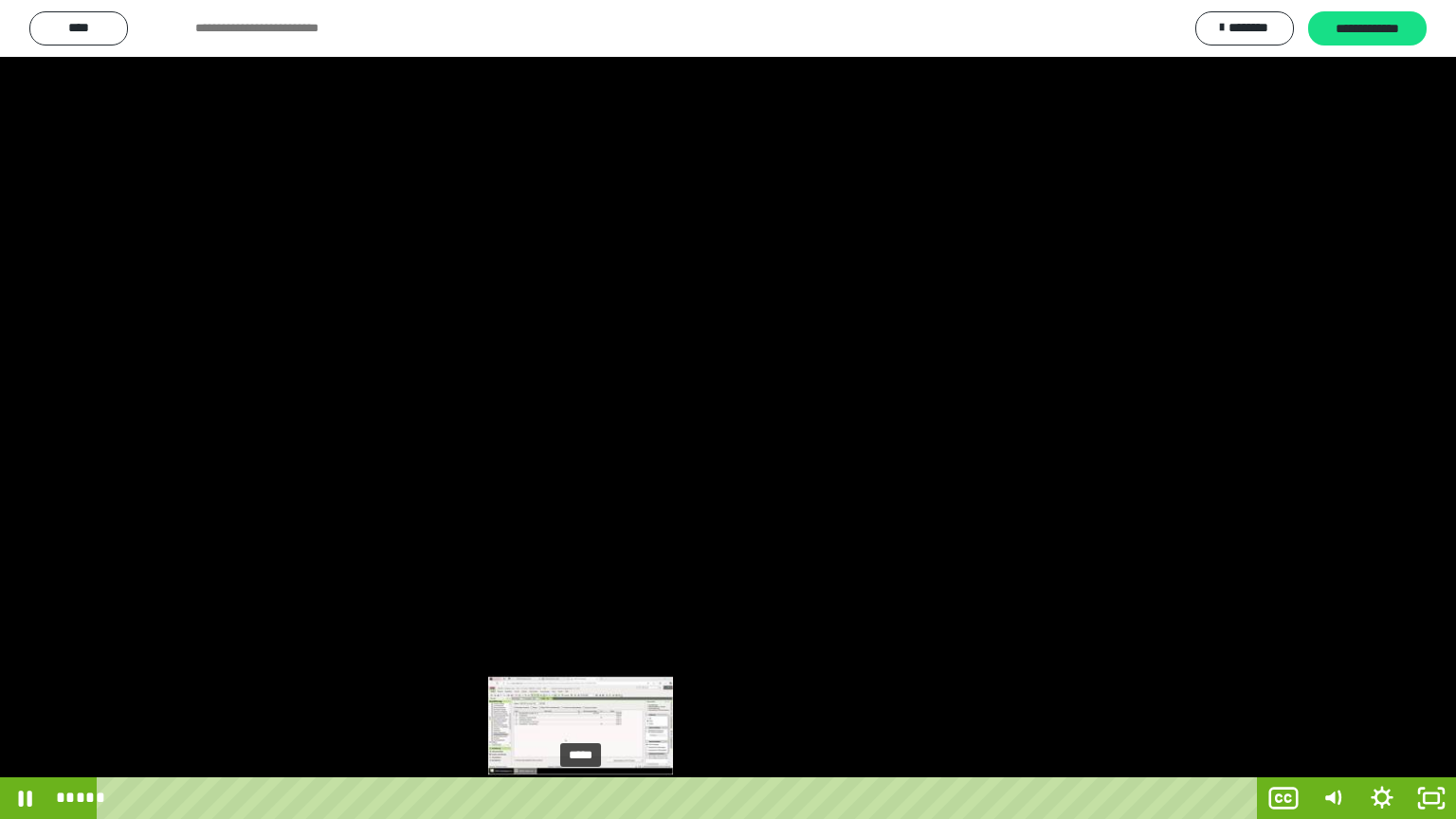 click on "*****" at bounding box center (681, 798) 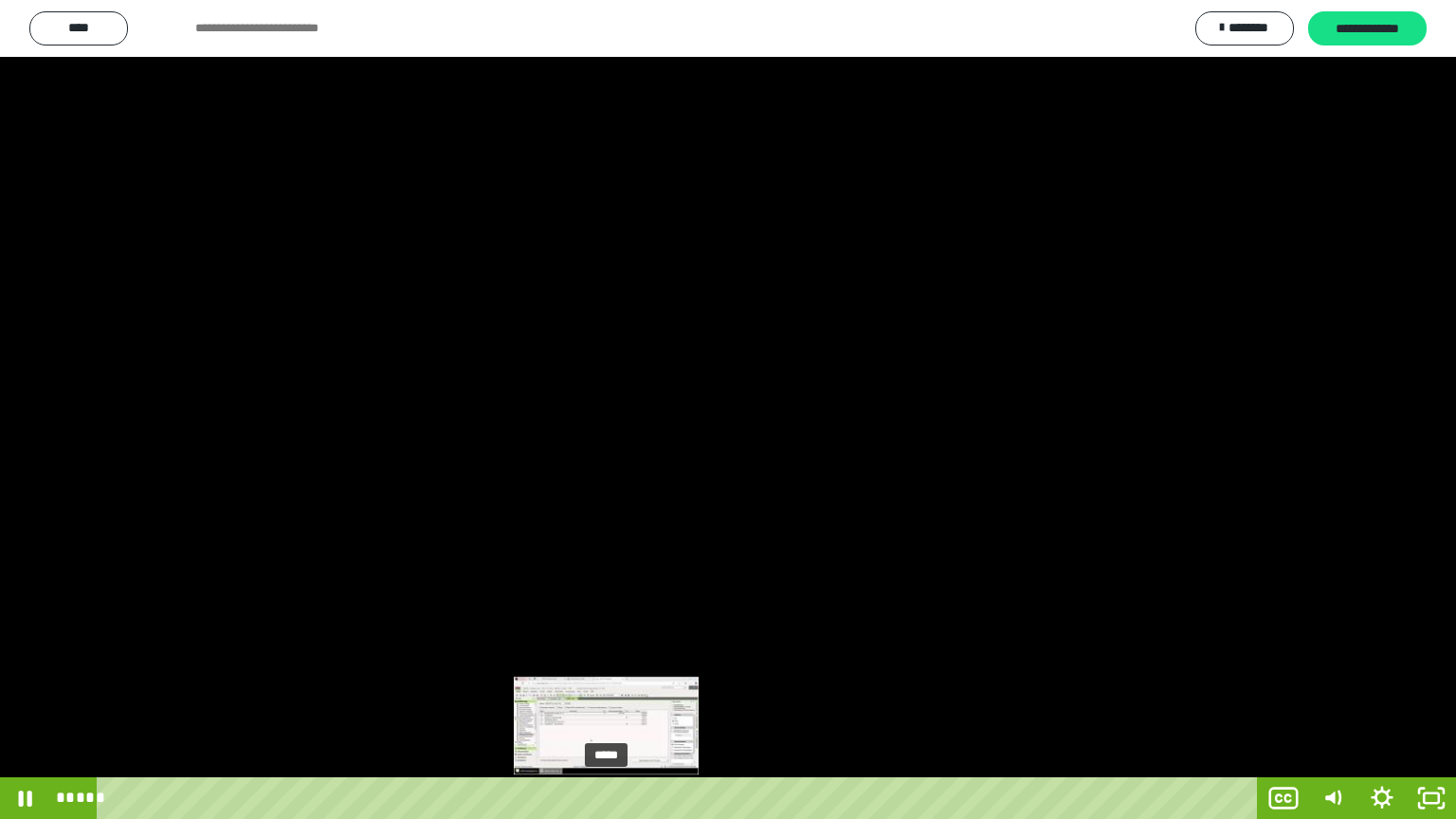 click on "*****" at bounding box center [681, 798] 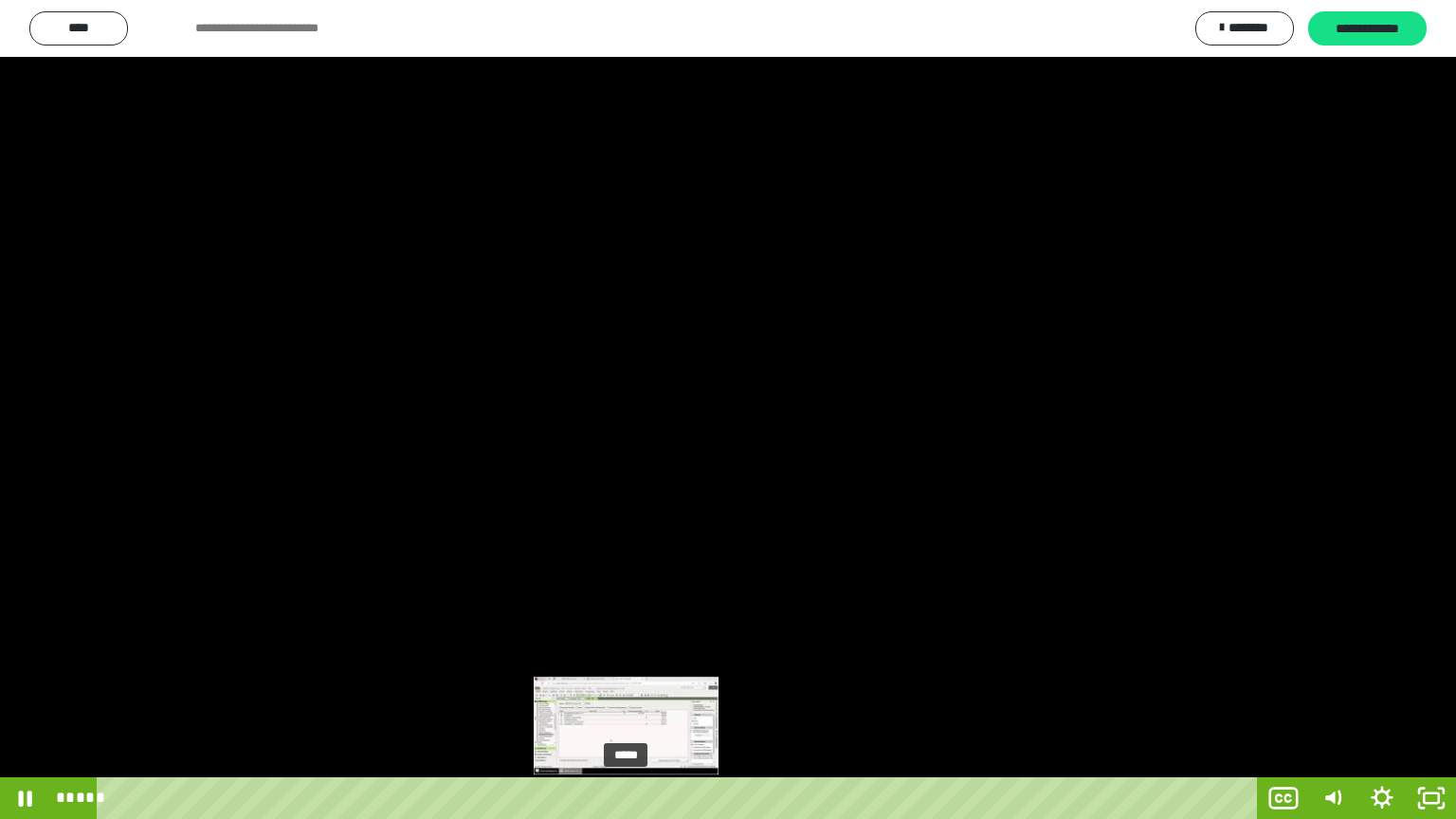 click on "*****" at bounding box center [681, 798] 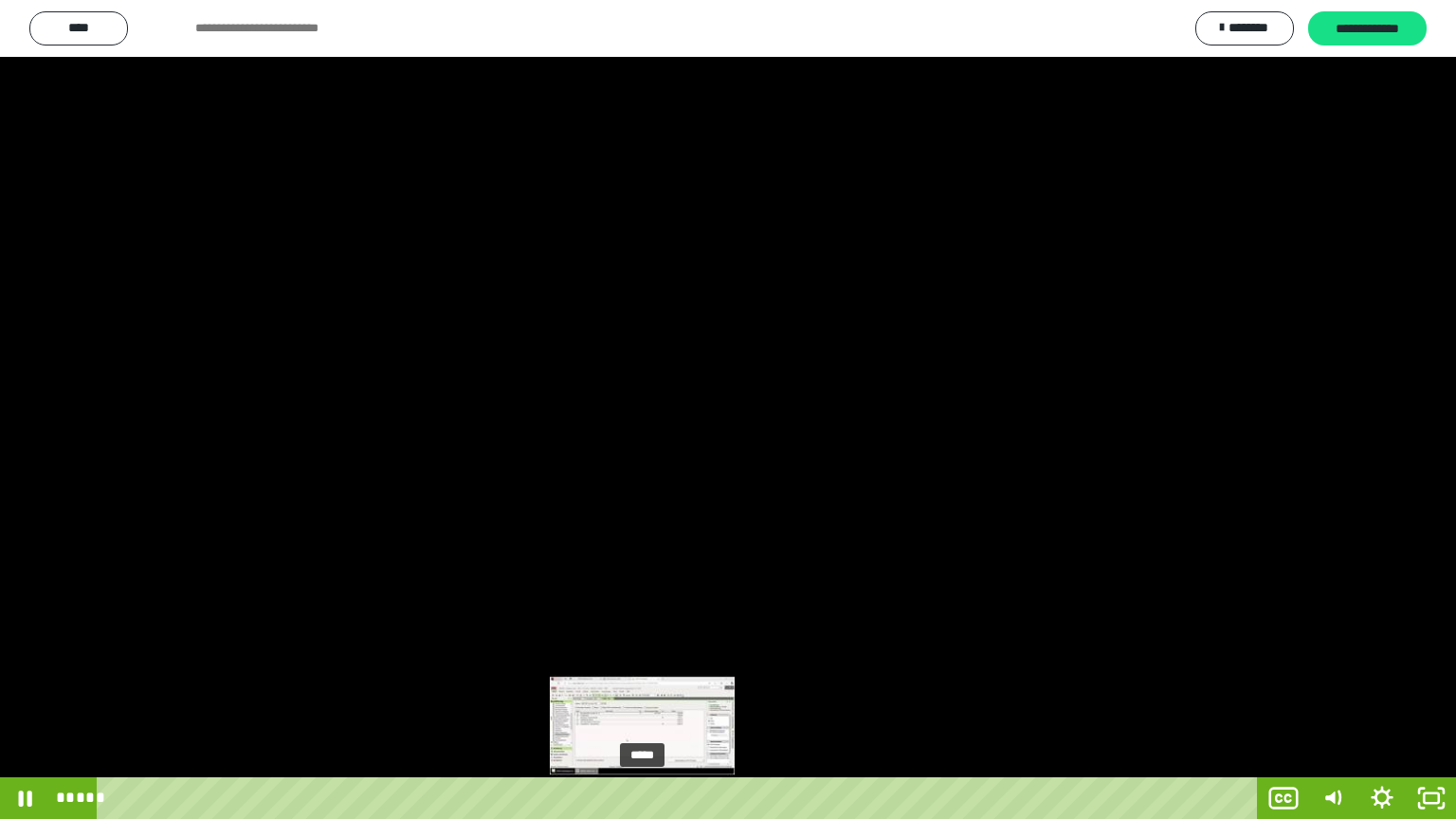 click on "*****" at bounding box center [681, 798] 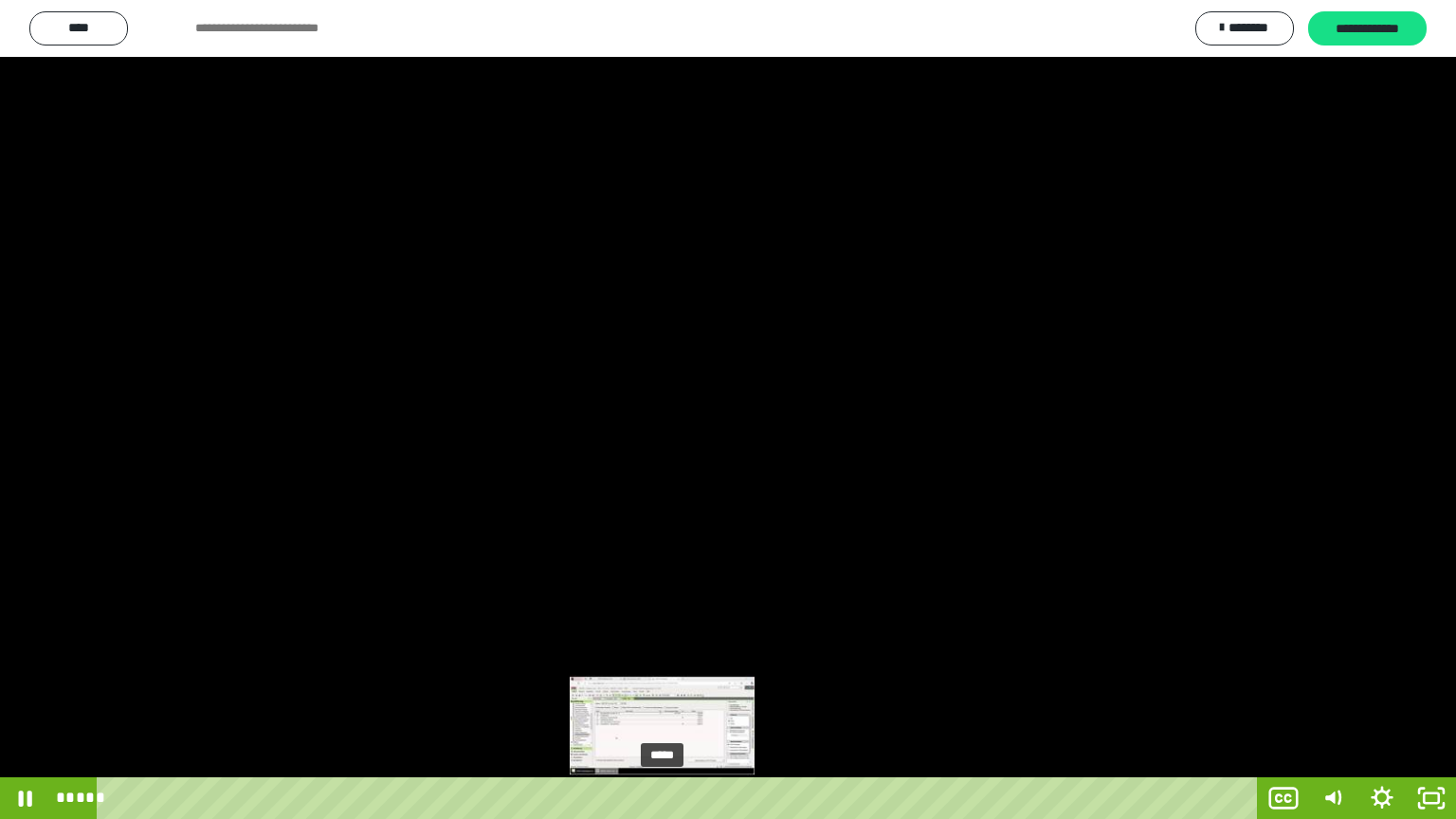 click on "*****" at bounding box center [681, 798] 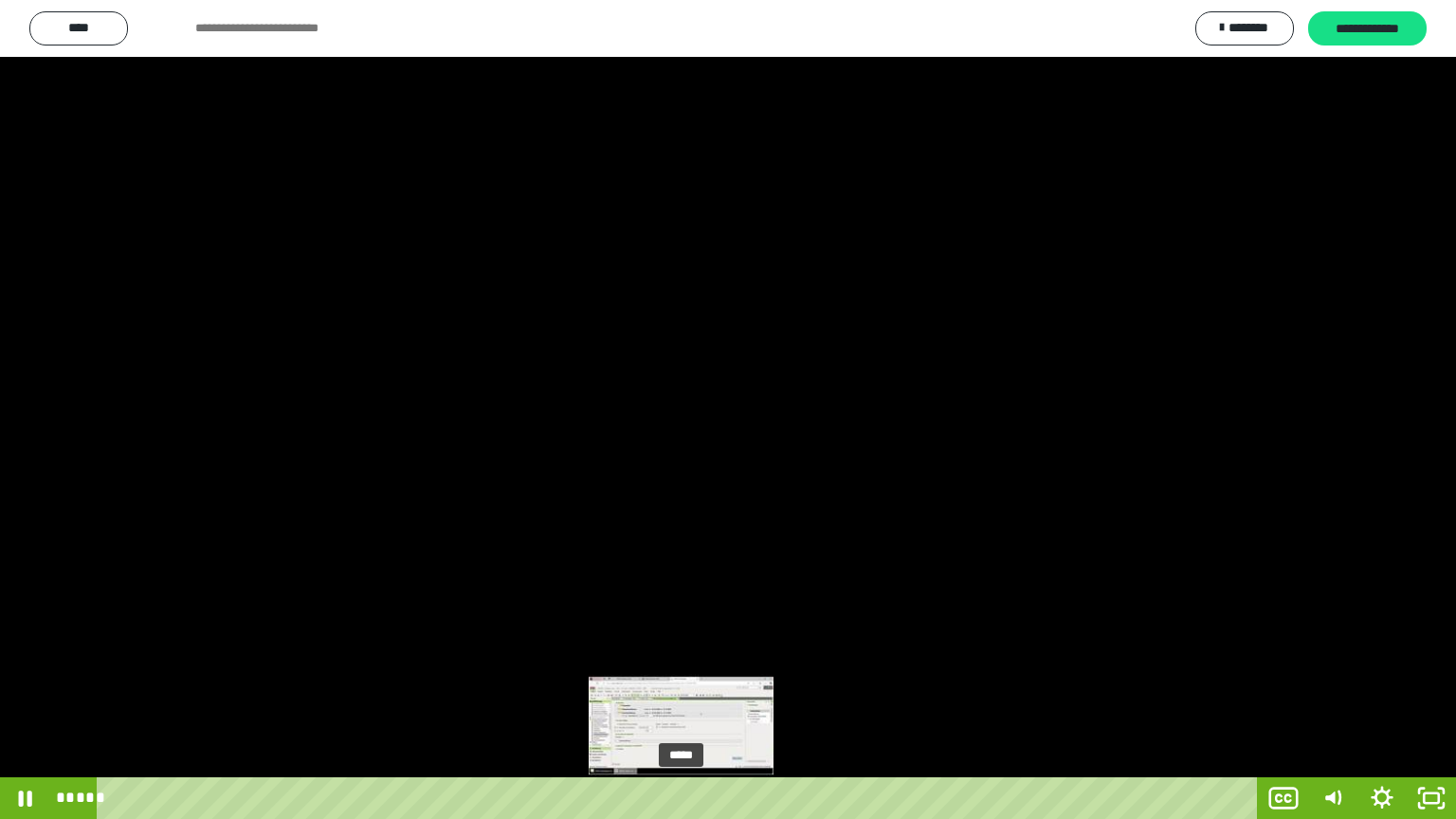 click on "*****" at bounding box center (681, 798) 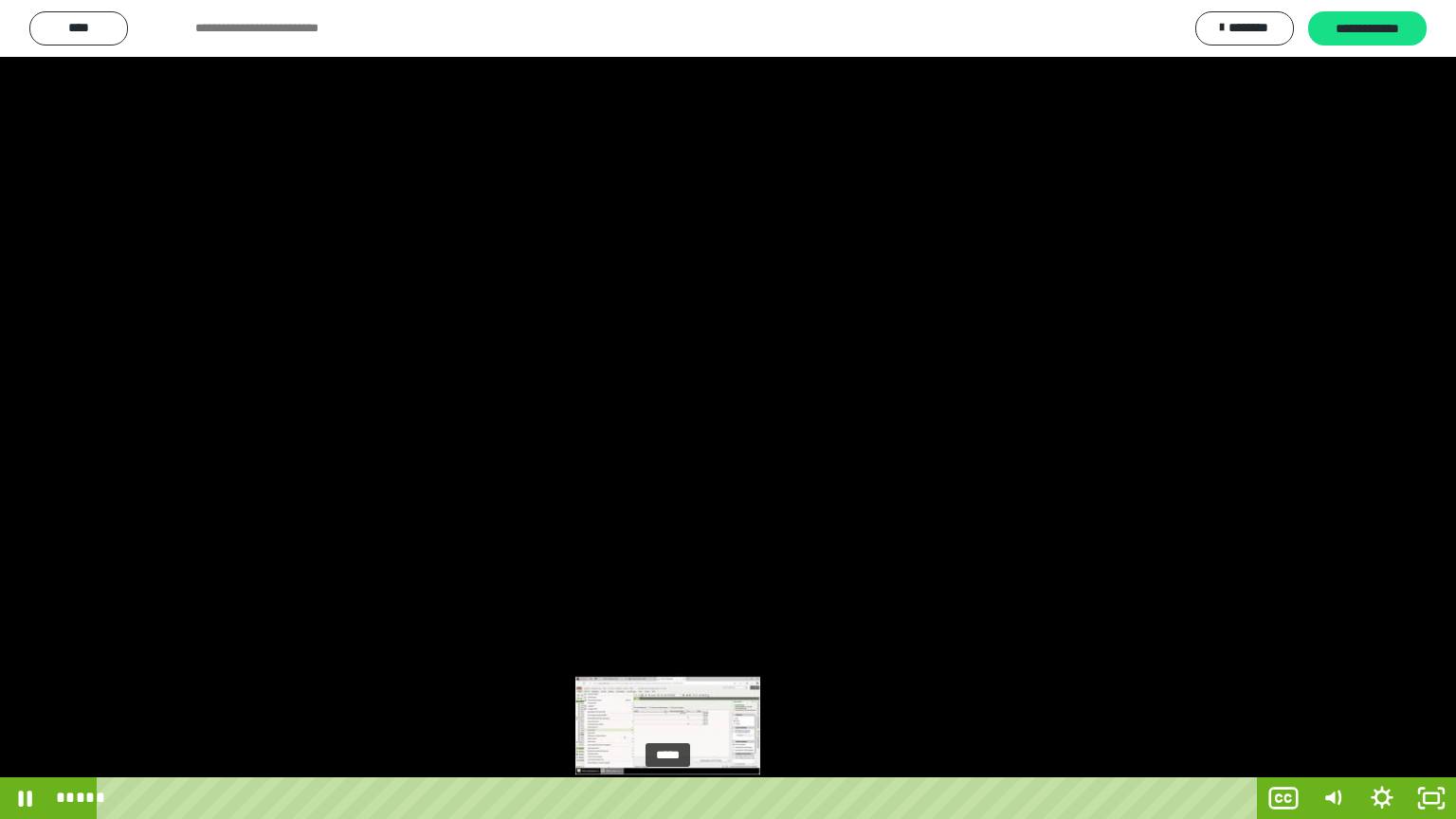 click on "*****" at bounding box center (681, 798) 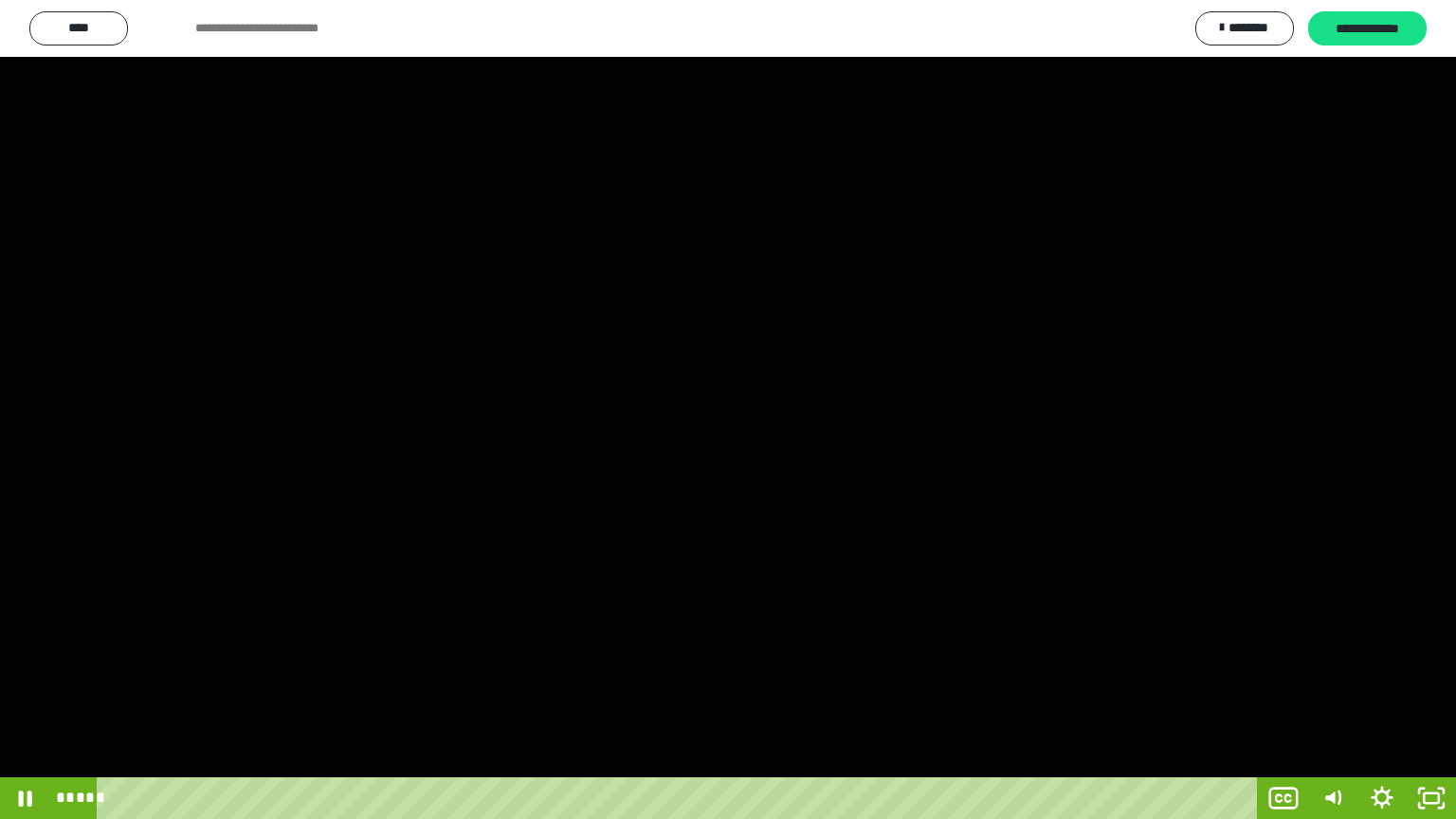 click at bounding box center (728, 410) 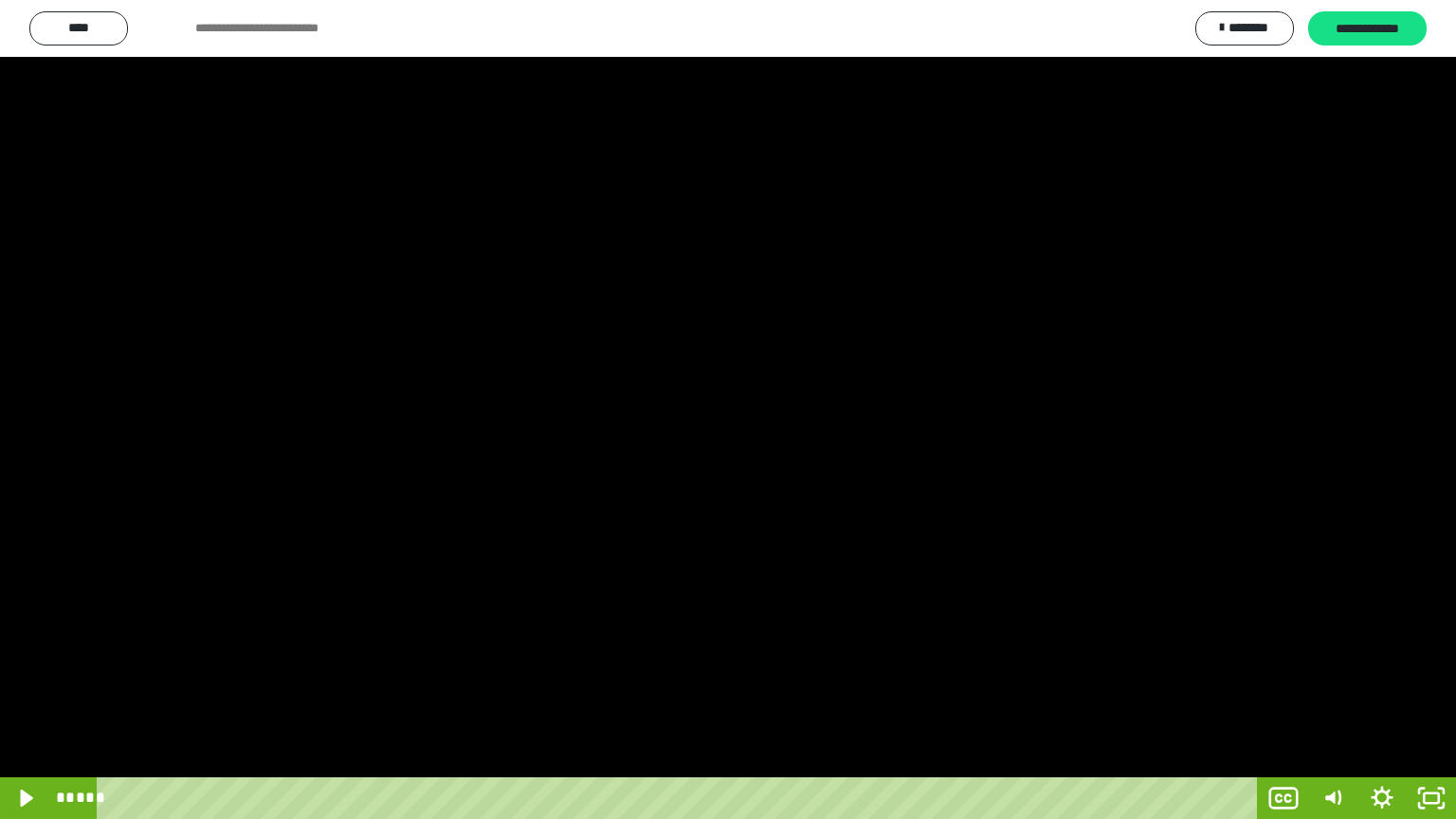 click at bounding box center (728, 410) 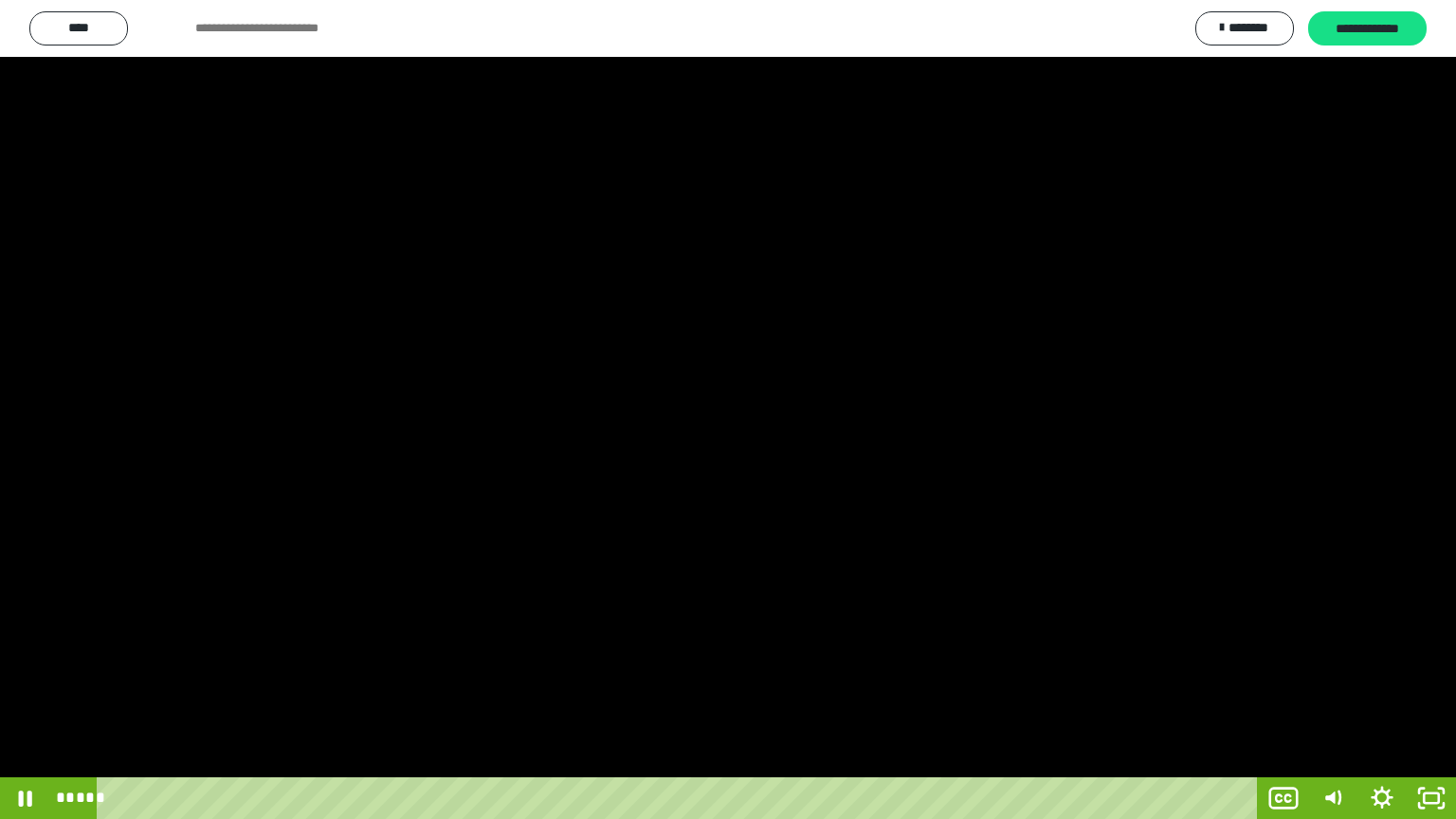 click at bounding box center (728, 410) 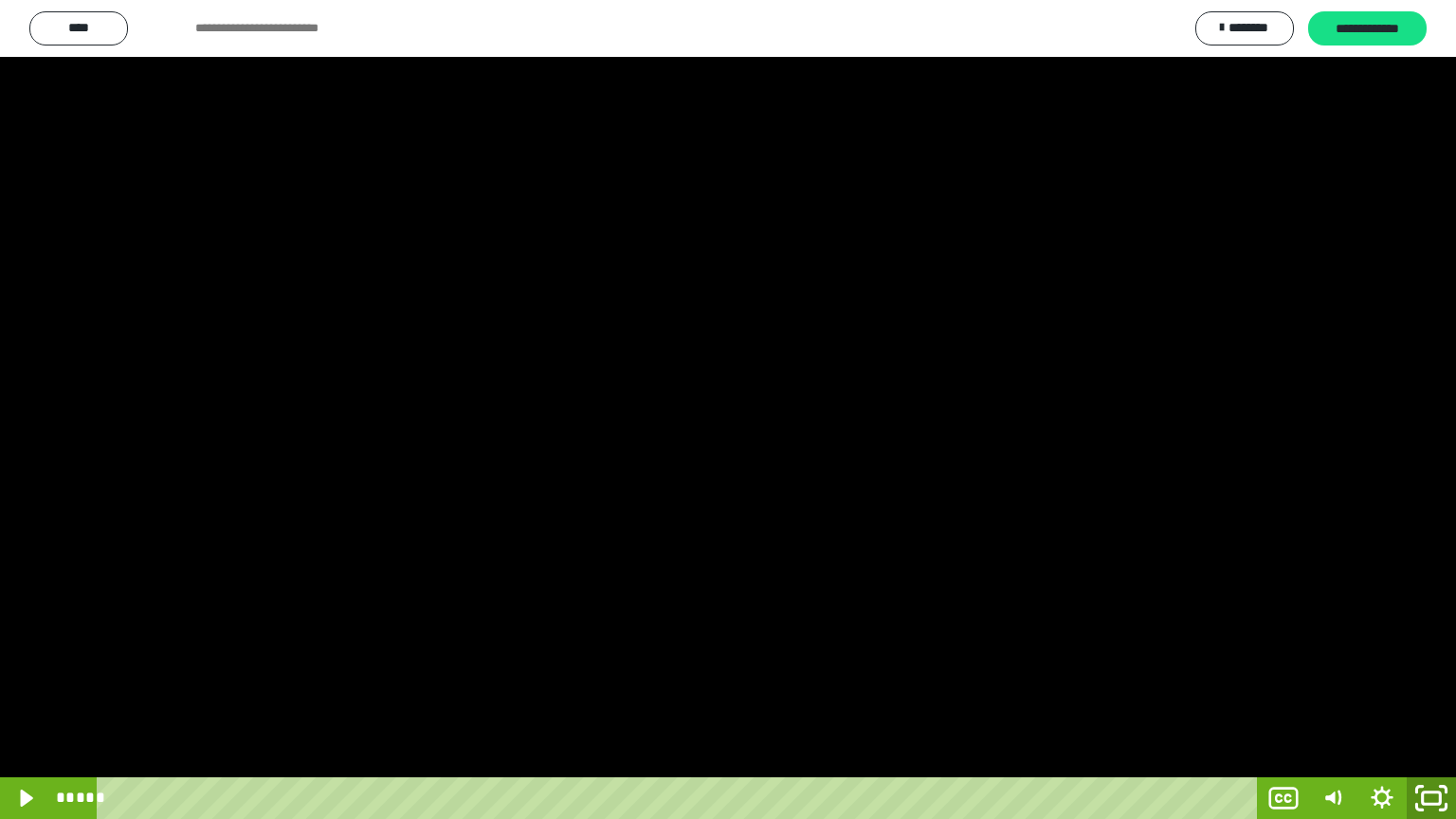 click 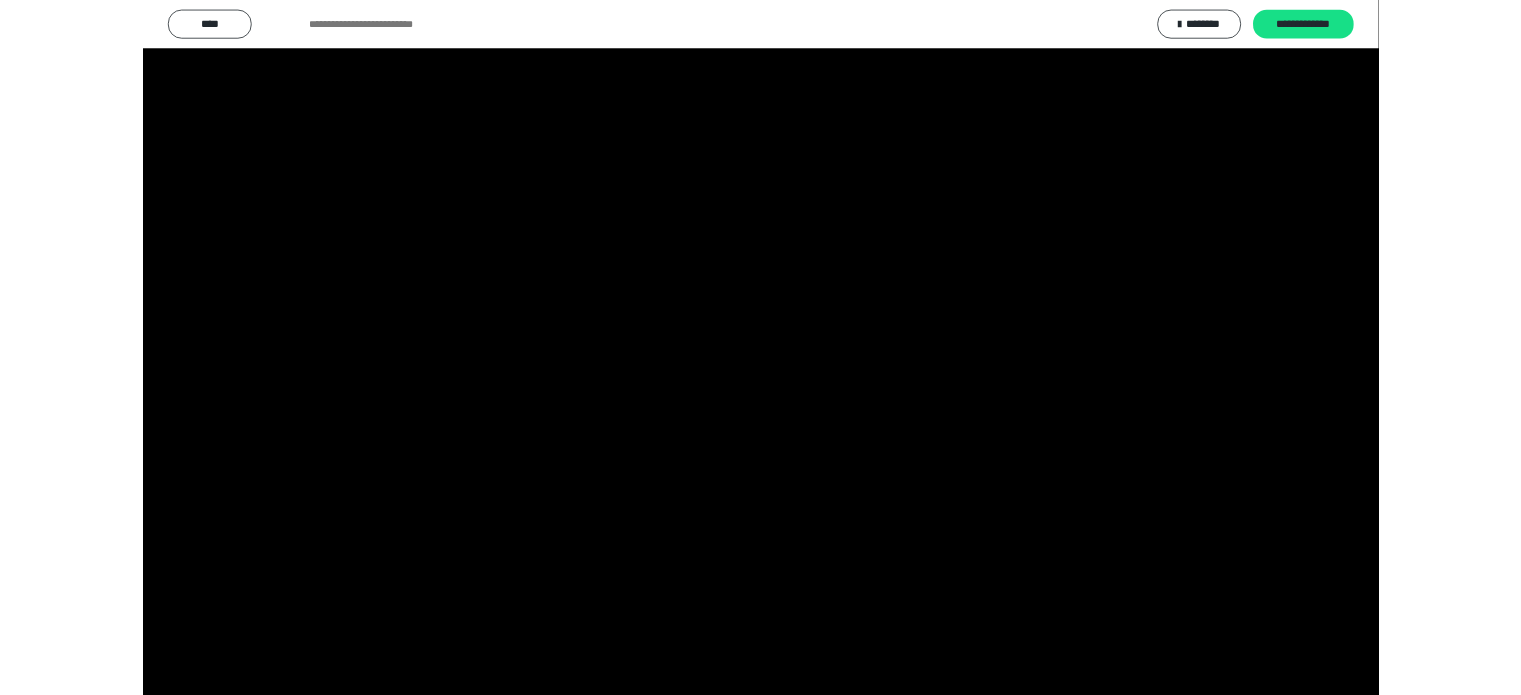 scroll, scrollTop: 3992, scrollLeft: 0, axis: vertical 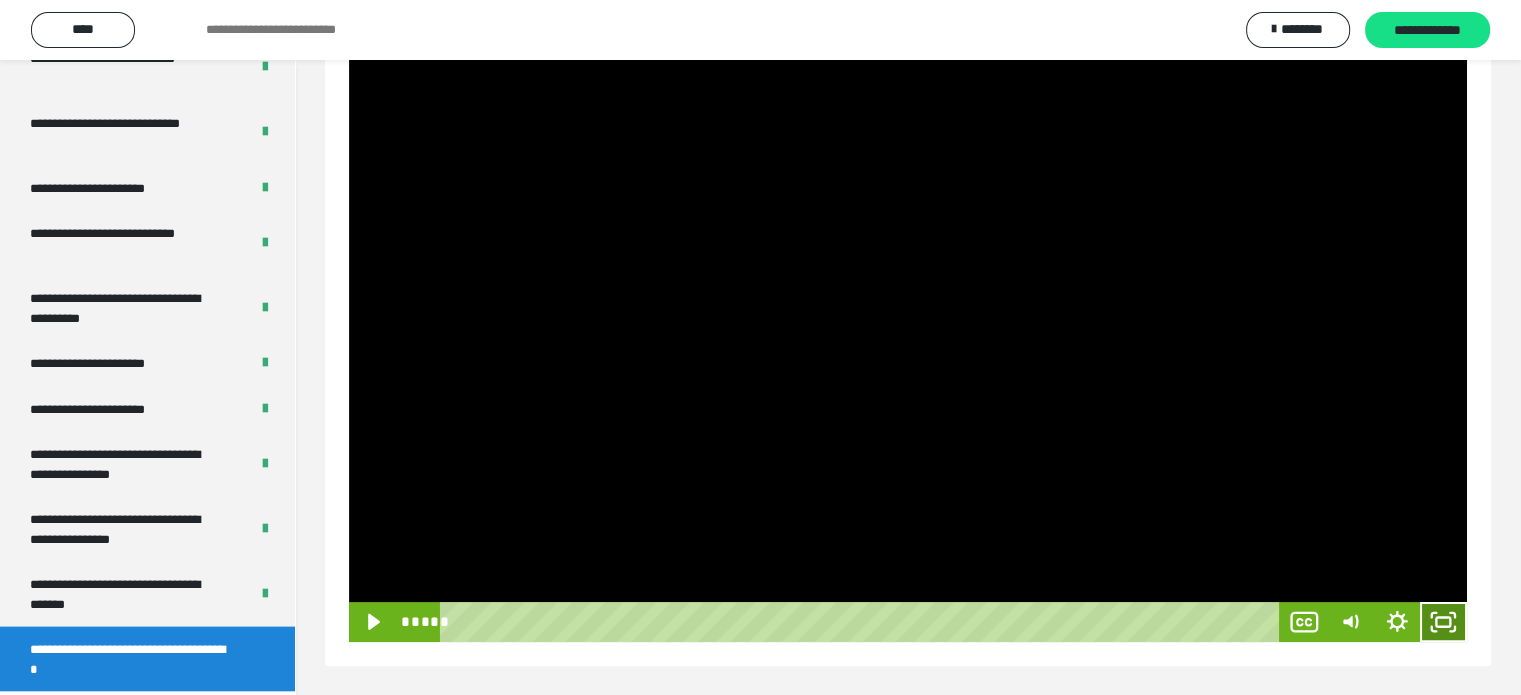 click 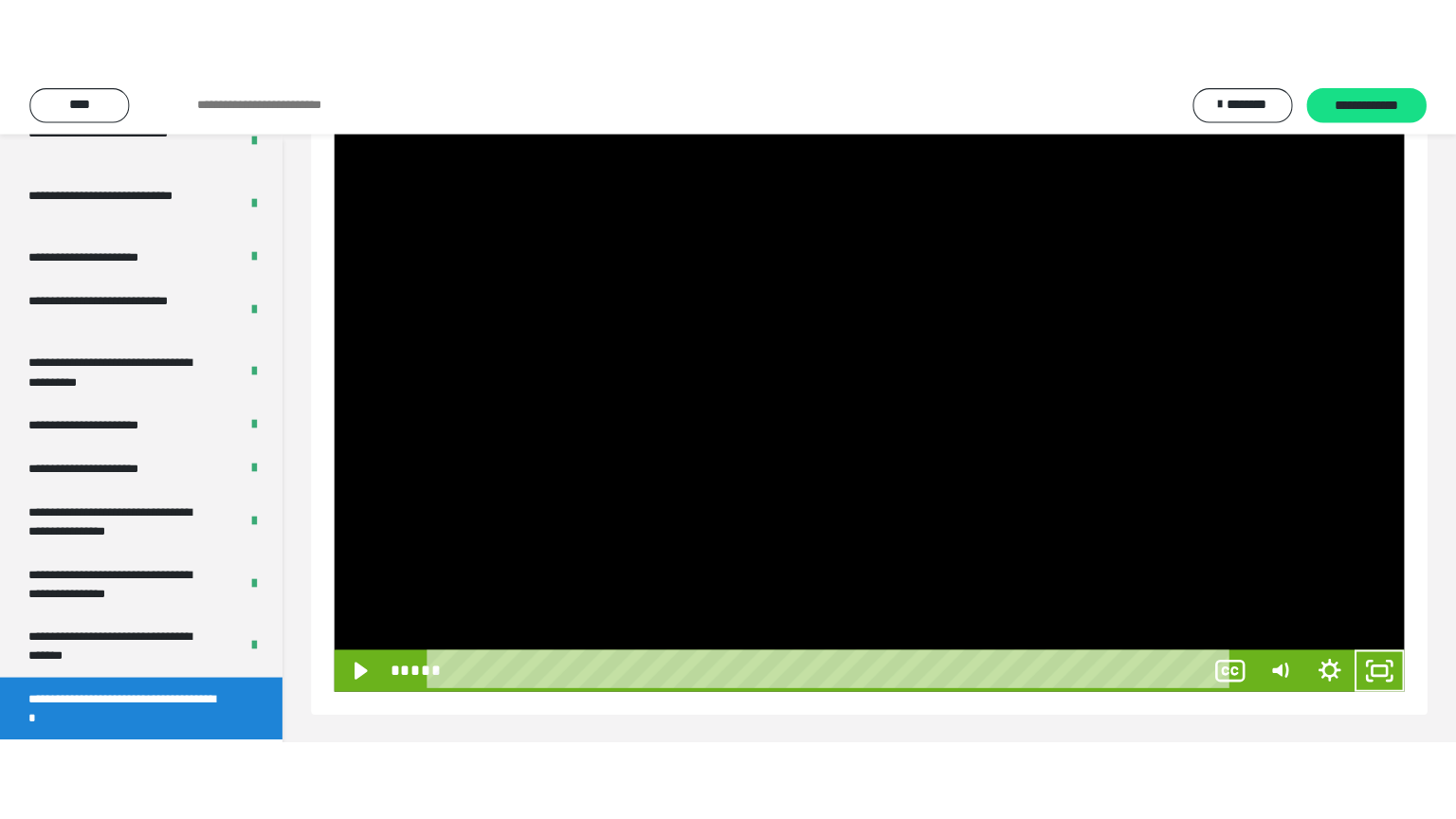 scroll, scrollTop: 178, scrollLeft: 0, axis: vertical 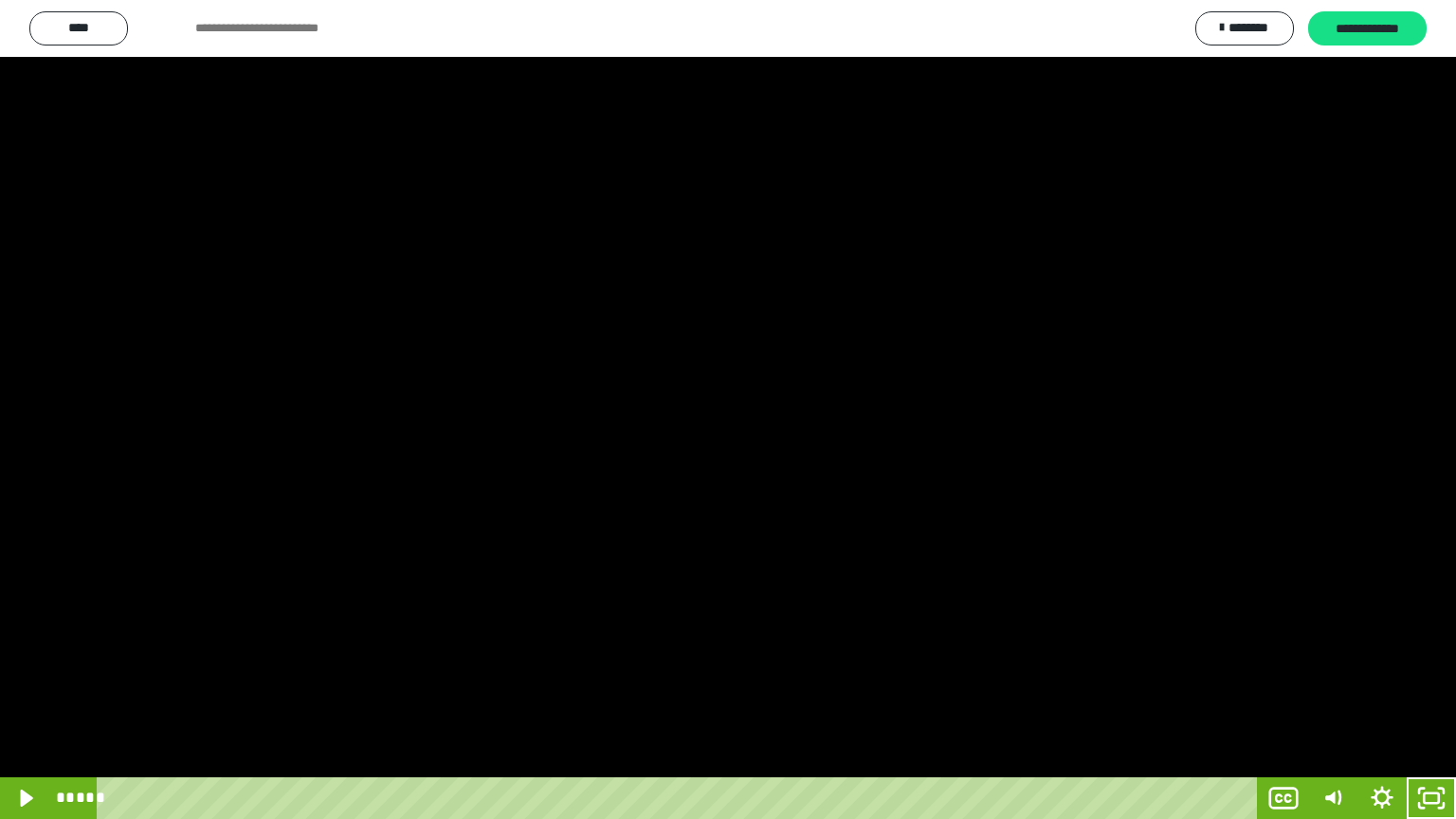 click at bounding box center [728, 410] 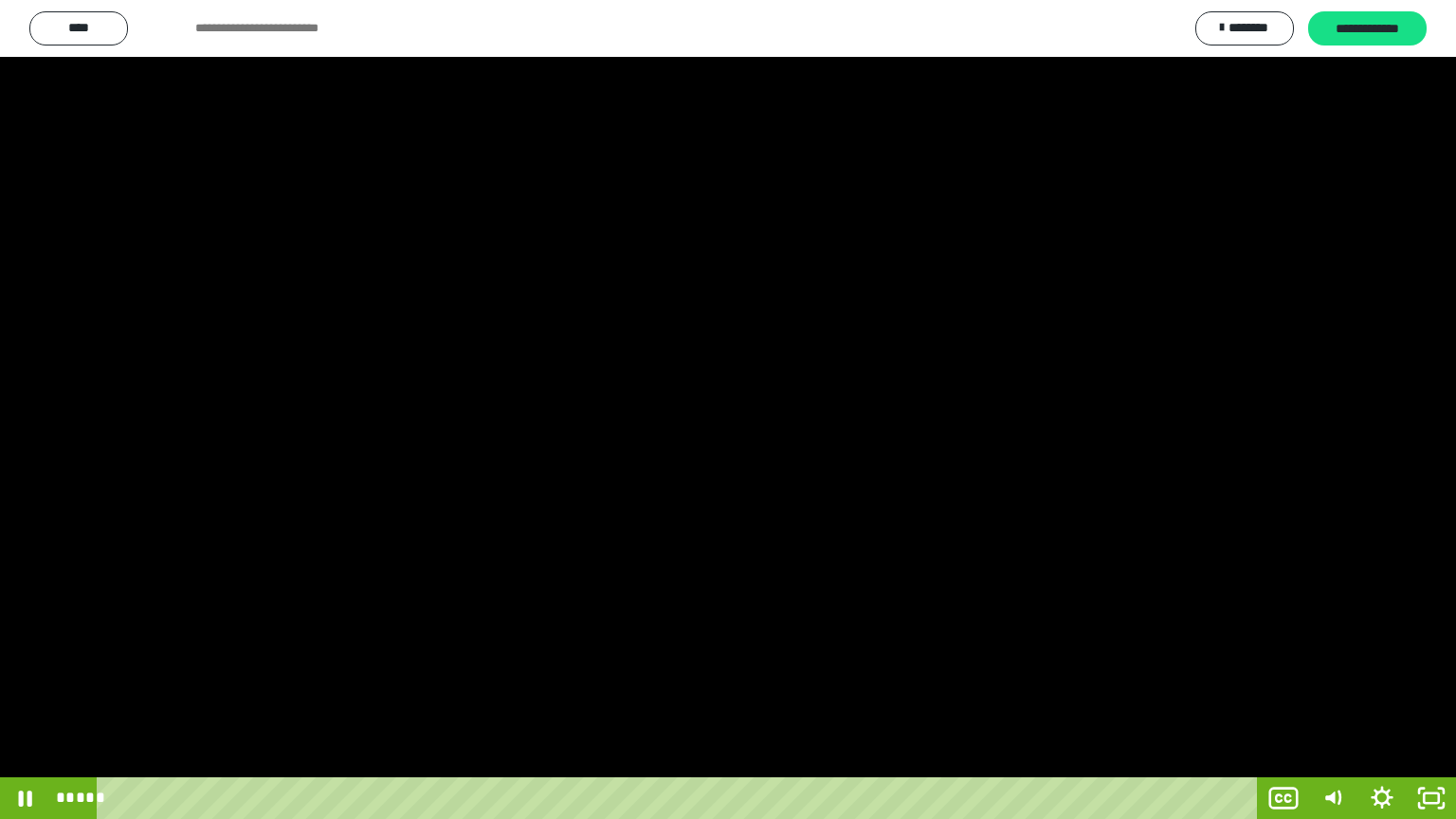click at bounding box center [728, 410] 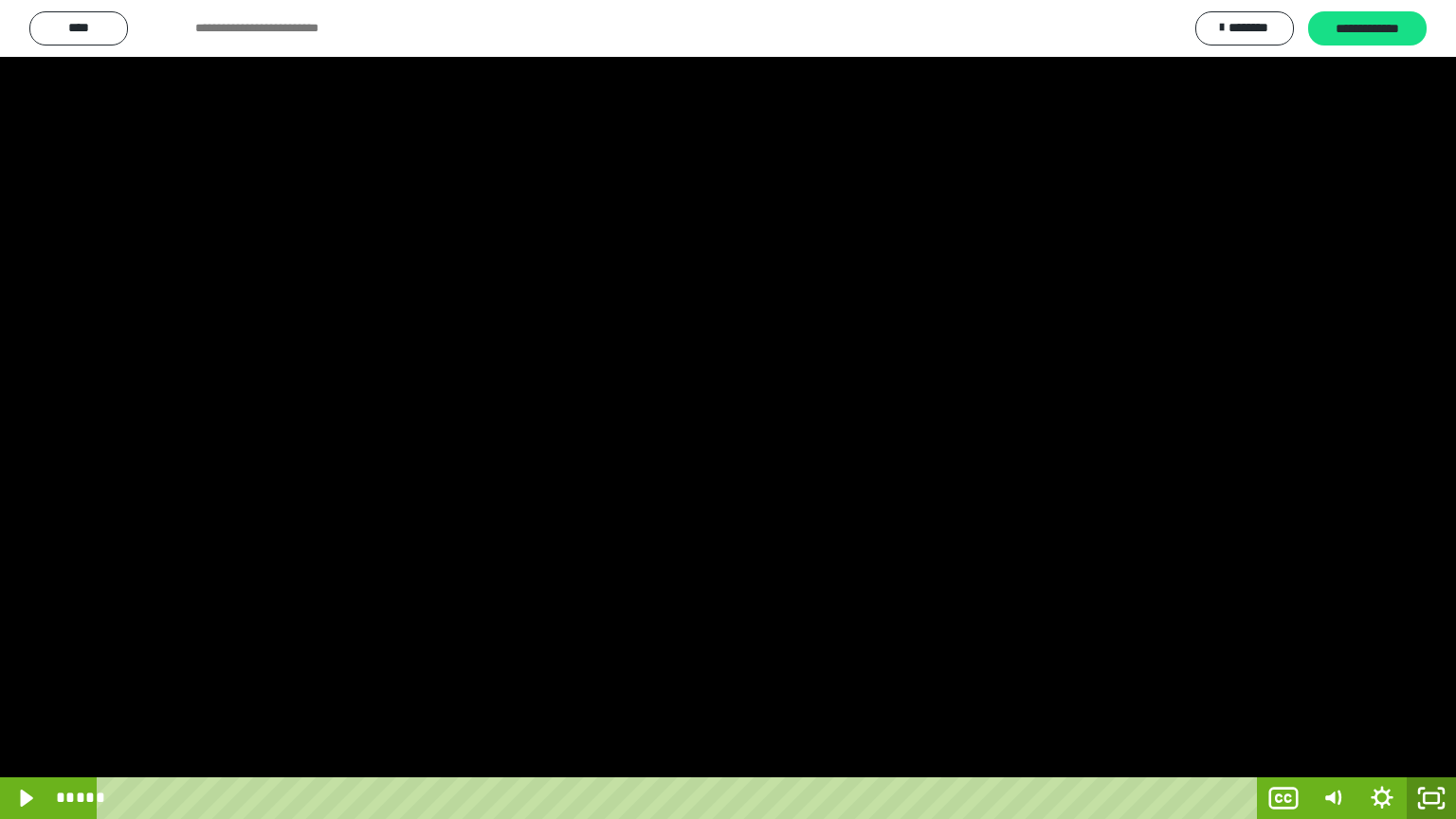 click 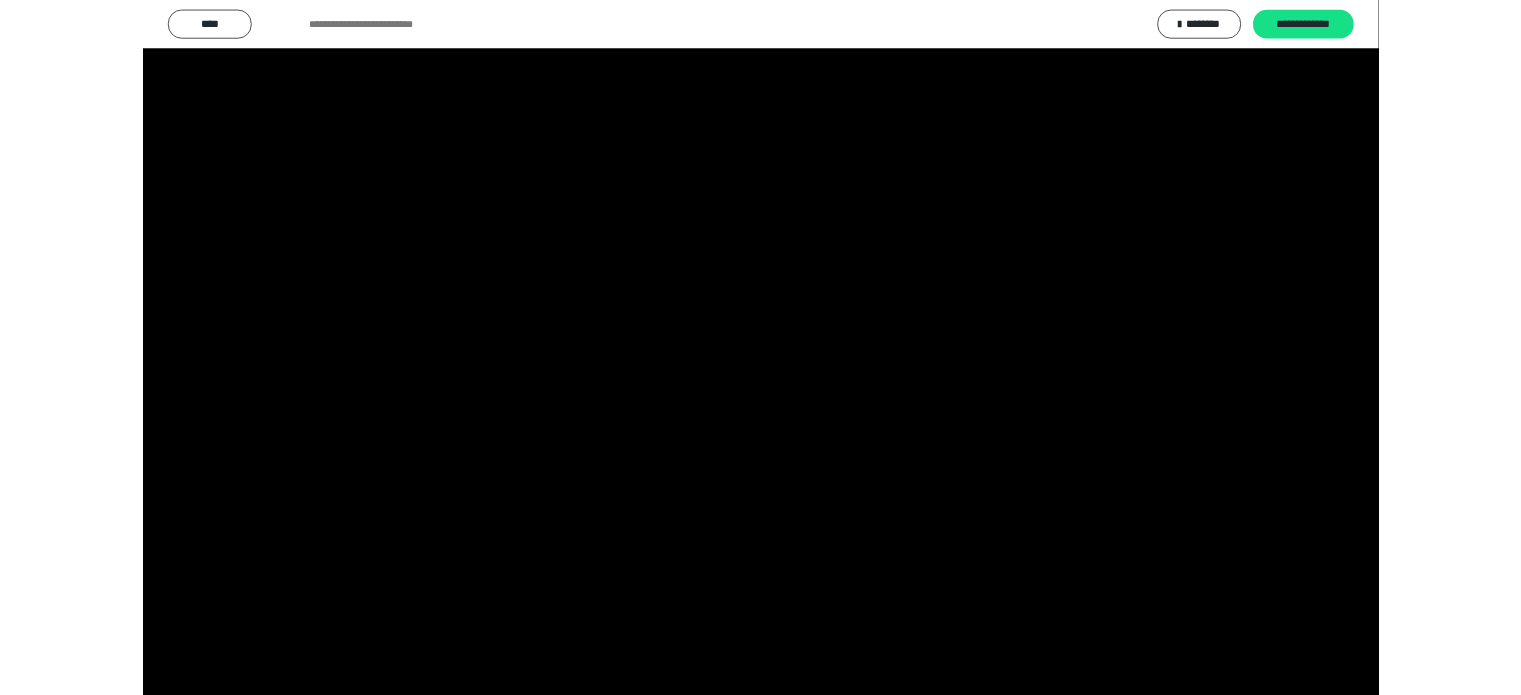 scroll, scrollTop: 3992, scrollLeft: 0, axis: vertical 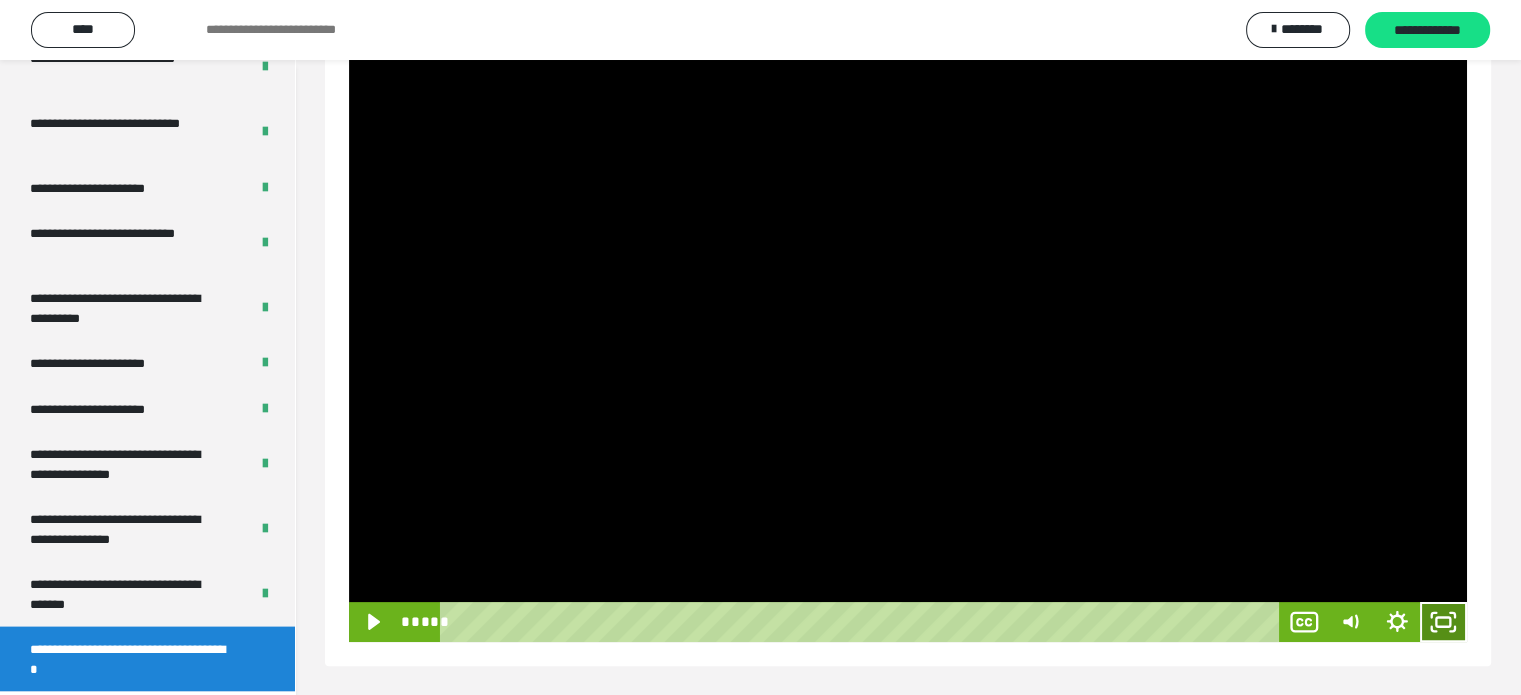 click 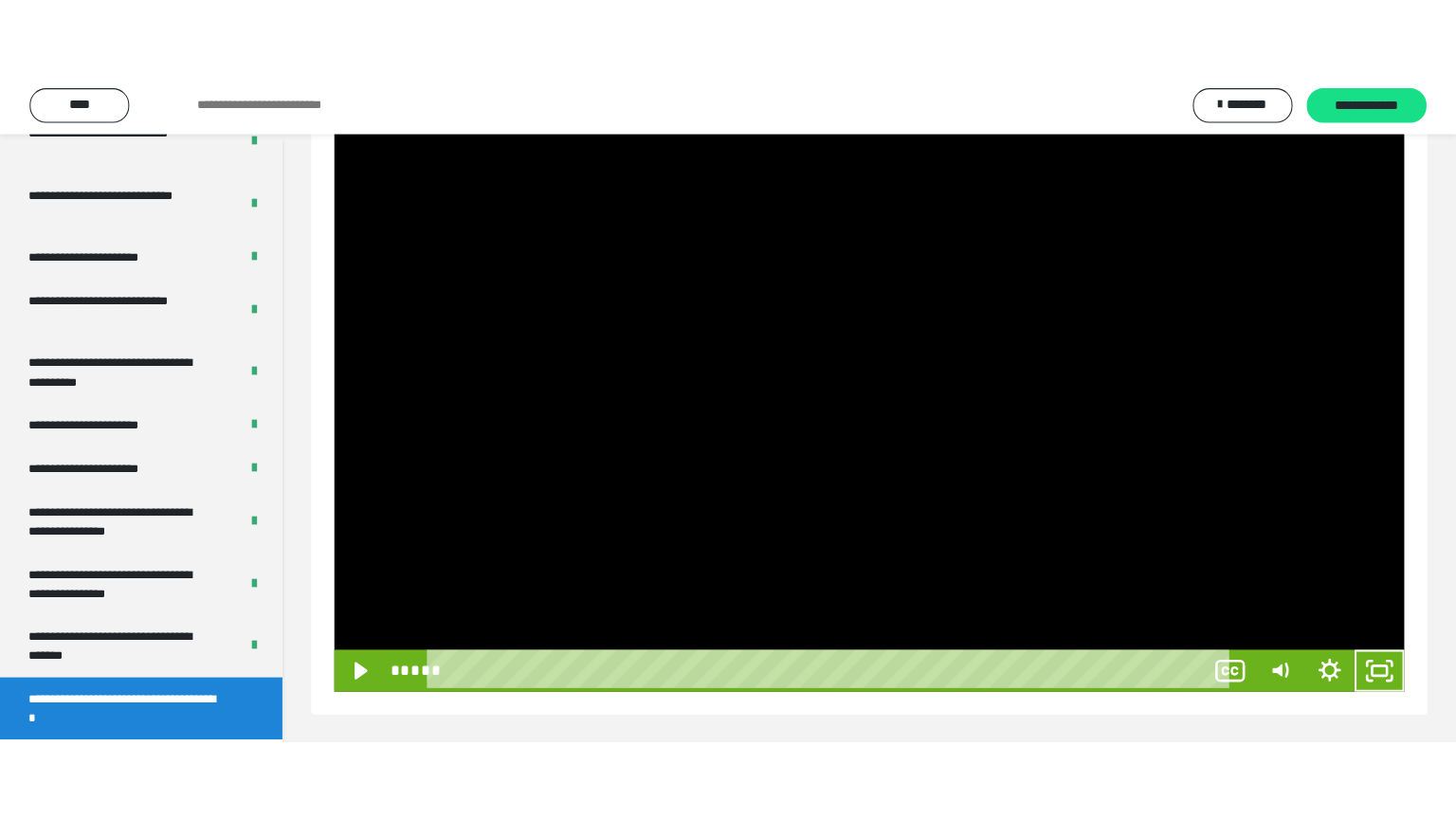 scroll, scrollTop: 178, scrollLeft: 0, axis: vertical 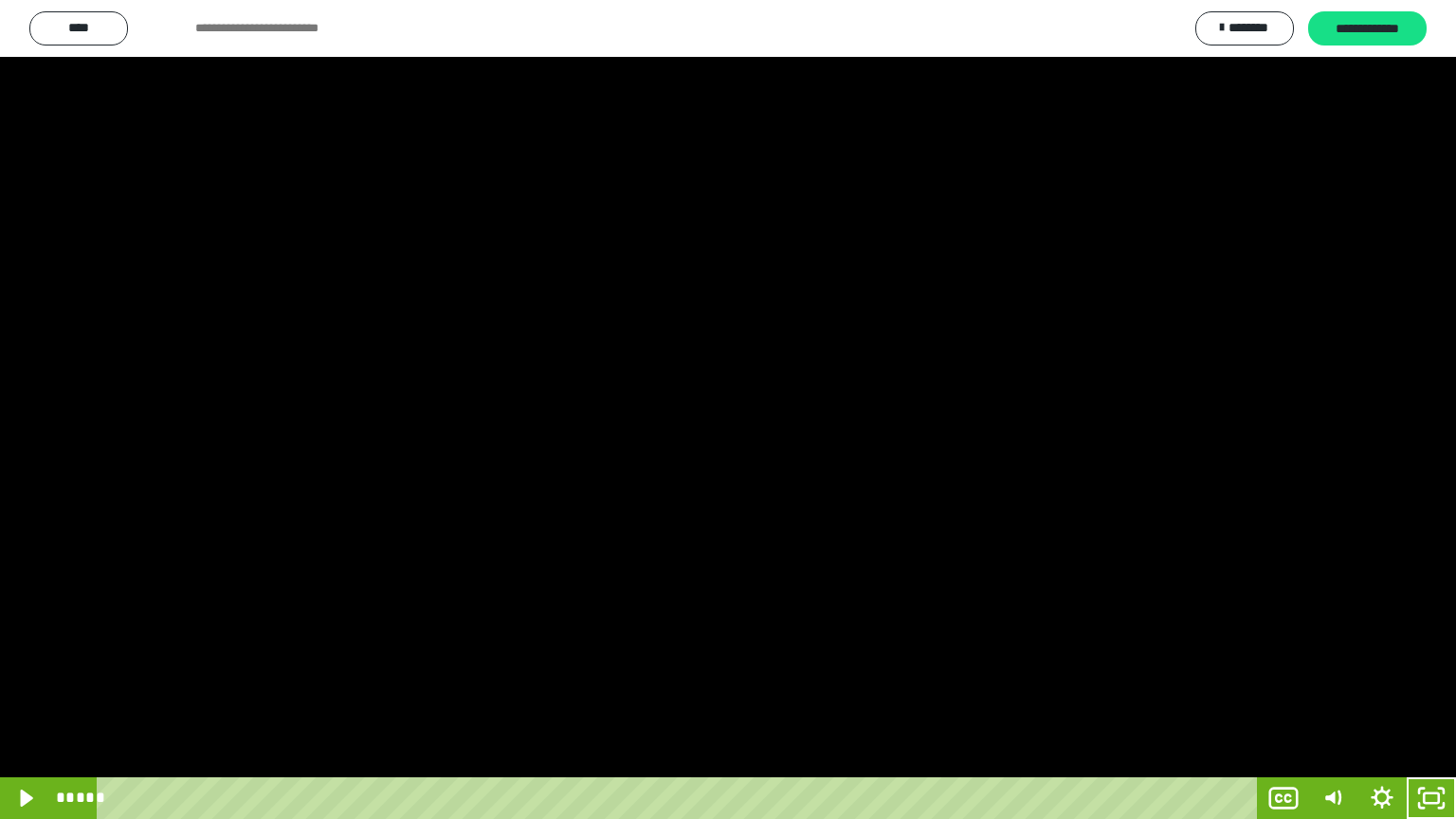 click at bounding box center [728, 410] 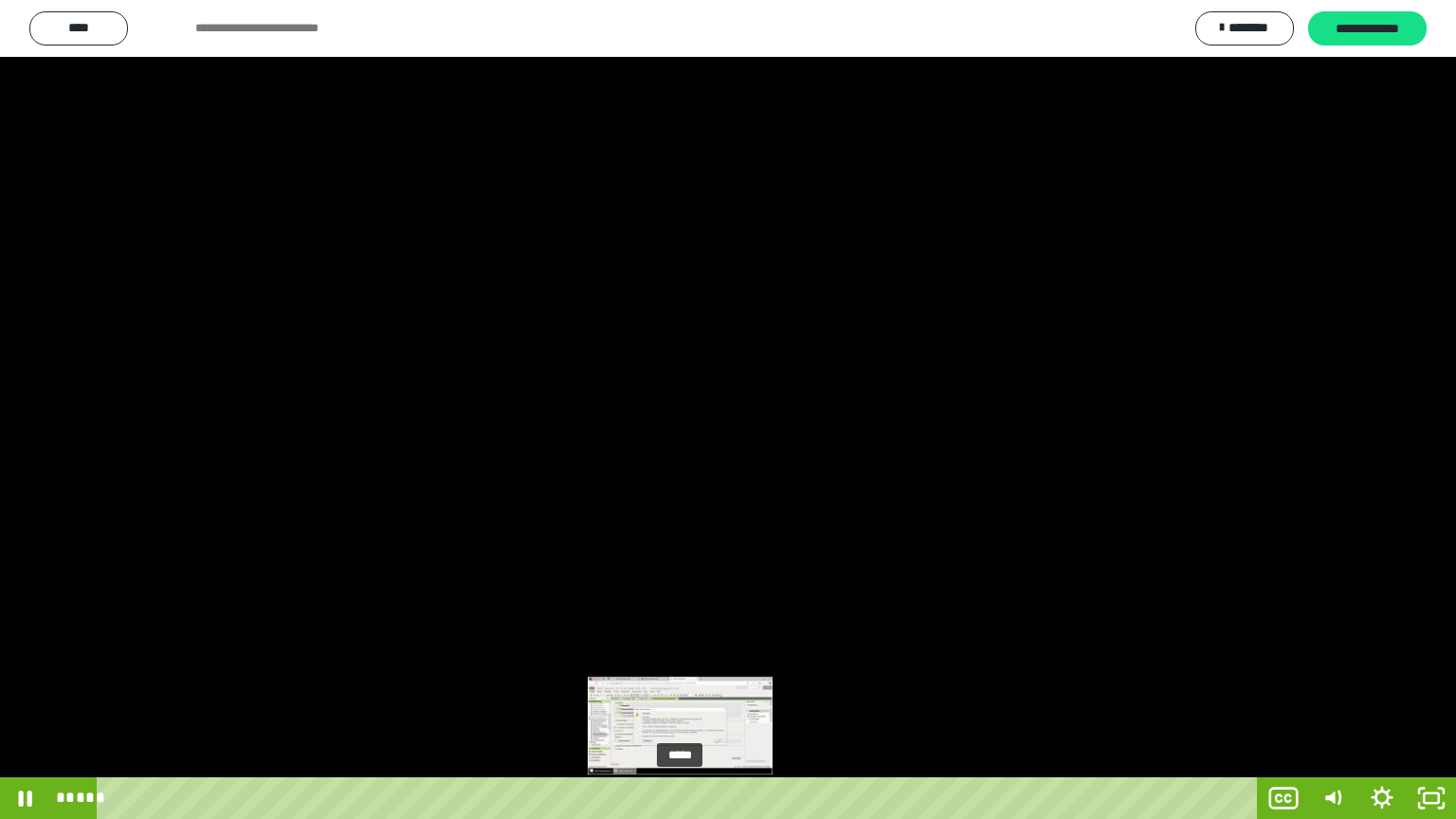 click on "*****" at bounding box center [681, 798] 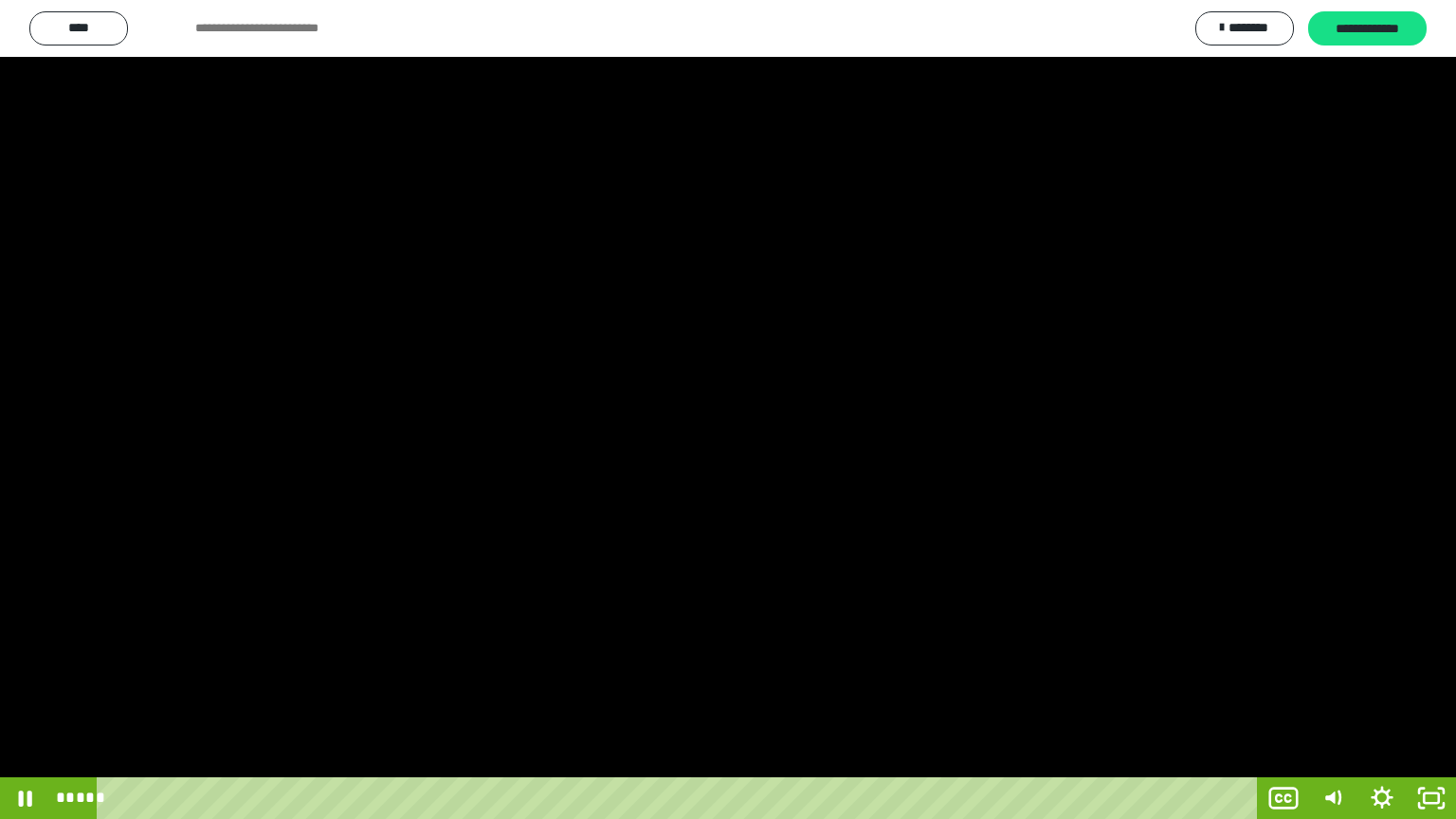 click at bounding box center (728, 410) 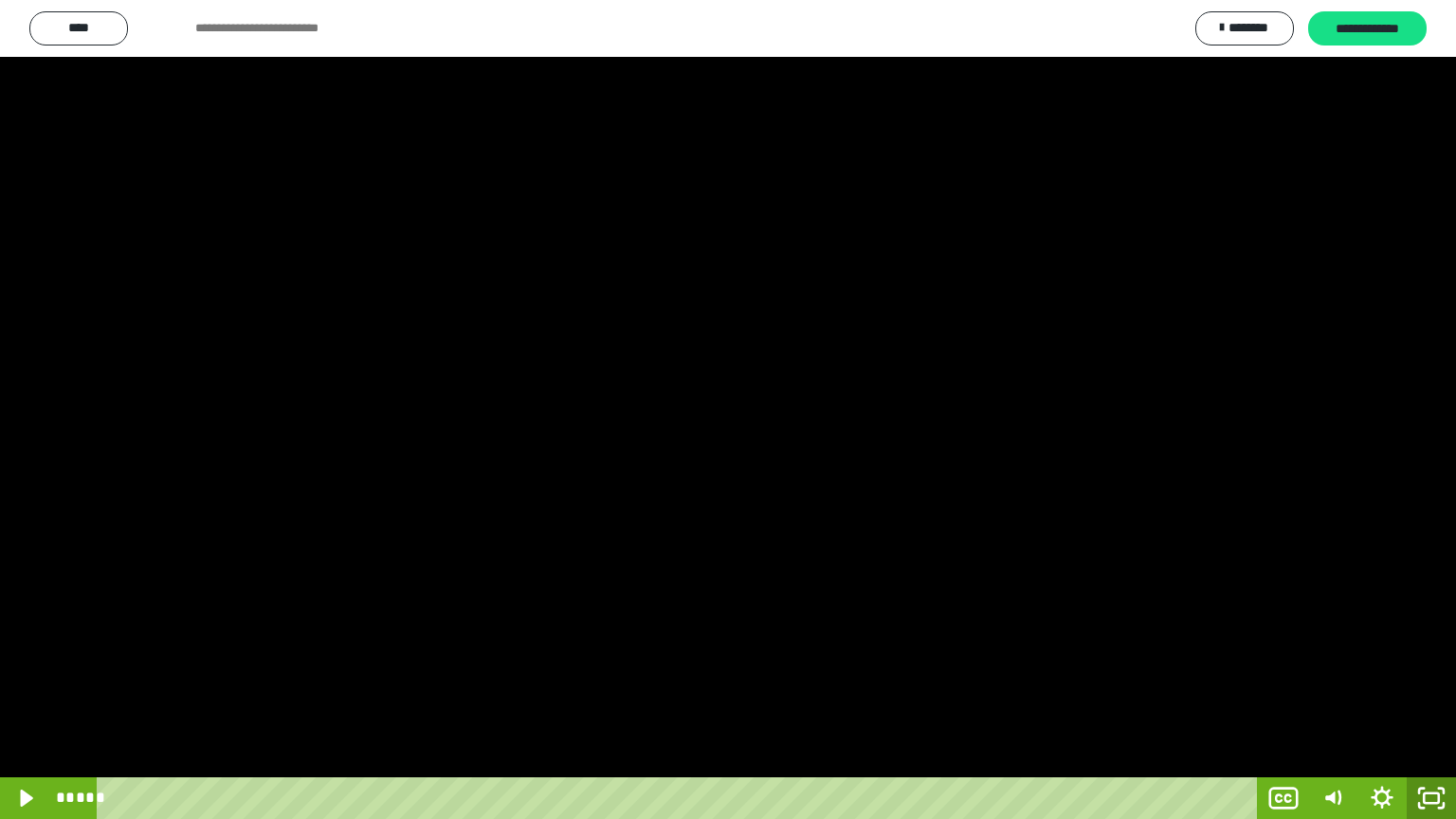 click 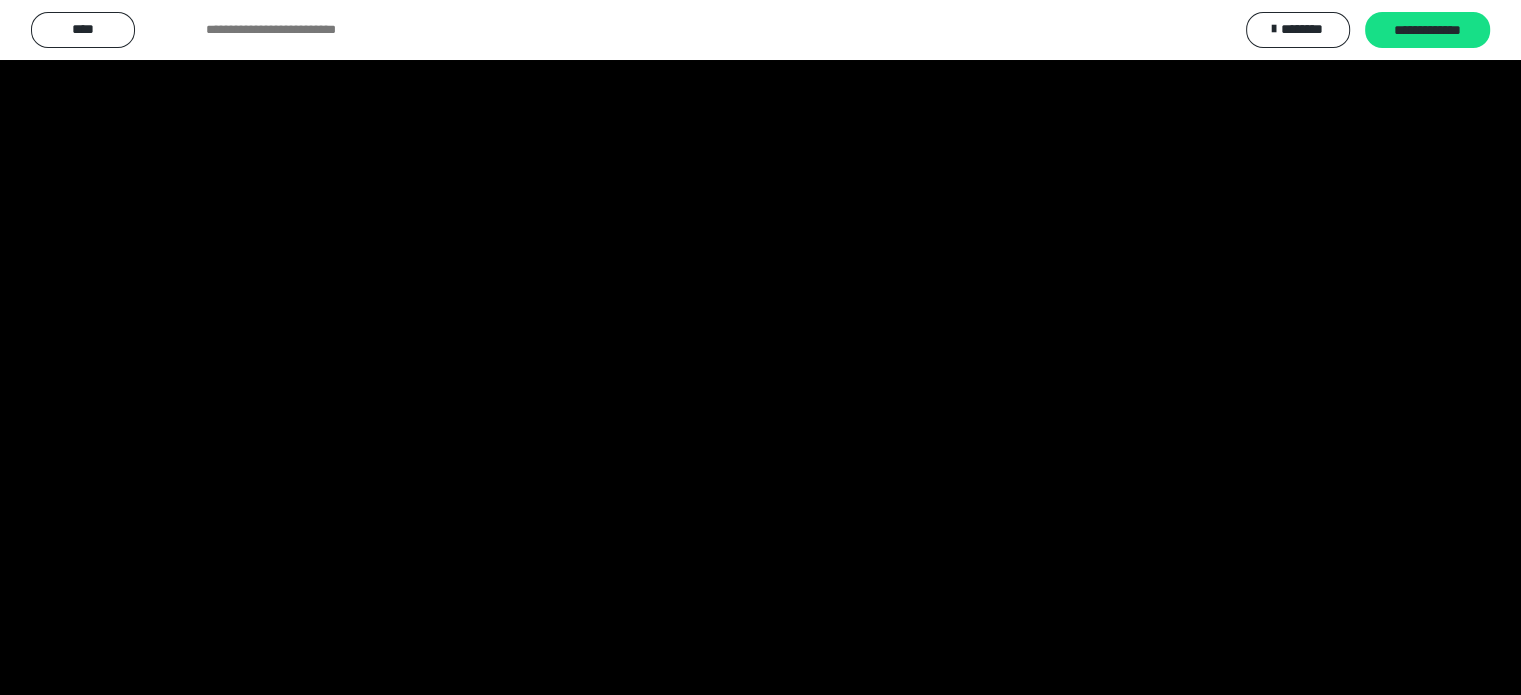 scroll, scrollTop: 3992, scrollLeft: 0, axis: vertical 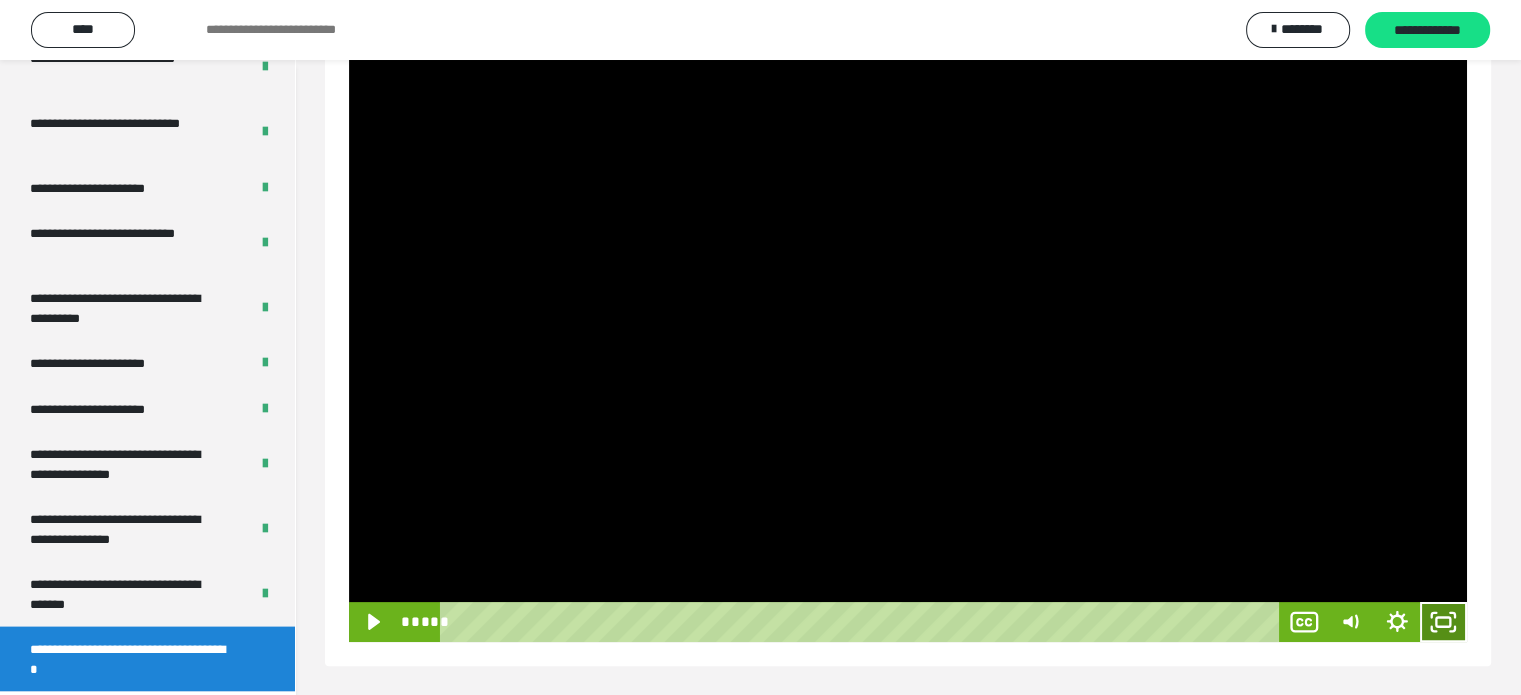 click 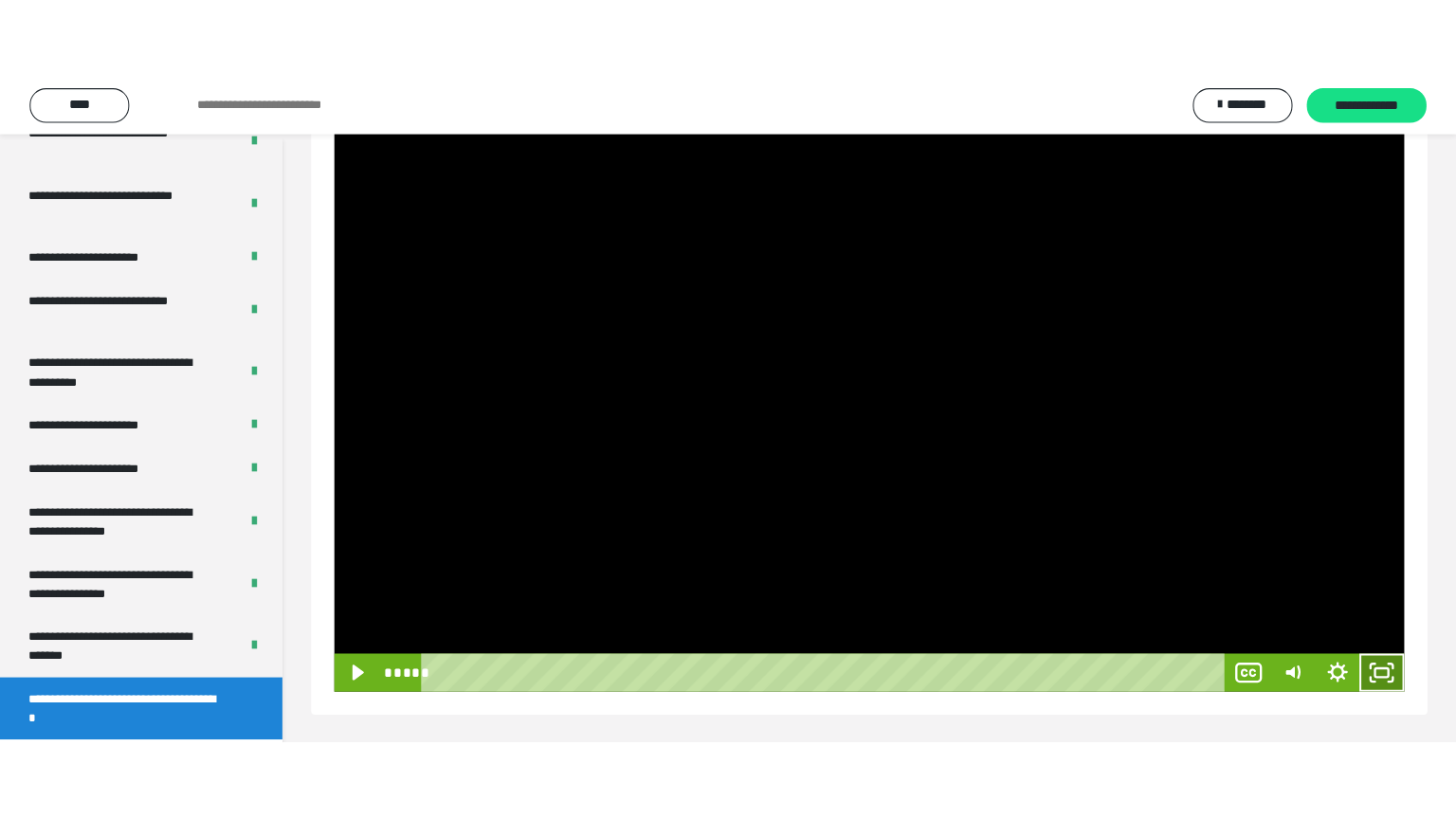 scroll, scrollTop: 178, scrollLeft: 0, axis: vertical 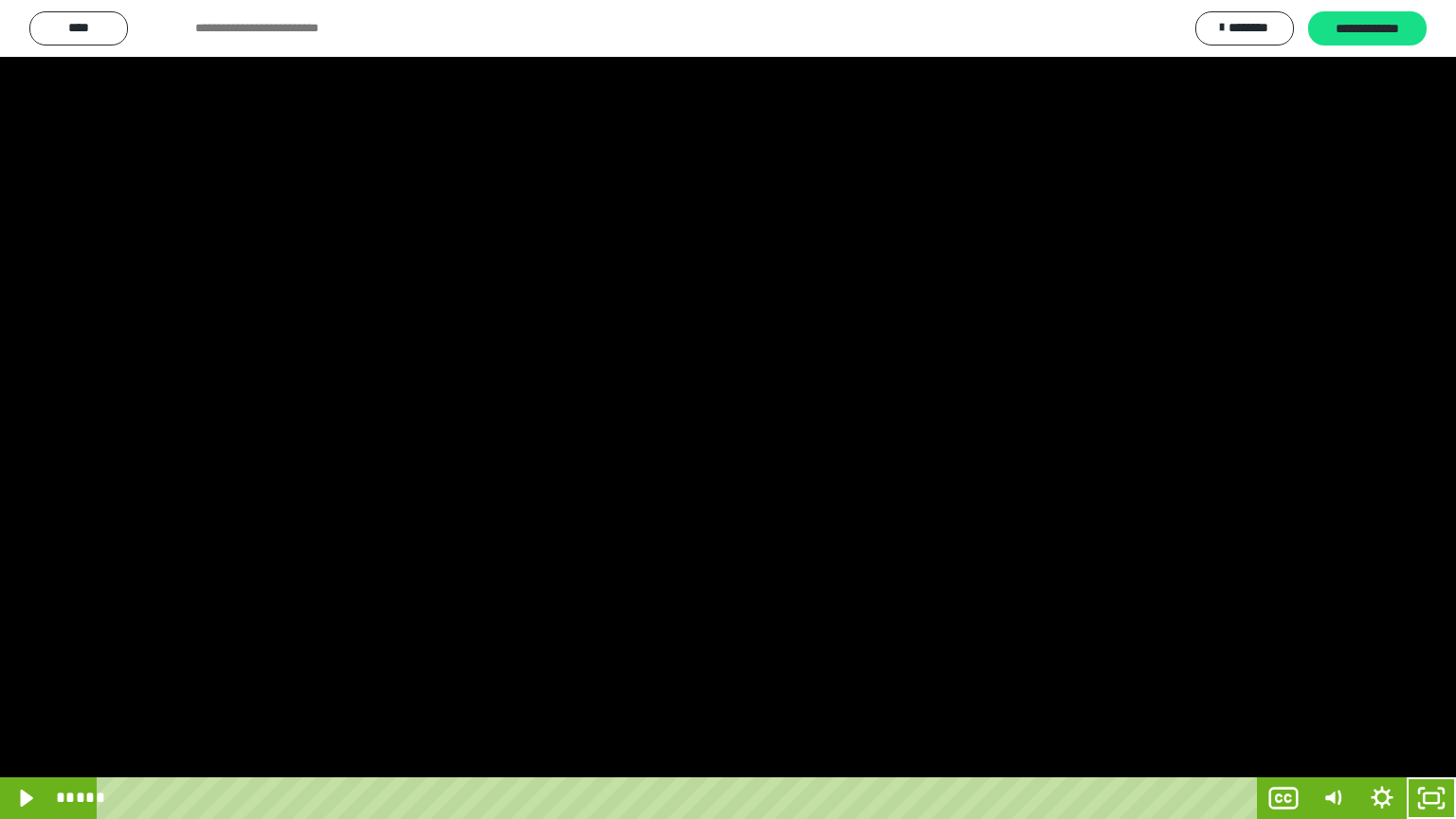 click at bounding box center [728, 410] 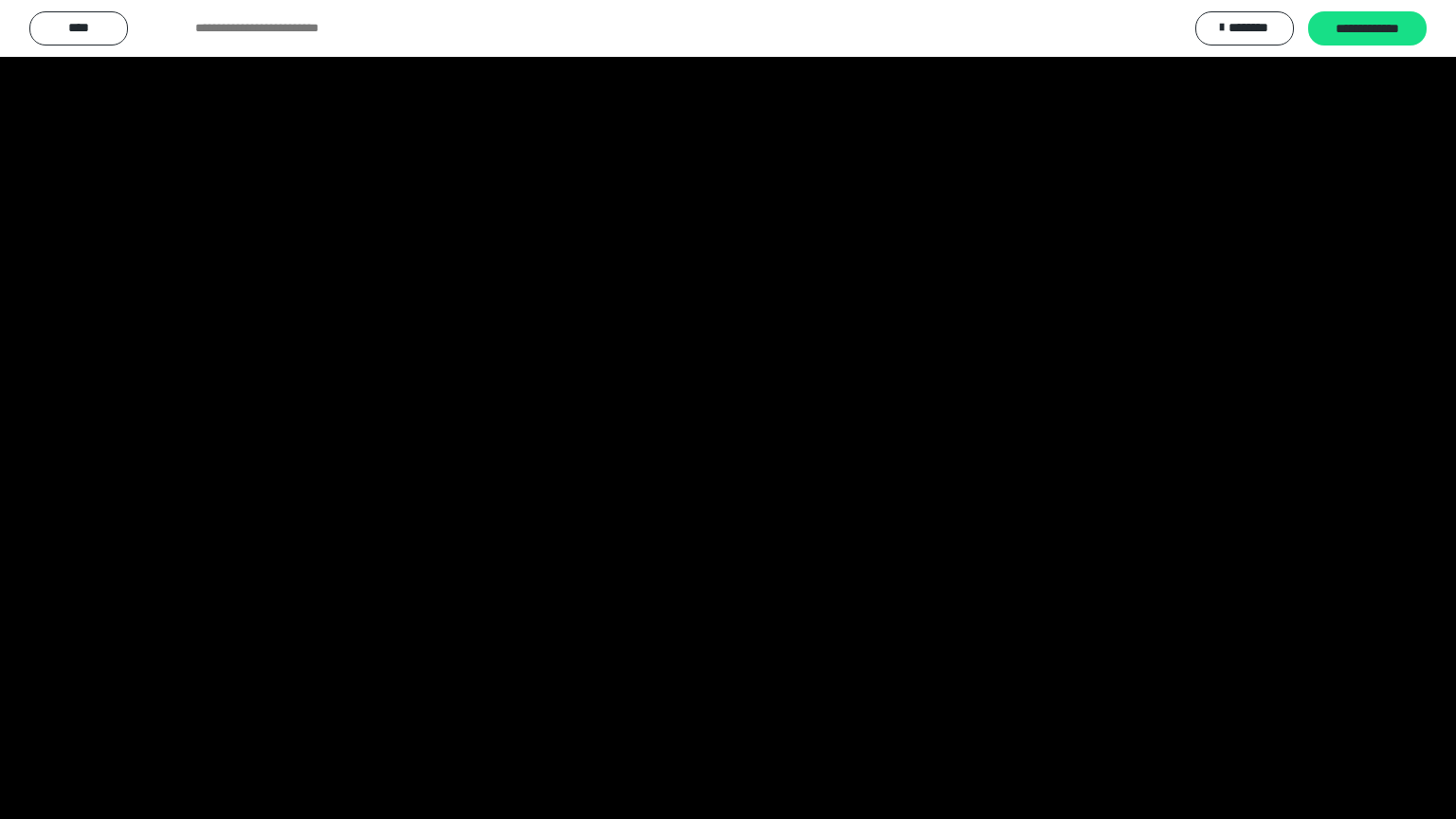 click at bounding box center [728, 410] 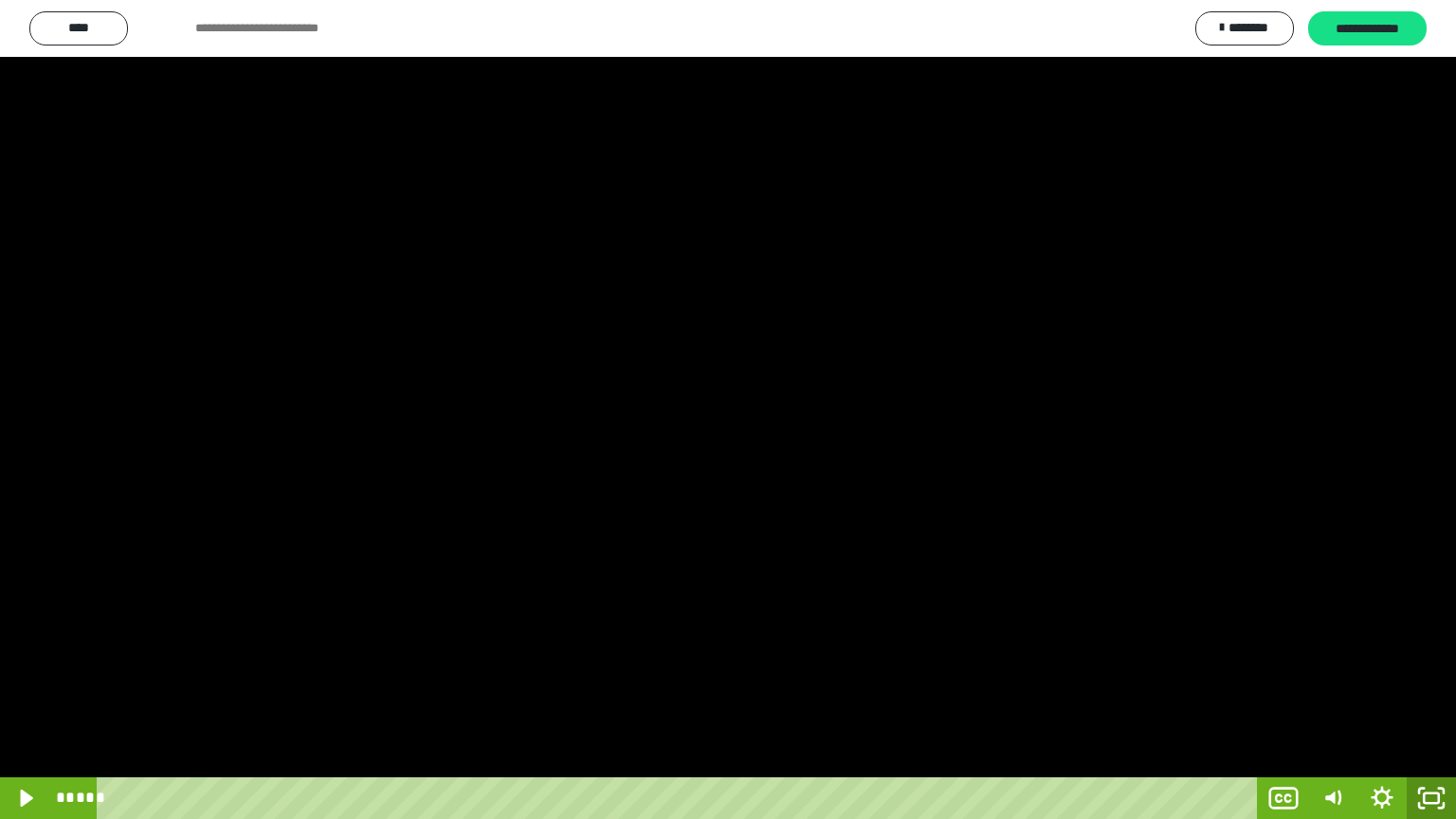 click 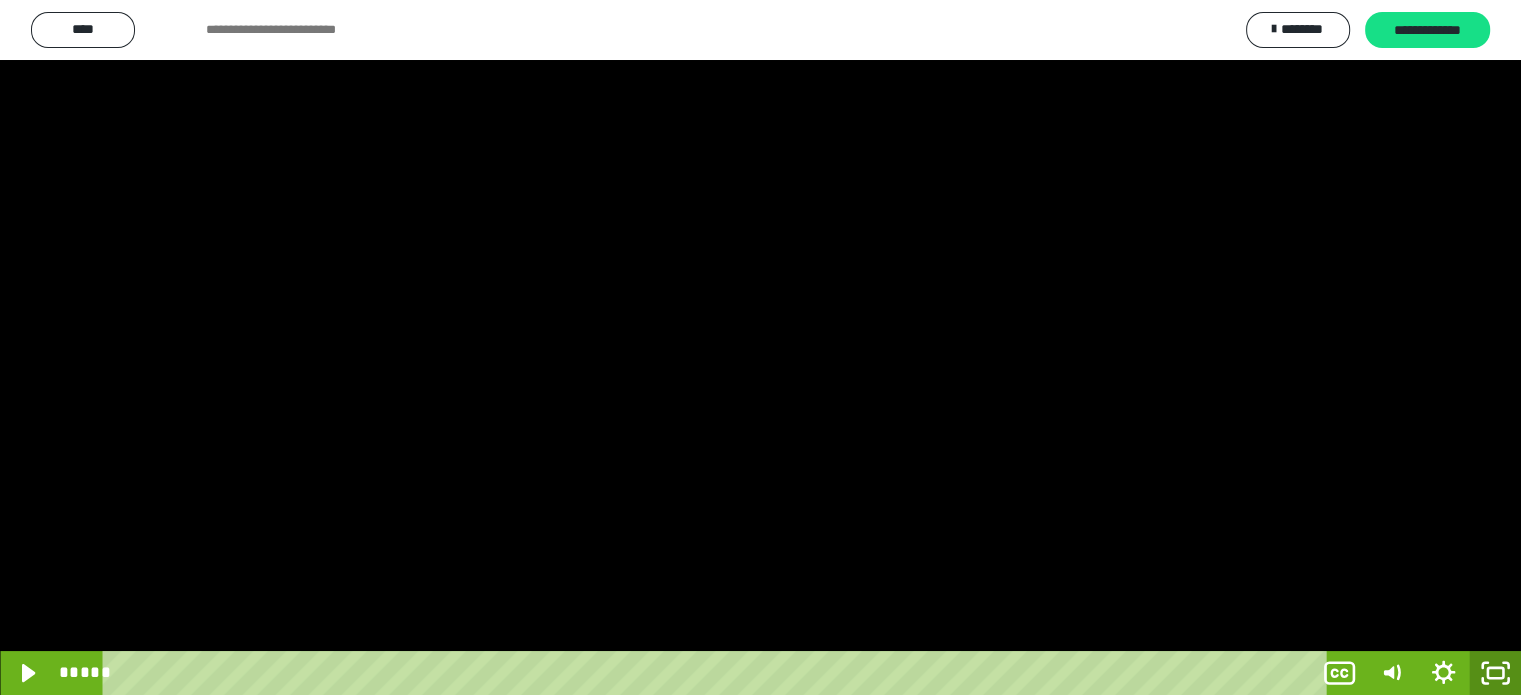 scroll, scrollTop: 3992, scrollLeft: 0, axis: vertical 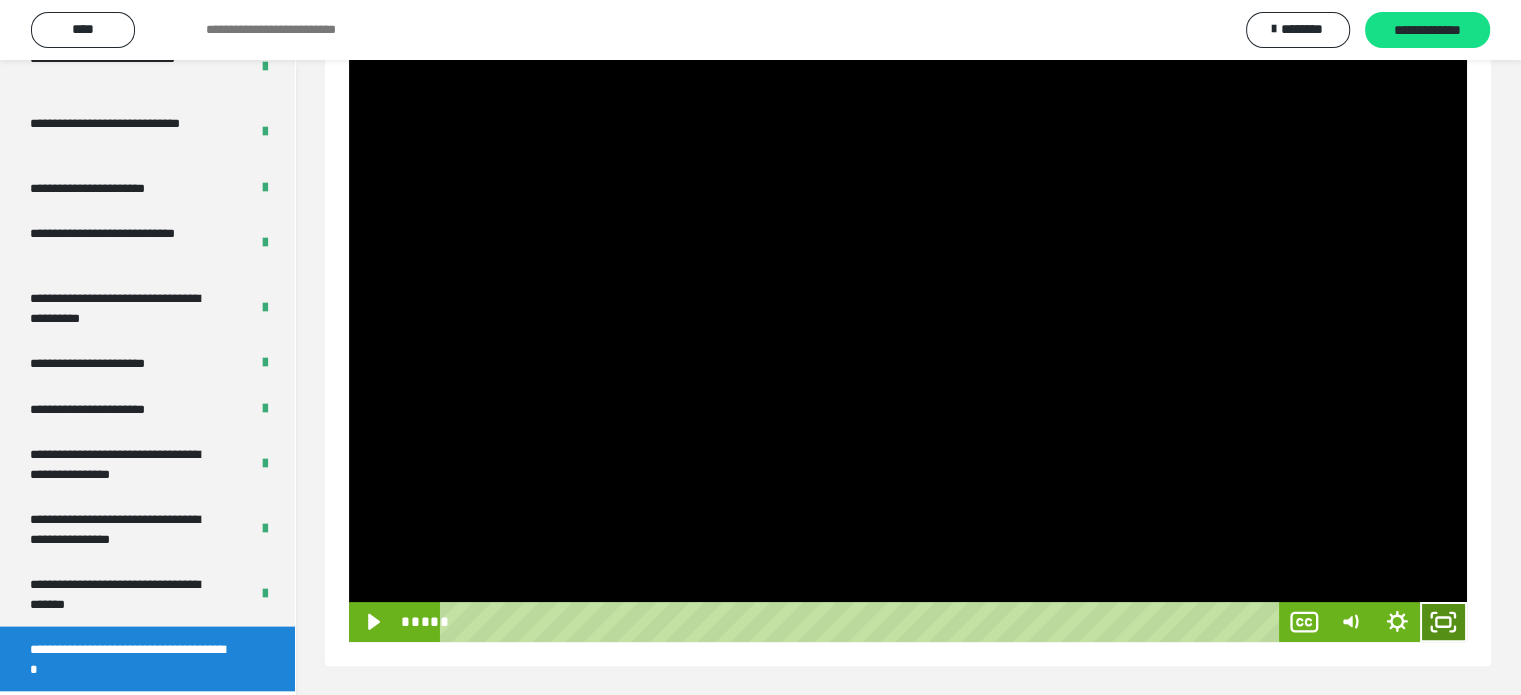click 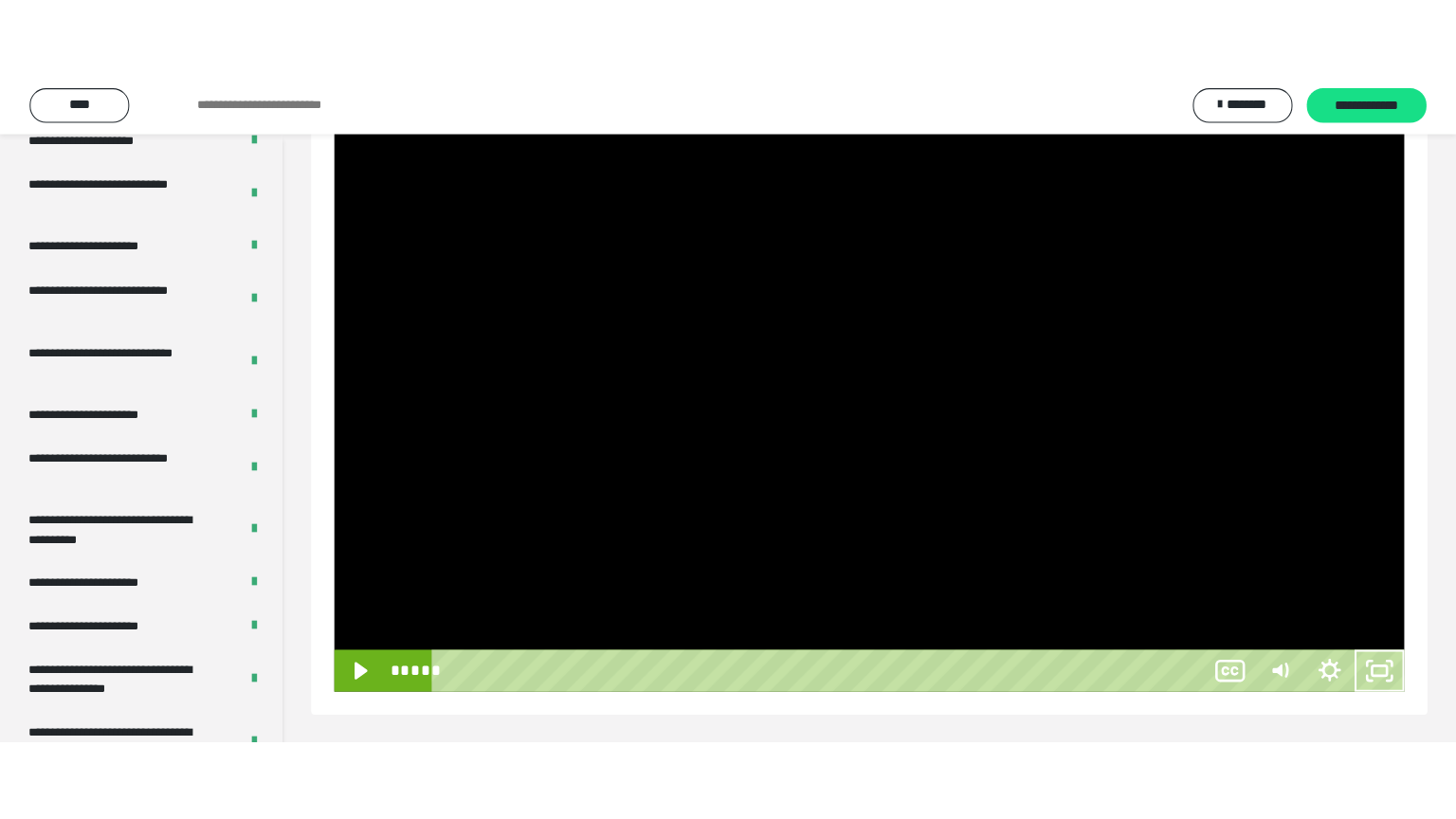 scroll, scrollTop: 178, scrollLeft: 0, axis: vertical 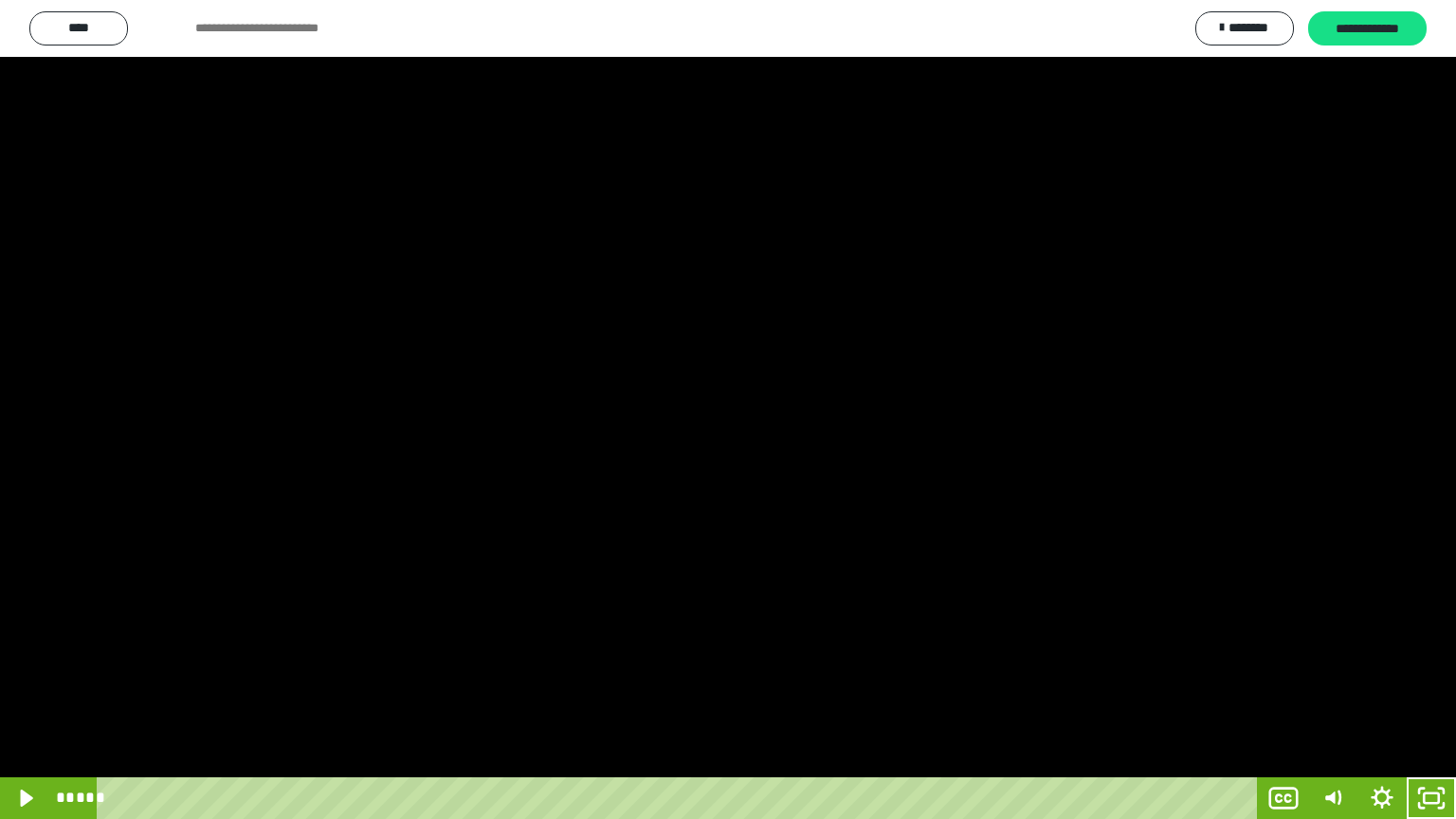 click at bounding box center [728, 410] 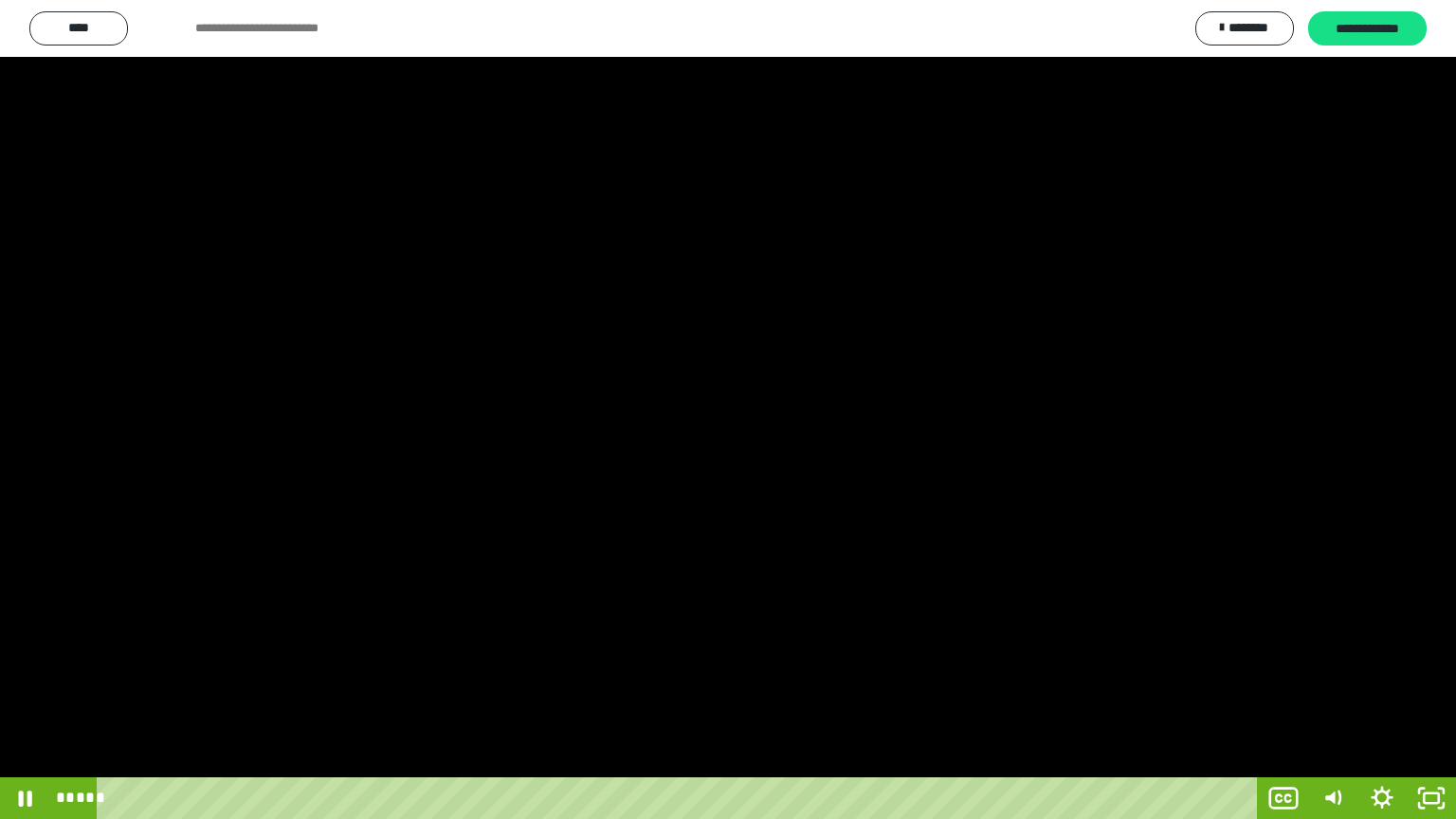 click at bounding box center (728, 410) 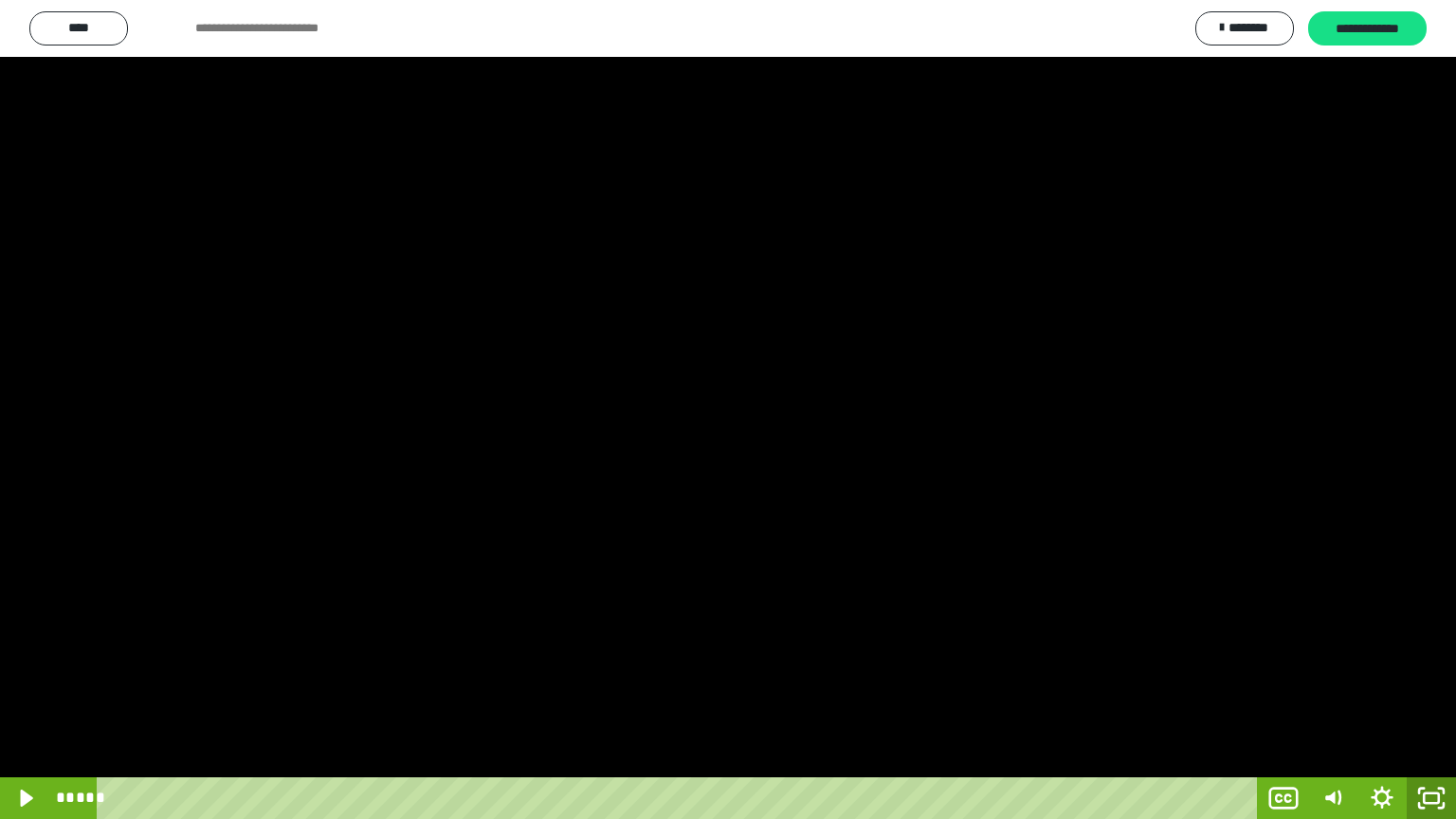 click 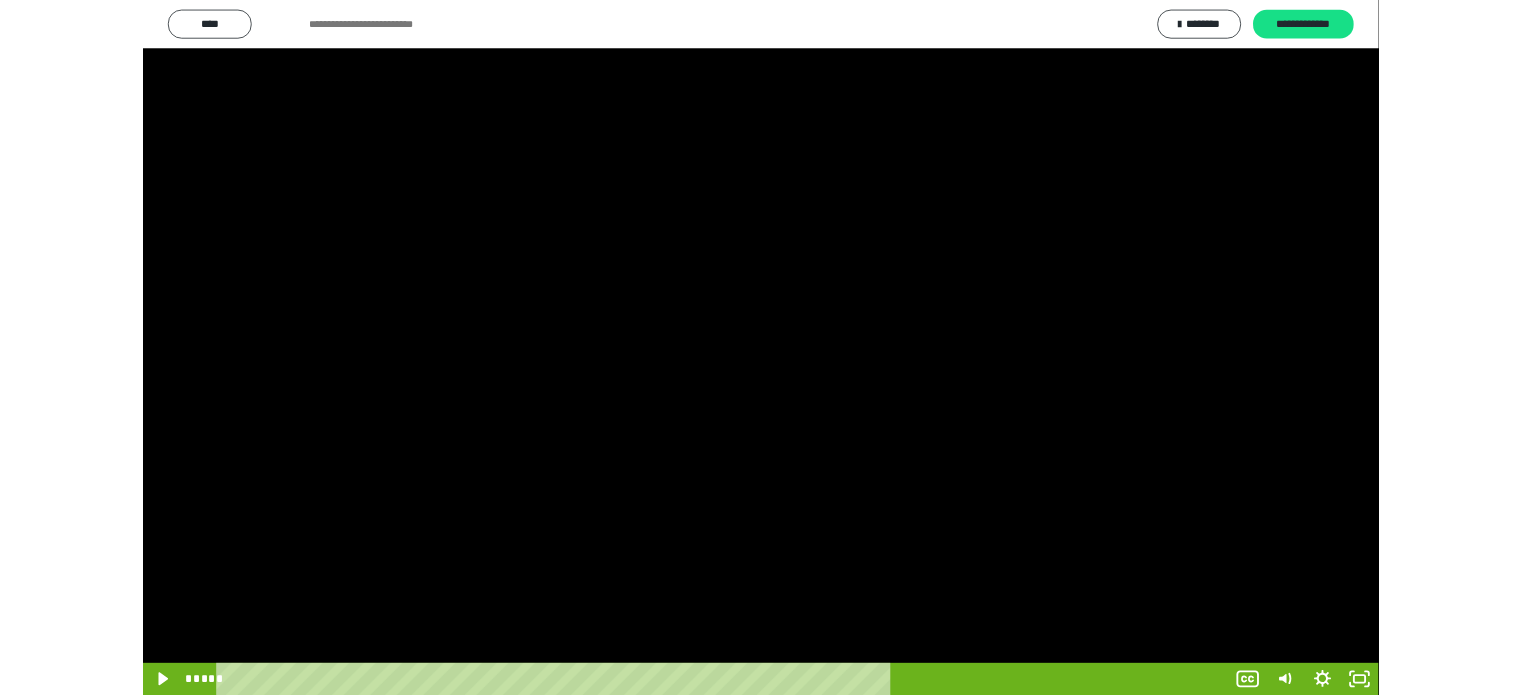 scroll, scrollTop: 3992, scrollLeft: 0, axis: vertical 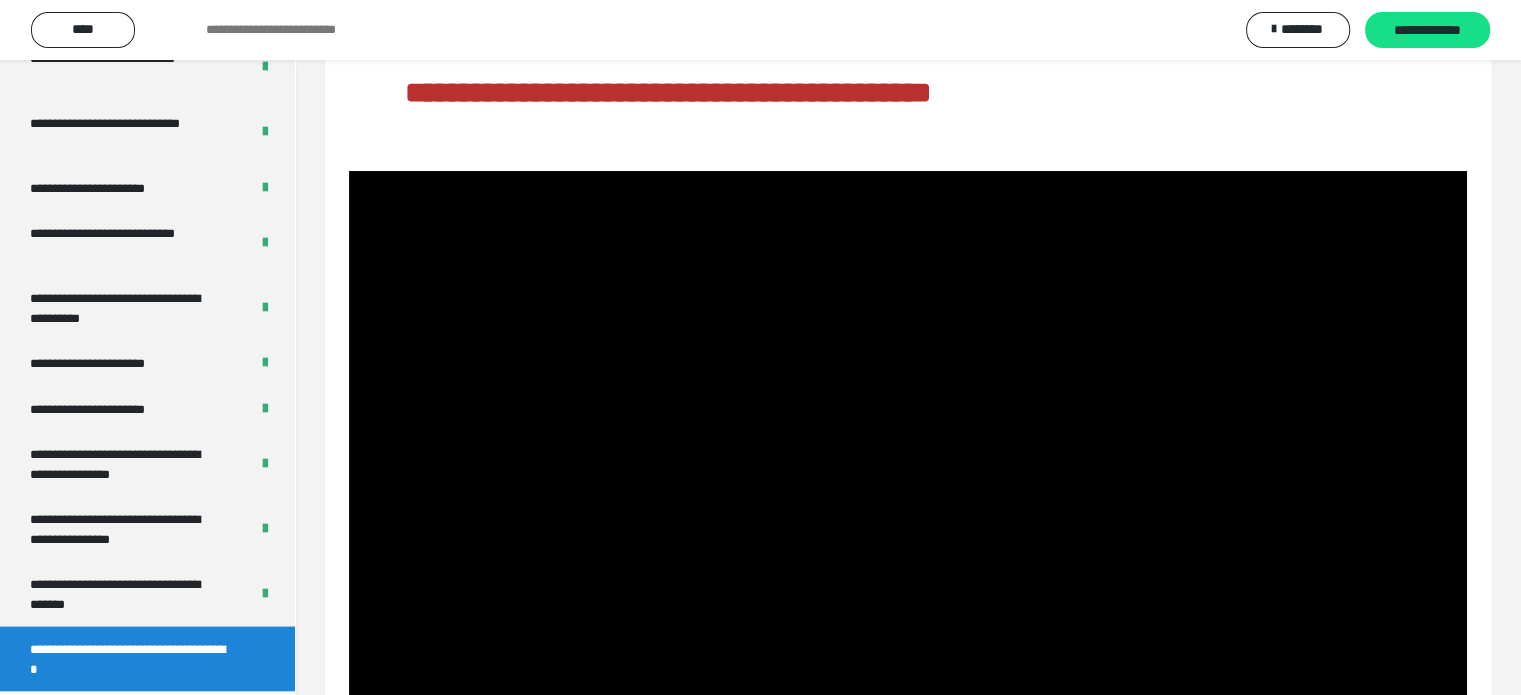 click at bounding box center (908, 485) 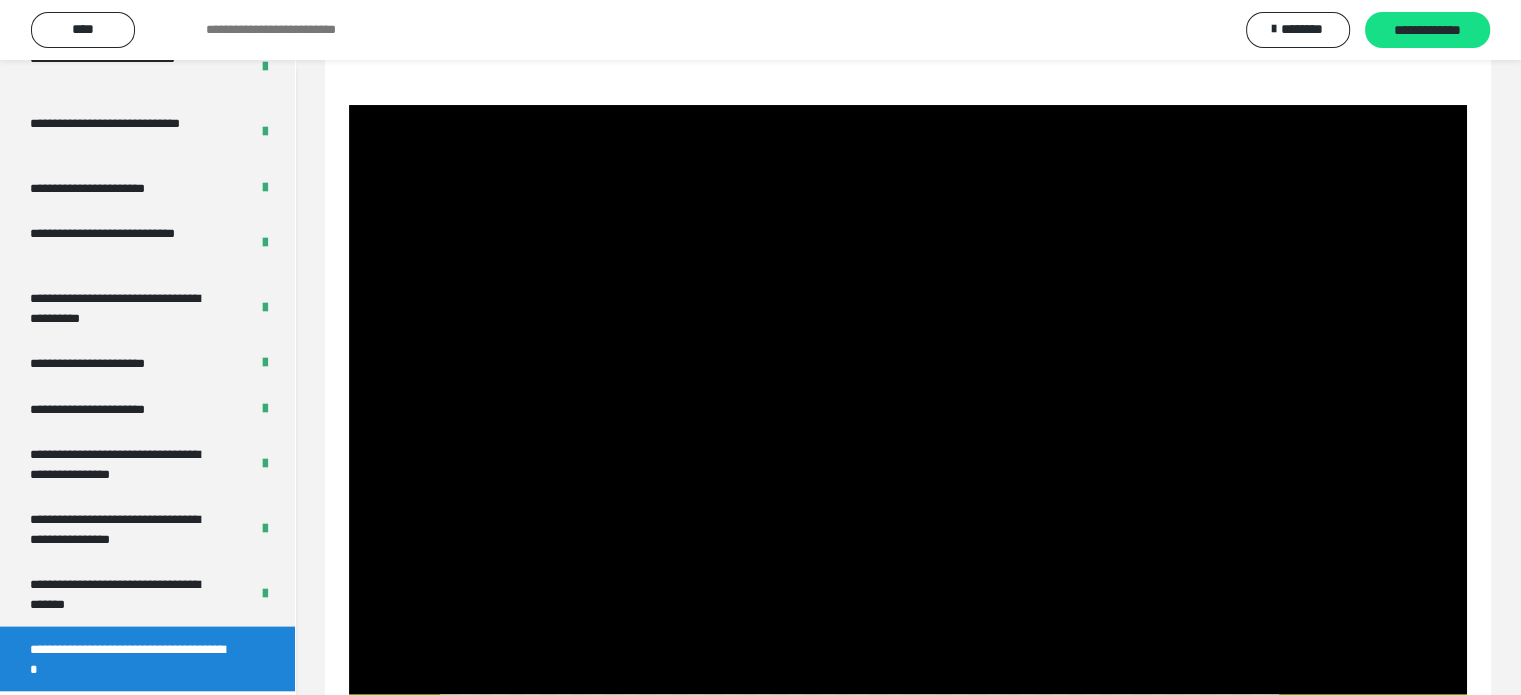 scroll, scrollTop: 288, scrollLeft: 0, axis: vertical 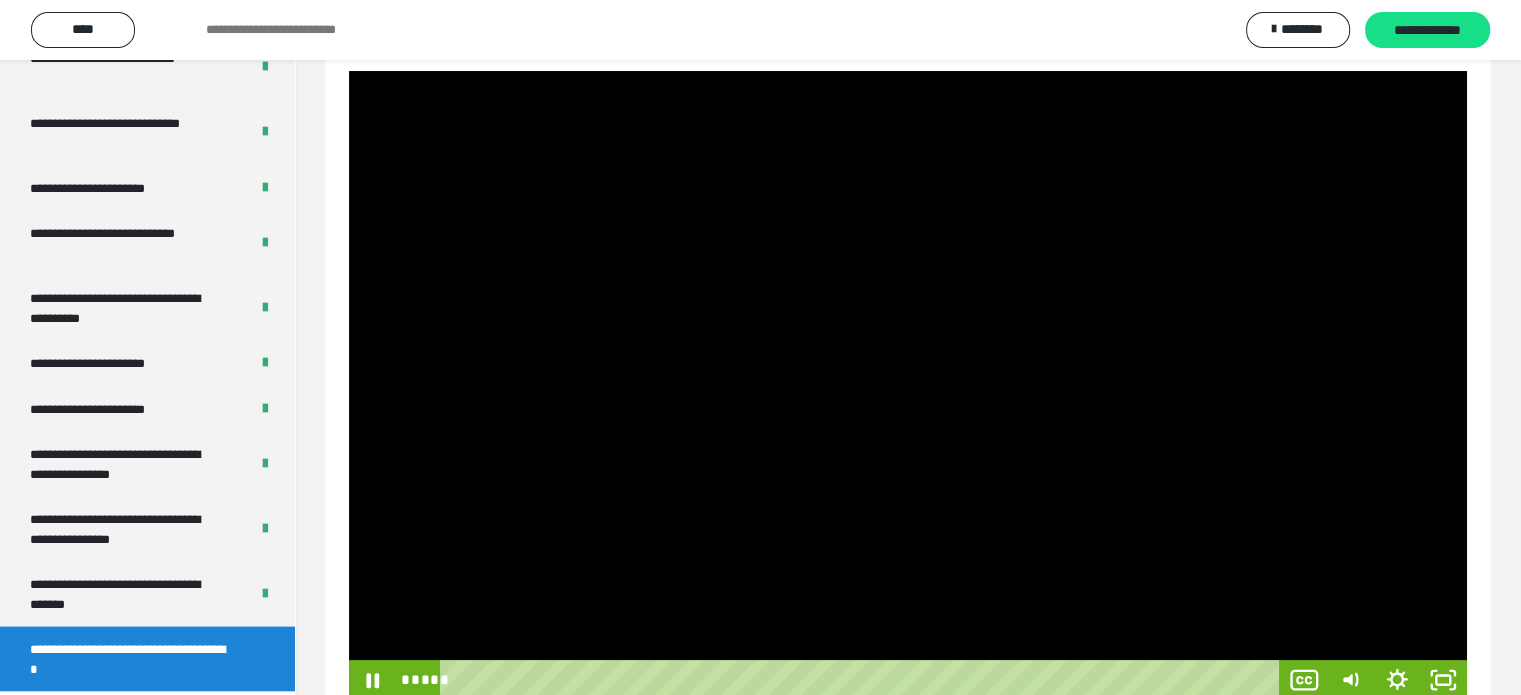 click at bounding box center (908, 385) 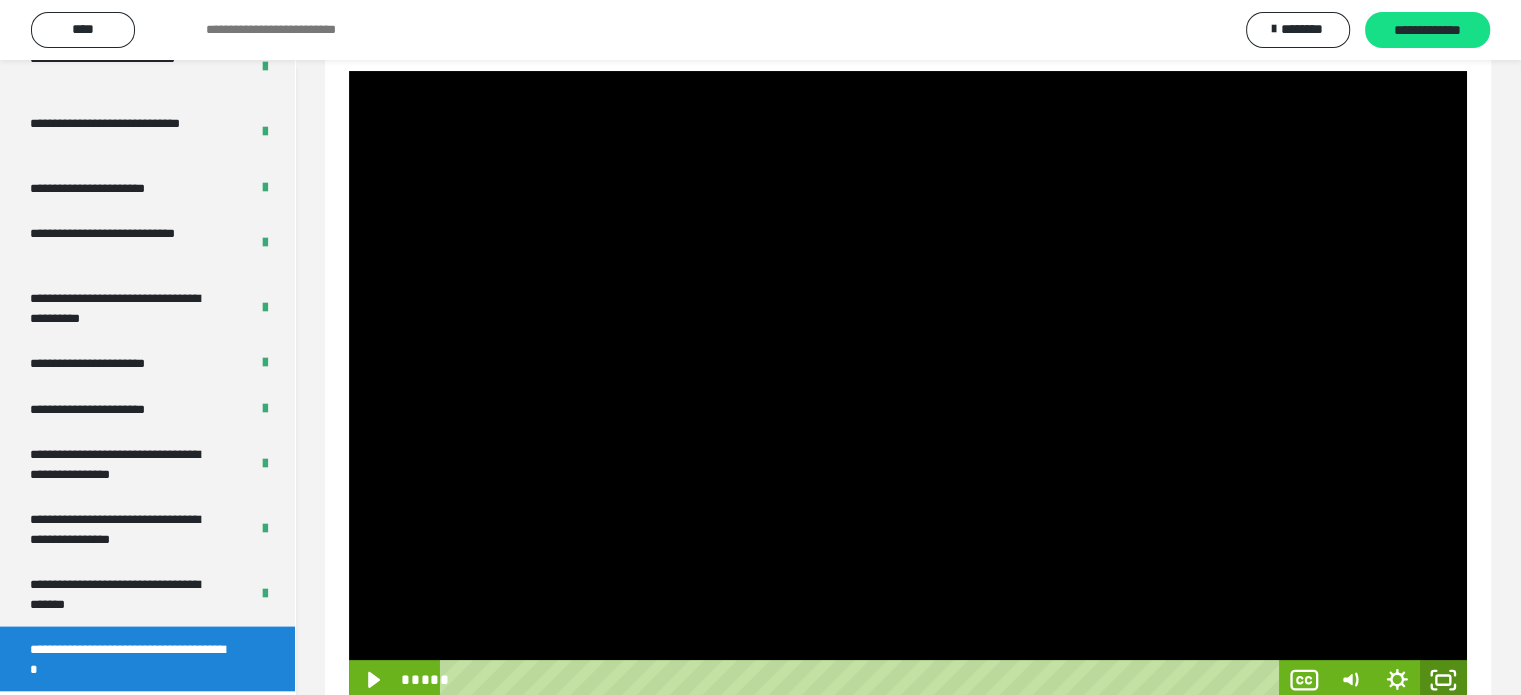 click 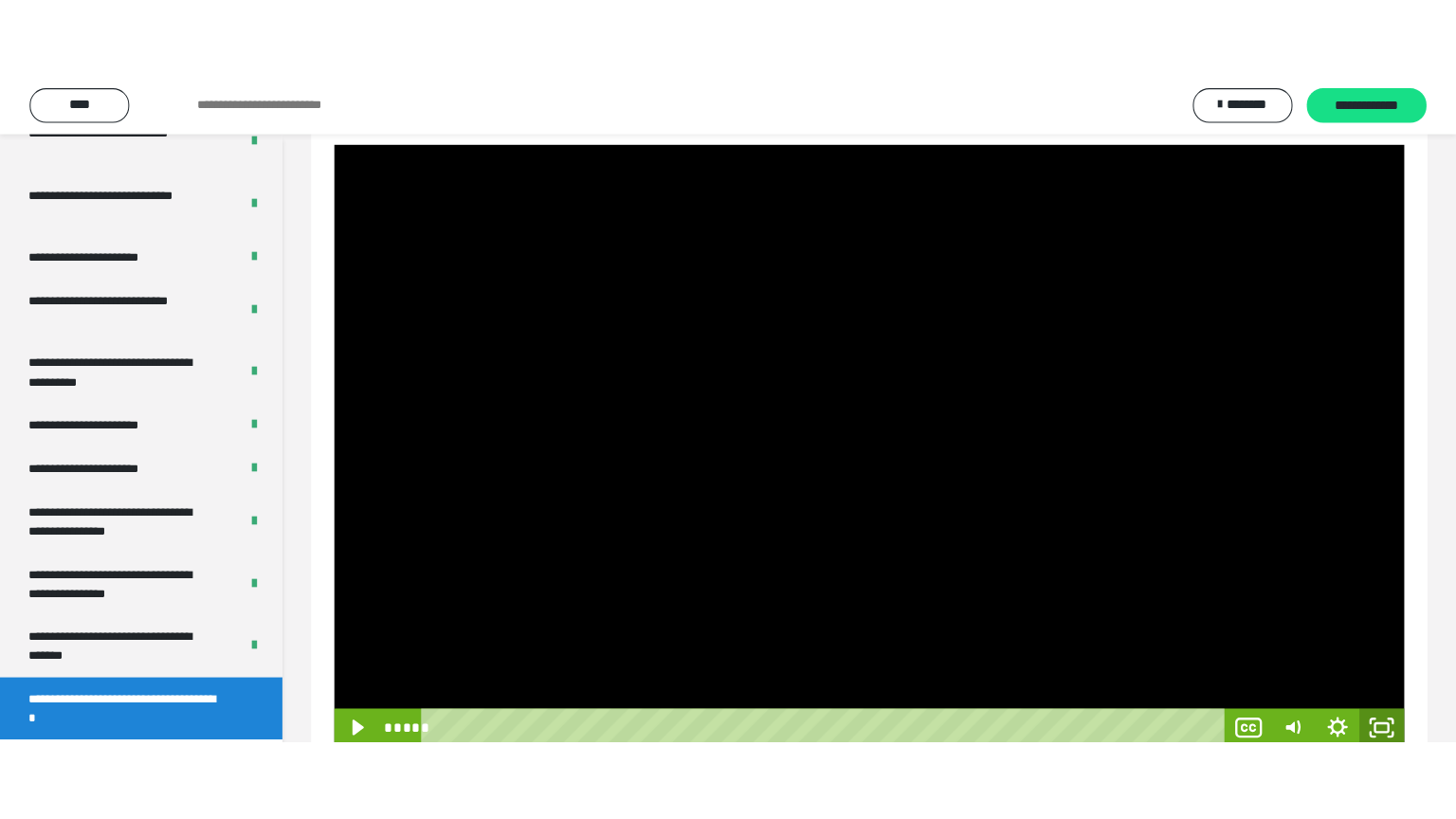 scroll, scrollTop: 178, scrollLeft: 0, axis: vertical 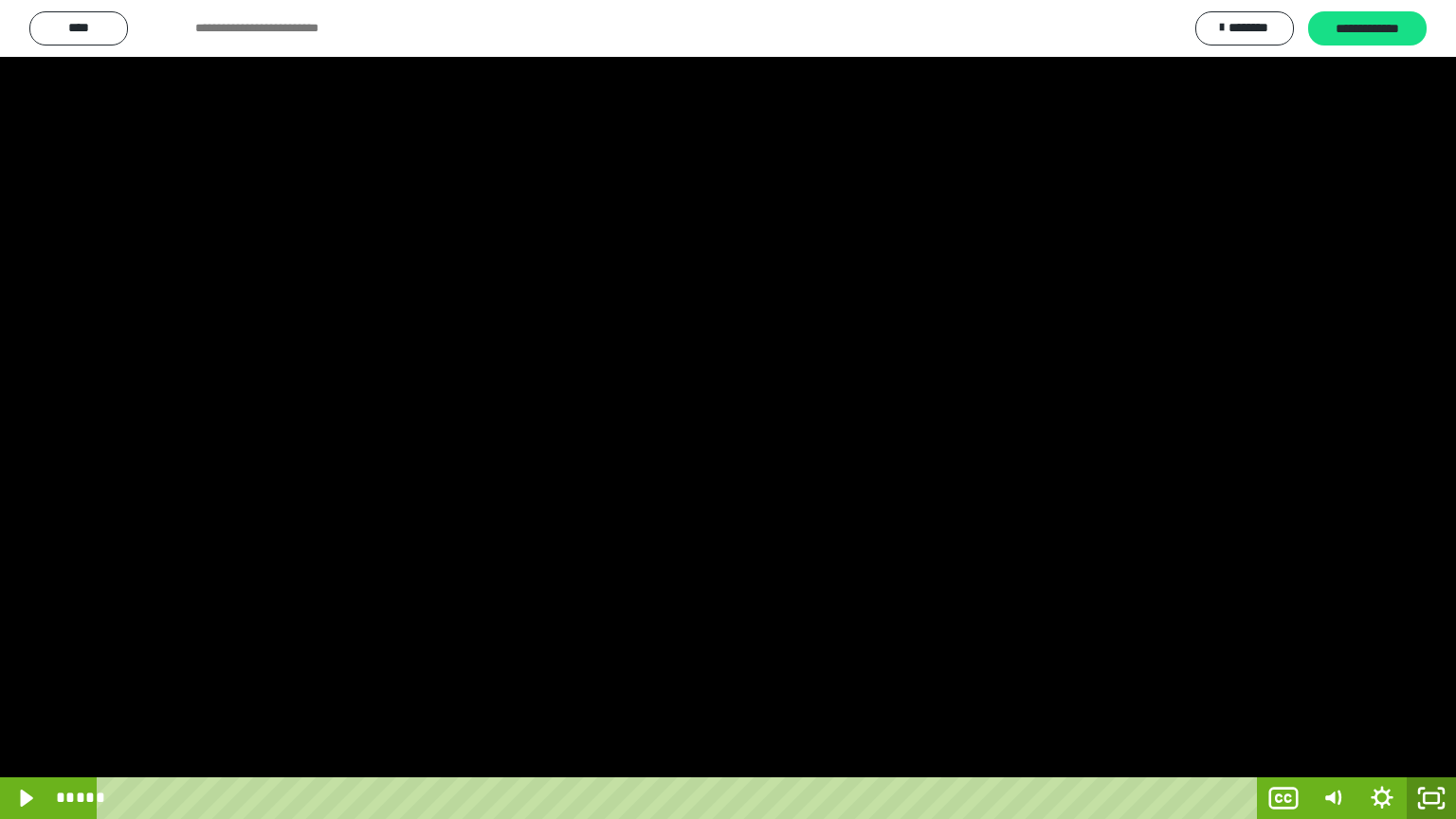 drag, startPoint x: 1443, startPoint y: 787, endPoint x: 1395, endPoint y: 318, distance: 471.44989 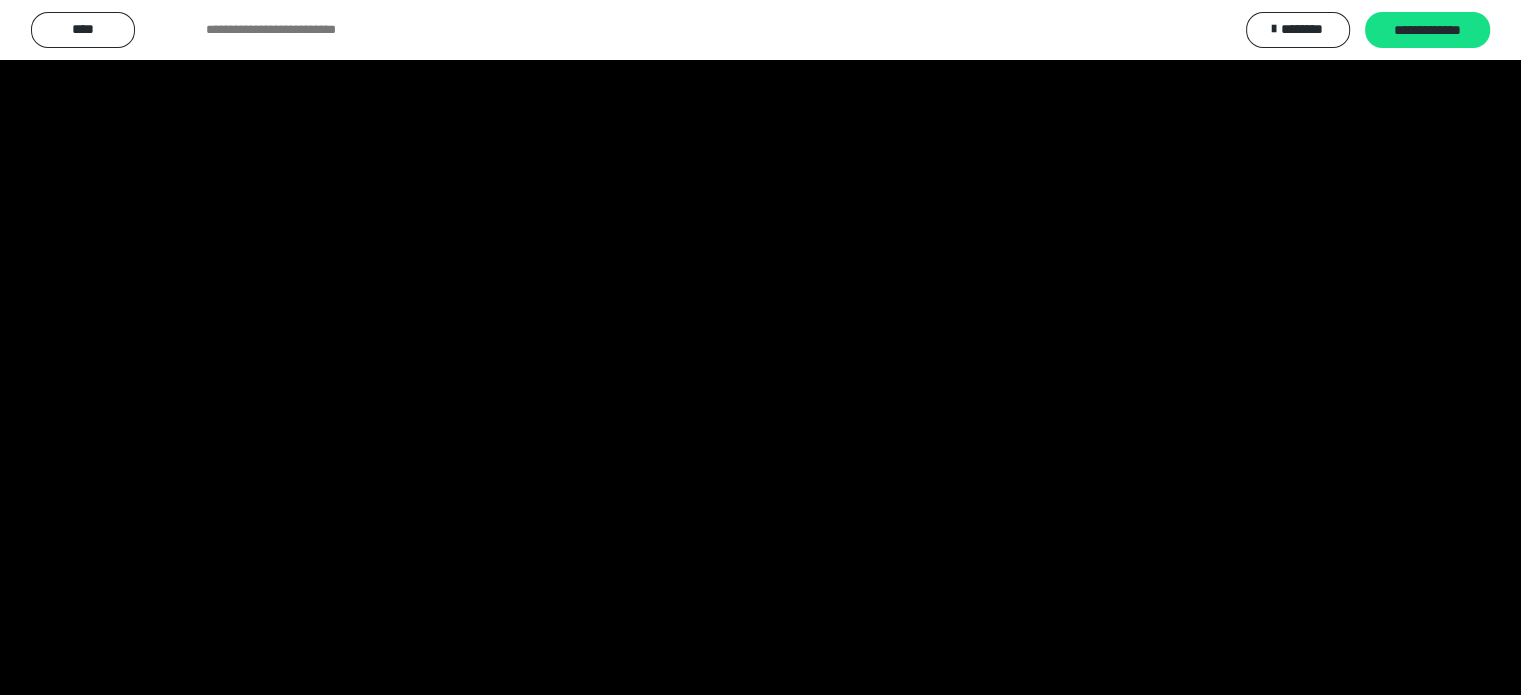 scroll, scrollTop: 3992, scrollLeft: 0, axis: vertical 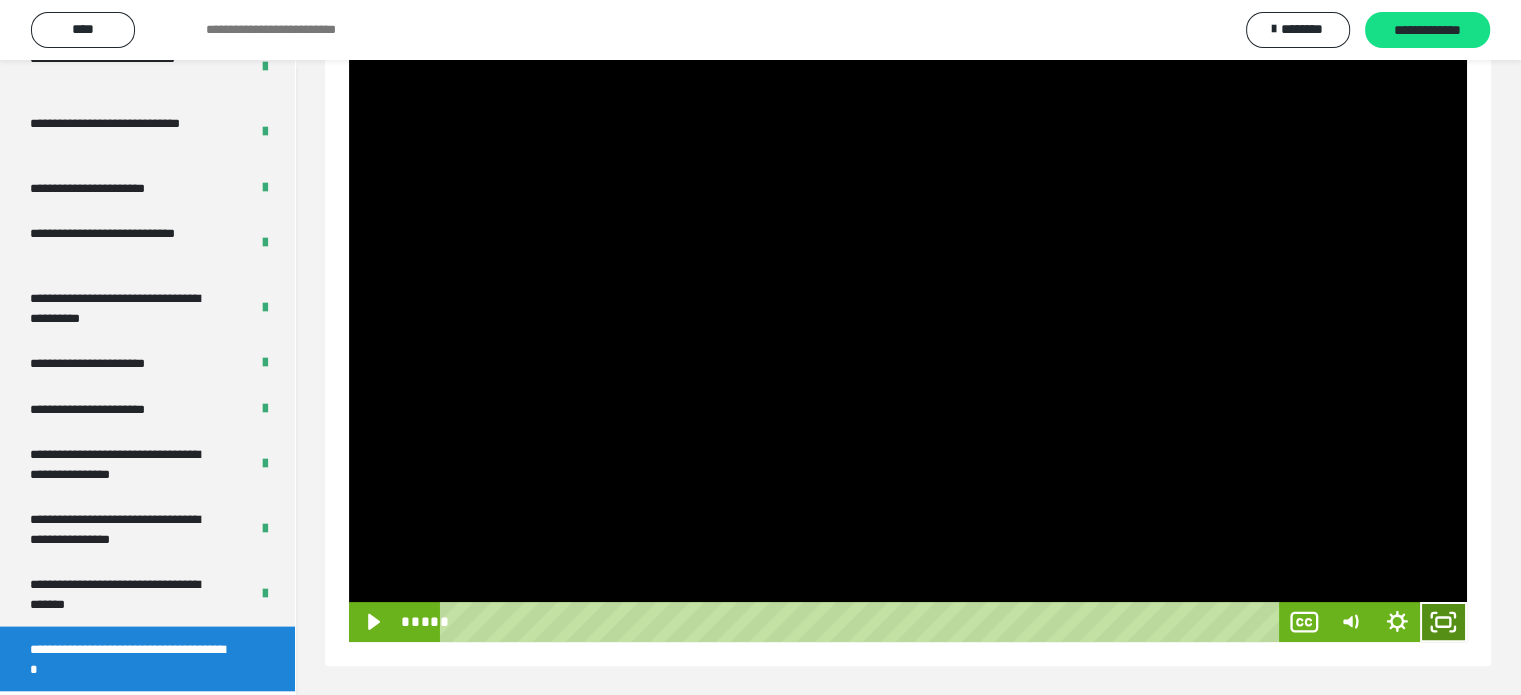 click 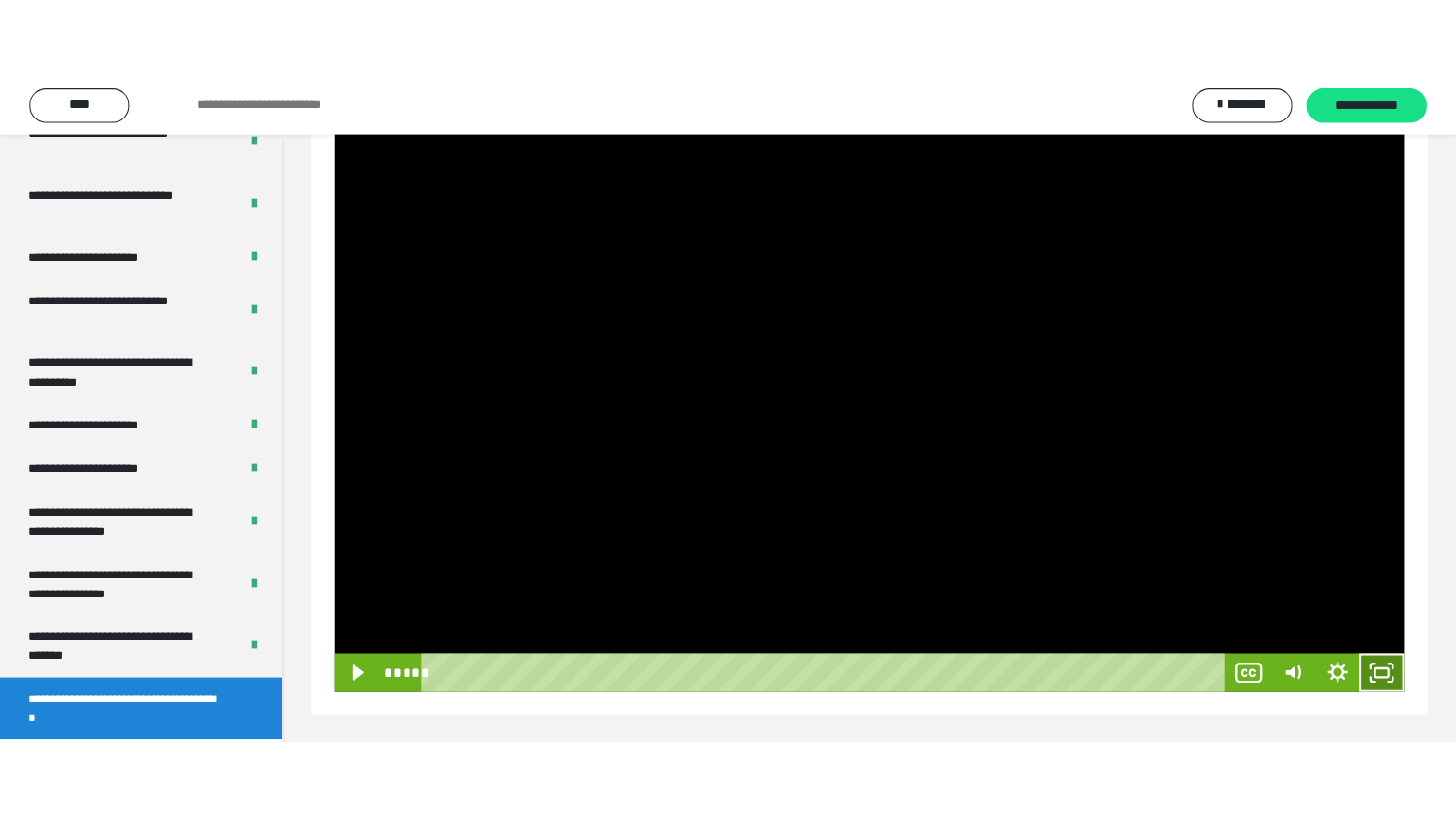 scroll, scrollTop: 178, scrollLeft: 0, axis: vertical 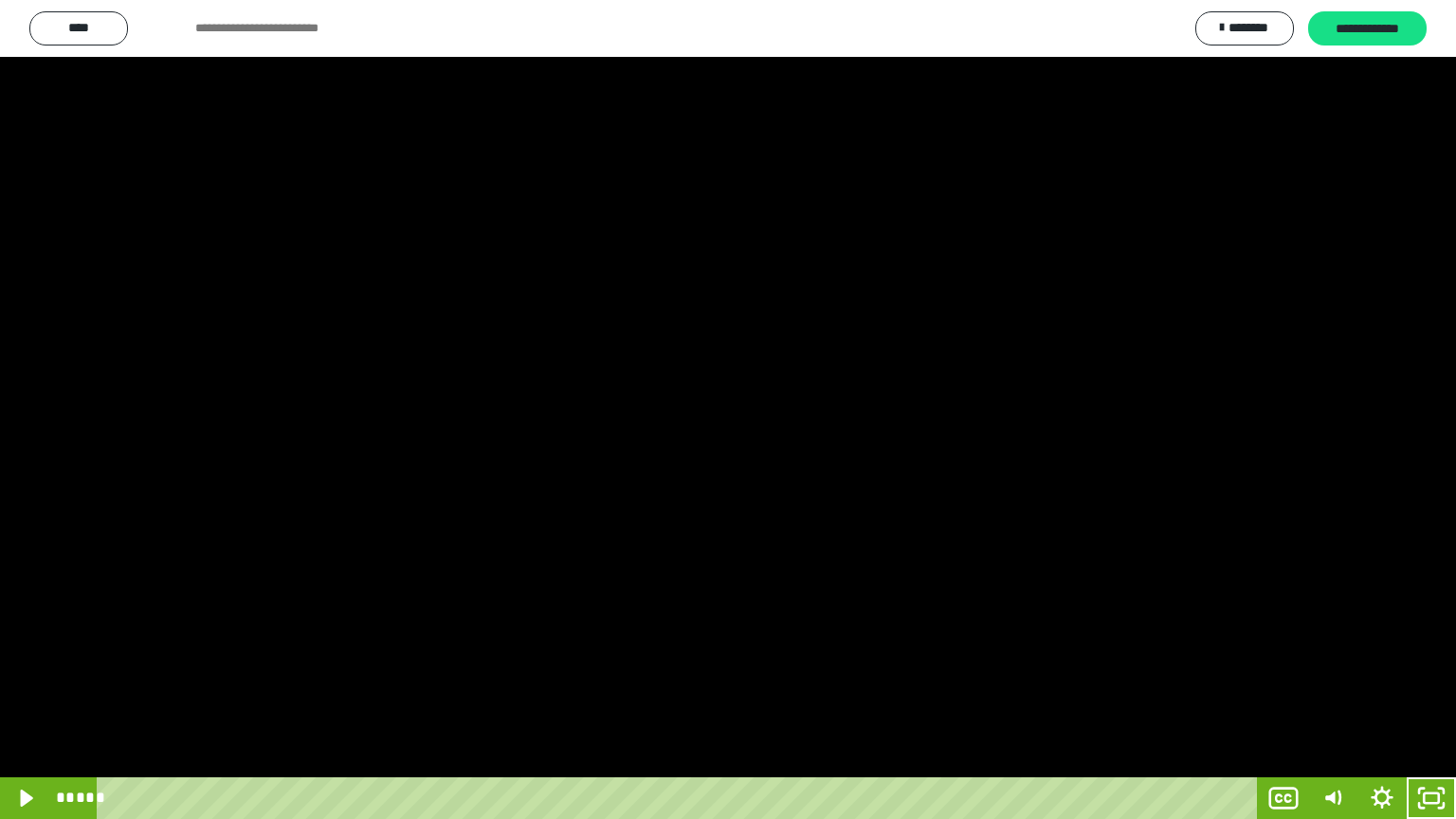 click at bounding box center (728, 410) 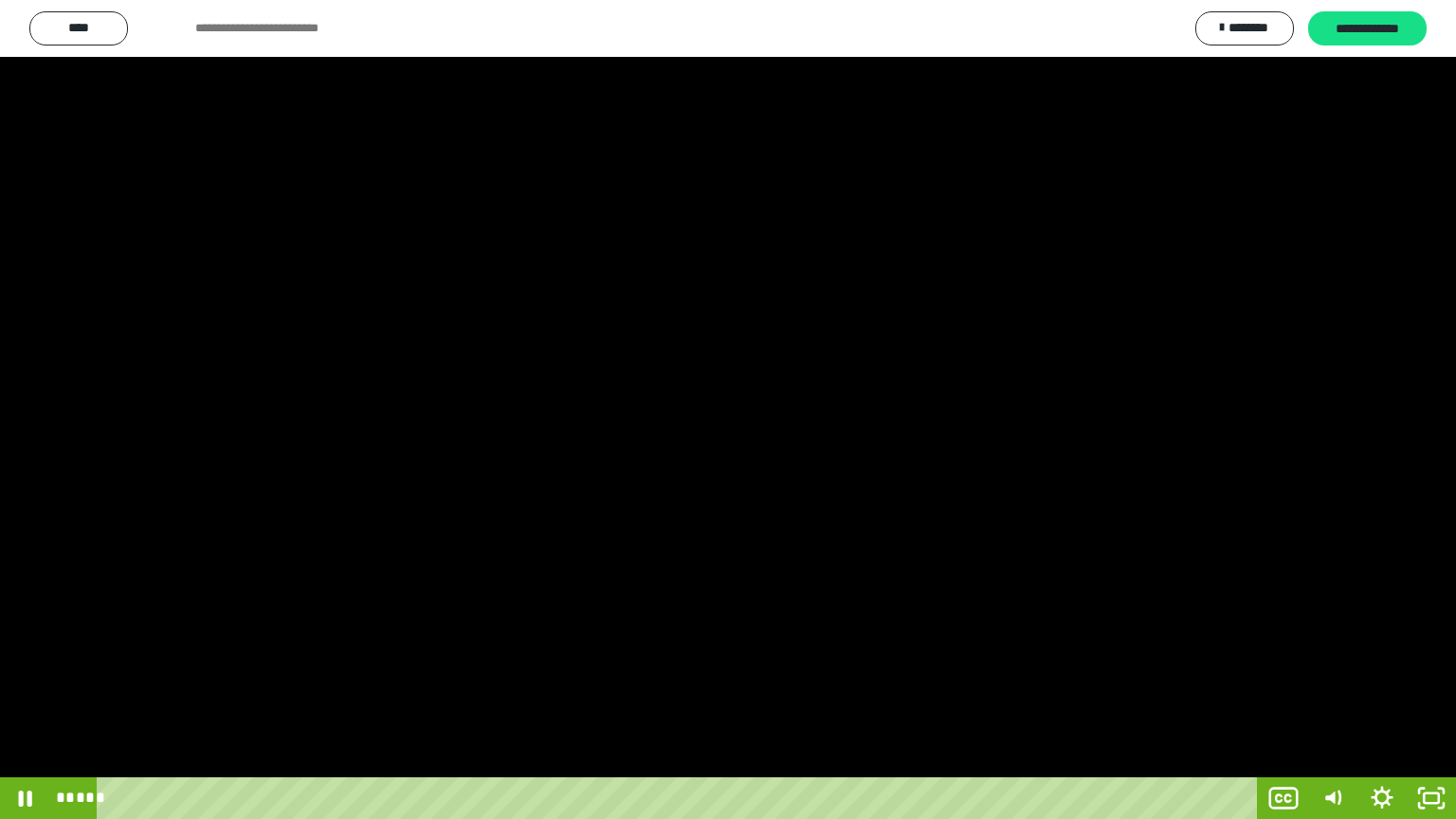 click at bounding box center [728, 410] 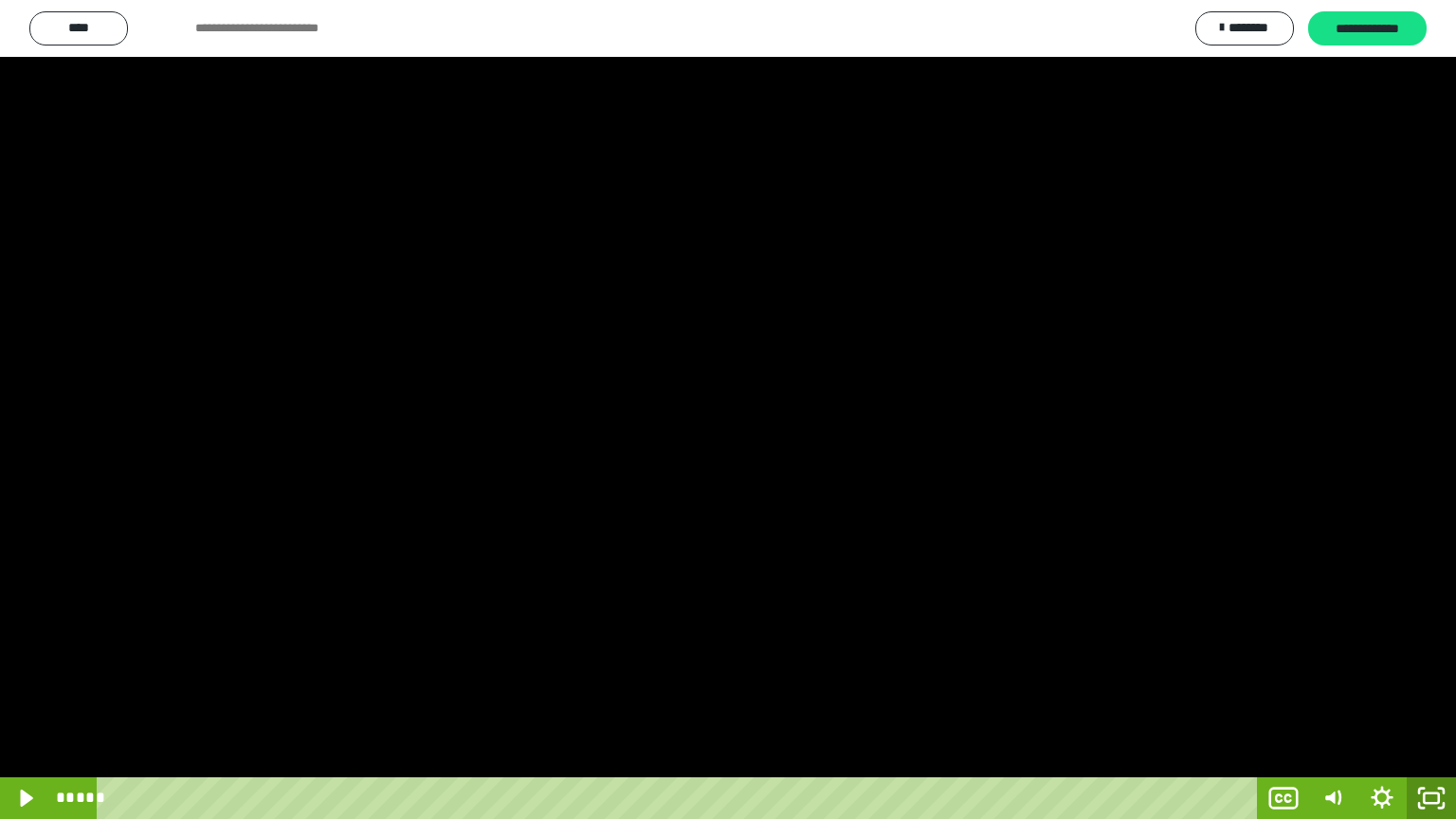 click 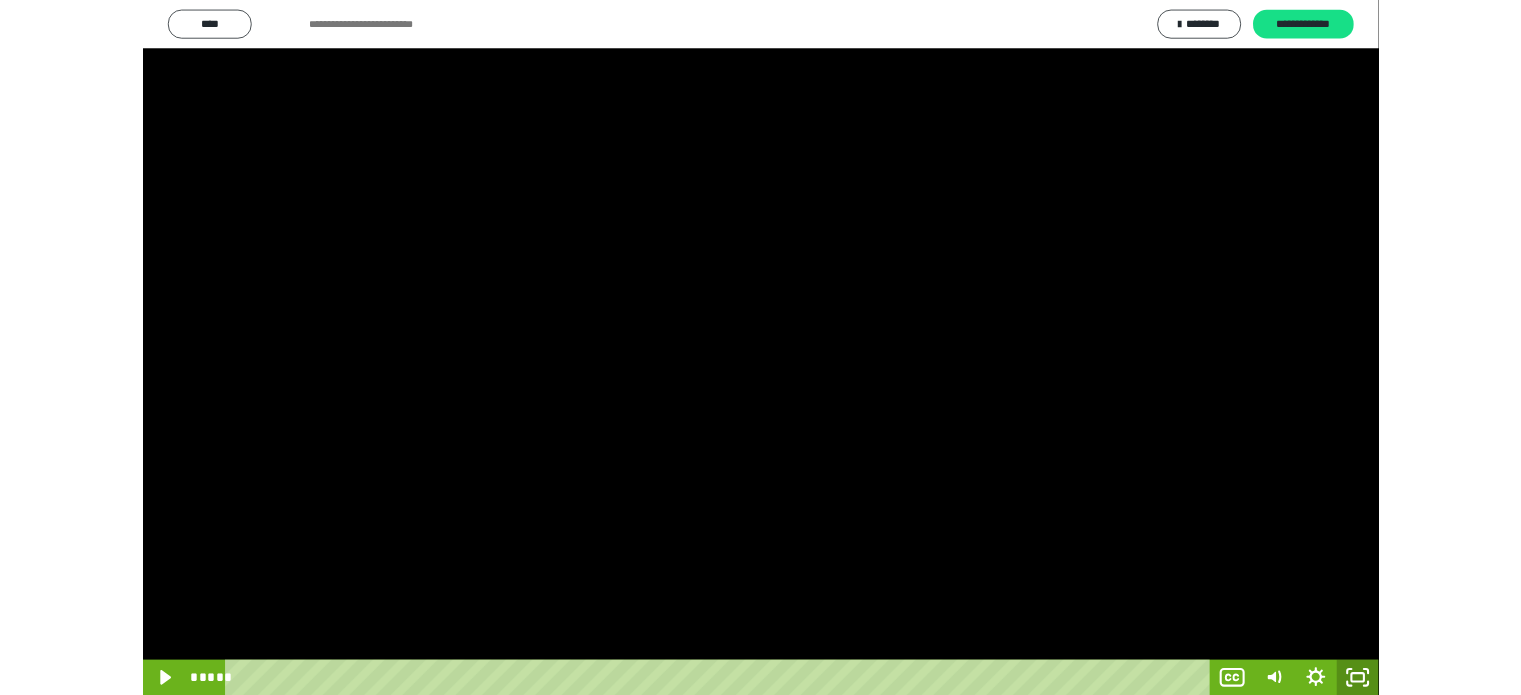 scroll, scrollTop: 3992, scrollLeft: 0, axis: vertical 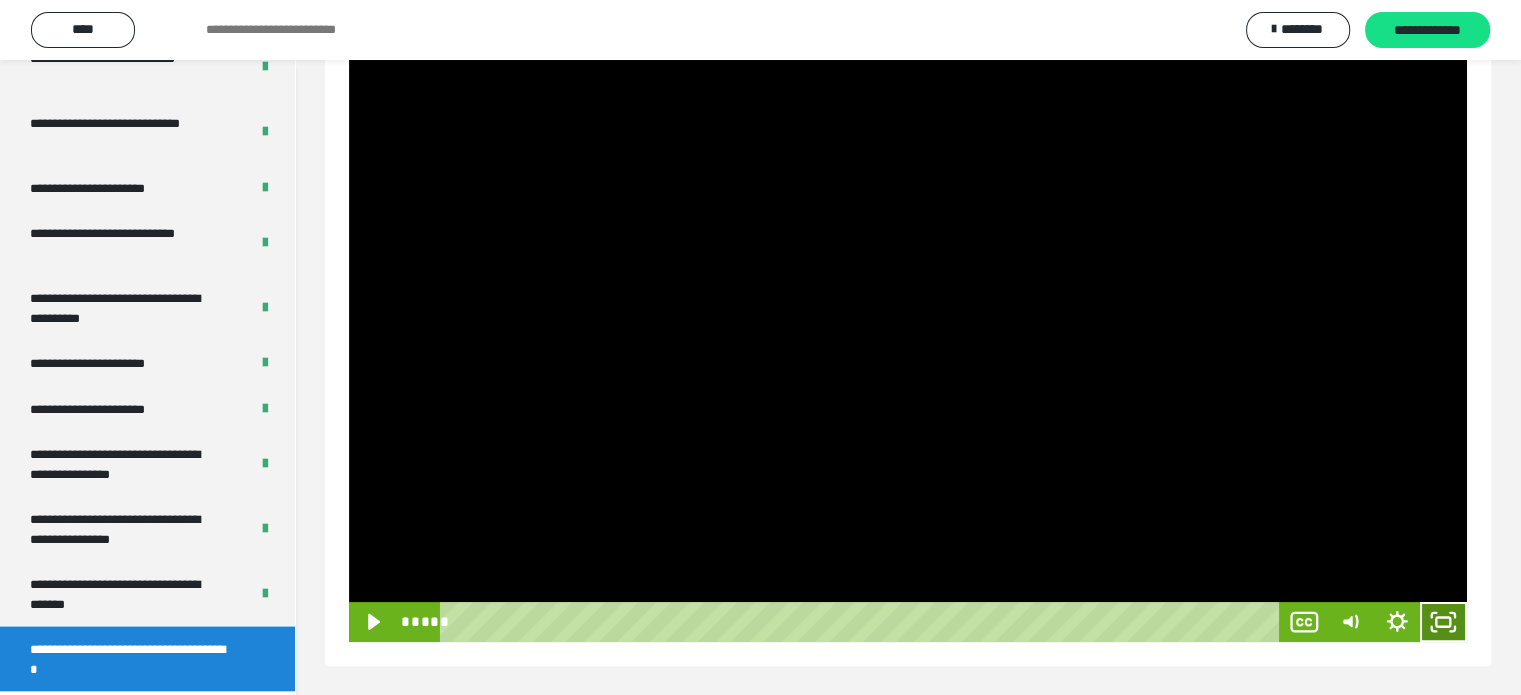 click 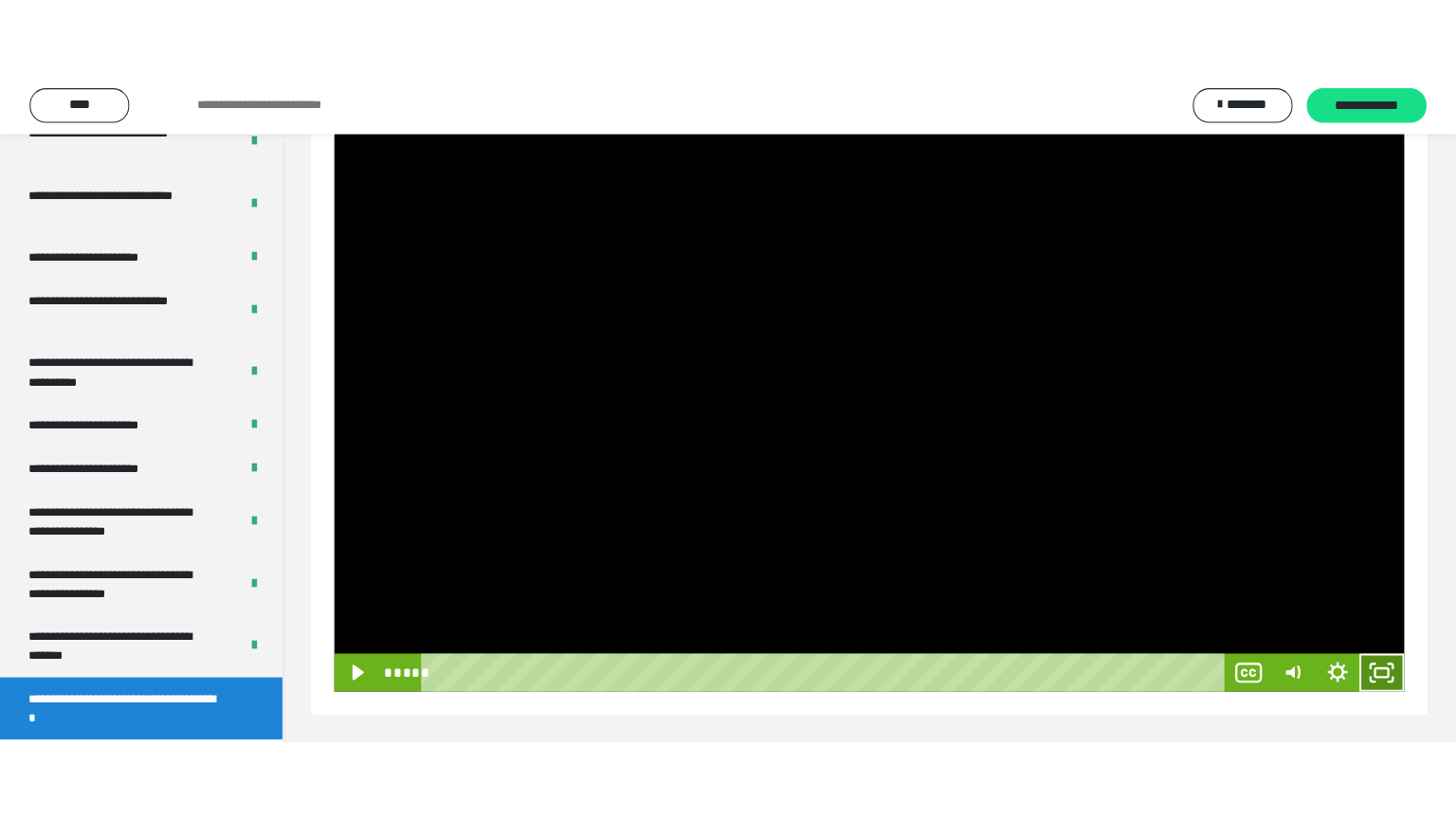 scroll, scrollTop: 178, scrollLeft: 0, axis: vertical 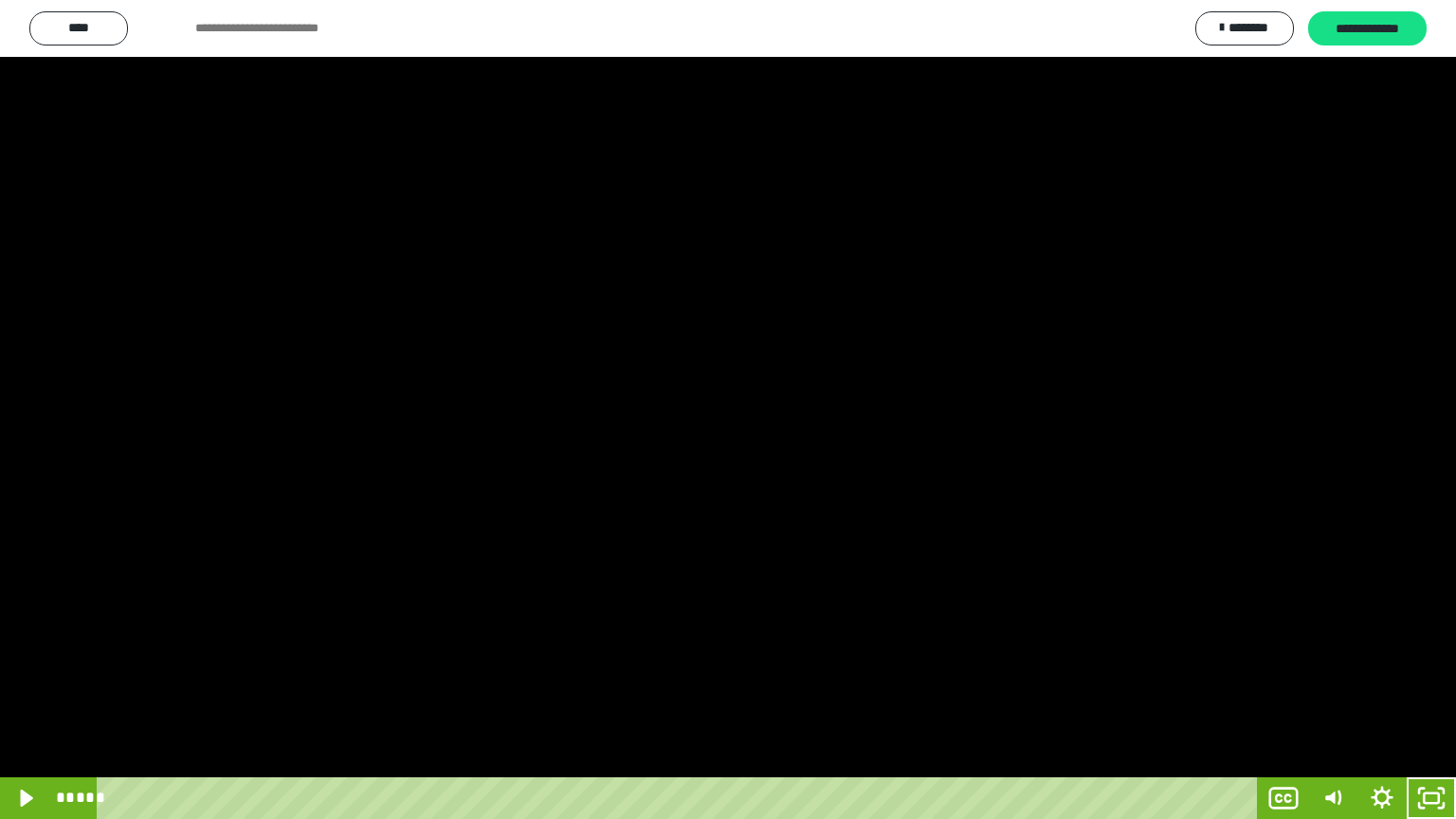 click at bounding box center [728, 410] 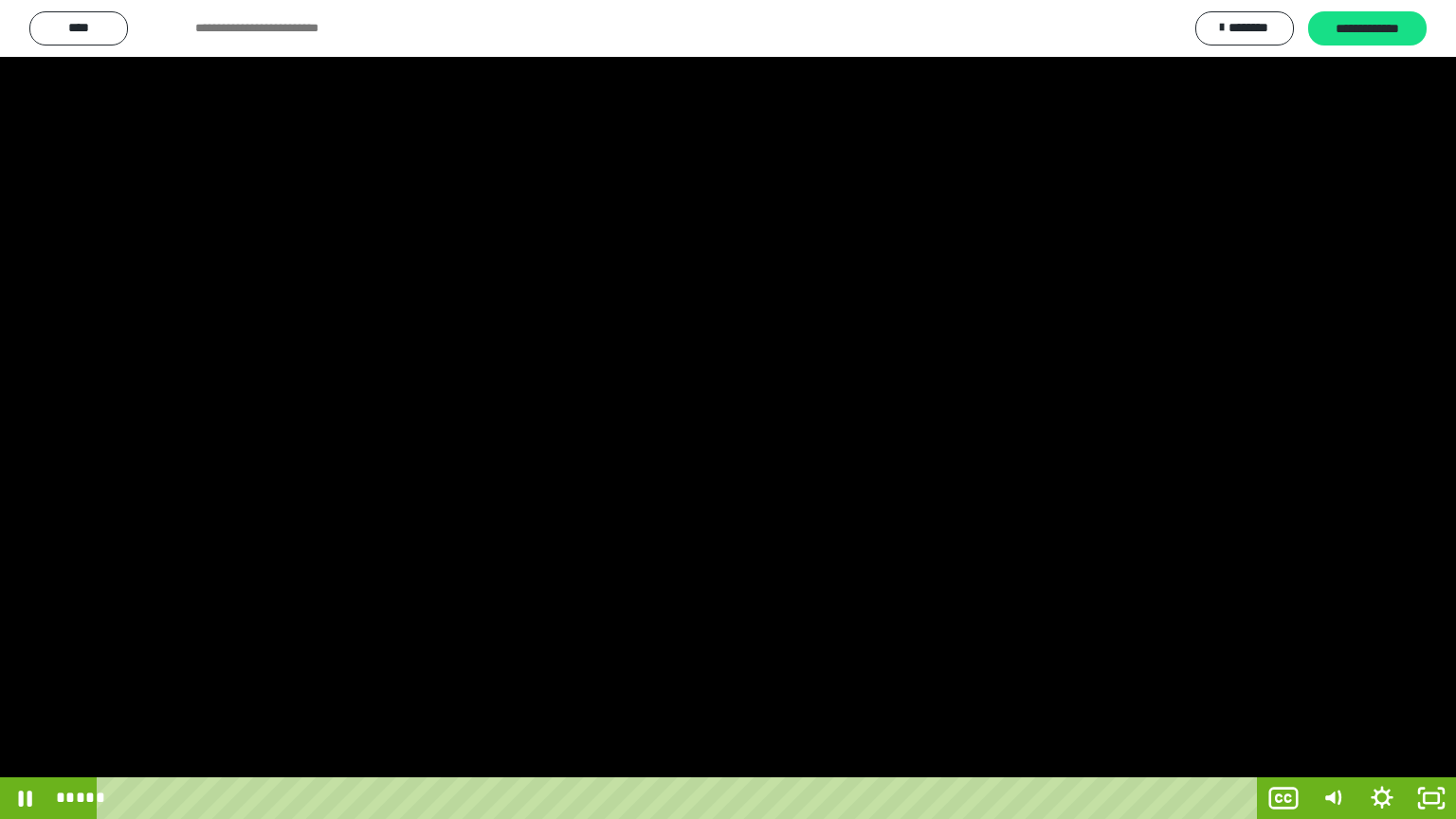 click at bounding box center (728, 410) 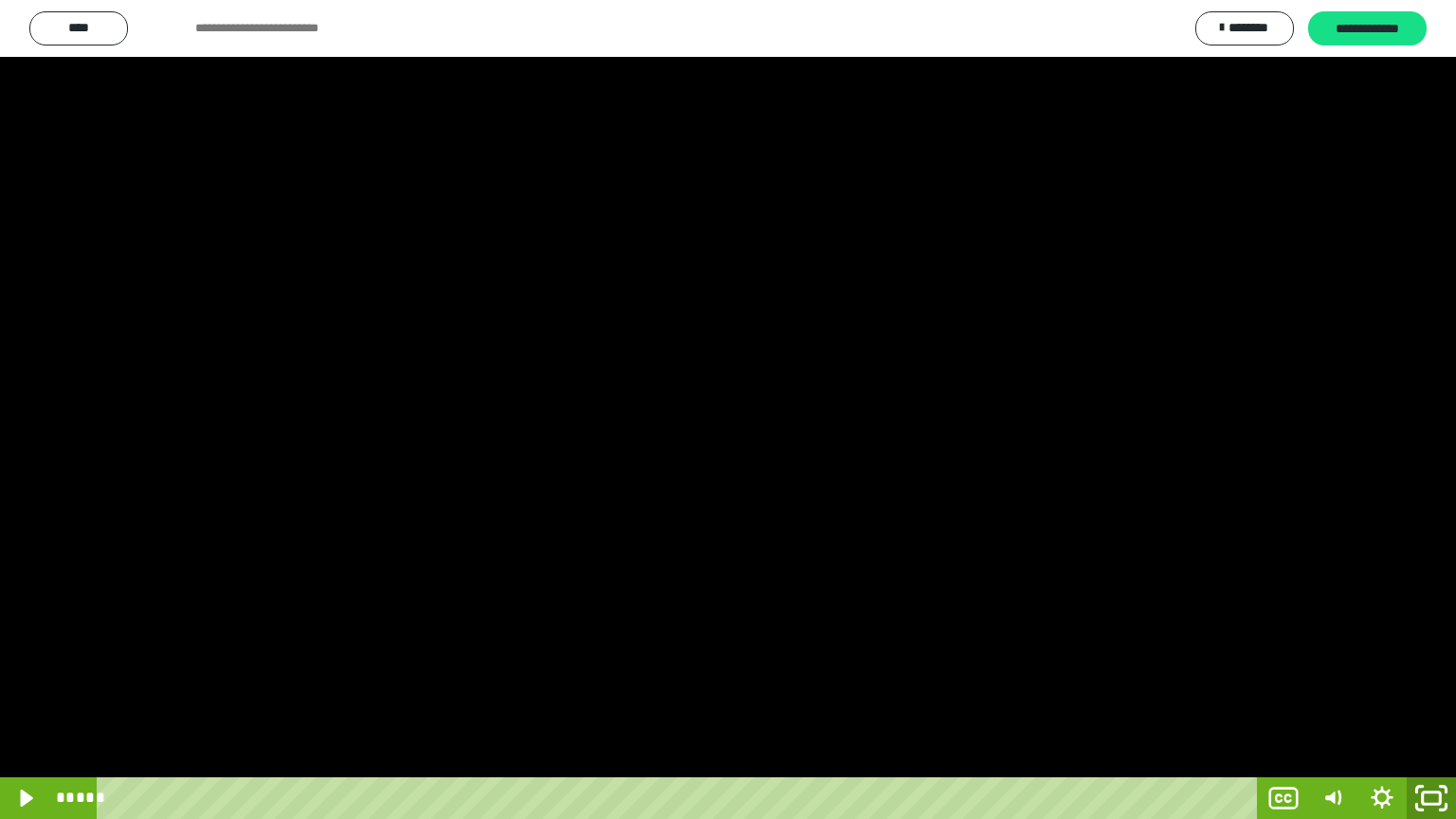 click 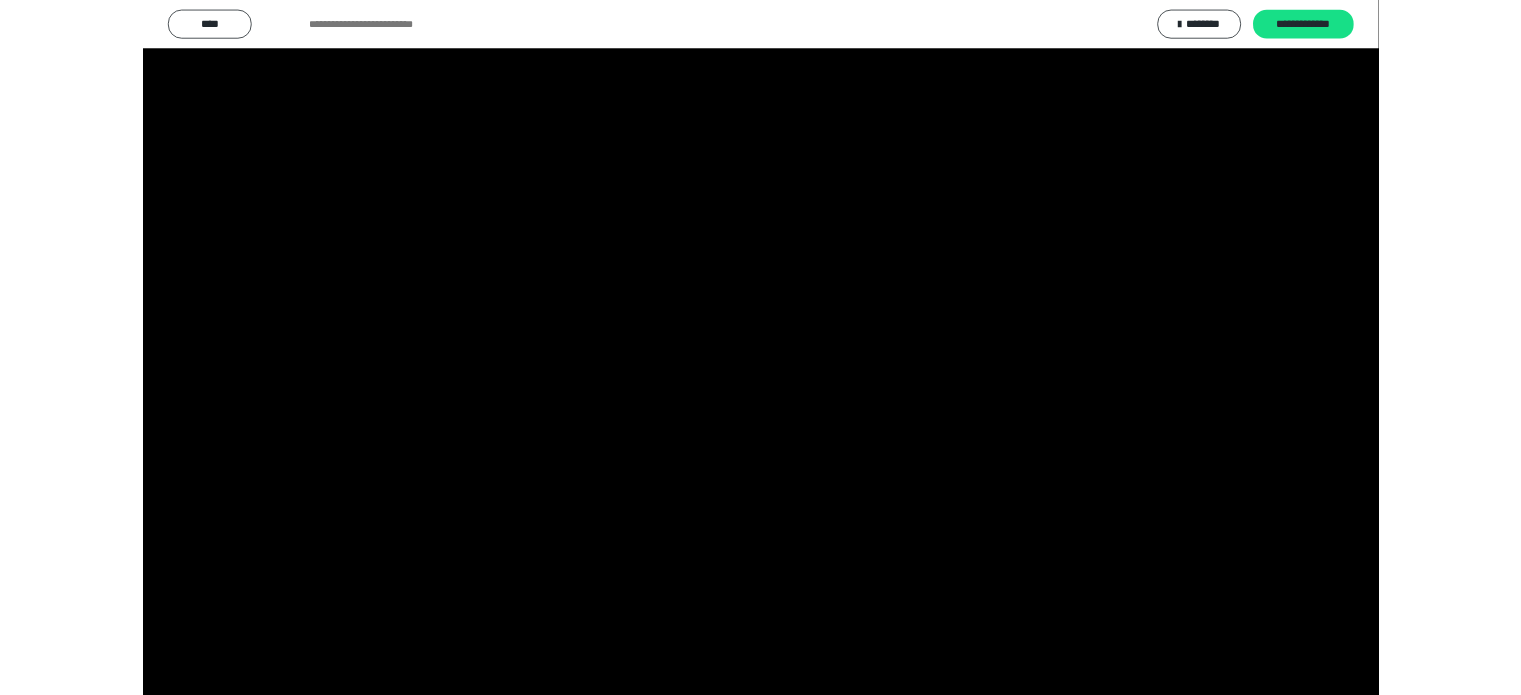 scroll, scrollTop: 3992, scrollLeft: 0, axis: vertical 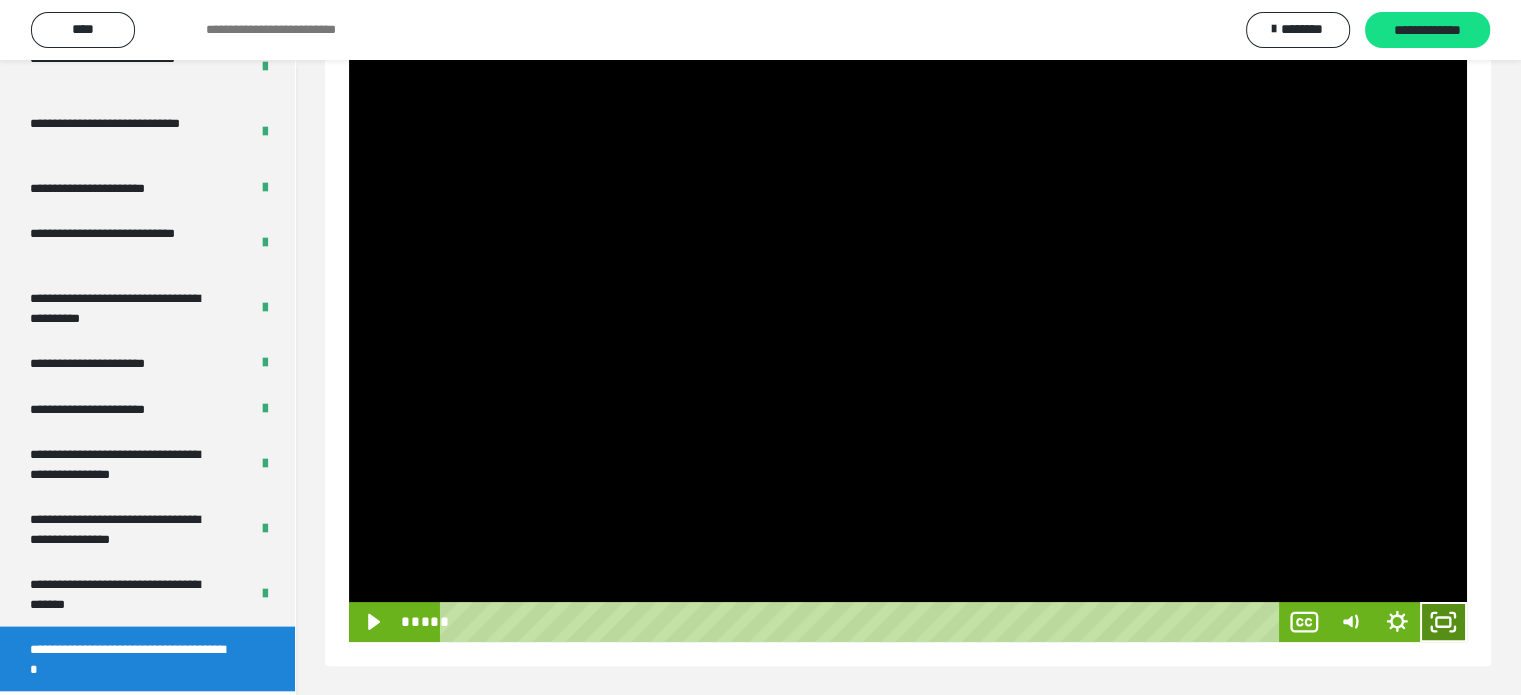 click 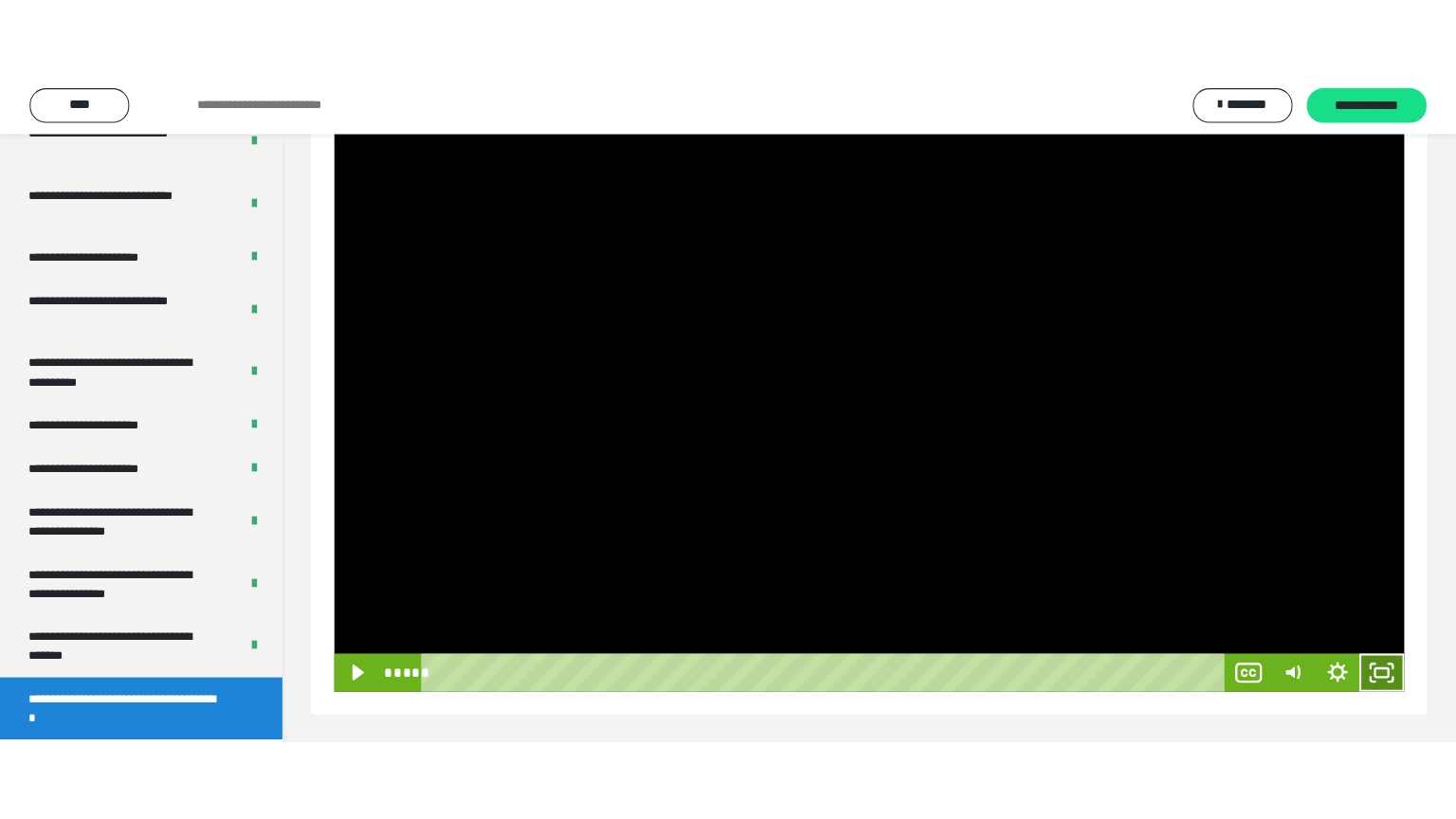 scroll, scrollTop: 178, scrollLeft: 0, axis: vertical 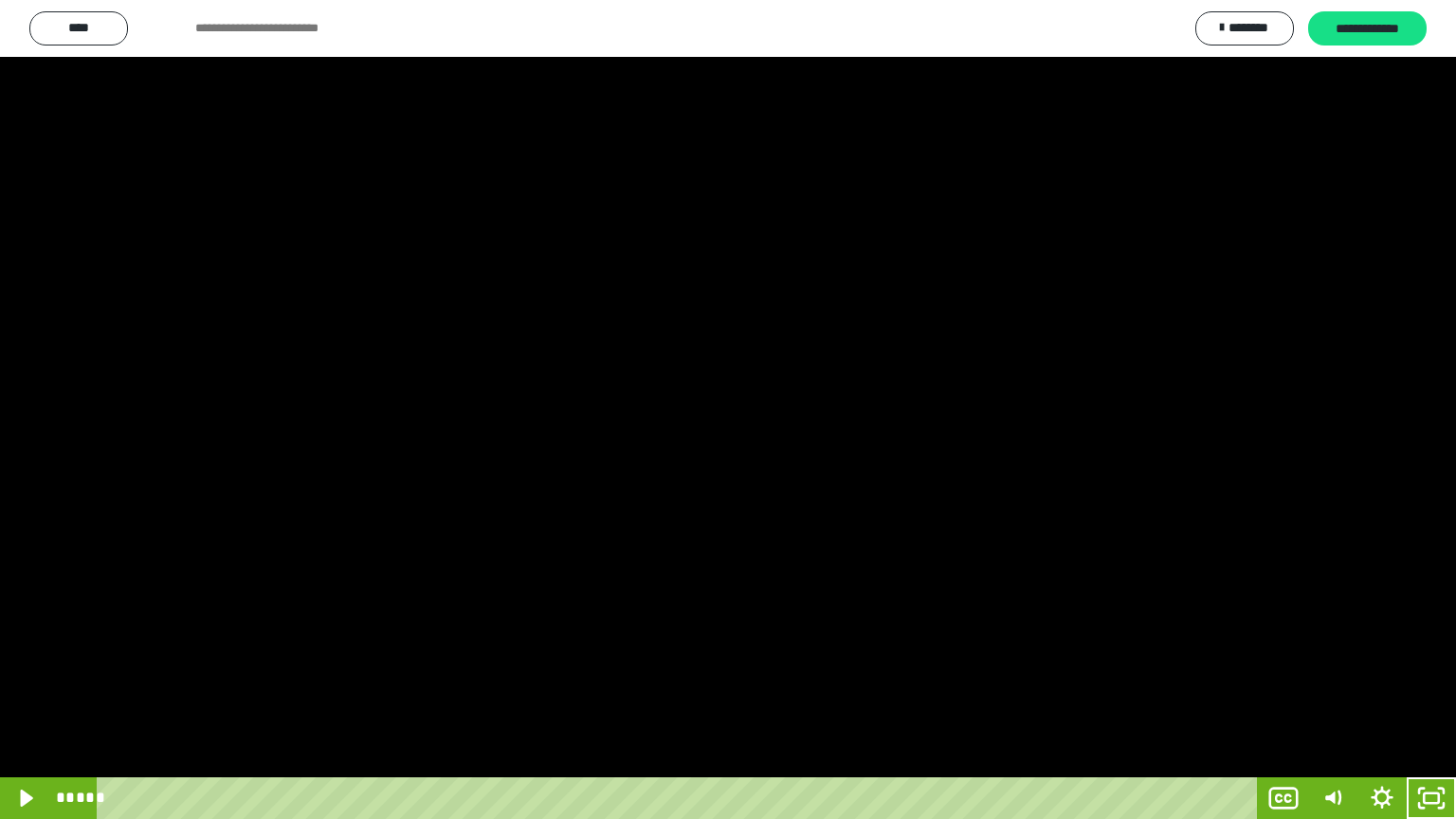 click at bounding box center [728, 410] 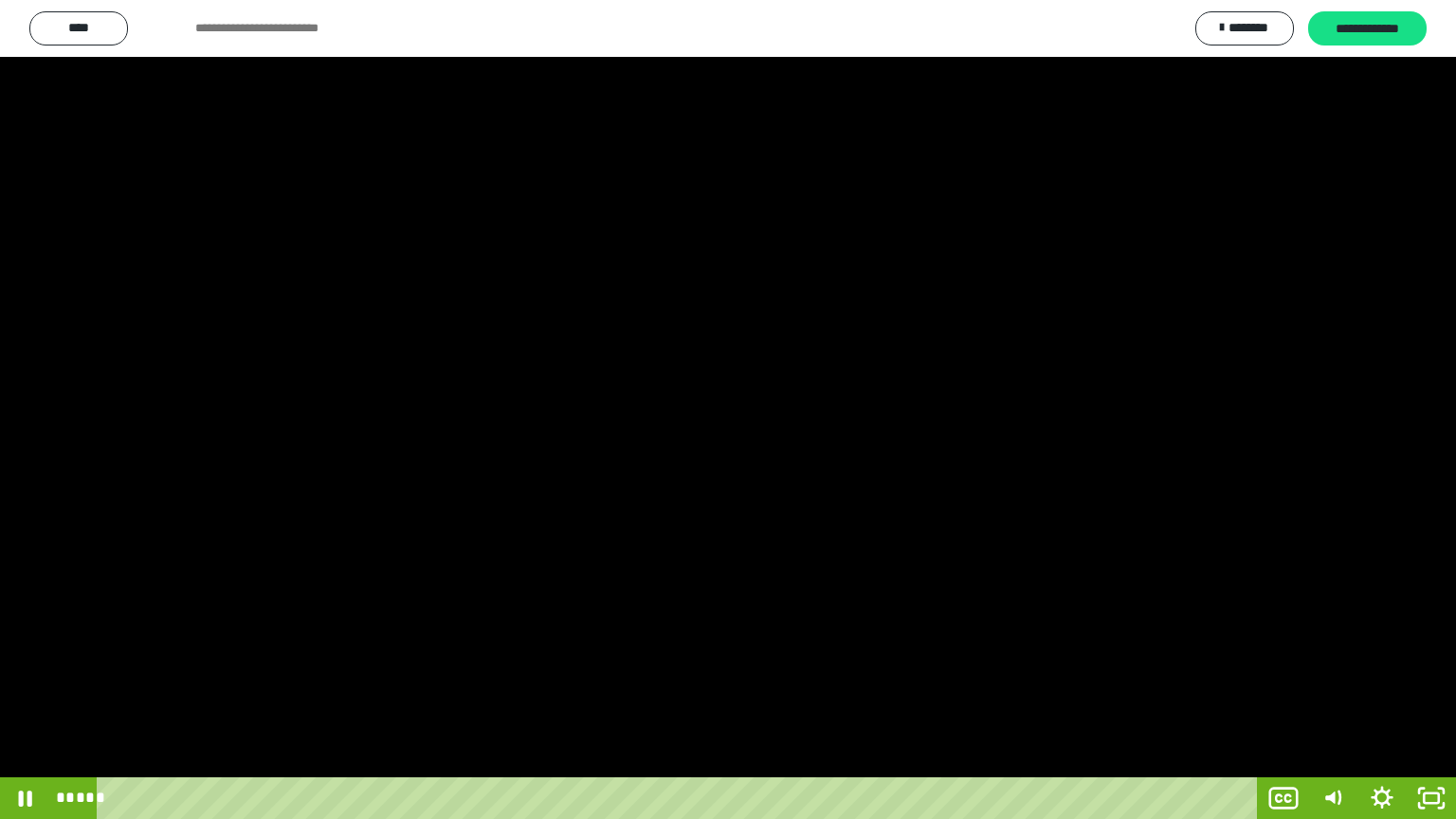 click at bounding box center (728, 410) 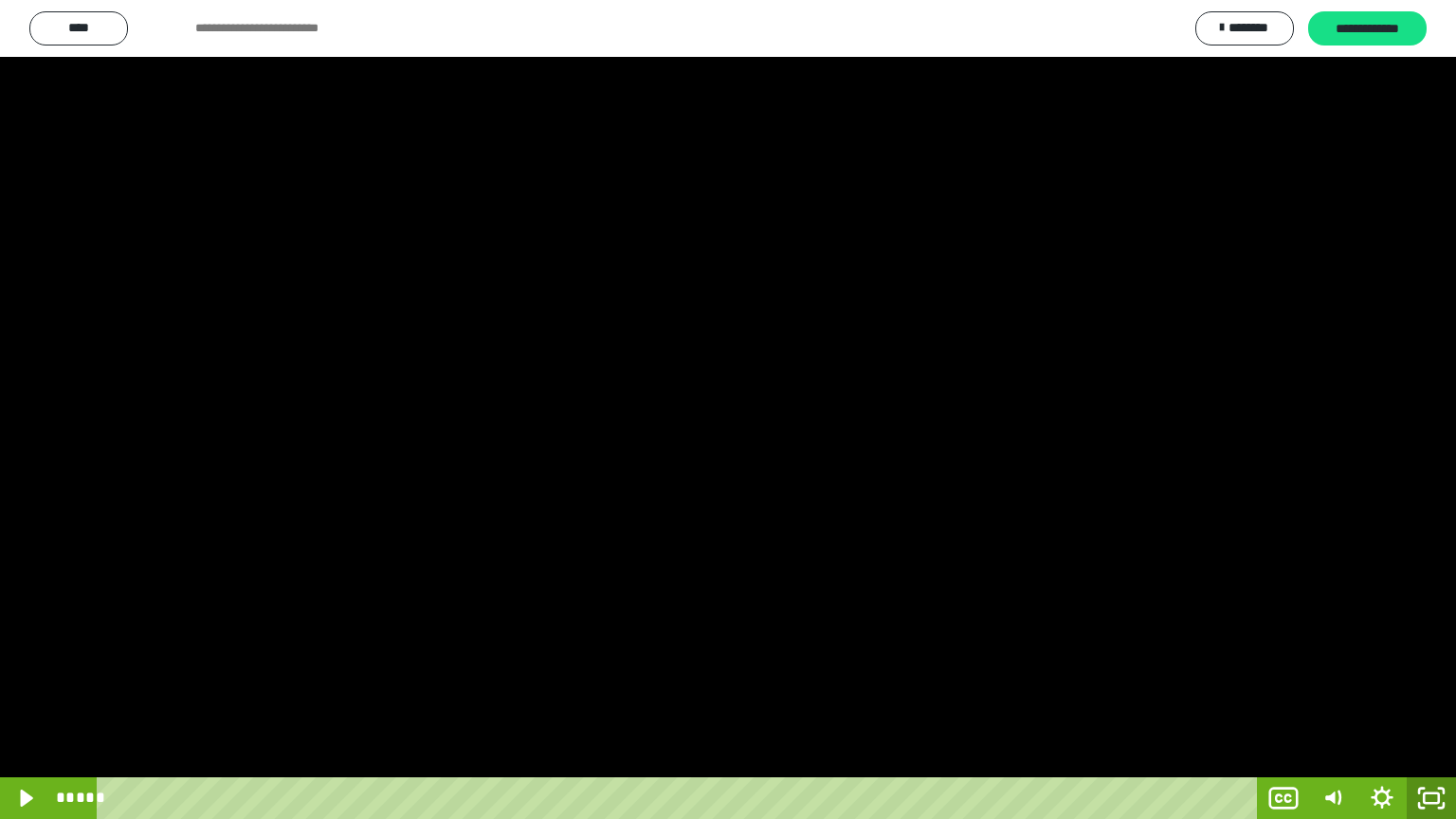 click 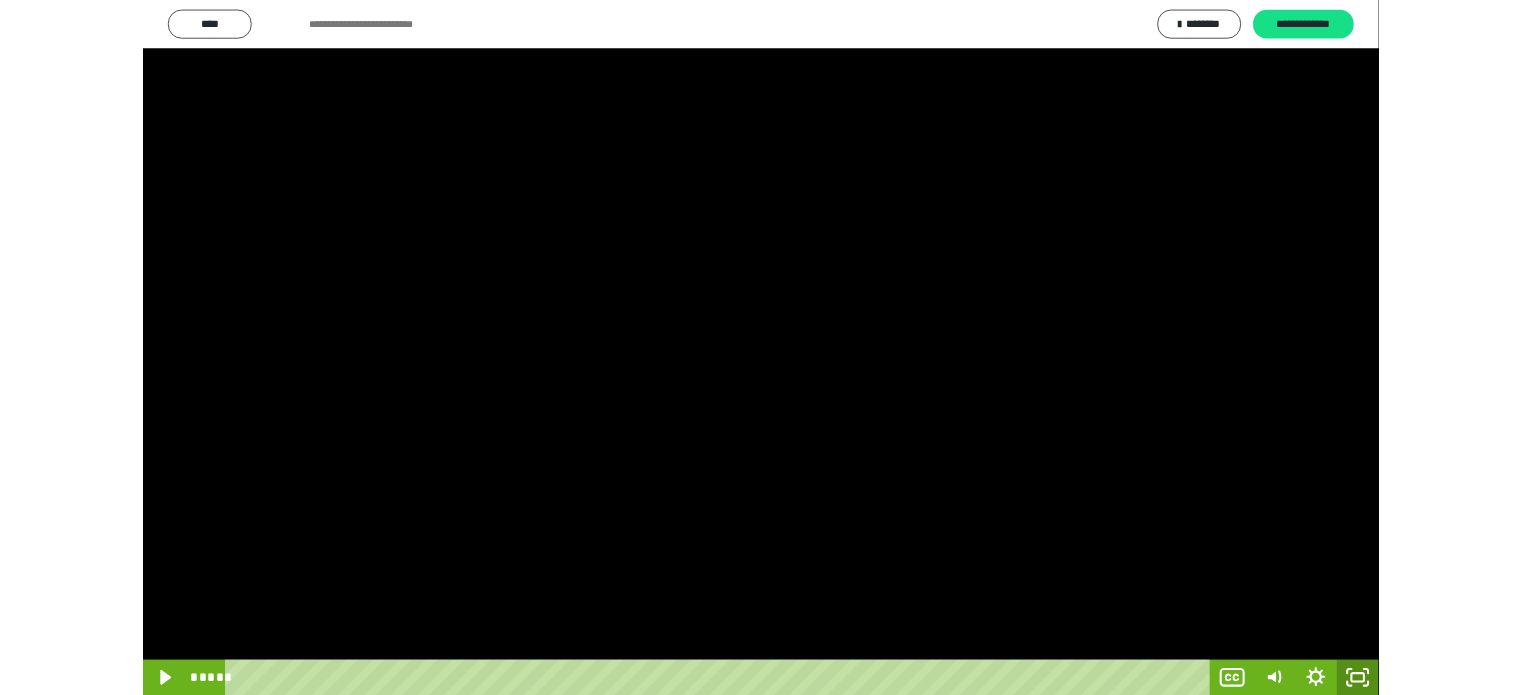 scroll, scrollTop: 3992, scrollLeft: 0, axis: vertical 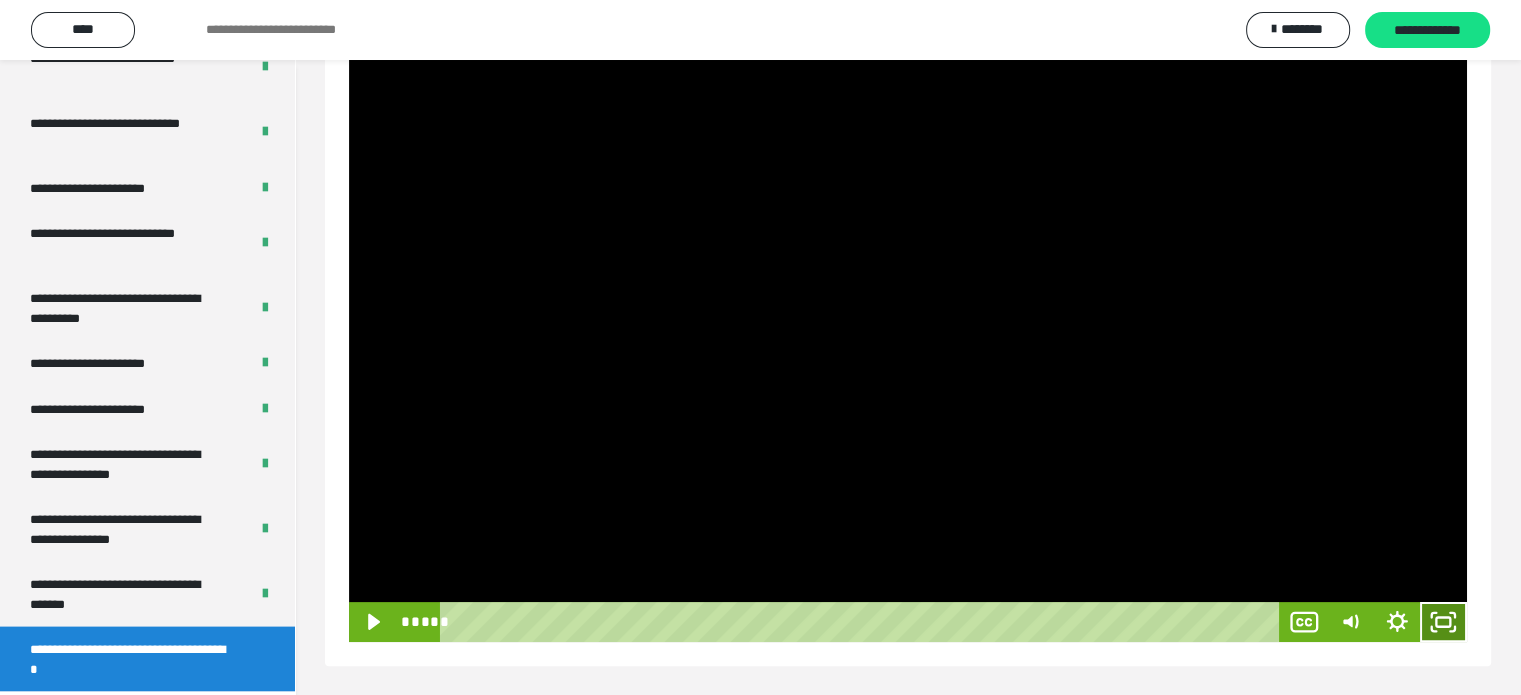 click 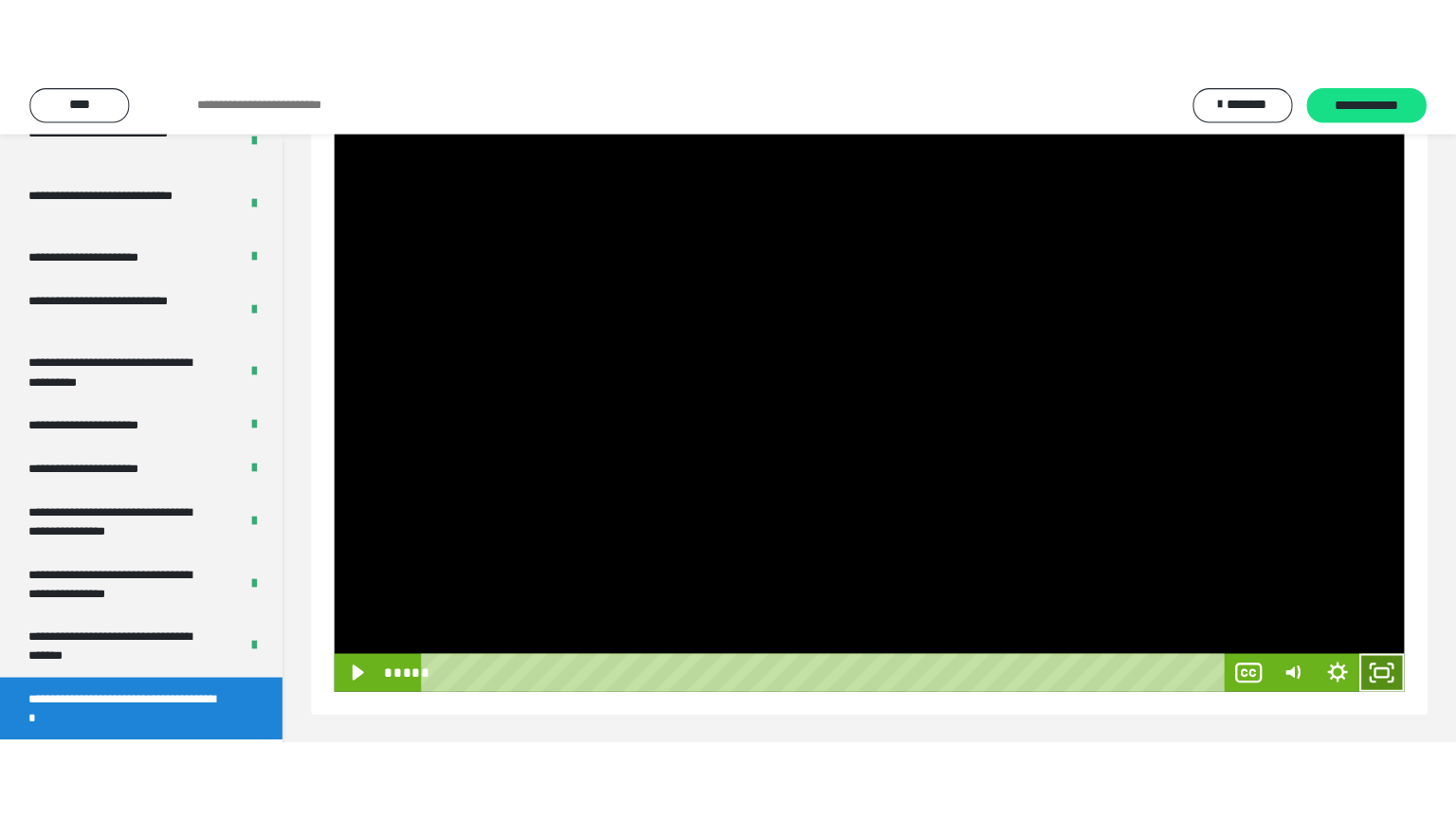 scroll, scrollTop: 178, scrollLeft: 0, axis: vertical 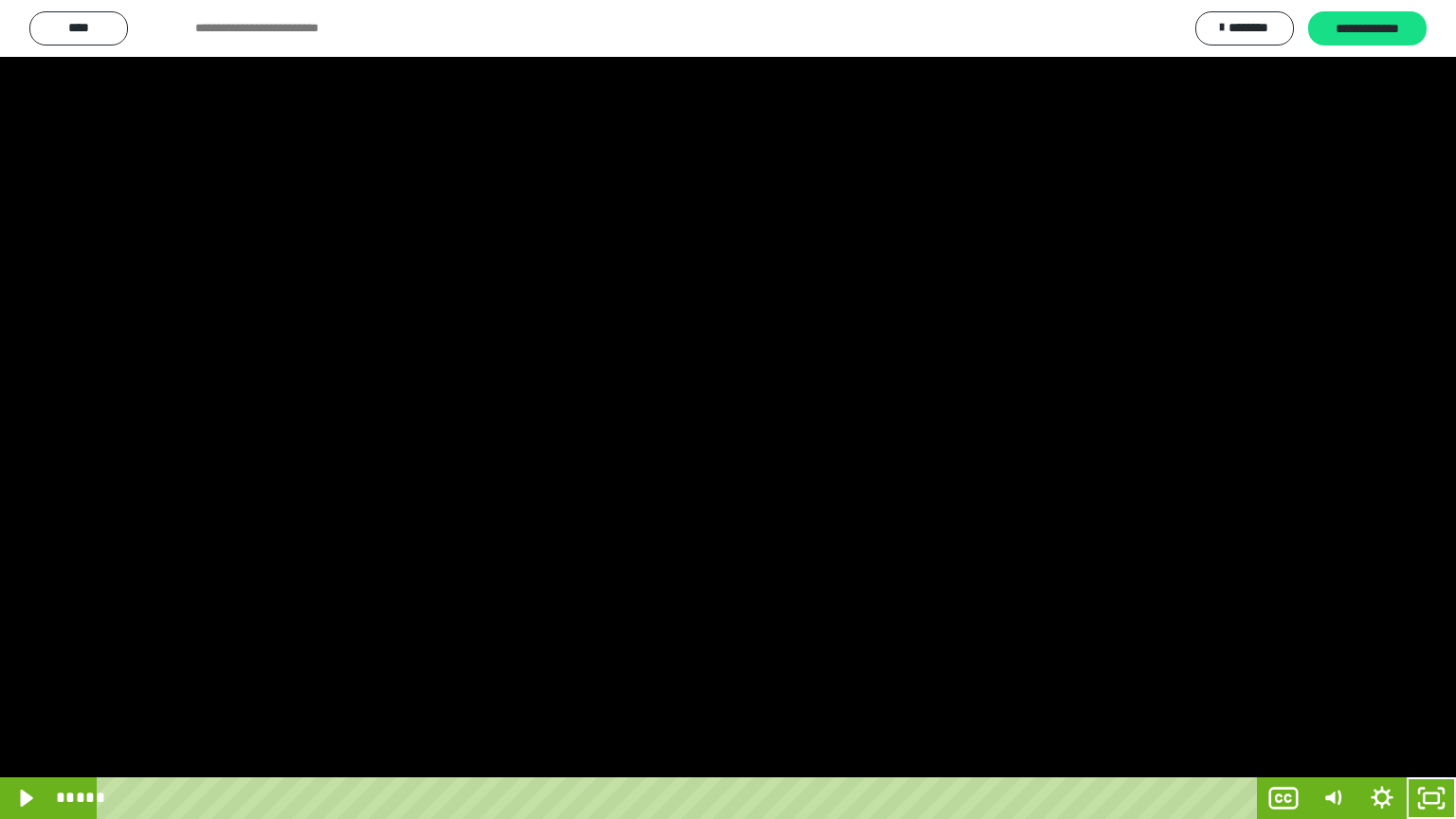 click at bounding box center [728, 410] 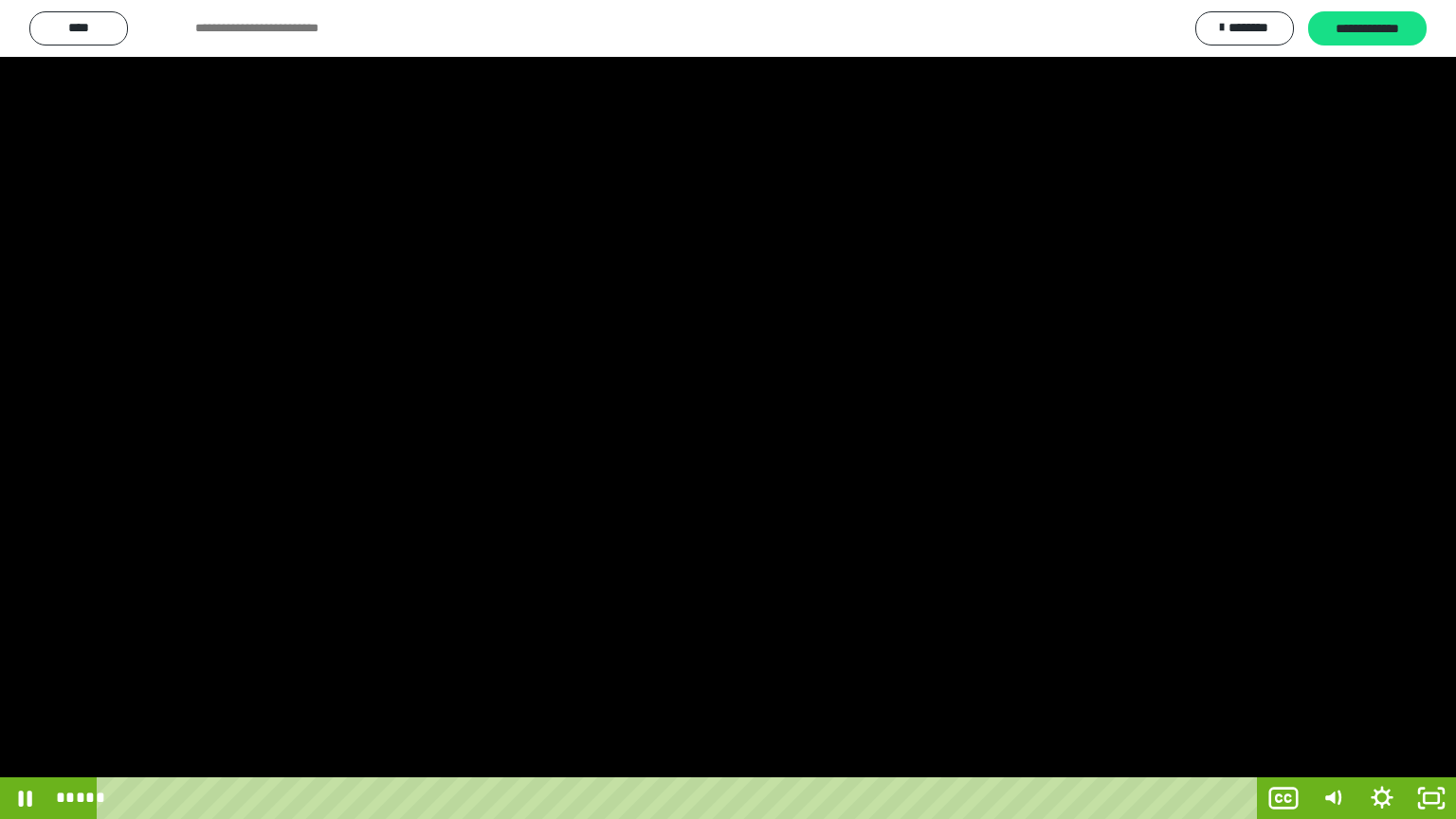 click at bounding box center [728, 410] 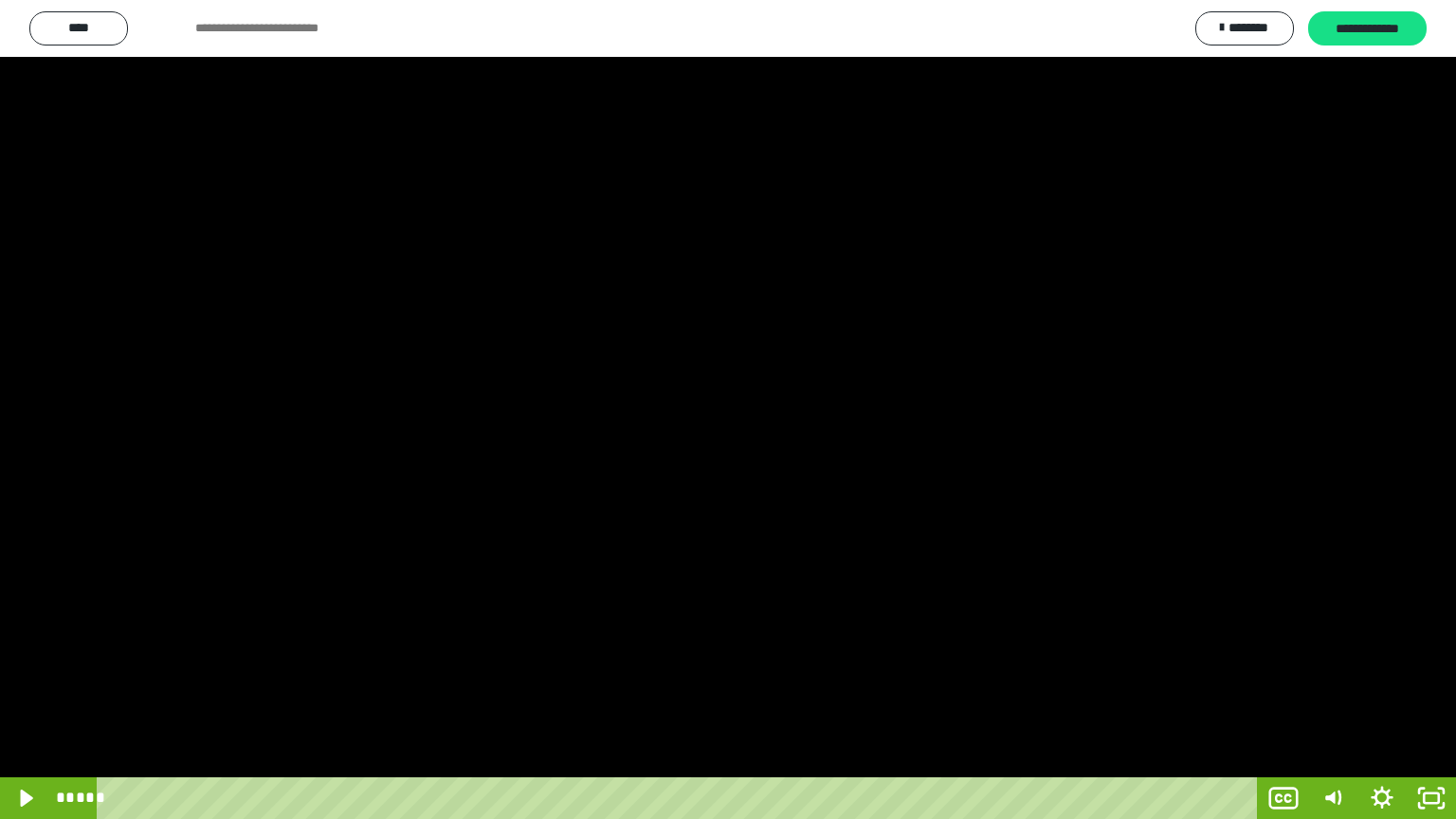 click at bounding box center [728, 410] 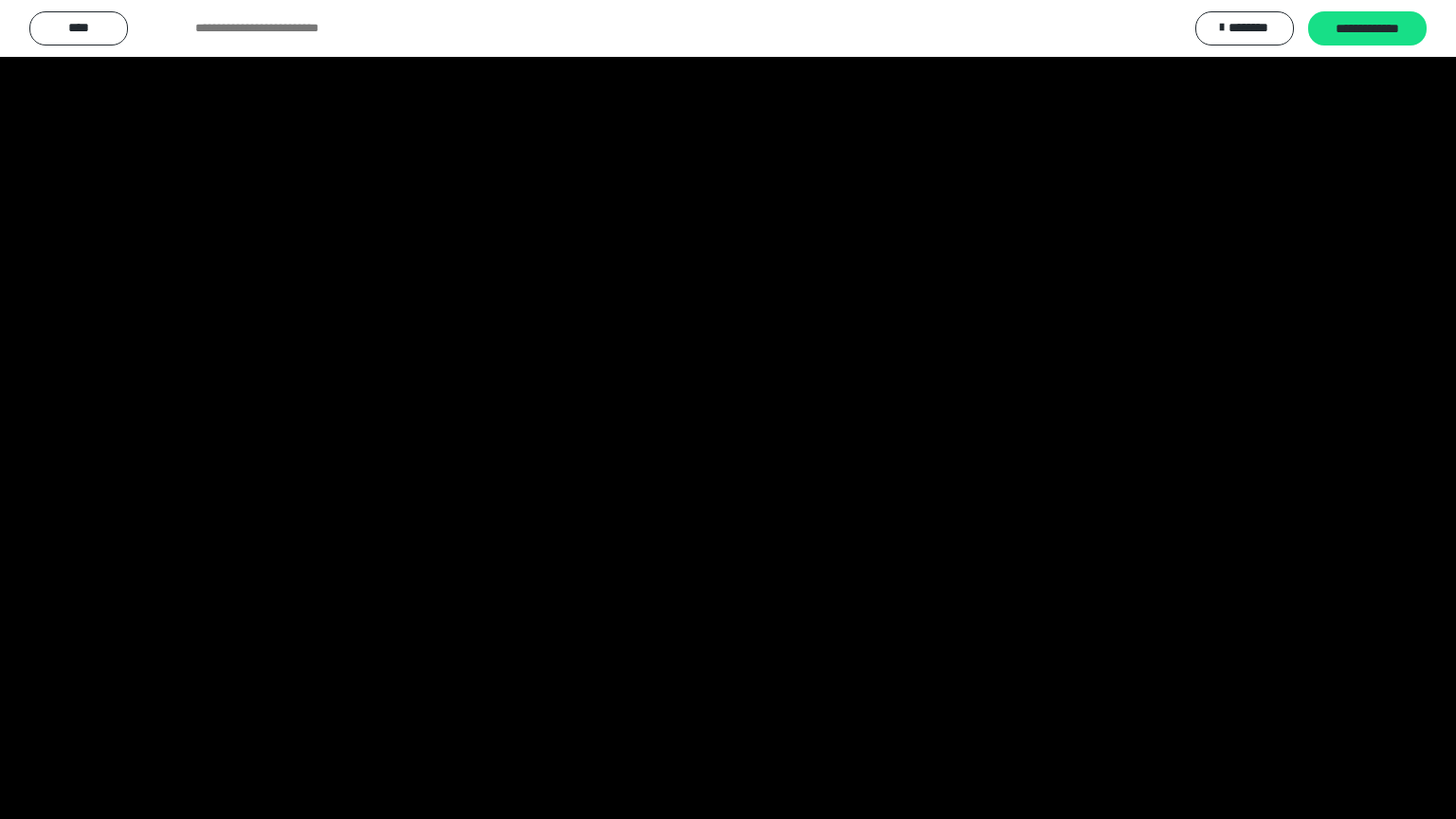 click at bounding box center [728, 410] 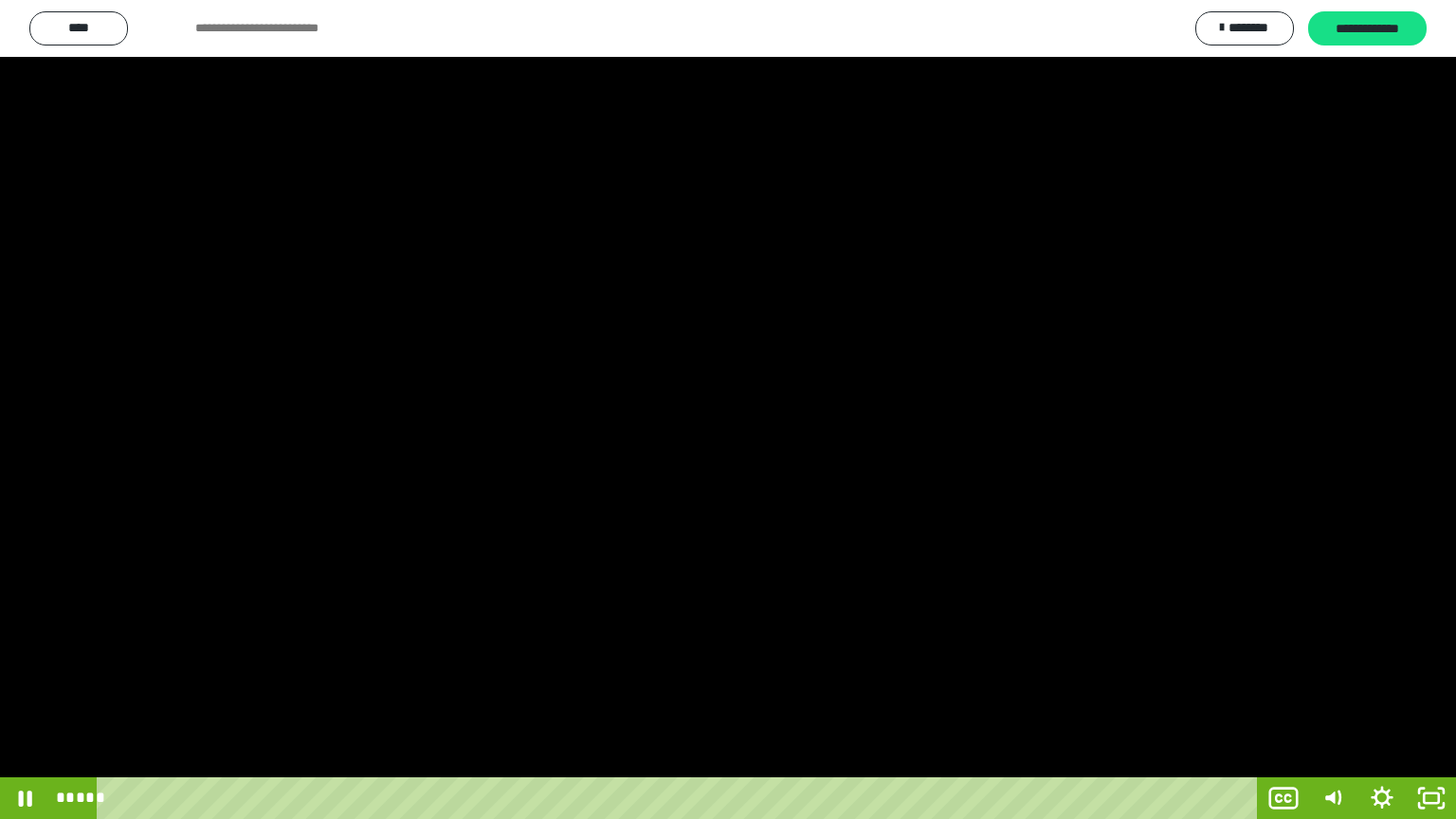 click at bounding box center (728, 410) 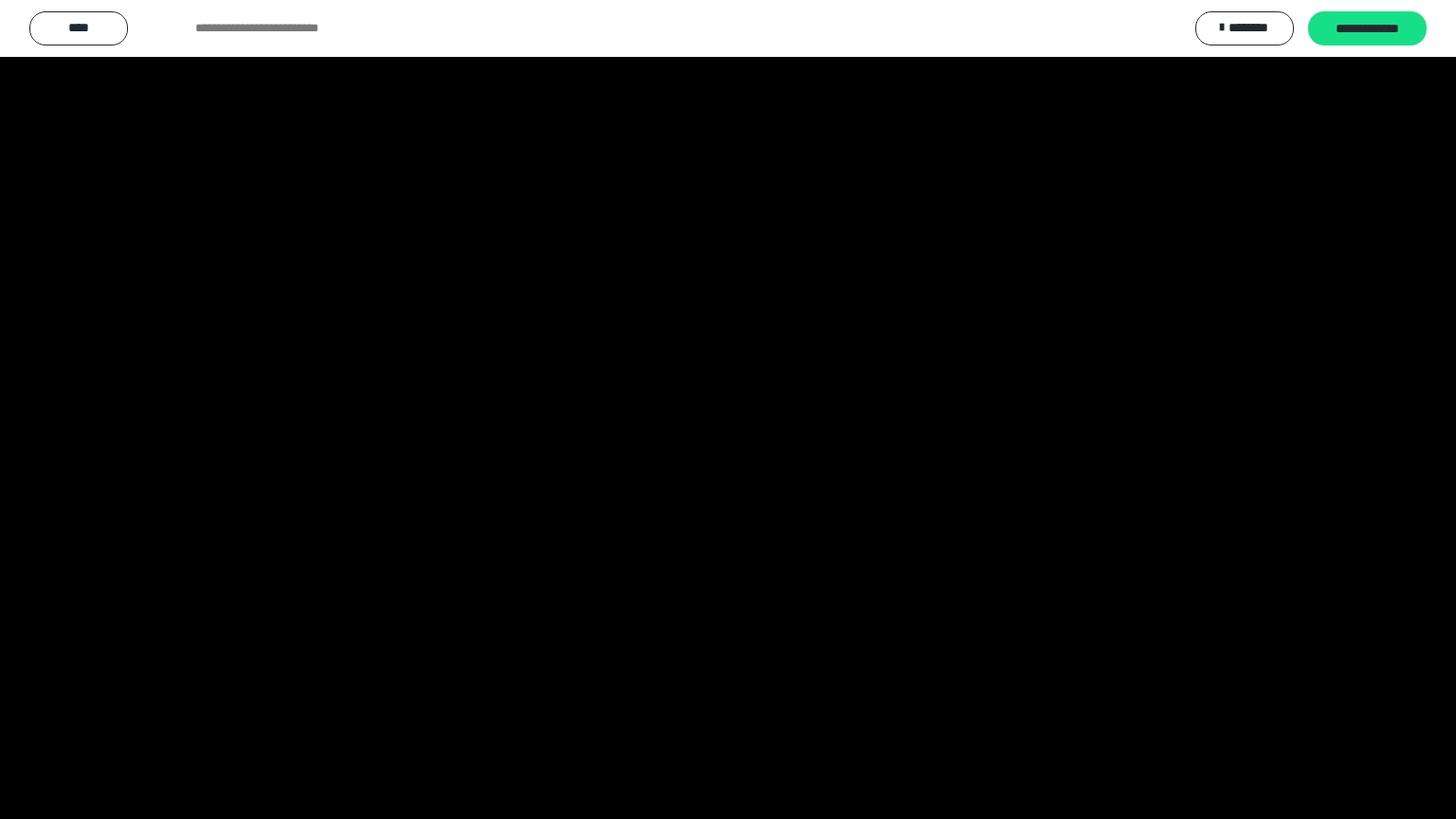 click at bounding box center [728, 410] 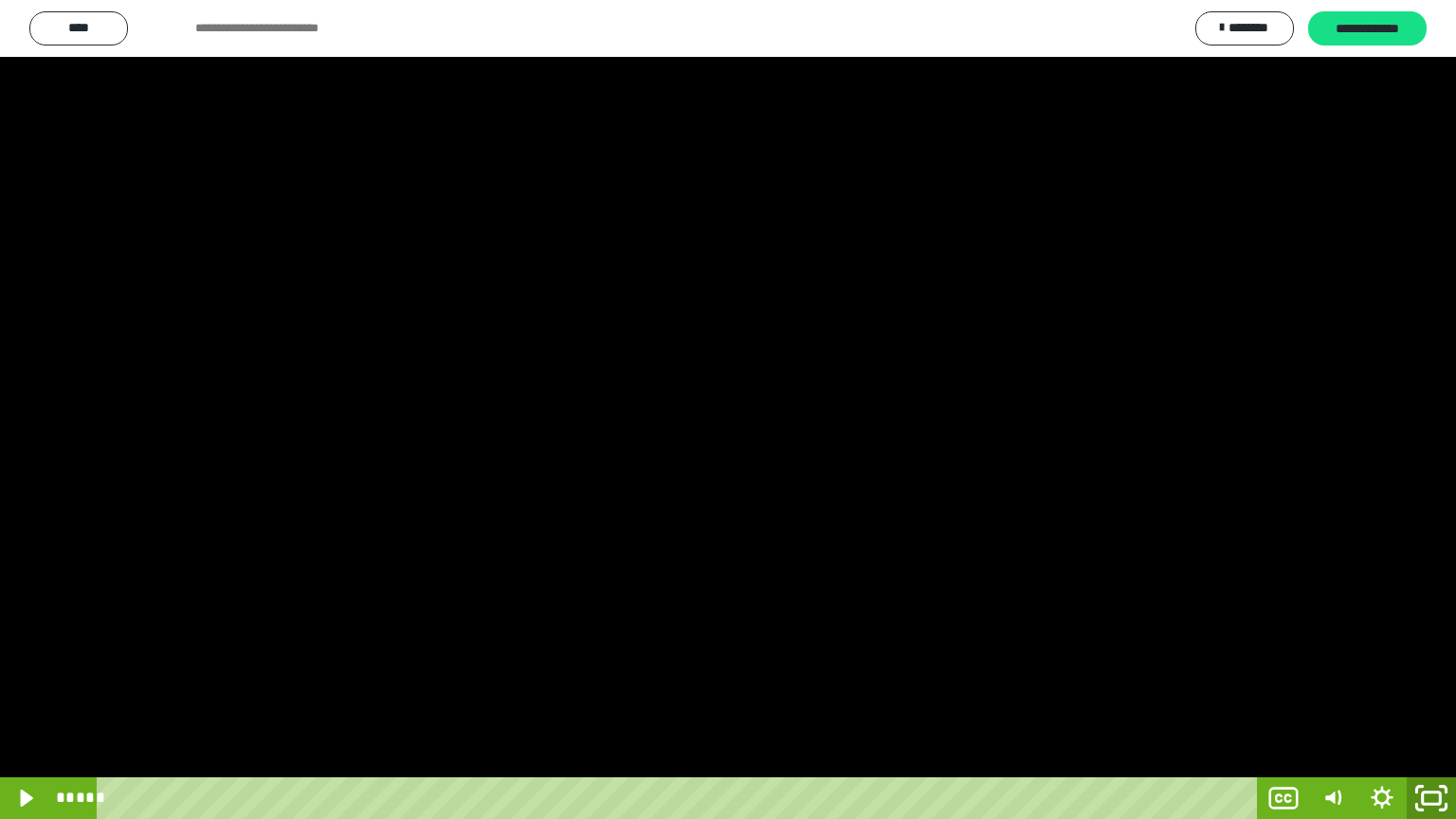 click 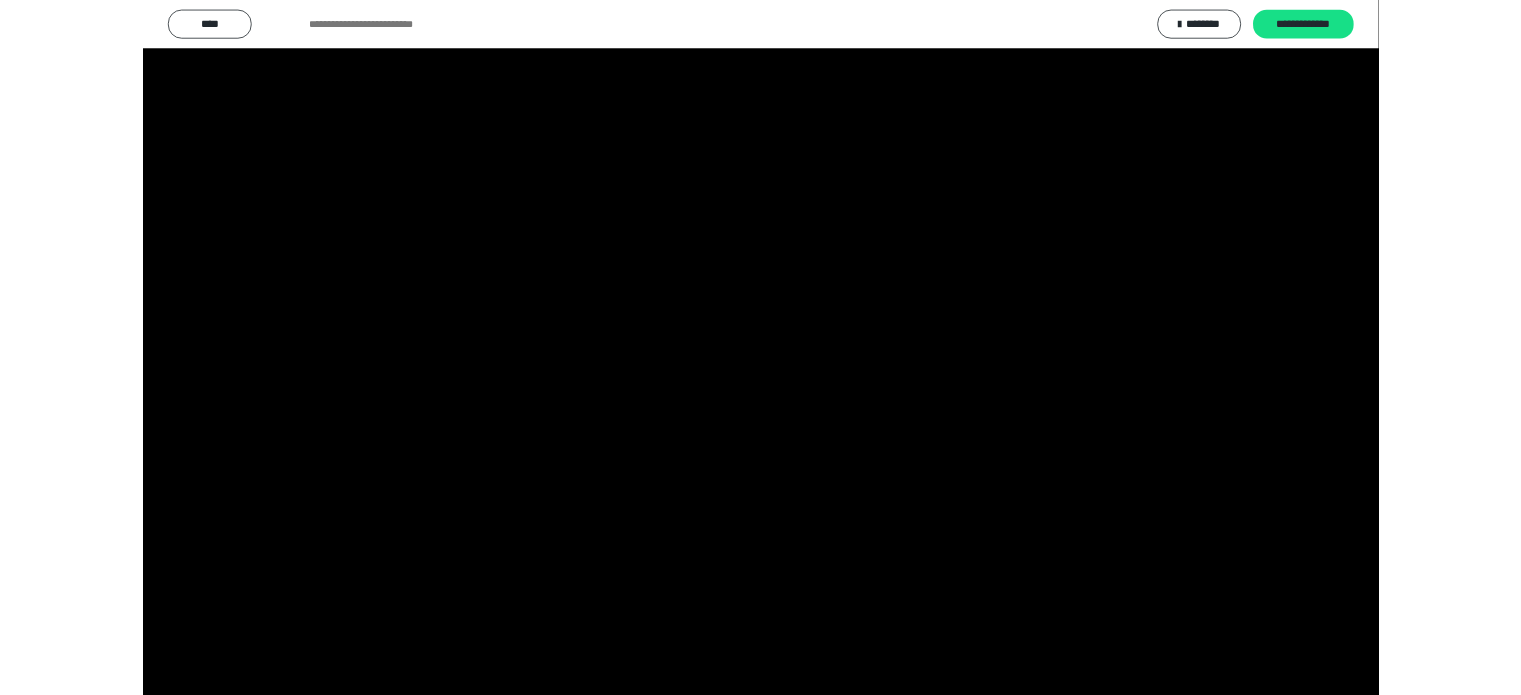 scroll, scrollTop: 3992, scrollLeft: 0, axis: vertical 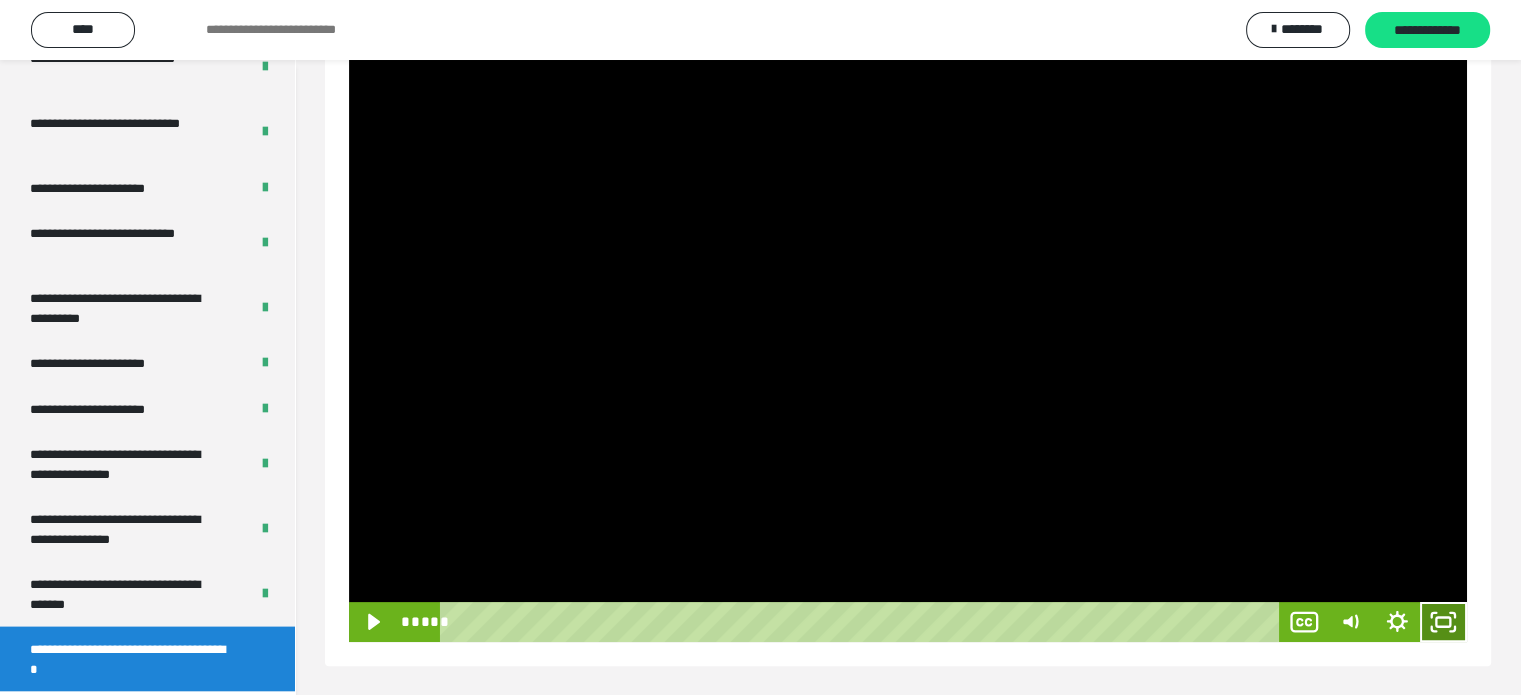 click 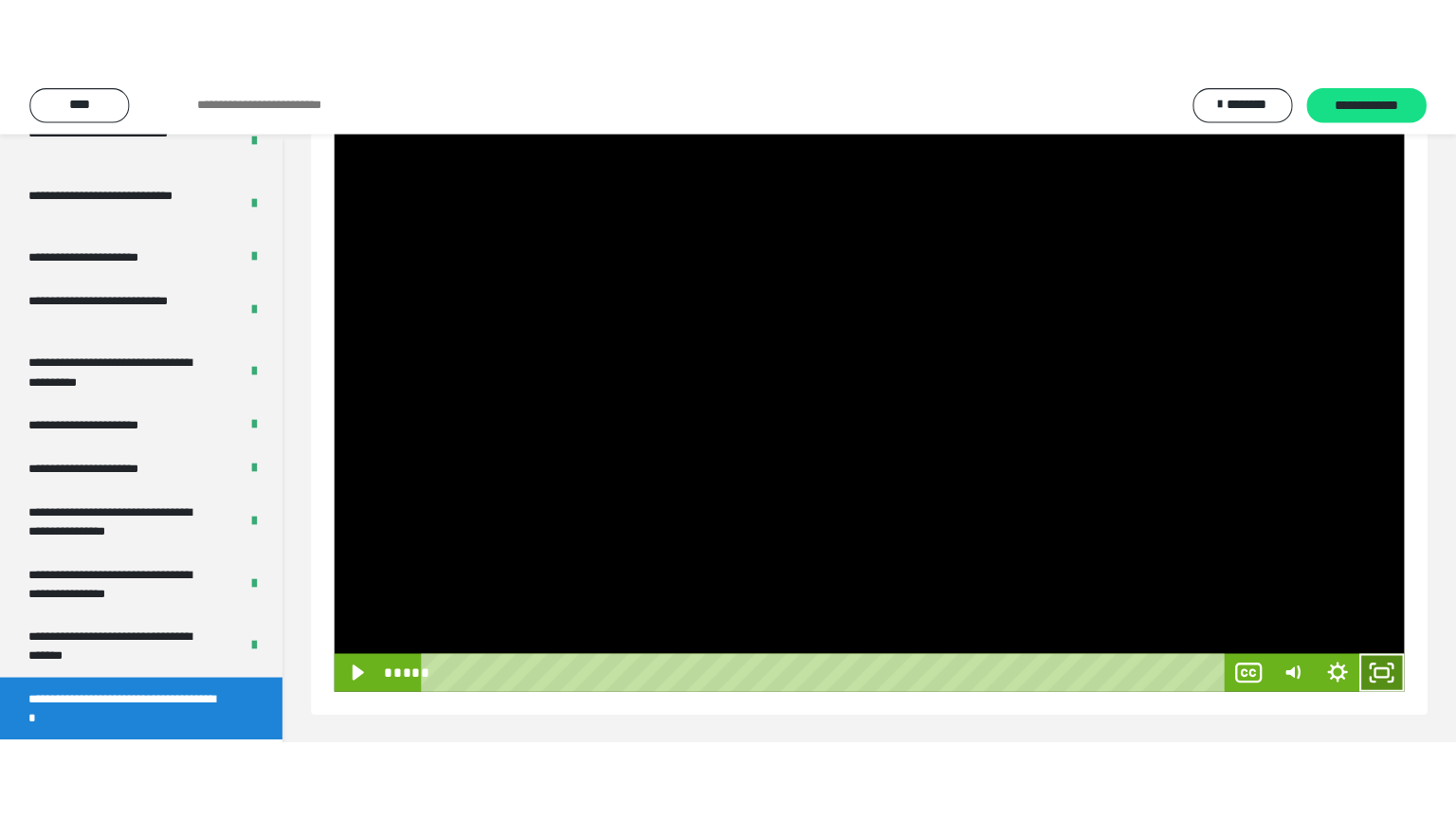 scroll, scrollTop: 178, scrollLeft: 0, axis: vertical 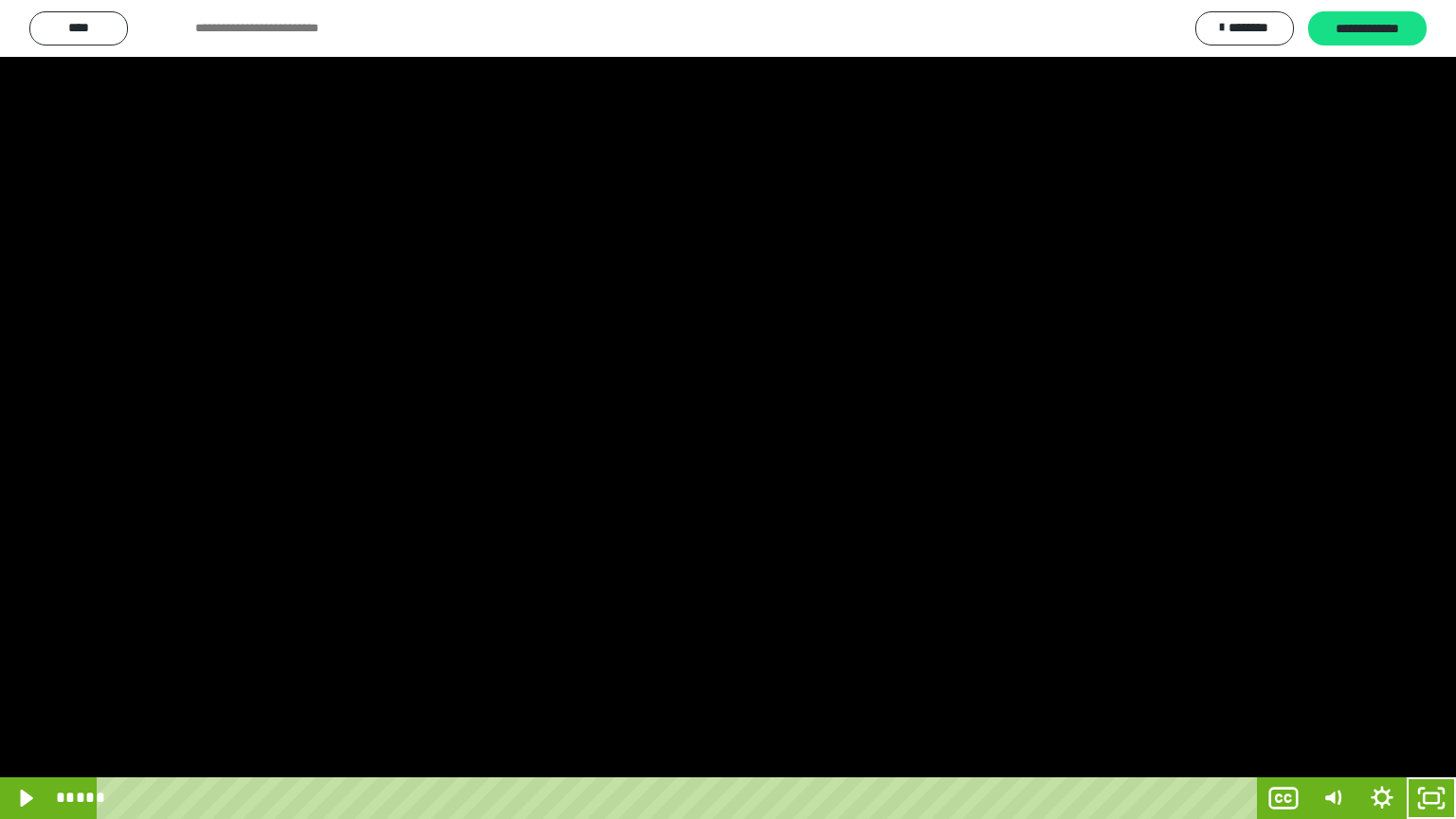 click at bounding box center (728, 410) 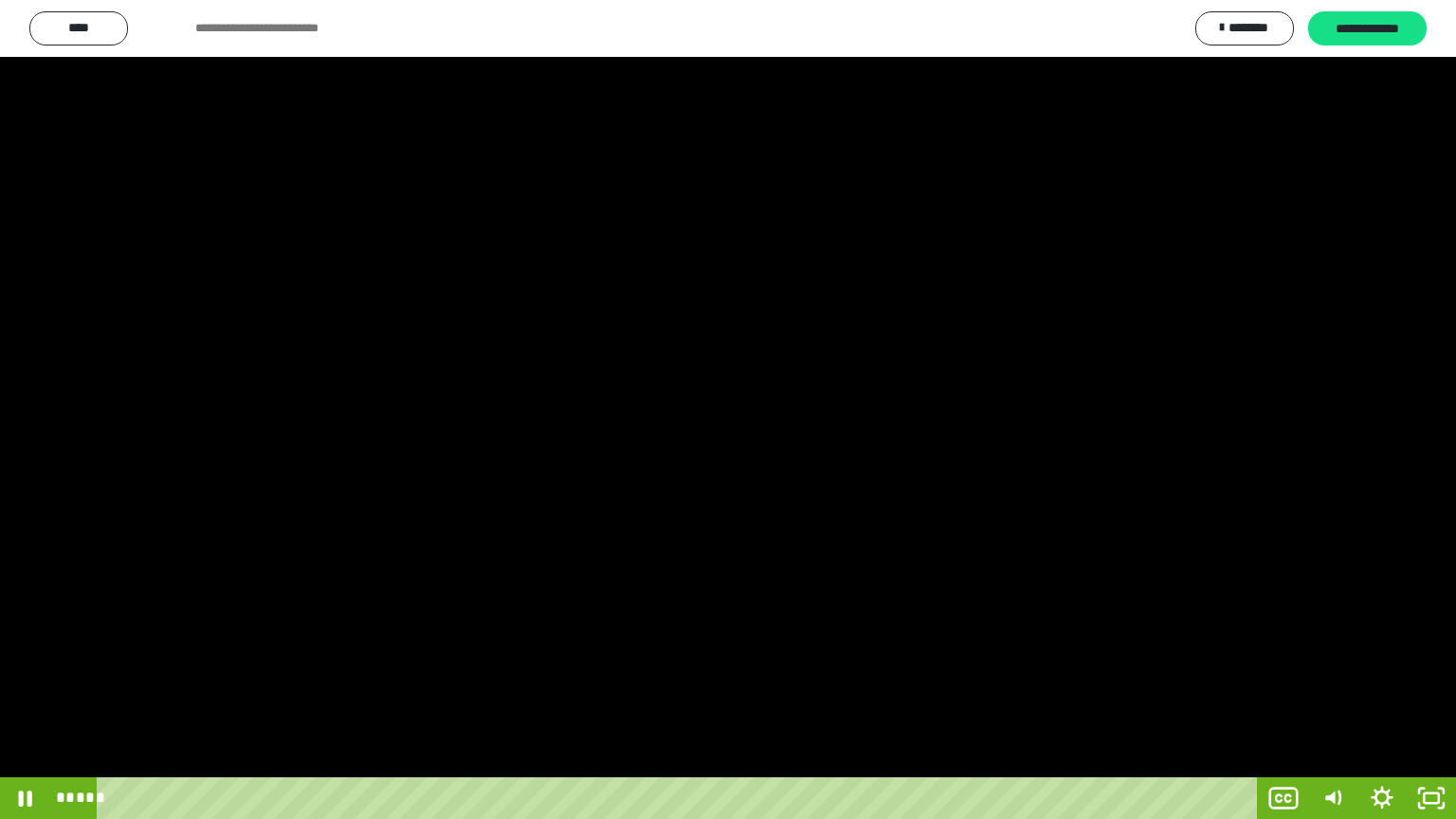 click at bounding box center (728, 410) 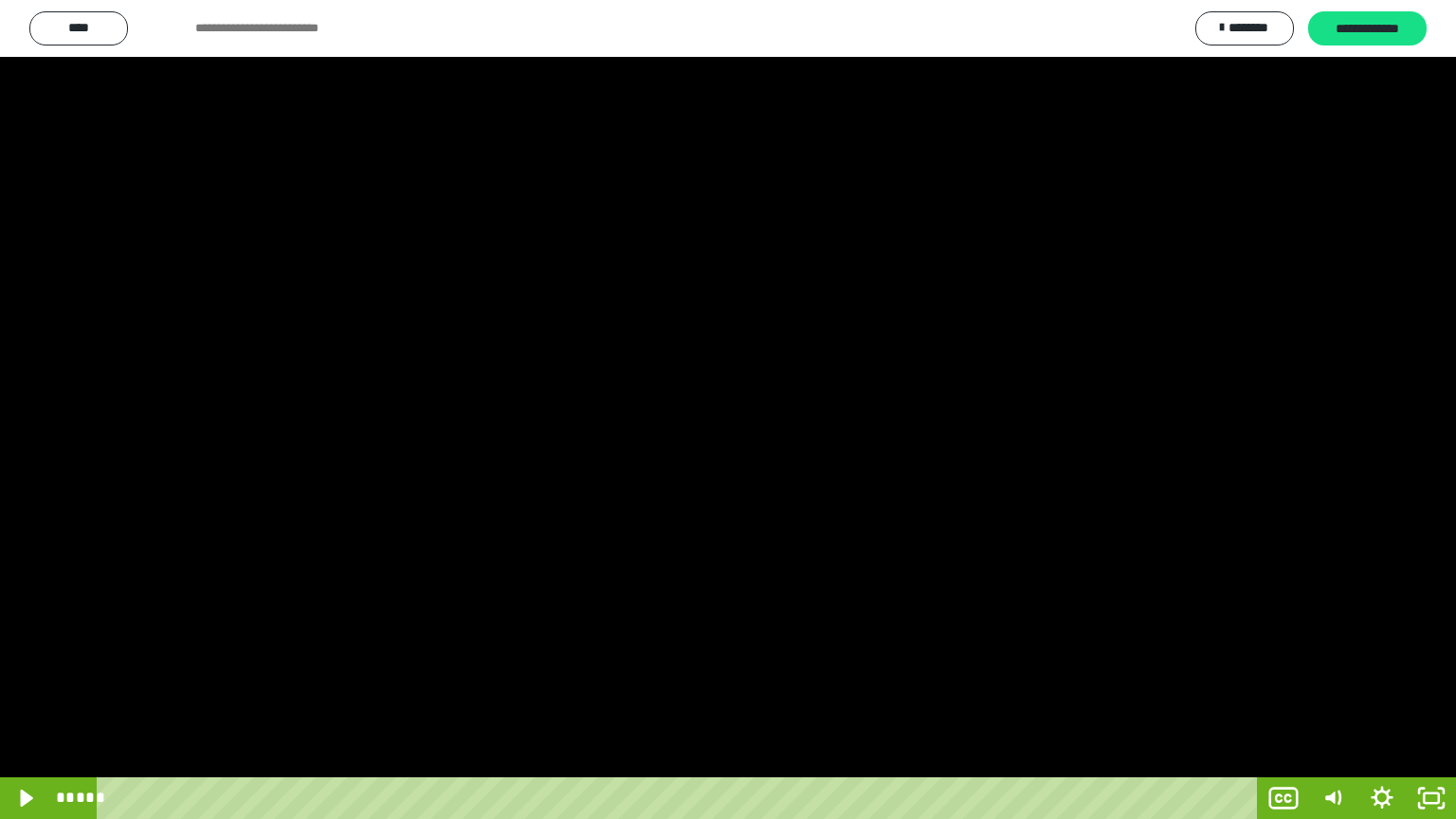 click at bounding box center (728, 410) 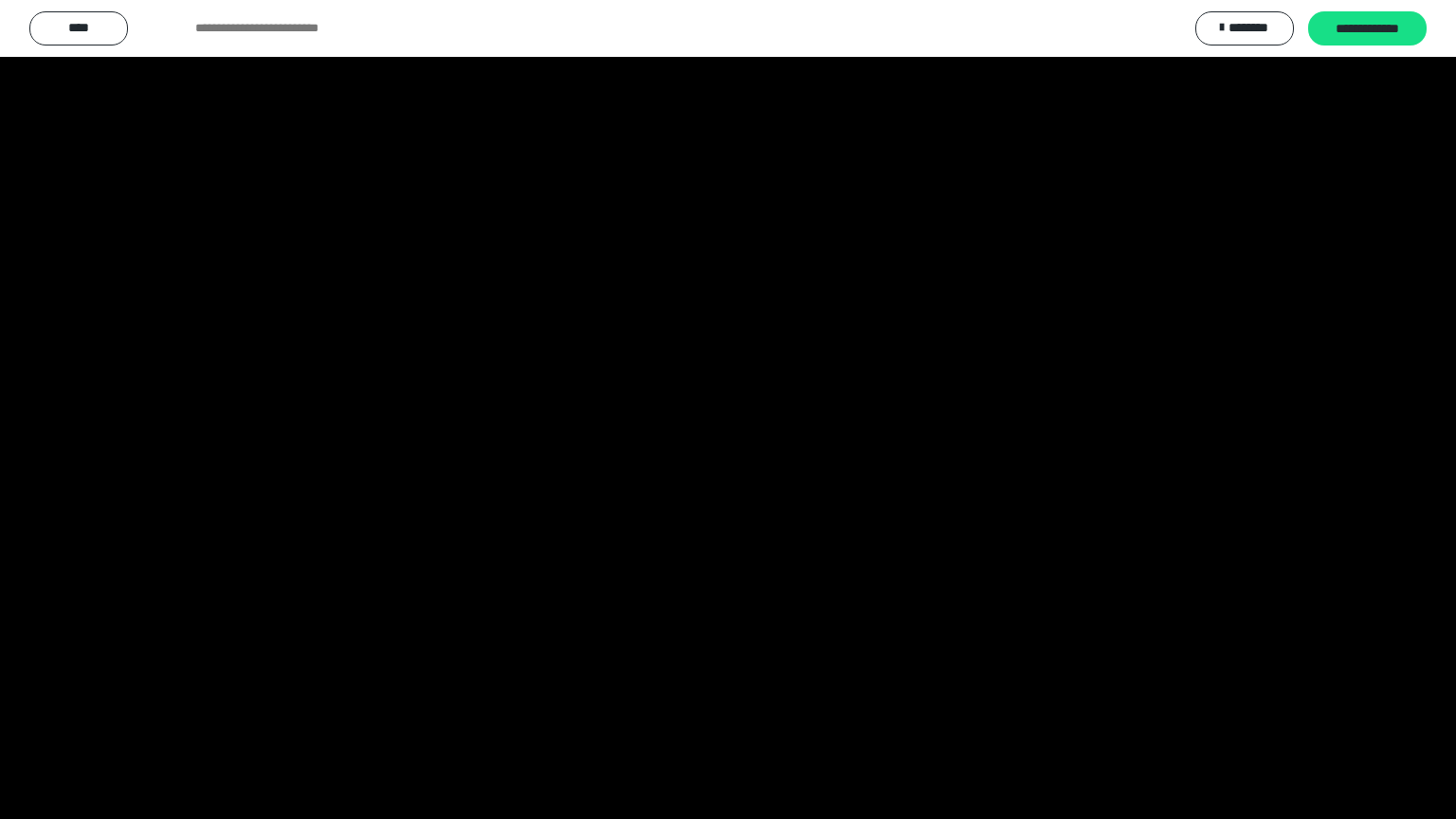 click at bounding box center (728, 410) 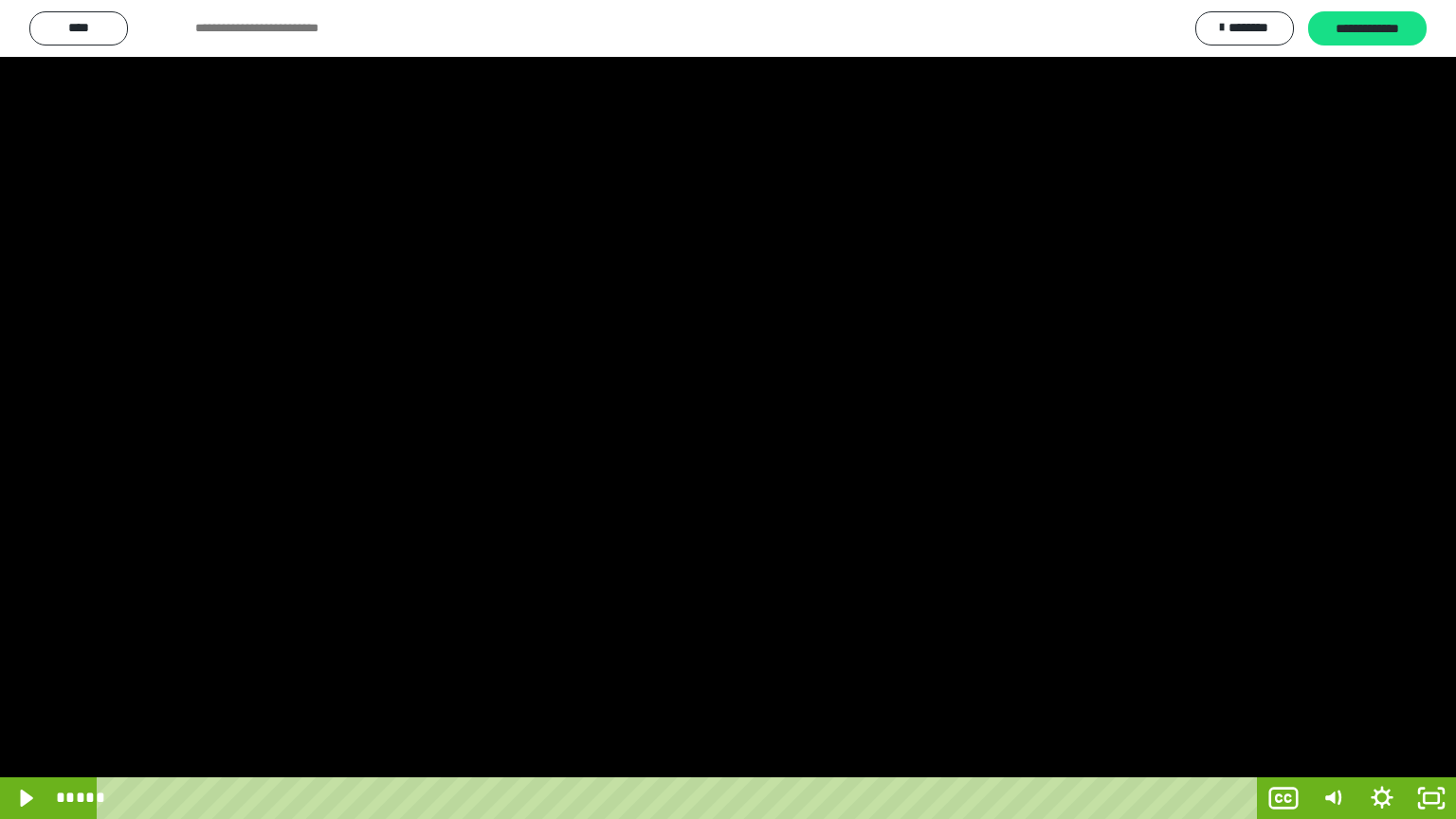 click at bounding box center [728, 410] 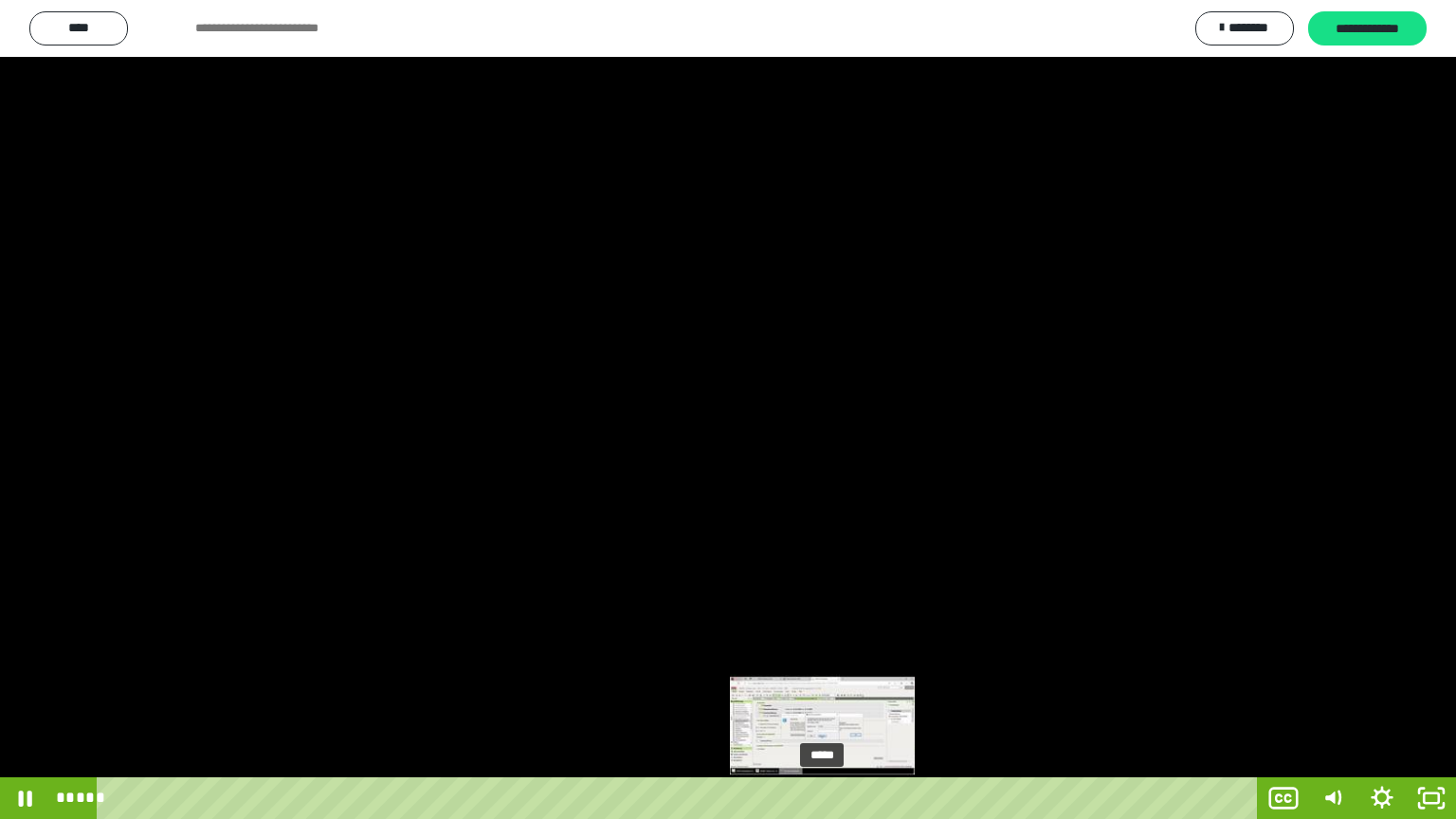 click on "*****" at bounding box center (681, 798) 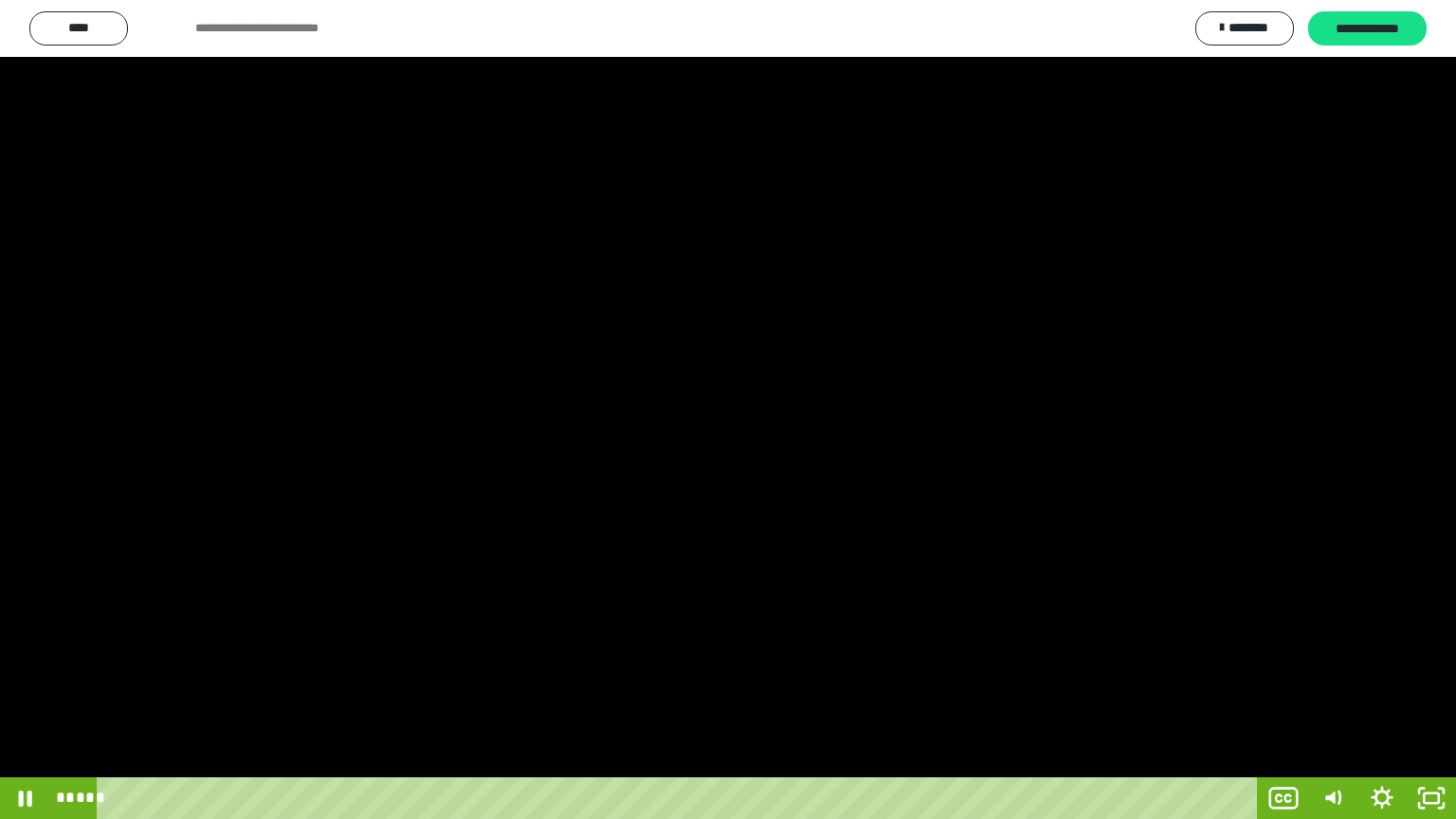 click at bounding box center (728, 410) 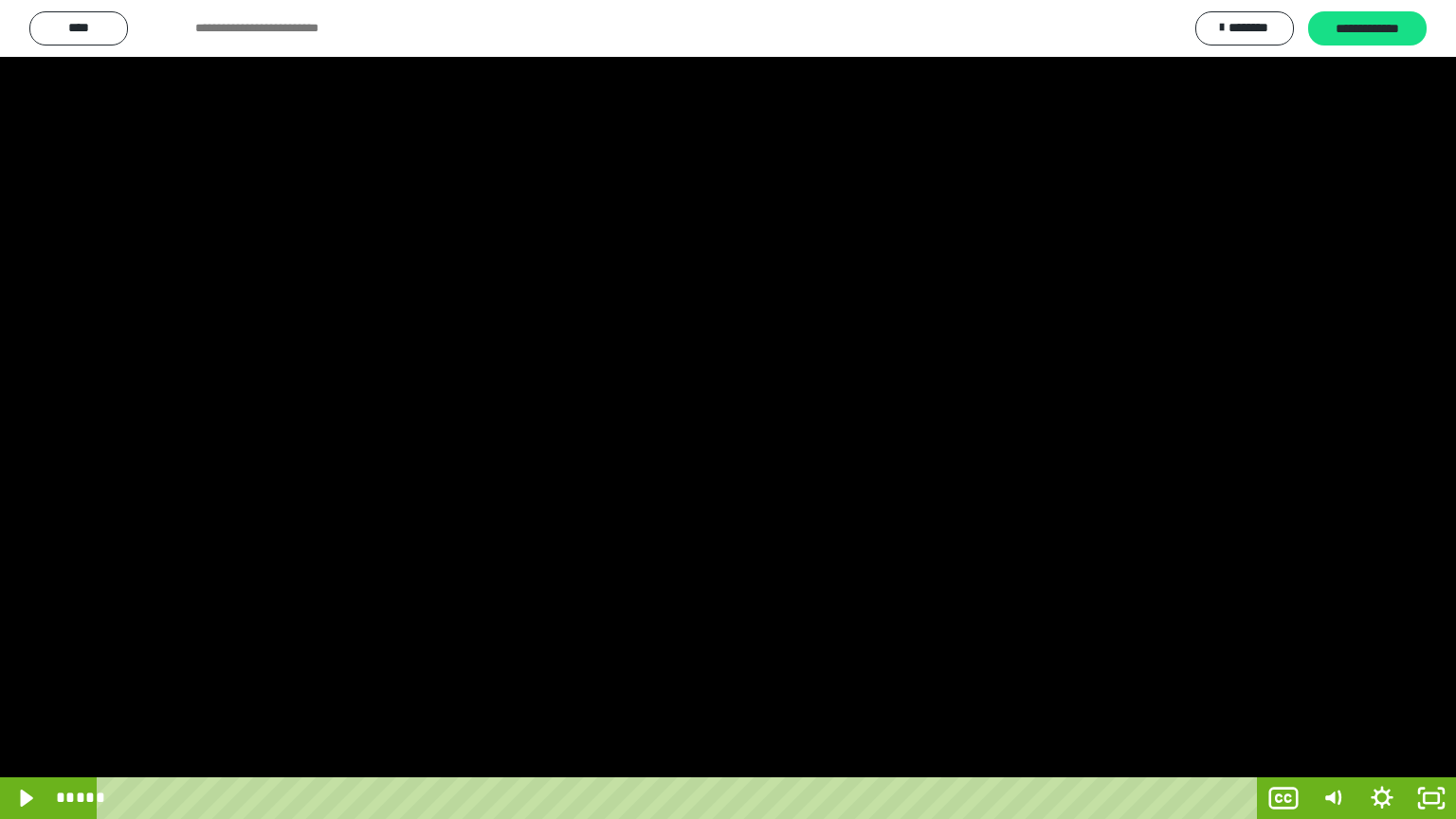 click at bounding box center (728, 410) 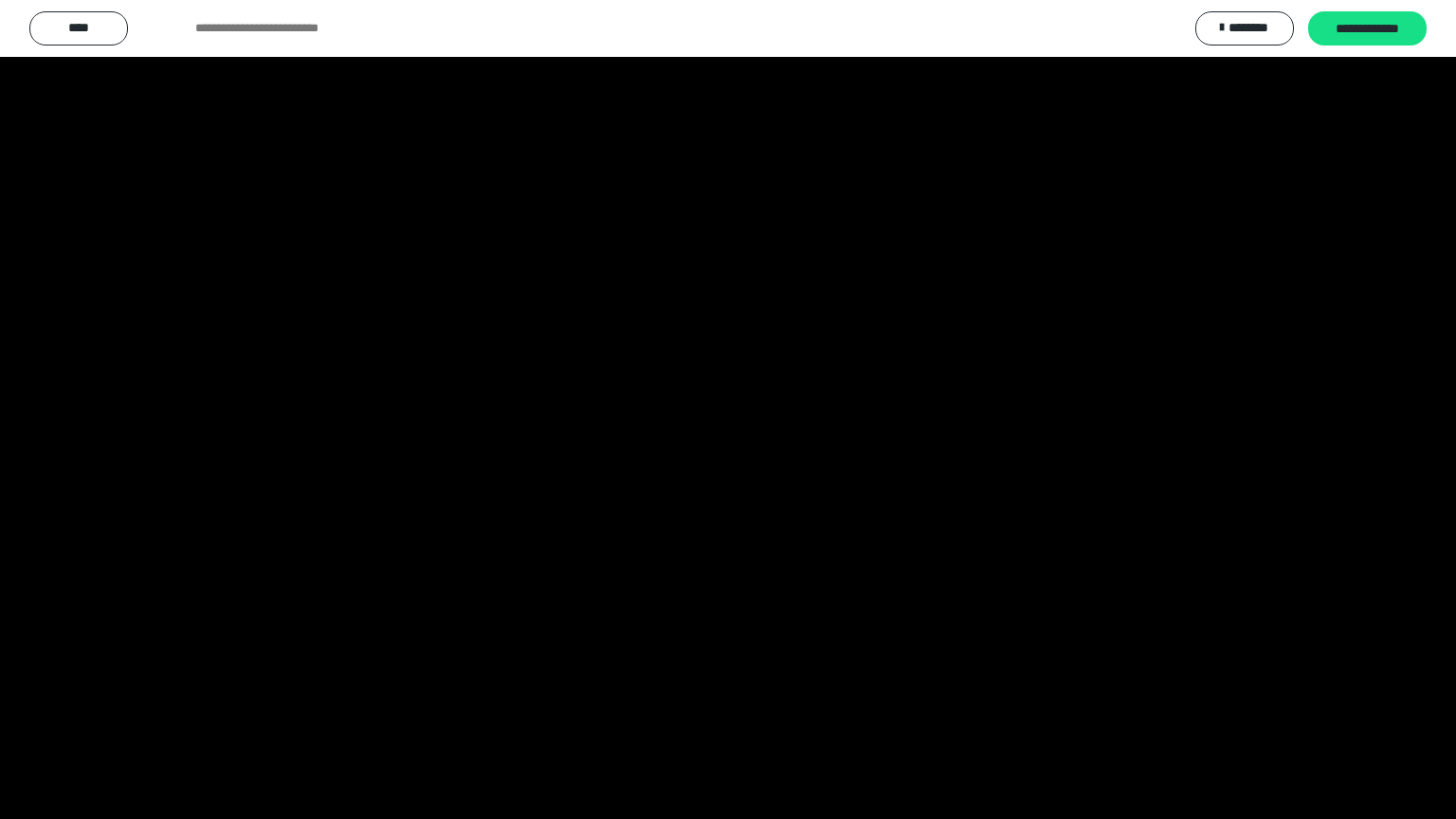 click at bounding box center (728, 410) 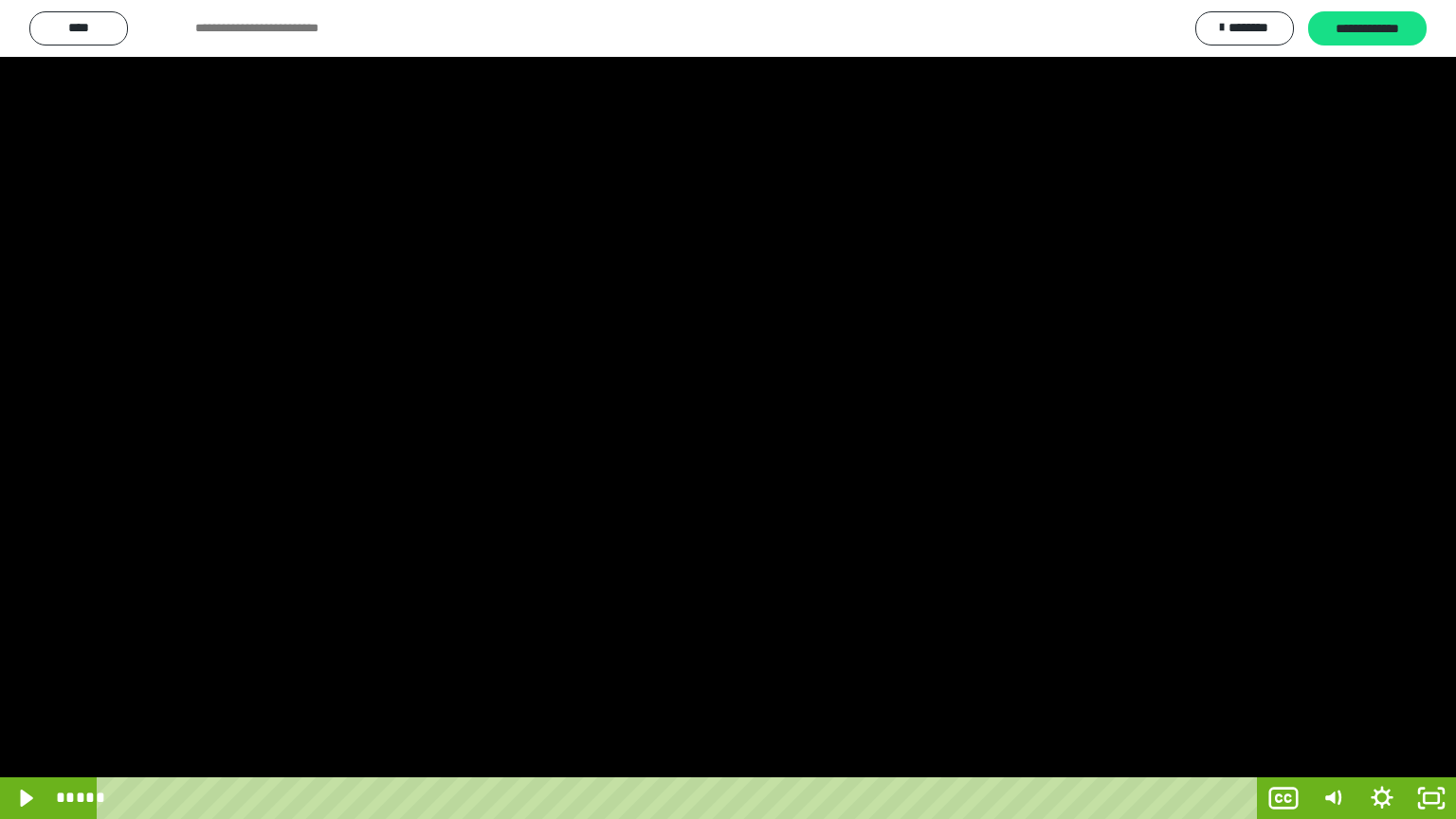 click at bounding box center [728, 410] 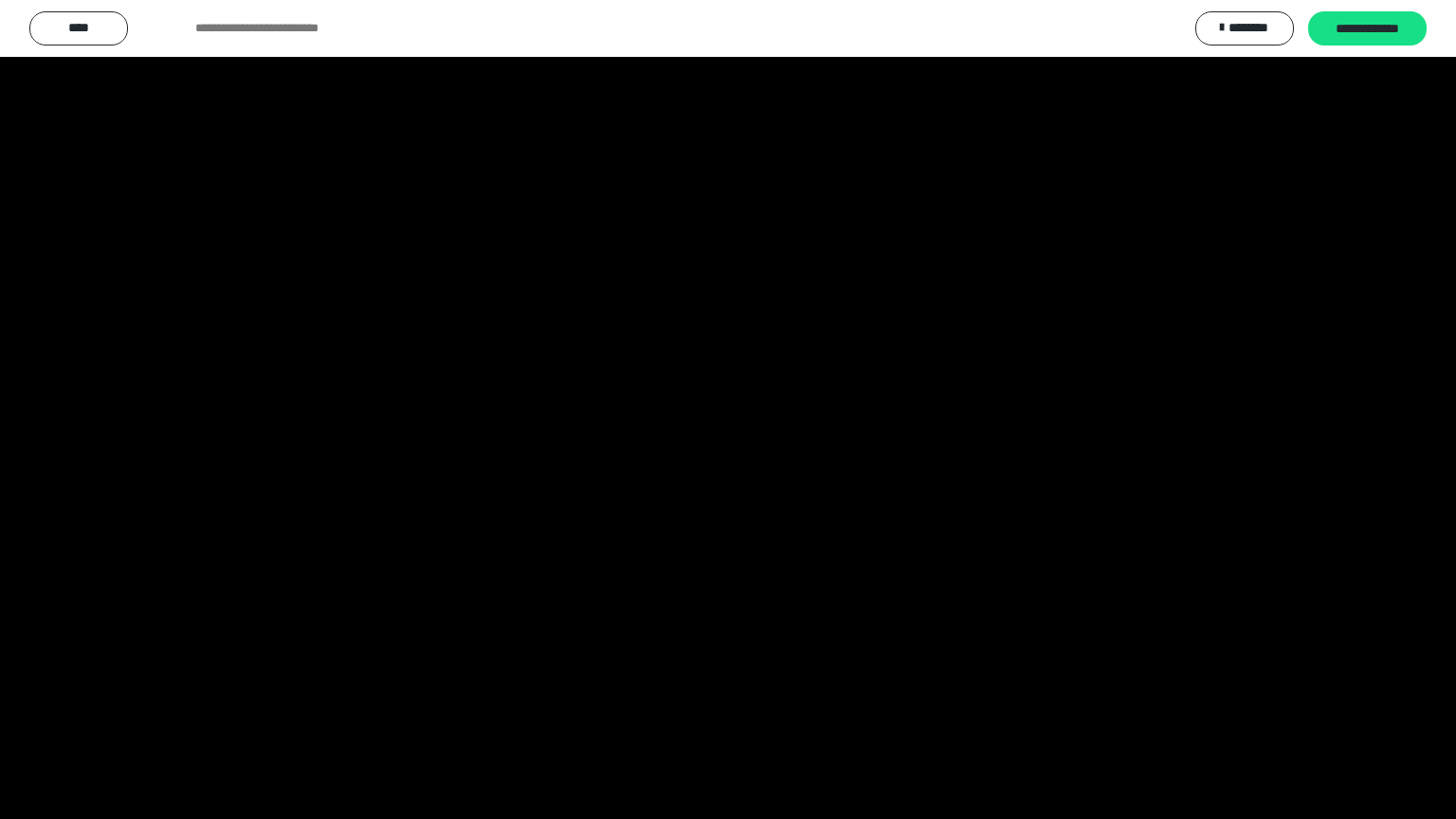click at bounding box center [728, 410] 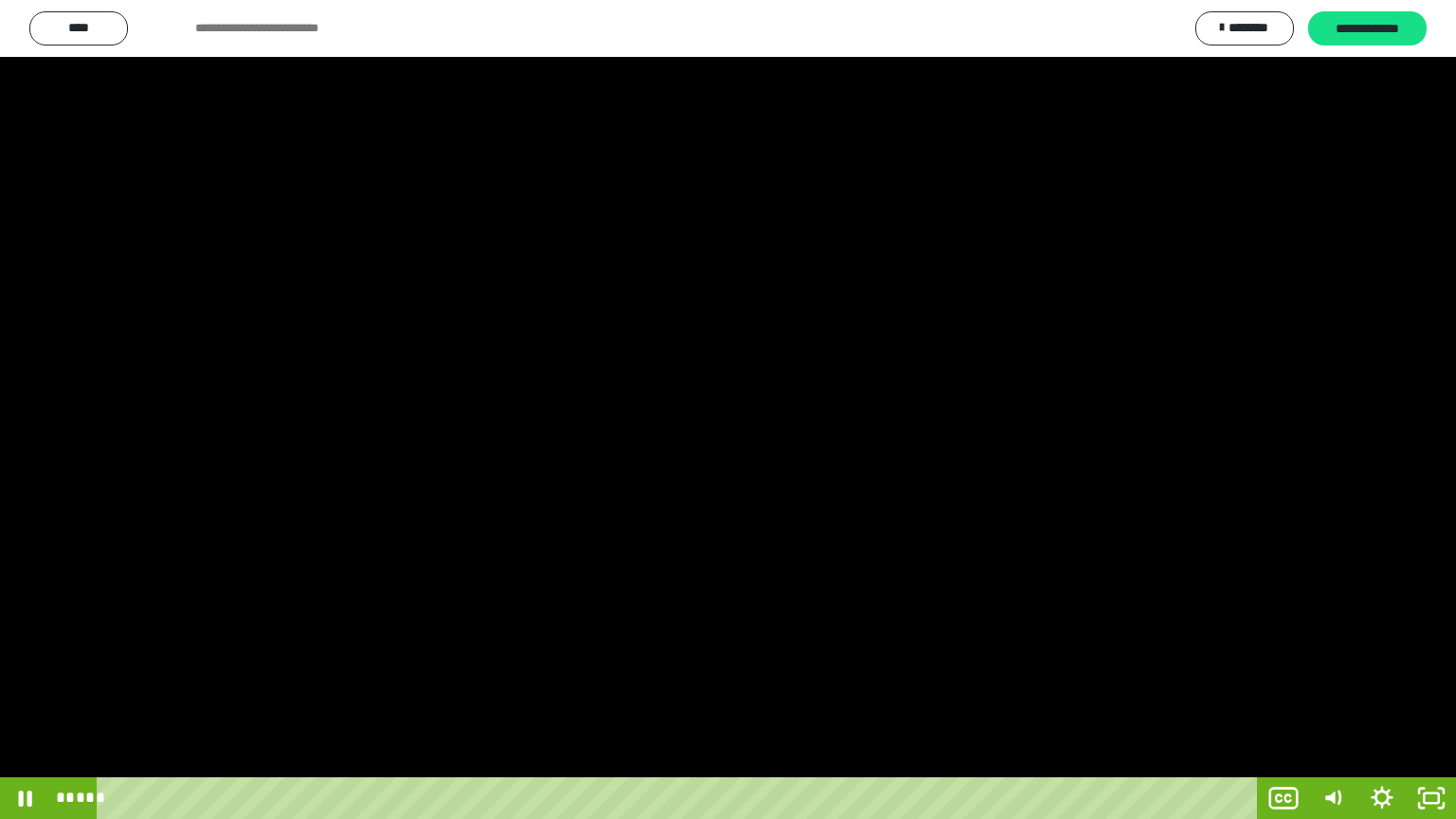 click at bounding box center (728, 410) 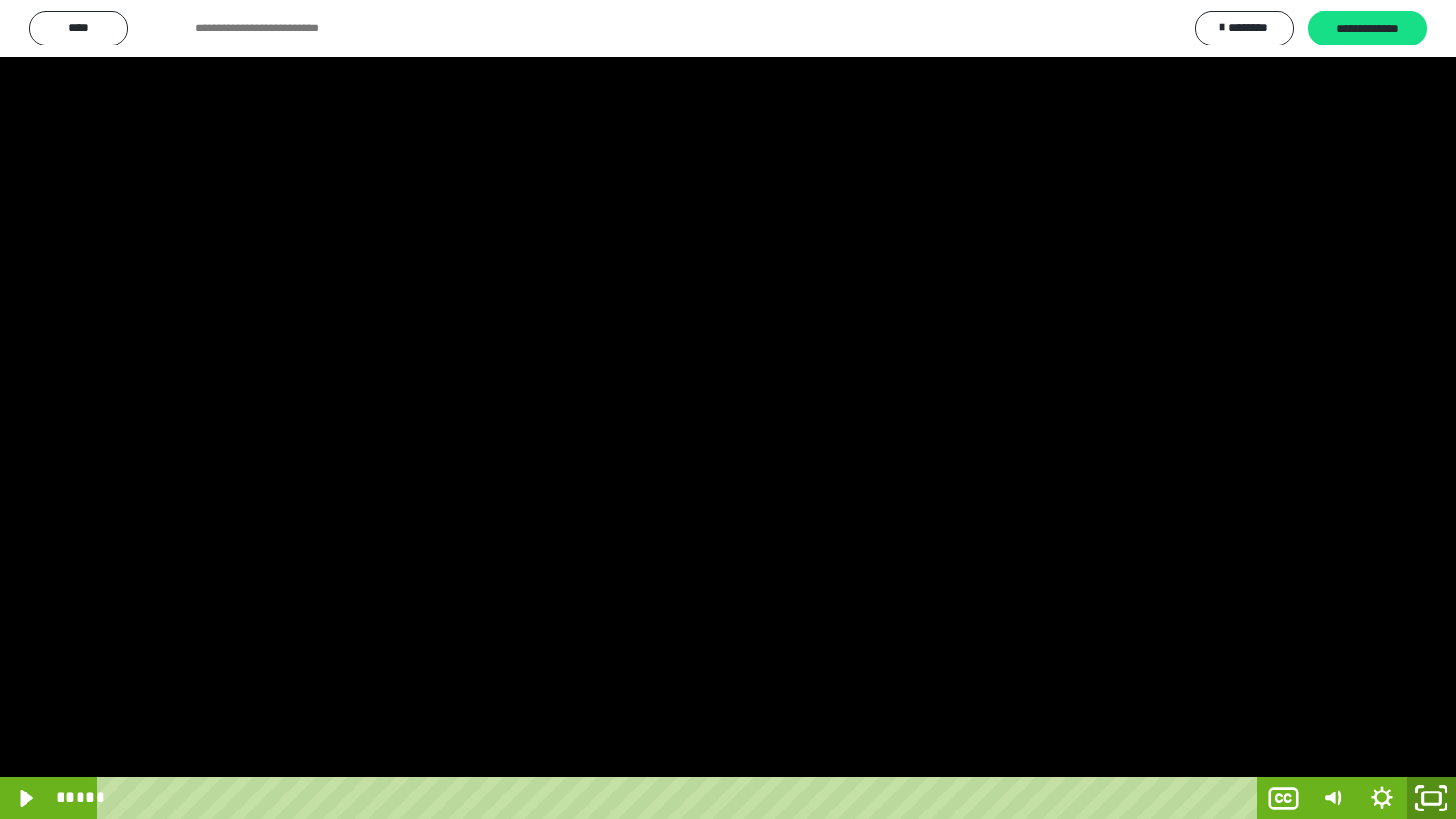 click 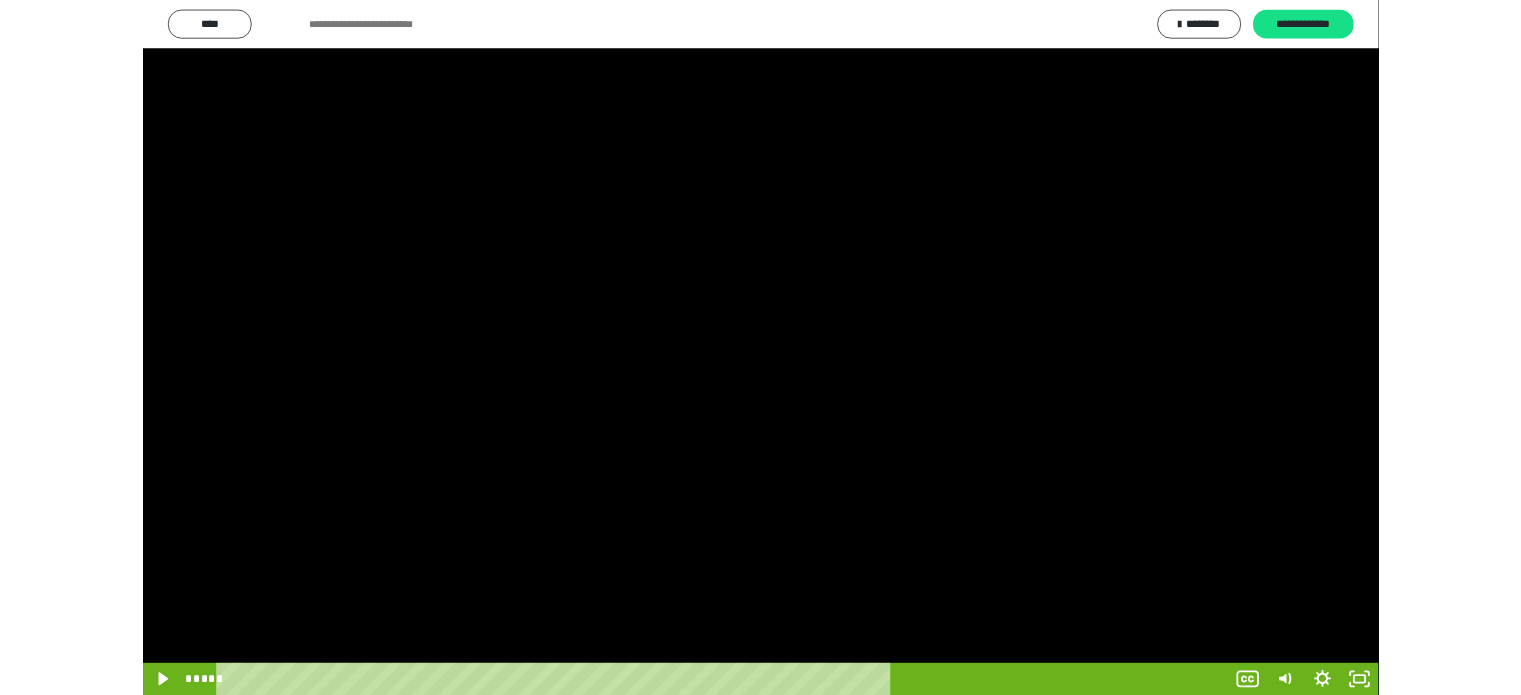 scroll, scrollTop: 3992, scrollLeft: 0, axis: vertical 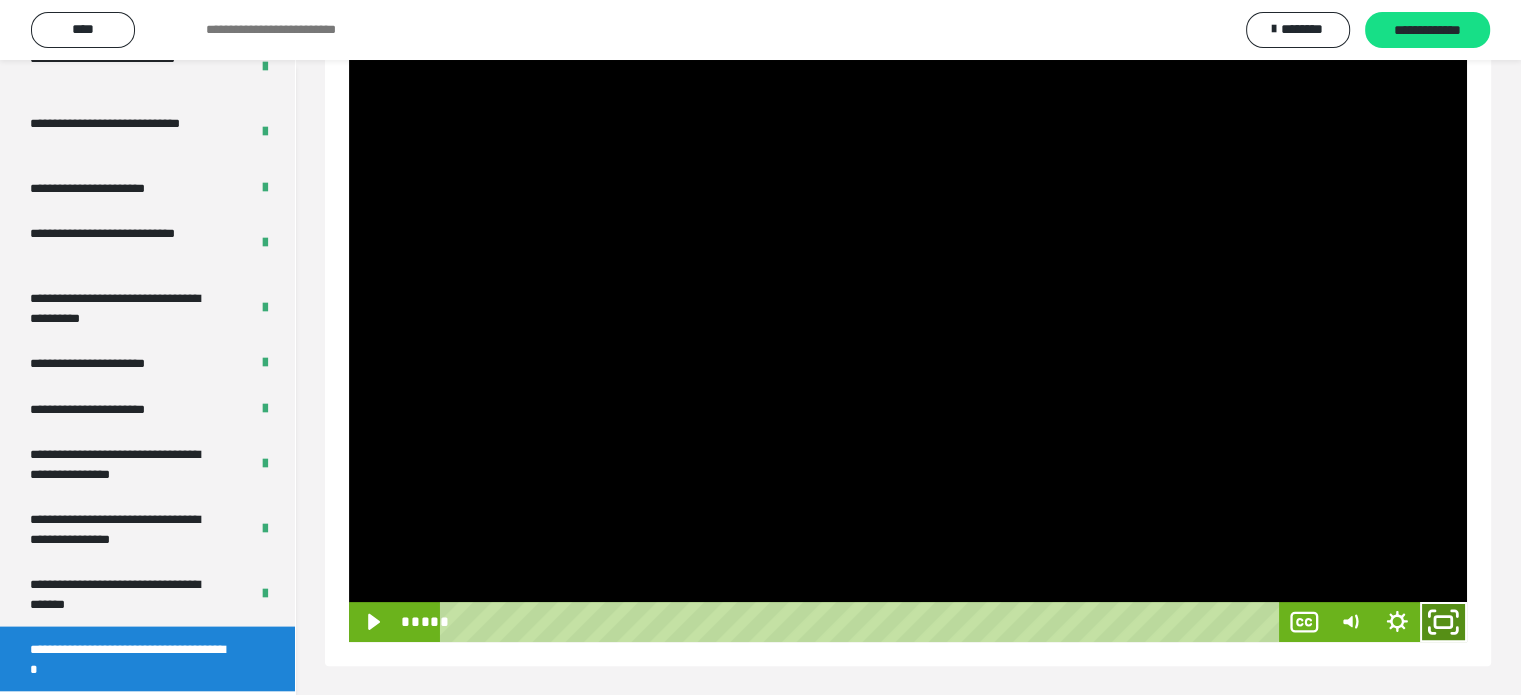 click 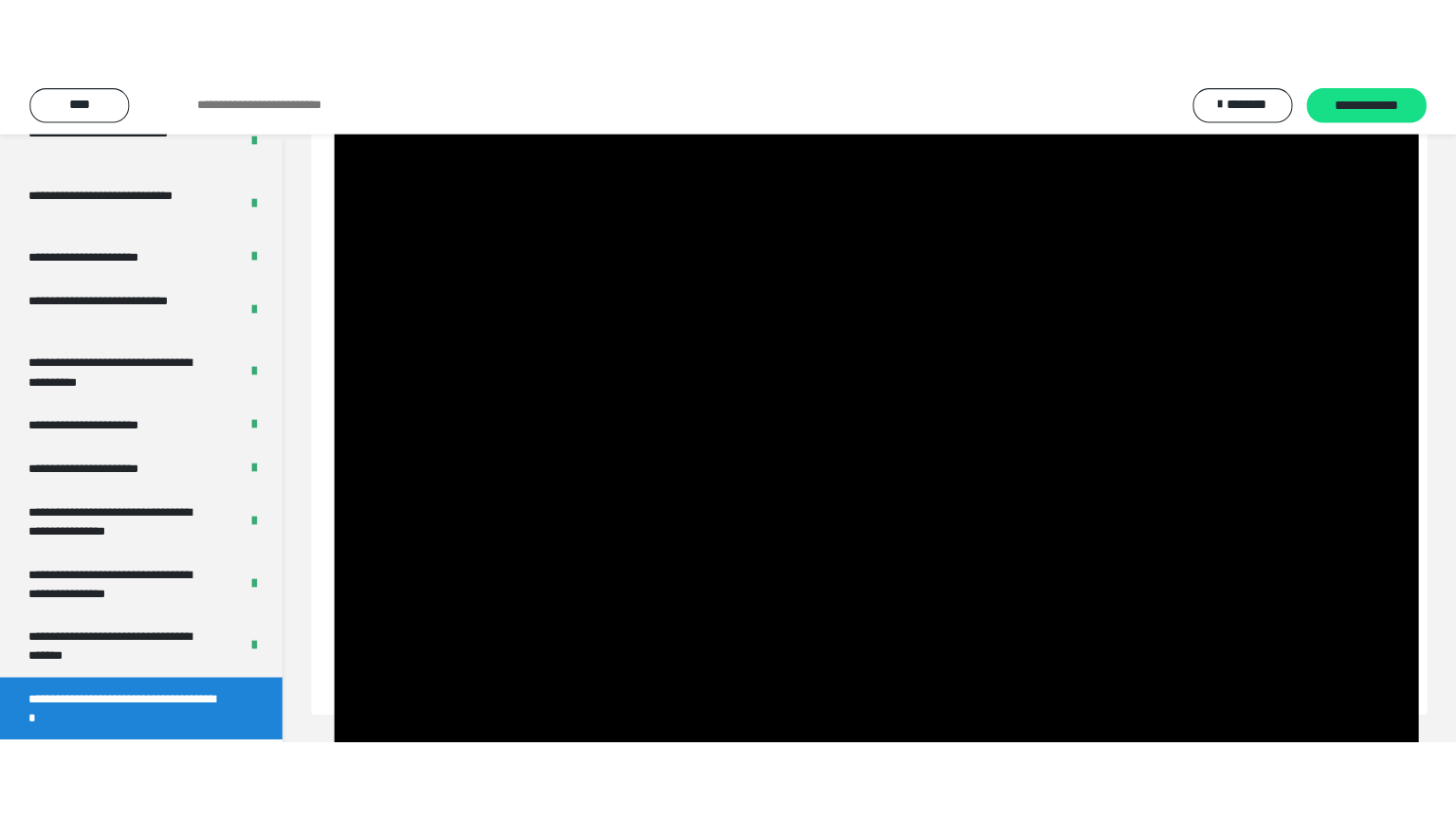 scroll, scrollTop: 178, scrollLeft: 0, axis: vertical 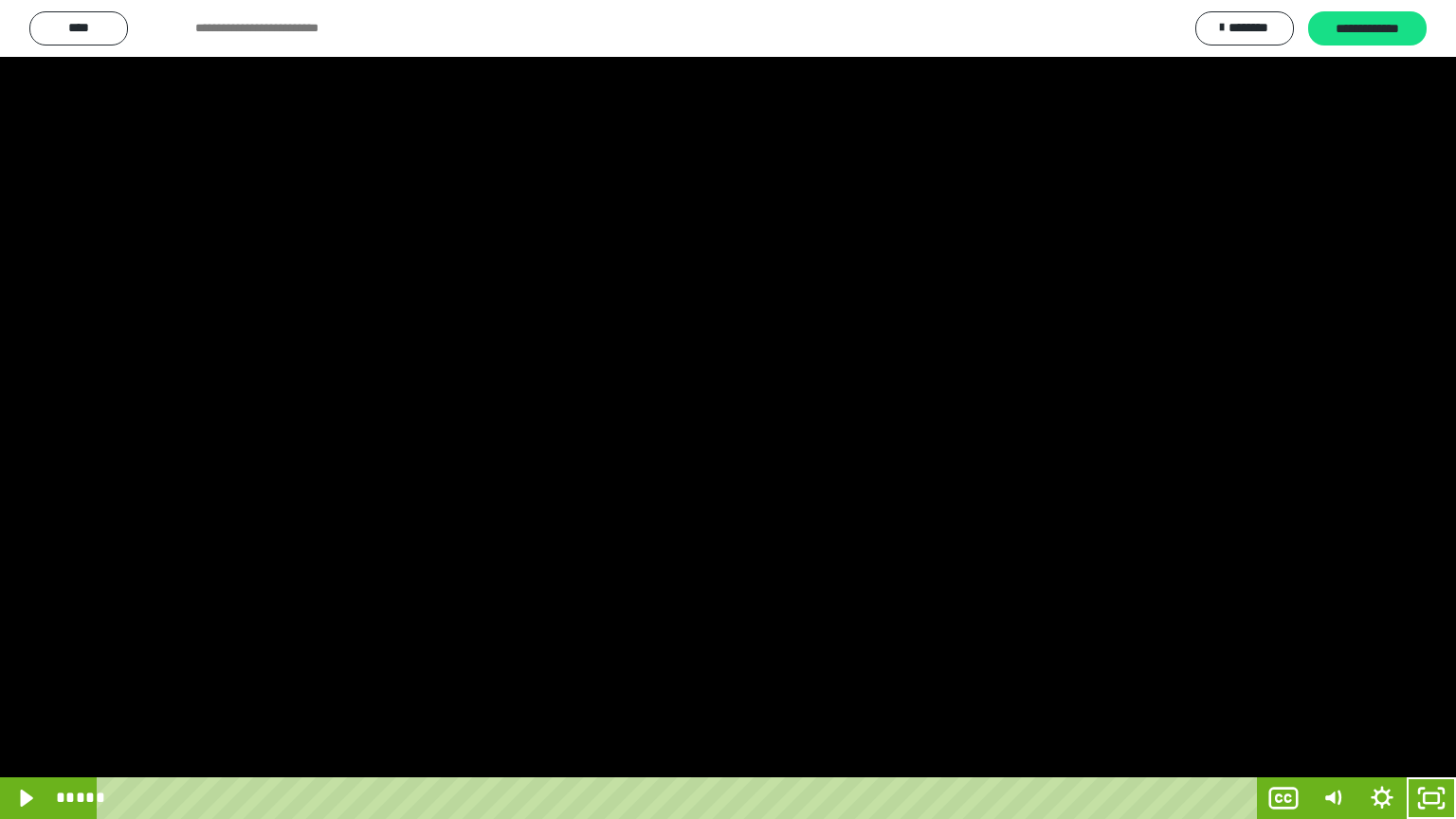 click at bounding box center [728, 410] 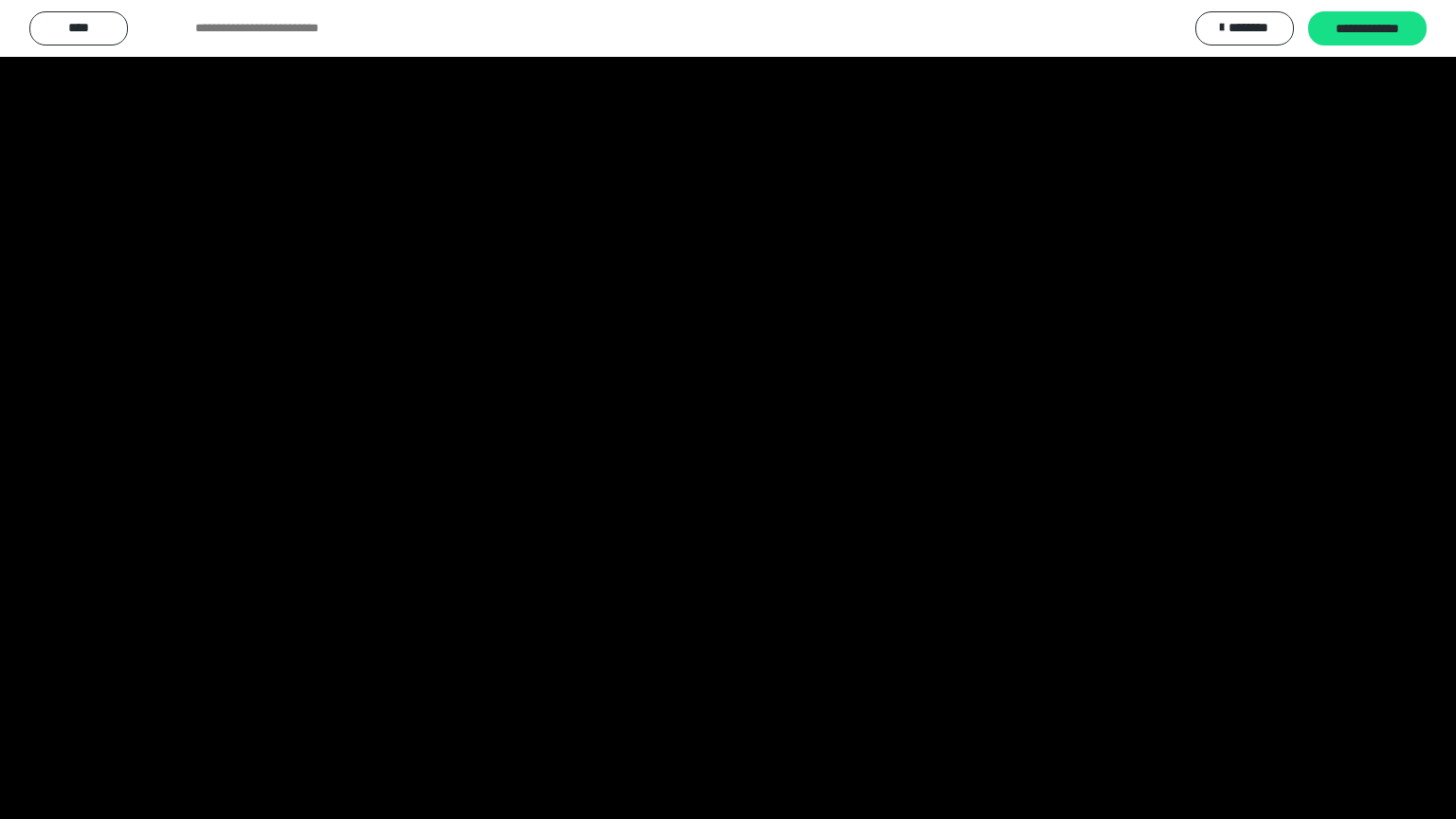 click at bounding box center [728, 410] 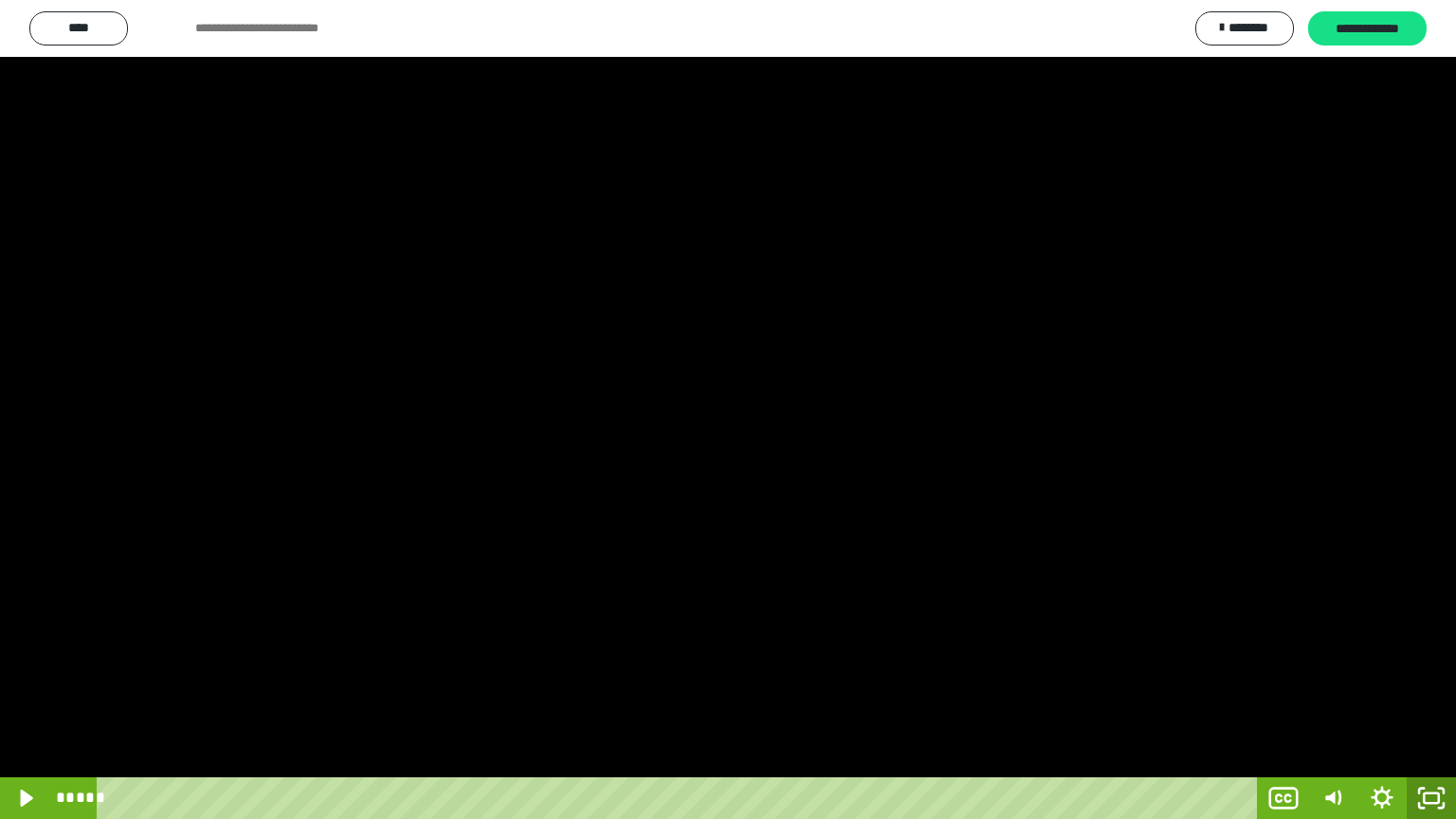 click 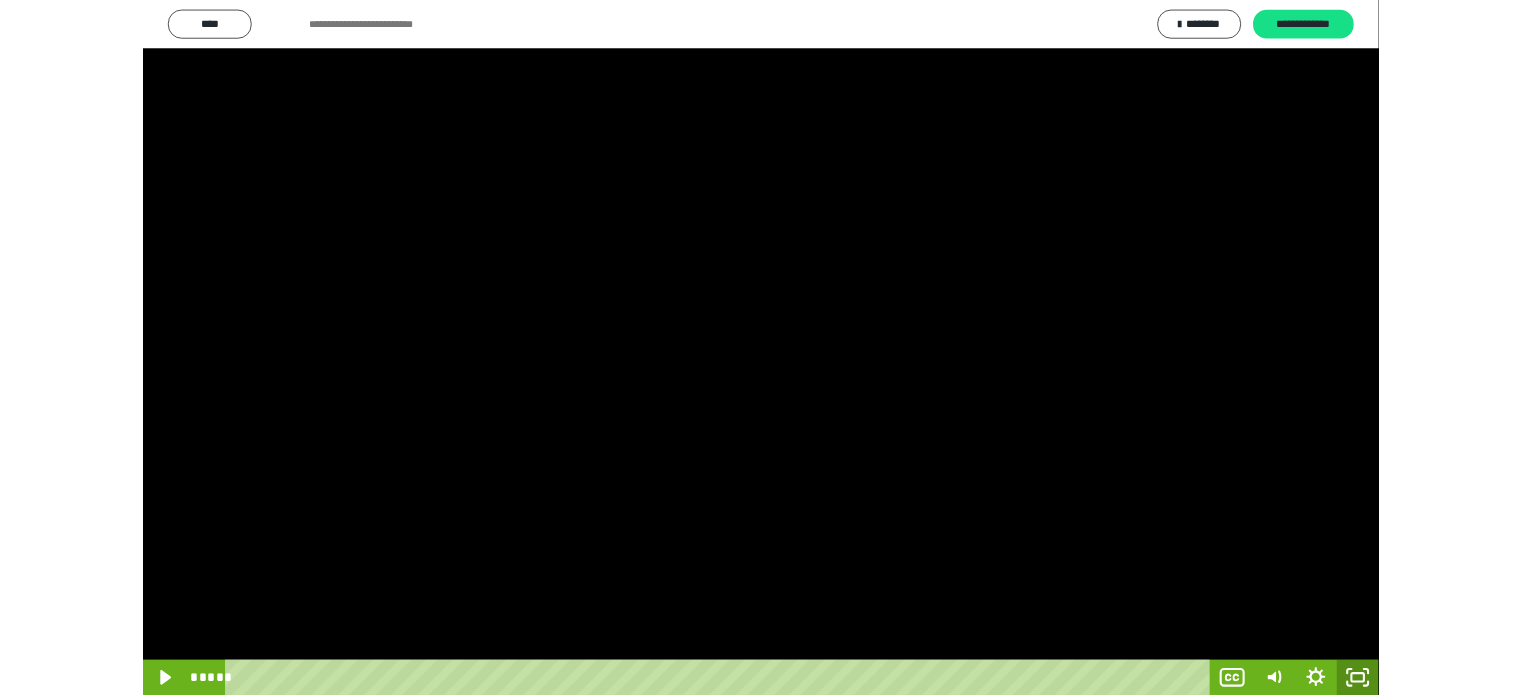 scroll, scrollTop: 3992, scrollLeft: 0, axis: vertical 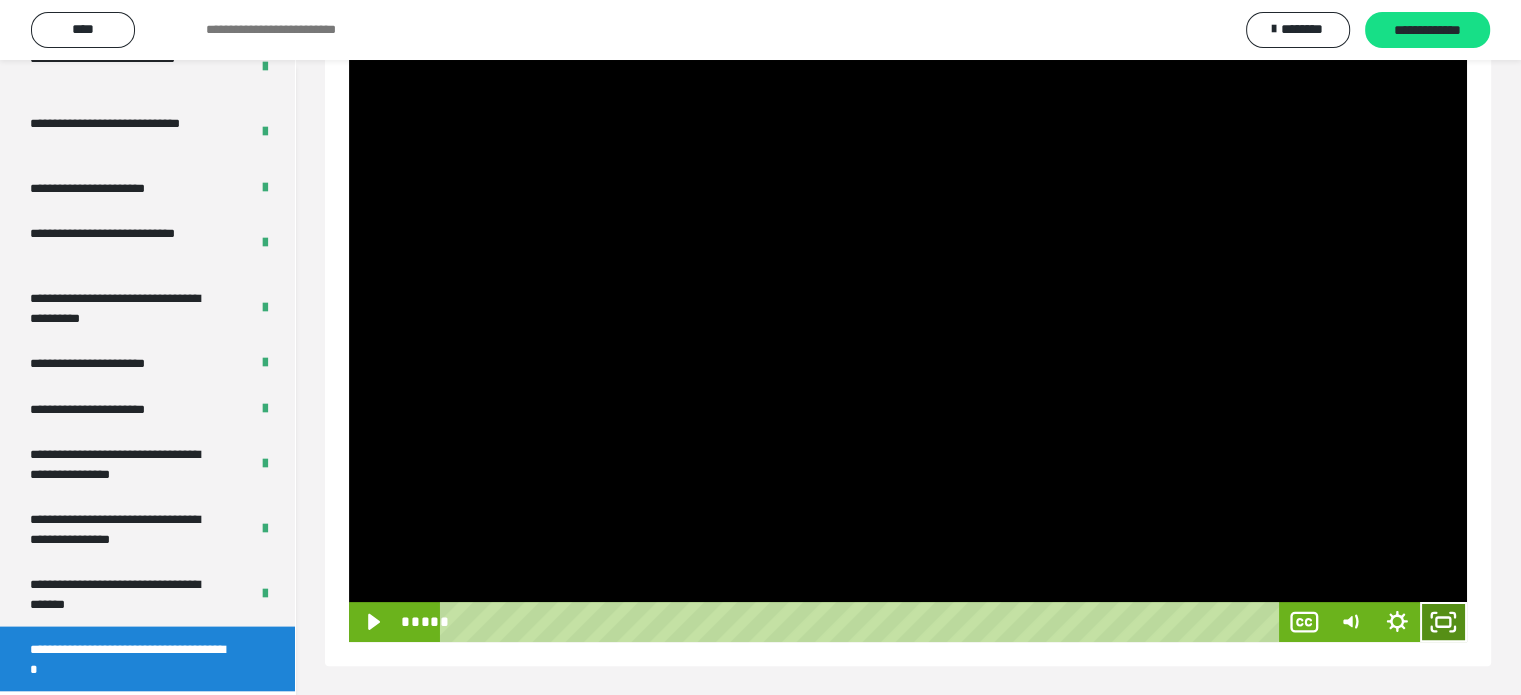 click 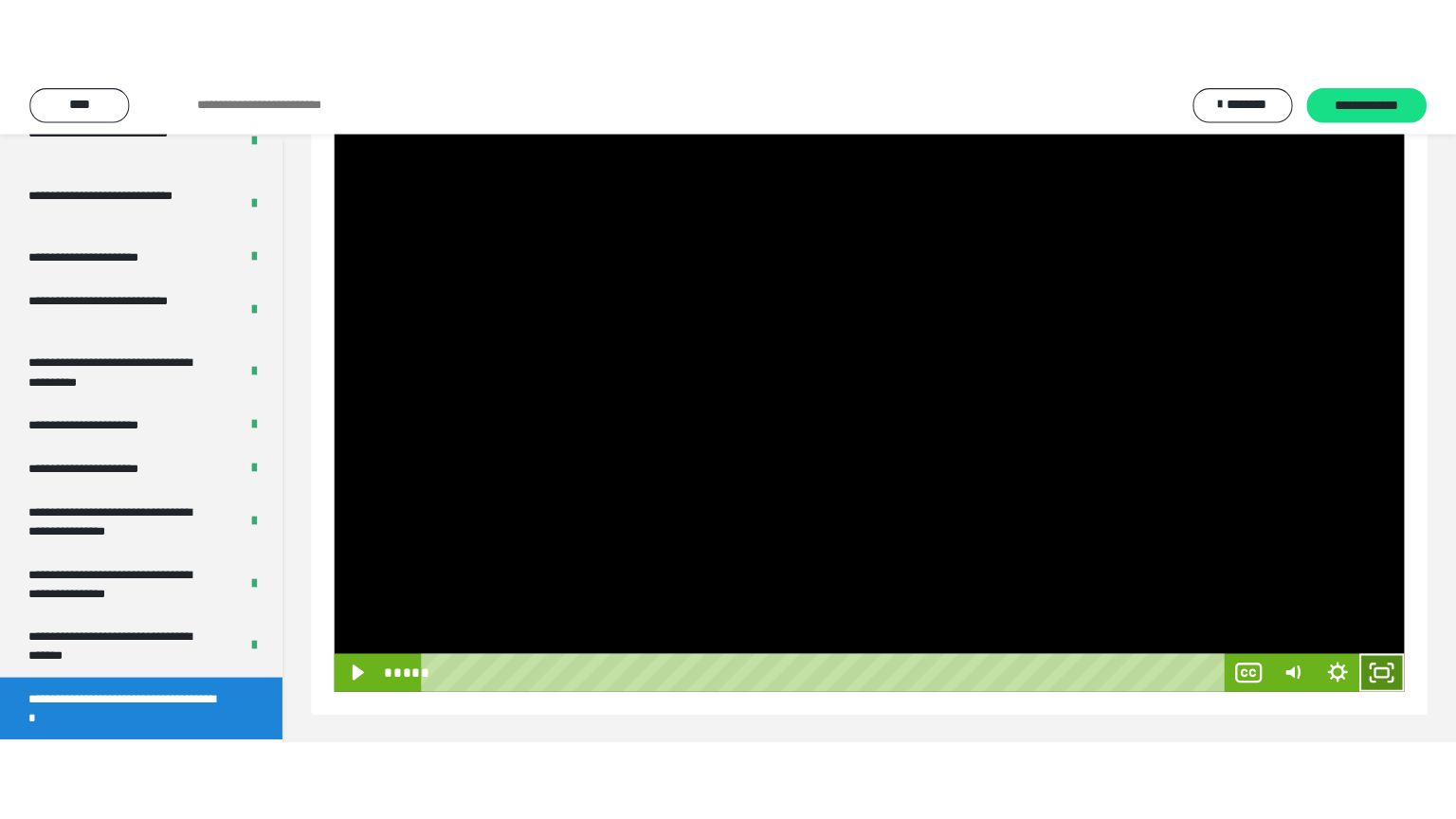 scroll, scrollTop: 178, scrollLeft: 0, axis: vertical 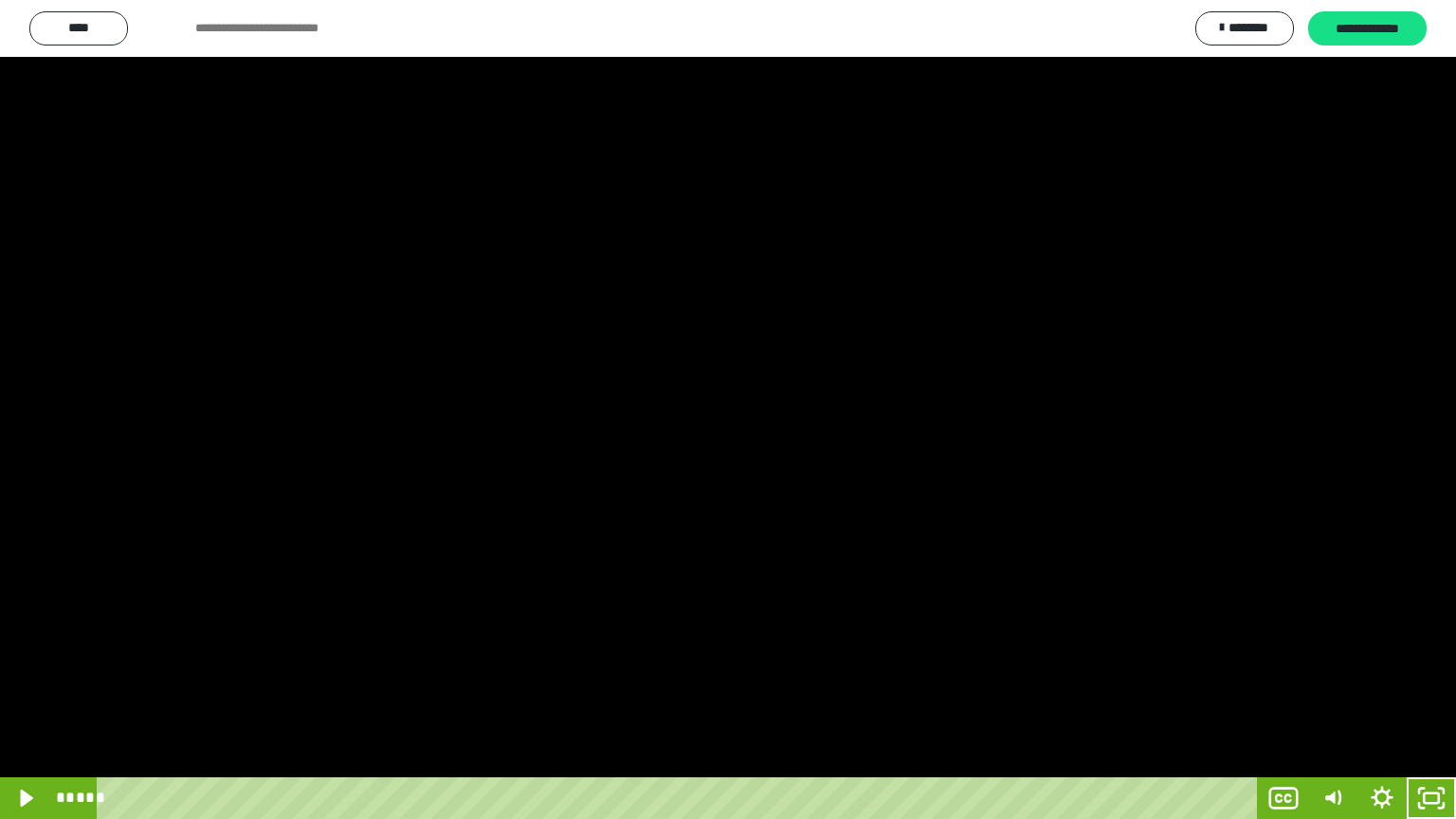 click at bounding box center (728, 410) 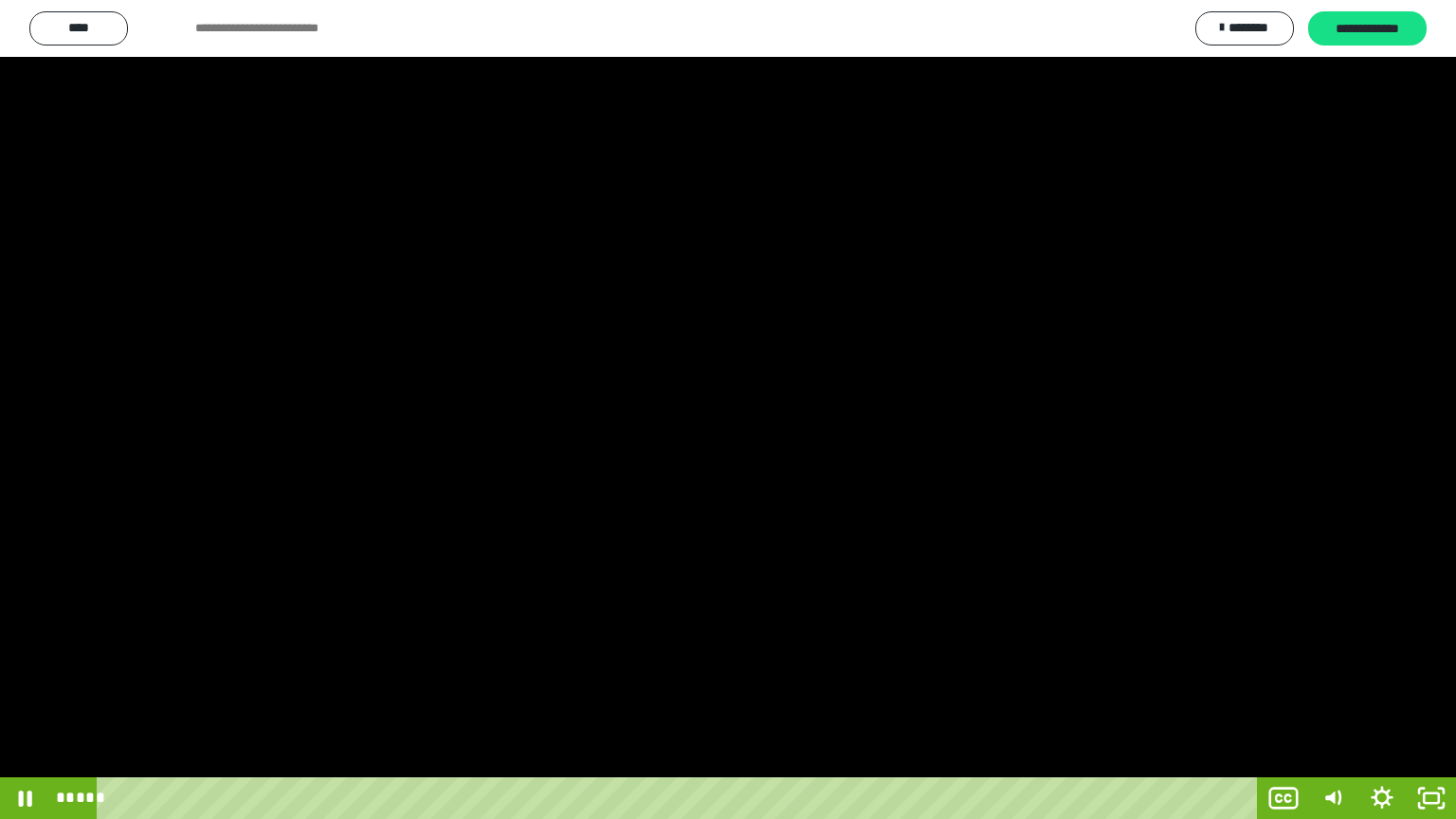 click at bounding box center (728, 410) 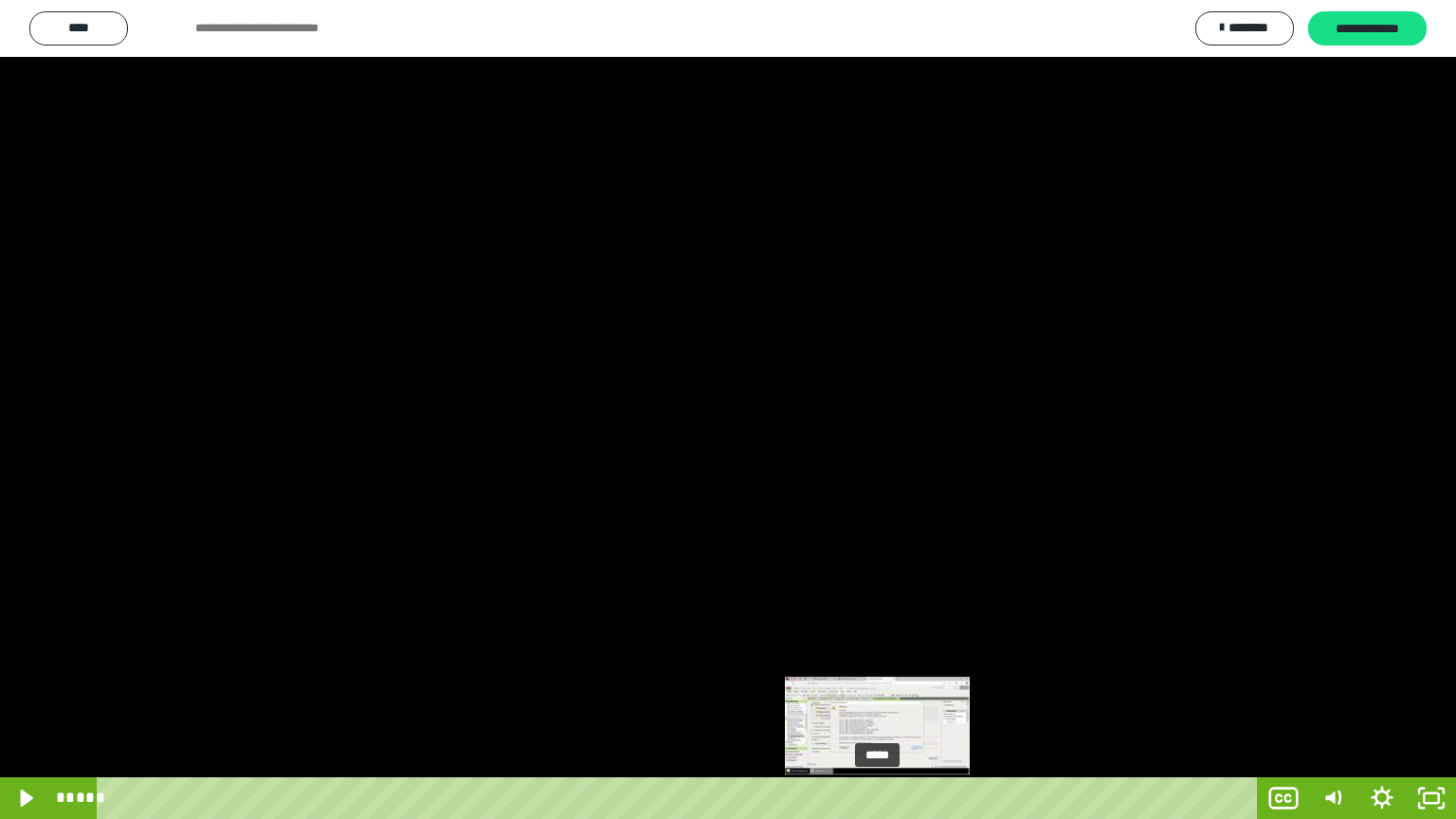 click on "*****" at bounding box center [681, 798] 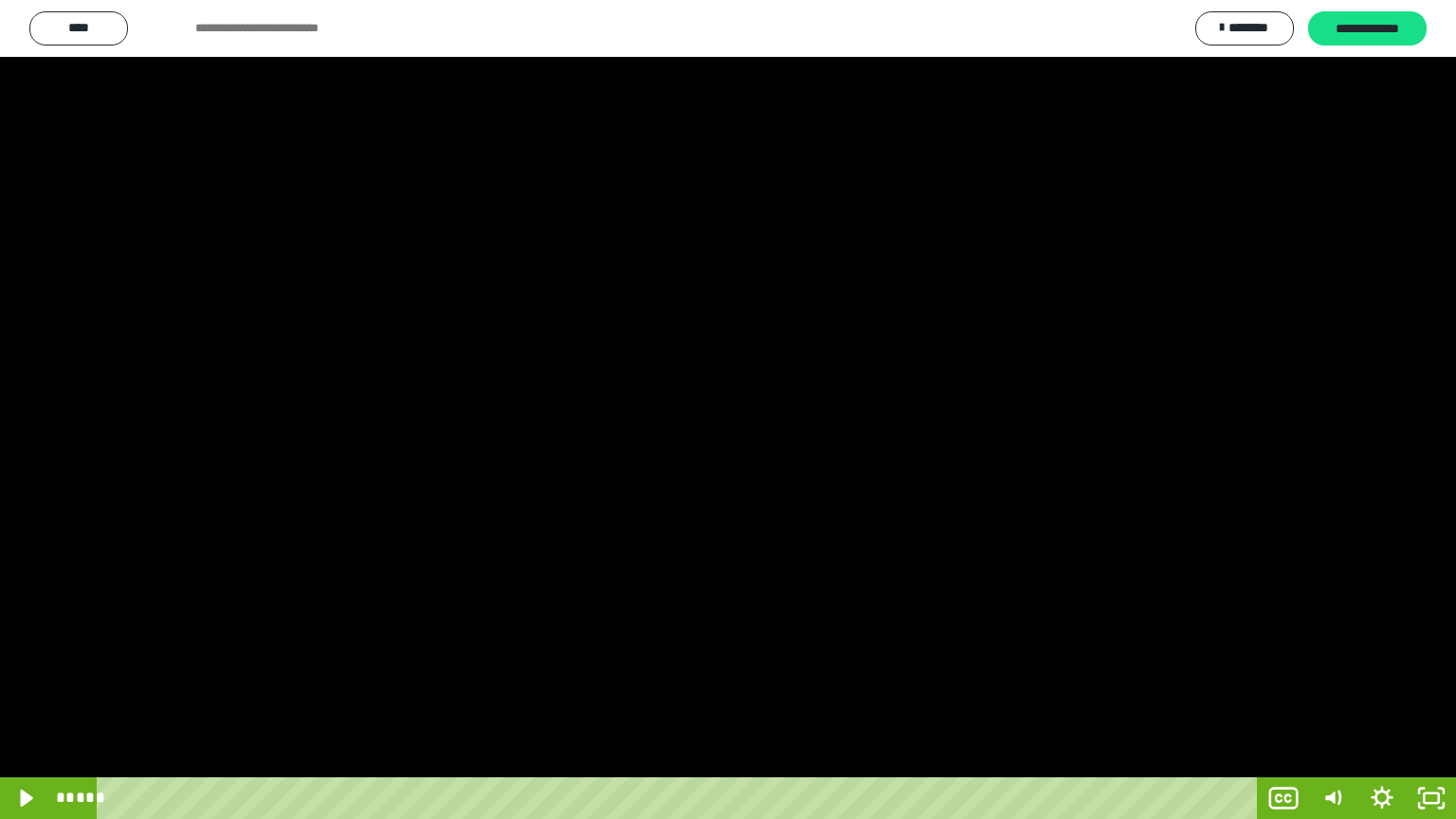click at bounding box center (728, 410) 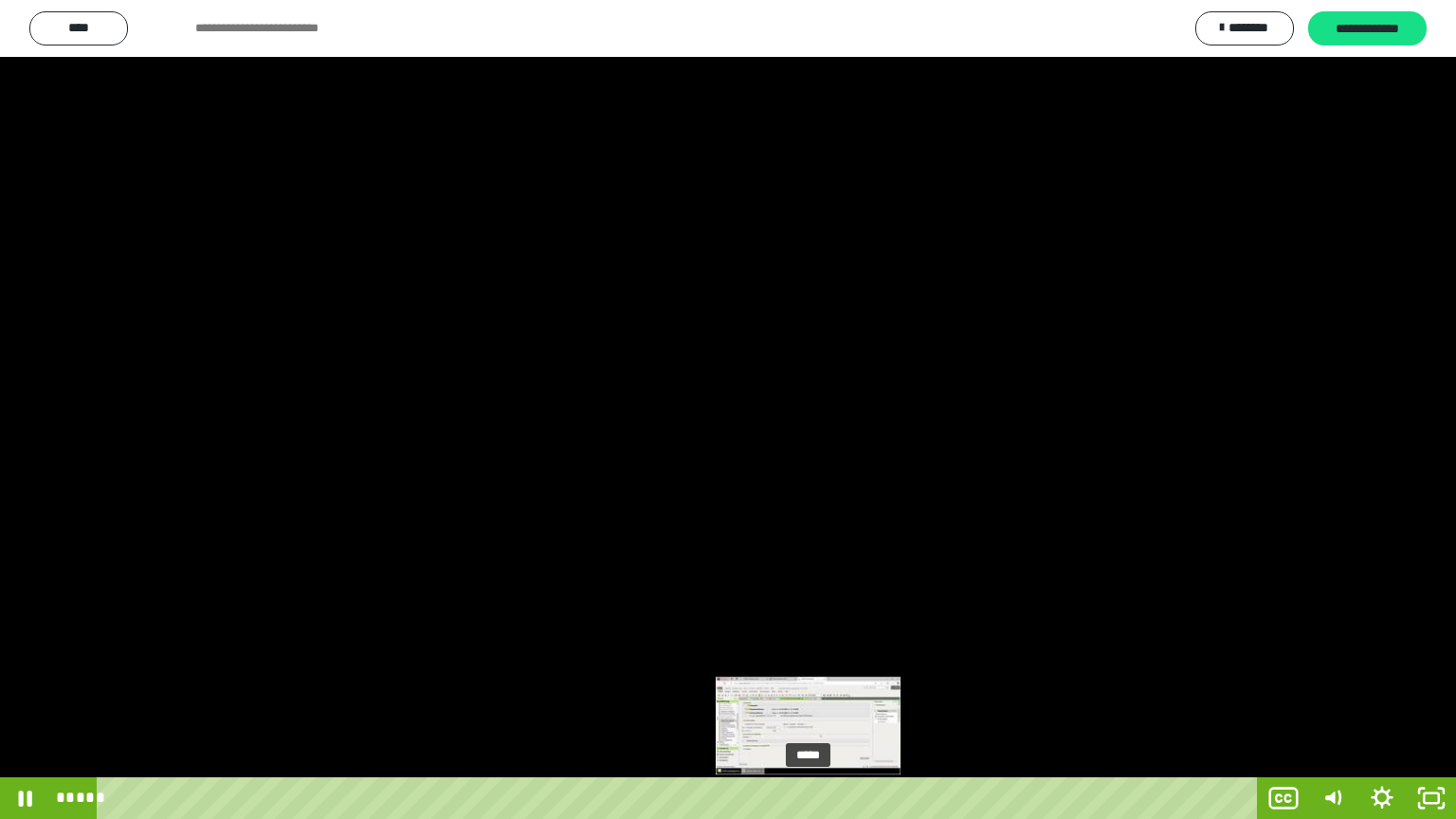 click on "*****" at bounding box center (681, 798) 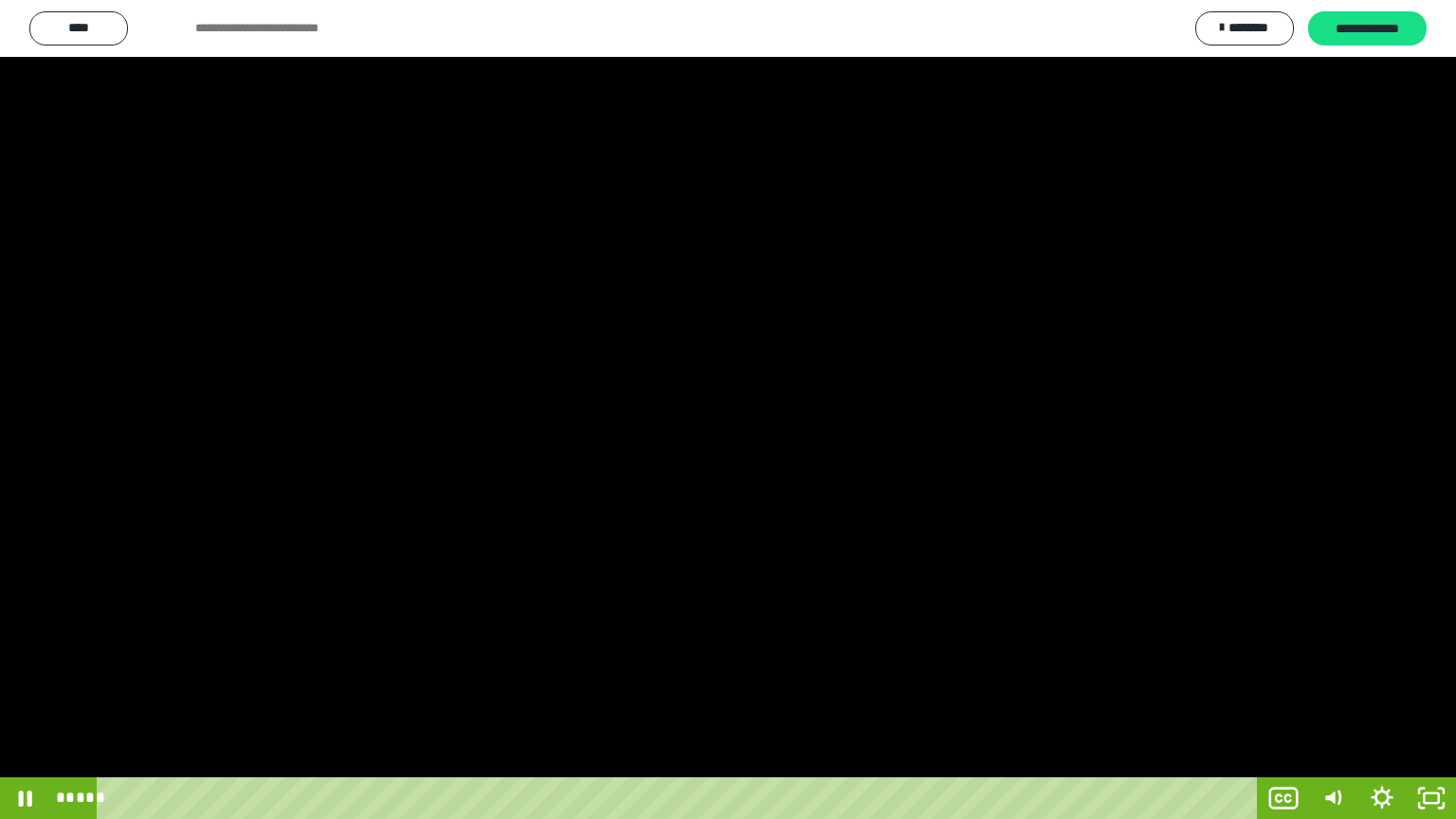 click at bounding box center (728, 410) 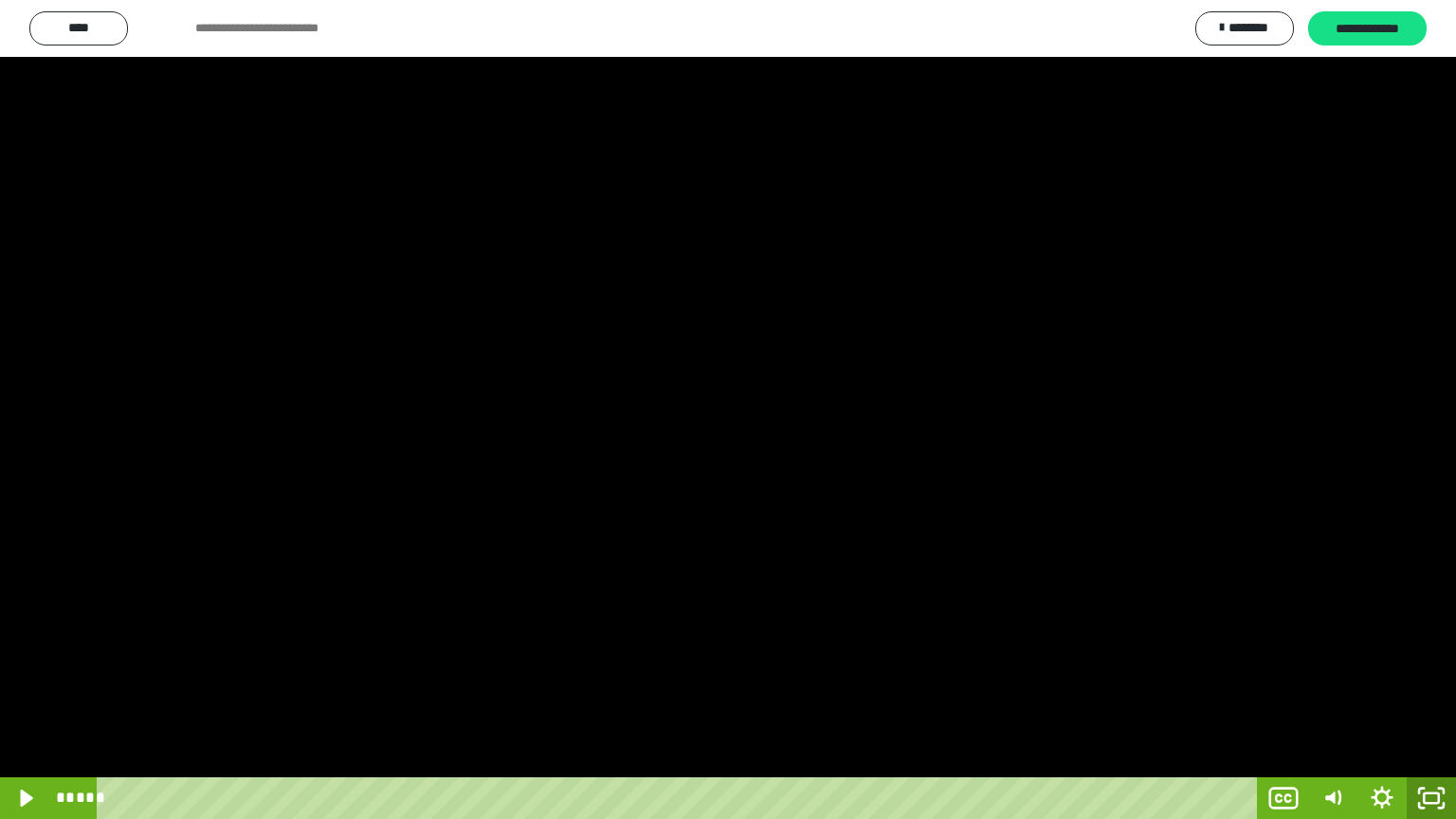 click 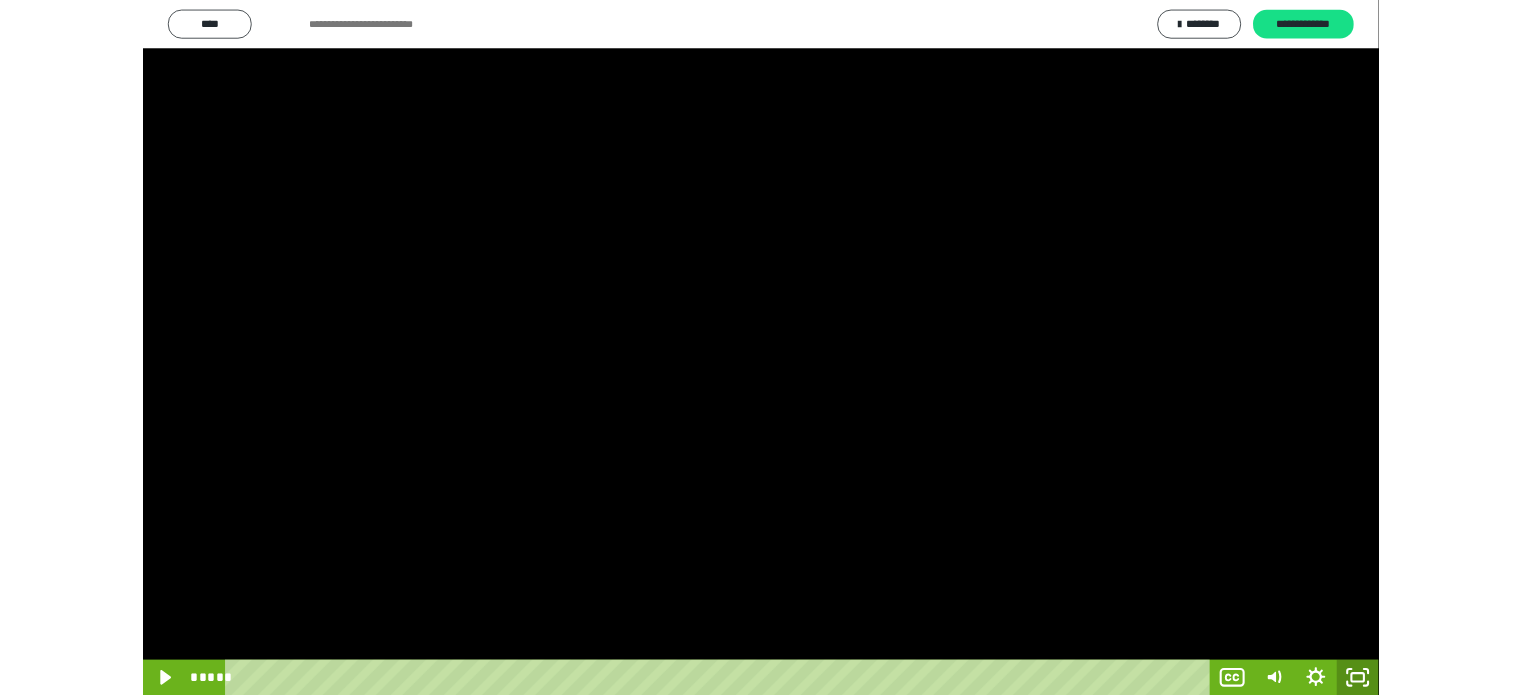 scroll, scrollTop: 3992, scrollLeft: 0, axis: vertical 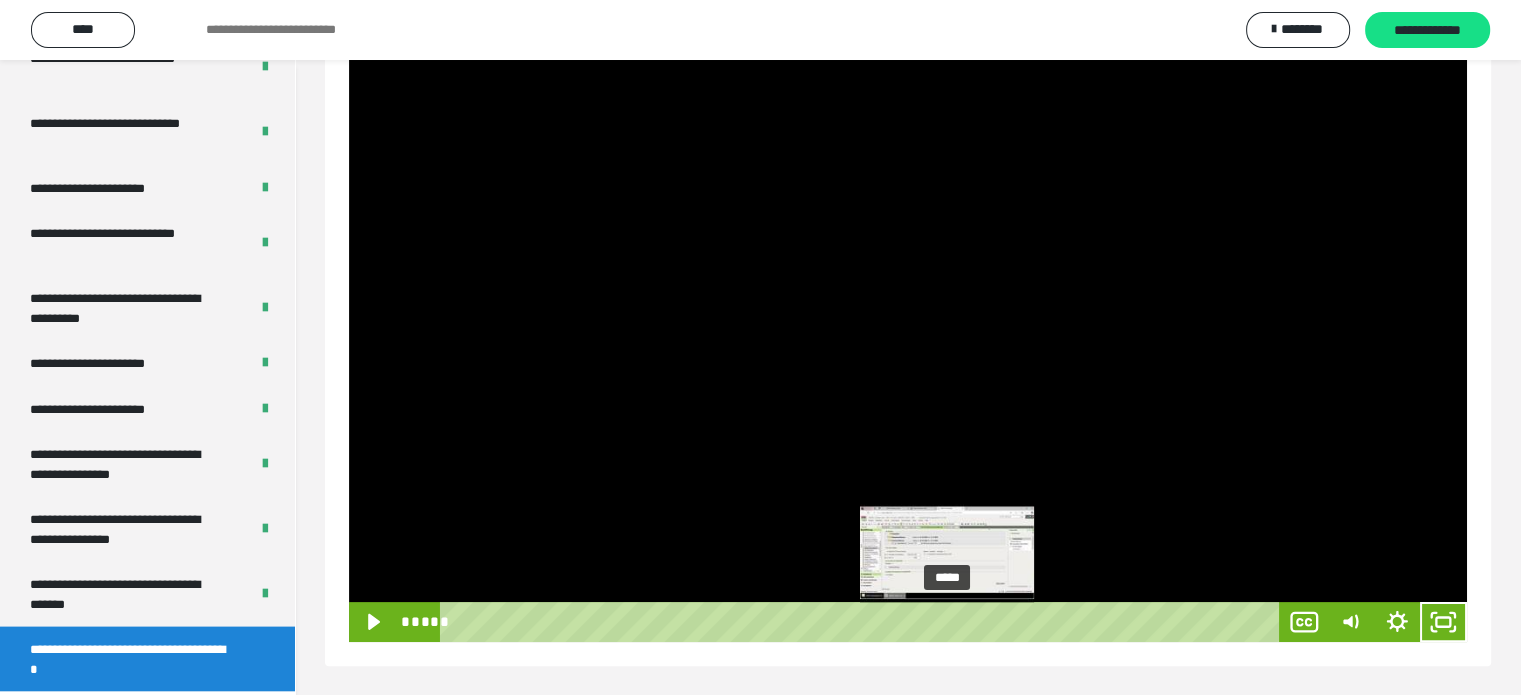 click on "*****" at bounding box center (863, 622) 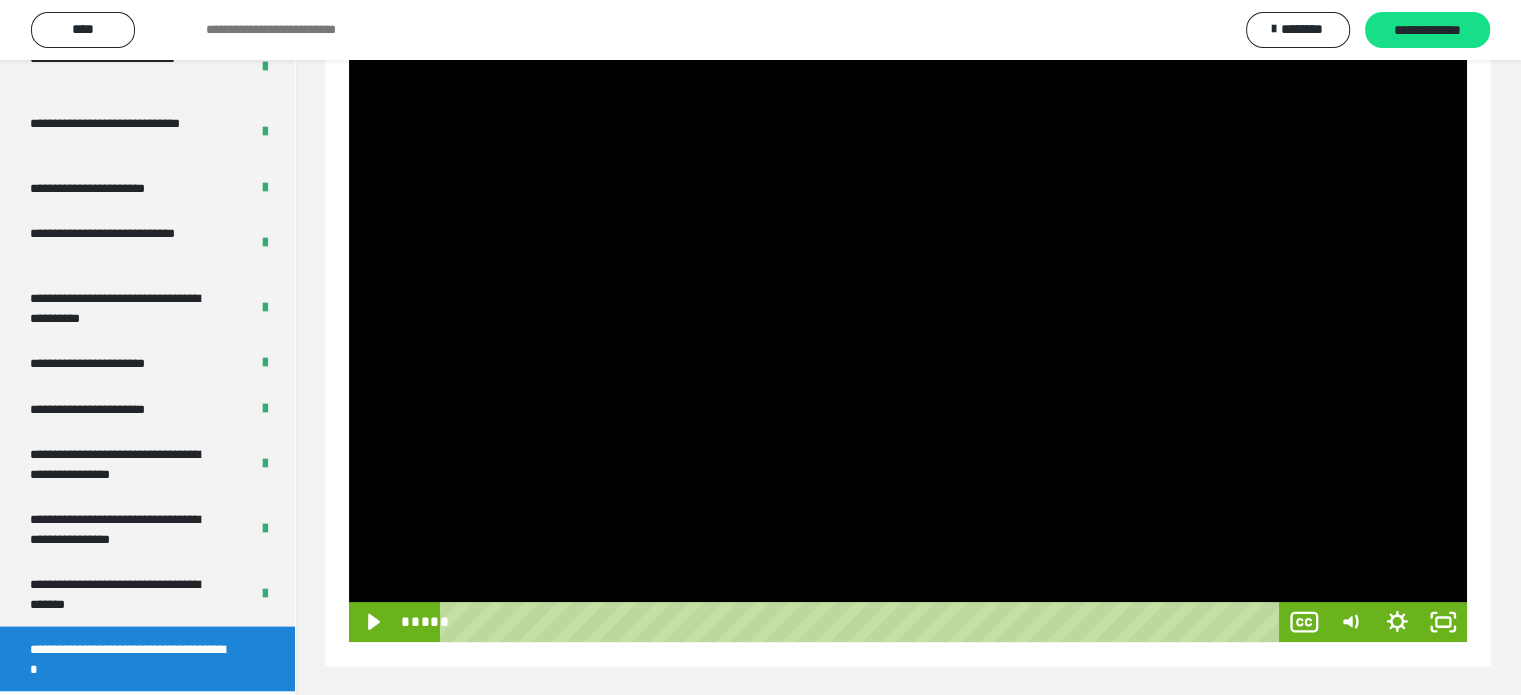click at bounding box center (908, 327) 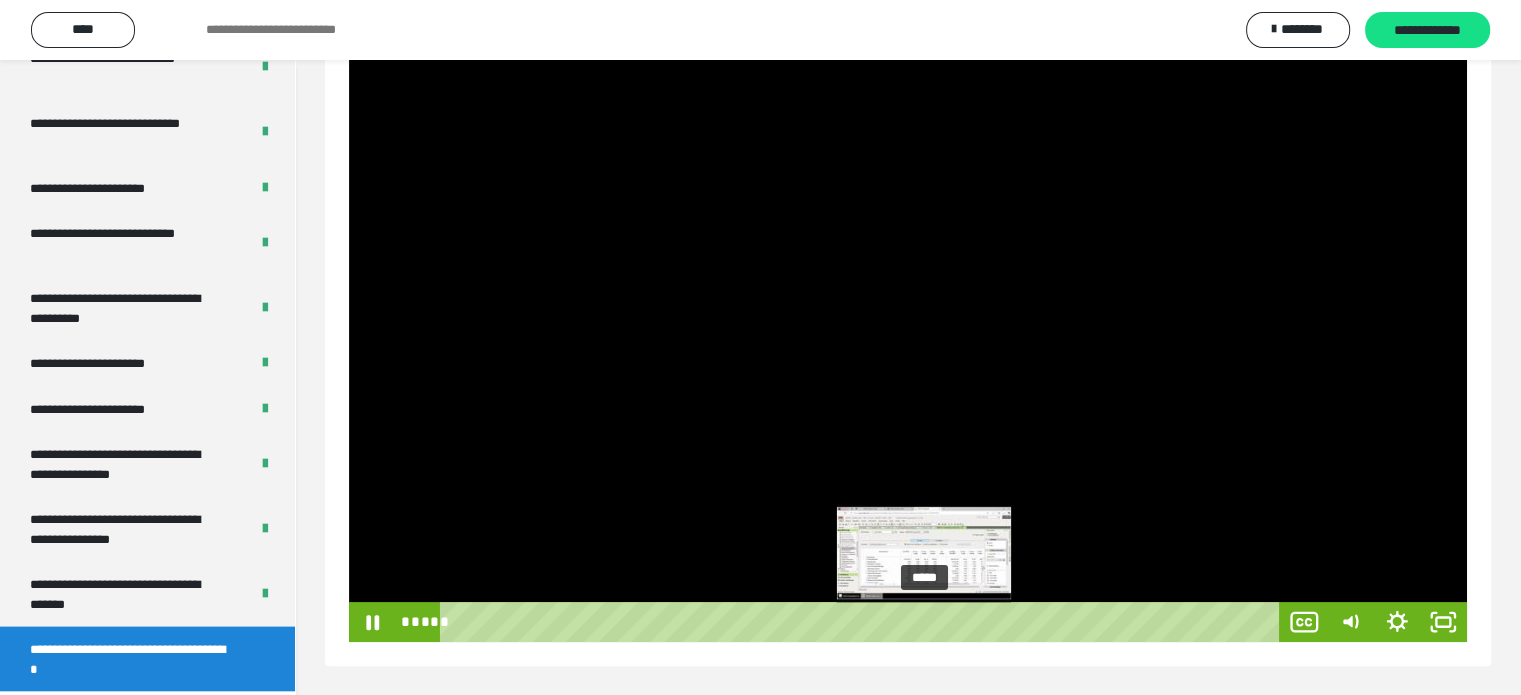 click on "*****" at bounding box center (863, 622) 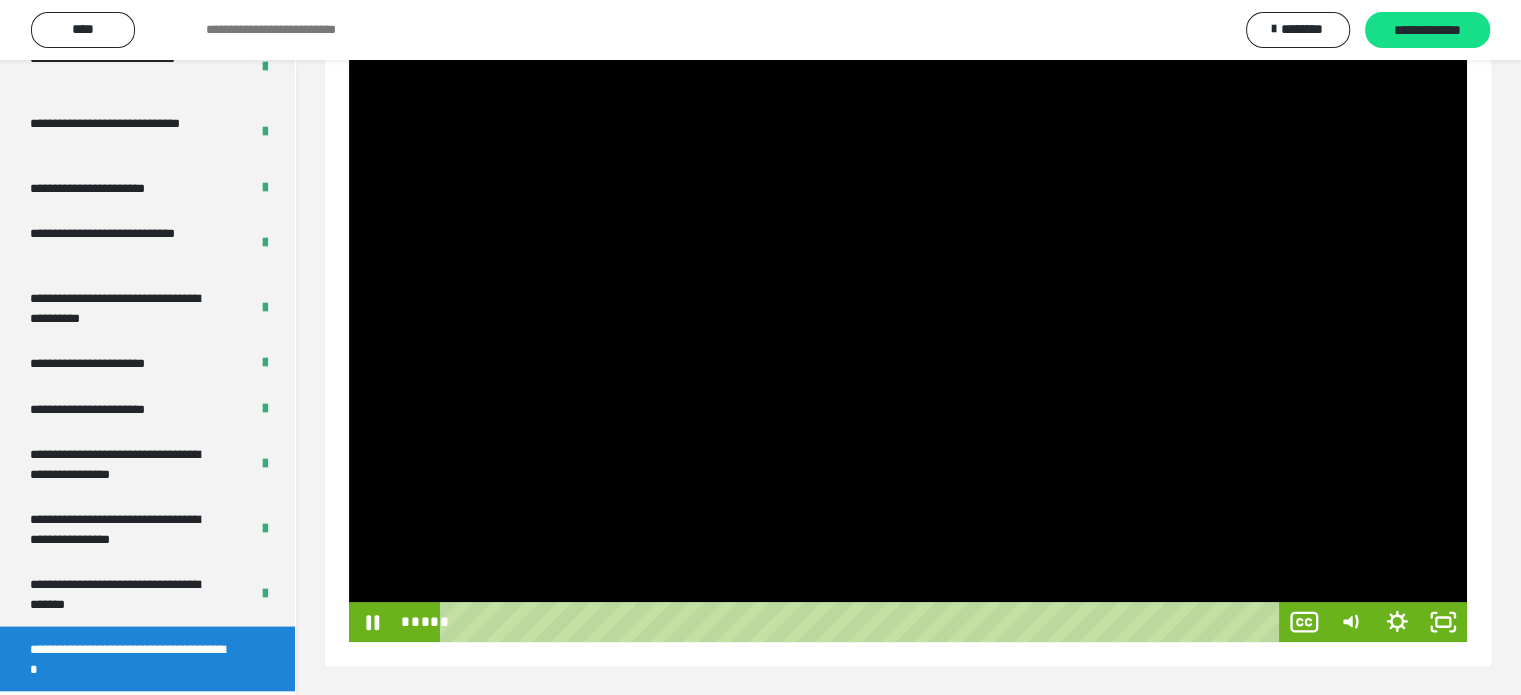 click at bounding box center (908, 327) 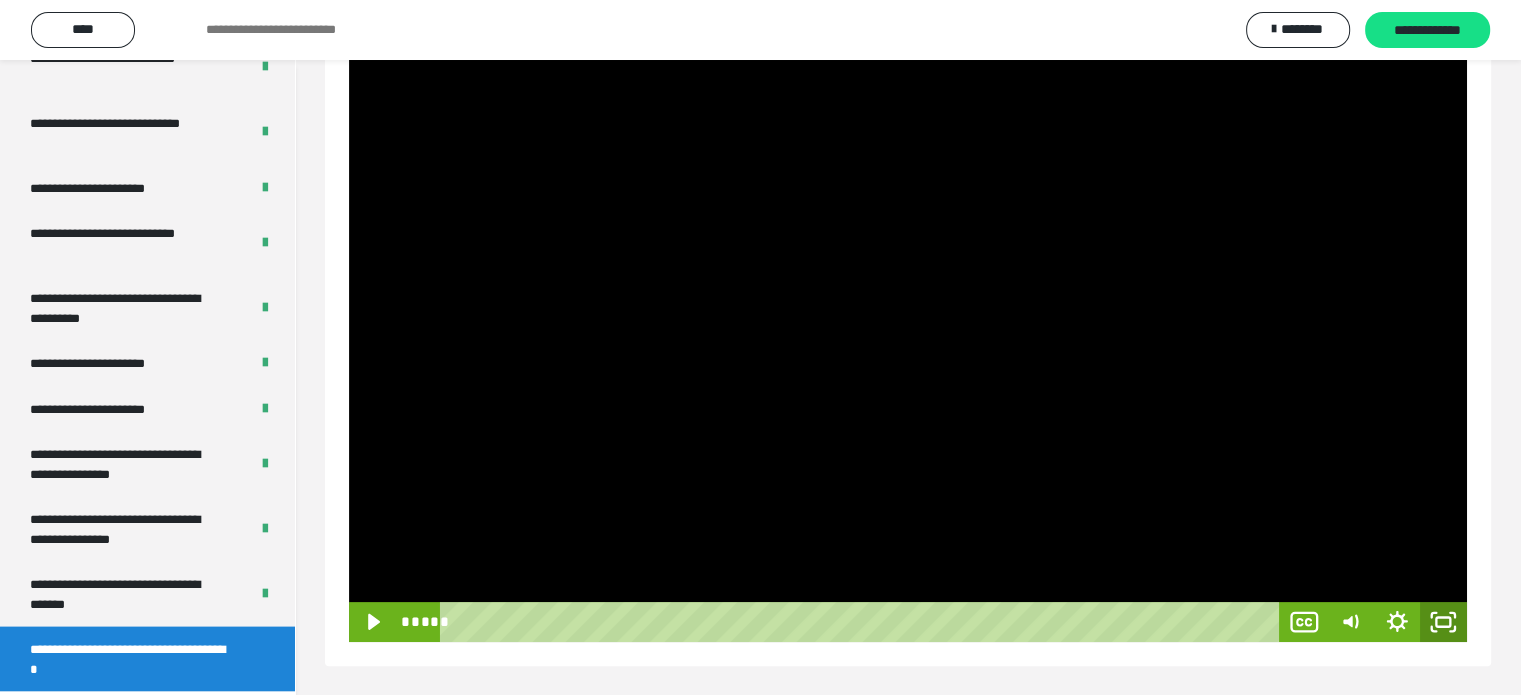 click 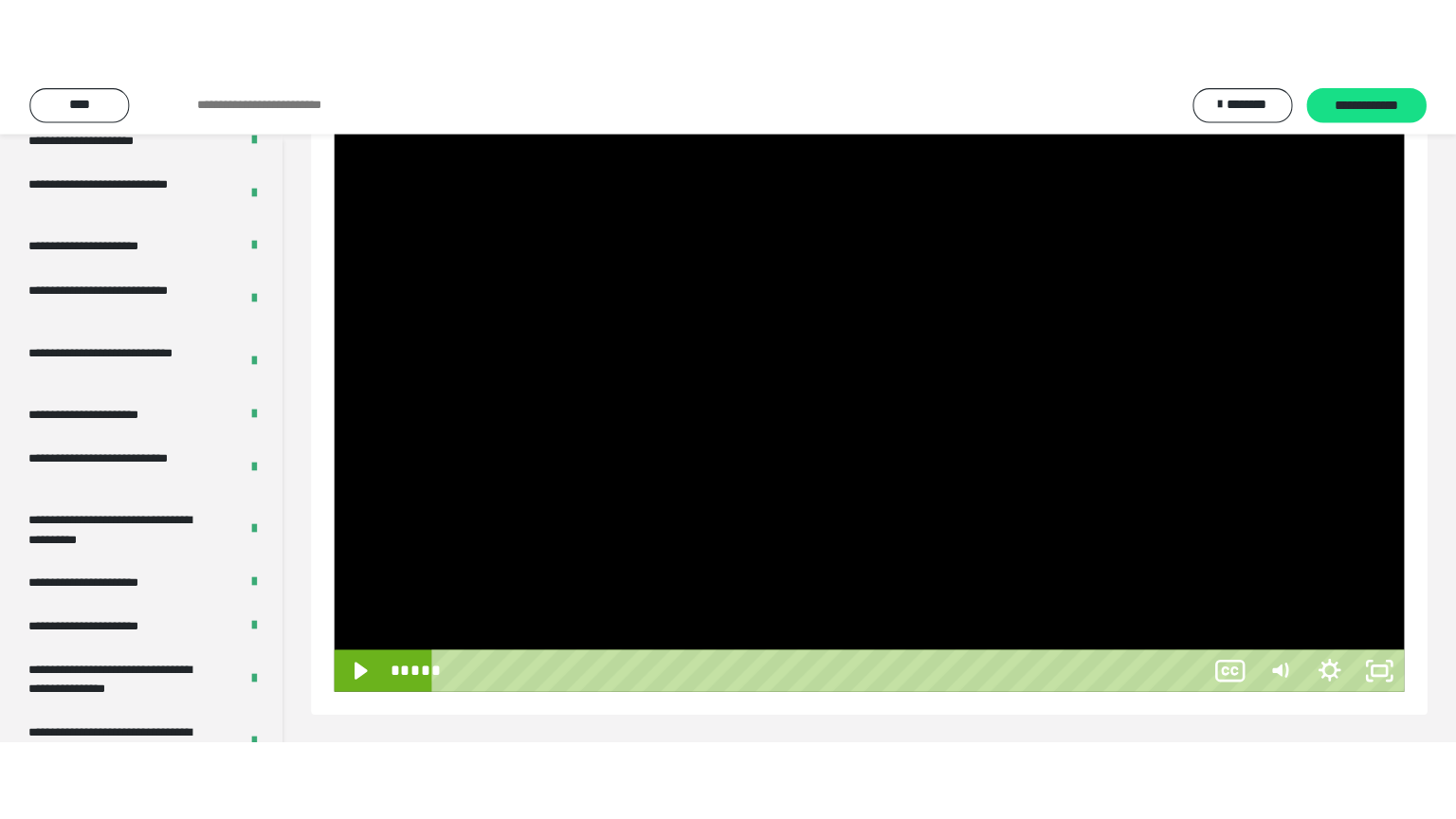 scroll, scrollTop: 178, scrollLeft: 0, axis: vertical 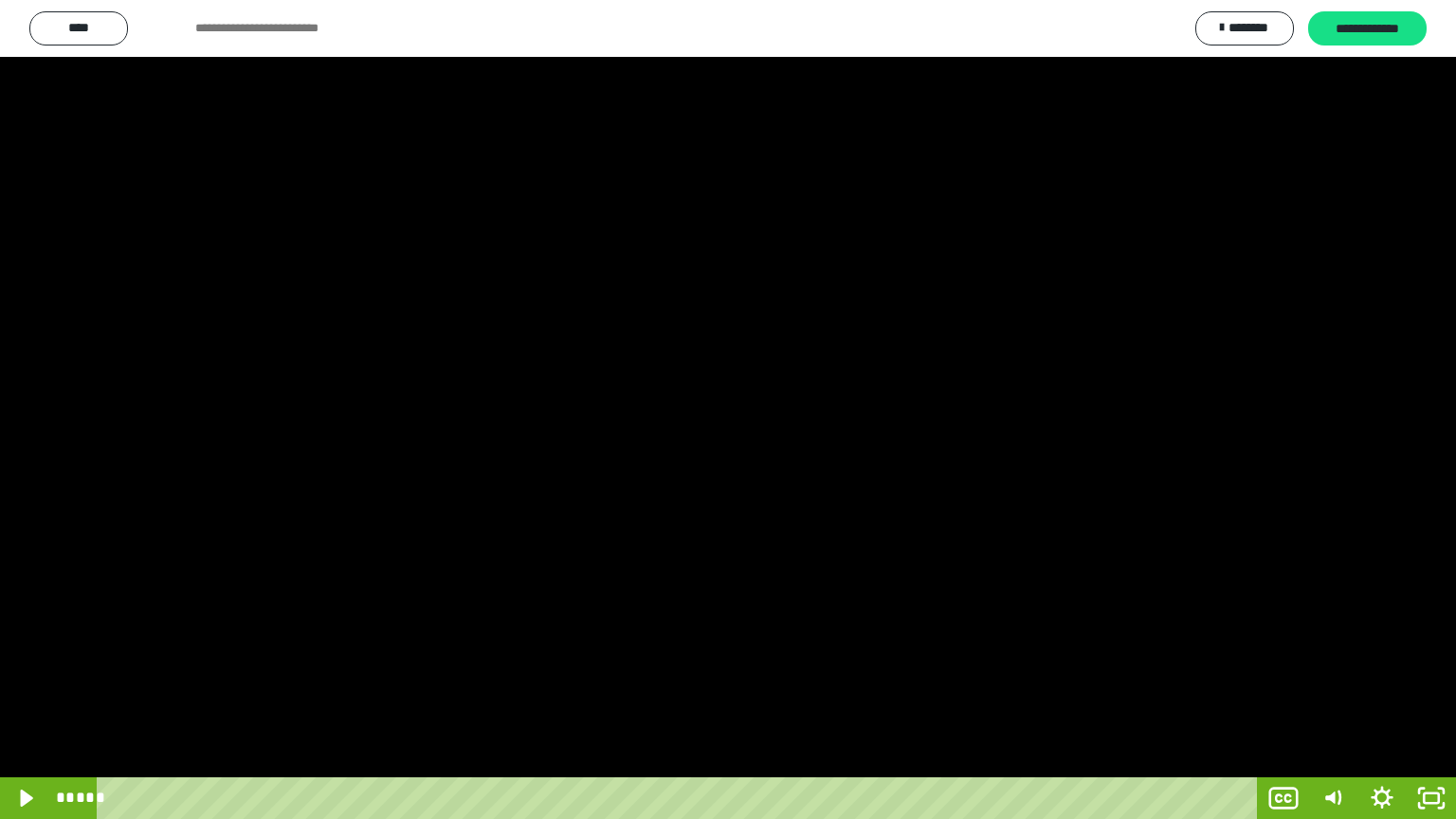click at bounding box center (728, 410) 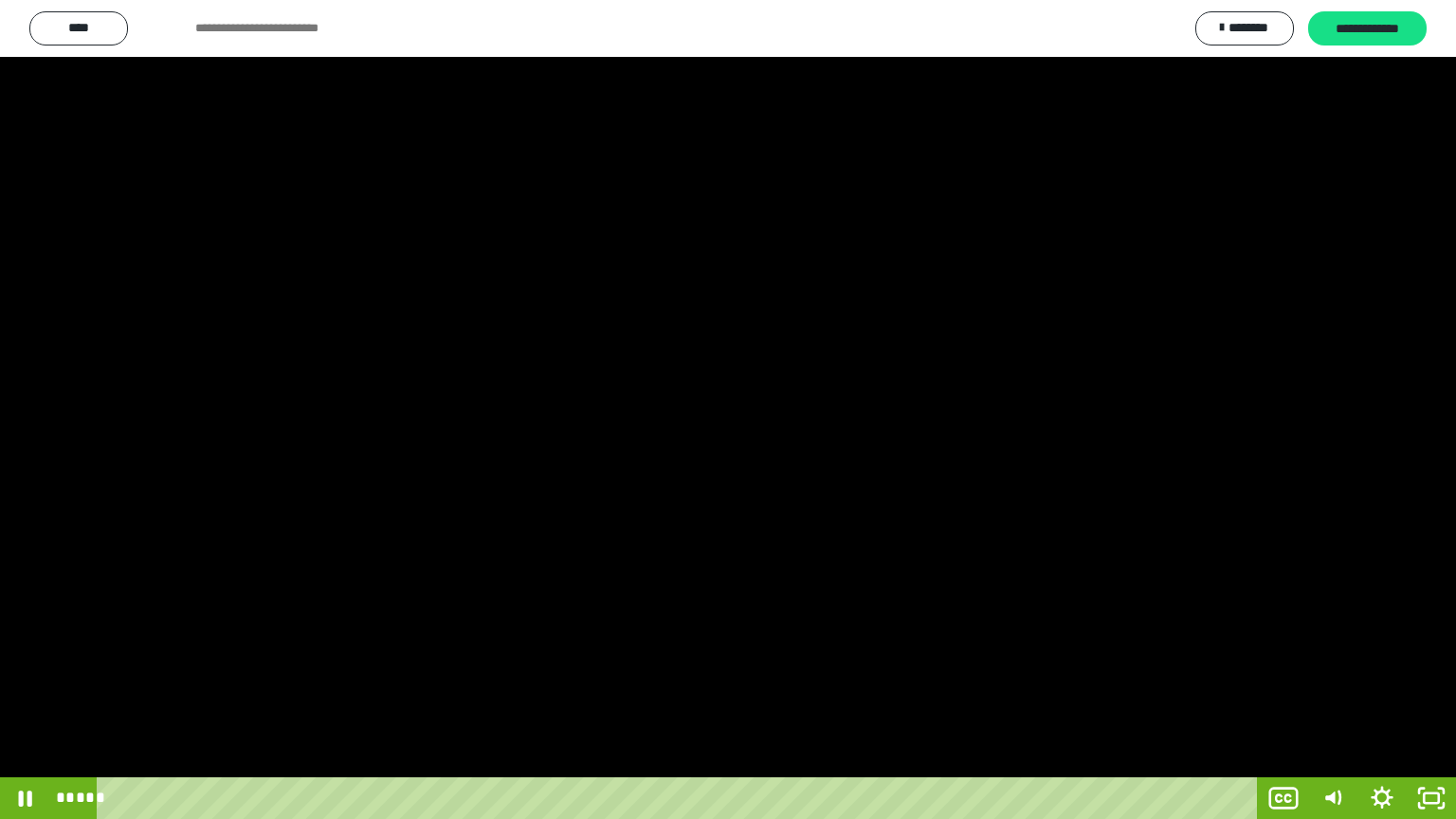 click at bounding box center [728, 410] 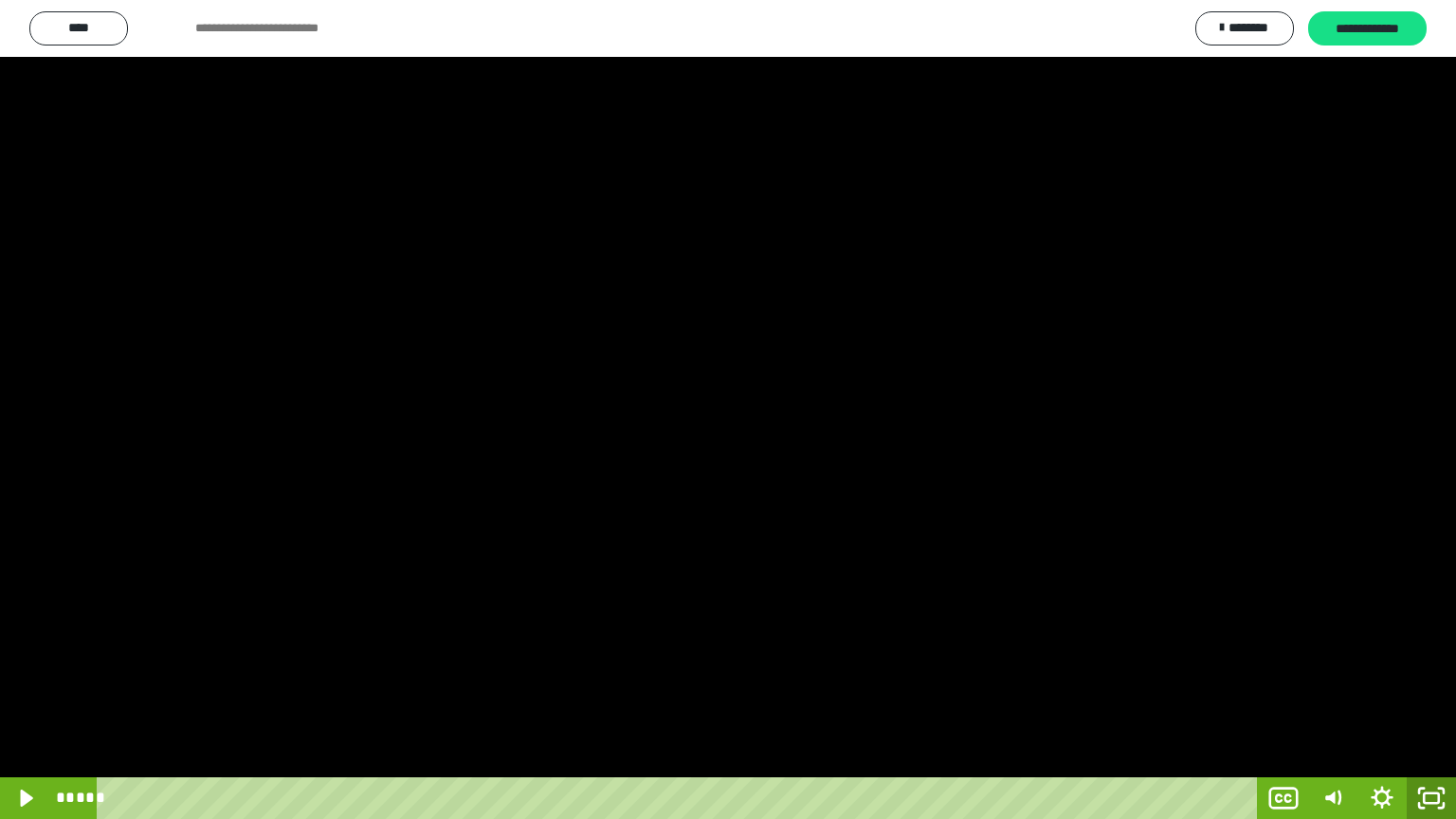 click 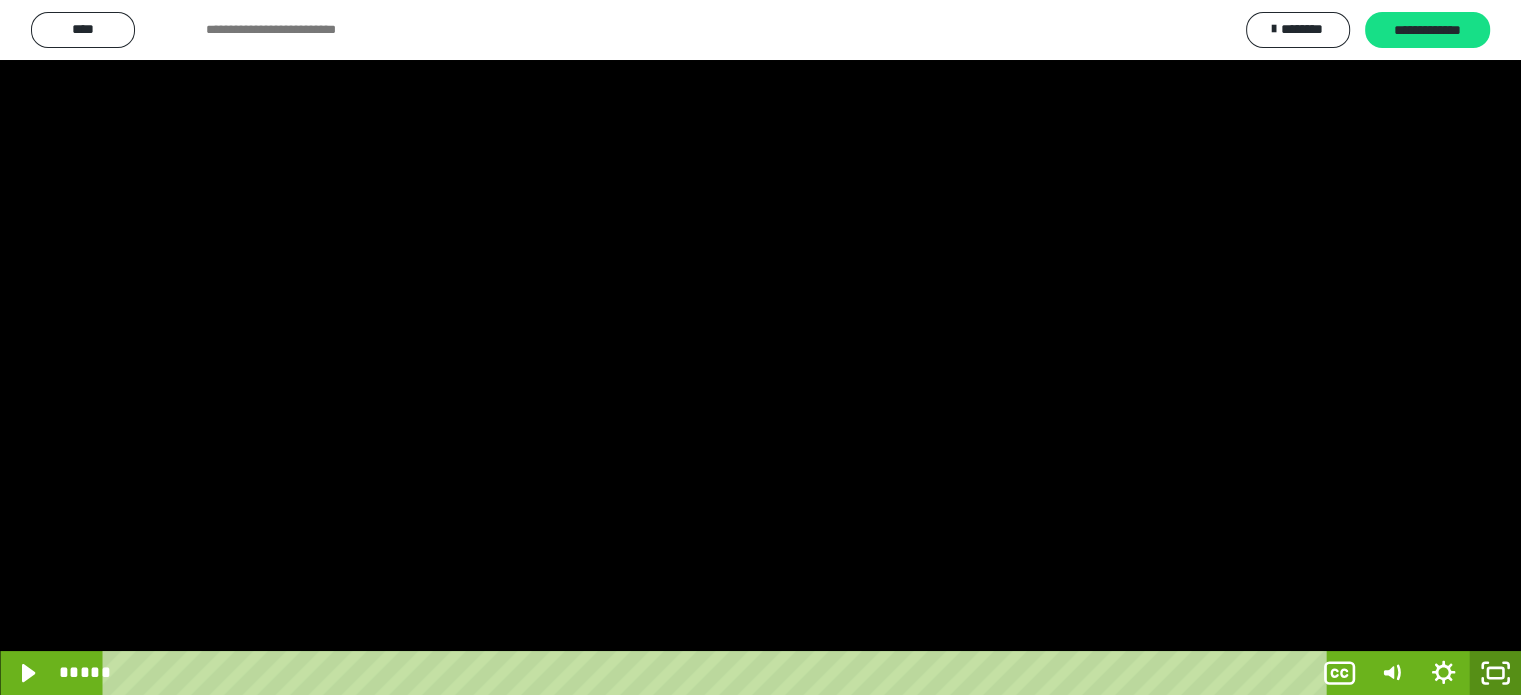 scroll, scrollTop: 3992, scrollLeft: 0, axis: vertical 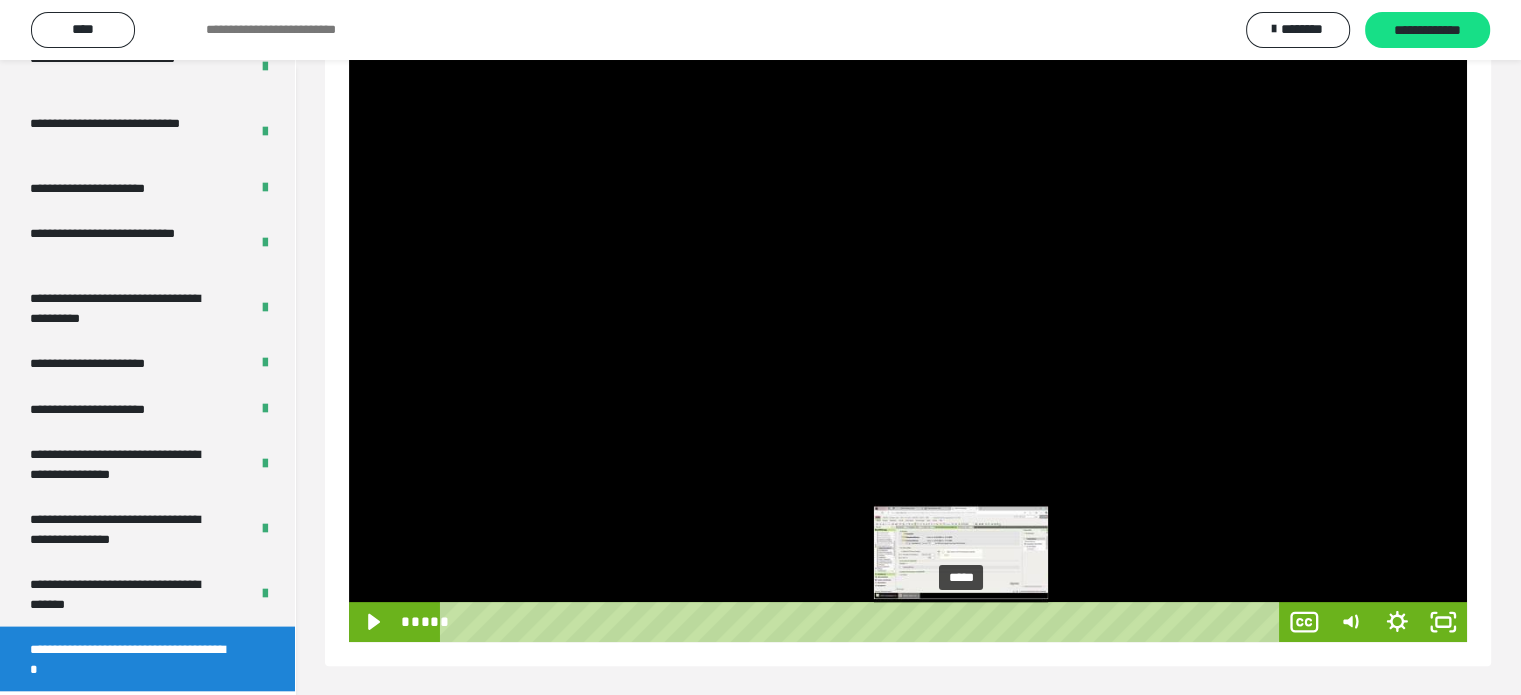 click on "*****" at bounding box center [863, 622] 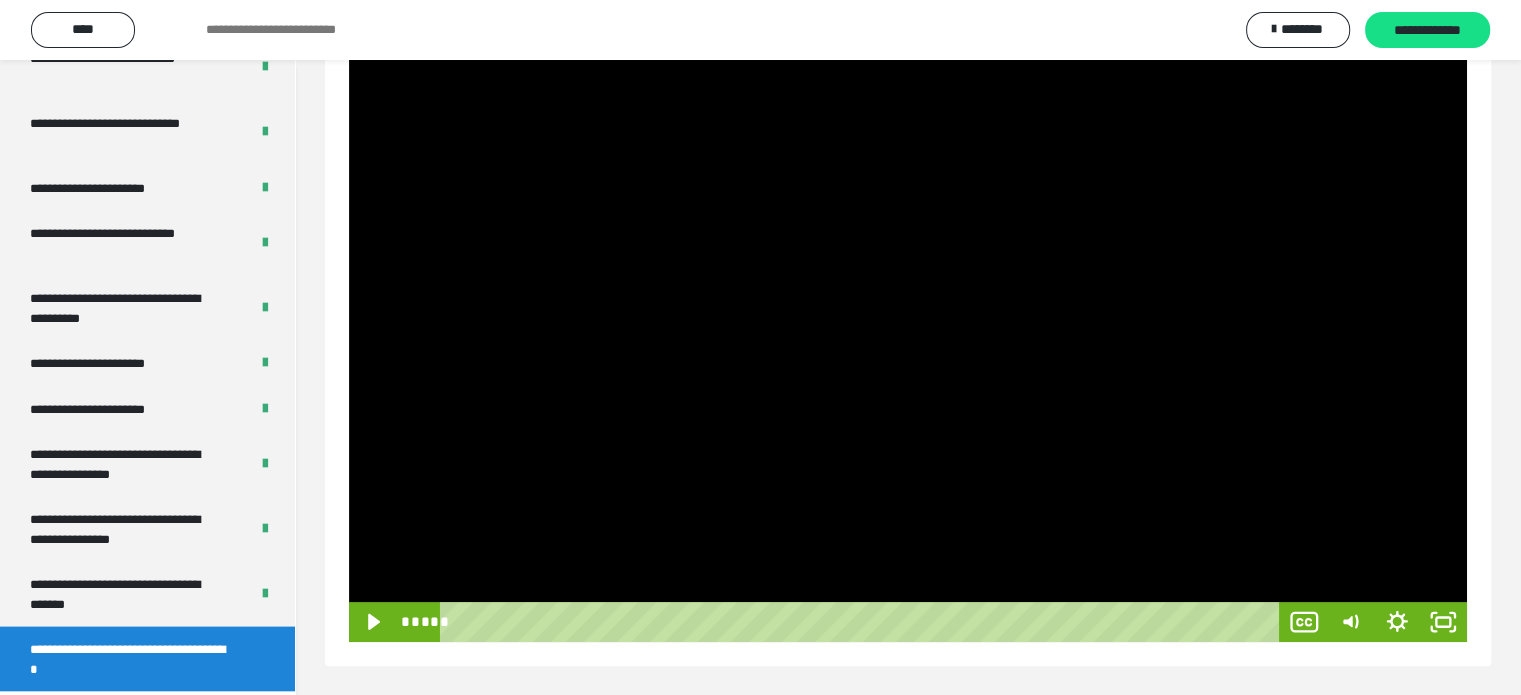 click at bounding box center [908, 327] 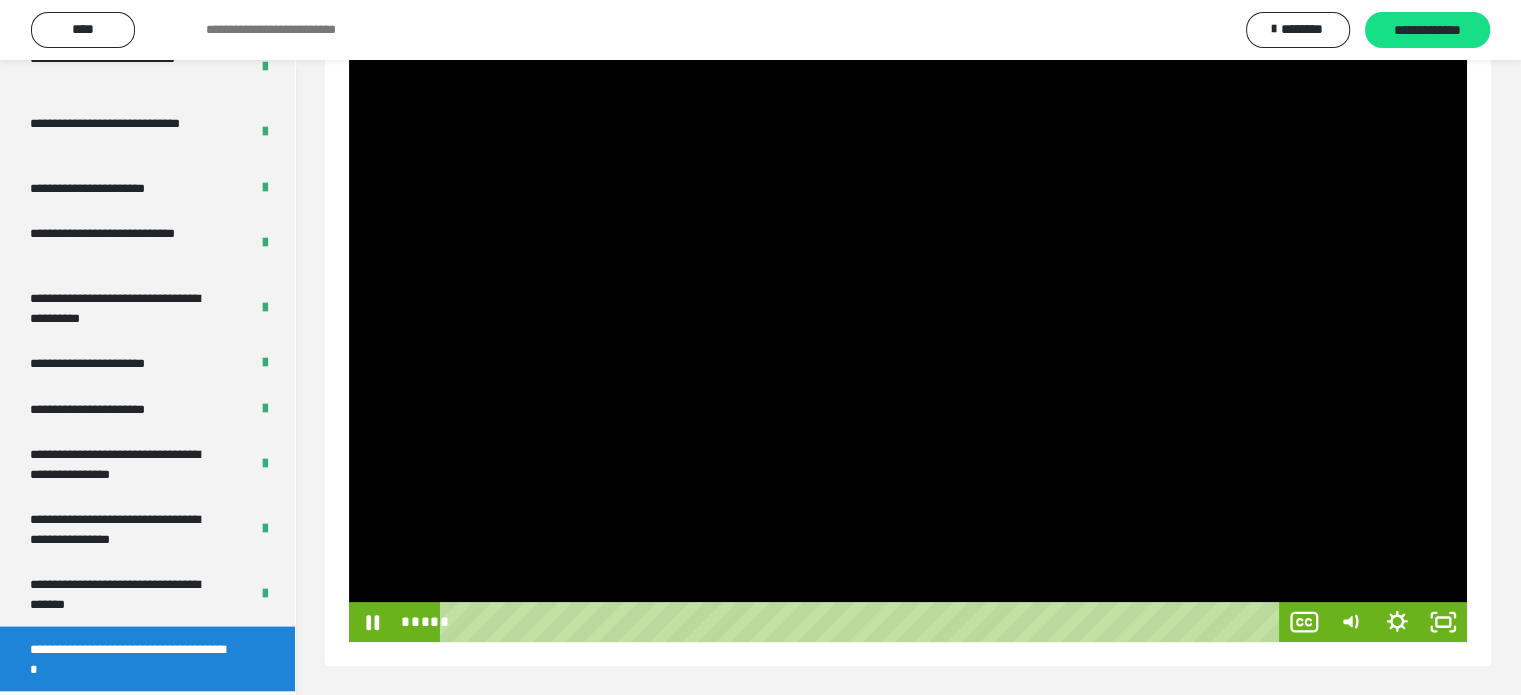 click at bounding box center [908, 327] 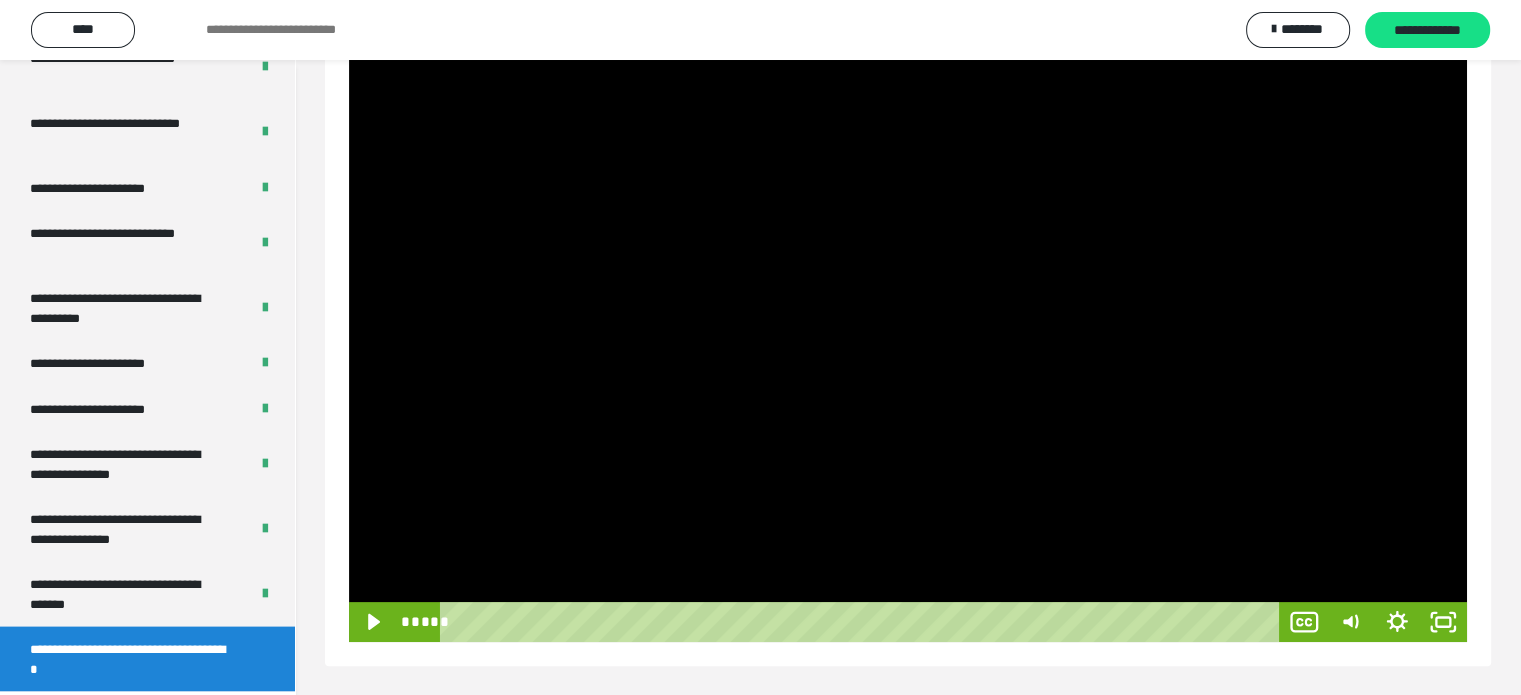 click at bounding box center [908, 327] 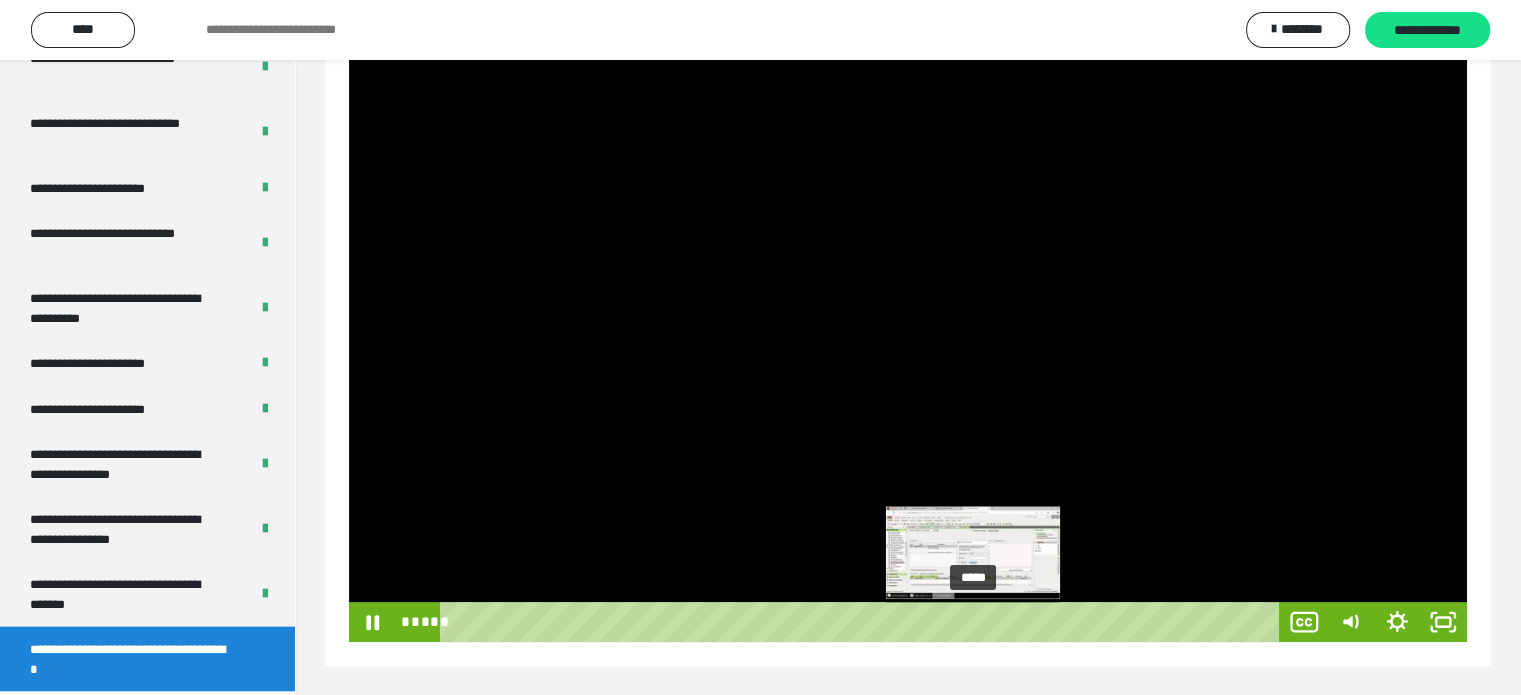 click on "*****" at bounding box center [863, 622] 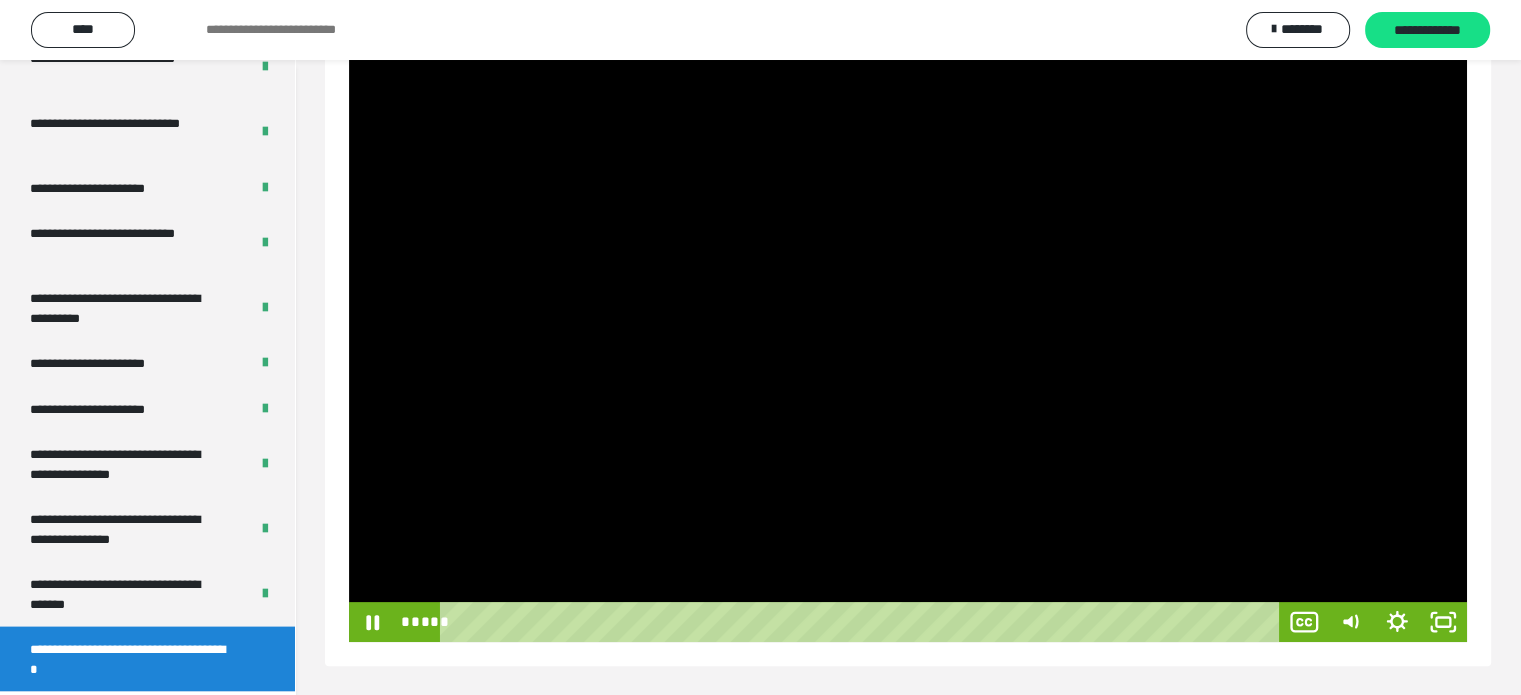 click at bounding box center (908, 327) 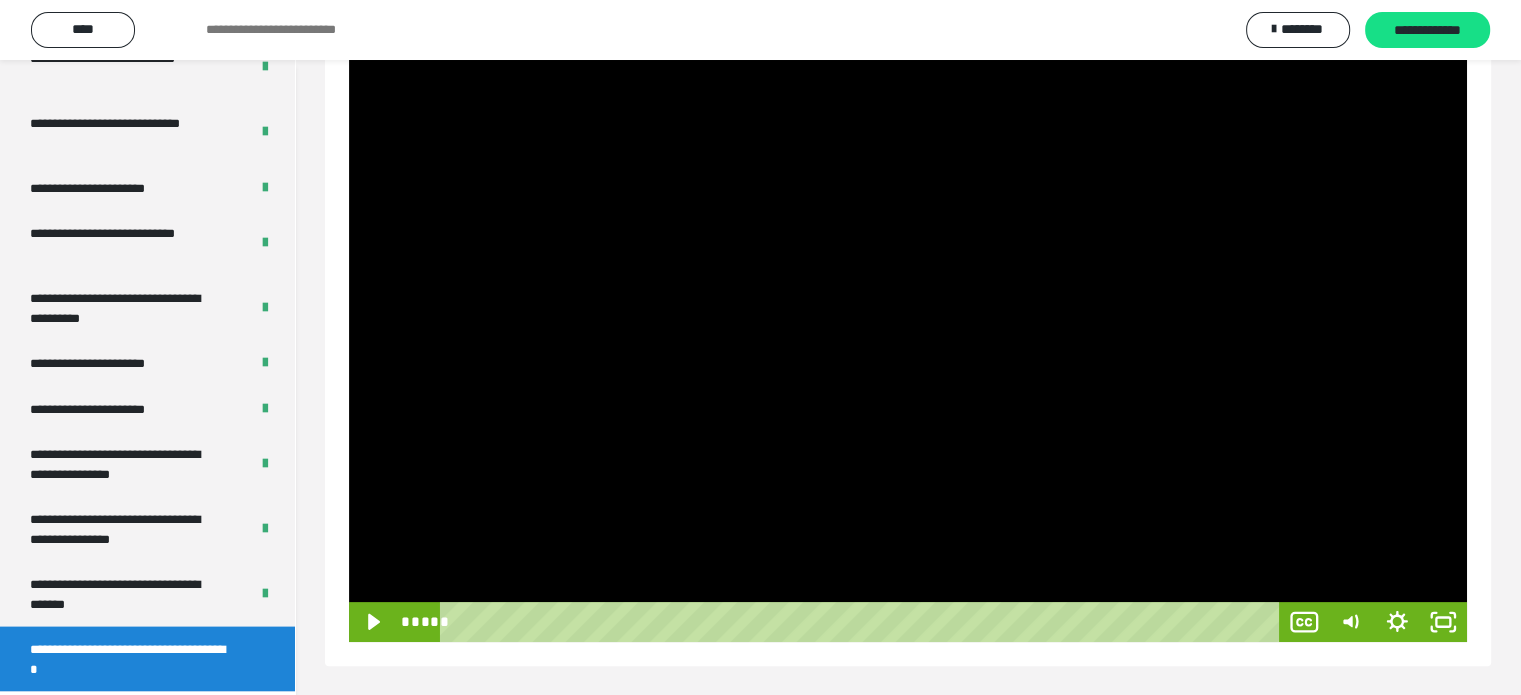click at bounding box center [908, 327] 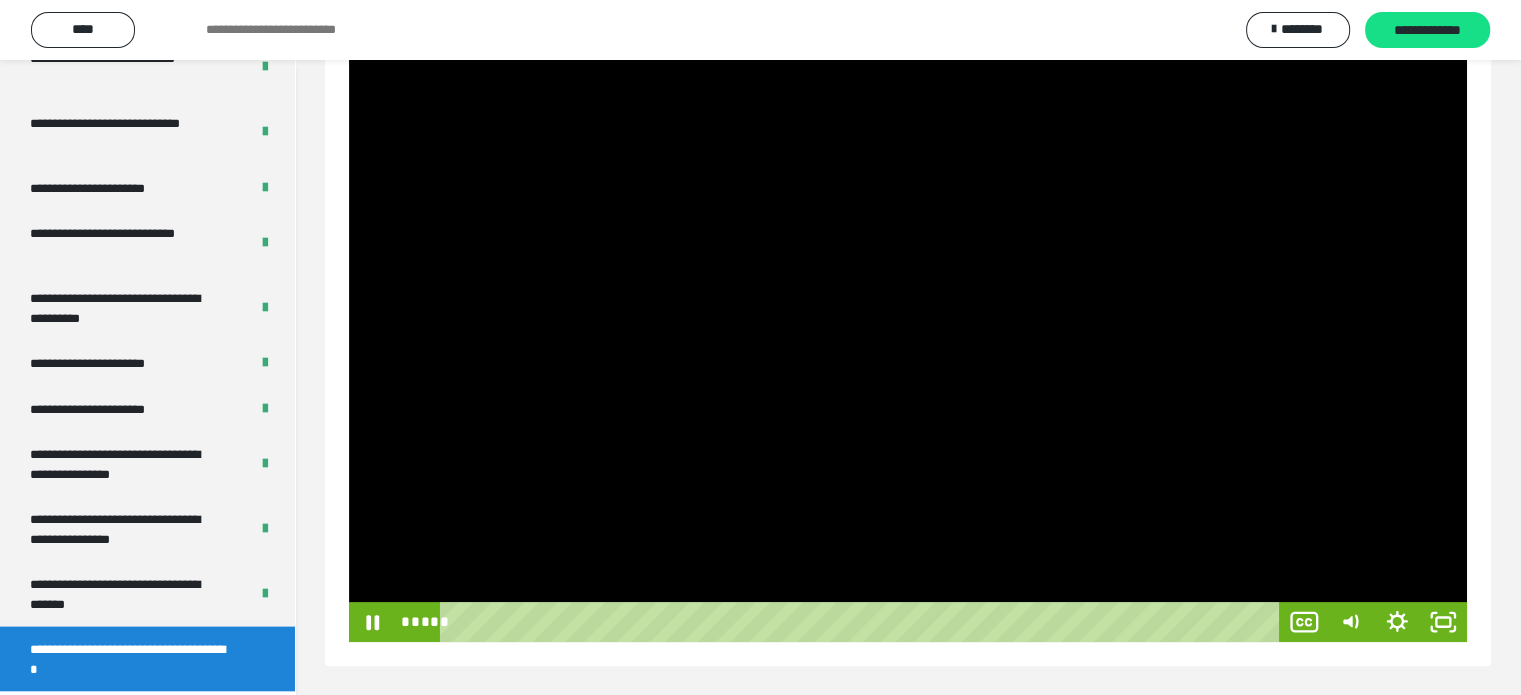 click at bounding box center (908, 327) 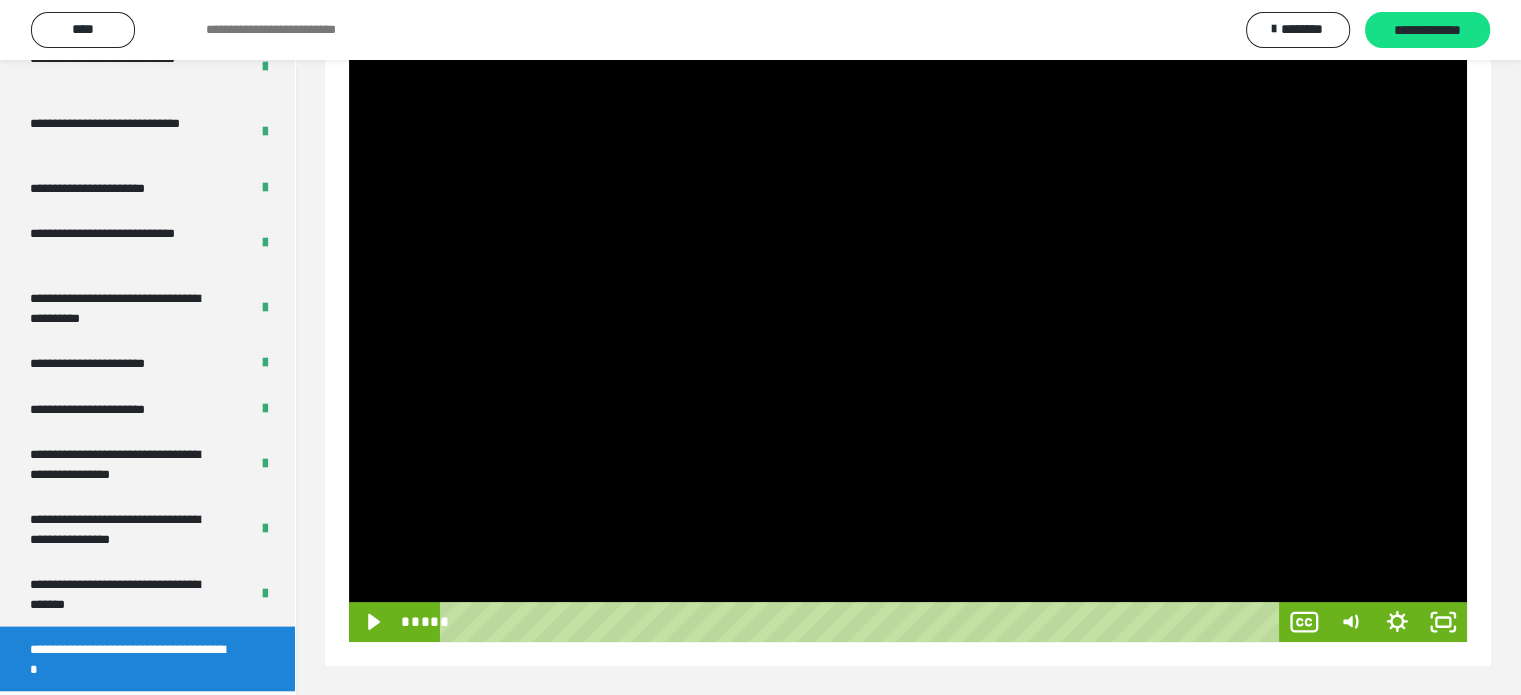 click at bounding box center (908, 327) 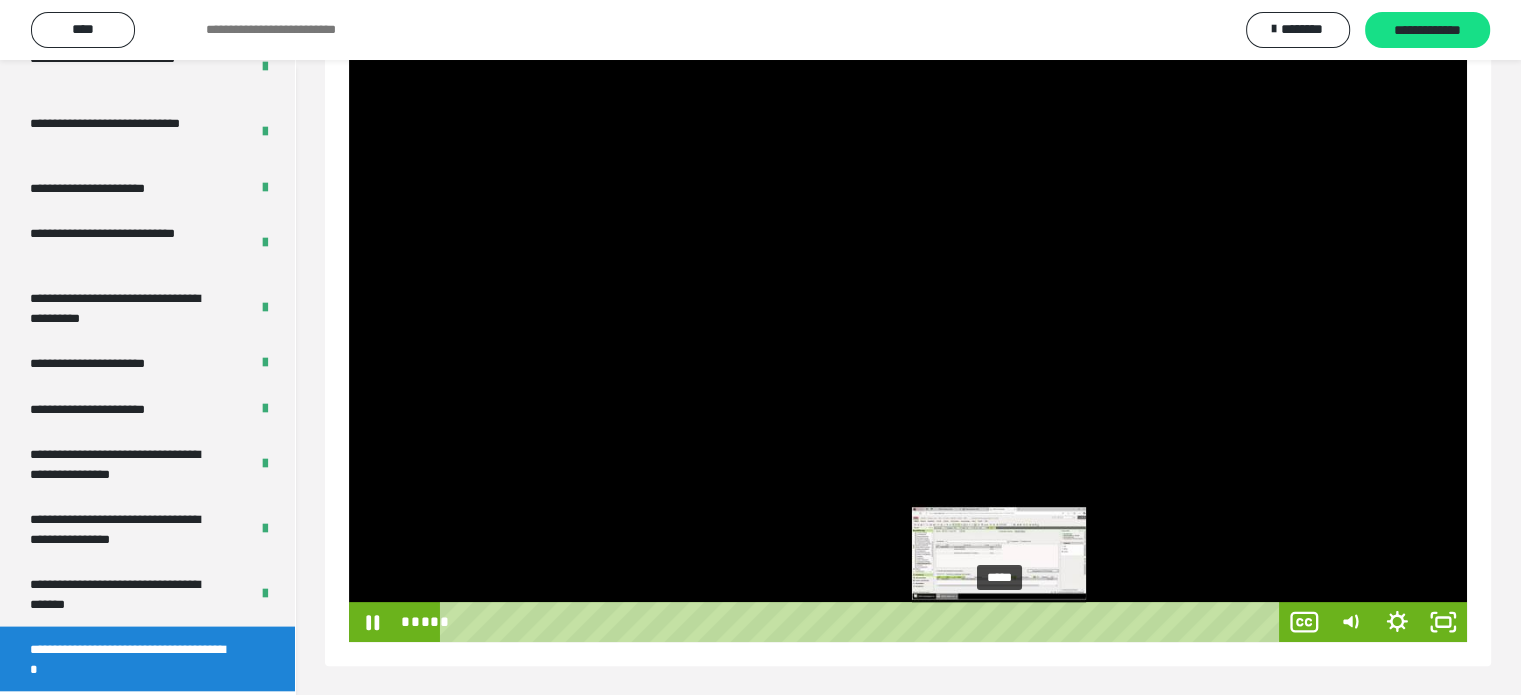 click on "*****" at bounding box center (863, 622) 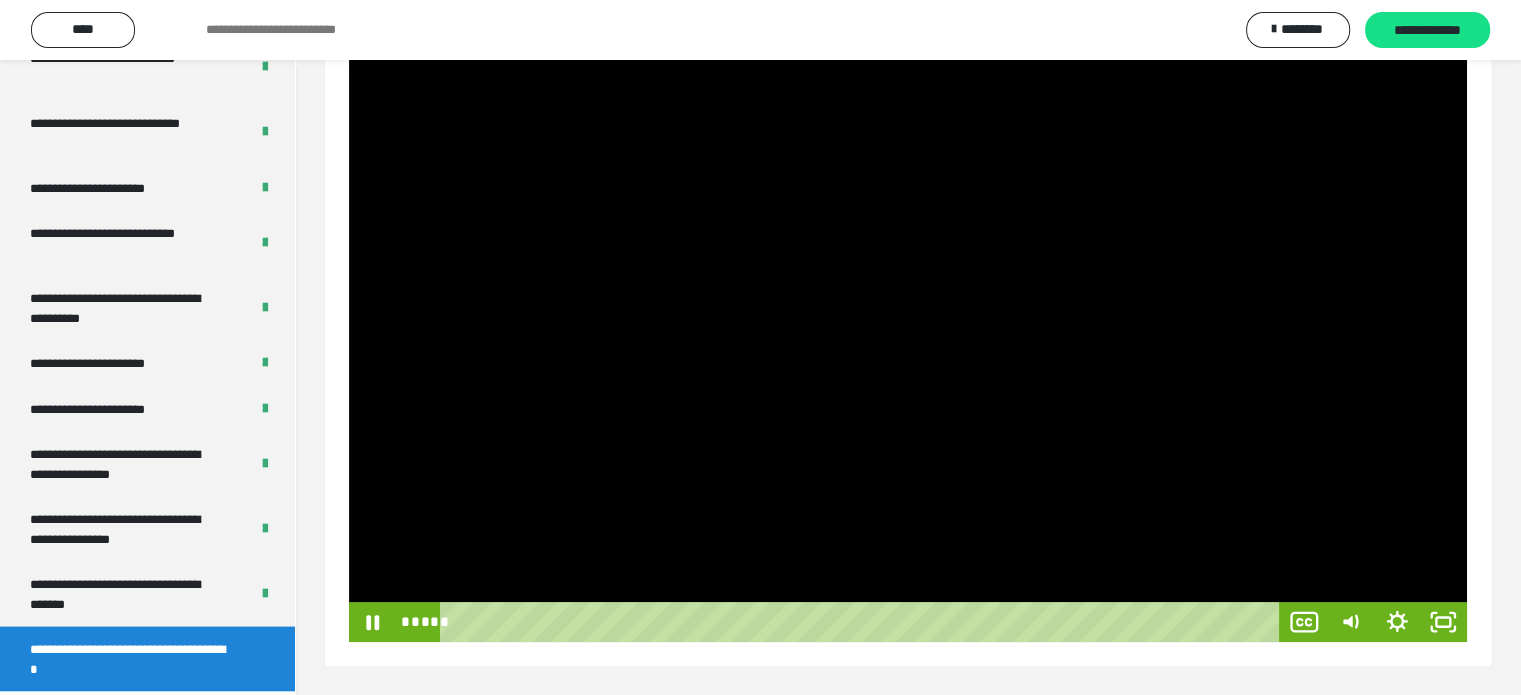 click at bounding box center (908, 327) 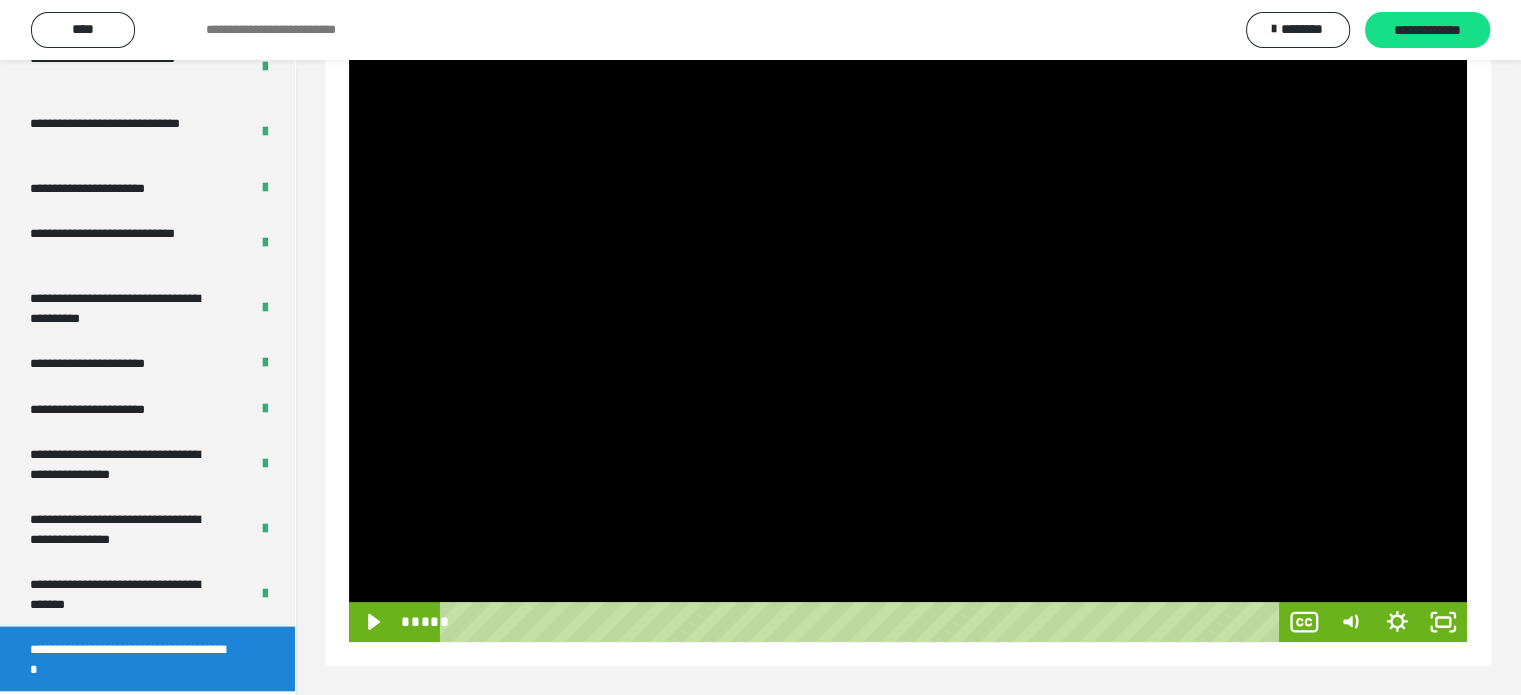 click at bounding box center [908, 327] 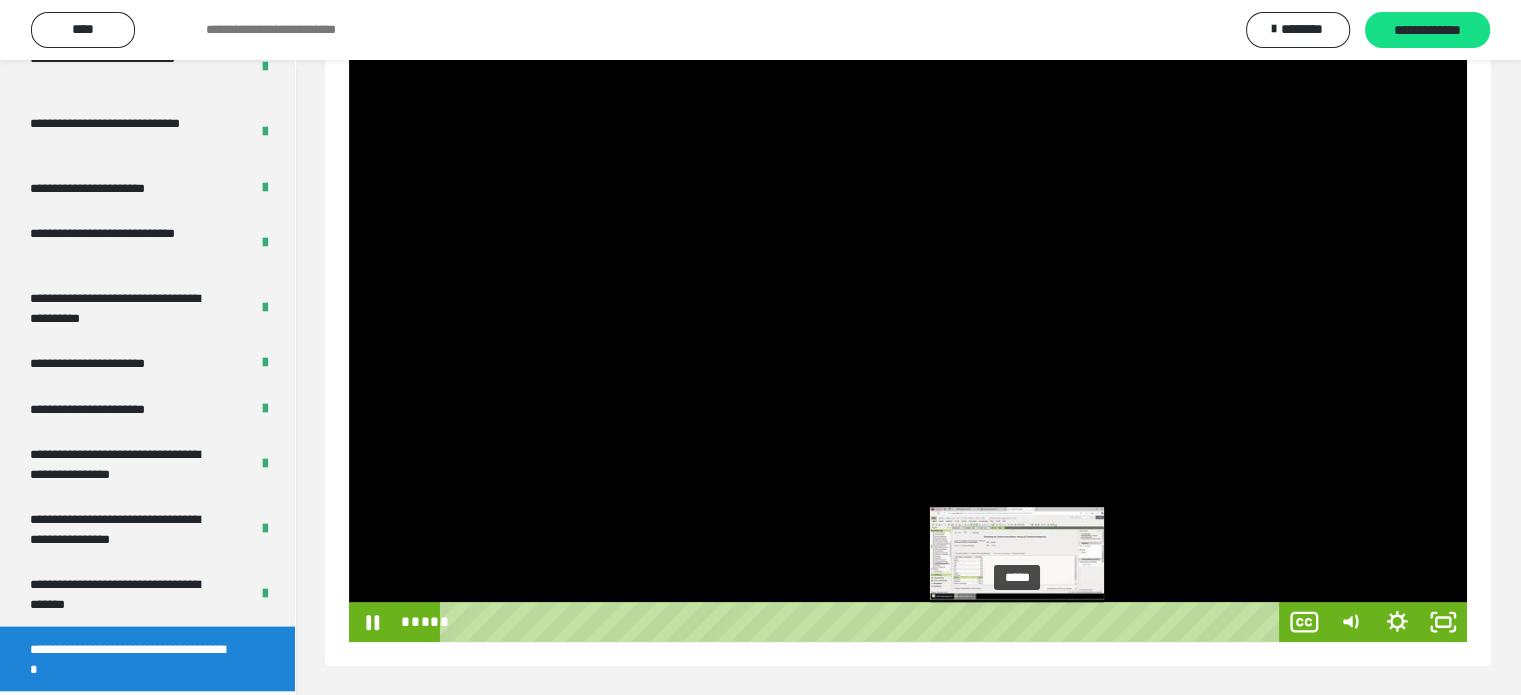 click on "*****" at bounding box center [863, 622] 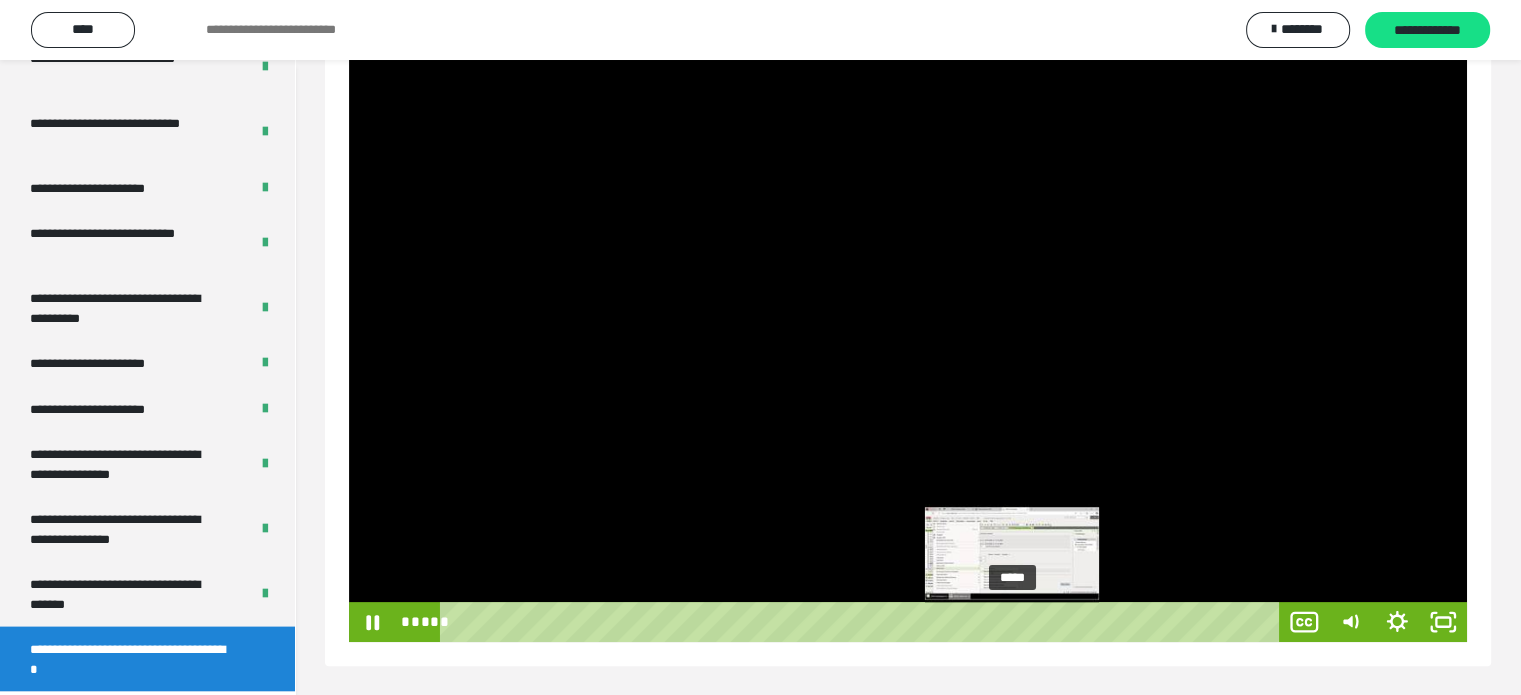 click at bounding box center [1018, 621] 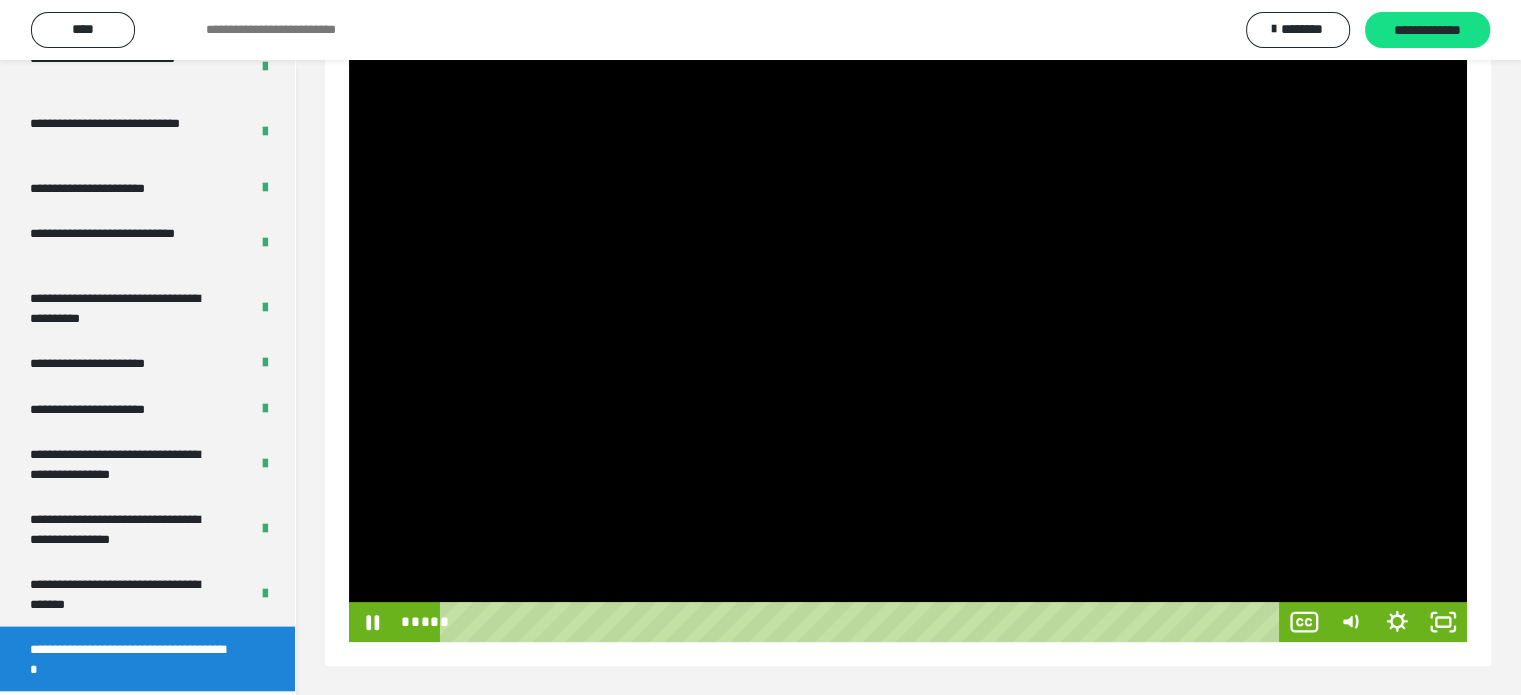 click at bounding box center (908, 327) 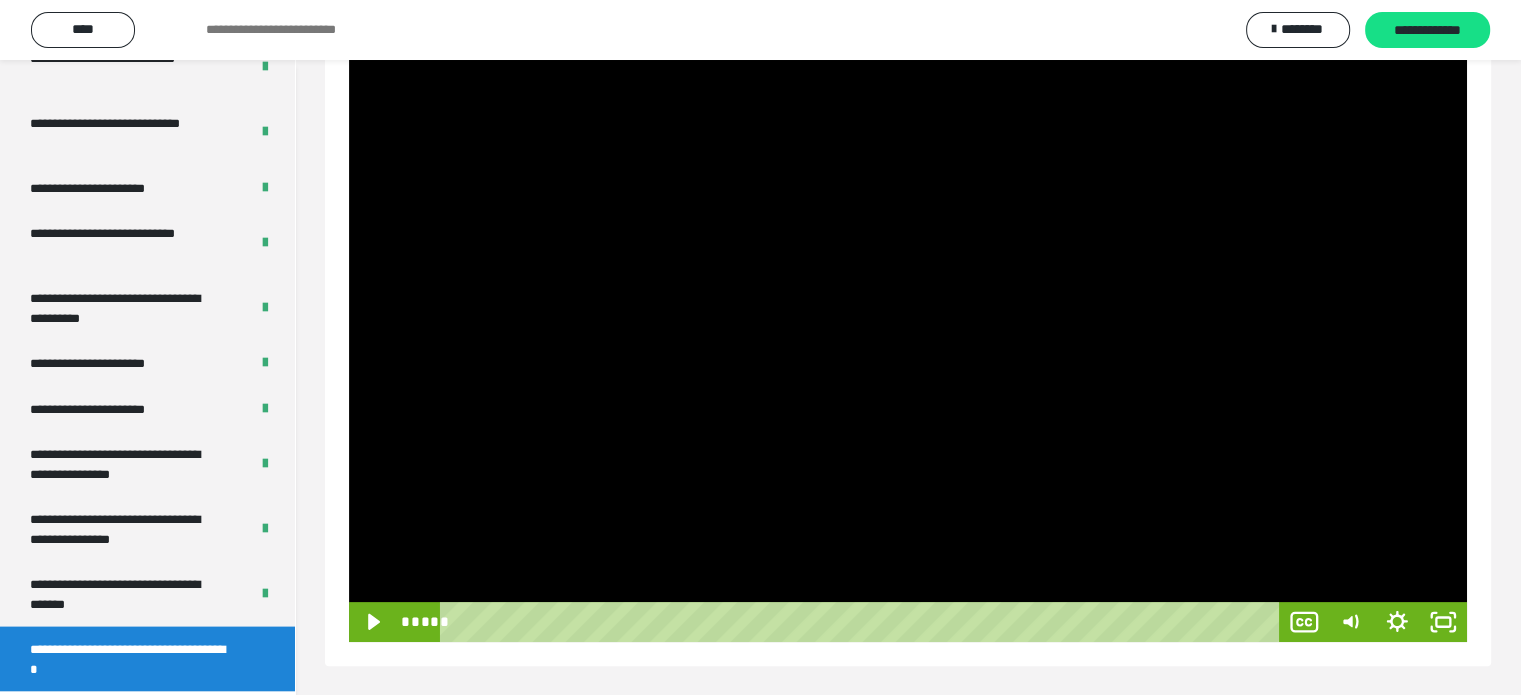 click at bounding box center (908, 327) 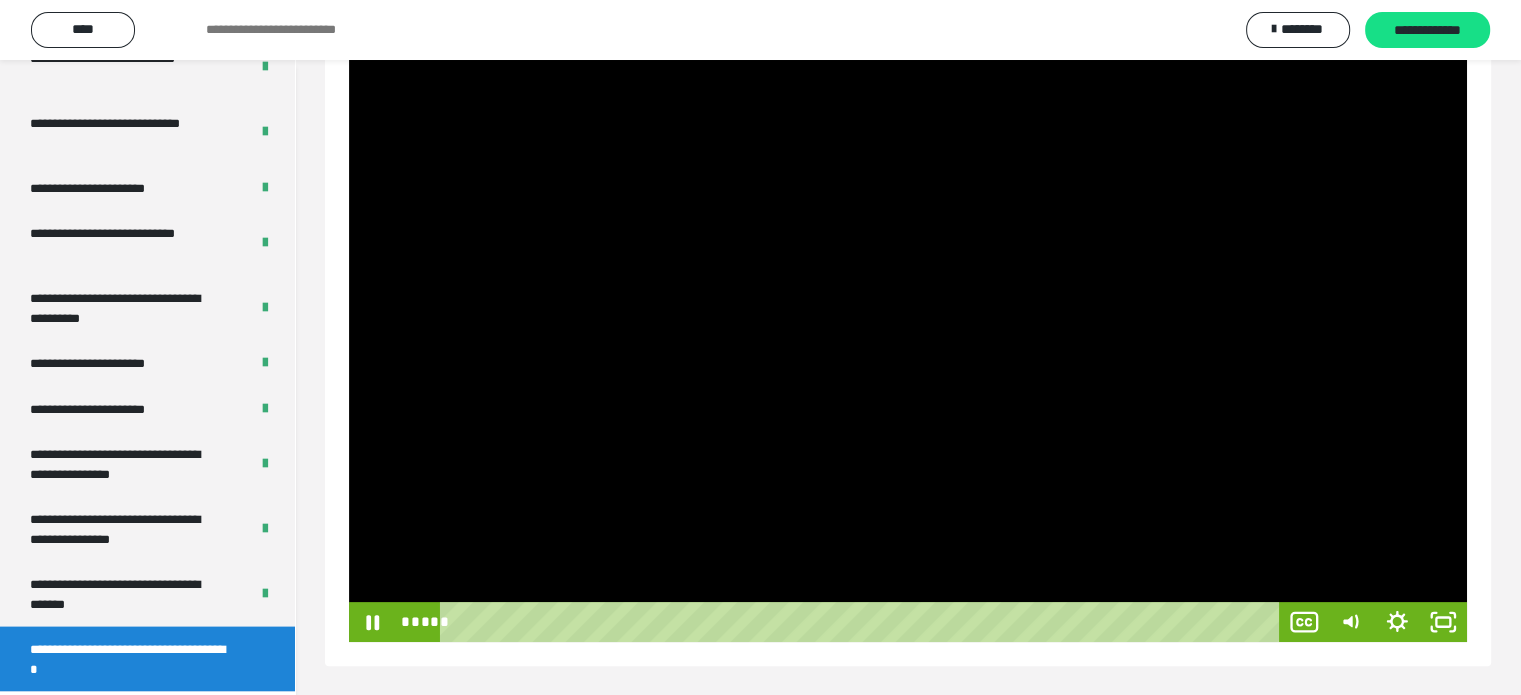 drag, startPoint x: 990, startPoint y: 451, endPoint x: 1042, endPoint y: 446, distance: 52.23983 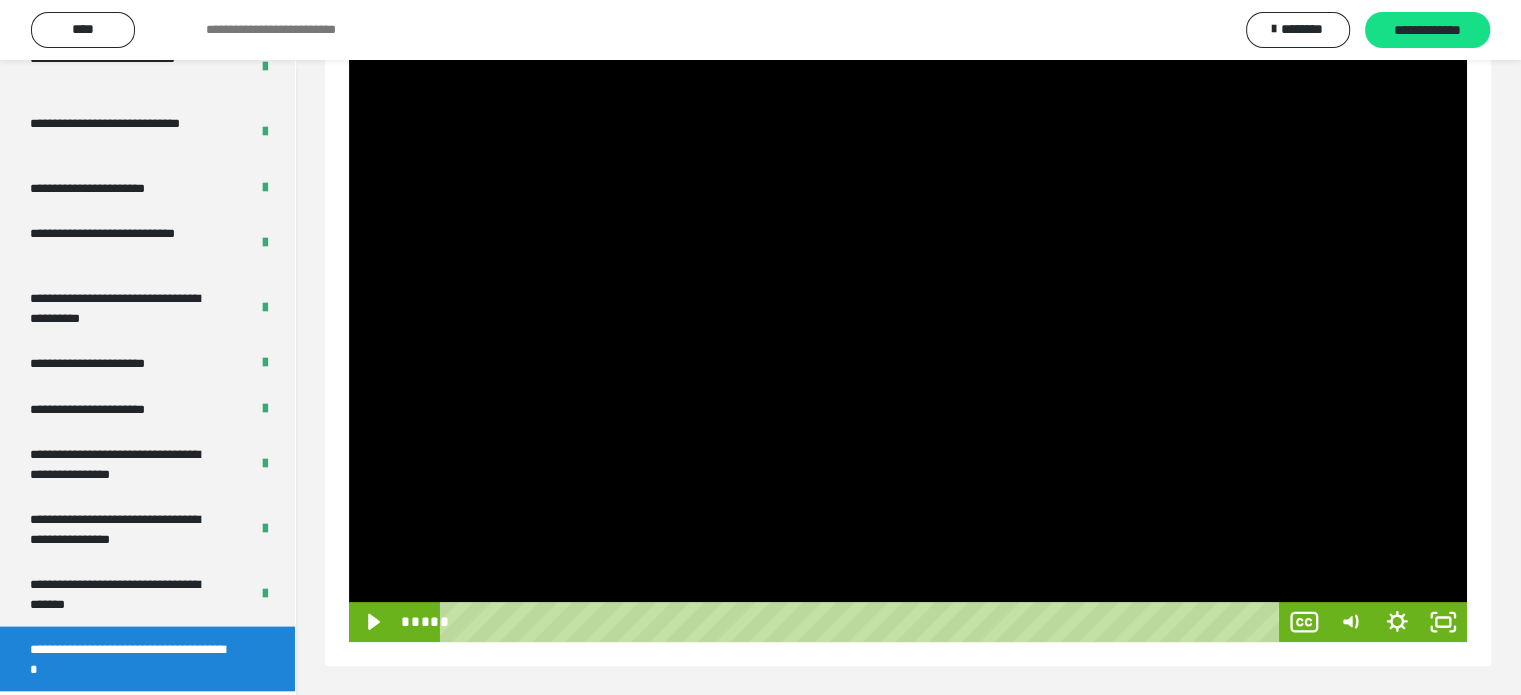 click at bounding box center [908, 327] 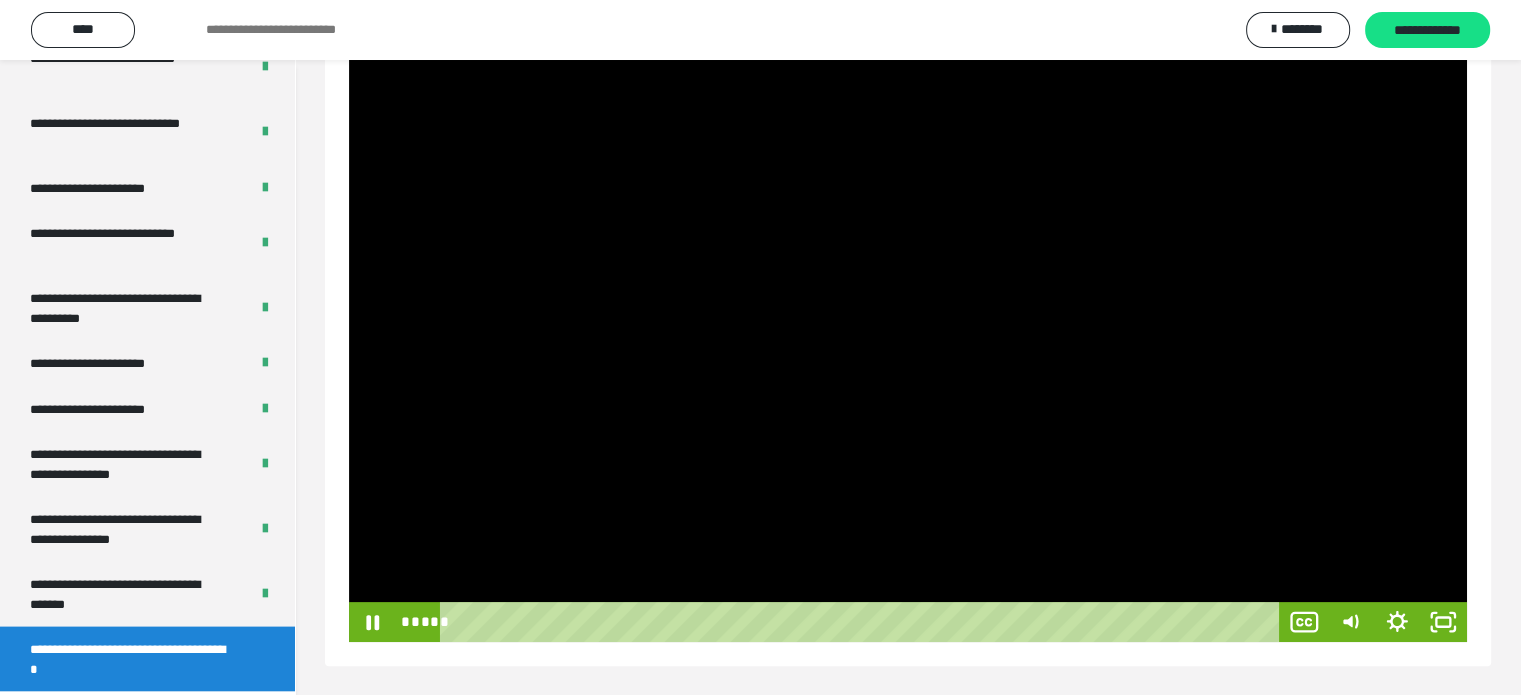 click at bounding box center (908, 327) 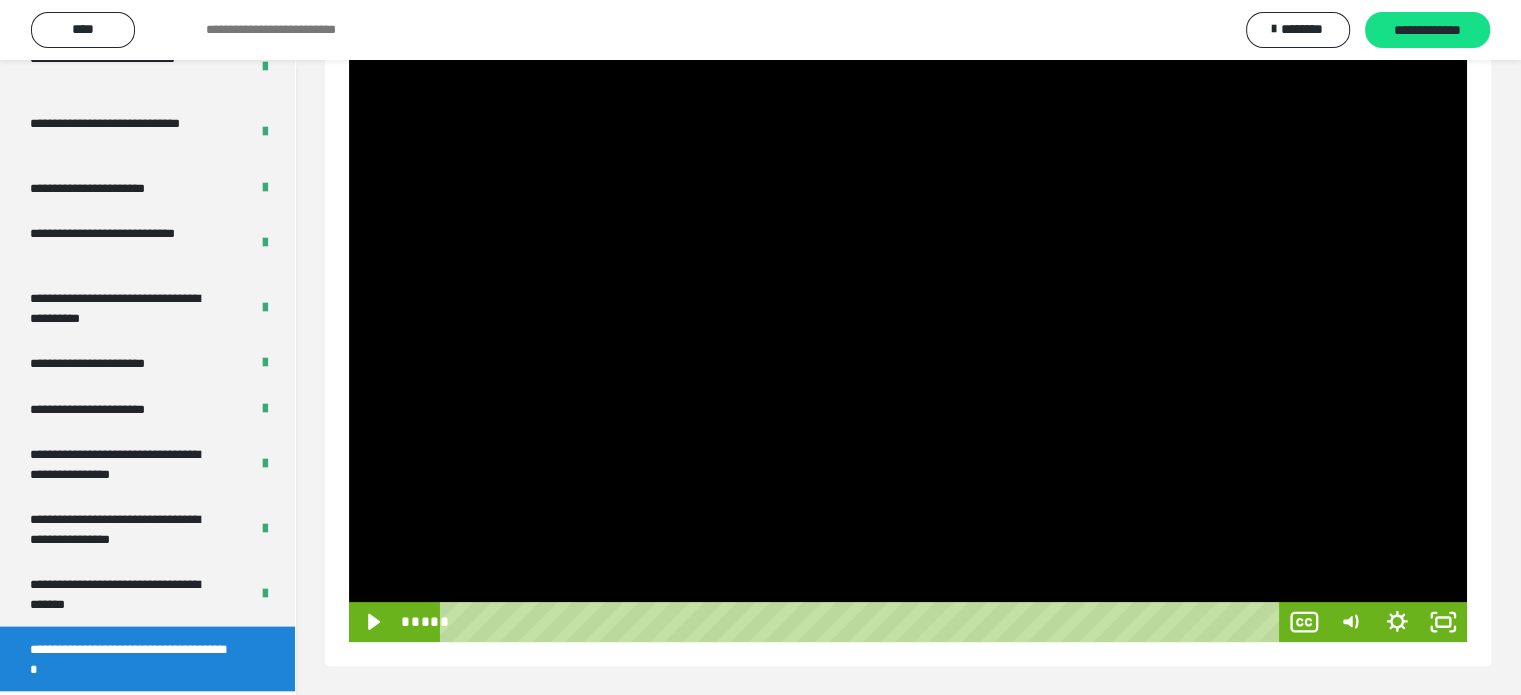 click at bounding box center (908, 327) 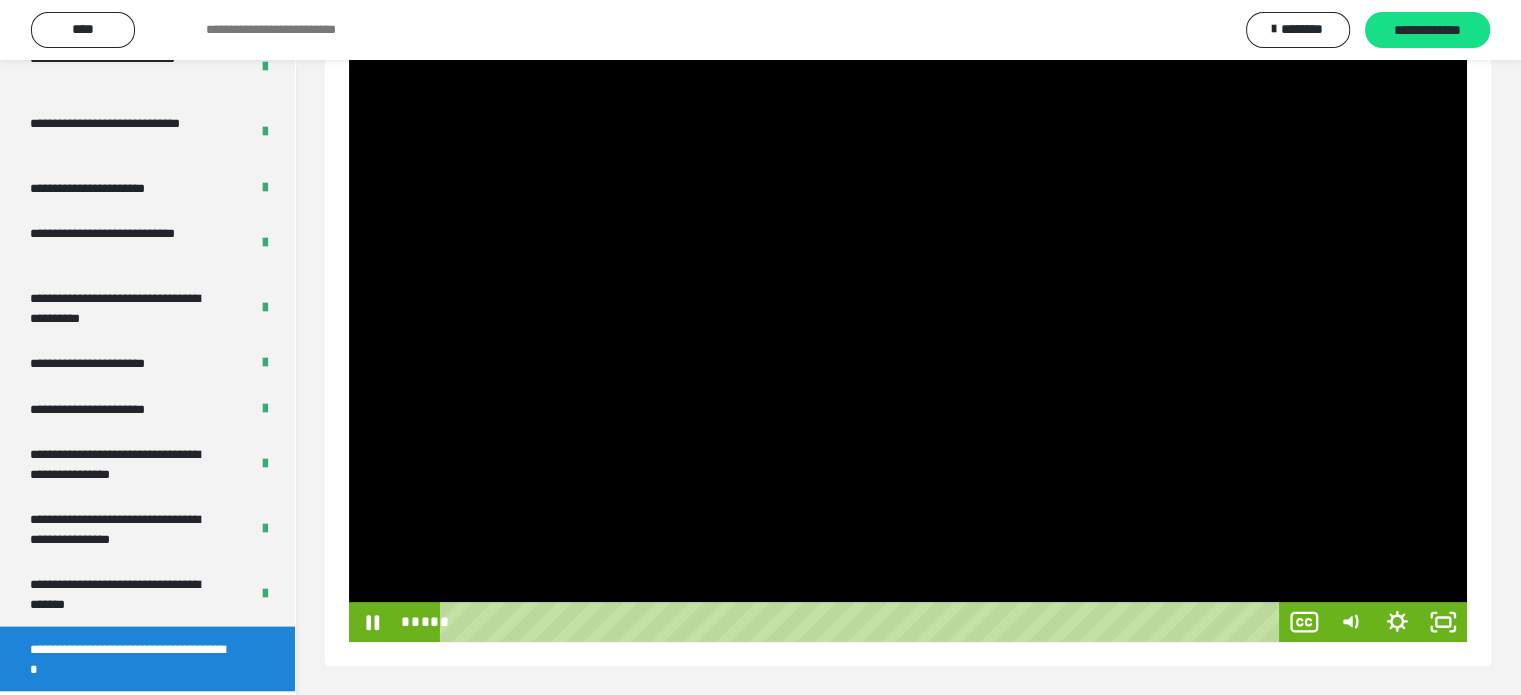 click at bounding box center [908, 327] 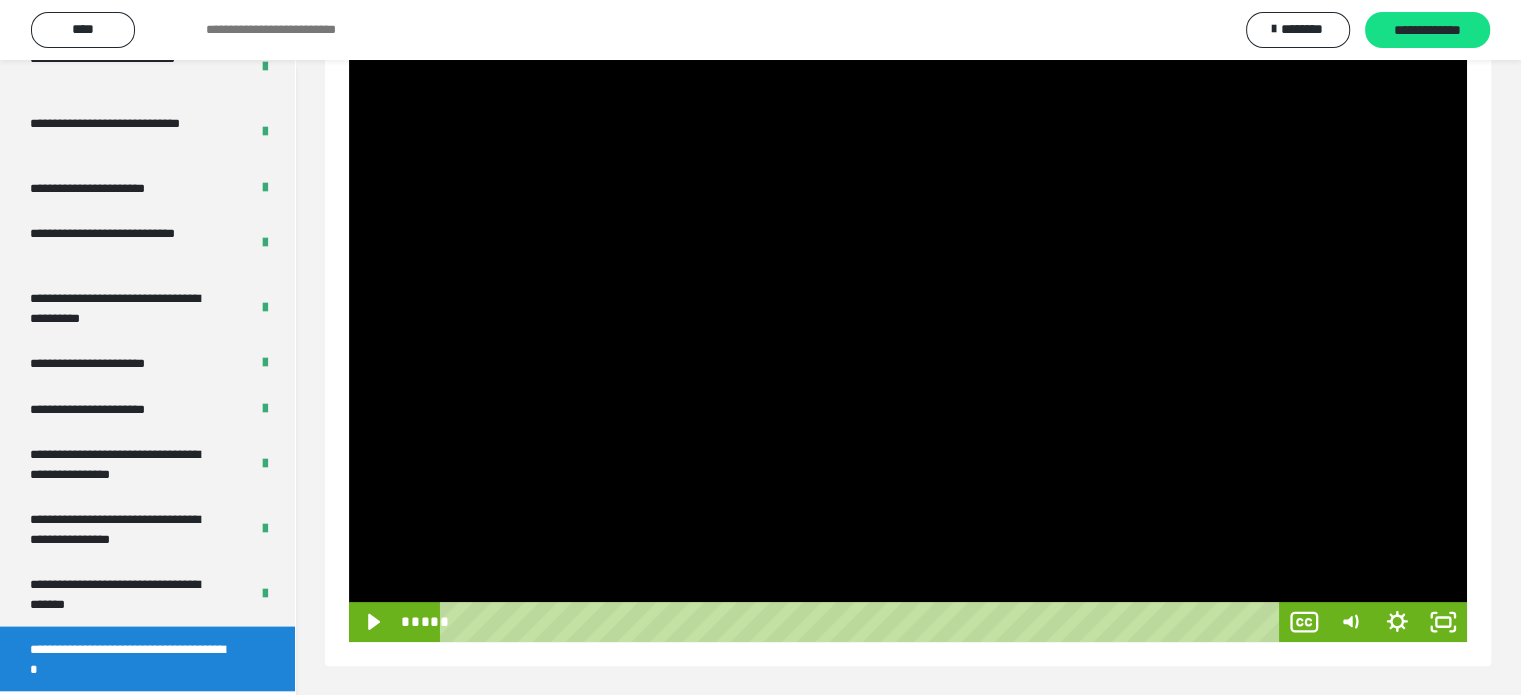 click at bounding box center [908, 327] 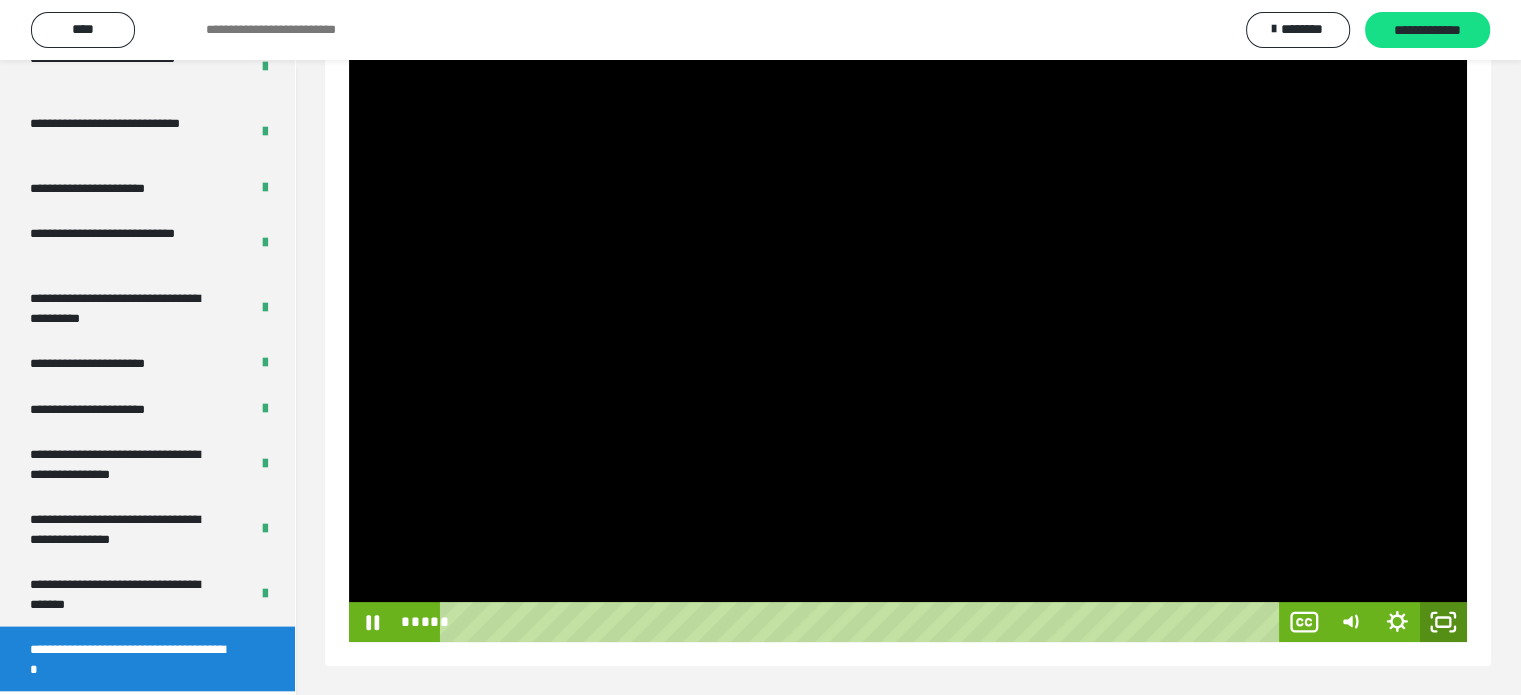 click 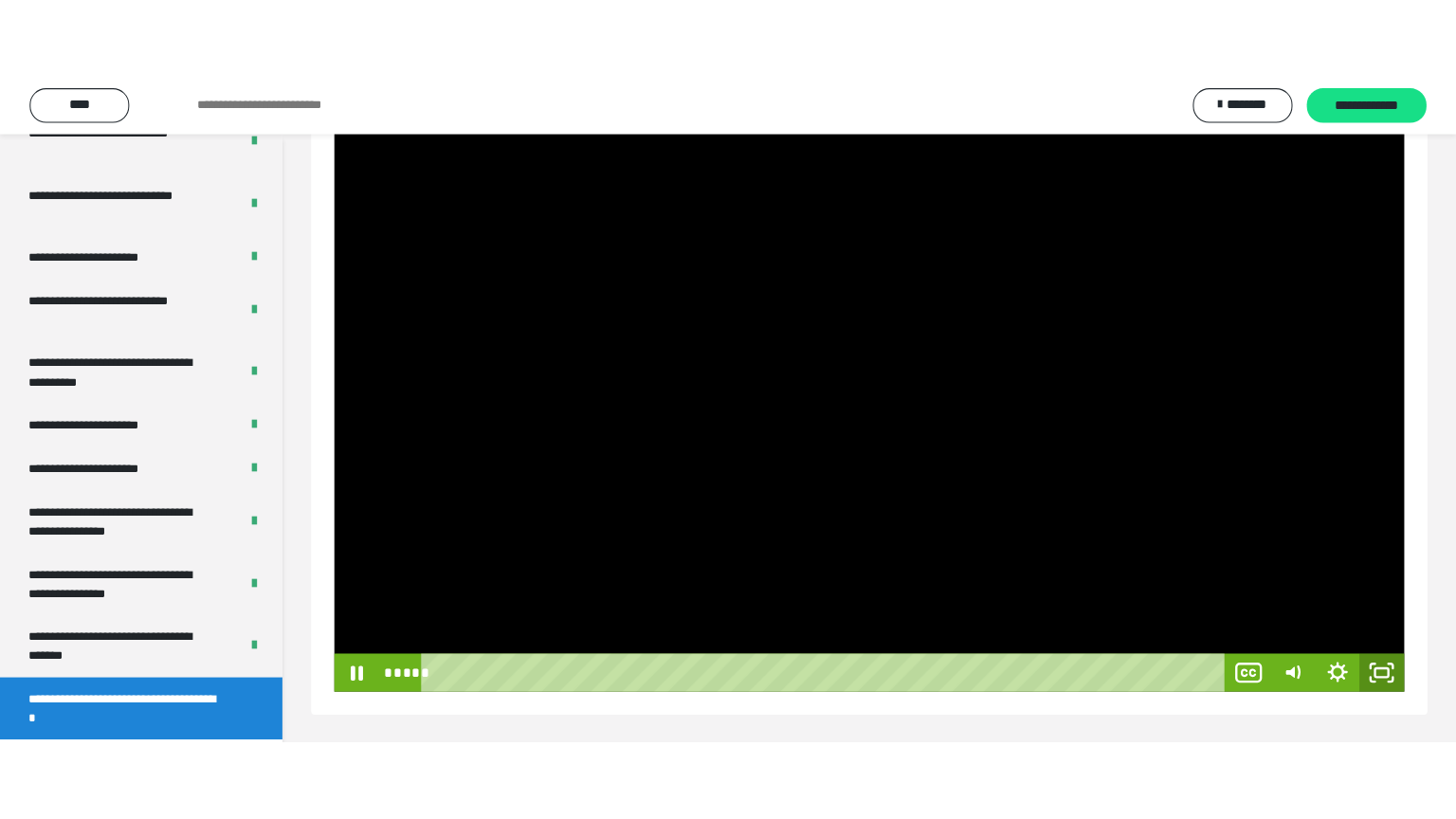 scroll, scrollTop: 178, scrollLeft: 0, axis: vertical 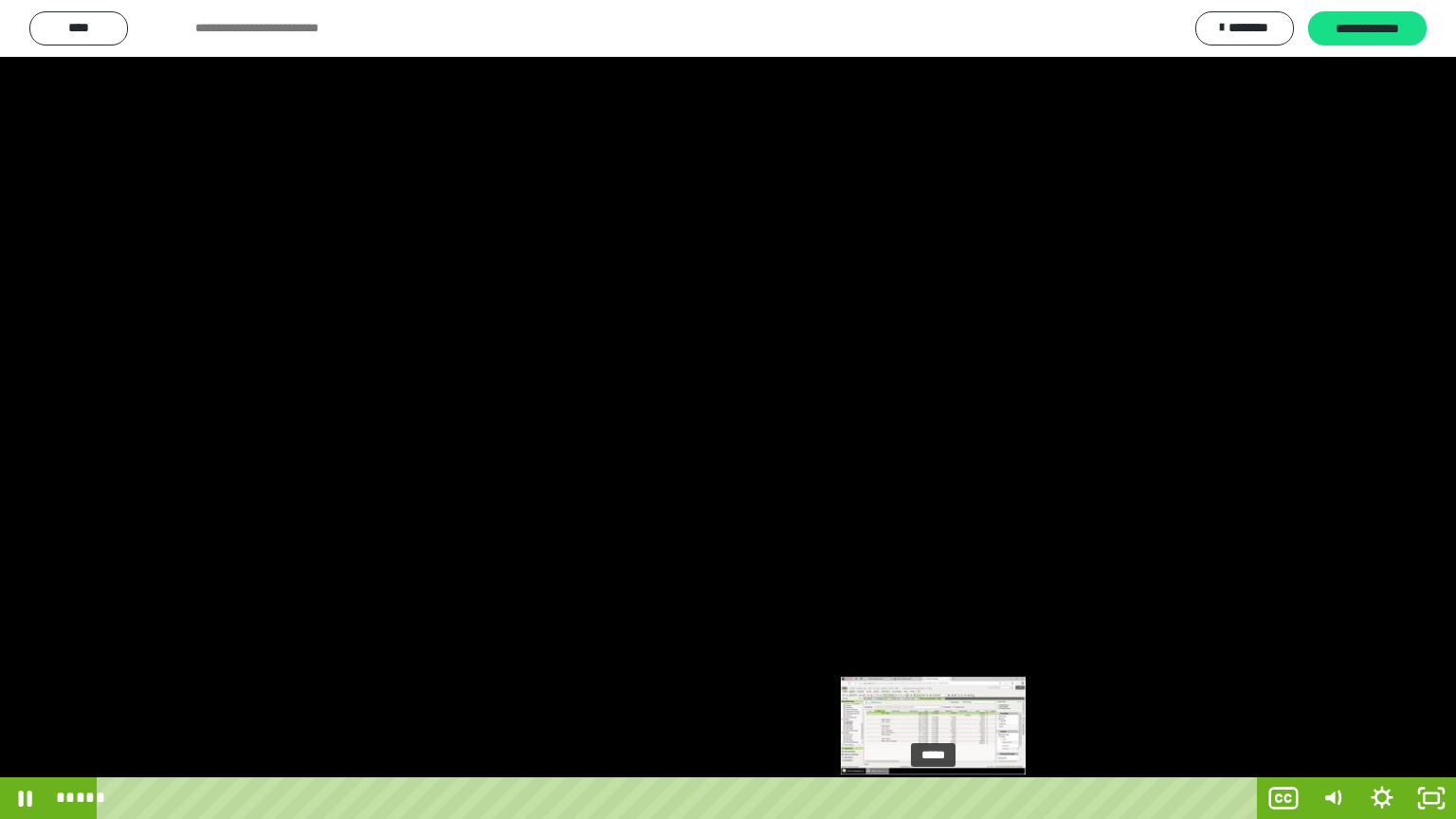 click on "*****" at bounding box center (681, 798) 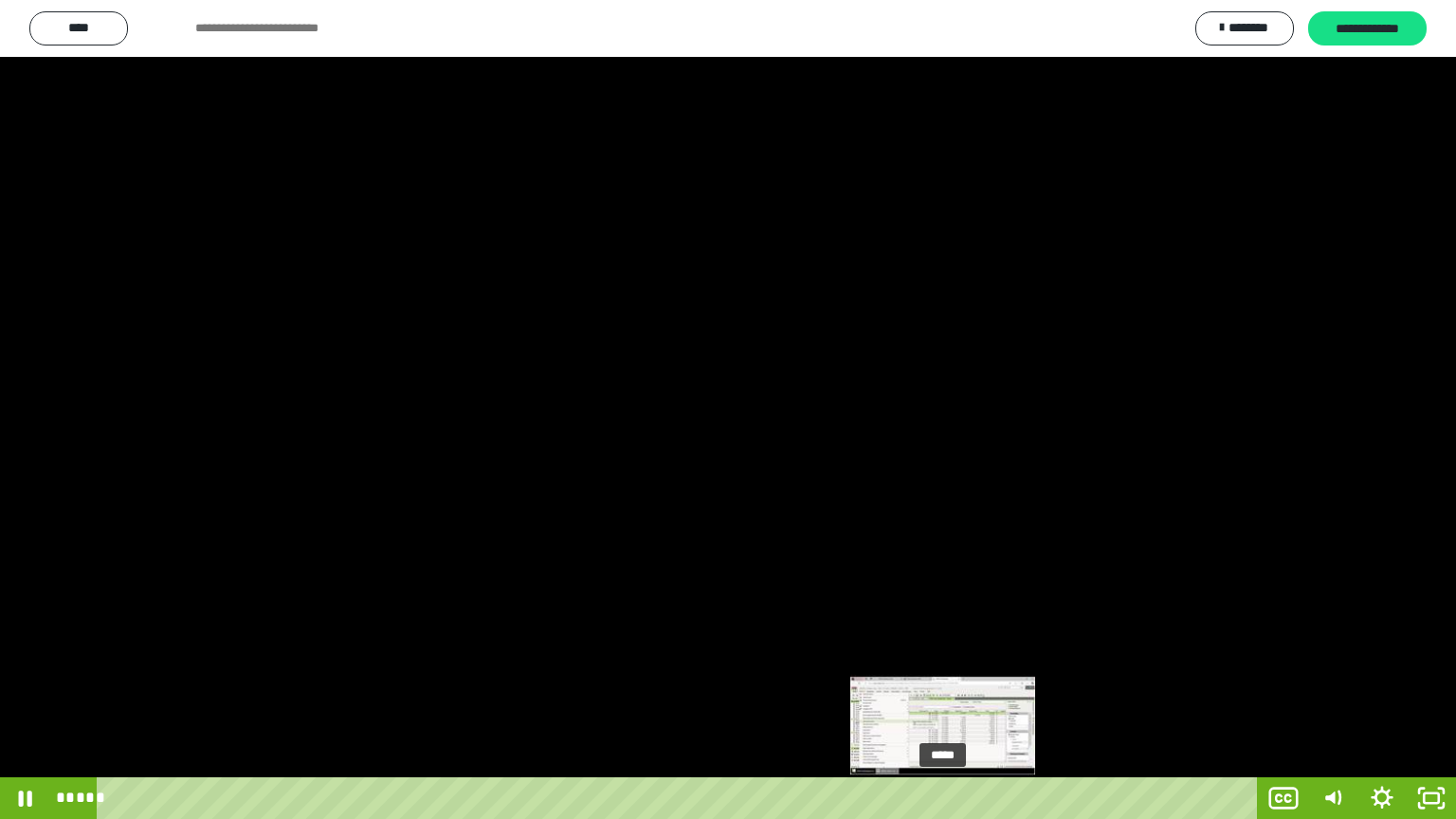 click on "*****" at bounding box center [681, 798] 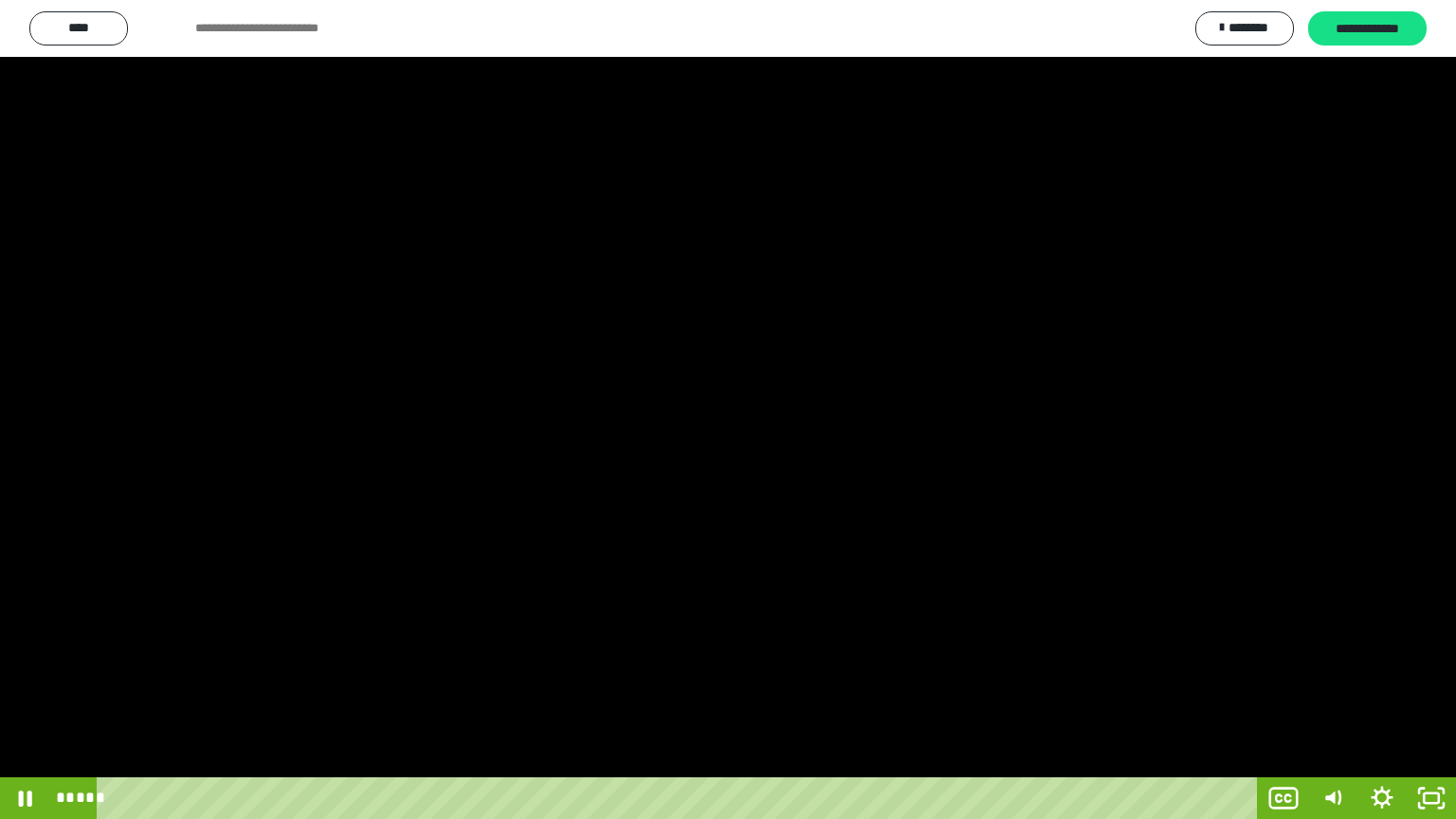 click at bounding box center (728, 410) 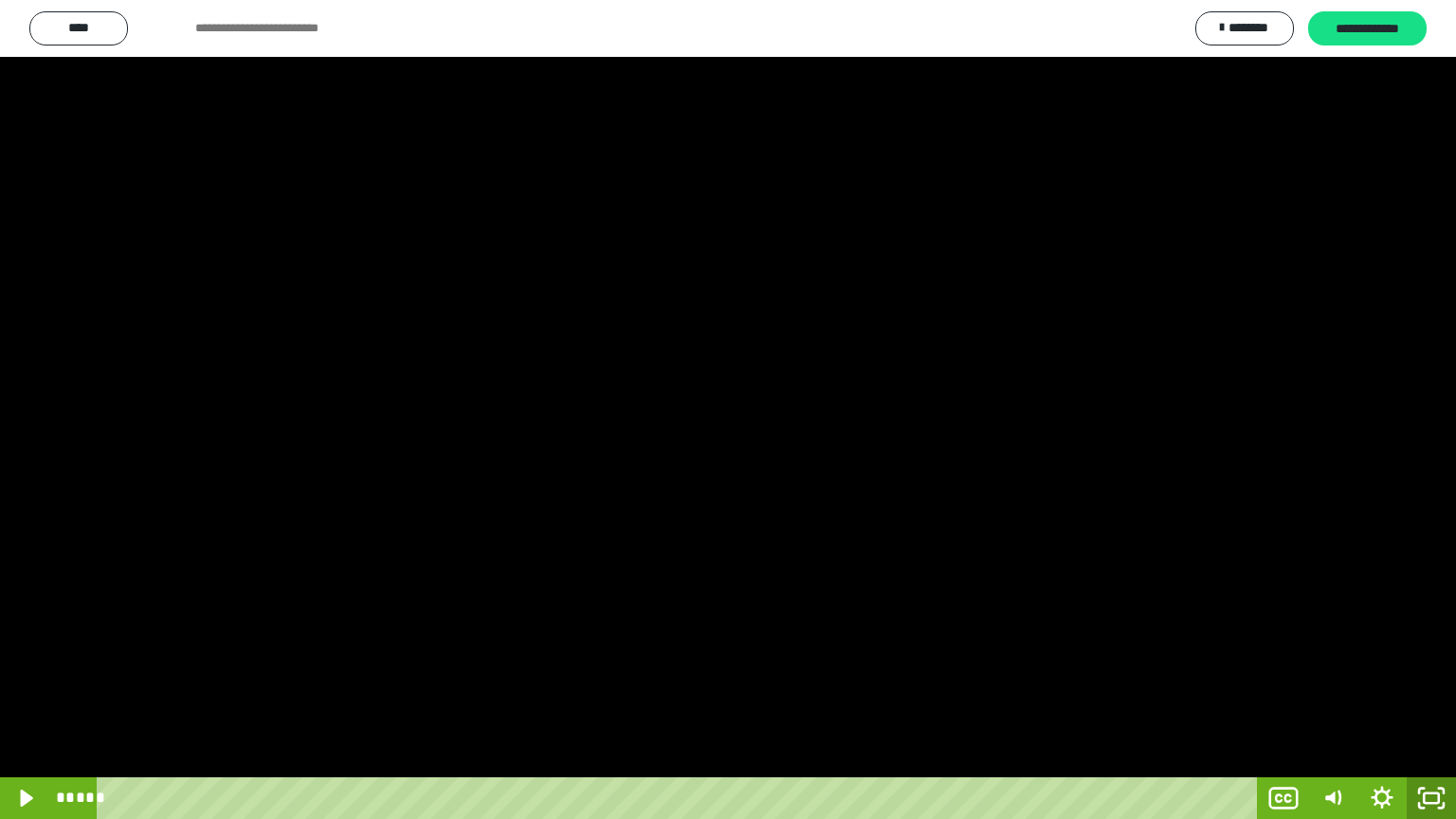 click 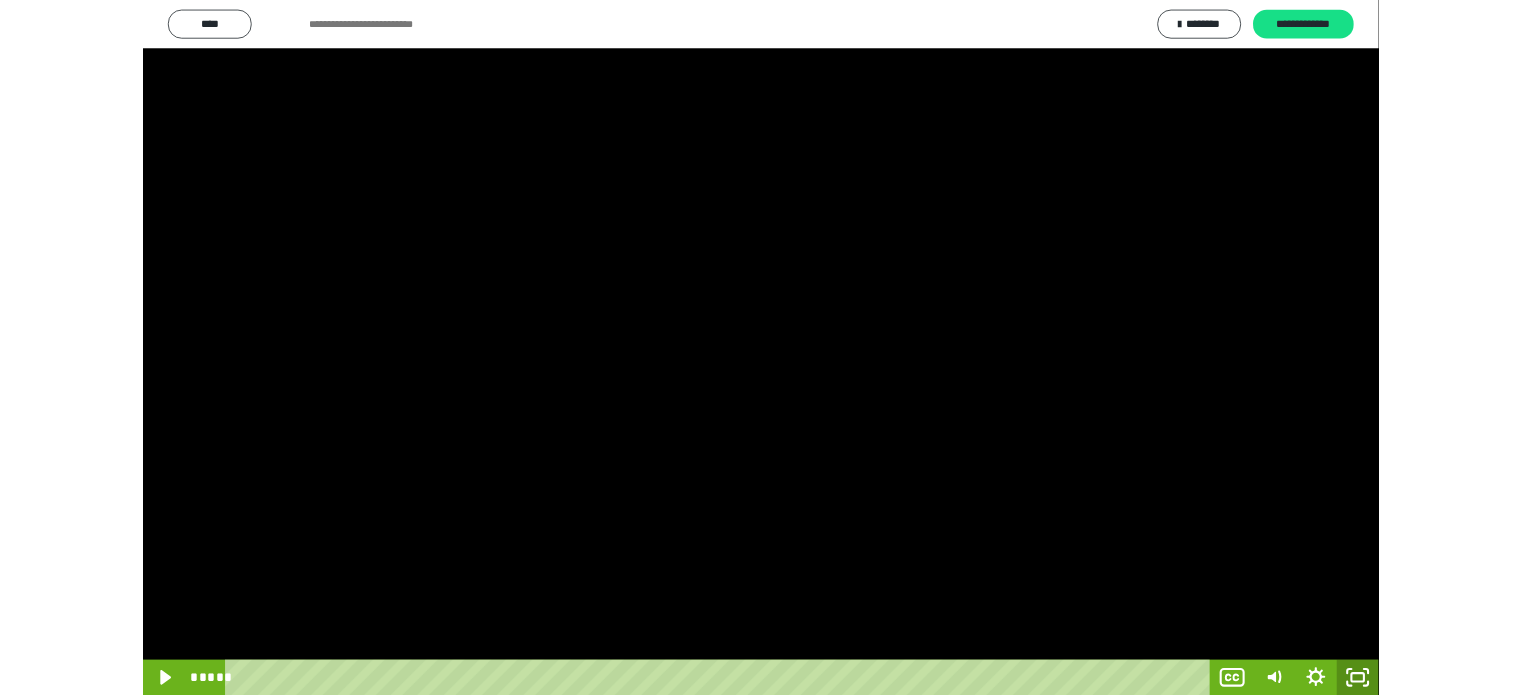 scroll, scrollTop: 3992, scrollLeft: 0, axis: vertical 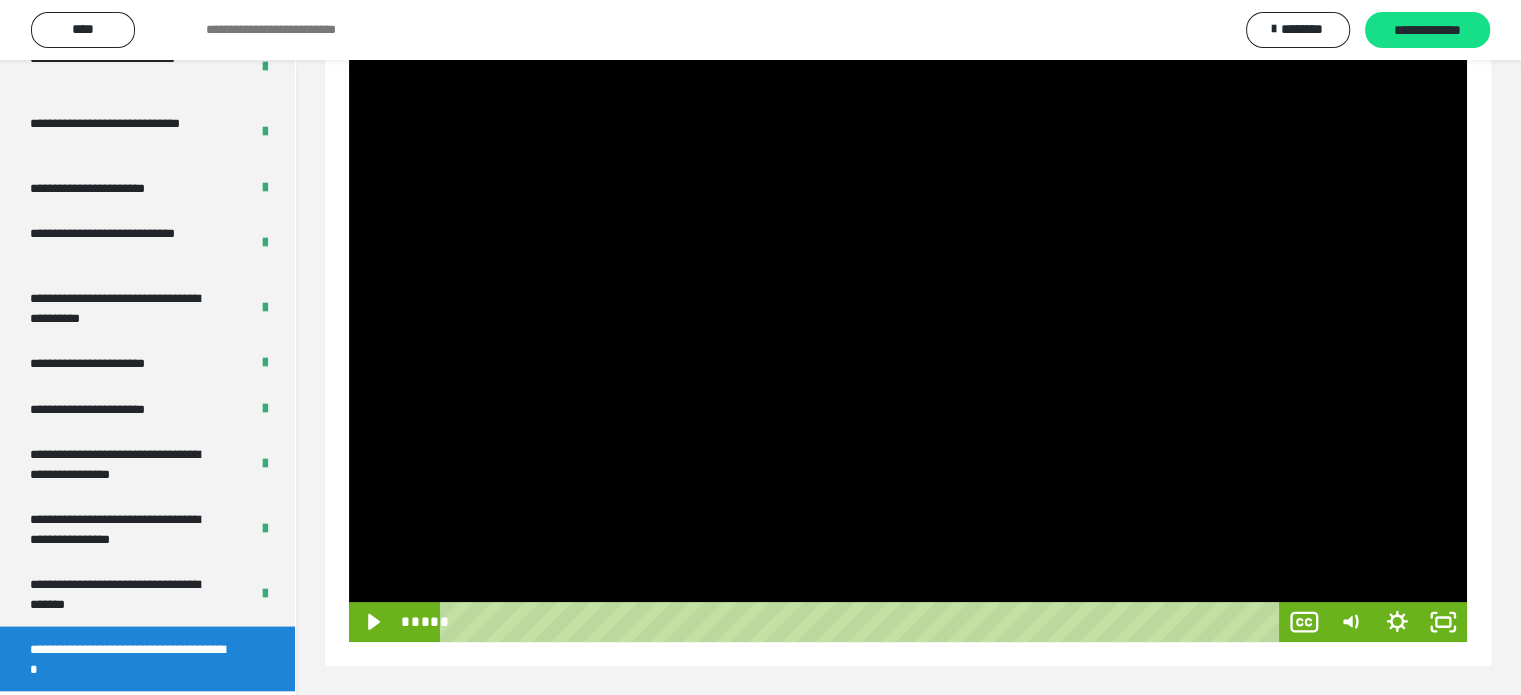 click at bounding box center (908, 327) 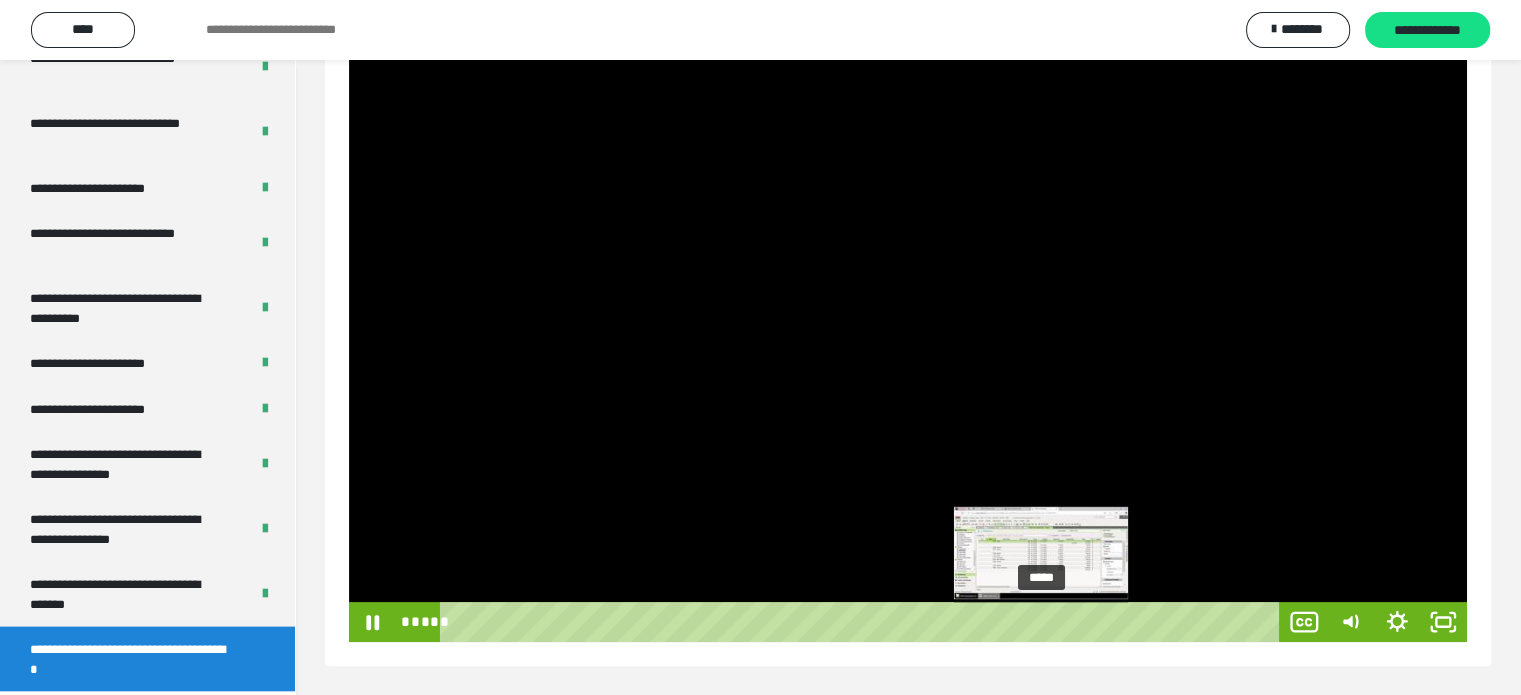 click on "*****" at bounding box center [863, 622] 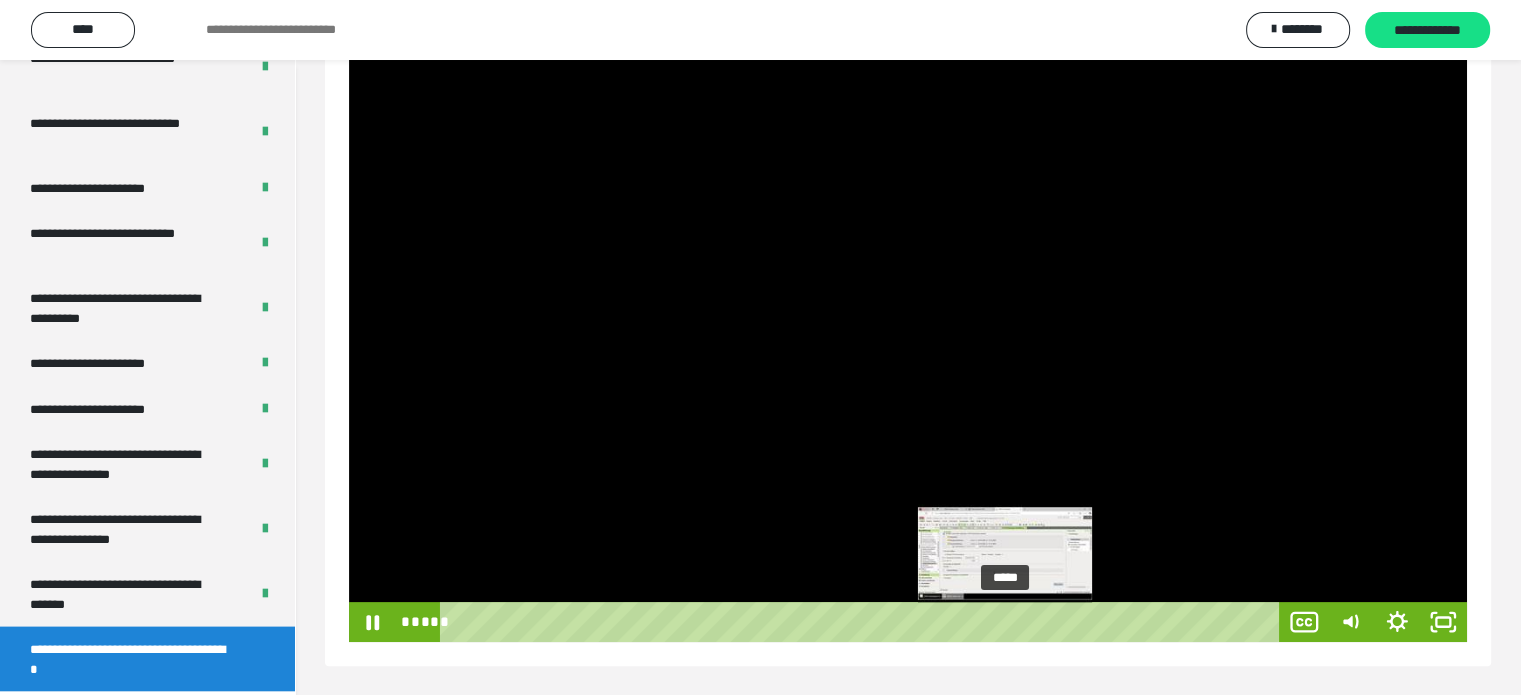 click on "*****" at bounding box center (863, 622) 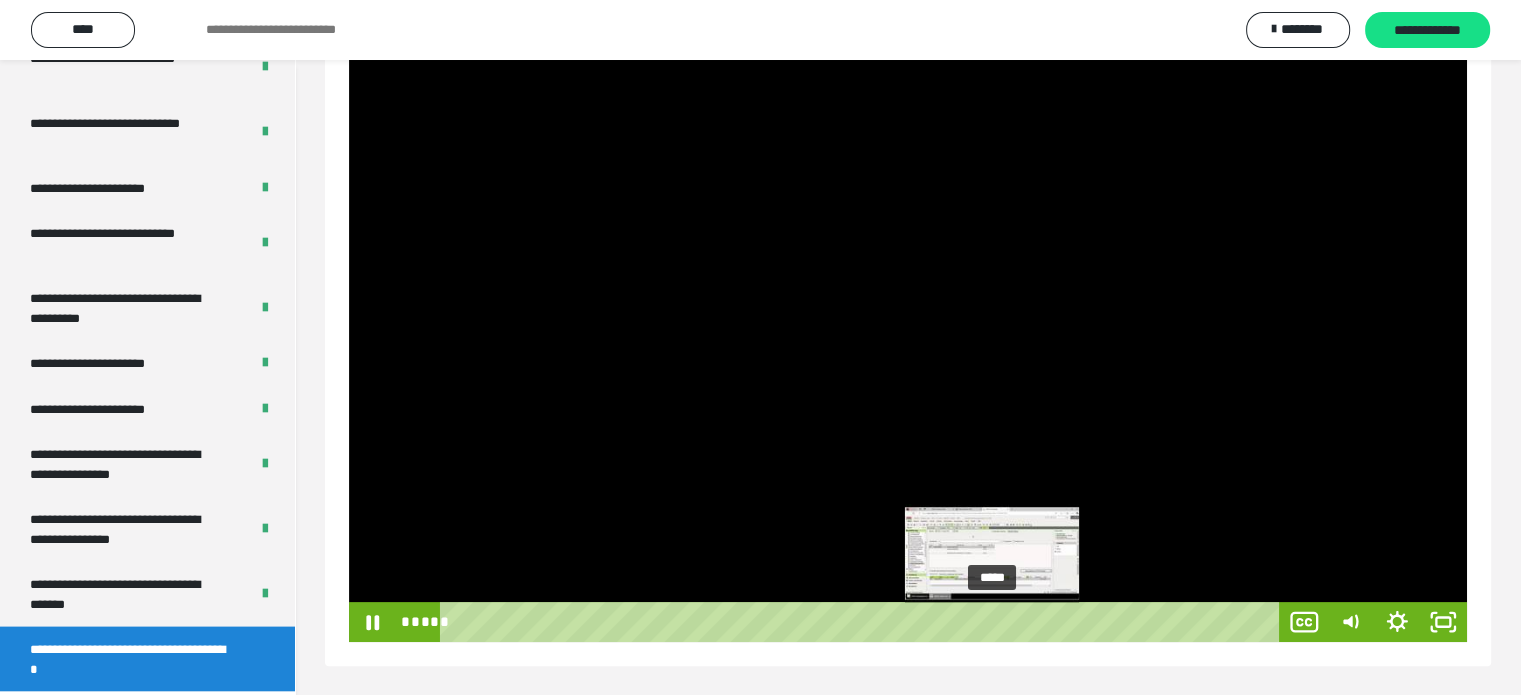 click on "*****" at bounding box center (863, 622) 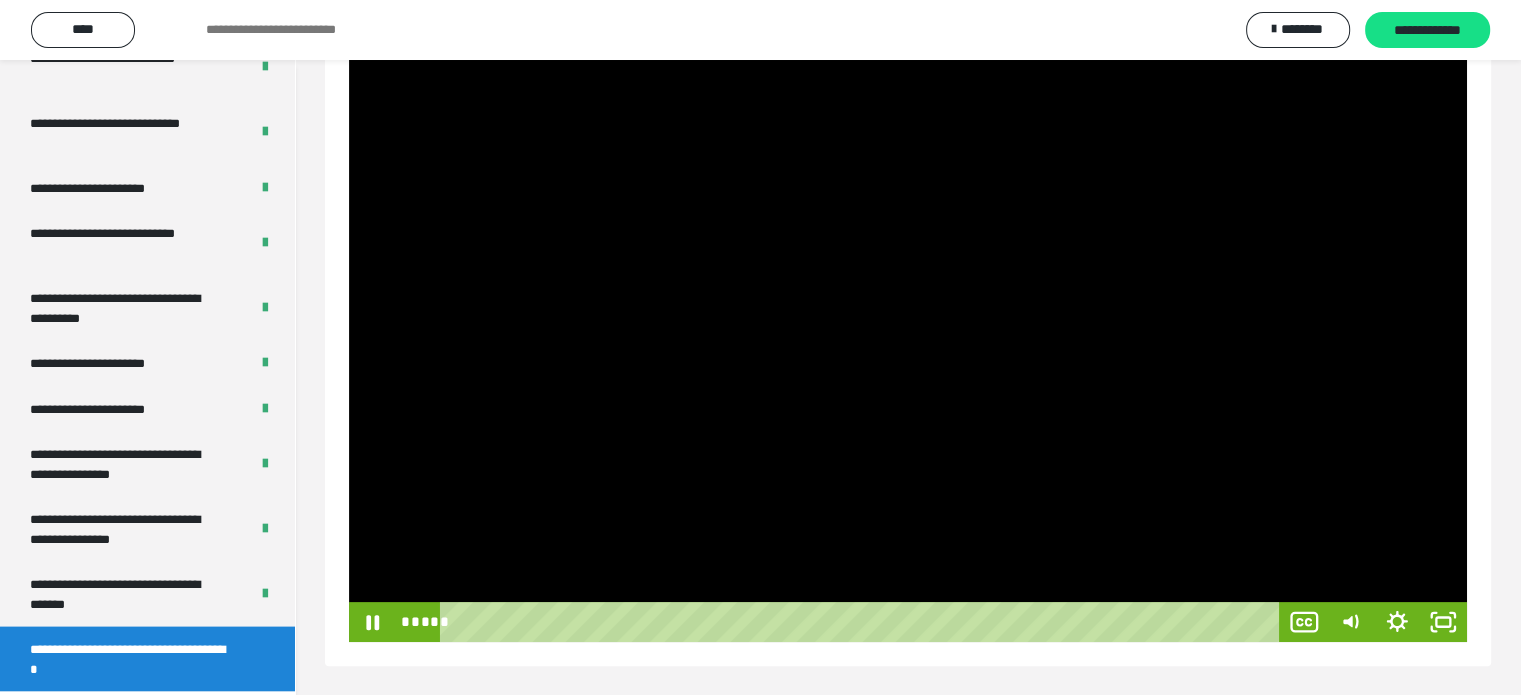 click at bounding box center [908, 327] 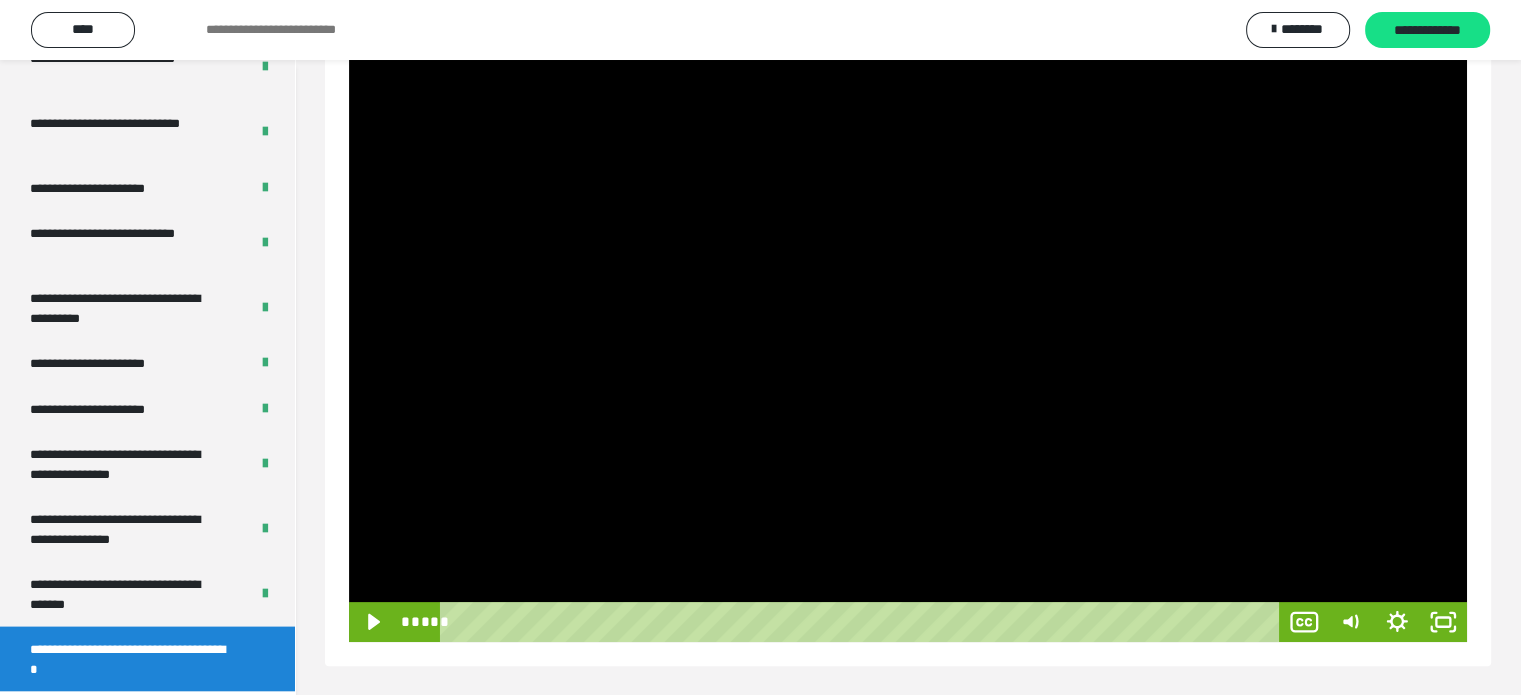 click at bounding box center (908, 327) 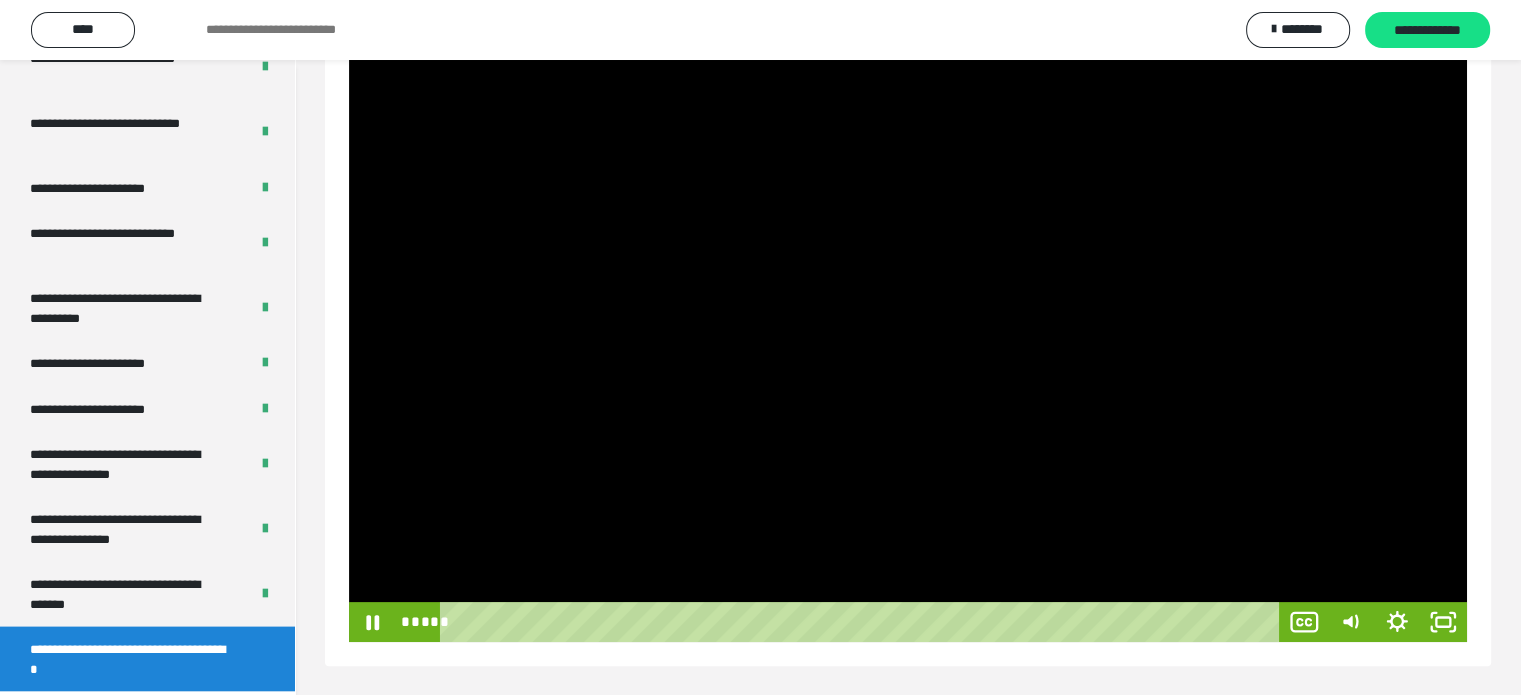 click at bounding box center [908, 327] 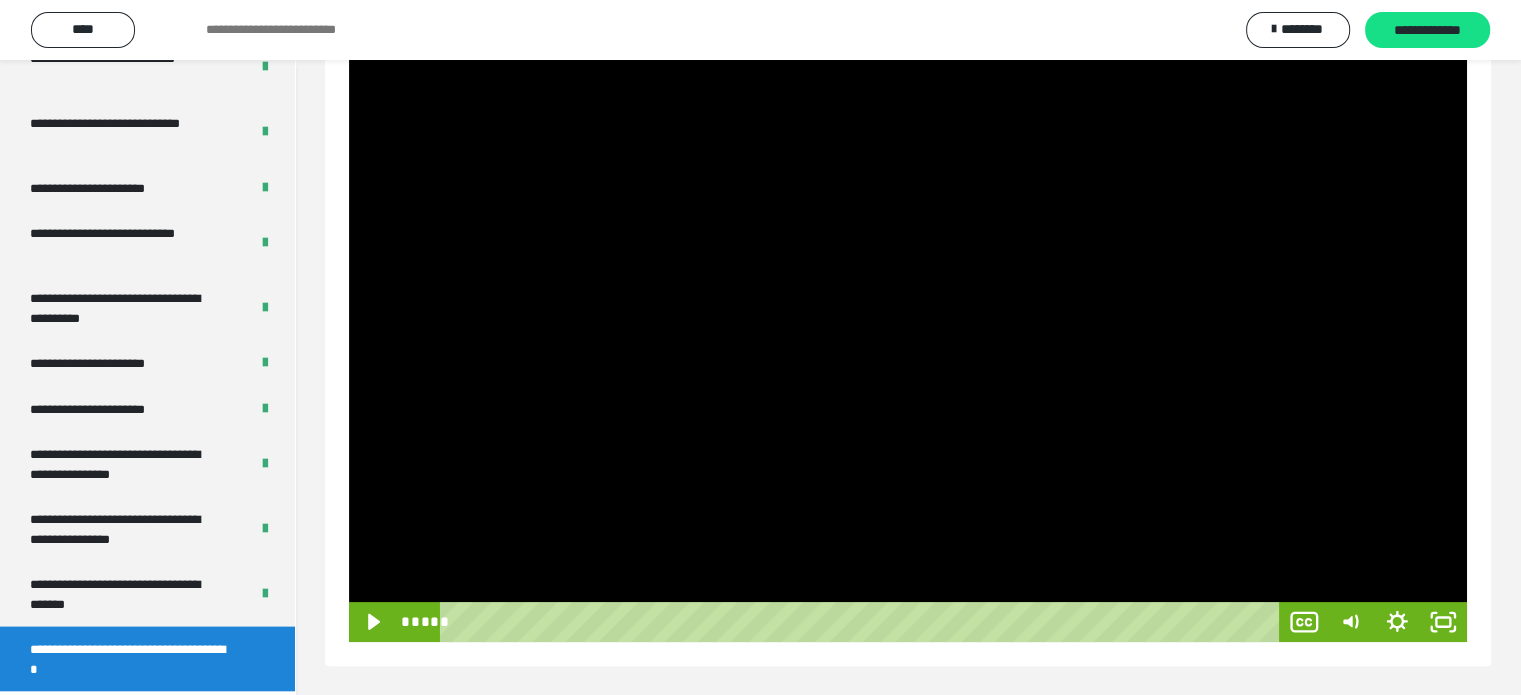 click at bounding box center [908, 327] 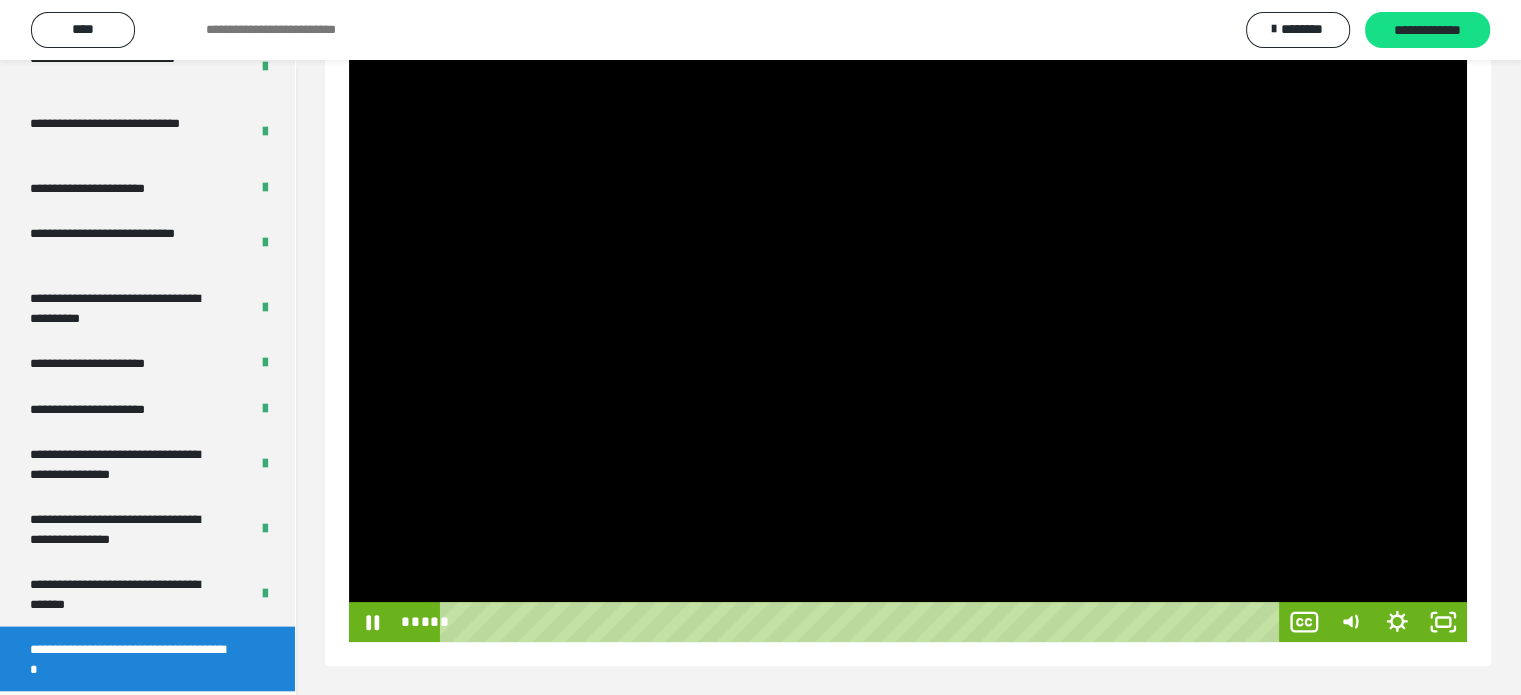 drag, startPoint x: 1019, startPoint y: 357, endPoint x: 1027, endPoint y: 387, distance: 31.04835 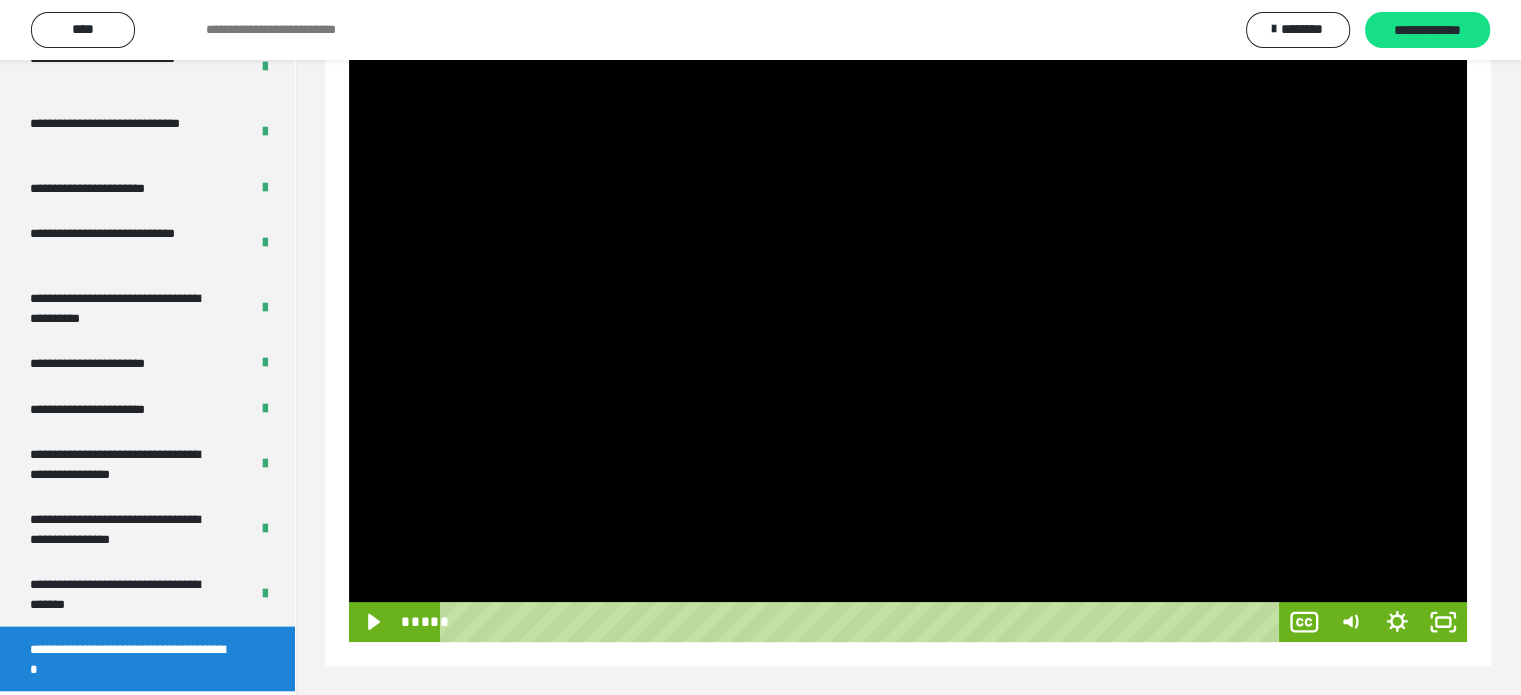 click at bounding box center [908, 327] 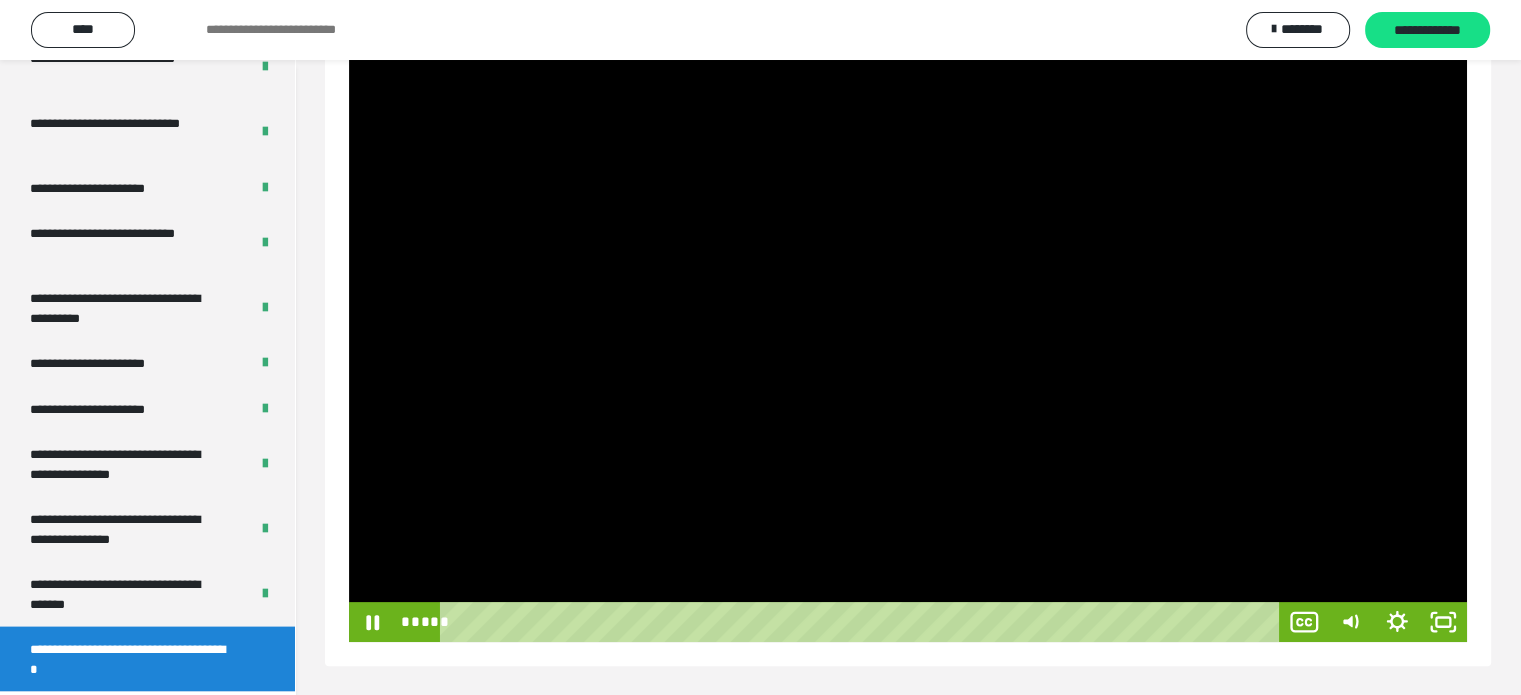click at bounding box center [908, 327] 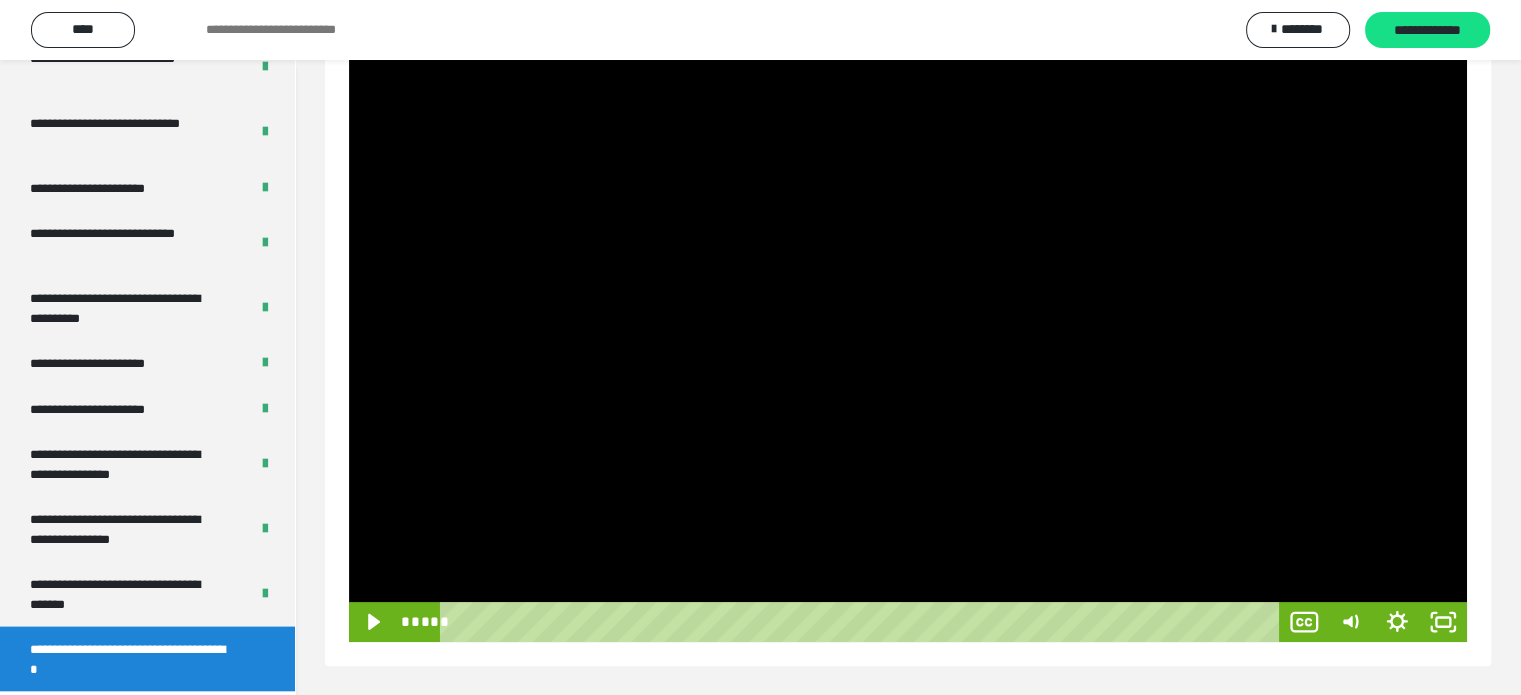 click at bounding box center (908, 327) 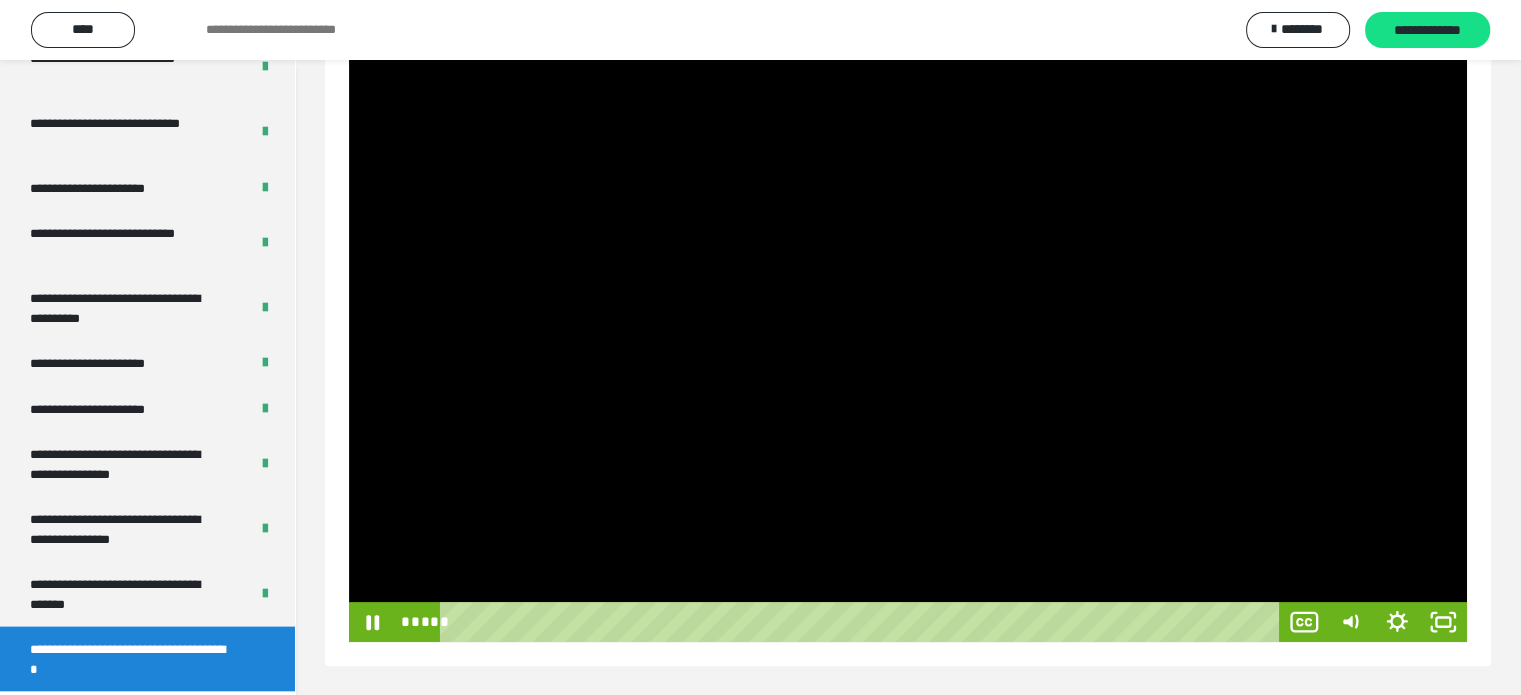 click at bounding box center (908, 327) 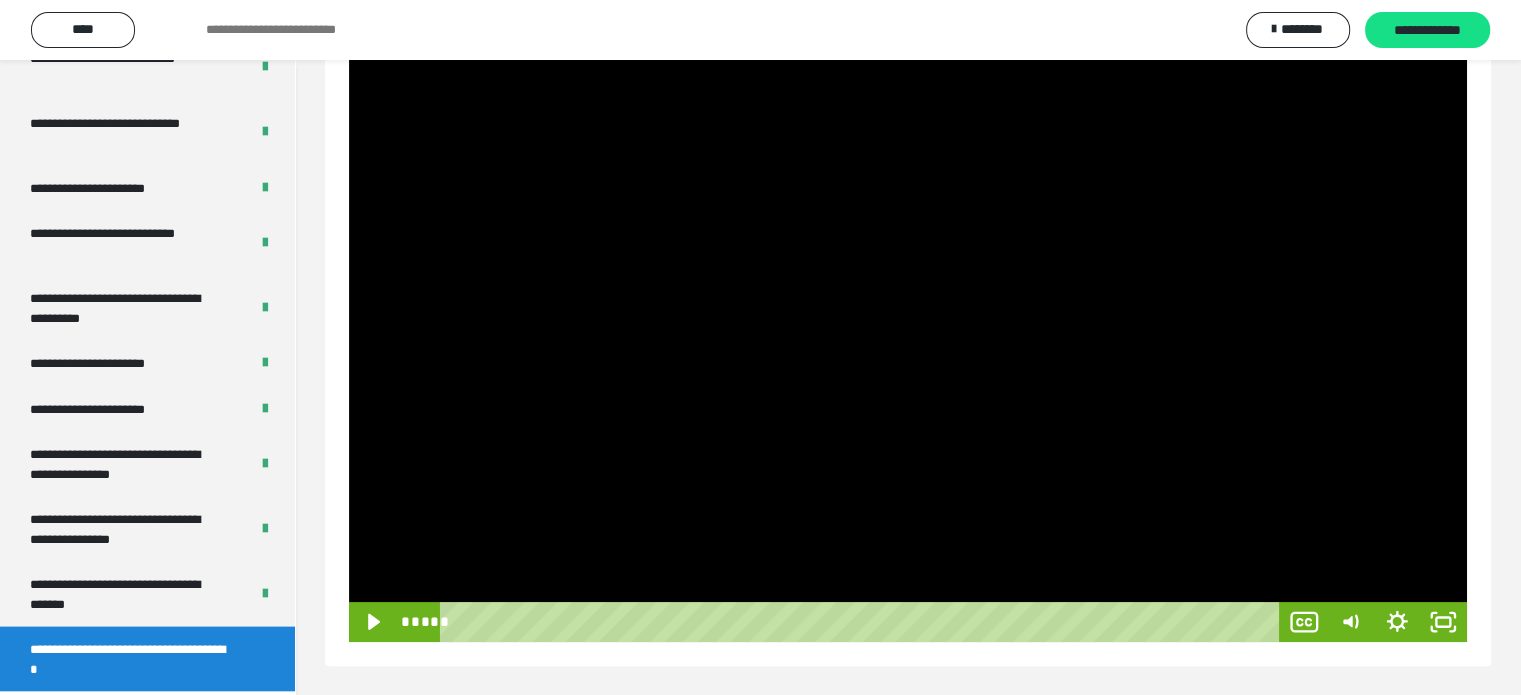 click at bounding box center [908, 327] 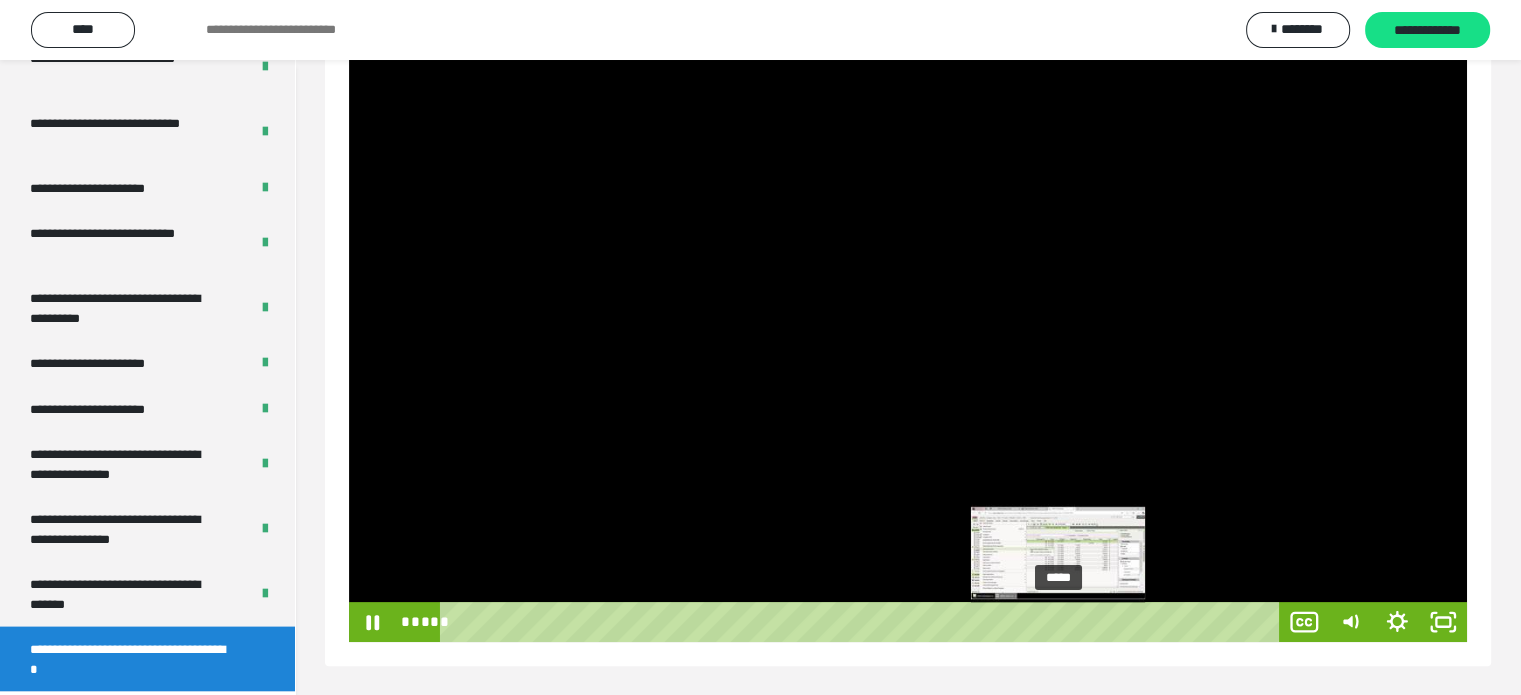 click on "*****" at bounding box center [863, 622] 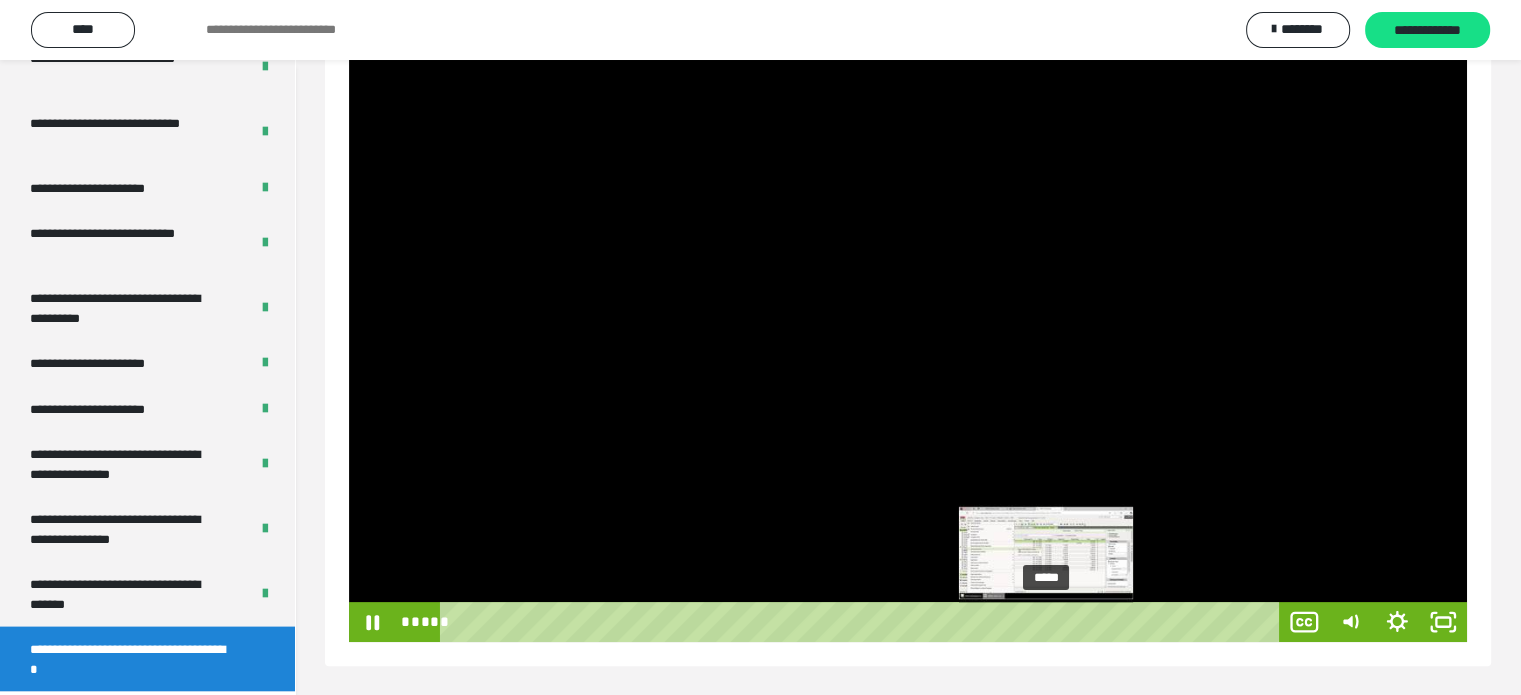 click on "*****" at bounding box center (863, 622) 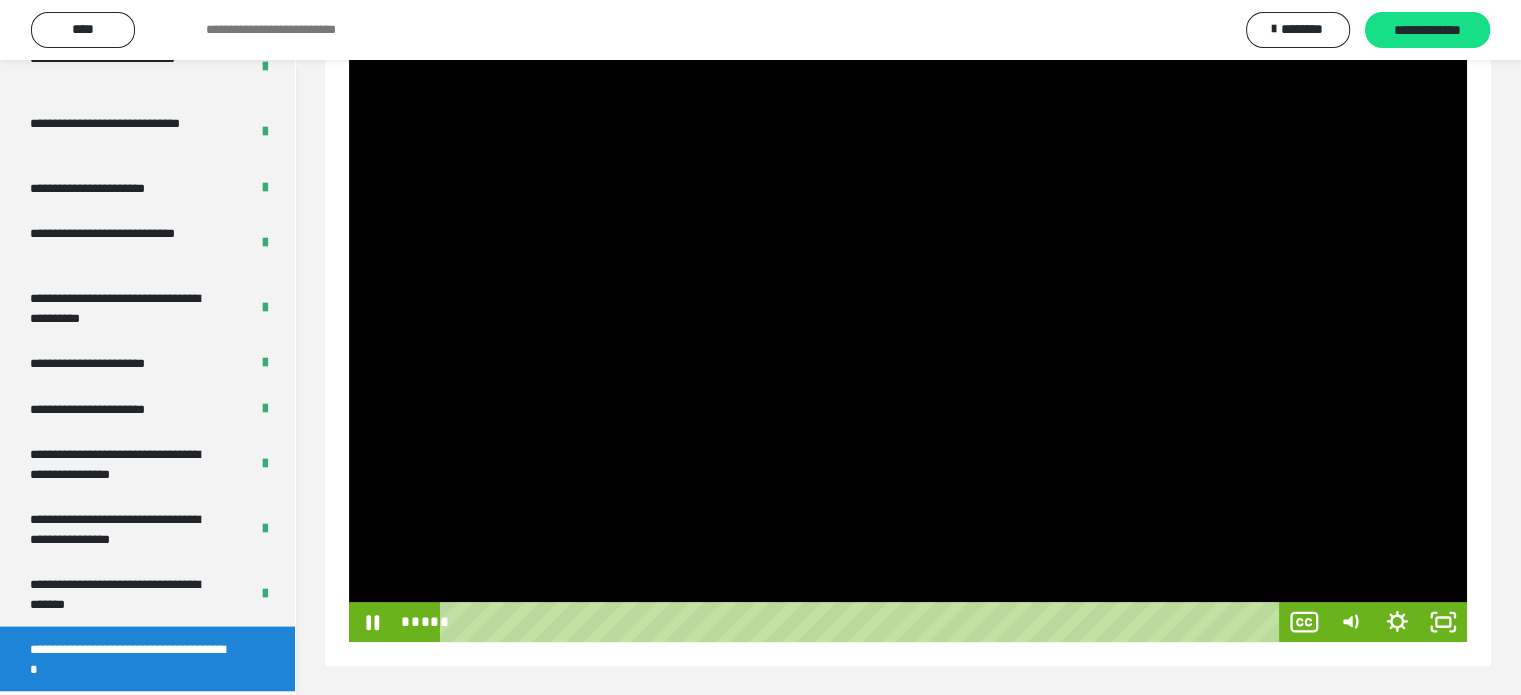 click at bounding box center (908, 327) 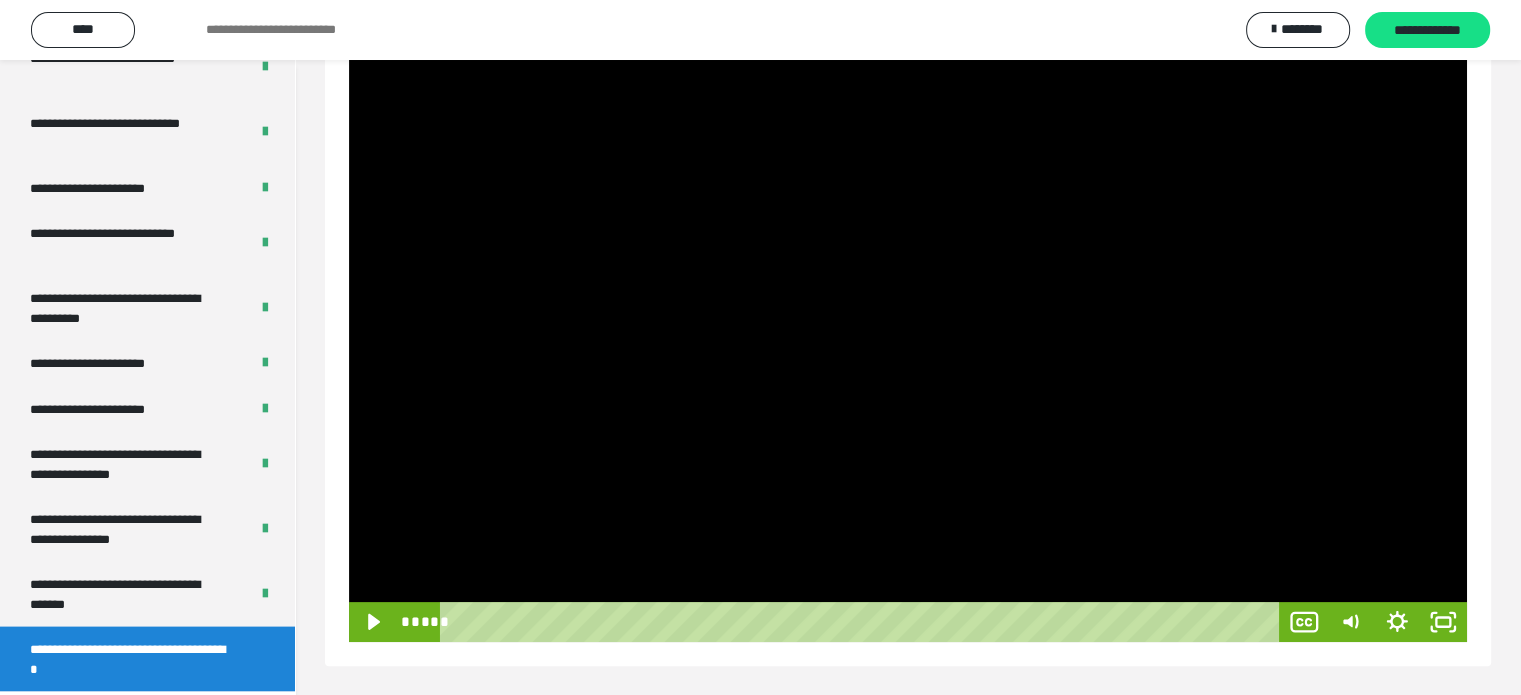 click at bounding box center [908, 327] 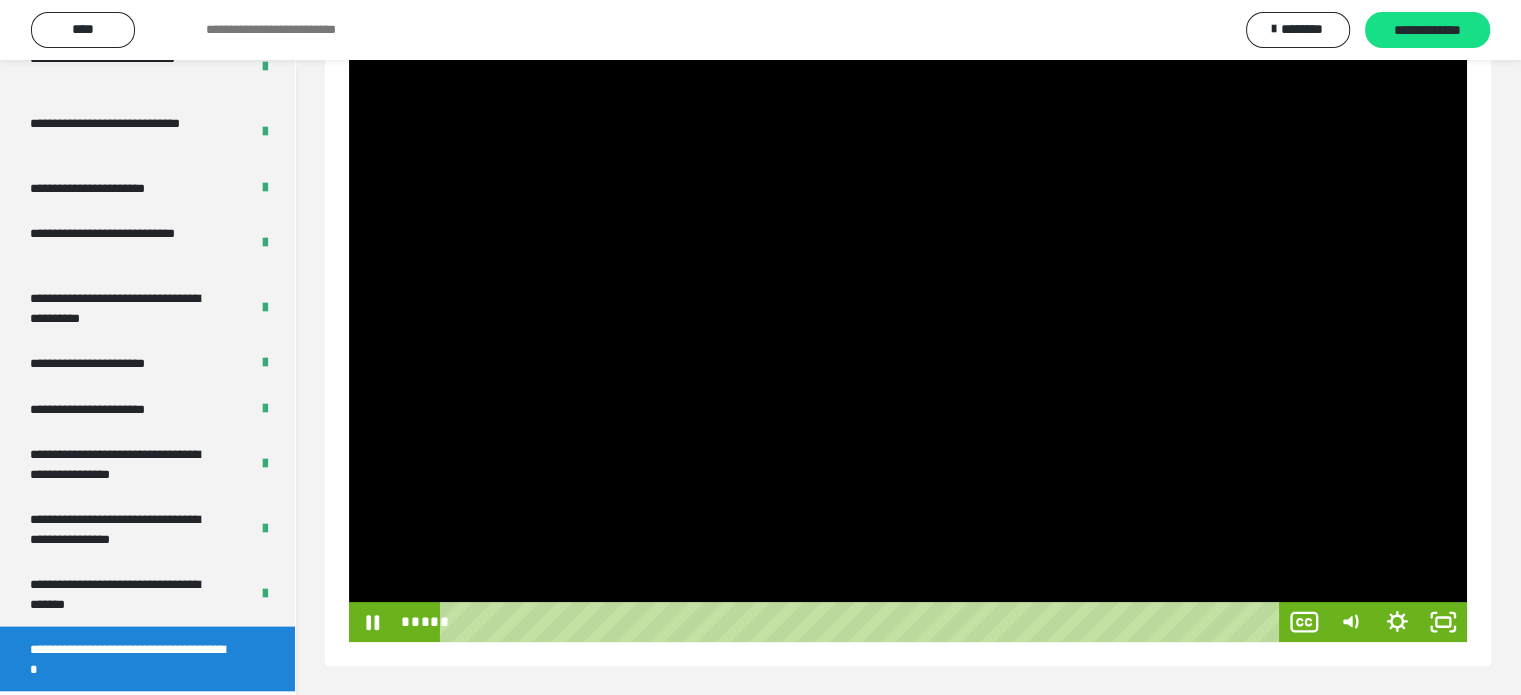 click at bounding box center [908, 327] 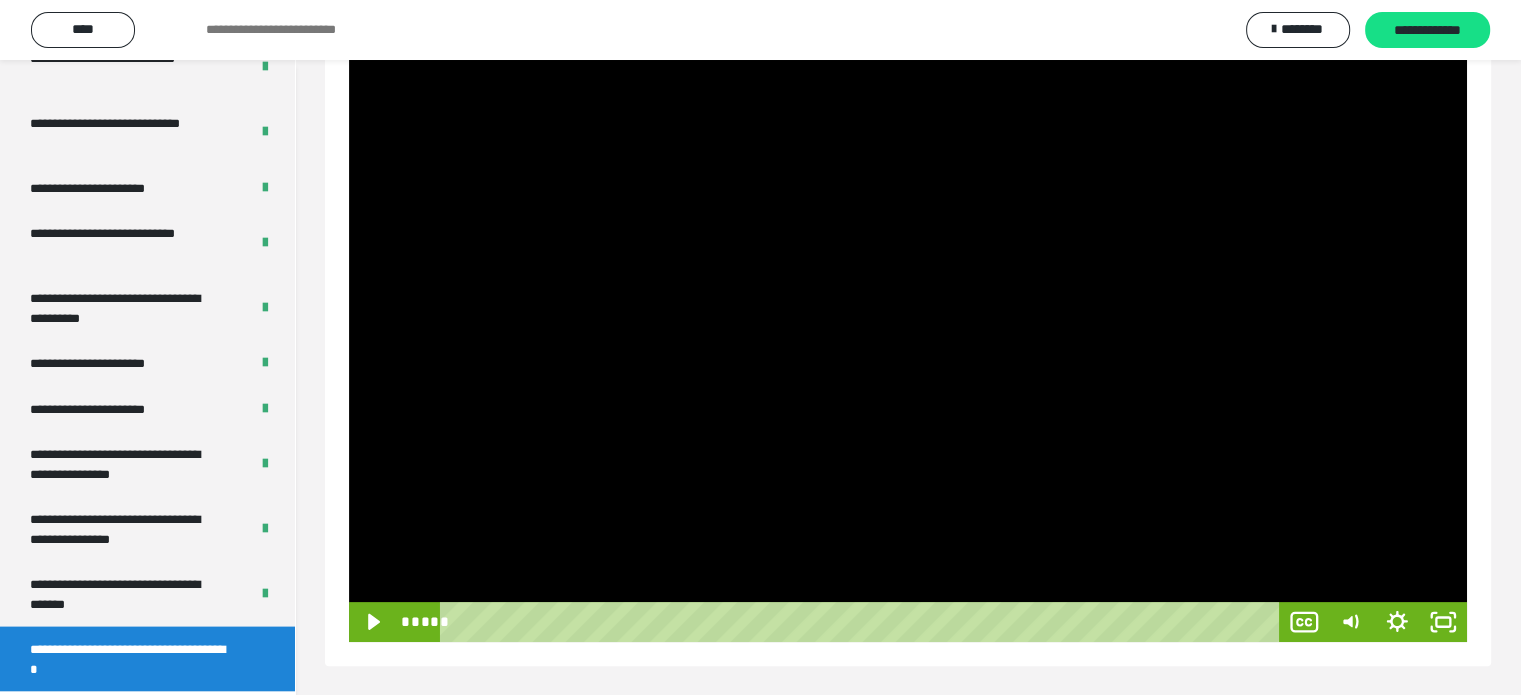 click at bounding box center (908, 327) 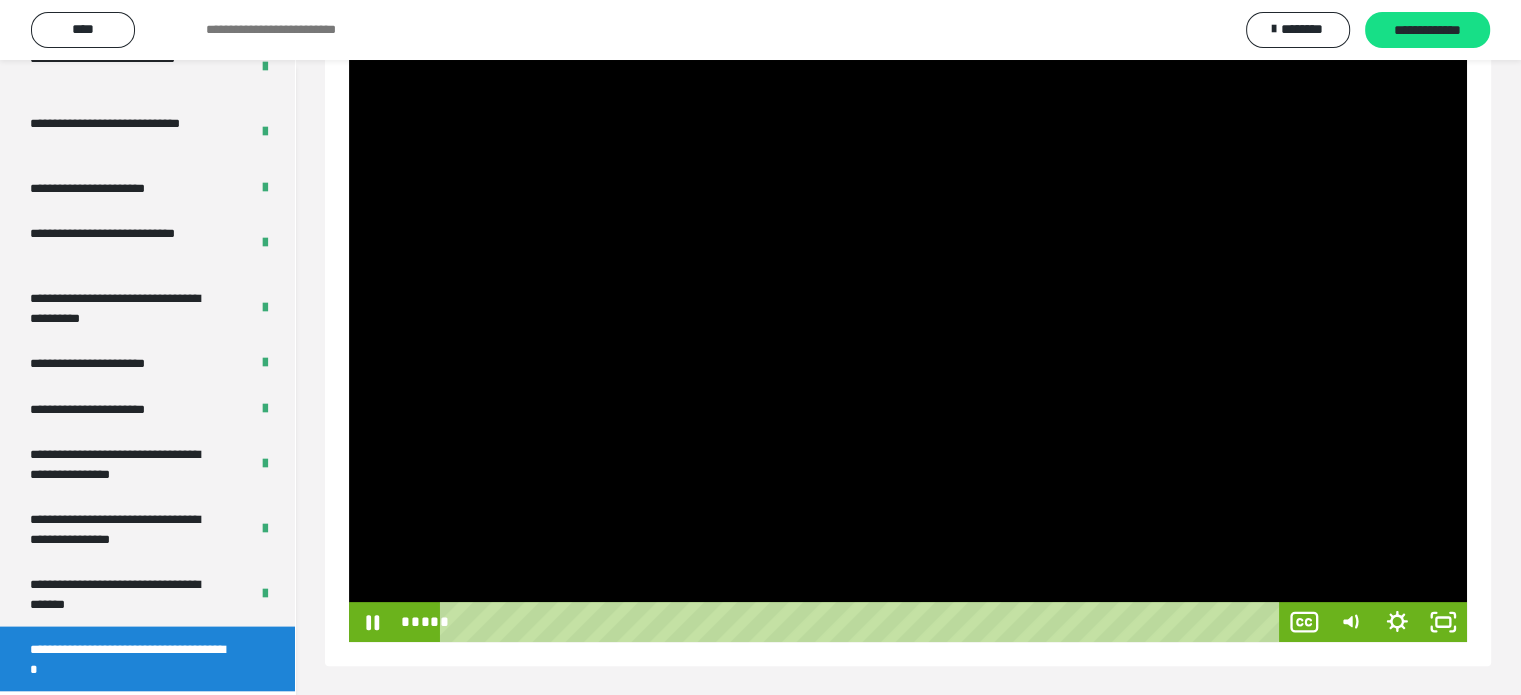 click at bounding box center [908, 327] 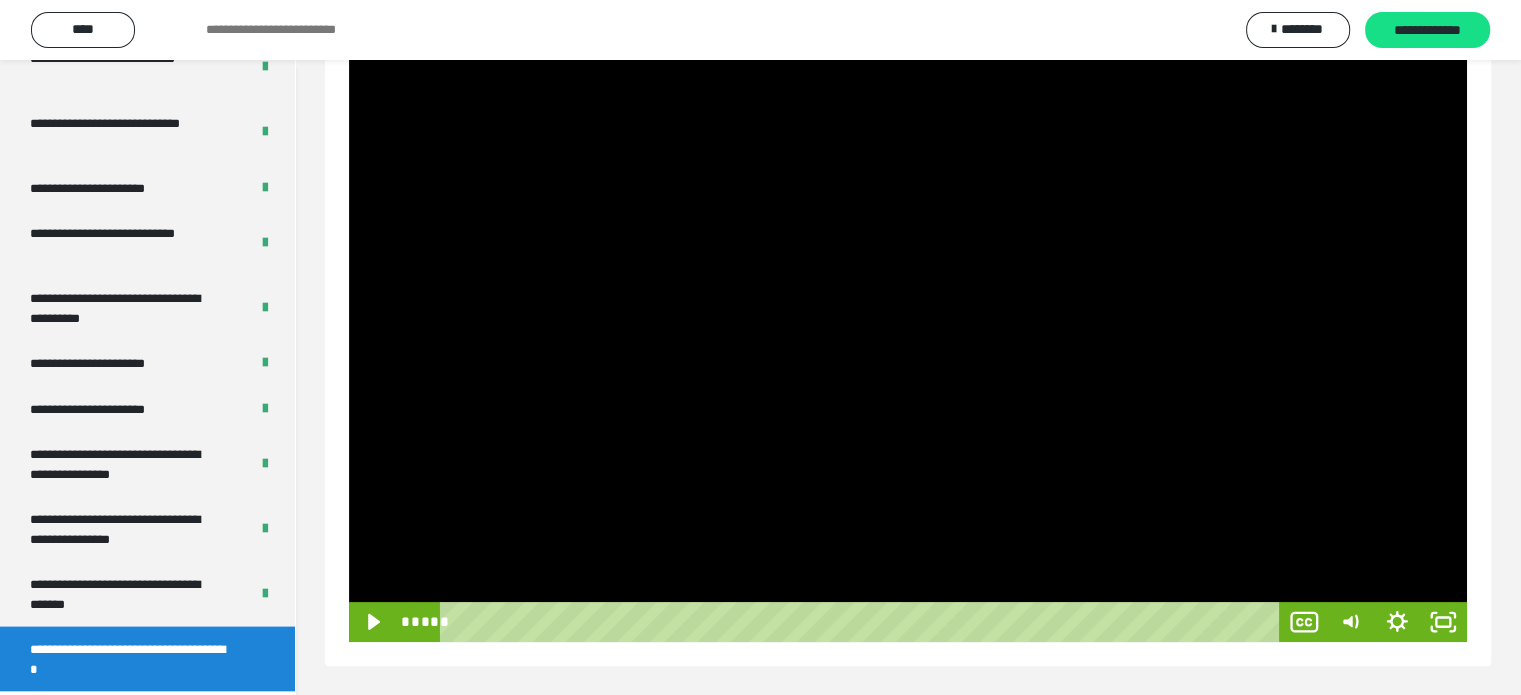click at bounding box center [908, 327] 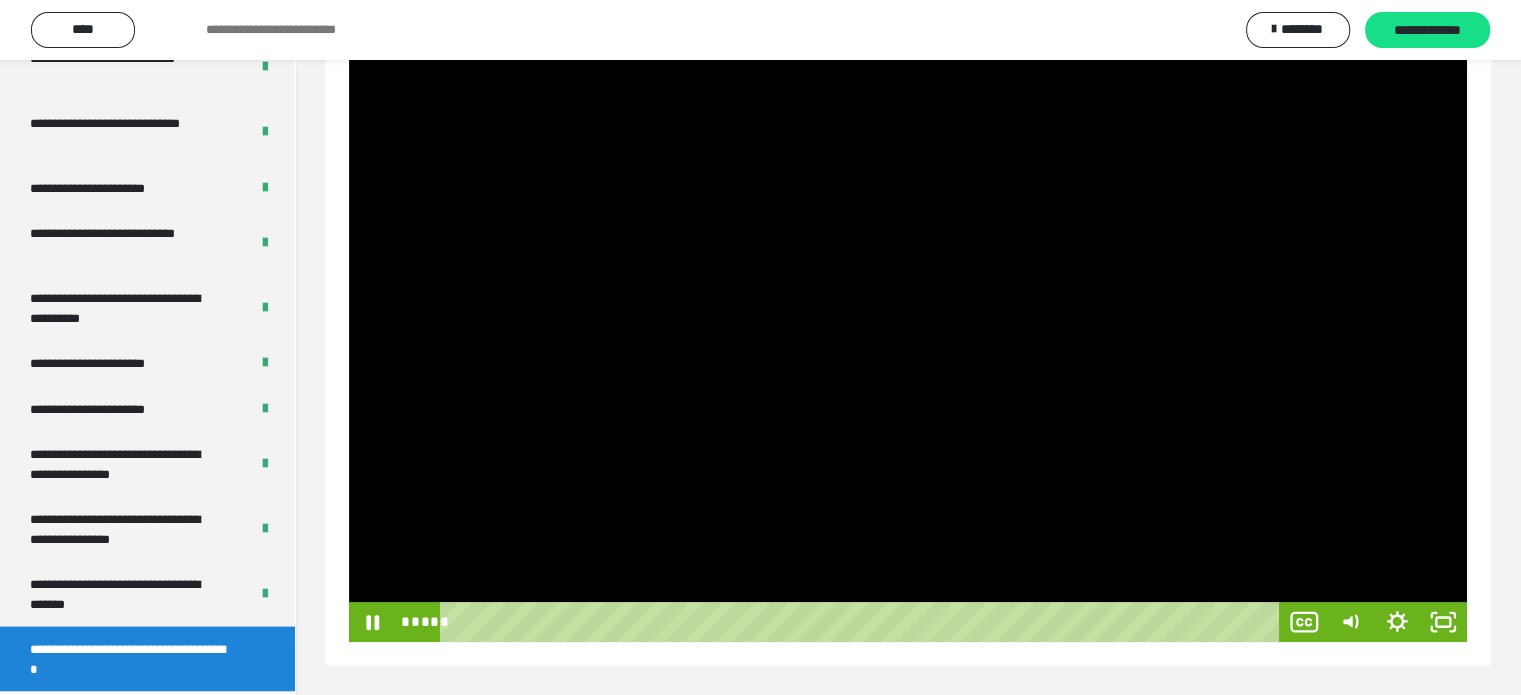 click at bounding box center (908, 327) 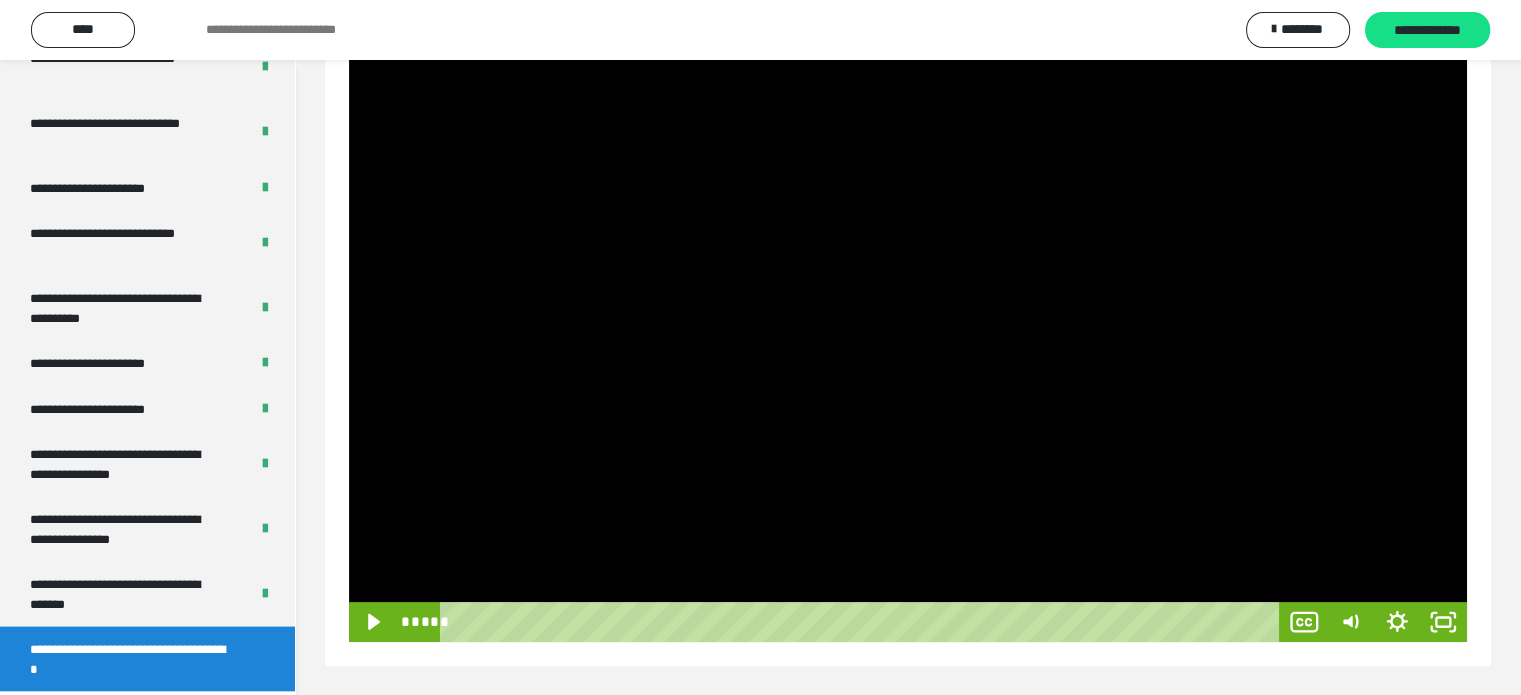 click at bounding box center [908, 327] 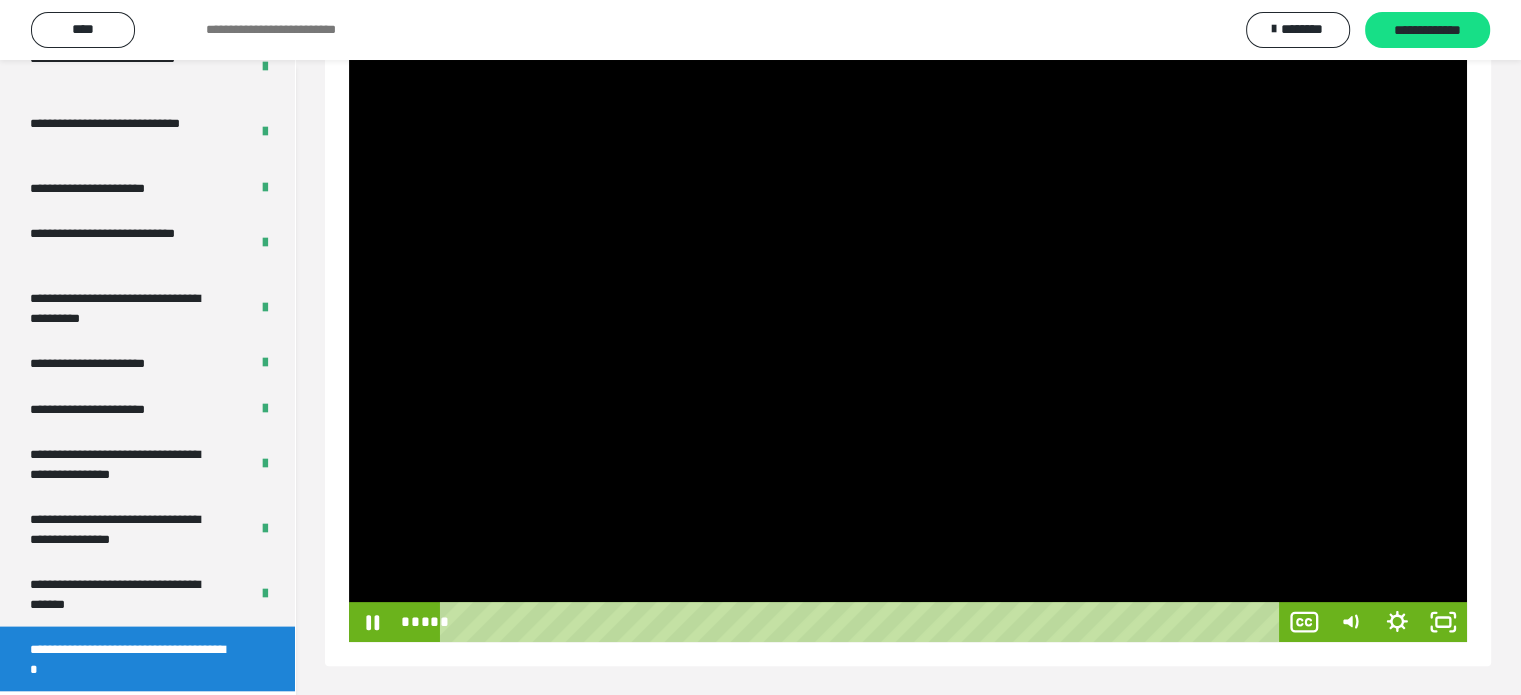 click at bounding box center [908, 327] 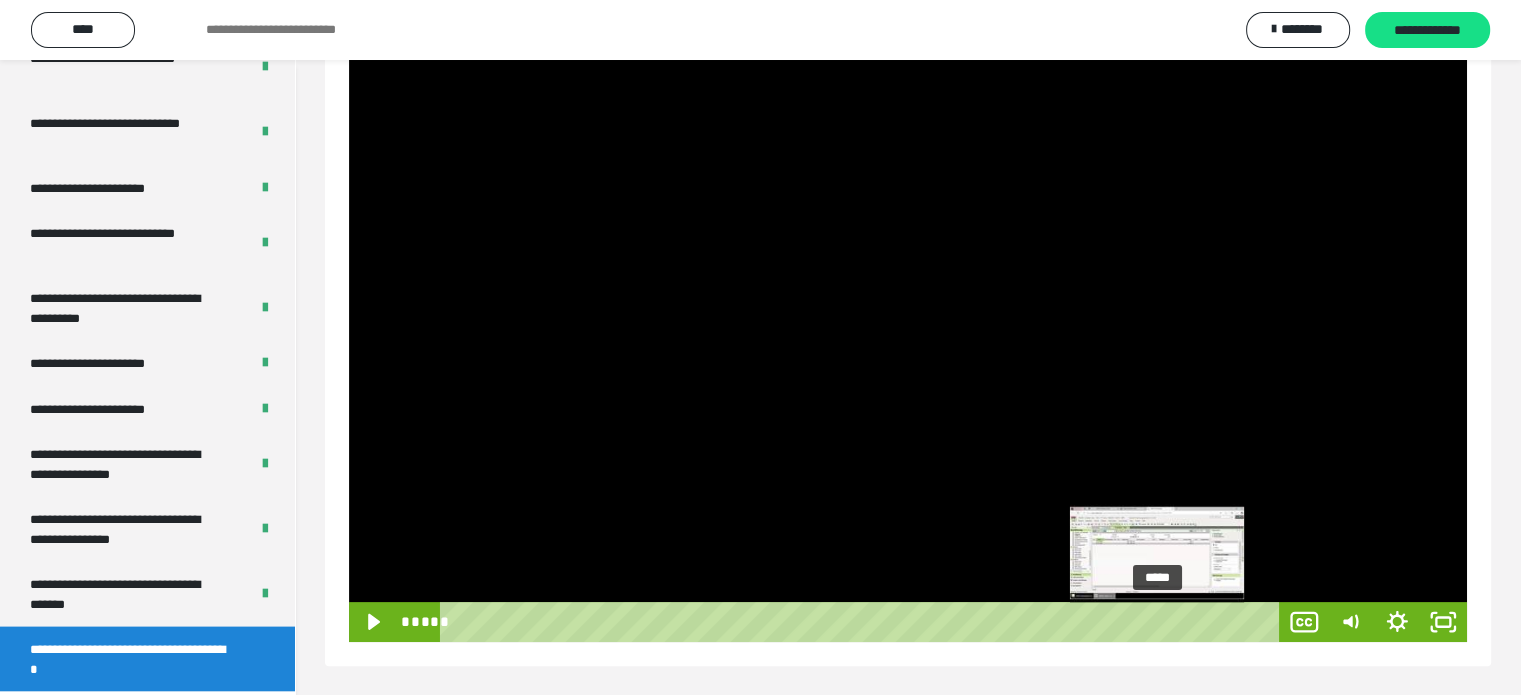 click at bounding box center [1157, 621] 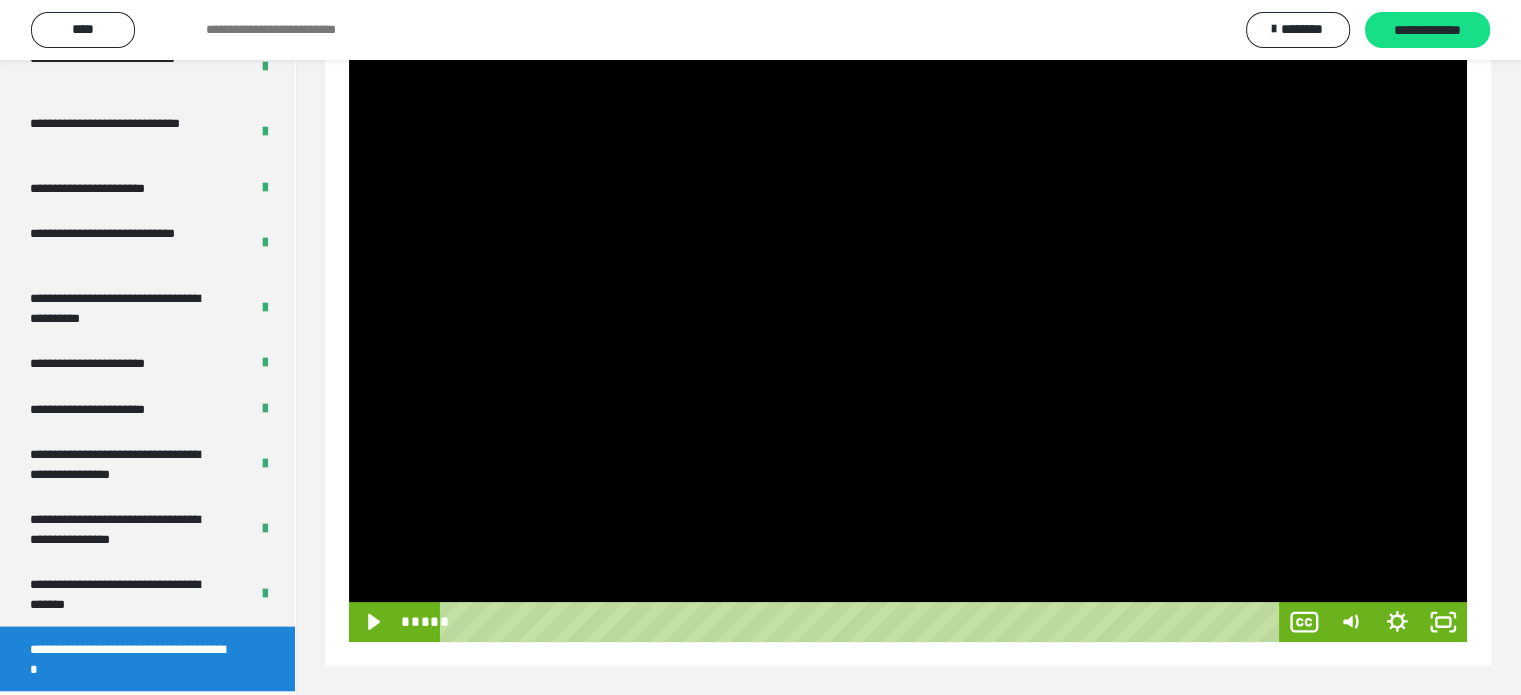 click at bounding box center (908, 327) 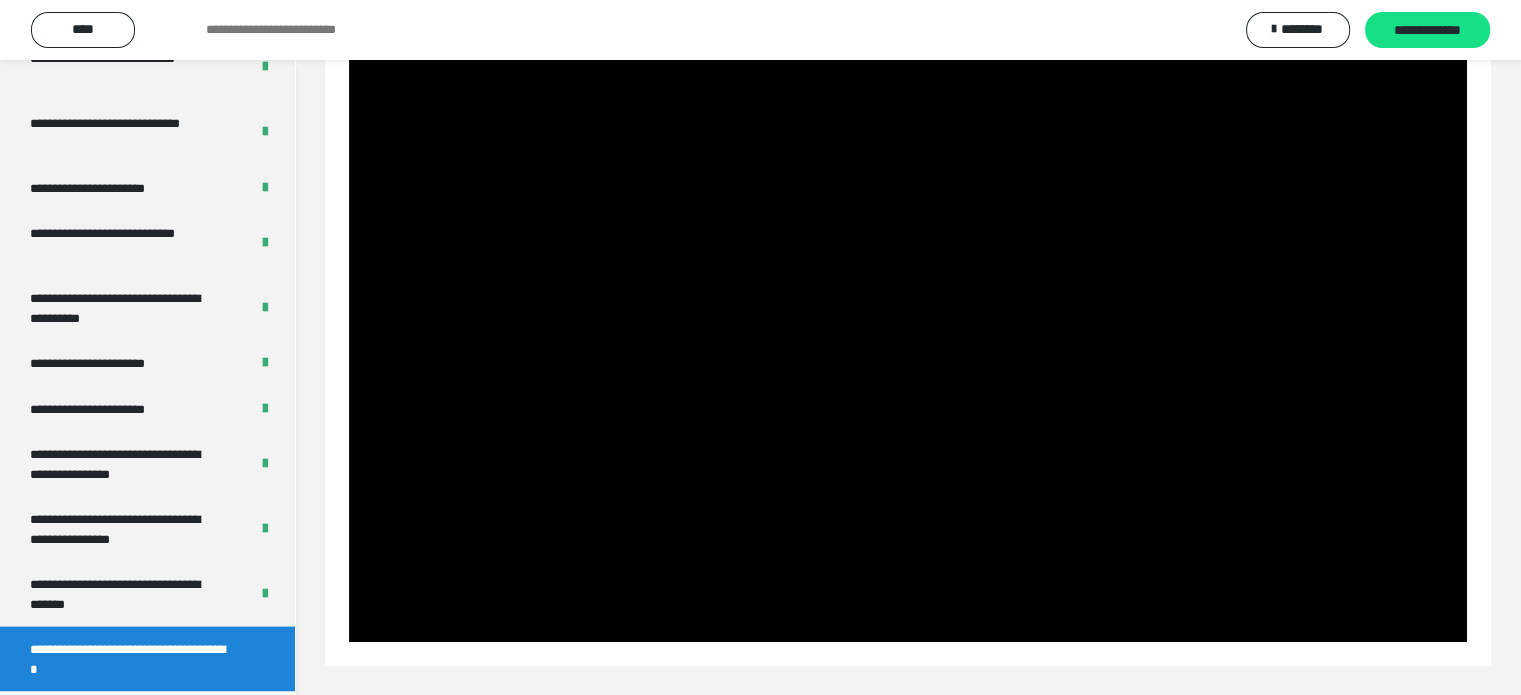 click at bounding box center [908, 327] 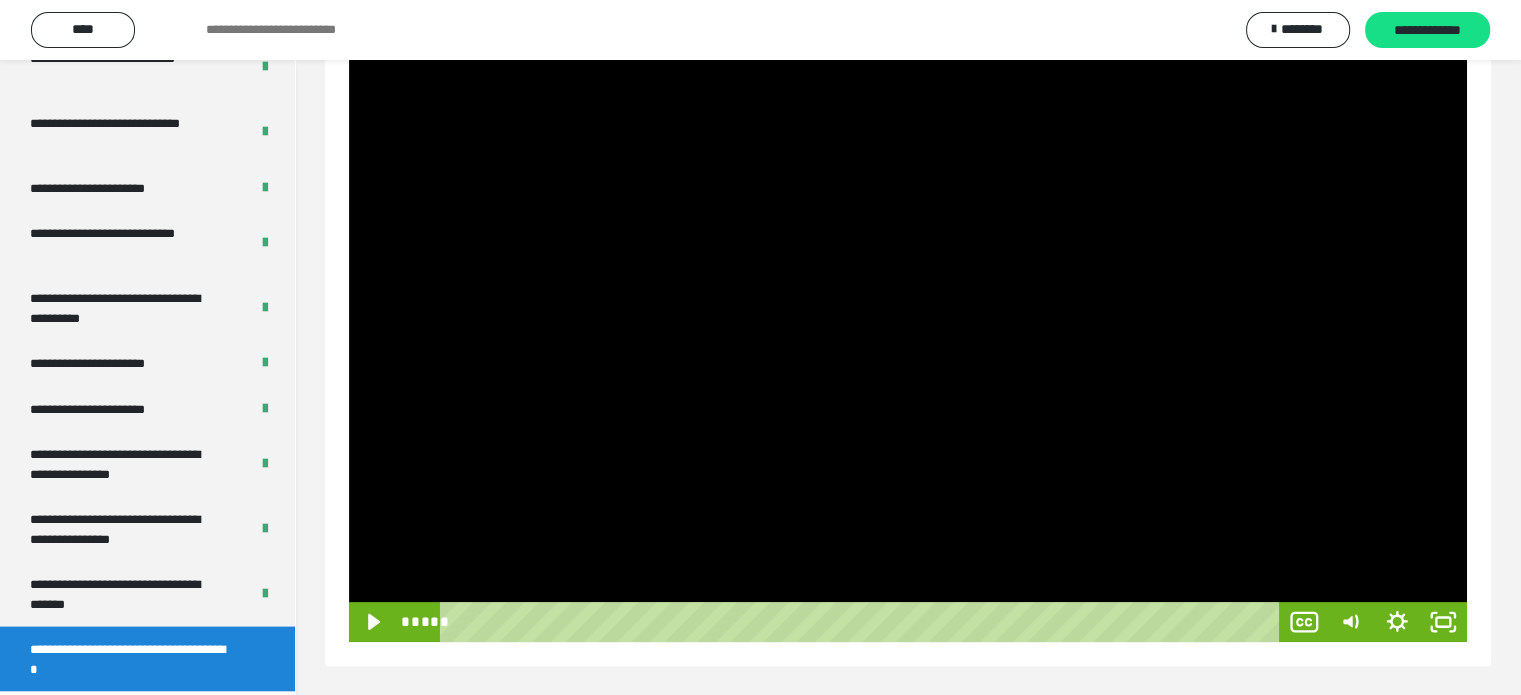 click at bounding box center [908, 327] 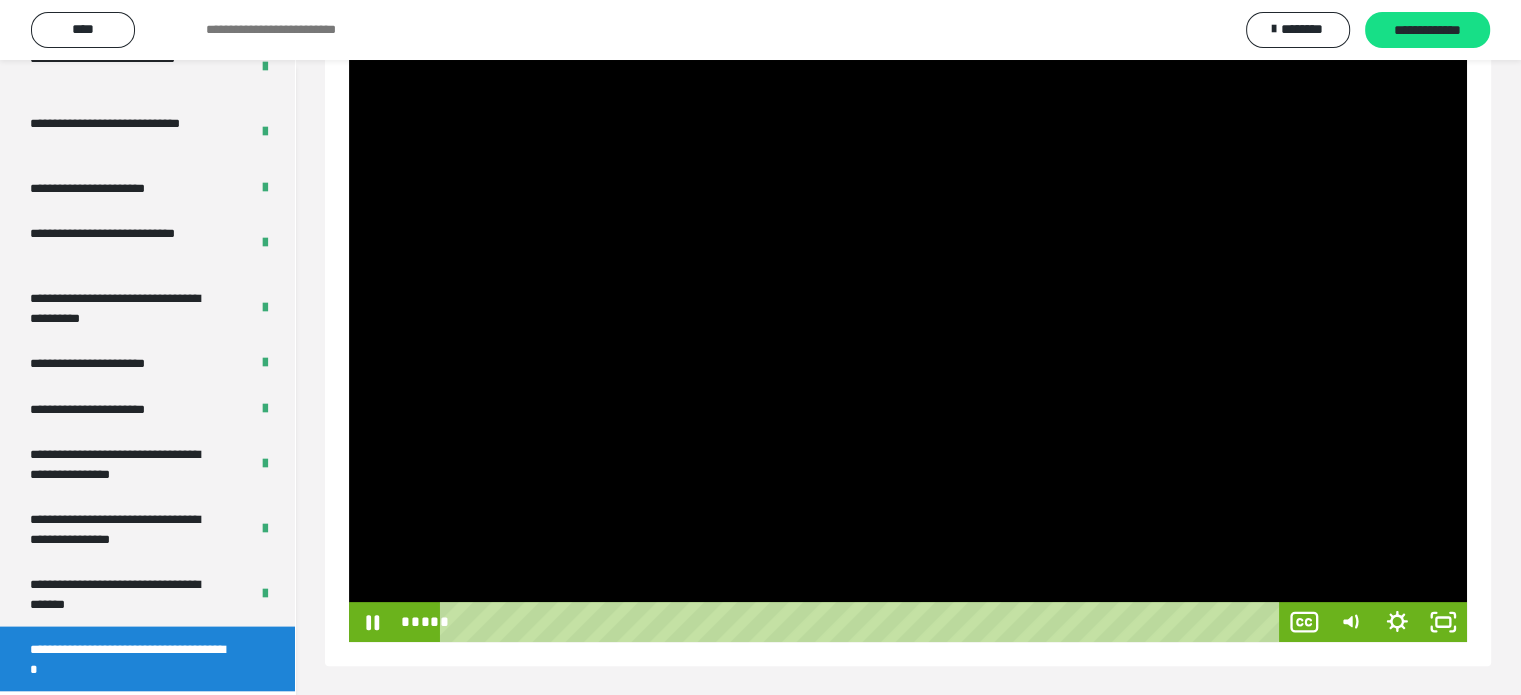 drag, startPoint x: 1154, startPoint y: 397, endPoint x: 1165, endPoint y: 363, distance: 35.735138 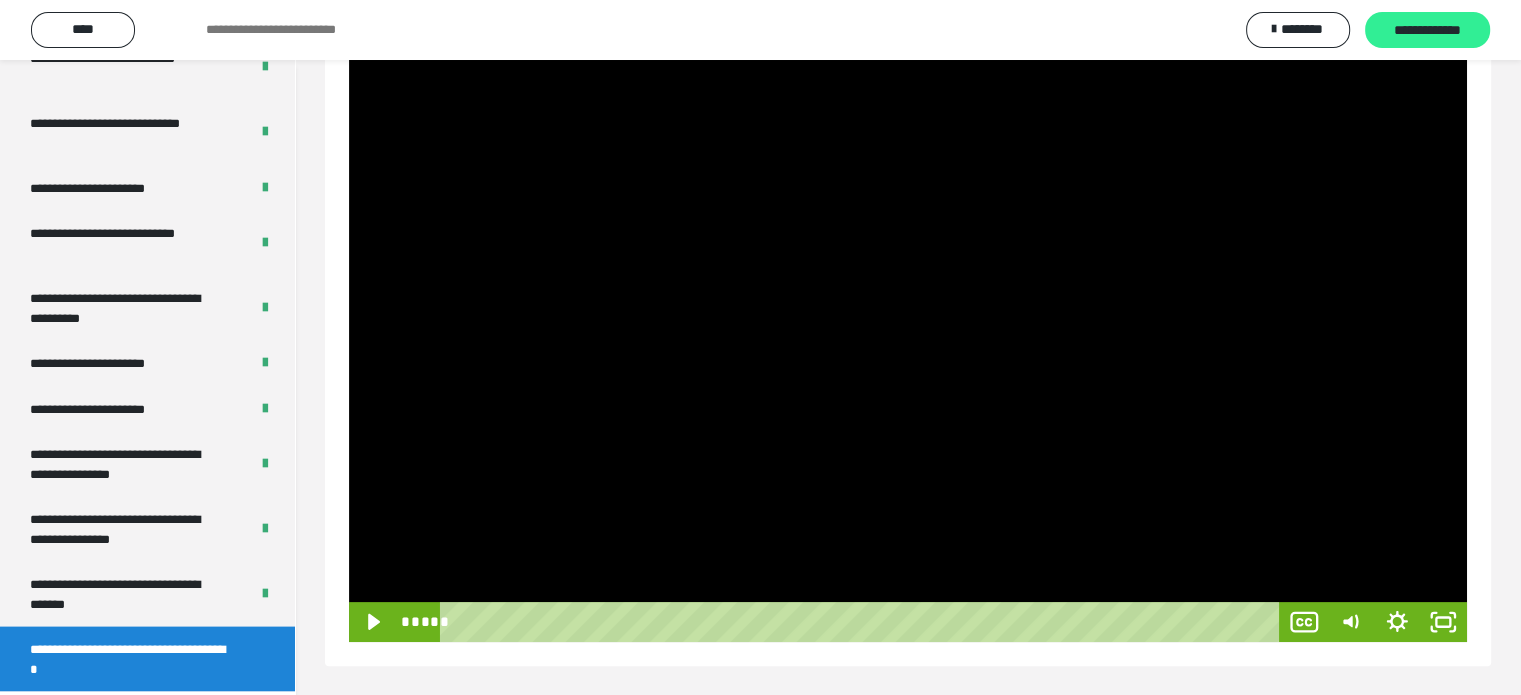 click on "**********" at bounding box center (1427, 30) 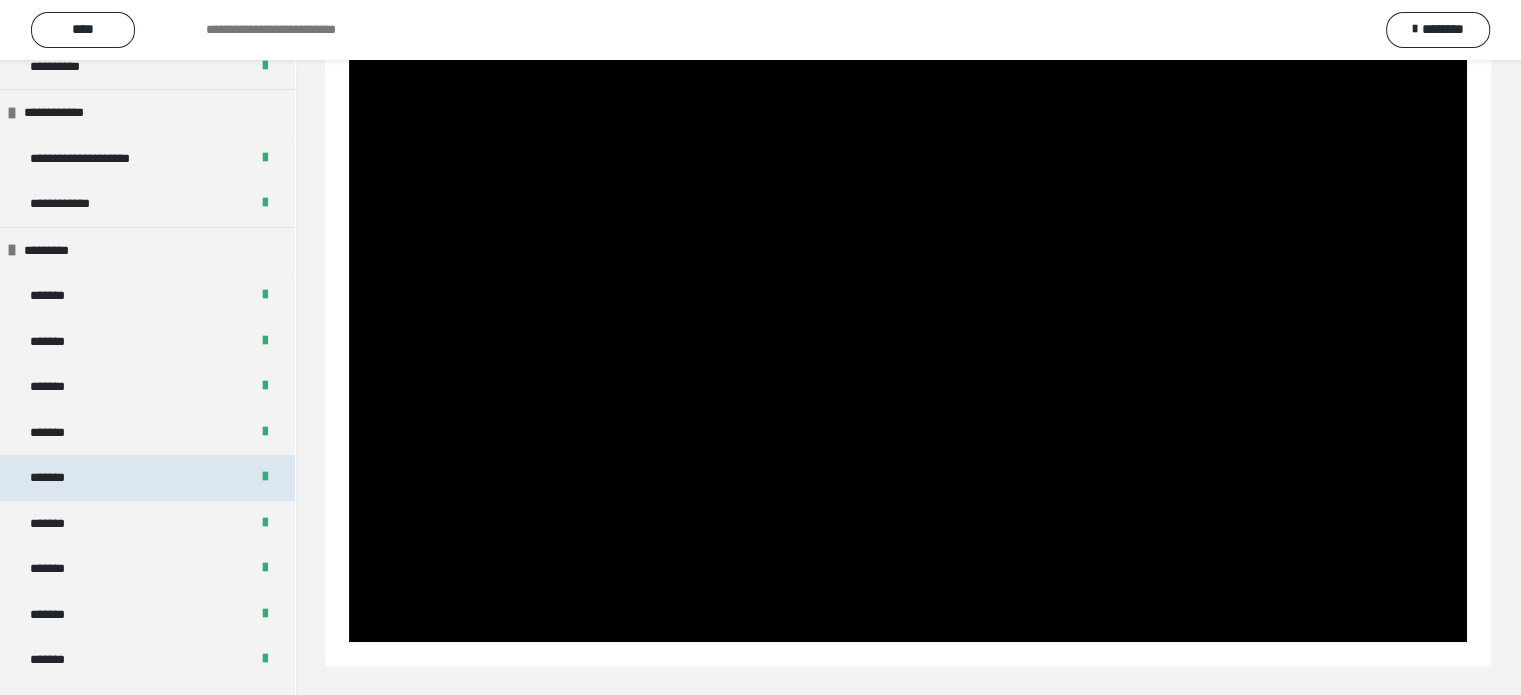 scroll, scrollTop: 0, scrollLeft: 0, axis: both 